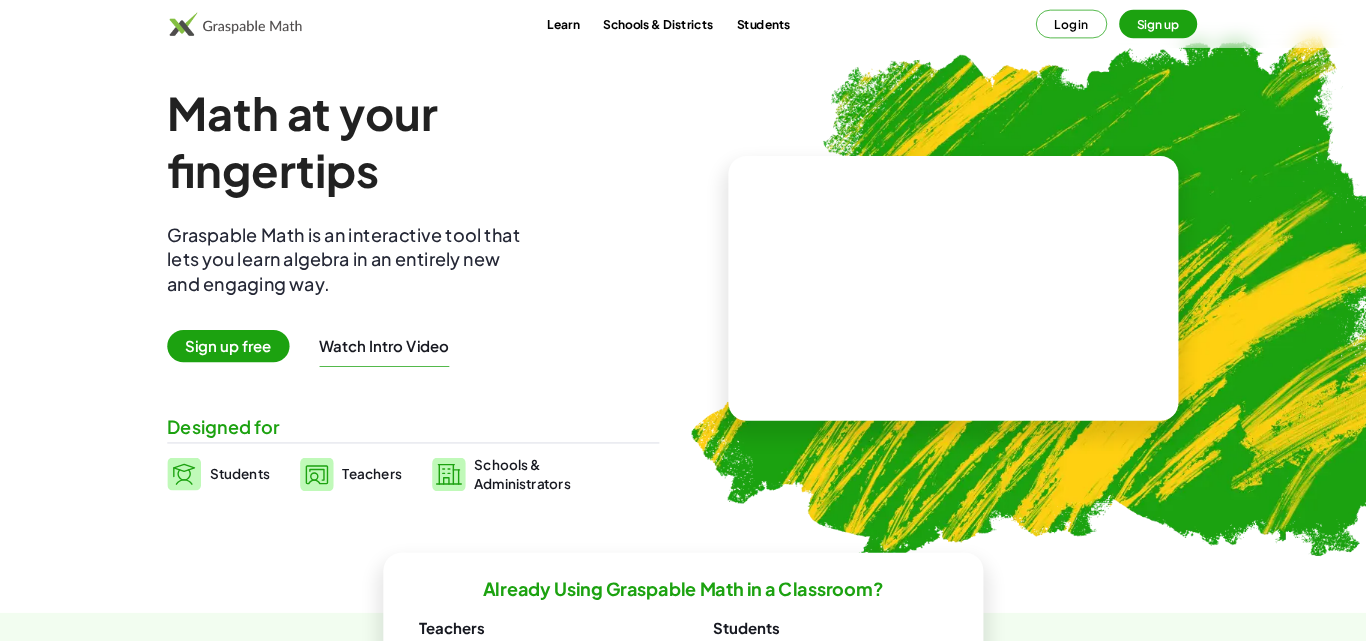 scroll, scrollTop: 0, scrollLeft: 0, axis: both 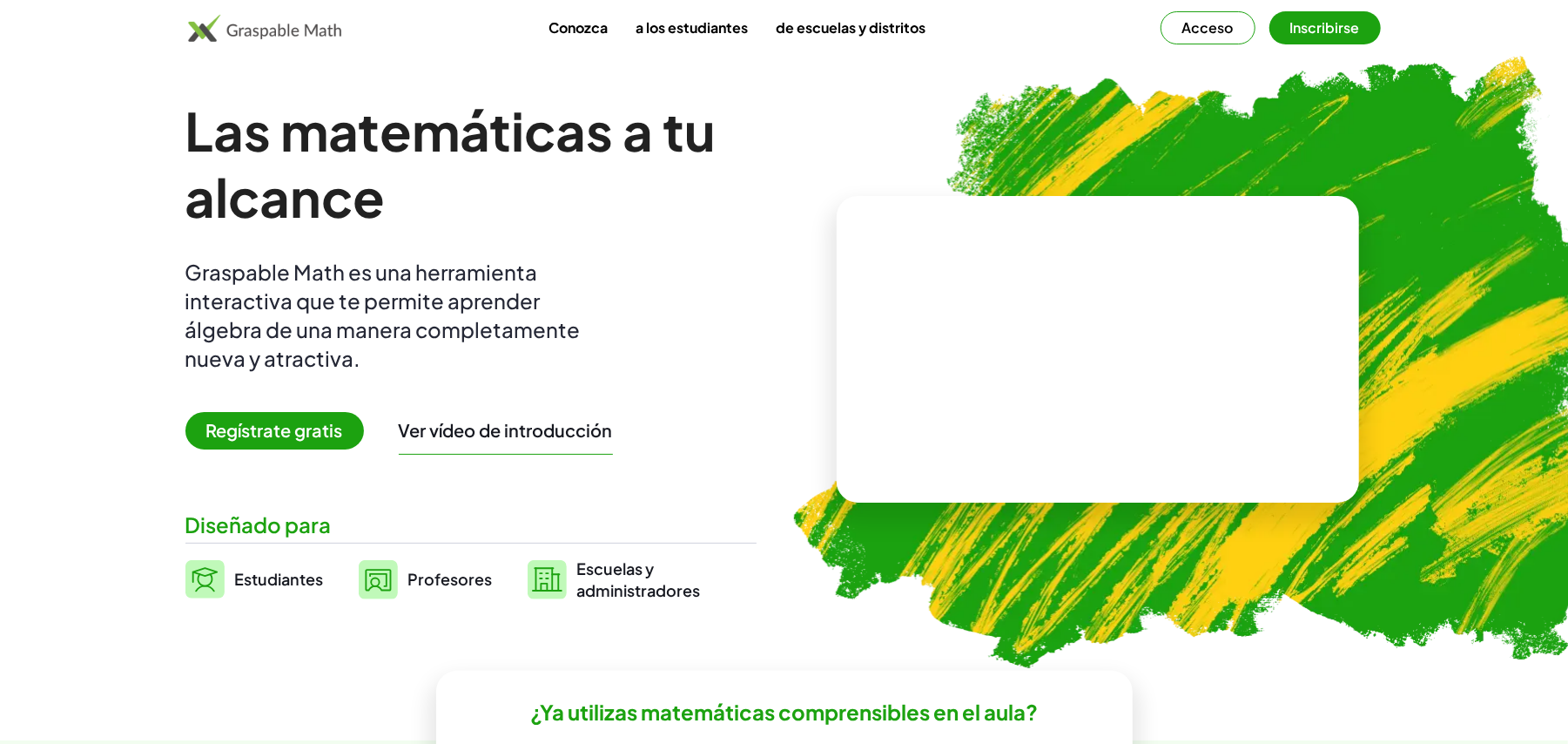 click on "Estudiantes" at bounding box center (279, 578) 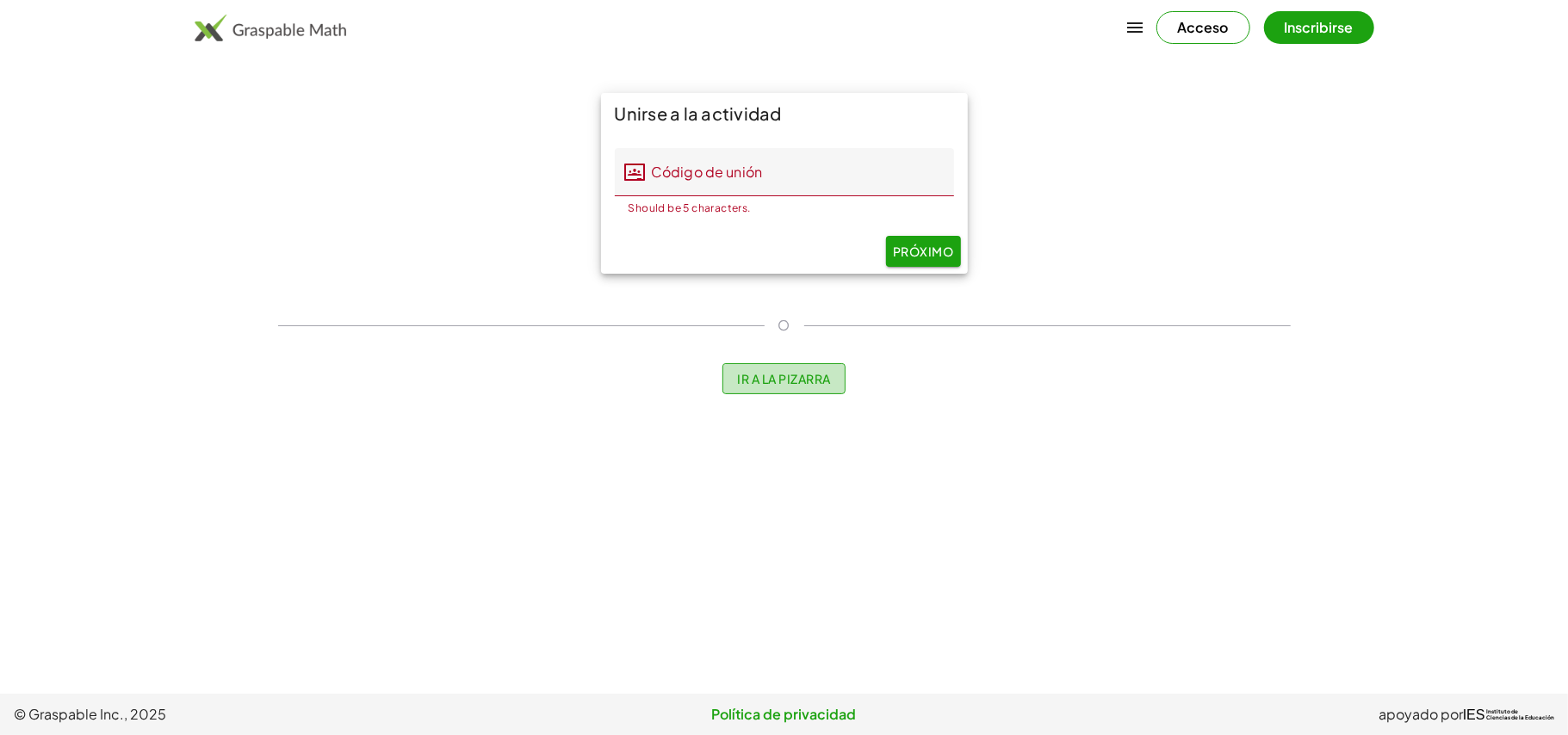 click on "Ir a la pizarra" at bounding box center [784, 379] 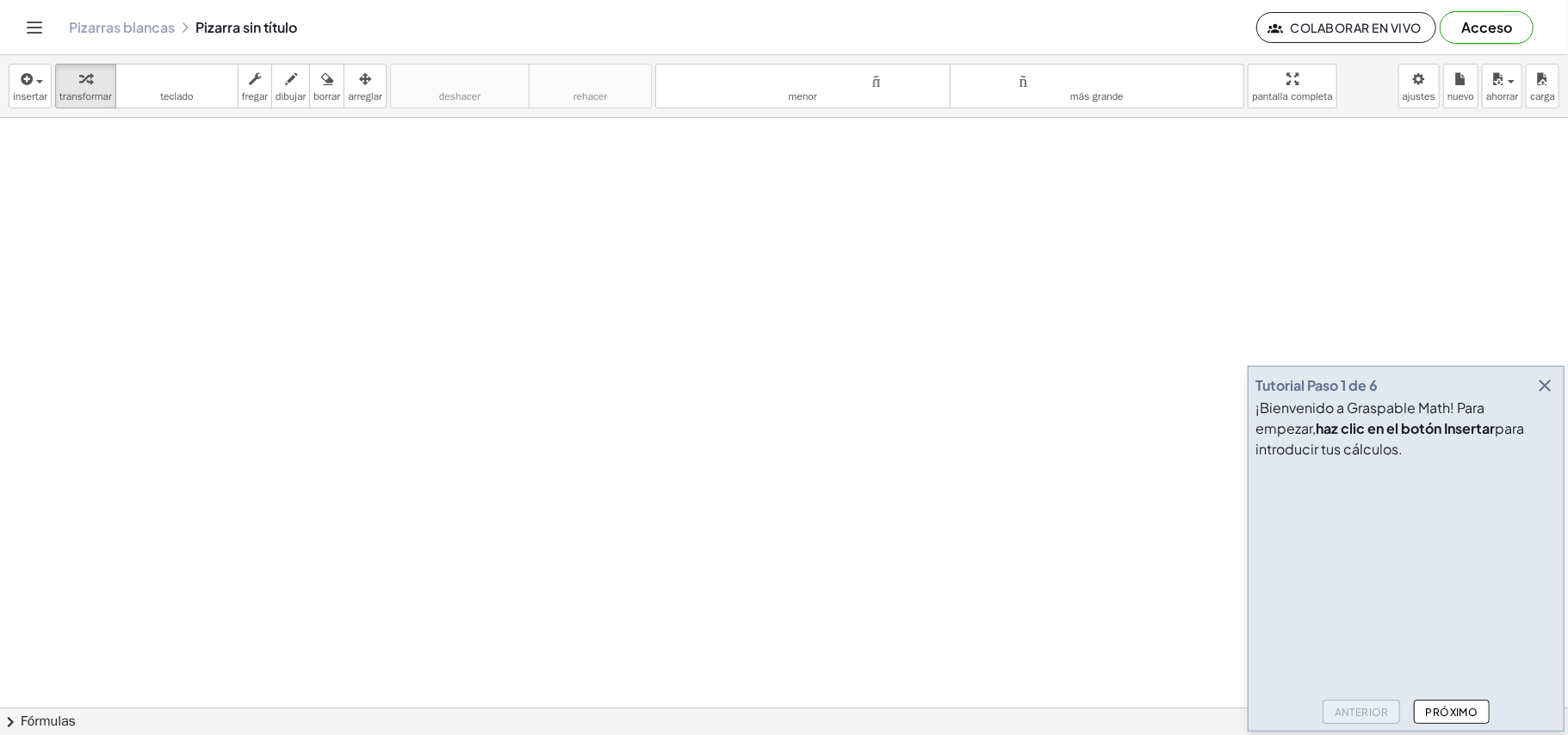 click at bounding box center (1545, 386) 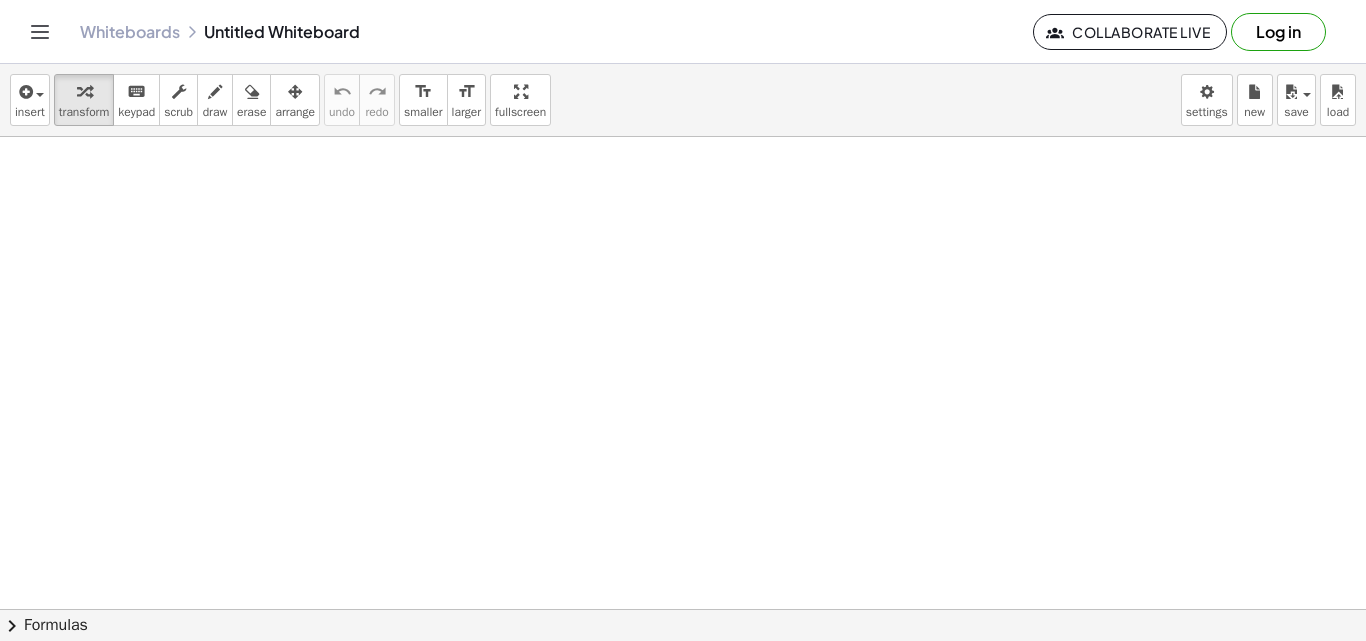 click at bounding box center [683, 819] 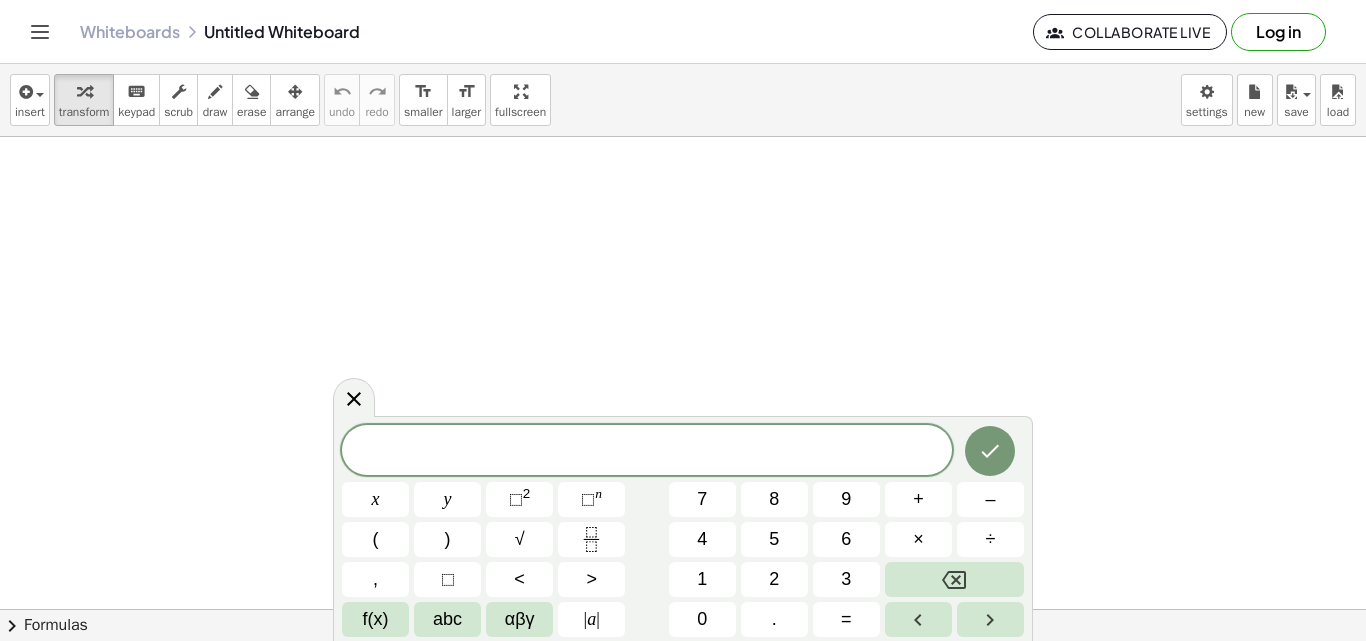 click at bounding box center [683, 819] 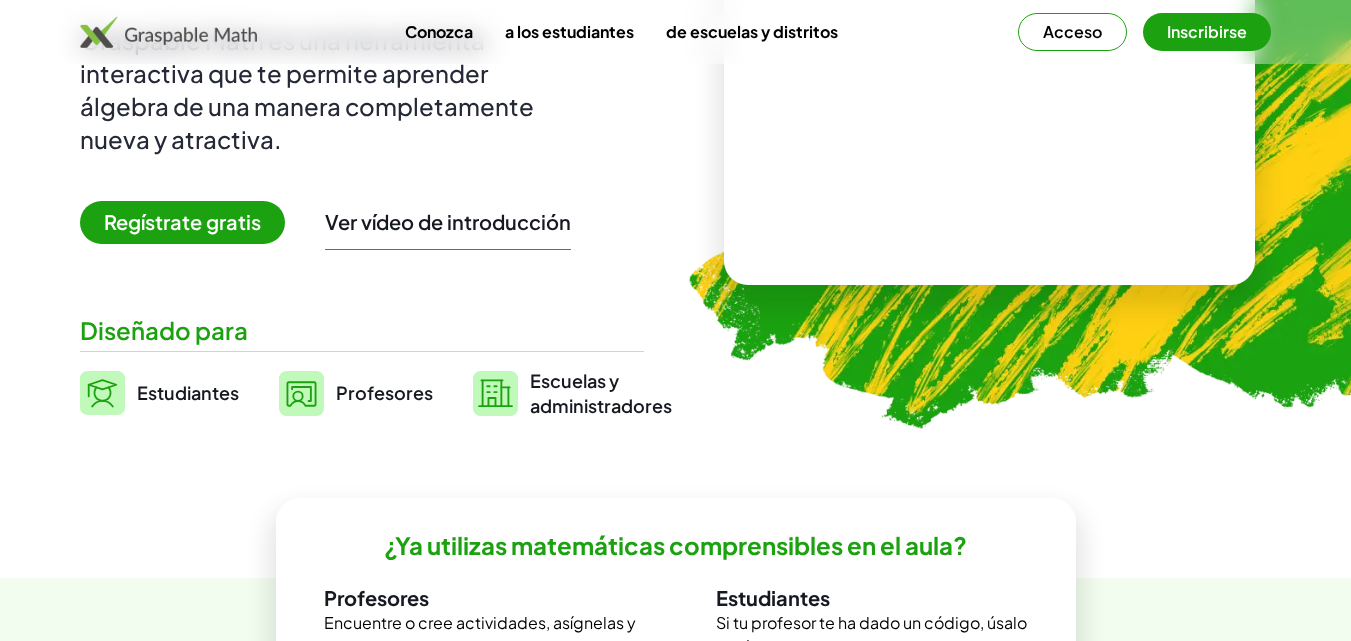 scroll, scrollTop: 300, scrollLeft: 0, axis: vertical 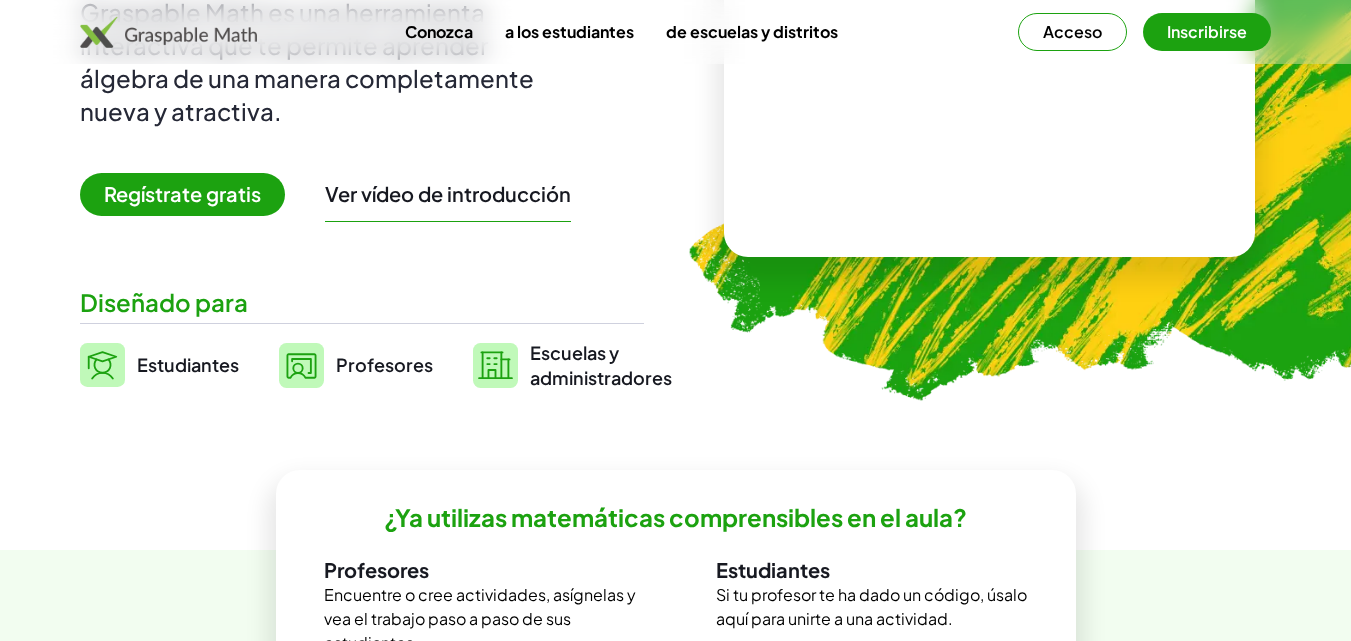 click on "Estudiantes" at bounding box center (159, 365) 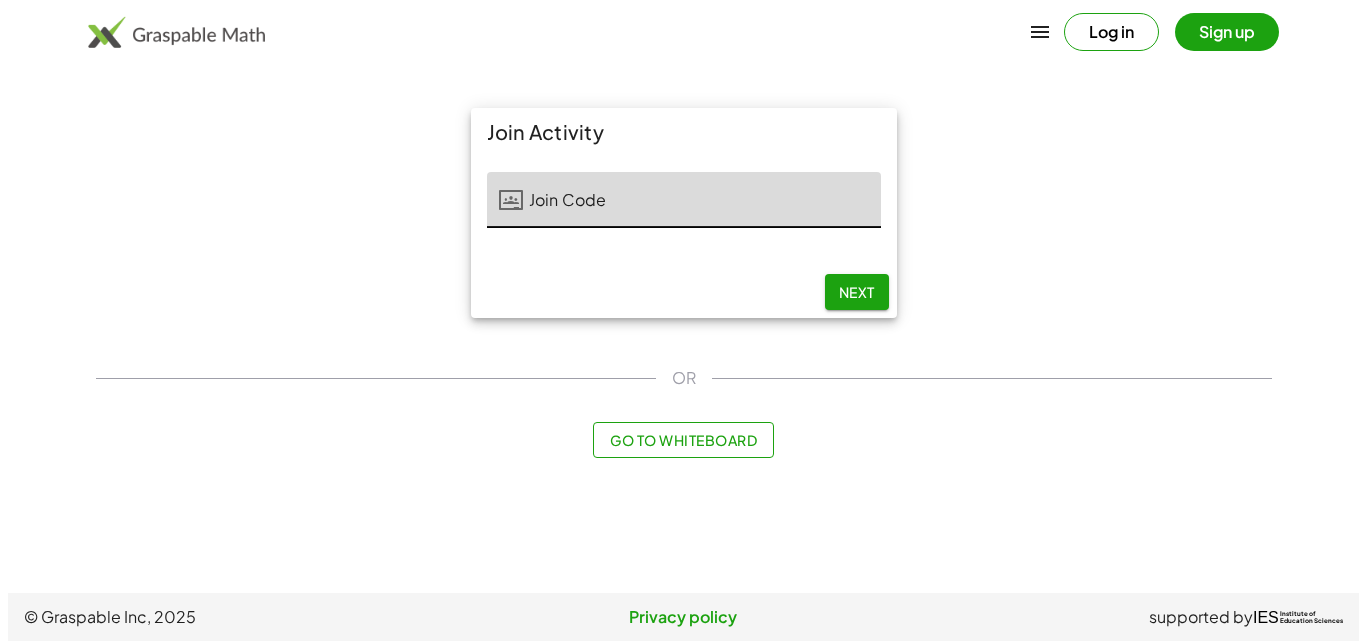scroll, scrollTop: 0, scrollLeft: 0, axis: both 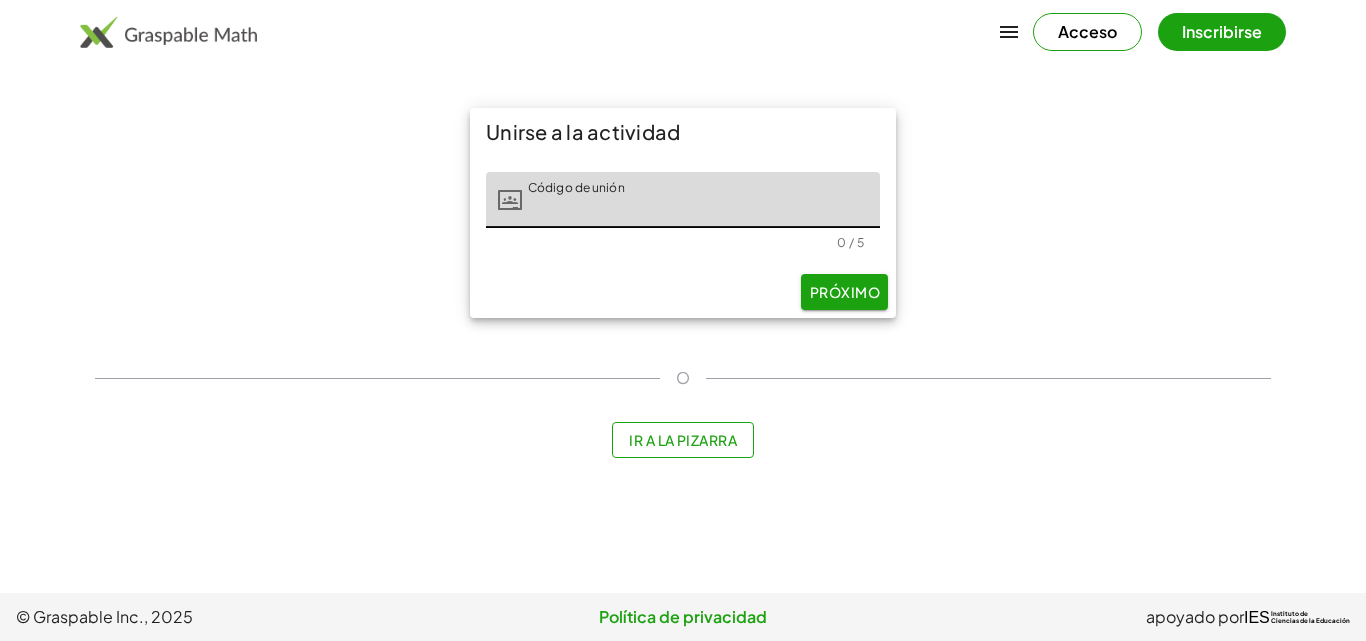 click on "Ir a la pizarra" at bounding box center (683, 440) 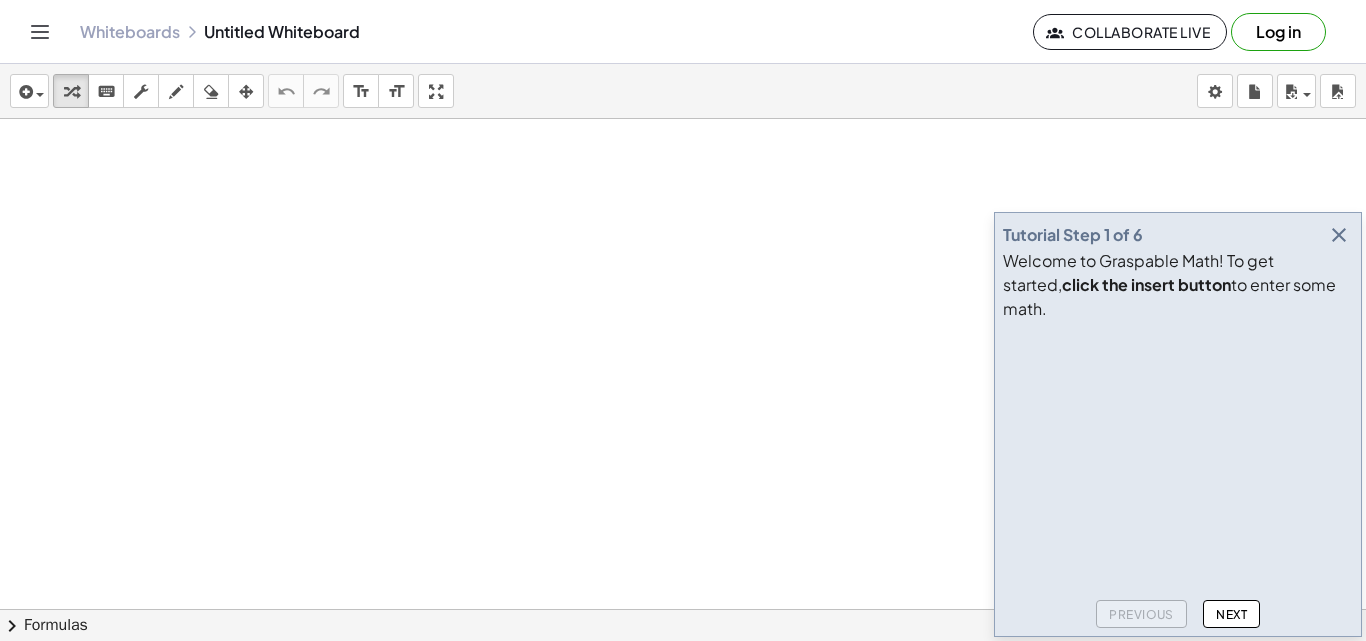 click at bounding box center (1339, 235) 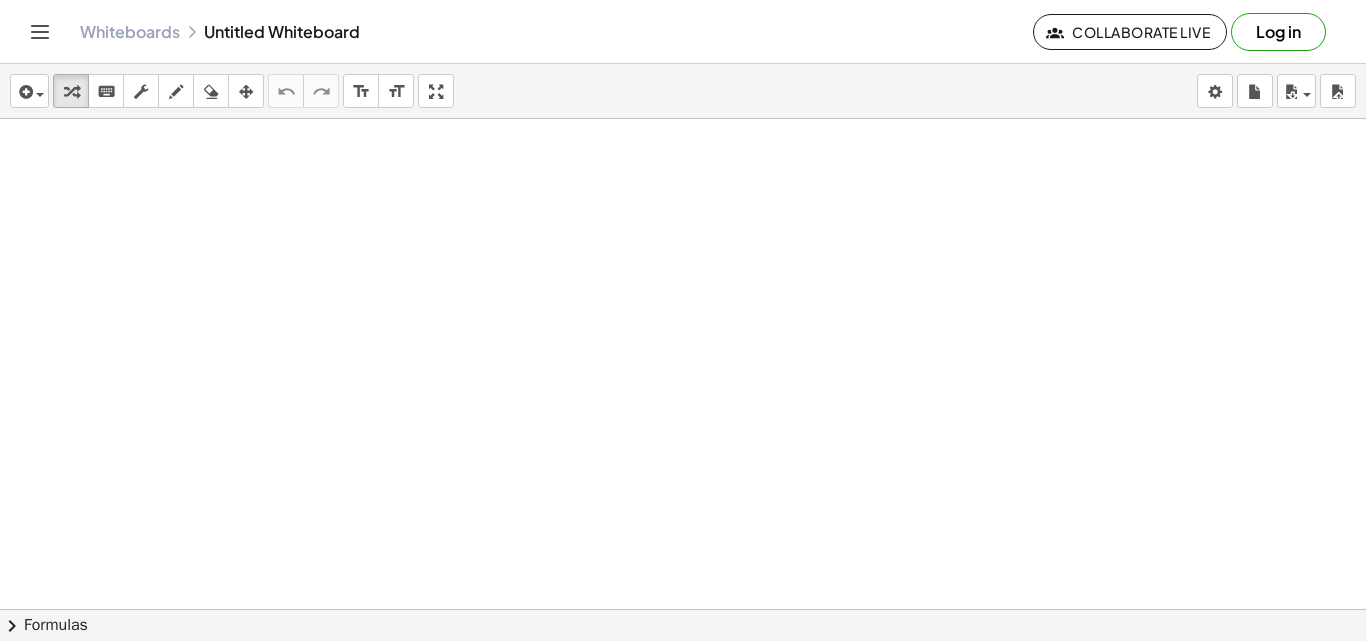 drag, startPoint x: 1365, startPoint y: 0, endPoint x: 682, endPoint y: 414, distance: 798.677 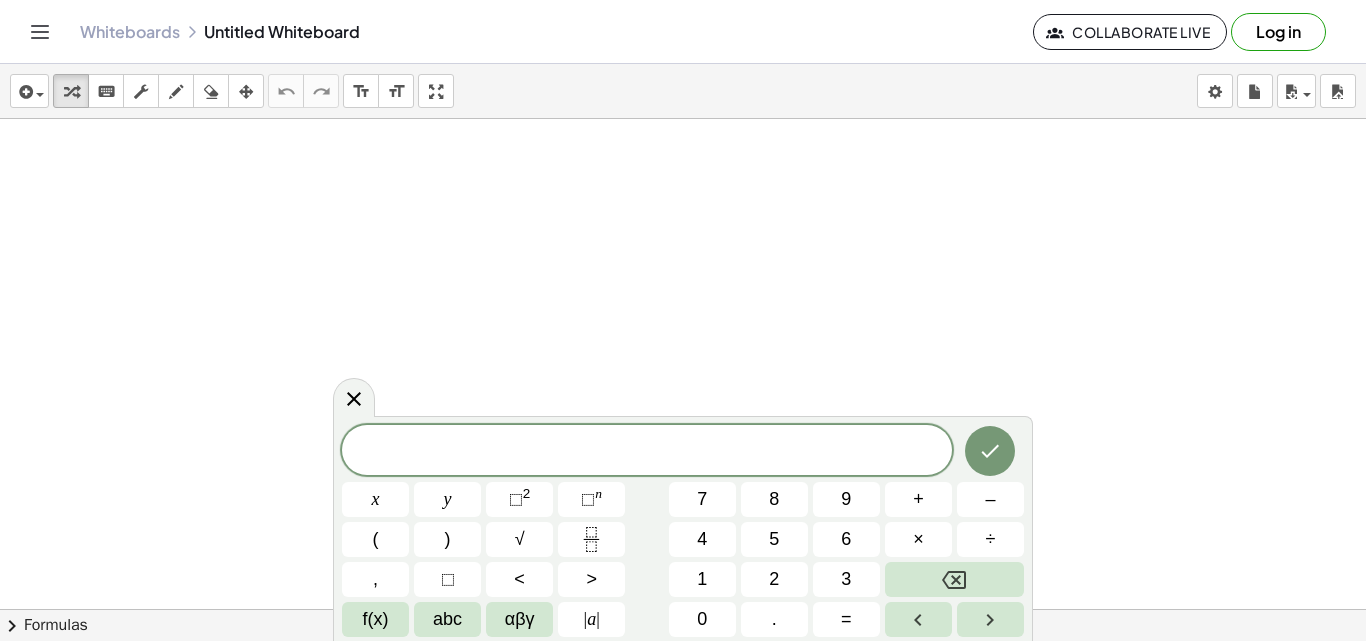 click on "Whiteboards Untitled Whiteboard Collaborate Live  Log in" at bounding box center (683, 31) 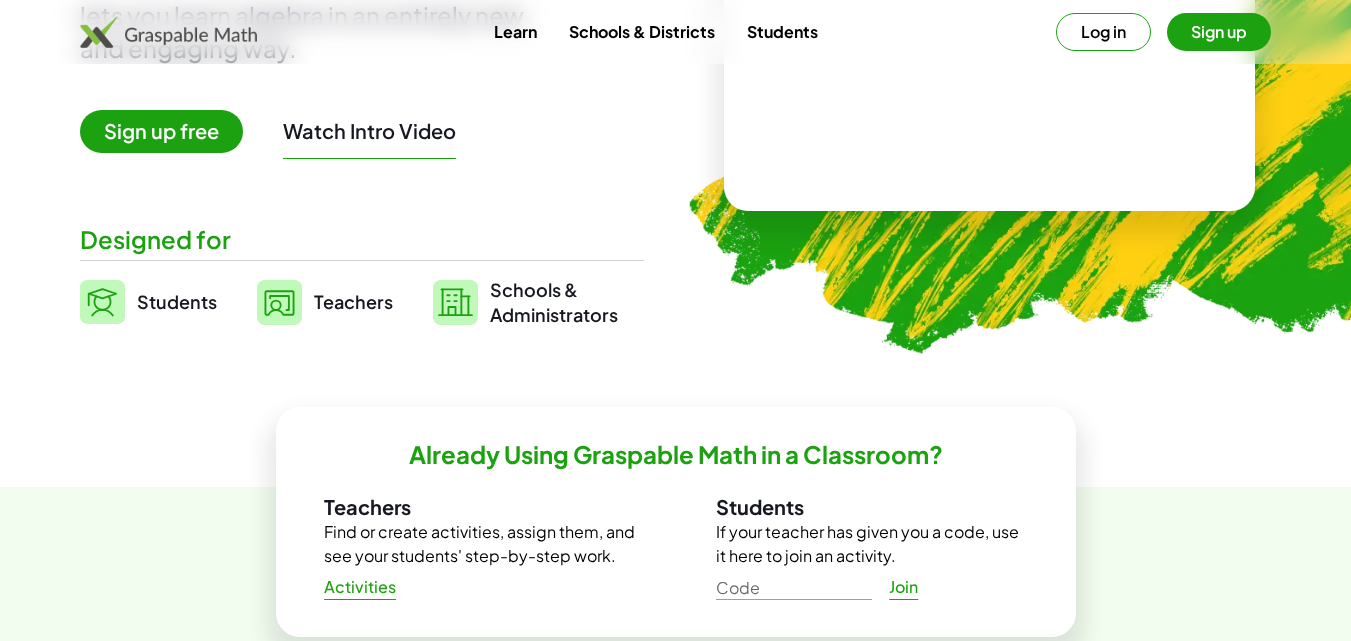 scroll, scrollTop: 433, scrollLeft: 0, axis: vertical 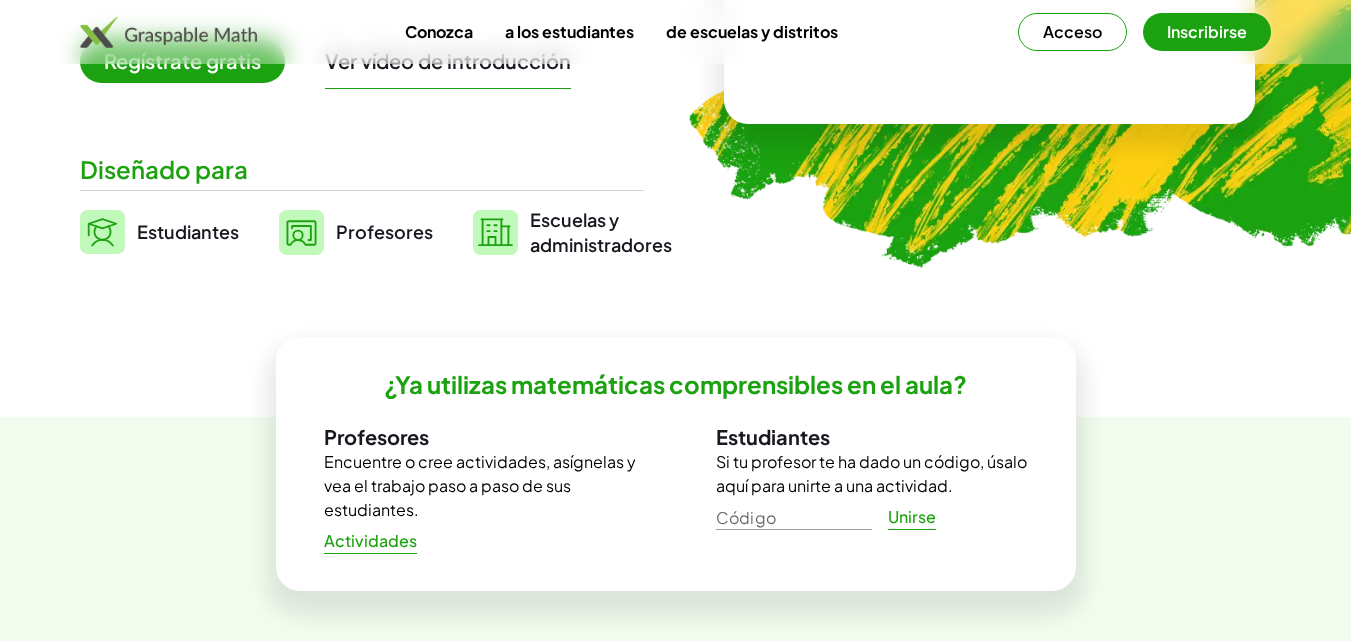 click on "Estudiantes" at bounding box center [188, 231] 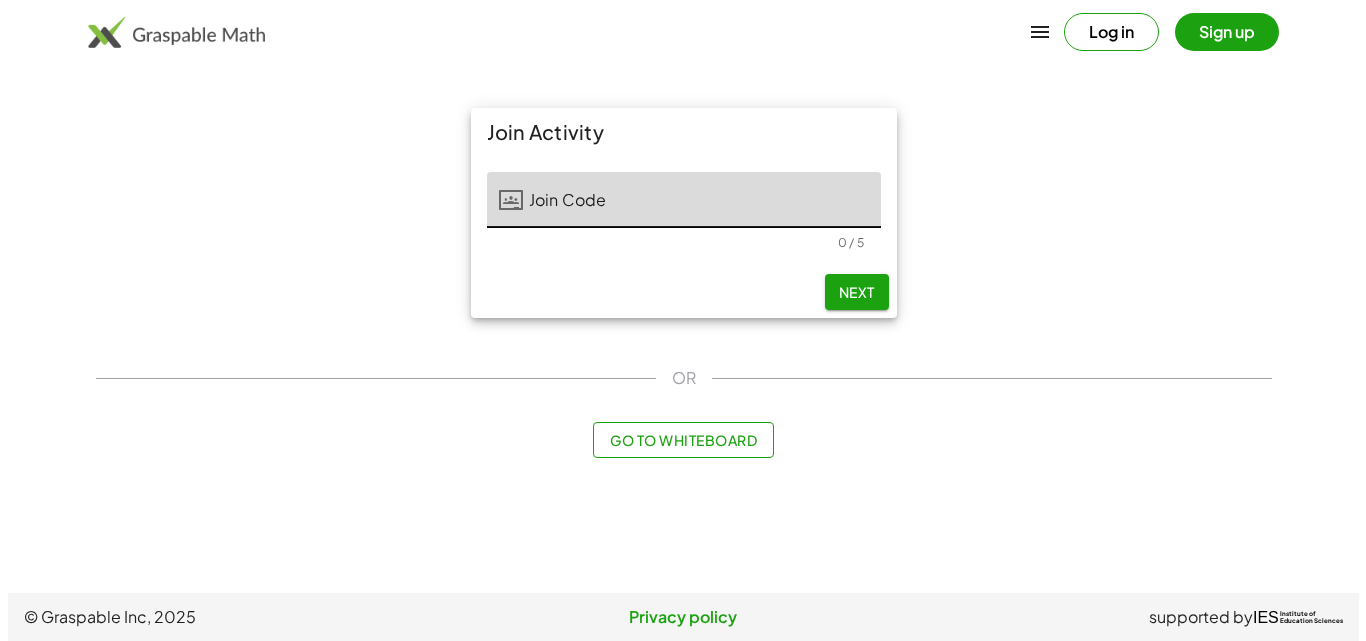 scroll, scrollTop: 0, scrollLeft: 0, axis: both 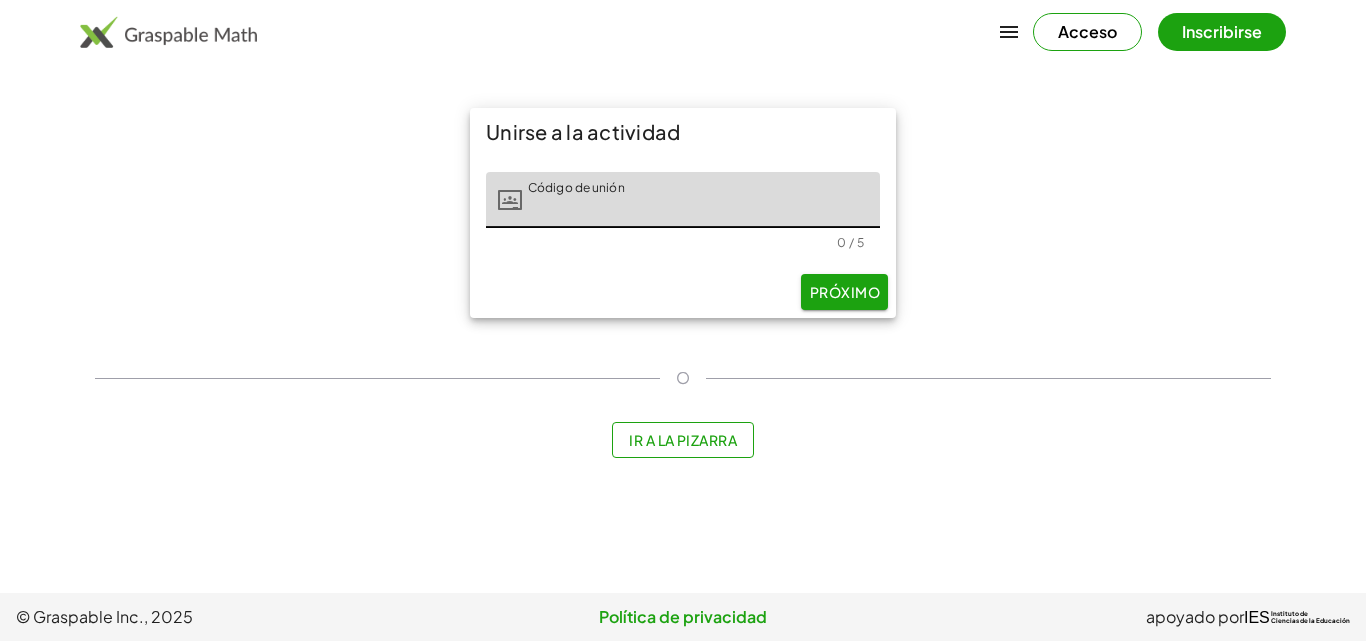 click on "Ir a la pizarra" at bounding box center [683, 440] 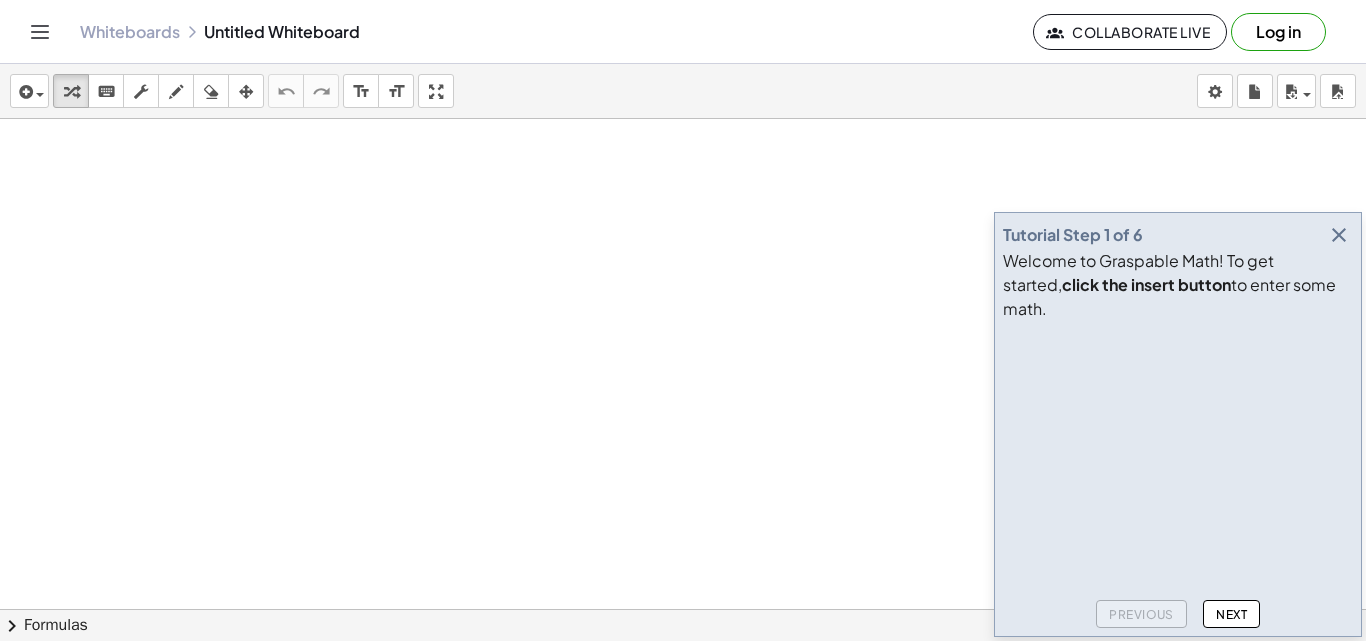 click on "Welcome to Graspable Math! To get started,  click the insert button  to enter some math." at bounding box center (1178, 285) 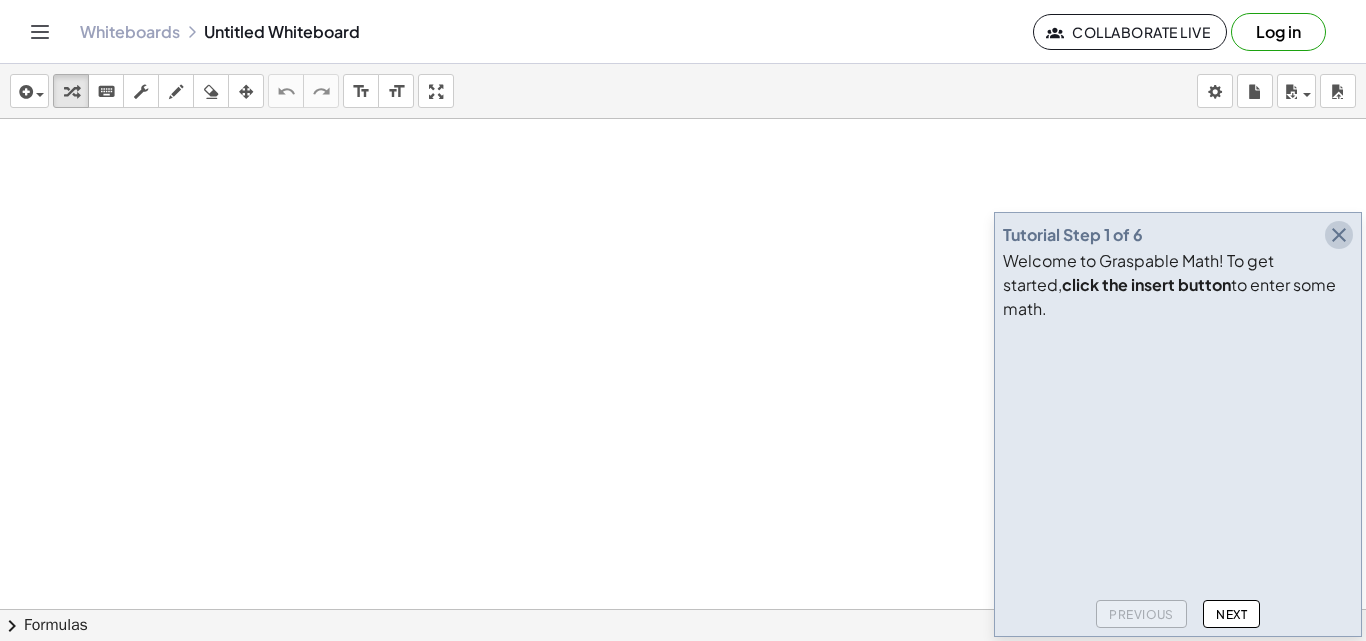 click at bounding box center [1339, 235] 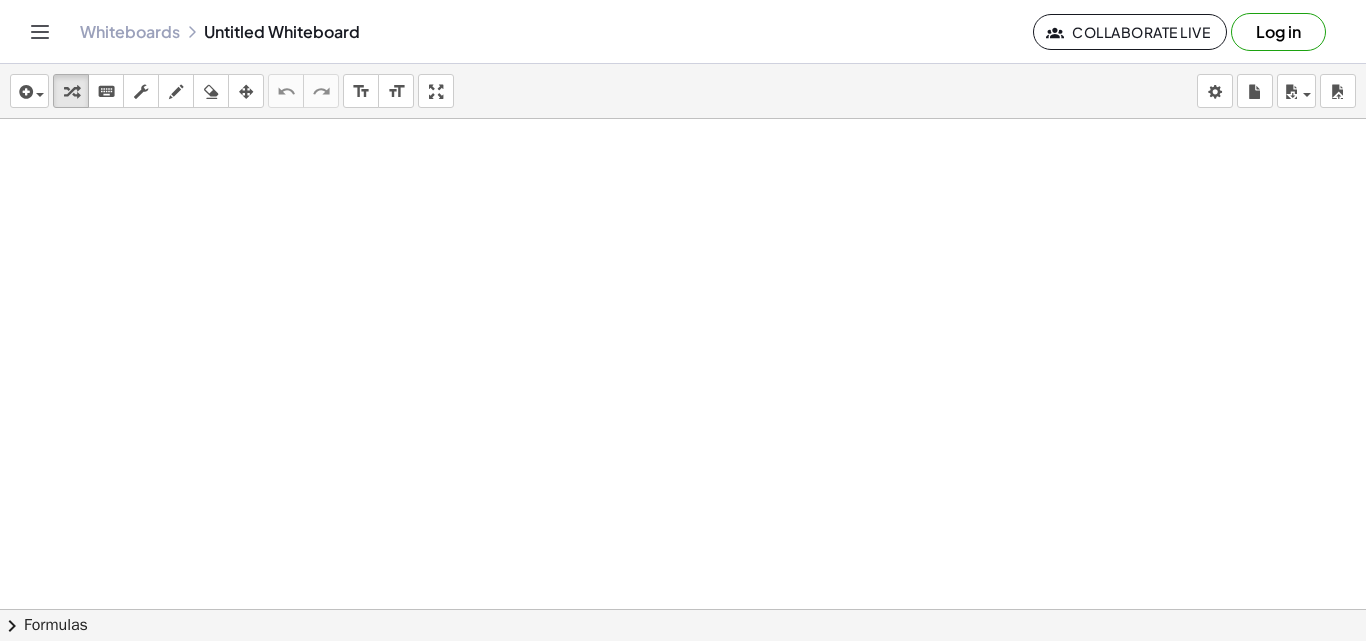 click at bounding box center [683, 609] 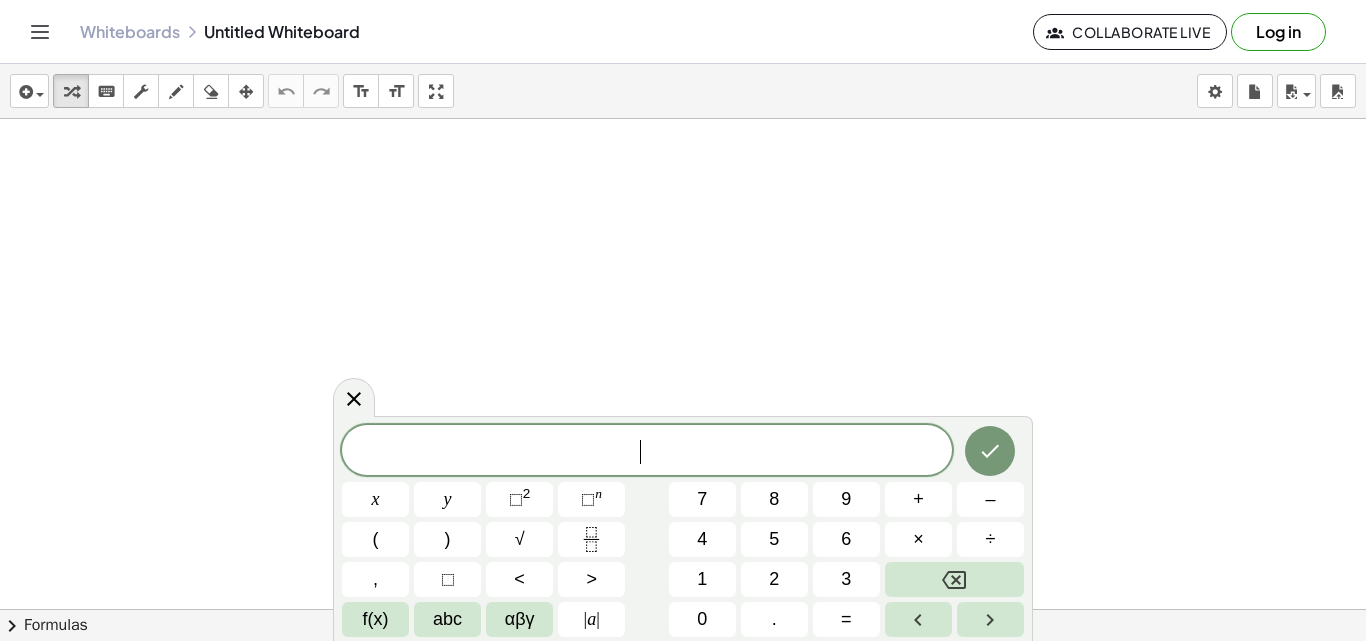 click at bounding box center [683, 609] 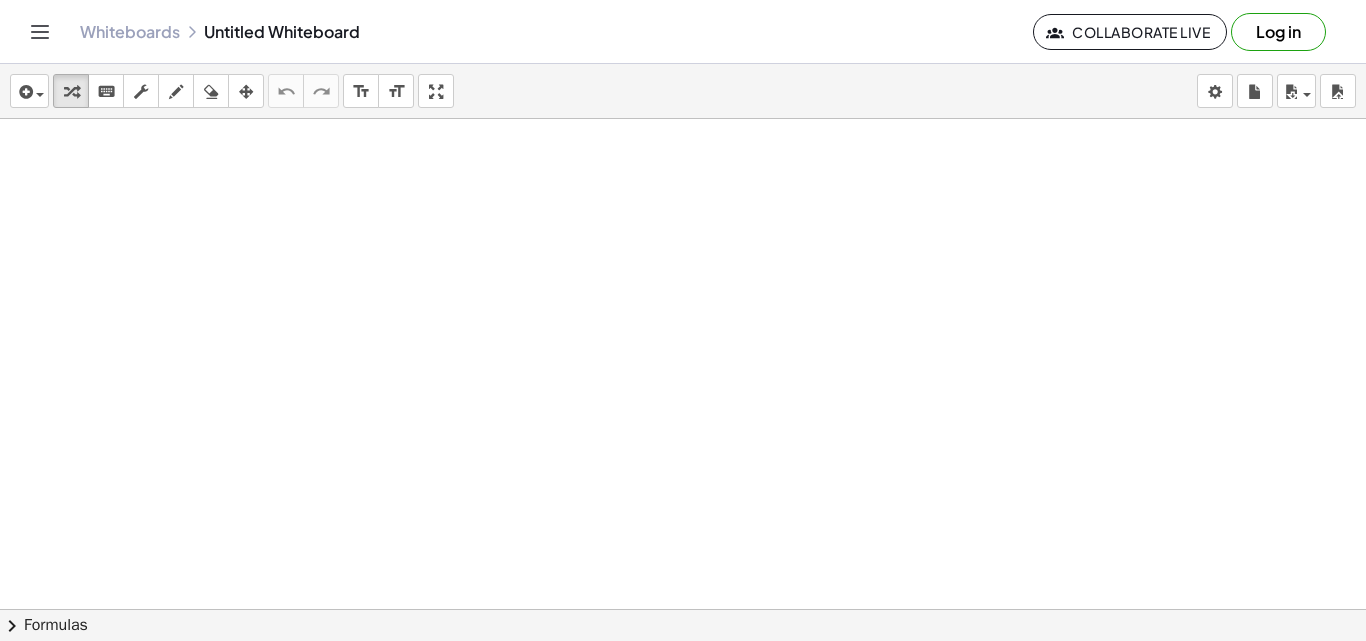 drag, startPoint x: 351, startPoint y: 97, endPoint x: 370, endPoint y: 134, distance: 41.59327 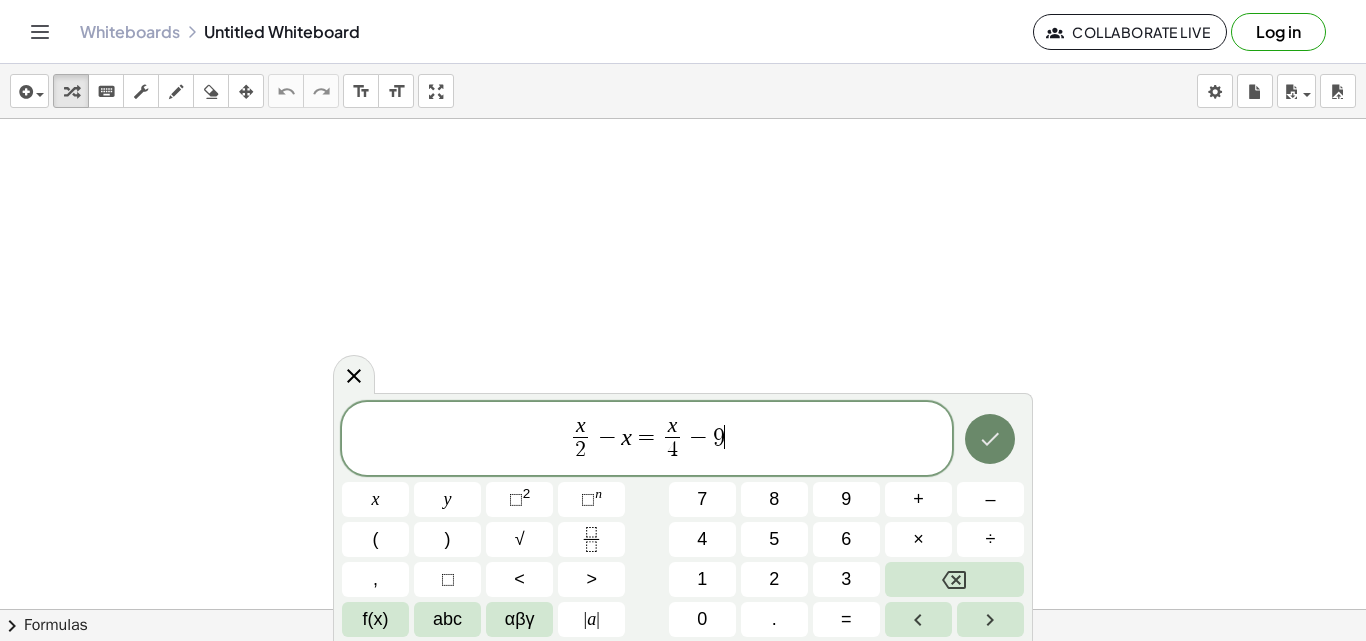 click at bounding box center [990, 439] 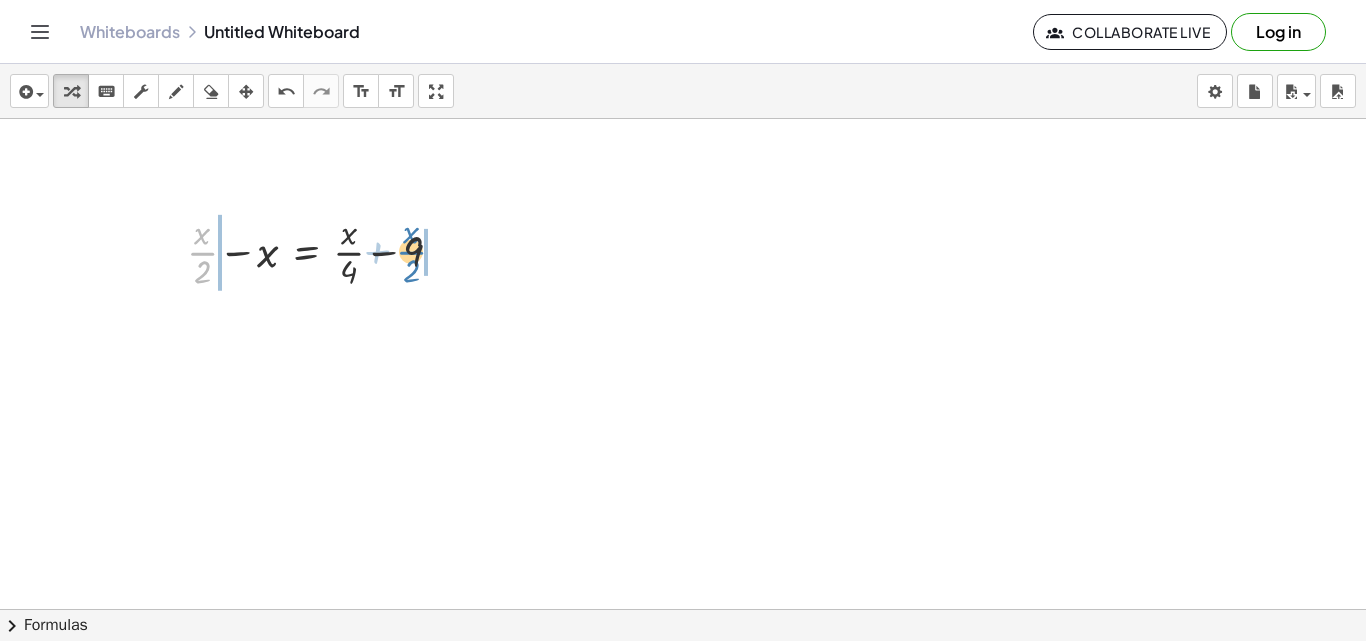 drag, startPoint x: 199, startPoint y: 253, endPoint x: 409, endPoint y: 253, distance: 210 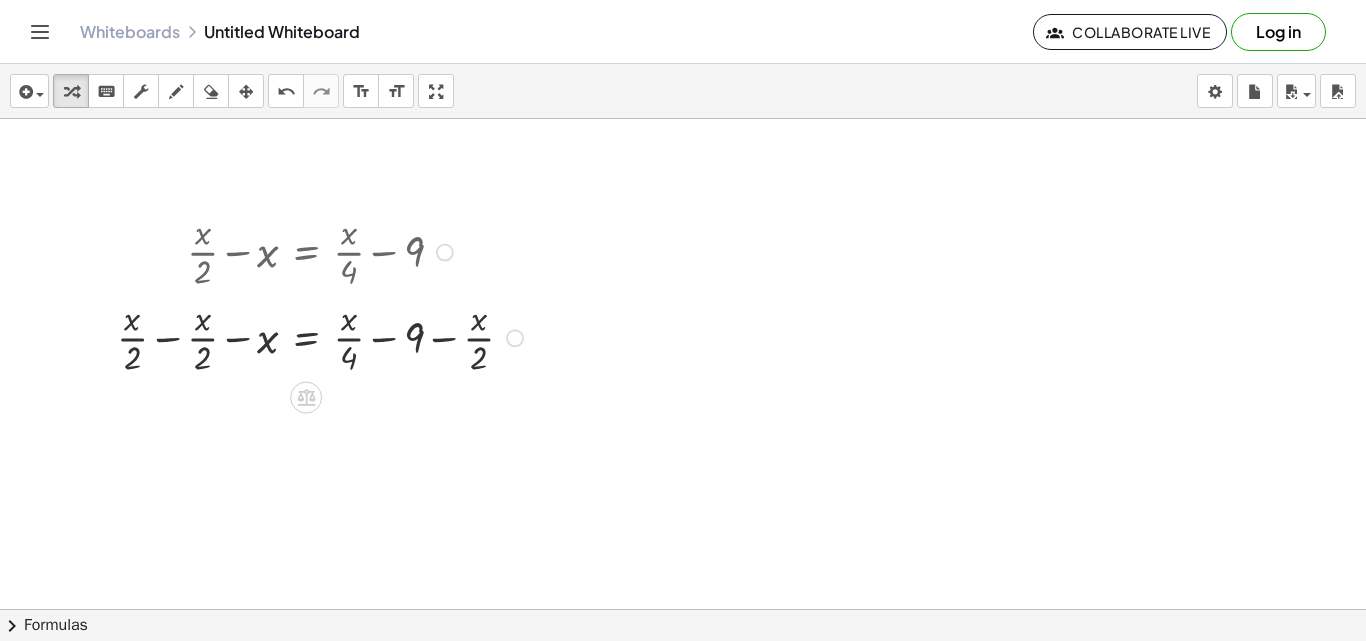click at bounding box center [323, 337] 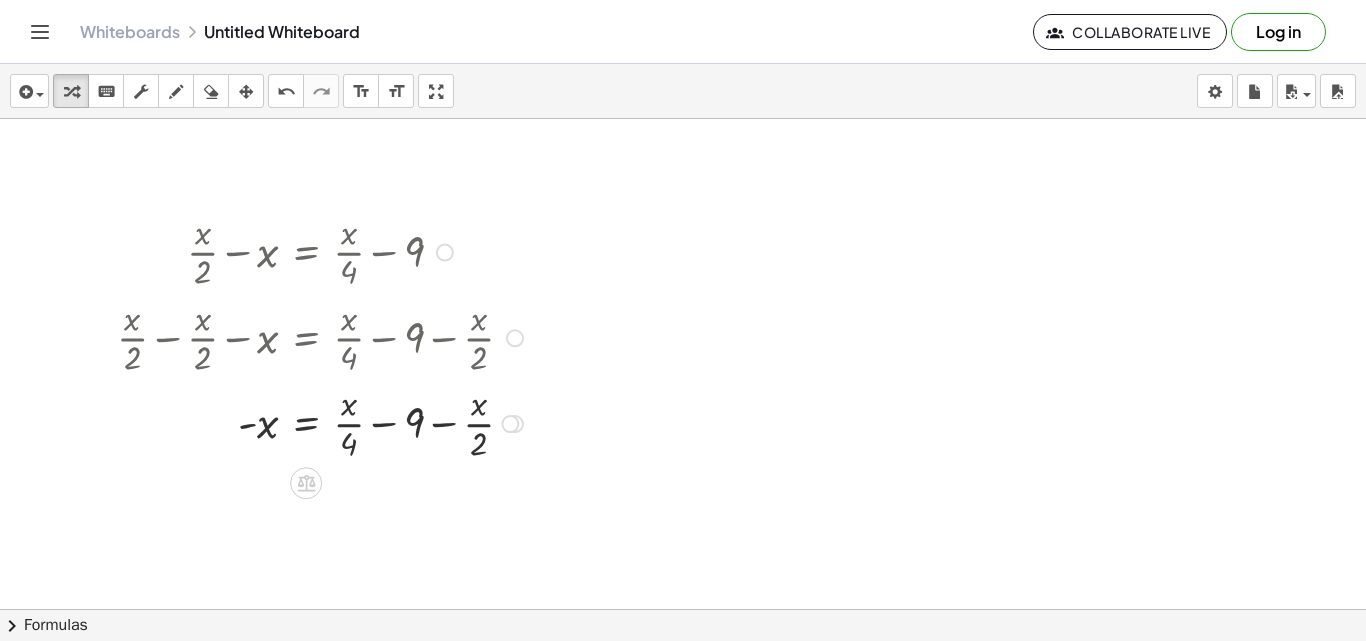 click at bounding box center (323, 422) 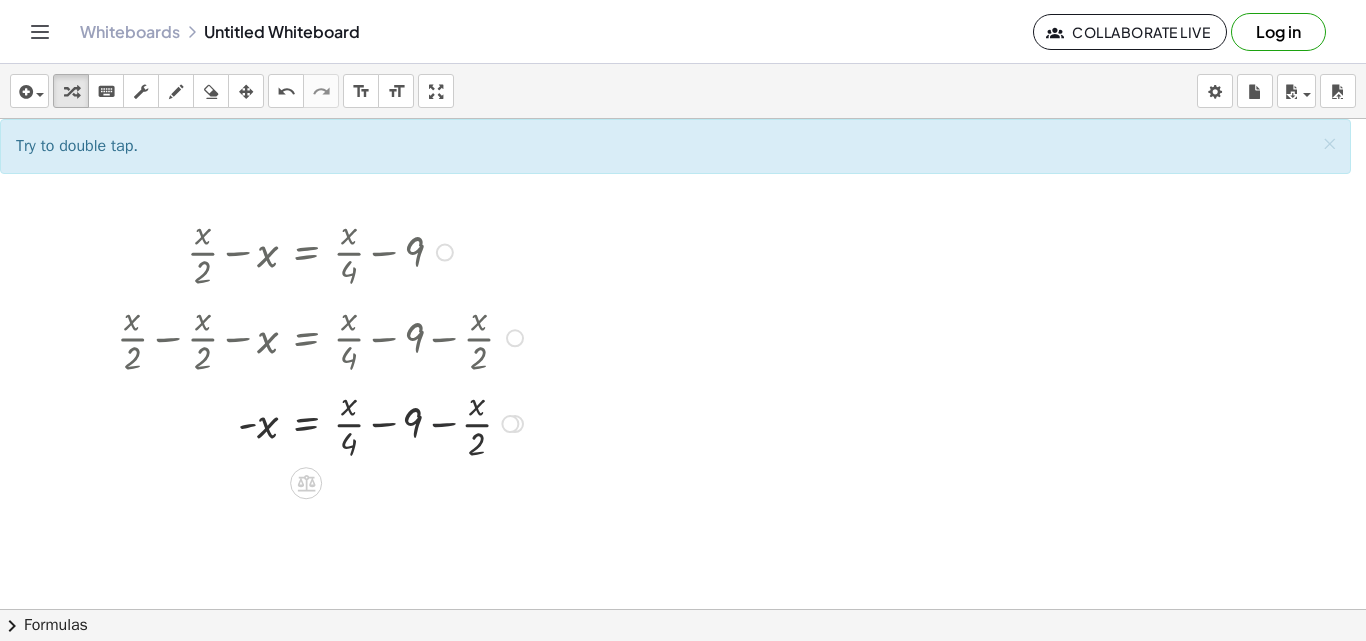 click at bounding box center [323, 422] 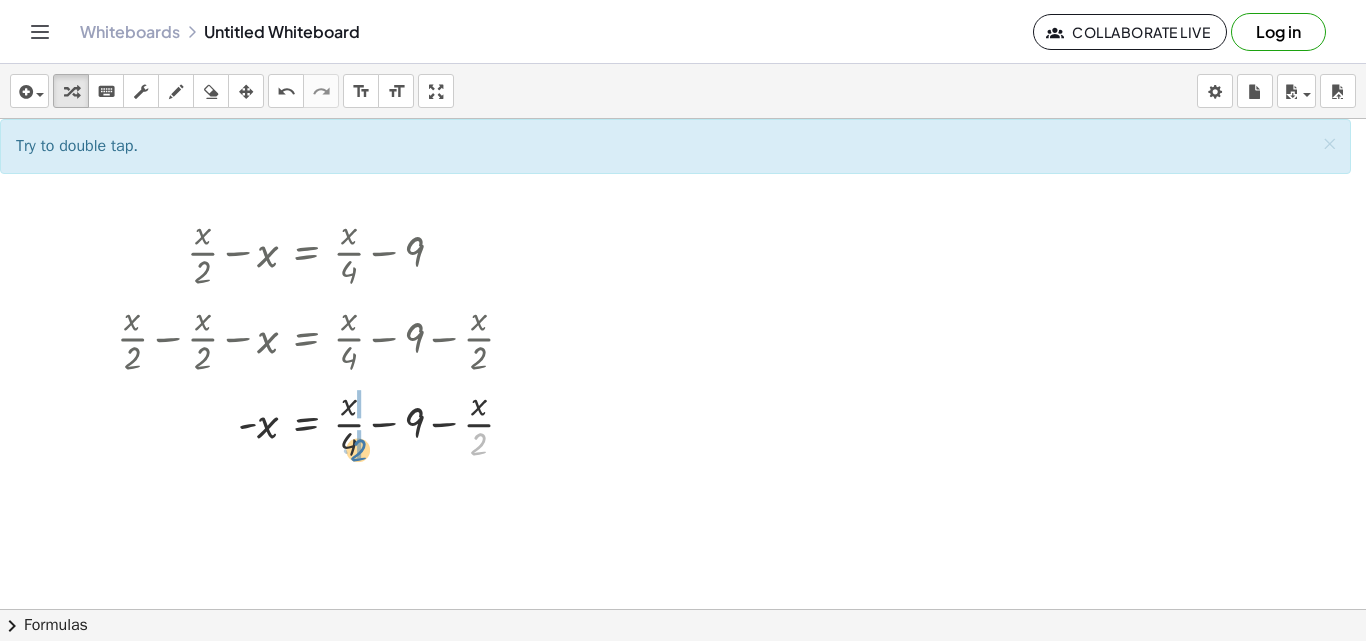 drag, startPoint x: 473, startPoint y: 448, endPoint x: 352, endPoint y: 454, distance: 121.14867 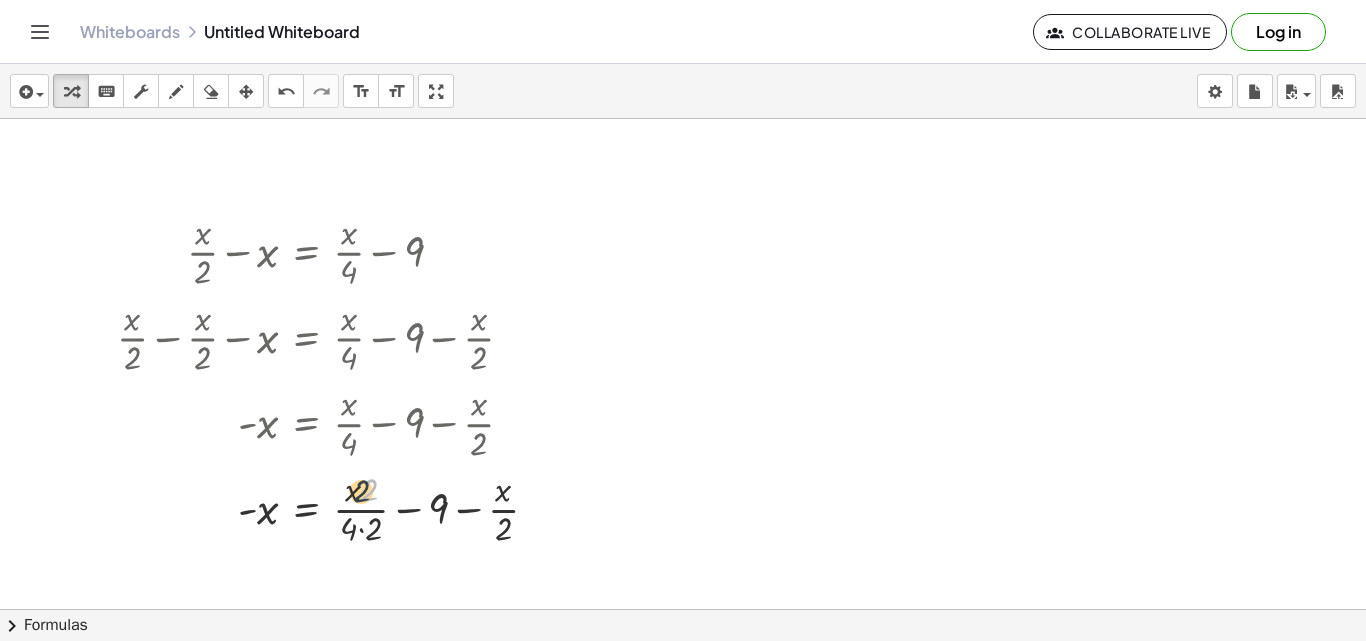 drag, startPoint x: 368, startPoint y: 484, endPoint x: 357, endPoint y: 485, distance: 11.045361 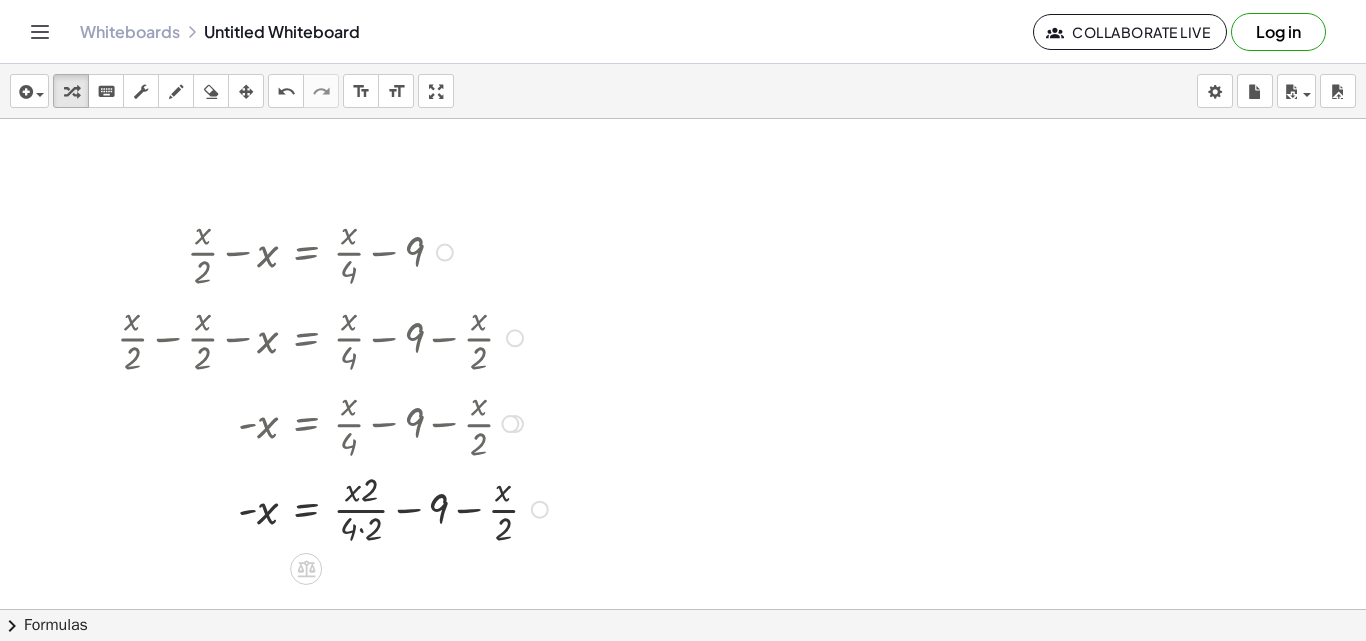 click at bounding box center [335, 508] 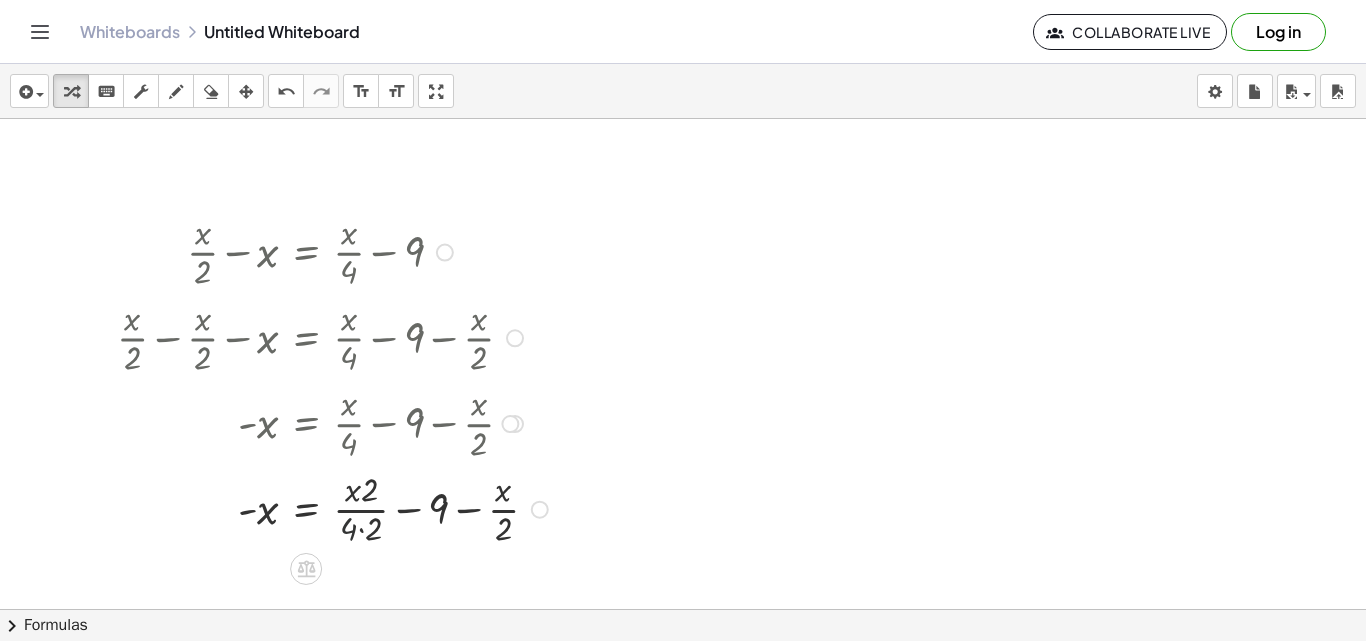 click at bounding box center (335, 508) 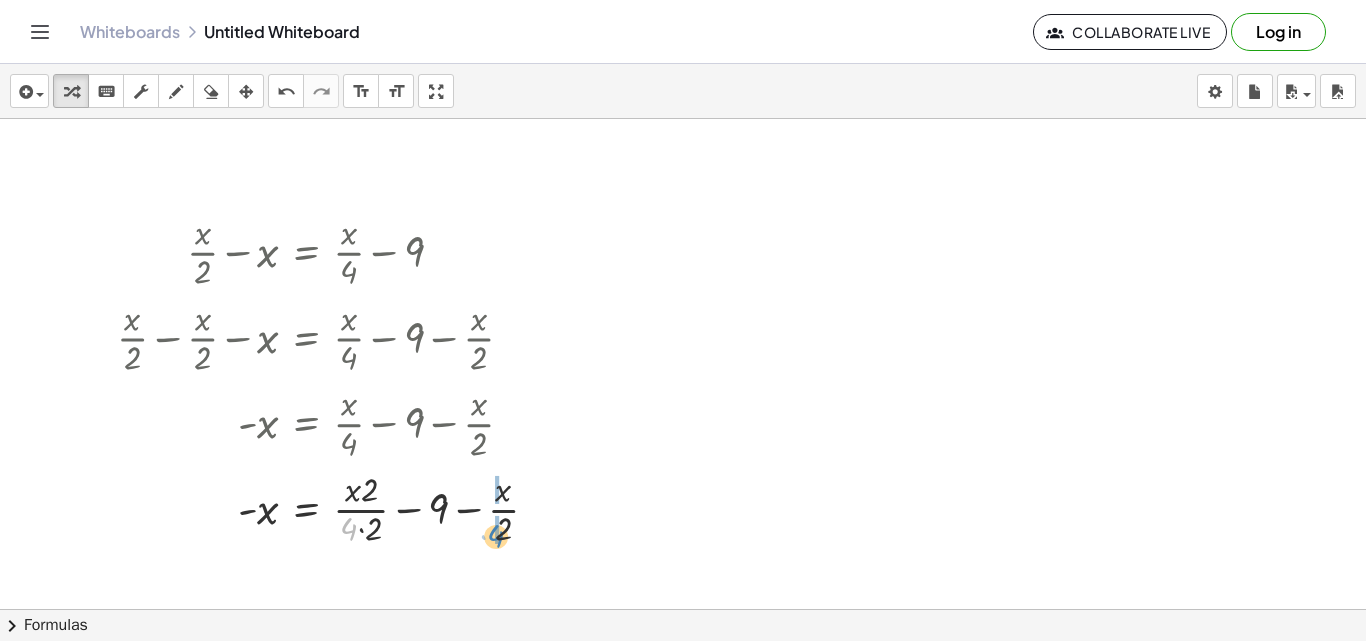 drag, startPoint x: 356, startPoint y: 532, endPoint x: 505, endPoint y: 539, distance: 149.16434 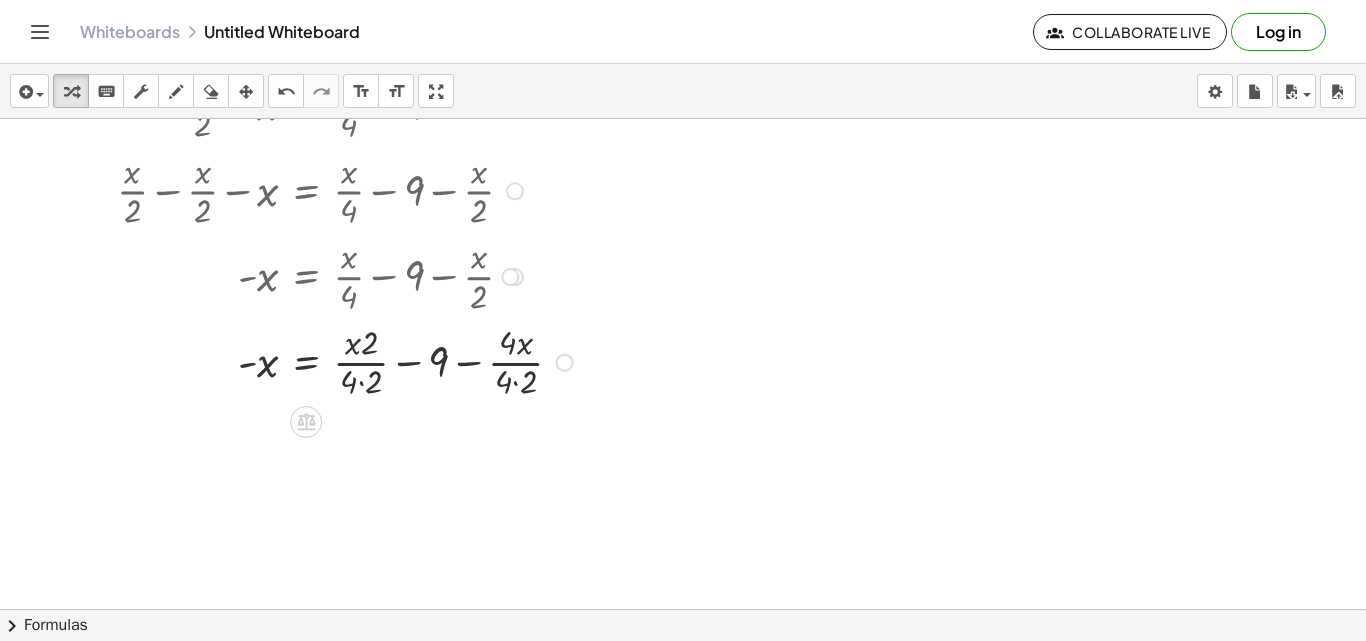 scroll, scrollTop: 200, scrollLeft: 0, axis: vertical 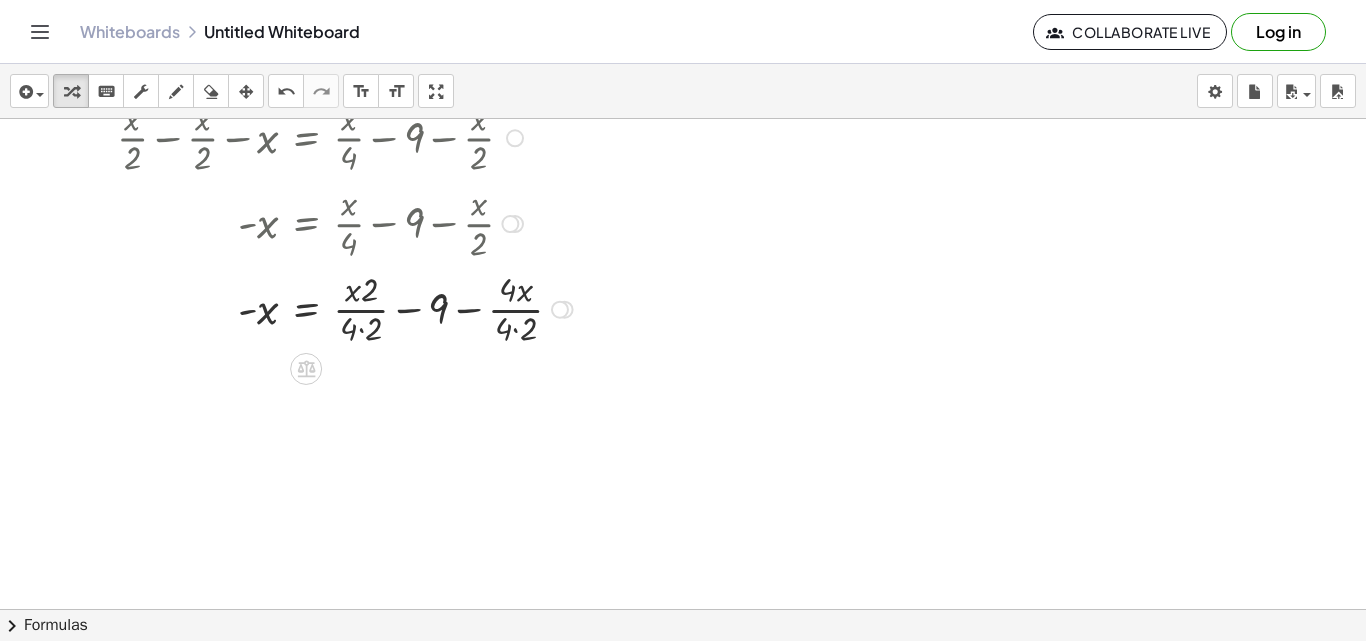 click at bounding box center [348, 308] 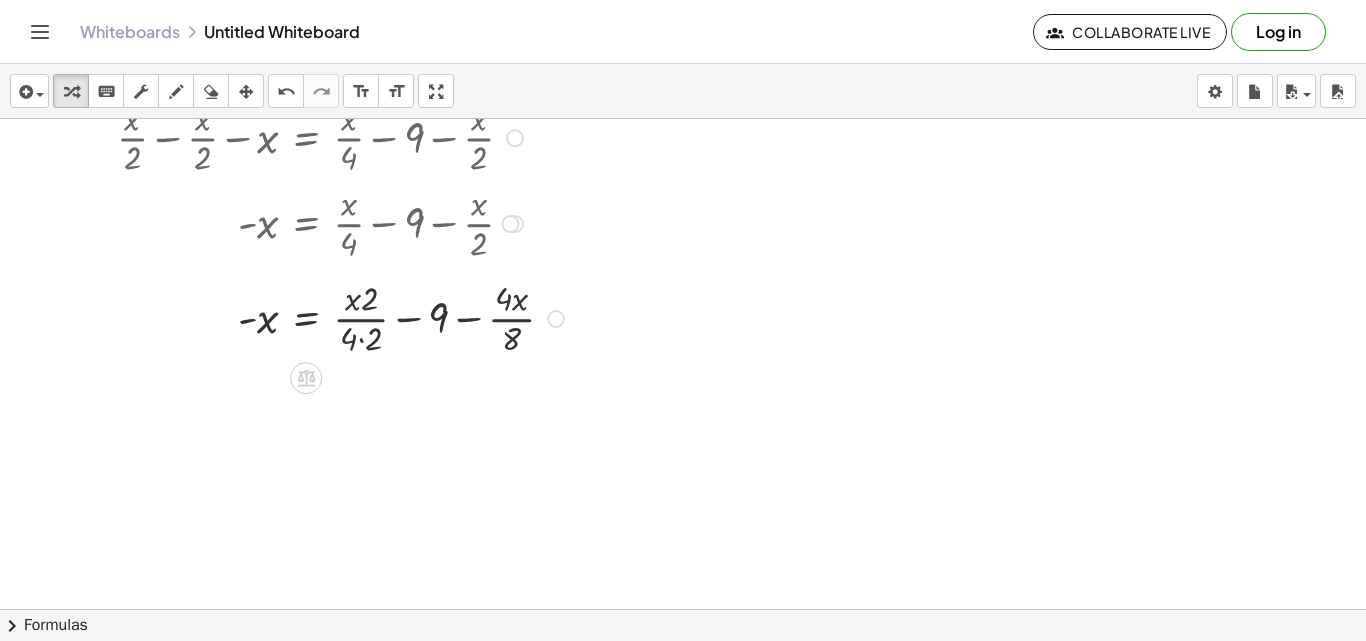 click on "+ · x · 2 − x = + · x · 4 − 9 + · x · 2 − · x · 2 − x = + · x · 4 − 9 − · x · 2 + 0 − x = + · x · 4 − 9 − · x · 2 - x = + · x · 4 − 9 − · x · 2 - x = + · x · 2 · 4 · 2 − 9 − · x · 2 - x = + · x · 2 · 4 · 2 − 9 − · 4 · x · 4 · 2 - x = + · x − 9 − · x · 2 · 2 · 4 · 4 · 8" at bounding box center [306, 53] 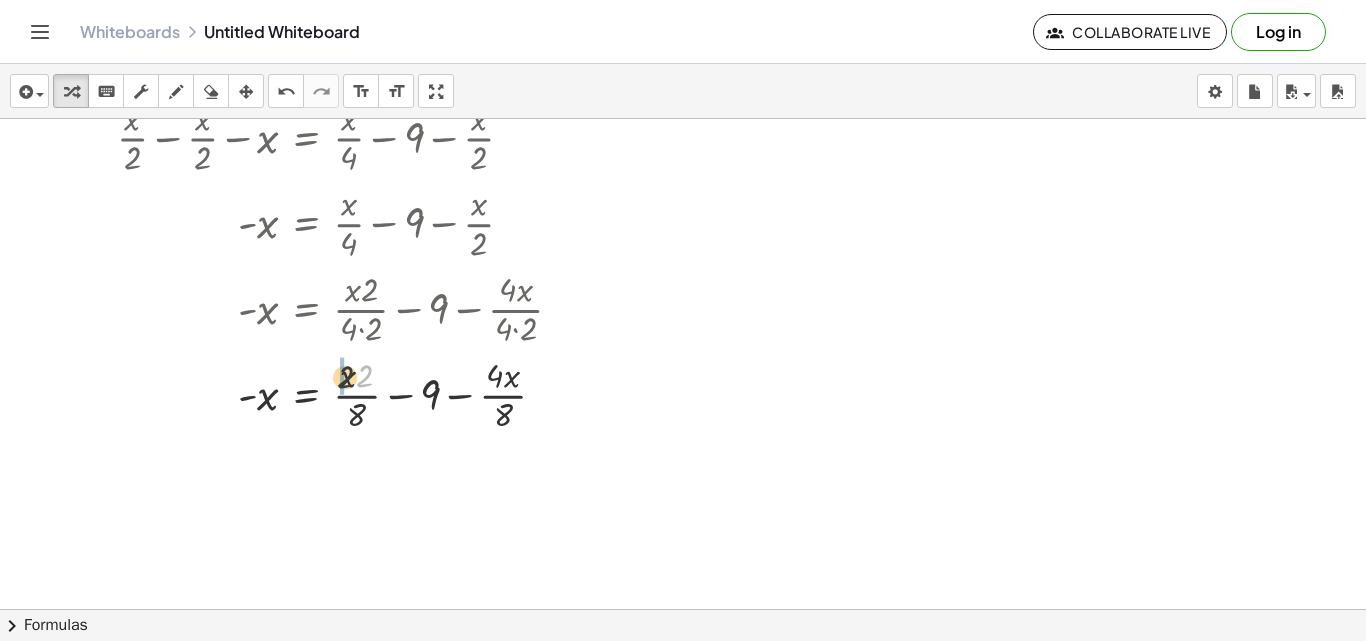 drag, startPoint x: 361, startPoint y: 383, endPoint x: 344, endPoint y: 383, distance: 17 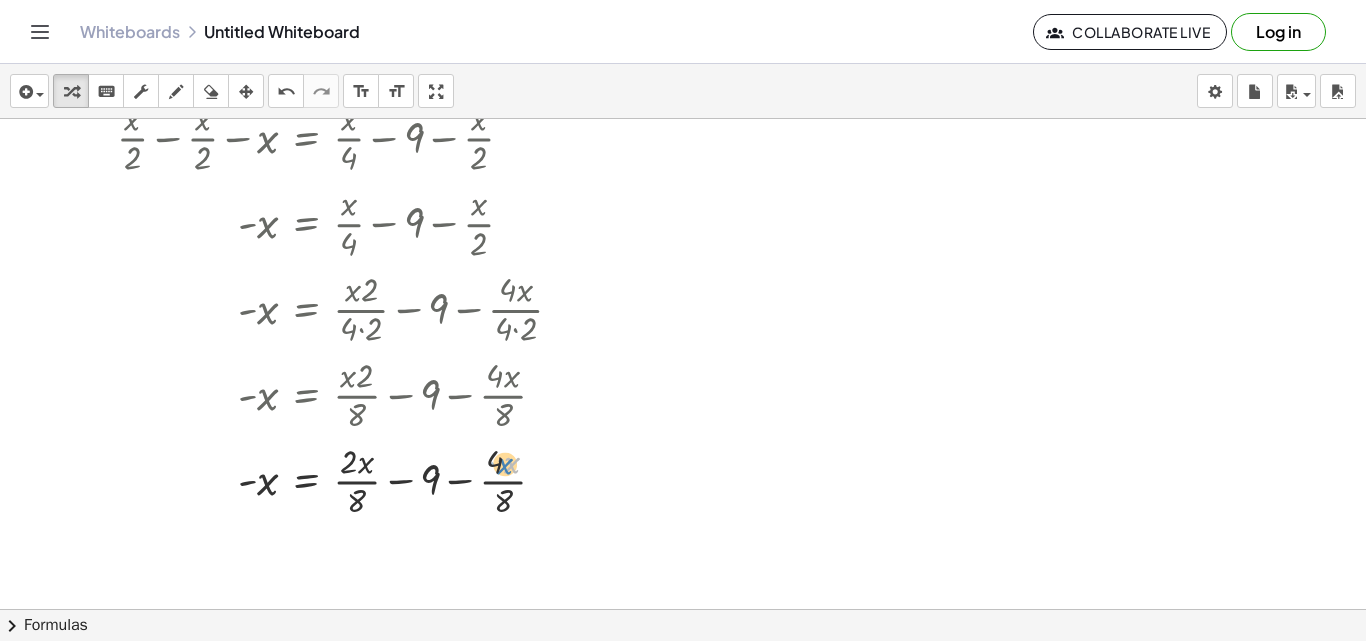 click on "+ · x · 2 − x = + · x · 4 − 9 + · x · 2 − · x · 2 − x = + · x · 4 − 9 − · x · 2 + 0 − x = + · x · 4 − 9 − · x · 2 - x = + · x · 4 − 9 − · x · 2 - x = + · x · 2 · 4 · 2 − 9 − · x · 2 - x = + · x · 2 · 4 · 2 − 9 − · 4 · x · 4 · 2 - x = + · x · 2 · 4 · 2 − 9 − · 4 · x · 8 - x = + · x · 2 · 8 − 9 − · 4 · x · 8 · x - x = + · x − 9 − · x · 2 · · 4 · 8 8" at bounding box center [306, 53] 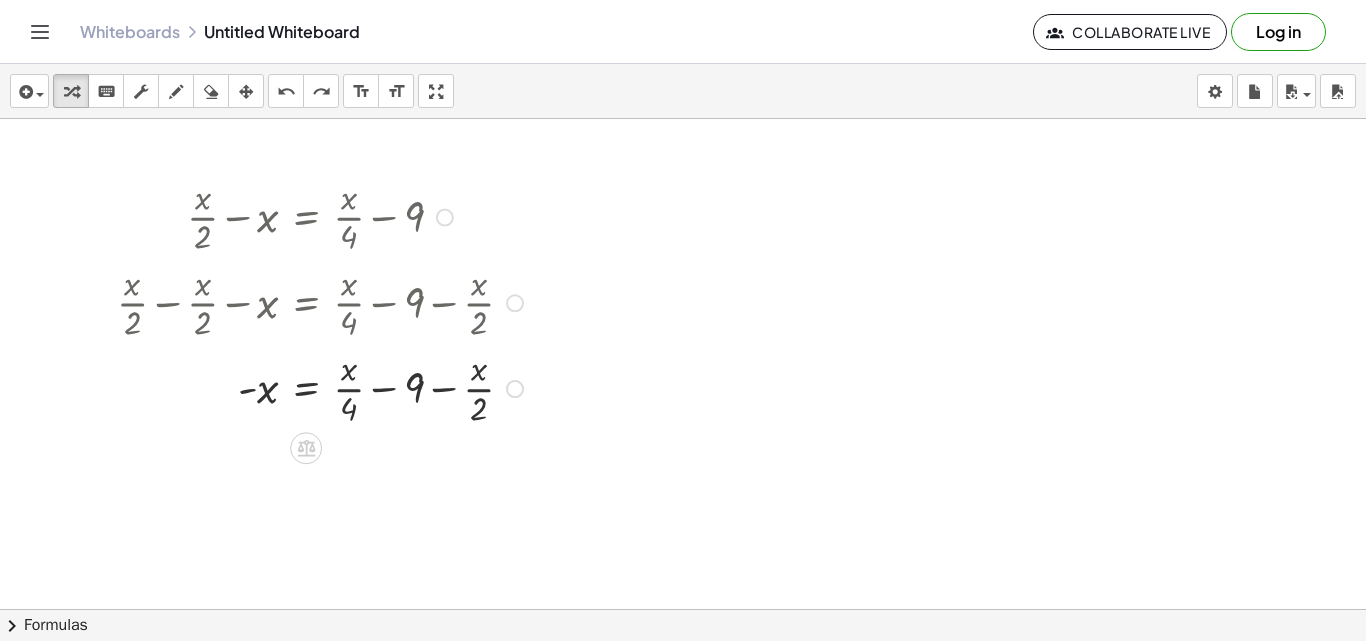 scroll, scrollTop: 0, scrollLeft: 0, axis: both 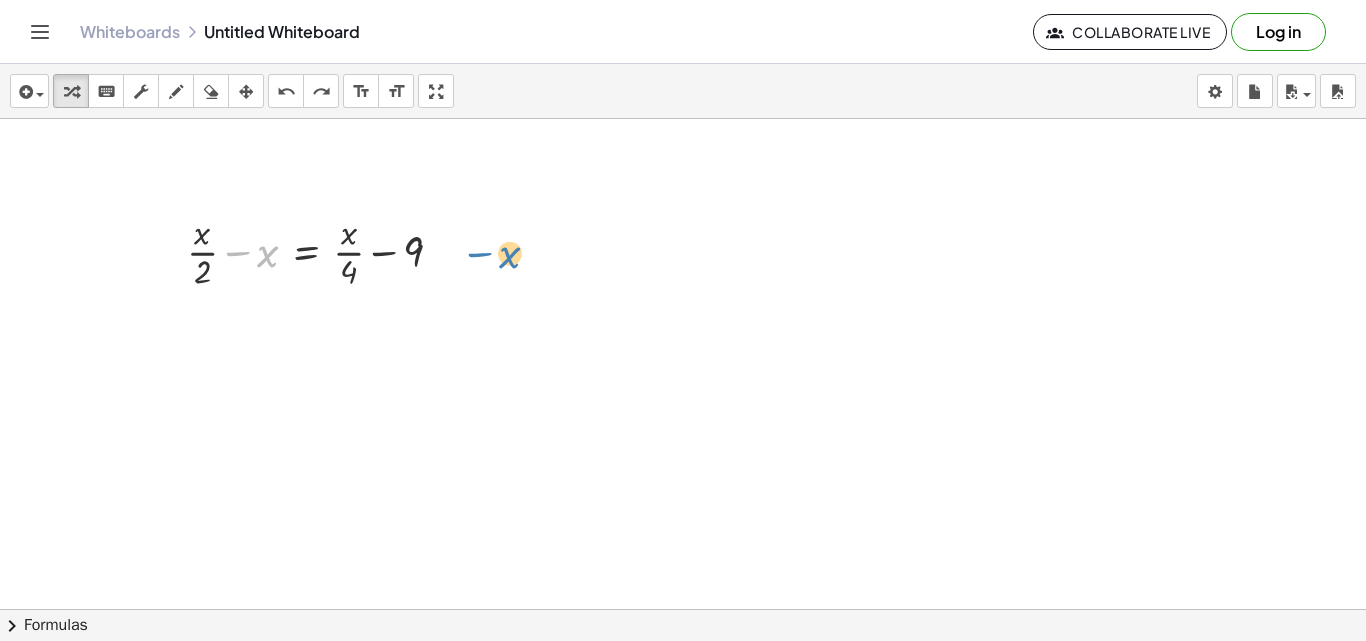 drag, startPoint x: 245, startPoint y: 256, endPoint x: 500, endPoint y: 252, distance: 255.03137 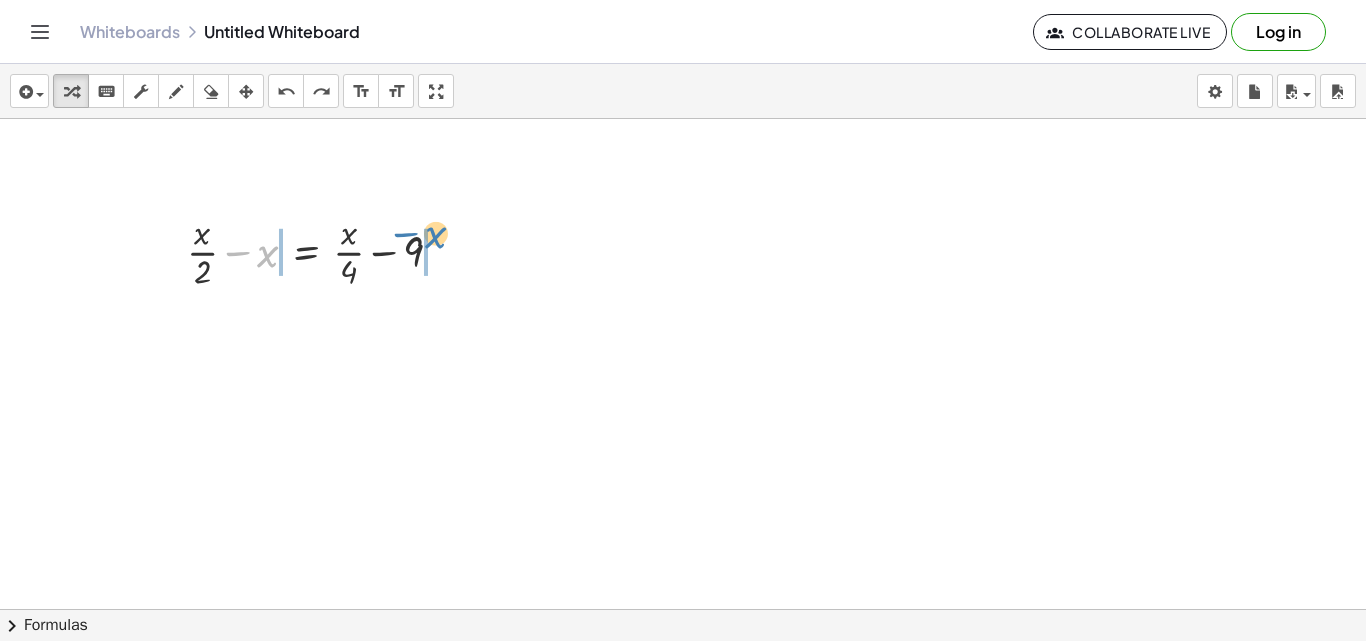 drag, startPoint x: 231, startPoint y: 260, endPoint x: 400, endPoint y: 242, distance: 169.95587 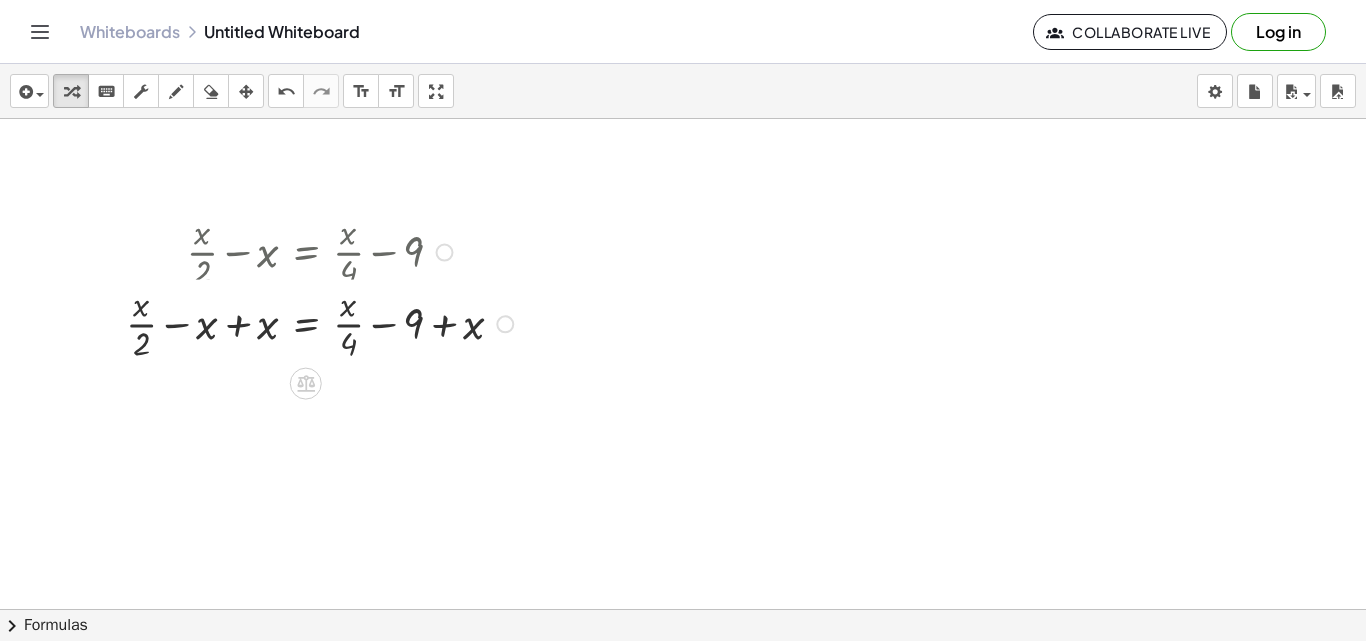 click on "+ · x · 2 − x = + · x · 4 − 9 + · x · 2 = + · x · 4 − 9 − x + x + x" at bounding box center [306, 253] 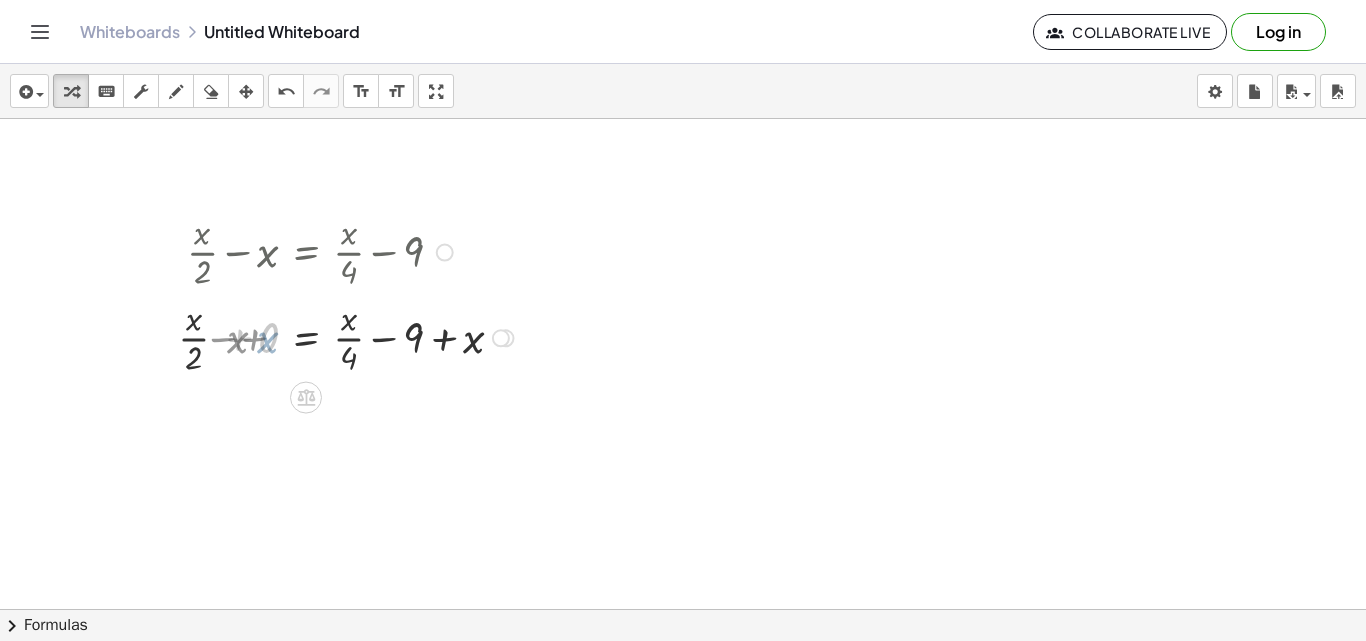 click at bounding box center [353, 337] 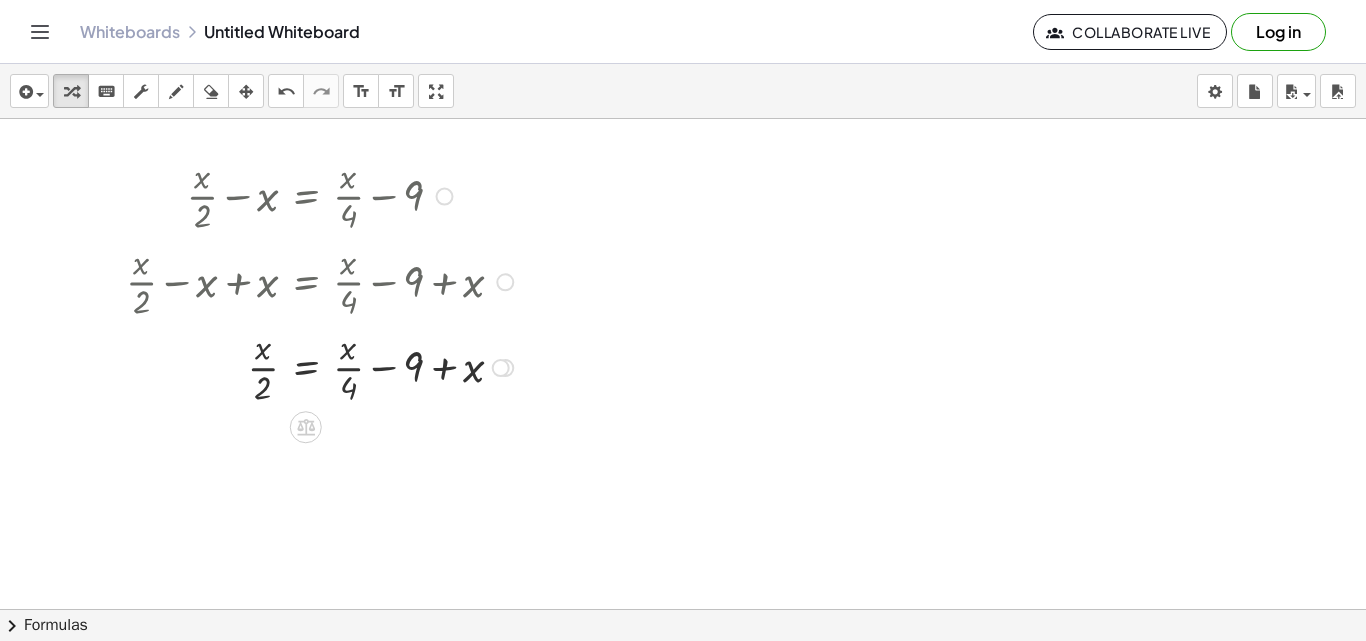 scroll, scrollTop: 100, scrollLeft: 0, axis: vertical 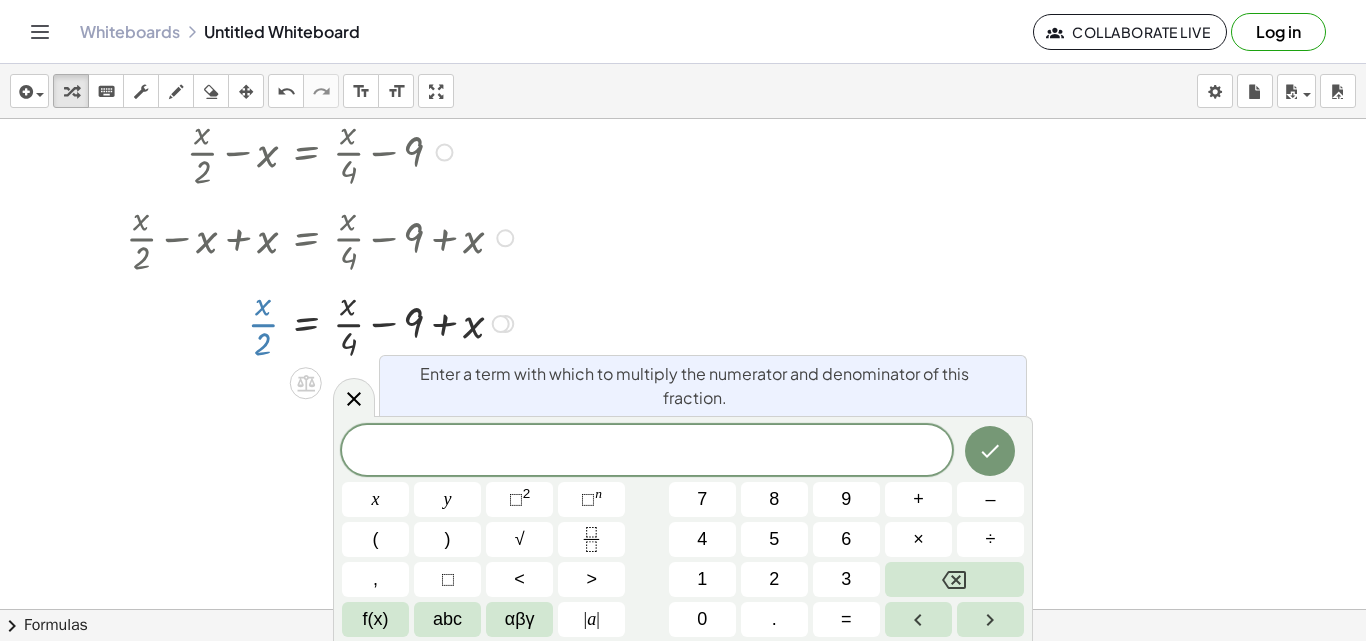 click at bounding box center [323, 322] 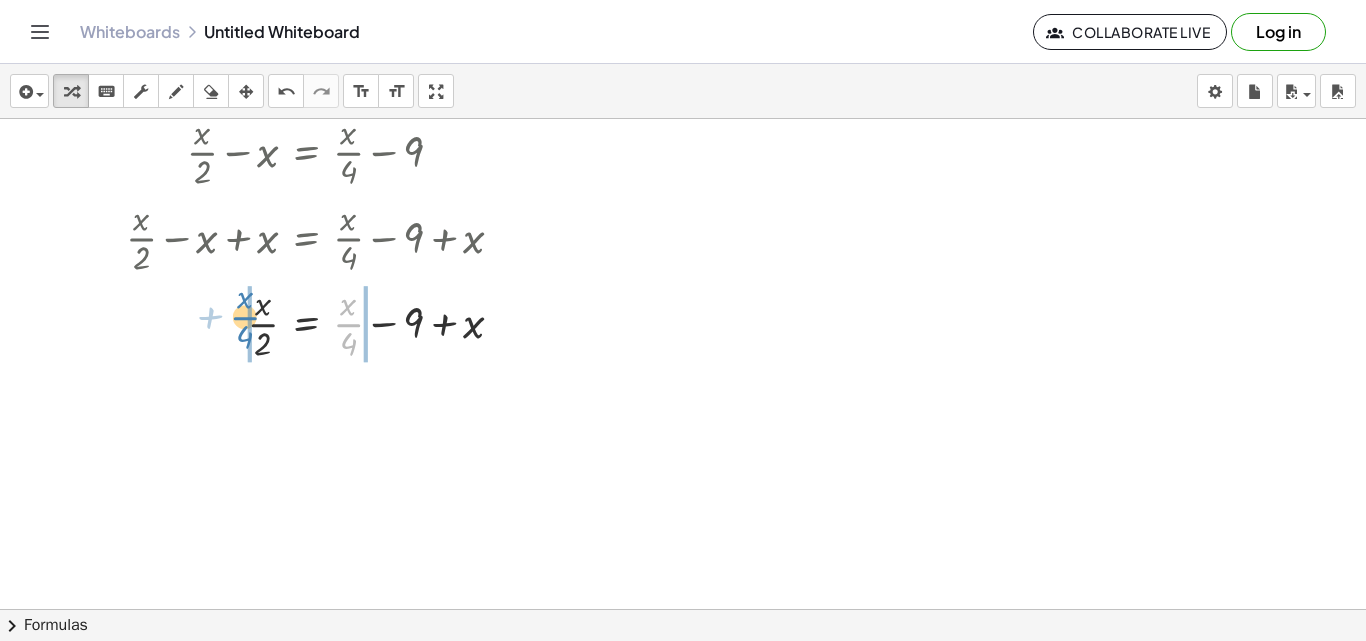 drag, startPoint x: 355, startPoint y: 331, endPoint x: 251, endPoint y: 323, distance: 104.307236 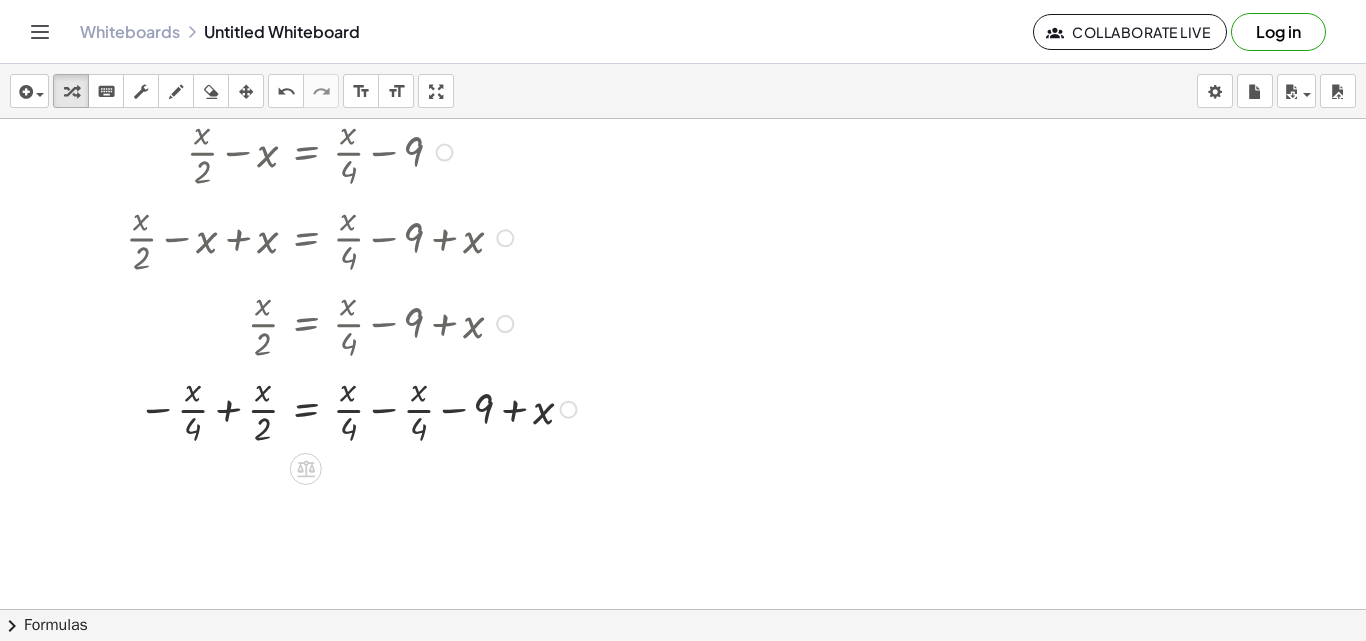 click at bounding box center [354, 408] 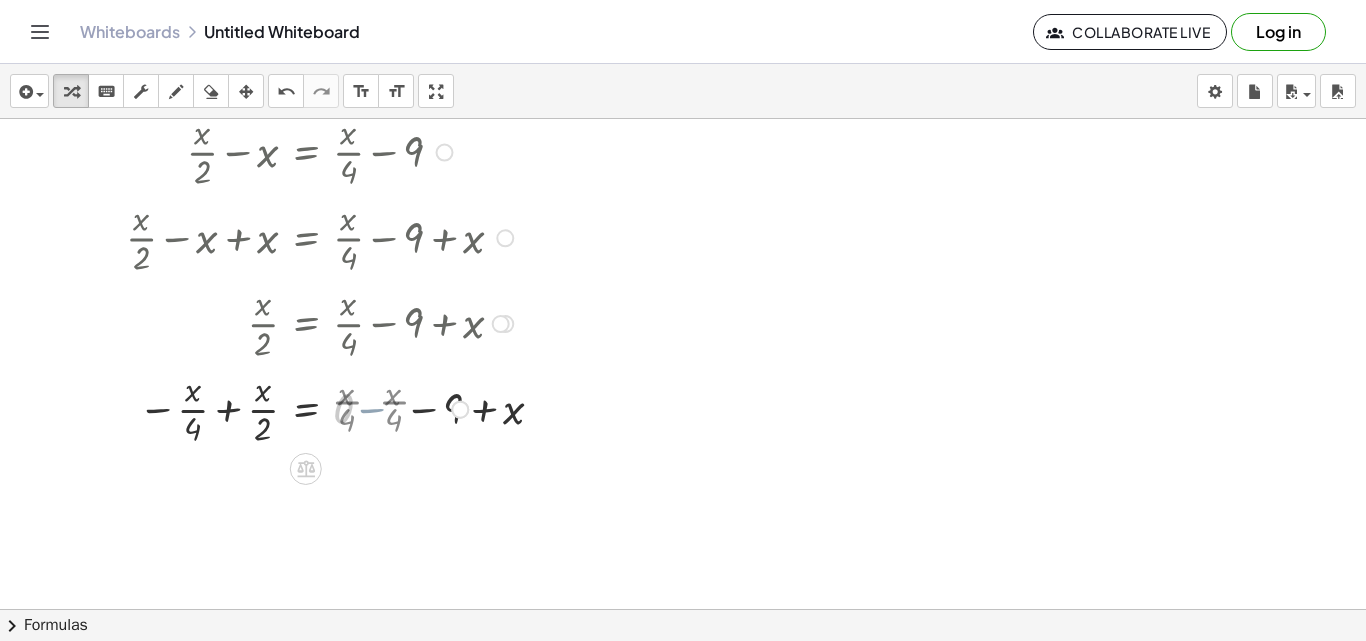 scroll, scrollTop: 300, scrollLeft: 0, axis: vertical 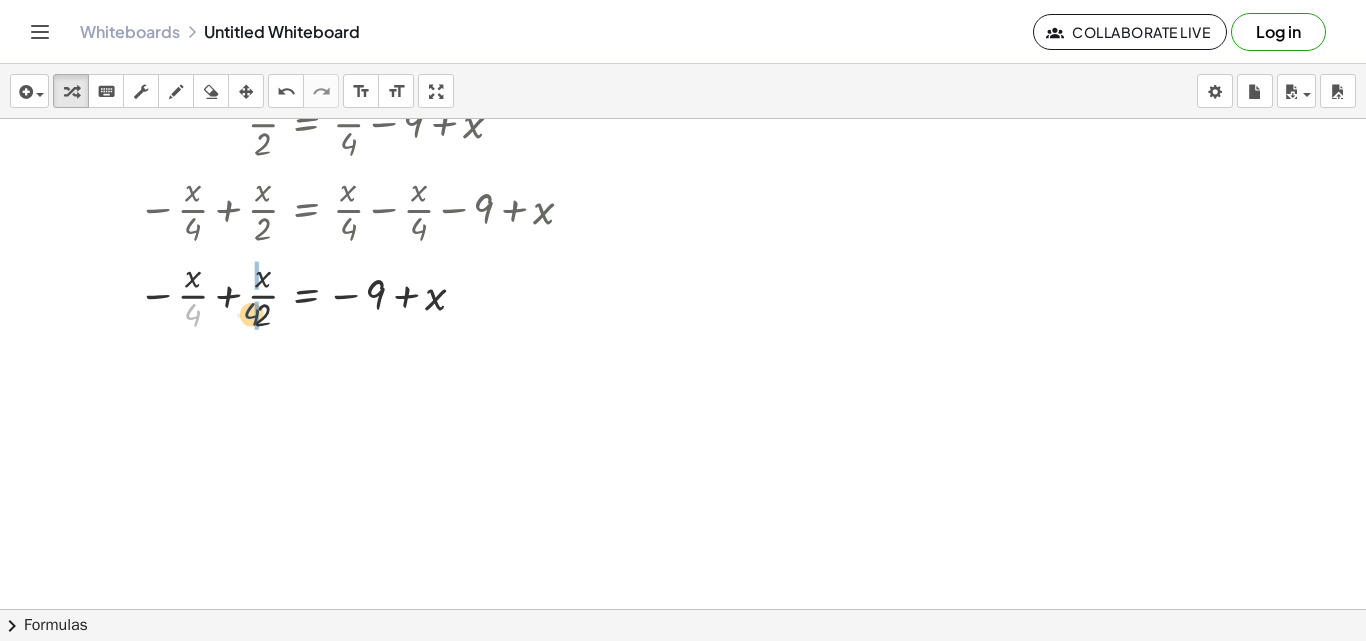 drag, startPoint x: 194, startPoint y: 314, endPoint x: 265, endPoint y: 313, distance: 71.00704 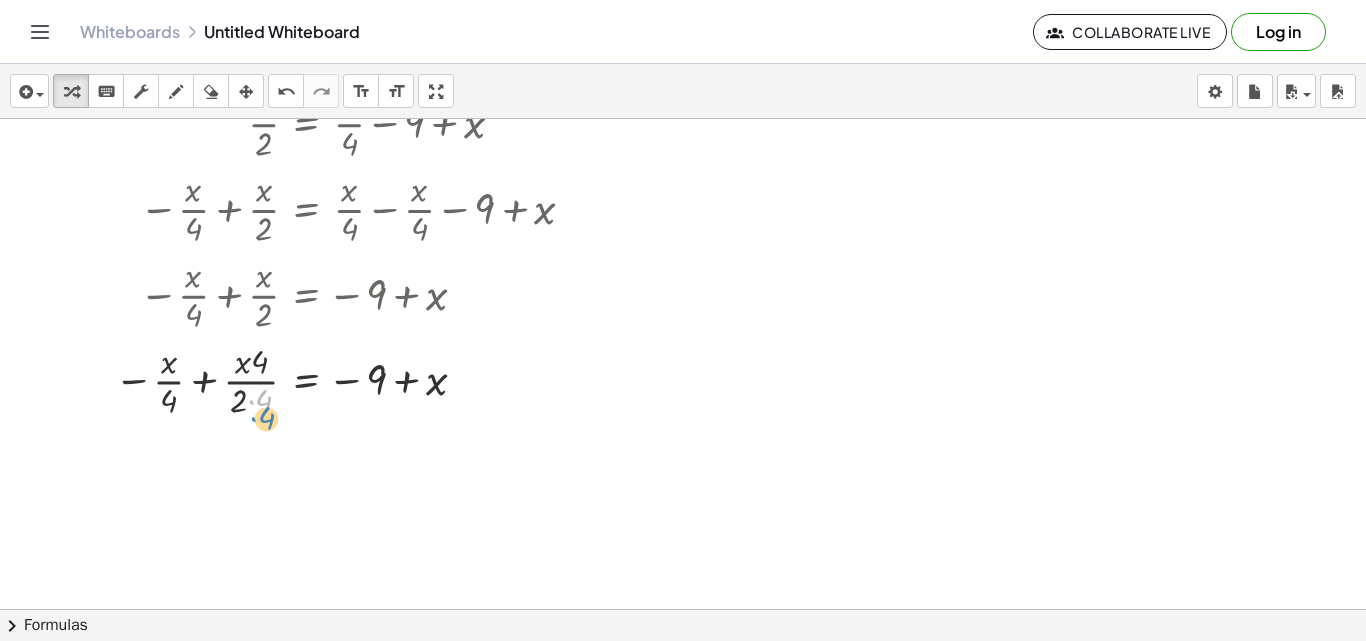 click on "+ · x · 2 − x = + · x · 4 − 9 + · x · 2 − x + x = + · x · 4 − 9 + x + · x · 2 + 0 = + · x · 4 − 9 + x · x · 2 = + · x · 4 − 9 + x − · x · 4 + · x · 2 = + · x · 4 − · x · 4 − 9 + x − · x · 4 + · x · 2 = + 0 − 9 + x − · x · 4 + · x · 2 = − 9 + x · 4 · x · 2 = − 9 + x − · x + · 4 · 4 · 4" at bounding box center (306, -47) 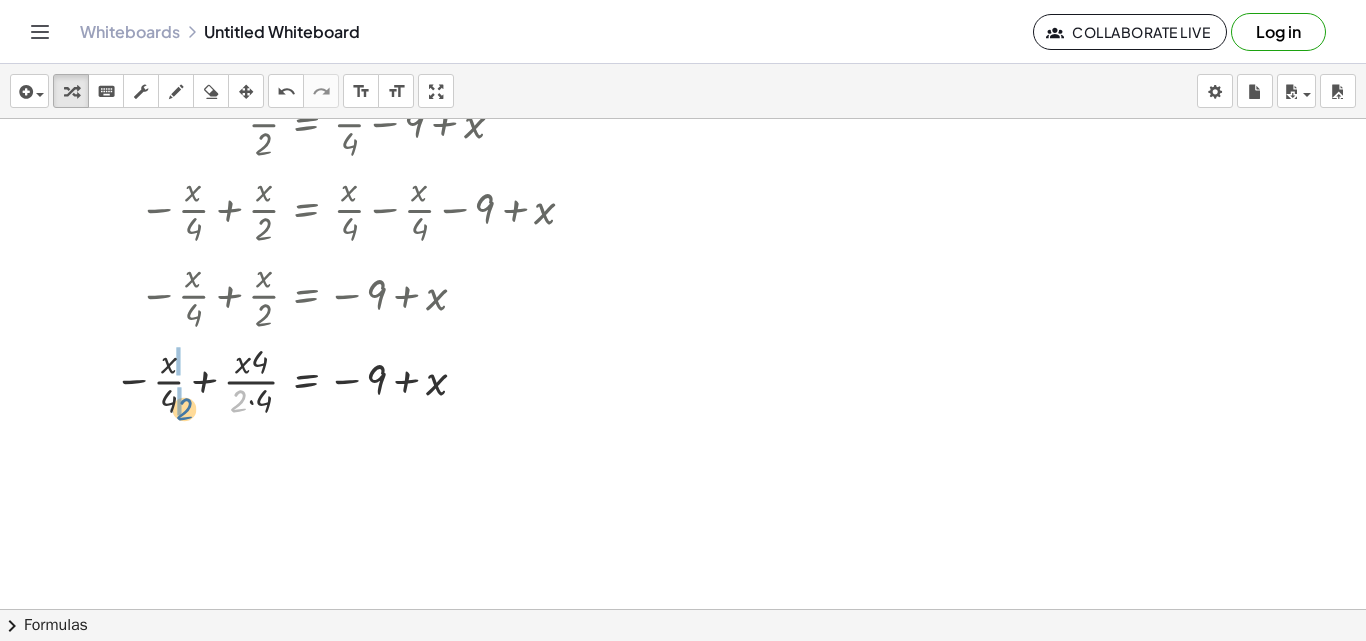 drag, startPoint x: 216, startPoint y: 405, endPoint x: 179, endPoint y: 411, distance: 37.48333 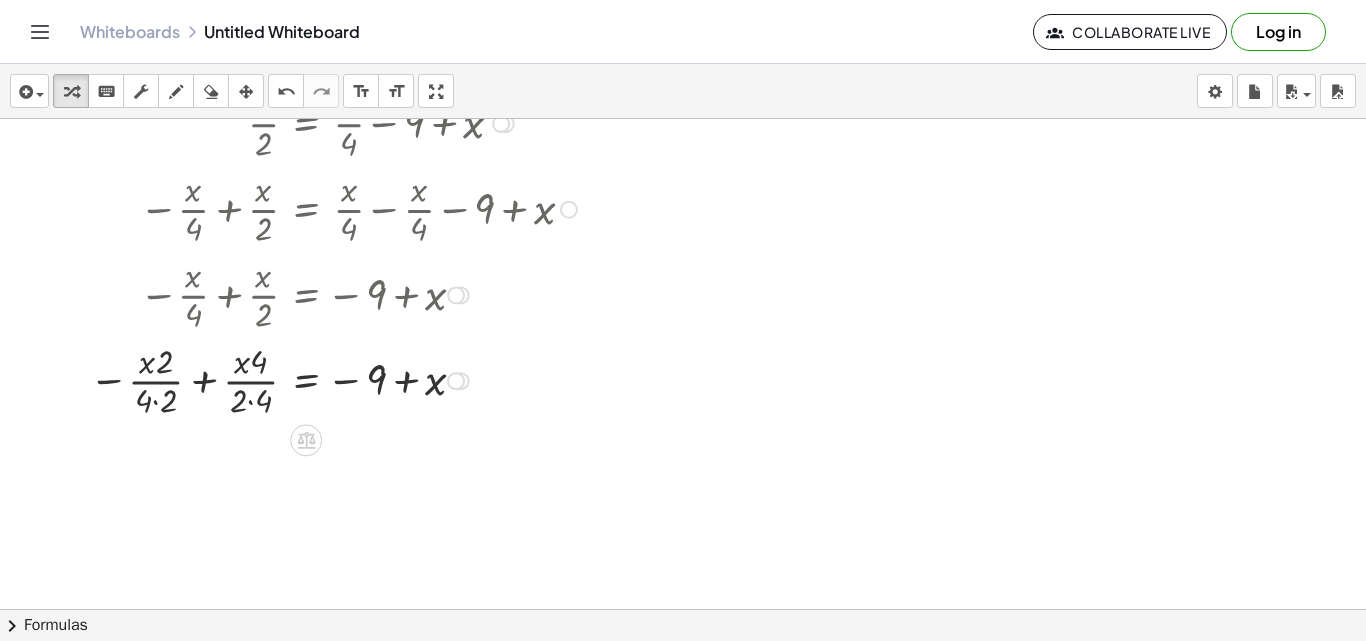 click at bounding box center [336, 380] 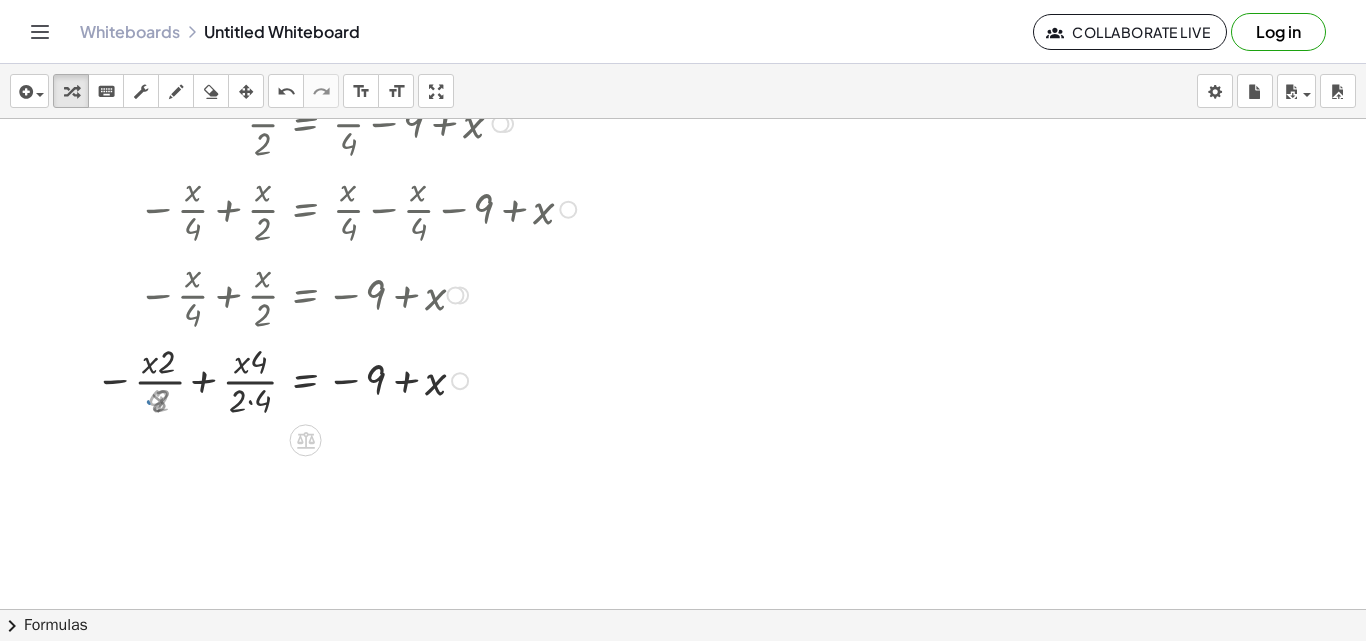 click at bounding box center (340, 380) 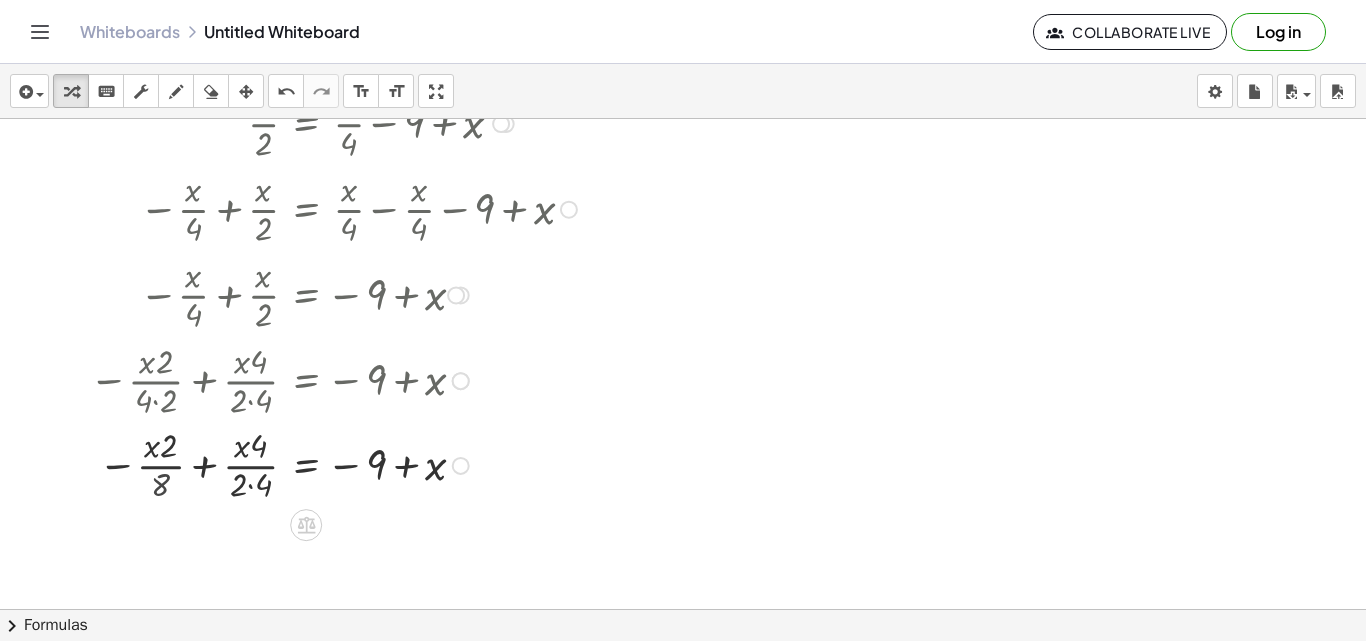click at bounding box center [336, 380] 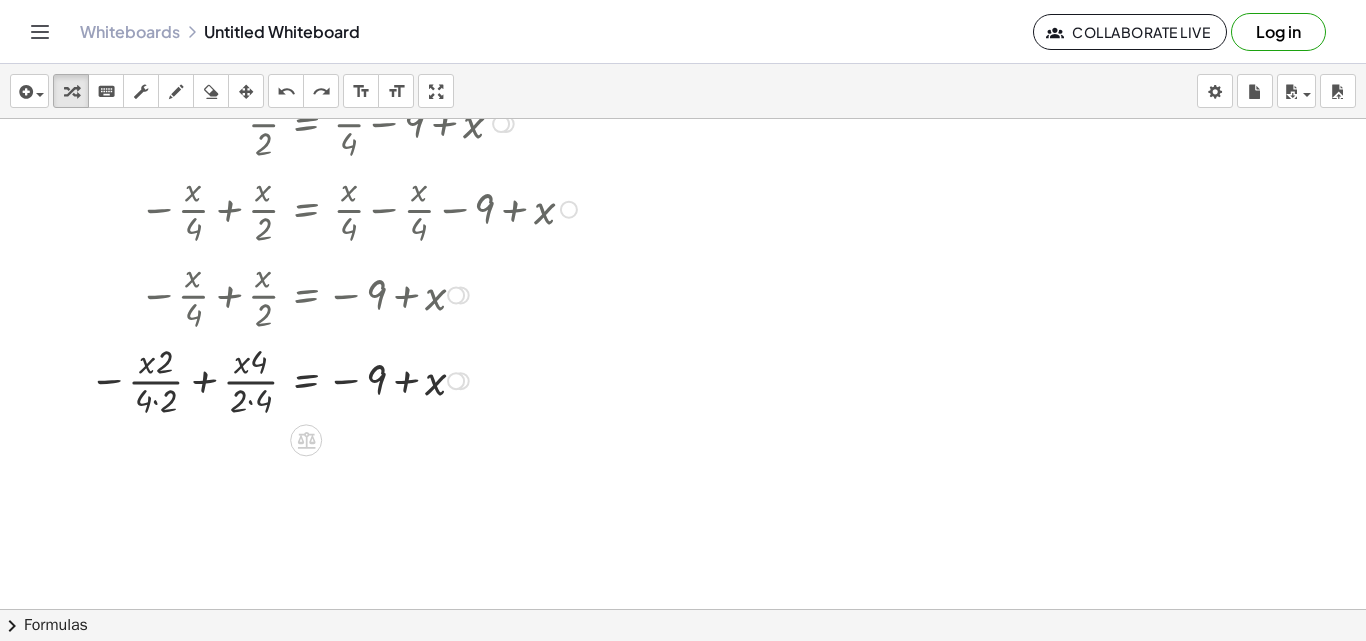 drag, startPoint x: 262, startPoint y: 396, endPoint x: 223, endPoint y: 414, distance: 42.953465 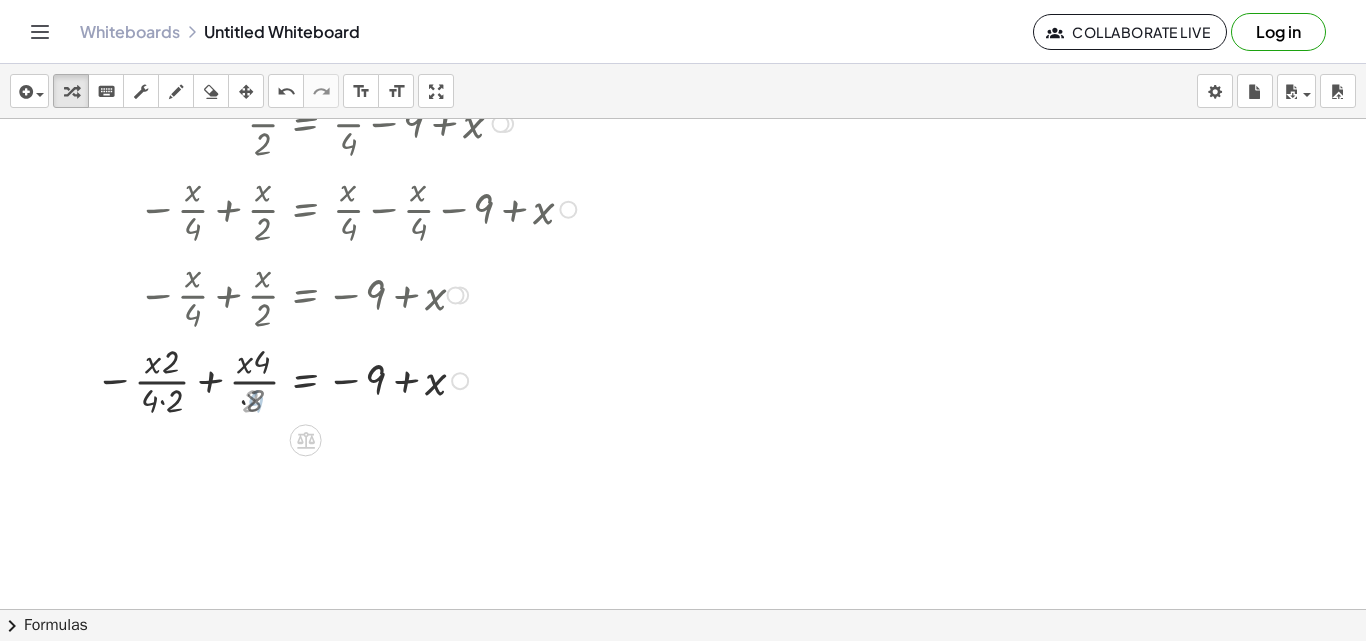 click at bounding box center (340, 380) 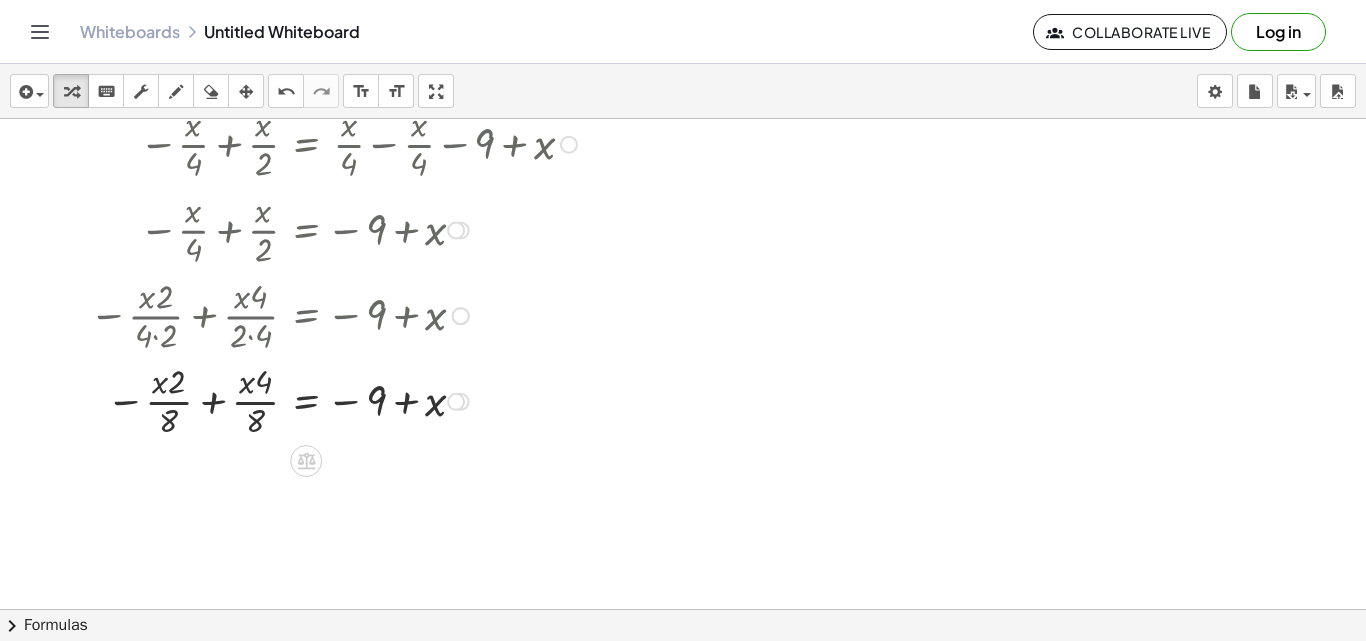 scroll, scrollTop: 400, scrollLeft: 0, axis: vertical 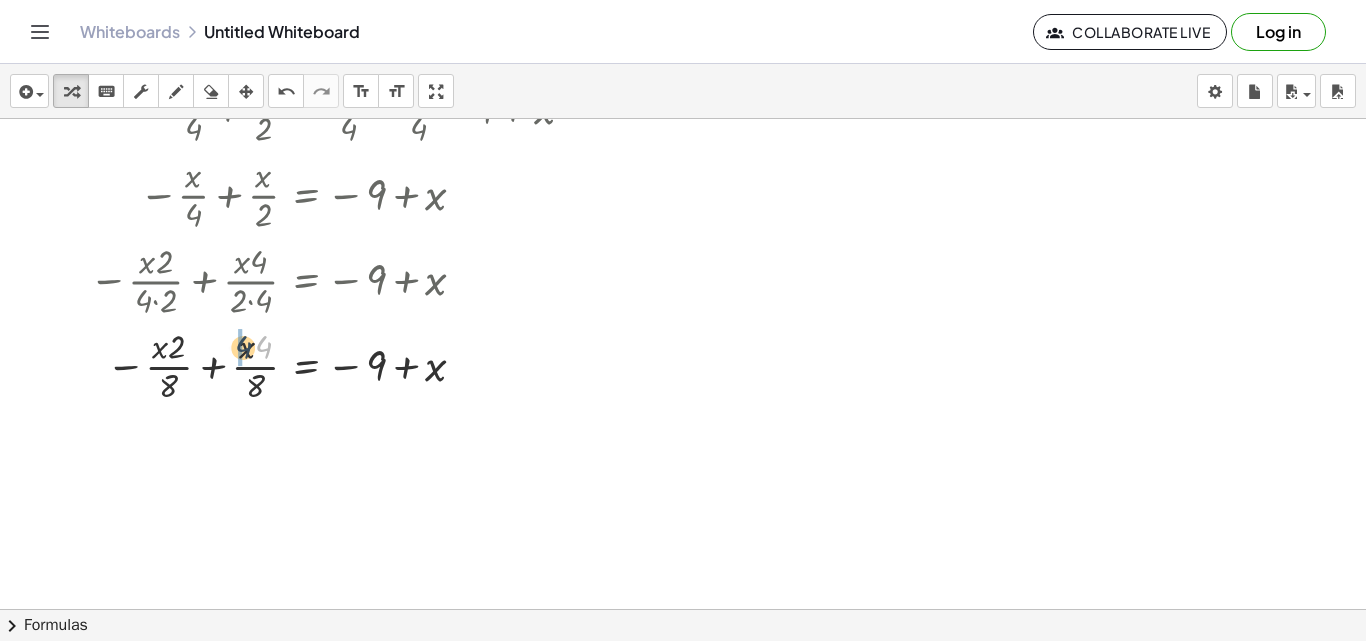 drag, startPoint x: 268, startPoint y: 348, endPoint x: 241, endPoint y: 348, distance: 27 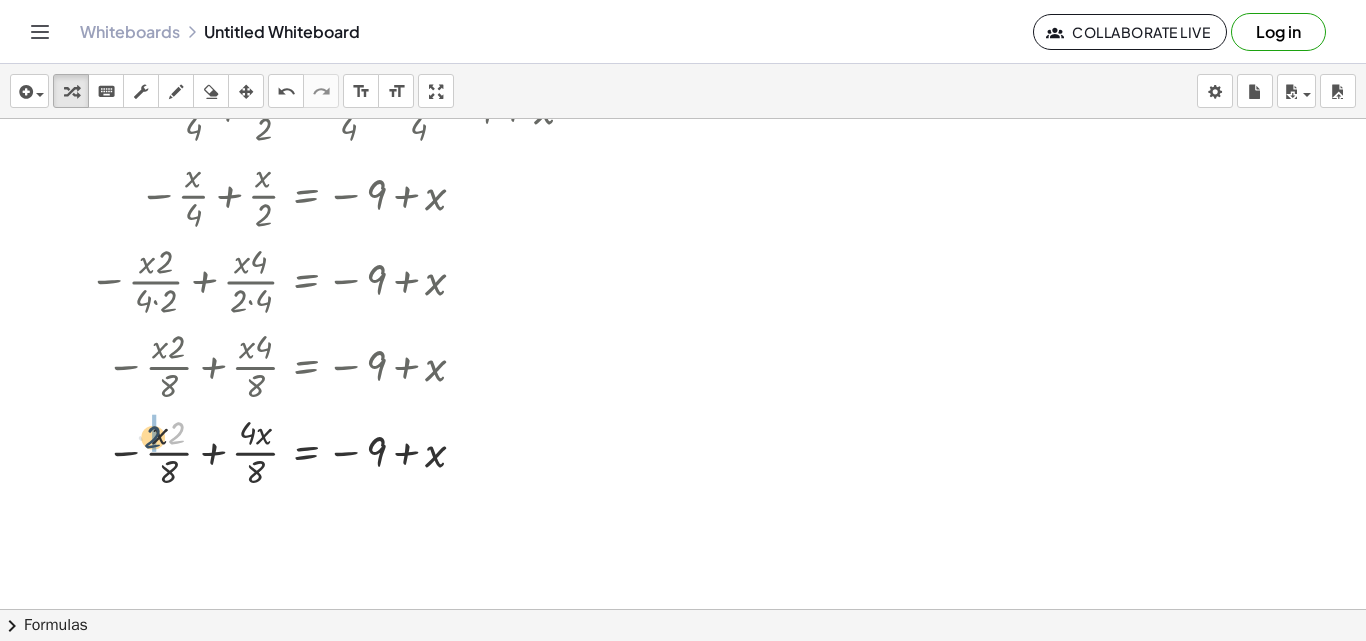 drag, startPoint x: 180, startPoint y: 424, endPoint x: 168, endPoint y: 422, distance: 12.165525 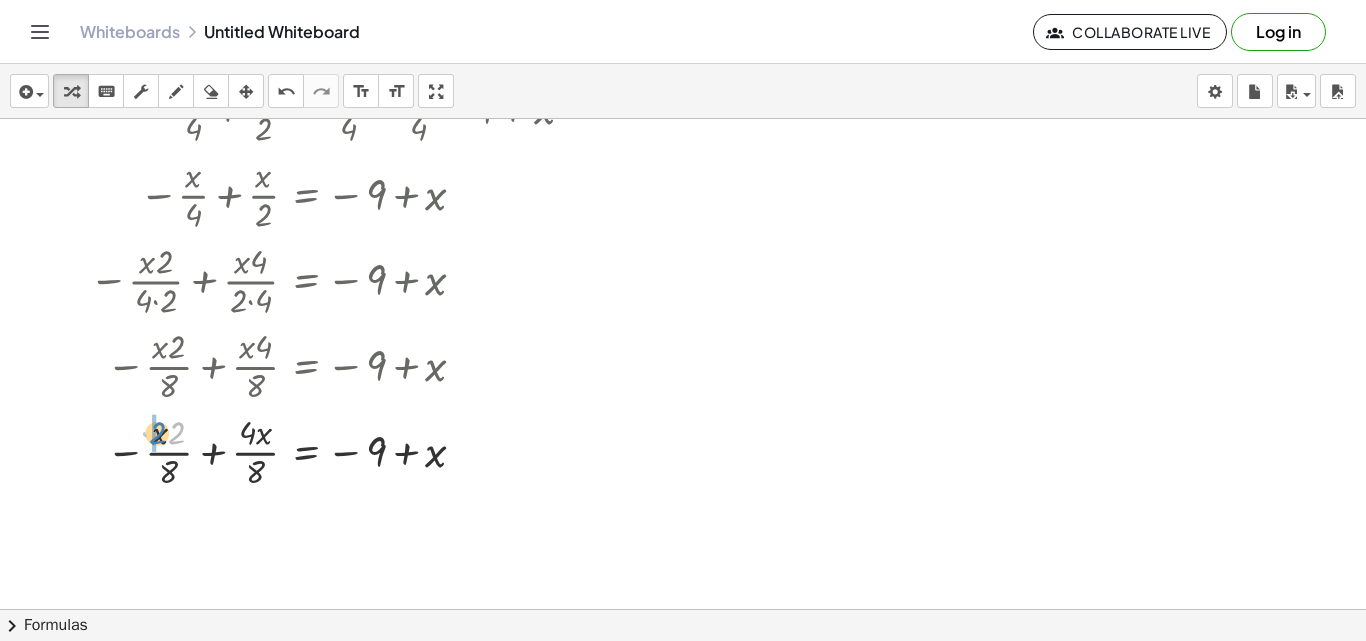 drag, startPoint x: 178, startPoint y: 429, endPoint x: 157, endPoint y: 429, distance: 21 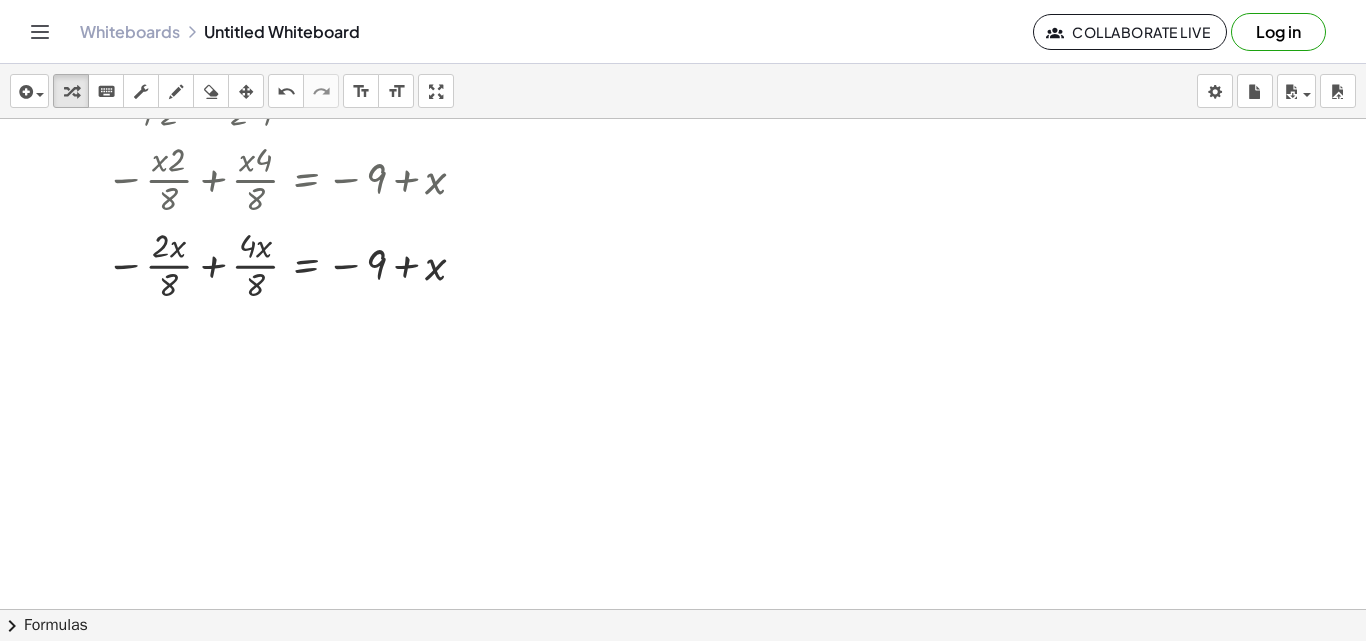 scroll, scrollTop: 490, scrollLeft: 0, axis: vertical 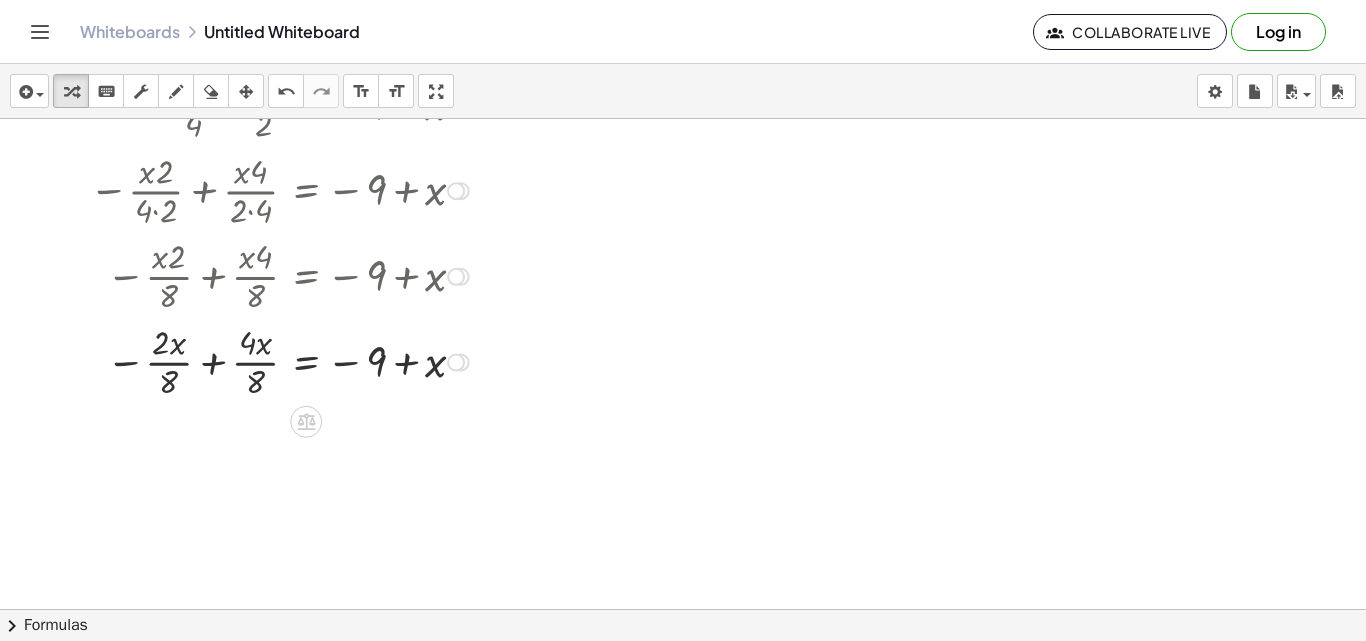 click at bounding box center [336, 361] 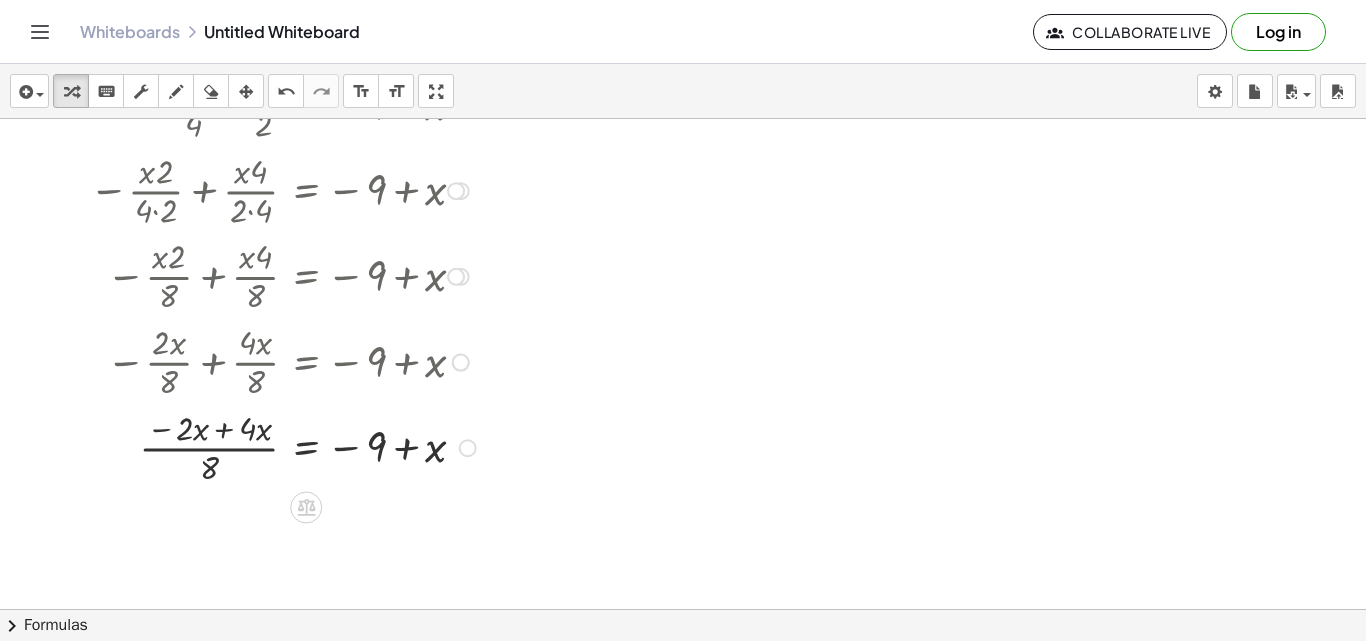 click at bounding box center [336, 447] 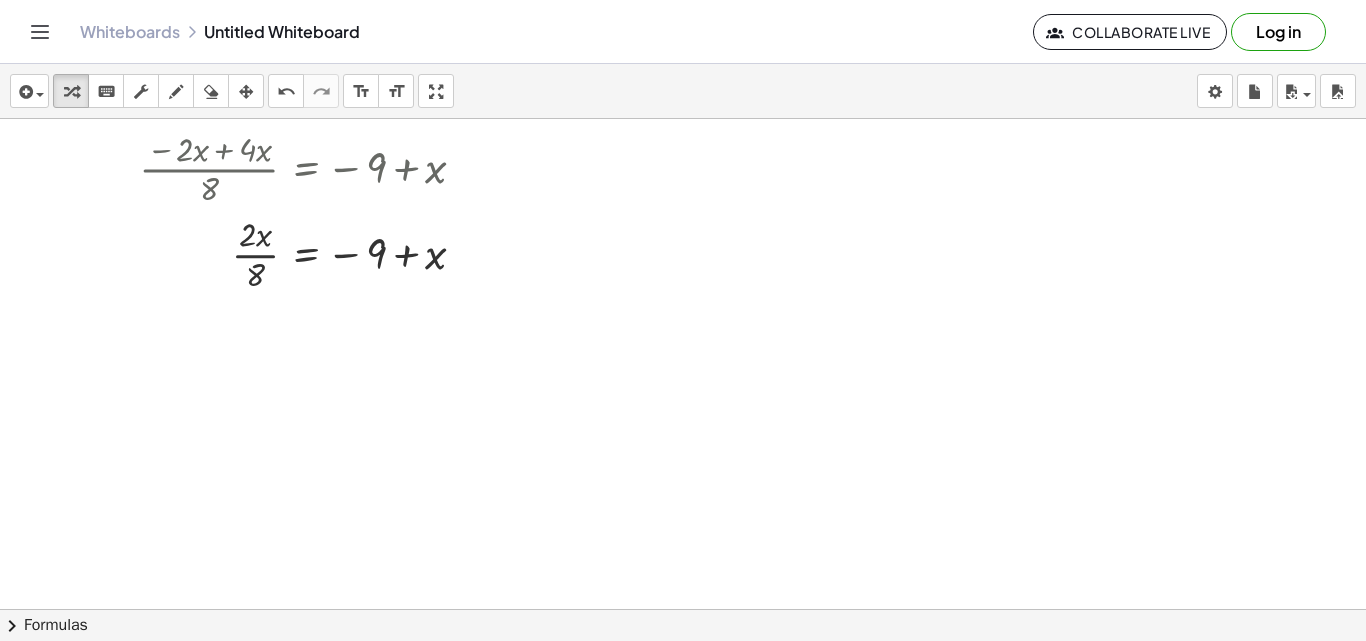 scroll, scrollTop: 798, scrollLeft: 0, axis: vertical 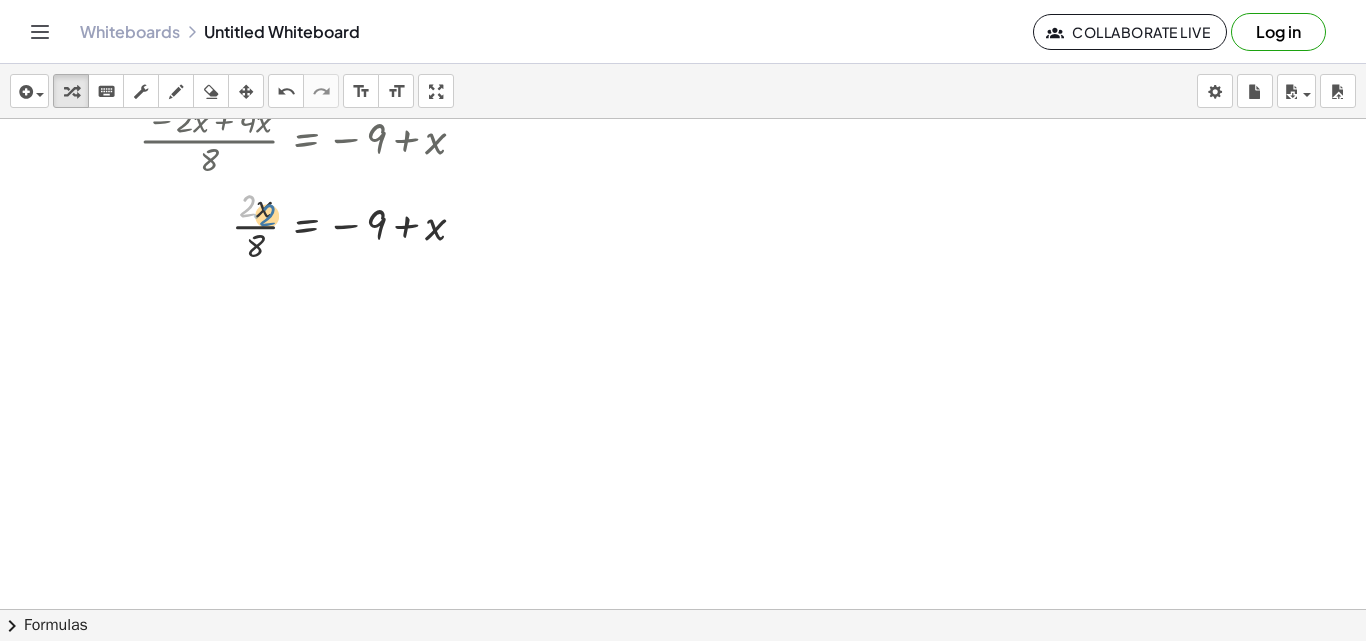 click at bounding box center [336, 224] 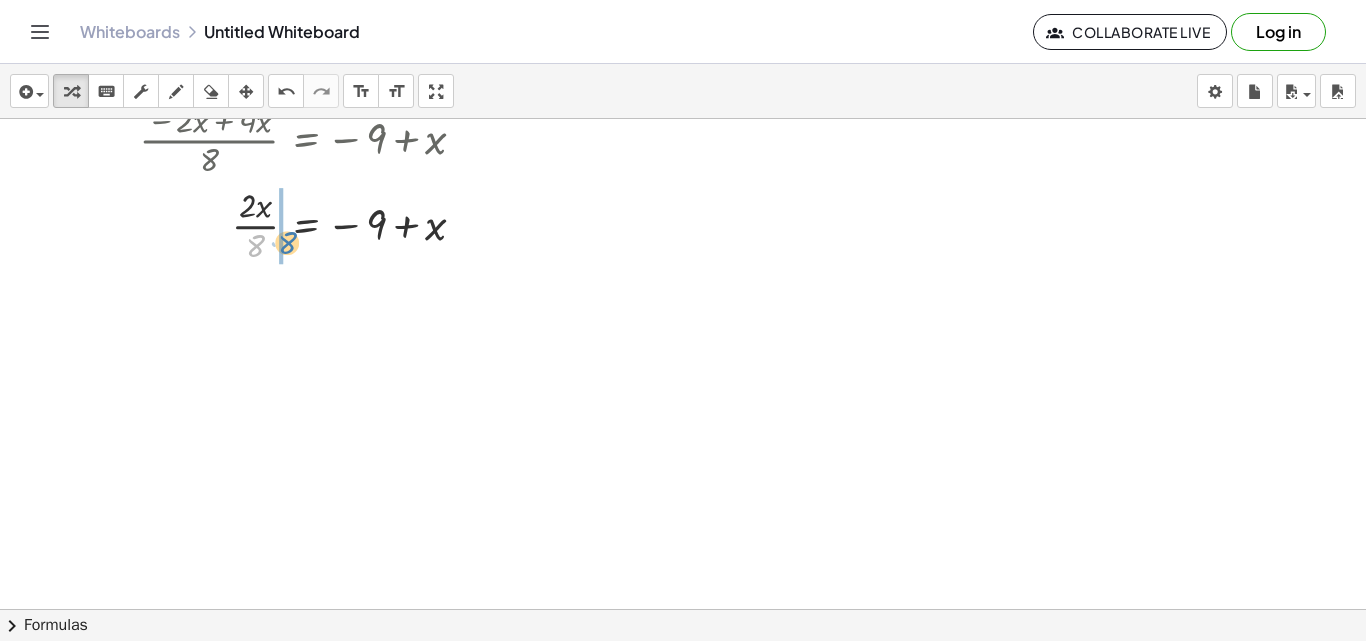 drag, startPoint x: 255, startPoint y: 239, endPoint x: 287, endPoint y: 236, distance: 32.140316 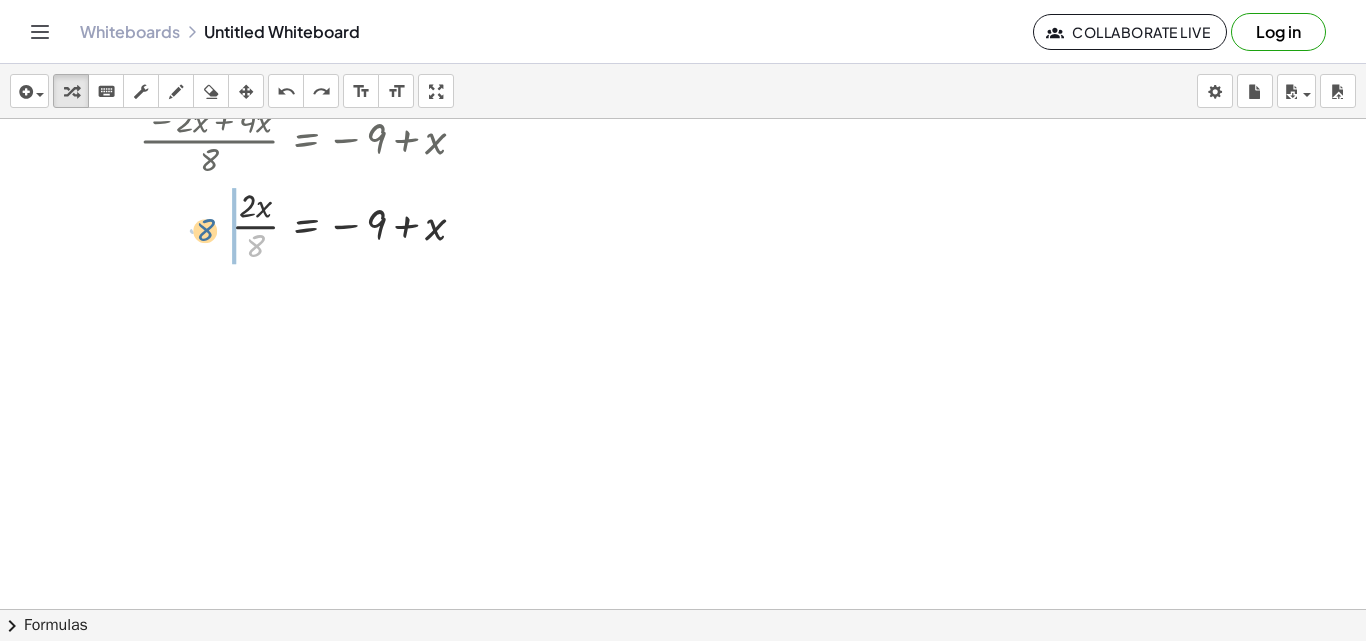 drag, startPoint x: 228, startPoint y: 242, endPoint x: 175, endPoint y: 222, distance: 56.648037 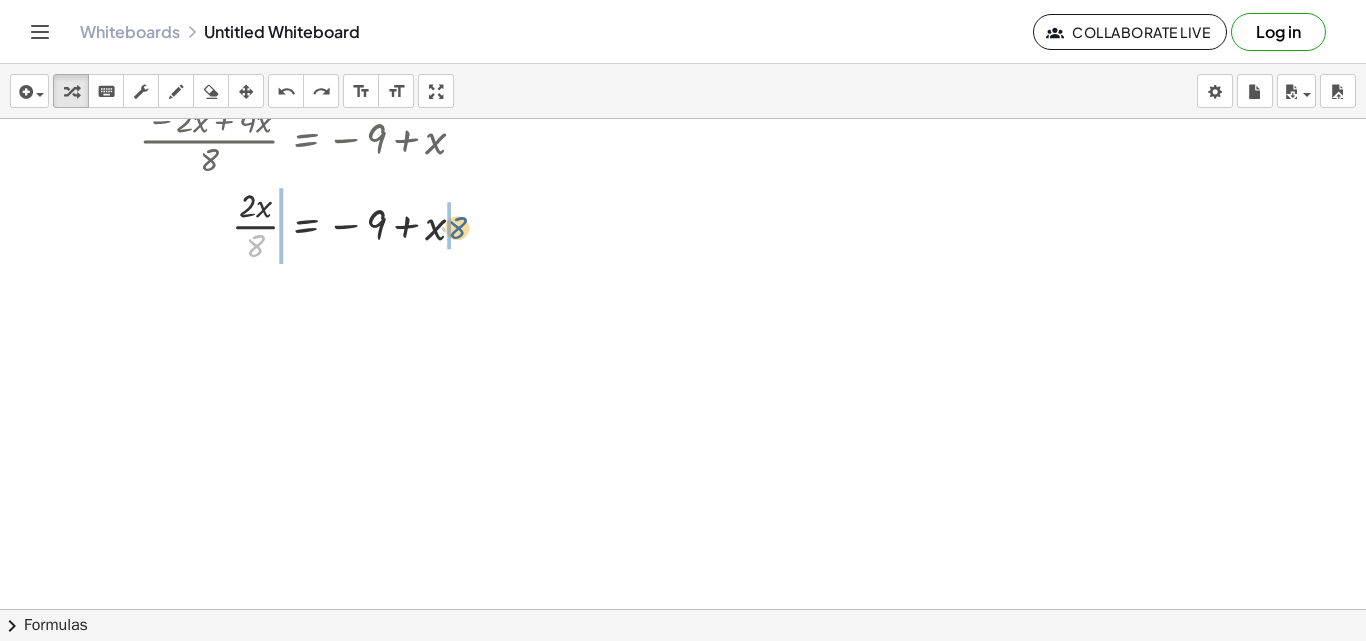 drag, startPoint x: 253, startPoint y: 243, endPoint x: 458, endPoint y: 225, distance: 205.78873 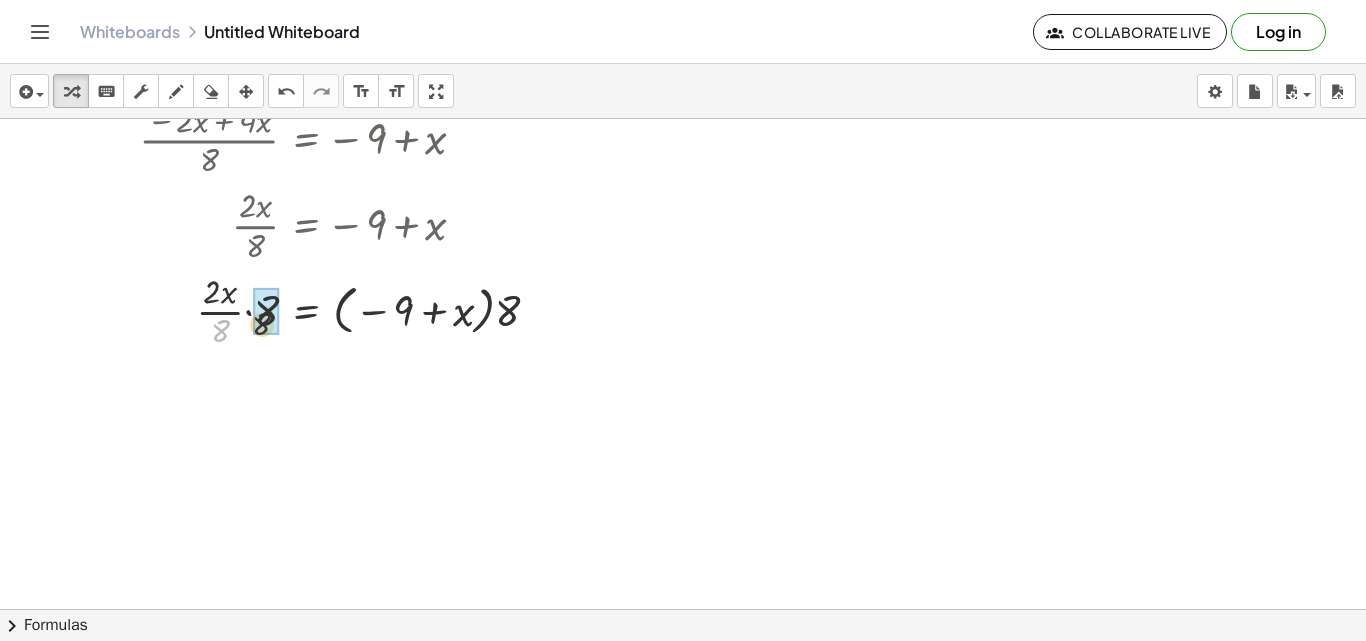 drag, startPoint x: 223, startPoint y: 323, endPoint x: 277, endPoint y: 313, distance: 54.91812 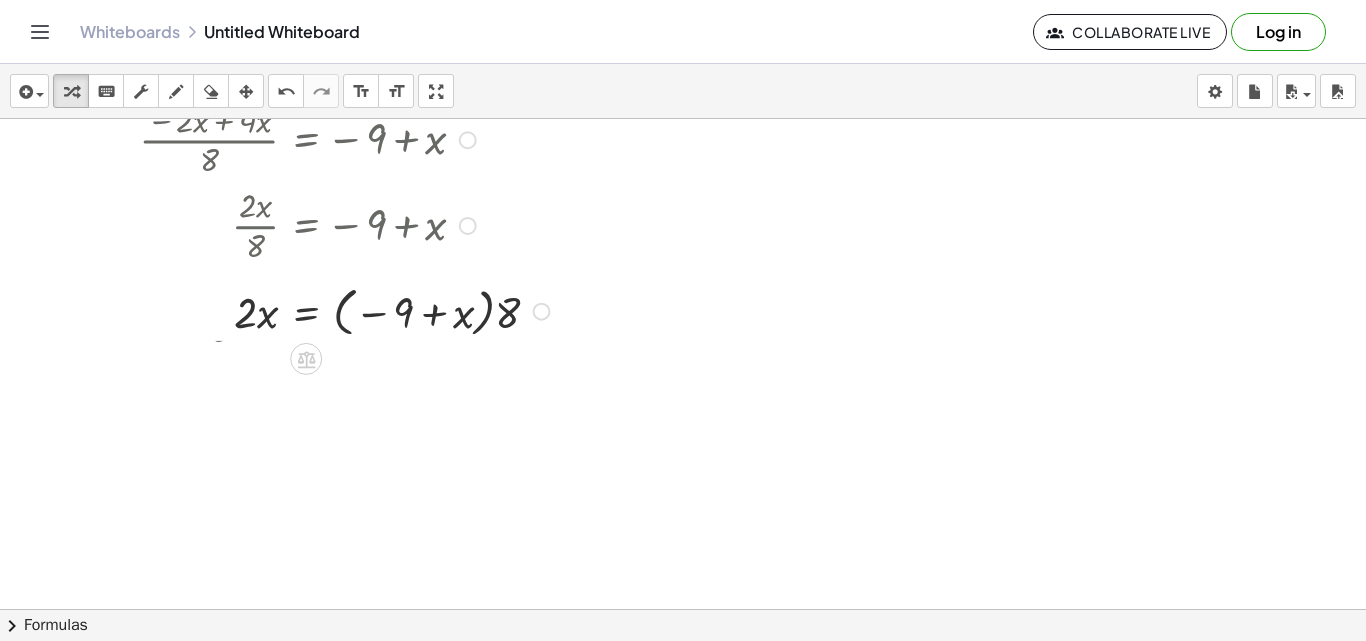 click at bounding box center [336, 309] 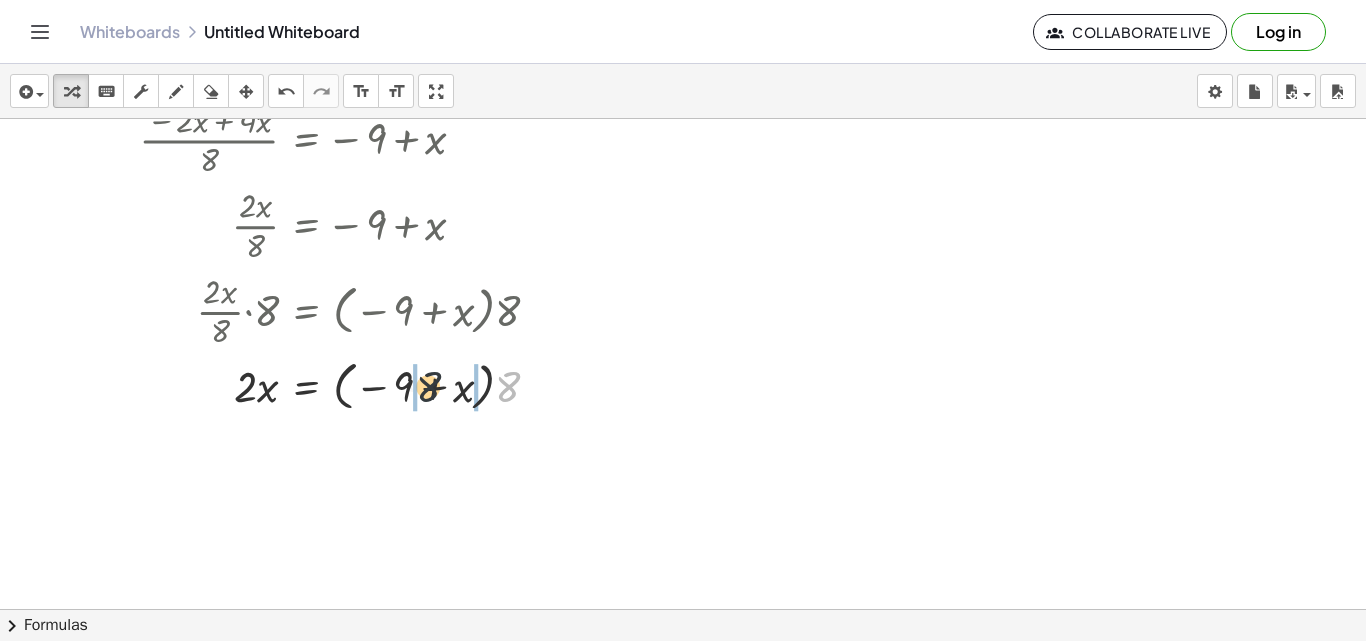 drag, startPoint x: 493, startPoint y: 388, endPoint x: 411, endPoint y: 388, distance: 82 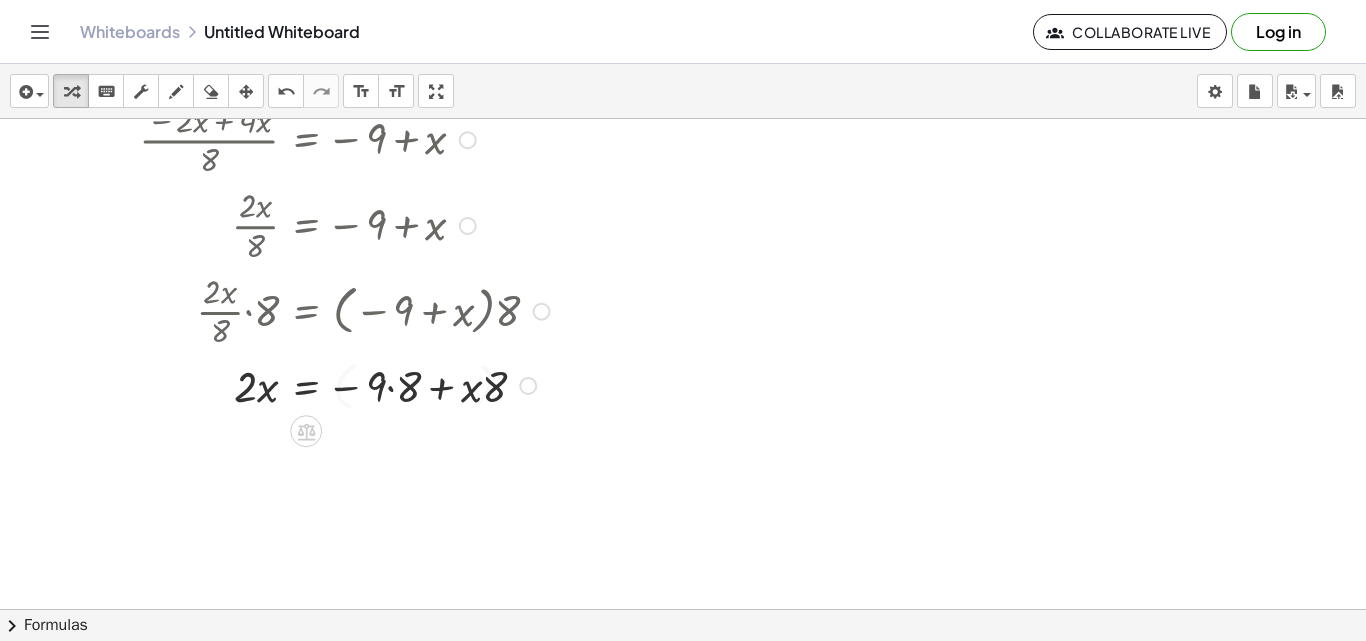 scroll, scrollTop: 980, scrollLeft: 0, axis: vertical 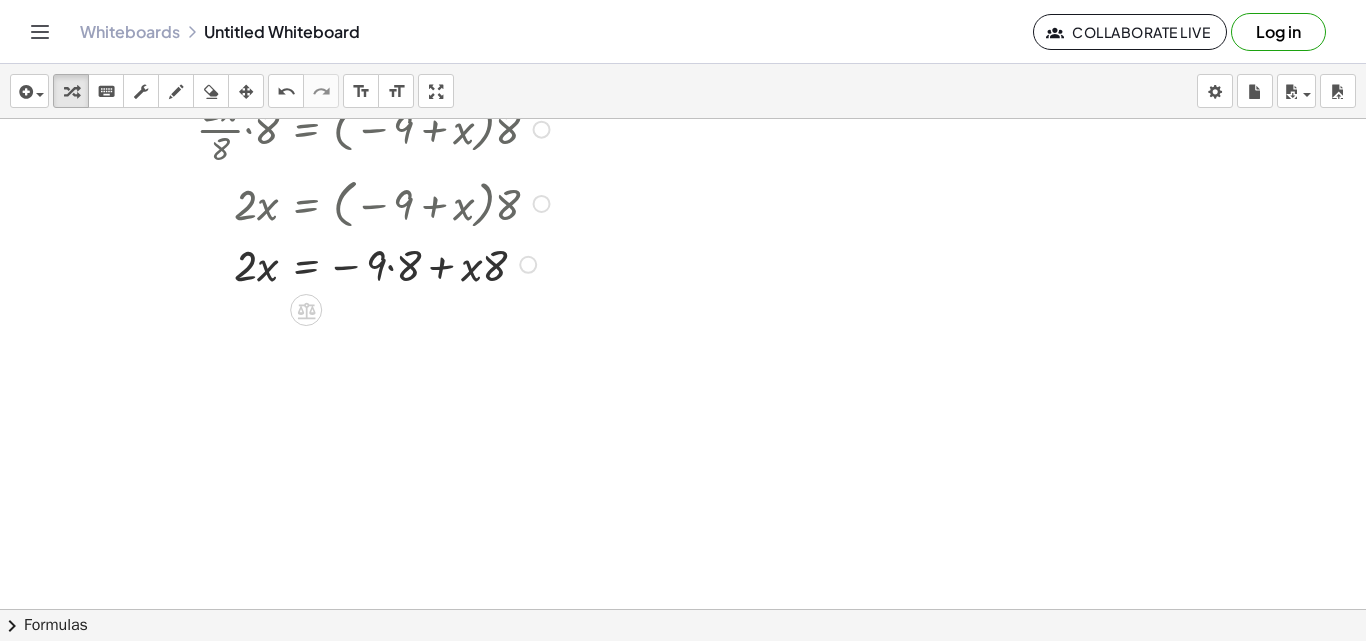 click at bounding box center [336, 263] 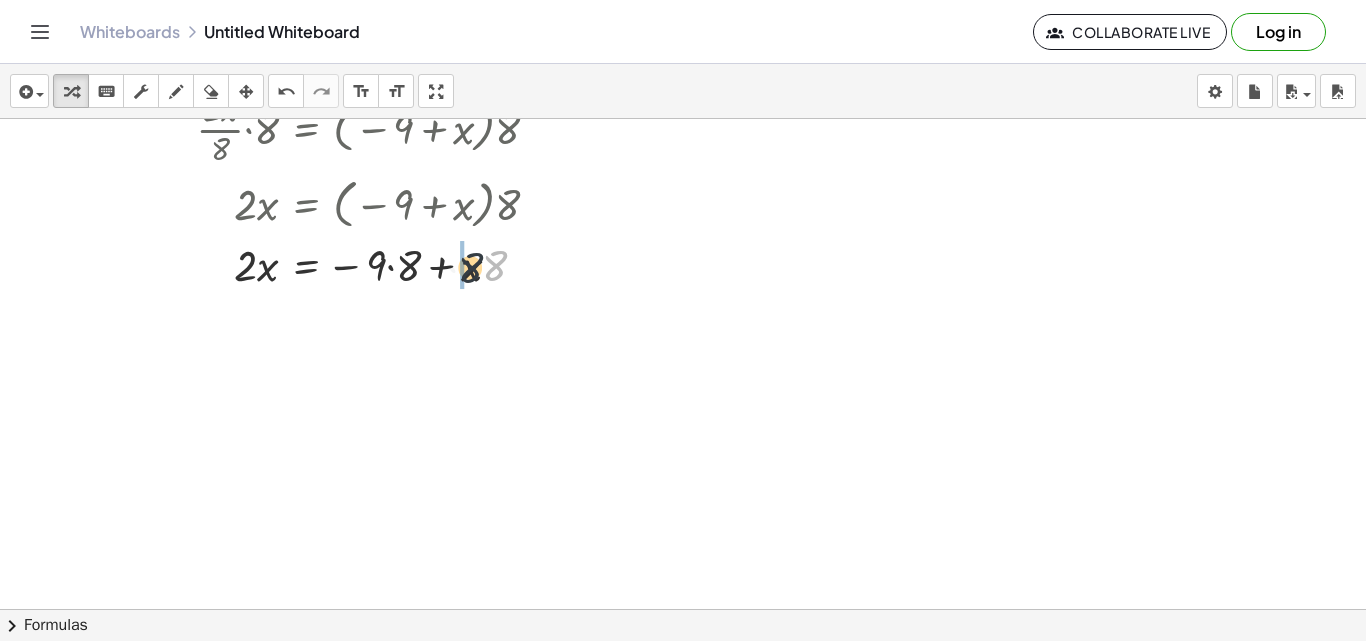 drag, startPoint x: 484, startPoint y: 277, endPoint x: 460, endPoint y: 281, distance: 24.33105 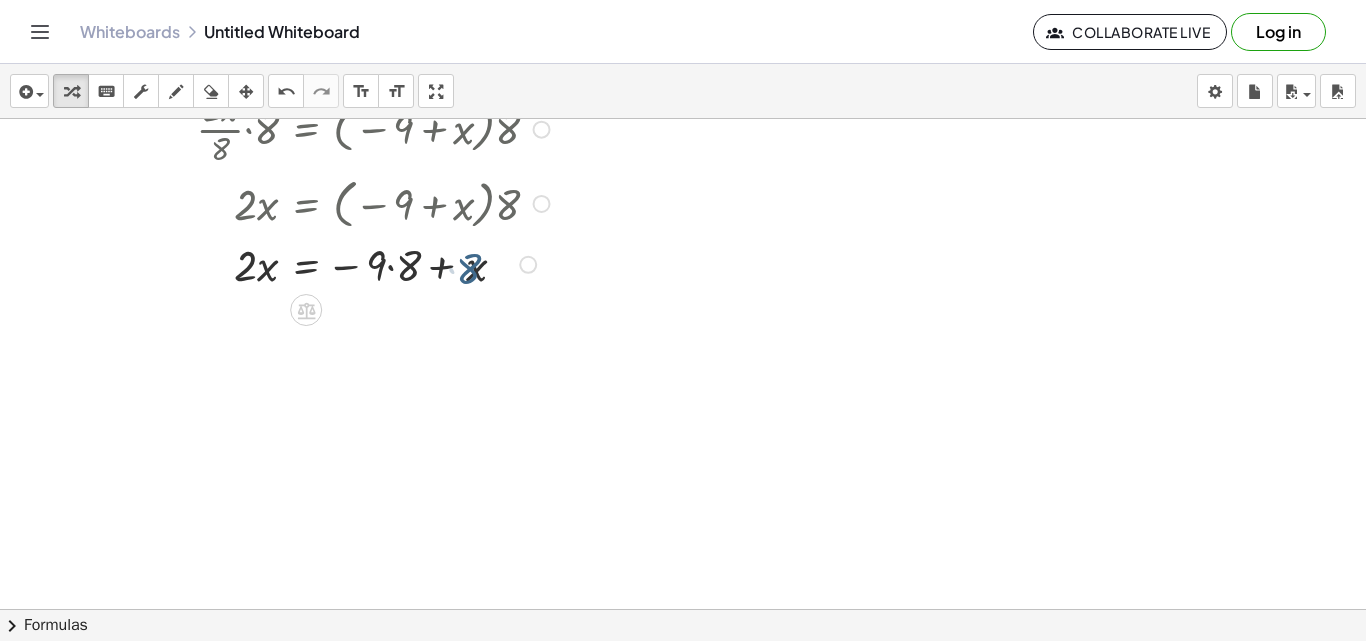 click at bounding box center [336, 263] 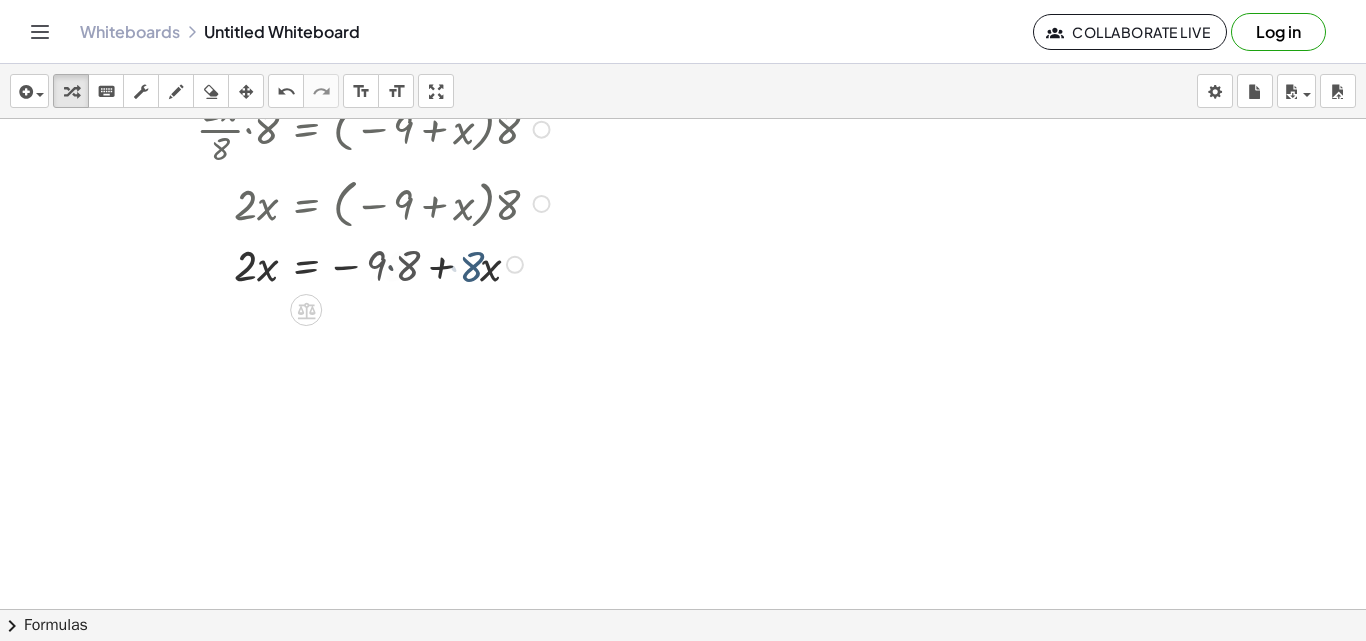 click at bounding box center (336, 263) 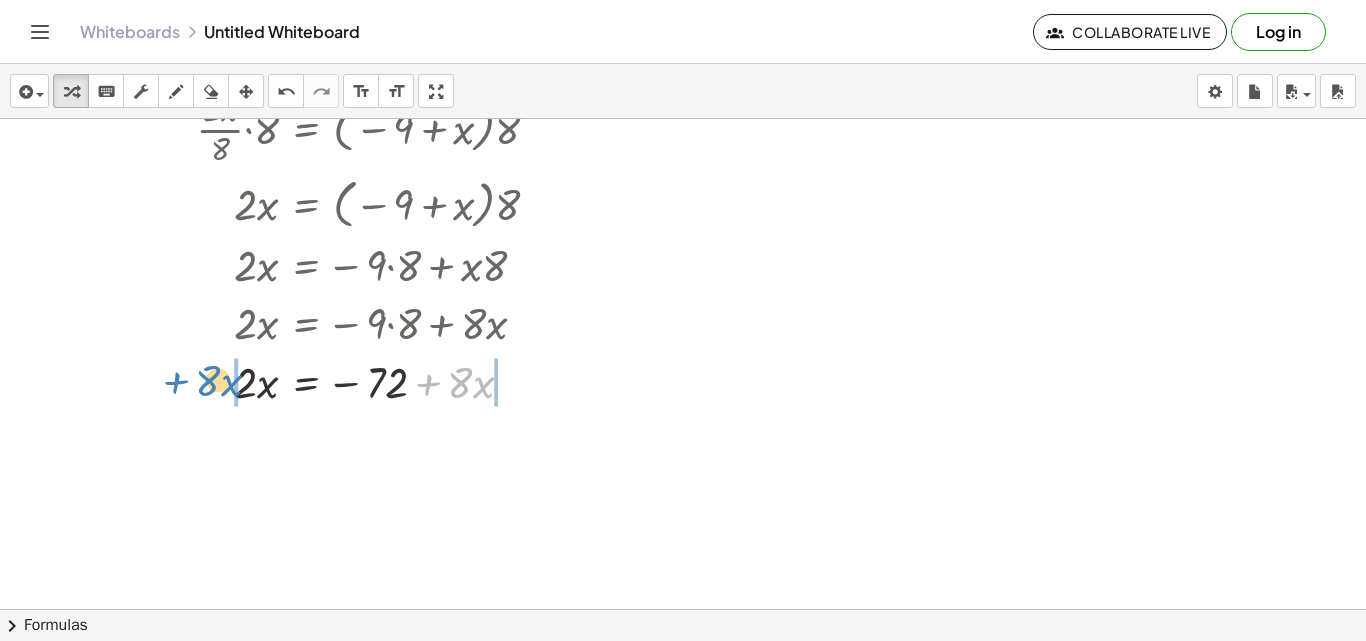 drag, startPoint x: 413, startPoint y: 386, endPoint x: 158, endPoint y: 382, distance: 255.03137 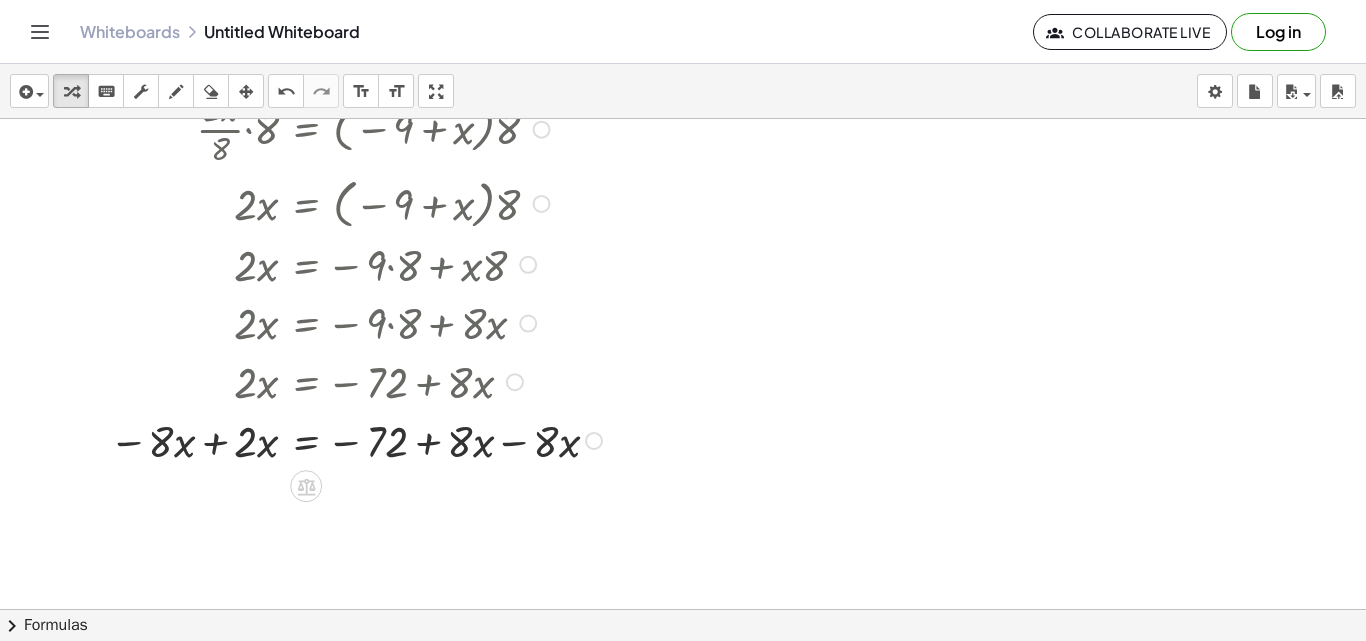 click at bounding box center [348, 439] 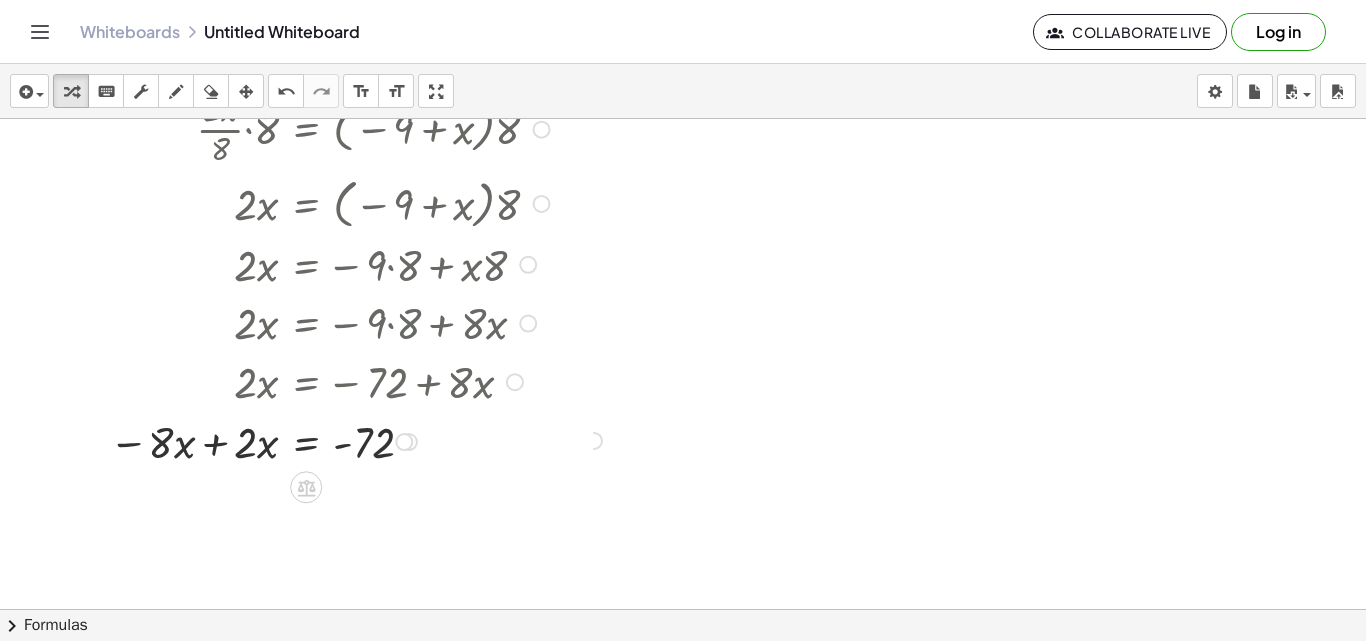 click at bounding box center (336, 440) 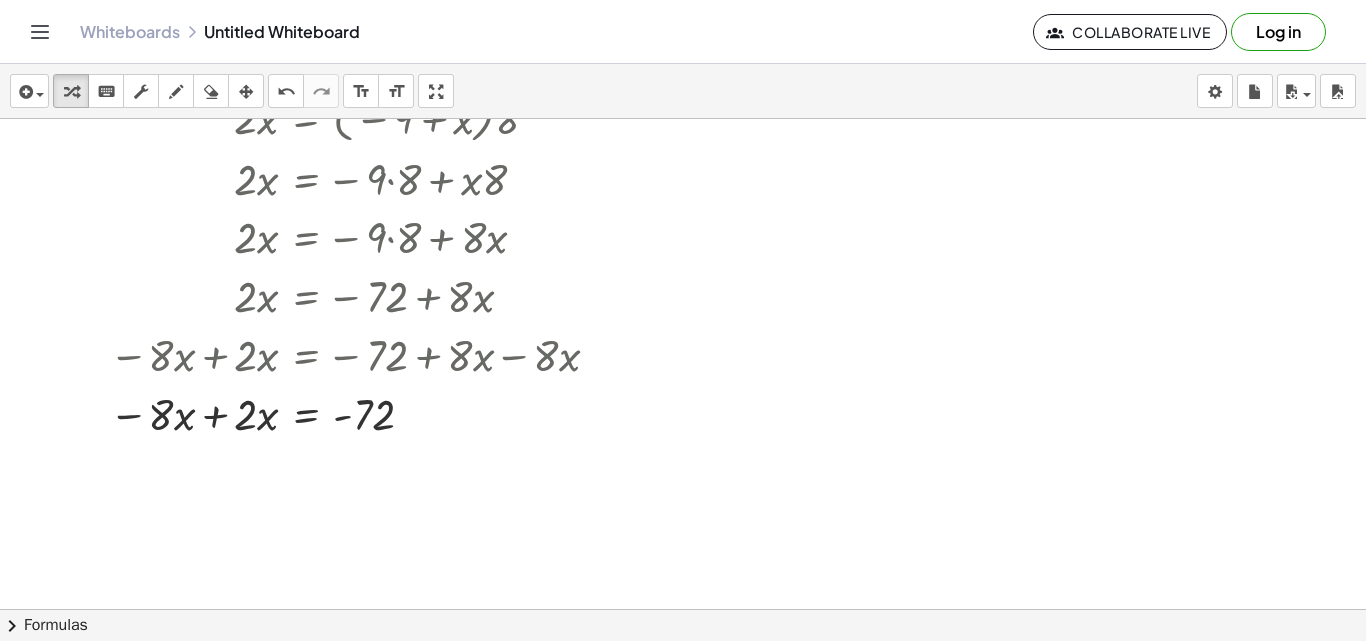 scroll, scrollTop: 1180, scrollLeft: 0, axis: vertical 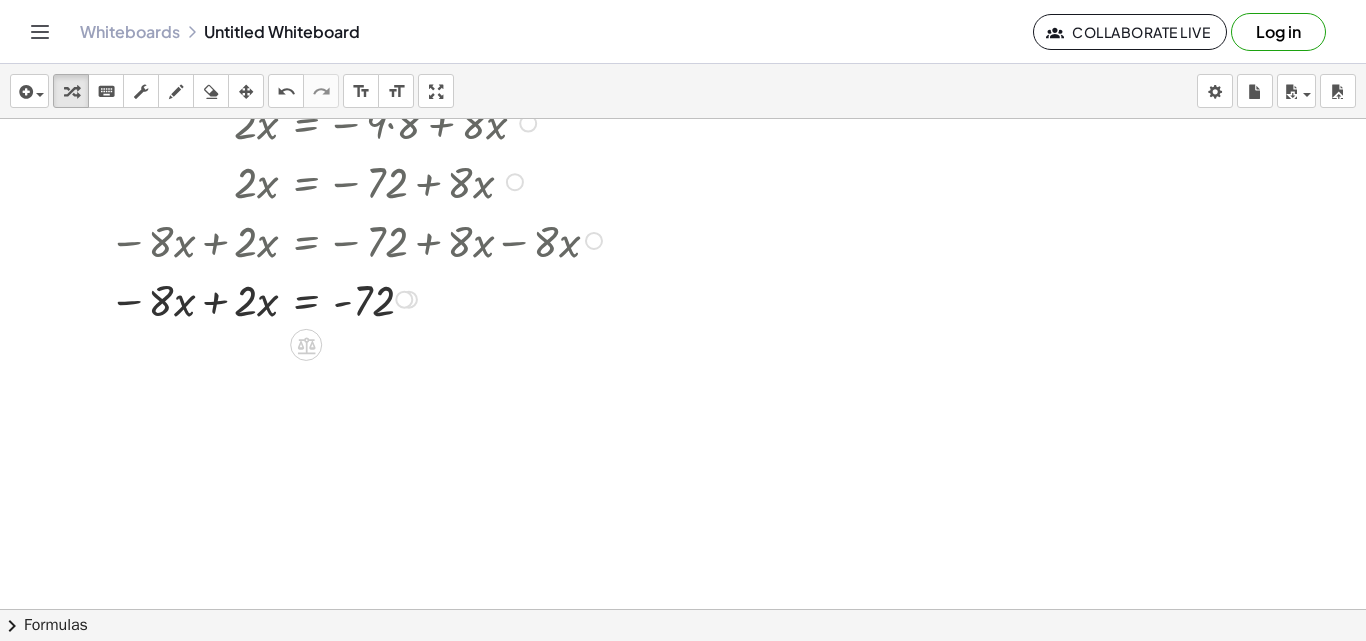 click at bounding box center (348, 298) 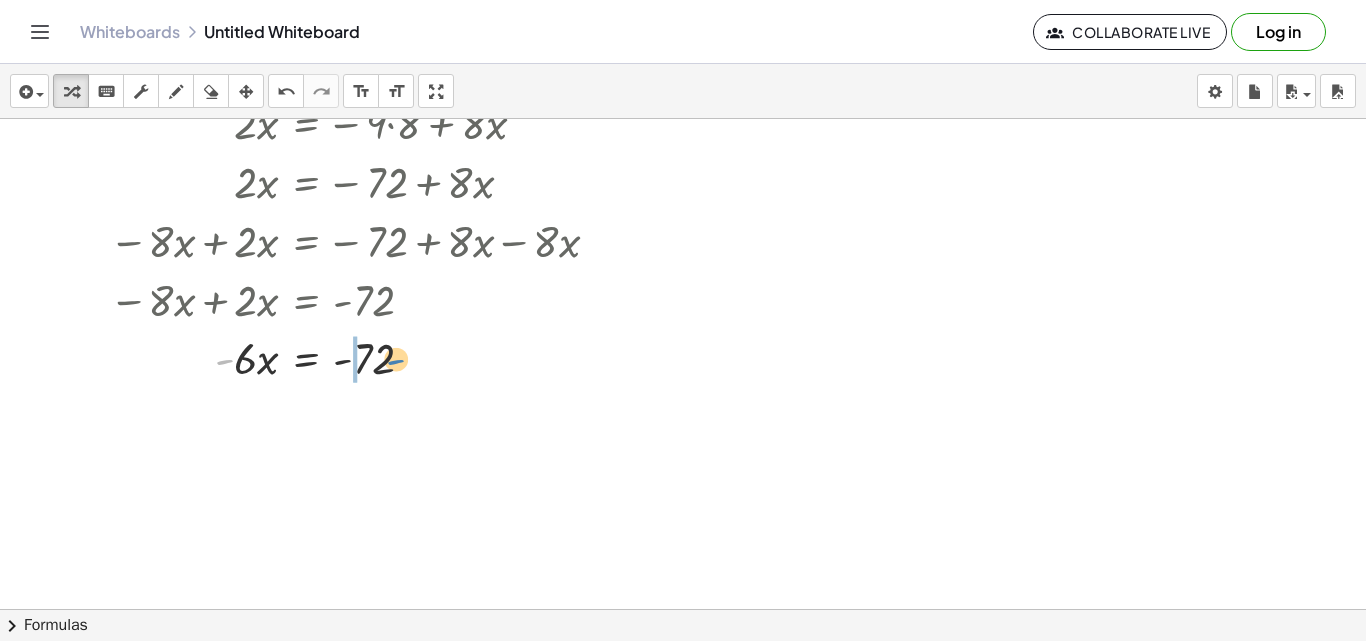 drag, startPoint x: 229, startPoint y: 363, endPoint x: 389, endPoint y: 363, distance: 160 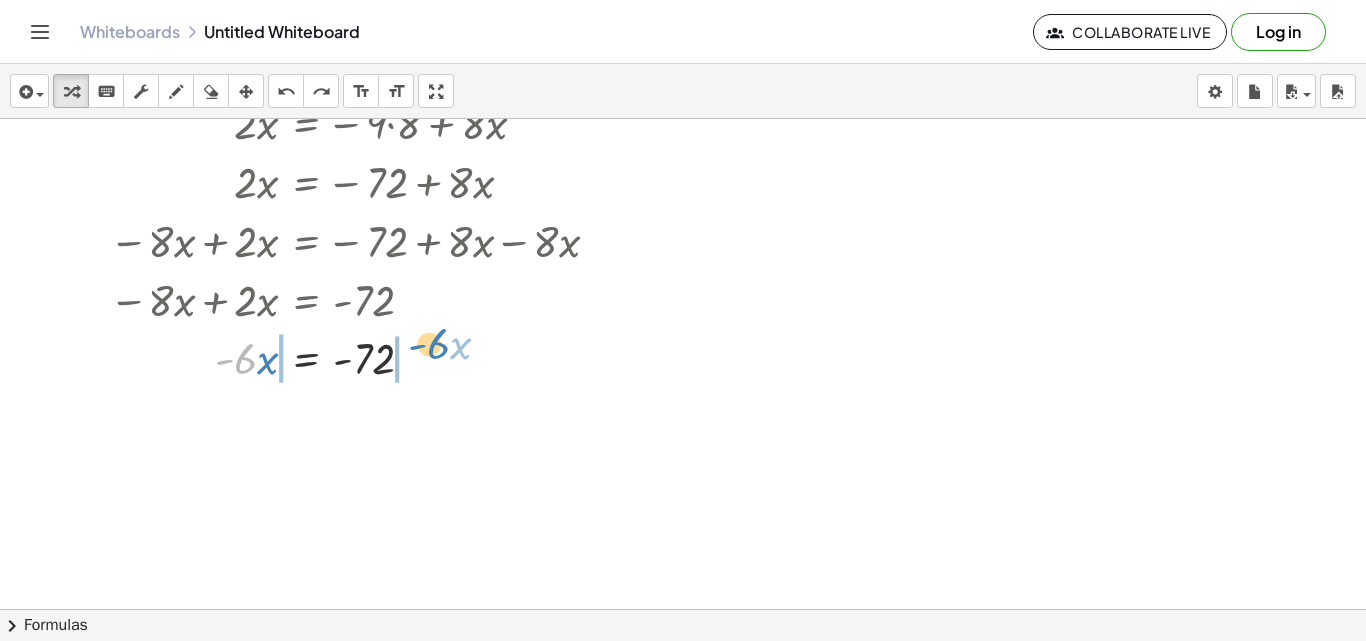 drag, startPoint x: 243, startPoint y: 363, endPoint x: 436, endPoint y: 348, distance: 193.58203 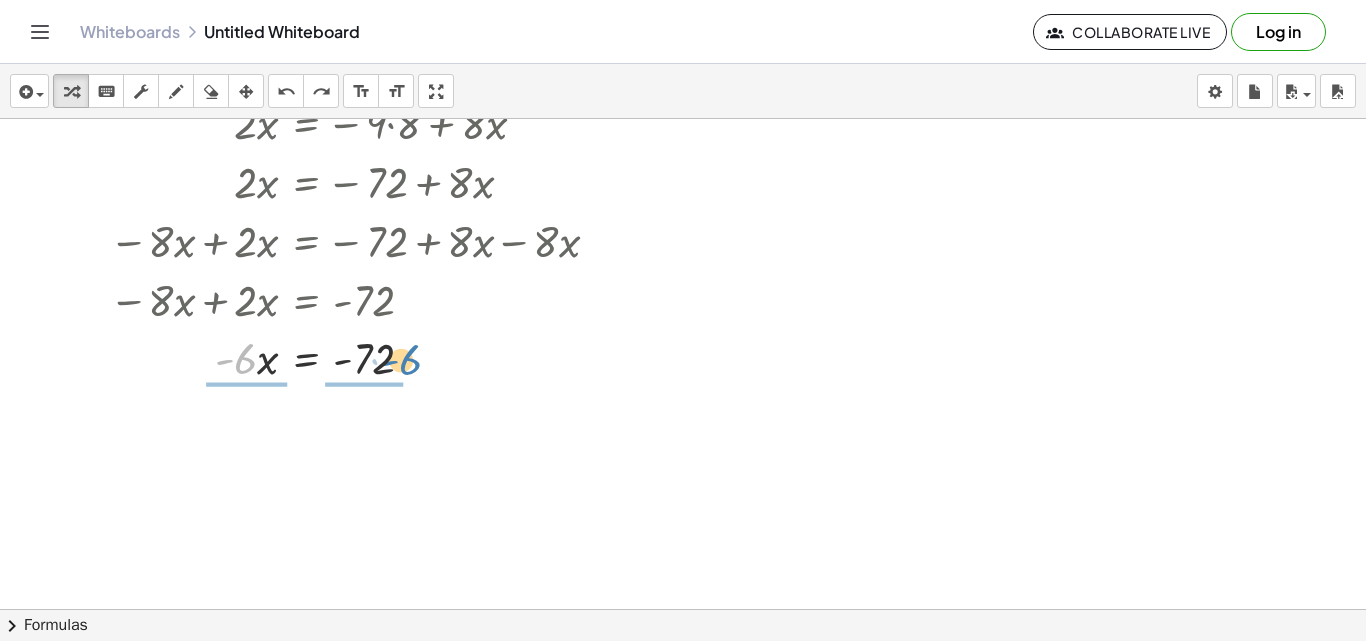 drag, startPoint x: 237, startPoint y: 355, endPoint x: 402, endPoint y: 356, distance: 165.00304 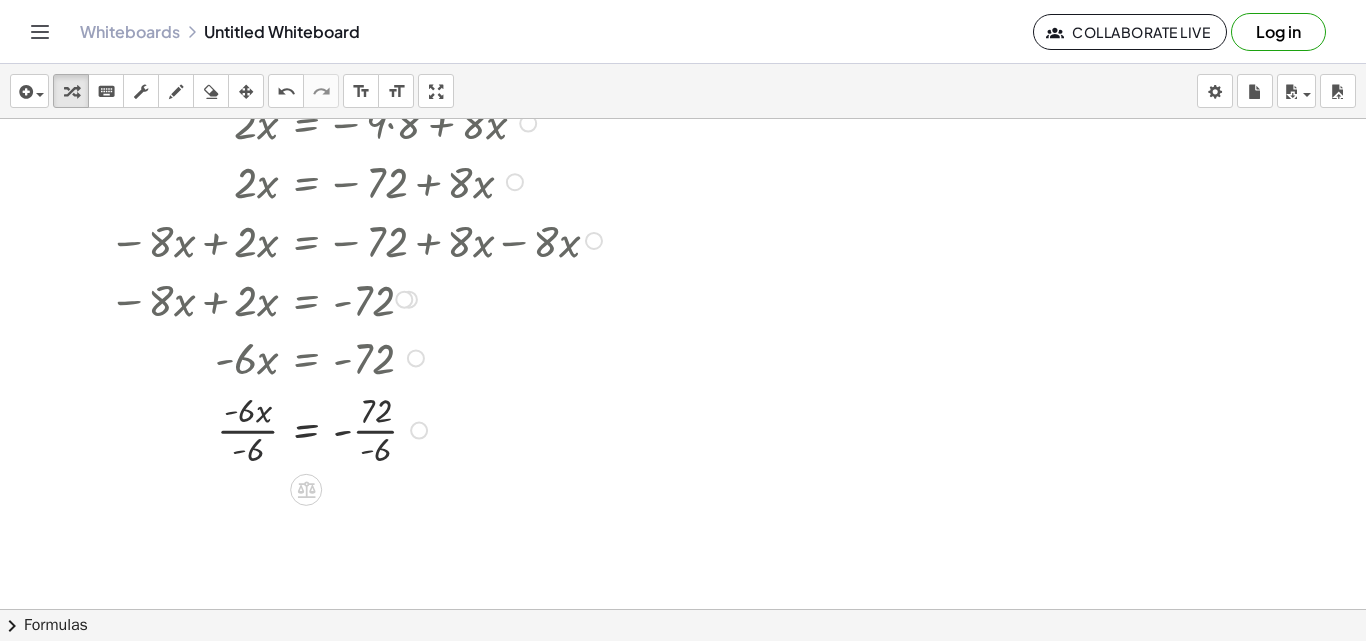 click at bounding box center [348, 429] 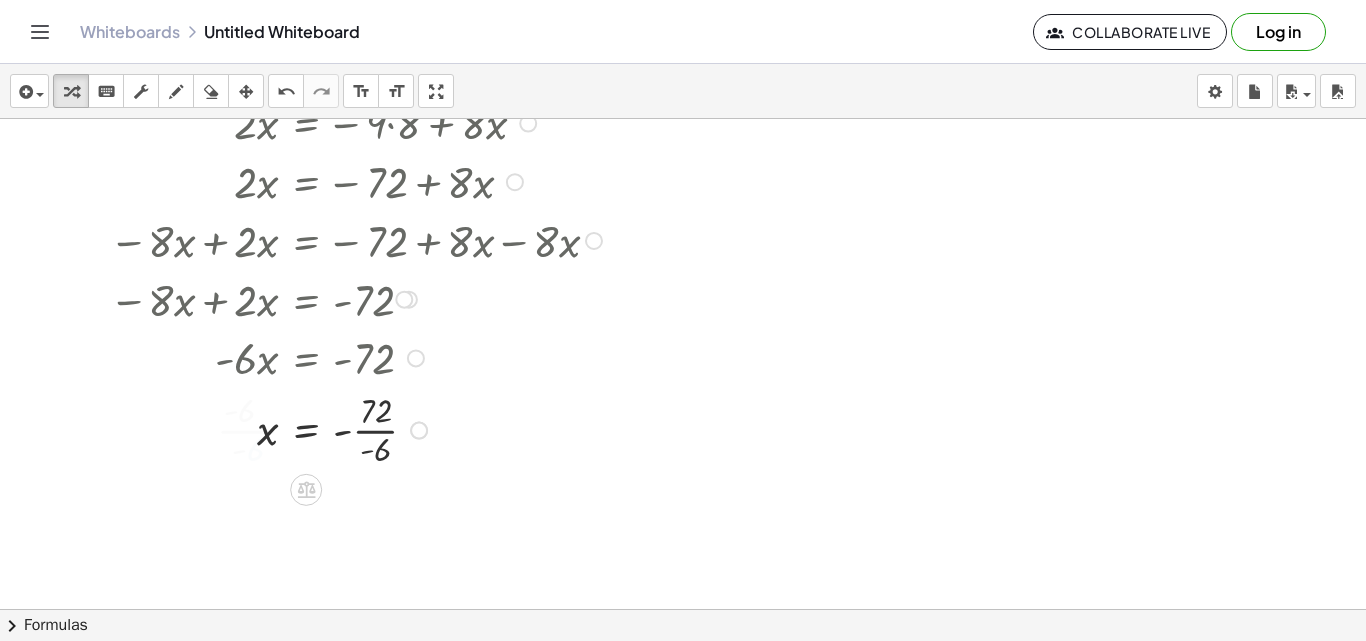 click on "+ · x · 2 − x = + · x · 4 − 9 + · x · 2 − x + x = + · x · 4 − 9 + x + · x · 2 + 0 = + · x · 4 − 9 + x · x · 2 = + · x · 4 − 9 + x − · x · 4 + · x · 2 = + · x · 4 − · x · 4 − 9 + x − · x · 4 + · x · 2 = + 0 − 9 + x − · x · 4 + · x · 2 = − 9 + x − · x · 4 + · x · 4 · 2 · 4 = − 9 + x − · x · 2 · 4 · 2 + · x · 4 · 2 · 4 = − 9 + x − · x · 2 · 4 · 2 + · x · 4 · 8 = − 9 + x − · x · 2 · 8 + · x · 4 · 8 = − 9 + x − · x · 2 · 8 + · 4 · x · 8 = − 9 + x − · 2 · x · 8 + · 4 · x · 8 = − 9 + x · ( − · 2 · x + · 4 · x ) · 8 = − 9 + x · 2 · x · 8 = − 9 + x · · 2 · x · 8 · 8 = · ( − 9 + x ) · 8 · 2 · x = · ( − 9 + x ) · 8 · 2 · x = − · 9 · 8 + · x · 8 · 2 · x = − · 9 · 8 + · 8 · x · 2 · x = − 72 + · 8 · x − · 8 · x + · 2 · x = − 72 + · 8 · x − · 8 · x − · 8 · x + · 2 · x = − 72 + 0 − · 8 · x + · 2 · x = - 72 · - 6 · x = - 72 ·" at bounding box center (306, -927) 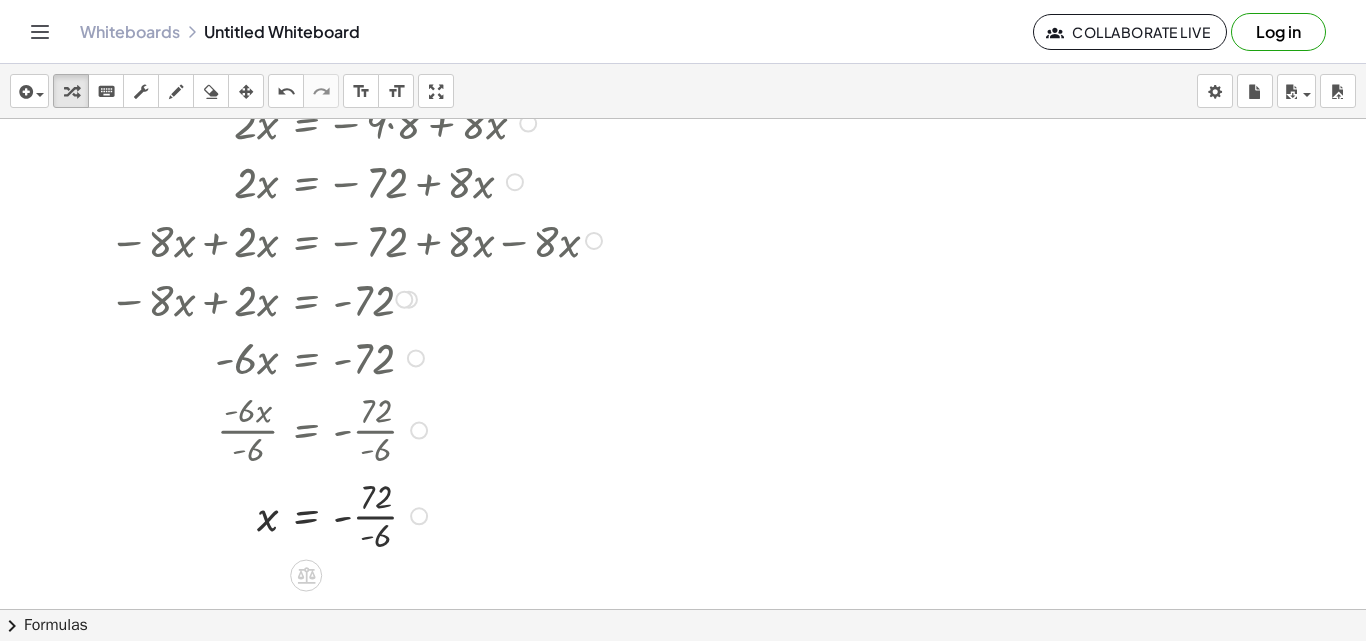 drag, startPoint x: 374, startPoint y: 505, endPoint x: 378, endPoint y: 517, distance: 12.649111 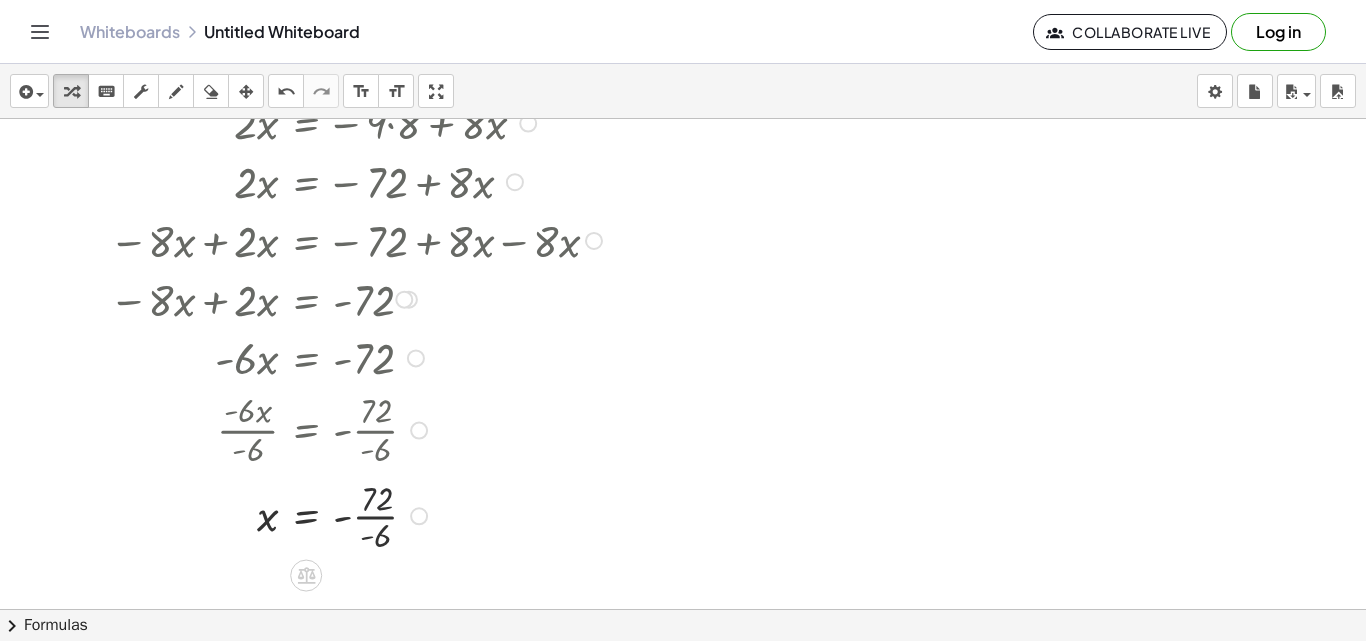 click at bounding box center [348, 515] 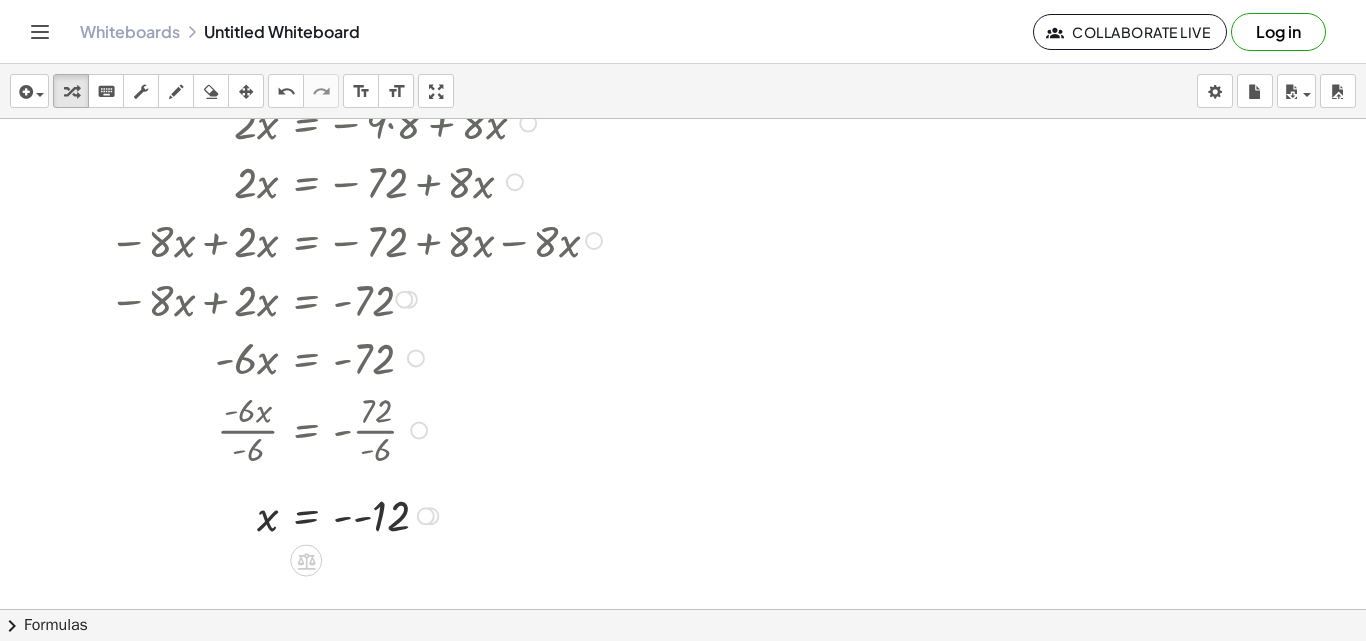 click at bounding box center [348, 514] 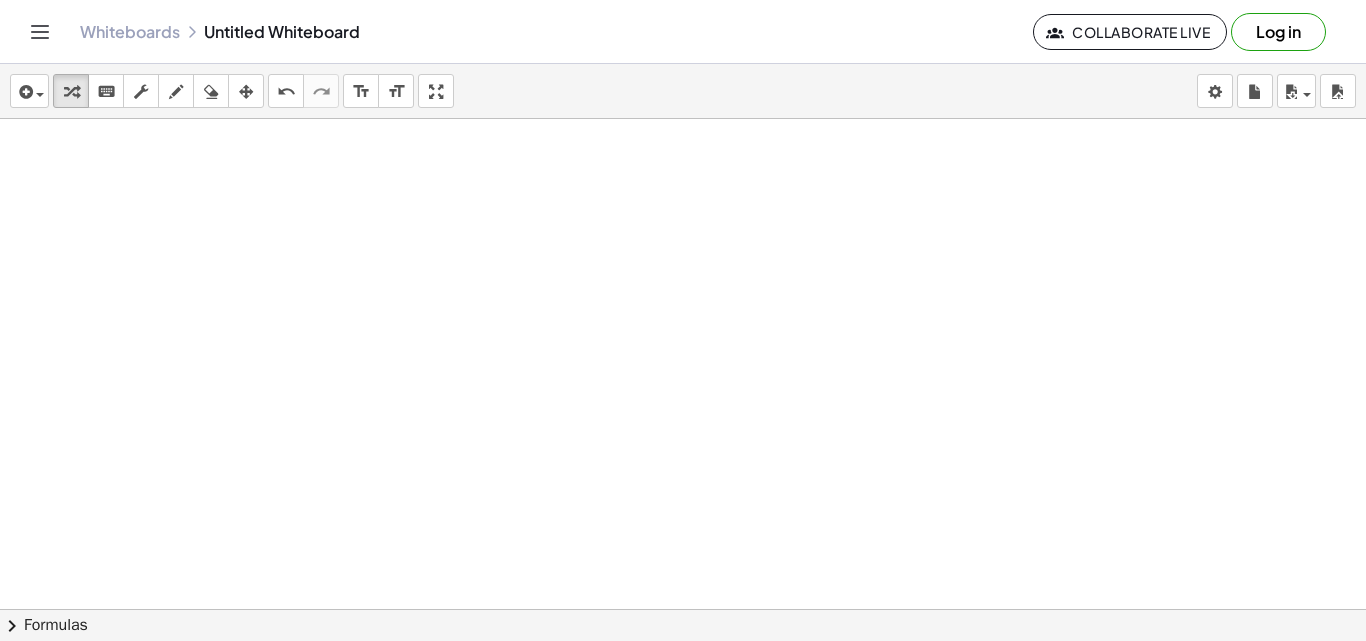 scroll, scrollTop: 2450, scrollLeft: 0, axis: vertical 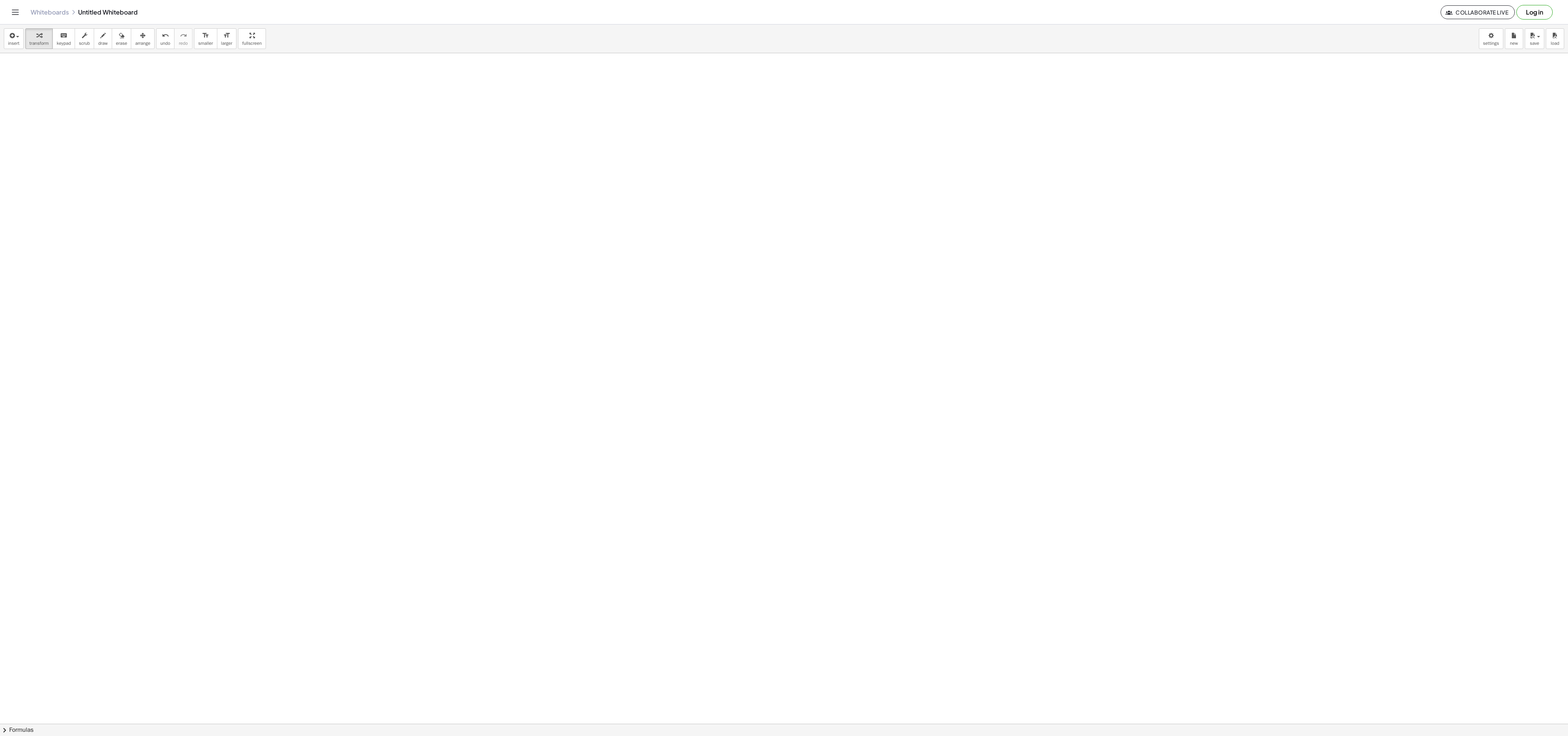 drag, startPoint x: 1520, startPoint y: 517, endPoint x: 1520, endPoint y: 706, distance: 189 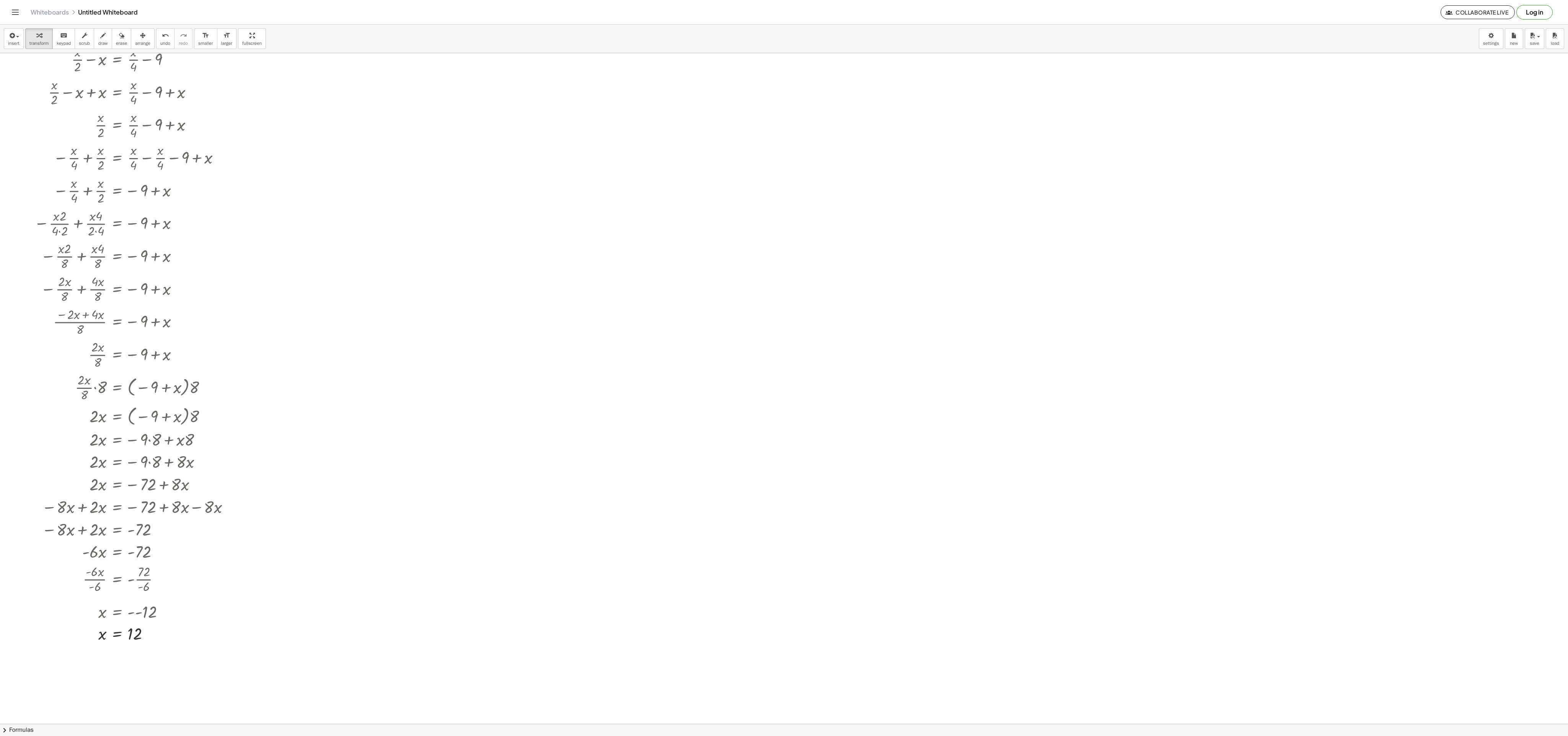 scroll, scrollTop: 46, scrollLeft: 0, axis: vertical 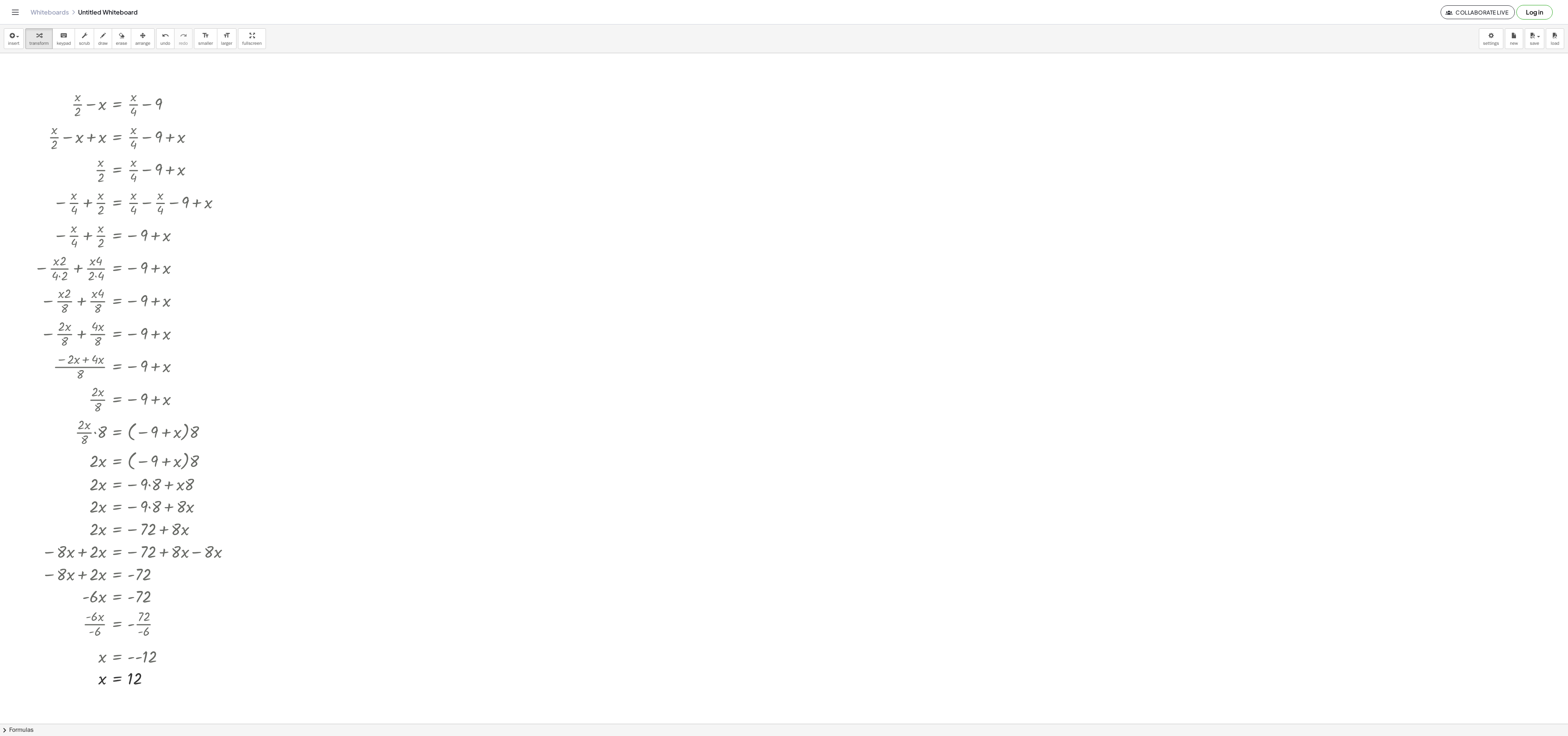 click at bounding box center (784, 724) 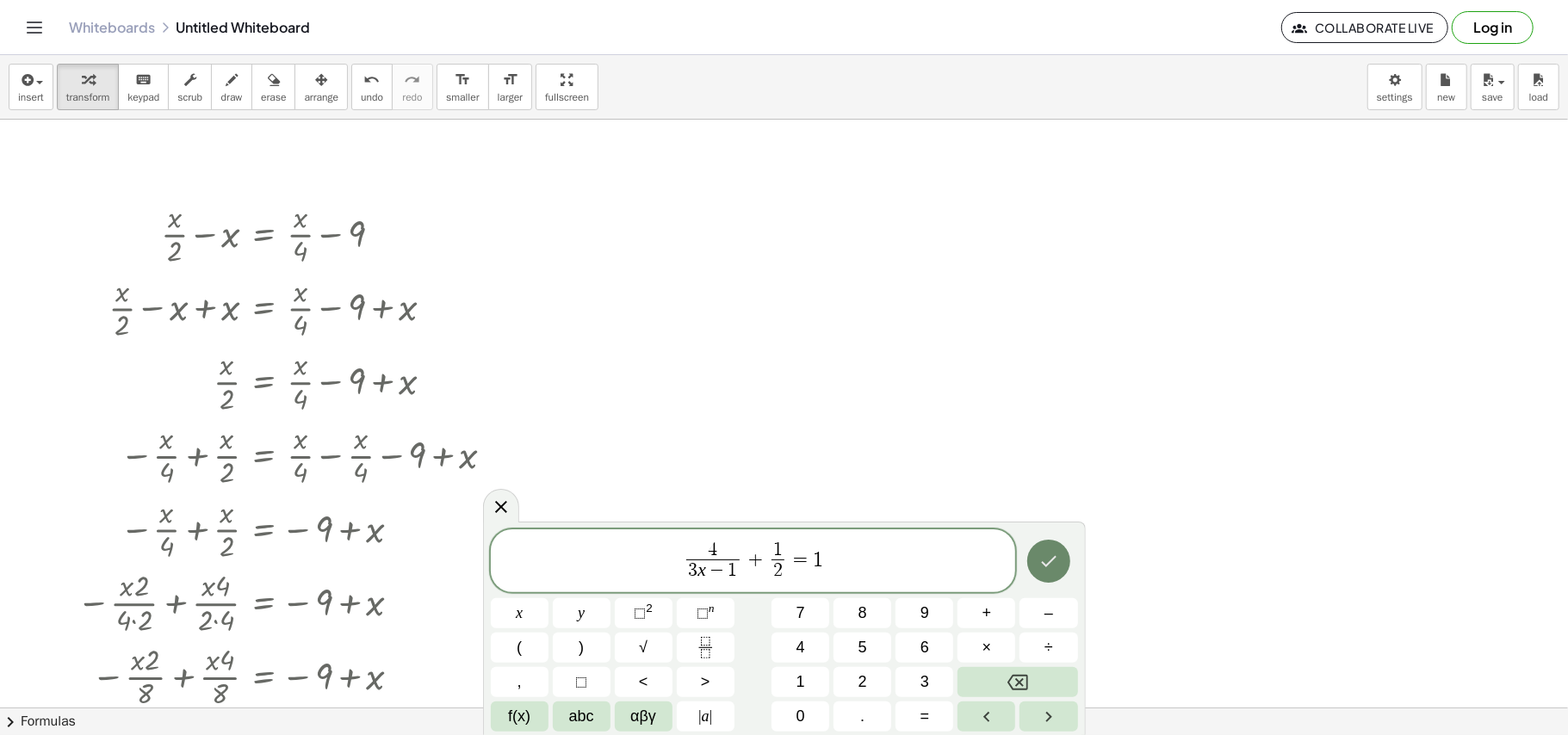 click 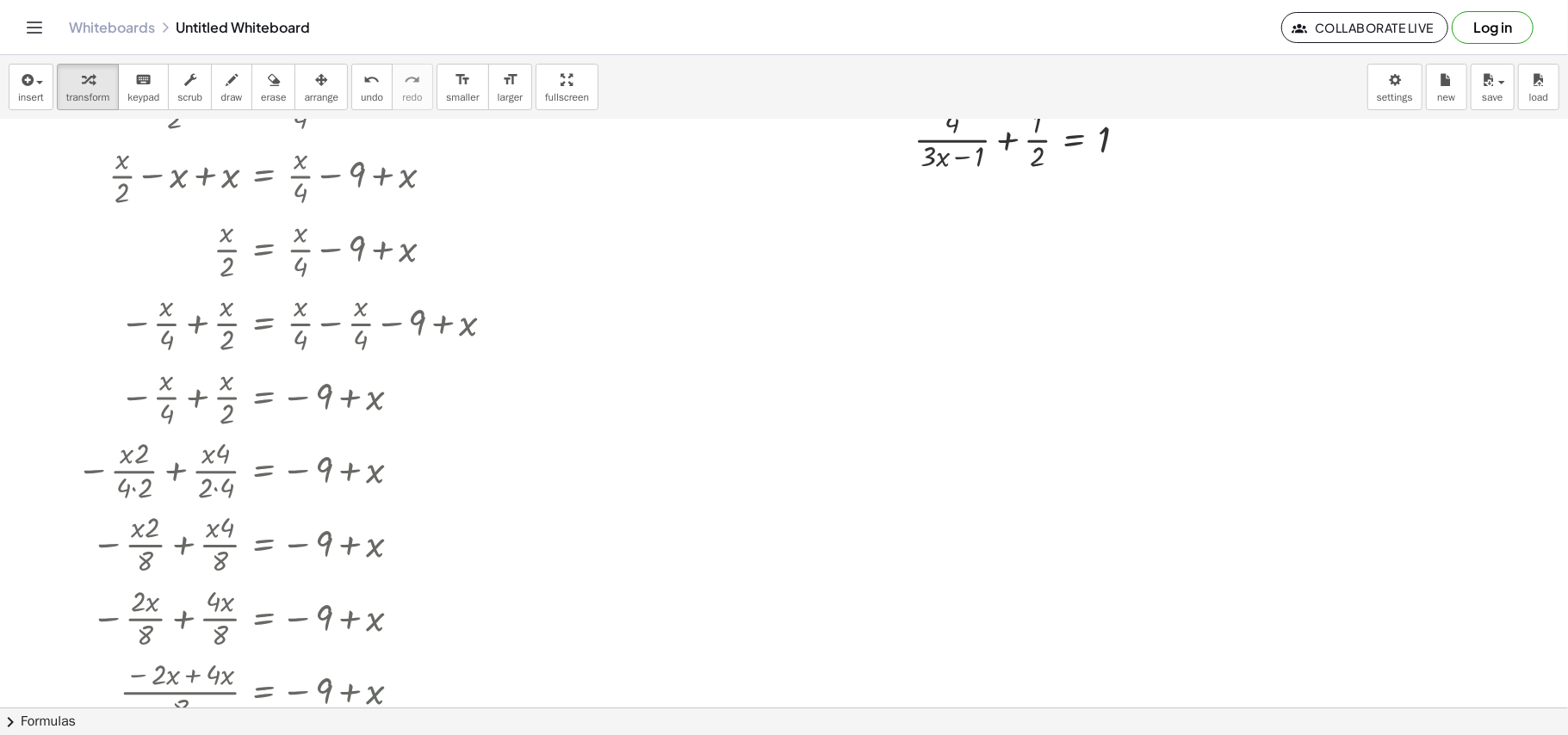 scroll, scrollTop: 0, scrollLeft: 0, axis: both 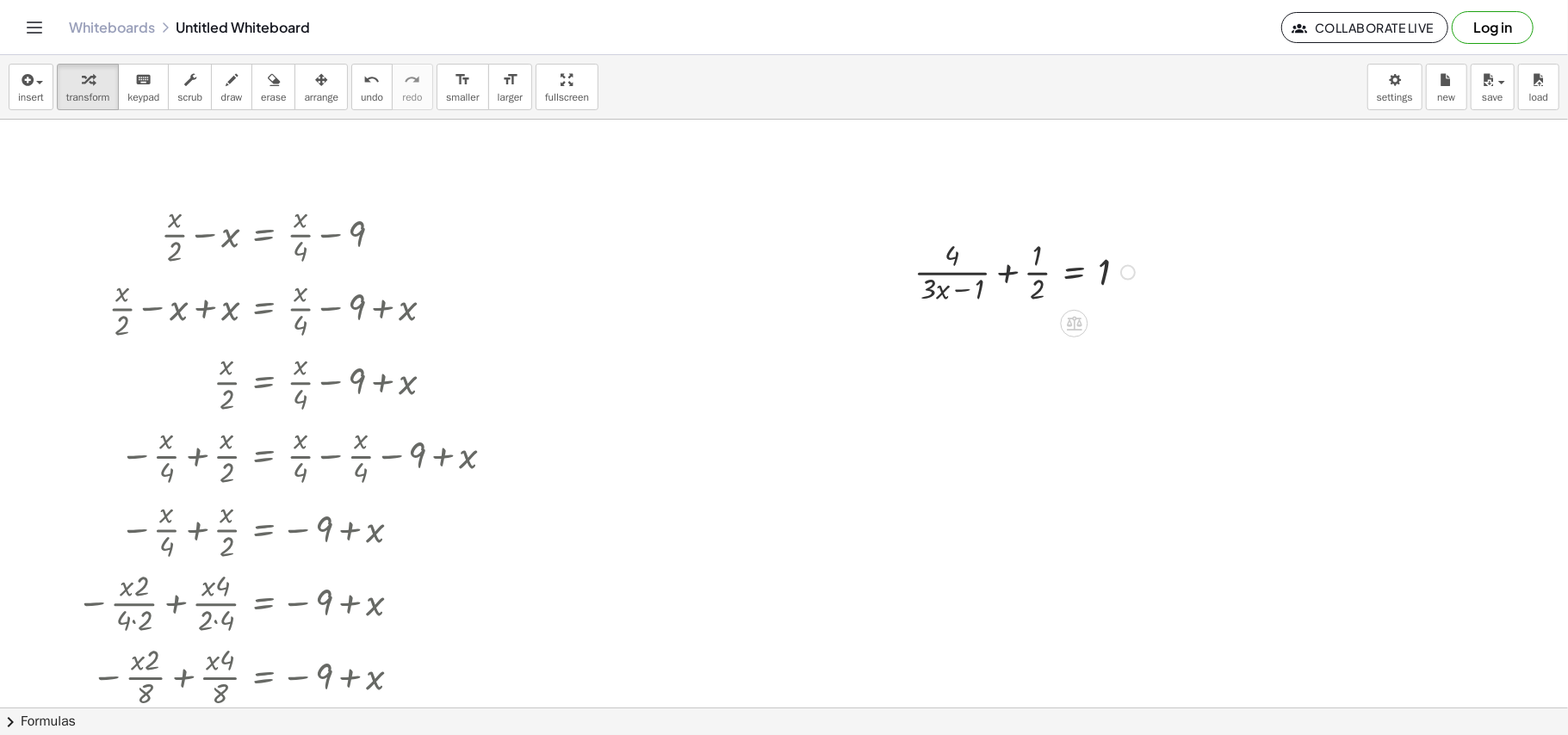 click at bounding box center (1027, 271) 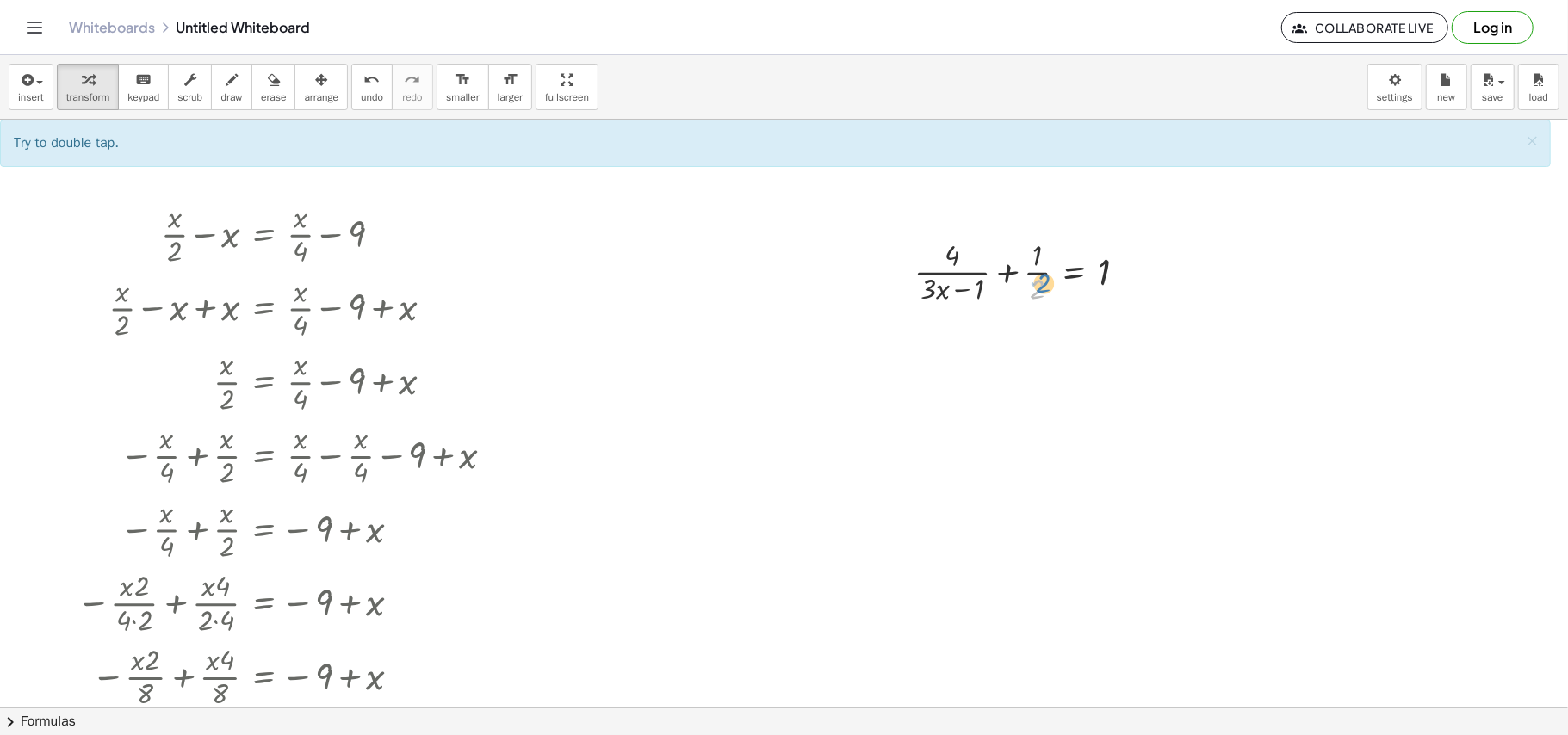 drag, startPoint x: 1038, startPoint y: 297, endPoint x: 1044, endPoint y: 291, distance: 8.485281 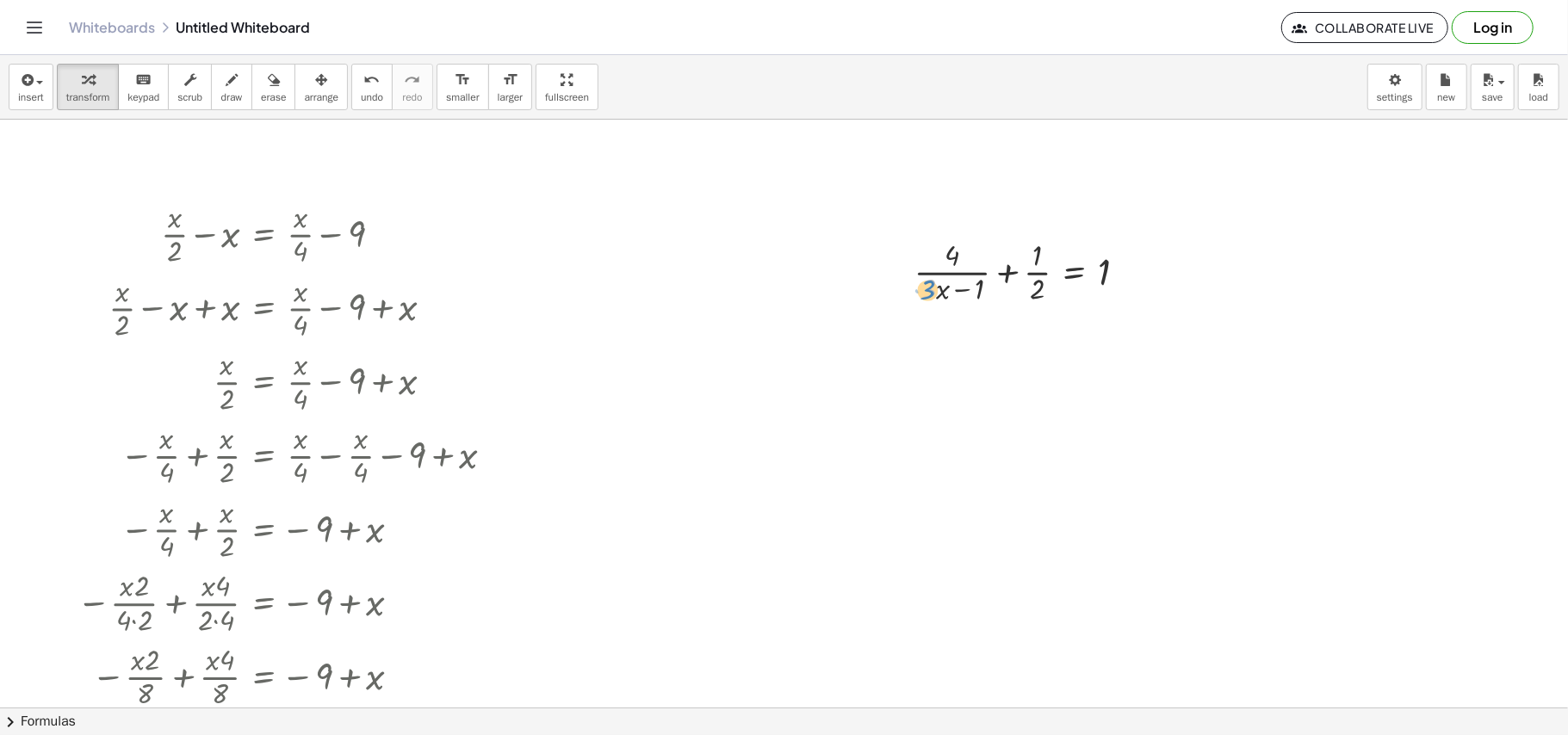 click at bounding box center (1027, 271) 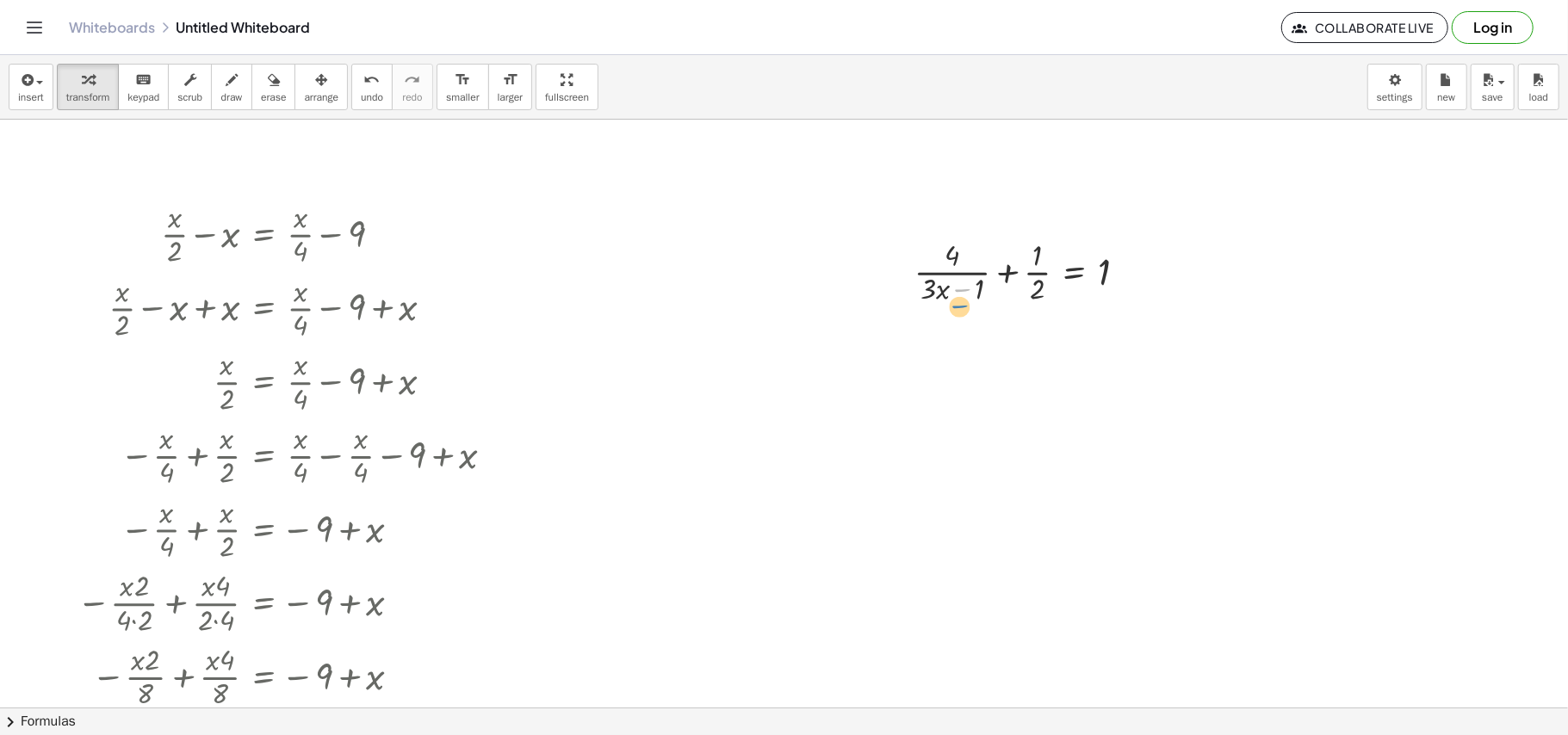 drag, startPoint x: 964, startPoint y: 291, endPoint x: 945, endPoint y: 298, distance: 20.248457 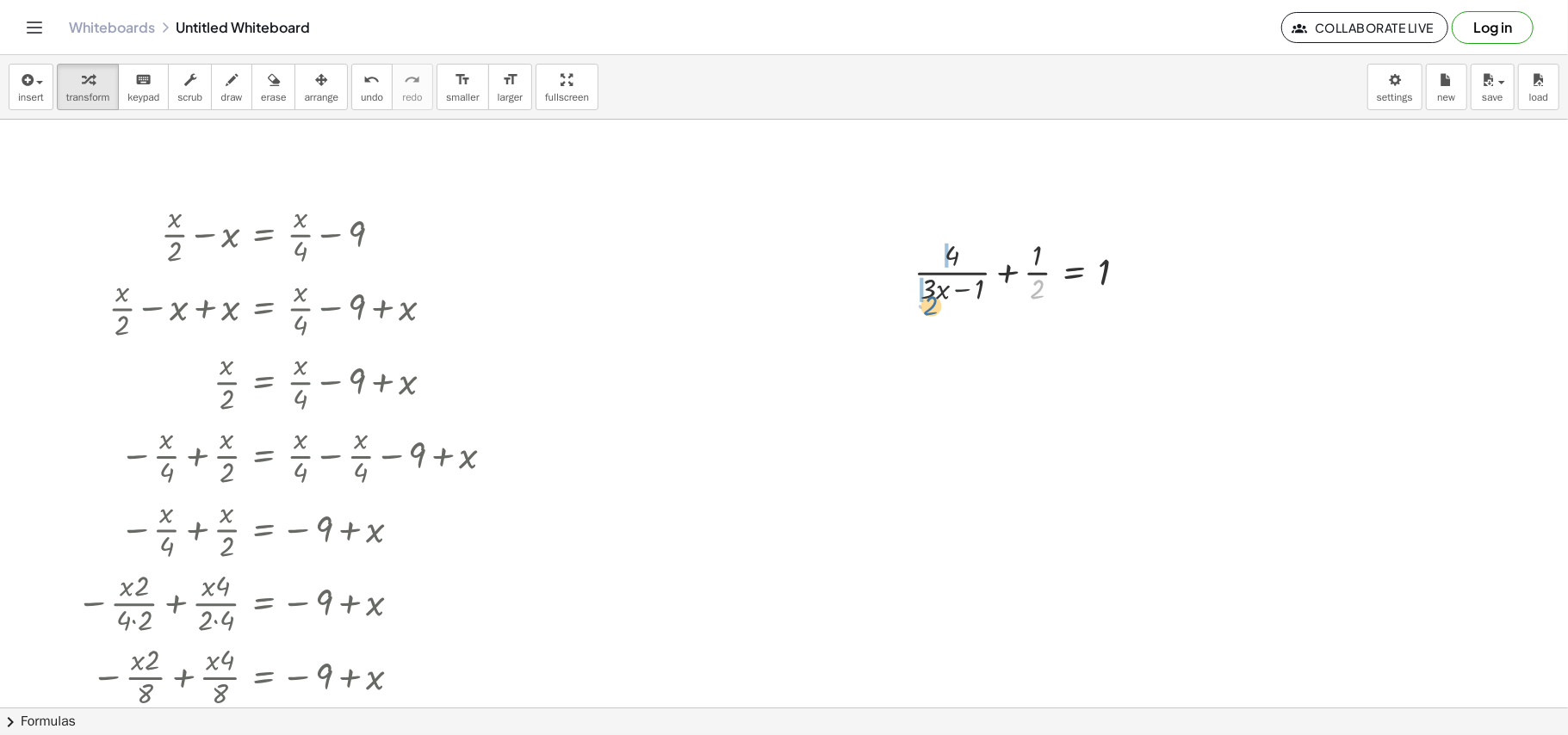 drag, startPoint x: 1031, startPoint y: 289, endPoint x: 904, endPoint y: 300, distance: 127.47549 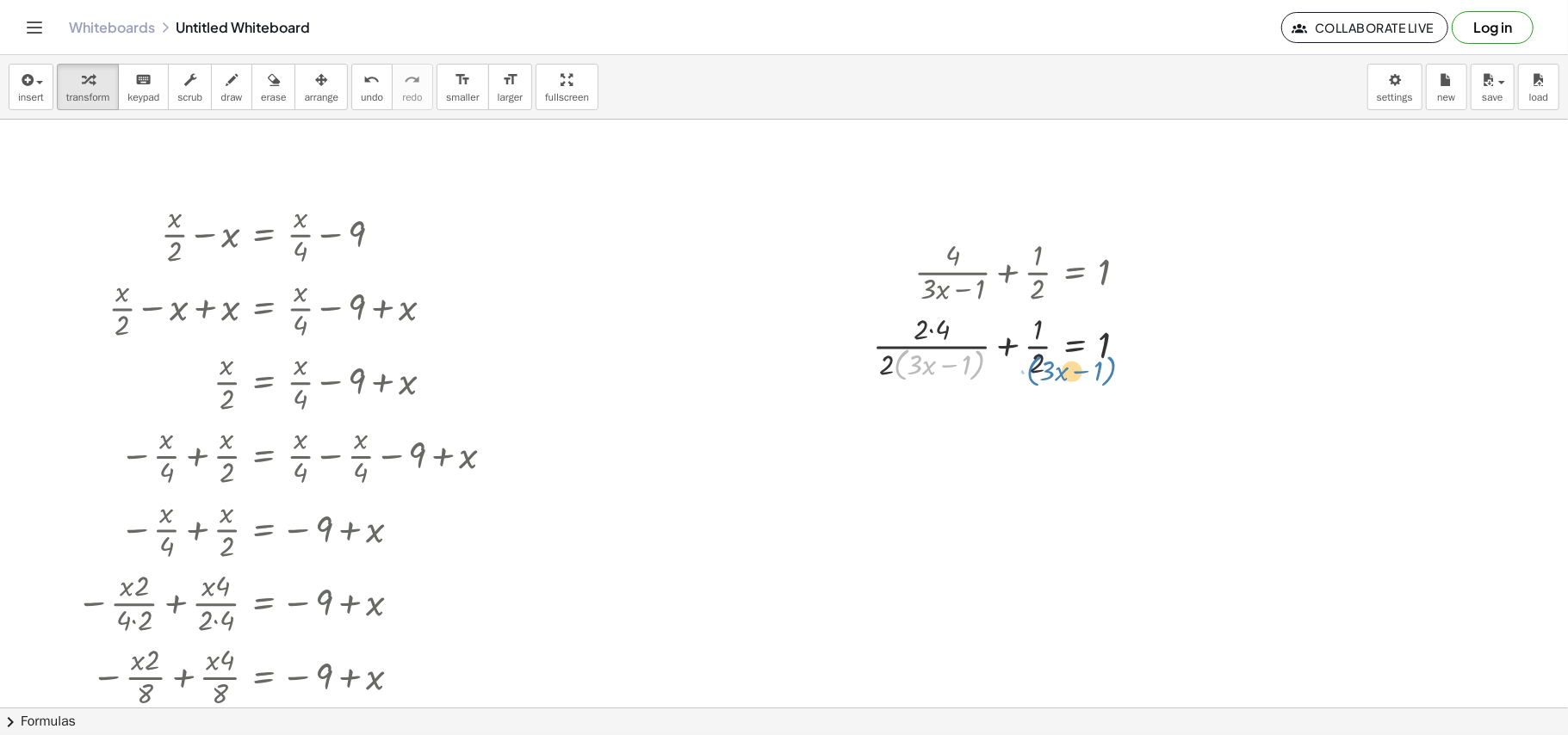 drag, startPoint x: 901, startPoint y: 372, endPoint x: 1034, endPoint y: 377, distance: 133.09395 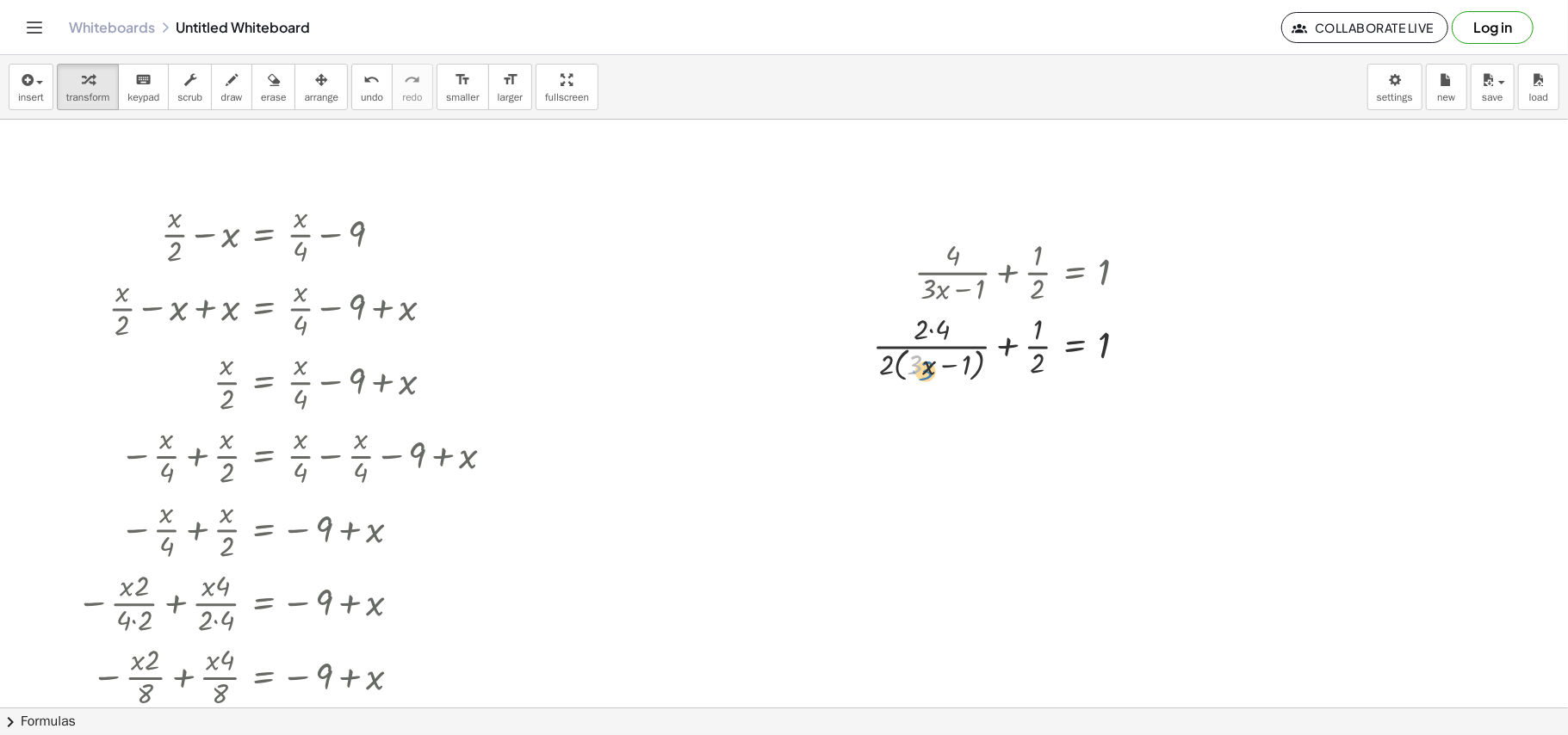 drag, startPoint x: 914, startPoint y: 365, endPoint x: 924, endPoint y: 370, distance: 11.18034 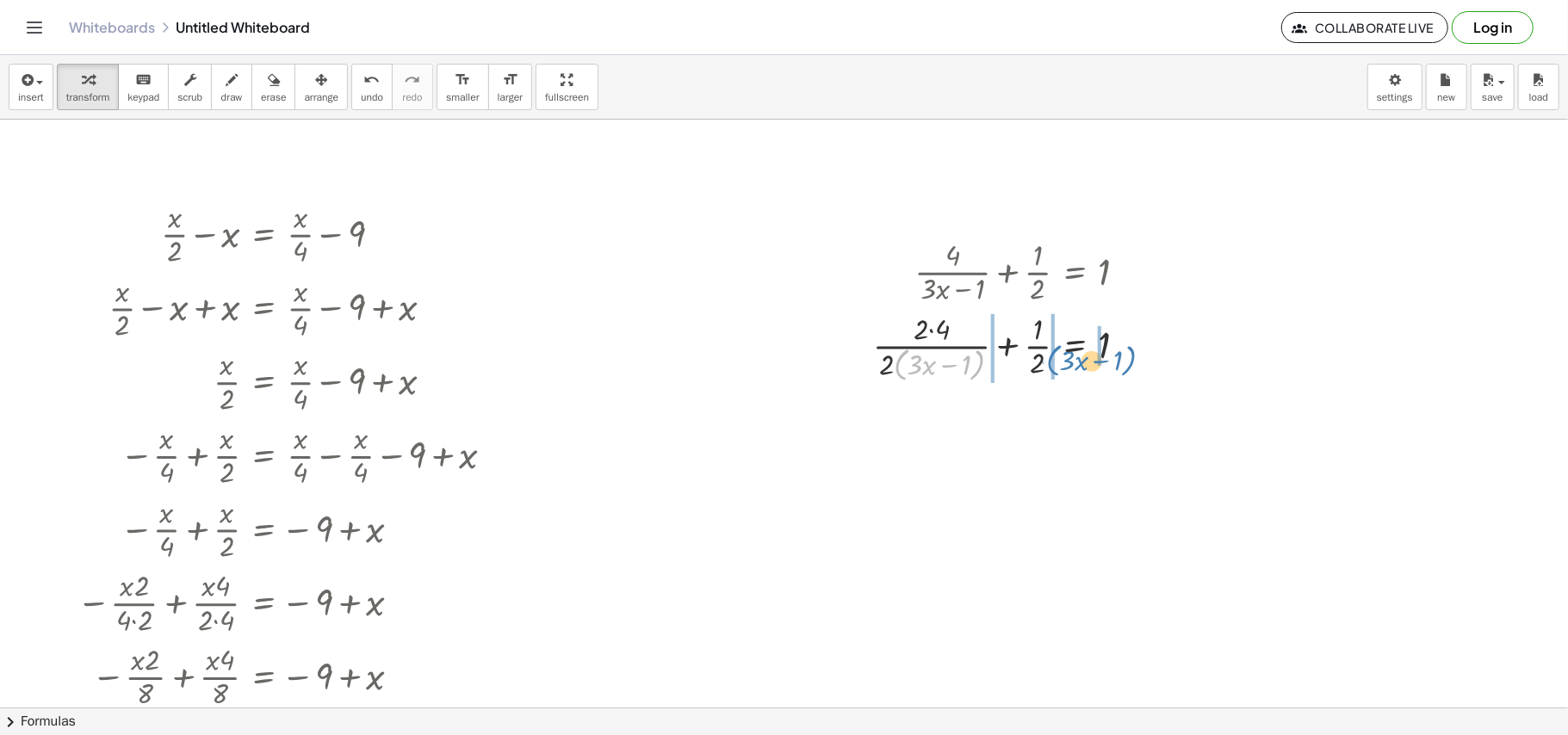 drag, startPoint x: 899, startPoint y: 362, endPoint x: 1051, endPoint y: 358, distance: 152.0526 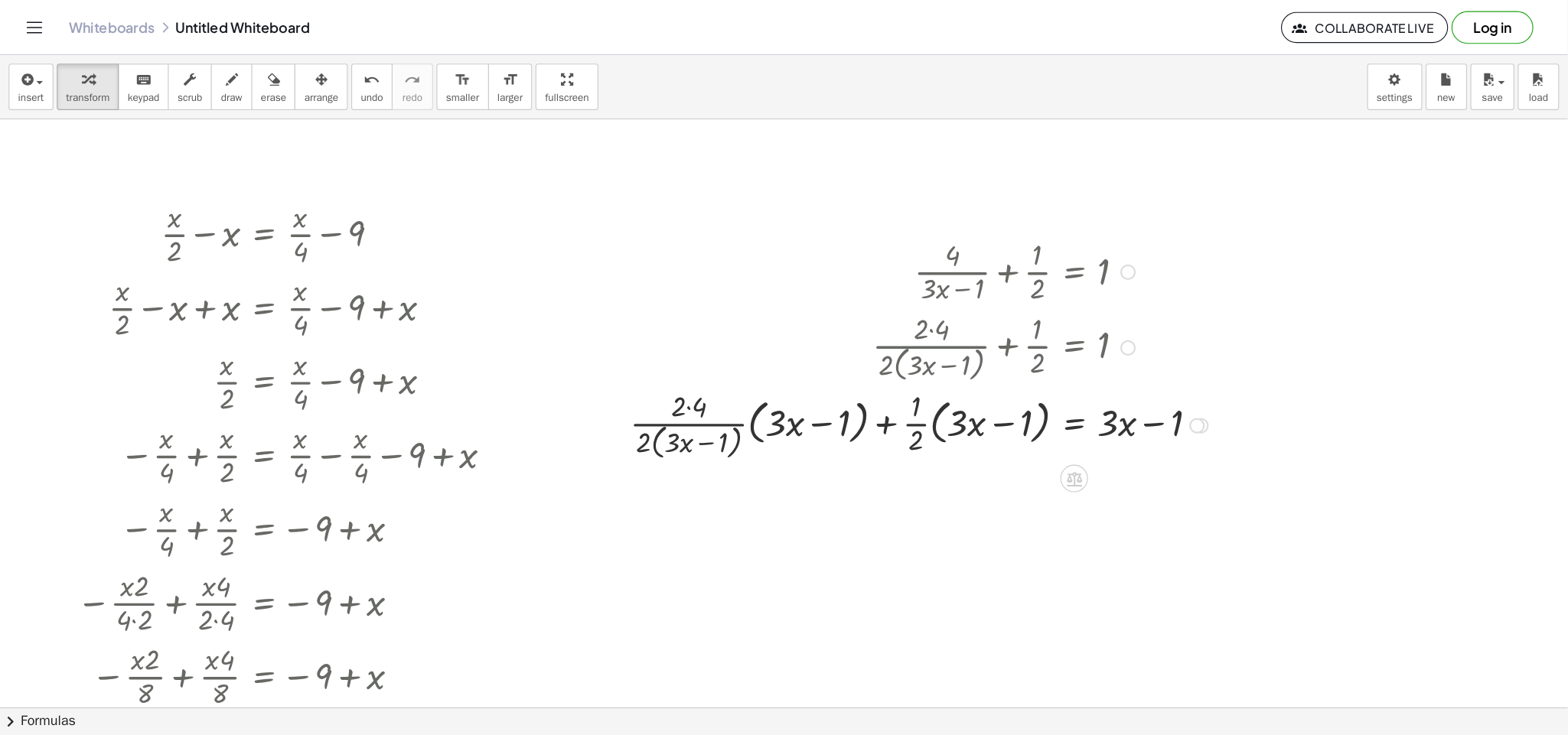 scroll, scrollTop: 102, scrollLeft: 0, axis: vertical 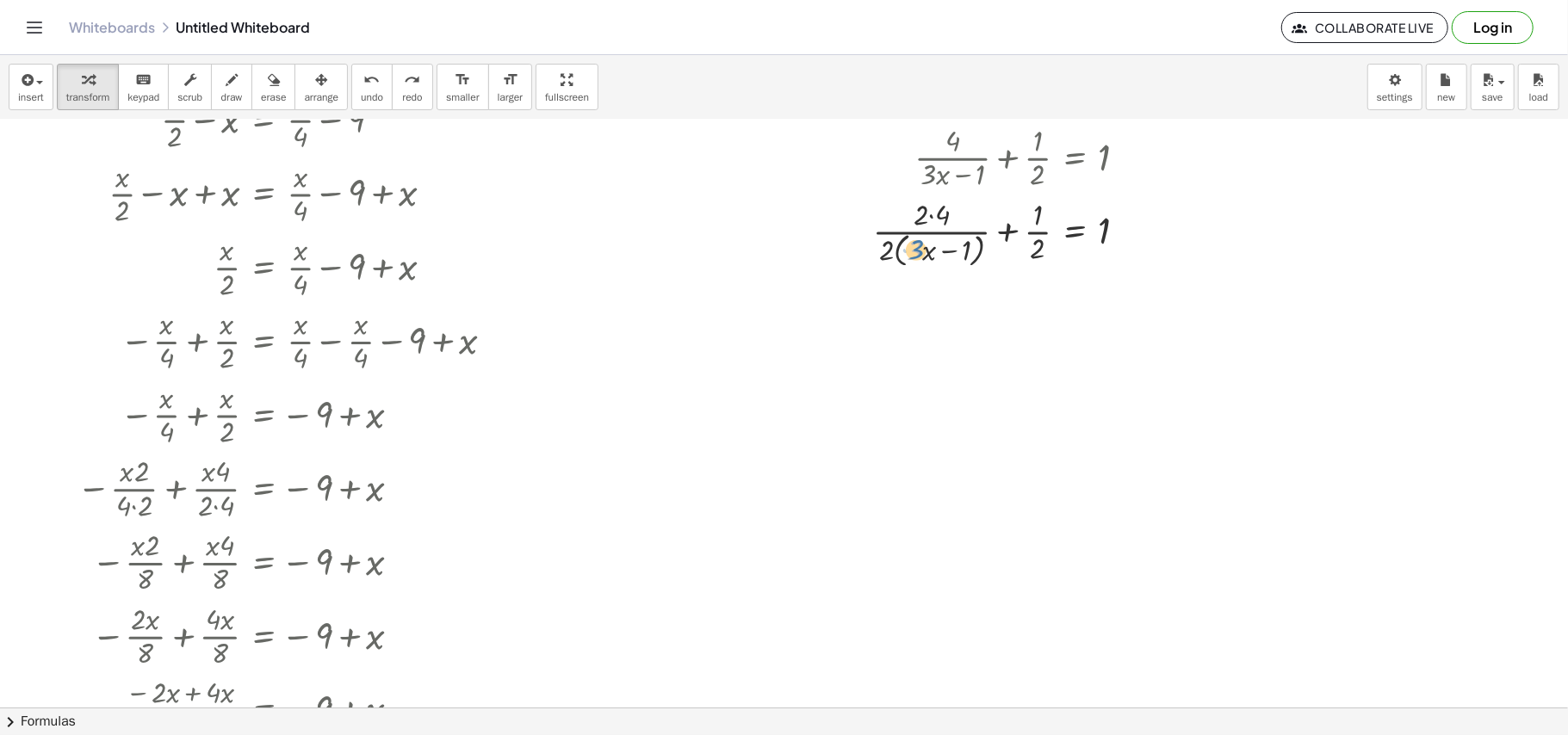 drag, startPoint x: 911, startPoint y: 245, endPoint x: 894, endPoint y: 246, distance: 17.029386 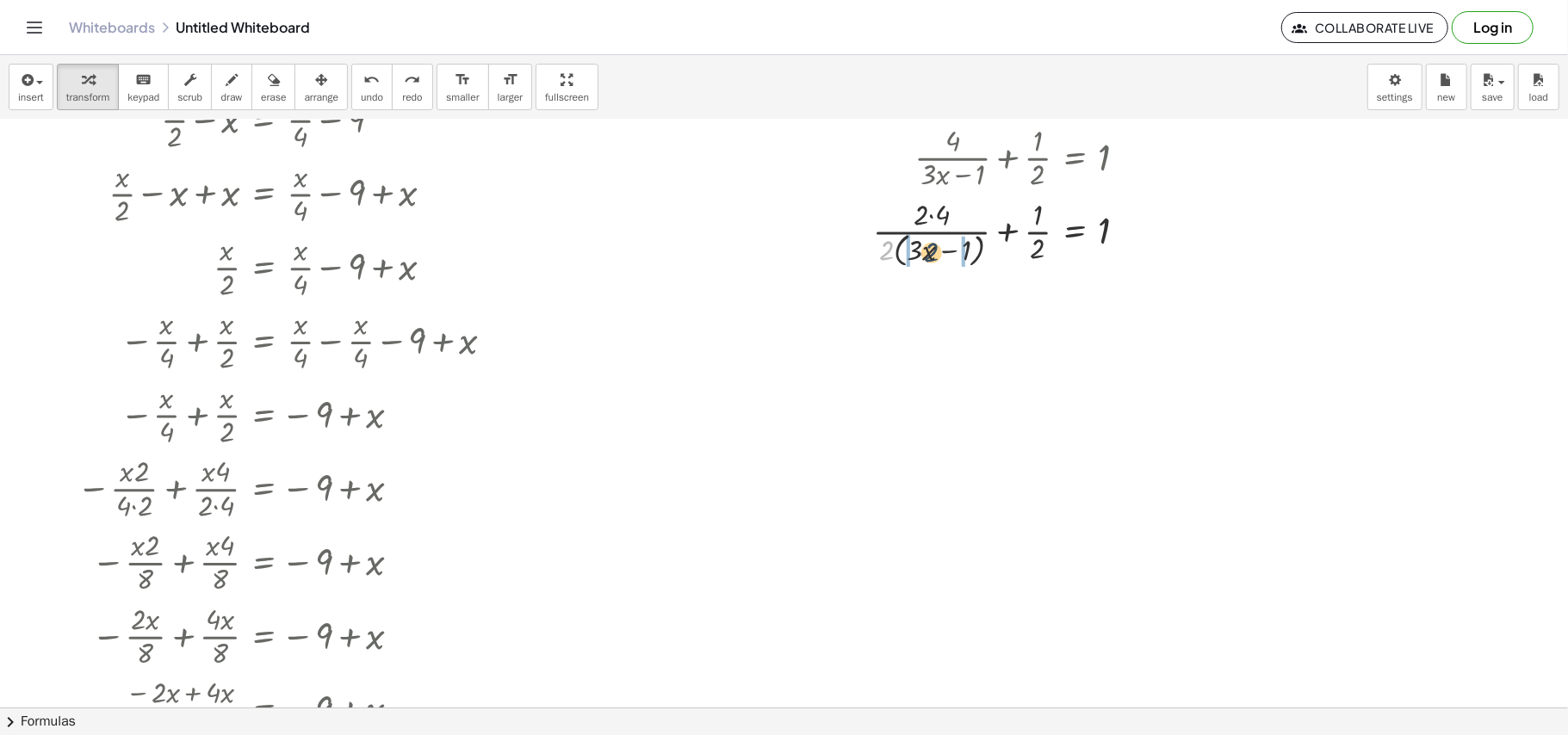 drag, startPoint x: 893, startPoint y: 244, endPoint x: 911, endPoint y: 251, distance: 19.313208 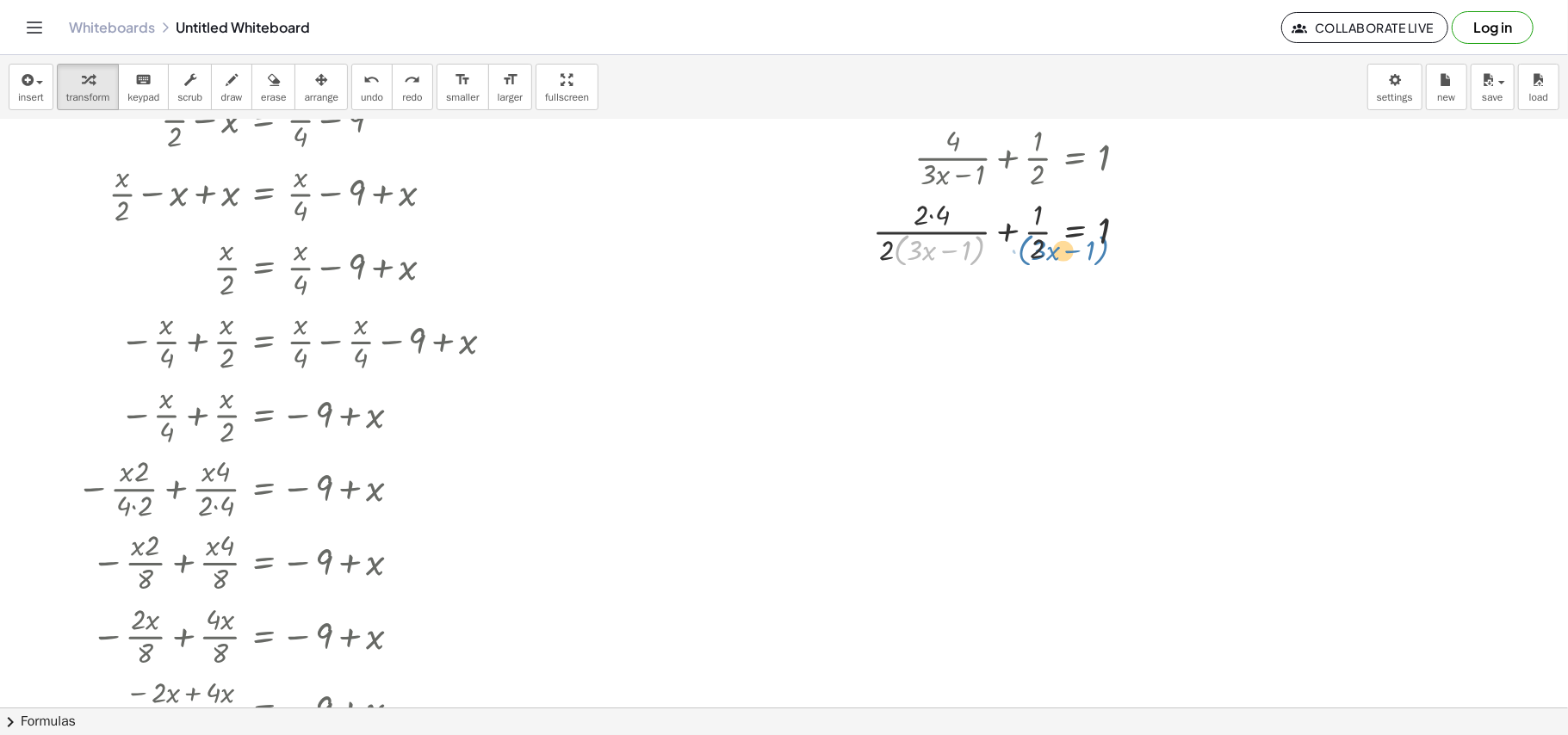drag, startPoint x: 897, startPoint y: 244, endPoint x: 1021, endPoint y: 244, distance: 124 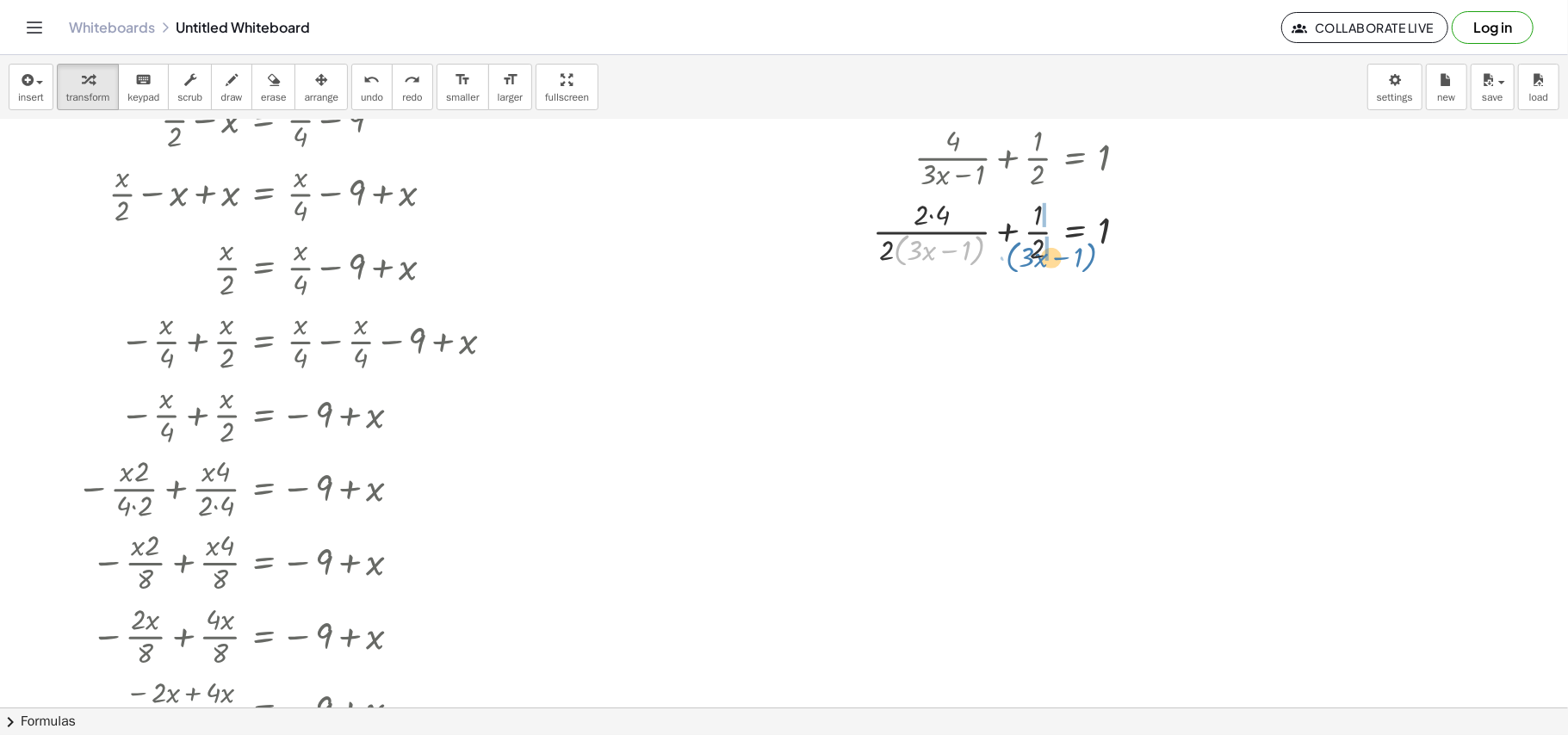 drag, startPoint x: 894, startPoint y: 256, endPoint x: 1006, endPoint y: 263, distance: 112.21854 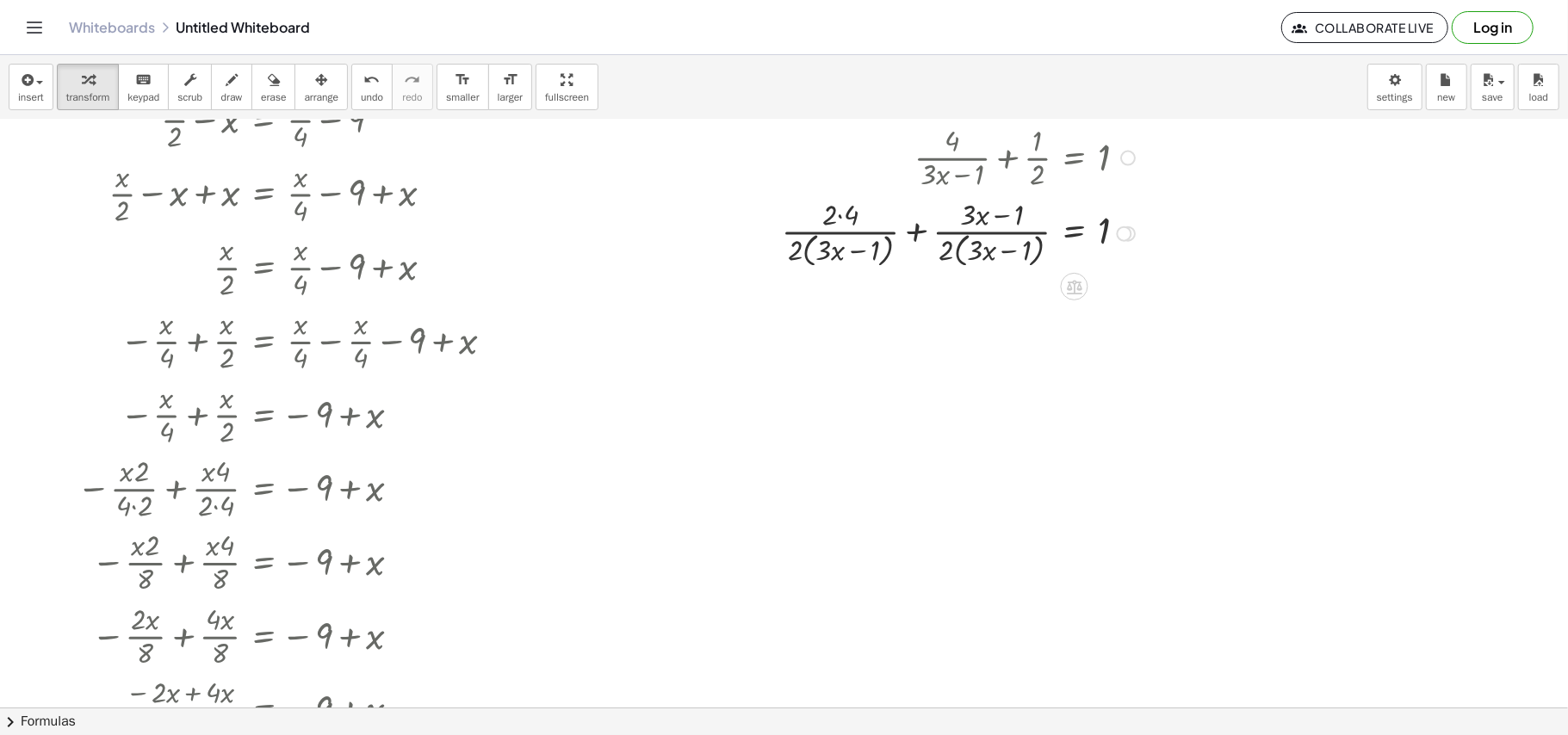 click at bounding box center (961, 232) 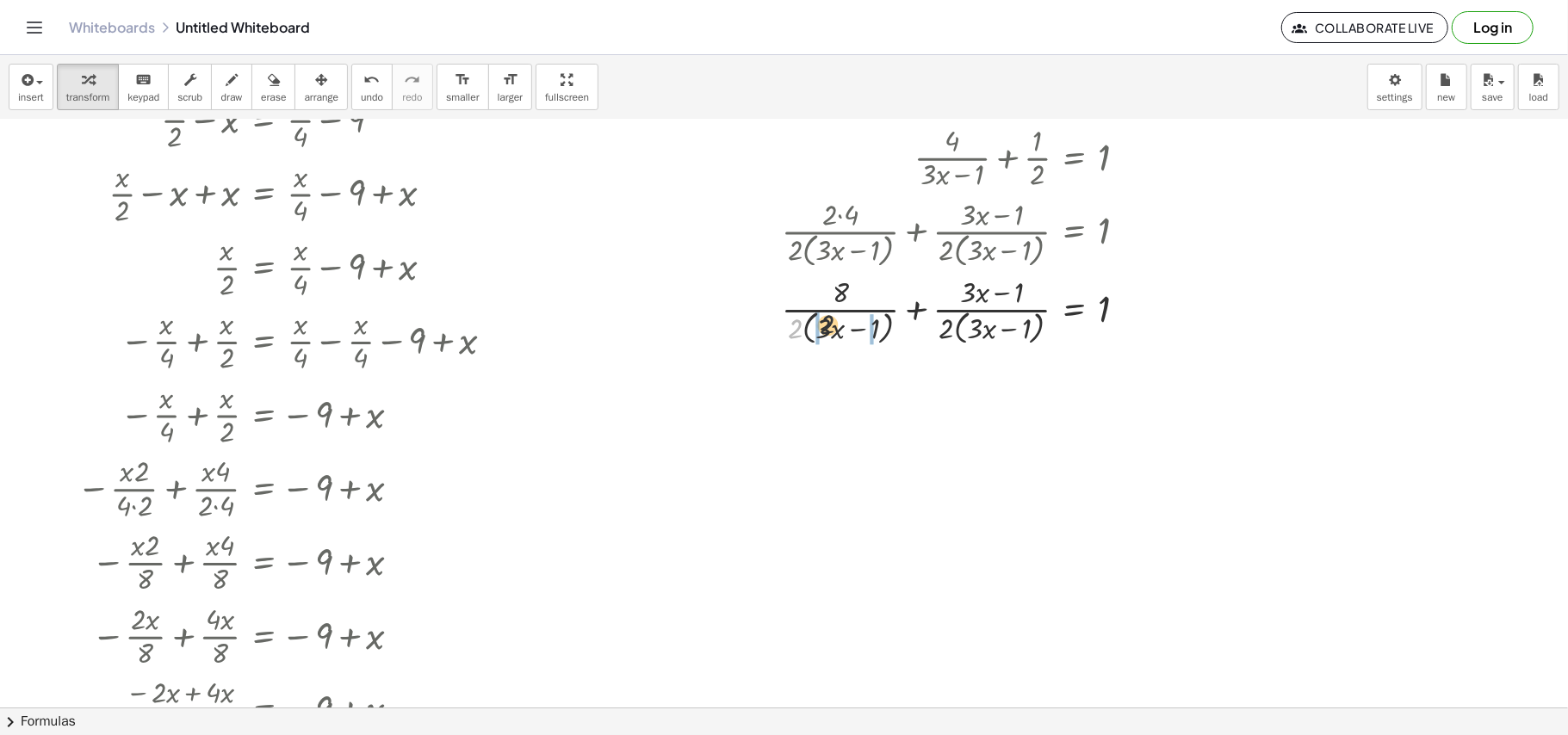 drag, startPoint x: 811, startPoint y: 328, endPoint x: 906, endPoint y: 332, distance: 95.08417 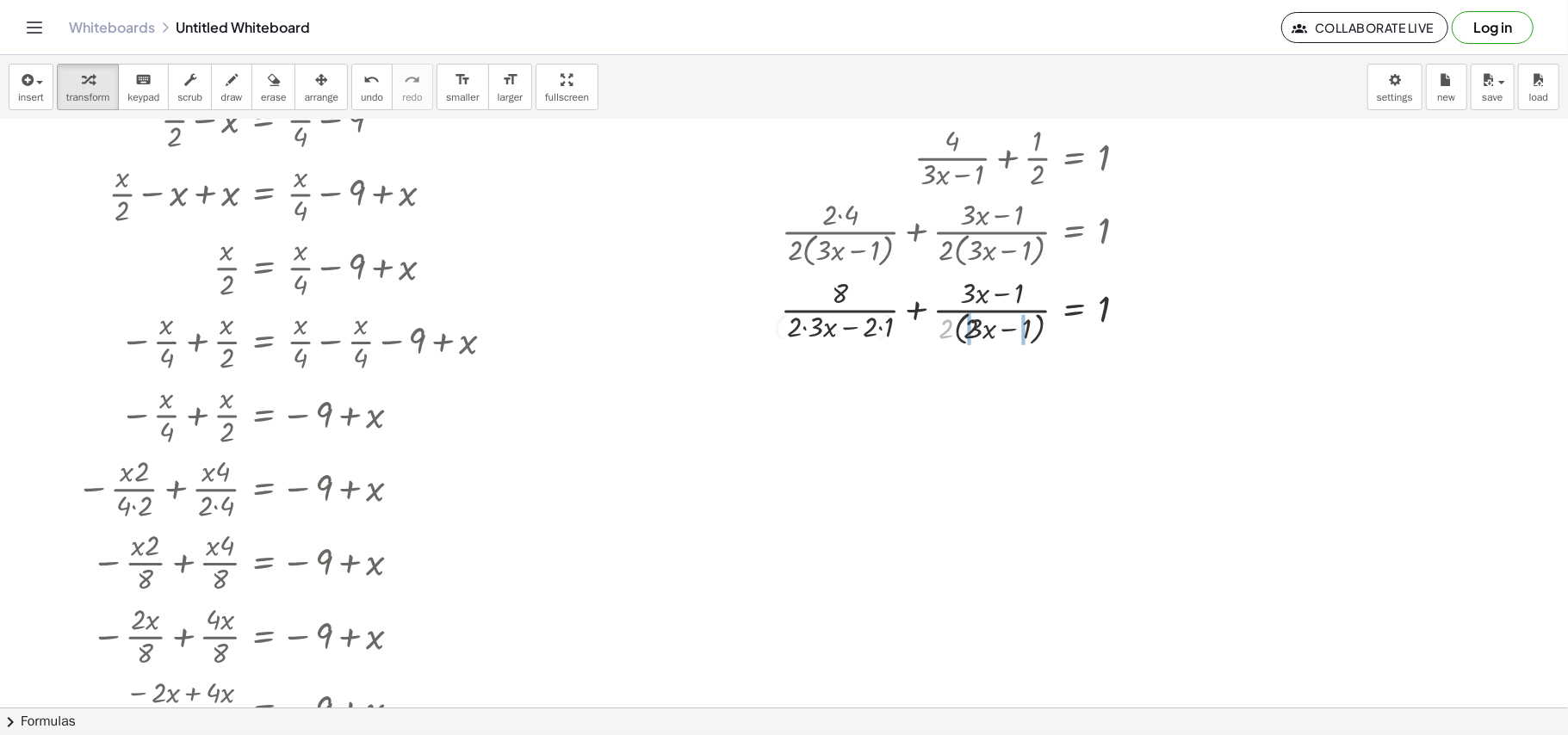 drag, startPoint x: 945, startPoint y: 332, endPoint x: 987, endPoint y: 331, distance: 42.011903 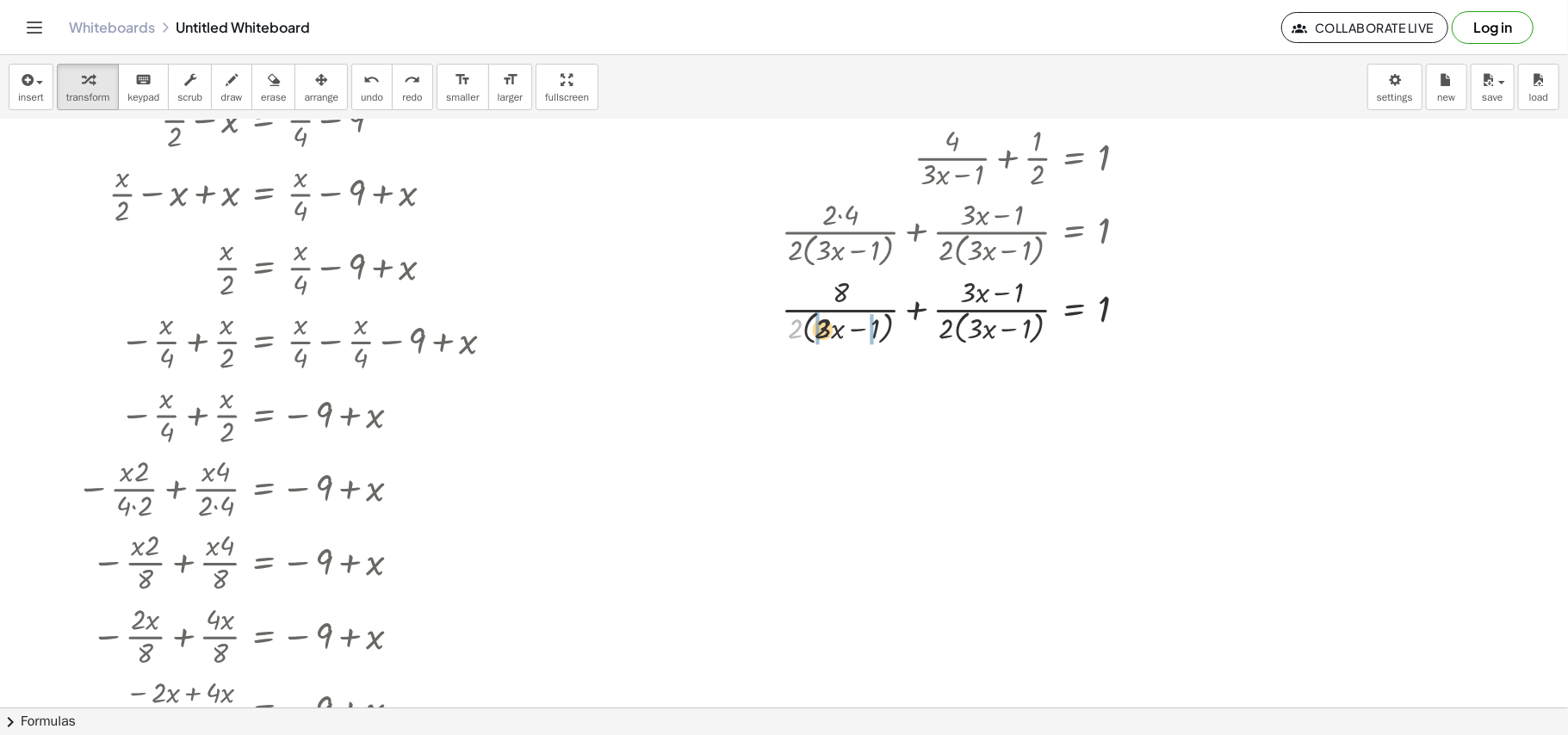 drag, startPoint x: 792, startPoint y: 332, endPoint x: 901, endPoint y: 337, distance: 109.11462 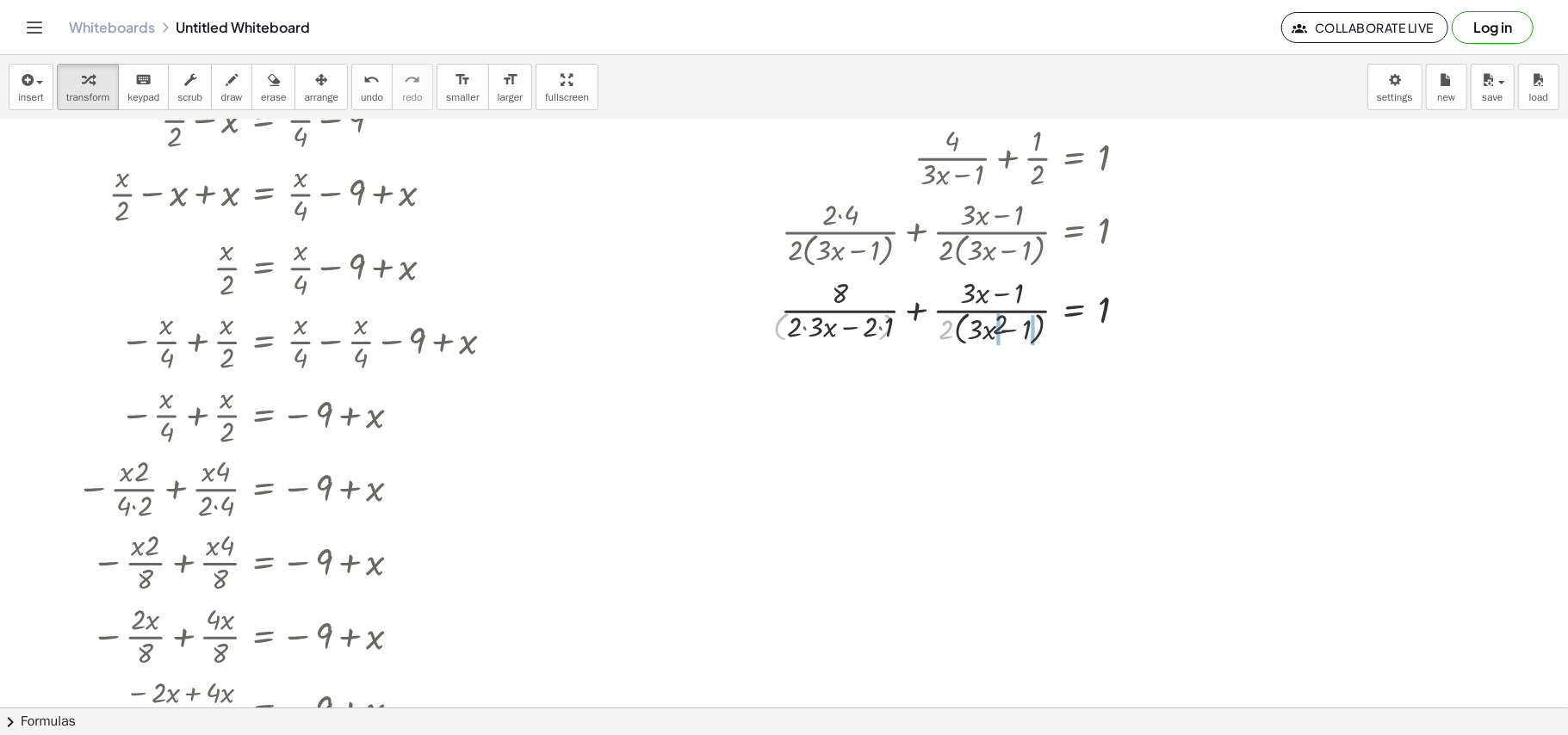 drag, startPoint x: 941, startPoint y: 341, endPoint x: 1004, endPoint y: 336, distance: 63.1981 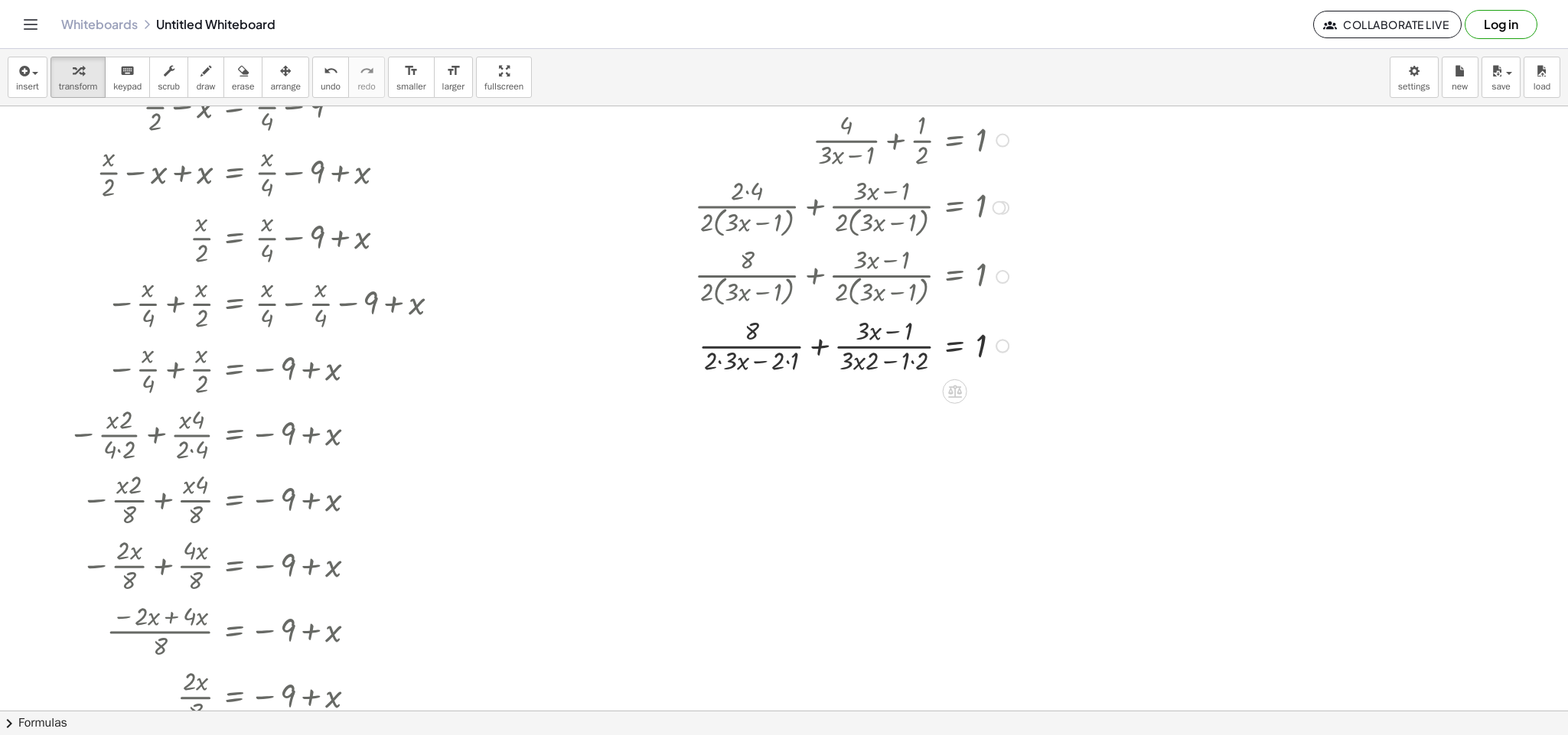 scroll, scrollTop: 102, scrollLeft: 0, axis: vertical 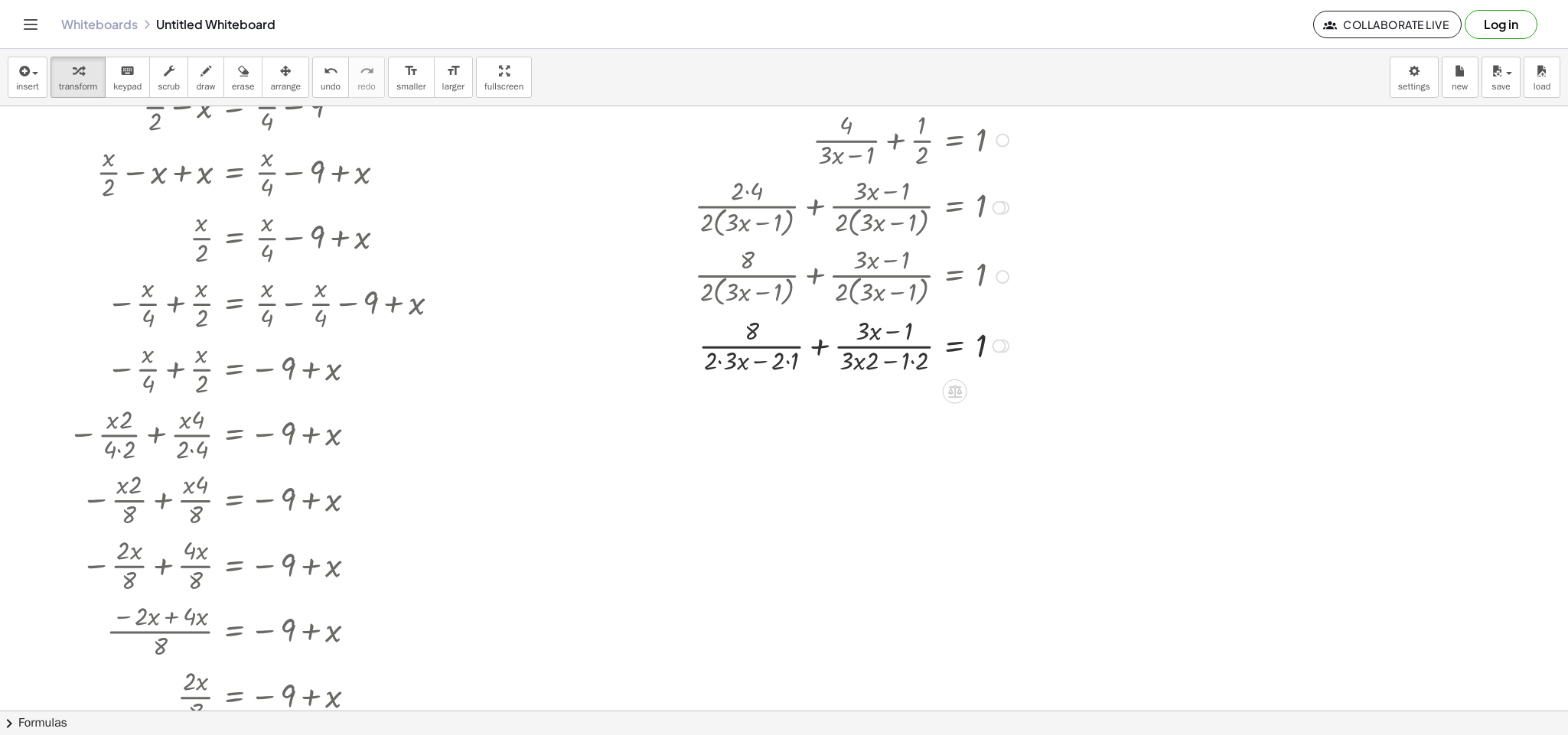 click at bounding box center [854, 345] 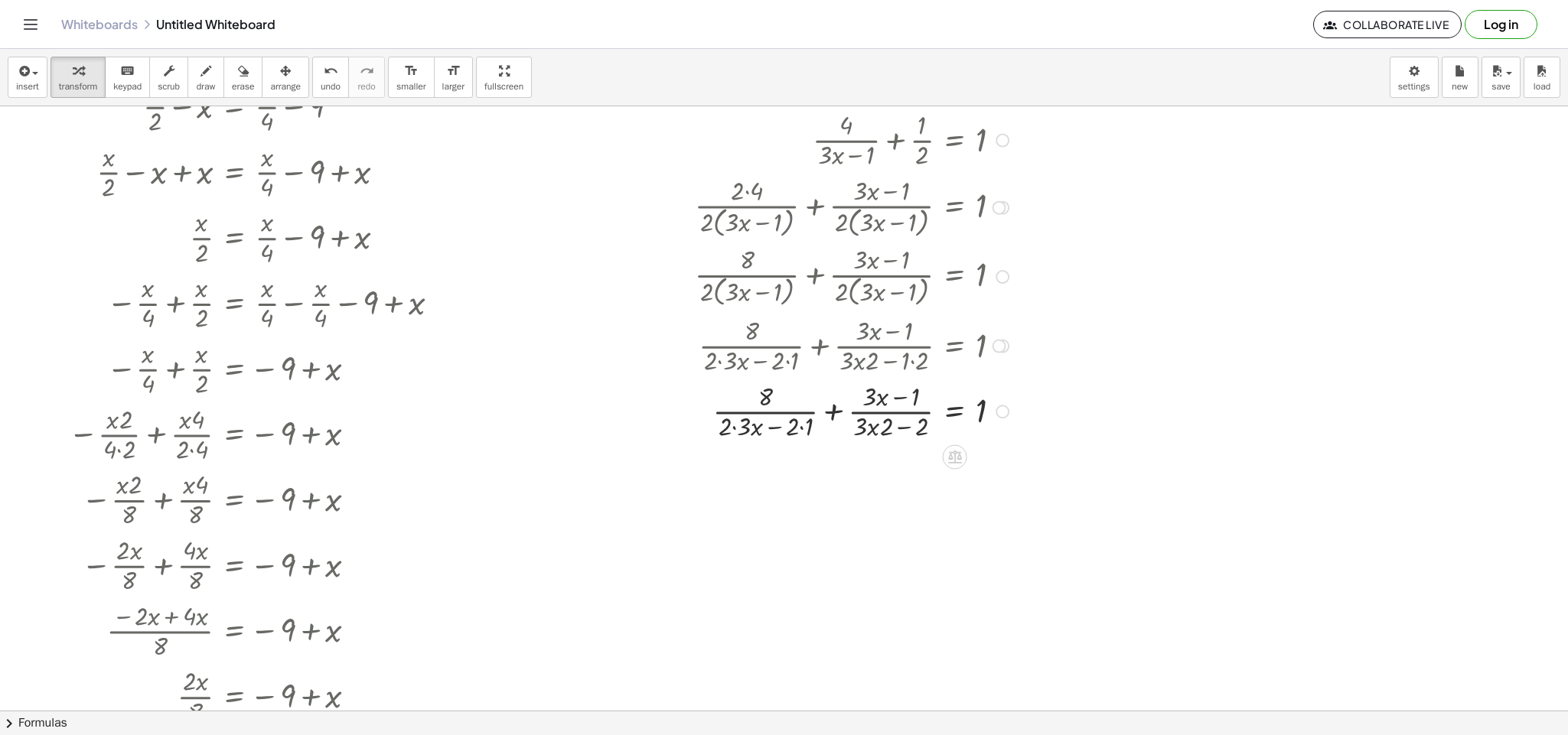 click at bounding box center (854, 411) 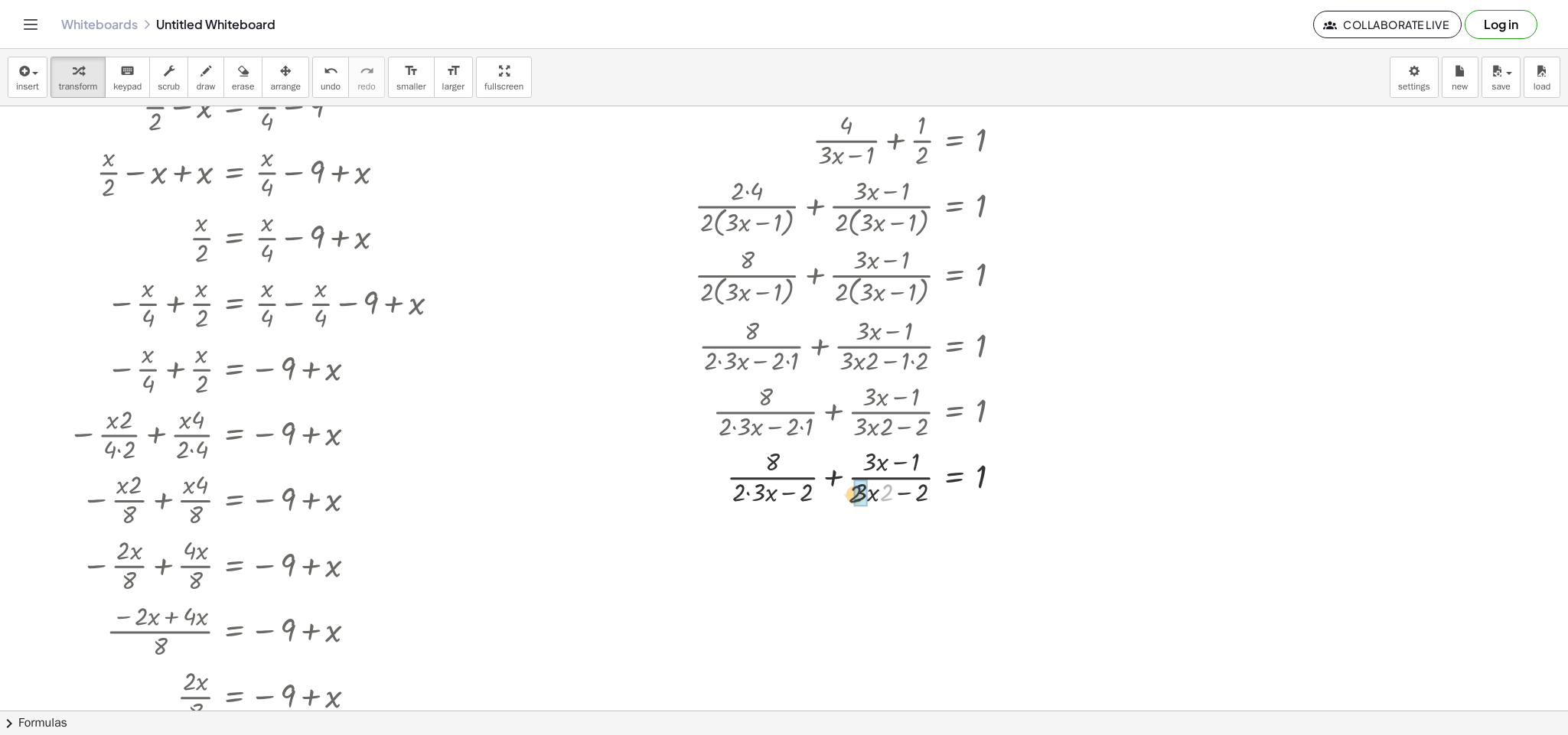 drag, startPoint x: 886, startPoint y: 496, endPoint x: 854, endPoint y: 499, distance: 32.140317 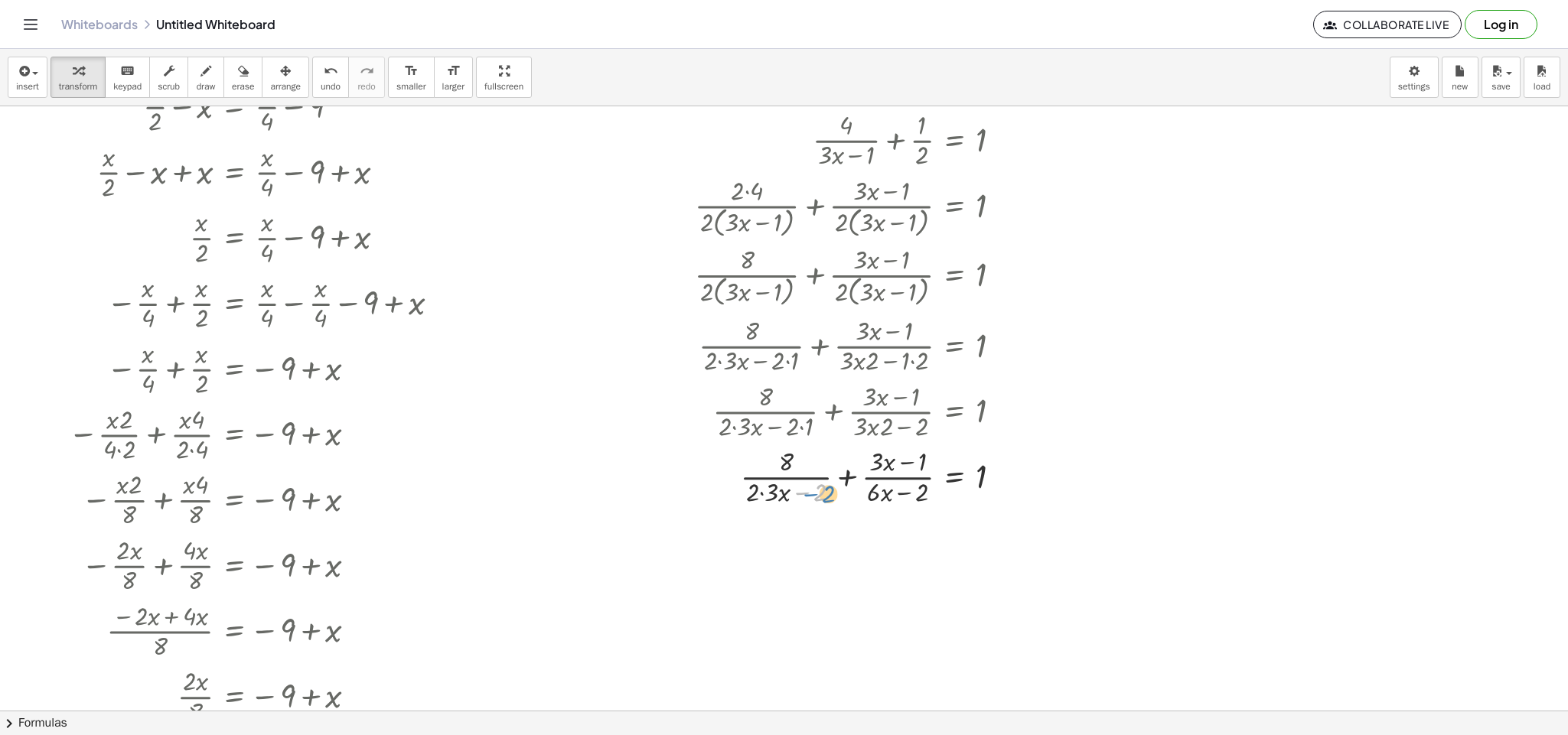 drag, startPoint x: 817, startPoint y: 499, endPoint x: 827, endPoint y: 500, distance: 10.049876 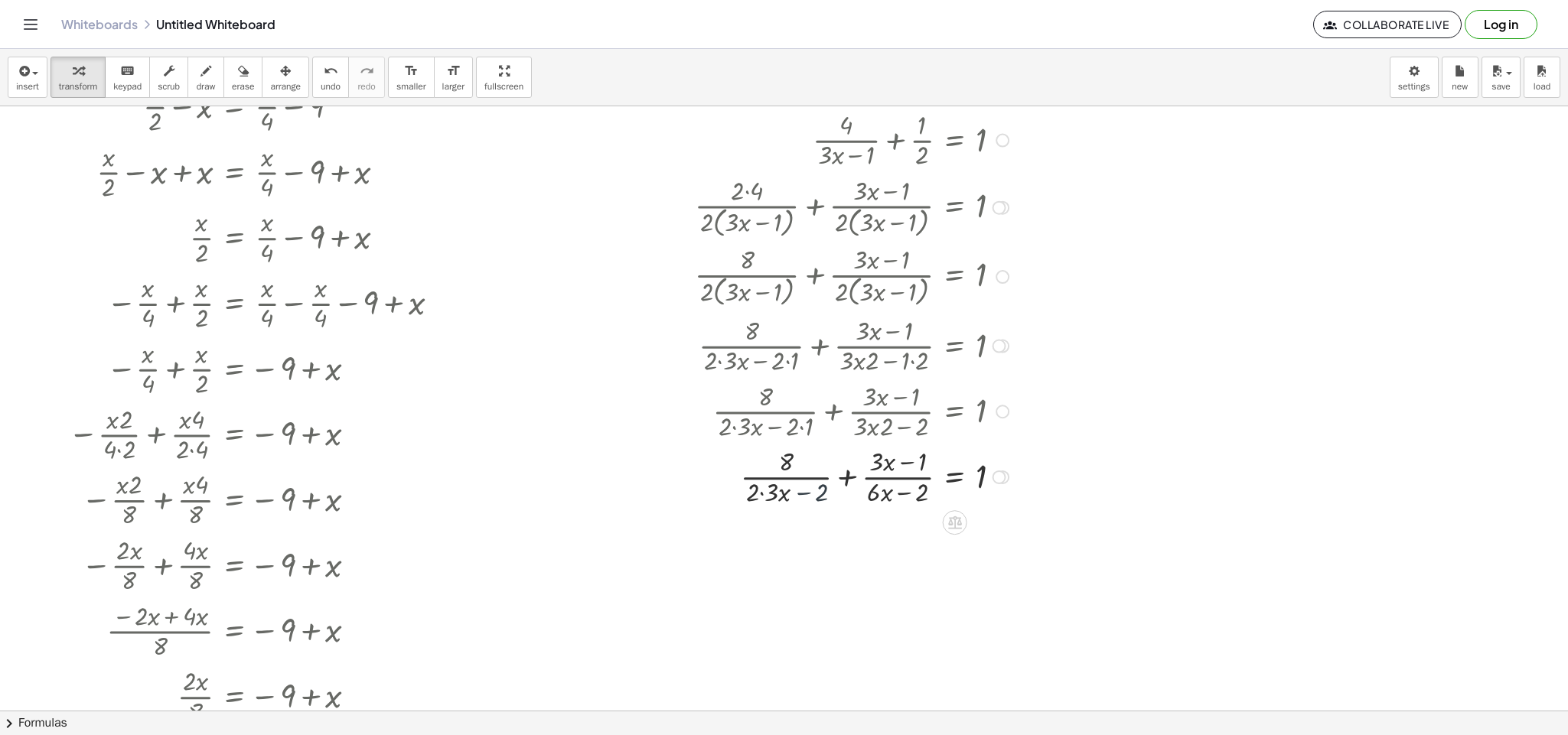click at bounding box center (854, 476) 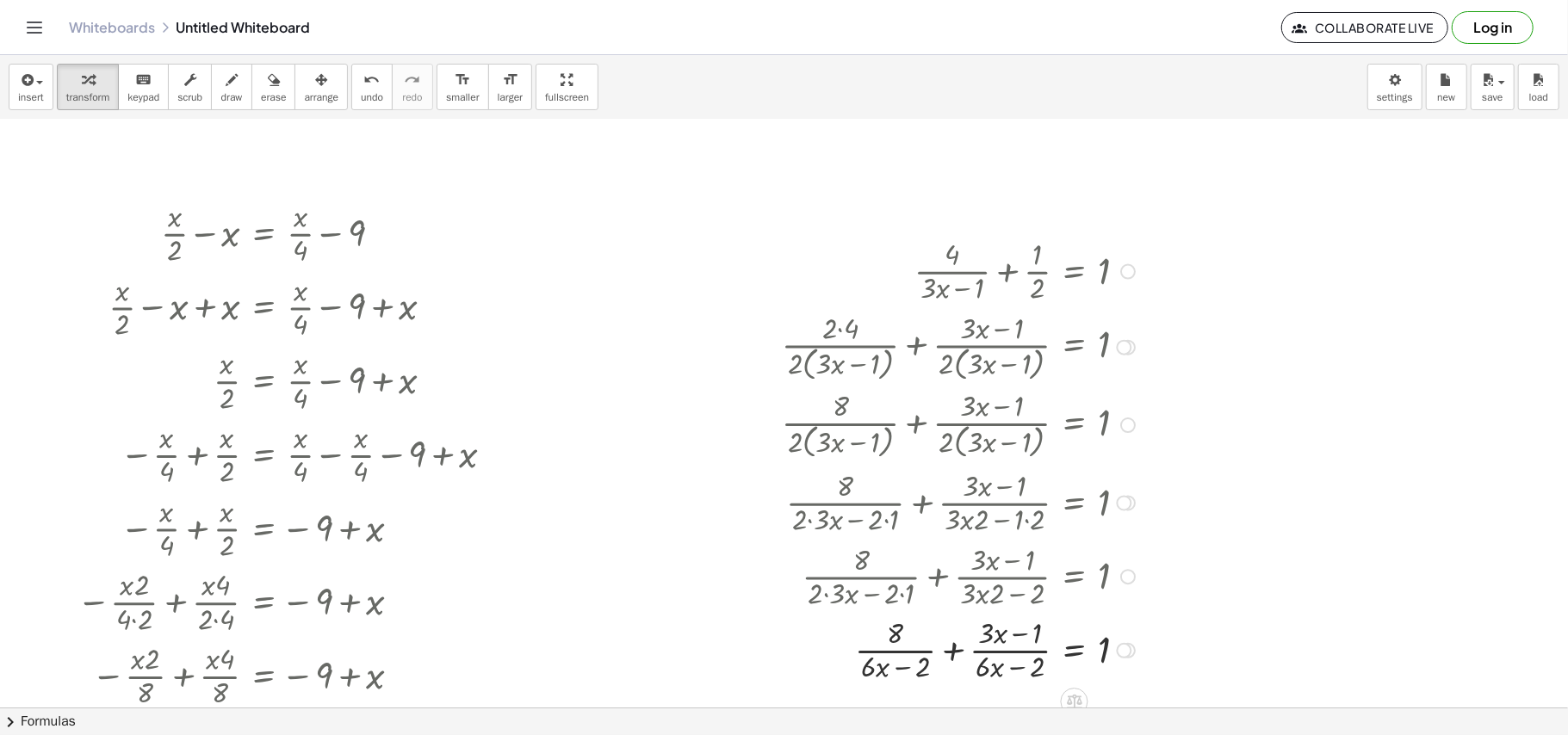 scroll, scrollTop: 231, scrollLeft: 0, axis: vertical 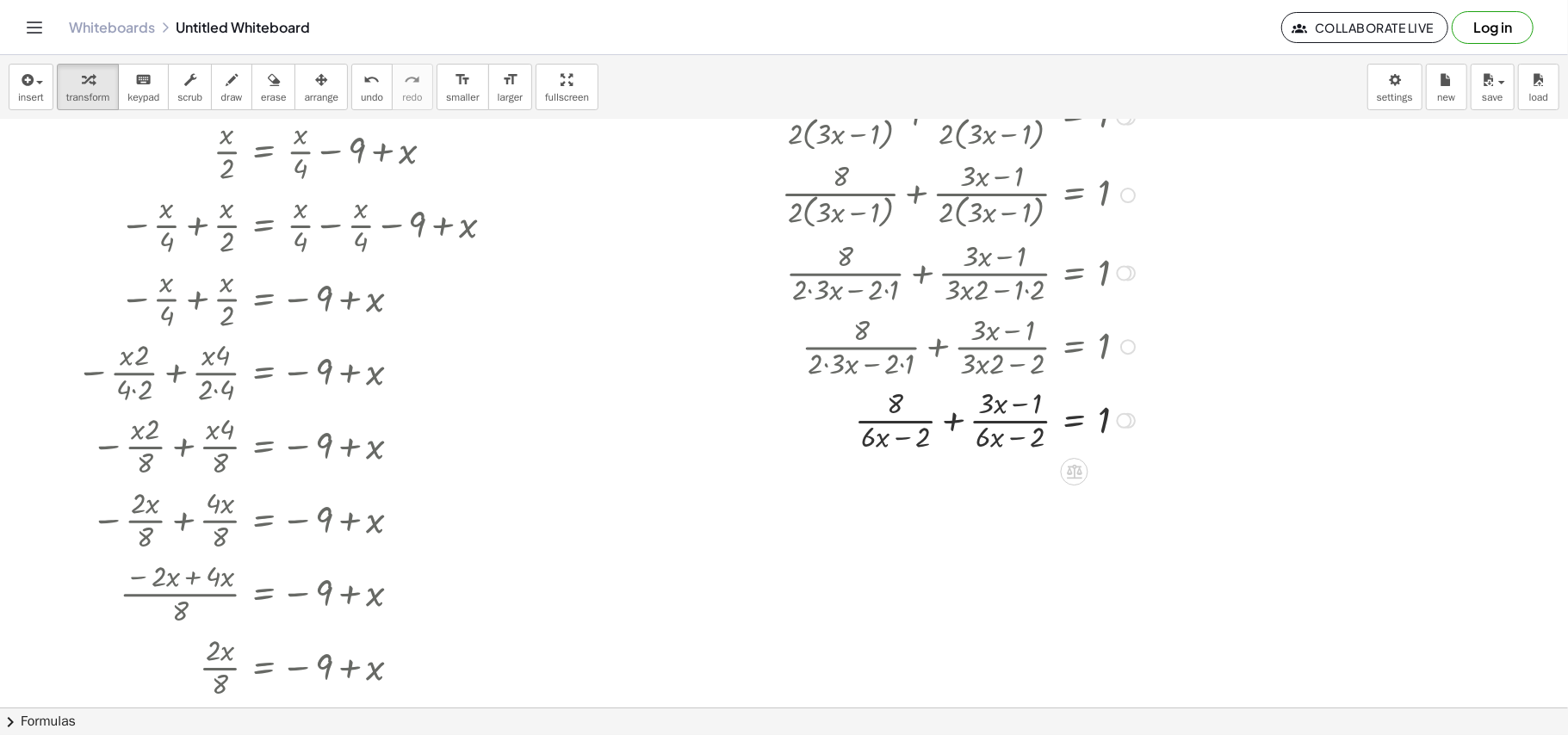 click at bounding box center (961, 419) 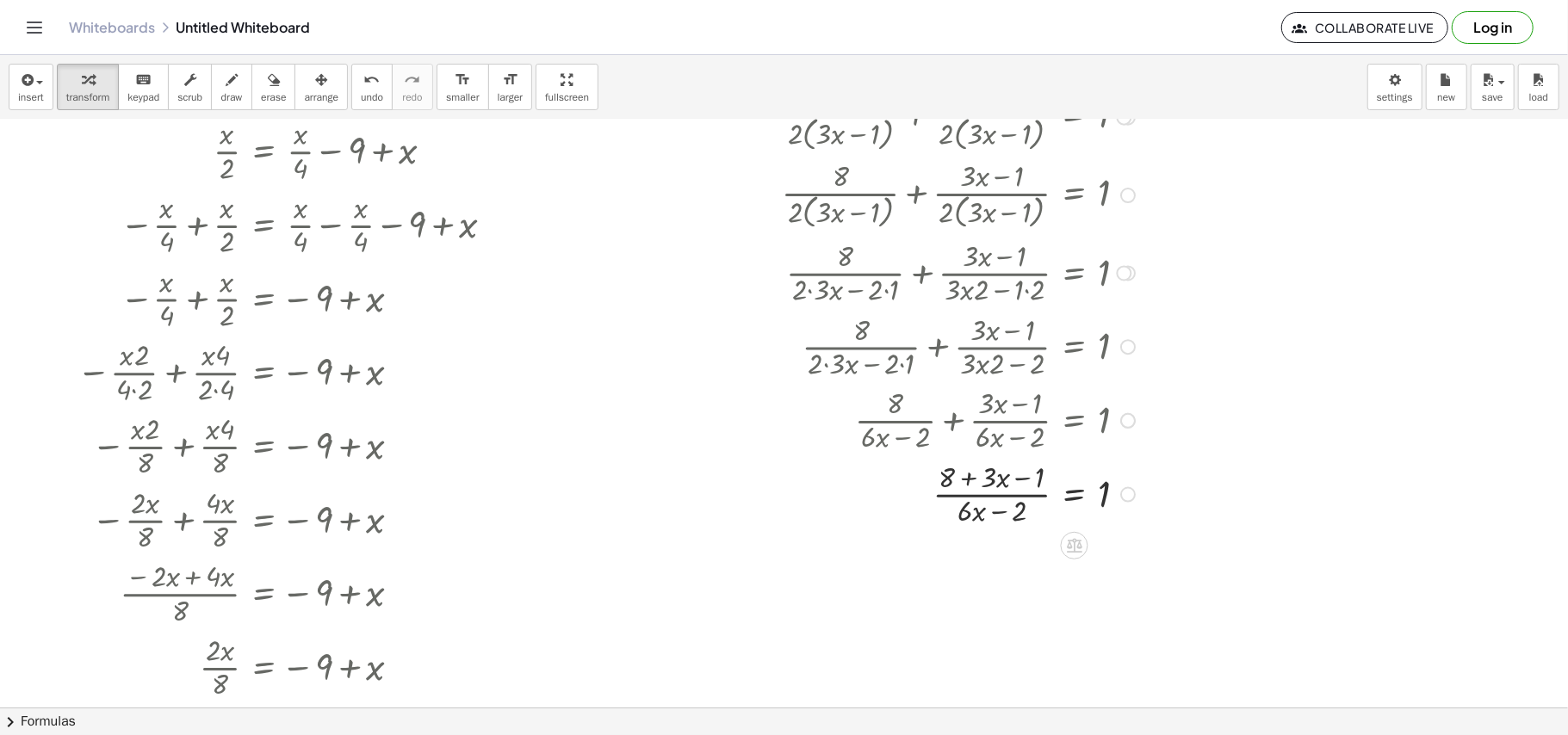 click at bounding box center [961, 493] 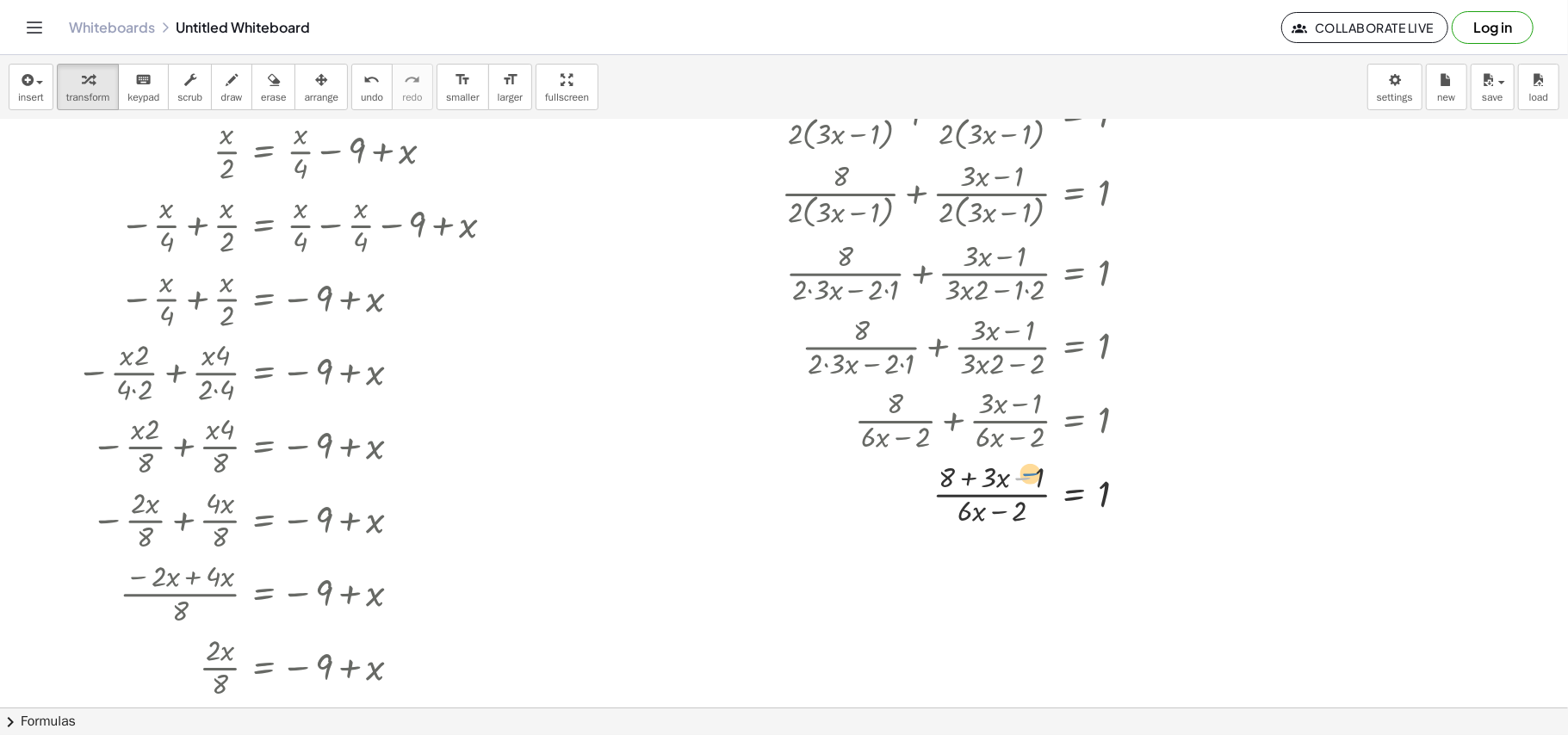 drag, startPoint x: 1020, startPoint y: 480, endPoint x: 1044, endPoint y: 476, distance: 24.33105 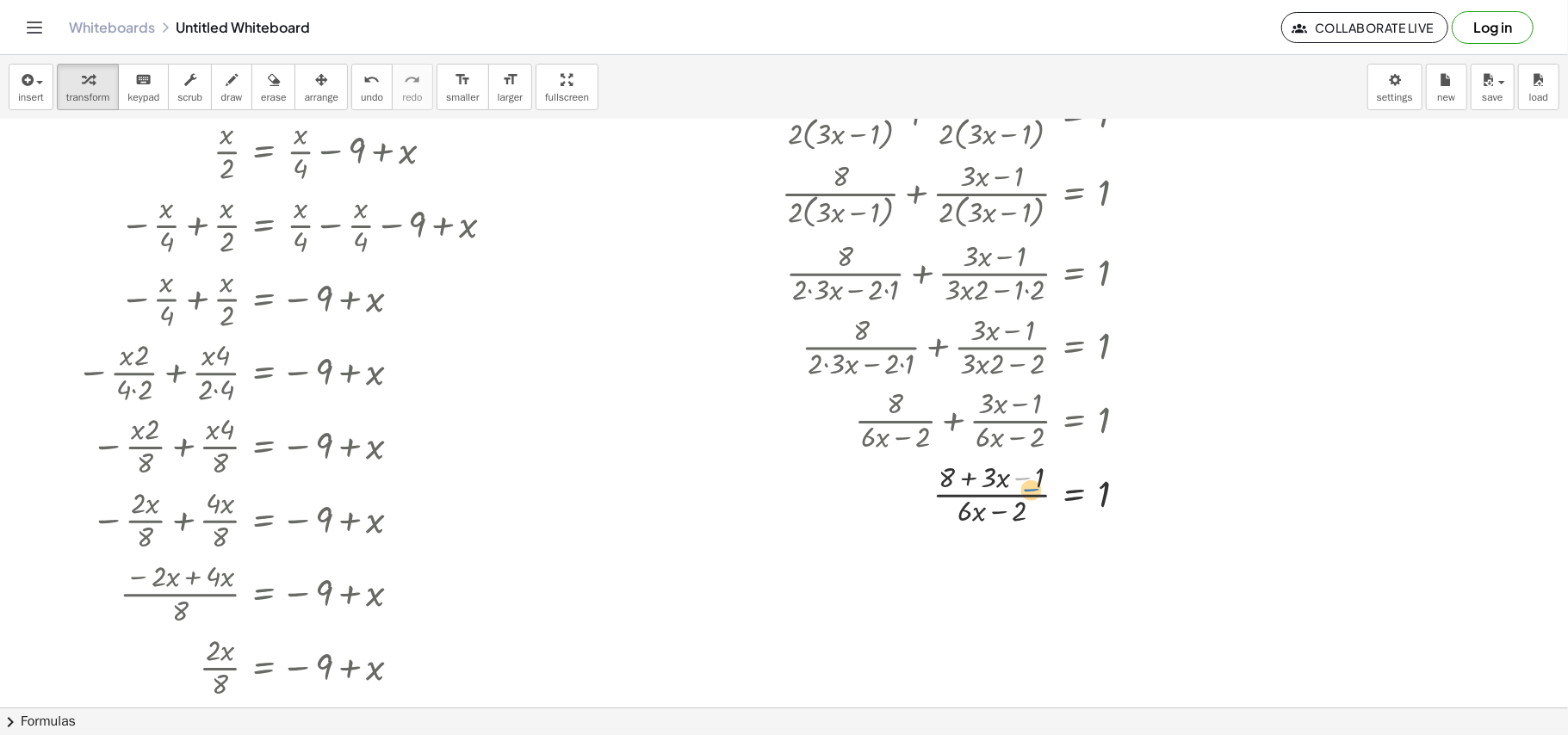 drag, startPoint x: 1035, startPoint y: 484, endPoint x: 1045, endPoint y: 496, distance: 15.620499 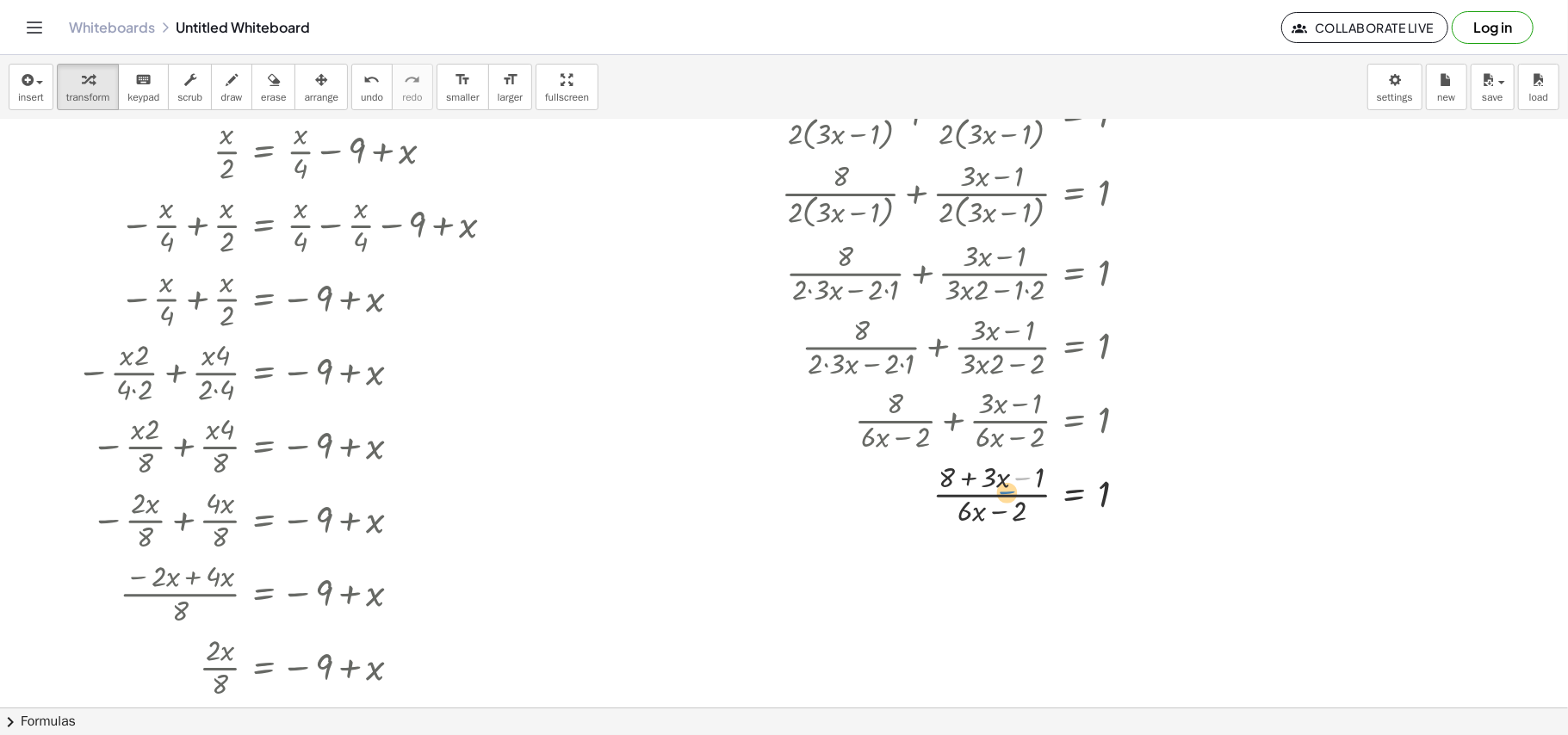drag, startPoint x: 1034, startPoint y: 476, endPoint x: 1026, endPoint y: 490, distance: 16.12452 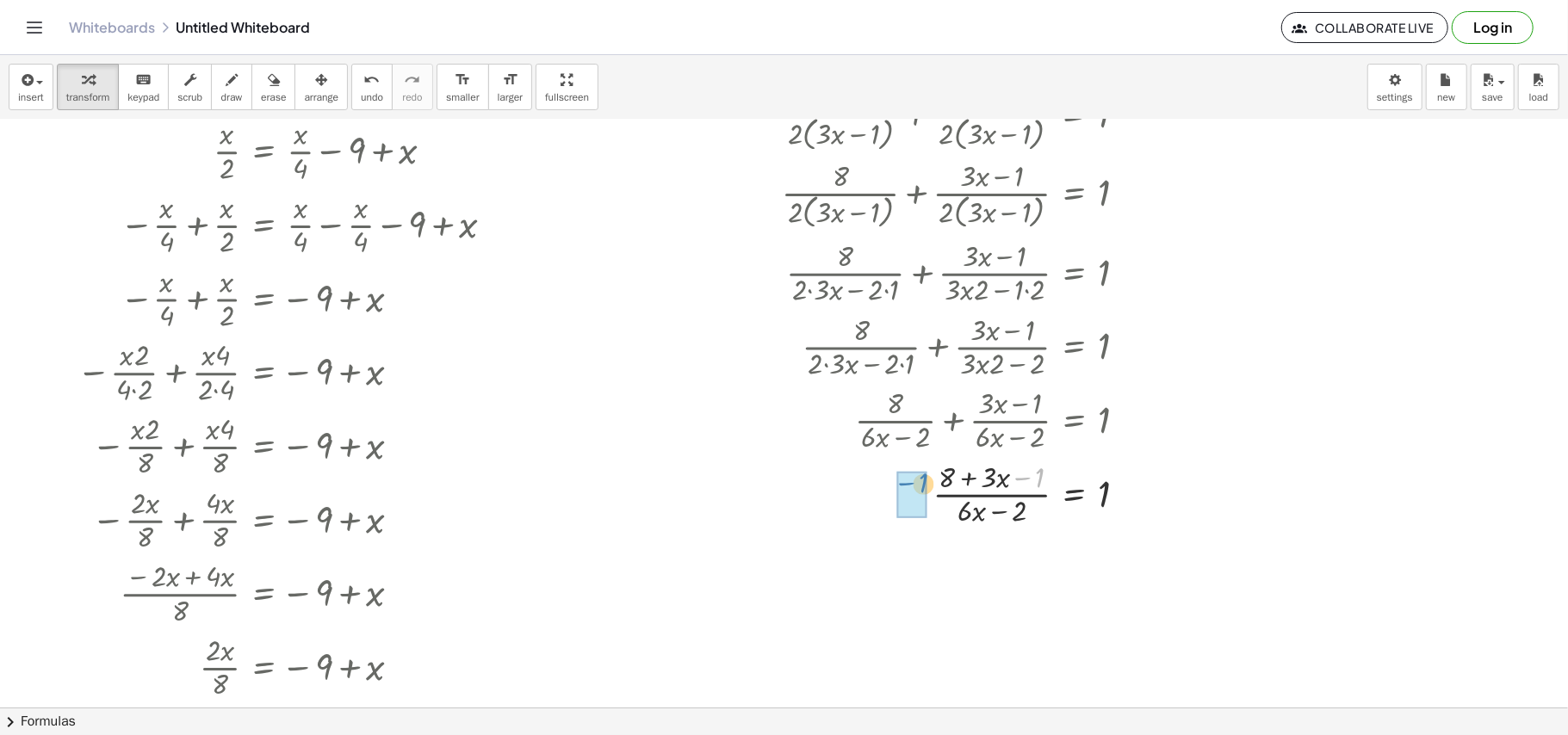 drag, startPoint x: 1042, startPoint y: 475, endPoint x: 925, endPoint y: 480, distance: 117.1068 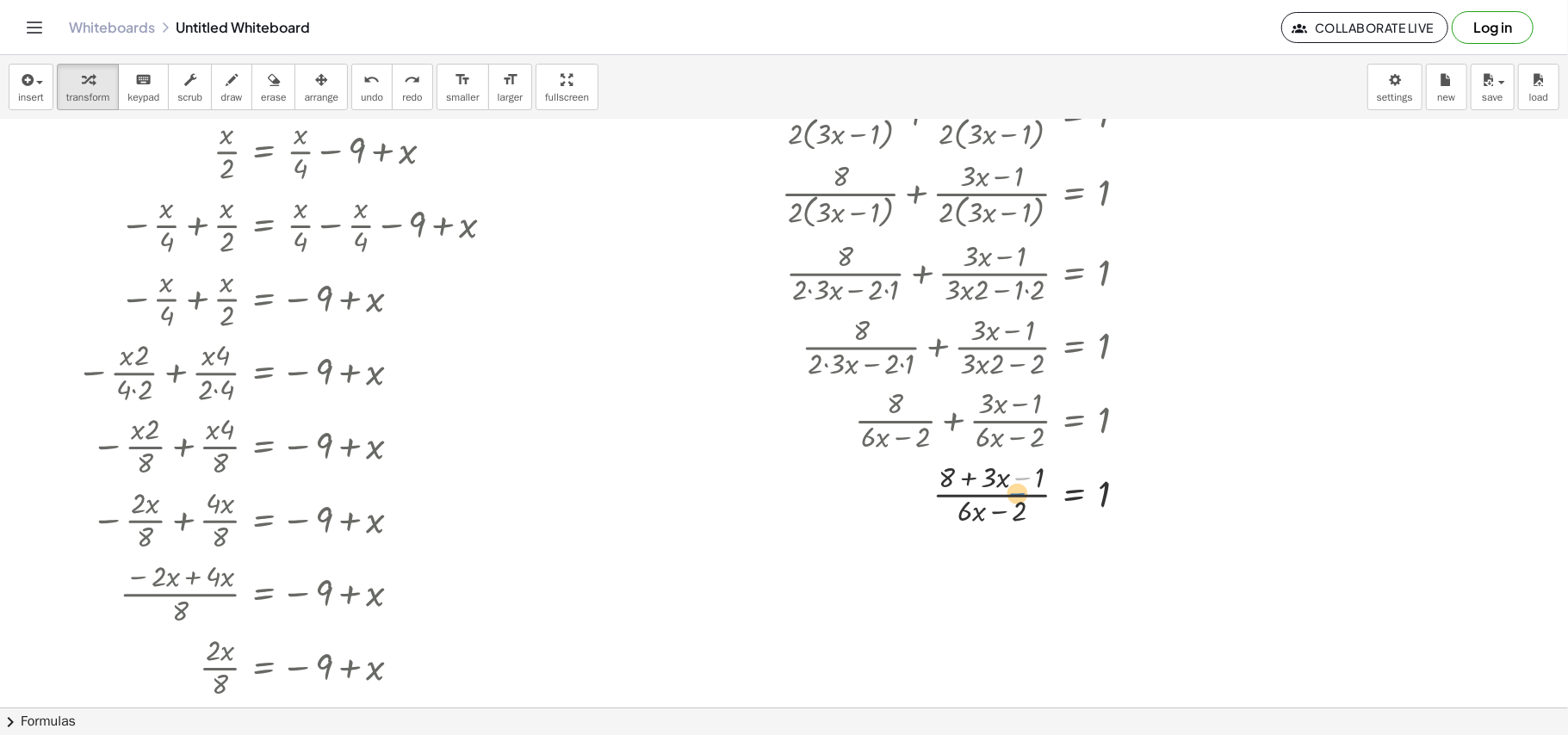 drag, startPoint x: 1034, startPoint y: 480, endPoint x: 1031, endPoint y: 496, distance: 16.278821 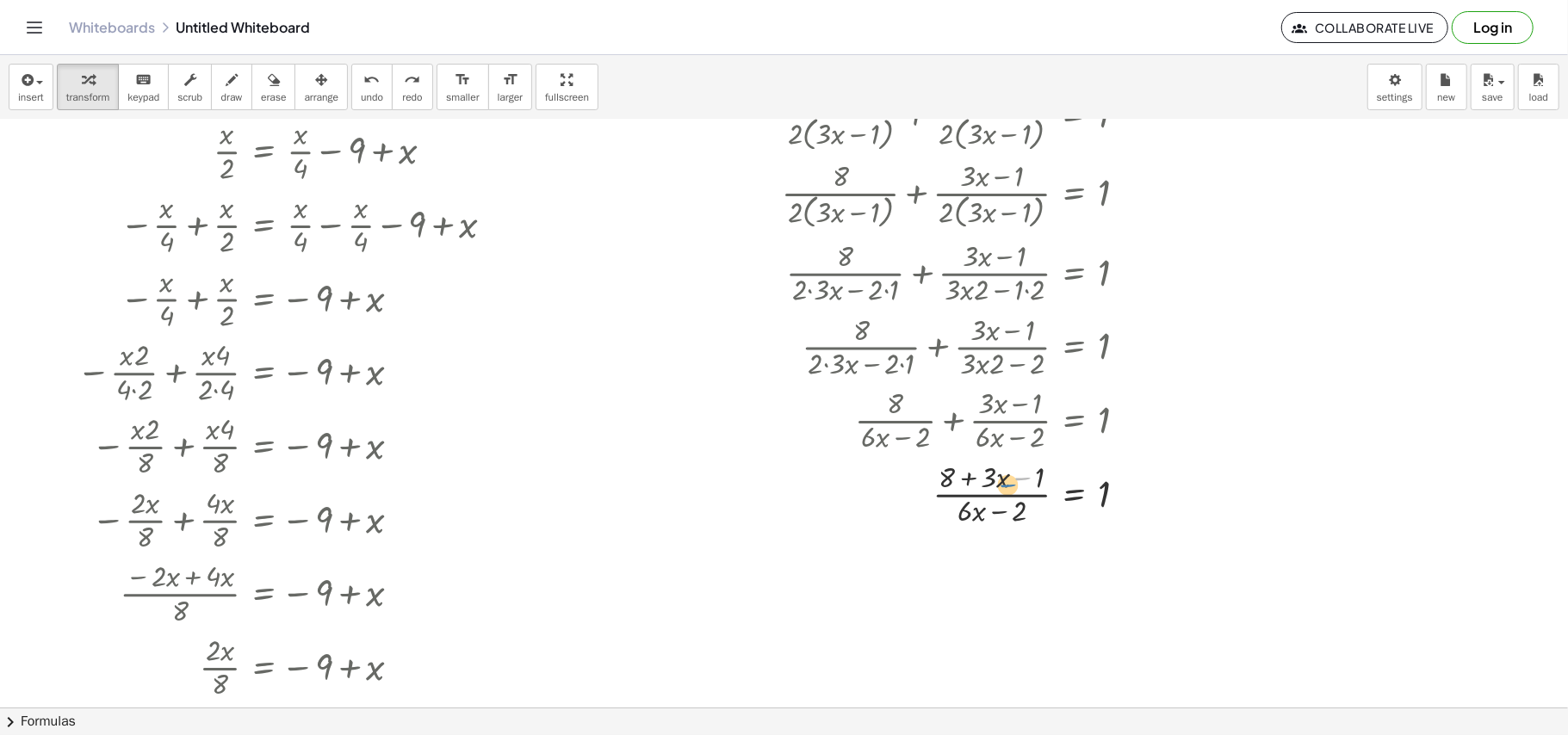 drag, startPoint x: 1034, startPoint y: 483, endPoint x: 1021, endPoint y: 490, distance: 15 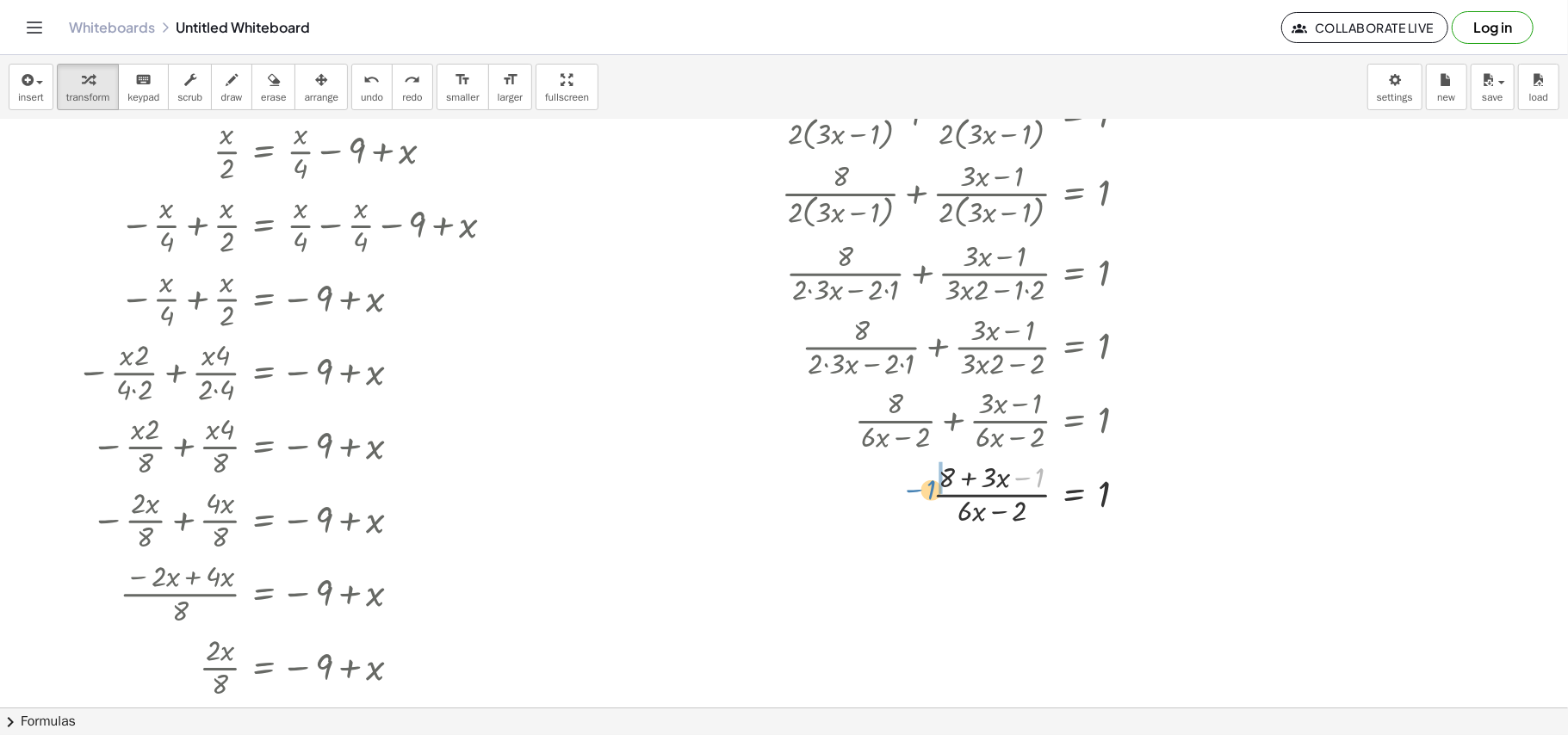 drag, startPoint x: 1040, startPoint y: 477, endPoint x: 931, endPoint y: 489, distance: 109.658561 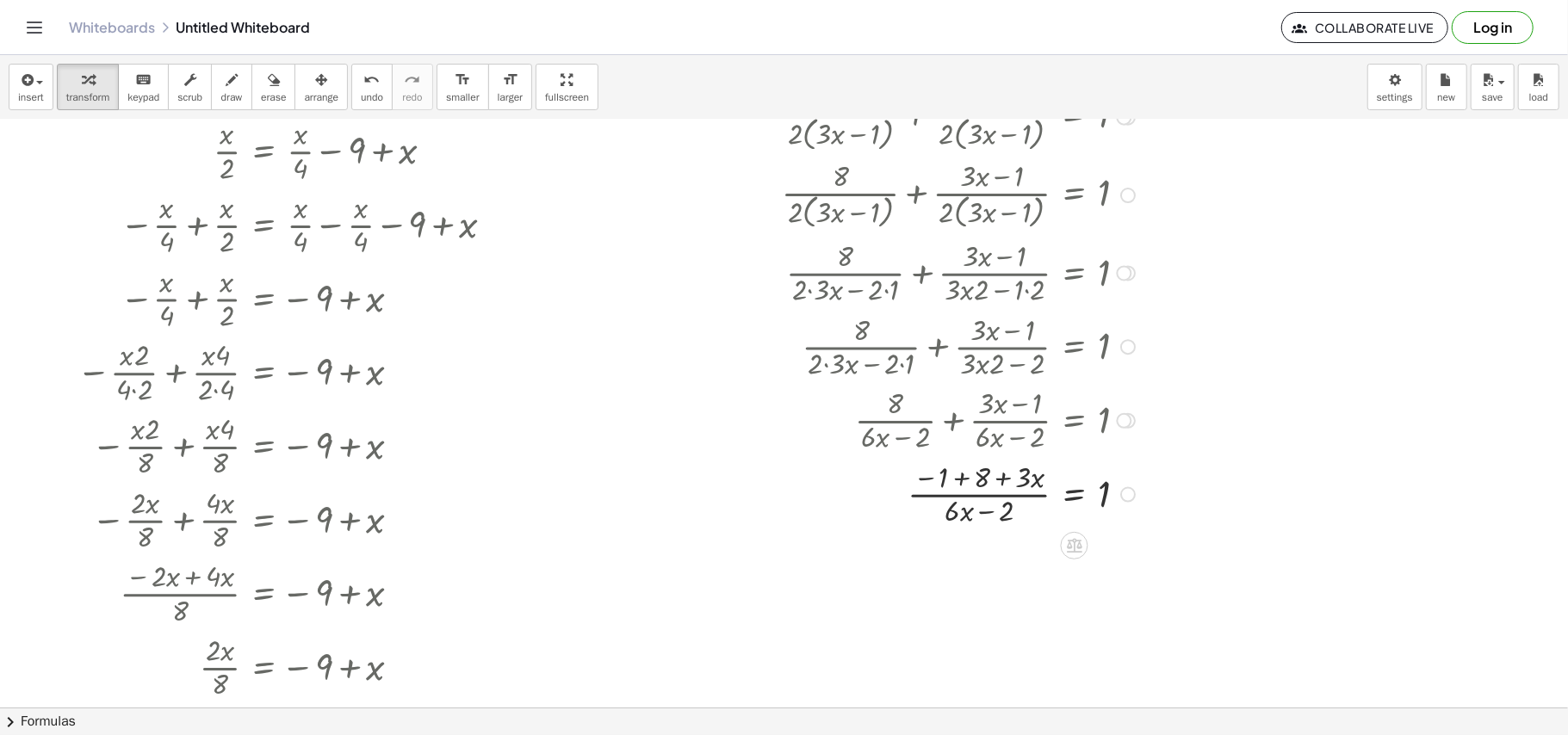 click on "+ · 4 · ( + · 3 · x − 1 ) + · 1 · 2 = 1 + · 2 · 4 · 2 · ( + · 3 · x − 1 ) + · 1 · 2 = 1 + · 2 · 4 · 2 · ( + · 3 · x − 1 ) + · ( + · 3 · x − 1 ) · 2 · ( + · 3 · x − 1 ) = 1 + · 8 · 2 · ( + · 3 · x − 1 ) + · ( + · 3 · x − 1 ) · 2 · ( + · 3 · x − 1 ) = 1 + · 8 · ( + · 2 · 3 · x − · 2 · 1 ) + · ( + · 3 · x − 1 ) · 2 · ( + · 3 · x − 1 ) = 1 + · 8 · ( + · 2 · 3 · x − · 2 · 1 ) + · ( + · 3 · x − 1 ) · ( + · 3 · x · 2 − · 1 · 2 ) = 1 + · 8 · ( + · 2 · 3 · x − · 2 · 1 ) + · ( + · 3 · x − 1 ) · ( + · 3 · x · 2 − 2 ) = 1 + · 8 · ( + · 2 · 3 · x − 2 ) + · ( + · 3 · x − 1 ) · ( + · 3 · x · 2 − 2 ) = 1 + · 8 · ( + · 2 · 3 · x − 2 ) + · ( + · 3 · x − 1 ) · ( + · 6 · x − 2 ) = 1 + · 8 · ( + · 6 · x − 2 ) + · ( + · 3 · x − 1 ) · ( + · 6 · x − 2 ) = 1 · ( + 8 + · 3 · x − 1 ) · ( + · 6 · x − 2 ) = 1 · ( + 8 + · 3 · x − 1 ) · ( + · 6 · x − 2 )" at bounding box center (1075, 42) 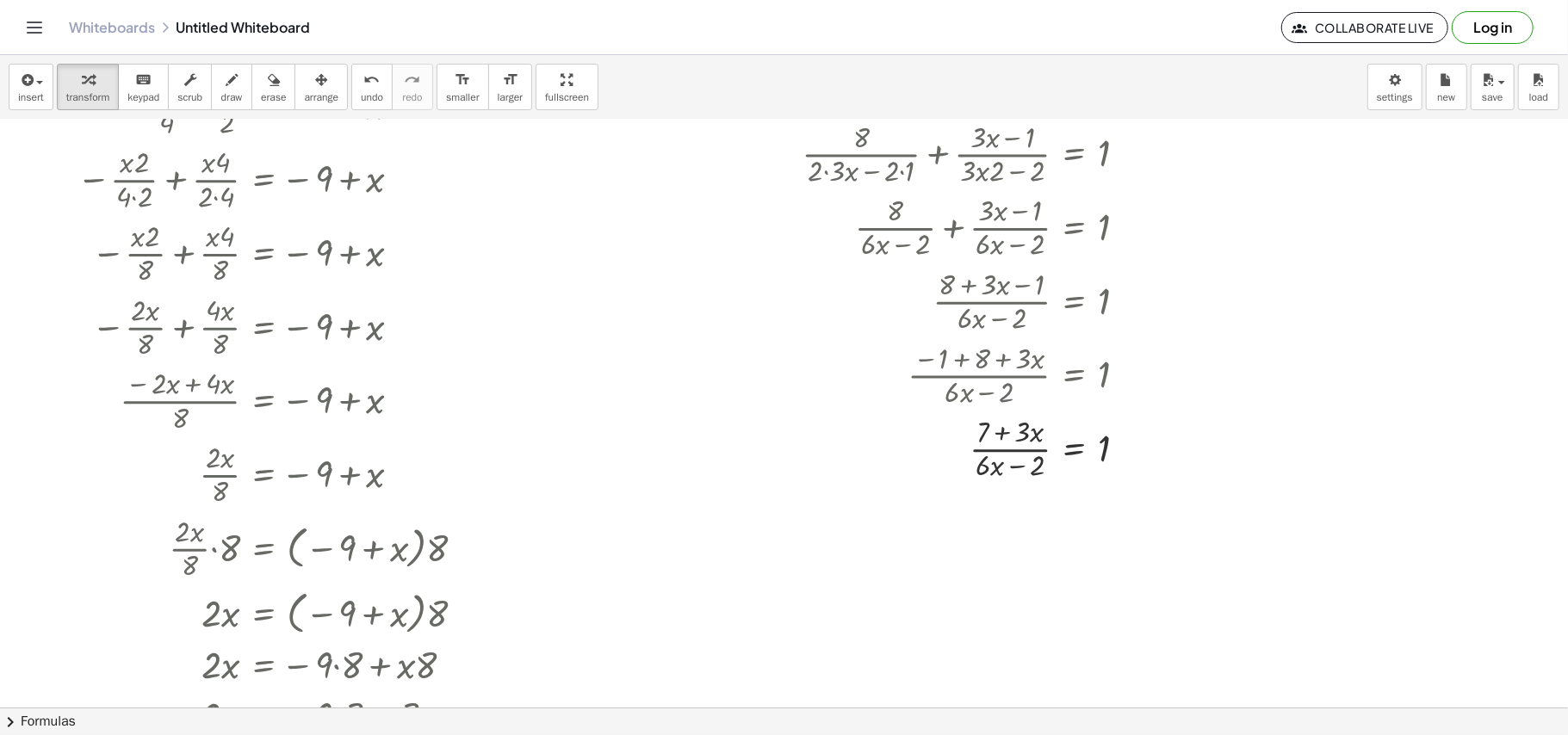 scroll, scrollTop: 460, scrollLeft: 0, axis: vertical 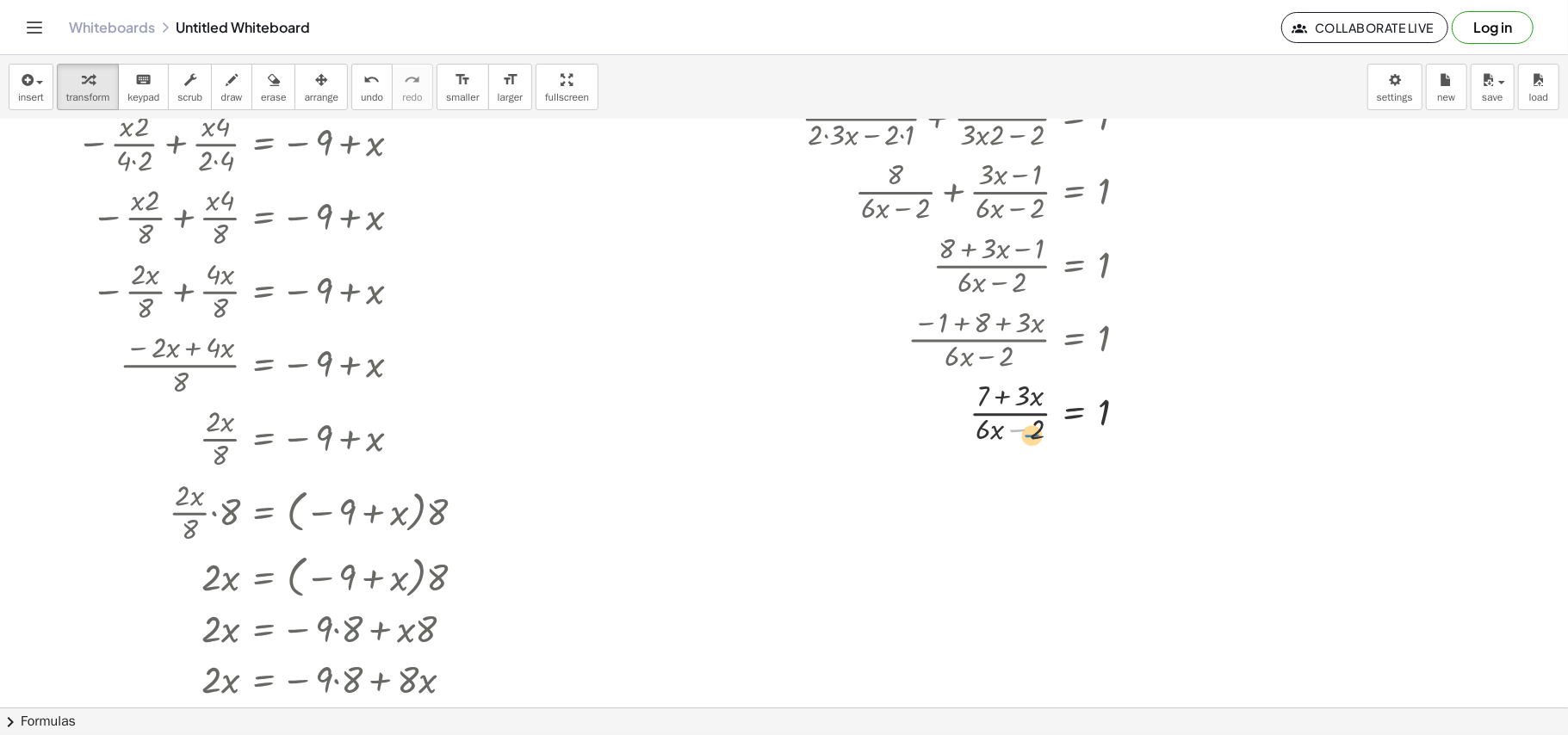 drag, startPoint x: 1018, startPoint y: 427, endPoint x: 1030, endPoint y: 432, distance: 13 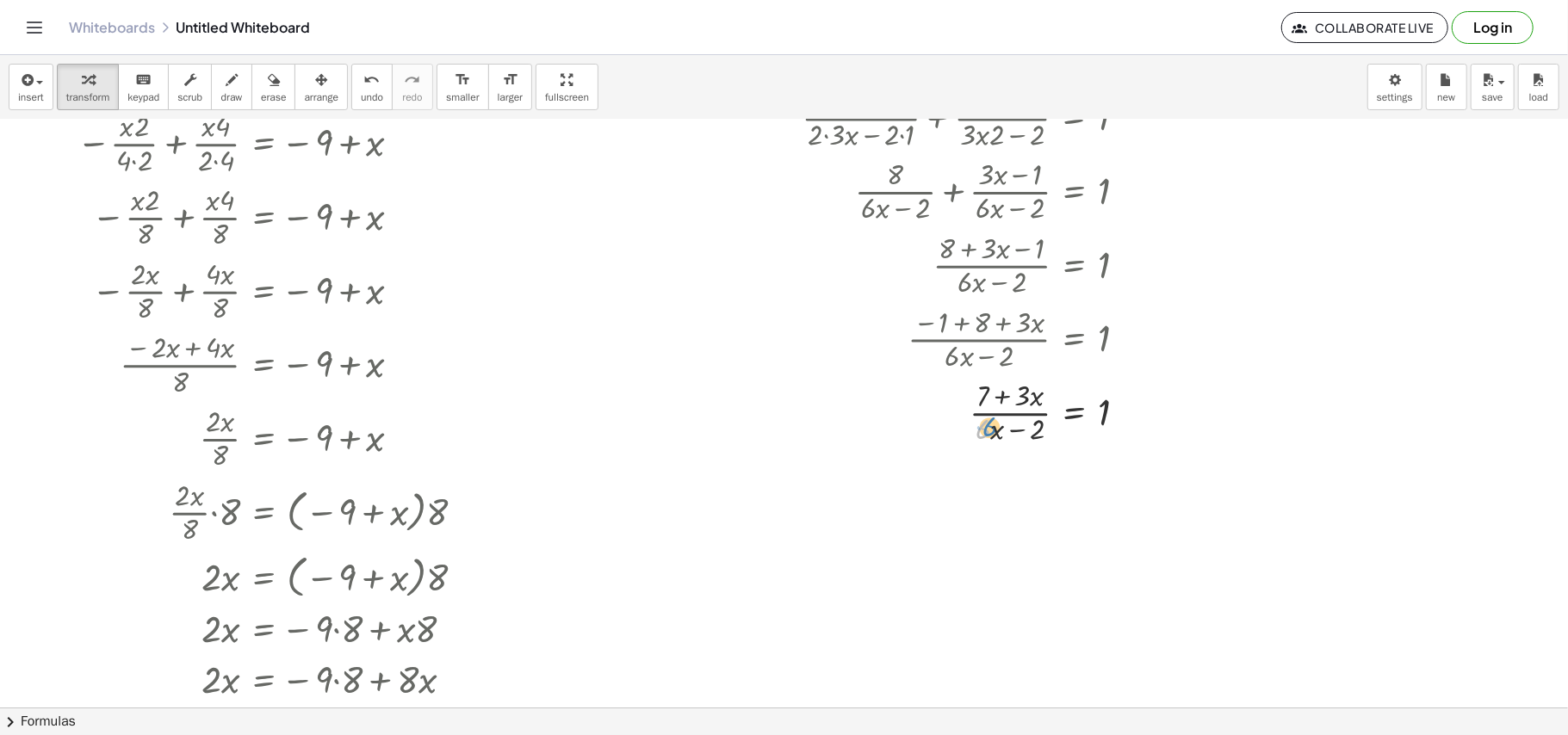 click at bounding box center [961, 411] 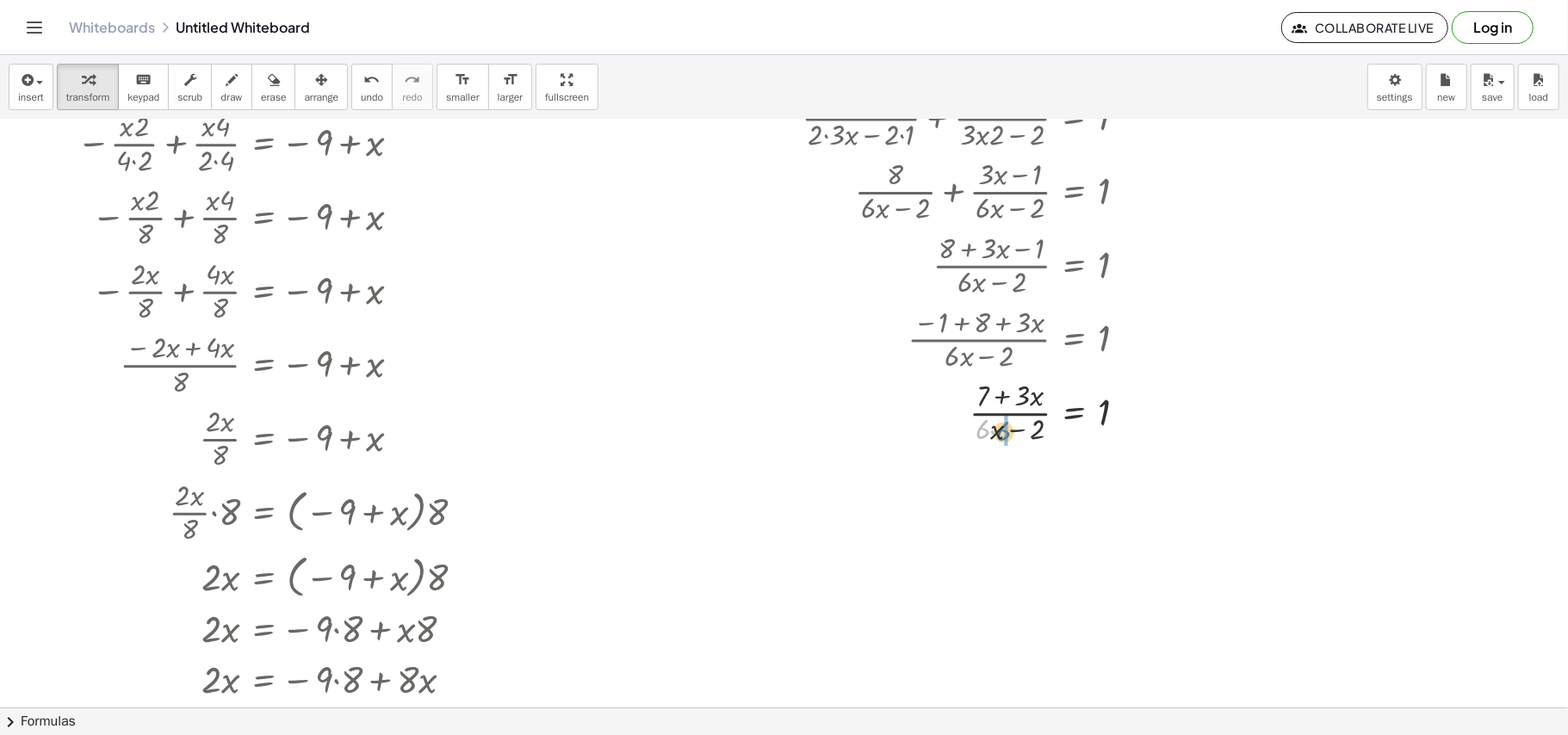 drag, startPoint x: 986, startPoint y: 425, endPoint x: 997, endPoint y: 429, distance: 11.7047 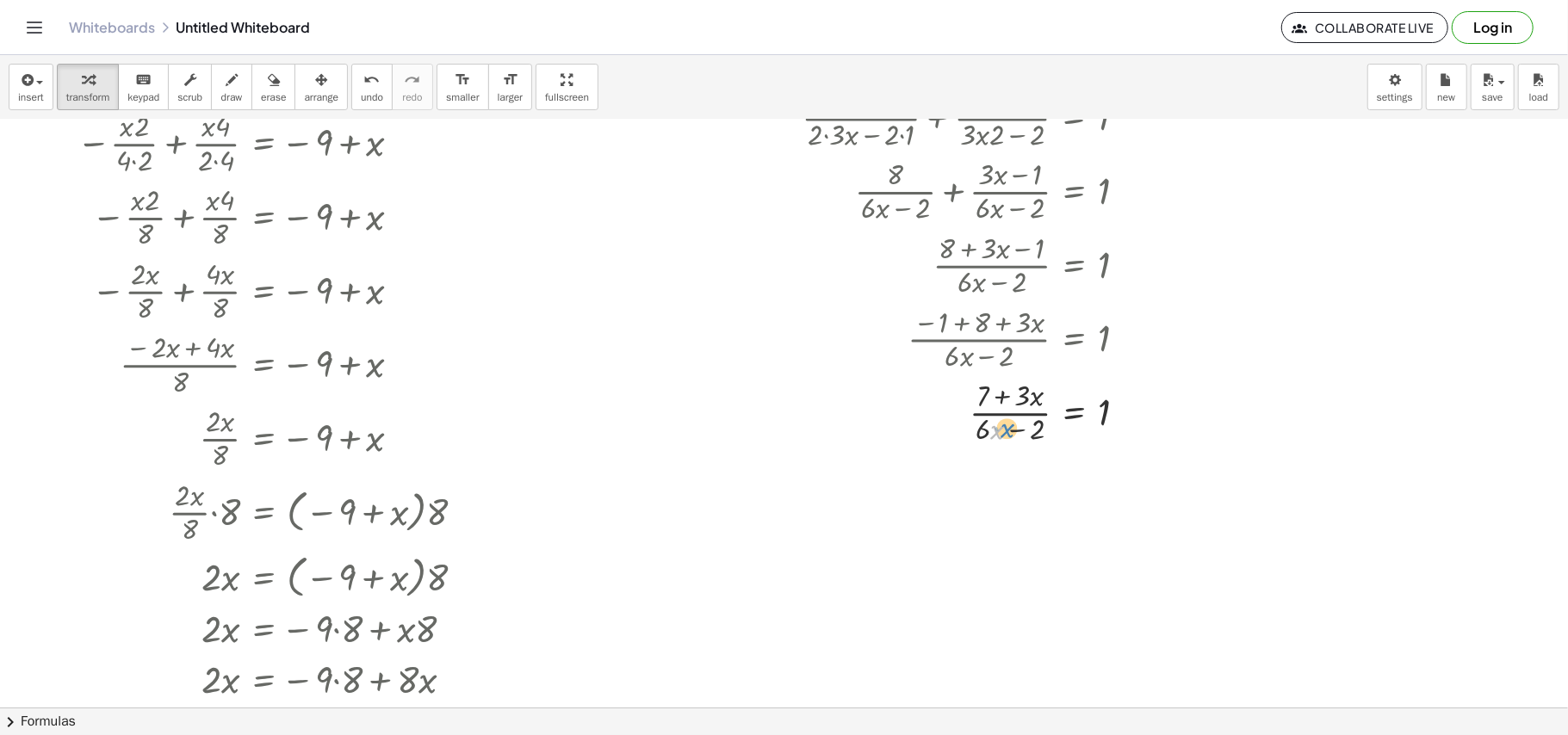 click at bounding box center (961, 411) 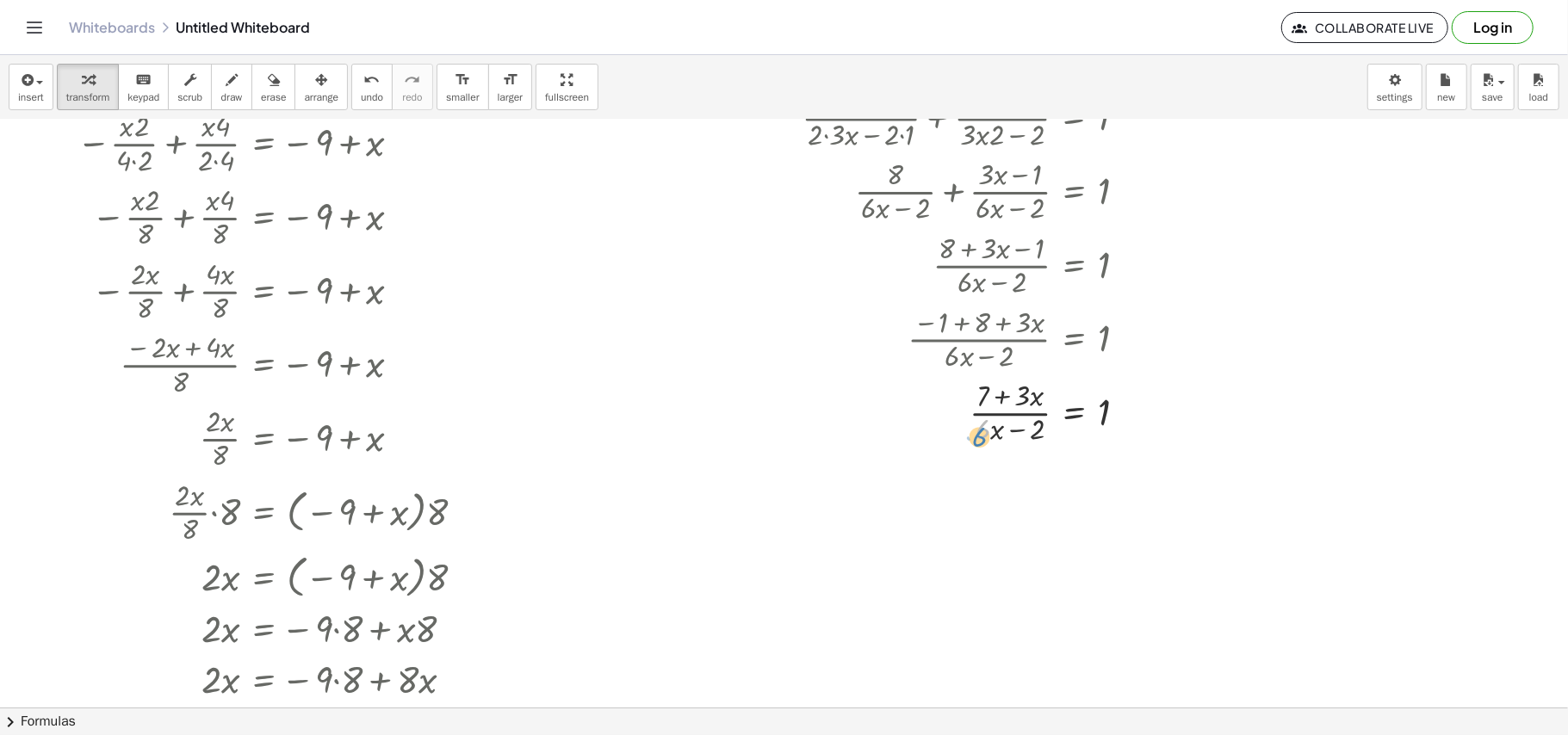 click at bounding box center (961, 411) 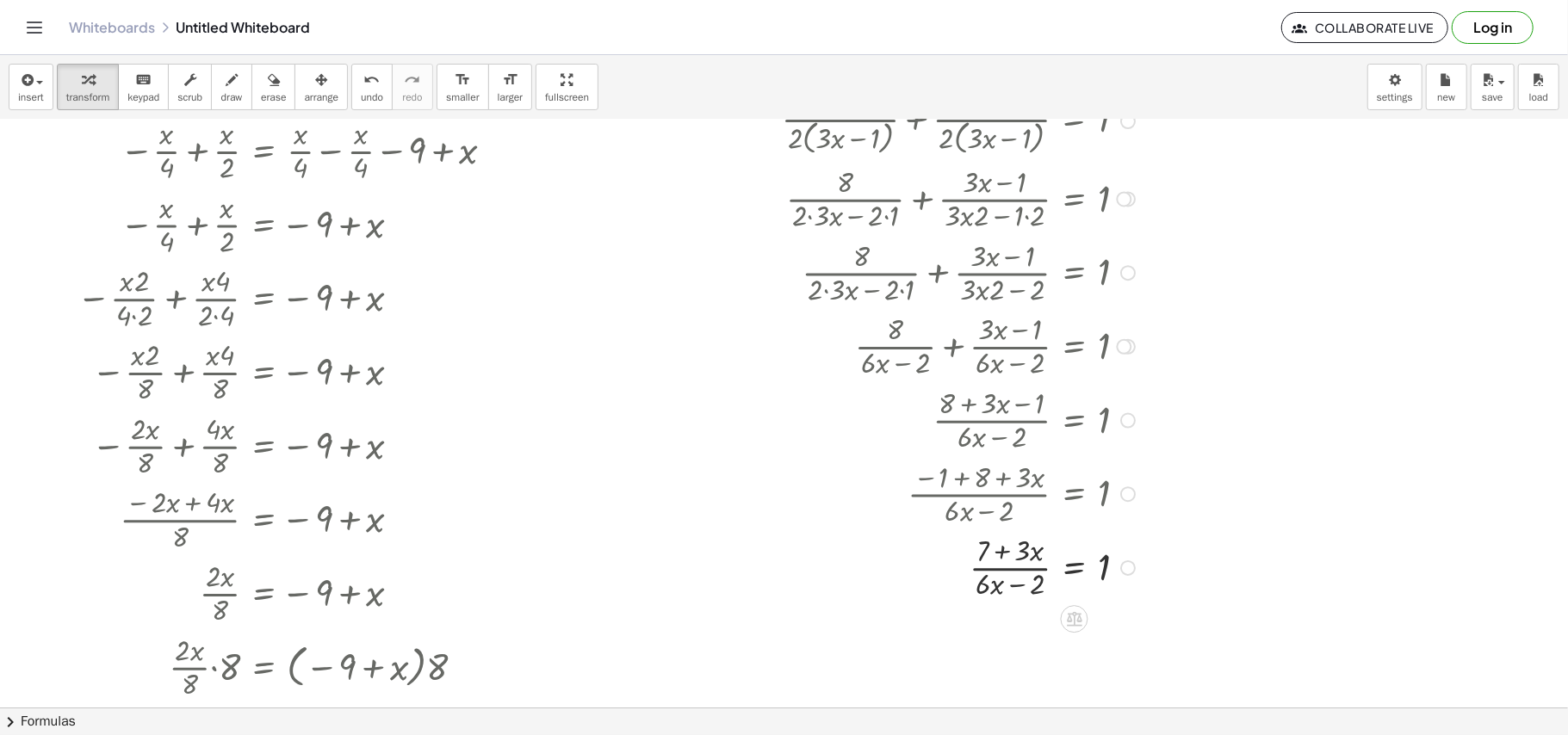 scroll, scrollTop: 345, scrollLeft: 0, axis: vertical 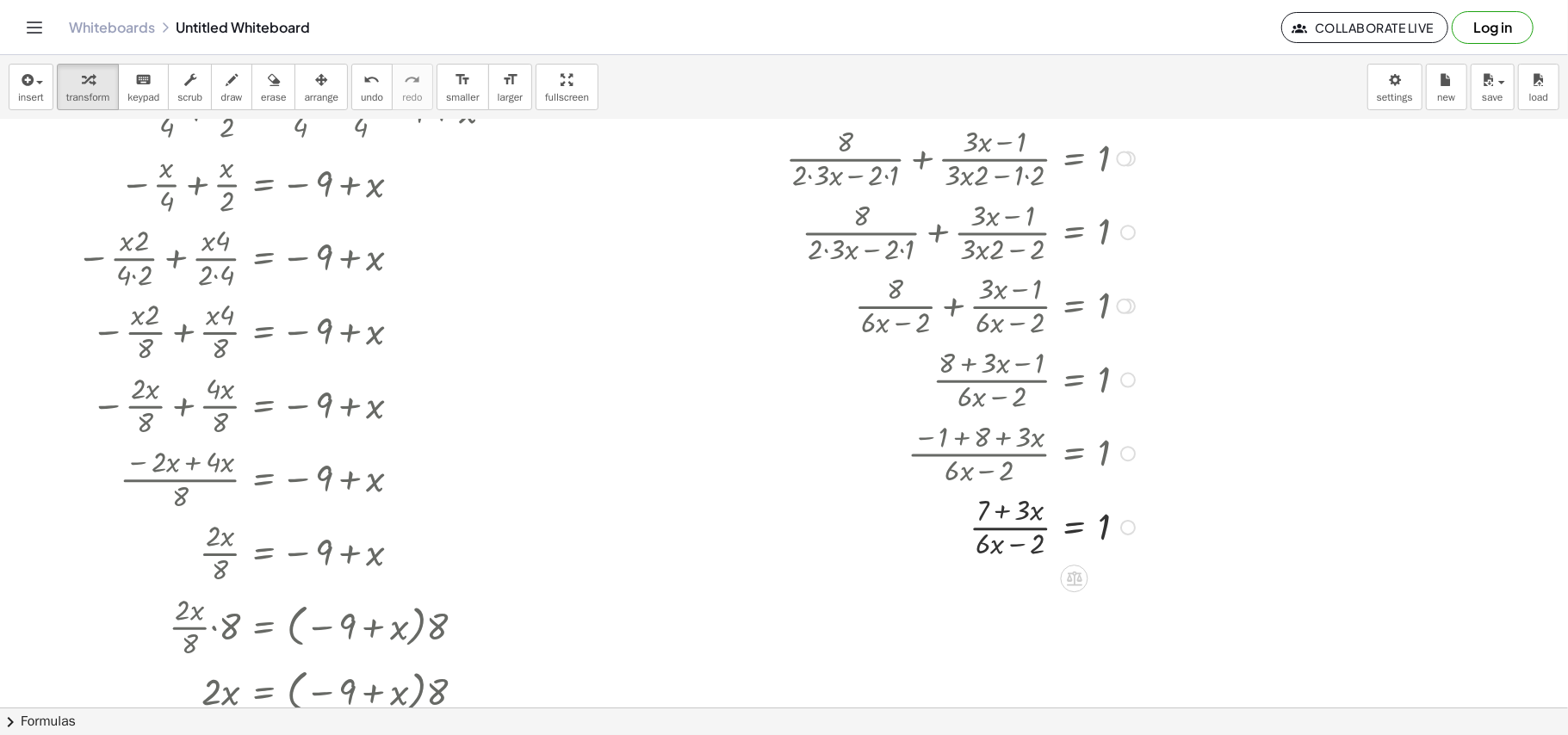 click at bounding box center (961, 526) 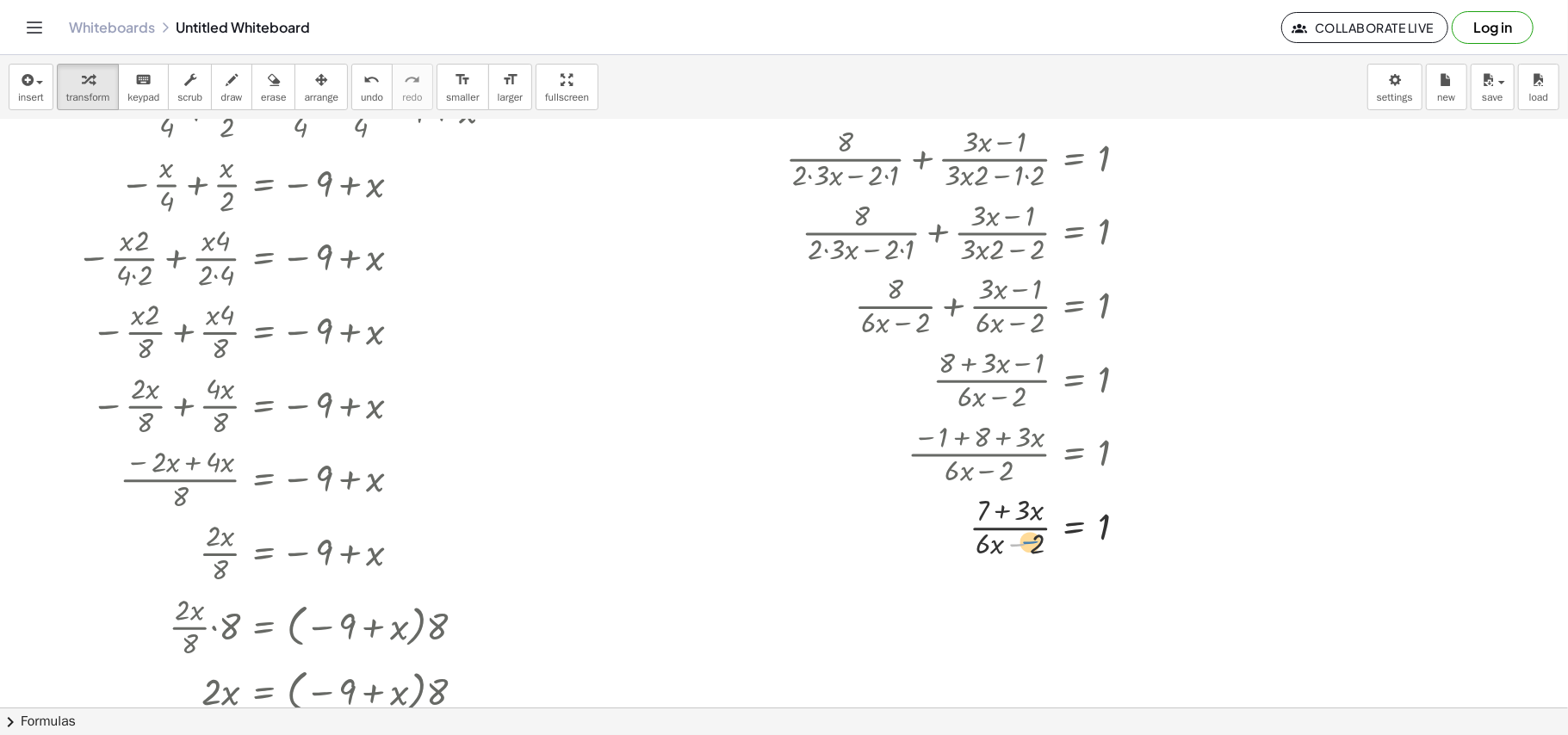 click at bounding box center (961, 526) 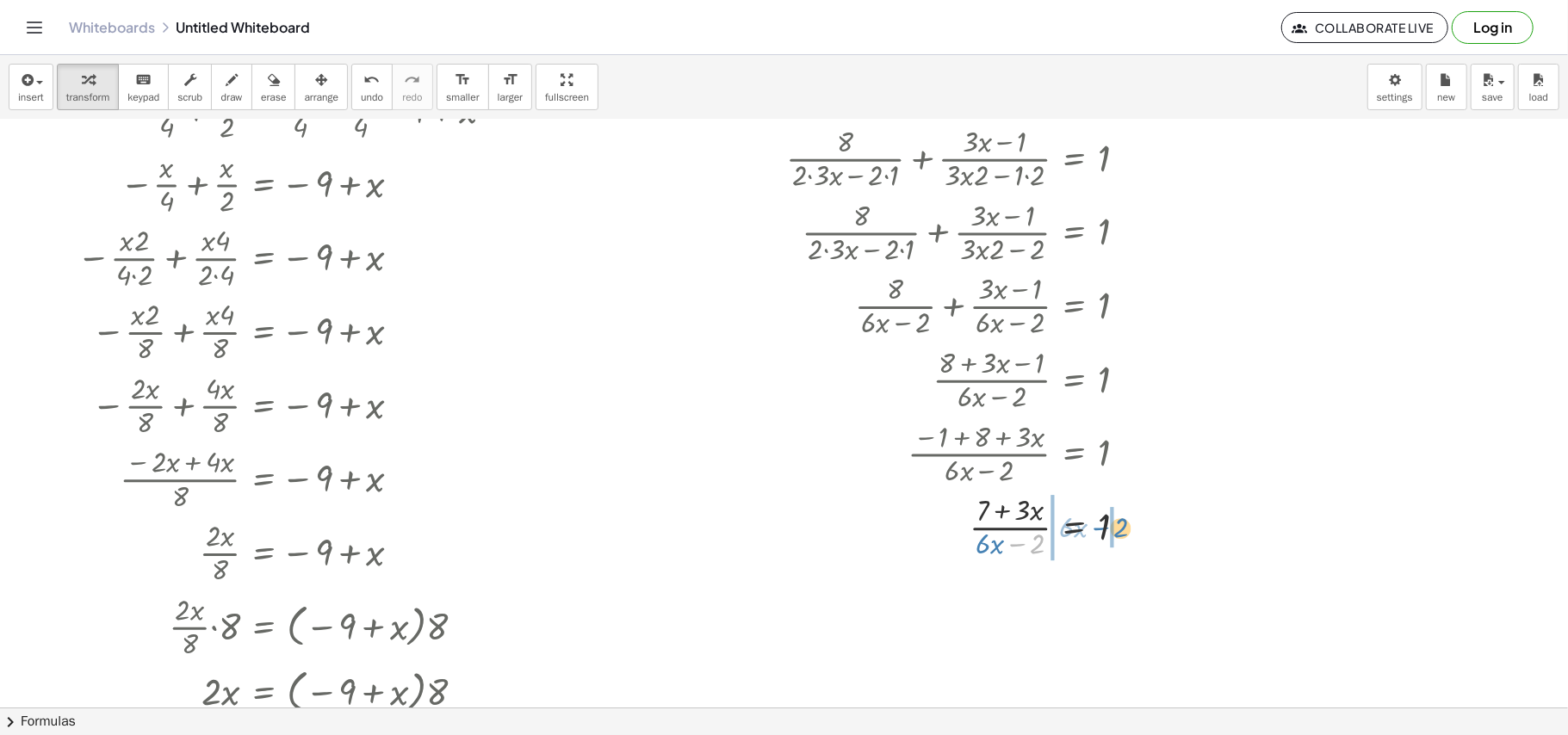 drag, startPoint x: 1038, startPoint y: 547, endPoint x: 1120, endPoint y: 531, distance: 83.546394 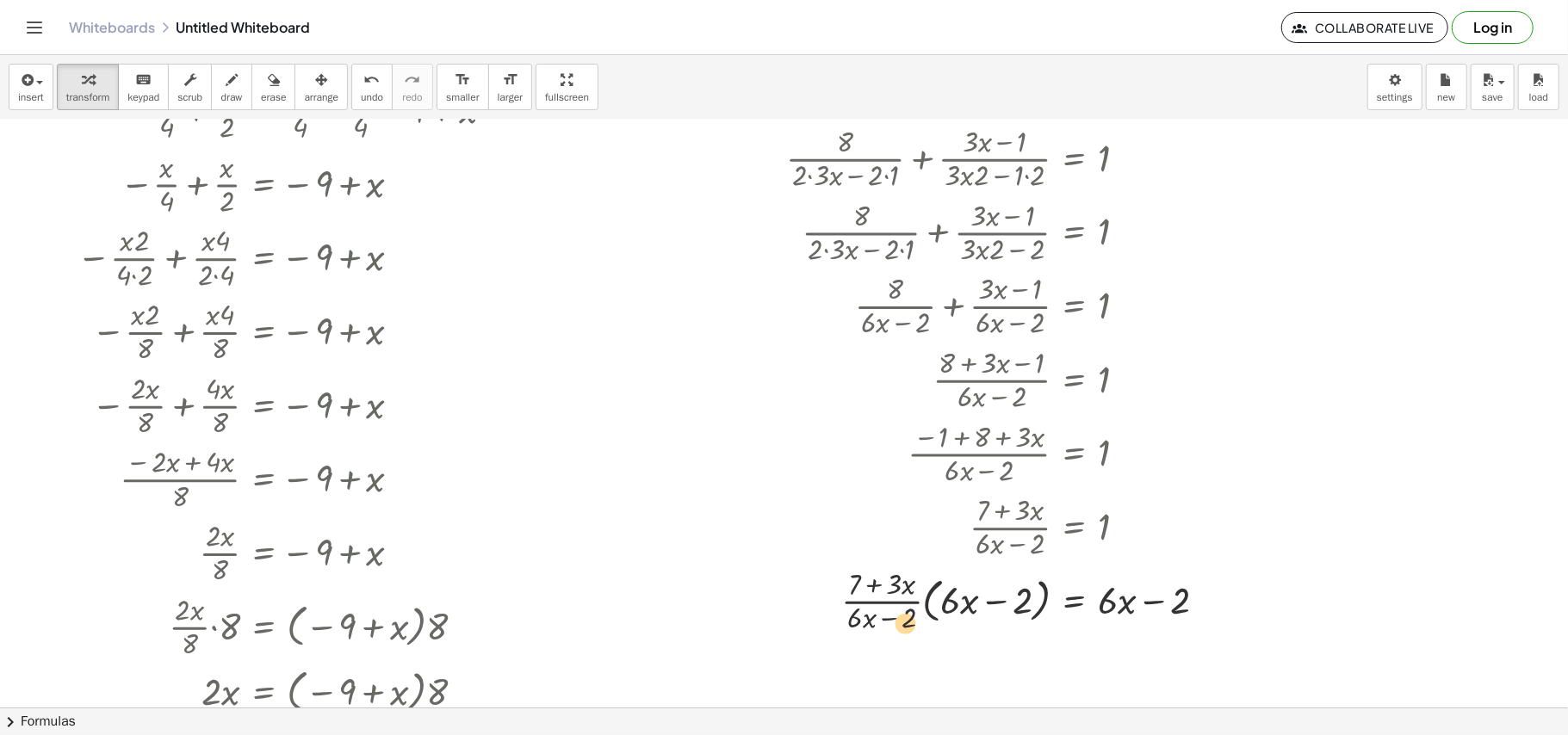 drag, startPoint x: 876, startPoint y: 625, endPoint x: 909, endPoint y: 630, distance: 33.37664 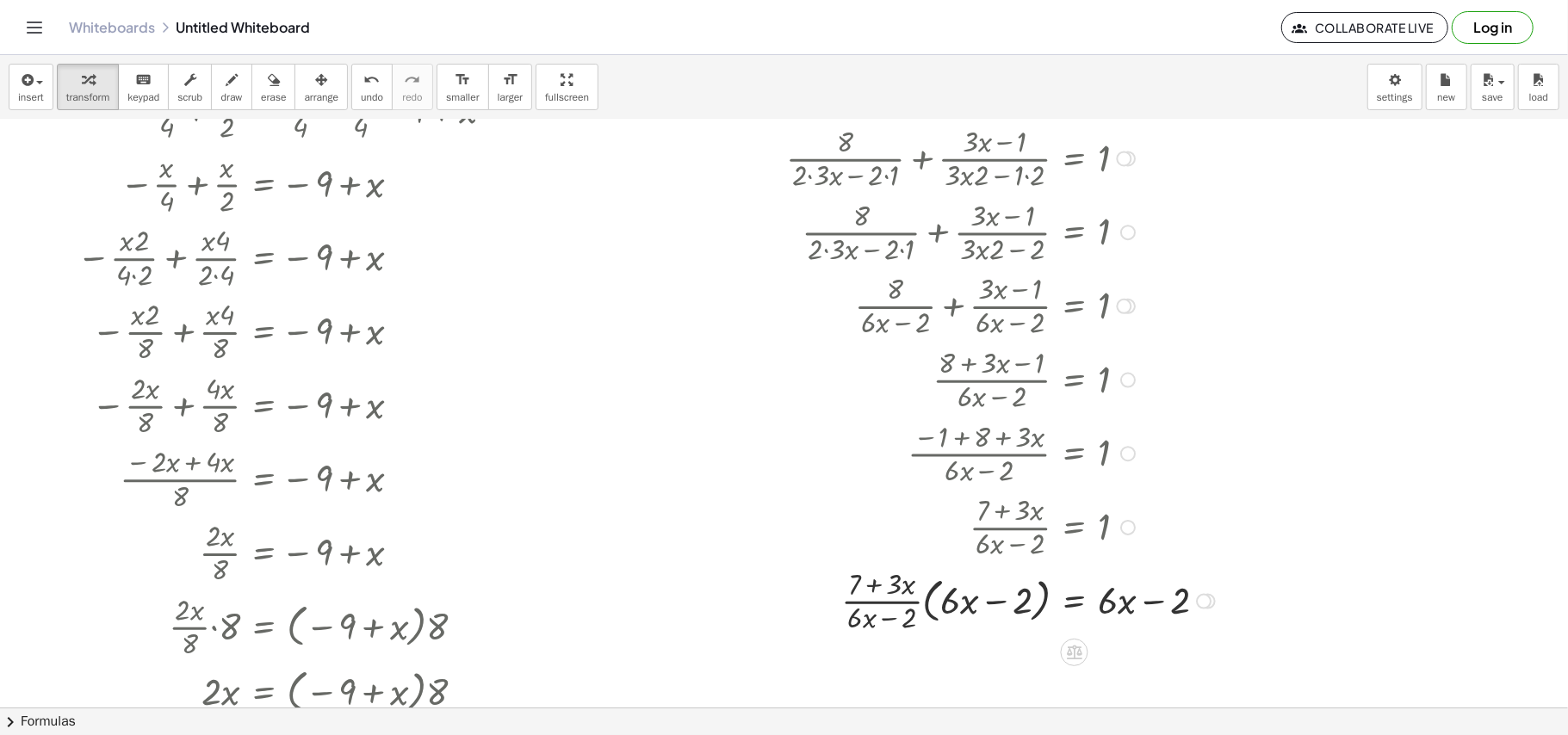 click at bounding box center [1001, 600] 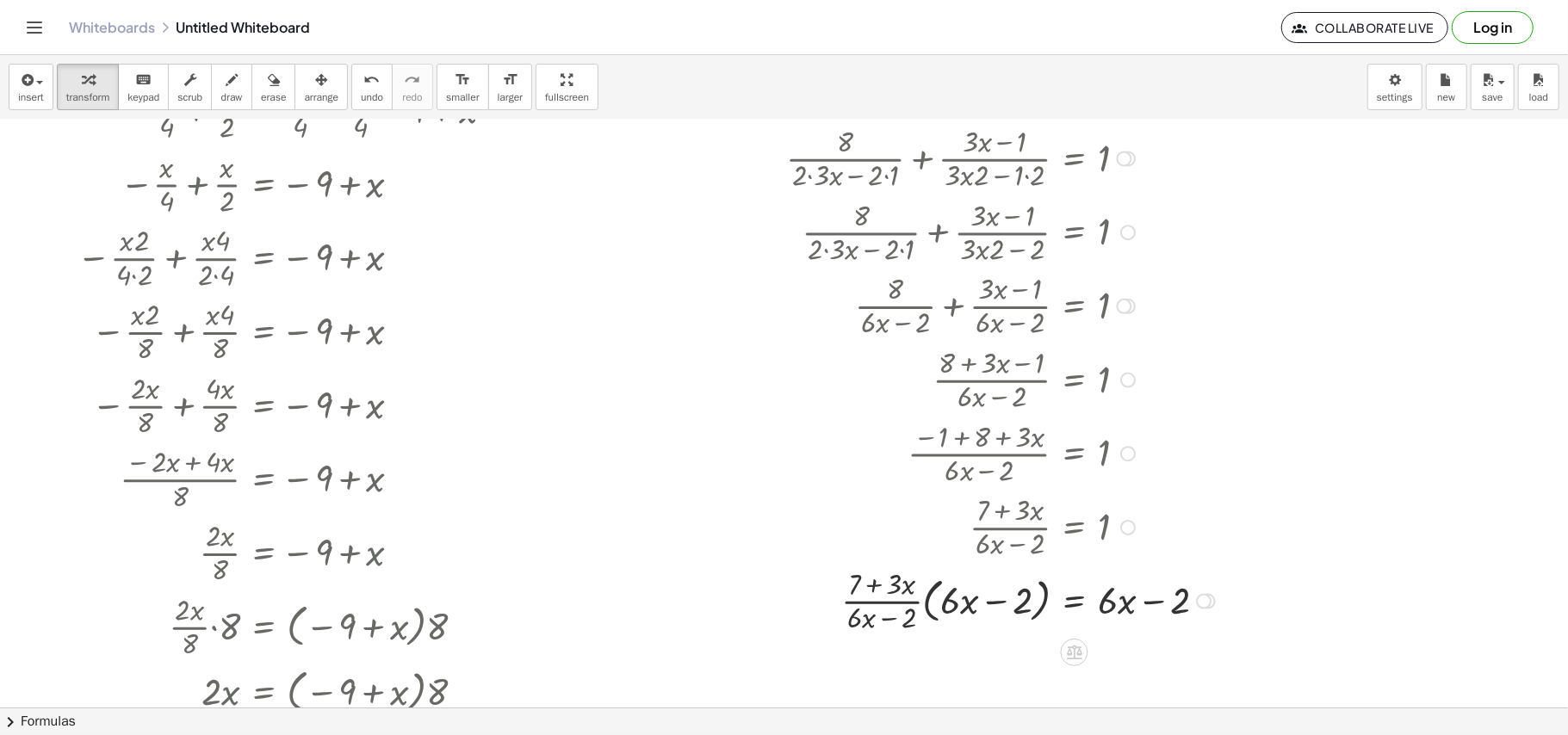 click at bounding box center [1001, 600] 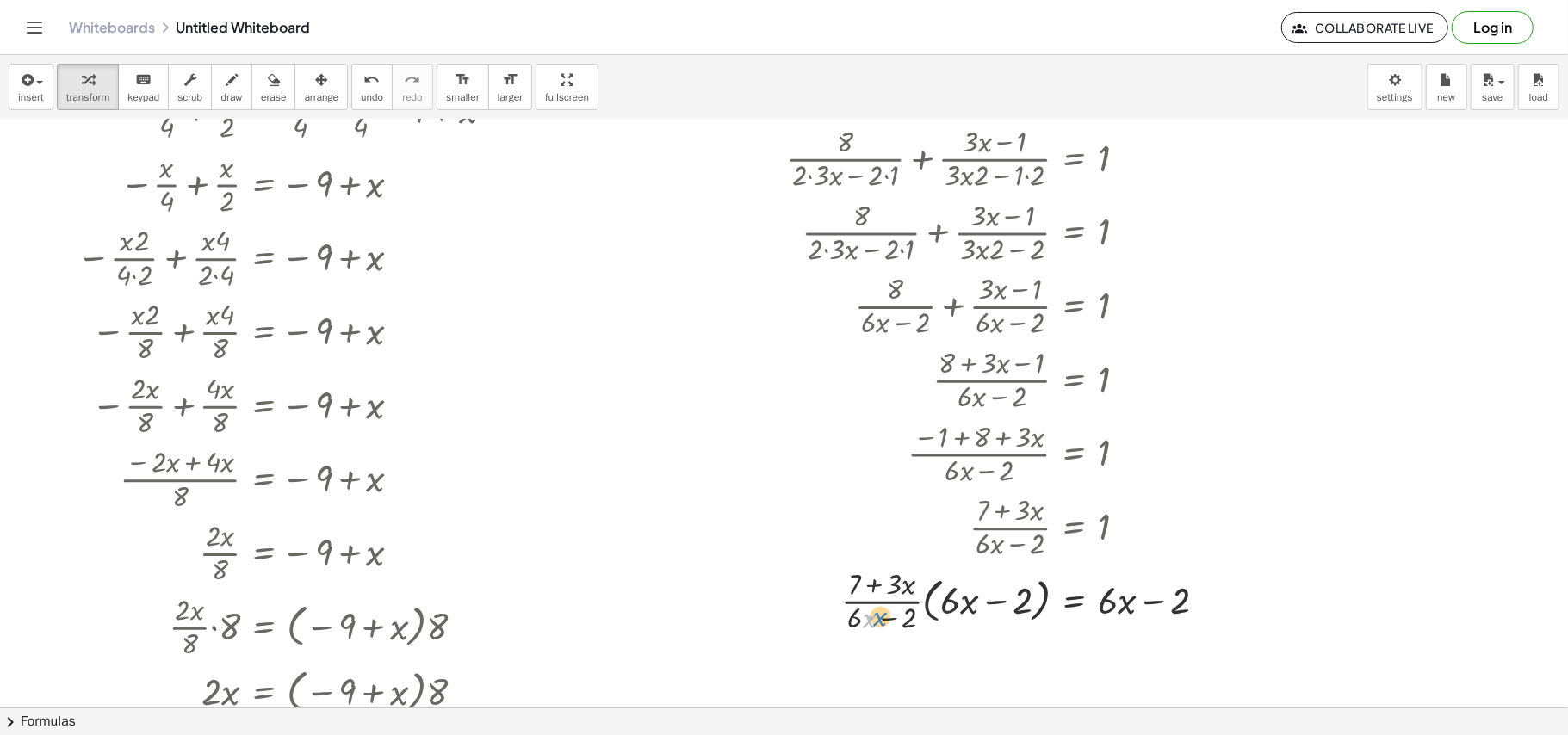 drag, startPoint x: 869, startPoint y: 621, endPoint x: 878, endPoint y: 618, distance: 9.486833 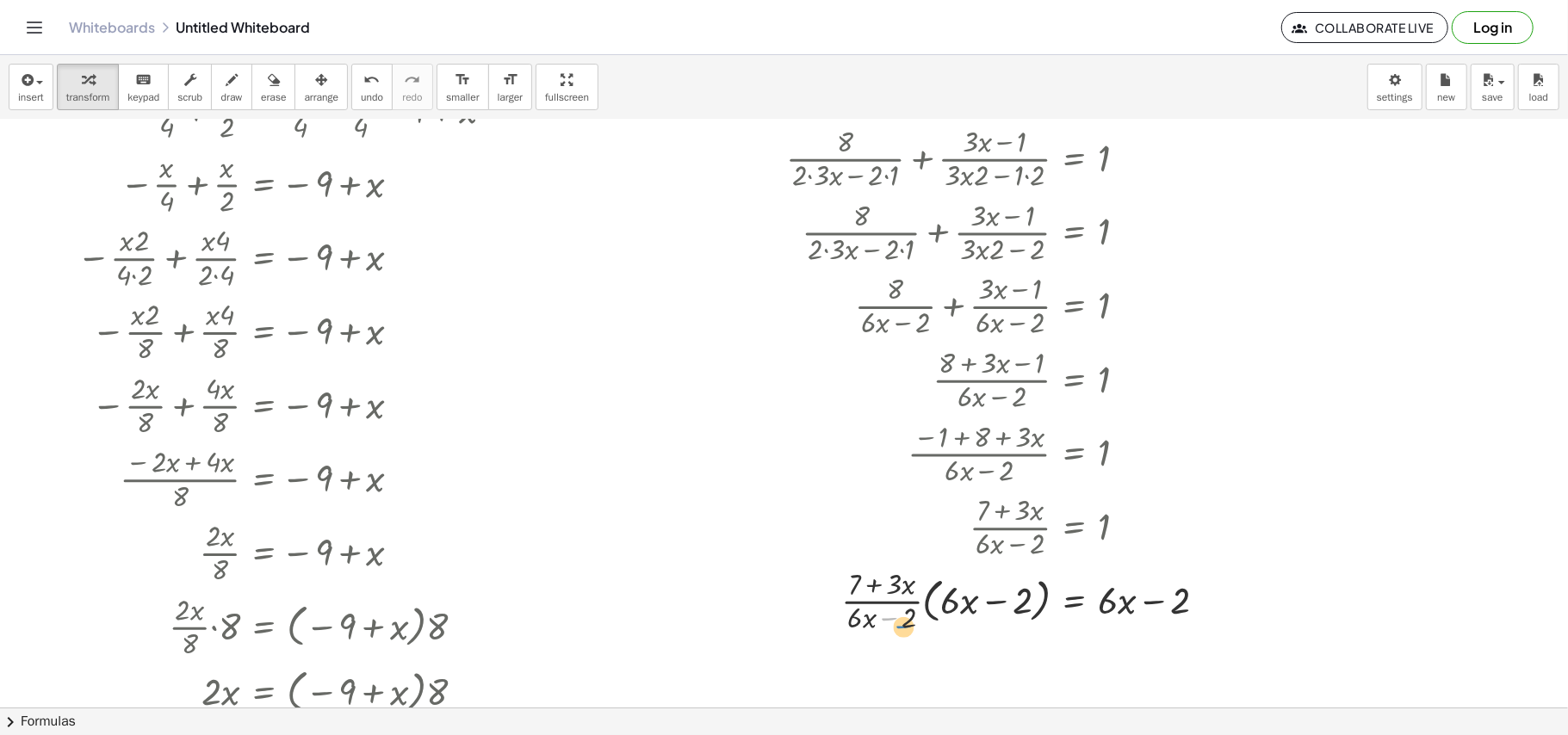 drag, startPoint x: 933, startPoint y: 623, endPoint x: 909, endPoint y: 633, distance: 26 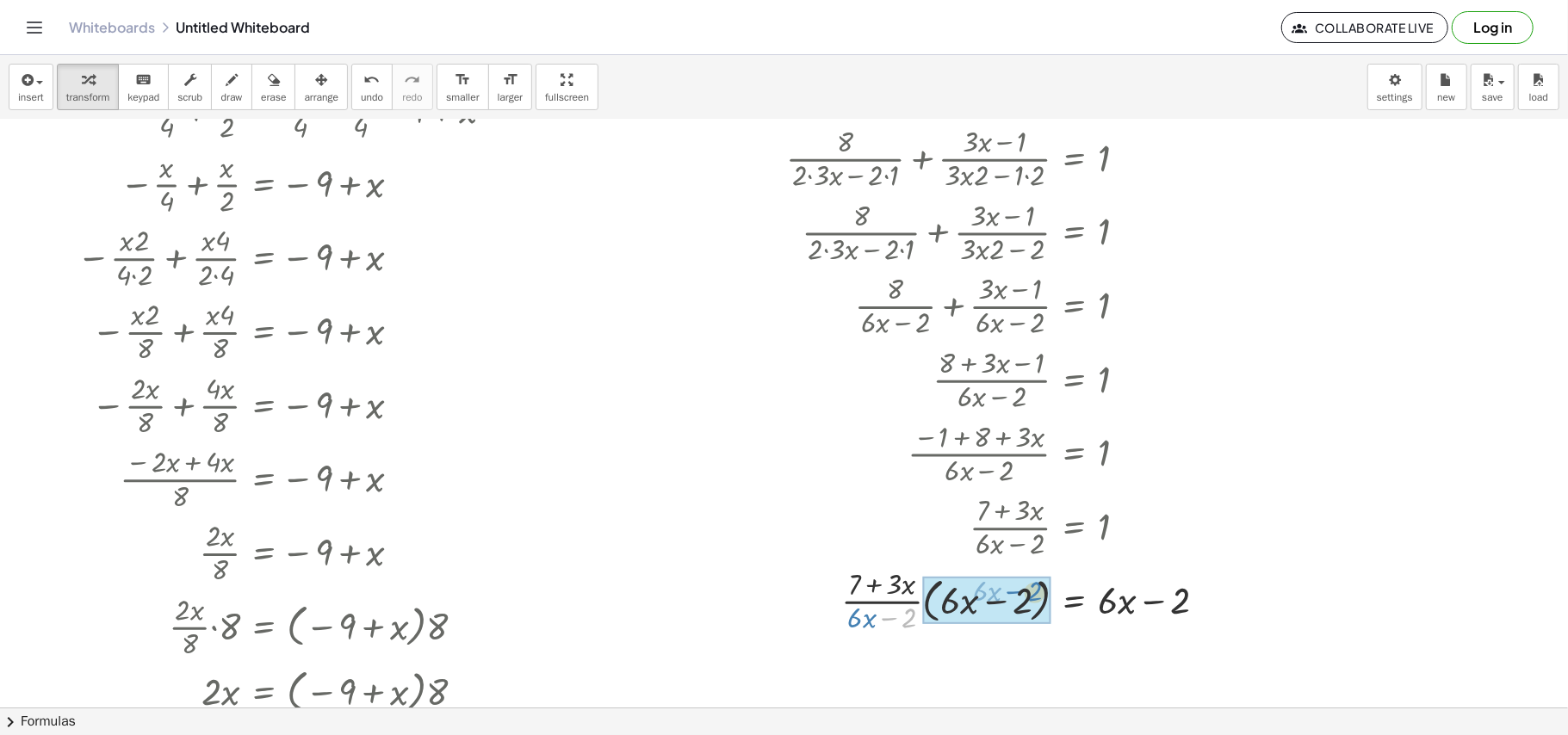 drag, startPoint x: 913, startPoint y: 623, endPoint x: 1038, endPoint y: 596, distance: 127.88276 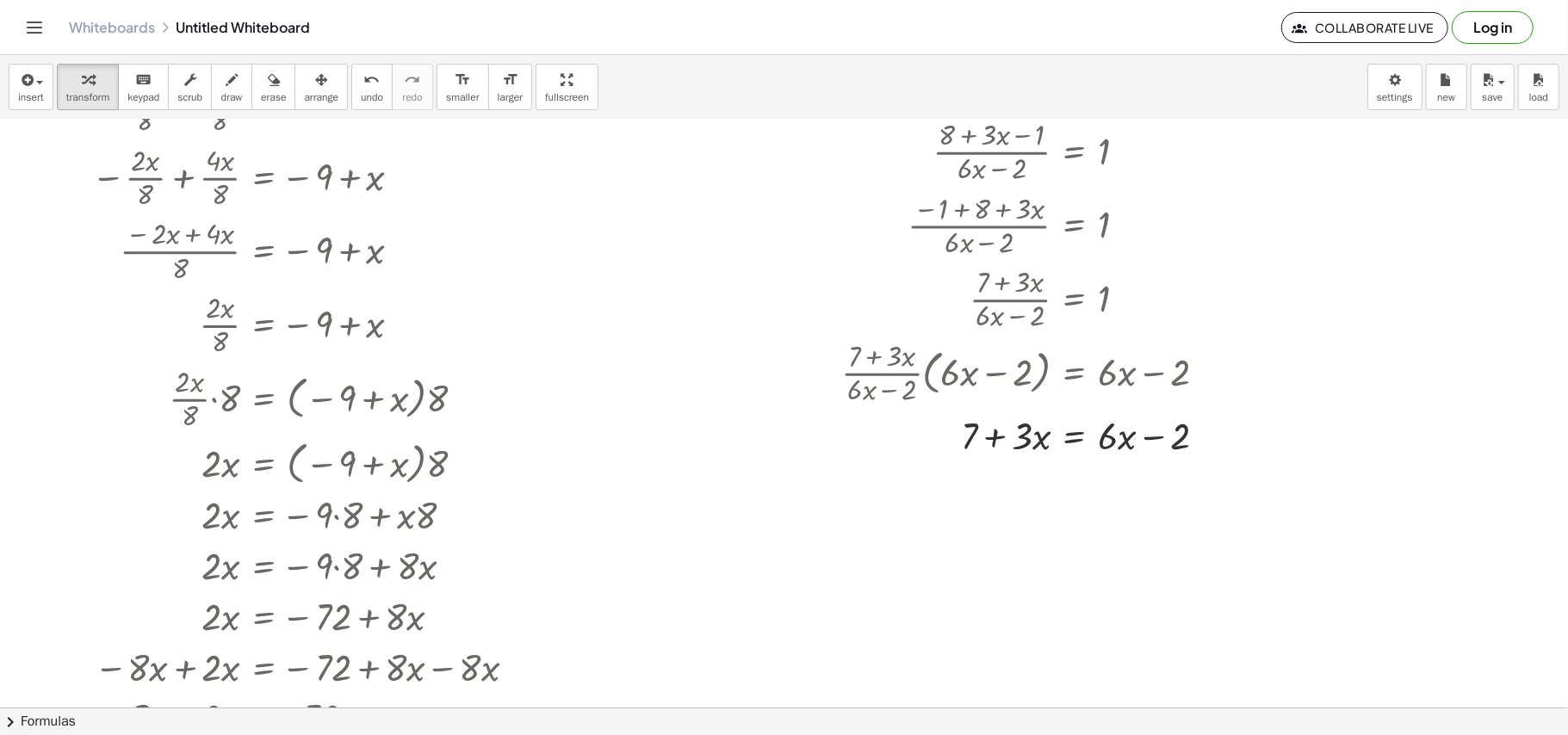 scroll, scrollTop: 575, scrollLeft: 0, axis: vertical 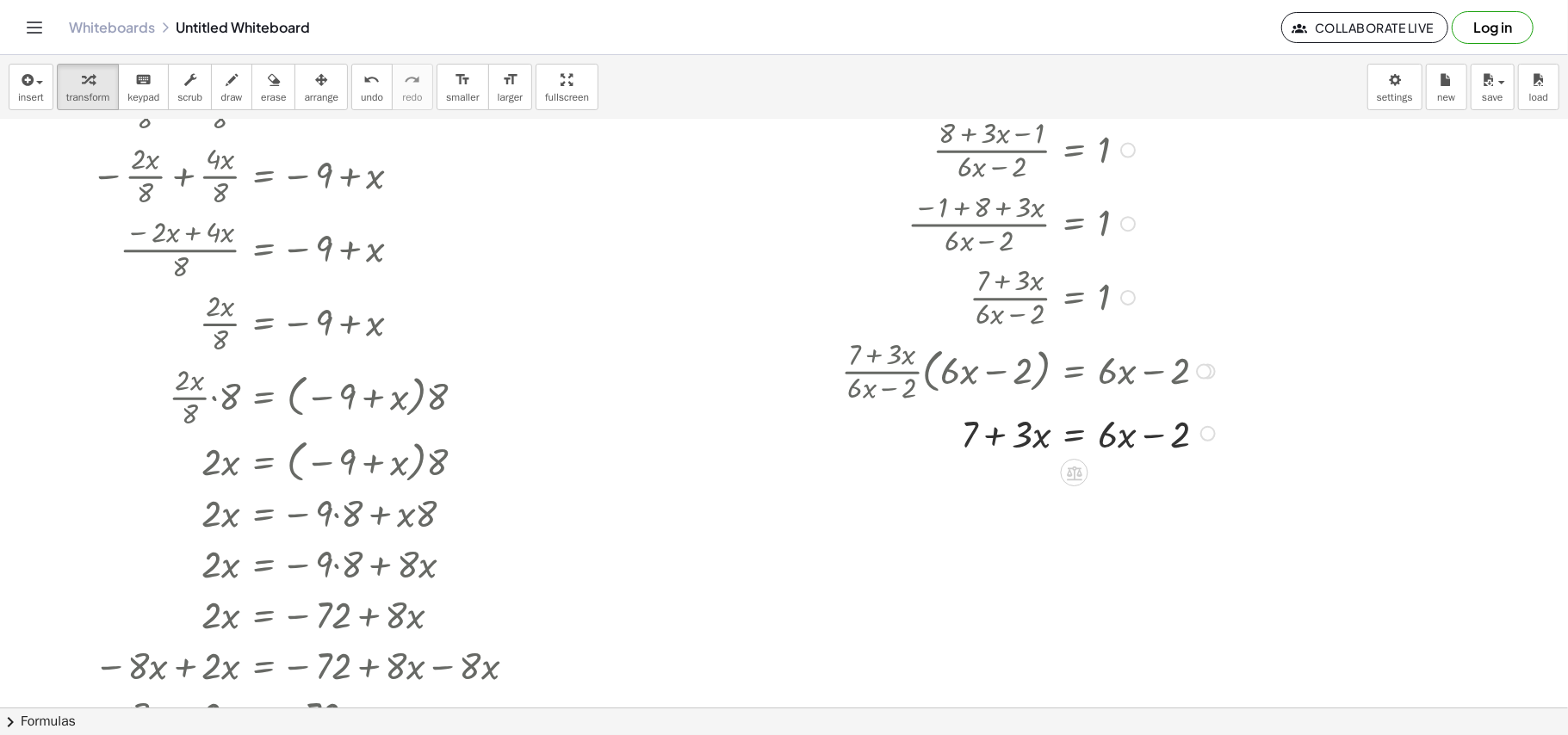 click at bounding box center (1001, 432) 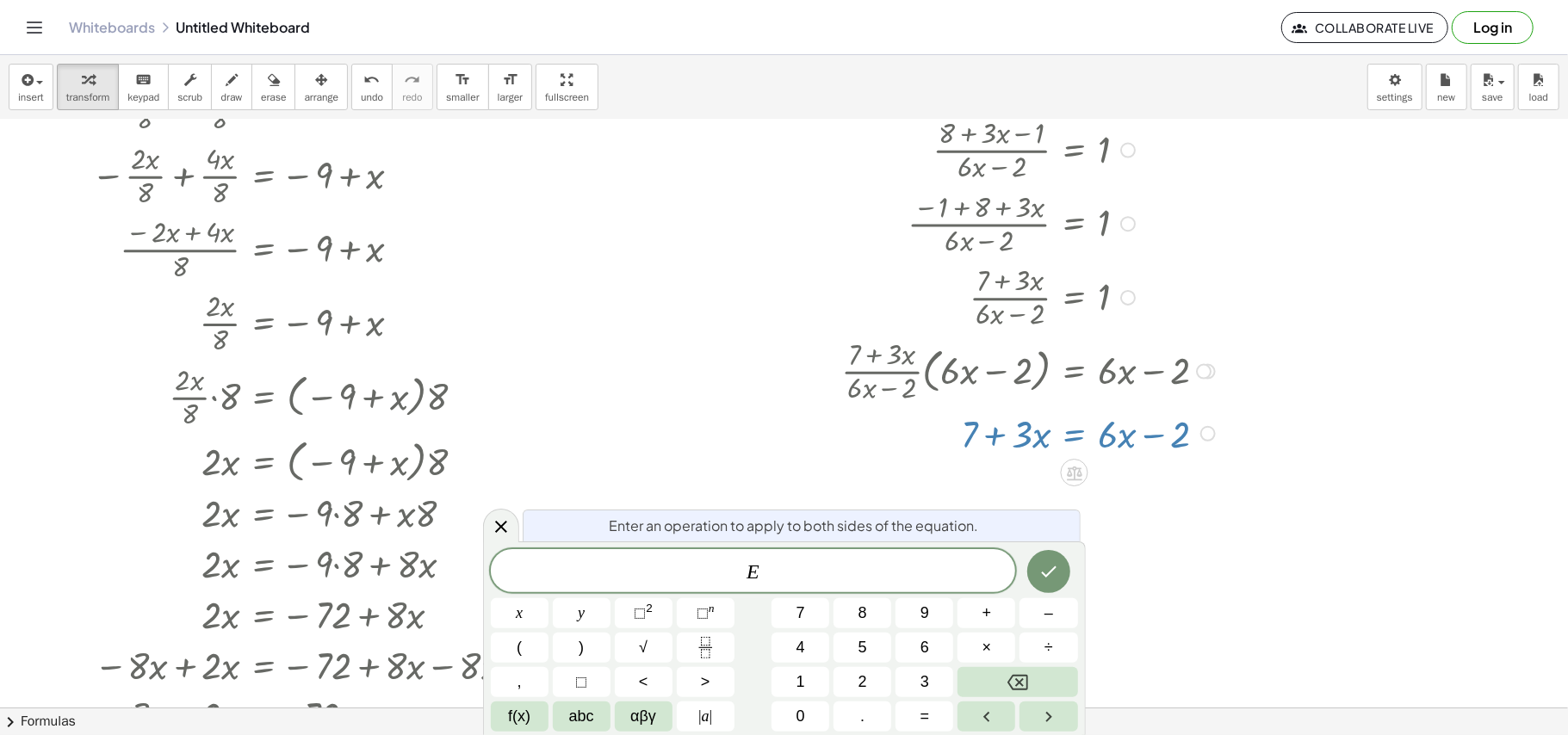 click at bounding box center (784, 133) 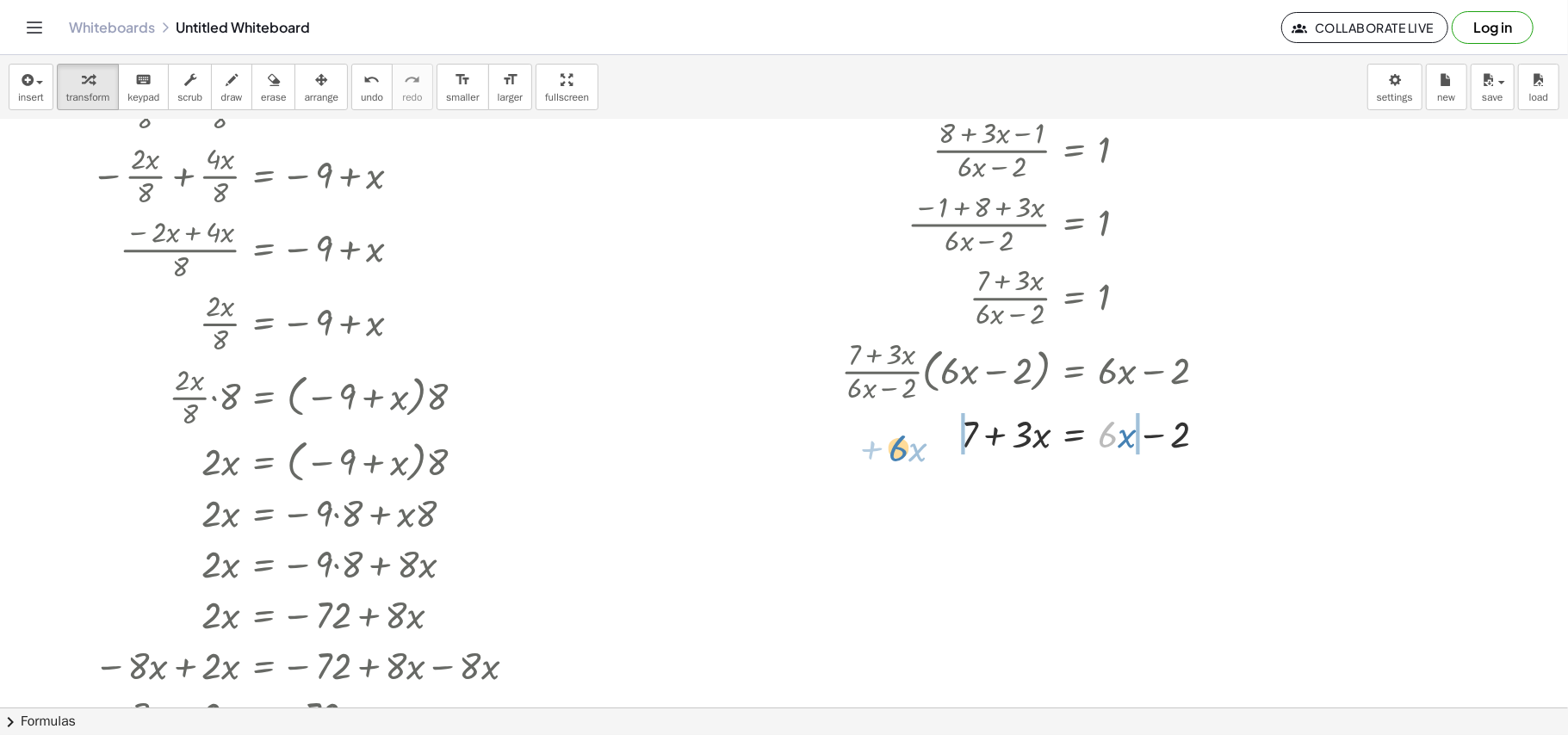 drag, startPoint x: 1113, startPoint y: 456, endPoint x: 903, endPoint y: 470, distance: 210.46615 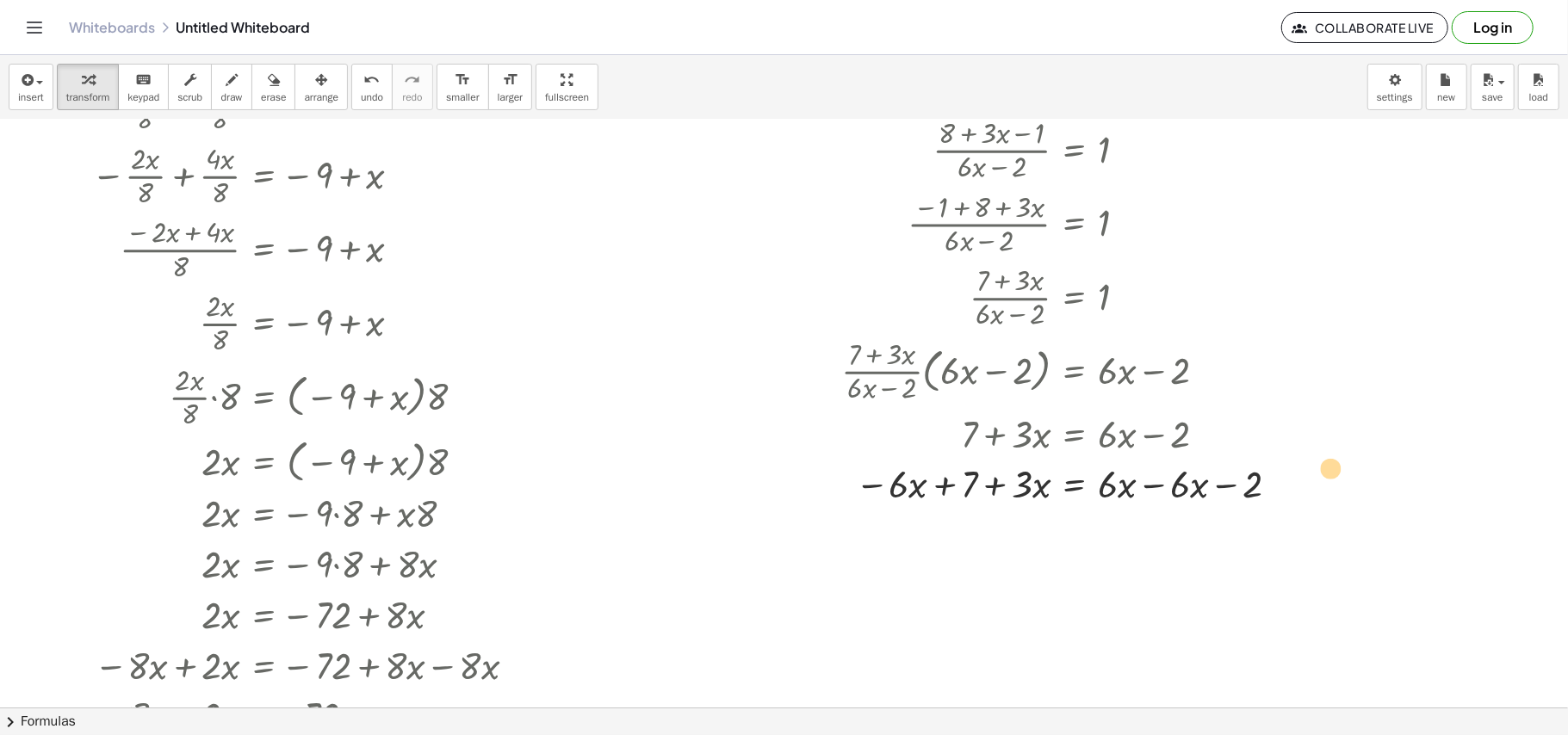 drag, startPoint x: 956, startPoint y: 492, endPoint x: 1319, endPoint y: 476, distance: 363.35245 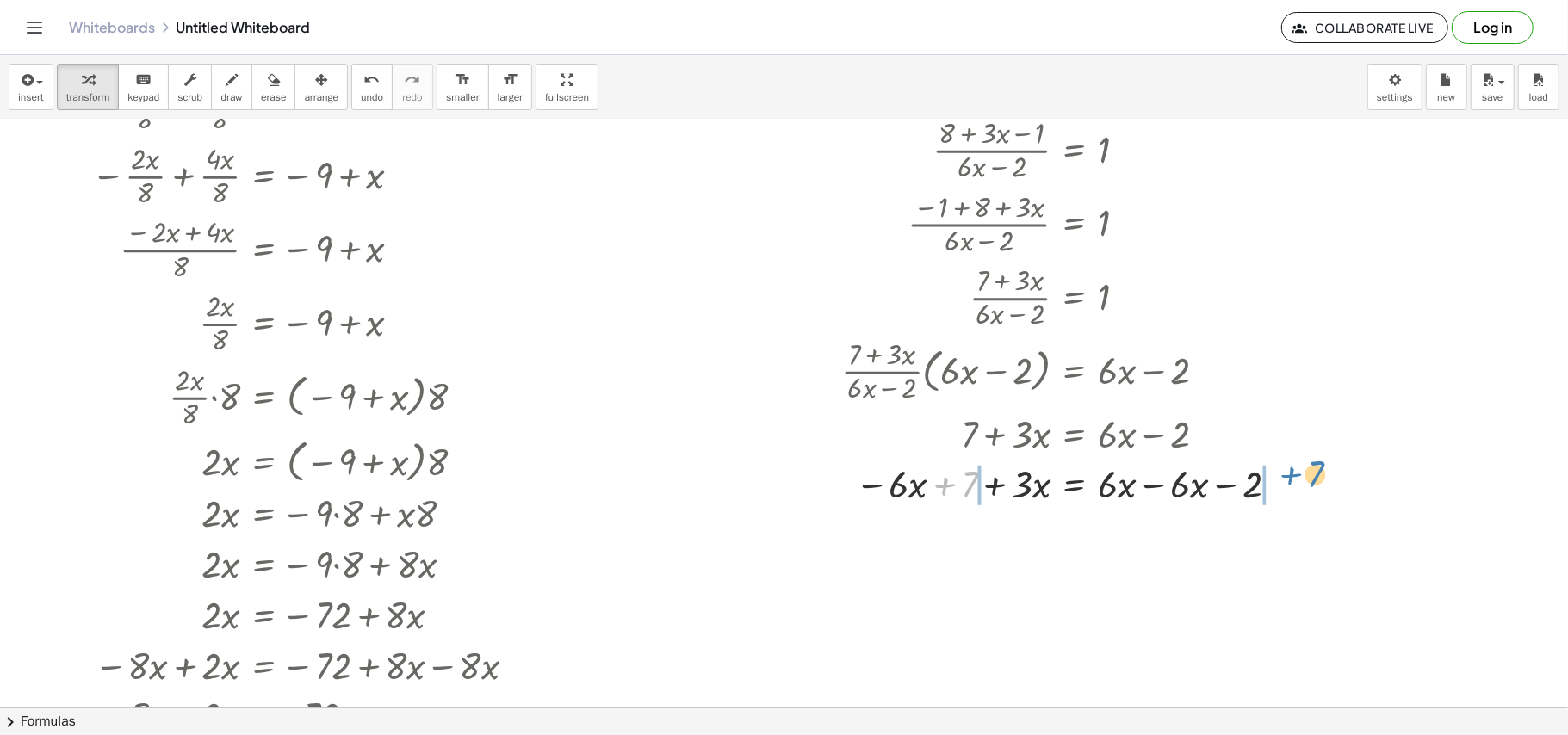 drag, startPoint x: 951, startPoint y: 480, endPoint x: 1297, endPoint y: 470, distance: 346.14448 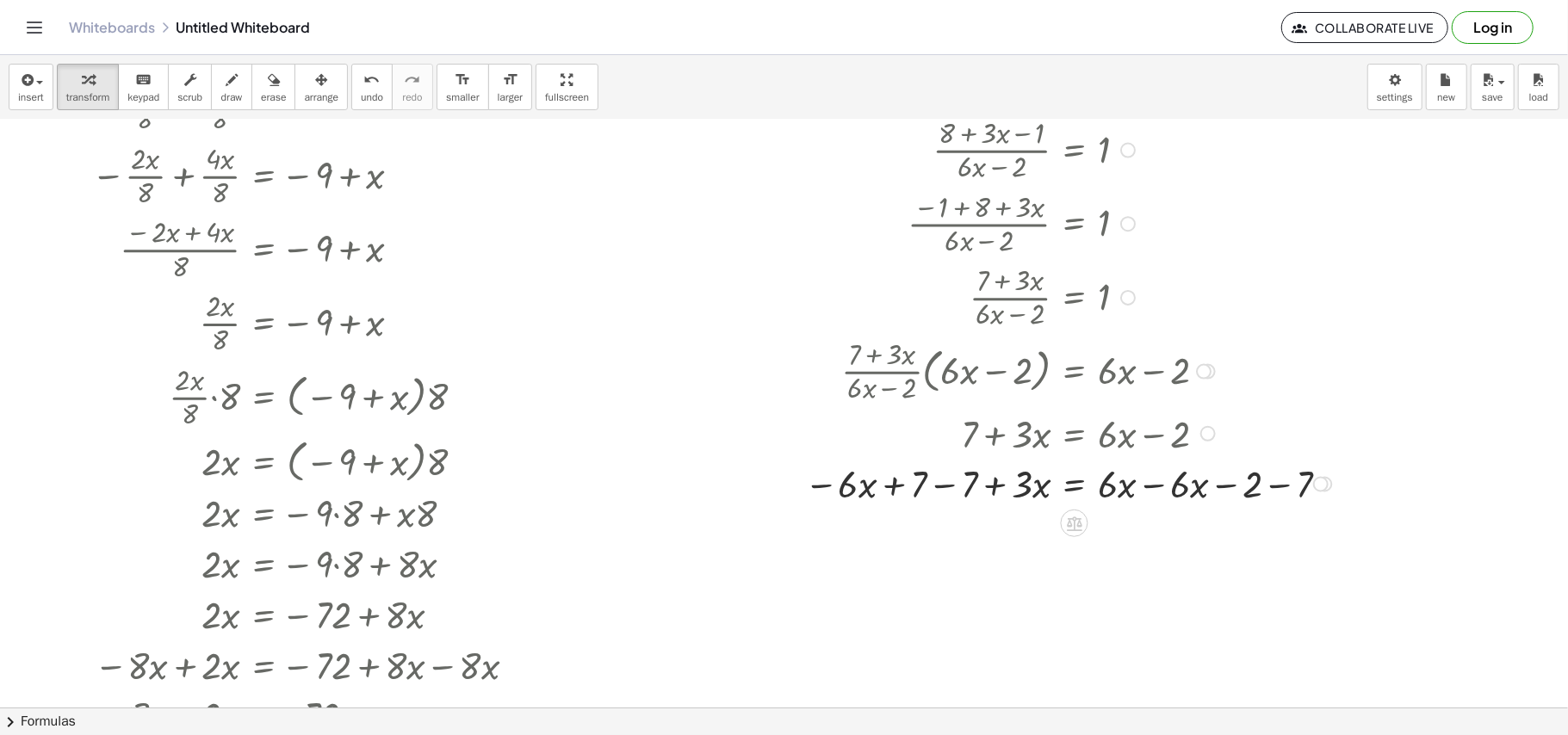 click at bounding box center (1059, 483) 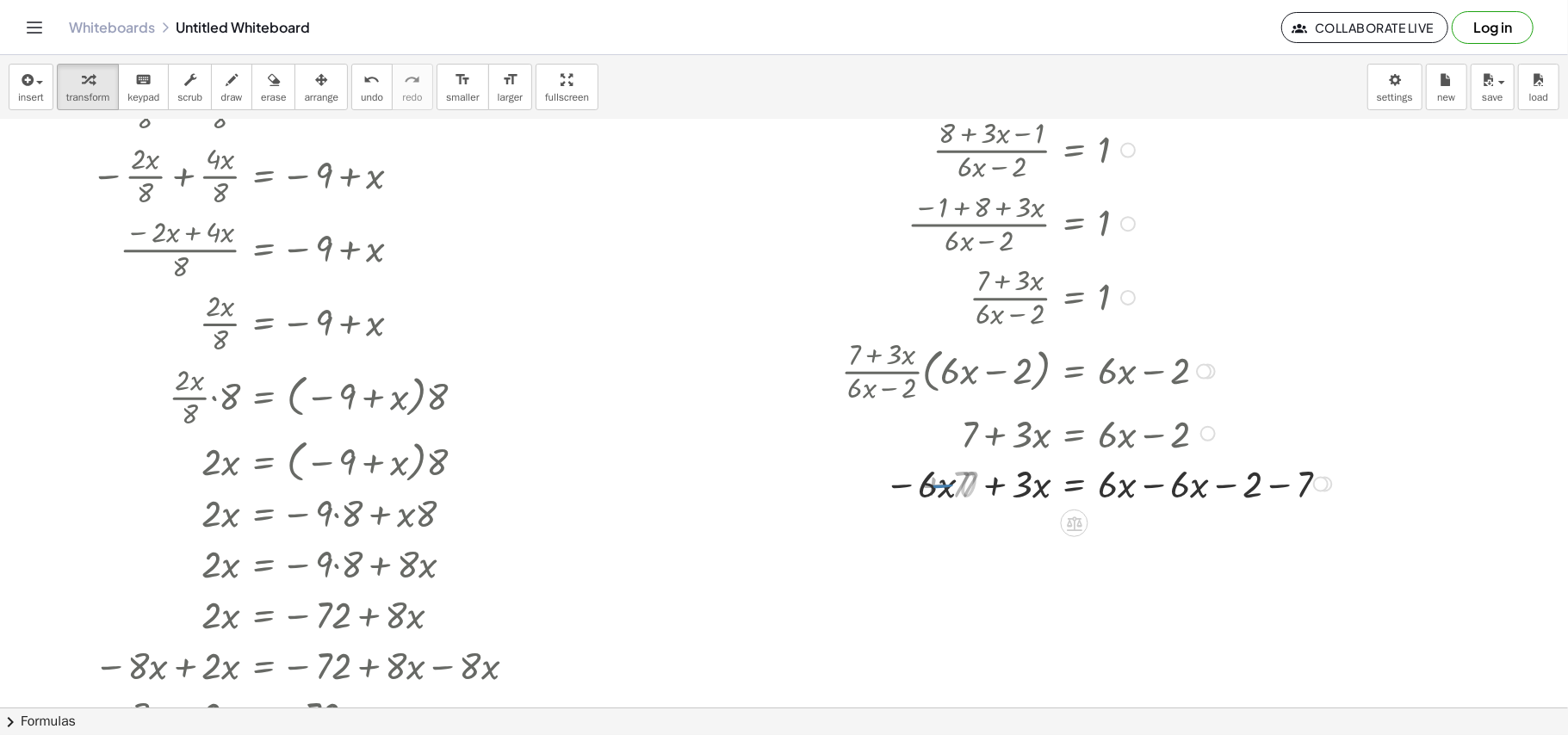 click at bounding box center (1059, 483) 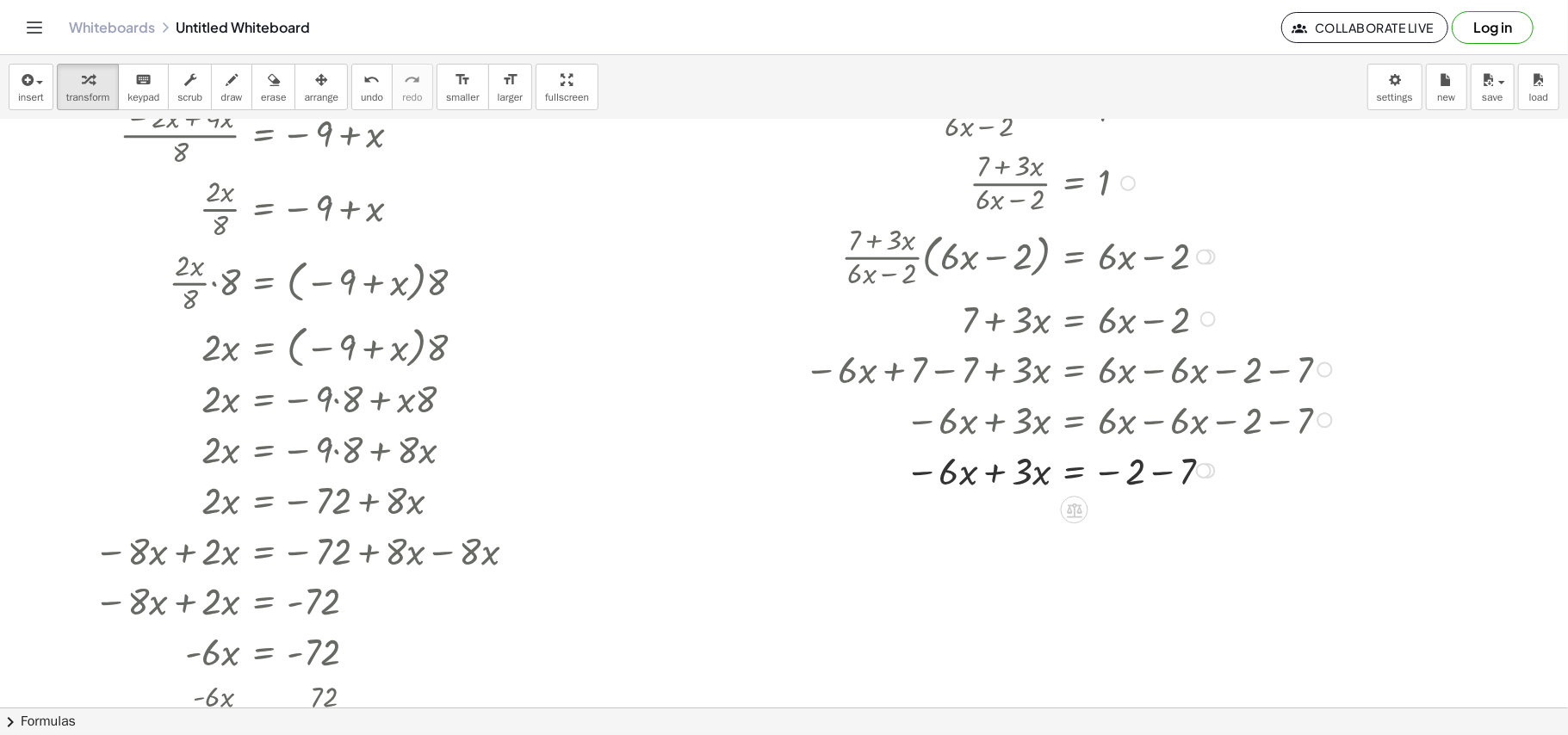 scroll, scrollTop: 804, scrollLeft: 0, axis: vertical 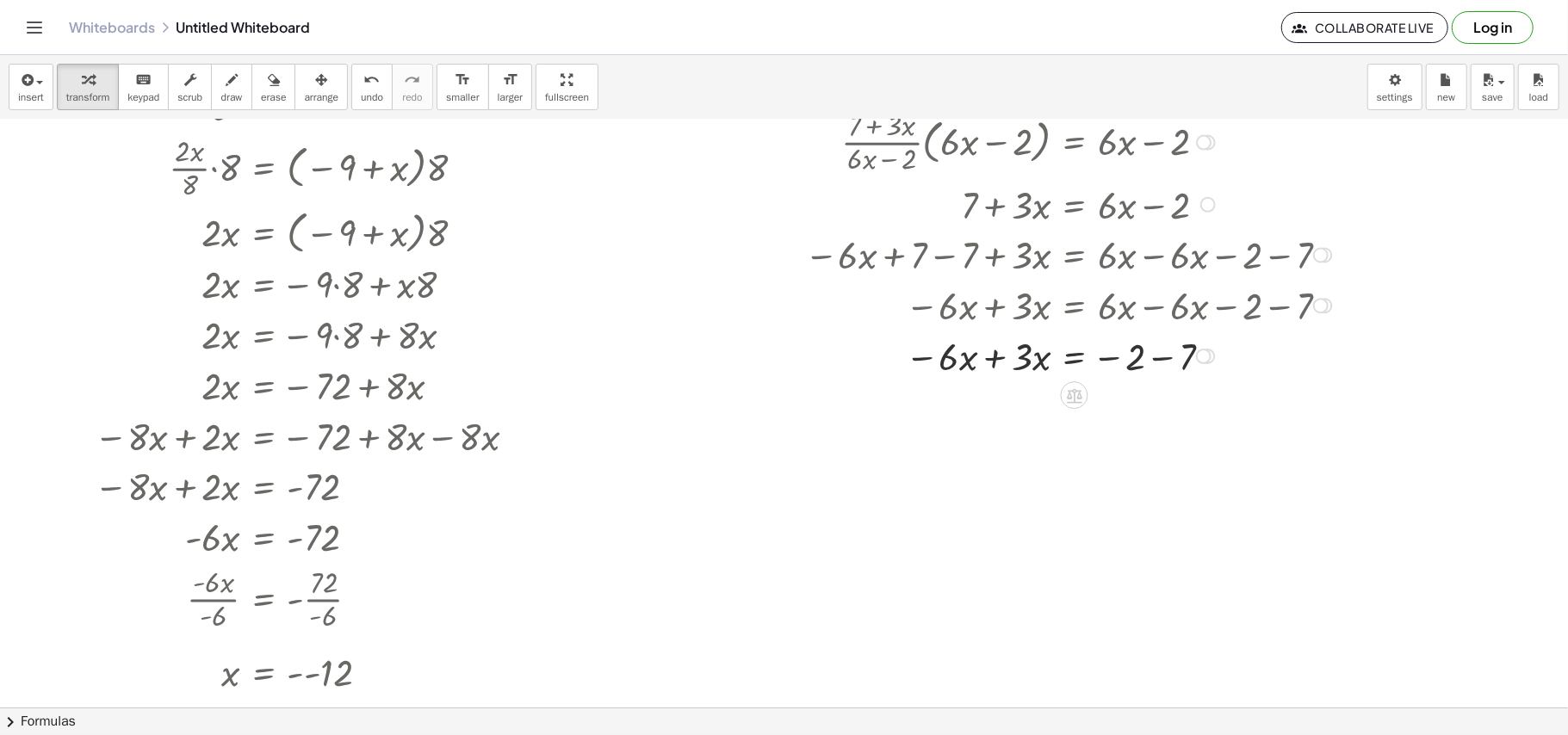 click at bounding box center [1059, 355] 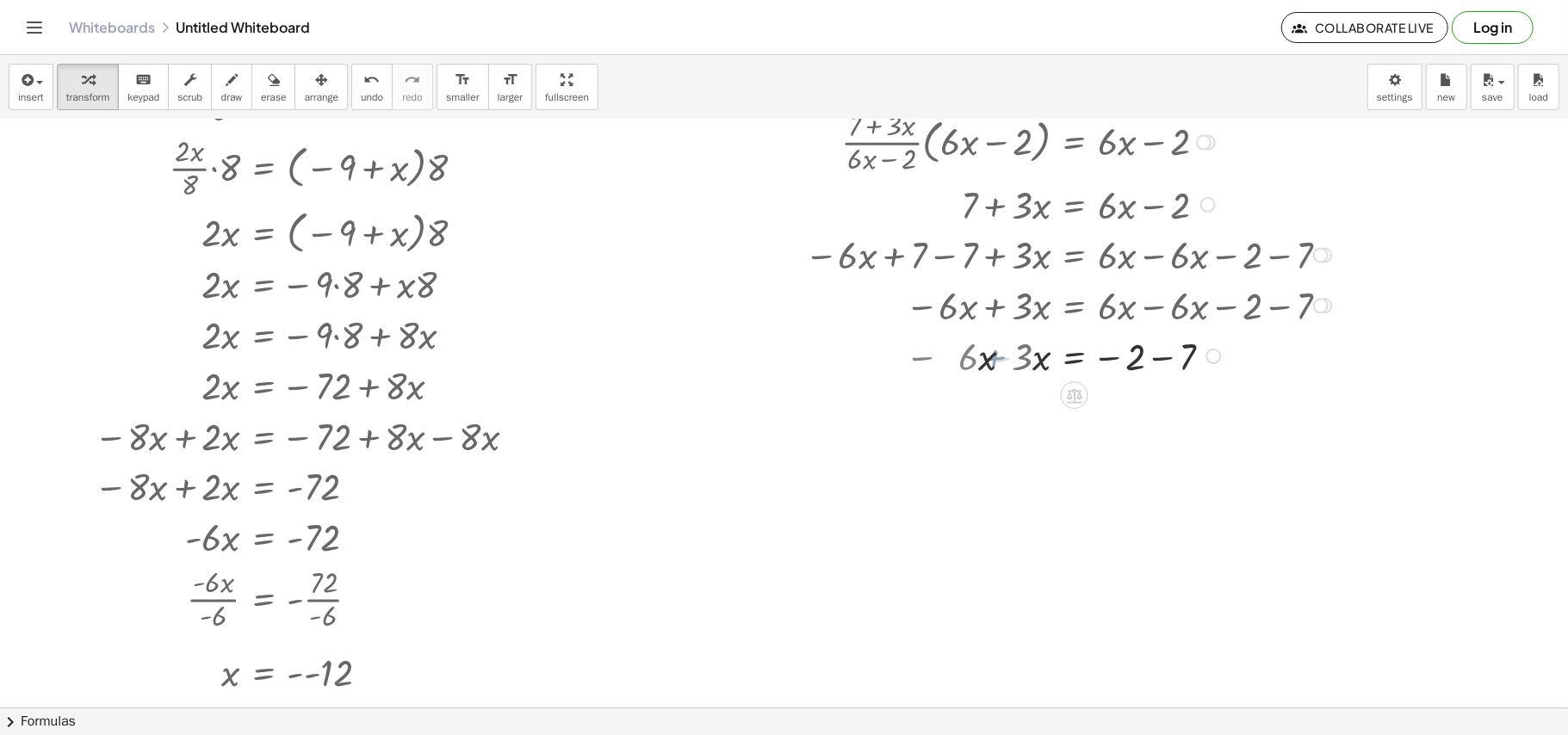 click at bounding box center (1059, 355) 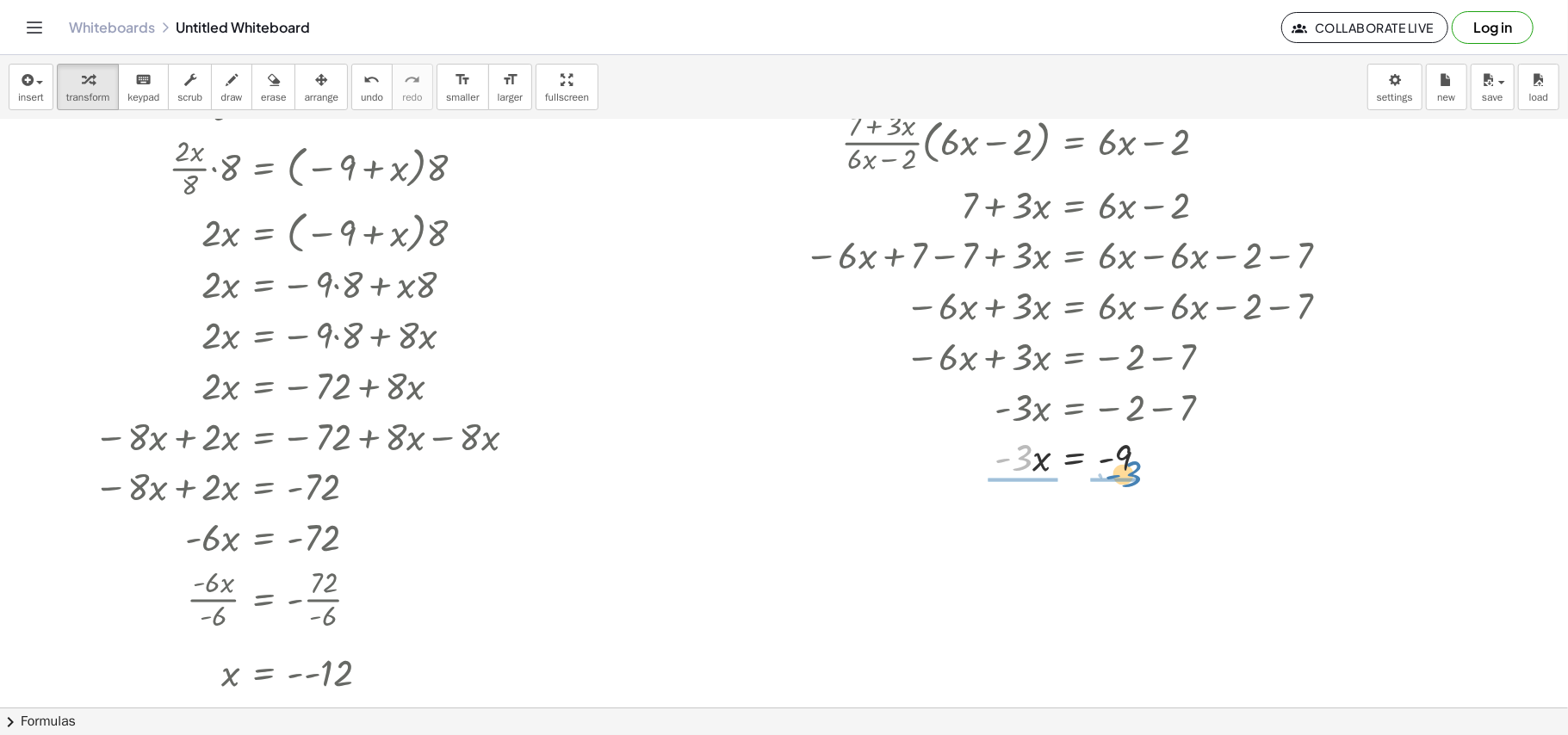 drag, startPoint x: 1013, startPoint y: 459, endPoint x: 1123, endPoint y: 475, distance: 111.15755 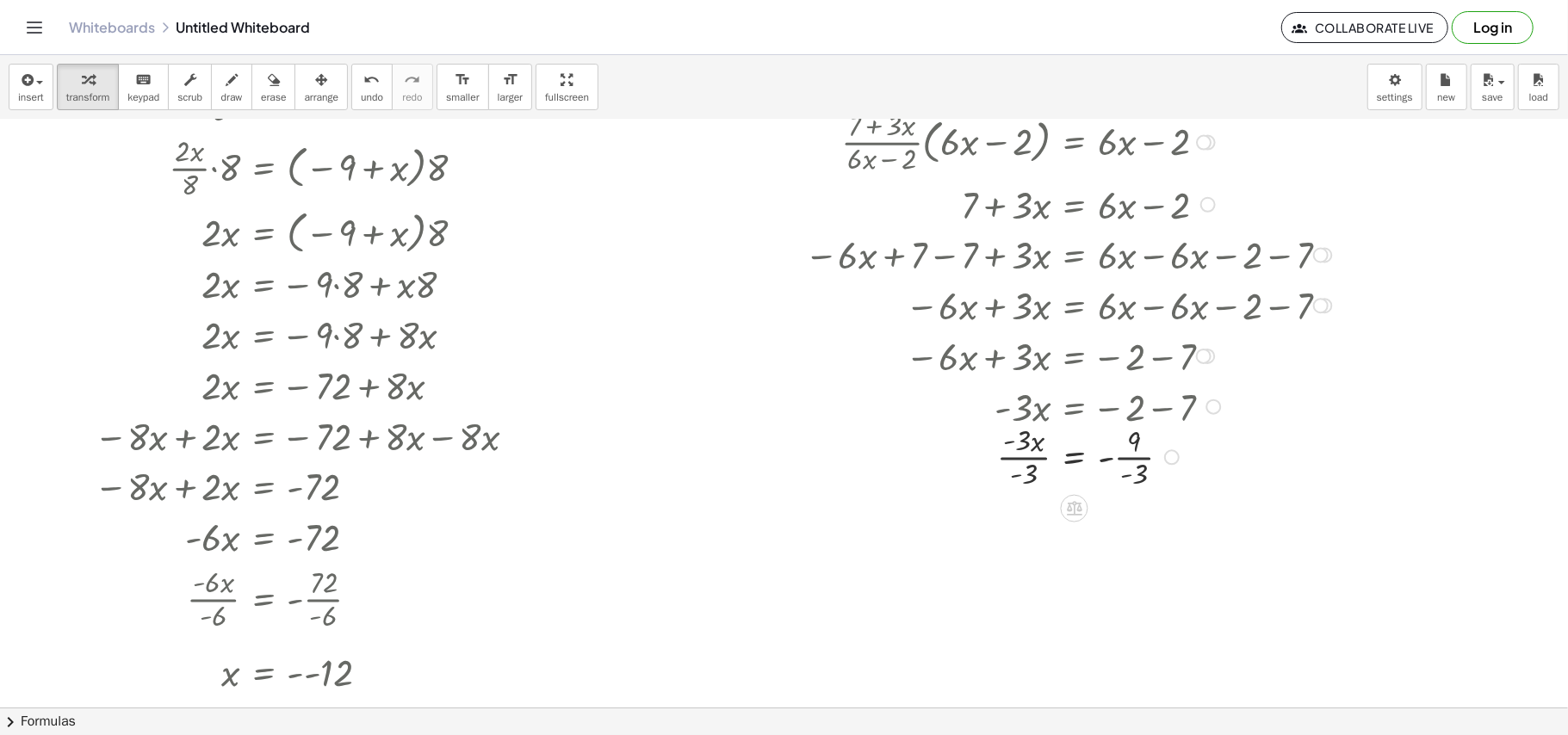 drag, startPoint x: 1027, startPoint y: 461, endPoint x: 1013, endPoint y: 466, distance: 14.866069 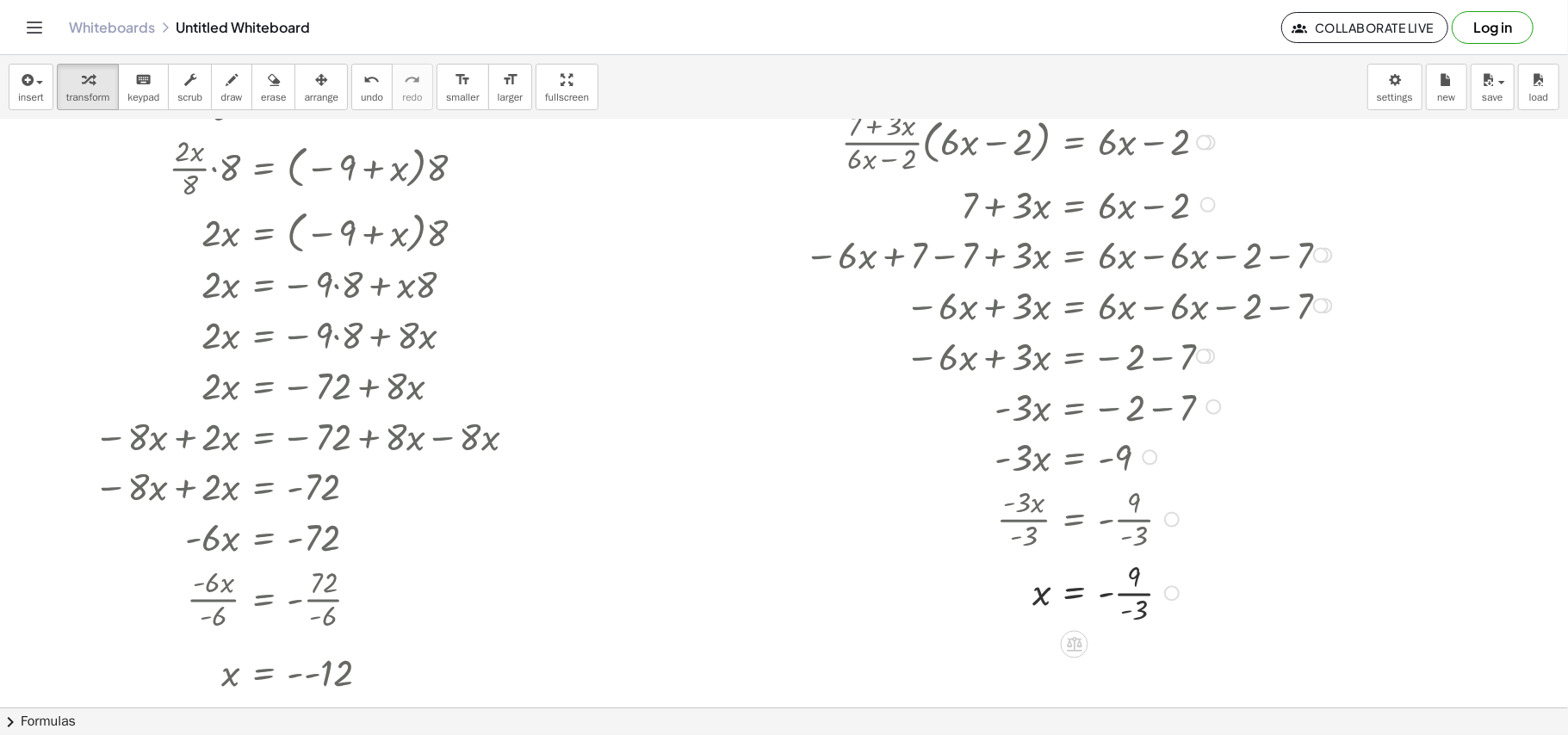 click at bounding box center (1059, 592) 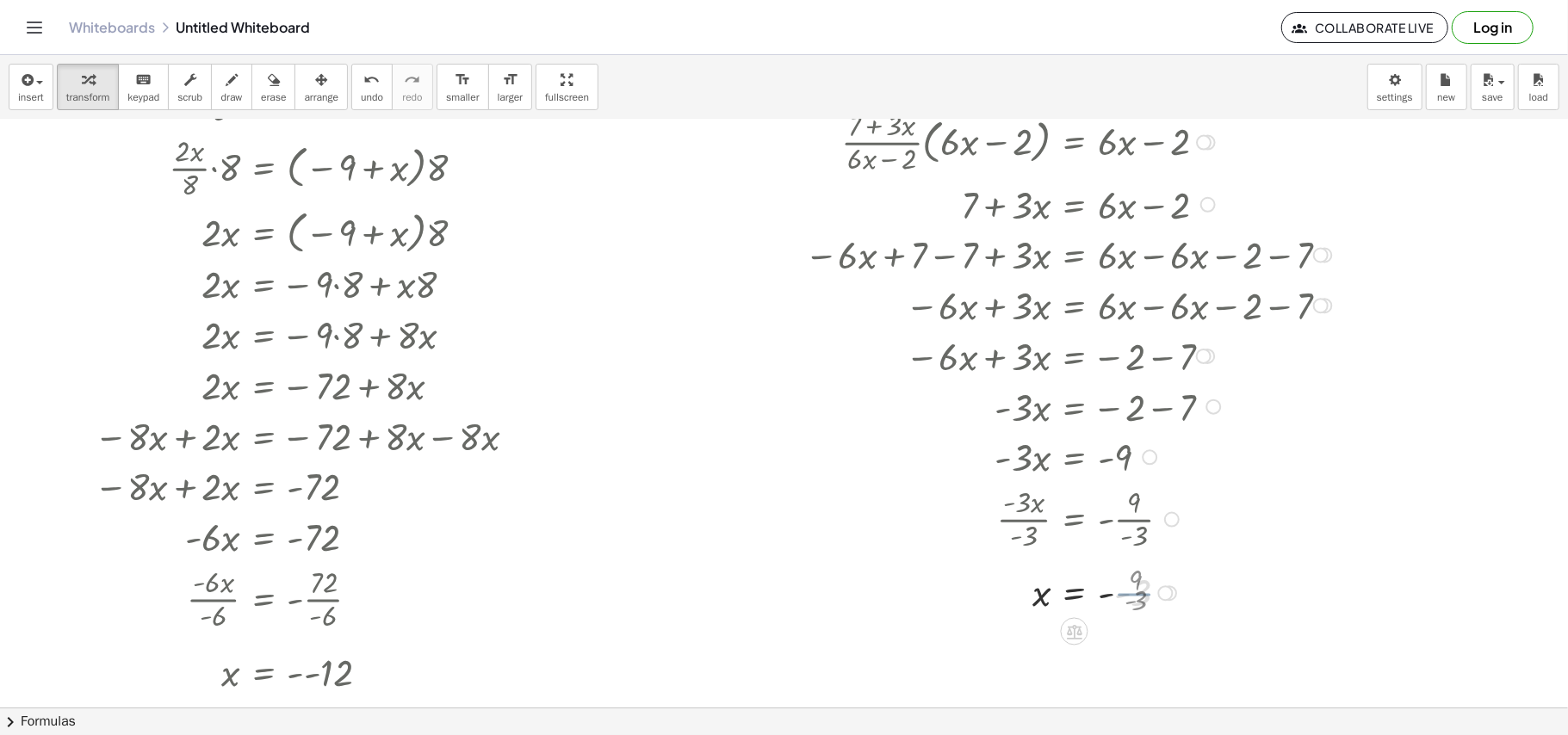 click at bounding box center [1059, 591] 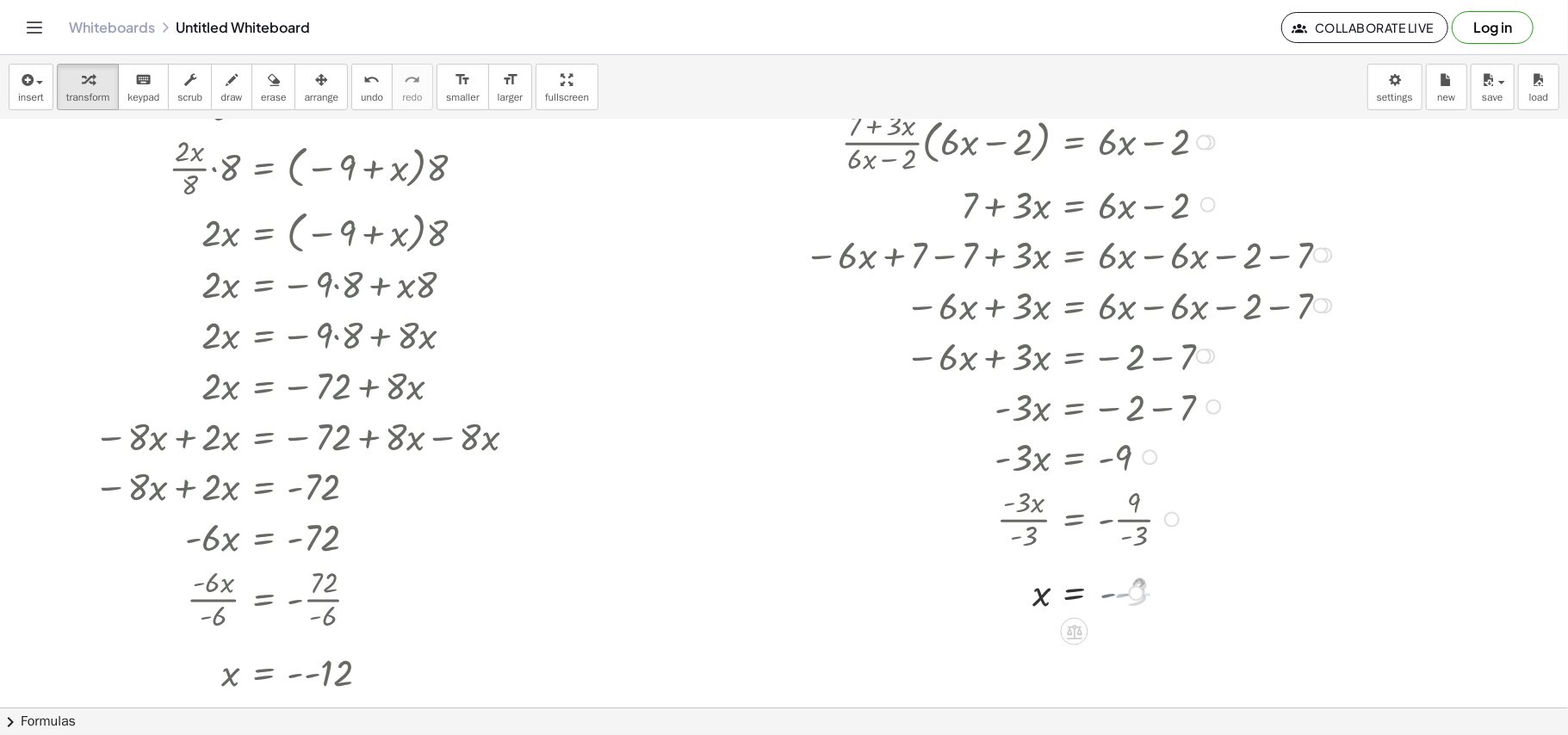 click at bounding box center [1059, 591] 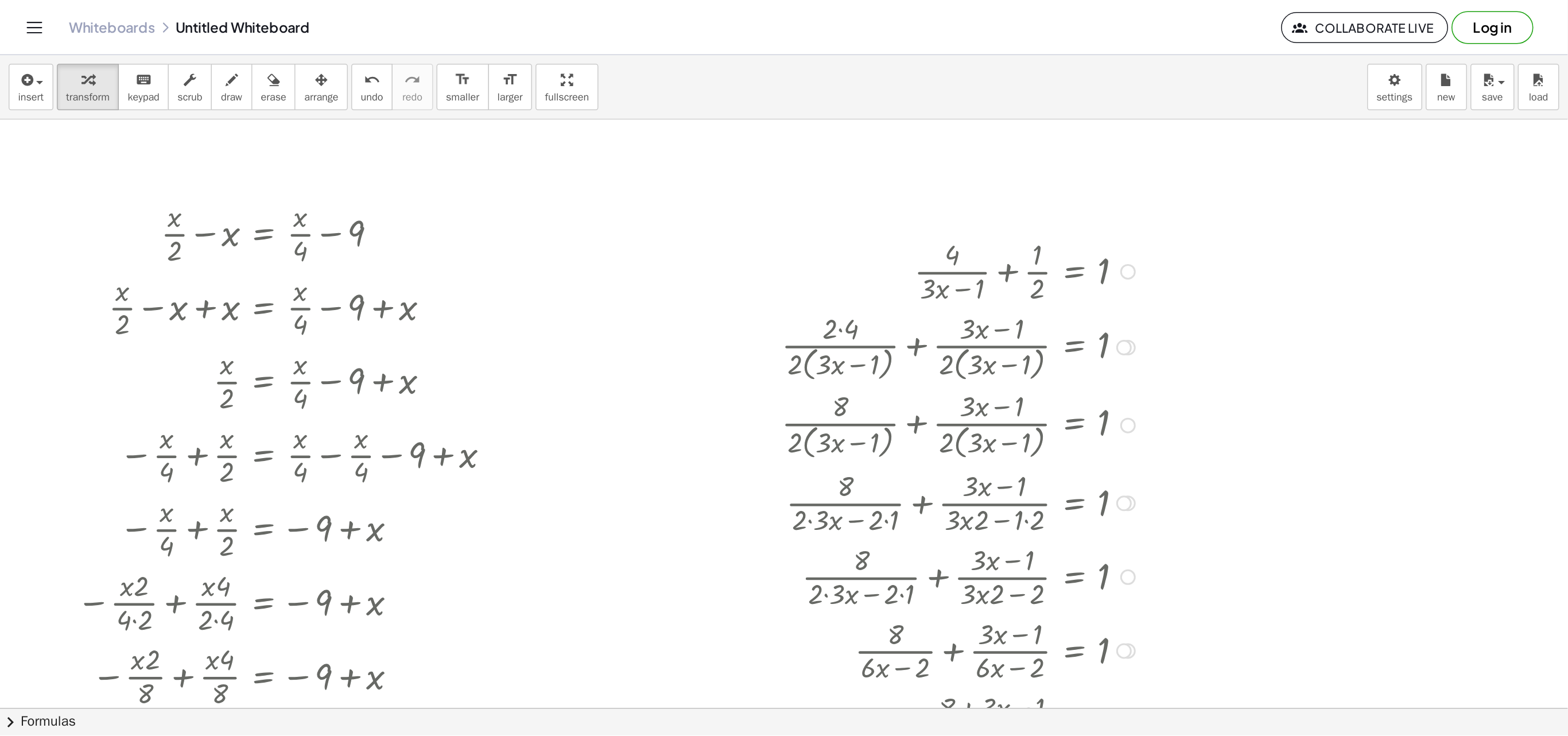 scroll, scrollTop: 0, scrollLeft: 0, axis: both 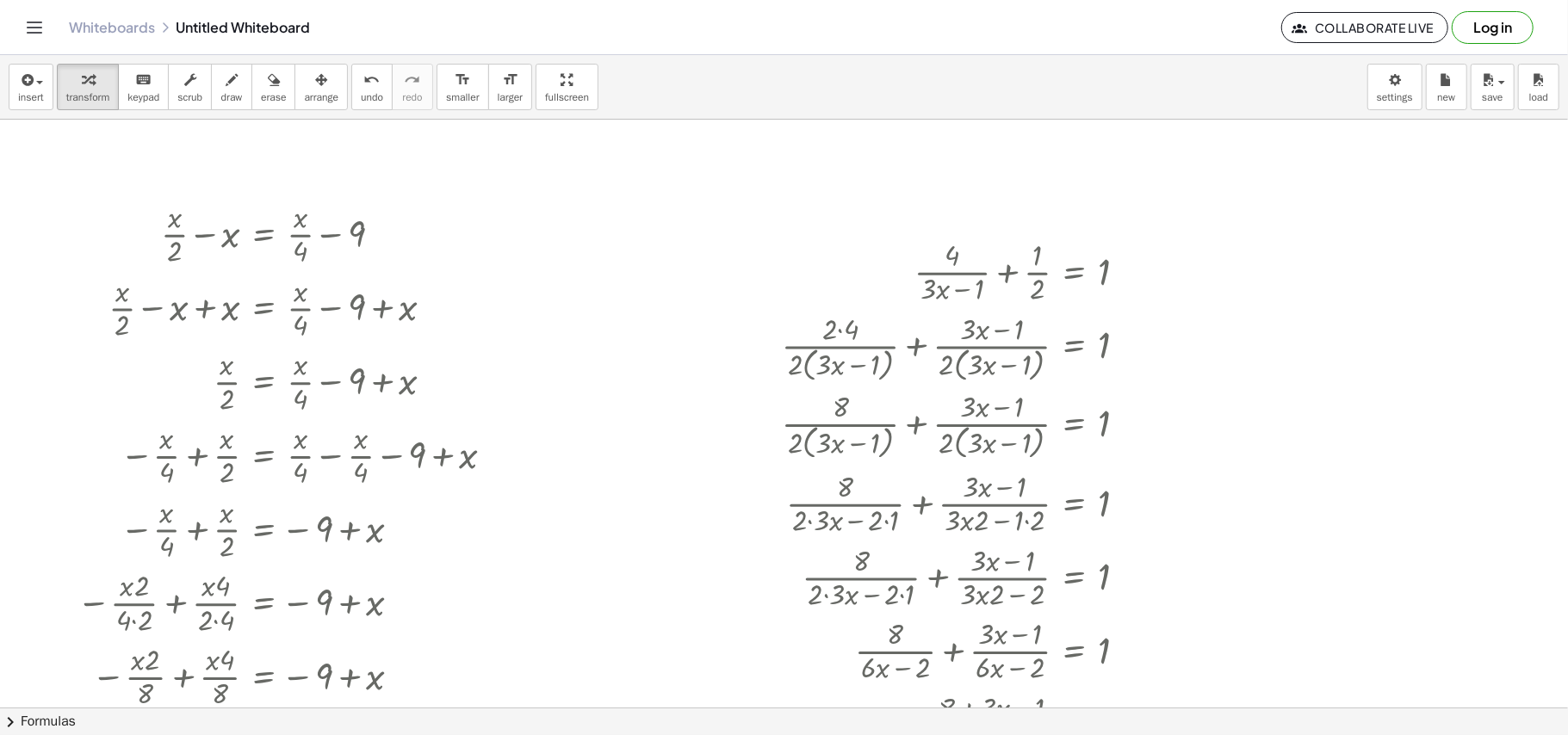 click at bounding box center (784, 707) 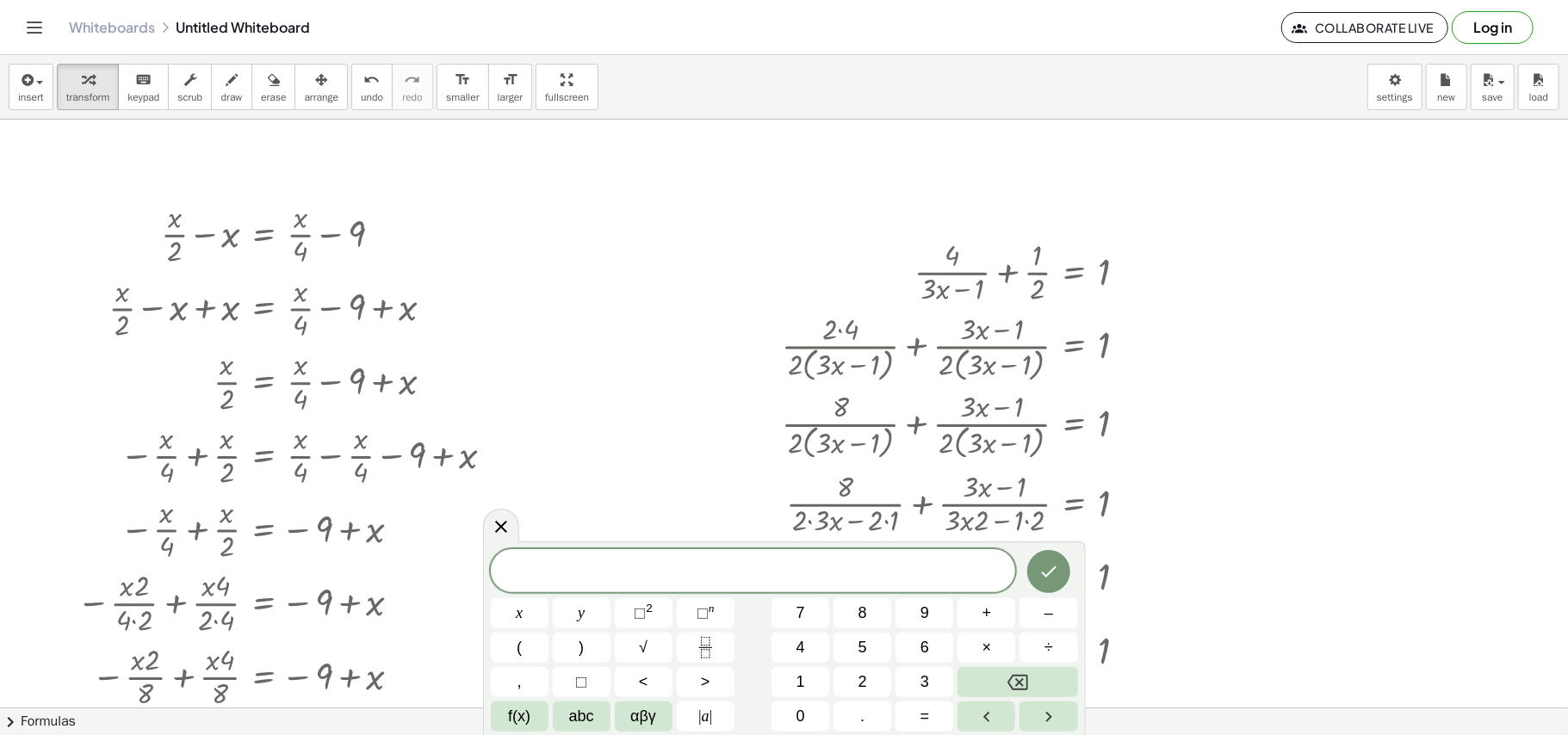 click at bounding box center (784, 707) 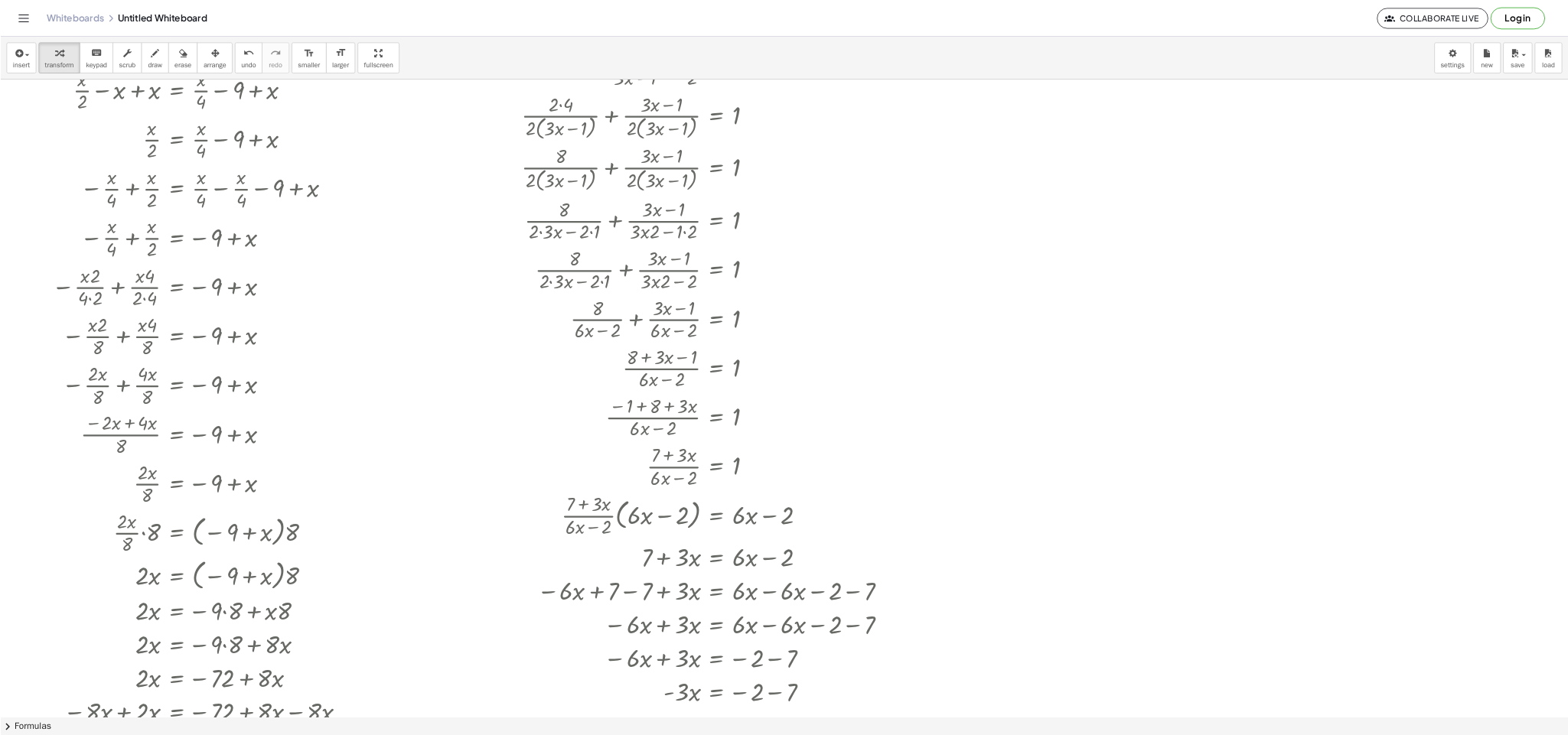 scroll, scrollTop: 0, scrollLeft: 0, axis: both 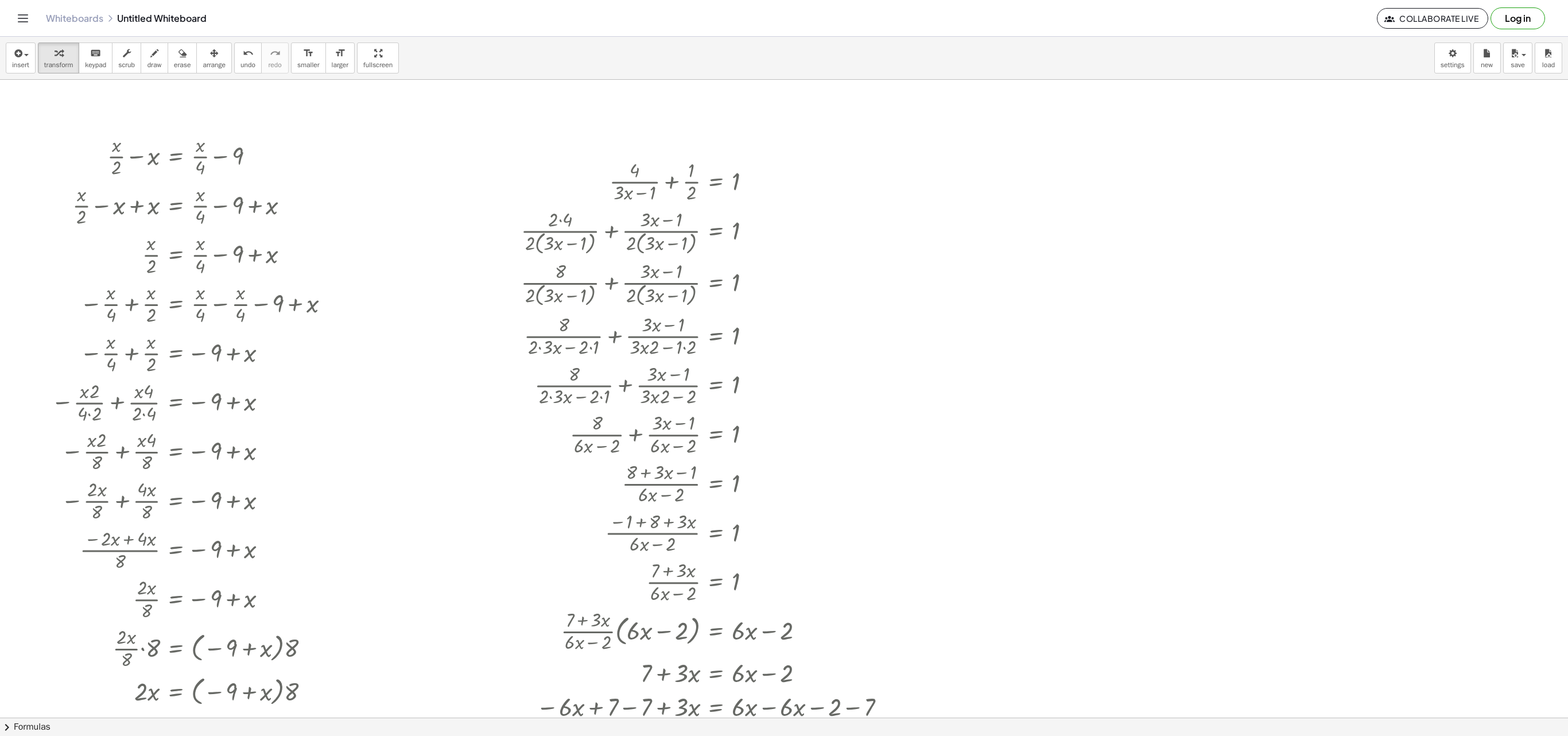 click at bounding box center (784, 718) 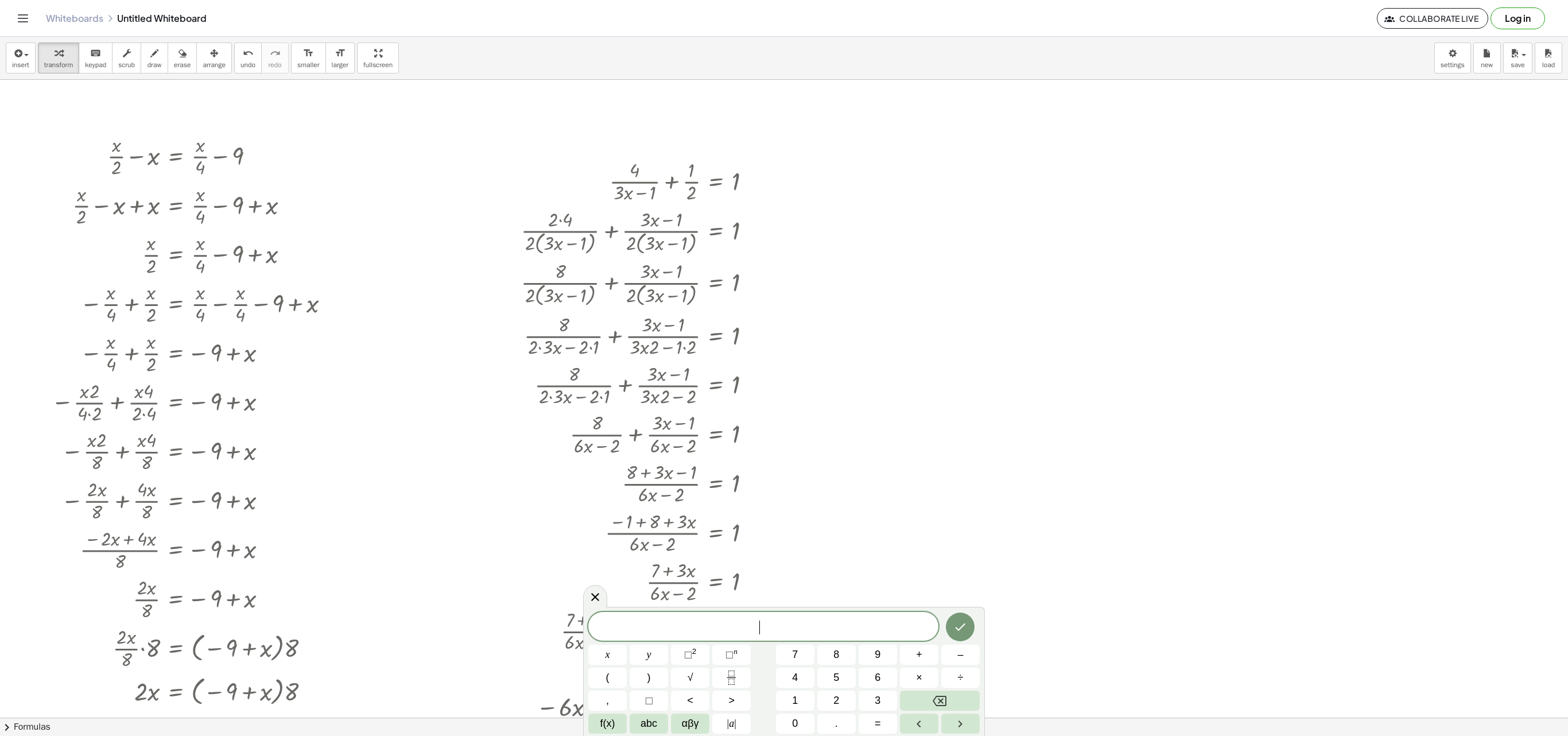 click at bounding box center [784, 718] 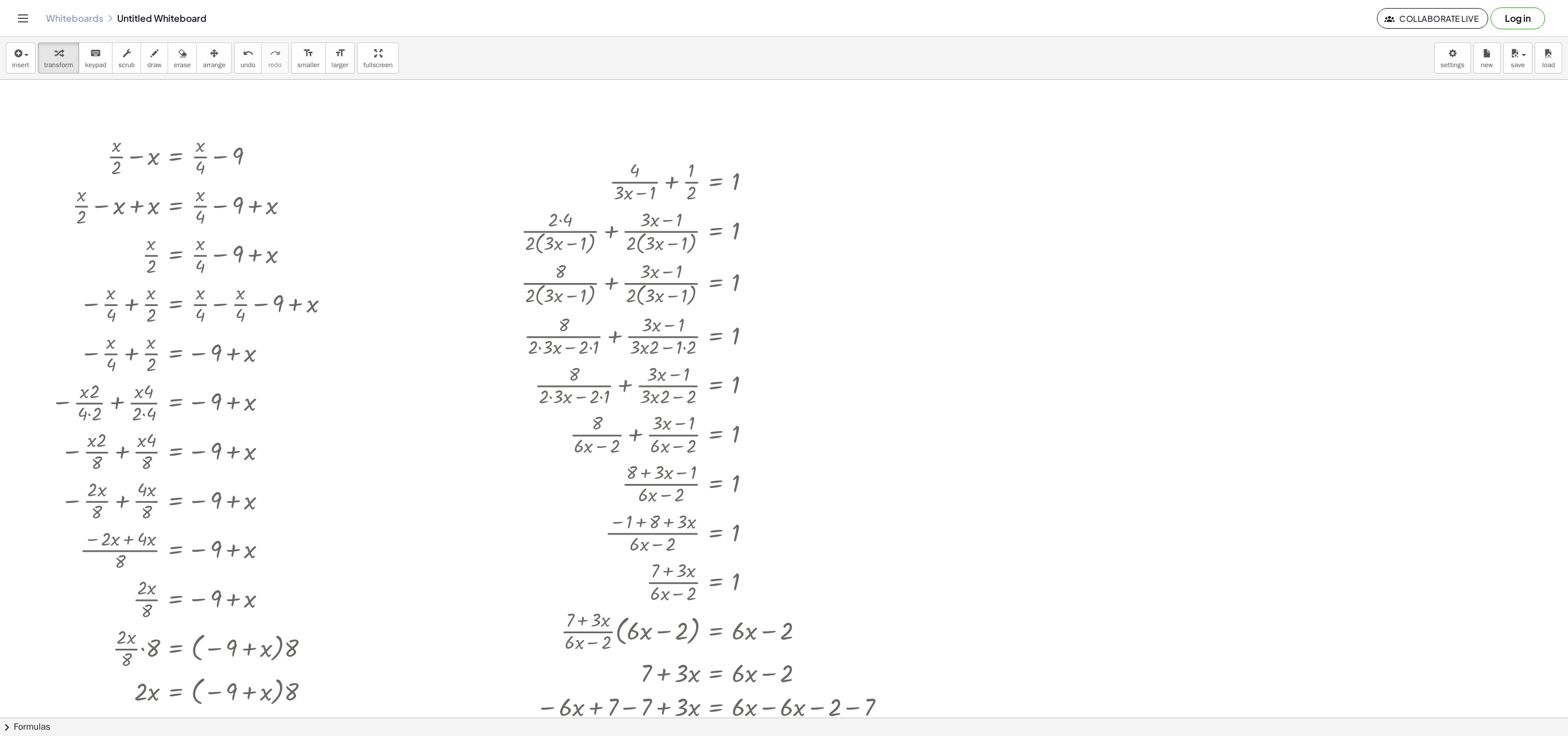 click at bounding box center [784, 718] 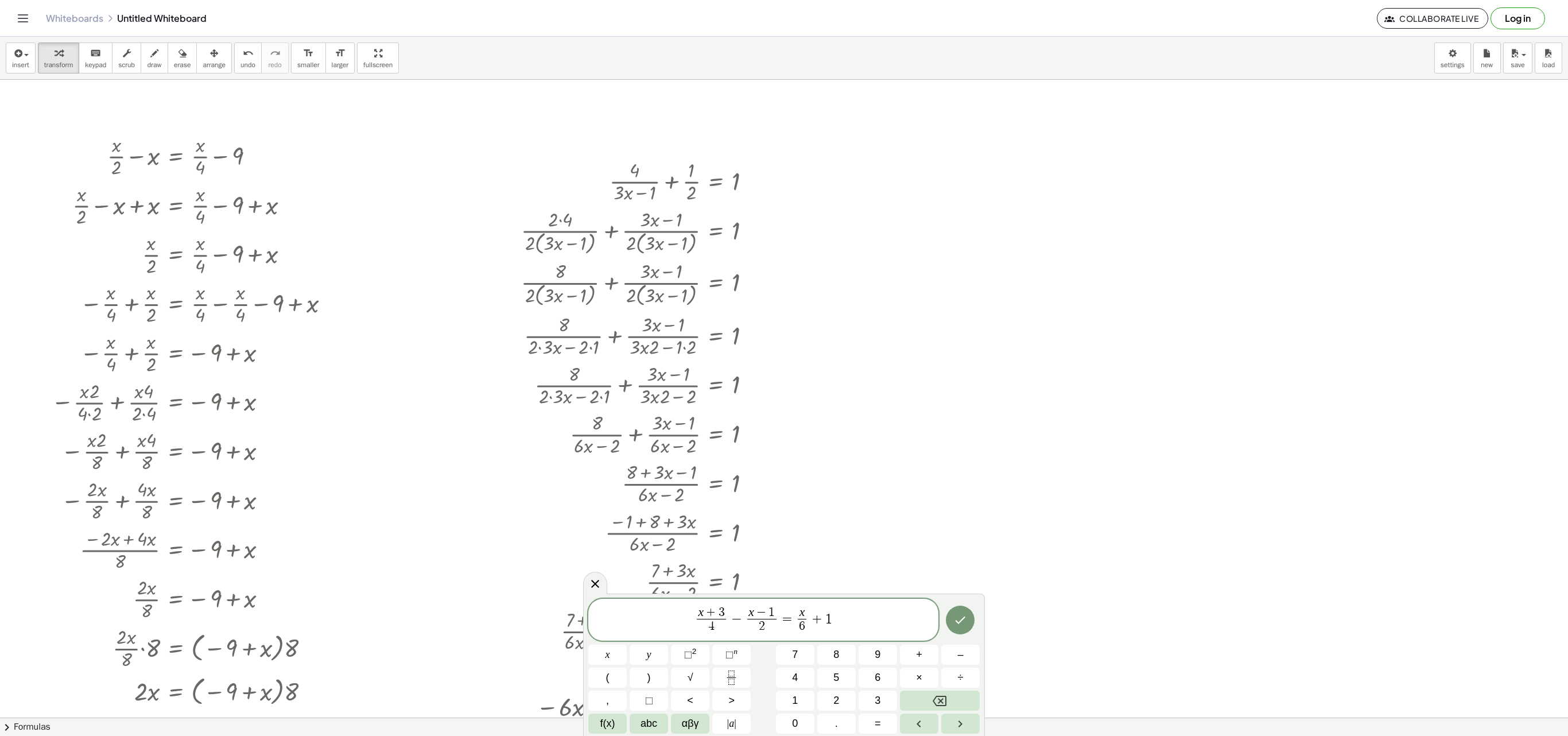 click 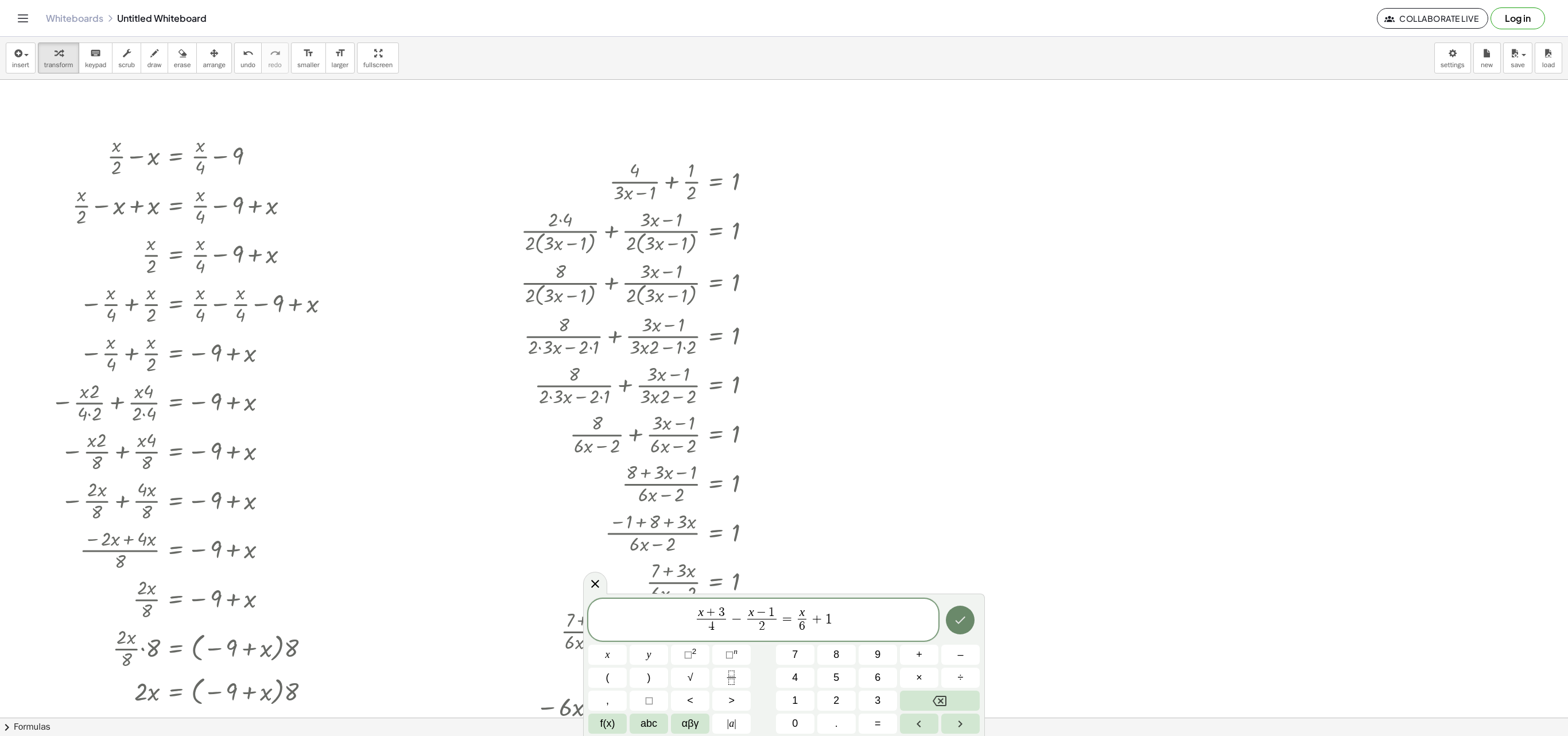 click 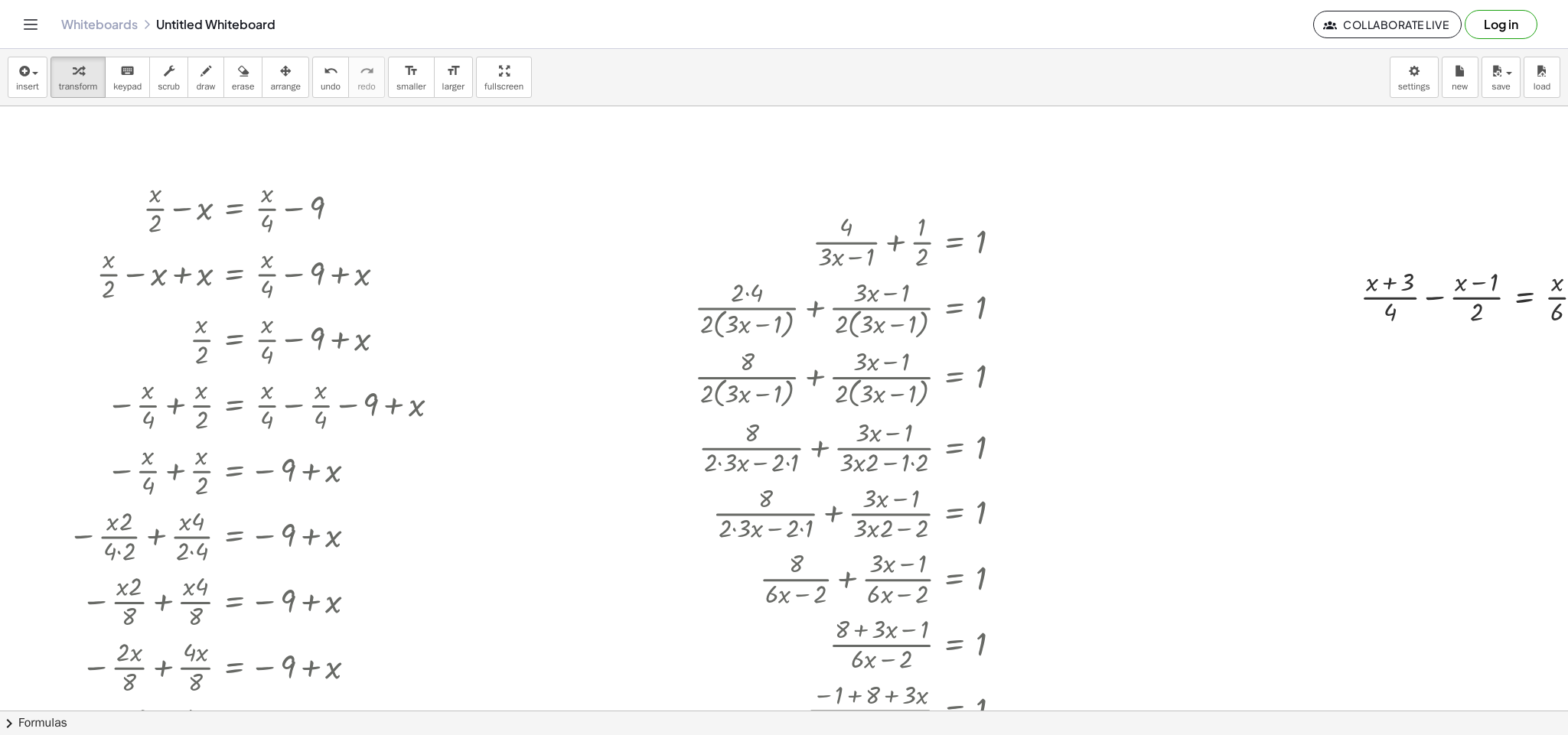 scroll, scrollTop: 0, scrollLeft: 94, axis: horizontal 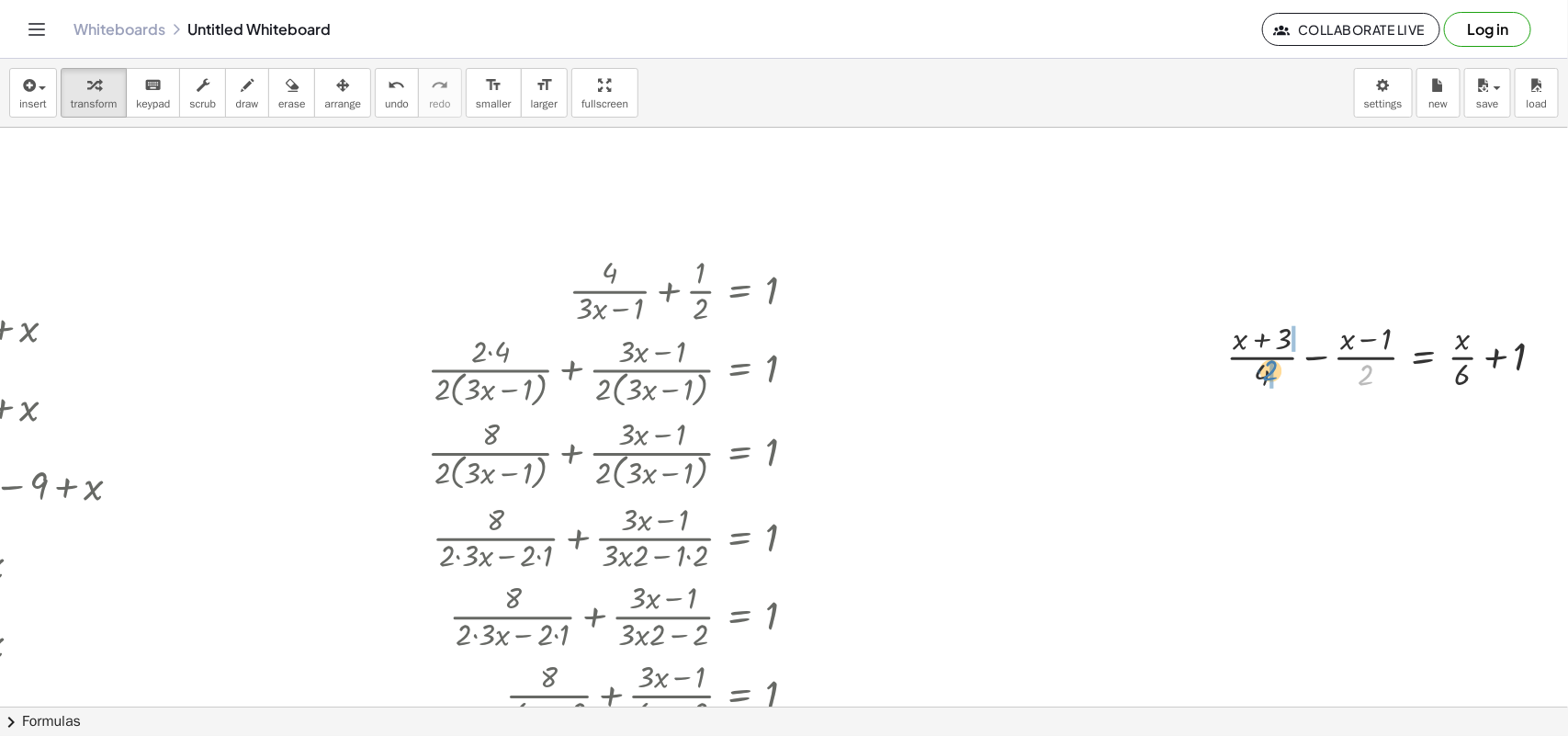drag, startPoint x: 1347, startPoint y: 373, endPoint x: 1251, endPoint y: 368, distance: 96.13012 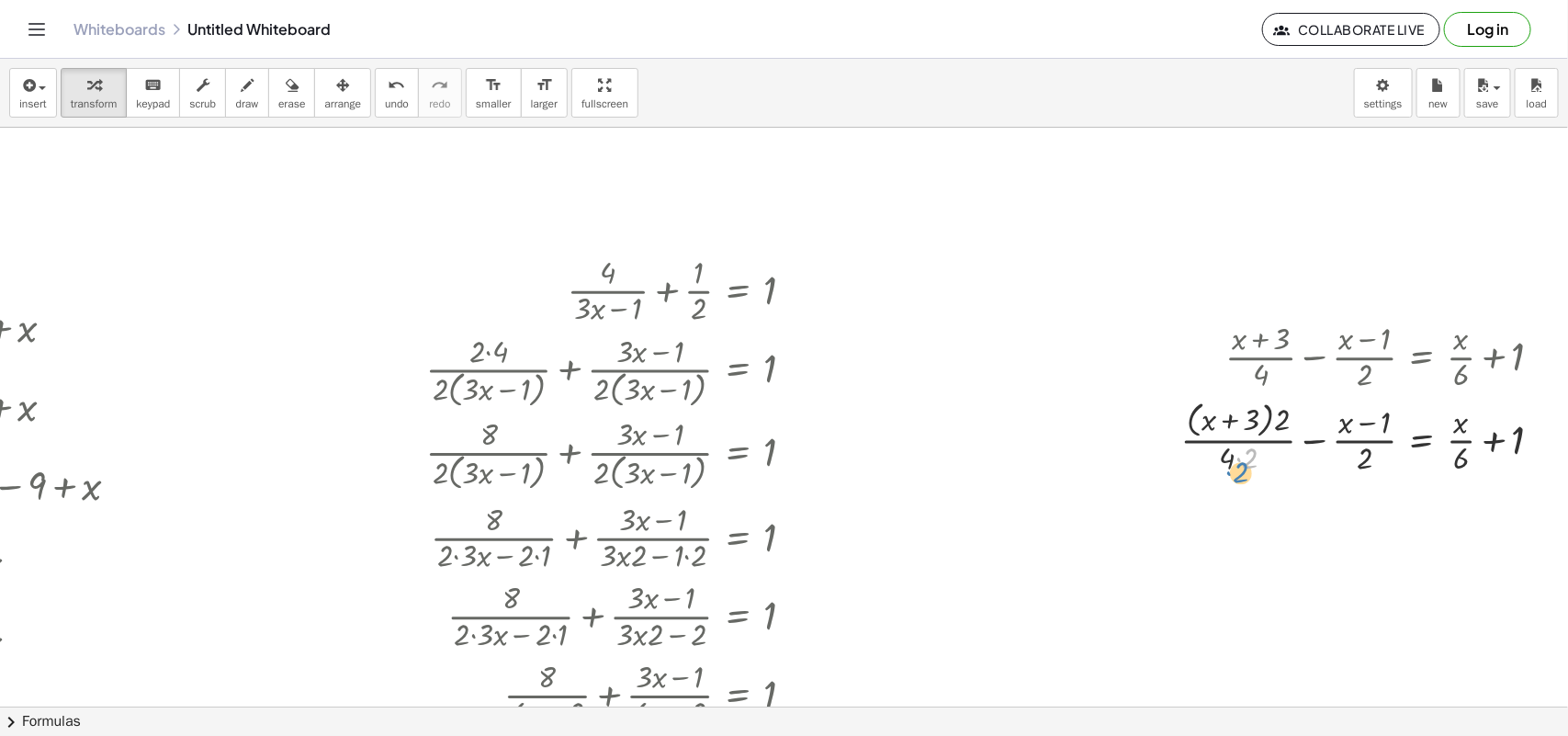 click on "+ · ( + x + 3 ) · 4 − · ( + x − 1 ) · 2 = + · x · 6 + 1 · 2 + · ( + x + 3 ) · 4 − · ( + x − 1 ) = + · x · 6 + 1 · 2 · 2 · 2" at bounding box center (1422, 357) 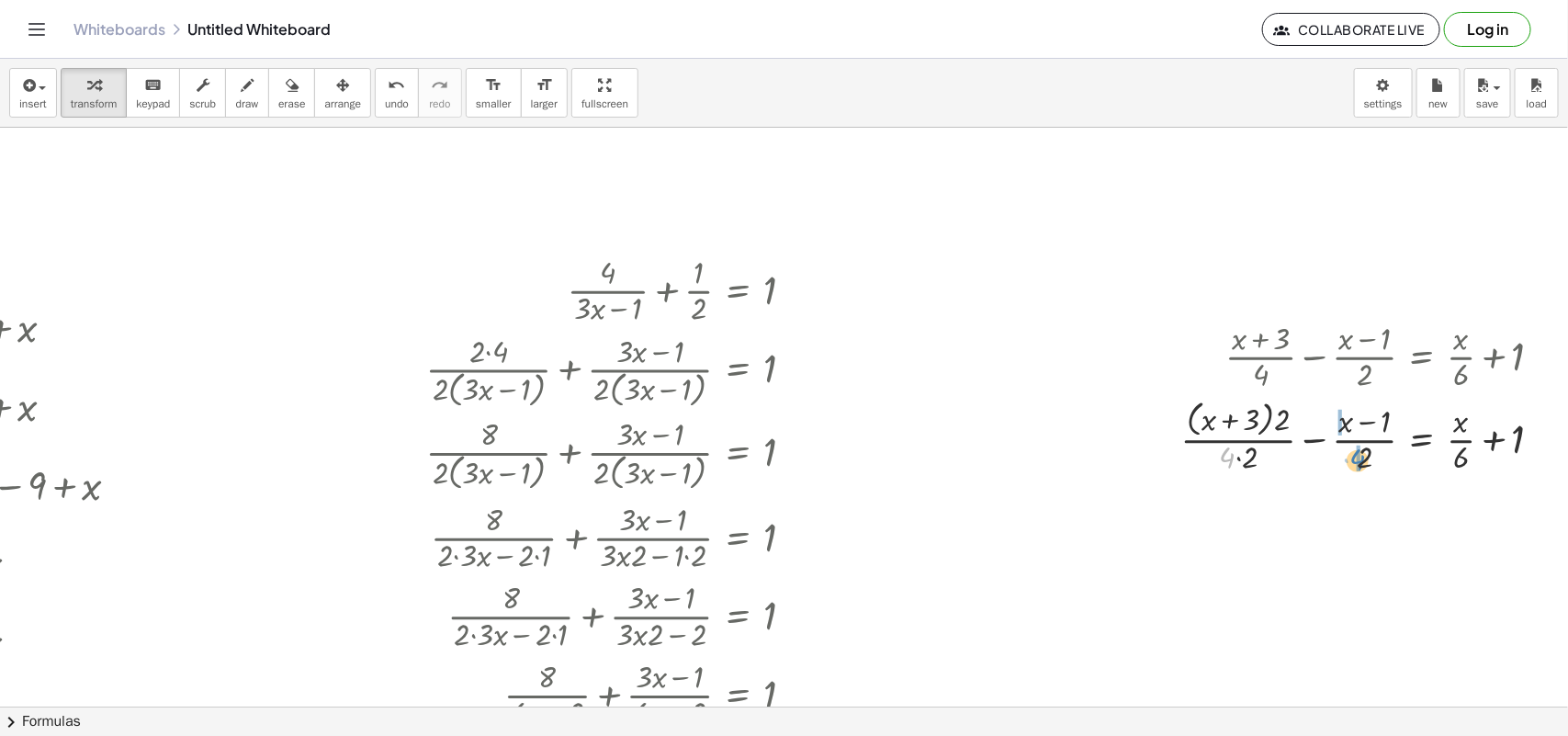 drag, startPoint x: 1209, startPoint y: 464, endPoint x: 1339, endPoint y: 466, distance: 130.01538 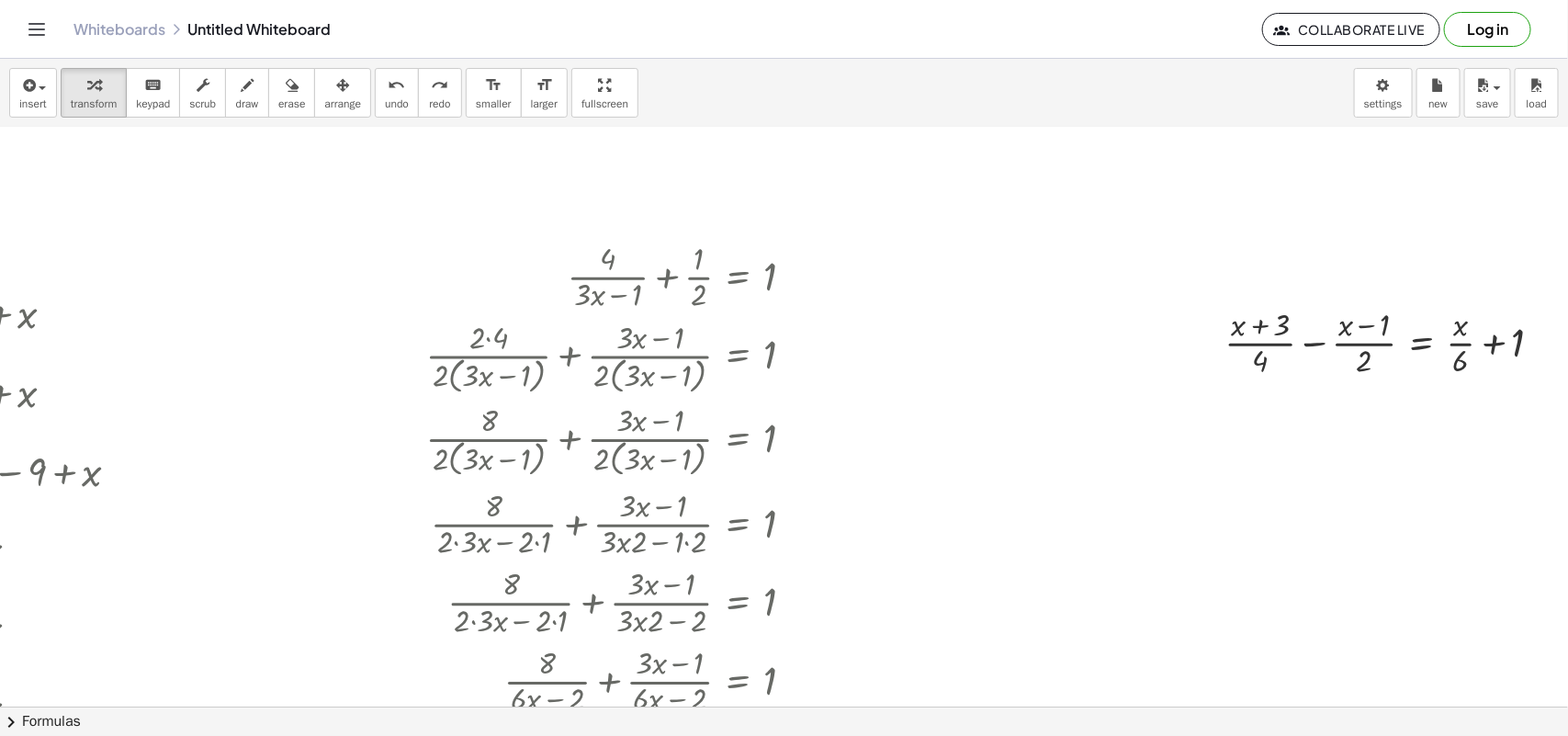 scroll, scrollTop: 0, scrollLeft: 423, axis: horizontal 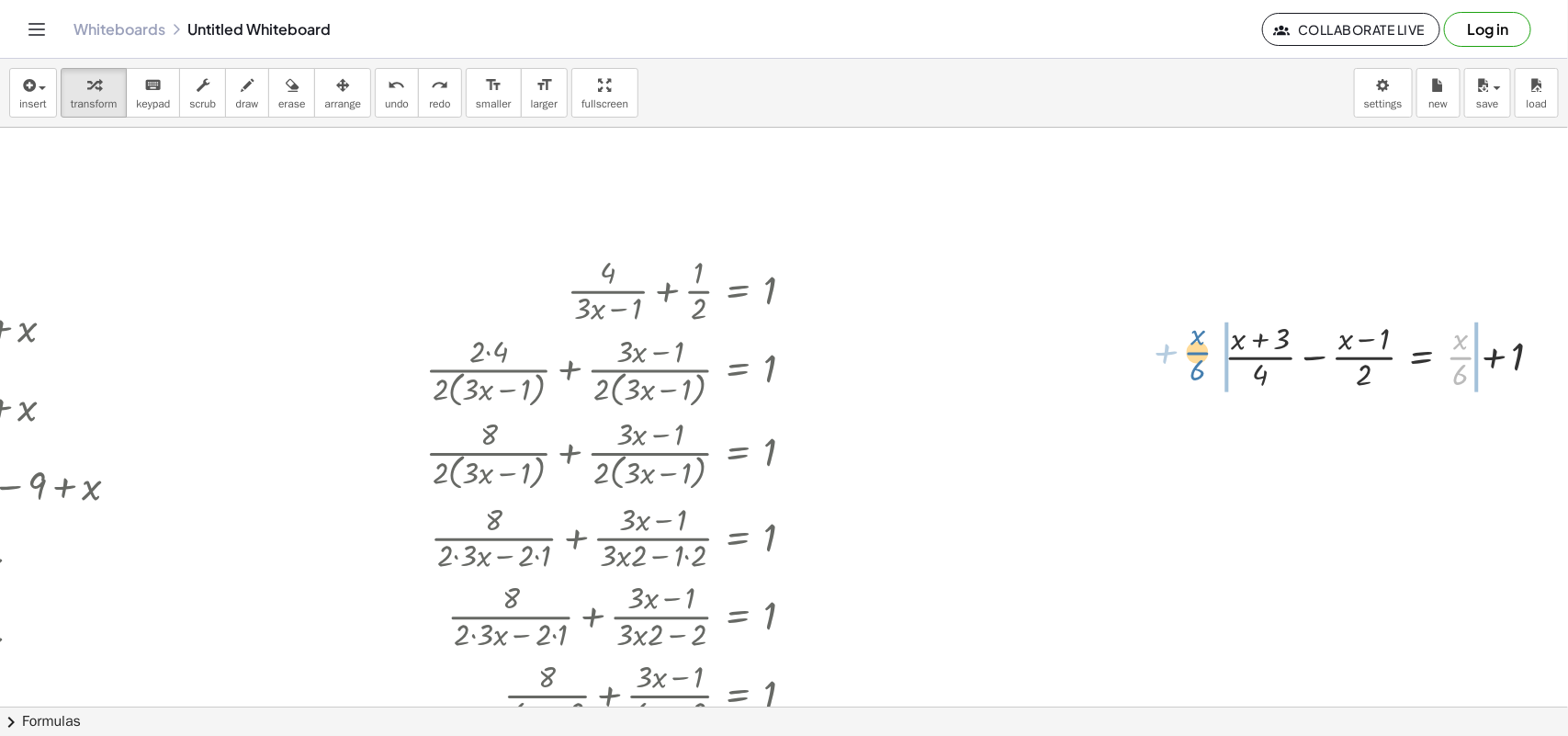 drag, startPoint x: 1449, startPoint y: 356, endPoint x: 1180, endPoint y: 350, distance: 269.06691 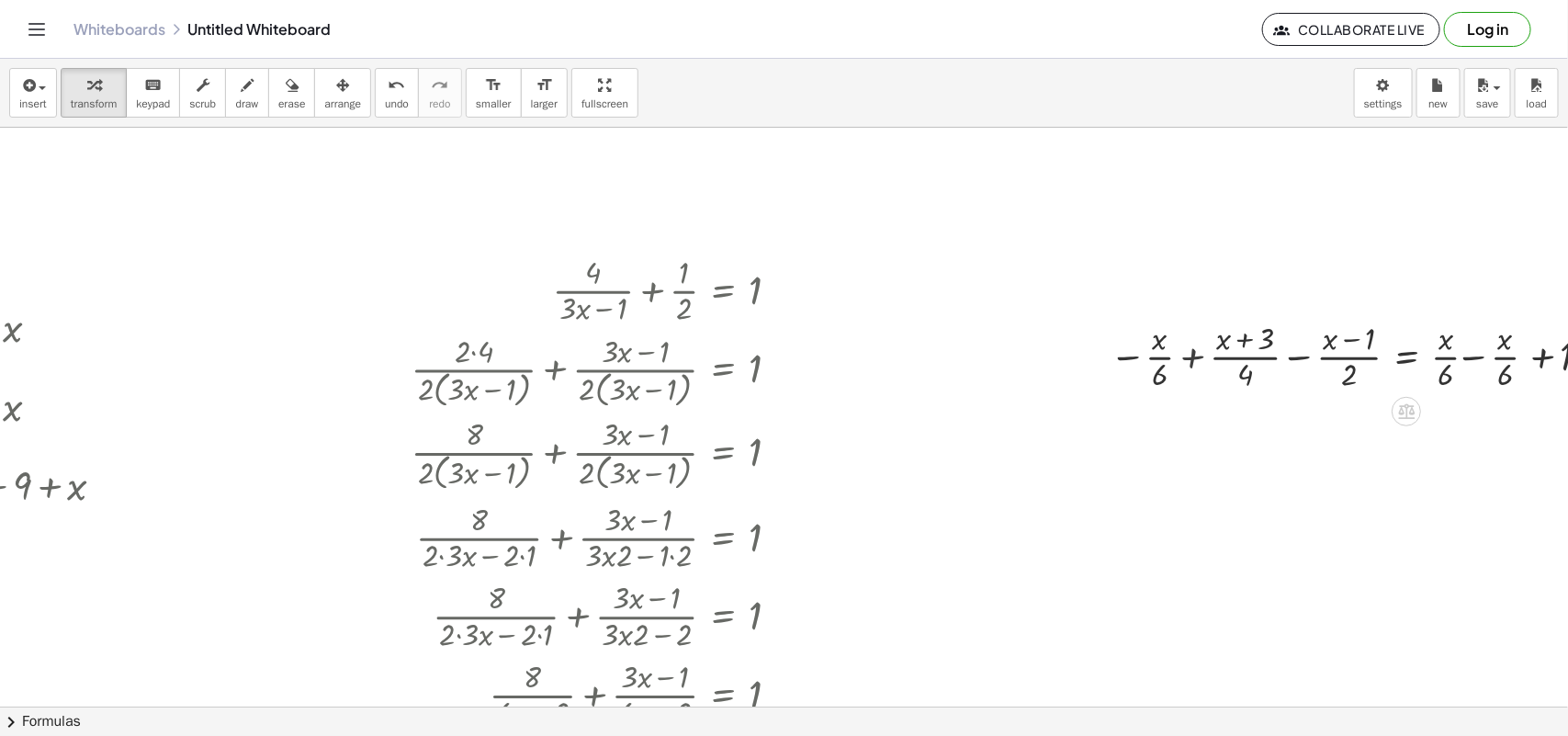 click at bounding box center [1355, 356] 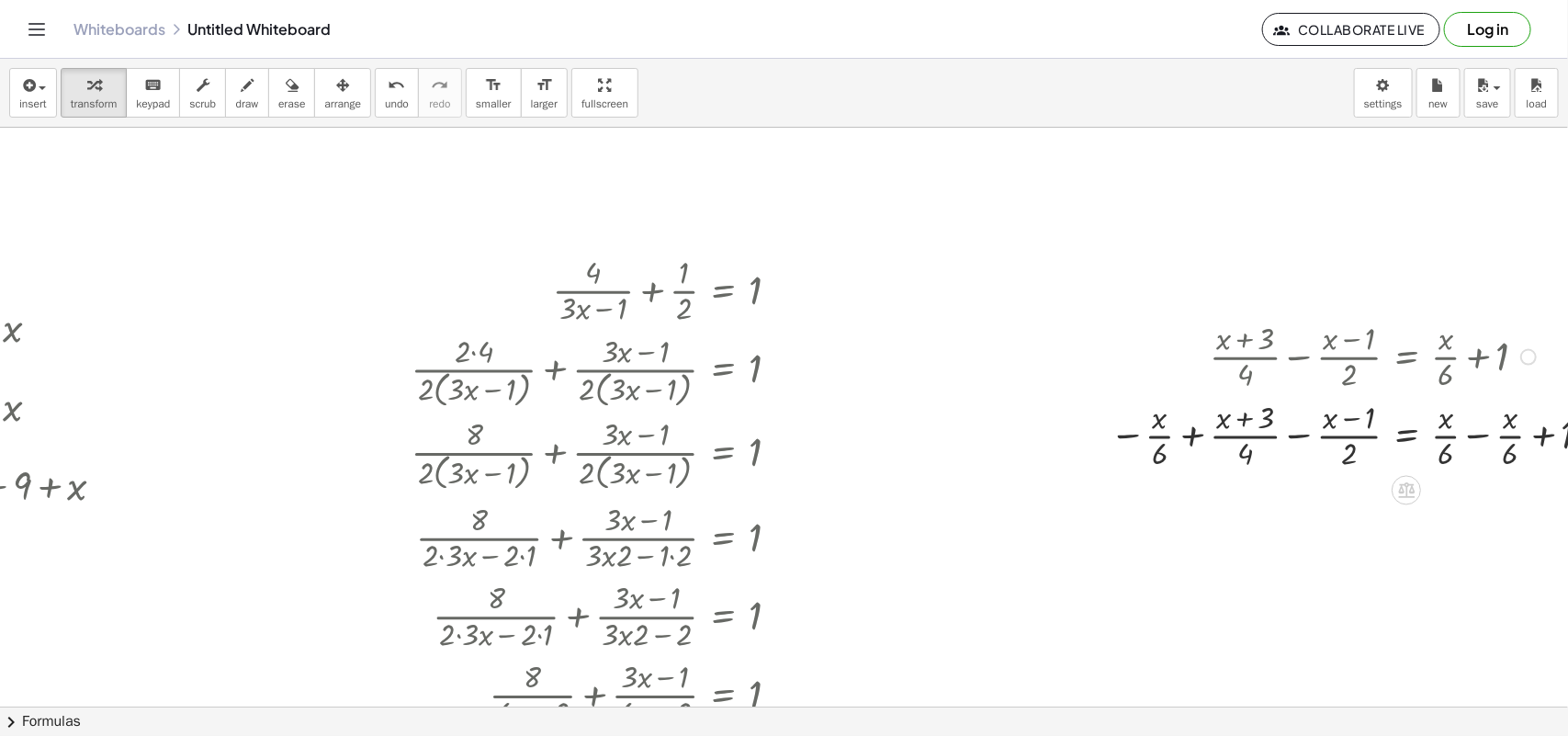 click at bounding box center [1355, 435] 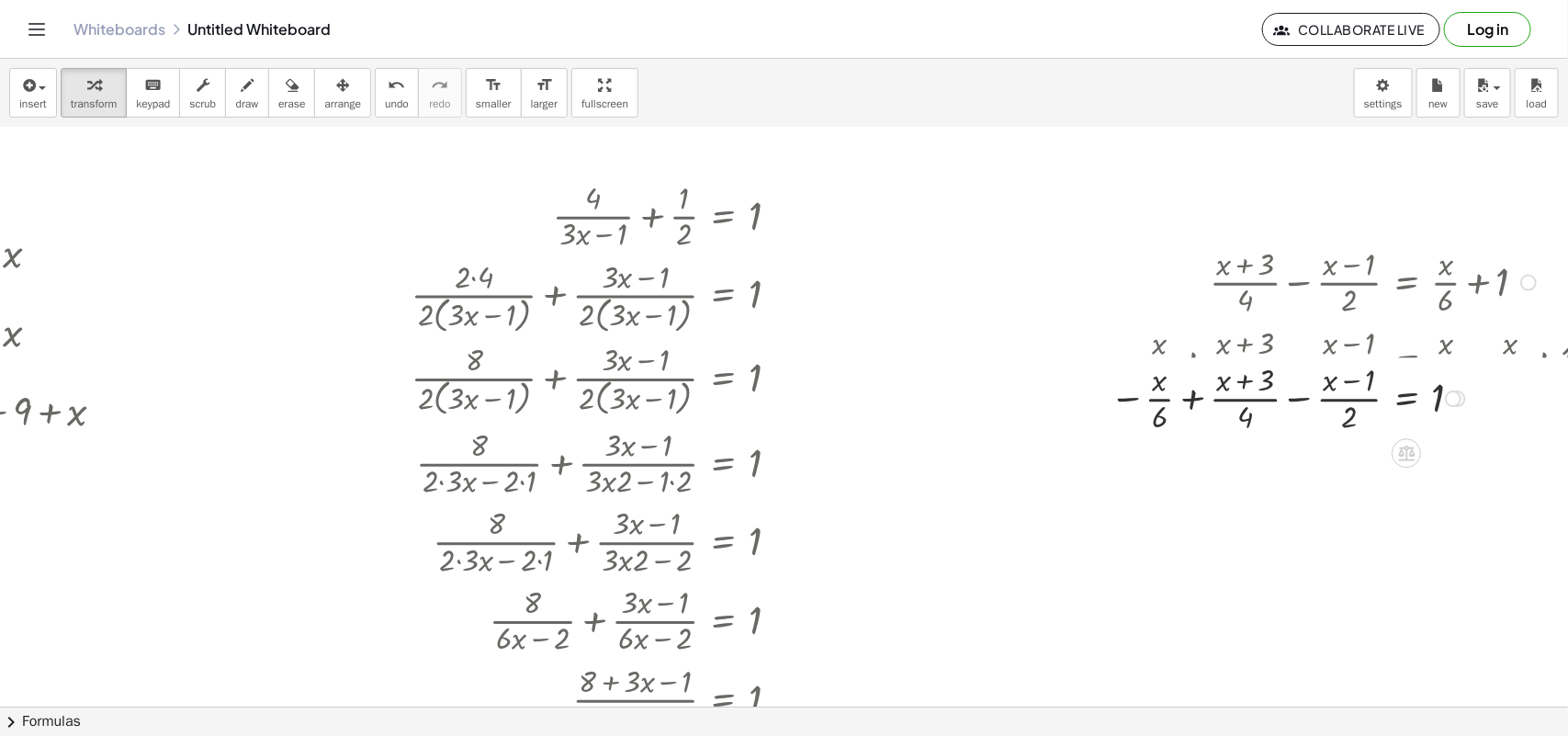scroll, scrollTop: 115, scrollLeft: 423, axis: both 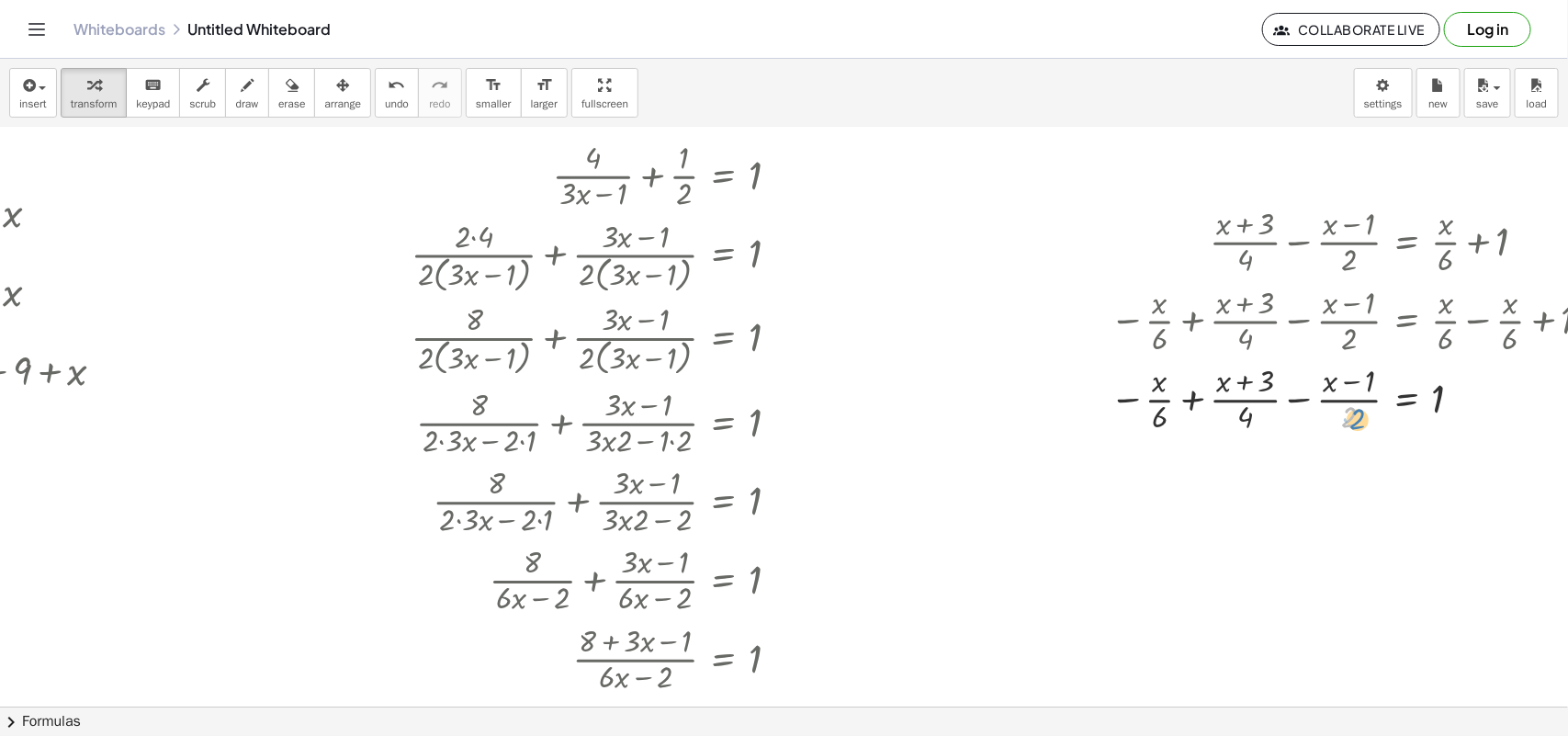 click at bounding box center (1355, 398) 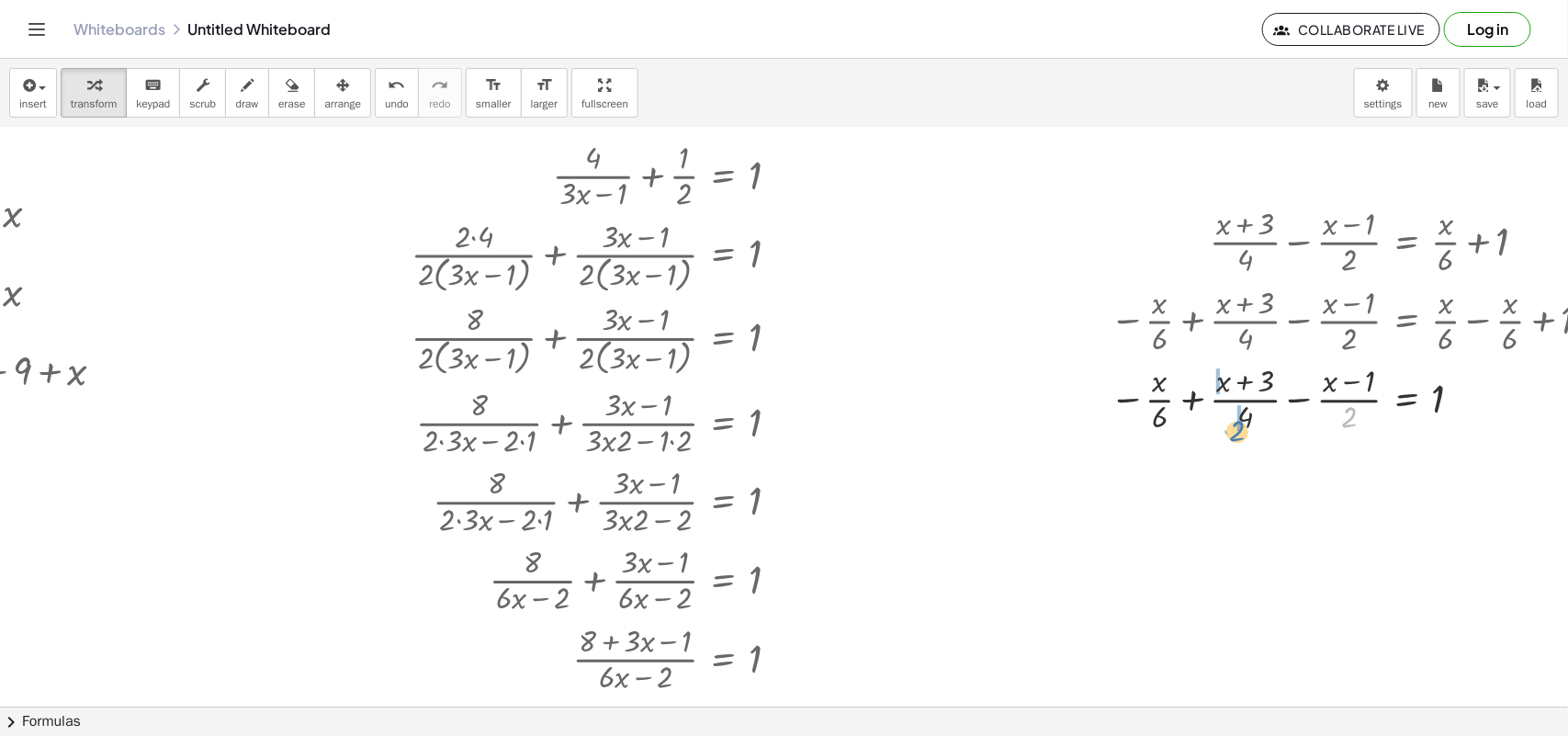 drag, startPoint x: 1350, startPoint y: 421, endPoint x: 1237, endPoint y: 435, distance: 113.863954 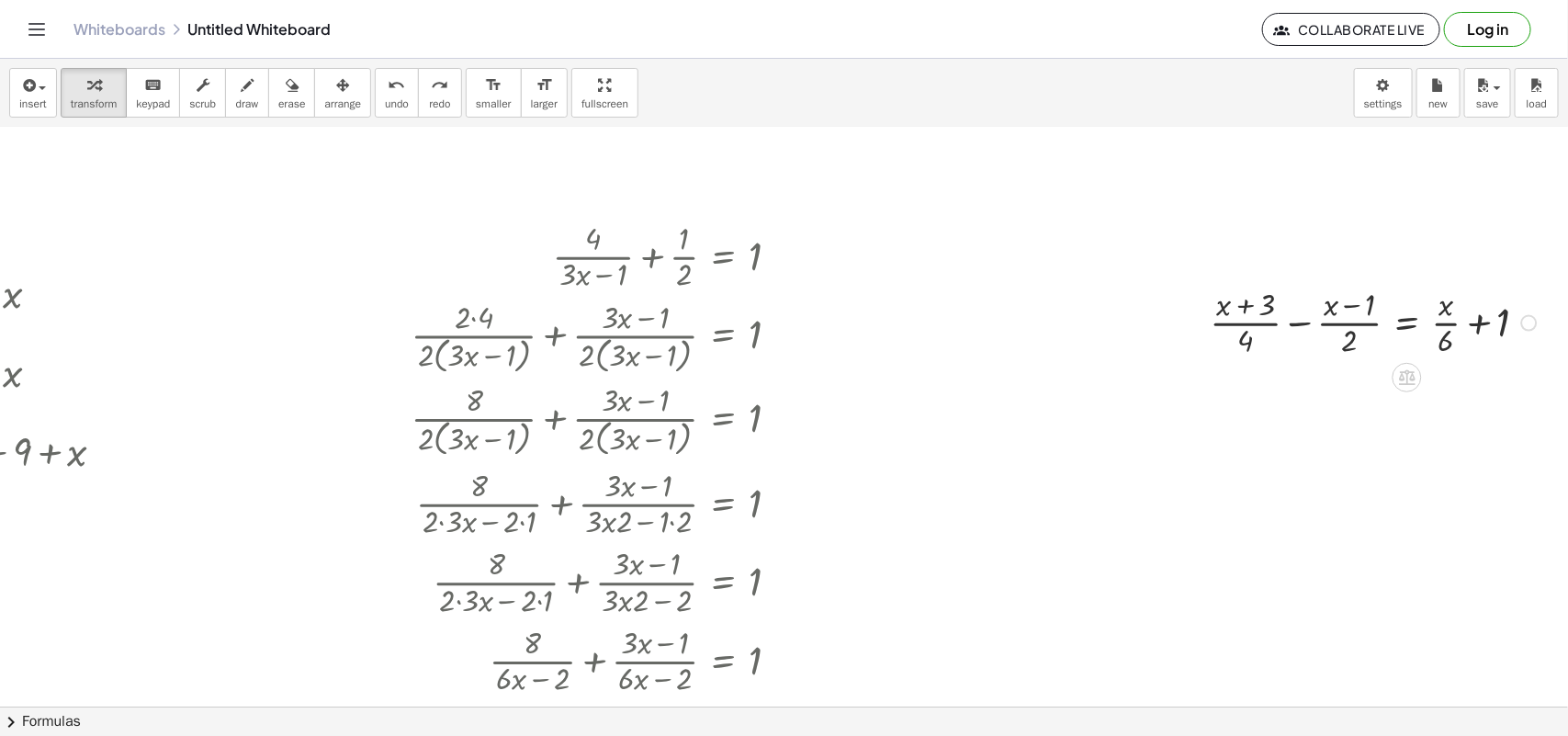 scroll, scrollTop: 0, scrollLeft: 423, axis: horizontal 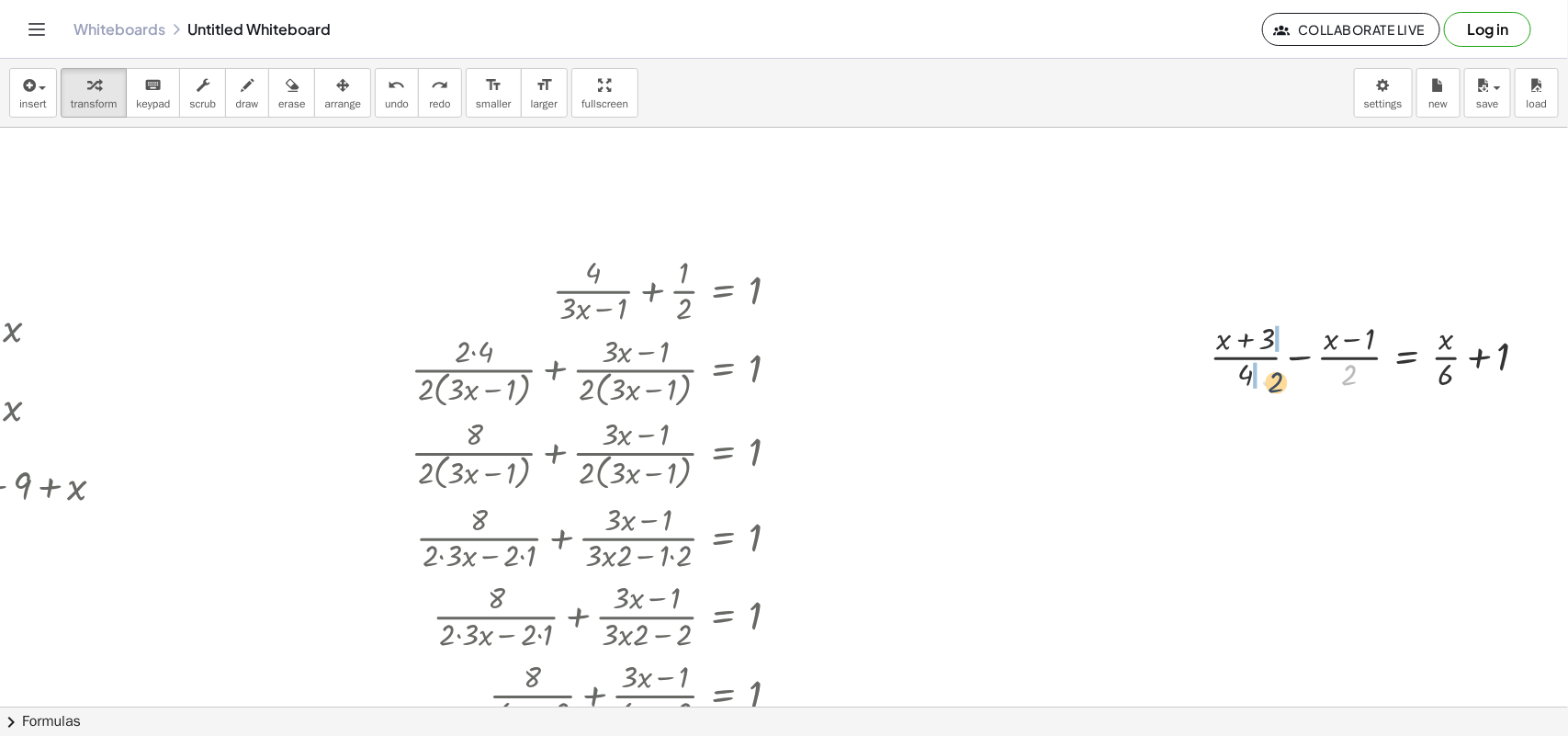 drag, startPoint x: 1353, startPoint y: 377, endPoint x: 1266, endPoint y: 387, distance: 87.57283 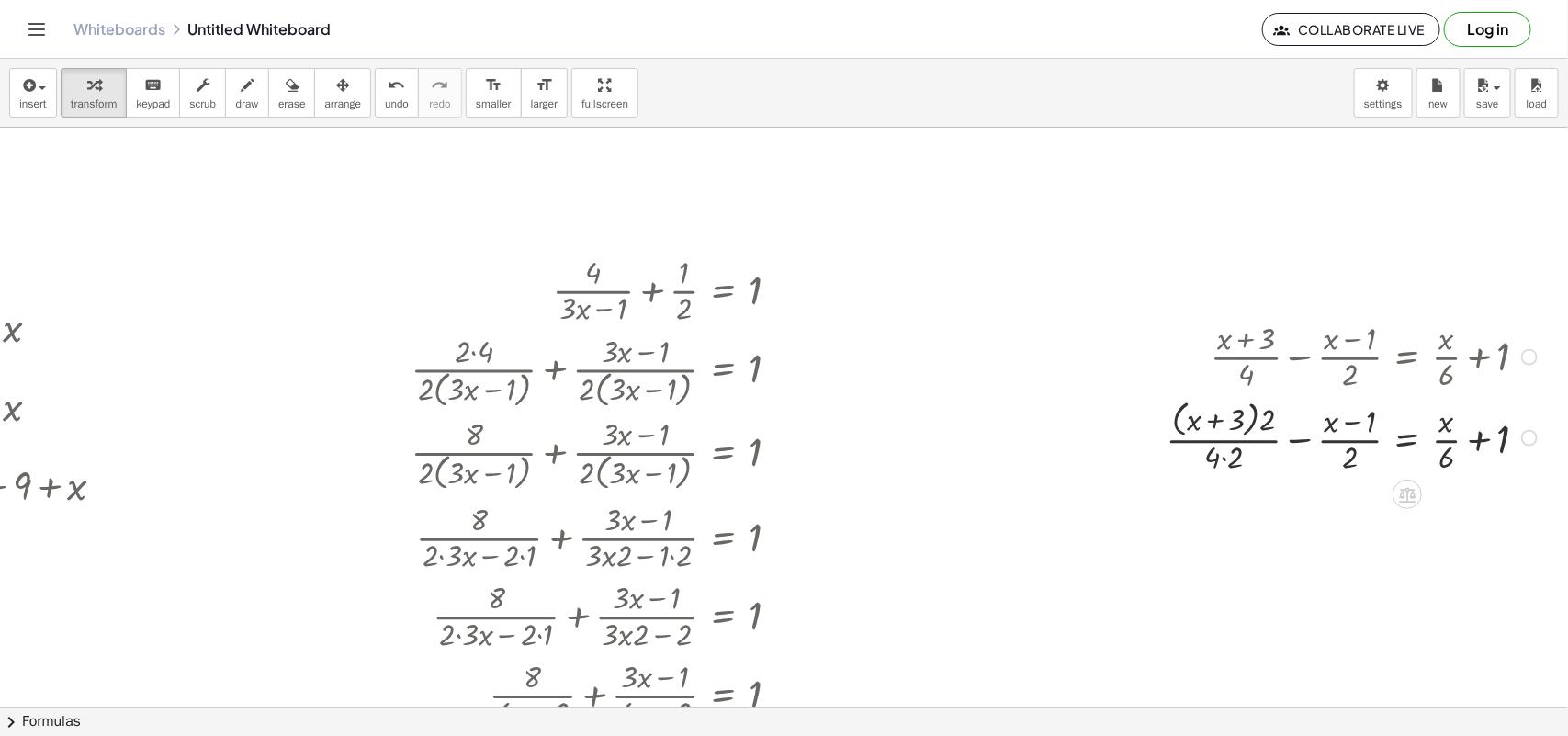 drag, startPoint x: 1211, startPoint y: 382, endPoint x: 1222, endPoint y: 393, distance: 15.556349 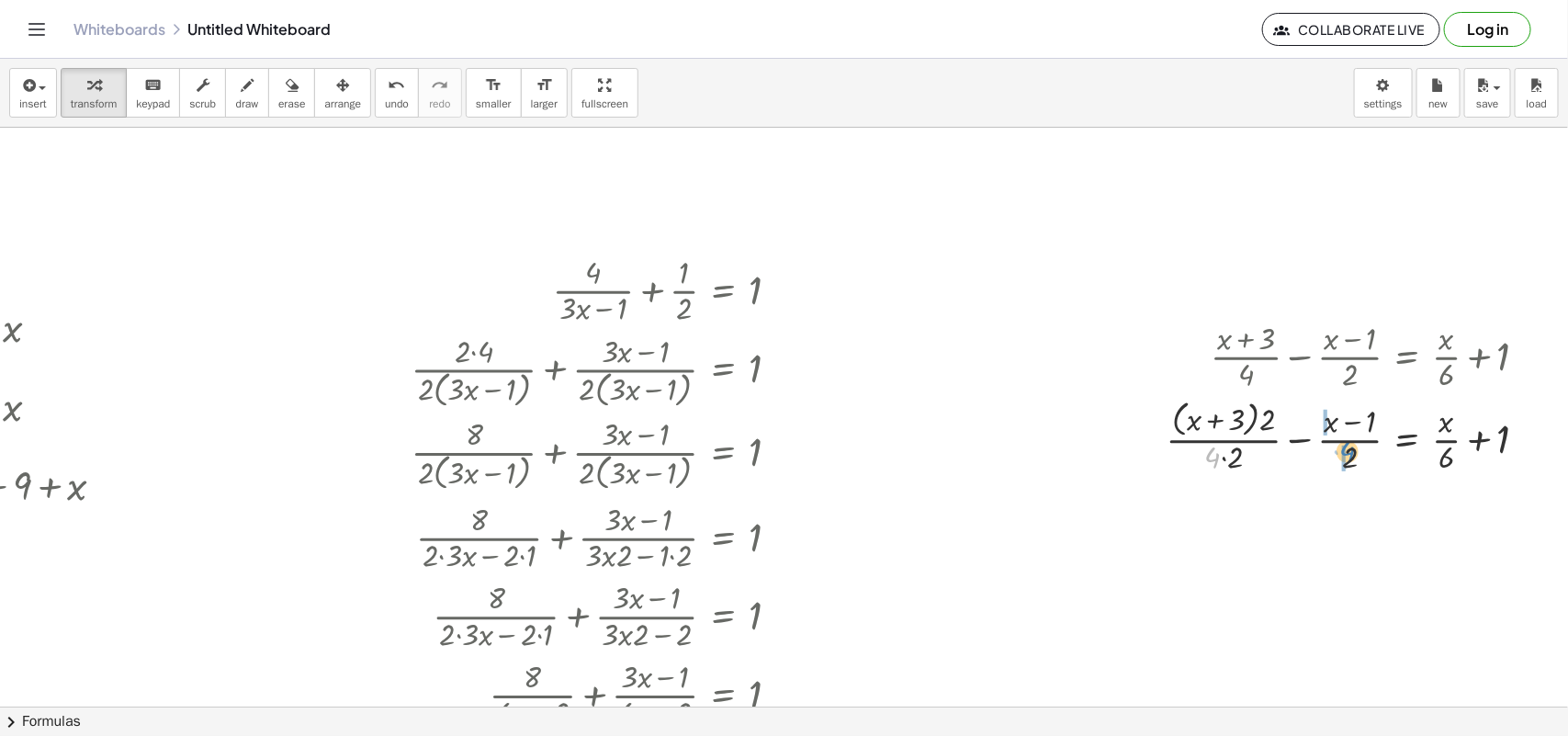 drag, startPoint x: 1226, startPoint y: 466, endPoint x: 1348, endPoint y: 461, distance: 122.10242 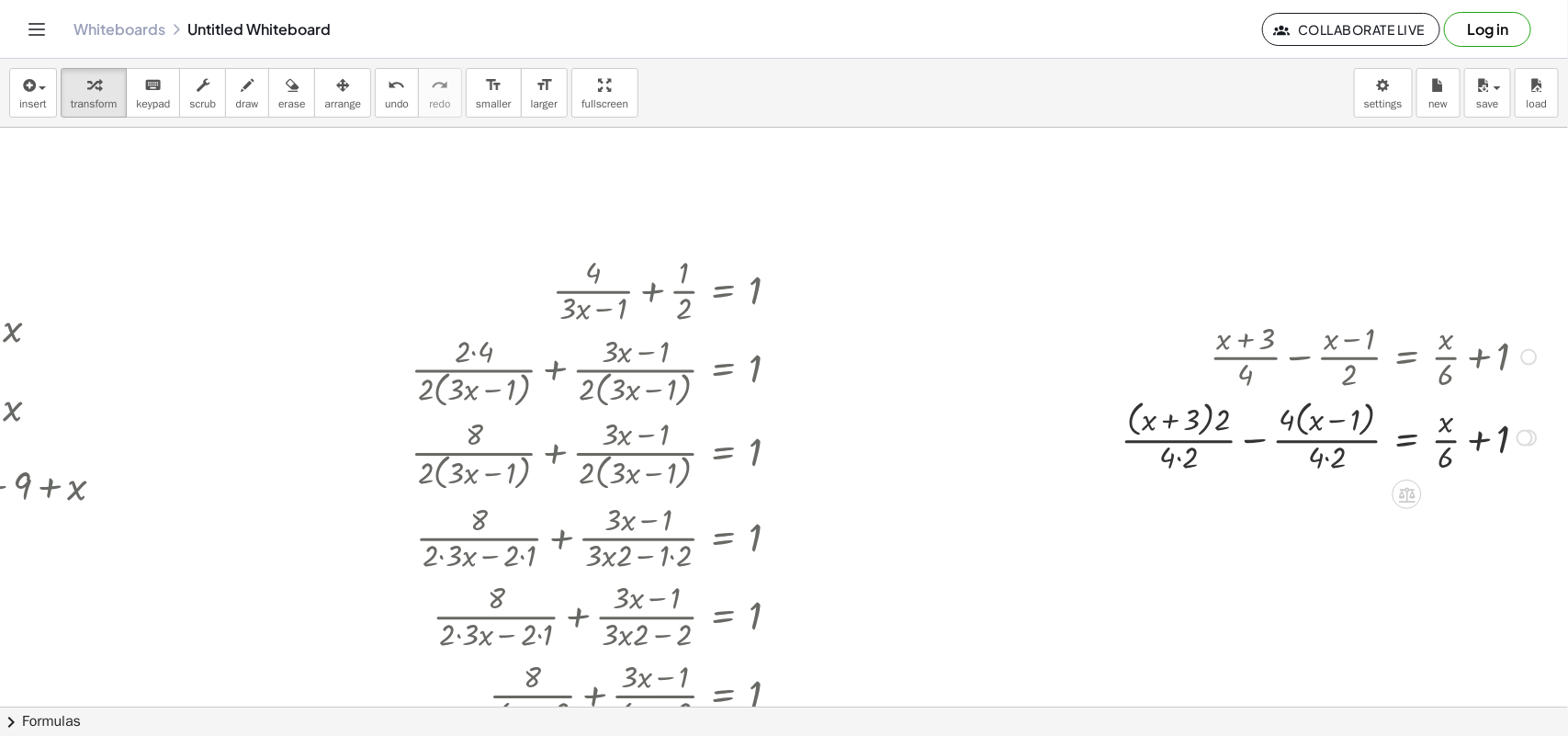 click at bounding box center (1332, 436) 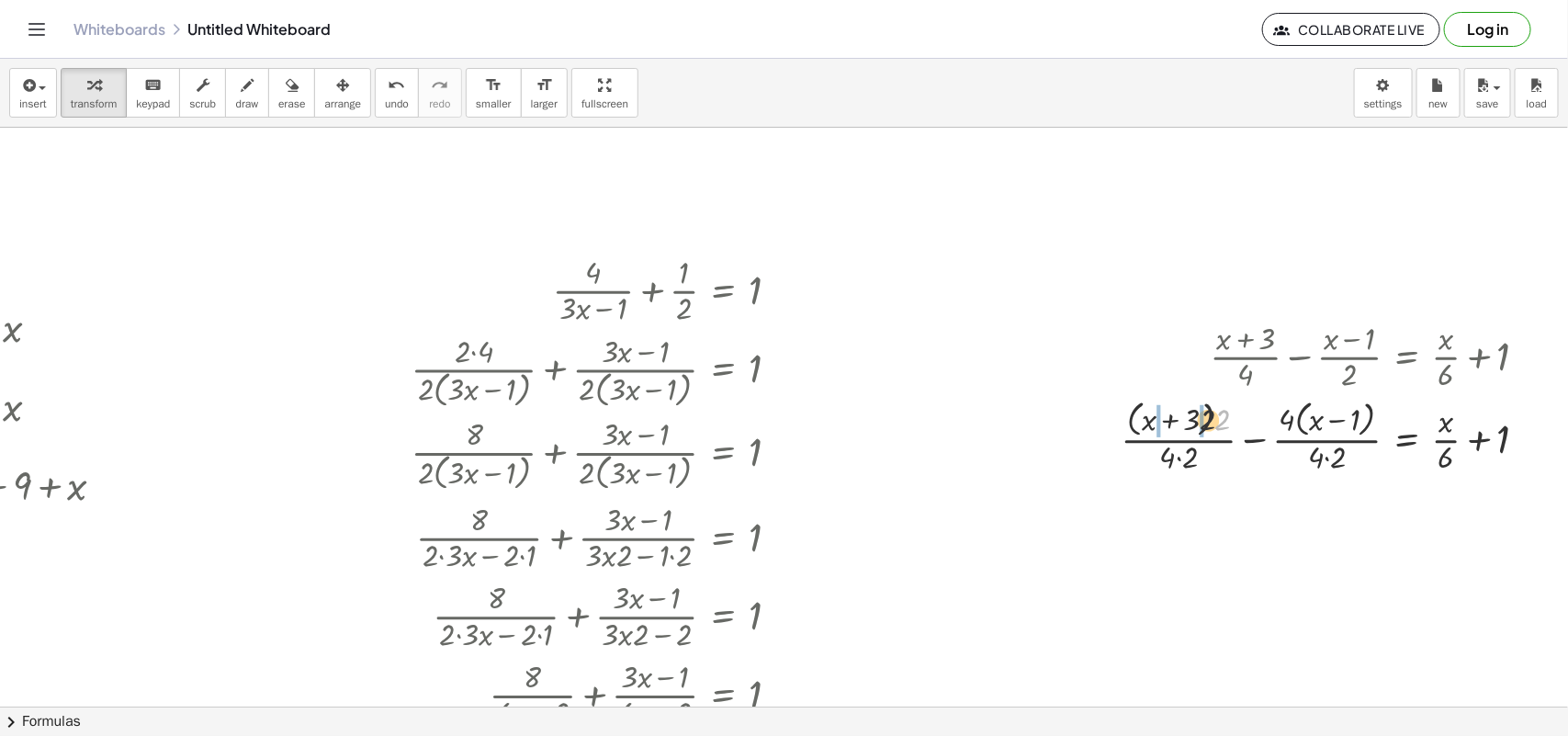drag, startPoint x: 1226, startPoint y: 429, endPoint x: 1190, endPoint y: 432, distance: 36.124784 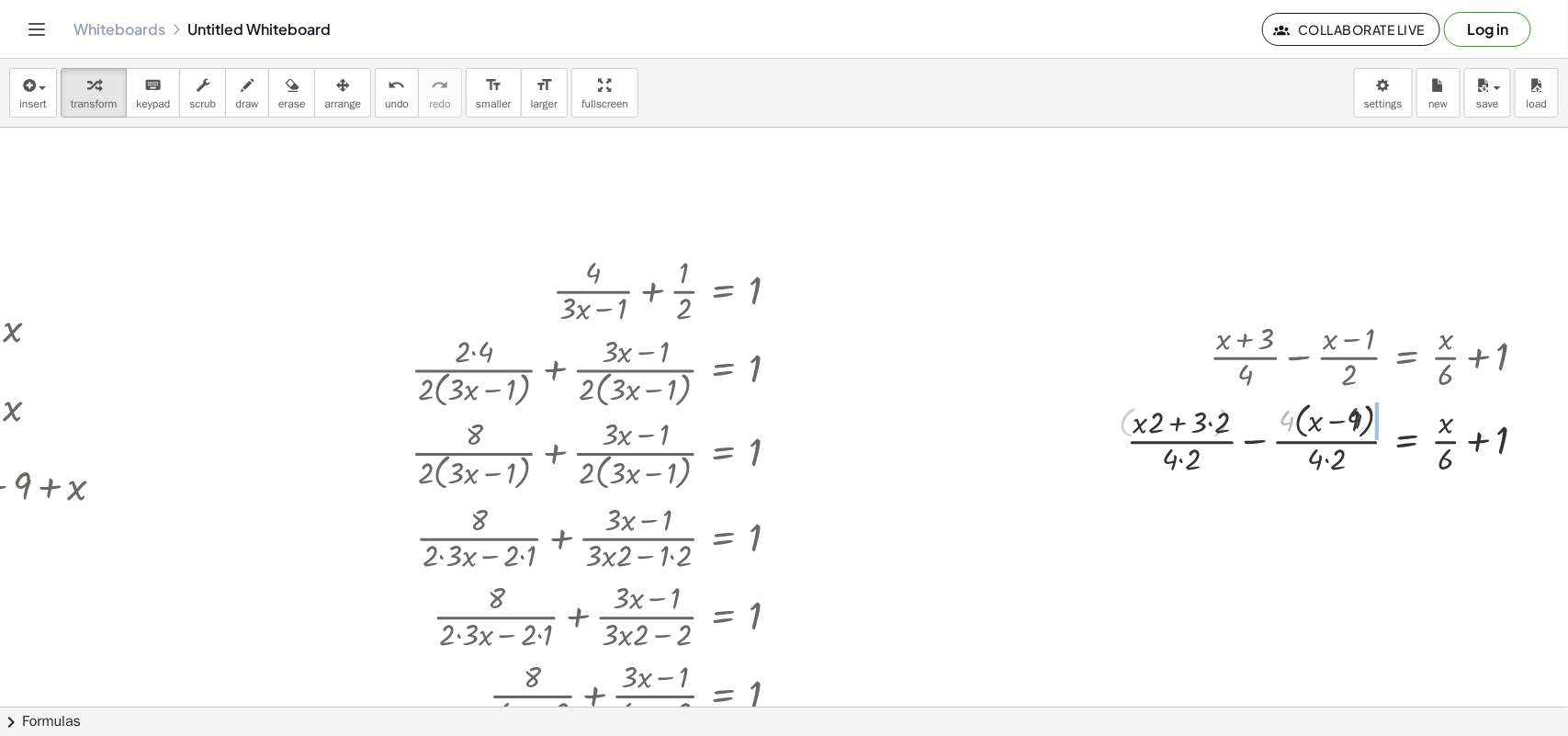 drag, startPoint x: 1284, startPoint y: 436, endPoint x: 1366, endPoint y: 432, distance: 82.097503 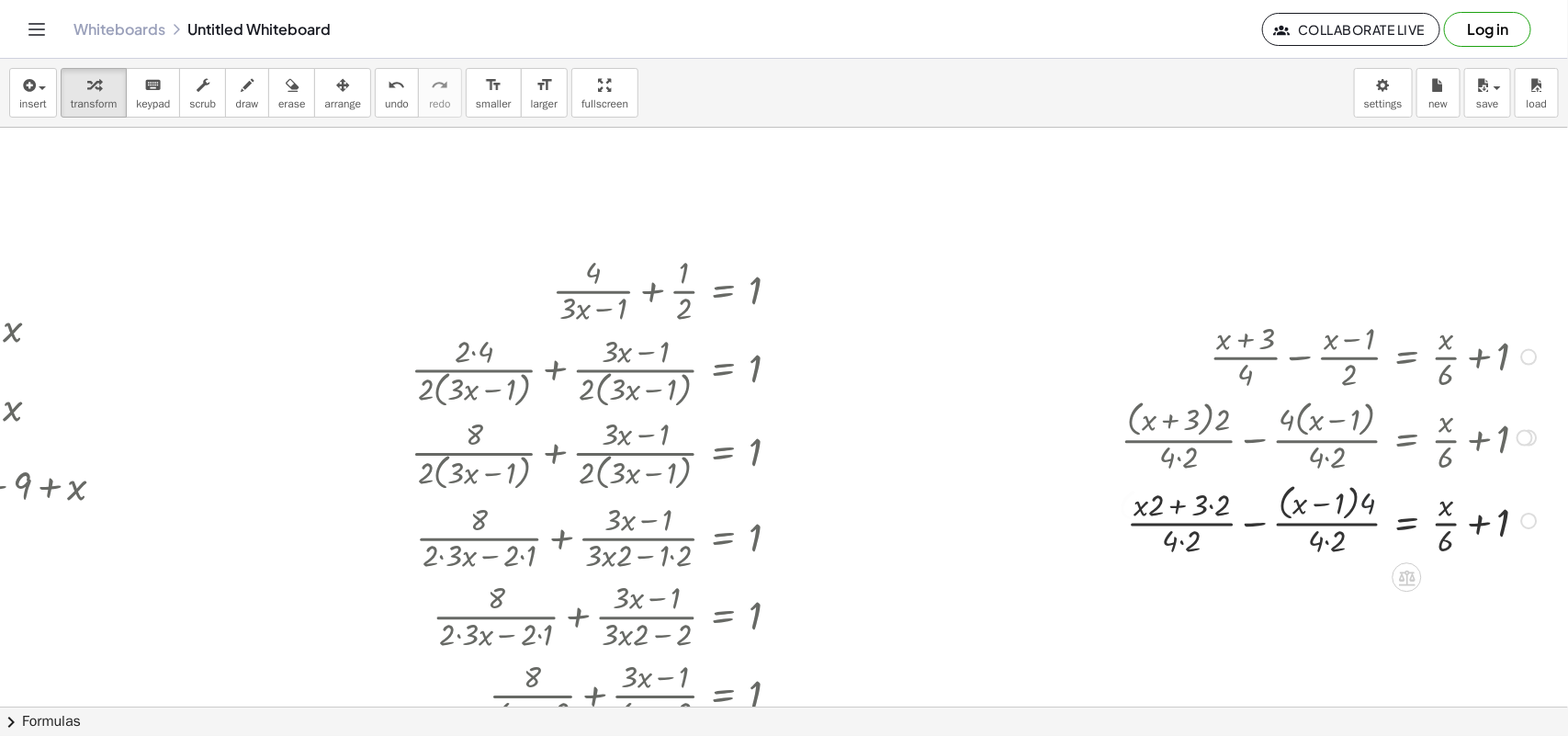 scroll, scrollTop: 115, scrollLeft: 423, axis: both 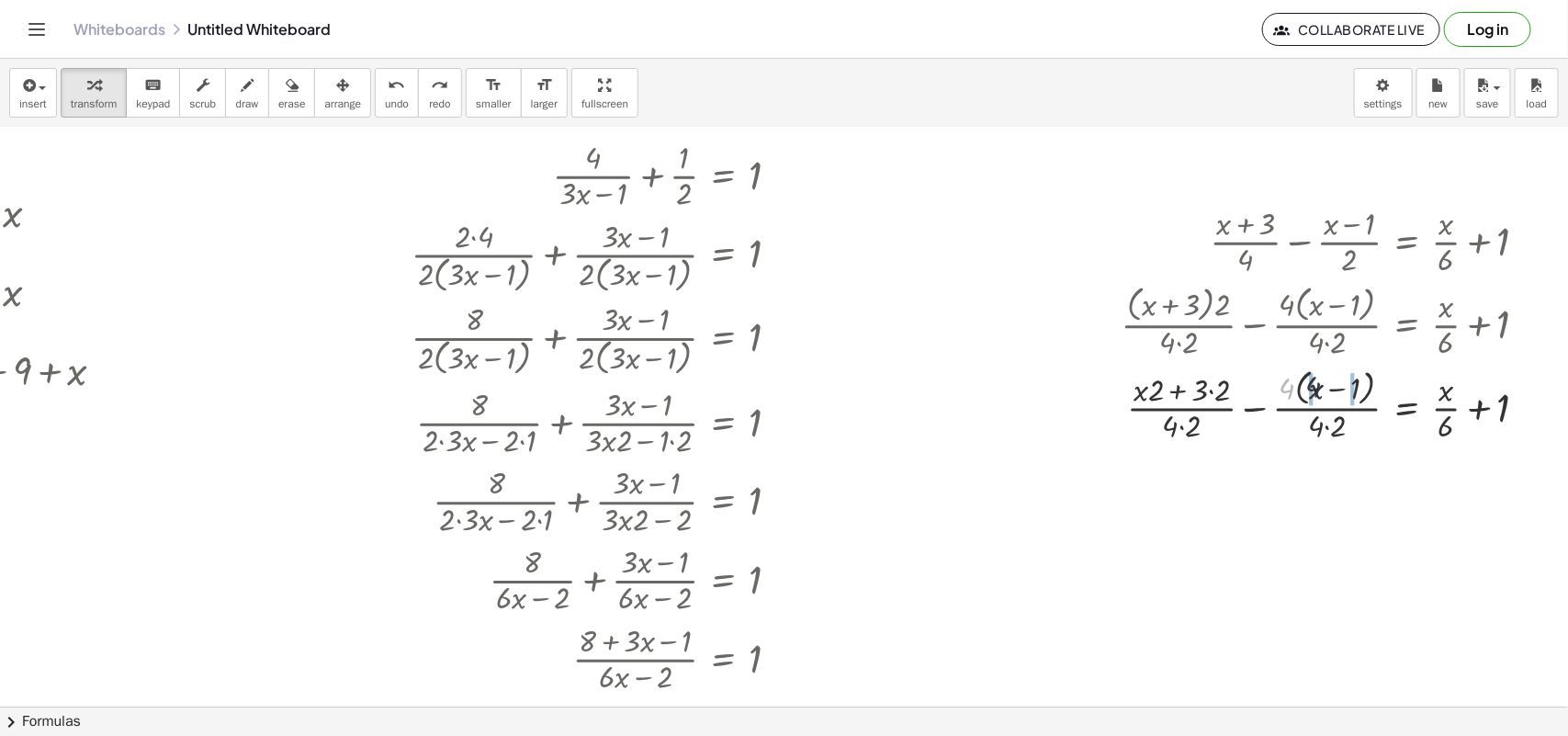 drag, startPoint x: 1293, startPoint y: 392, endPoint x: 1323, endPoint y: 391, distance: 30.01666 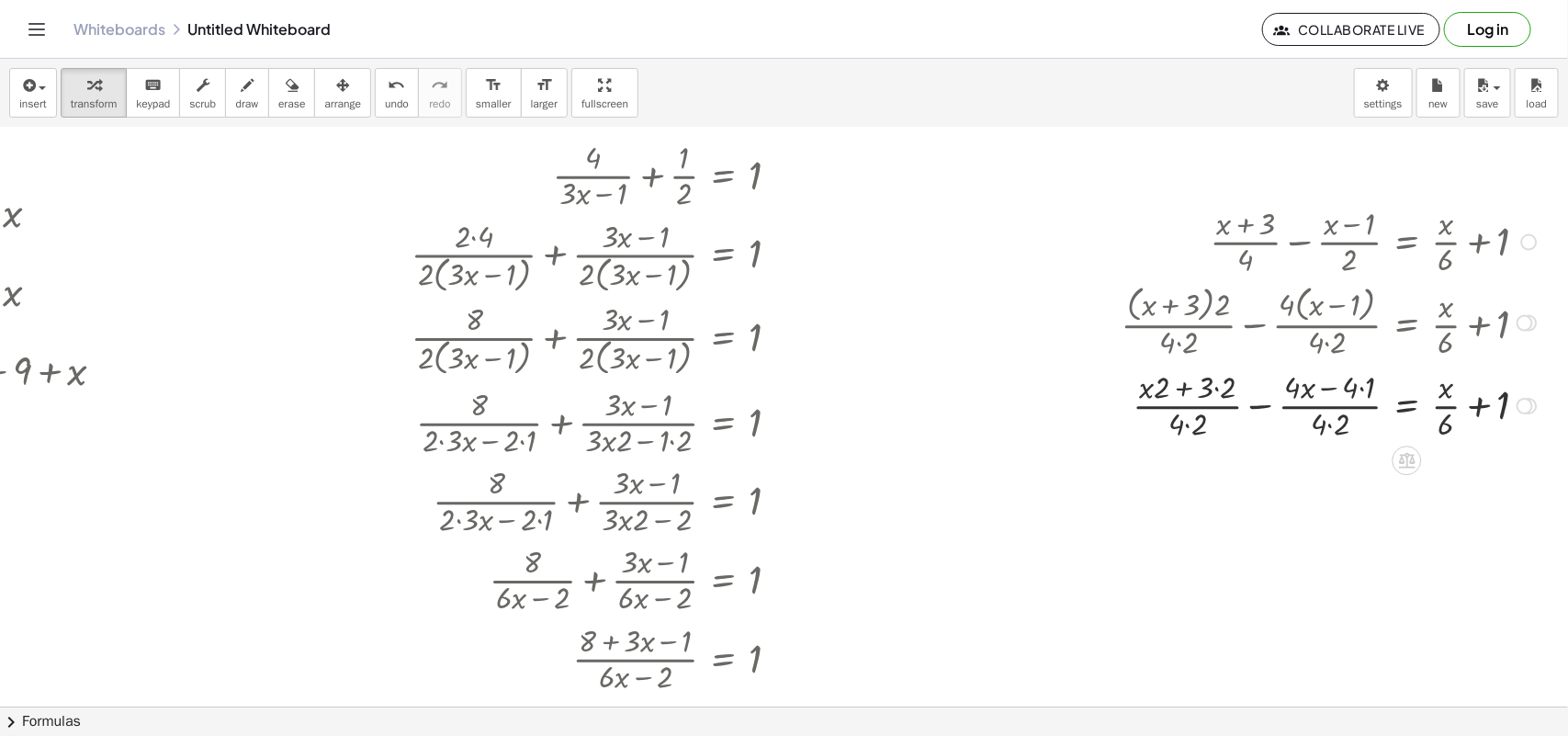 drag, startPoint x: 1206, startPoint y: 383, endPoint x: 1296, endPoint y: 401, distance: 91.782351 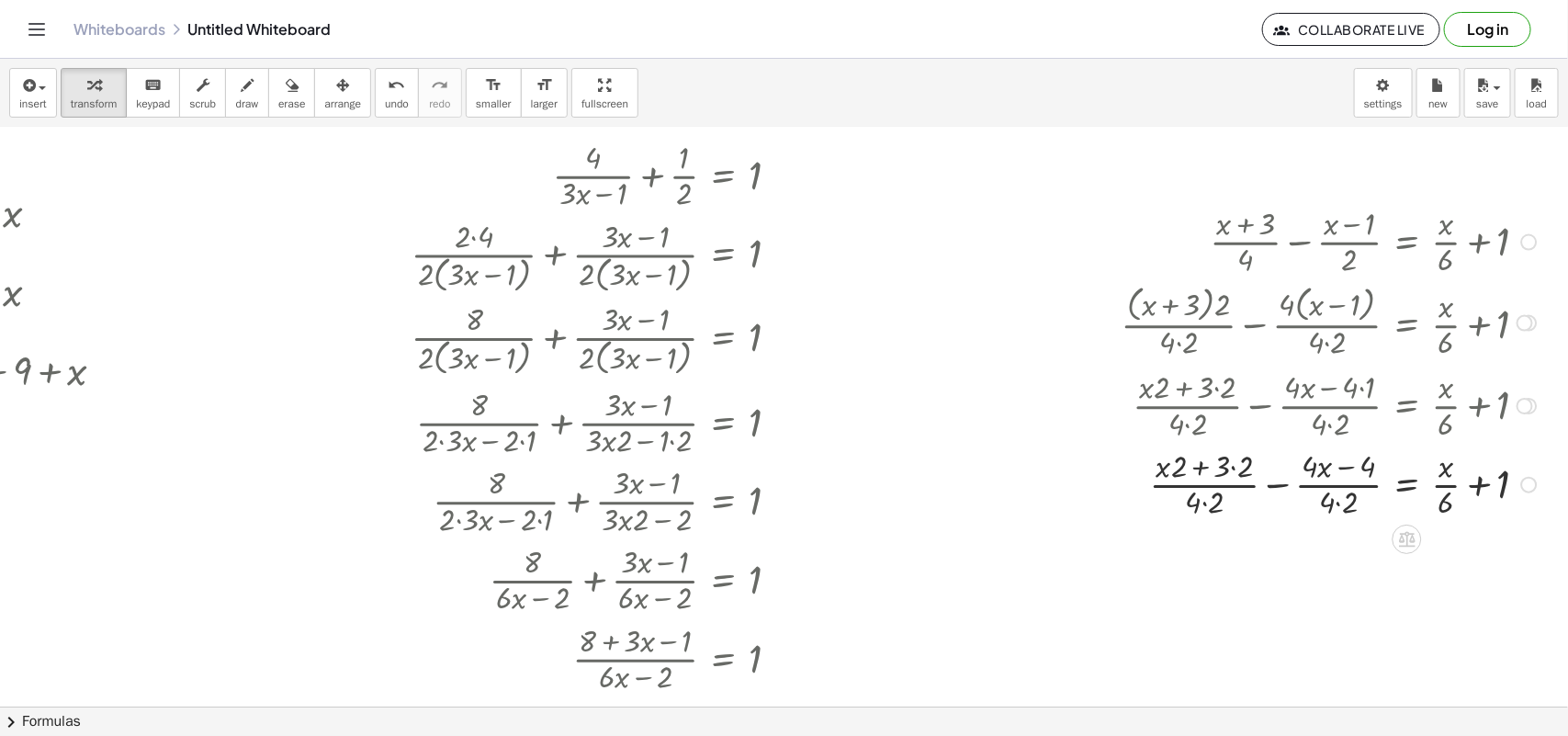 click at bounding box center [1332, 483] 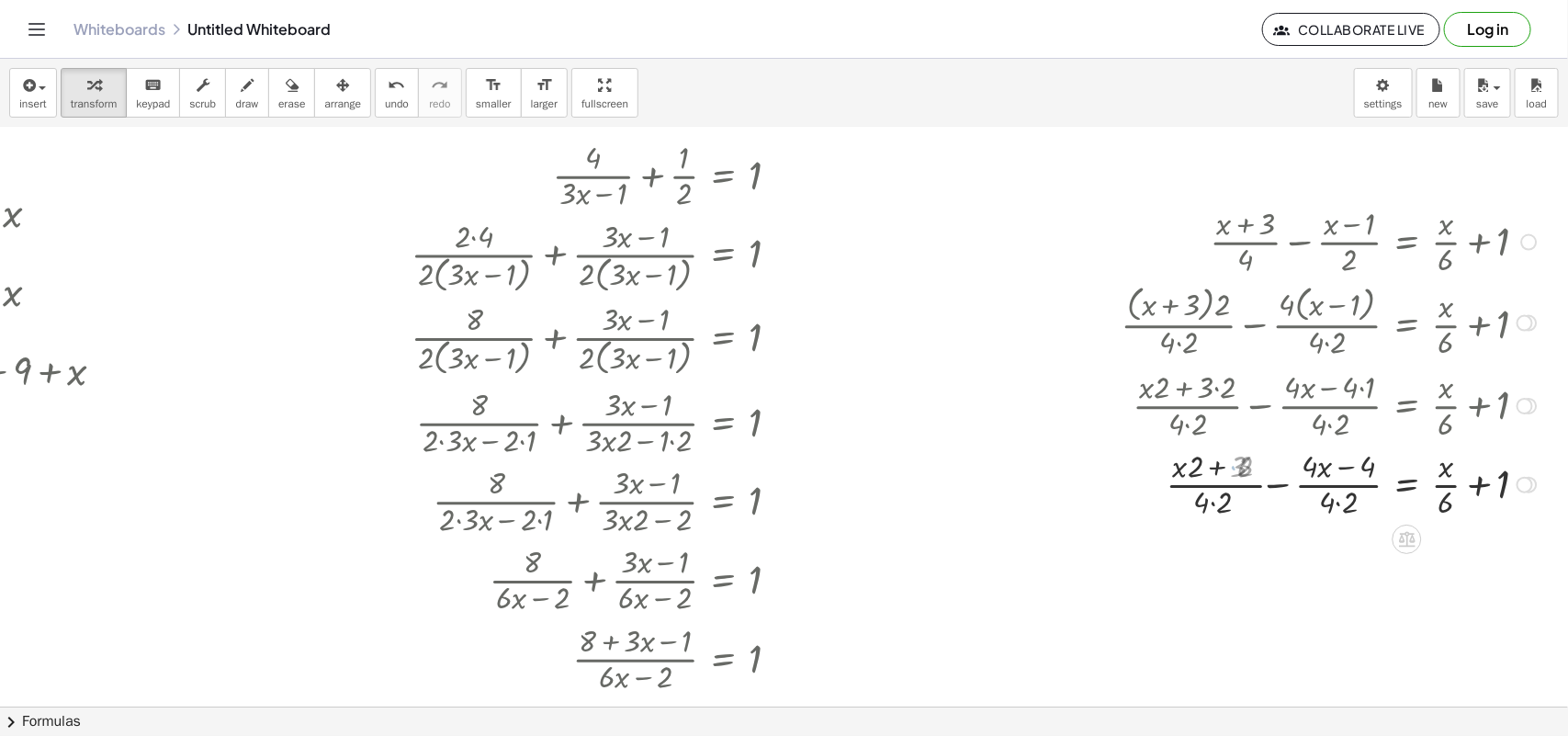 drag, startPoint x: 1342, startPoint y: 505, endPoint x: 1269, endPoint y: 507, distance: 73.027392 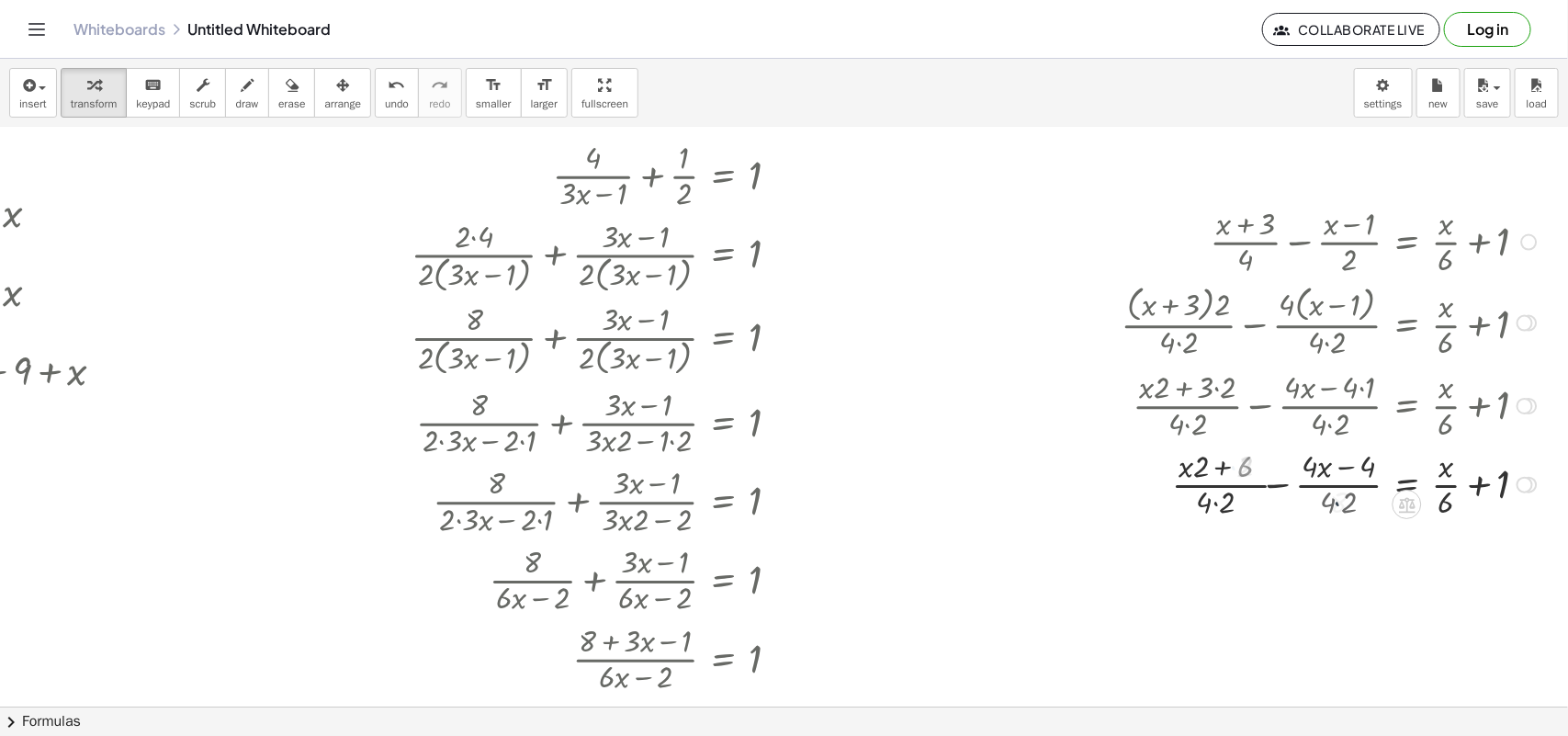 click at bounding box center (1332, 483) 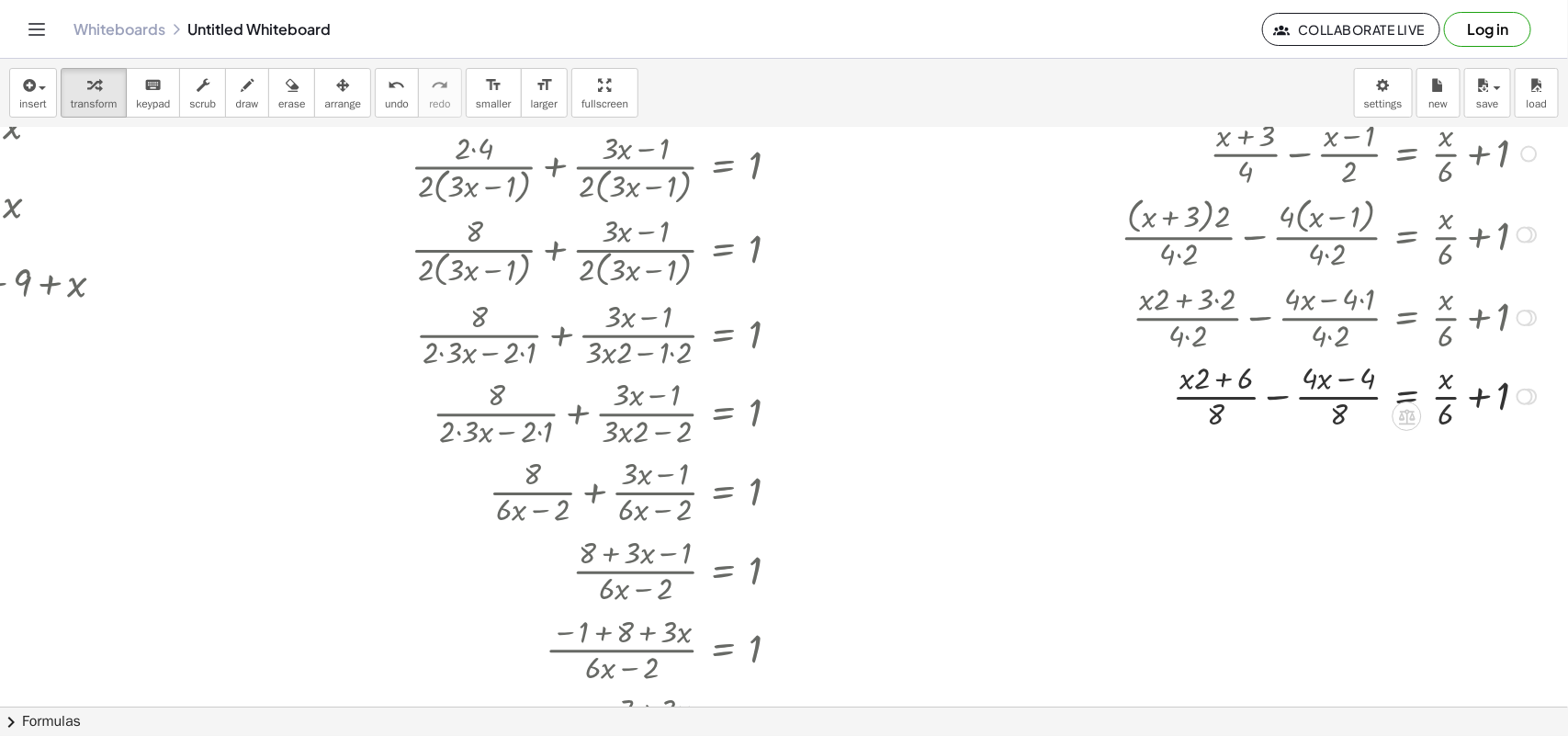 scroll, scrollTop: 230, scrollLeft: 423, axis: both 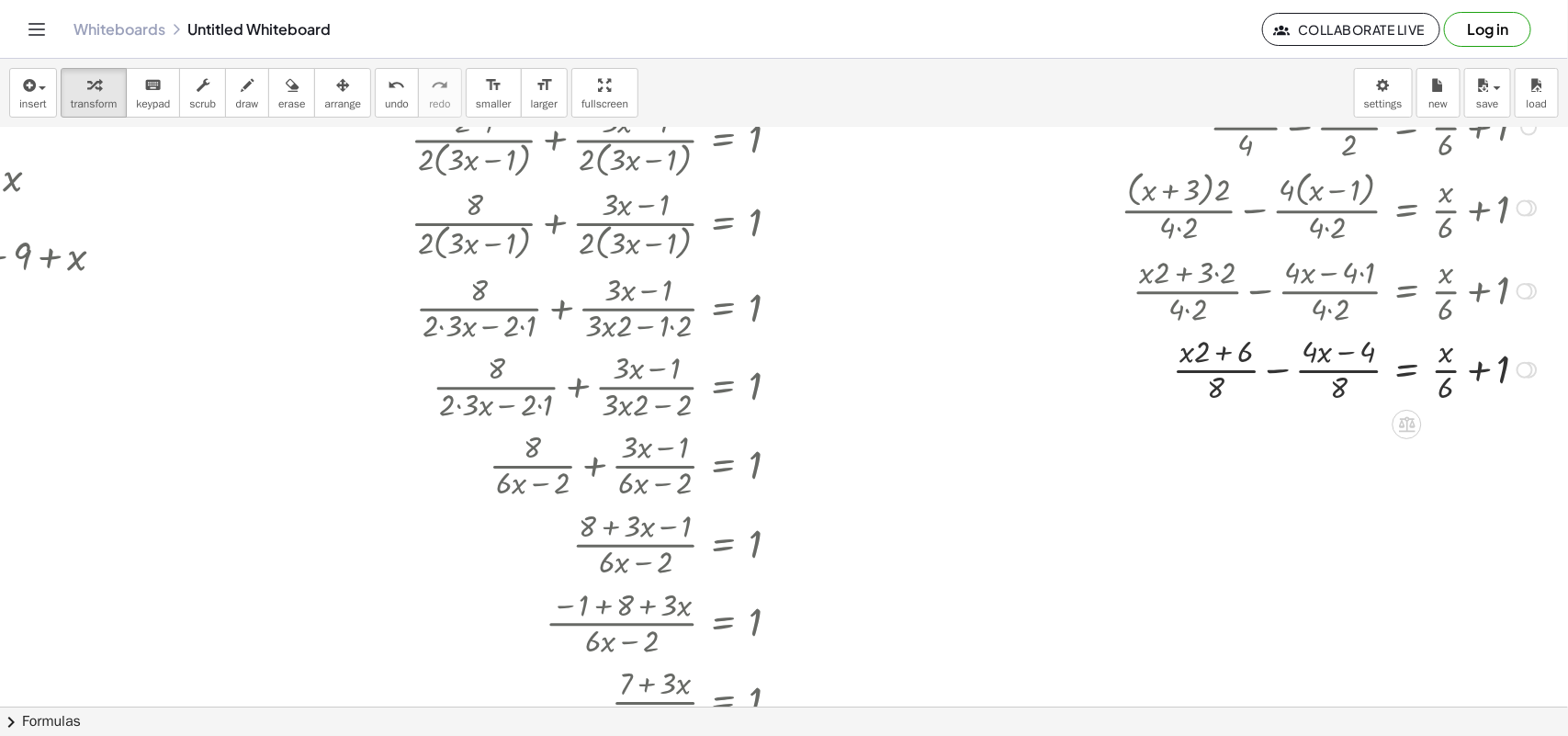 click at bounding box center [1332, 368] 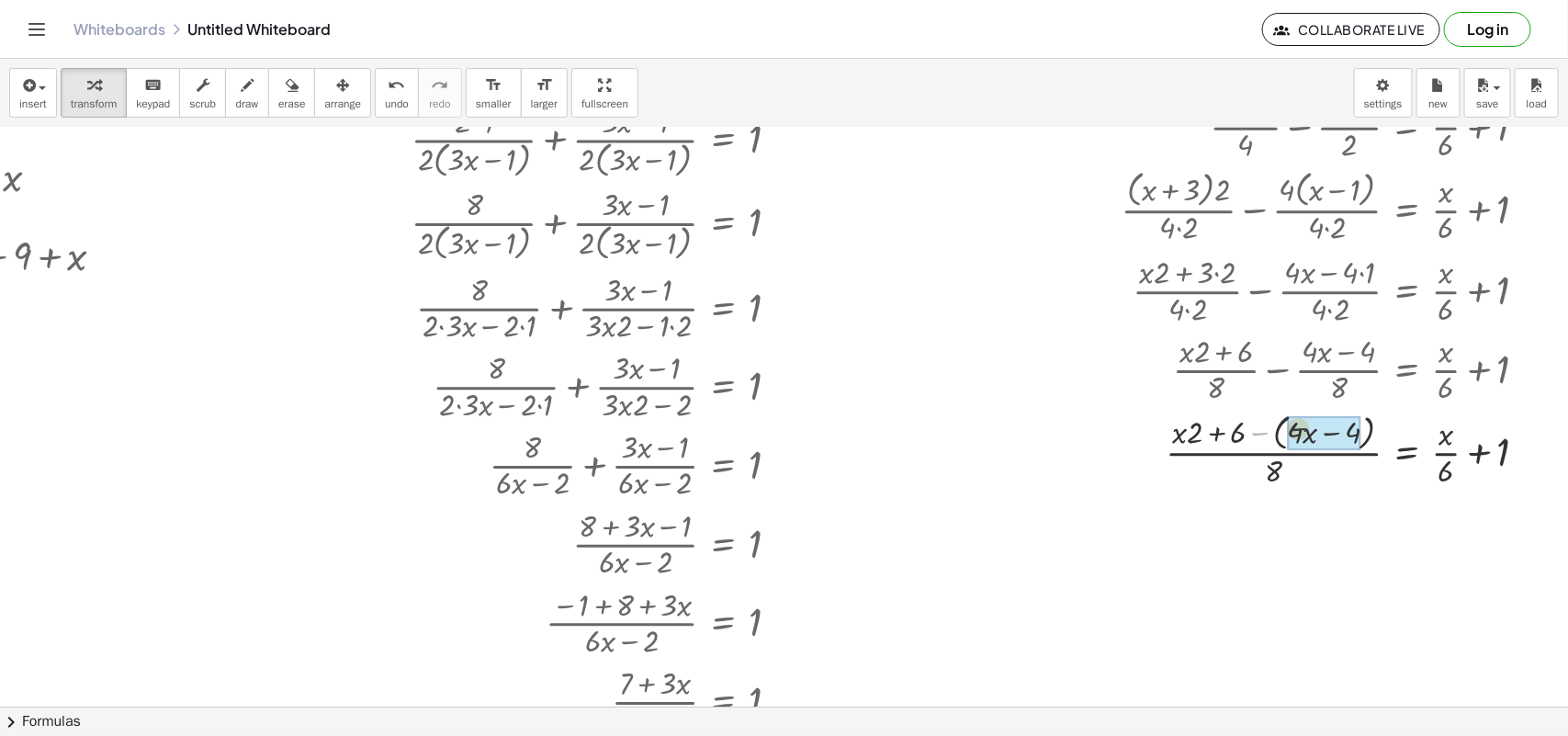 drag, startPoint x: 1255, startPoint y: 434, endPoint x: 1311, endPoint y: 425, distance: 56.7186 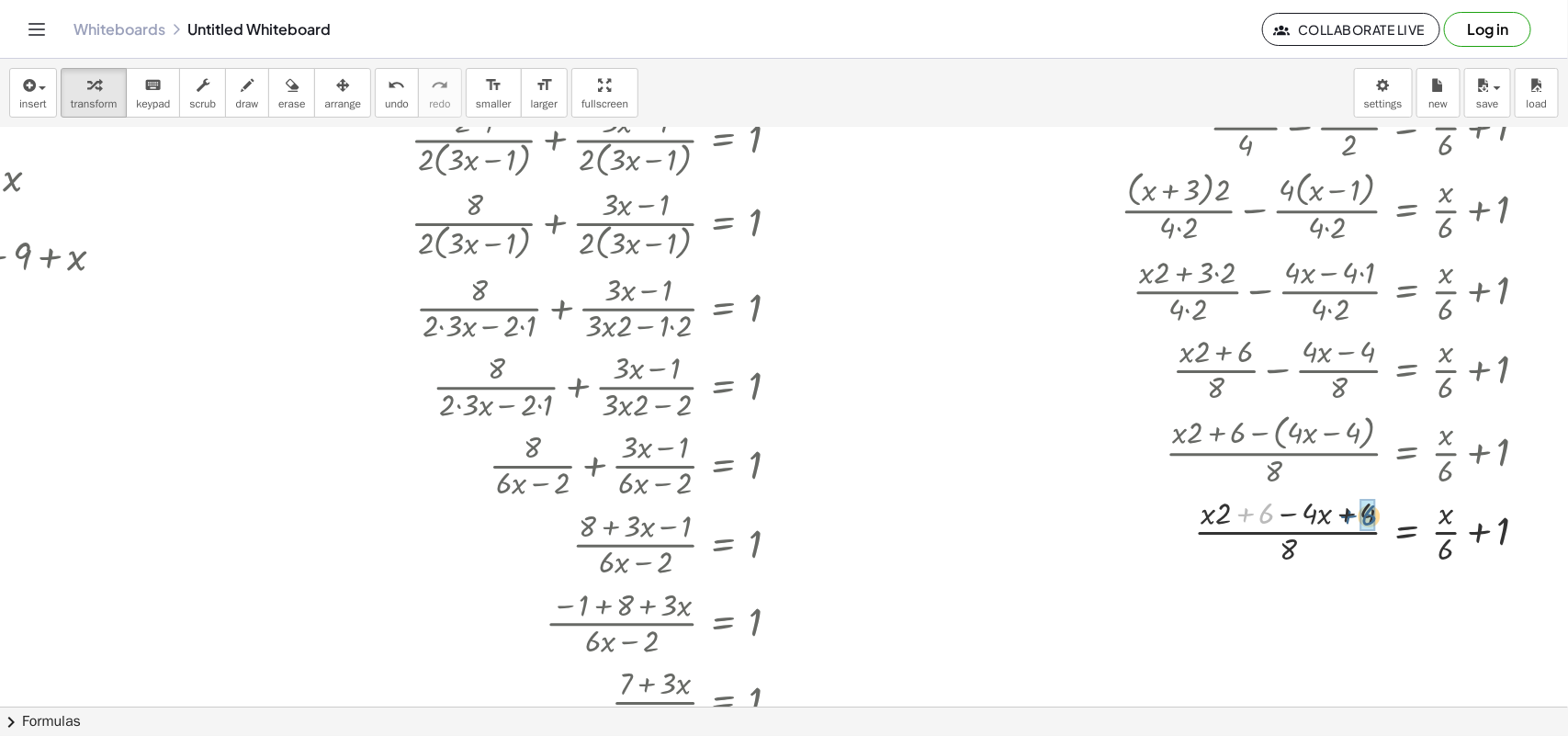drag, startPoint x: 1240, startPoint y: 508, endPoint x: 1341, endPoint y: 511, distance: 101.0445 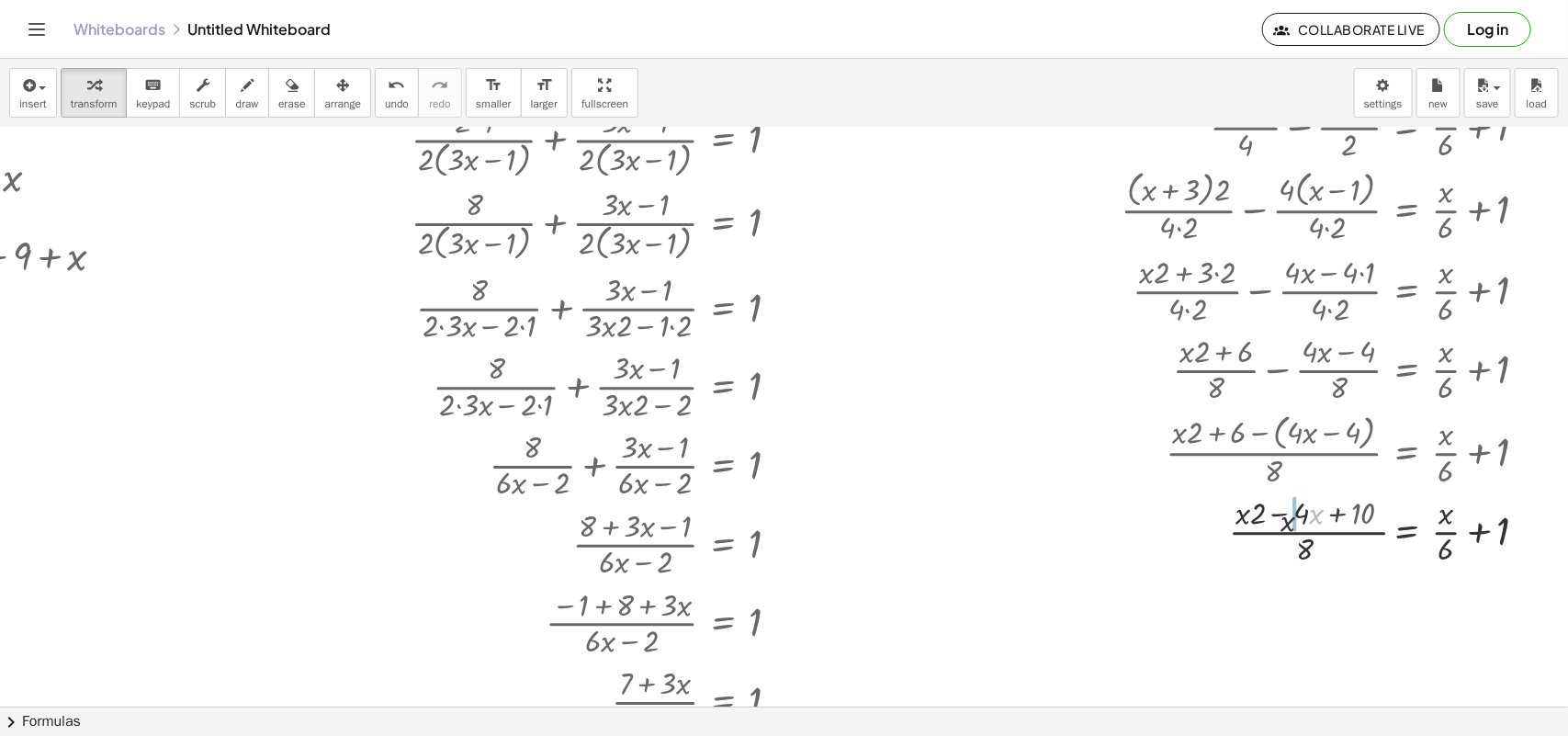 drag, startPoint x: 1312, startPoint y: 513, endPoint x: 1268, endPoint y: 520, distance: 44.5533 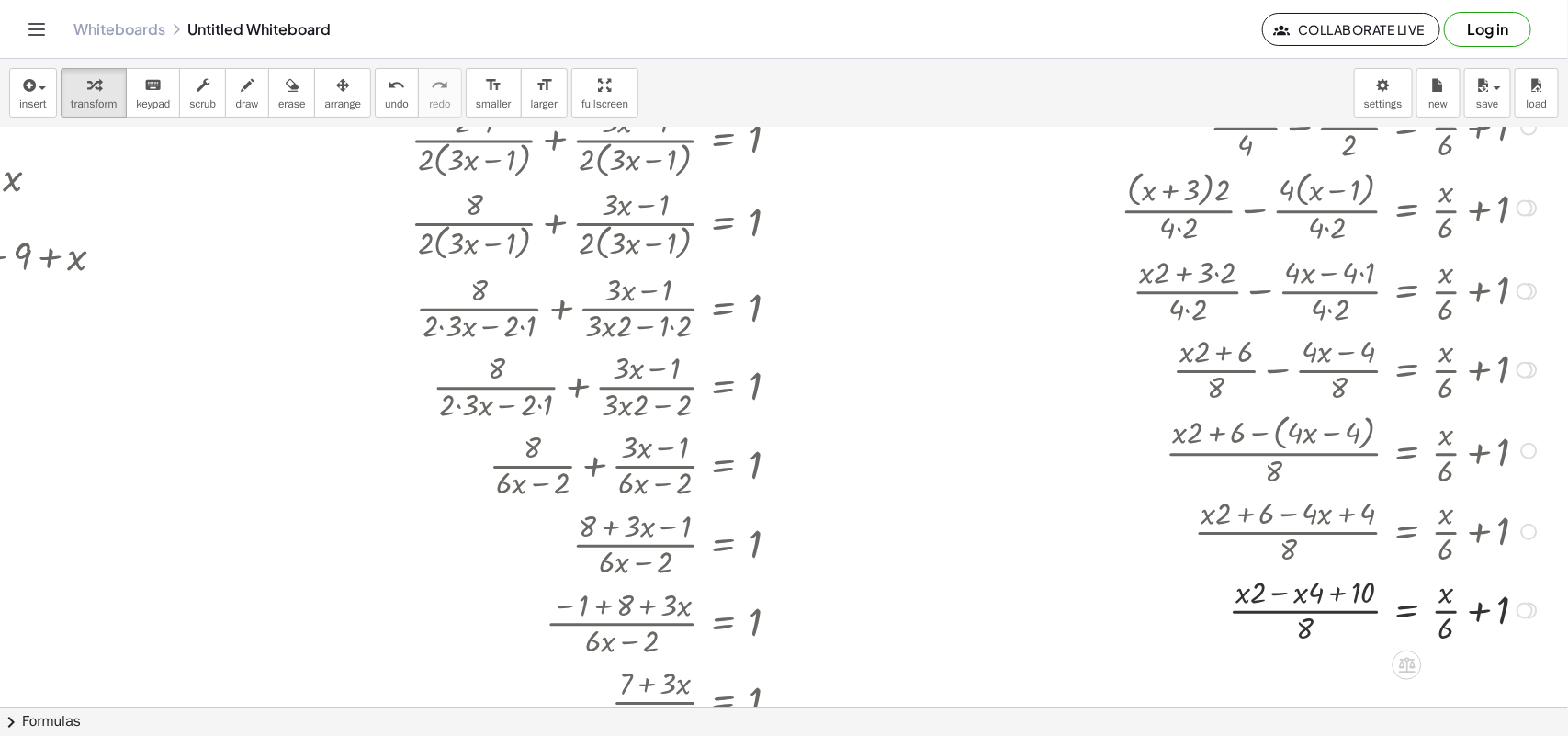 click at bounding box center [1332, 609] 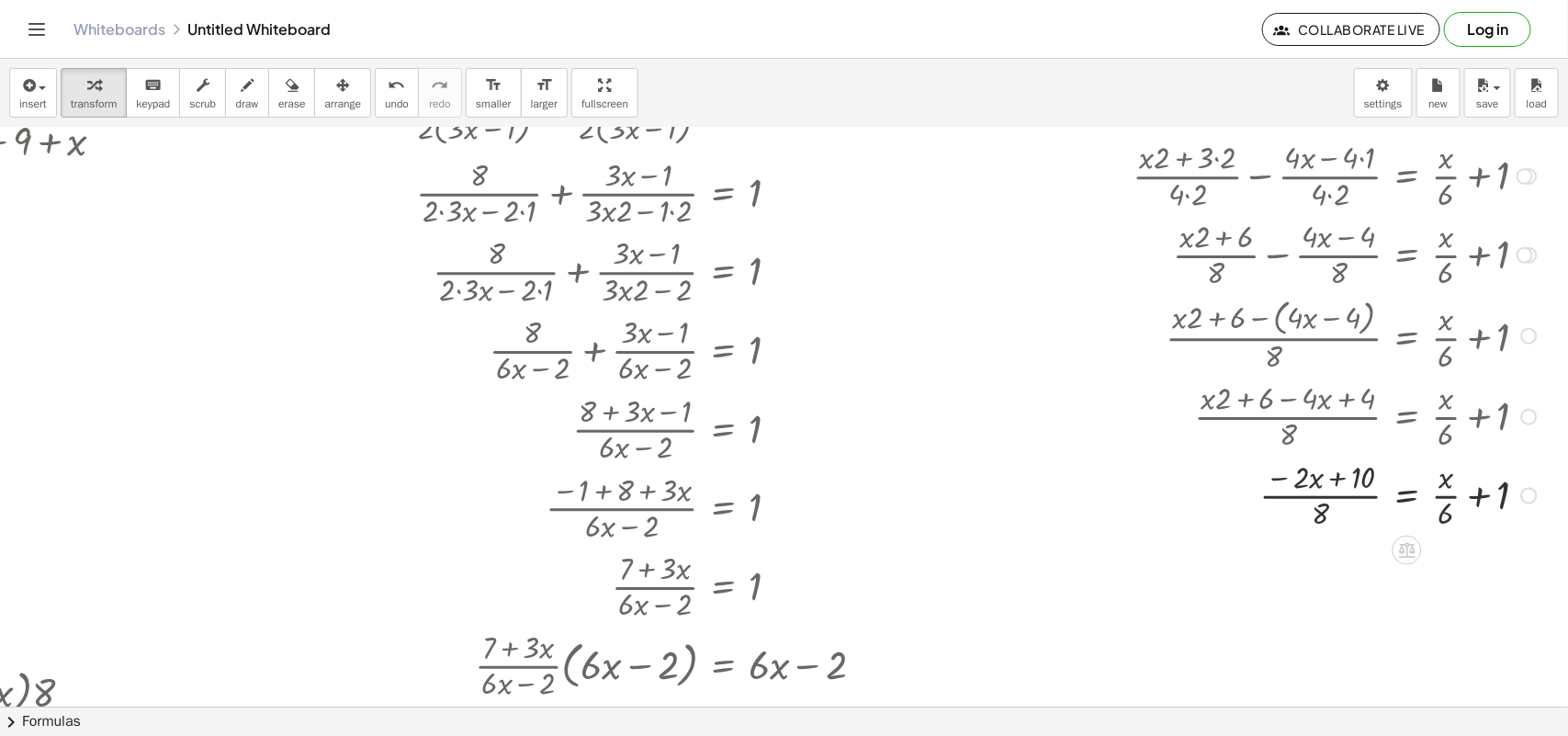 scroll, scrollTop: 459, scrollLeft: 423, axis: both 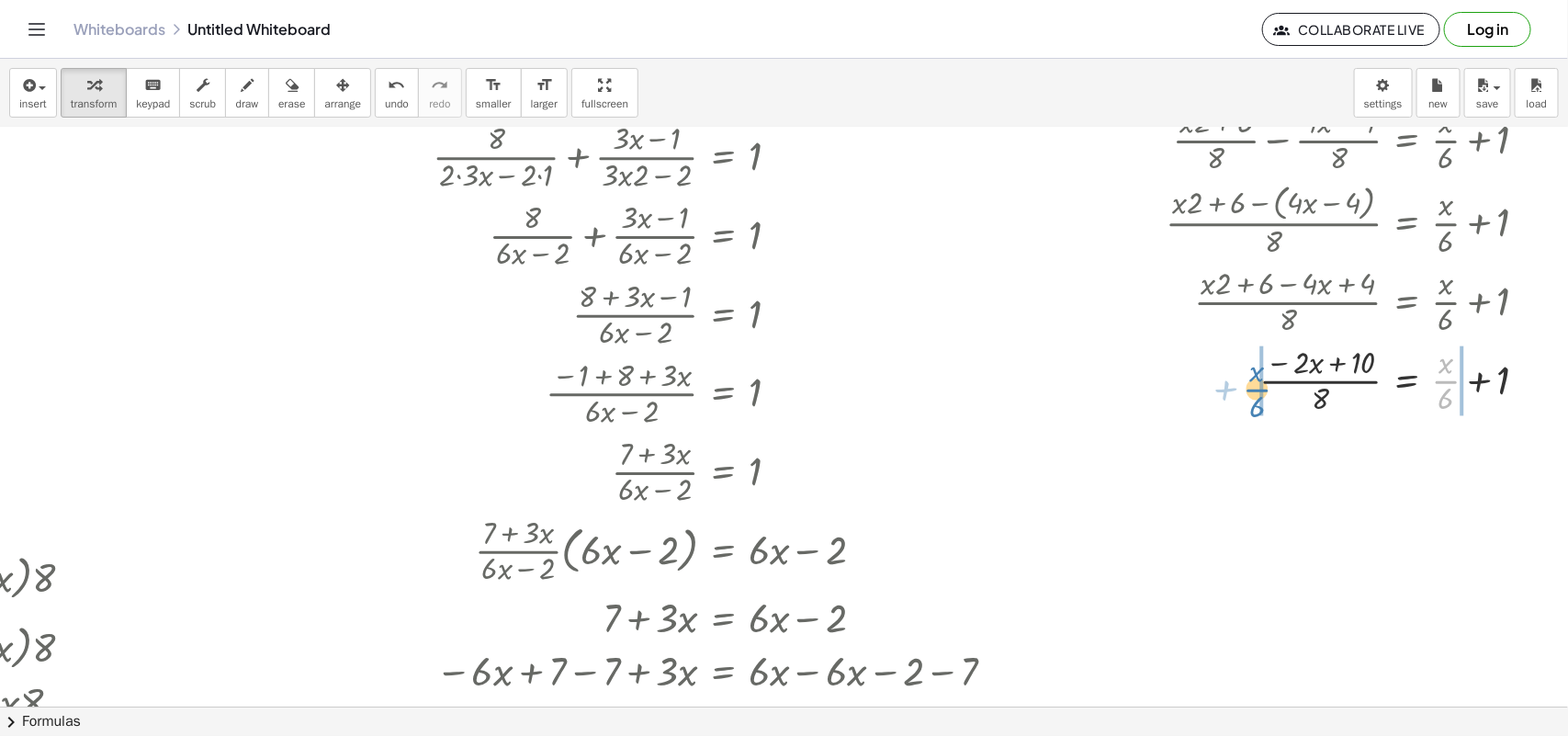 drag, startPoint x: 1438, startPoint y: 384, endPoint x: 1247, endPoint y: 392, distance: 191.16747 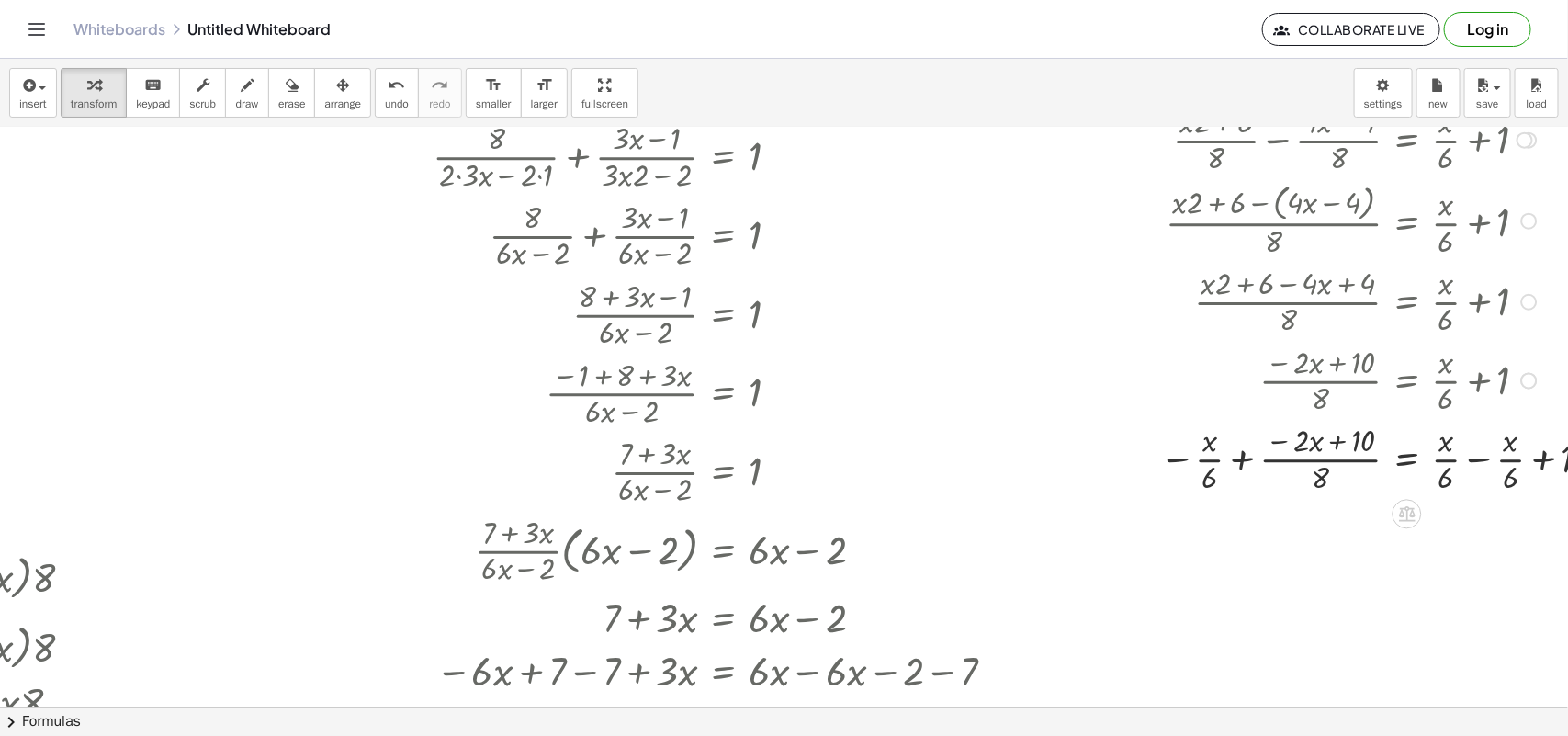 click at bounding box center [1360, 459] 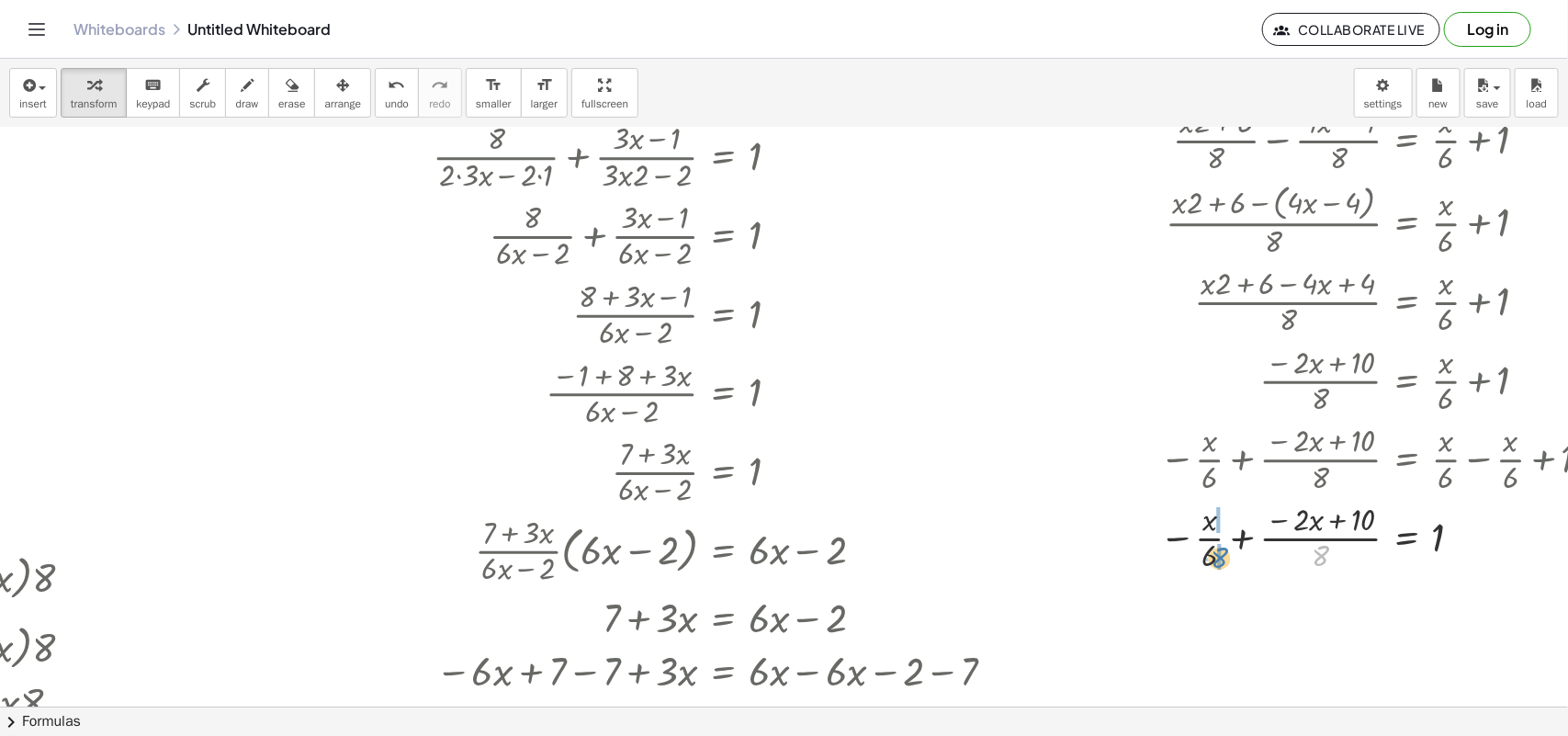 drag, startPoint x: 1333, startPoint y: 485, endPoint x: 1214, endPoint y: 475, distance: 119.41943 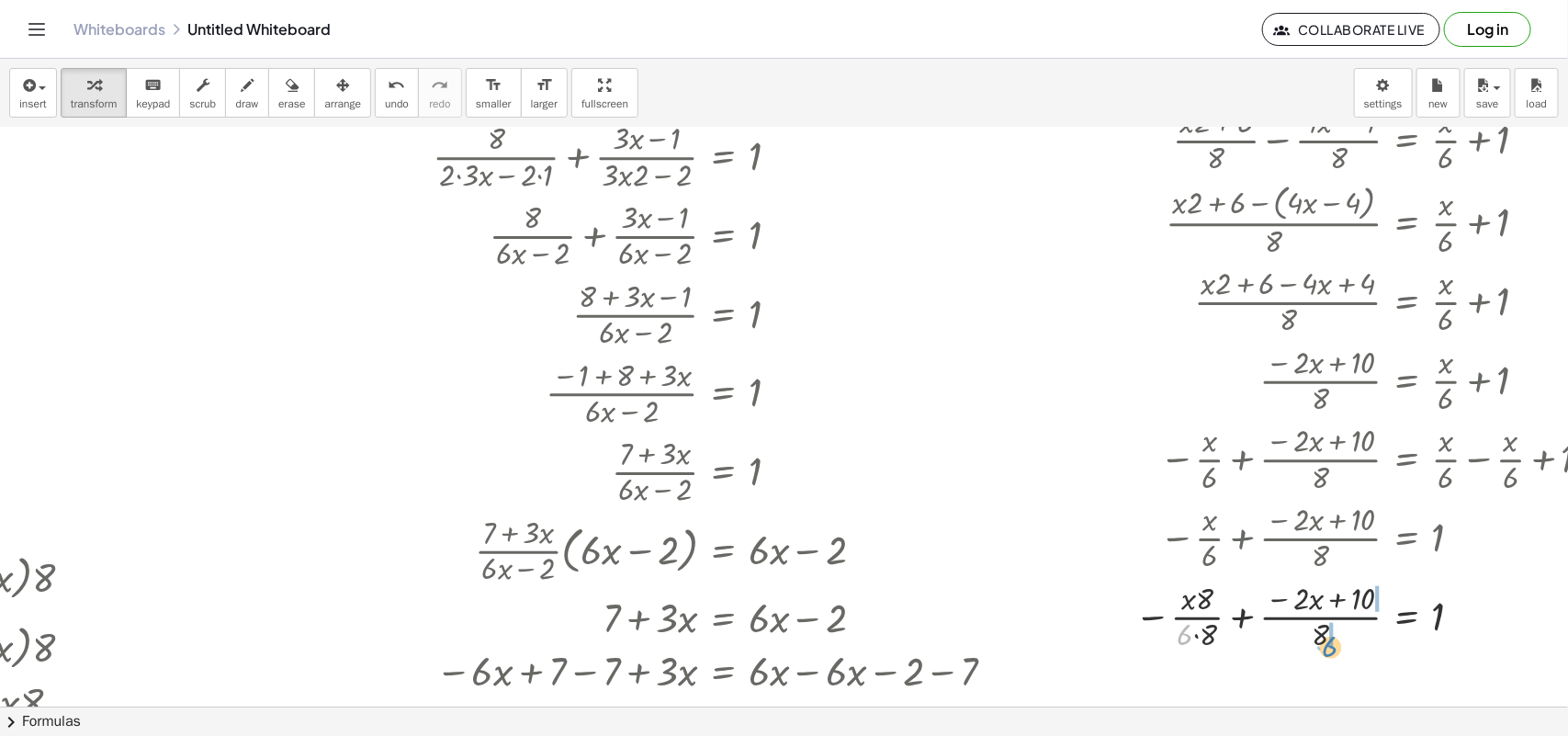 drag, startPoint x: 1190, startPoint y: 567, endPoint x: 1327, endPoint y: 577, distance: 137.36448 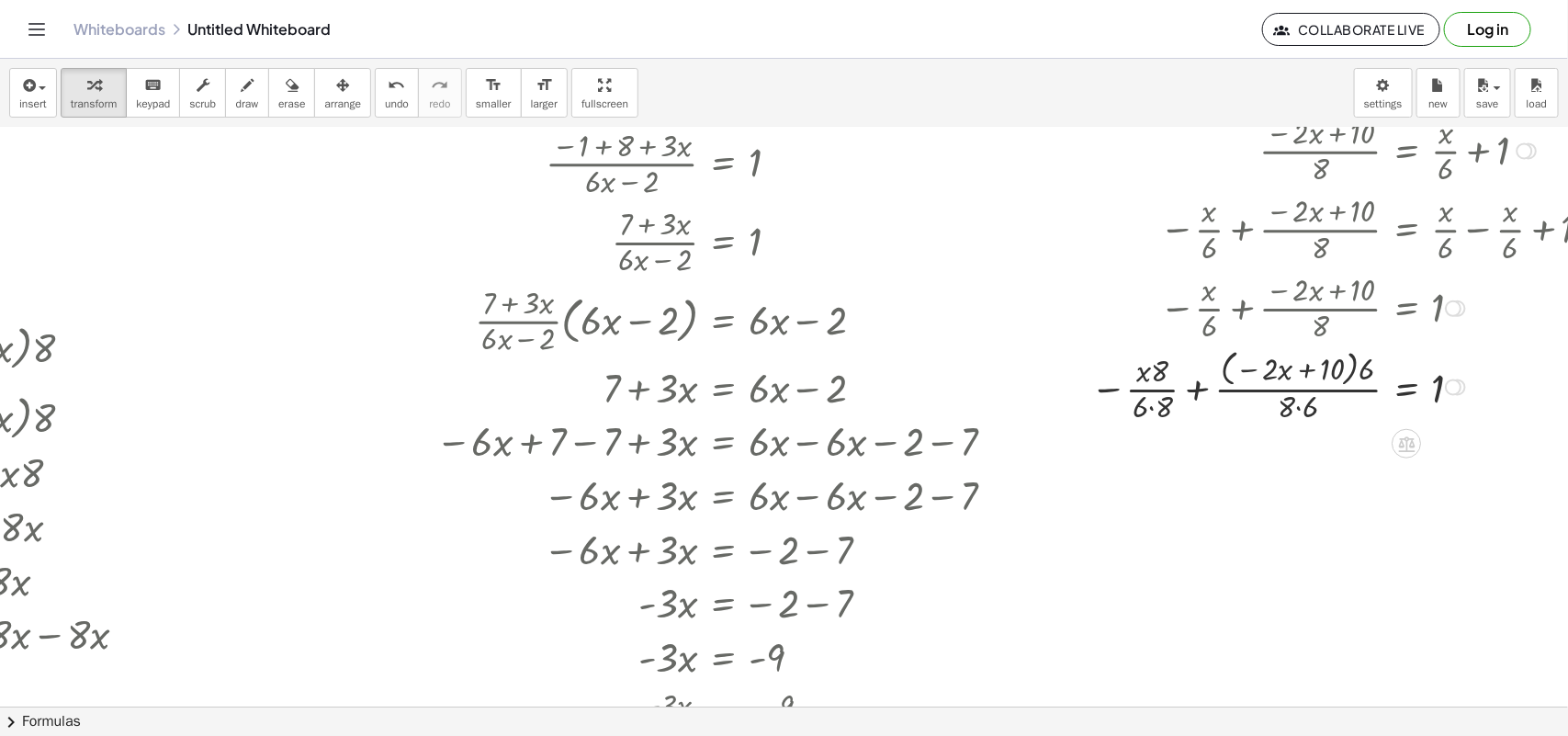 scroll, scrollTop: 804, scrollLeft: 423, axis: both 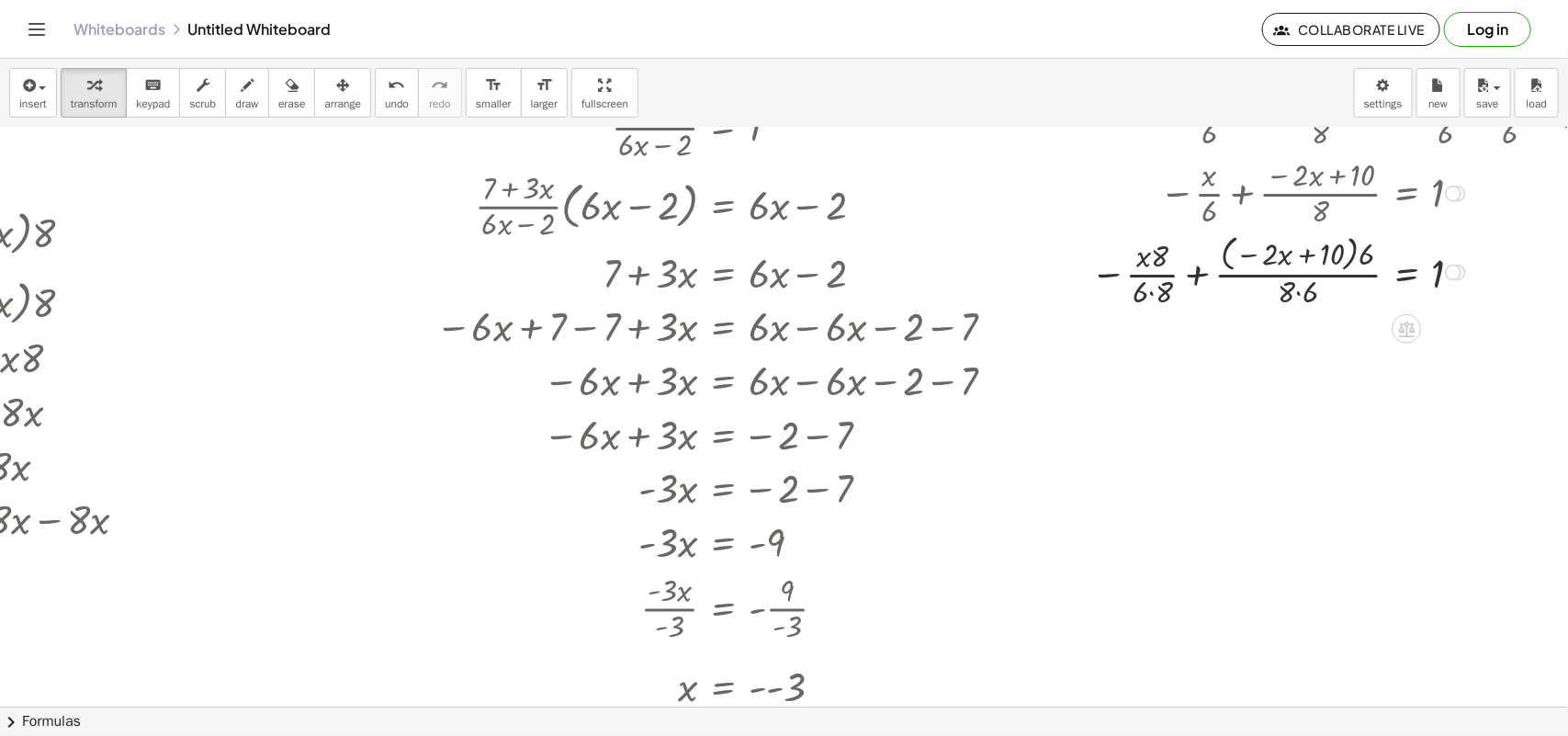 drag, startPoint x: 1293, startPoint y: 303, endPoint x: 1211, endPoint y: 306, distance: 82.05486 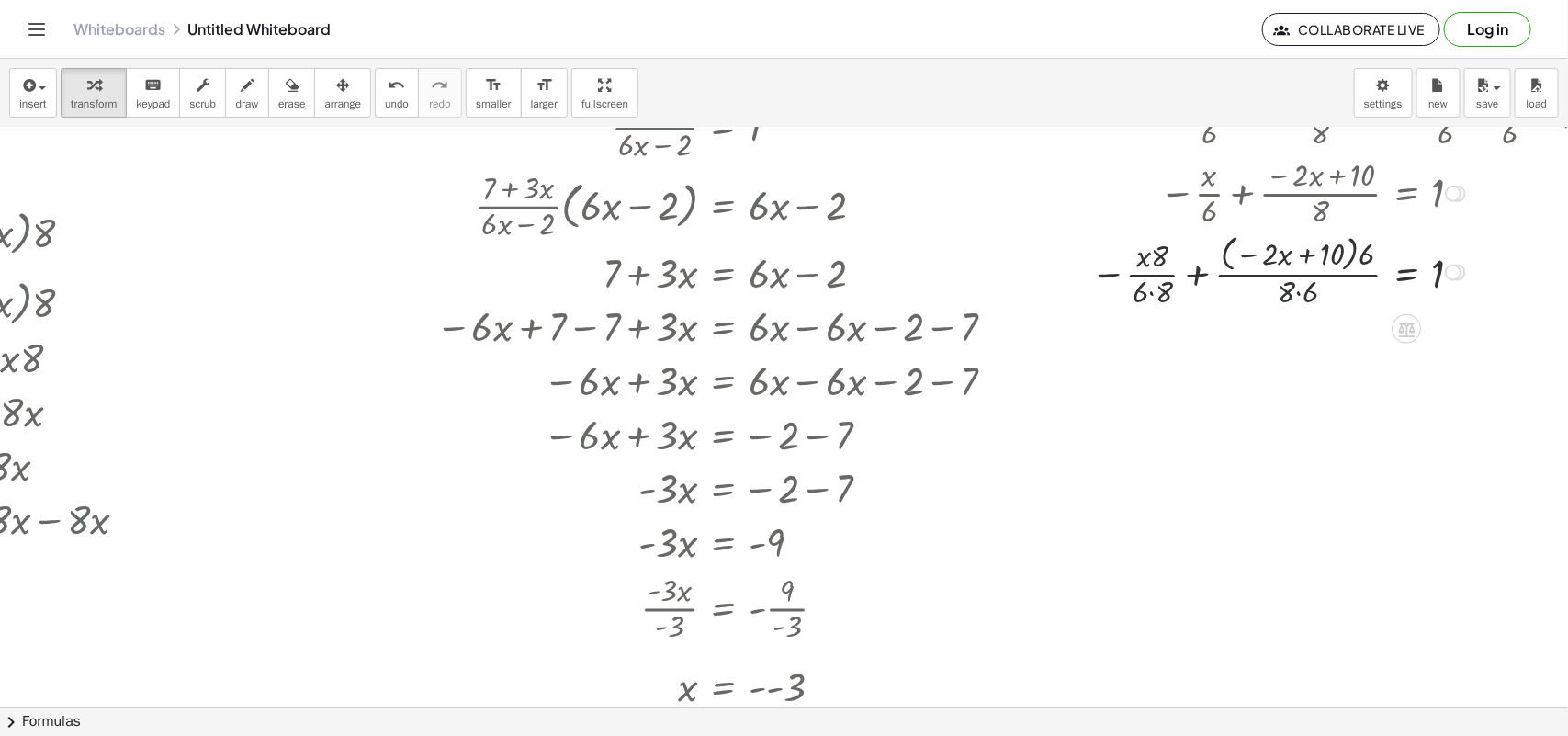 click on "+ · ( + x + 3 ) · 4 − · ( + x − 1 ) · 2 = + · x · 6 + 1 + · ( + x + 3 ) · 2 · 4 · 2 − · ( + x − 1 ) · 2 = + · x · 6 + 1 + · ( + x + 3 ) · 2 · 4 · 2 − · 4 · ( + x − 1 ) · 4 · 2 = + · x · 6 + 1 + · ( + · x · 2 + · 3 · 2 ) · 4 · 2 − · 4 · ( + x − 1 ) · 4 · 2 = + · x · 6 + 1 + · ( + · x · 2 + · 3 · 2 ) · 4 · 2 − · ( + · 4 · x − · 4 · 1 ) · 4 · 2 = + · x · 6 + 1 + · ( + · x · 2 + · 3 · 2 ) · 4 · 2 − · ( + · 4 · x − 4 ) · 4 · 2 = + · x · 6 + 1 + · ( + · x · 2 + 6 ) · 4 · 2 − · ( + · 4 · x − 4 ) · 4 · 2 = + · x · 6 + 1 + · ( + · x · 2 + 6 ) · 4 · 2 − · ( + · 4 · x − 4 ) · 8 = + · x · 6 + 1 + · ( + · x · 2 + 6 ) · 8 − · ( + · 4 · x − 4 ) · 8 = + · x · 6 + 1 · ( + · x · 2 + 6 − ( + · 4 · x − 4 ) ) · 8 = + · x · 6 + 1 · ( + · x · 2 + 6 − · 4 · x + 4 ) · 8 = + · x · 6 + 1 · ( + · x · 2 − · 4 · x + 10 ) · 8 = + · x · 6 + 1 · ( + · x · 2 − · x · 4 +" at bounding box center [1335, -88] 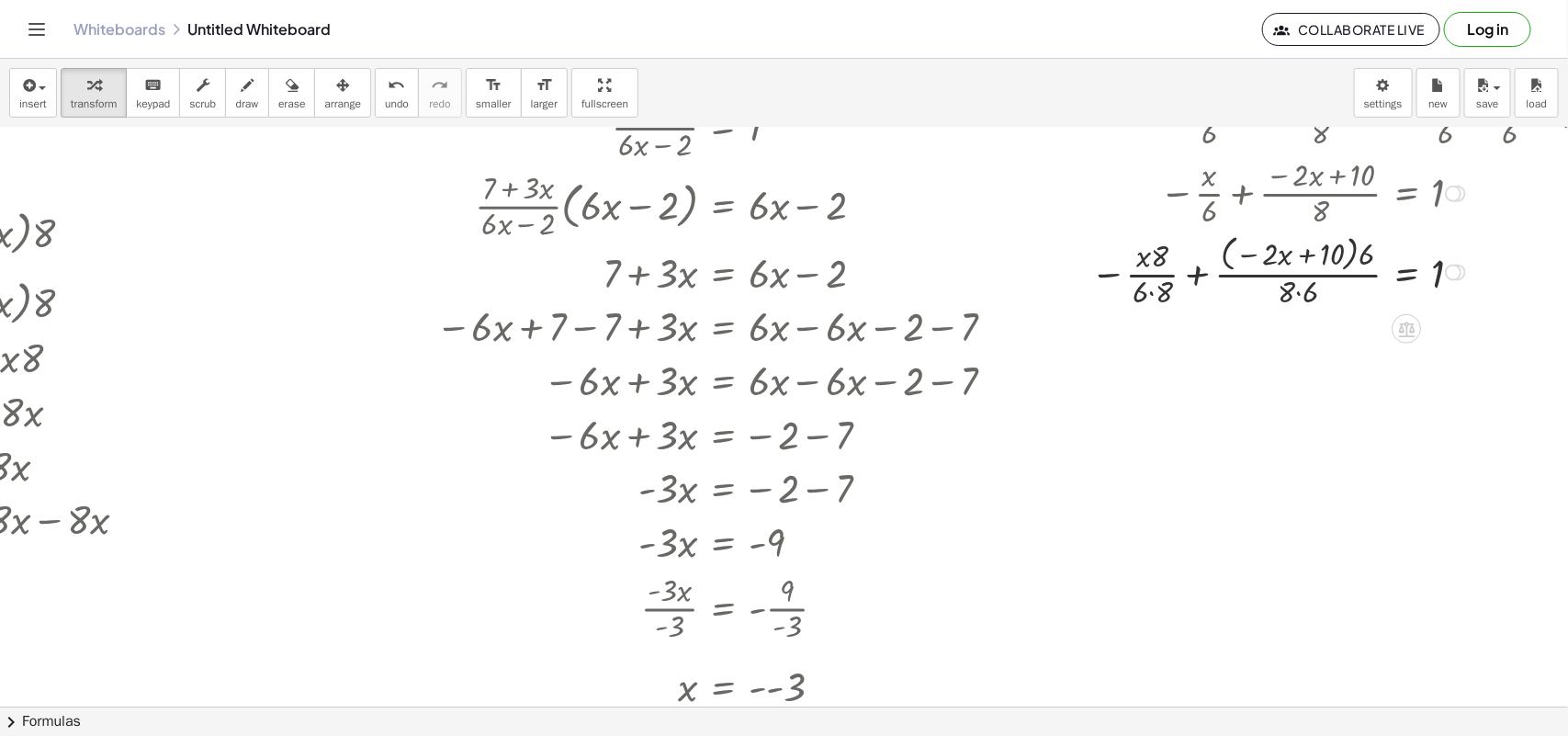 click at bounding box center (1345, 271) 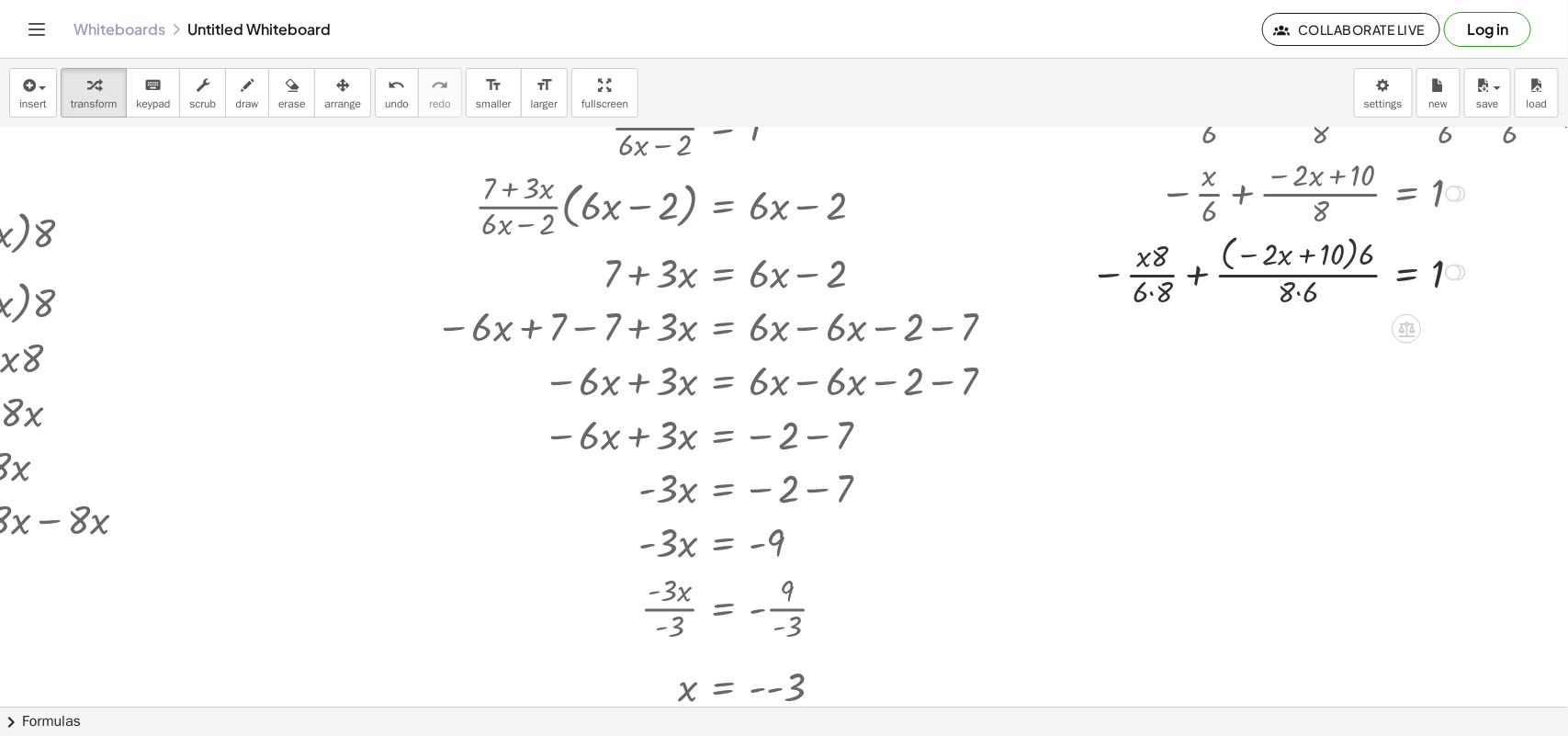 drag, startPoint x: 1282, startPoint y: 308, endPoint x: 1283, endPoint y: 299, distance: 9.055385 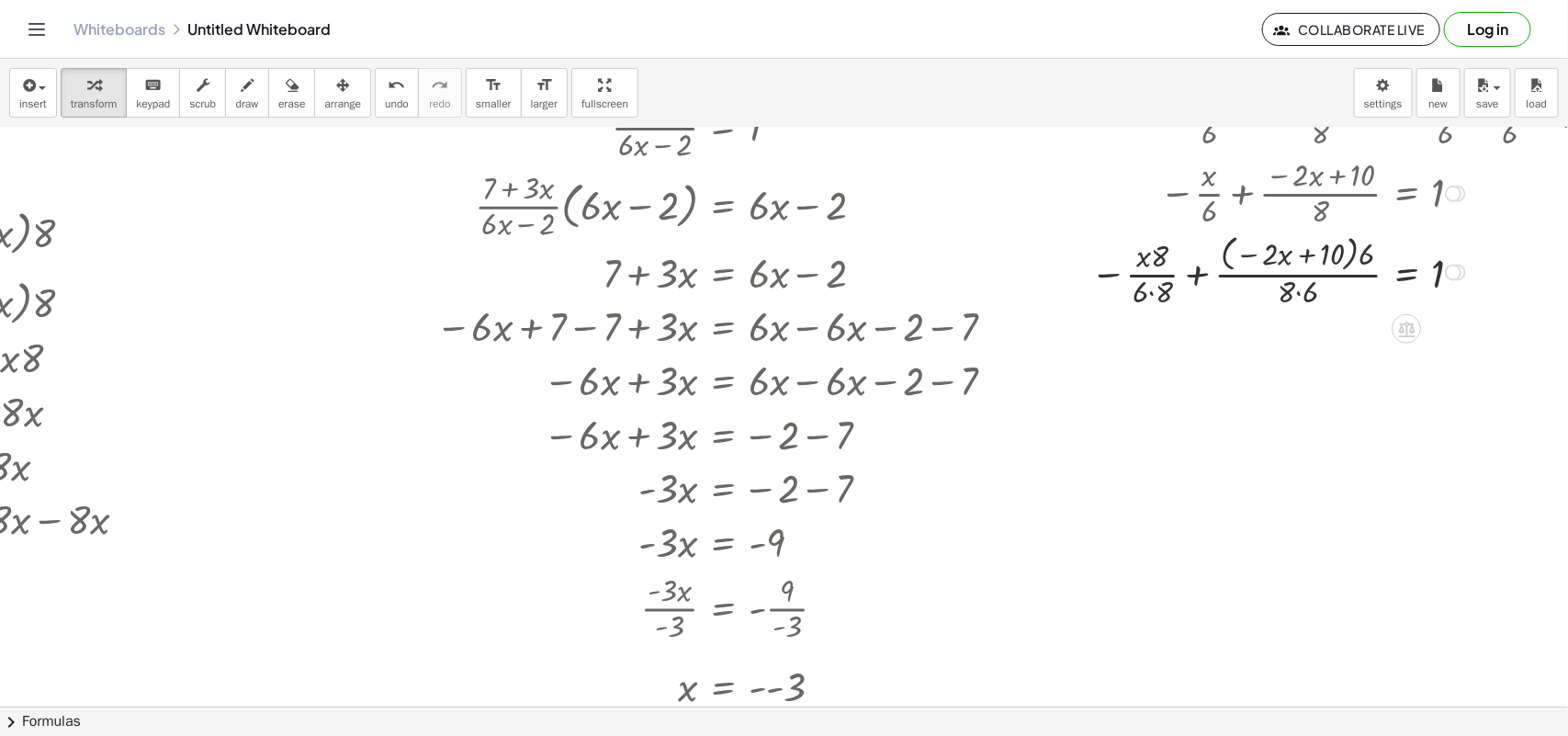 click at bounding box center (1345, 271) 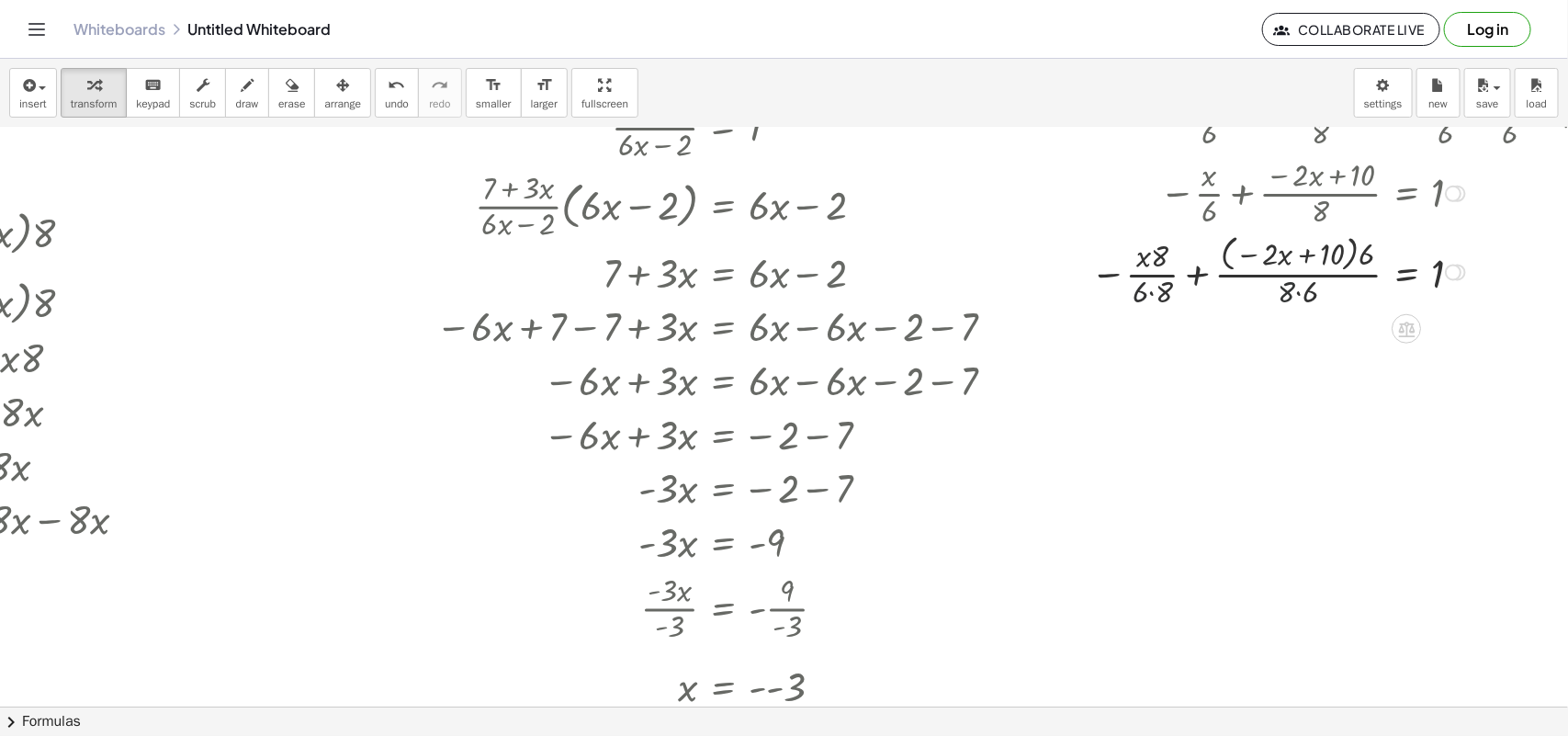 click at bounding box center [1345, 271] 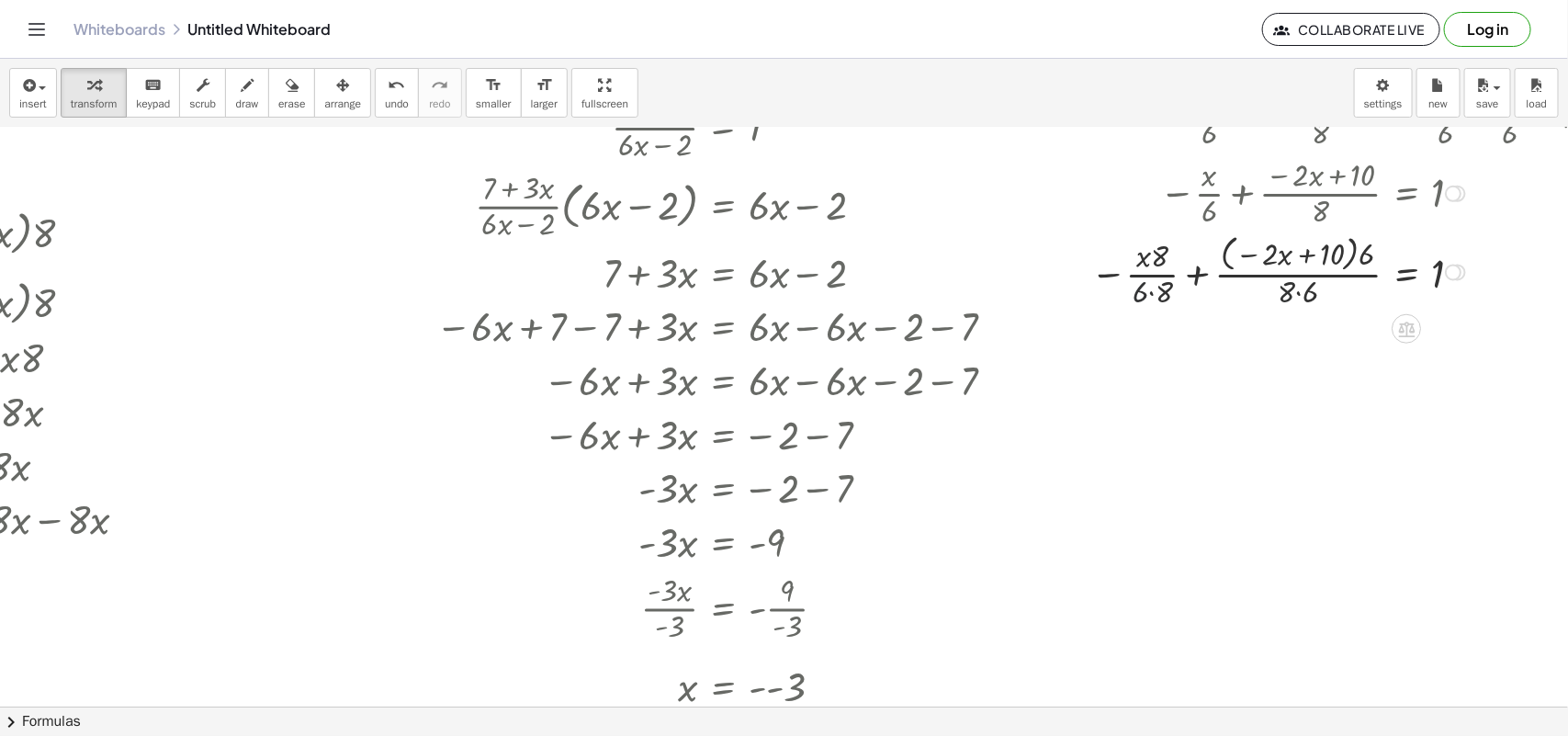 click at bounding box center [1345, 271] 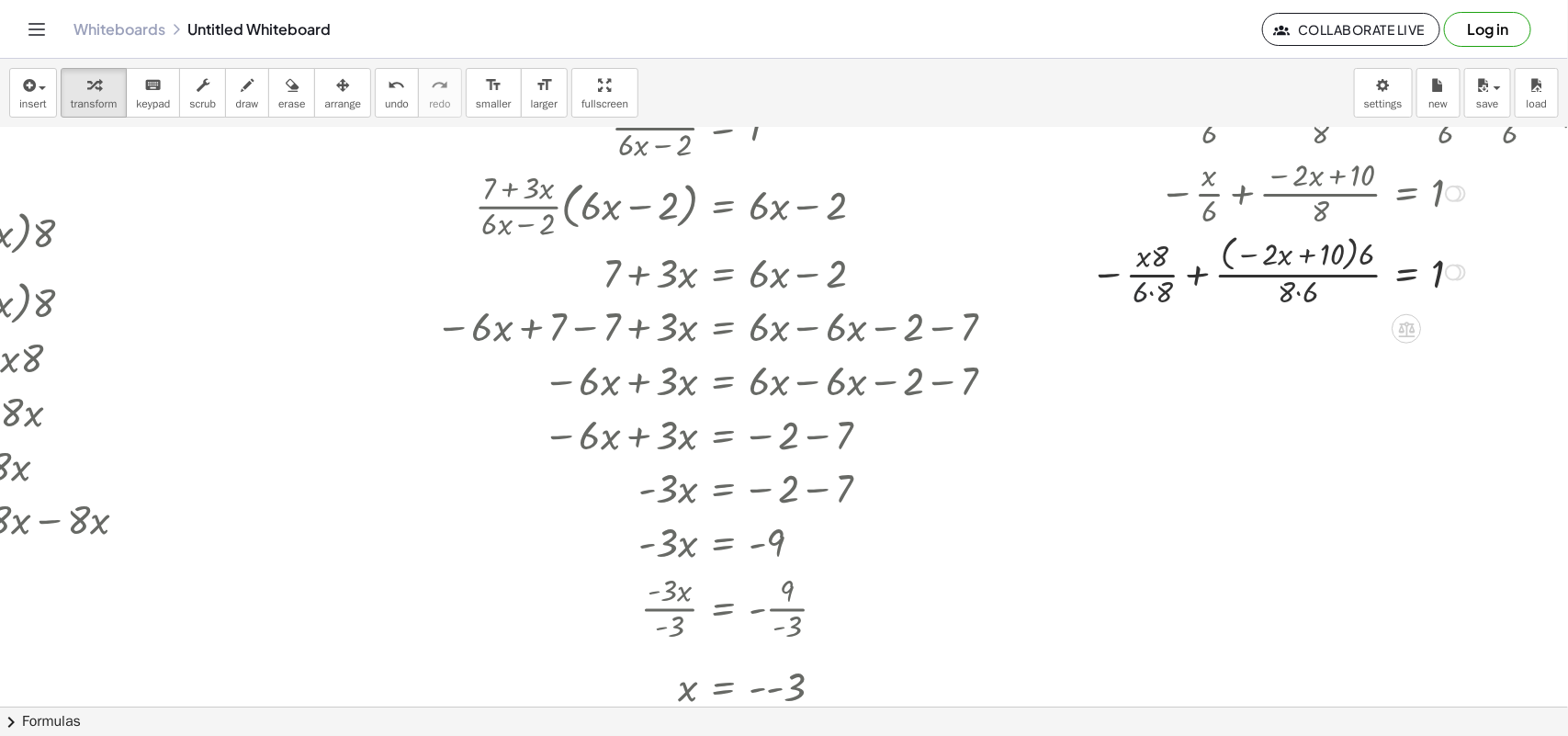 click at bounding box center (1345, 271) 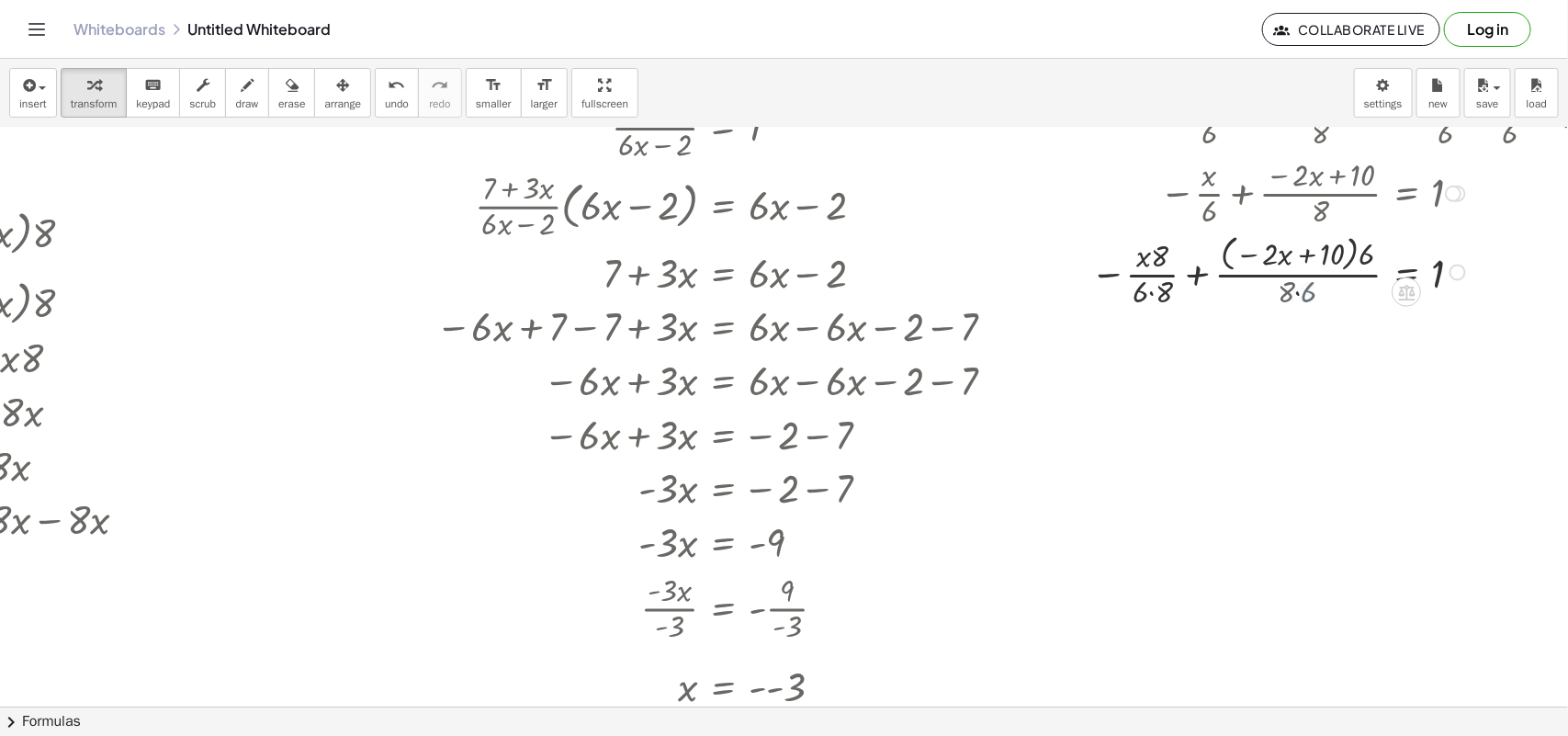 drag, startPoint x: 1148, startPoint y: 294, endPoint x: 1214, endPoint y: 309, distance: 67.683085 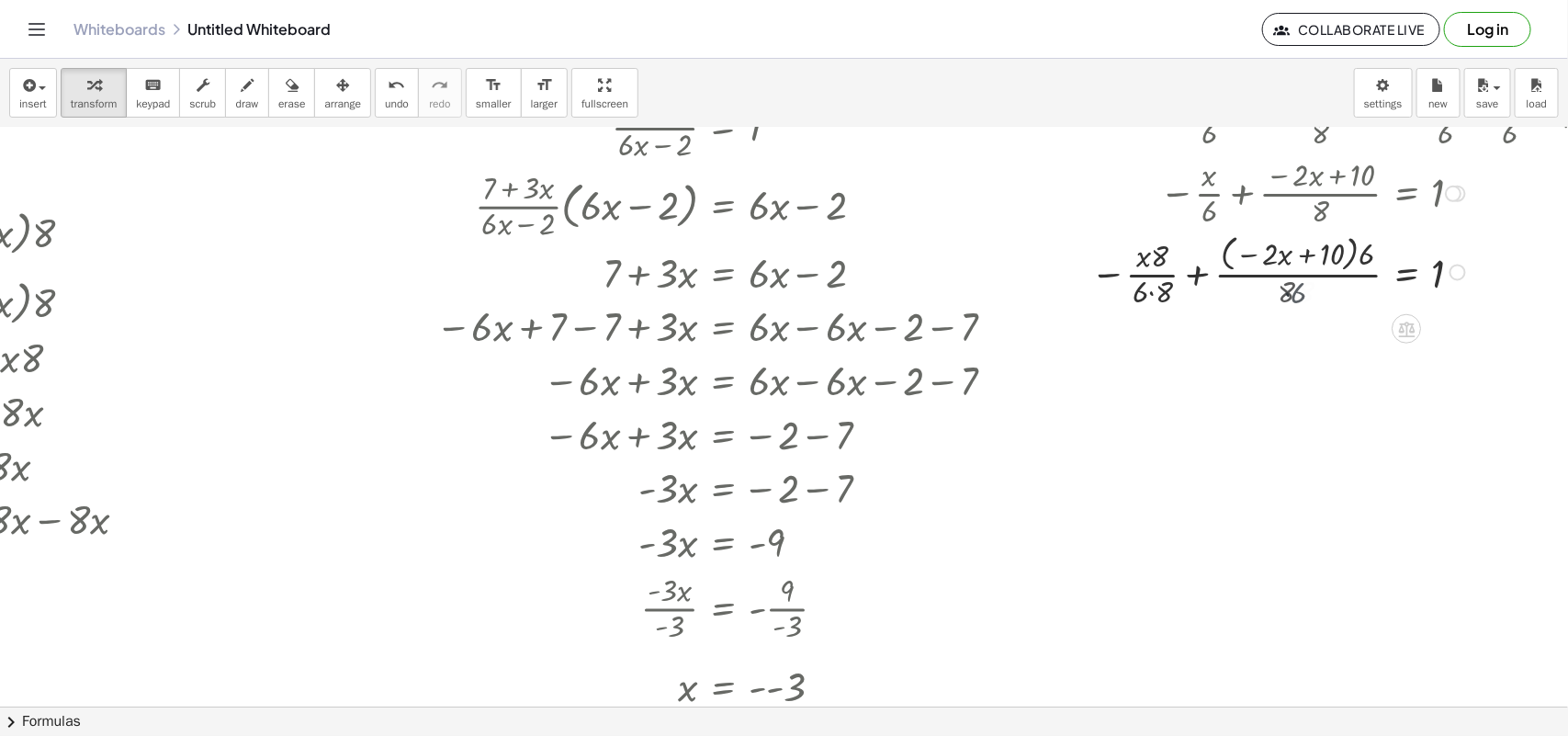 click at bounding box center (1345, 271) 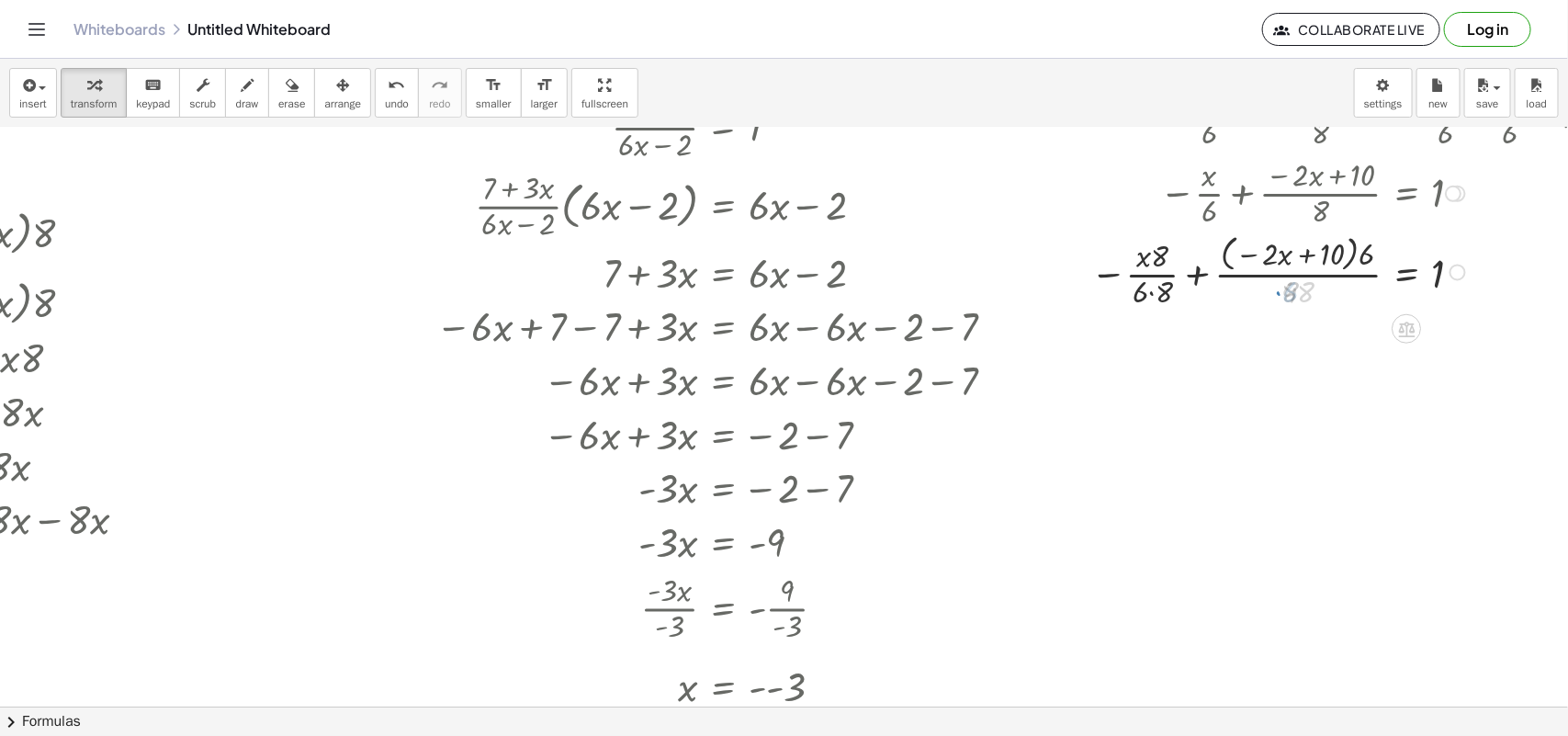 click at bounding box center (1345, 271) 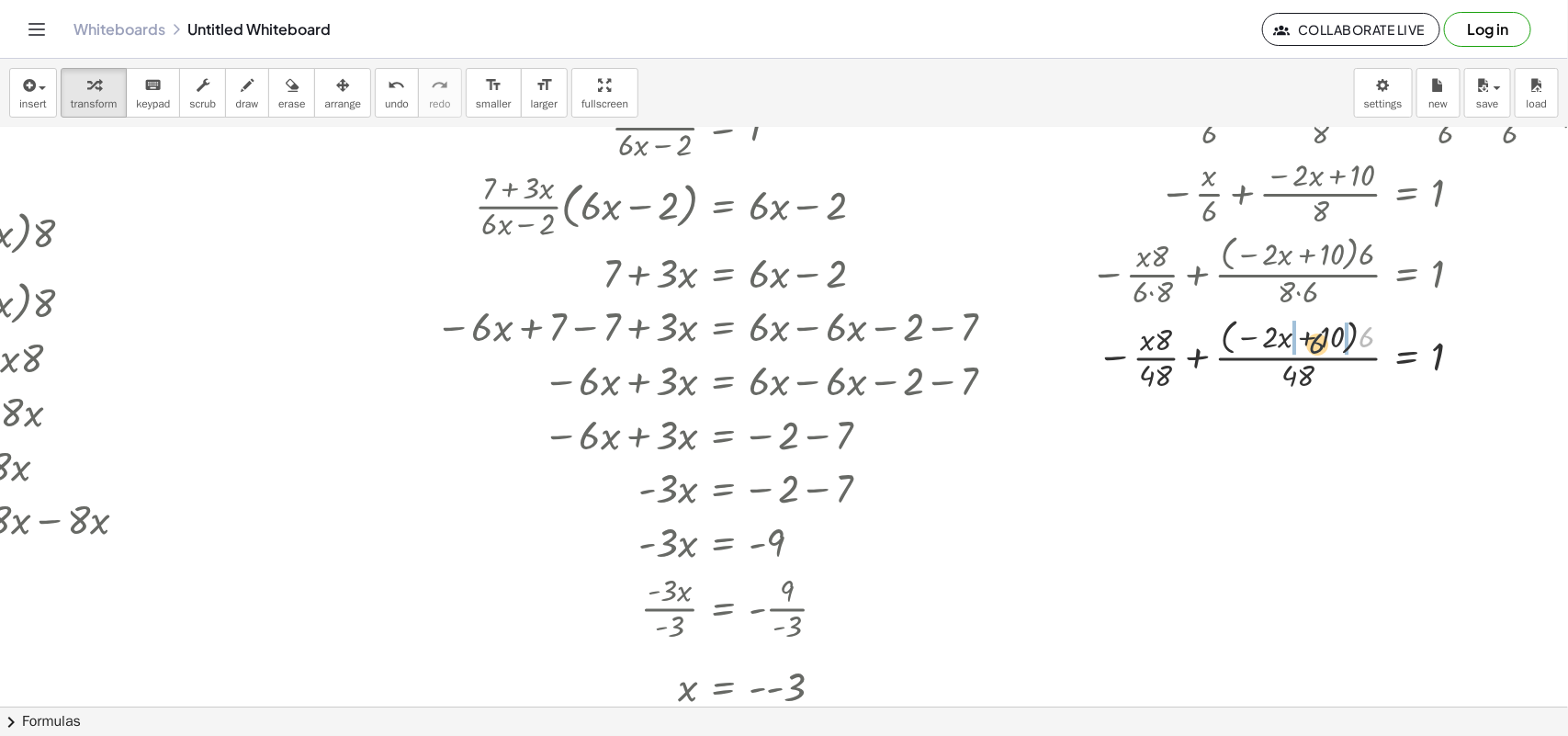 drag, startPoint x: 1365, startPoint y: 340, endPoint x: 1291, endPoint y: 346, distance: 74.2428 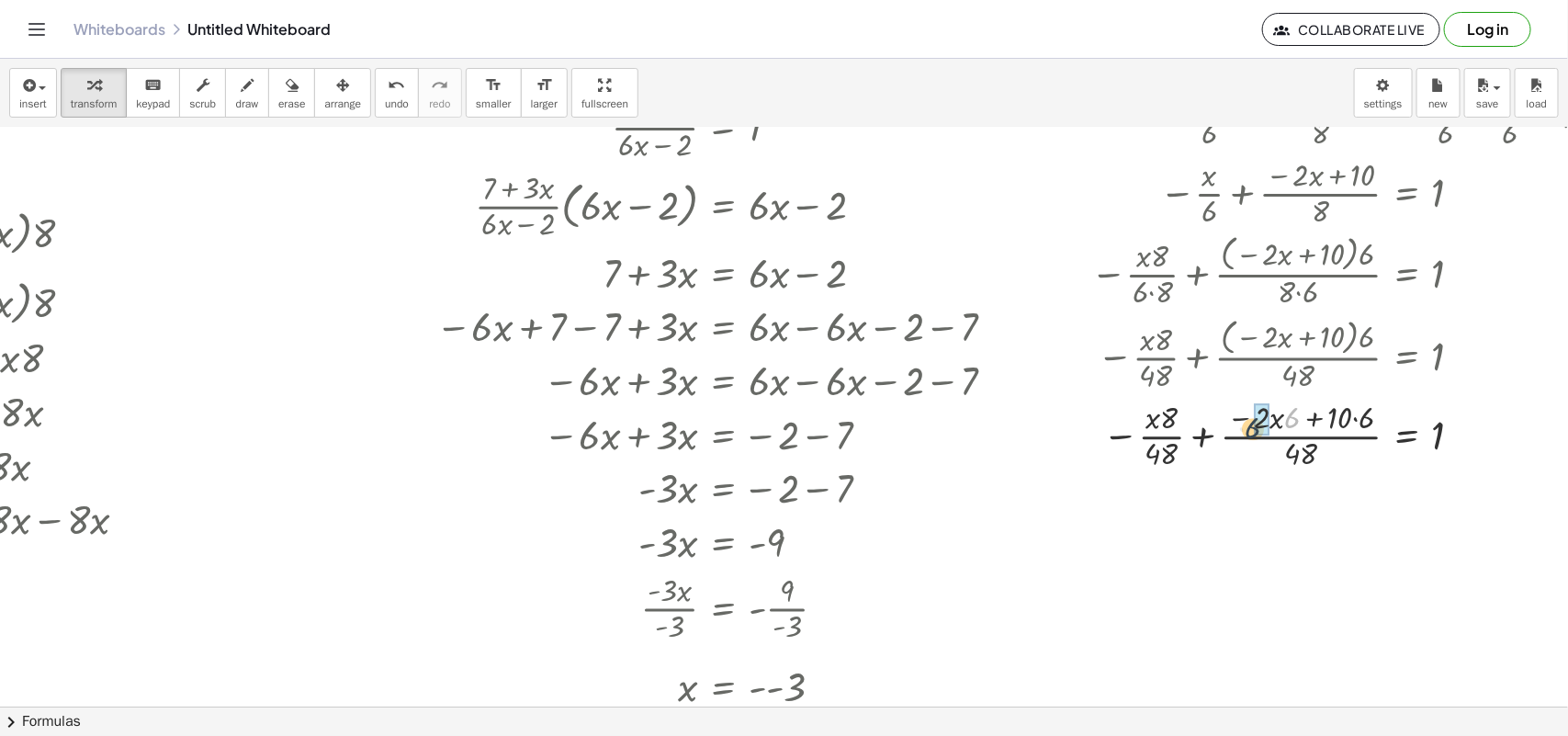 drag, startPoint x: 1265, startPoint y: 427, endPoint x: 1250, endPoint y: 429, distance: 15.132746 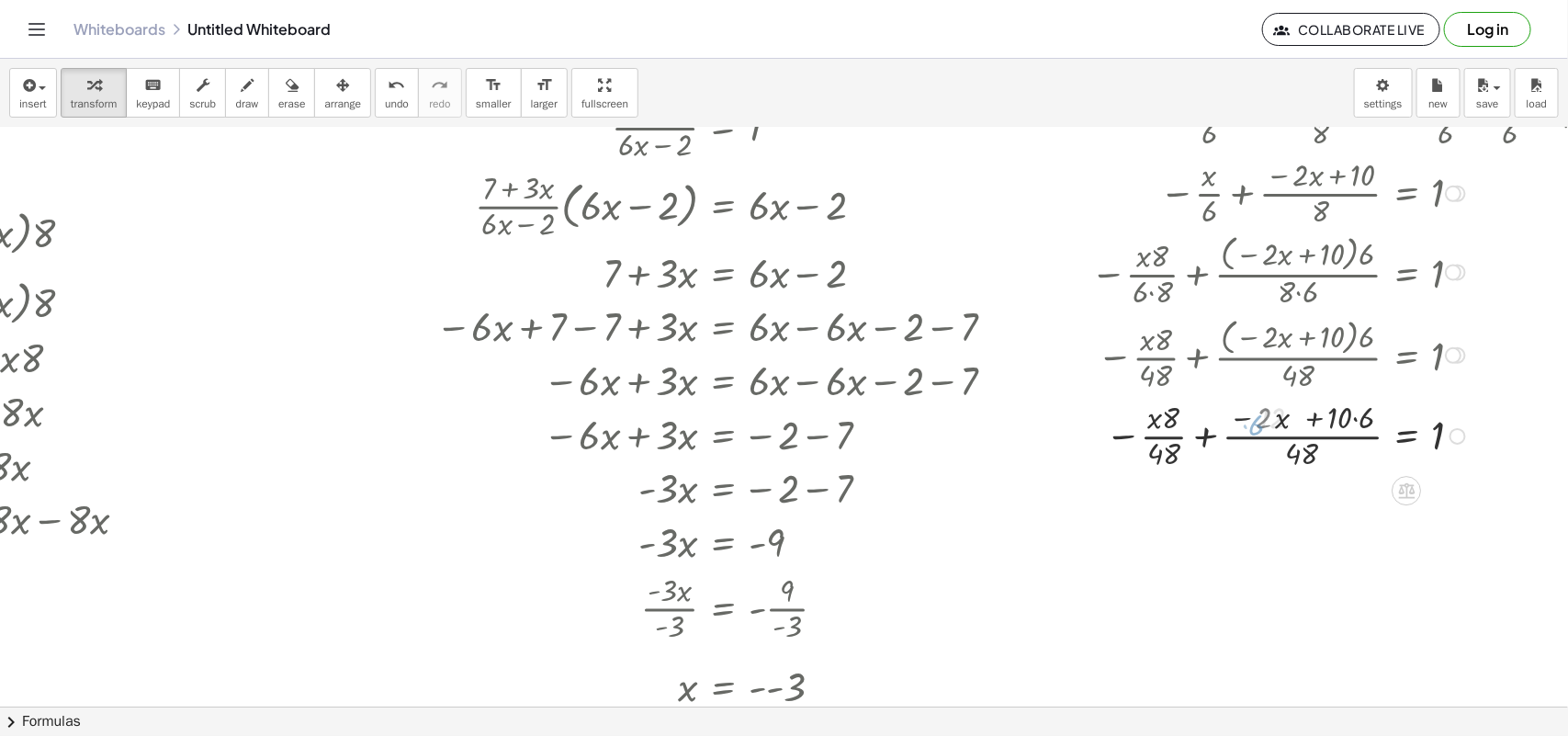 click at bounding box center (1345, 436) 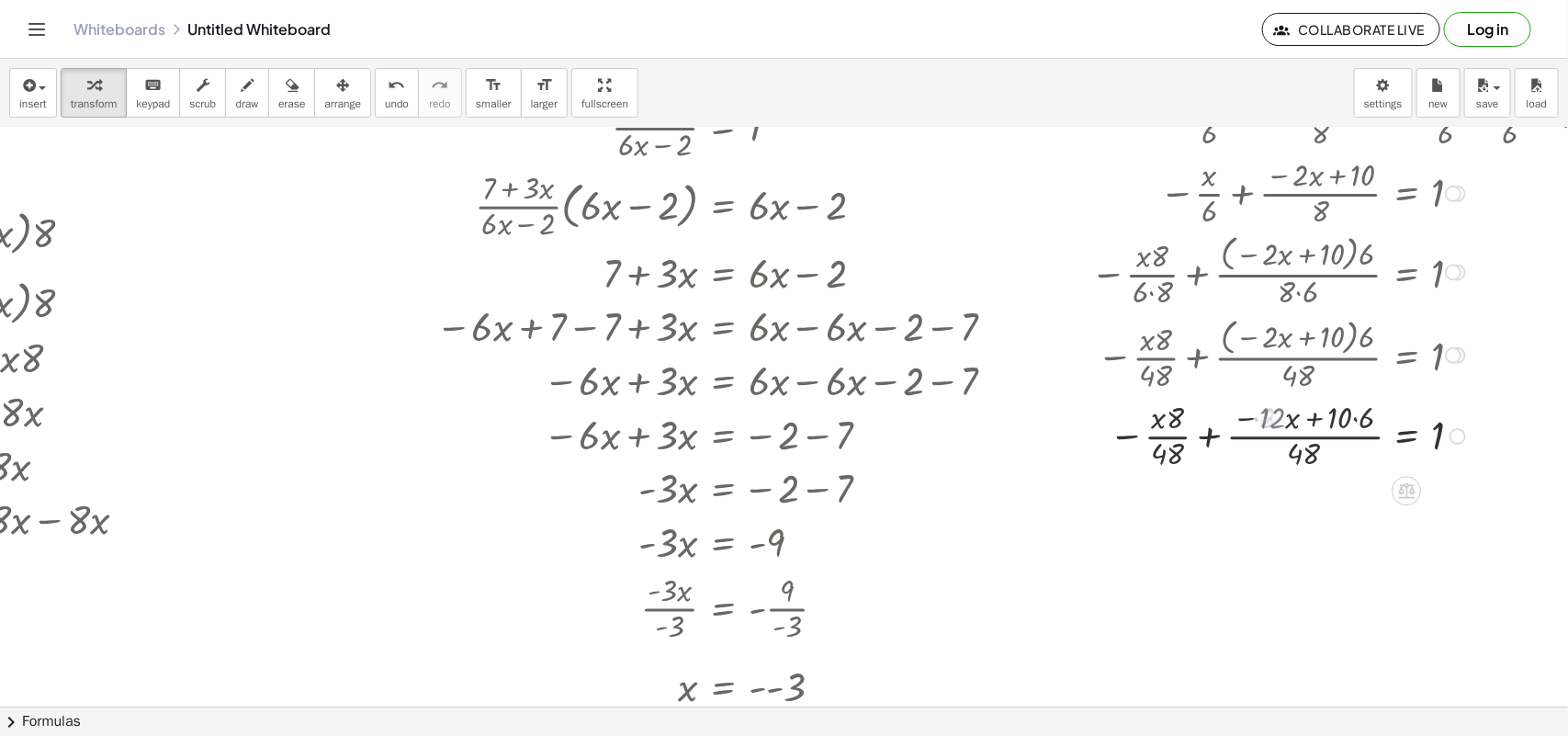 click at bounding box center (1345, 436) 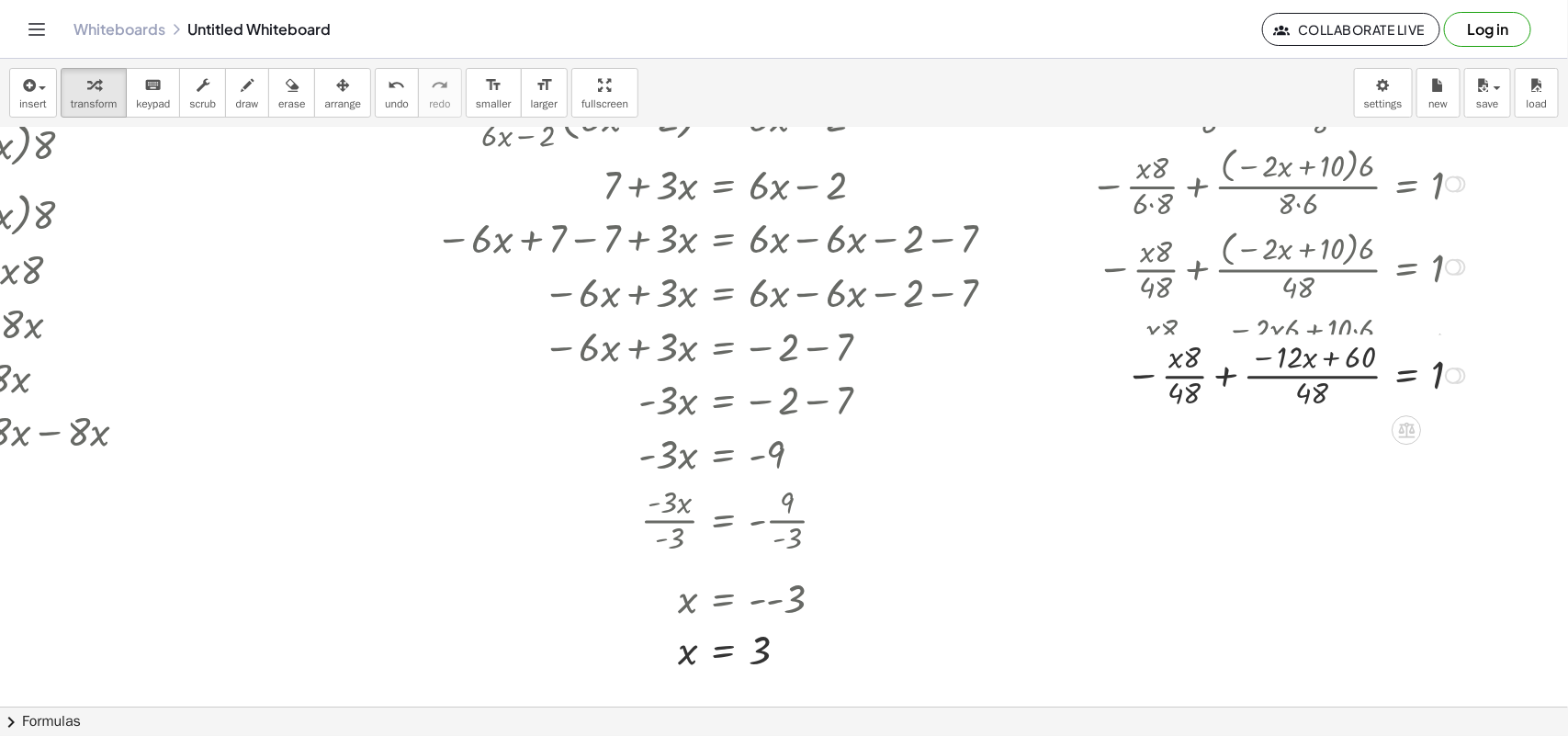 scroll, scrollTop: 919, scrollLeft: 423, axis: both 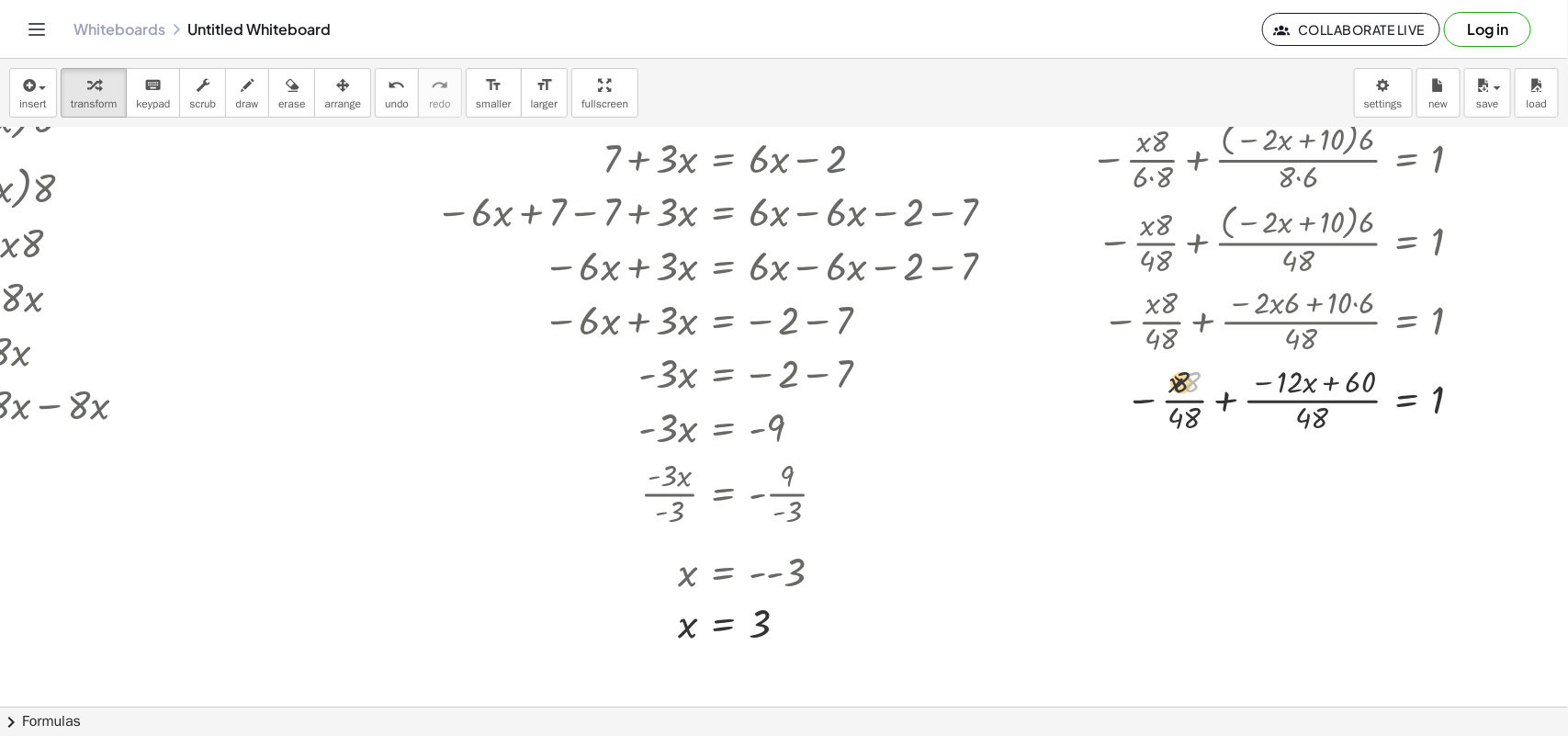 drag, startPoint x: 1195, startPoint y: 388, endPoint x: 1180, endPoint y: 388, distance: 15 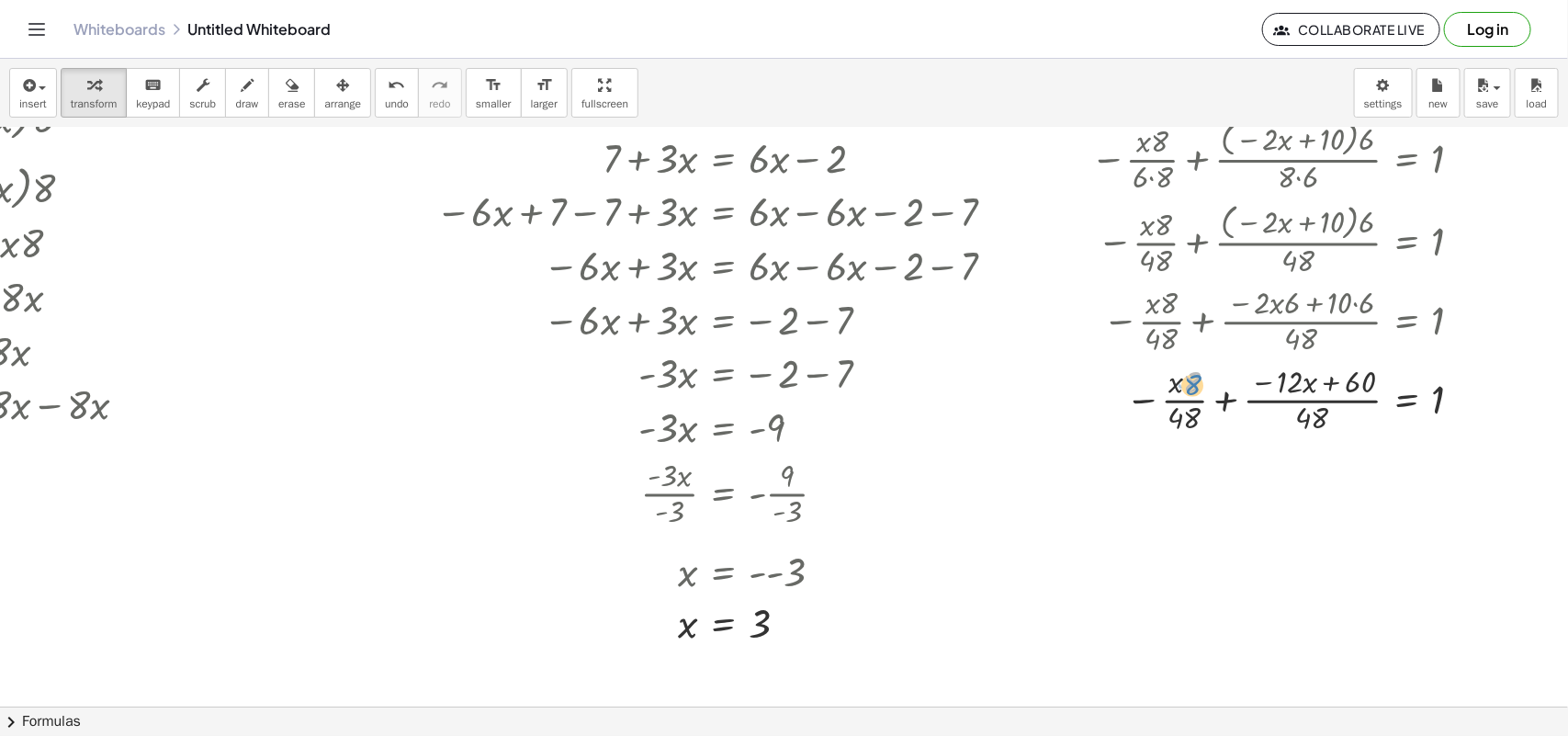 click at bounding box center (1345, 399) 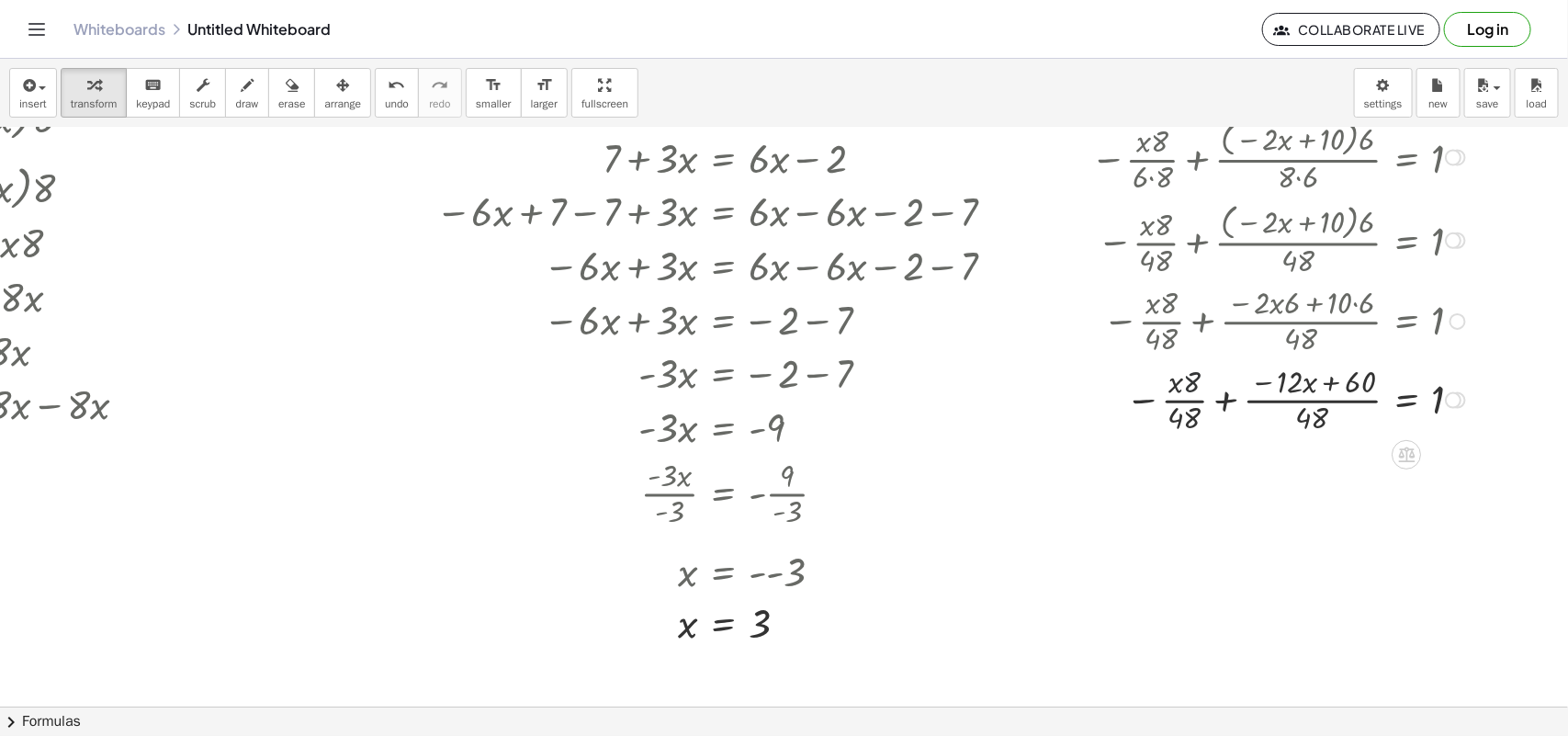 click at bounding box center (1345, 399) 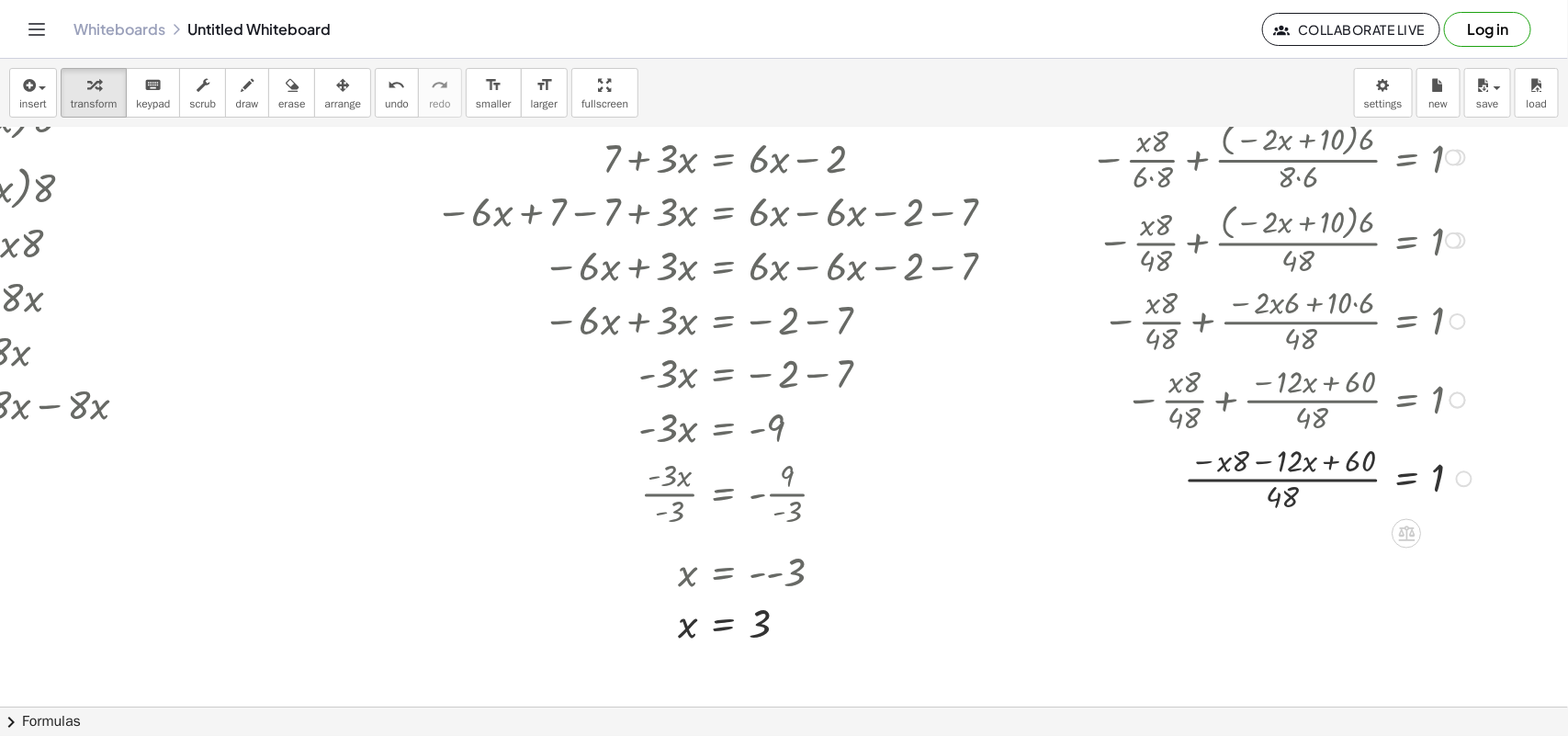 click at bounding box center (1345, 478) 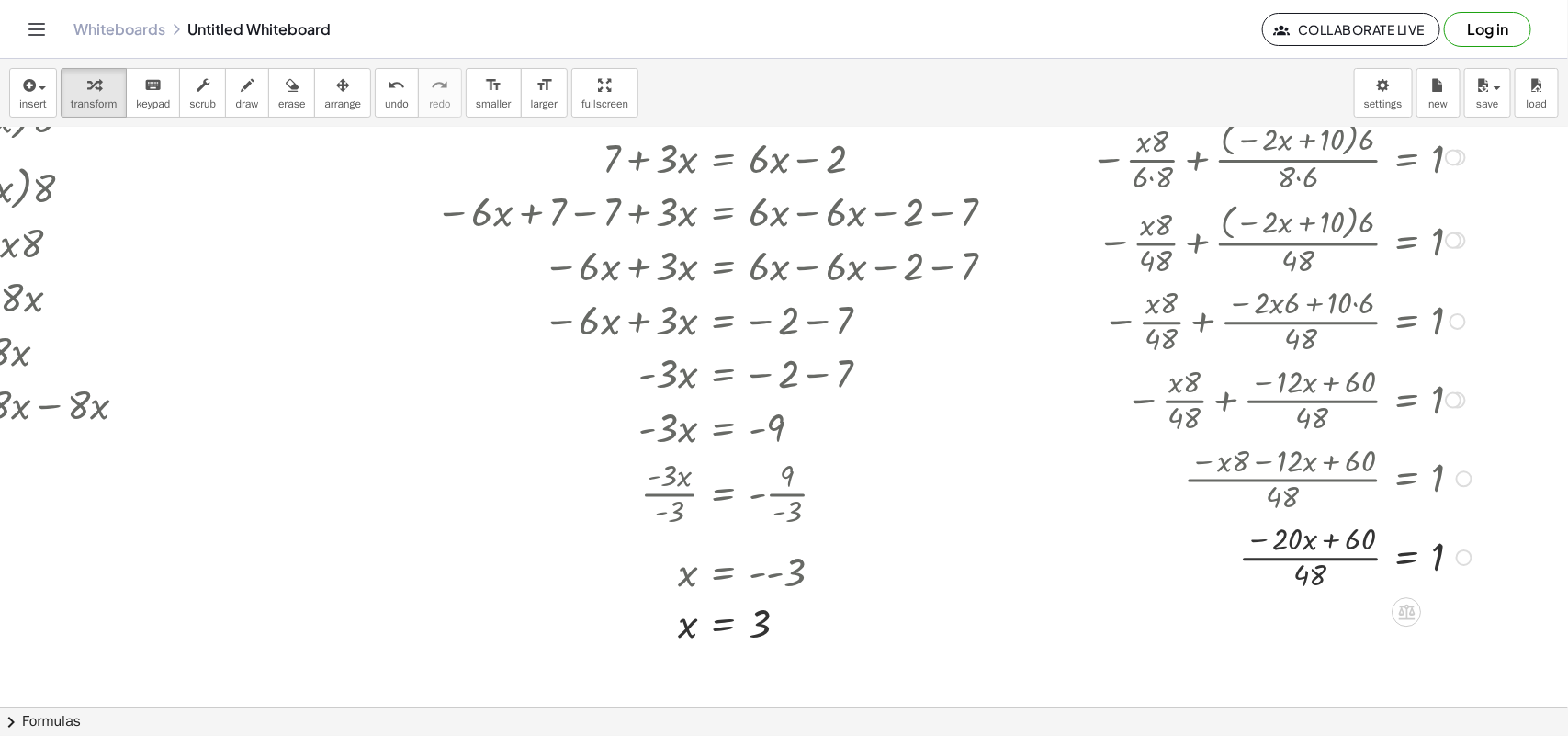 click at bounding box center (1345, 557) 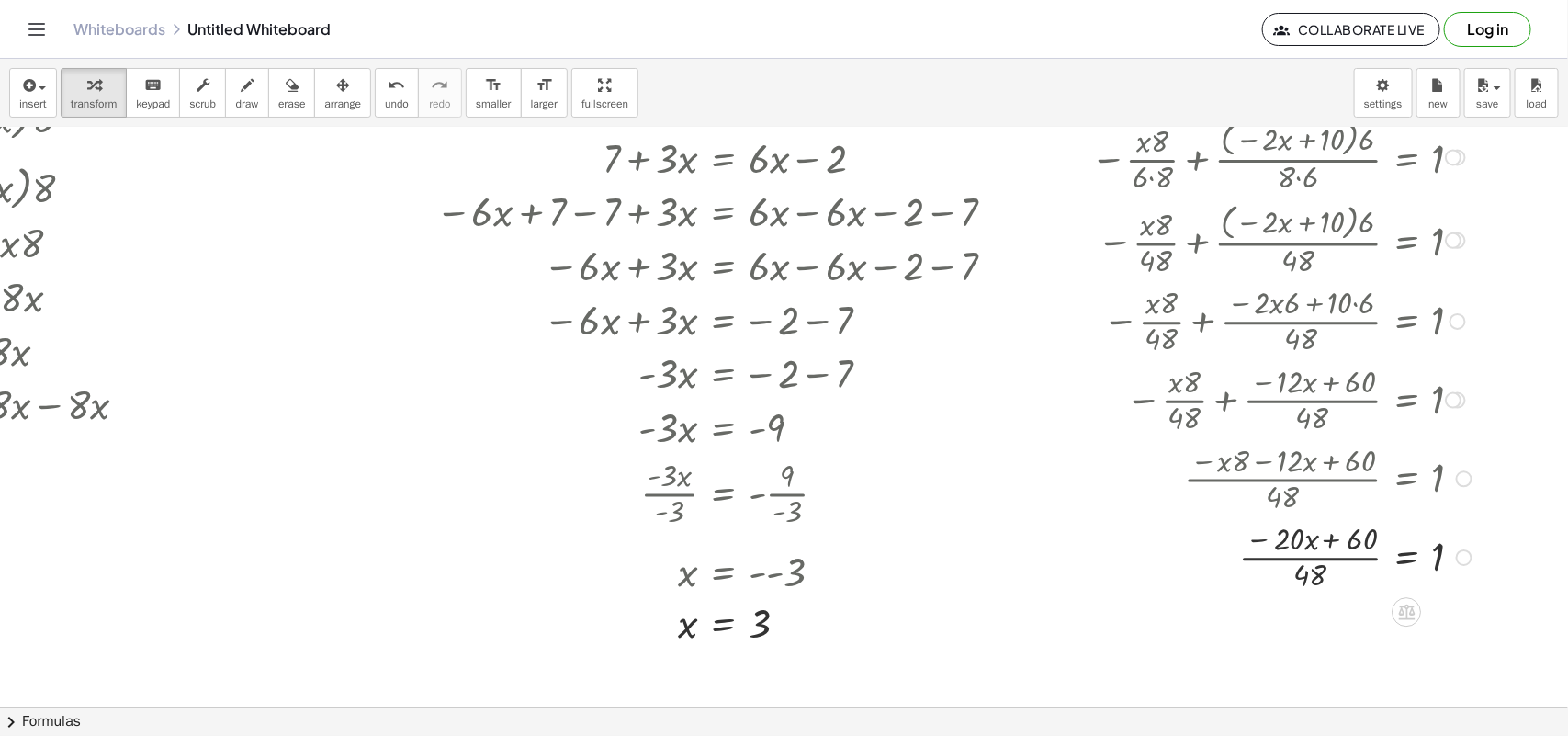scroll, scrollTop: 1034, scrollLeft: 423, axis: both 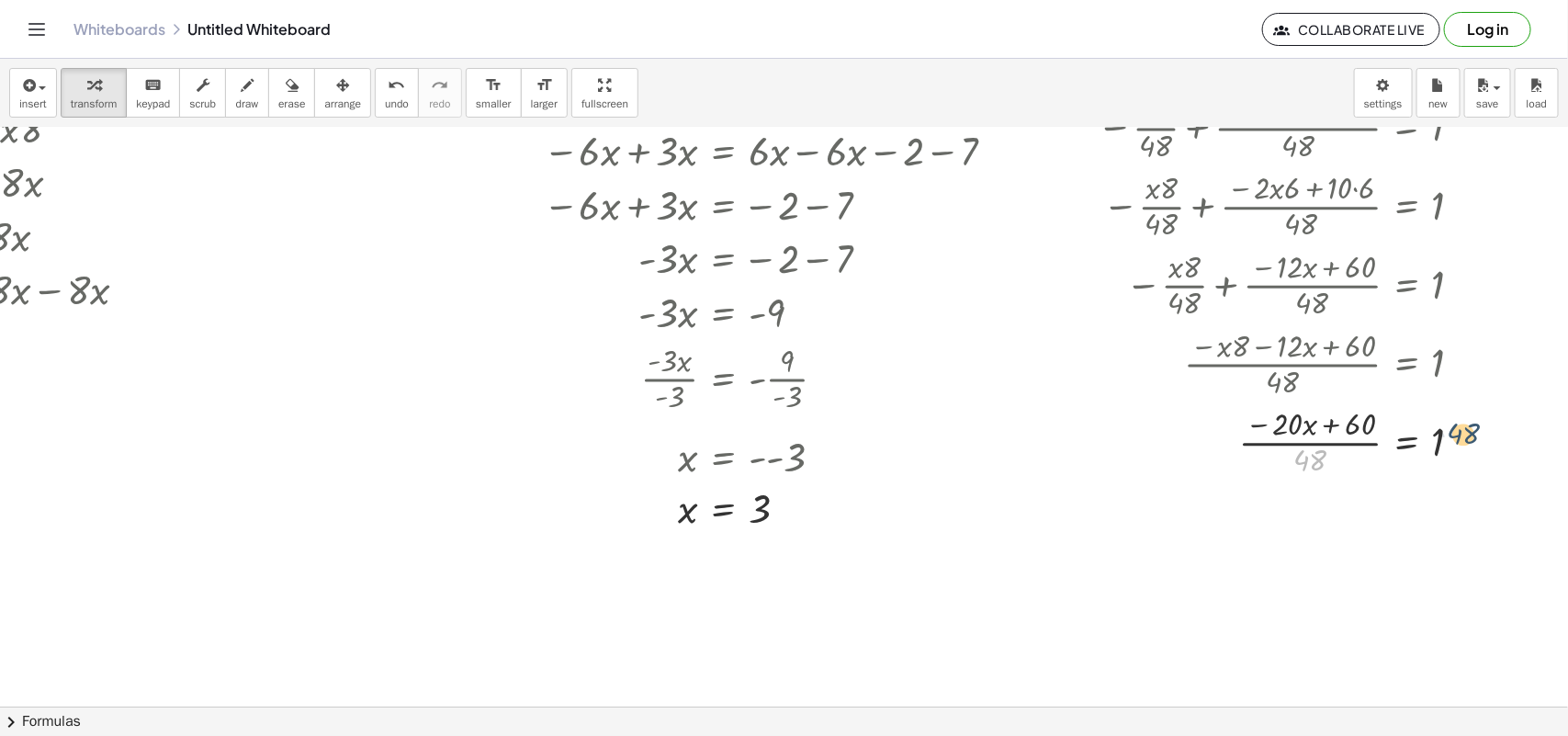 drag, startPoint x: 1312, startPoint y: 465, endPoint x: 1472, endPoint y: 436, distance: 162.6069 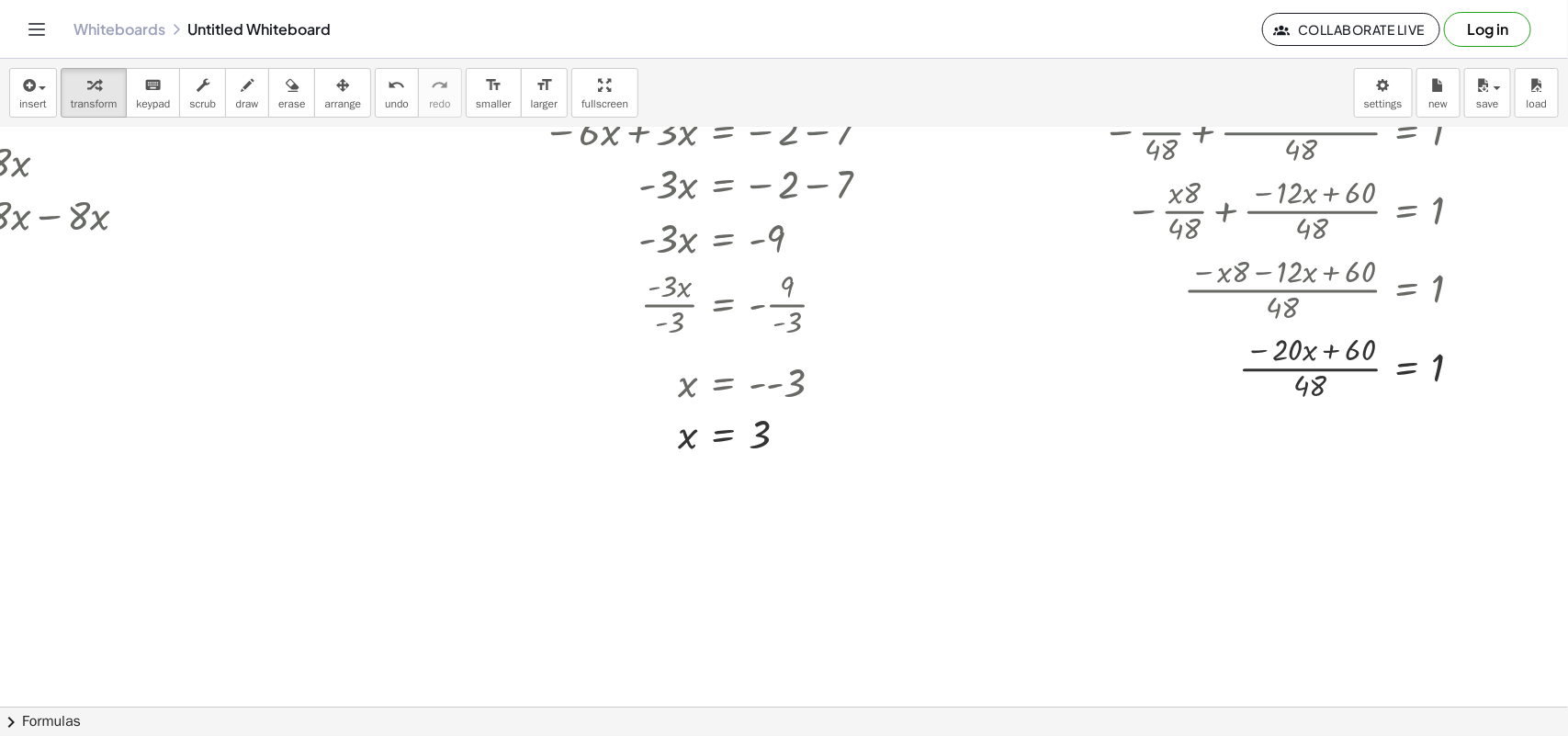 scroll, scrollTop: 1149, scrollLeft: 423, axis: both 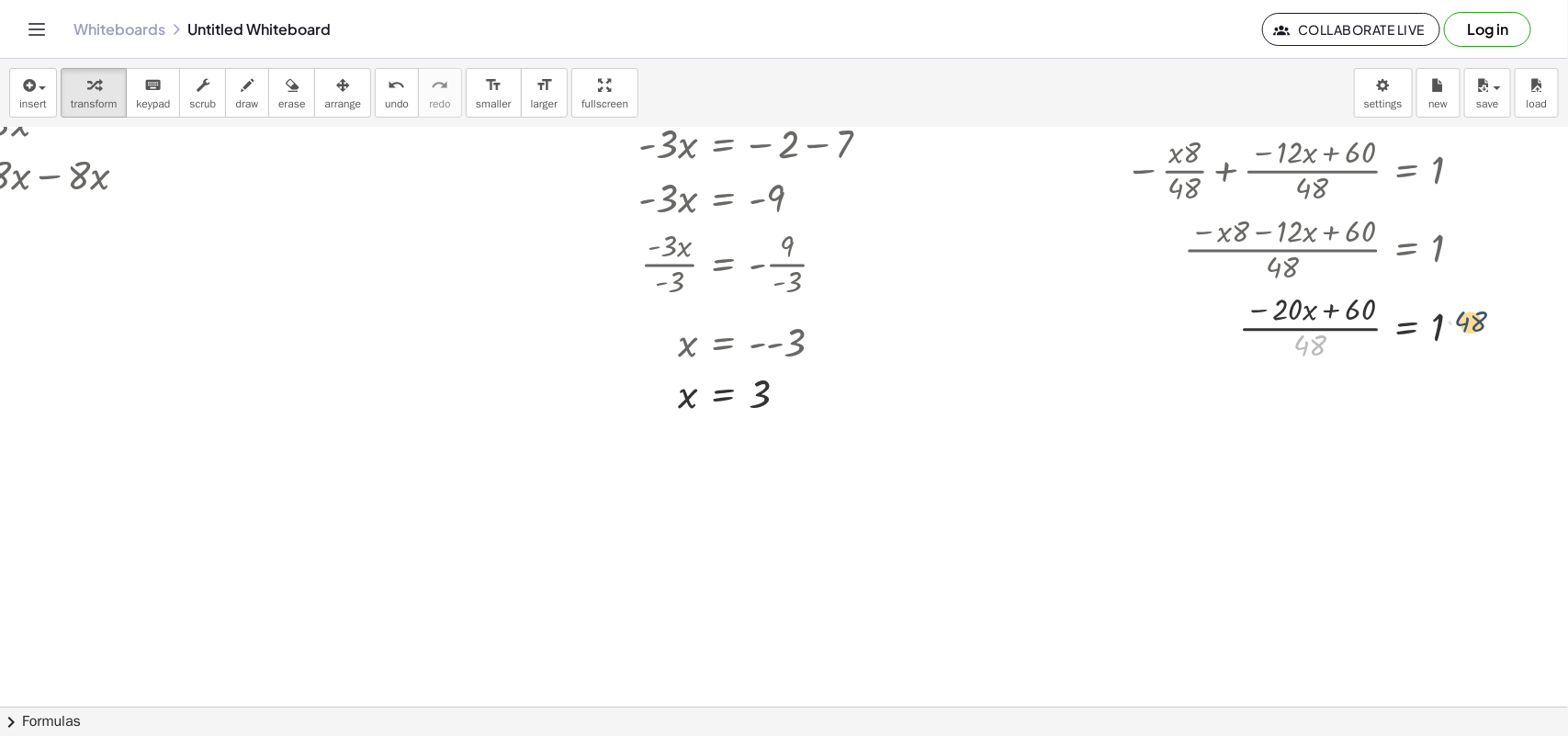 drag, startPoint x: 1324, startPoint y: 342, endPoint x: 1535, endPoint y: 300, distance: 215.1395 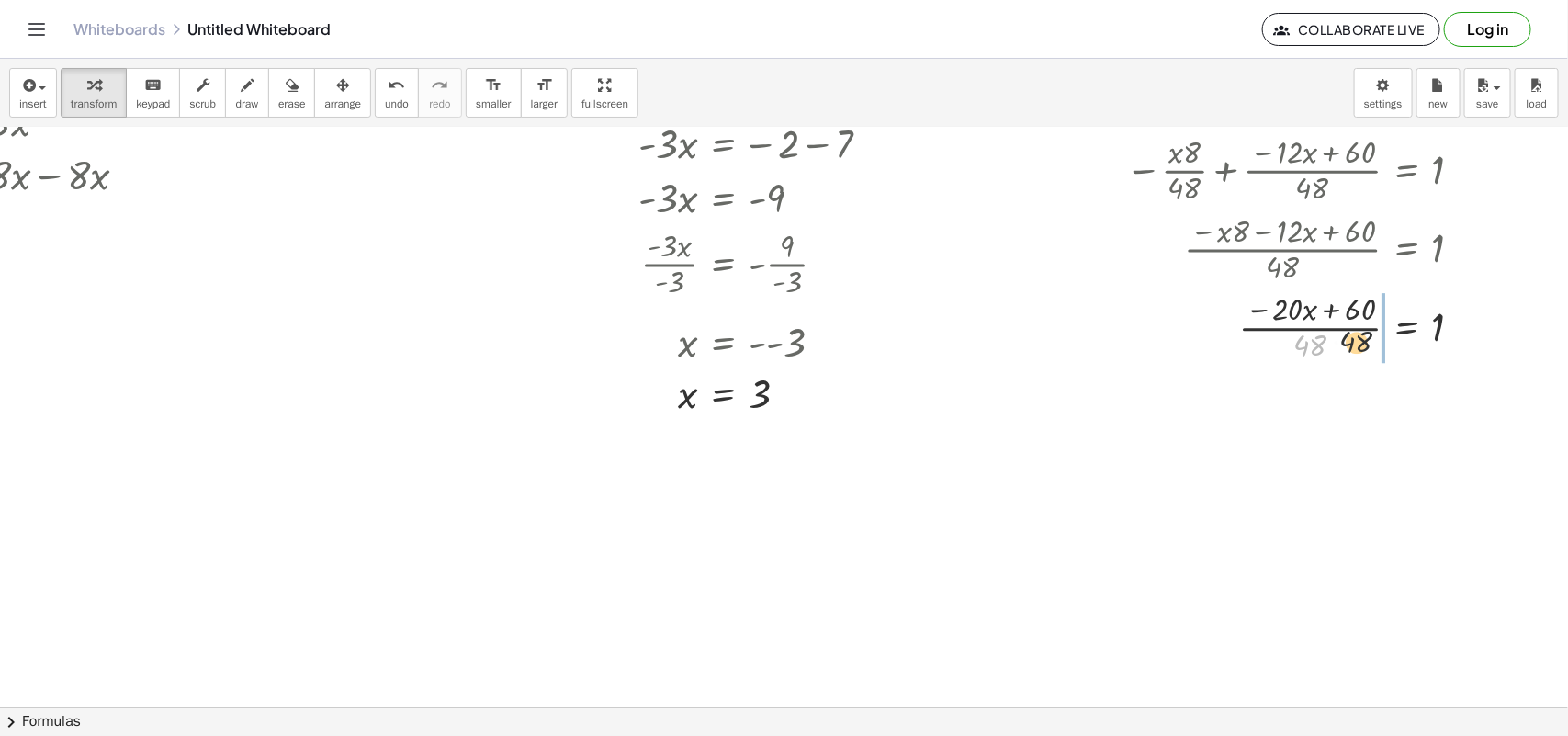 drag, startPoint x: 1358, startPoint y: 350, endPoint x: 1419, endPoint y: 334, distance: 63.06346 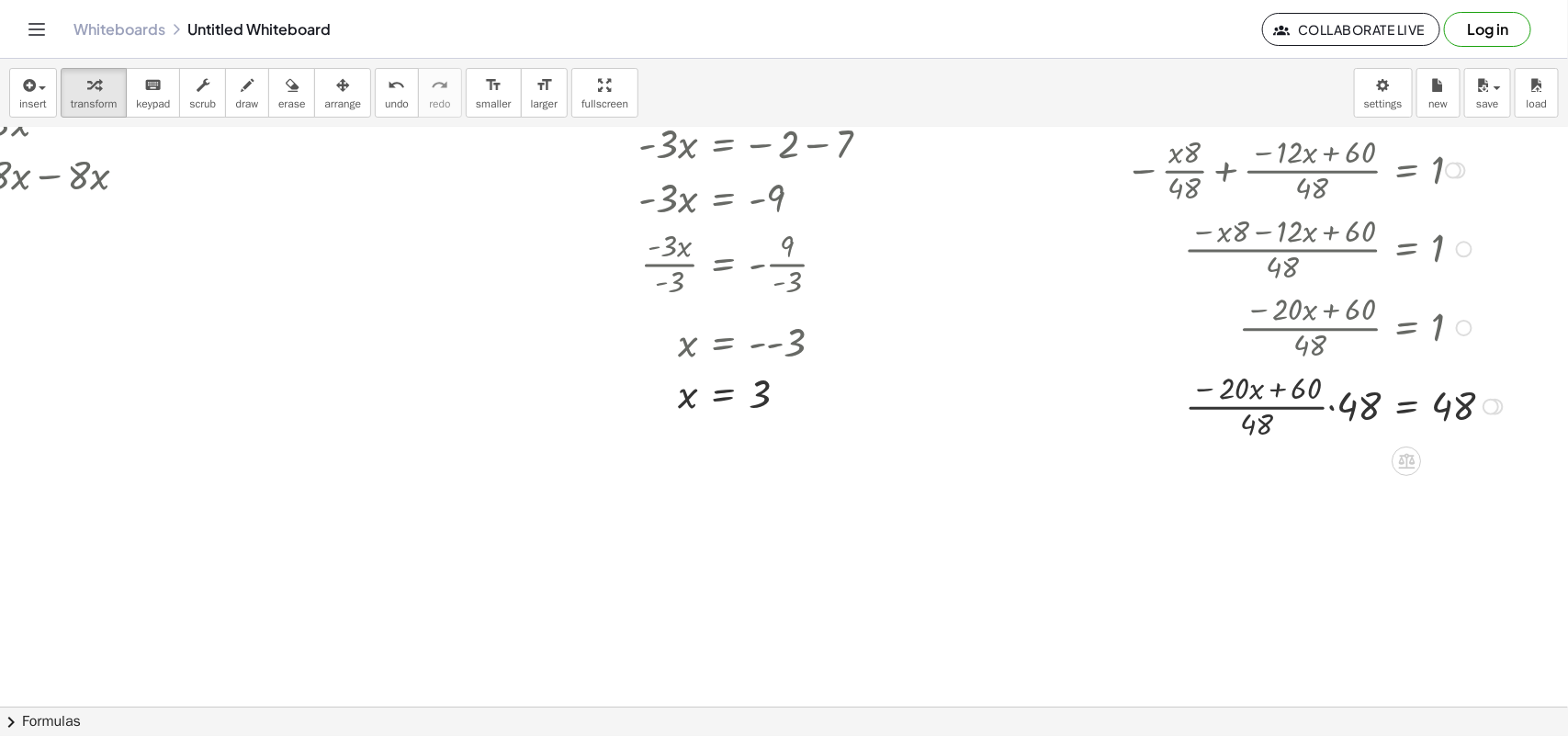 click at bounding box center (1345, 405) 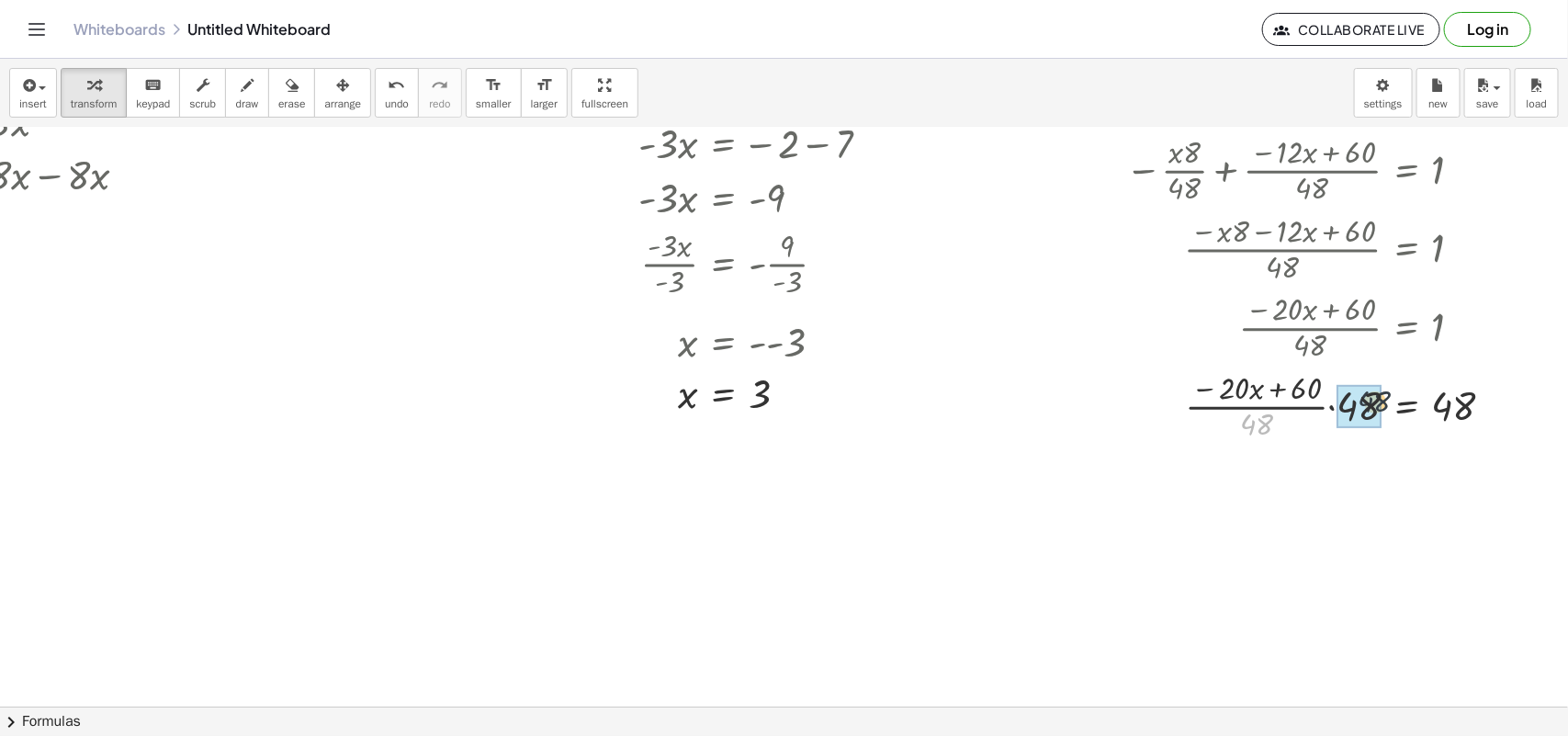 drag, startPoint x: 1339, startPoint y: 416, endPoint x: 1384, endPoint y: 400, distance: 47.759816 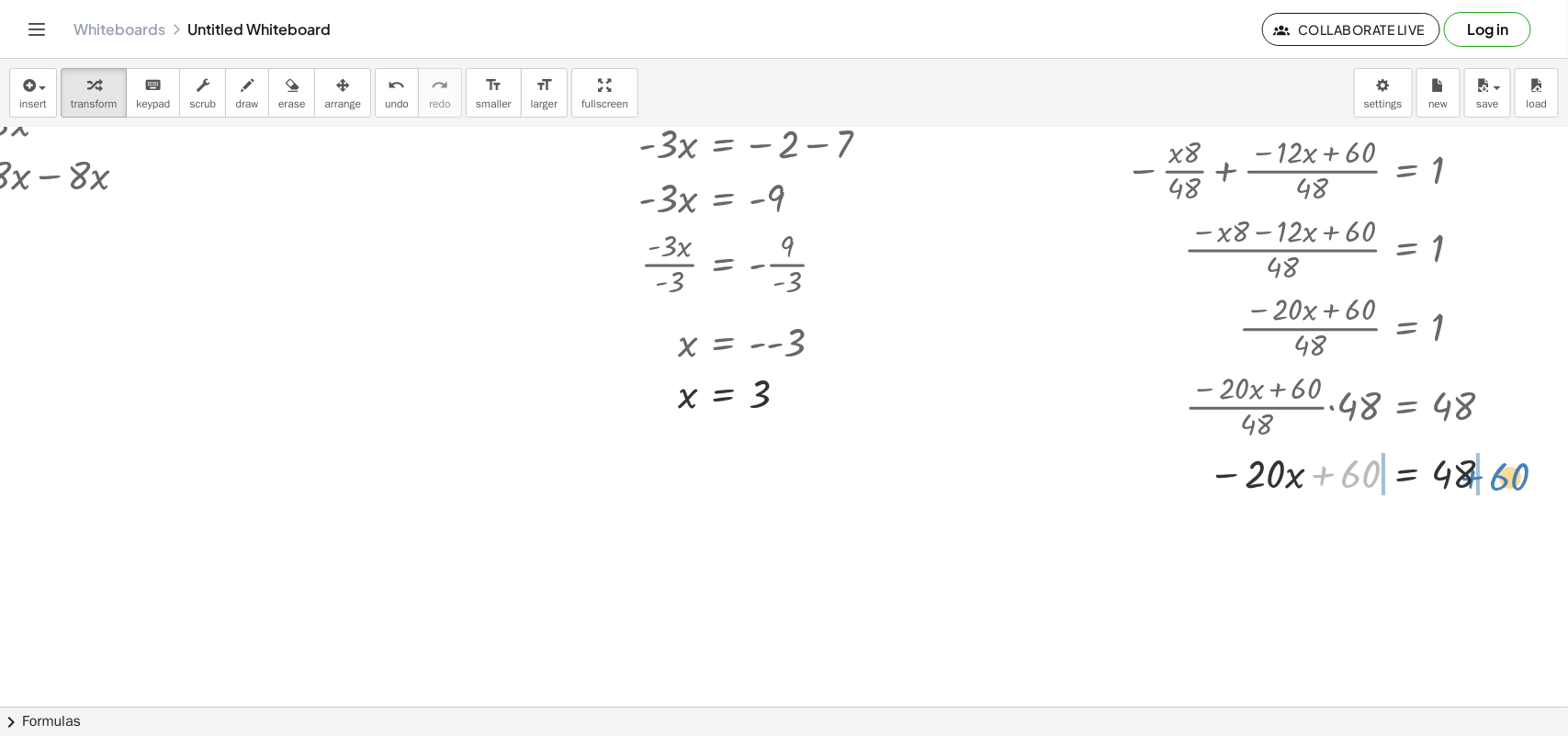 drag, startPoint x: 1325, startPoint y: 483, endPoint x: 1472, endPoint y: 487, distance: 147.05441 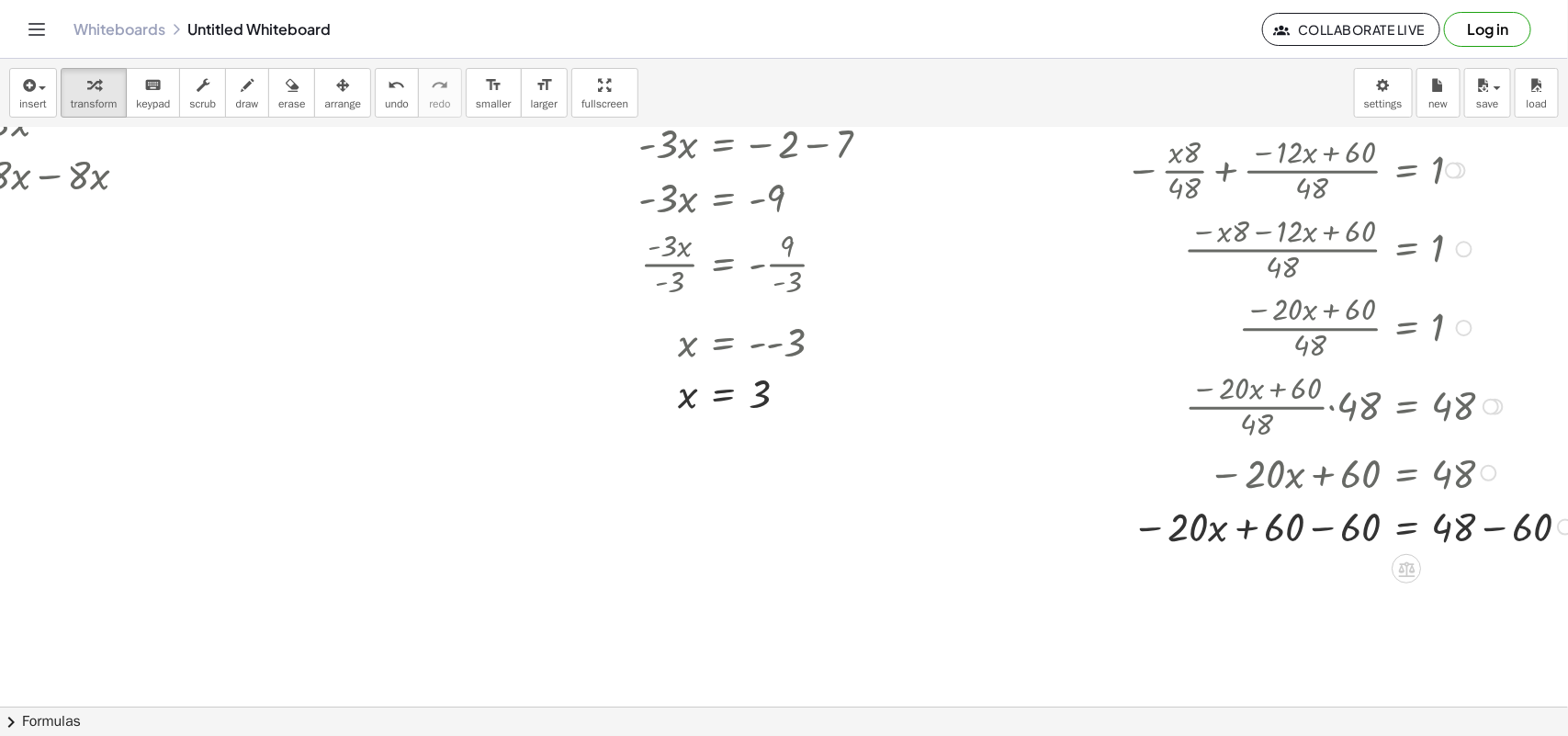 click at bounding box center (1345, 526) 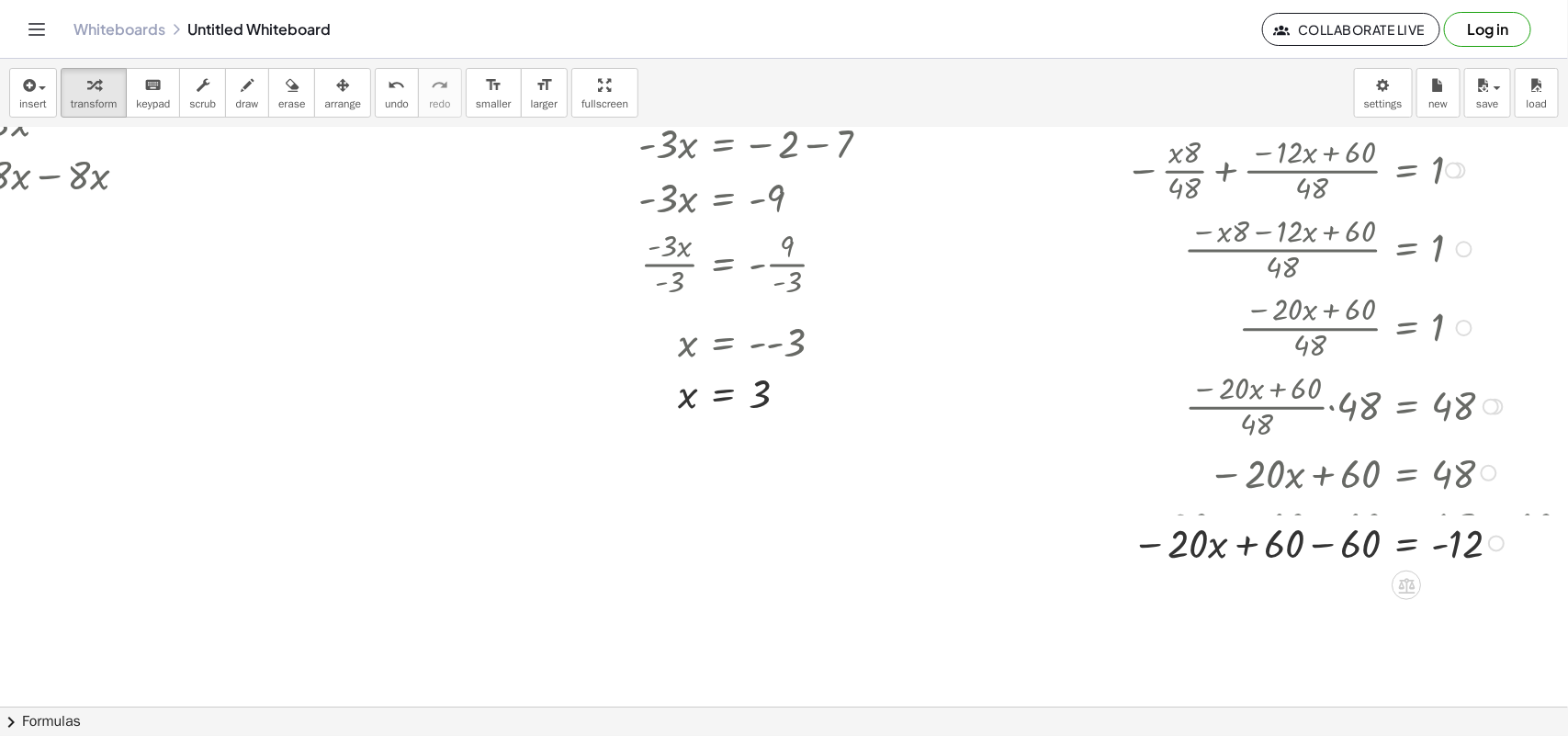 click at bounding box center (1345, 542) 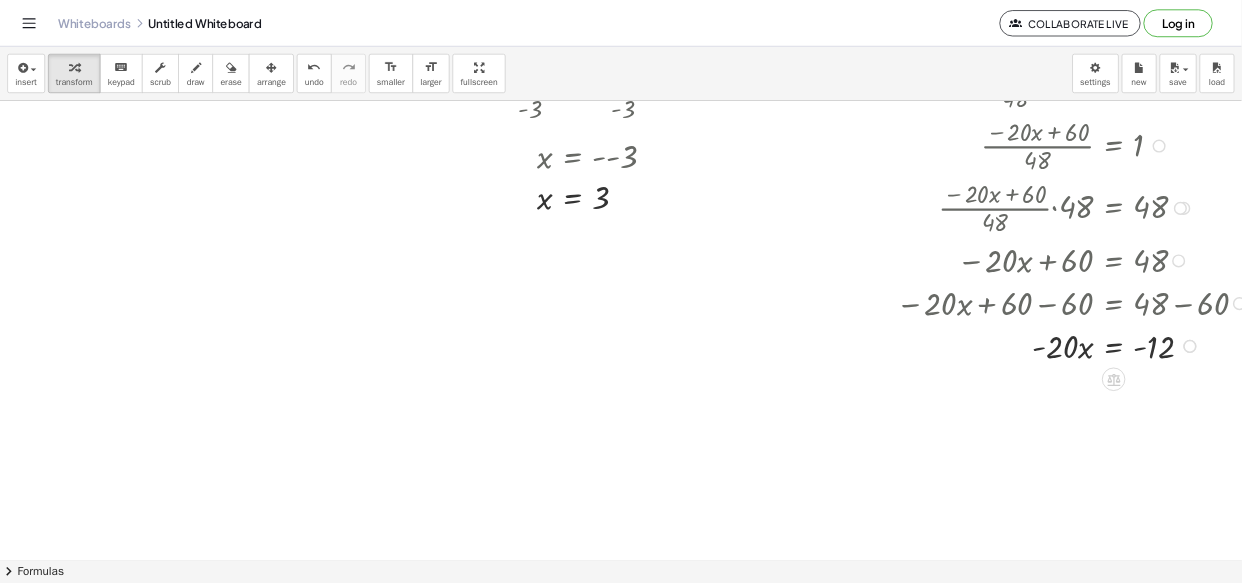 scroll, scrollTop: 1528, scrollLeft: 460, axis: both 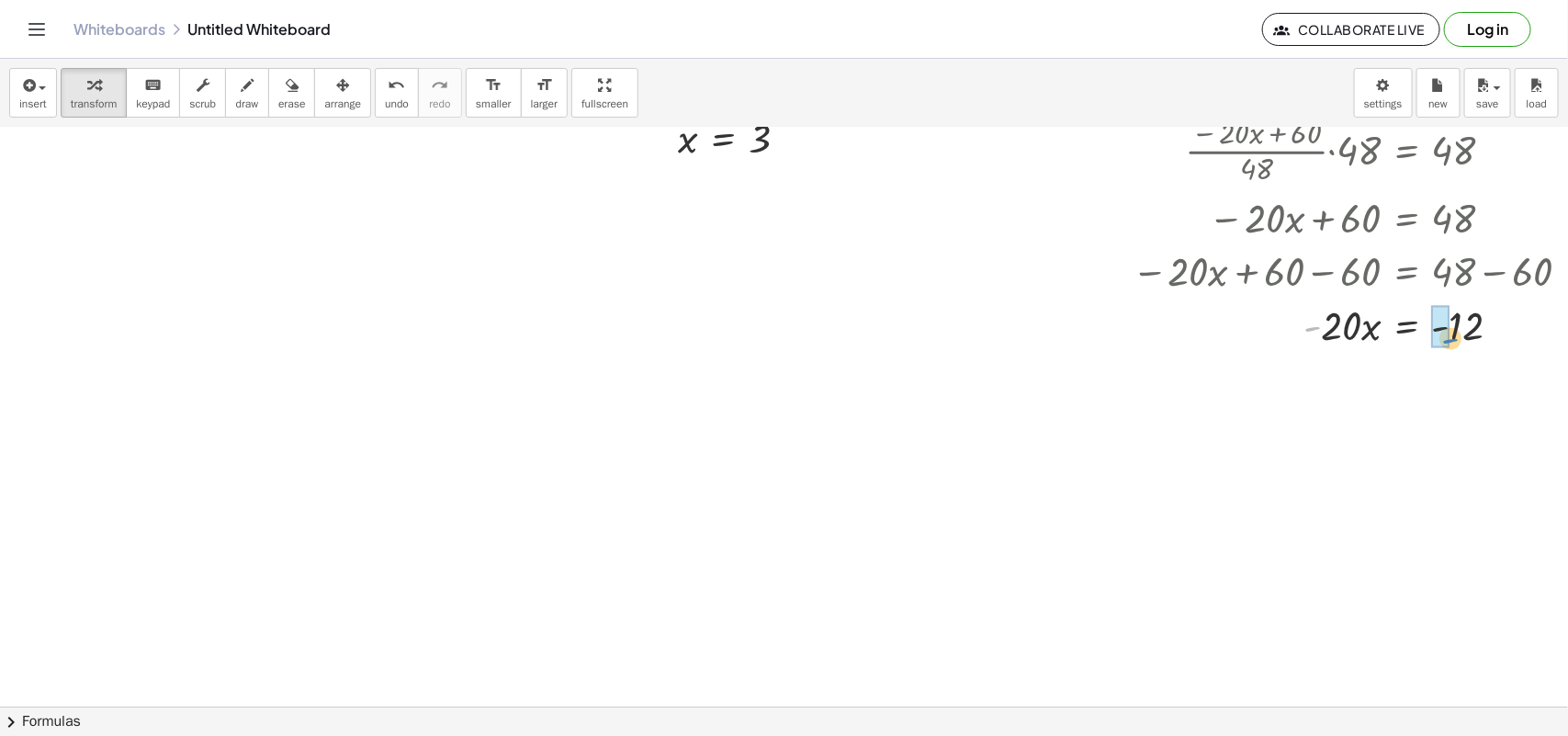 drag, startPoint x: 1312, startPoint y: 333, endPoint x: 1447, endPoint y: 345, distance: 135.53228 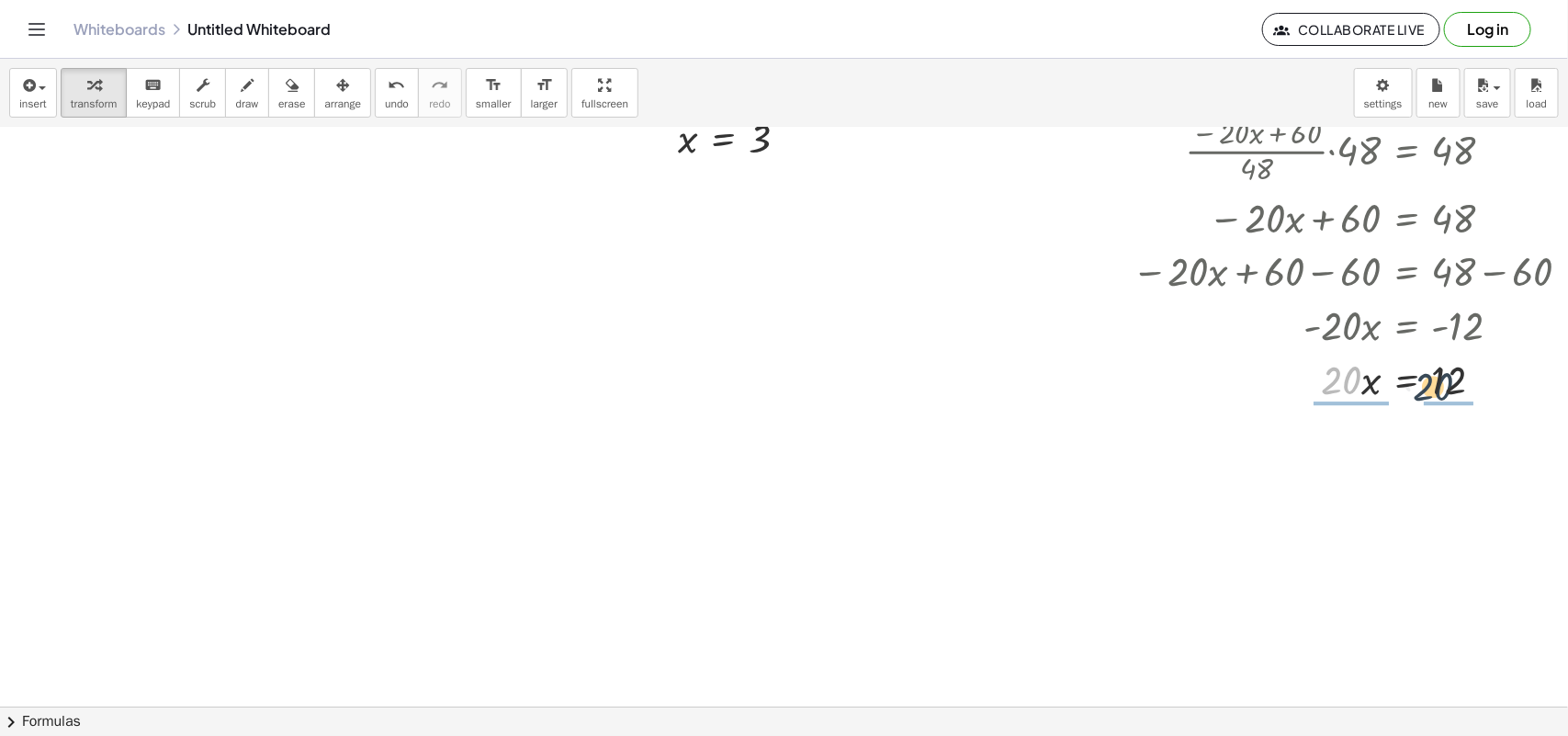 drag, startPoint x: 1347, startPoint y: 378, endPoint x: 1448, endPoint y: 387, distance: 101.4002 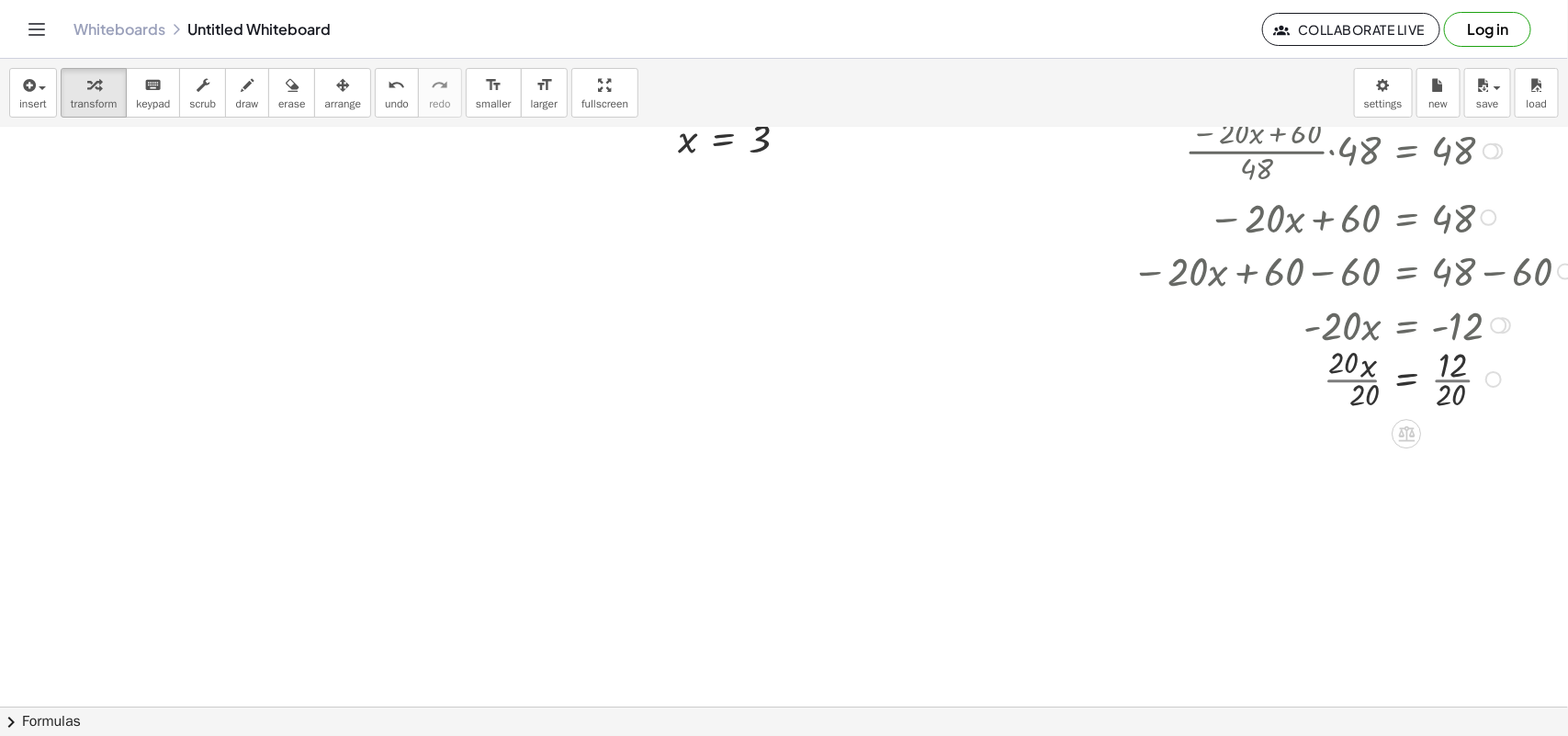 click at bounding box center [1345, 379] 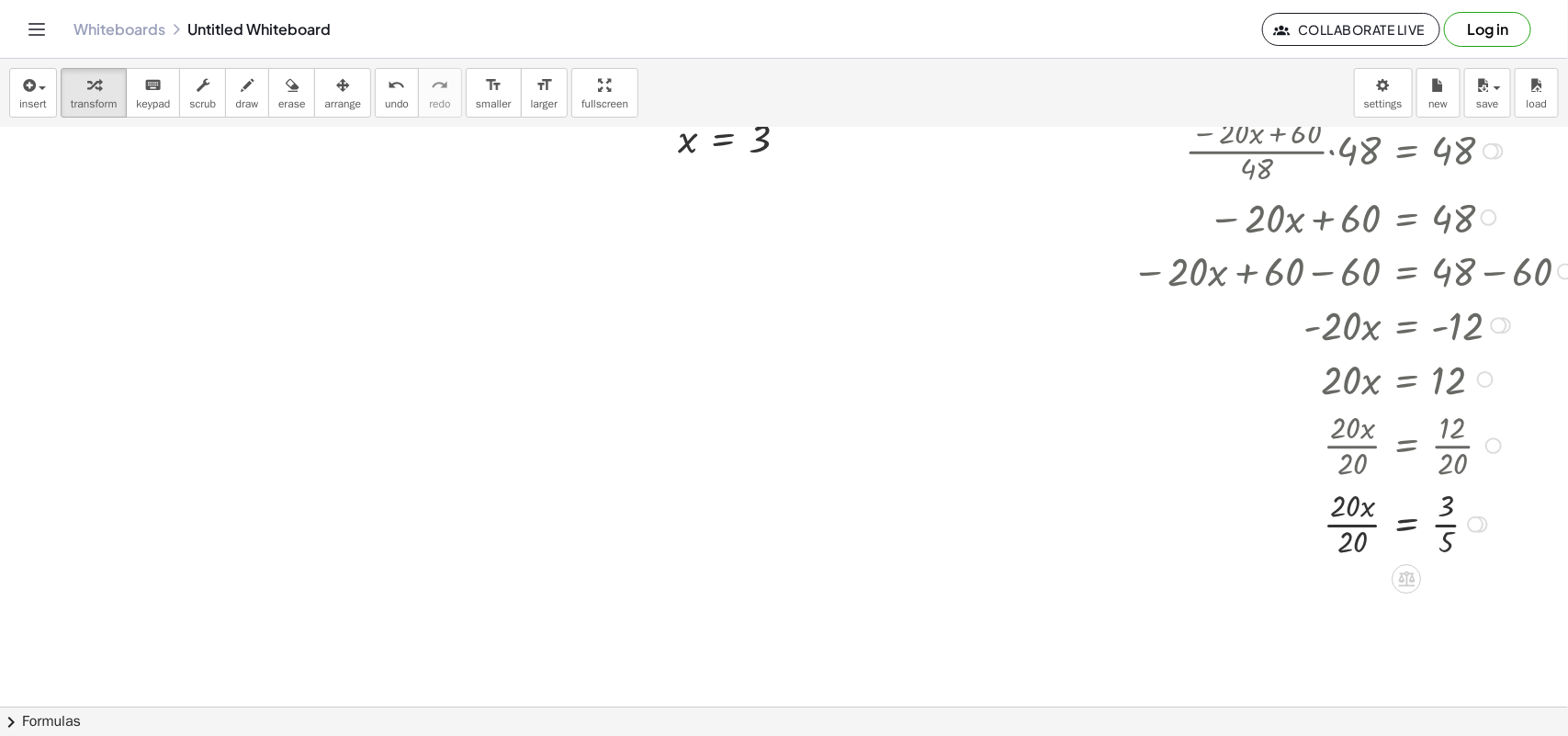 click at bounding box center [1345, 524] 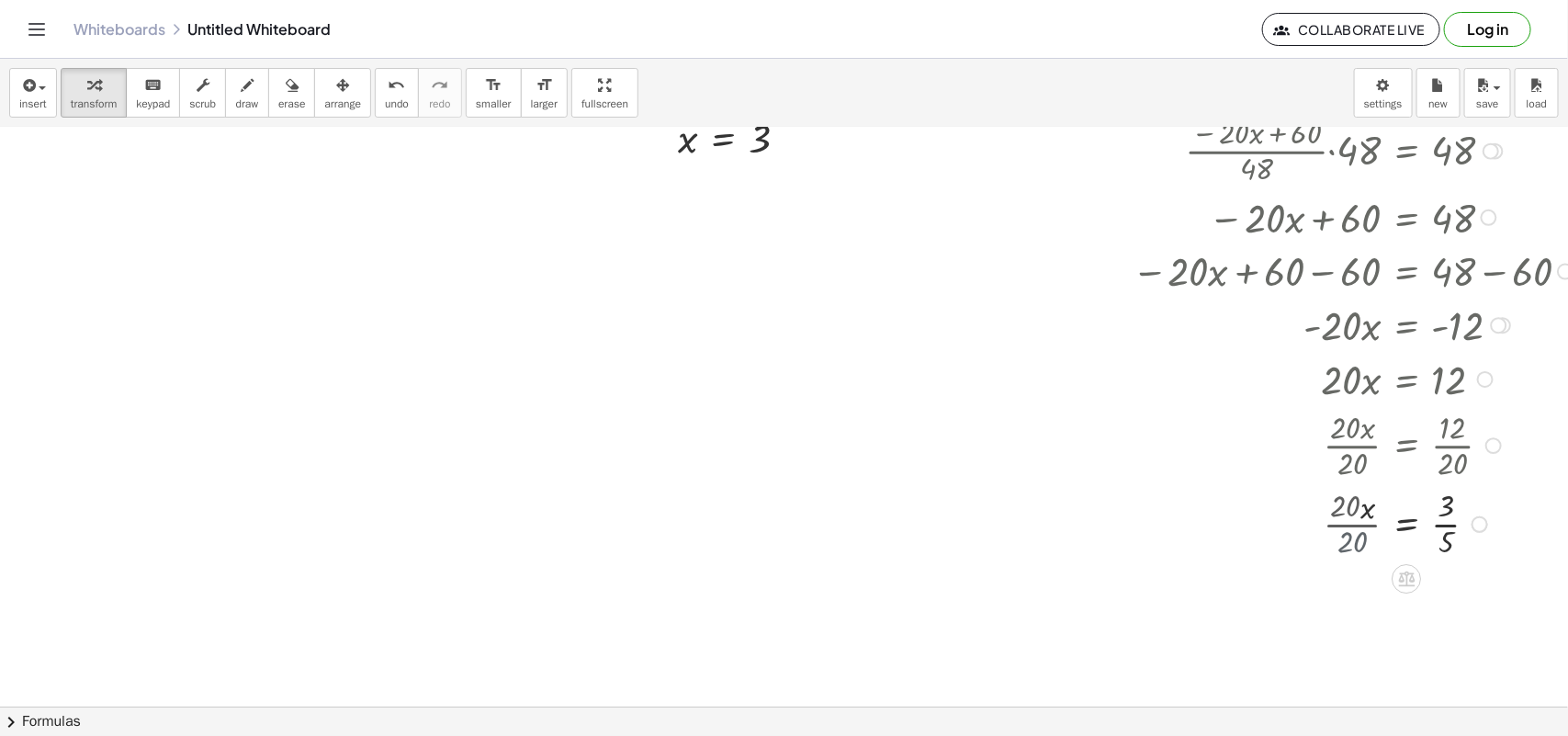 click at bounding box center [1345, 524] 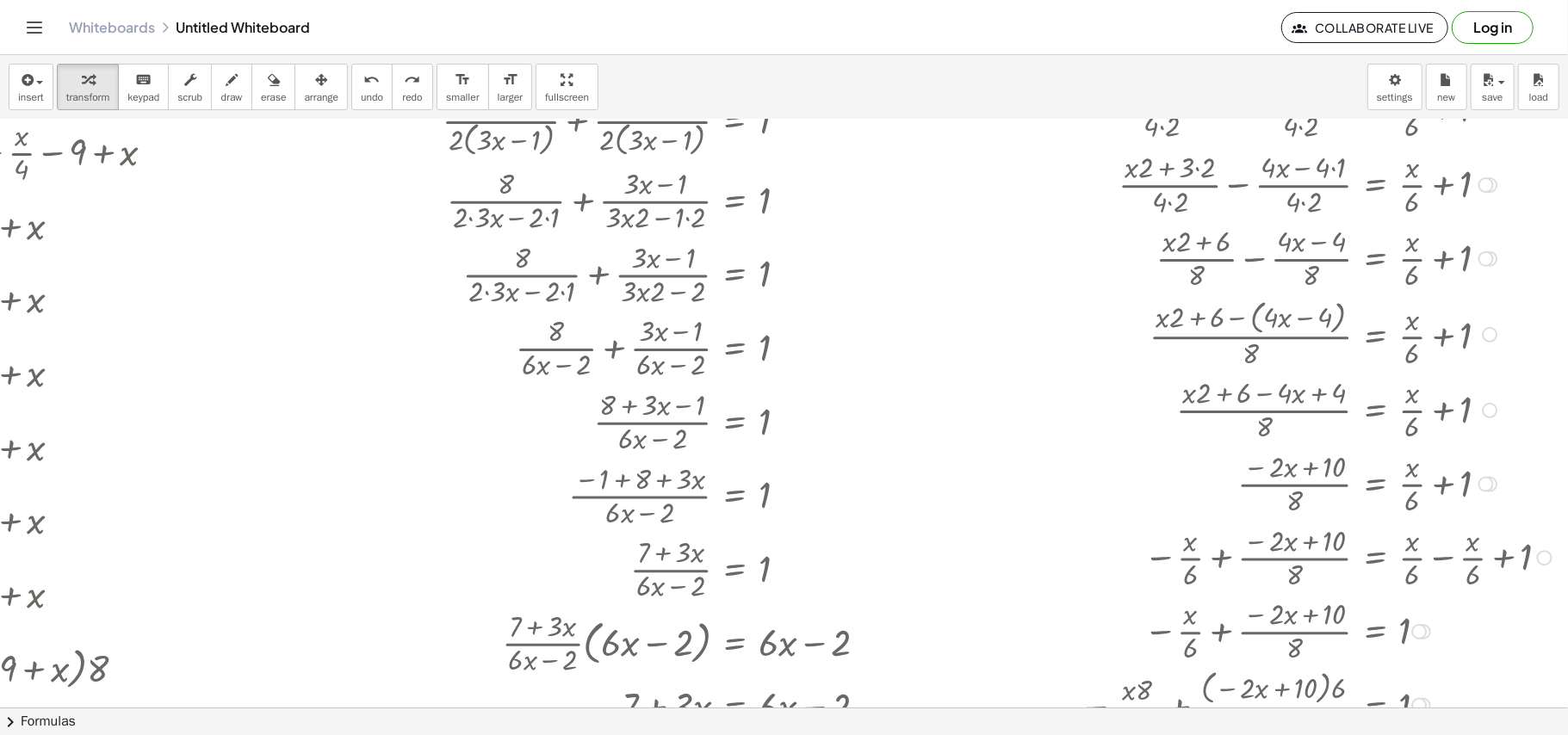 scroll, scrollTop: 129, scrollLeft: 356, axis: both 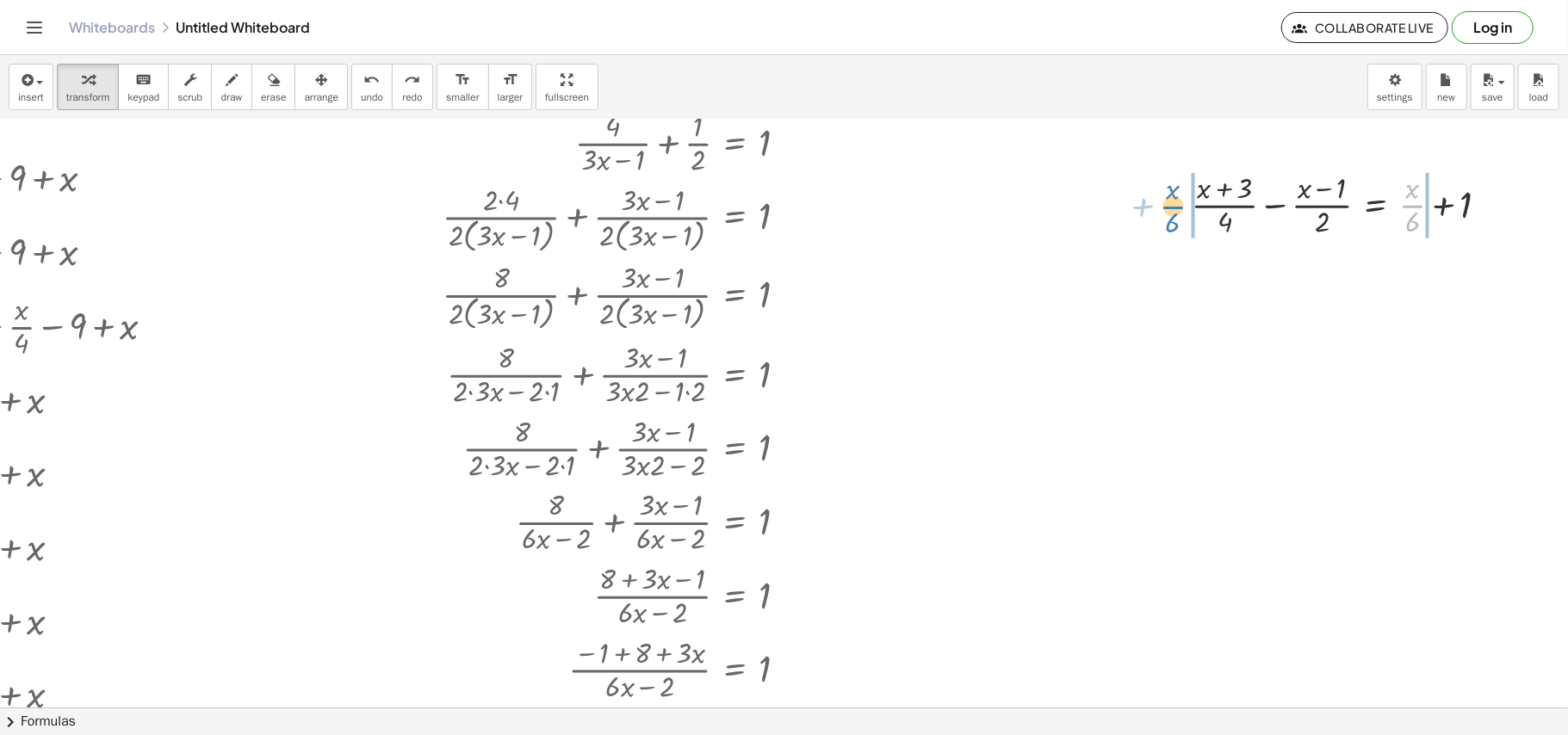 drag, startPoint x: 1391, startPoint y: 214, endPoint x: 1150, endPoint y: 215, distance: 241.0021 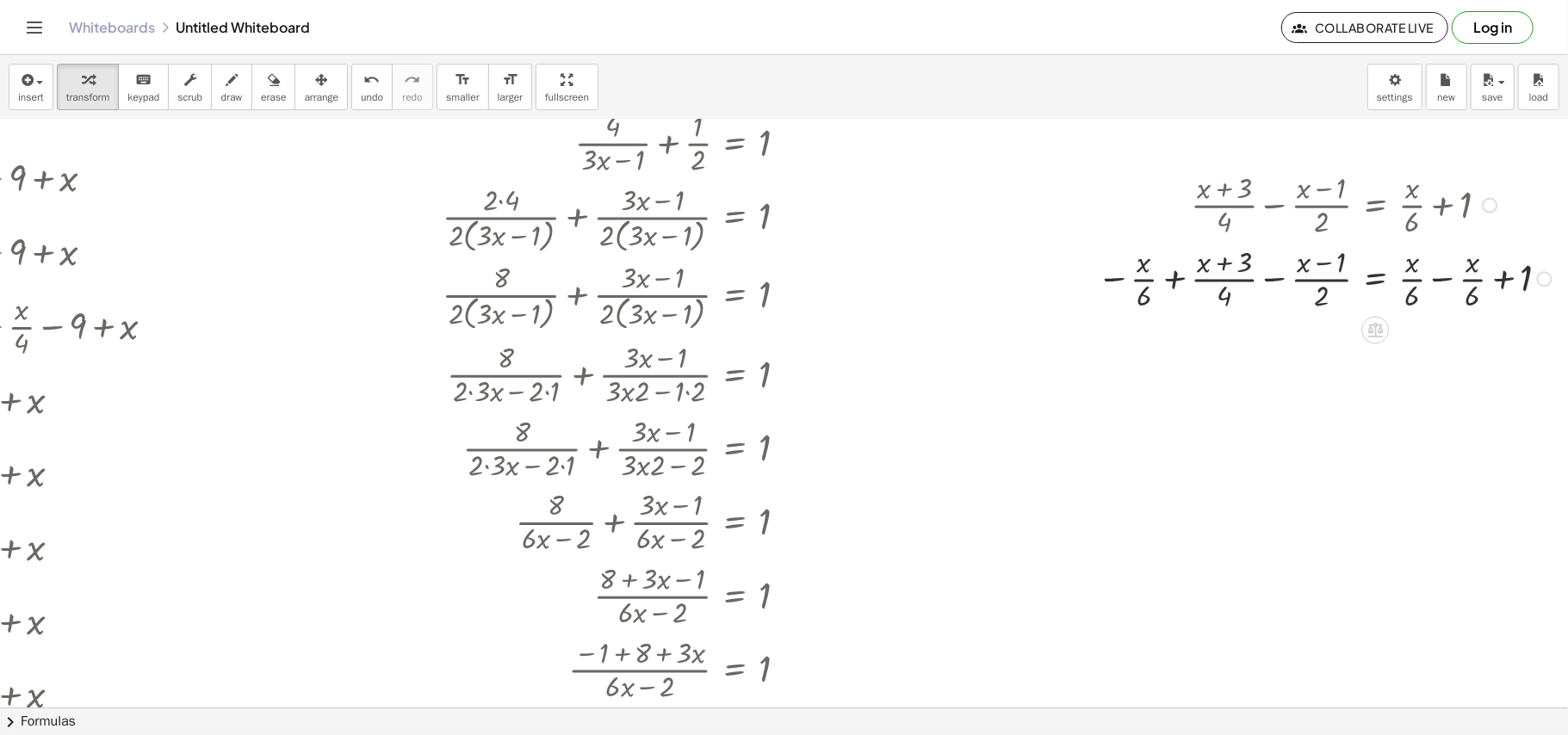 click at bounding box center (1327, 278) 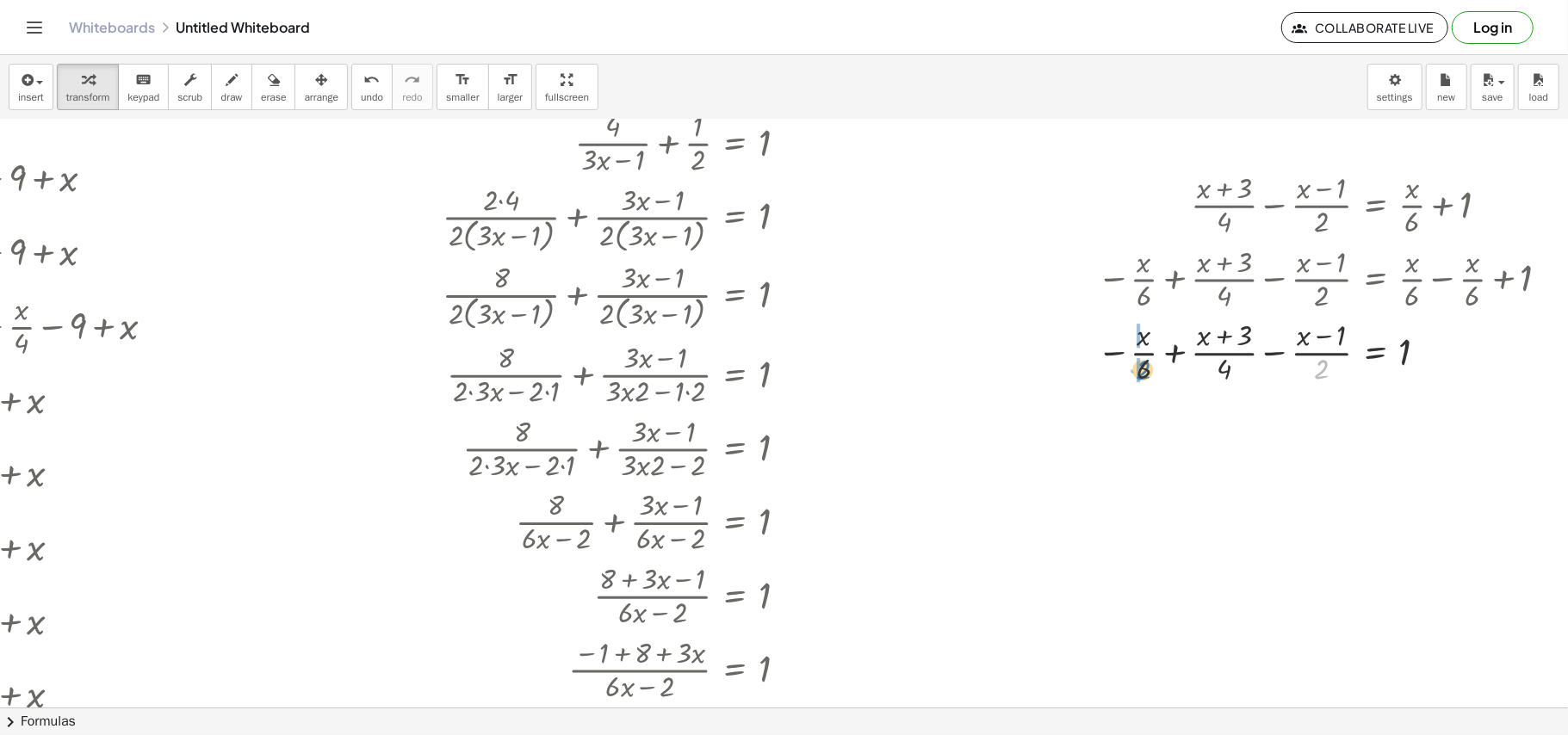 drag, startPoint x: 1306, startPoint y: 363, endPoint x: 1127, endPoint y: 363, distance: 179 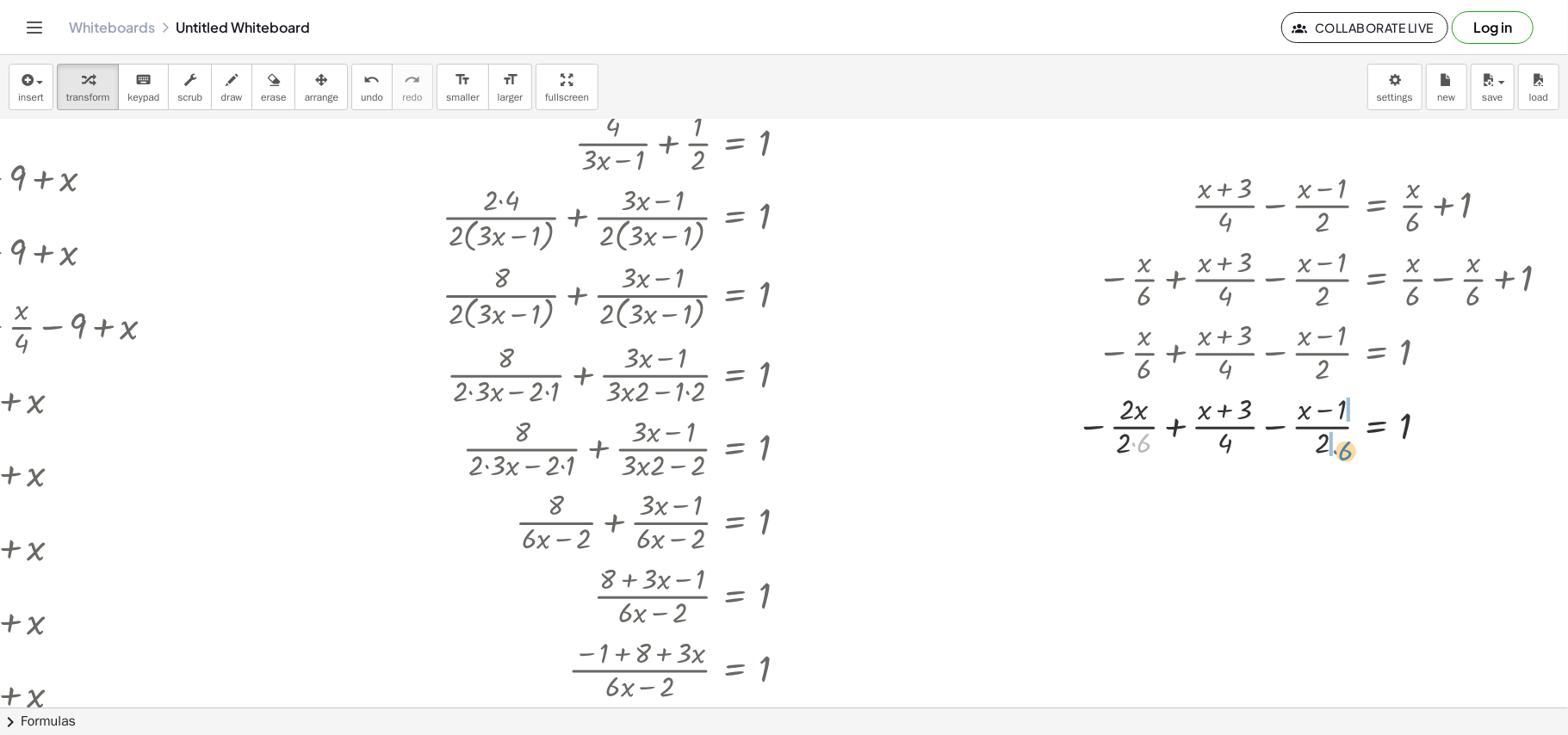 drag, startPoint x: 1125, startPoint y: 451, endPoint x: 1327, endPoint y: 459, distance: 202.15835 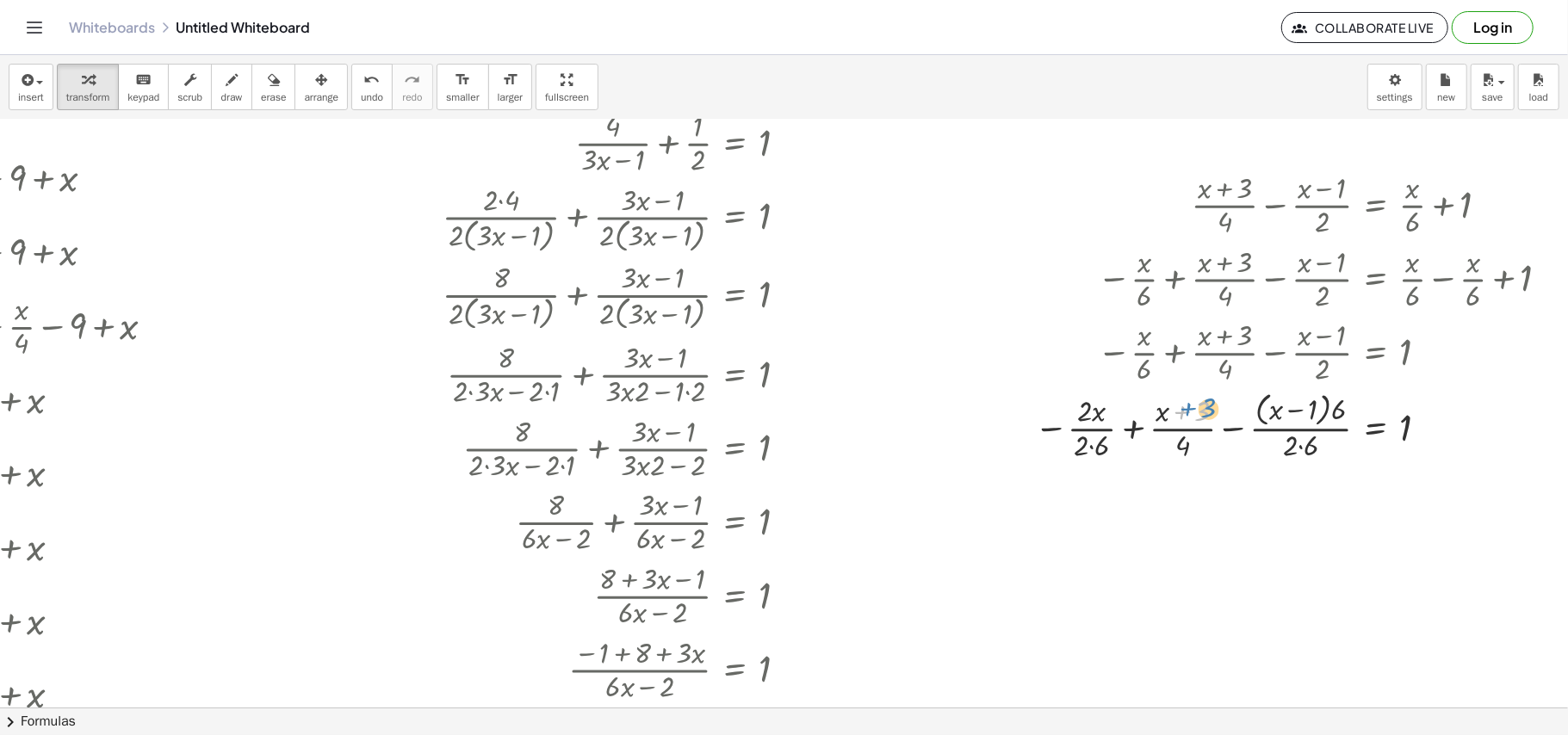 click at bounding box center (1295, 425) 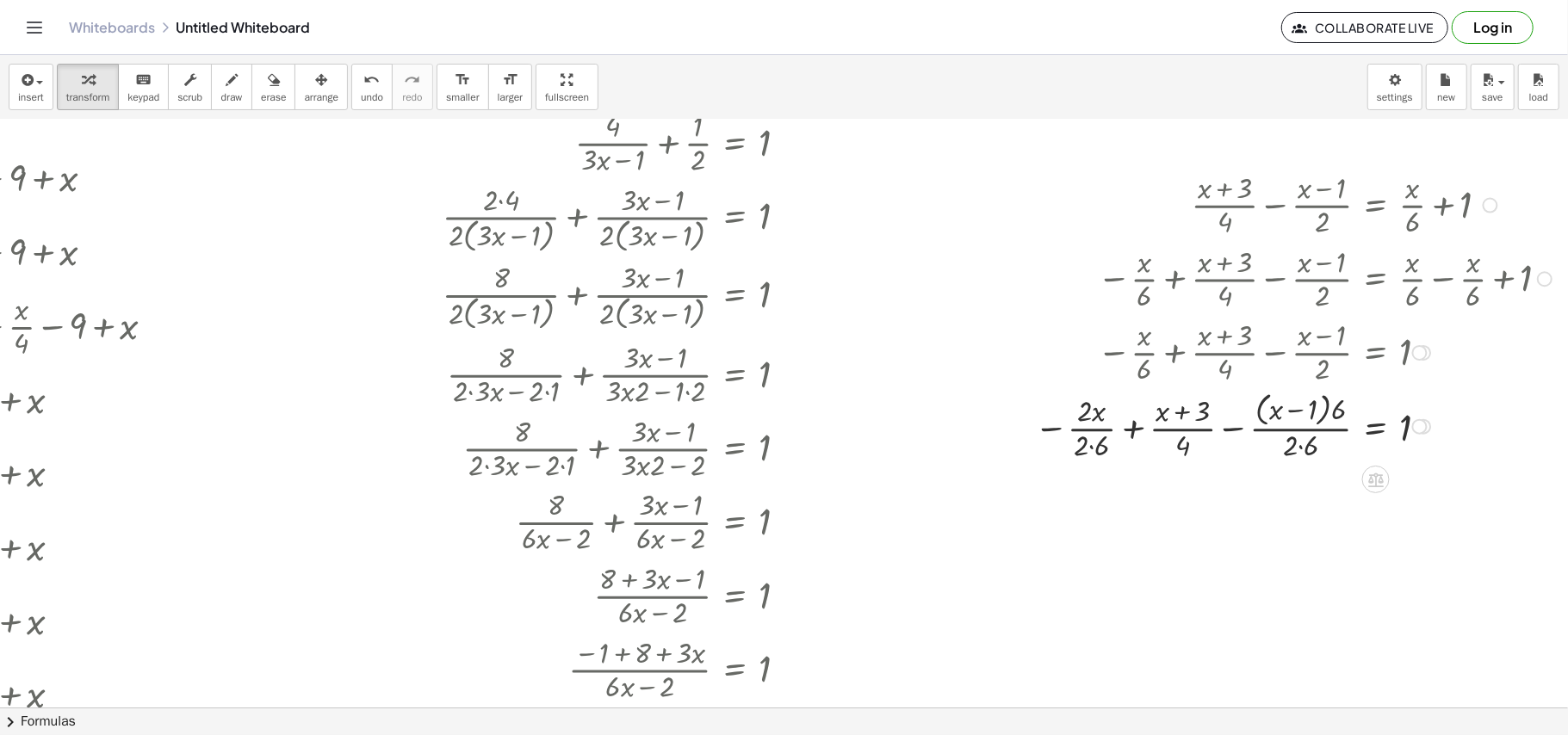 click at bounding box center (1295, 425) 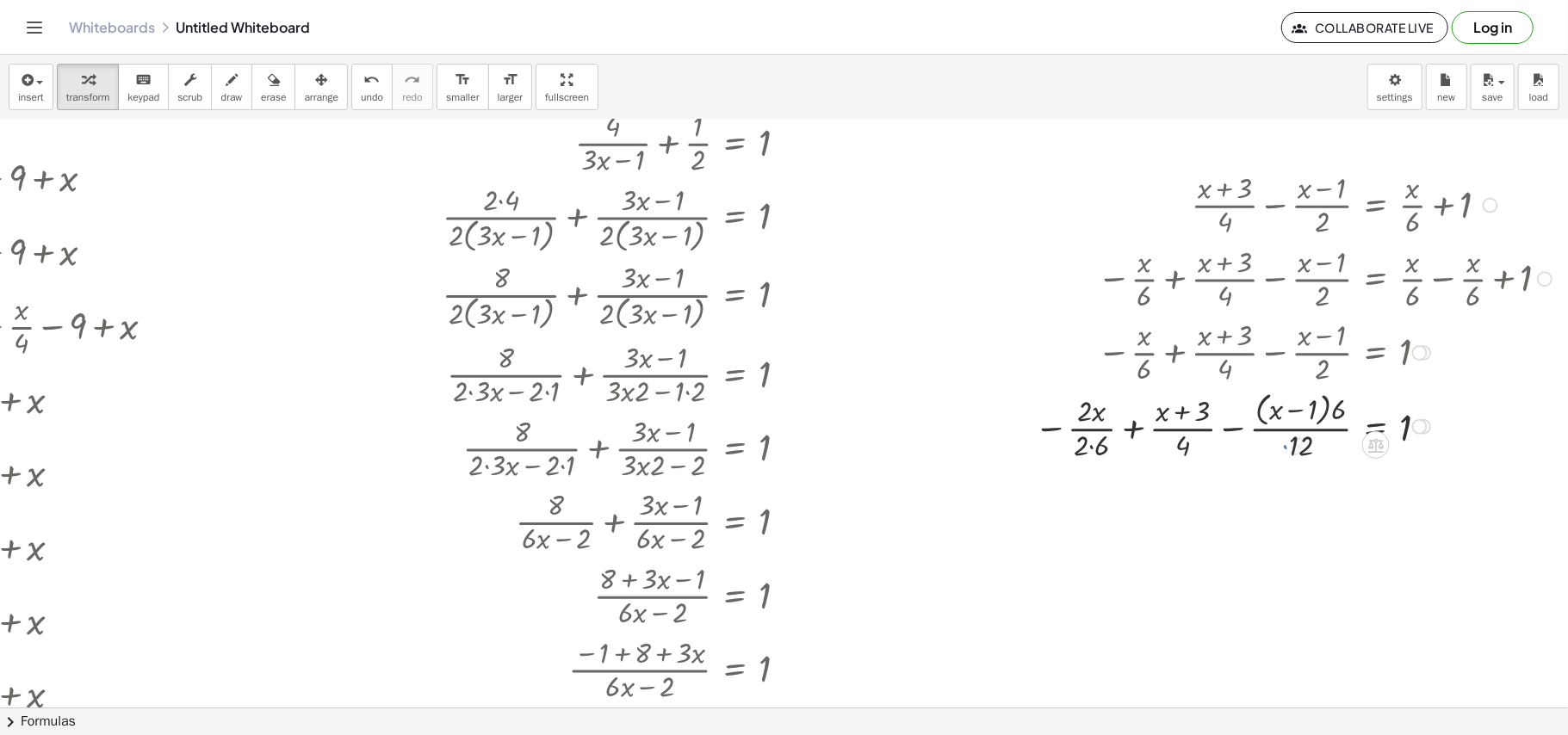 click at bounding box center [1295, 425] 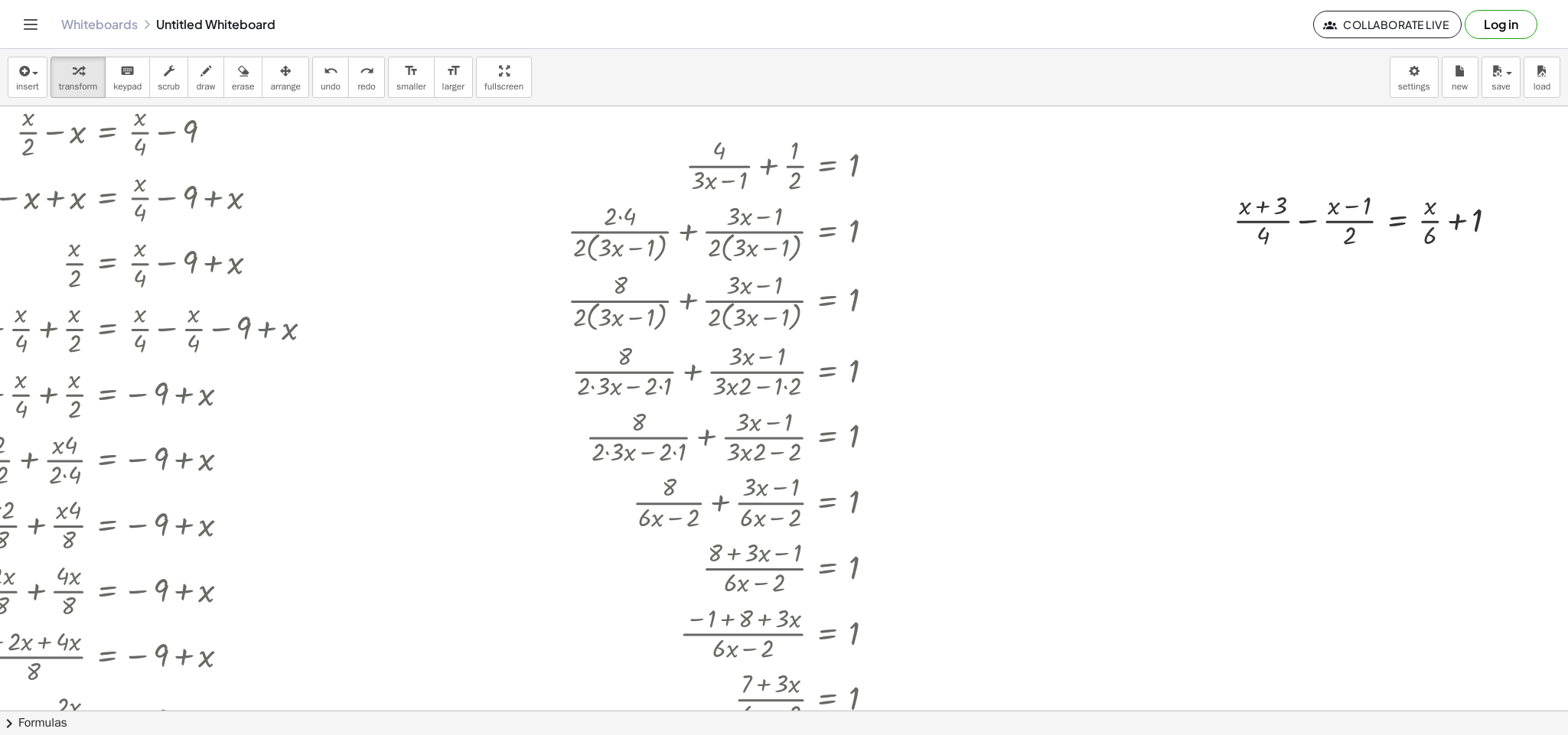 scroll, scrollTop: 0, scrollLeft: 145, axis: horizontal 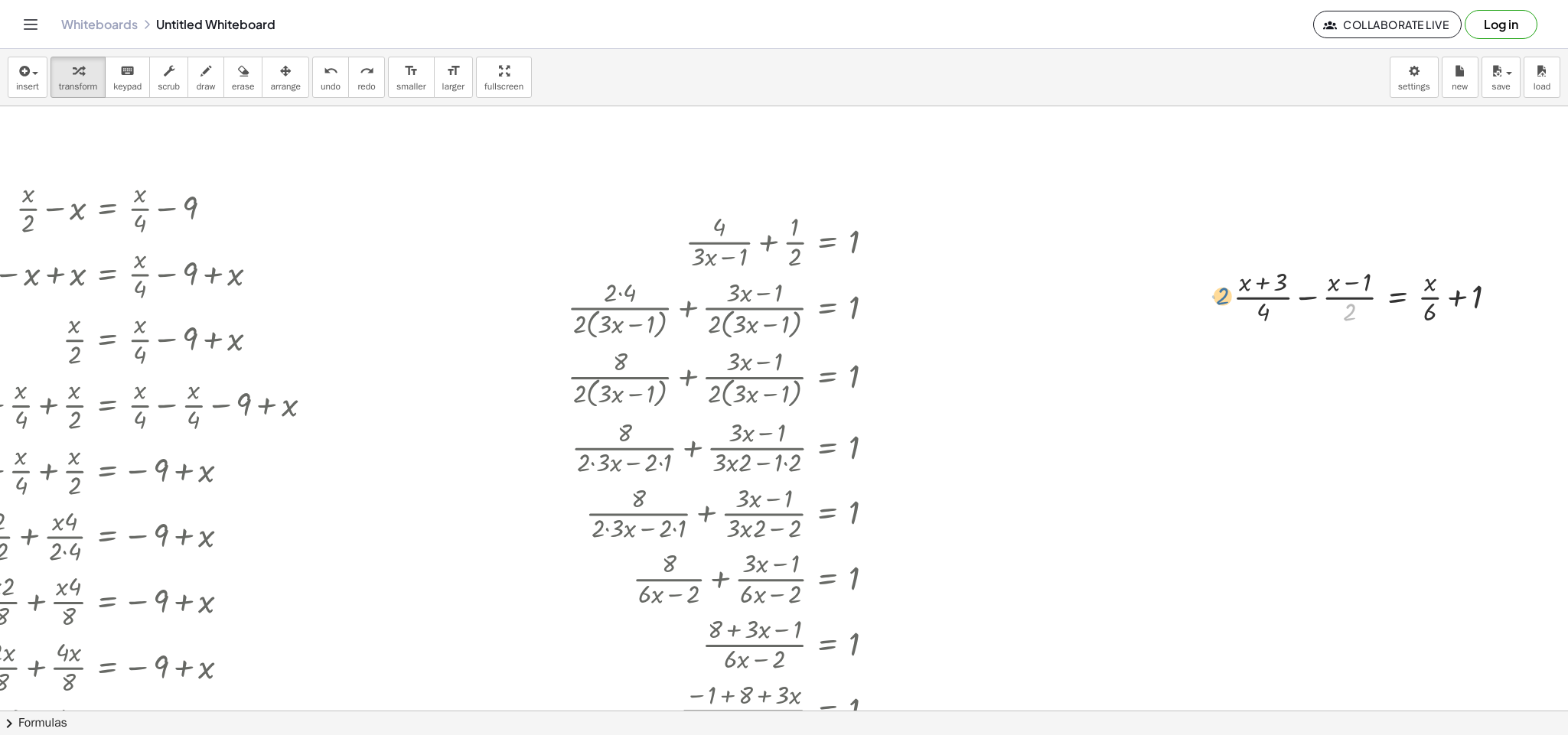 drag, startPoint x: 1323, startPoint y: 324, endPoint x: 1182, endPoint y: 301, distance: 142.8636 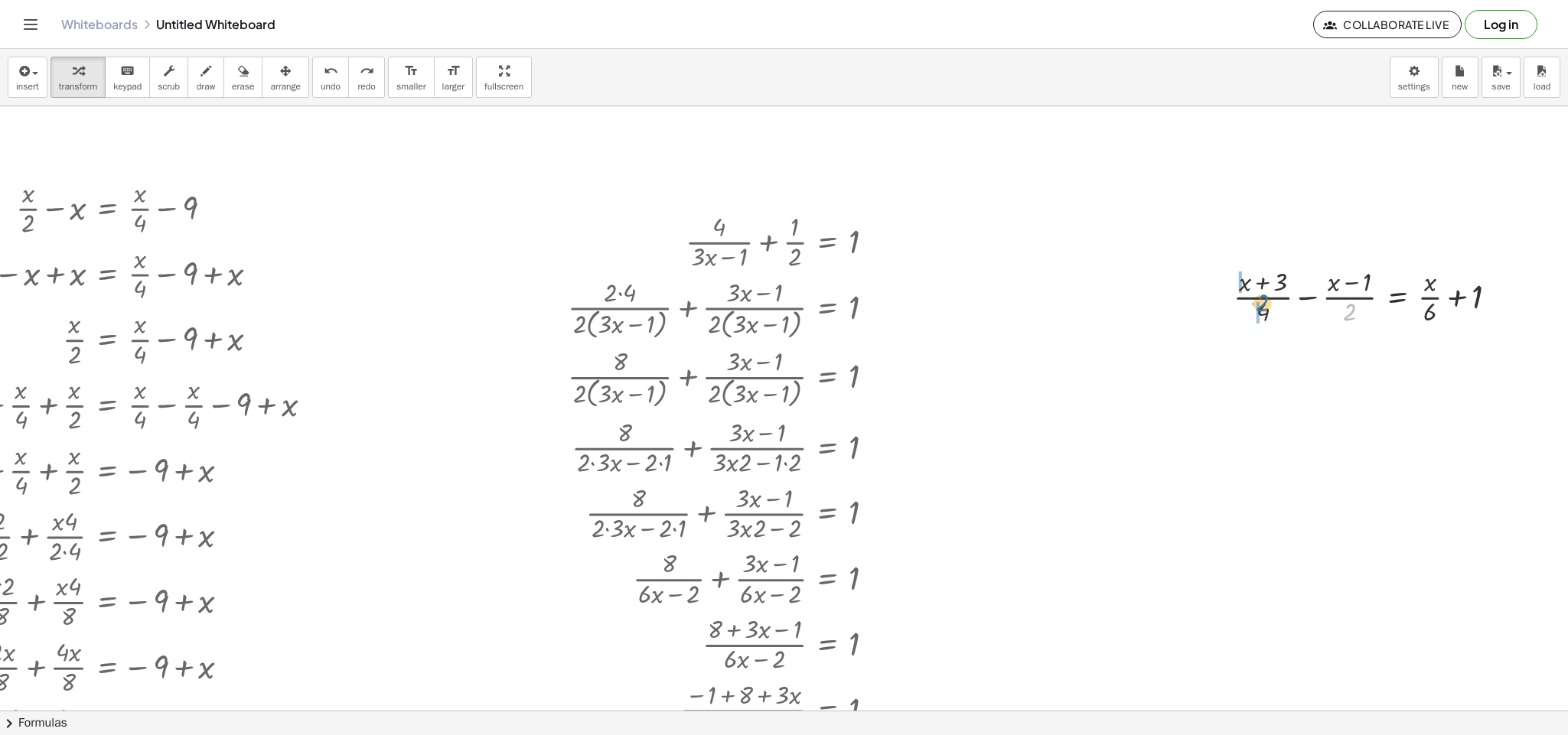 drag, startPoint x: 1330, startPoint y: 315, endPoint x: 1242, endPoint y: 305, distance: 88.56636 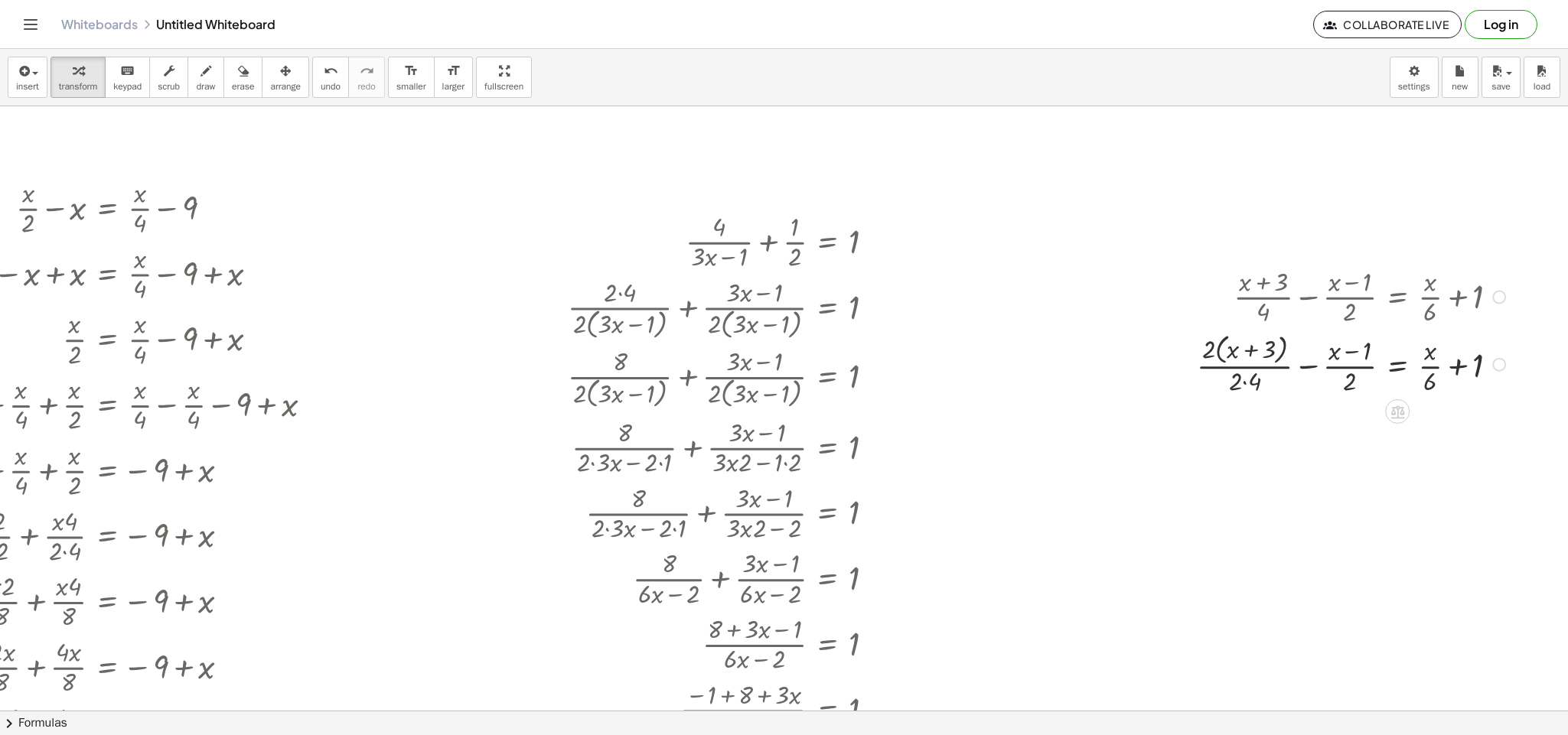 click at bounding box center [1353, 363] 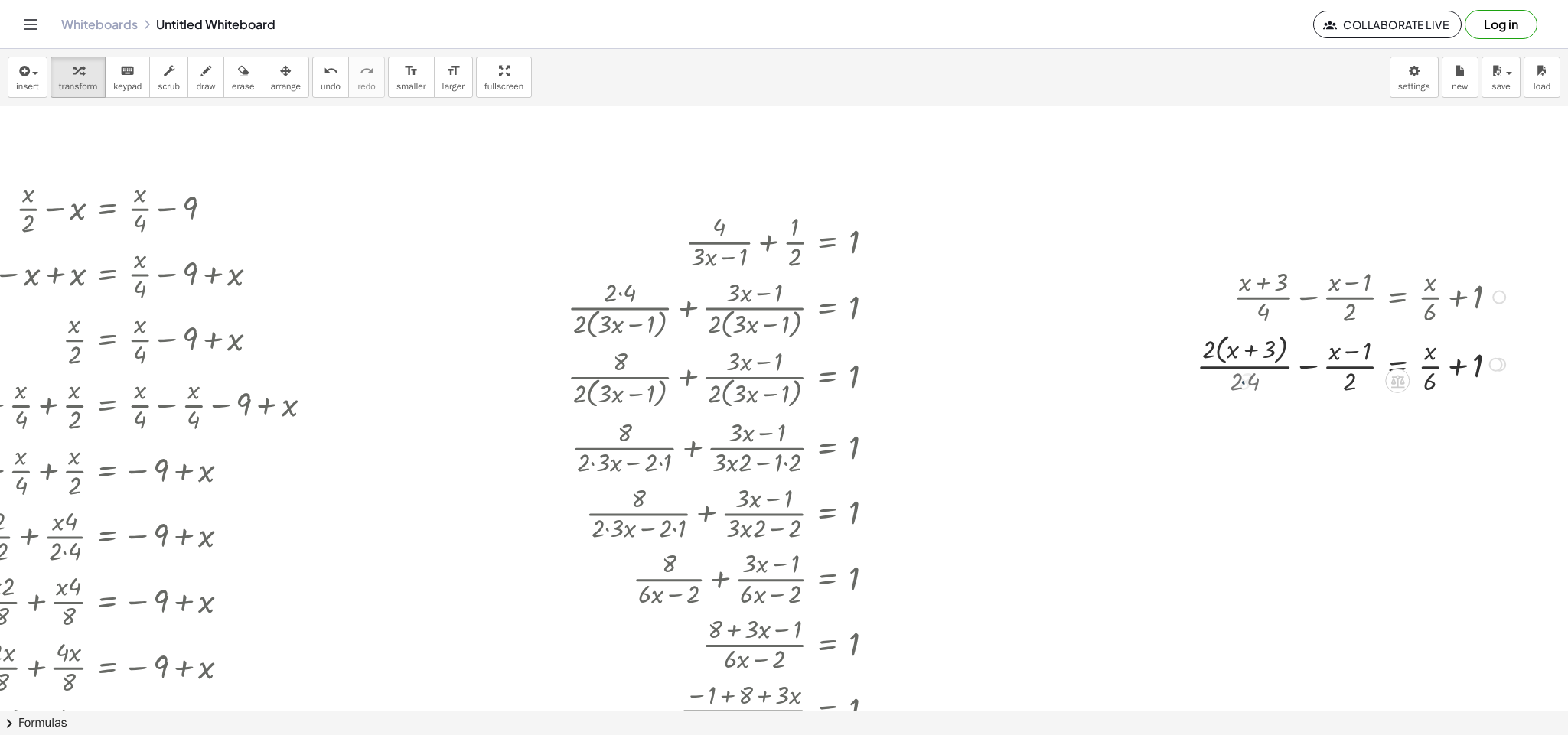 click at bounding box center [1353, 363] 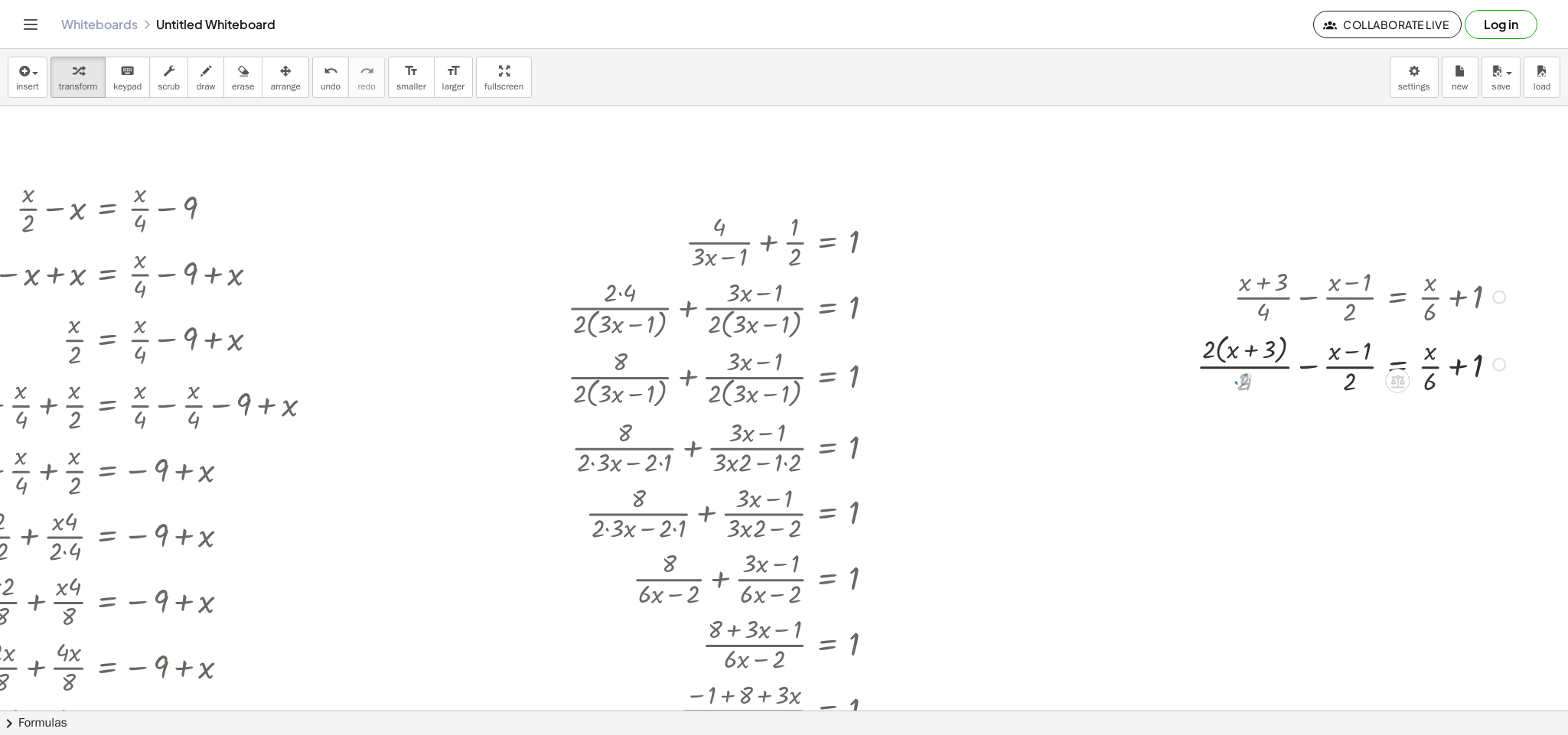 click at bounding box center [1353, 363] 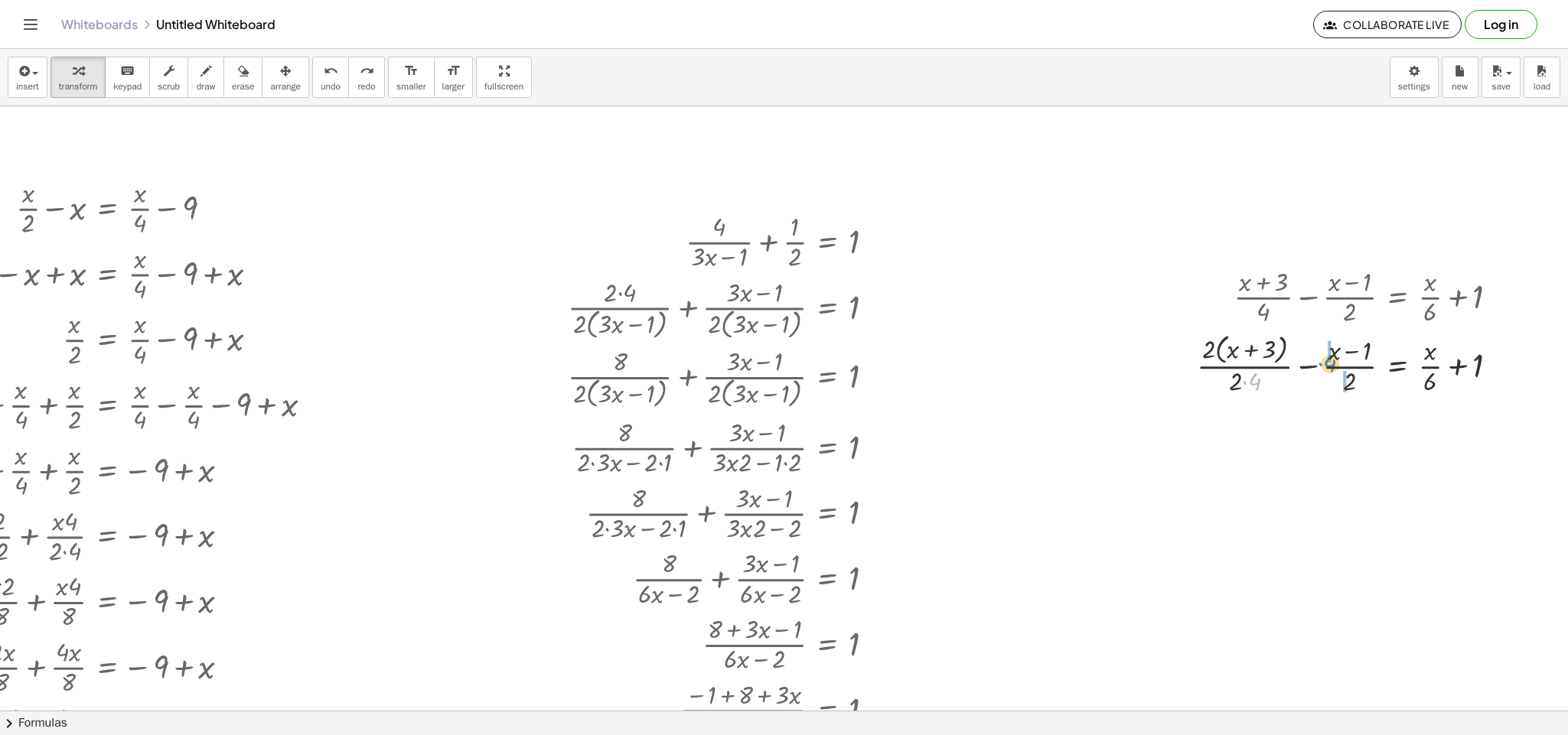 drag, startPoint x: 1226, startPoint y: 385, endPoint x: 1302, endPoint y: 367, distance: 78.1025 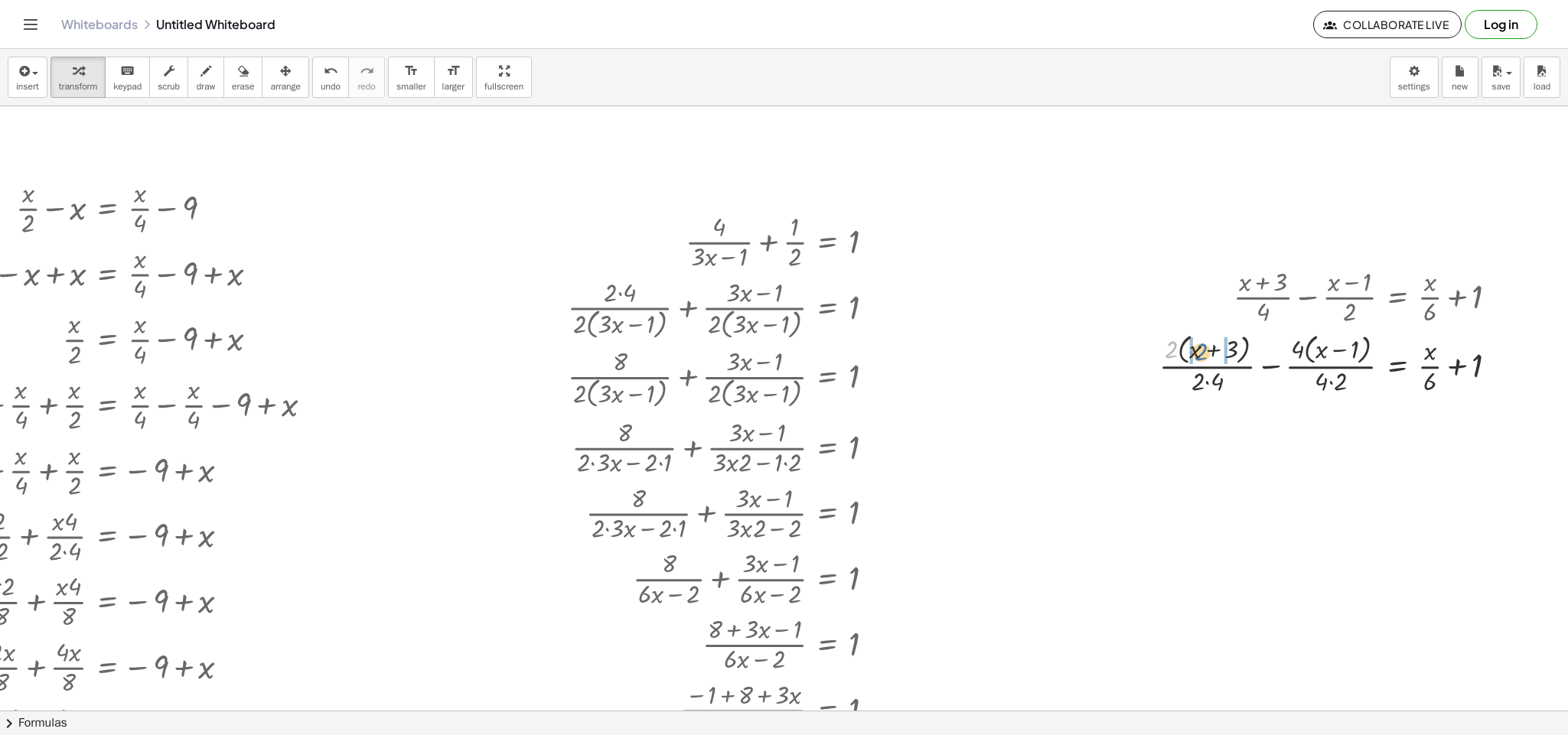 drag, startPoint x: 1151, startPoint y: 347, endPoint x: 1181, endPoint y: 350, distance: 30.149627 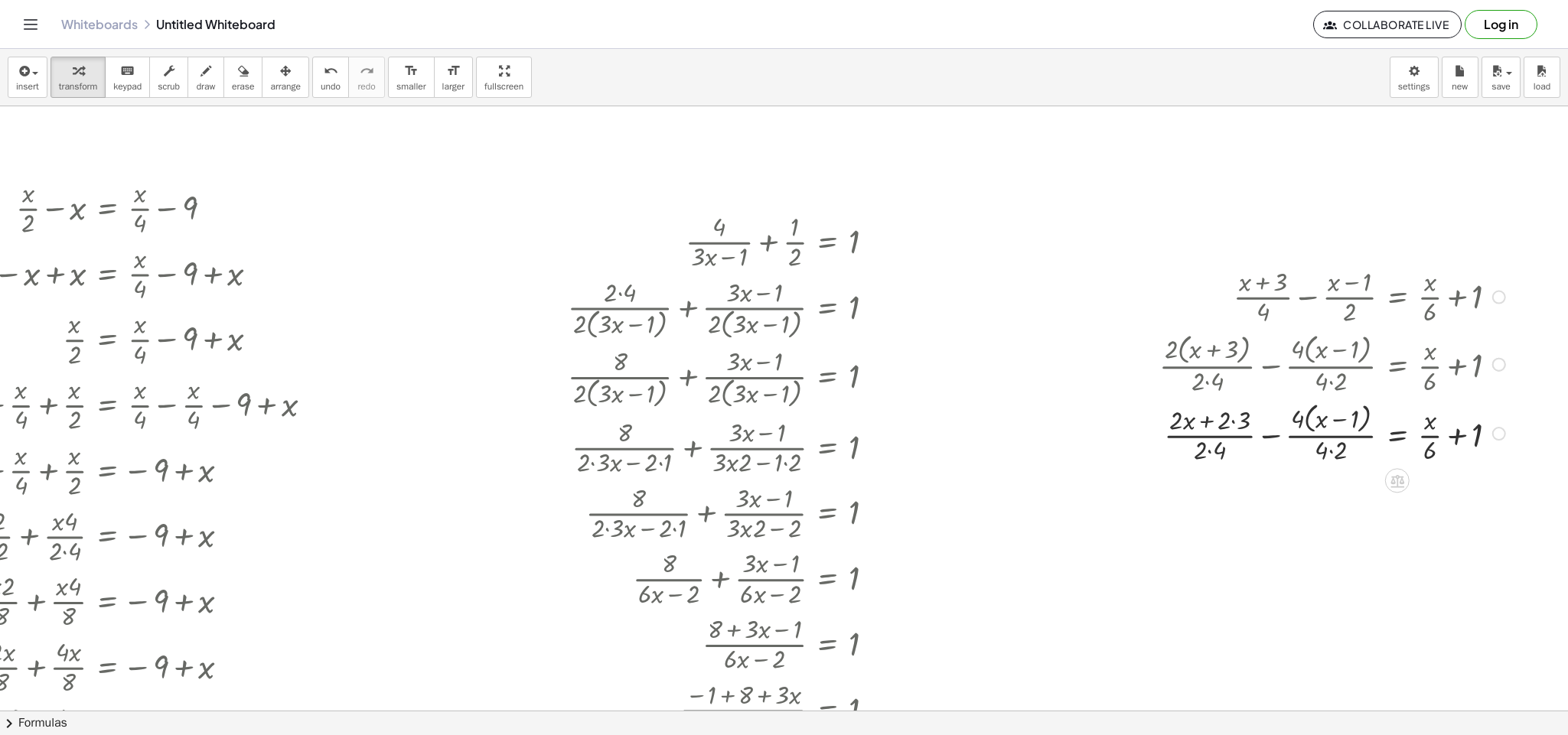 click at bounding box center (1335, 432) 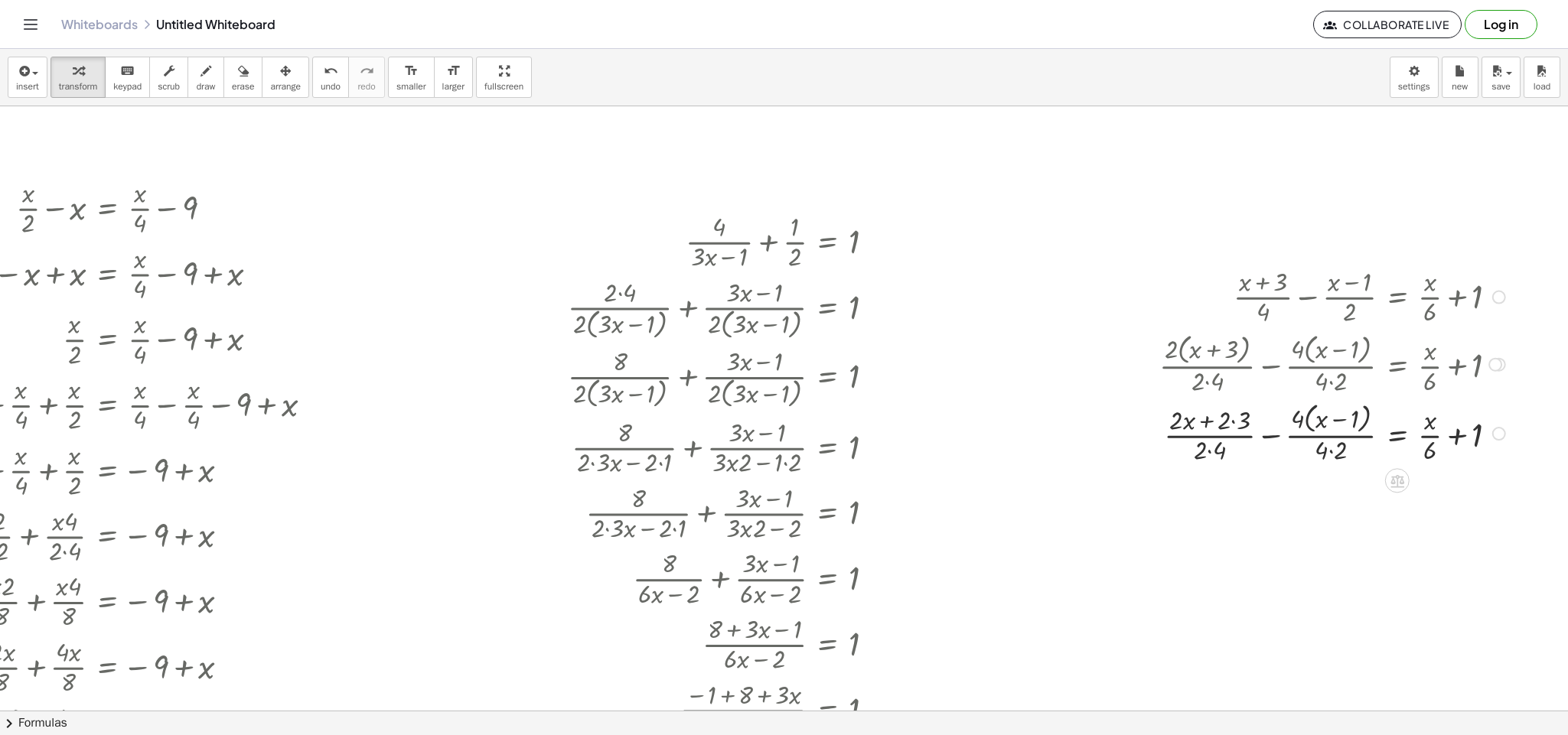 click at bounding box center (1335, 432) 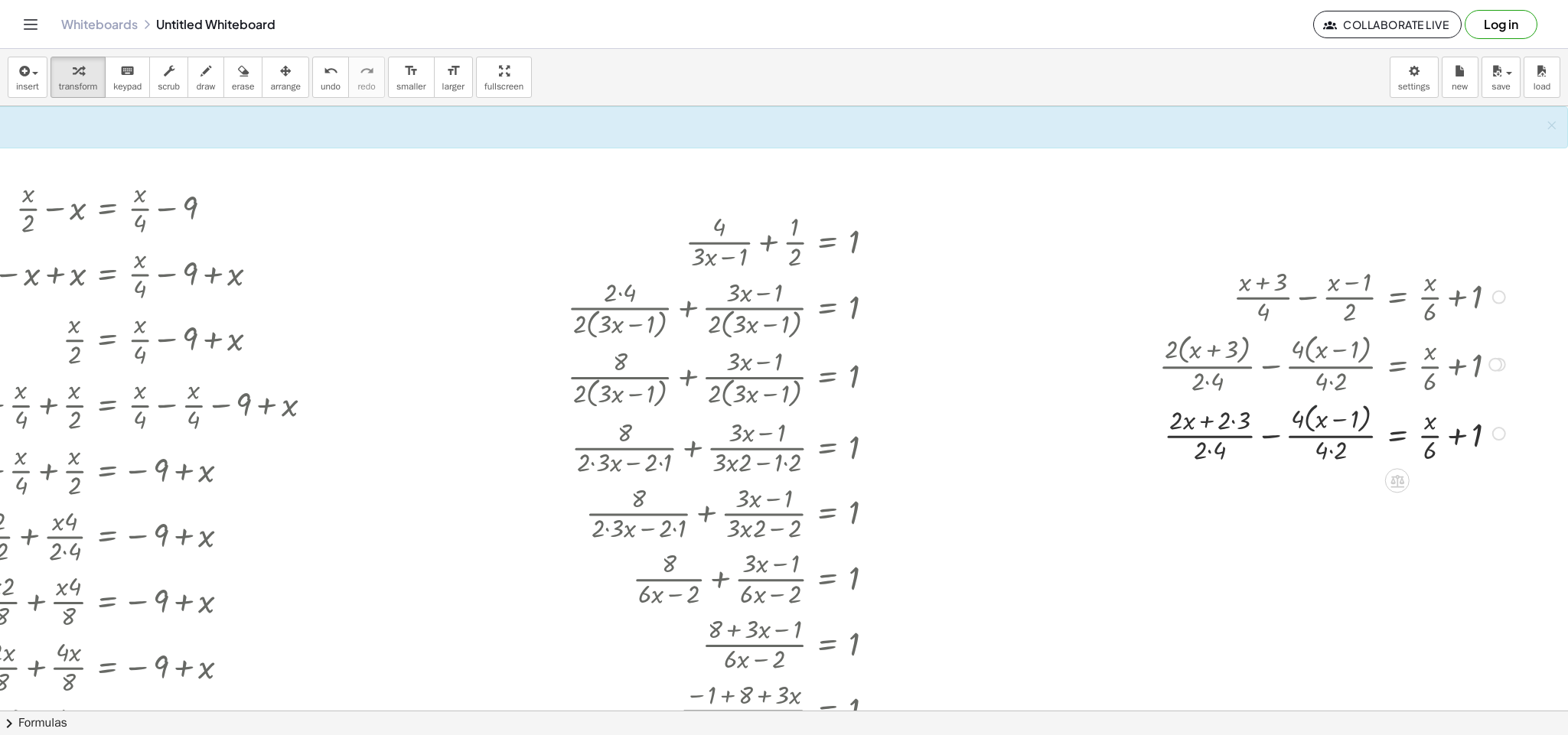 click at bounding box center (1335, 432) 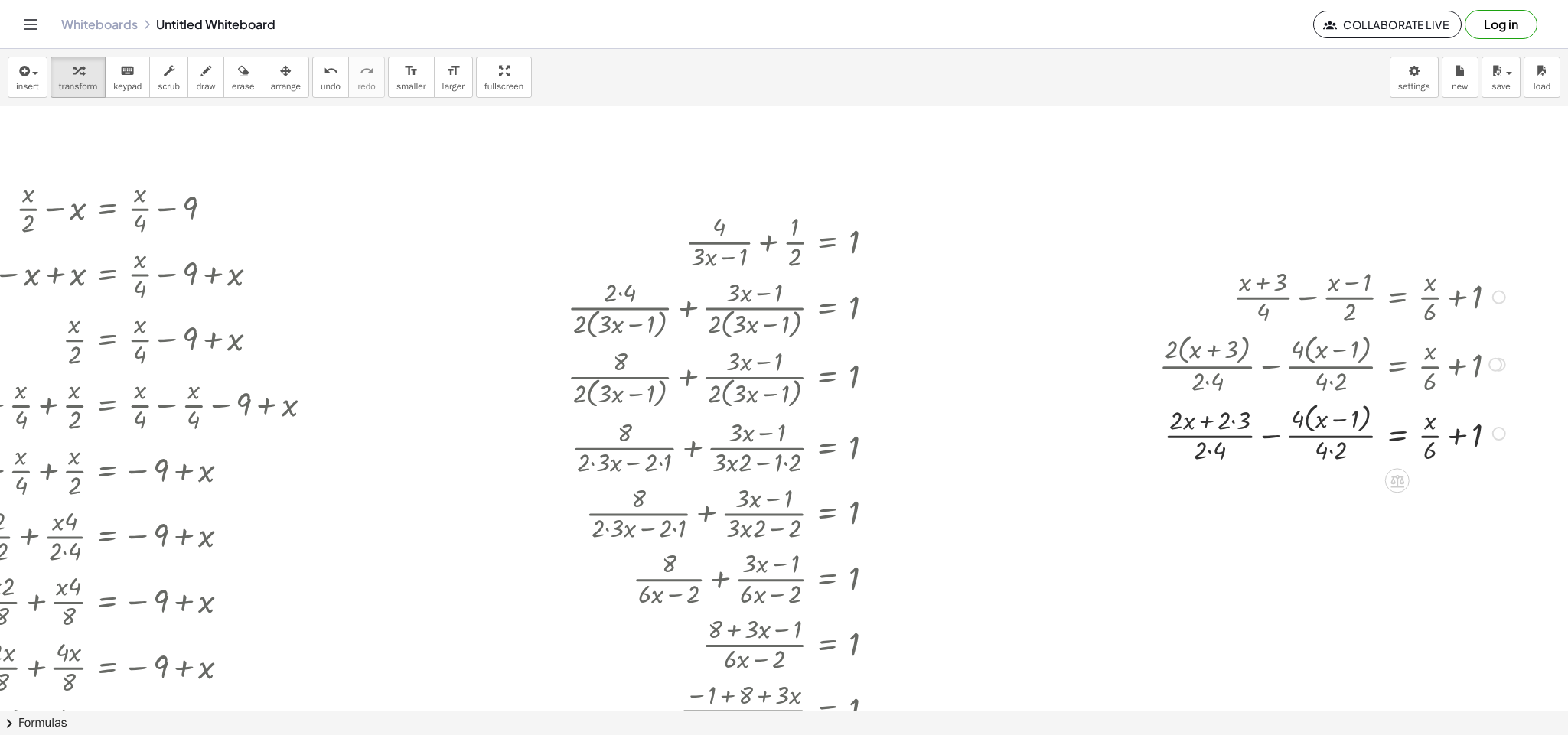 click at bounding box center [1335, 432] 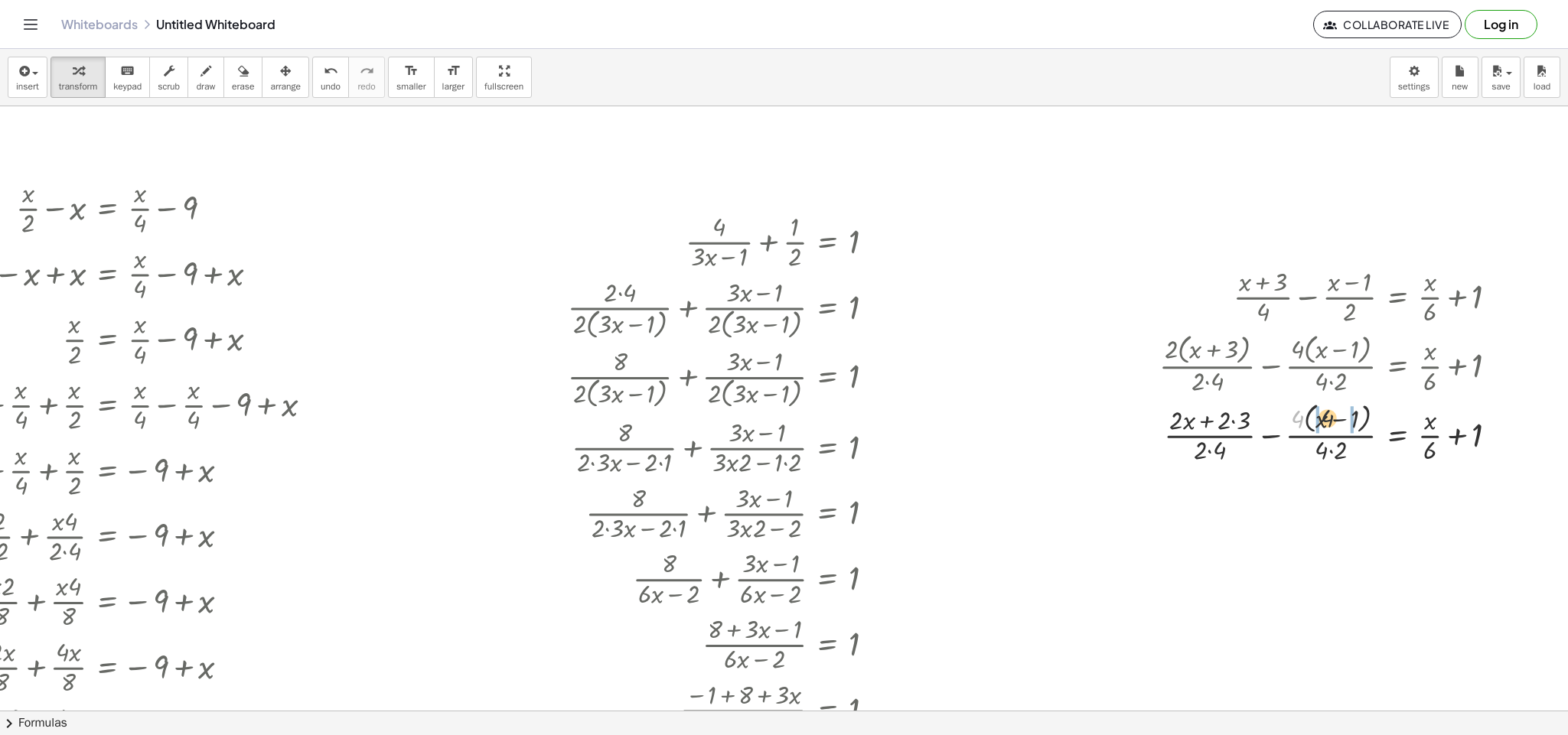 drag, startPoint x: 1270, startPoint y: 423, endPoint x: 1309, endPoint y: 450, distance: 47.43416 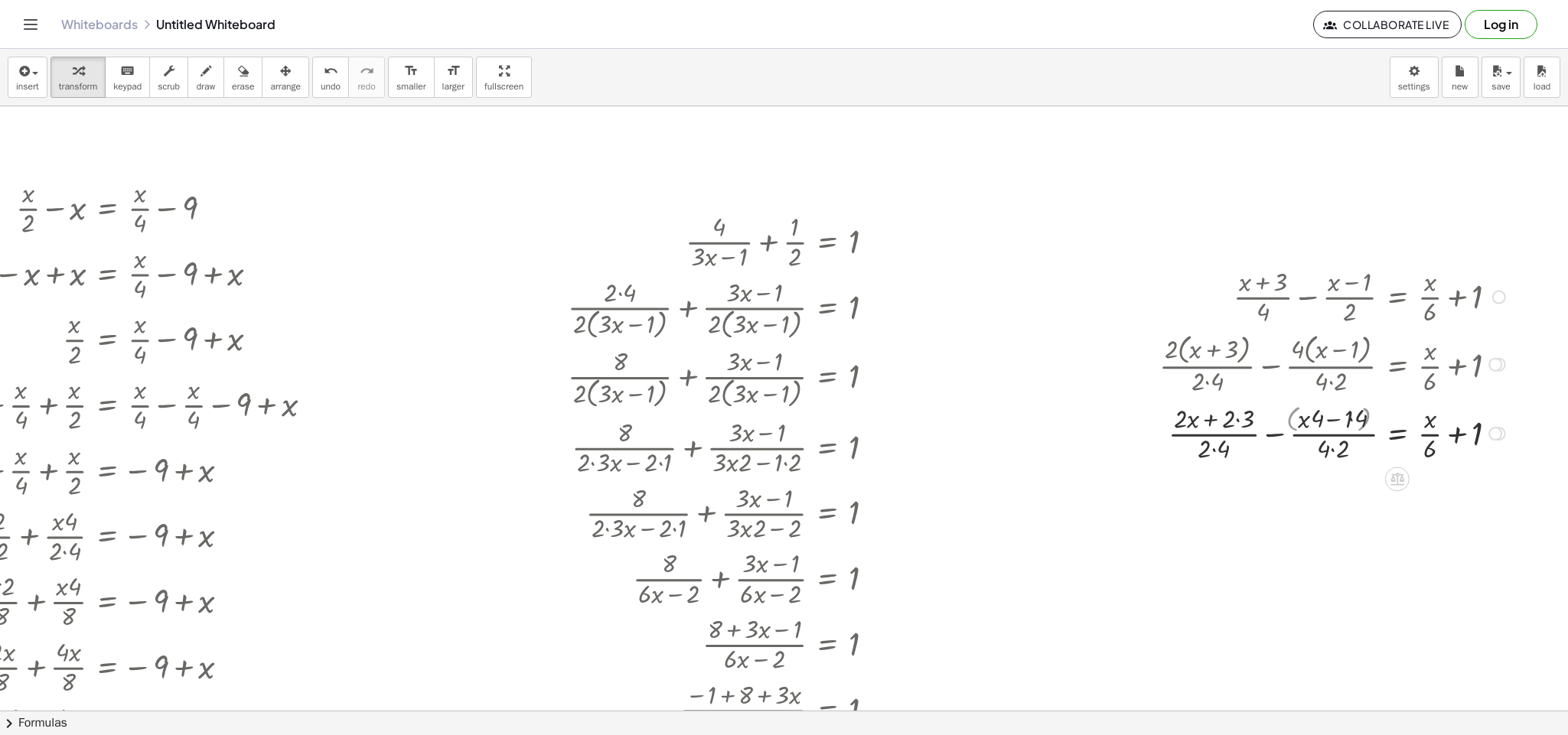 click at bounding box center (1335, 433) 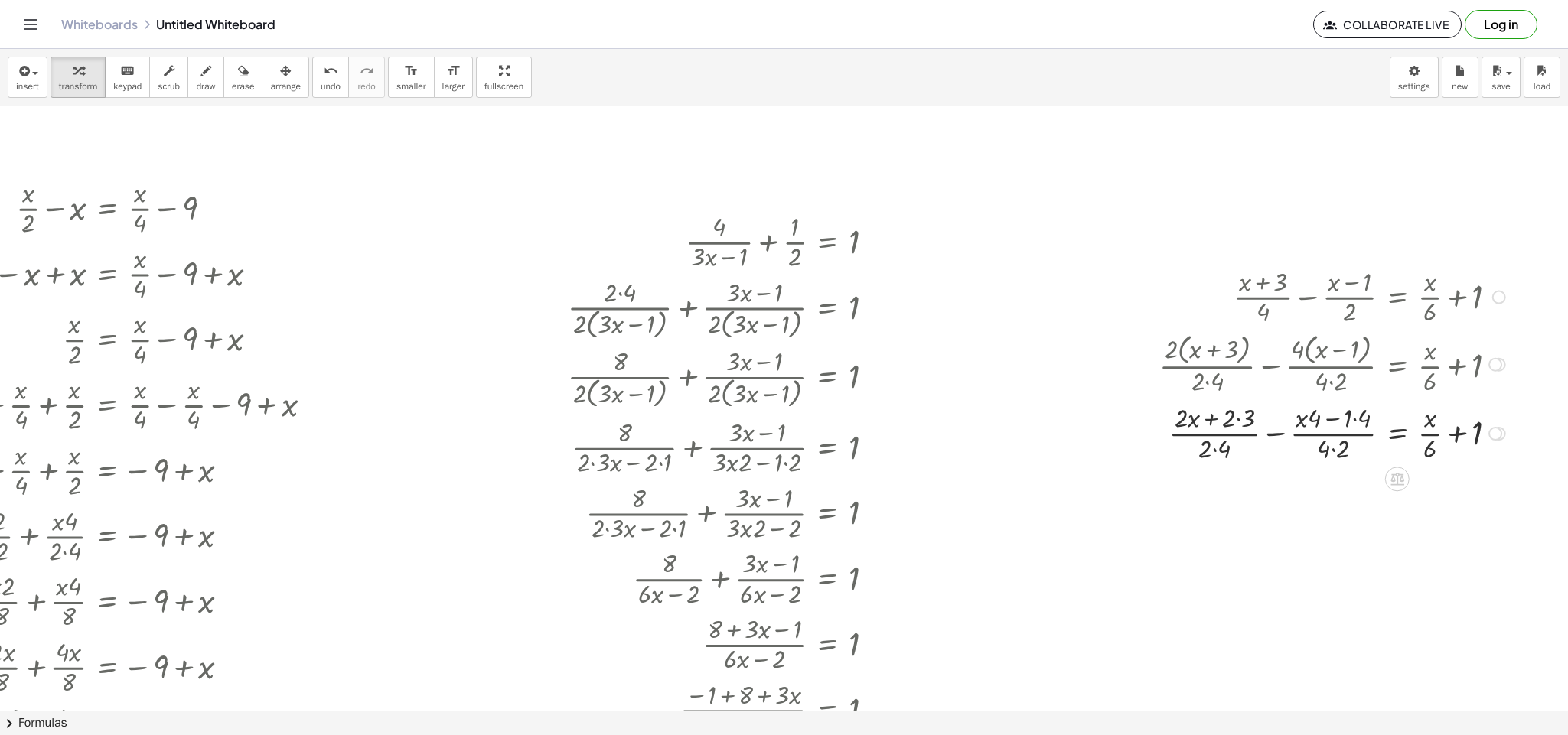 click at bounding box center (1335, 433) 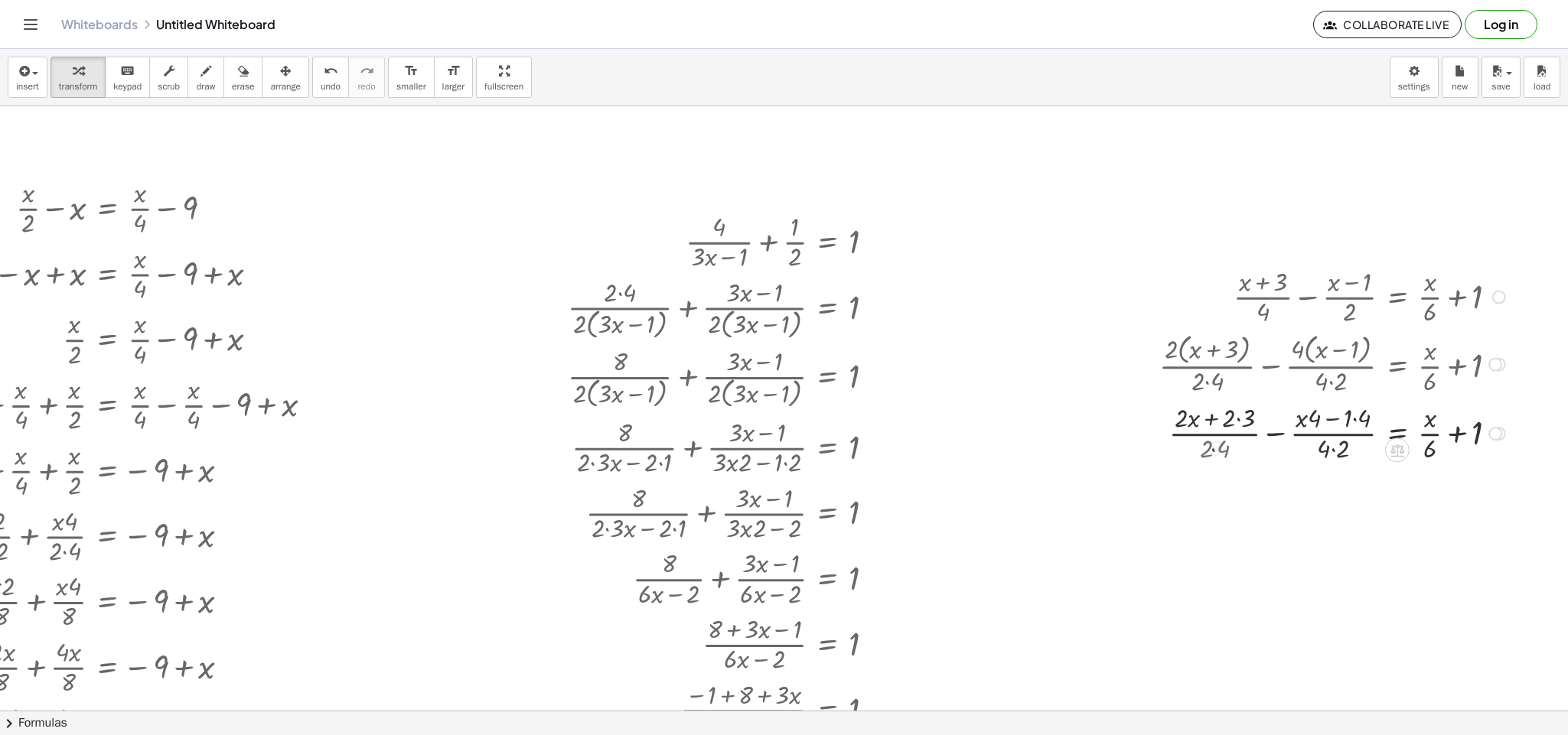 click at bounding box center [1335, 433] 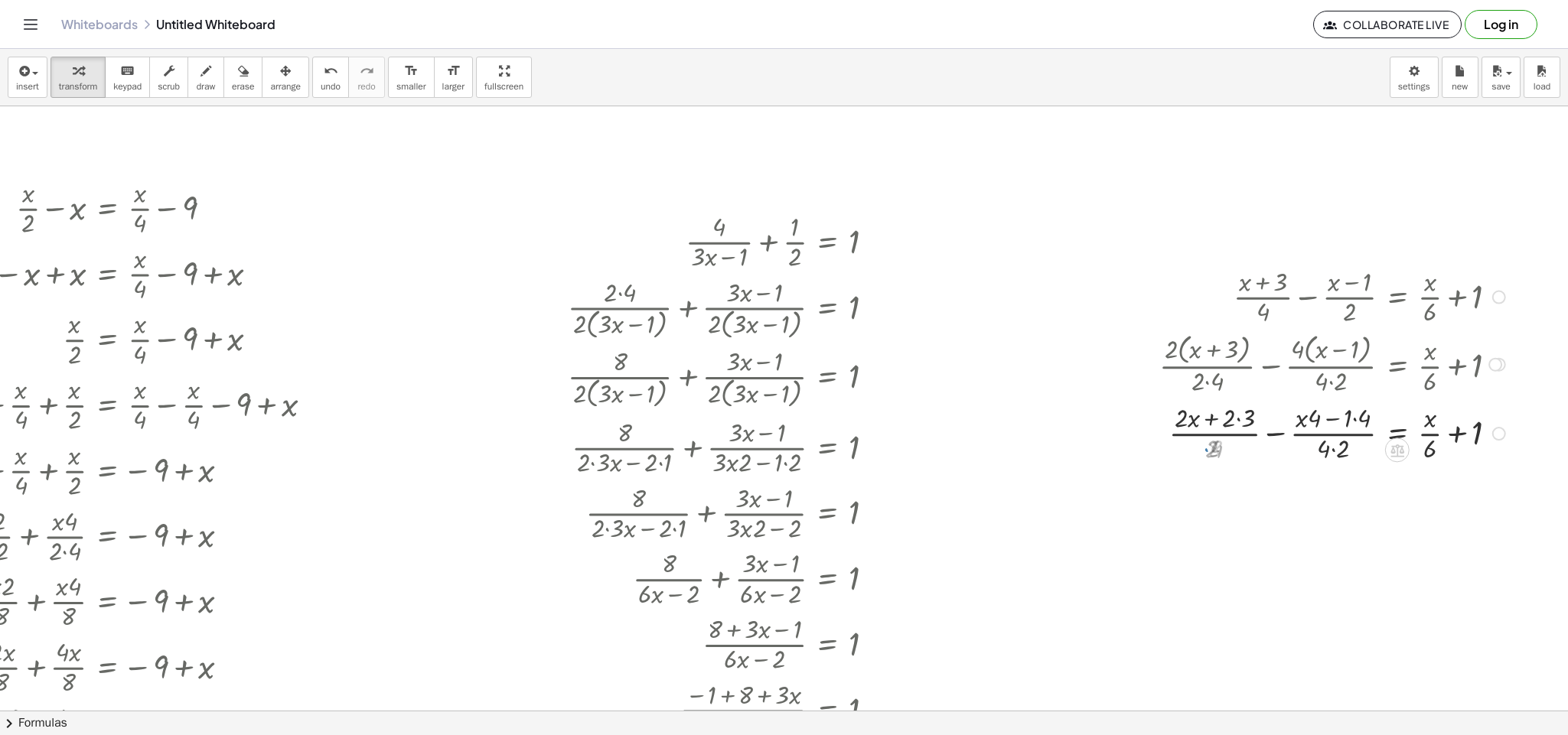 click at bounding box center (1335, 433) 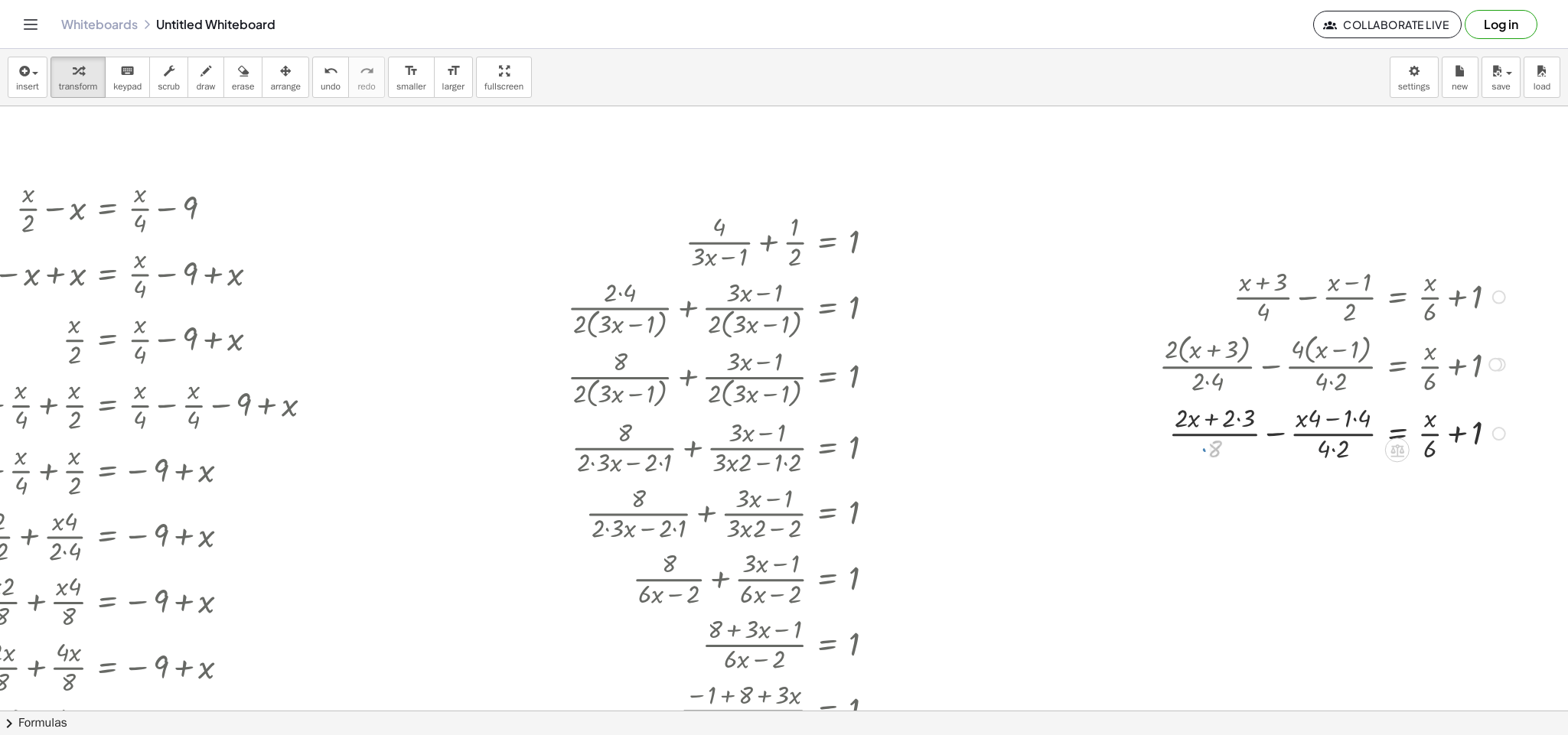 click at bounding box center [1335, 433] 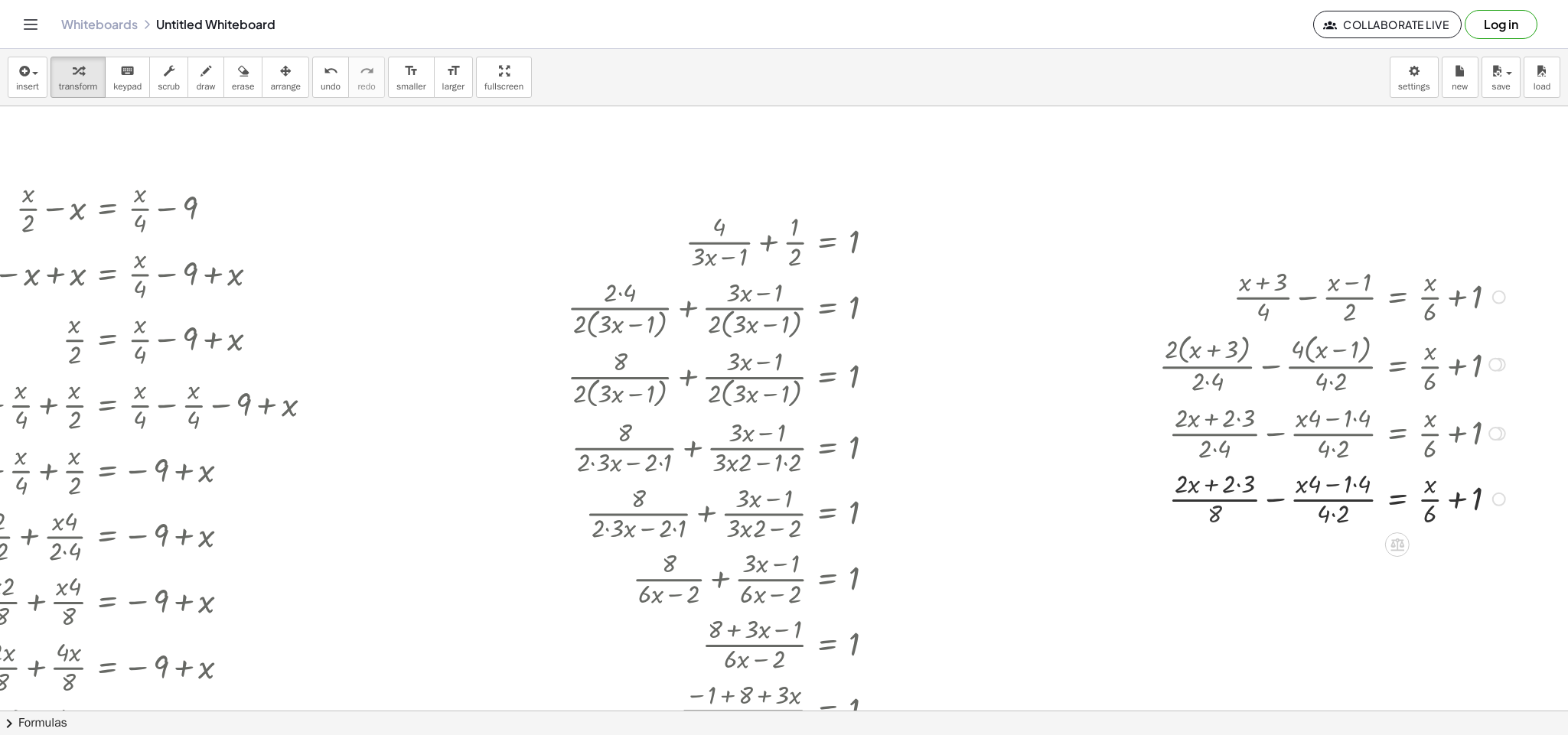 click at bounding box center (1335, 498) 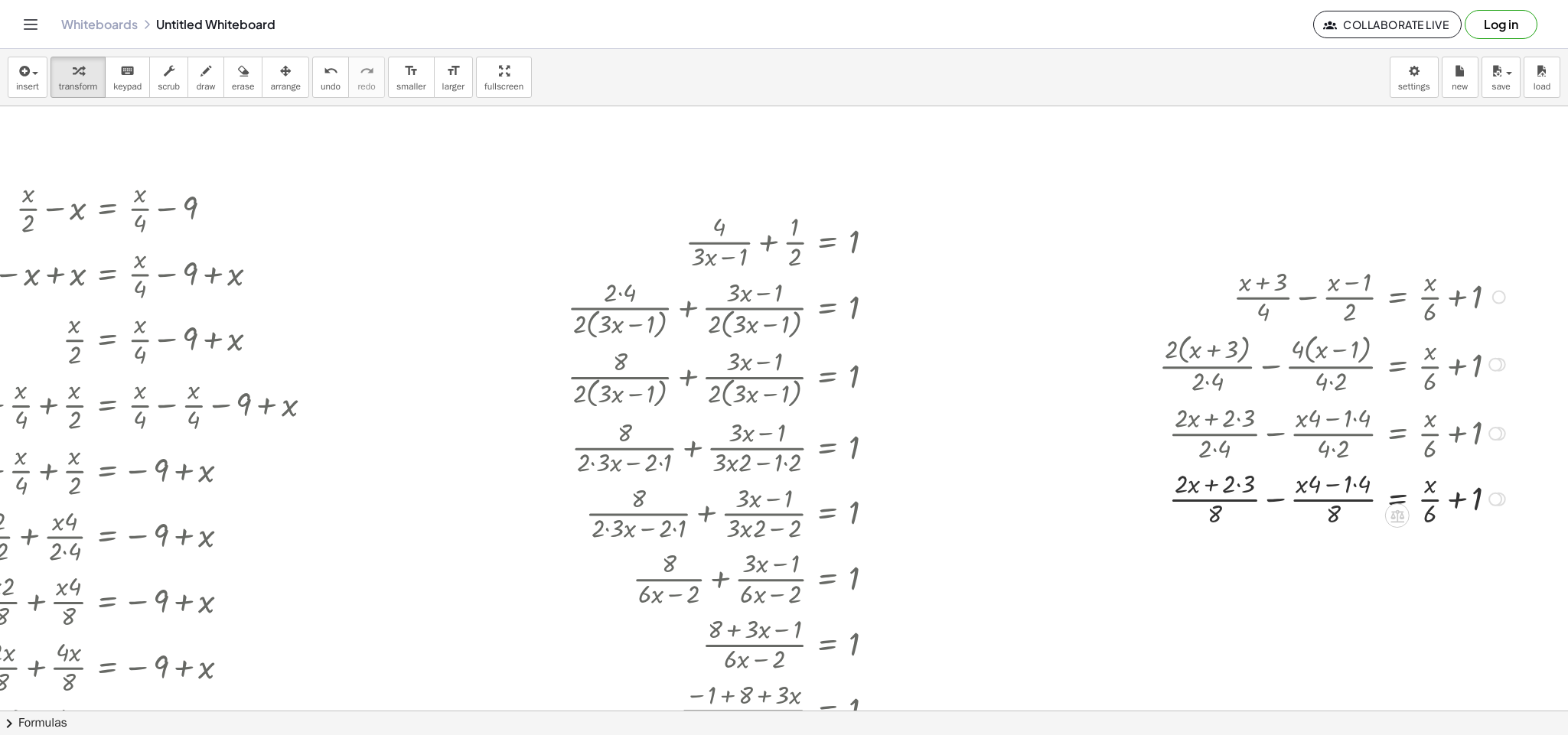 click at bounding box center [1335, 498] 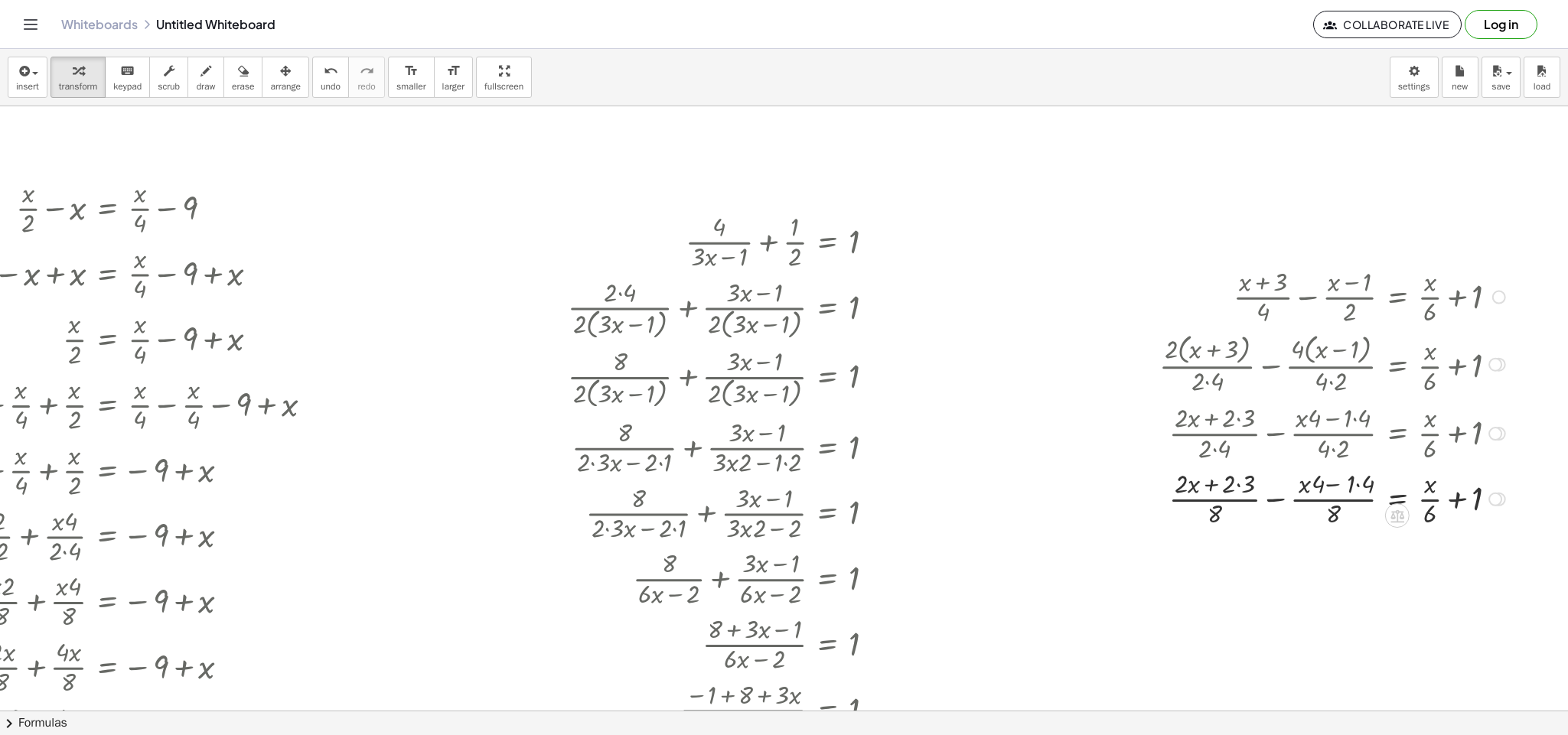 click at bounding box center [1335, 498] 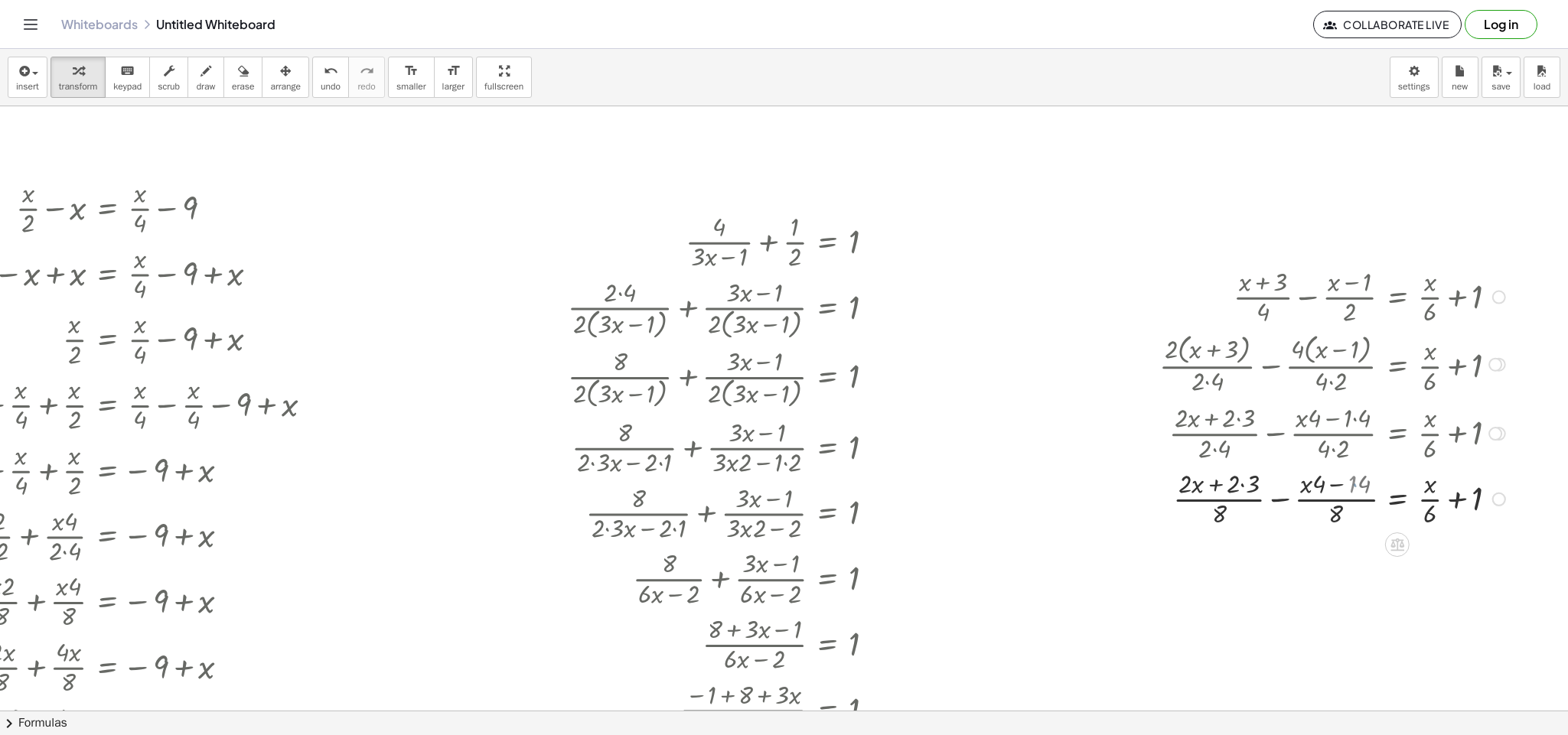 click at bounding box center (1335, 498) 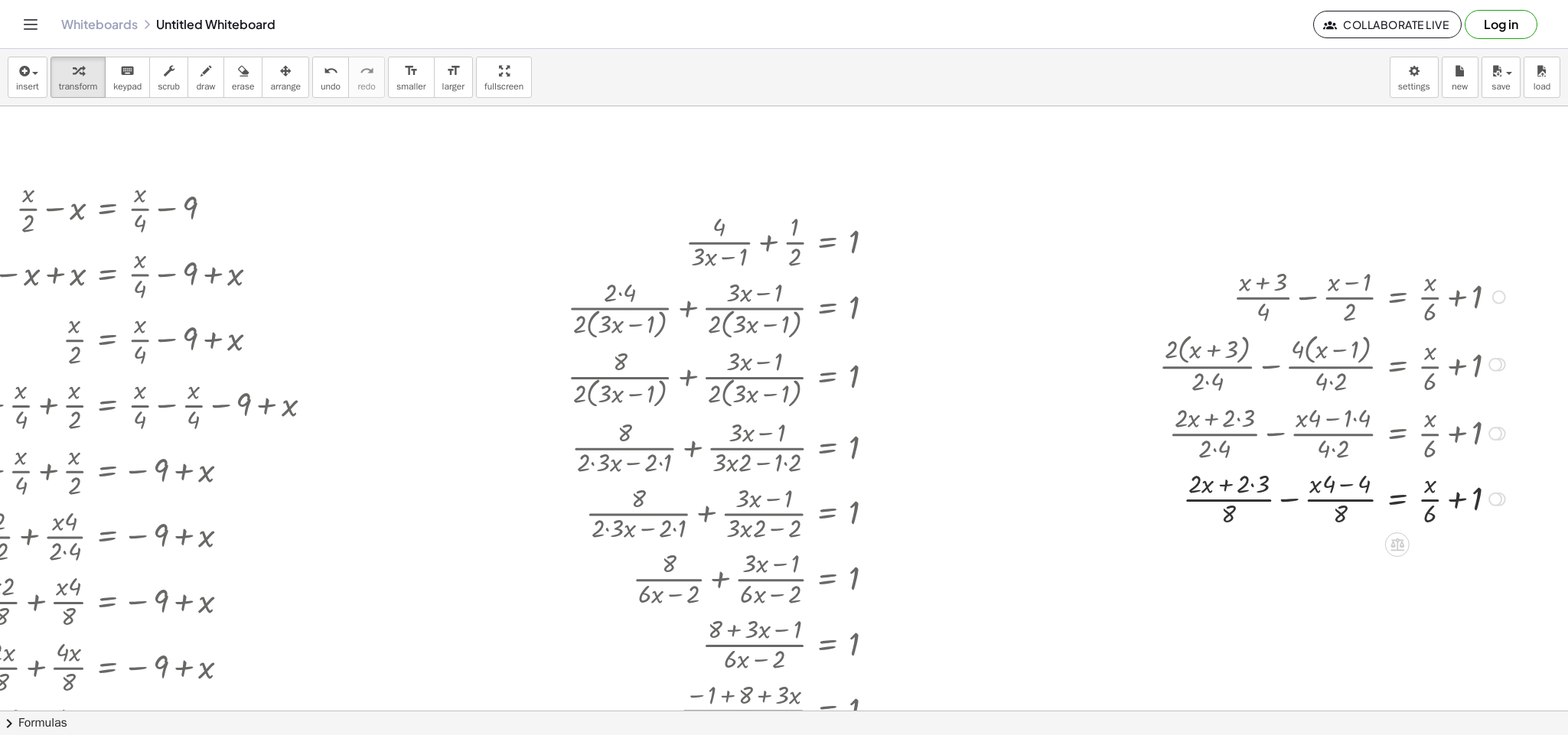 click at bounding box center (1335, 498) 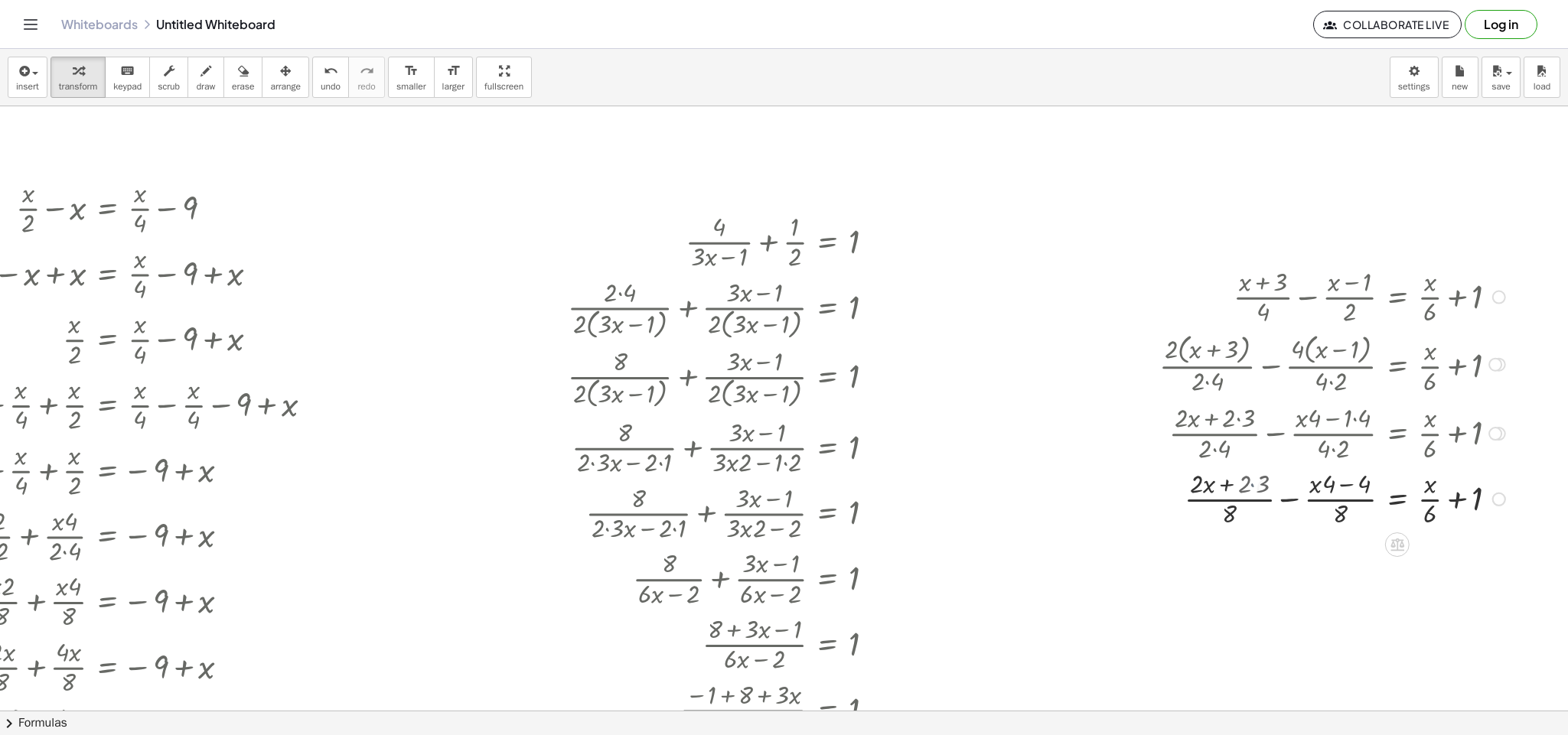 click at bounding box center (1335, 498) 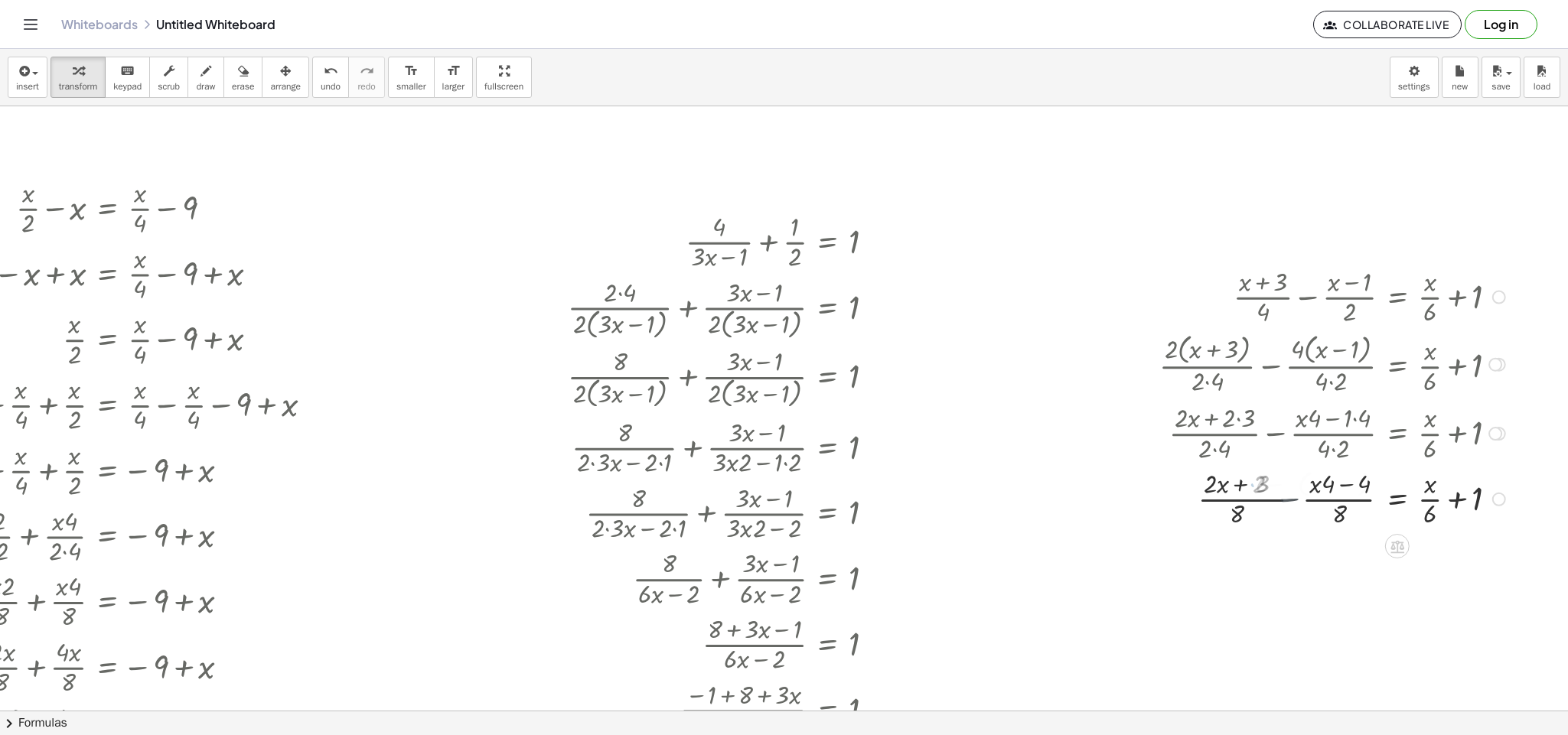click at bounding box center (1335, 498) 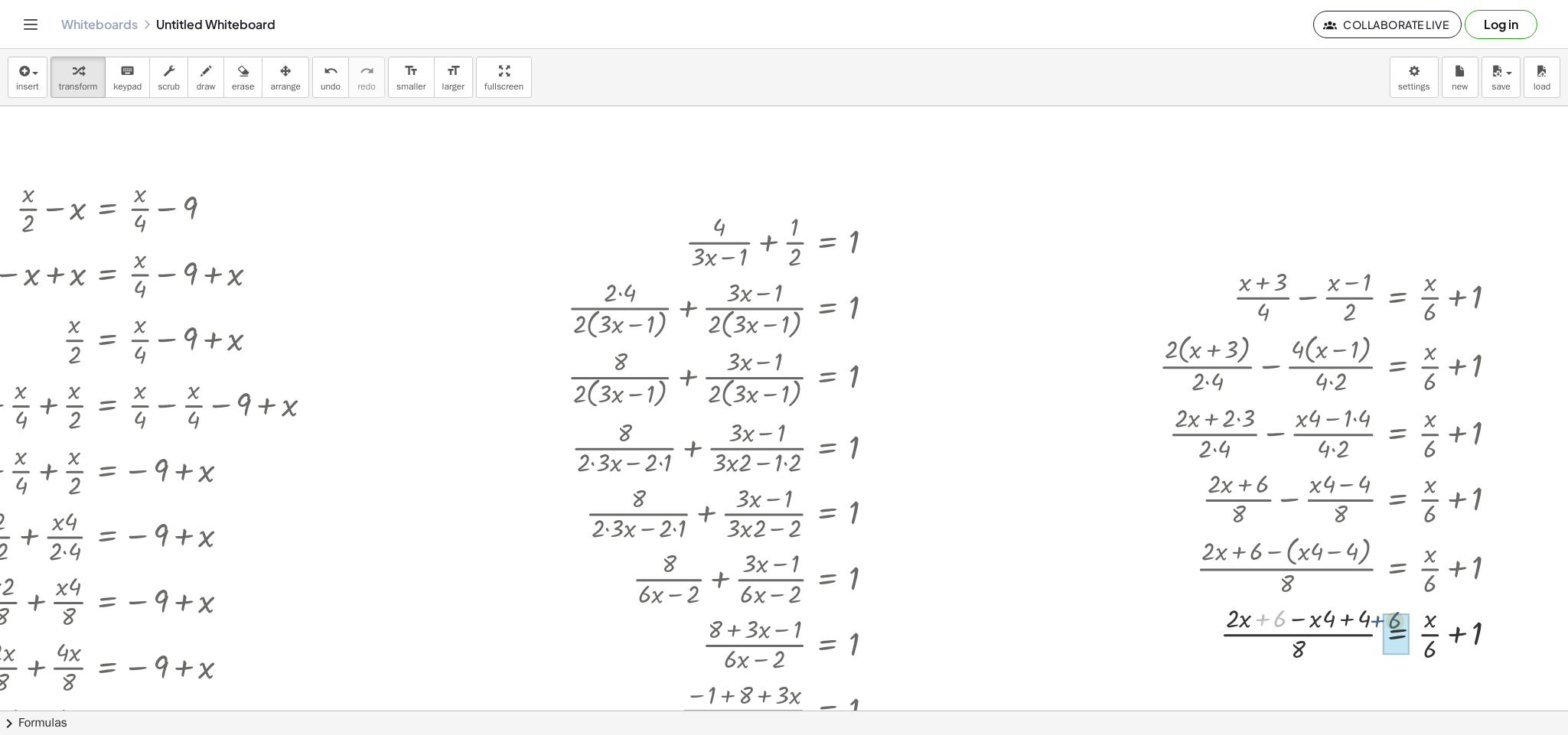 drag, startPoint x: 1250, startPoint y: 623, endPoint x: 1371, endPoint y: 624, distance: 121.00413 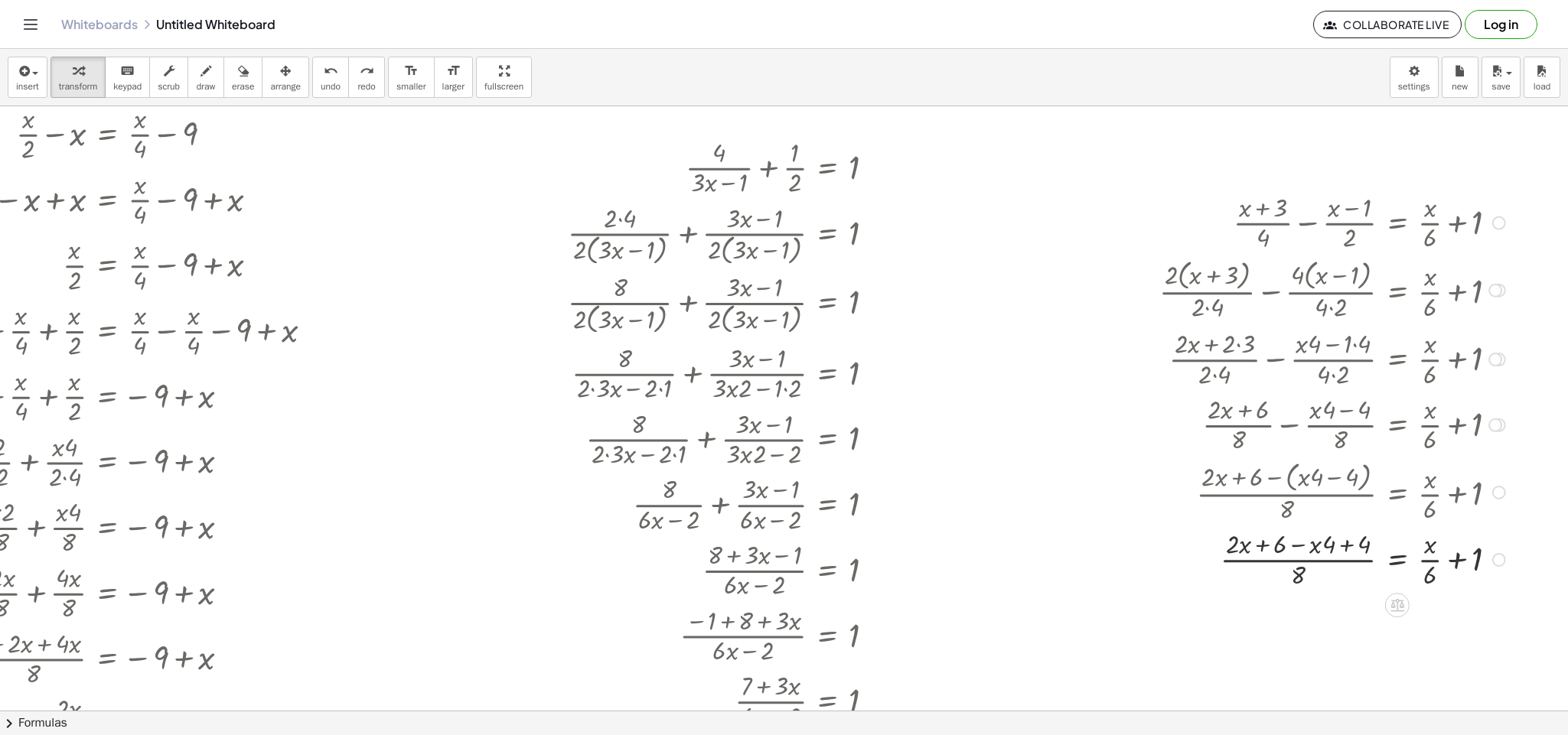 scroll, scrollTop: 115, scrollLeft: 145, axis: both 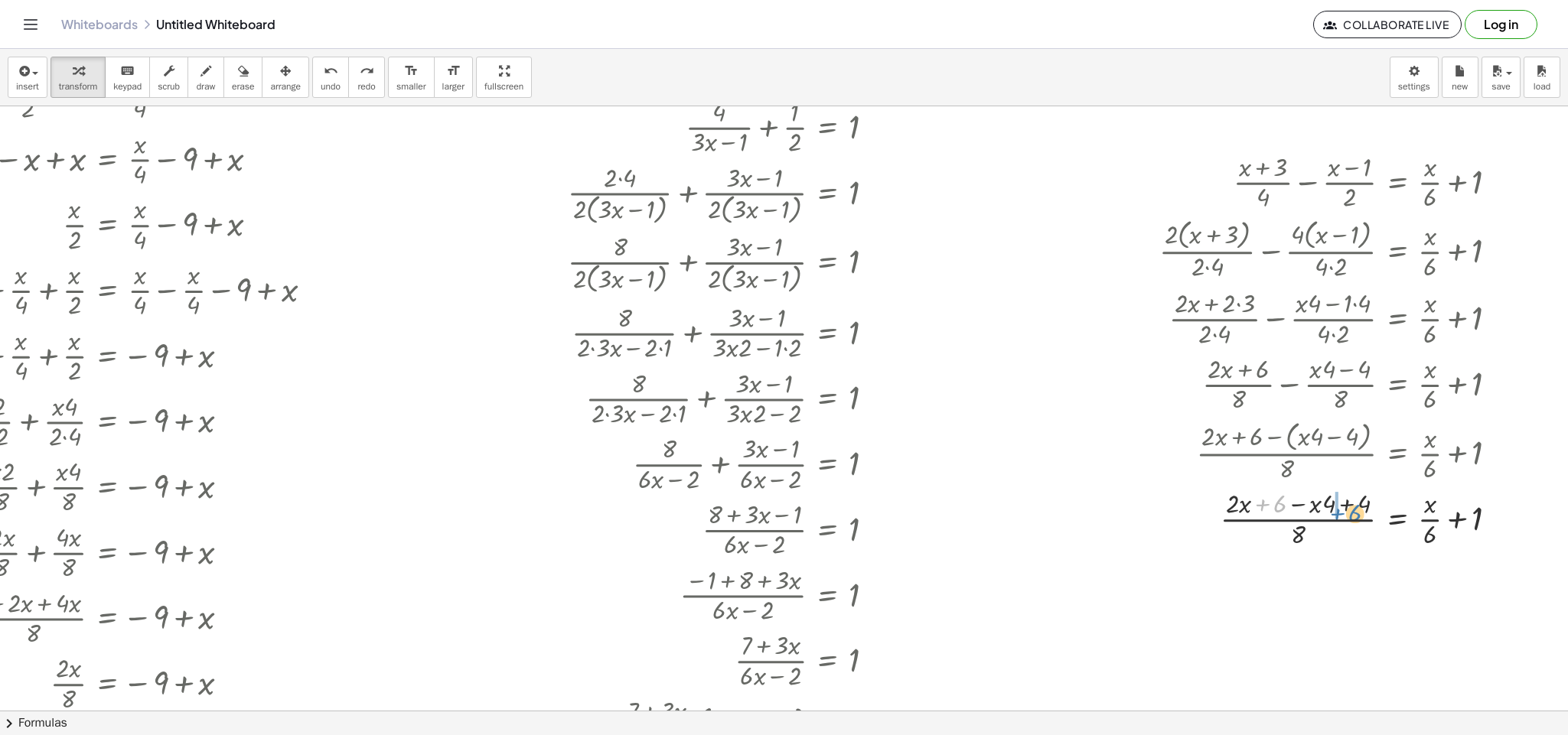 drag, startPoint x: 1238, startPoint y: 506, endPoint x: 1314, endPoint y: 515, distance: 76.531039 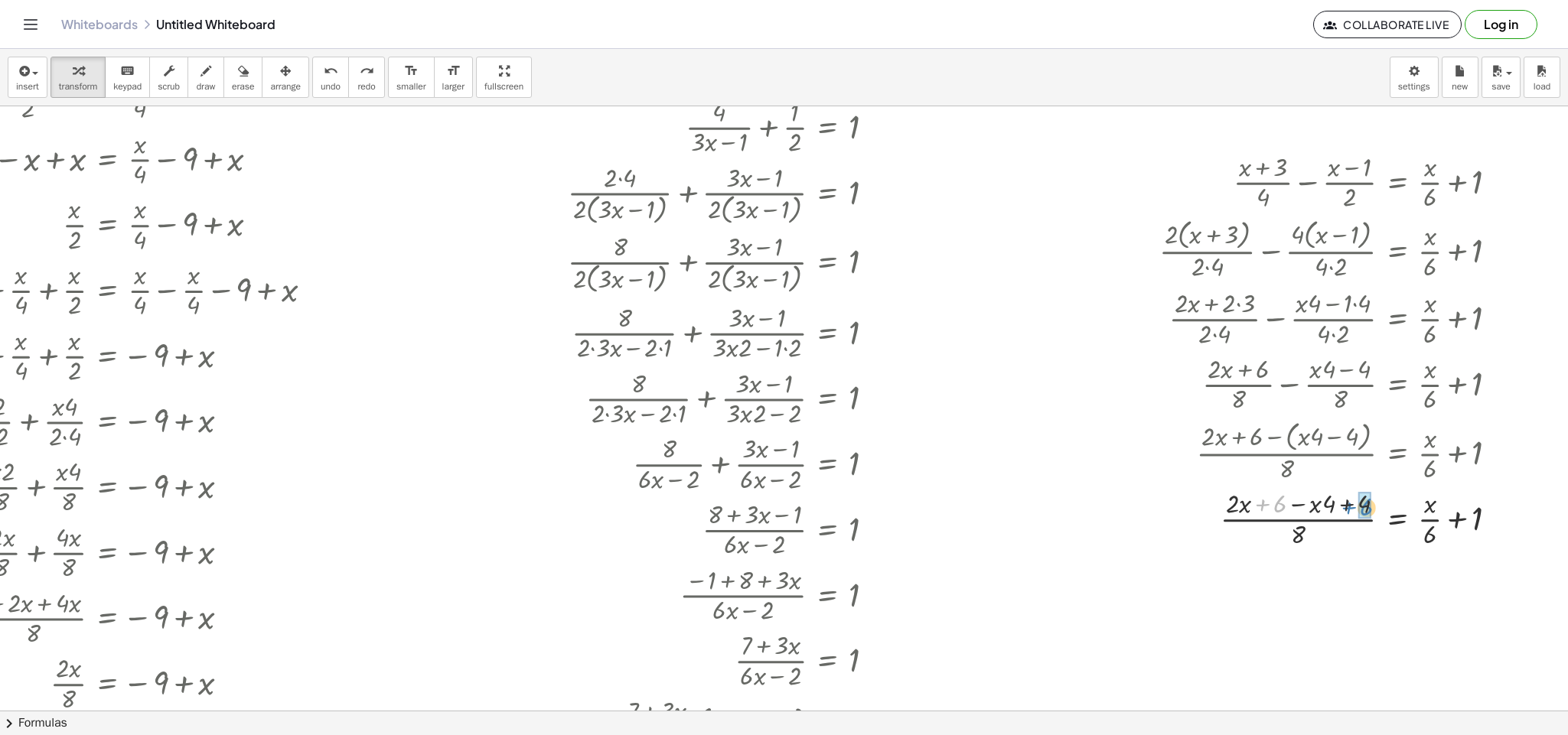 drag, startPoint x: 1251, startPoint y: 509, endPoint x: 1338, endPoint y: 512, distance: 87.05171 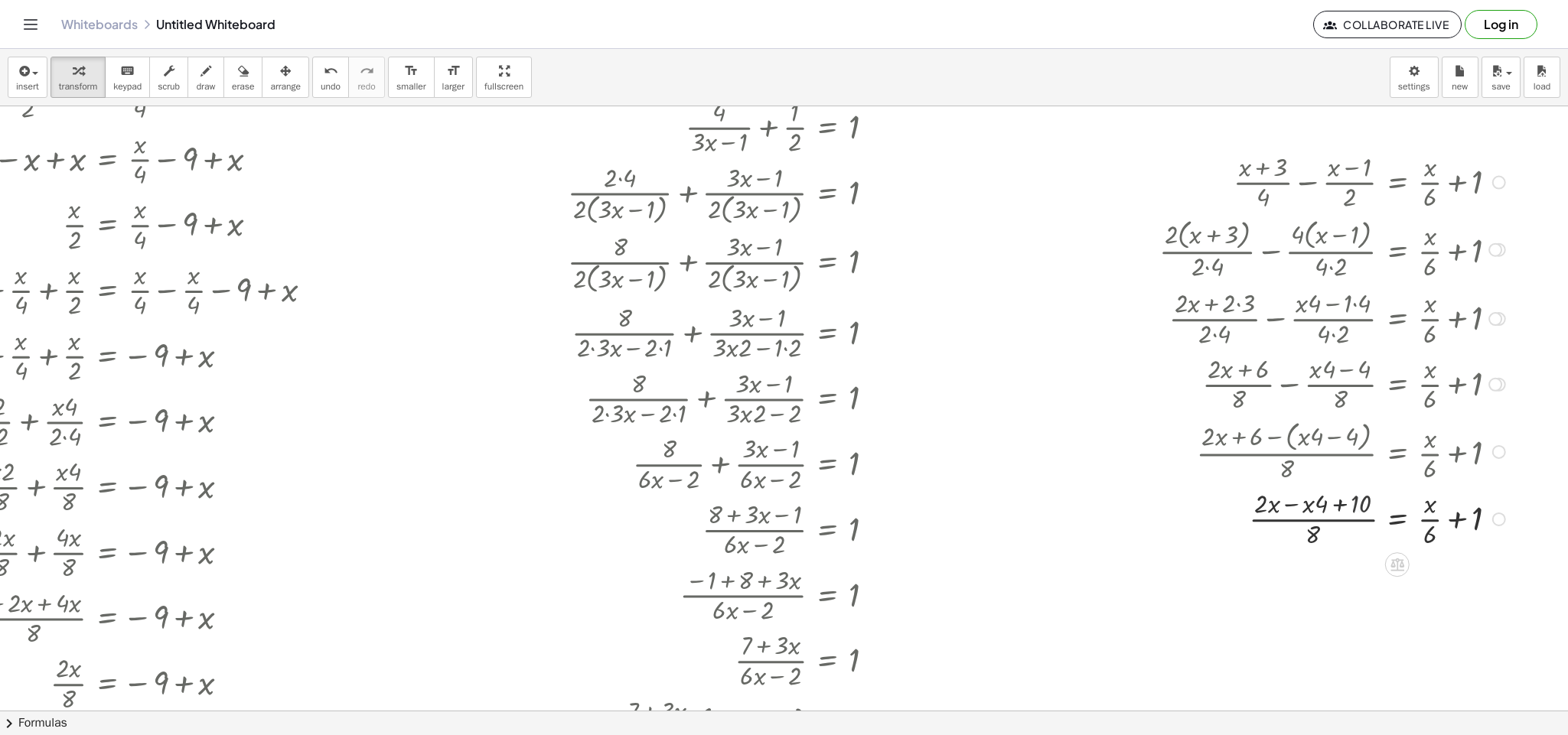 drag, startPoint x: 1284, startPoint y: 506, endPoint x: 1251, endPoint y: 508, distance: 33.060551 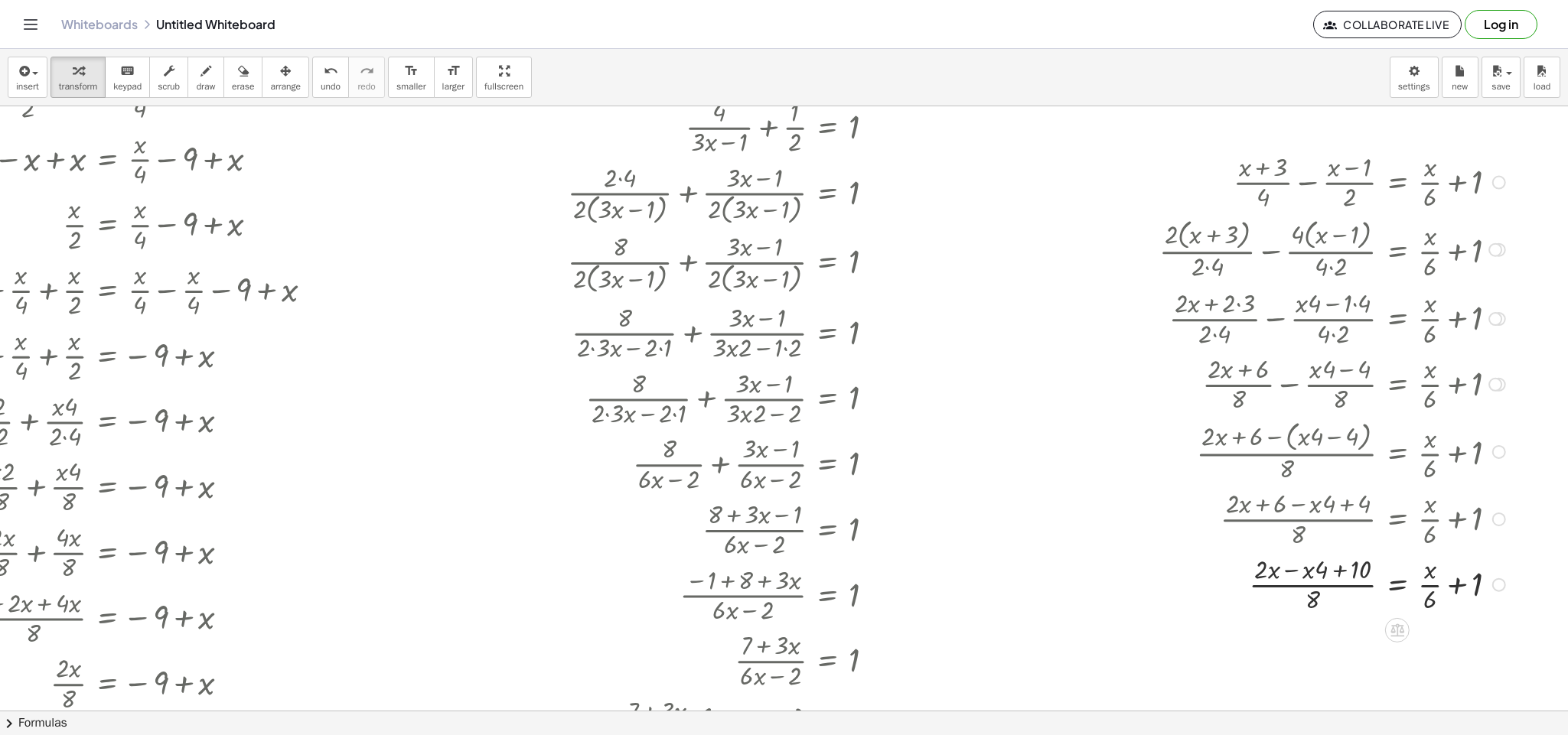 click at bounding box center [1335, 584] 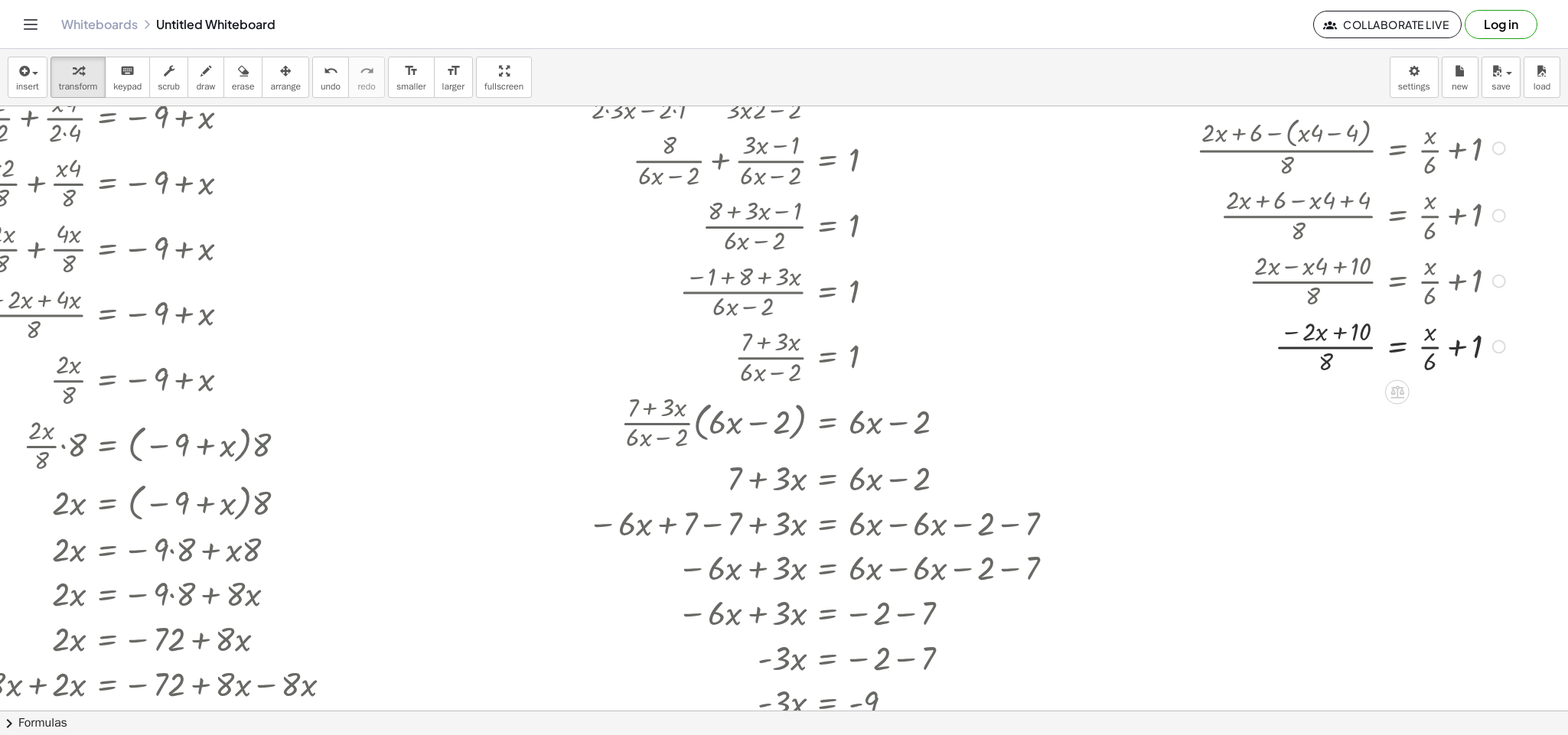 scroll, scrollTop: 459, scrollLeft: 145, axis: both 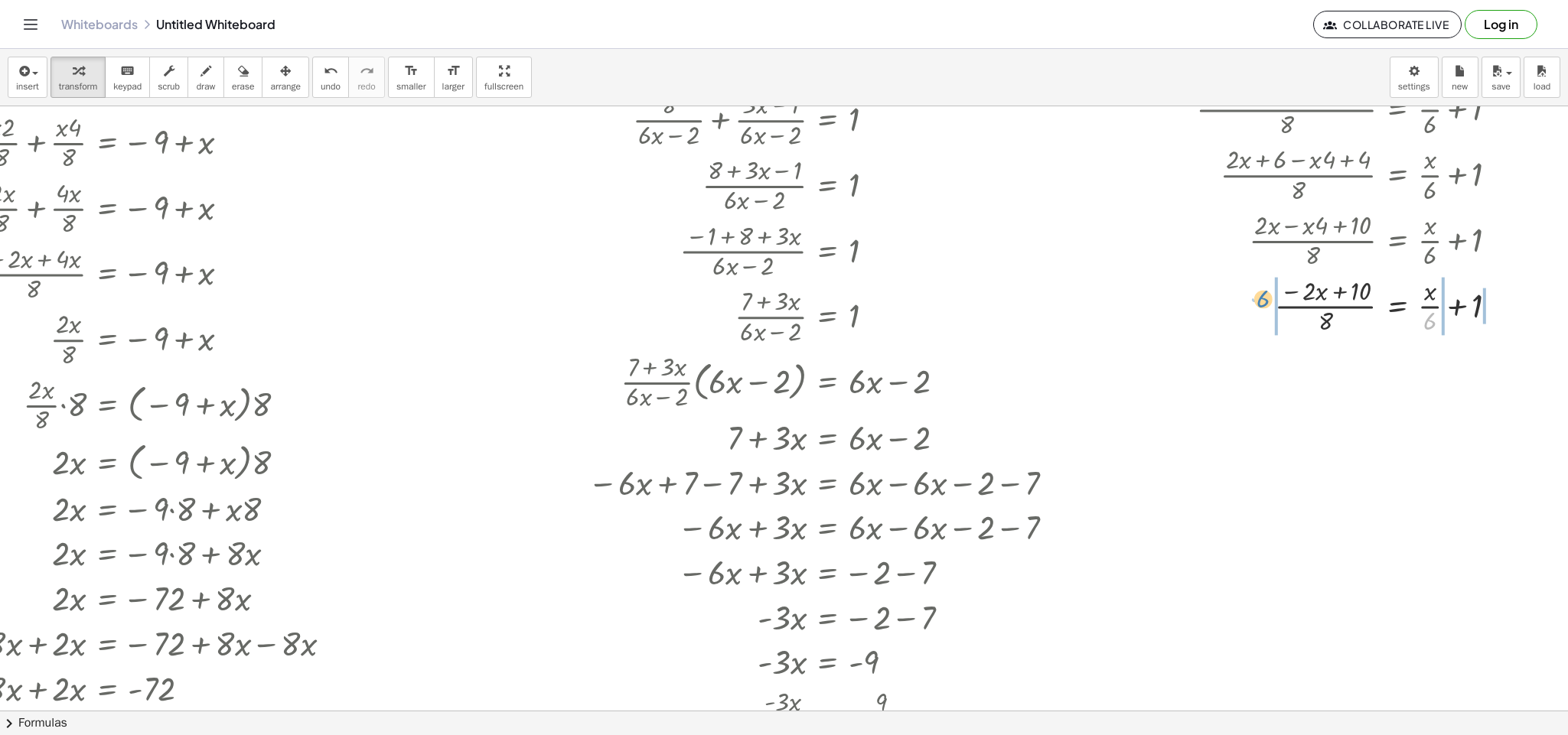 drag, startPoint x: 1410, startPoint y: 326, endPoint x: 1244, endPoint y: 304, distance: 167.45149 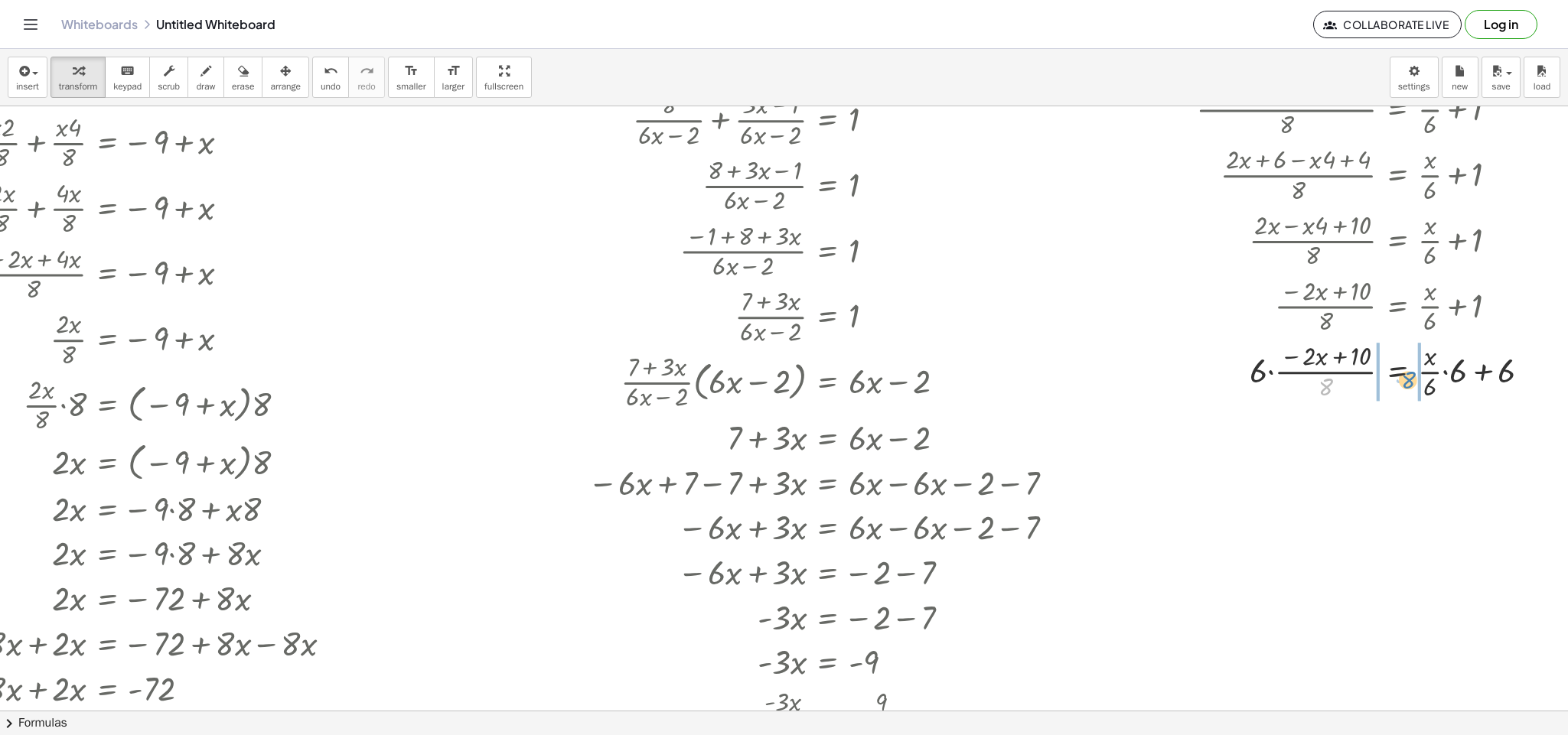 drag, startPoint x: 1313, startPoint y: 395, endPoint x: 1396, endPoint y: 388, distance: 83.29466 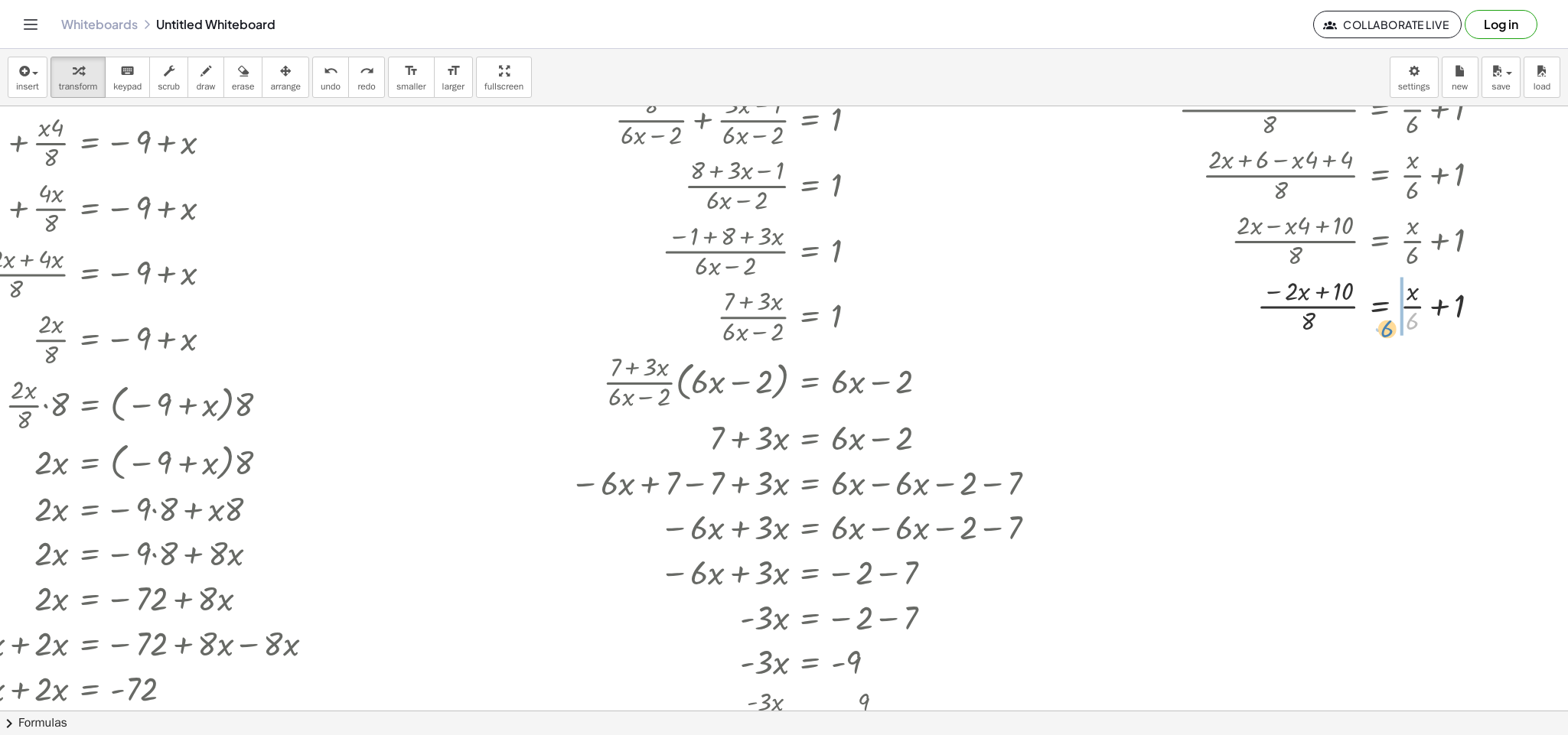 drag, startPoint x: 1410, startPoint y: 321, endPoint x: 1398, endPoint y: 331, distance: 15.620499 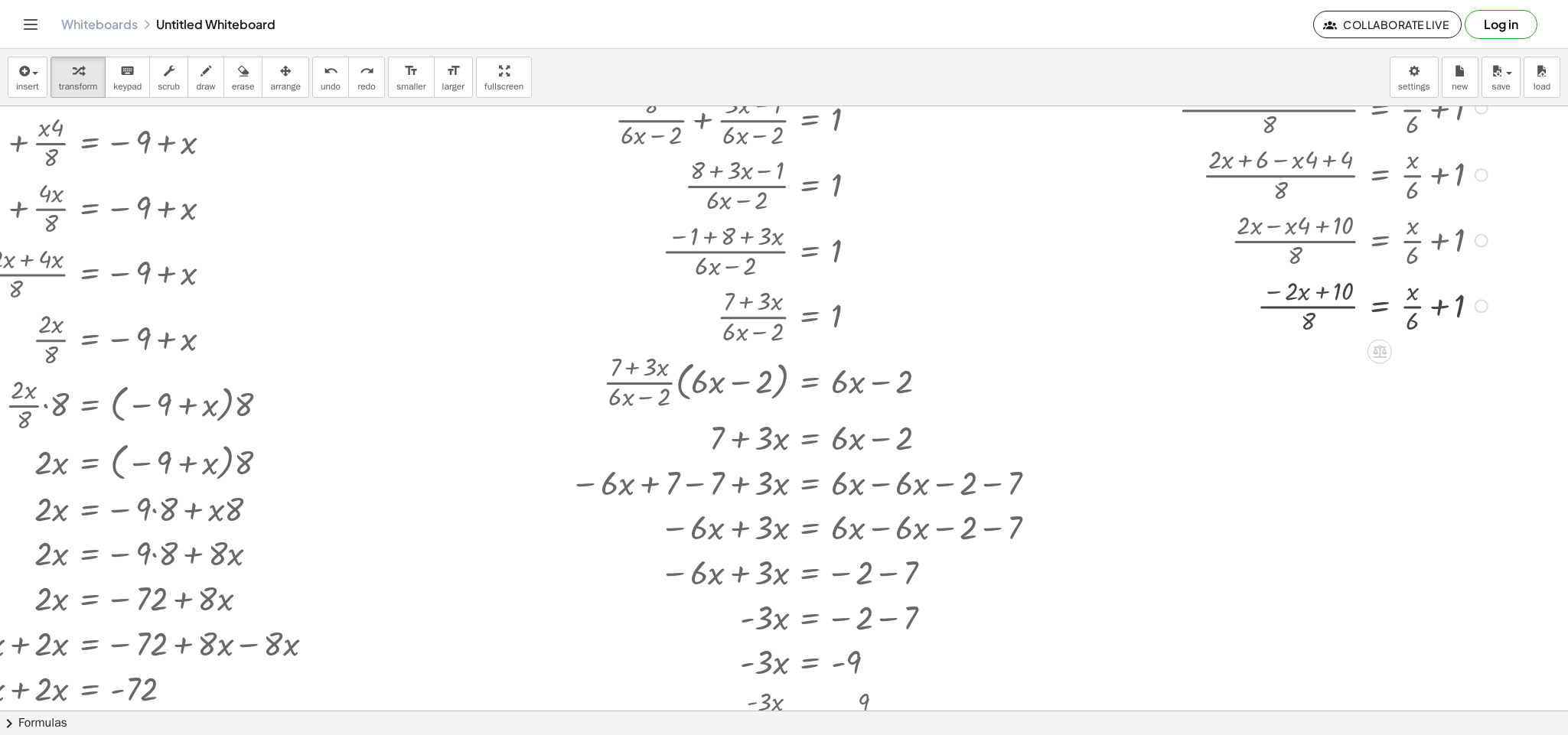 click at bounding box center (1317, 305) 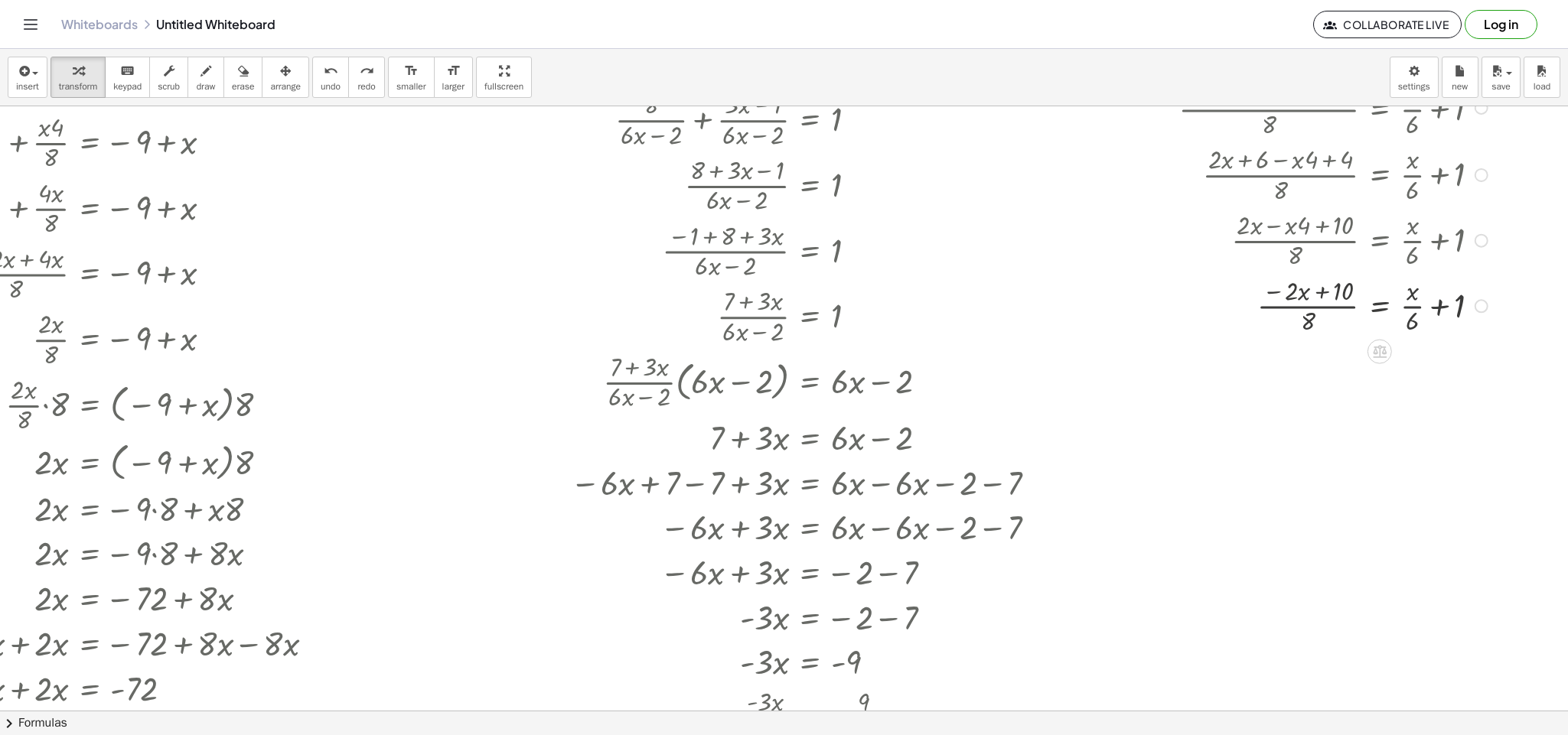 click at bounding box center [1317, 305] 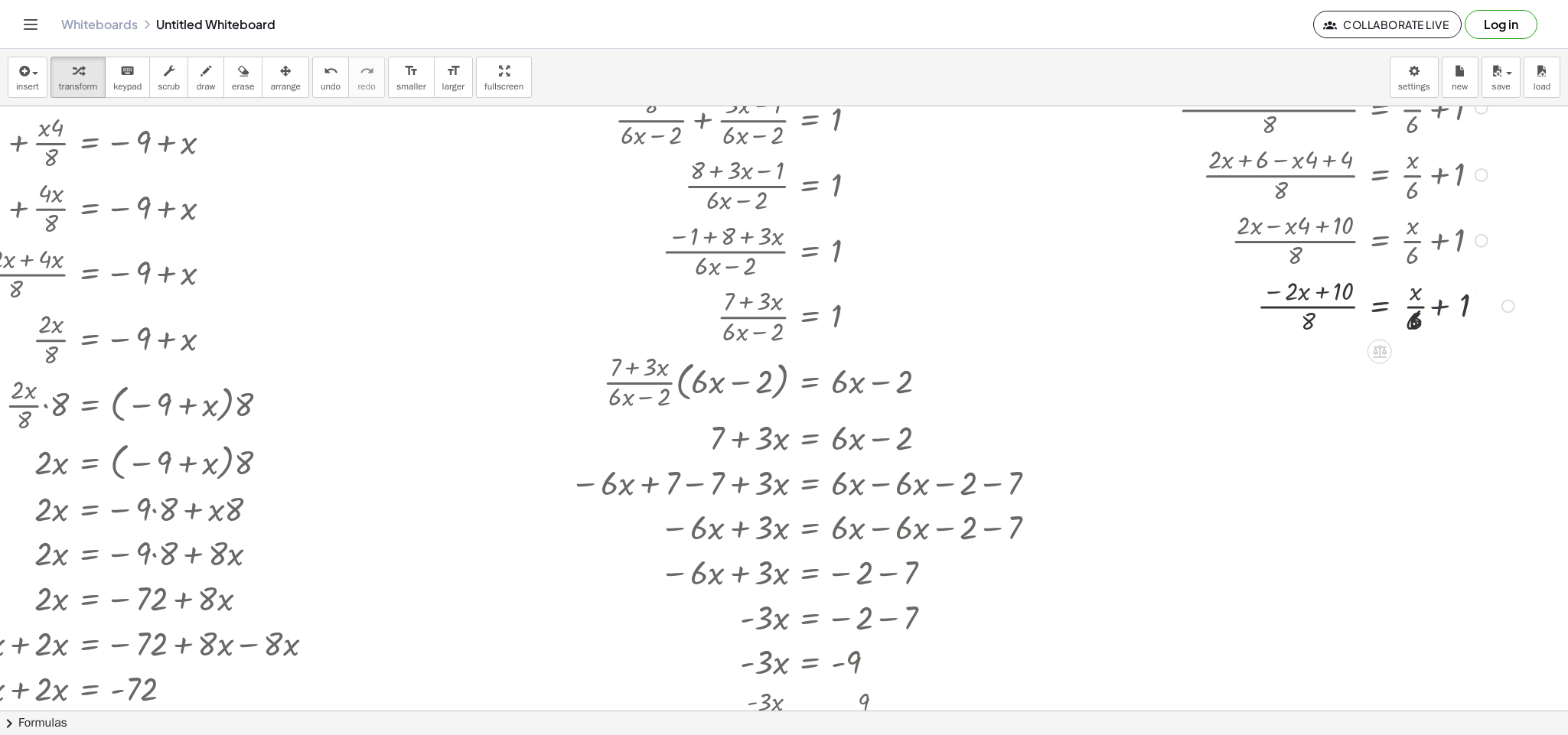 click at bounding box center [1330, 305] 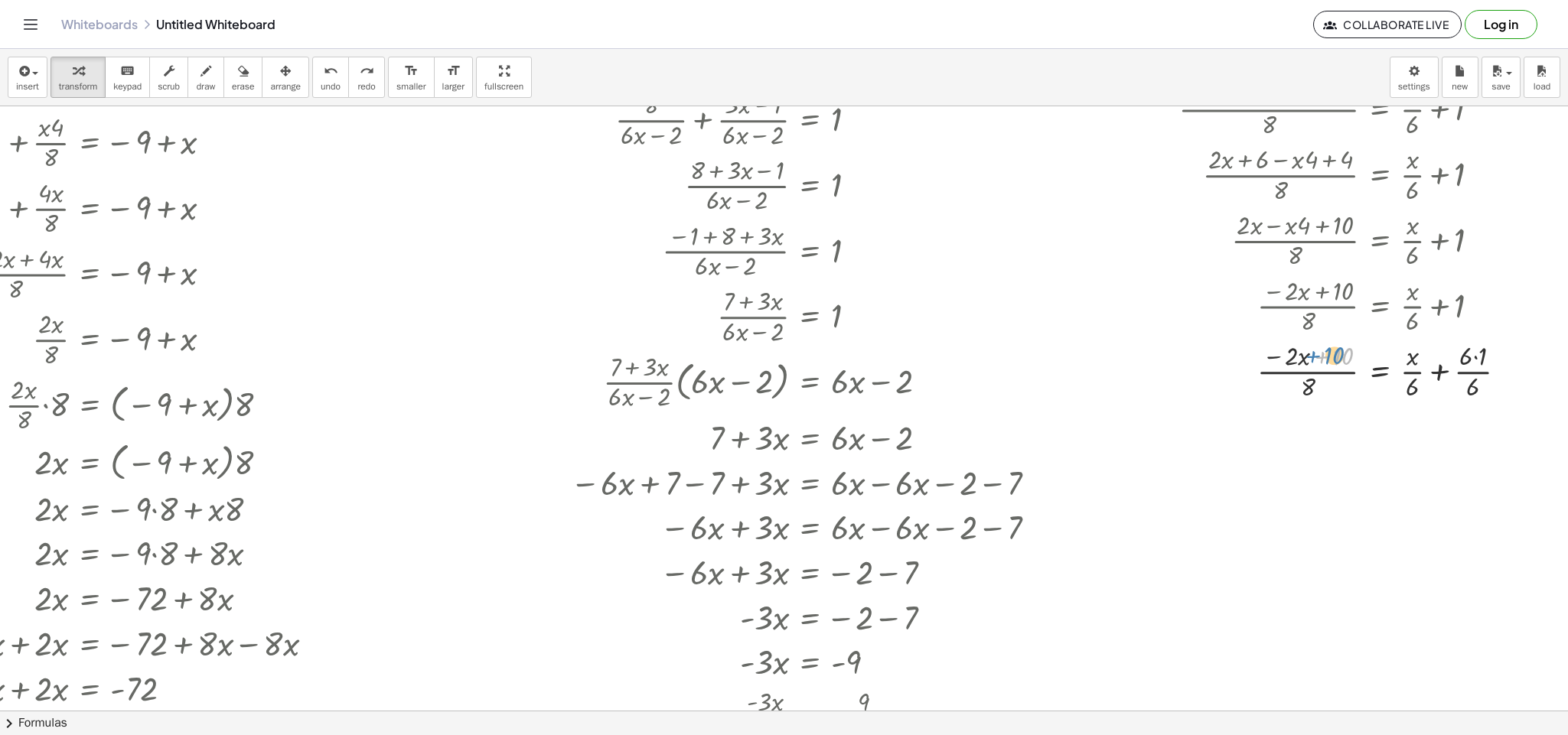 drag, startPoint x: 1323, startPoint y: 356, endPoint x: 1312, endPoint y: 354, distance: 11.18034 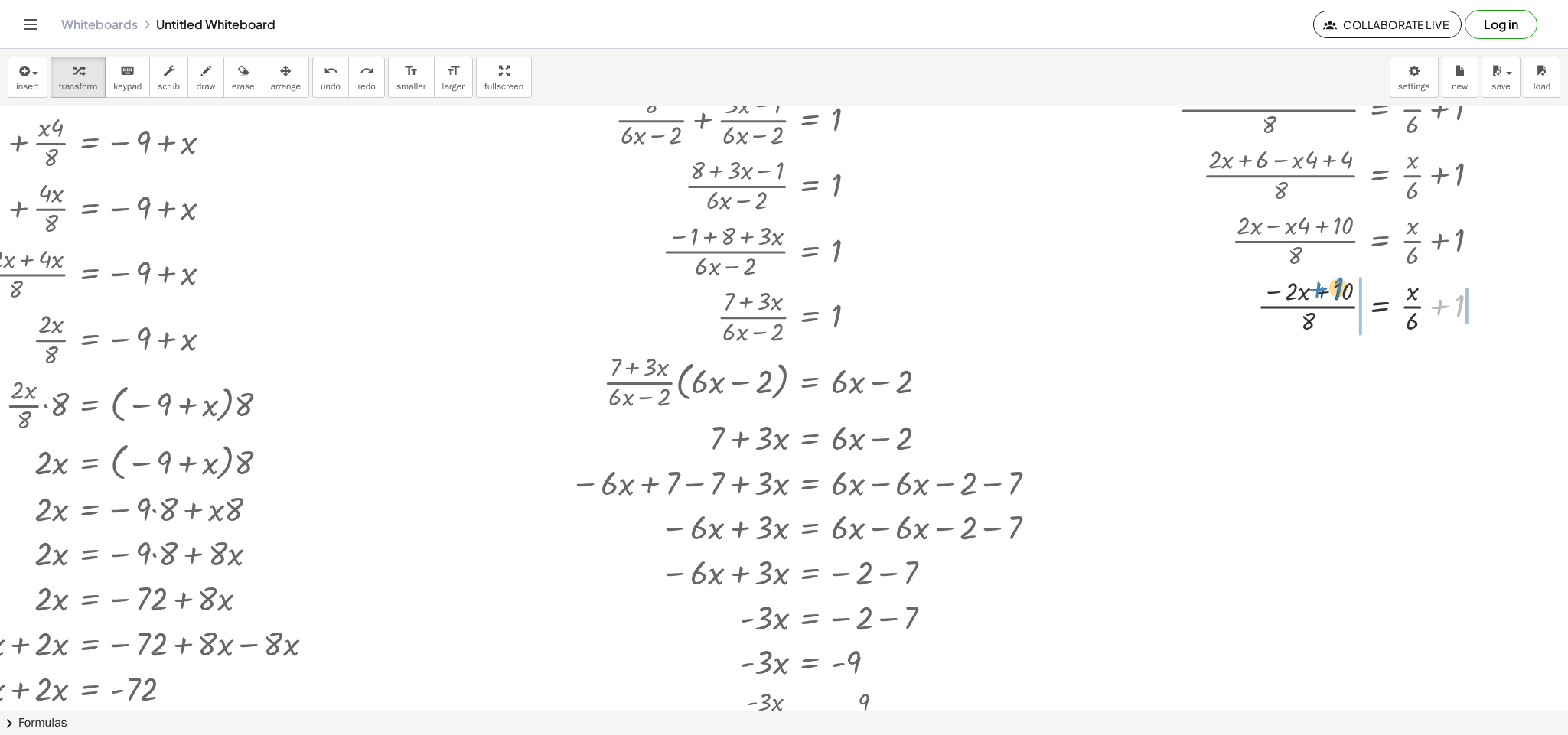 drag, startPoint x: 1461, startPoint y: 305, endPoint x: 1339, endPoint y: 288, distance: 123.1787 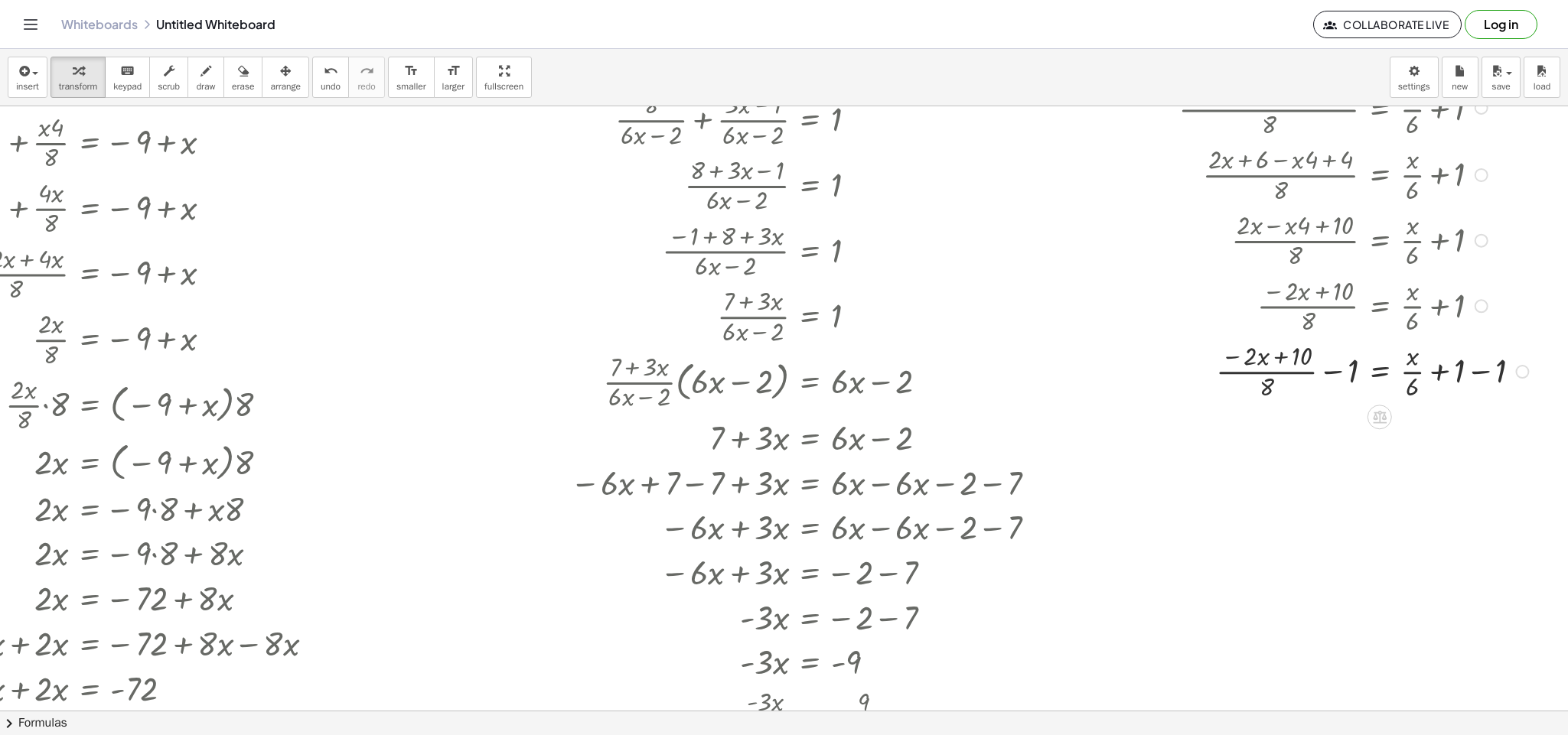 click at bounding box center [1338, 370] 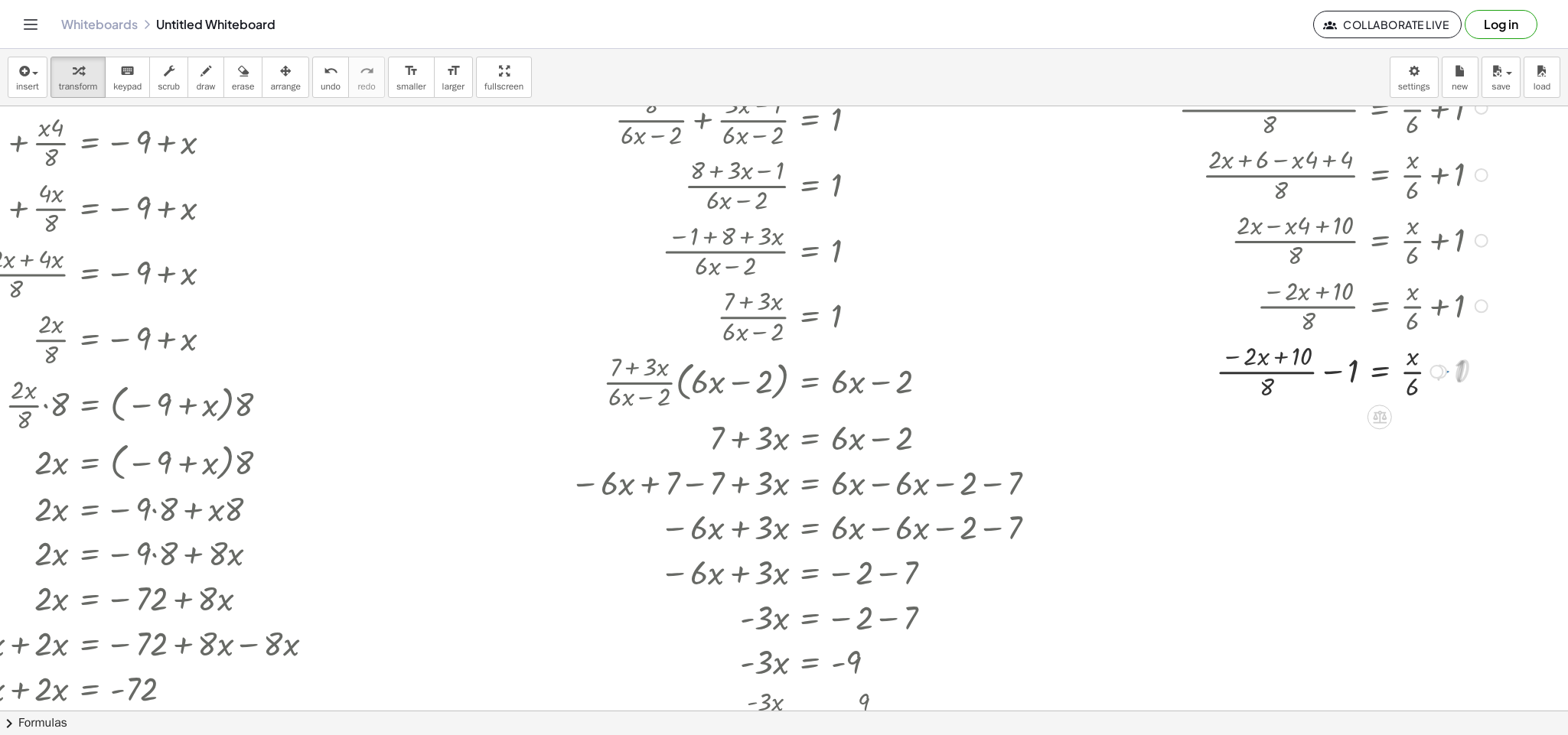click at bounding box center (1317, 370) 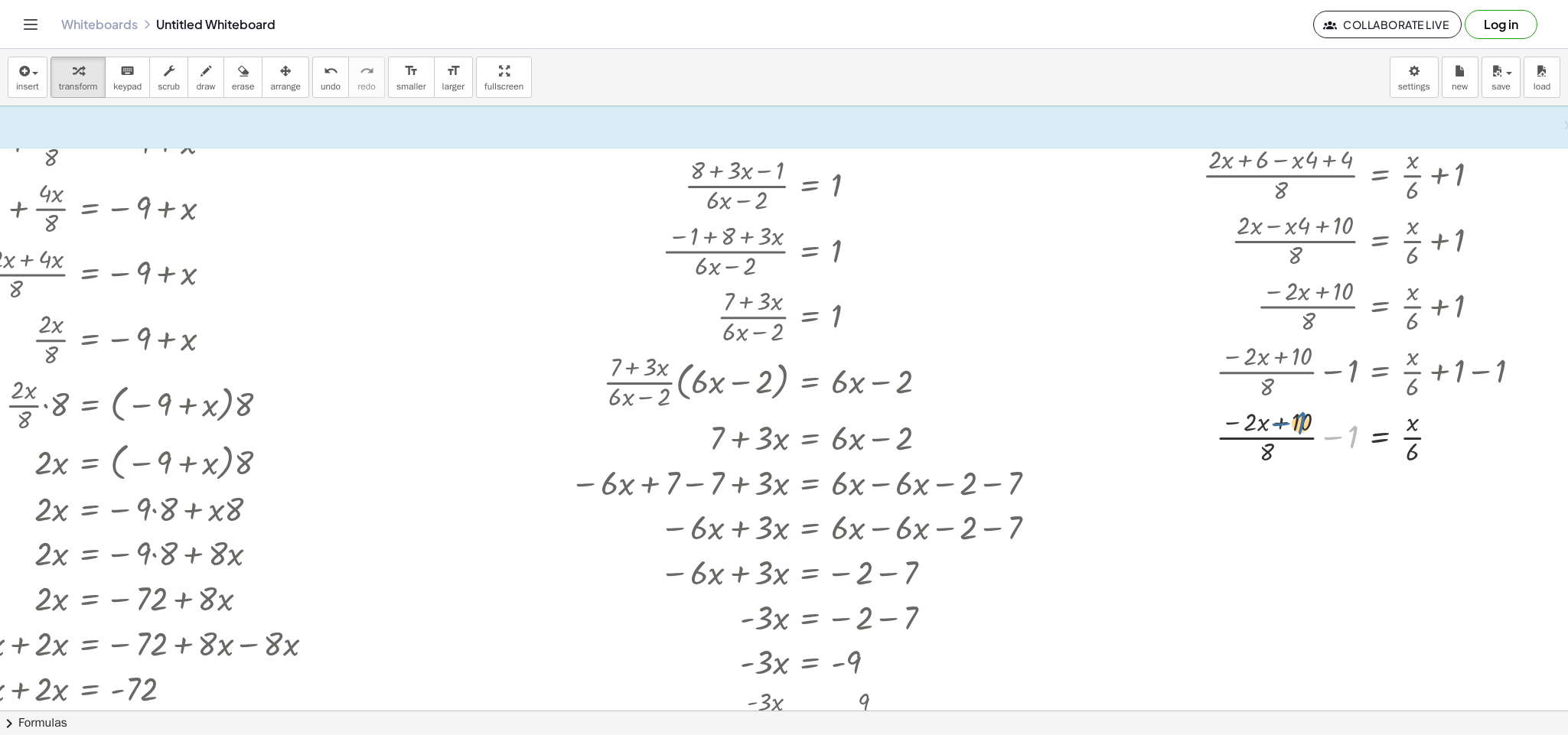 drag, startPoint x: 1336, startPoint y: 436, endPoint x: 1289, endPoint y: 422, distance: 49.0408 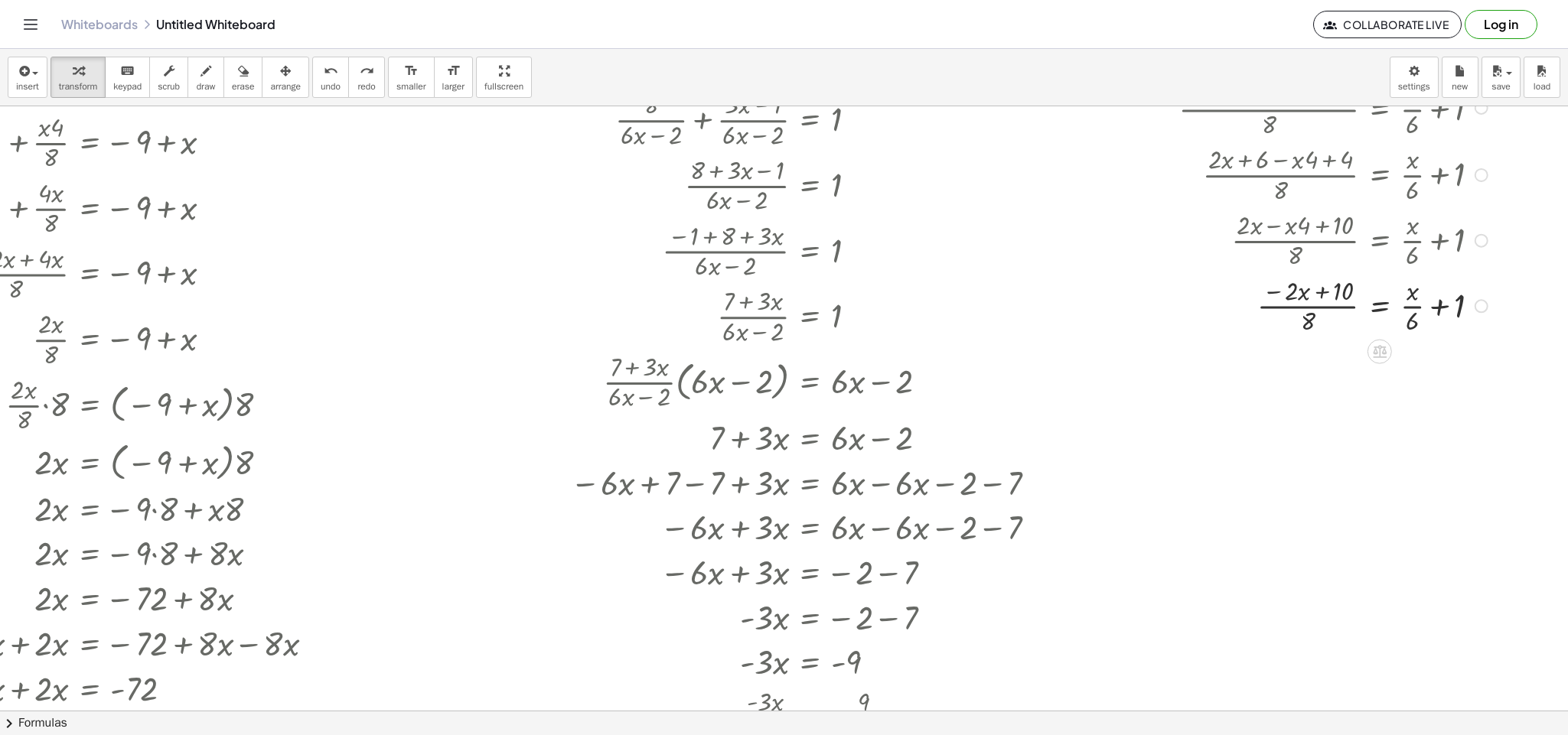 click at bounding box center (1317, 305) 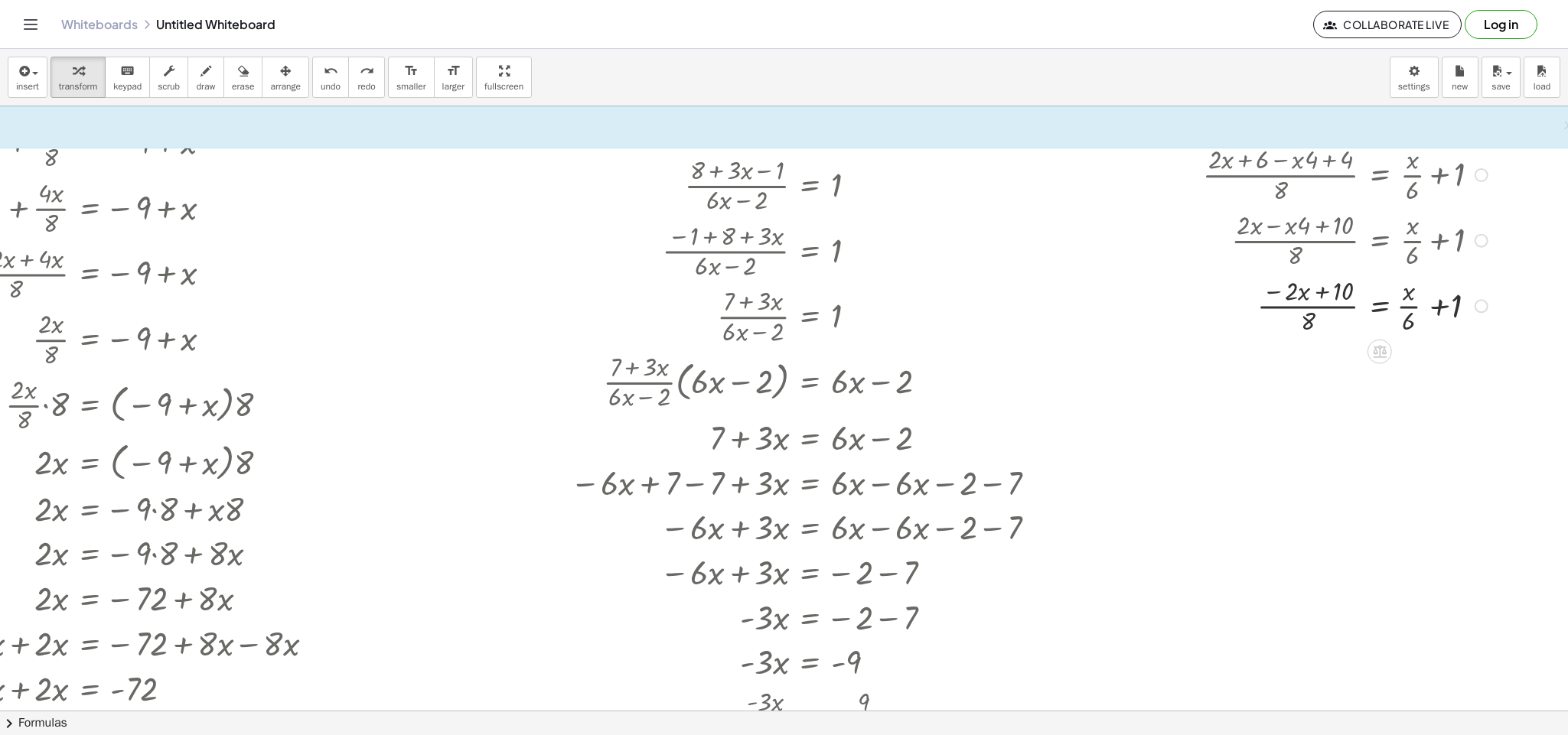 click at bounding box center (1317, 305) 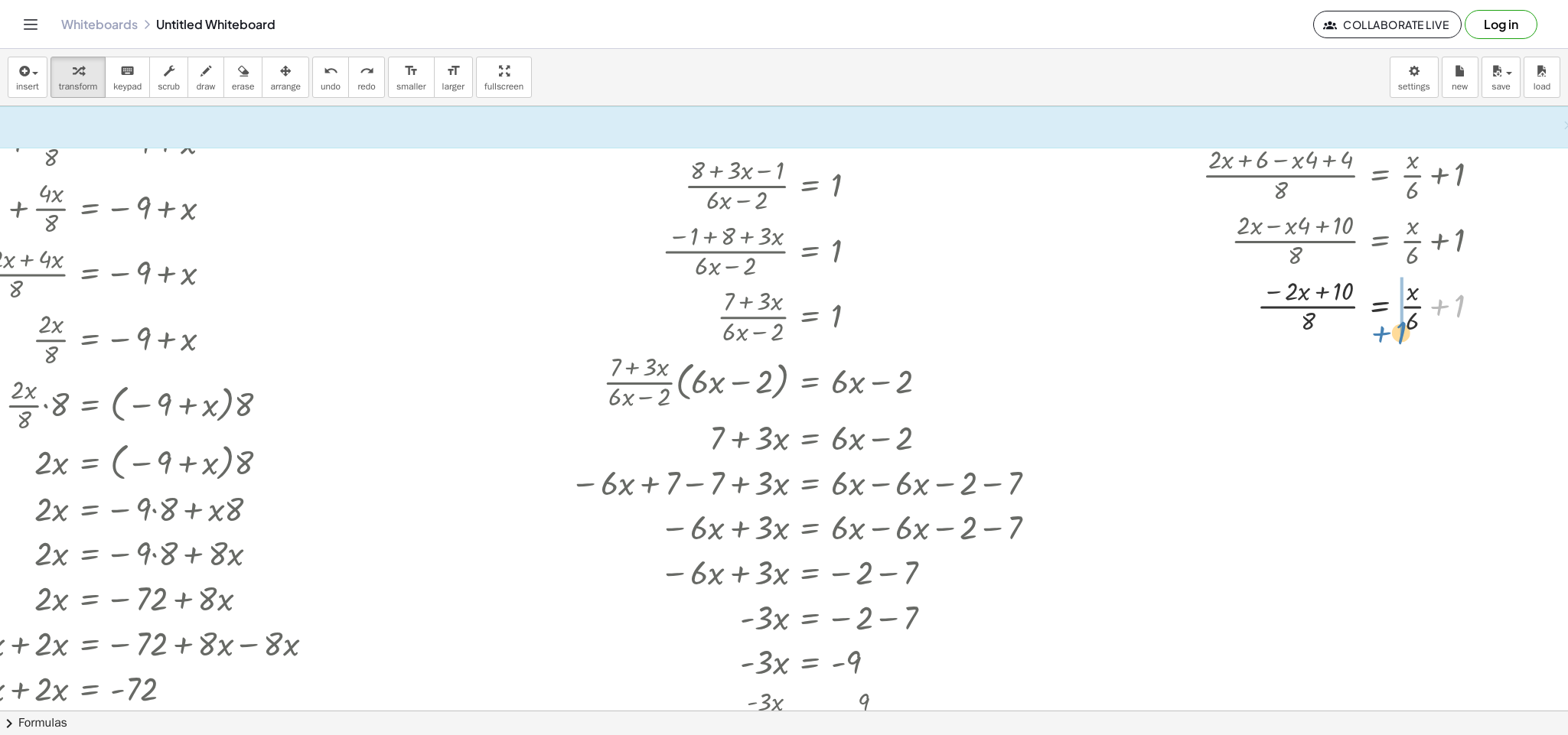 drag, startPoint x: 1461, startPoint y: 308, endPoint x: 1405, endPoint y: 333, distance: 61.32699 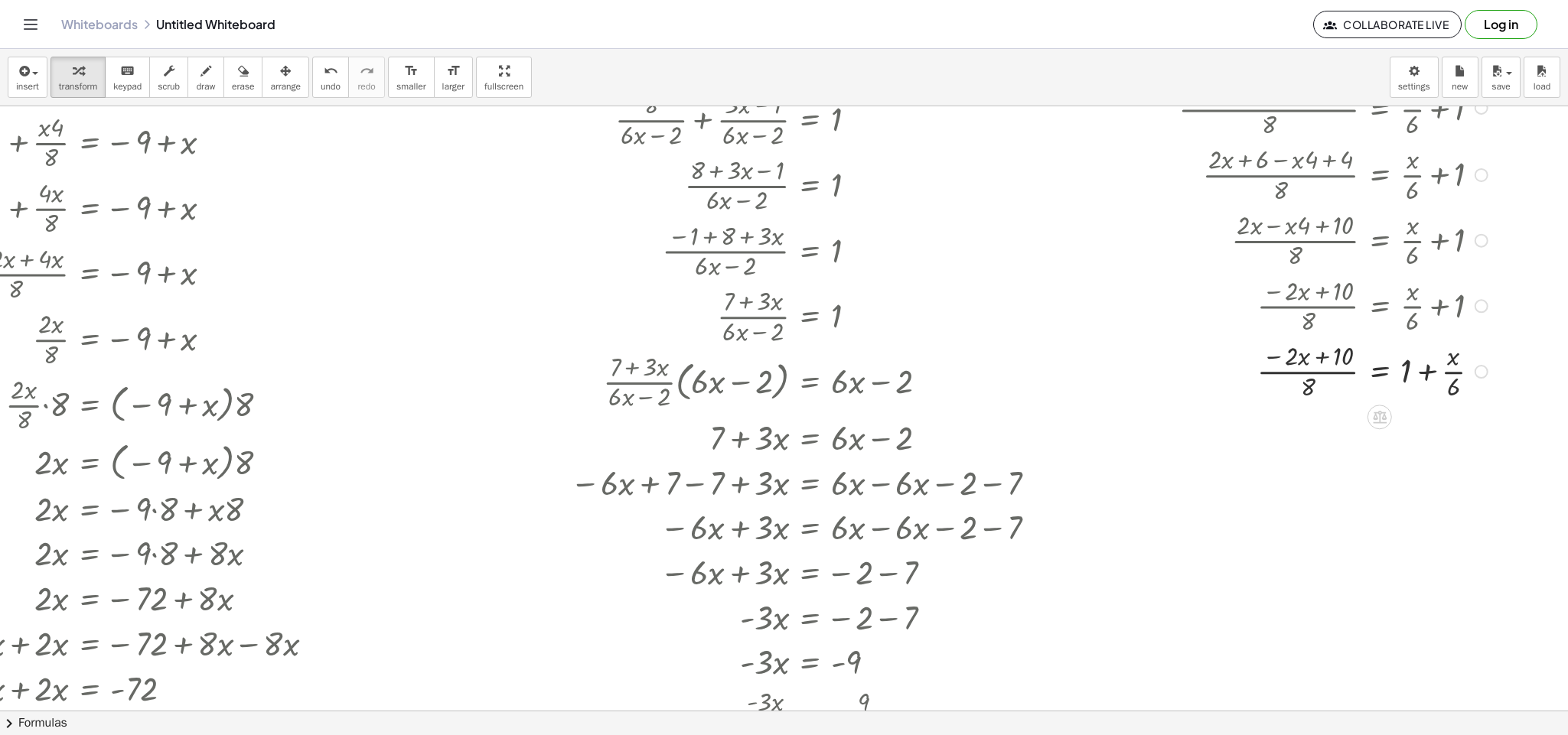 drag, startPoint x: 1421, startPoint y: 377, endPoint x: 1424, endPoint y: 367, distance: 10.440307 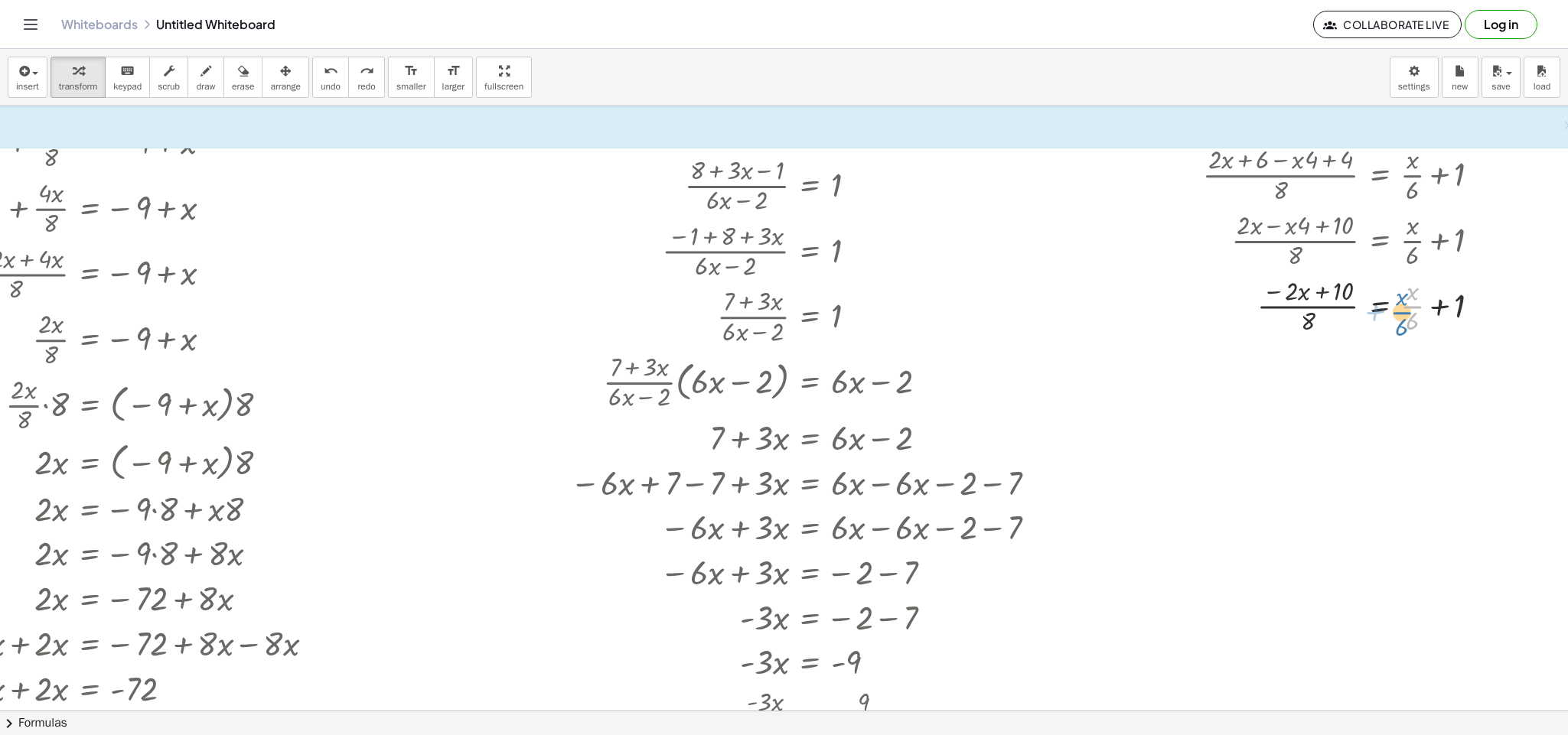click at bounding box center (1317, 305) 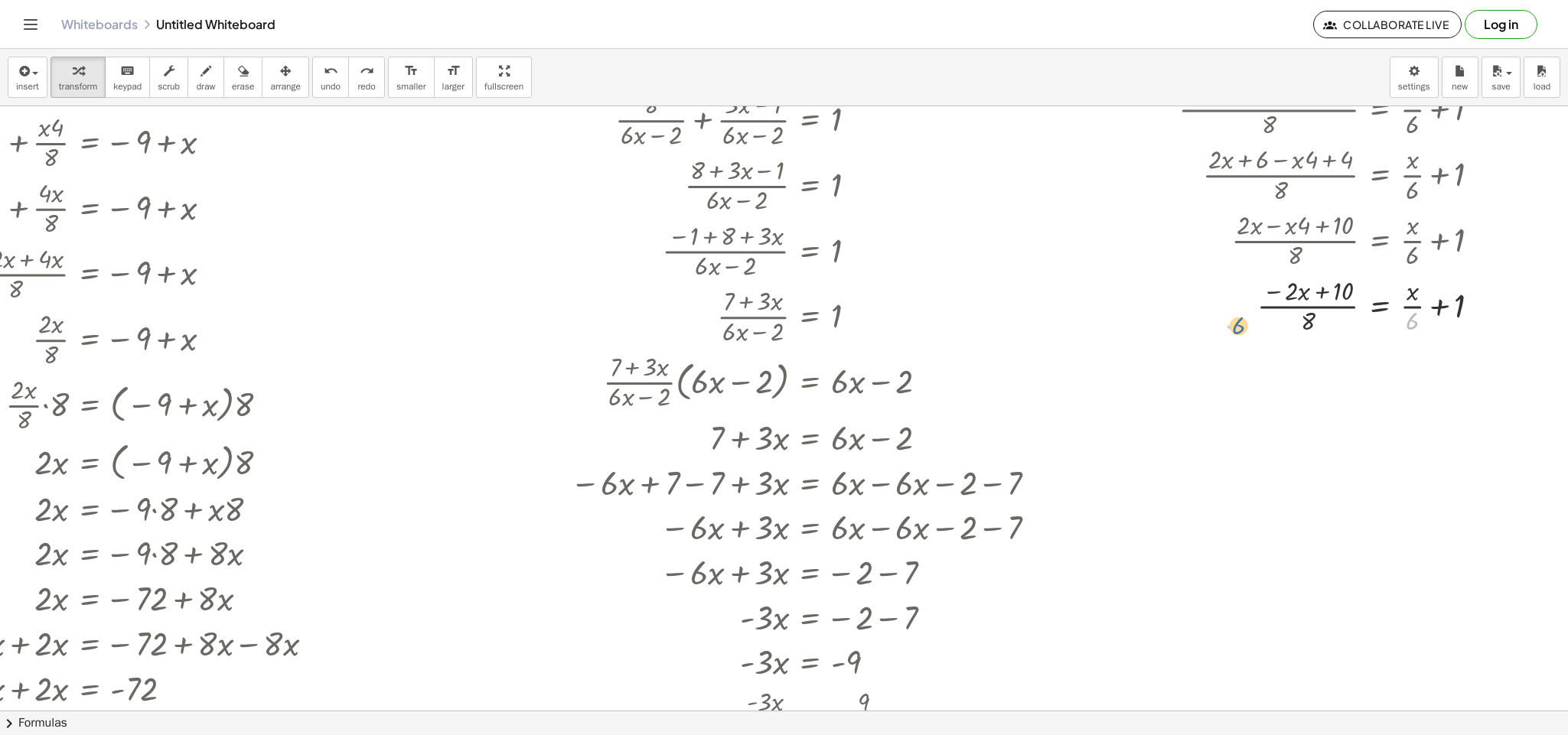 drag, startPoint x: 1406, startPoint y: 324, endPoint x: 1227, endPoint y: 315, distance: 179.2261 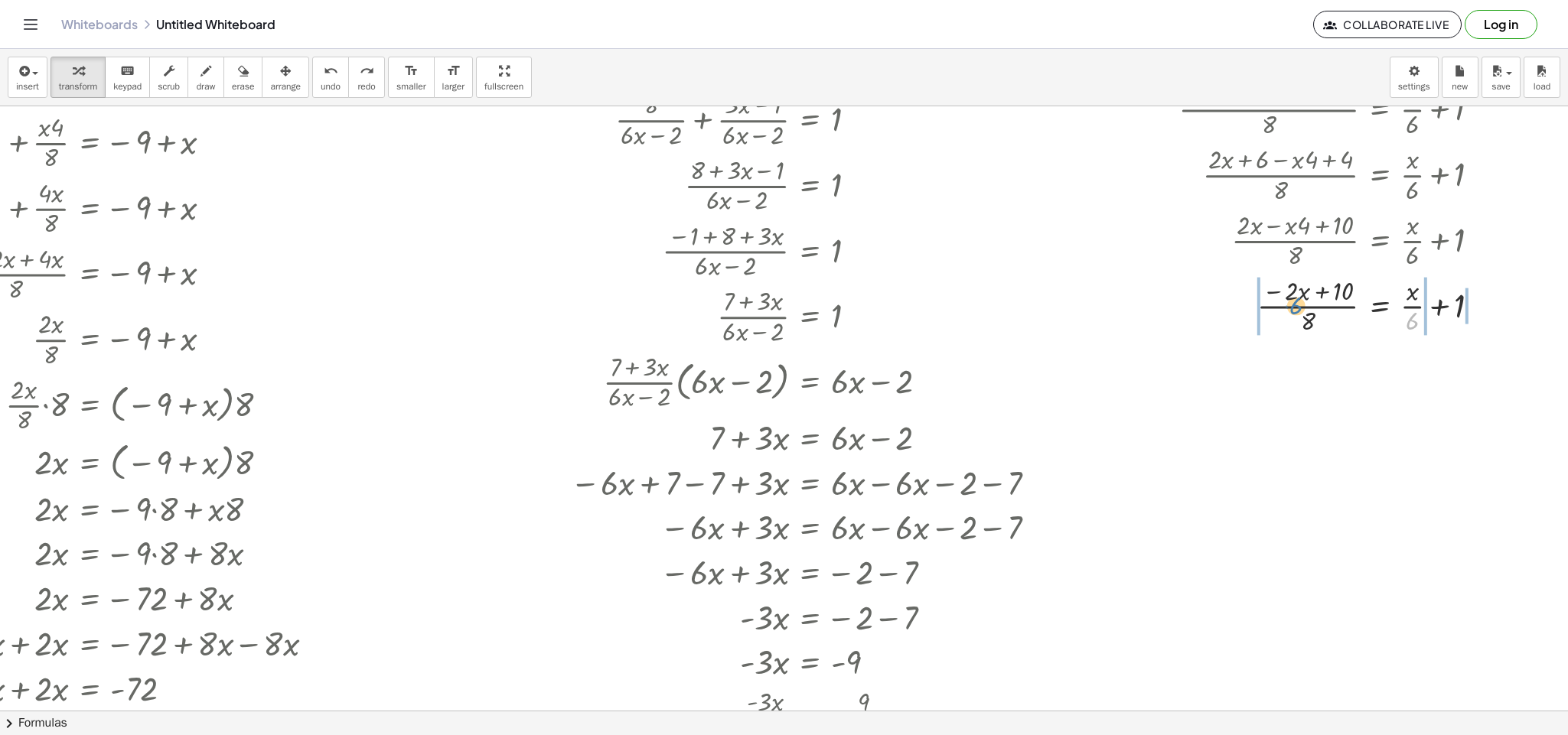 drag, startPoint x: 1407, startPoint y: 321, endPoint x: 1291, endPoint y: 306, distance: 116.96581 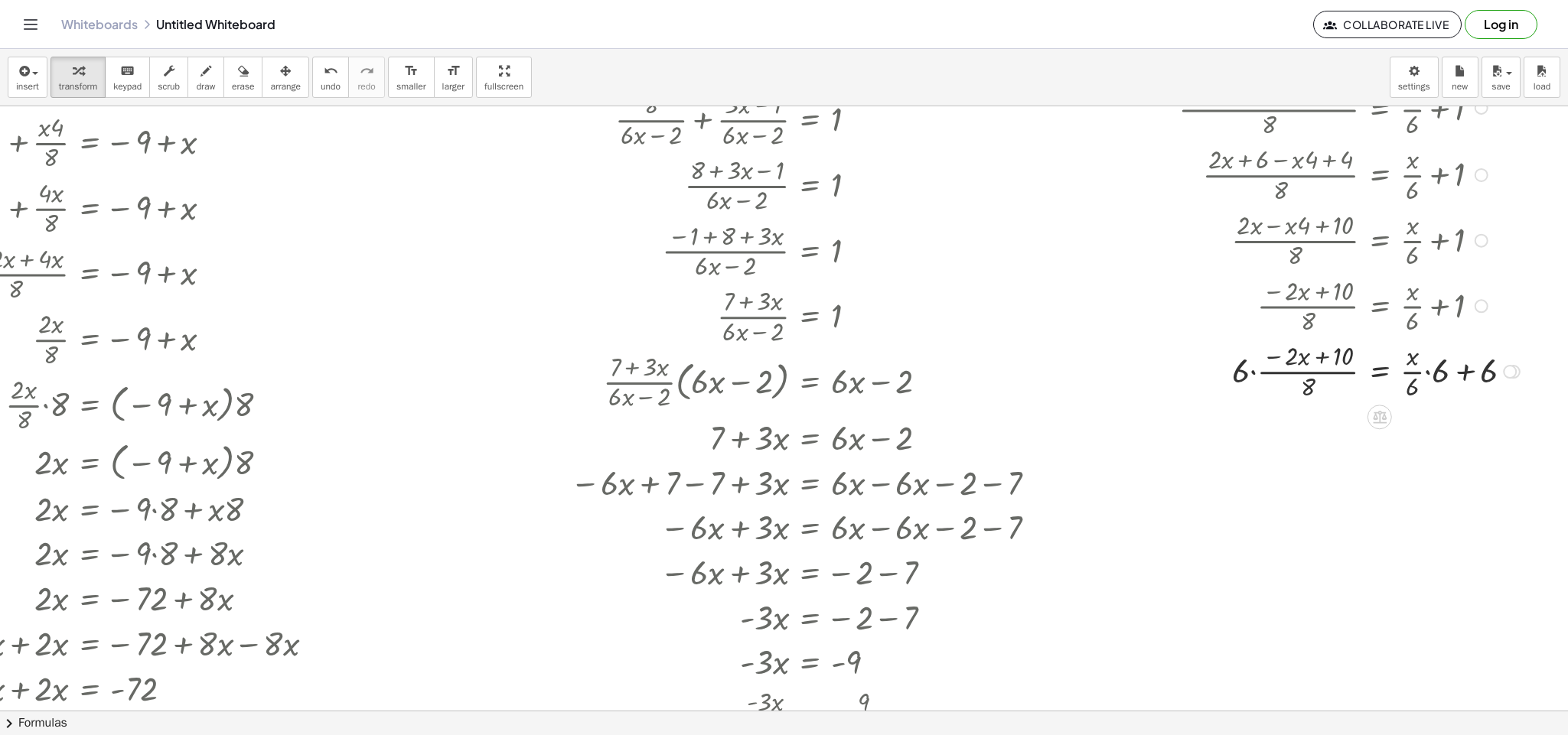 click at bounding box center (1333, 370) 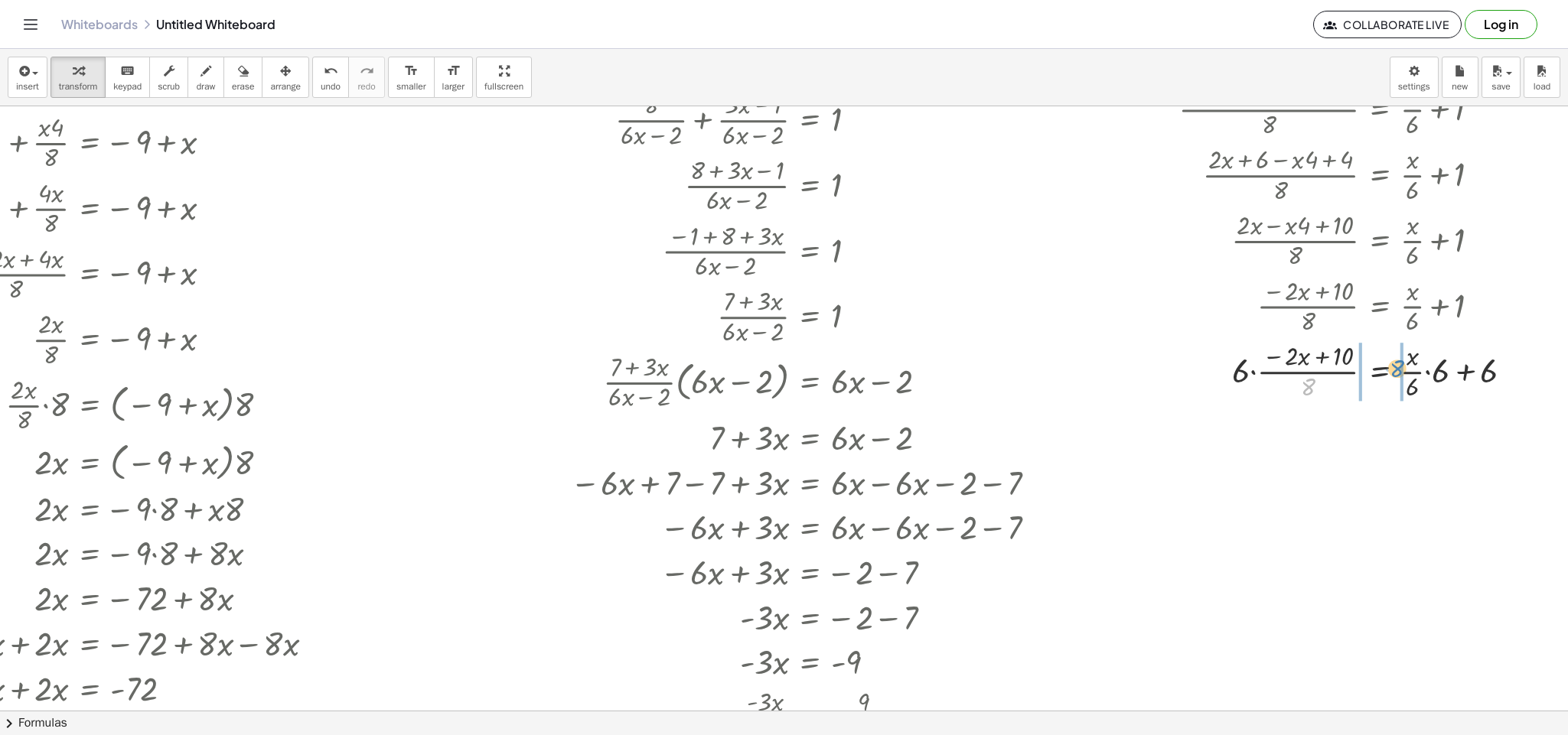 drag, startPoint x: 1307, startPoint y: 393, endPoint x: 1392, endPoint y: 376, distance: 86.68333 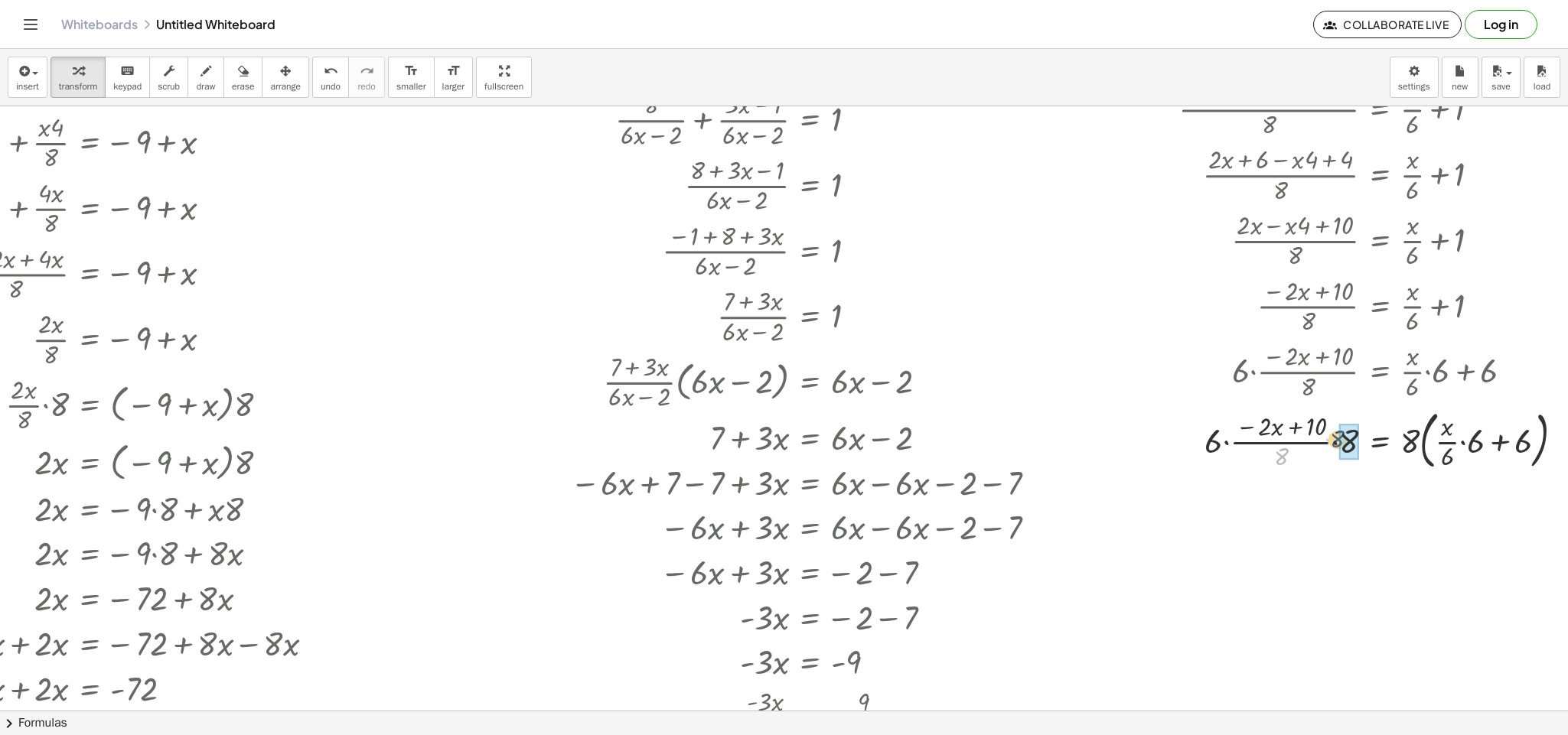 drag, startPoint x: 1279, startPoint y: 454, endPoint x: 1336, endPoint y: 437, distance: 59.48109 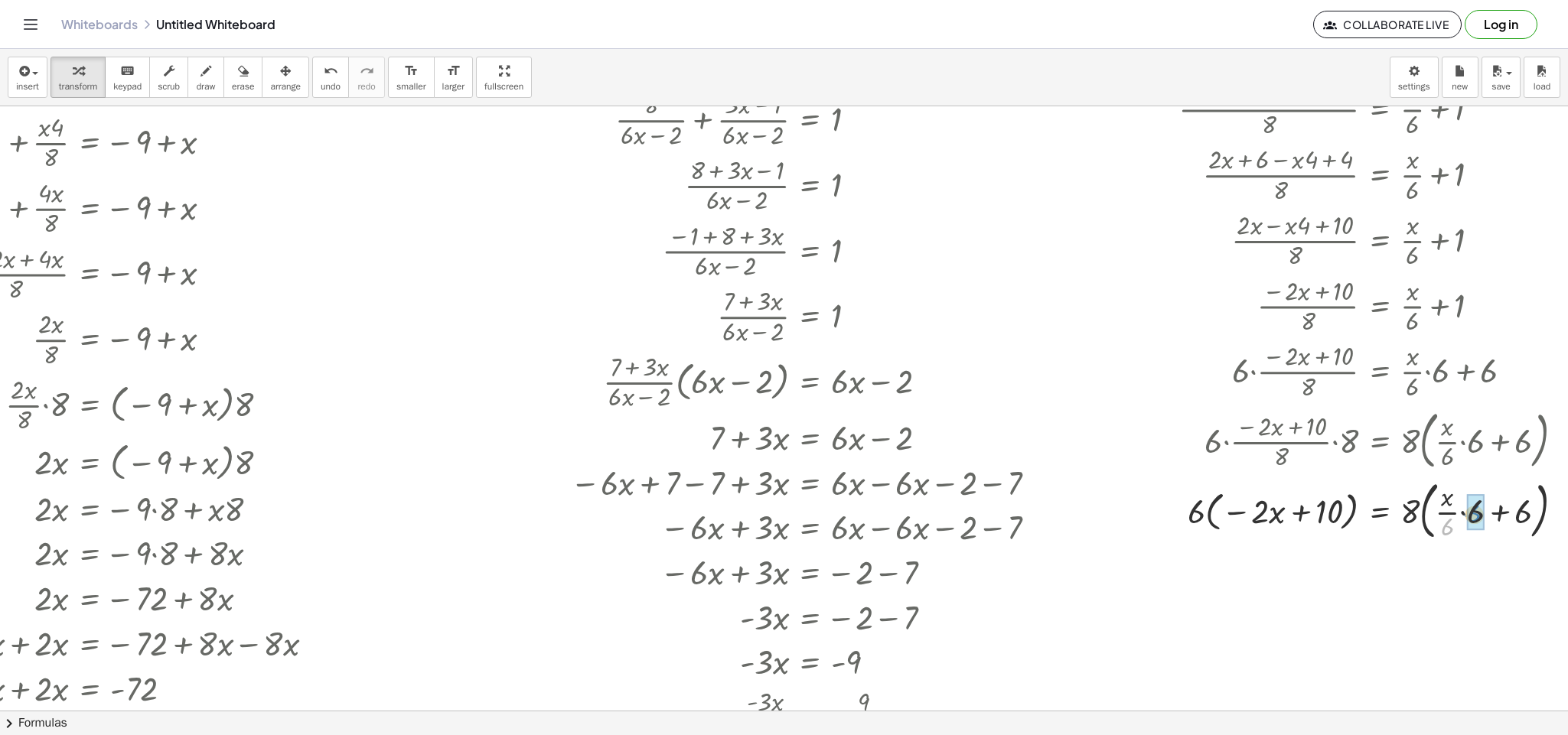 drag, startPoint x: 1440, startPoint y: 466, endPoint x: 1467, endPoint y: 450, distance: 31.38471 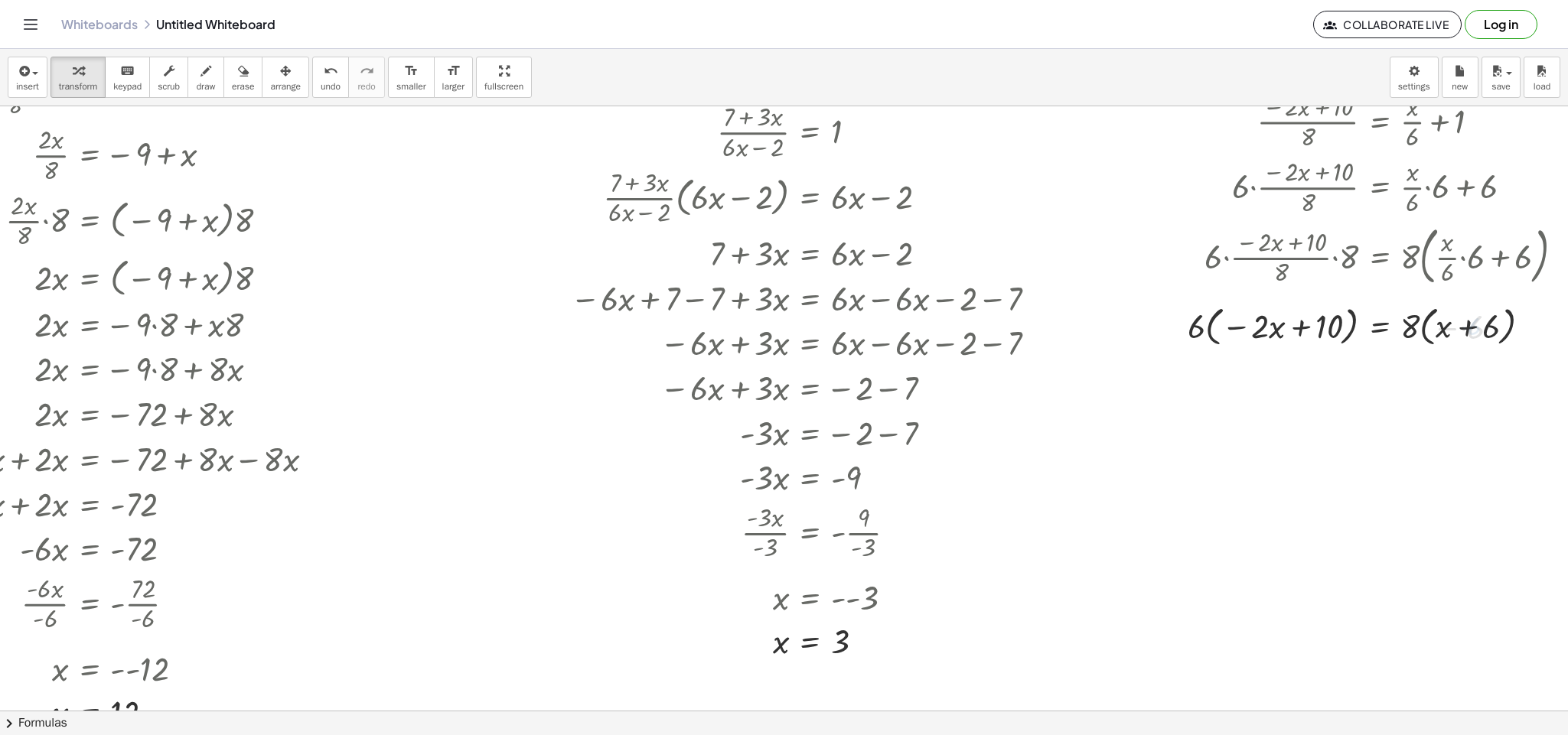 scroll, scrollTop: 688, scrollLeft: 145, axis: both 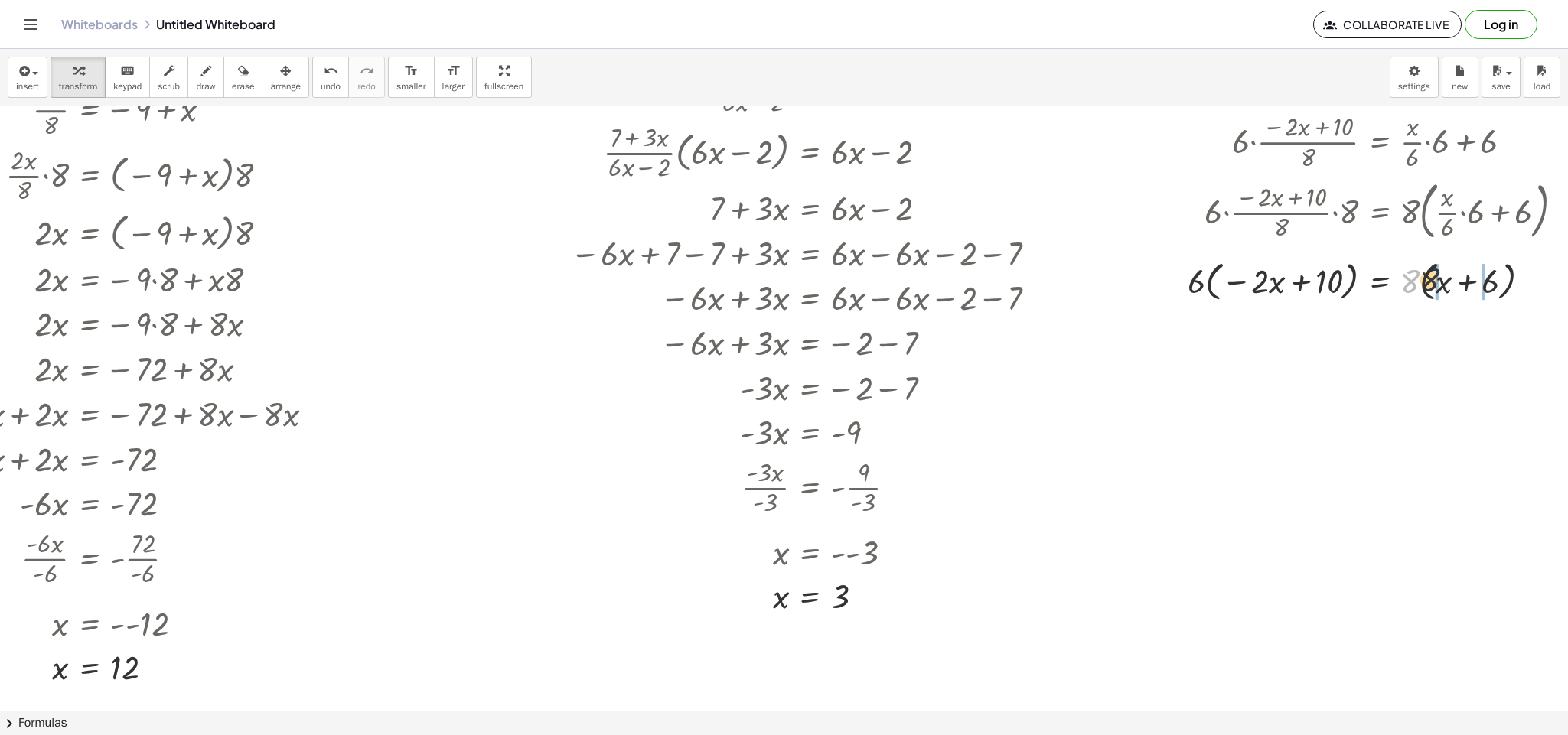 drag, startPoint x: 1414, startPoint y: 280, endPoint x: 1438, endPoint y: 278, distance: 24.08319 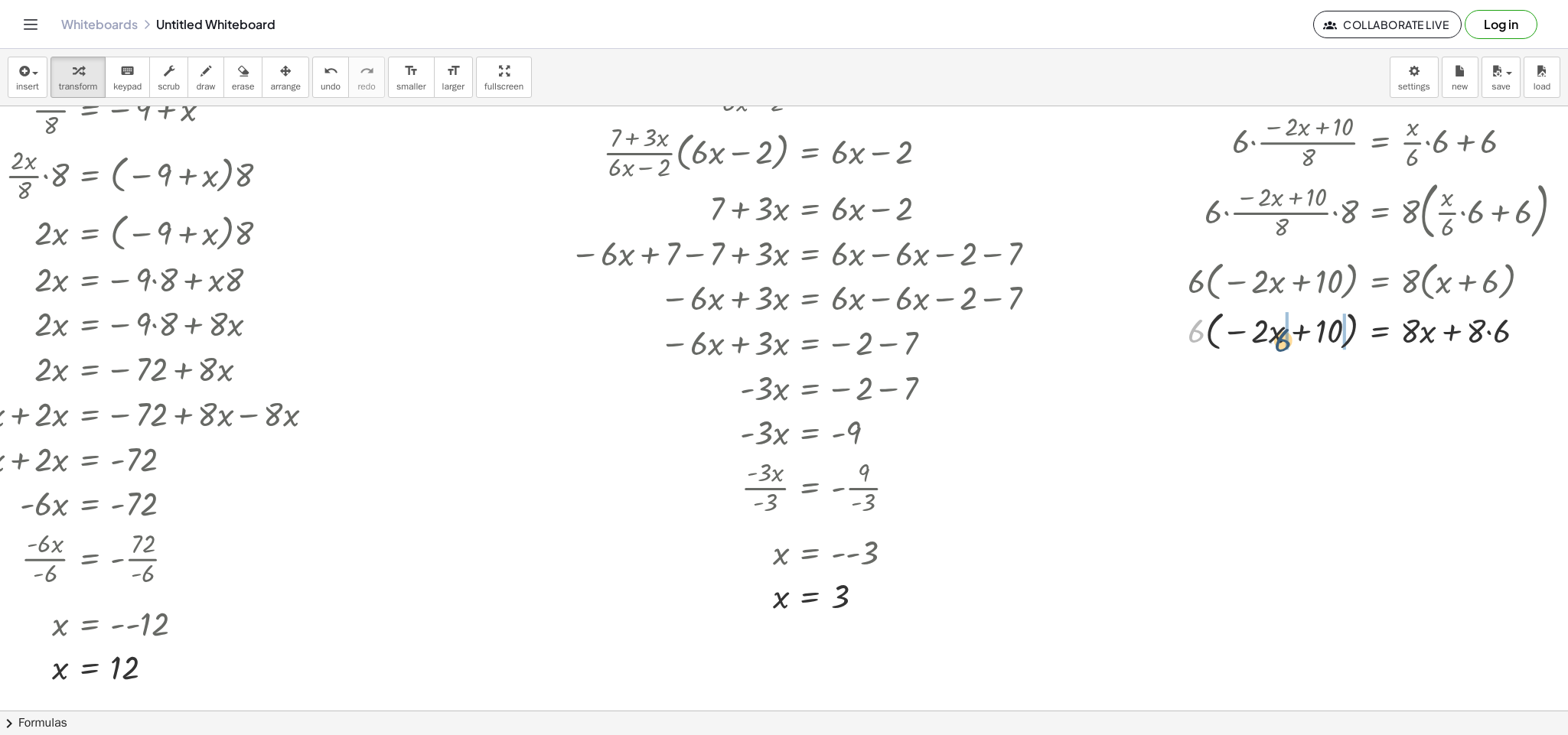 drag, startPoint x: 1198, startPoint y: 338, endPoint x: 1288, endPoint y: 347, distance: 90.44888 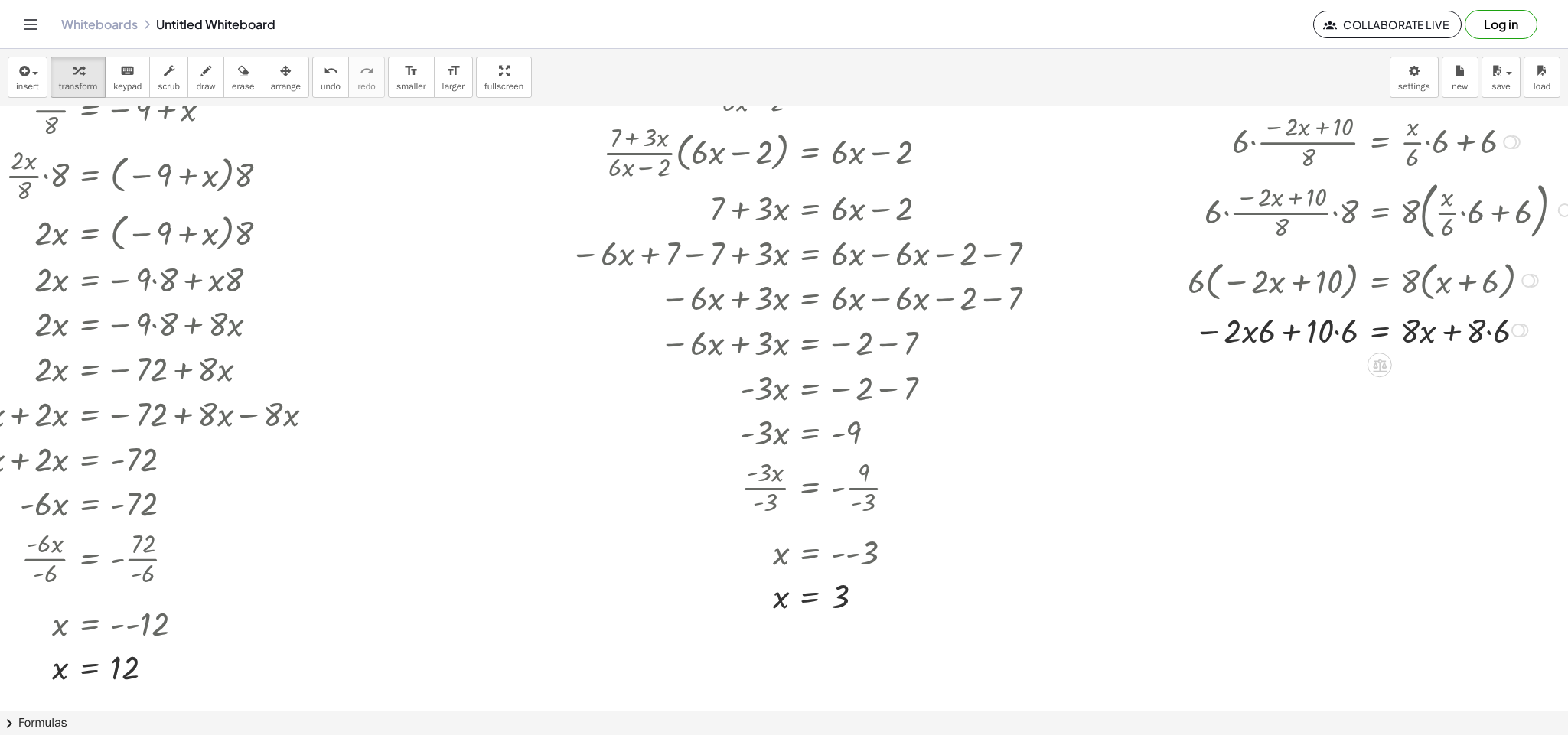 click at bounding box center (1358, 329) 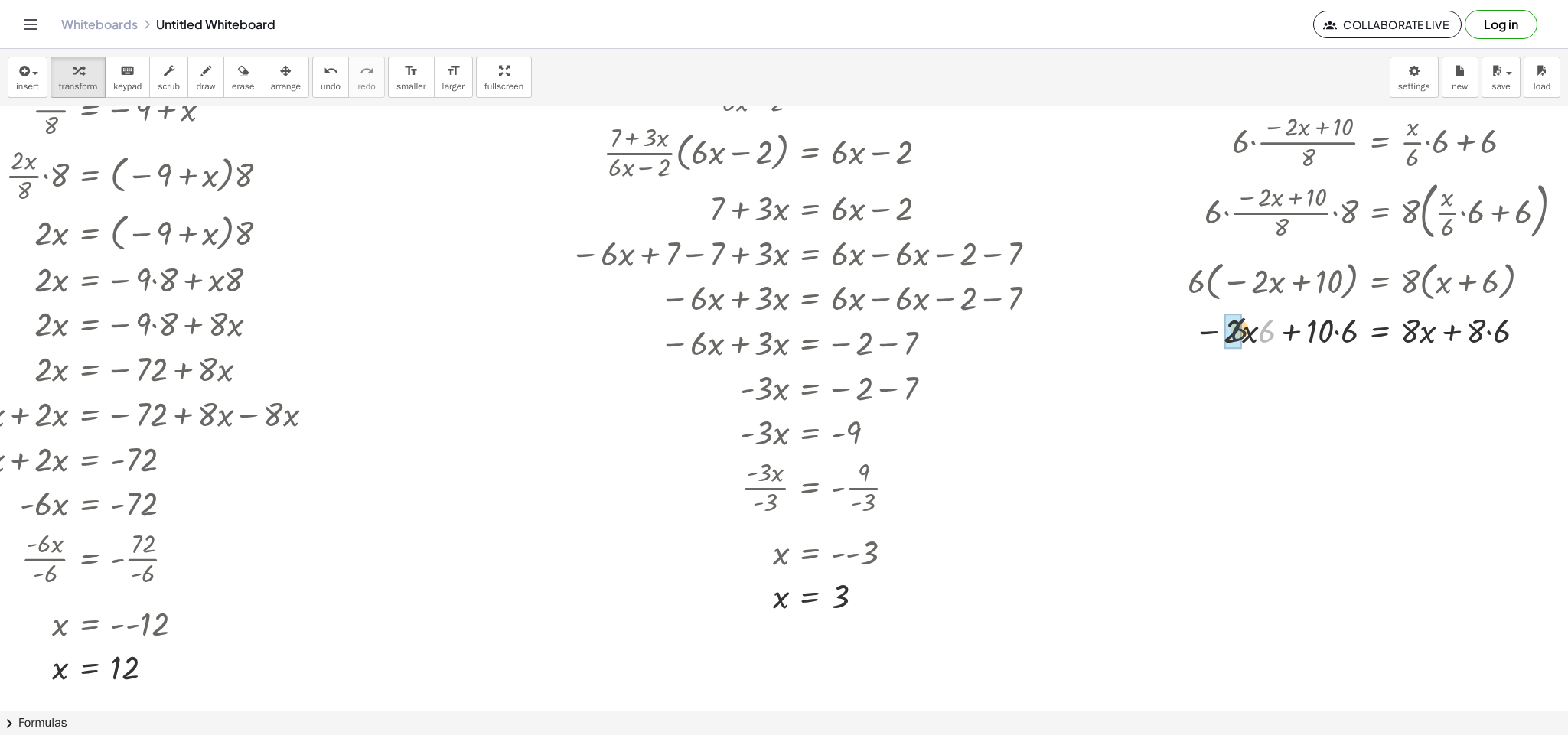 drag, startPoint x: 1266, startPoint y: 340, endPoint x: 1231, endPoint y: 336, distance: 35.22783 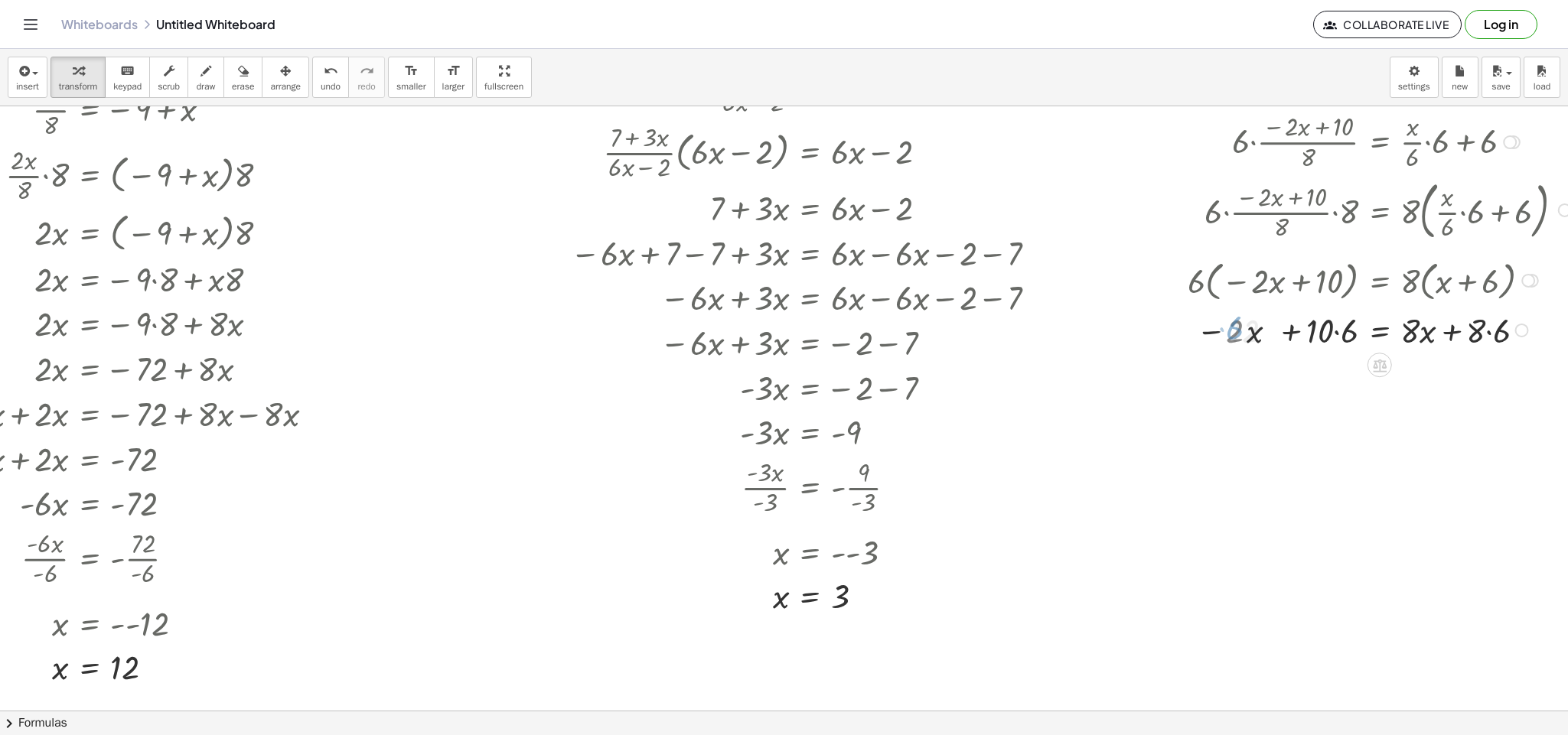 click at bounding box center (1358, 329) 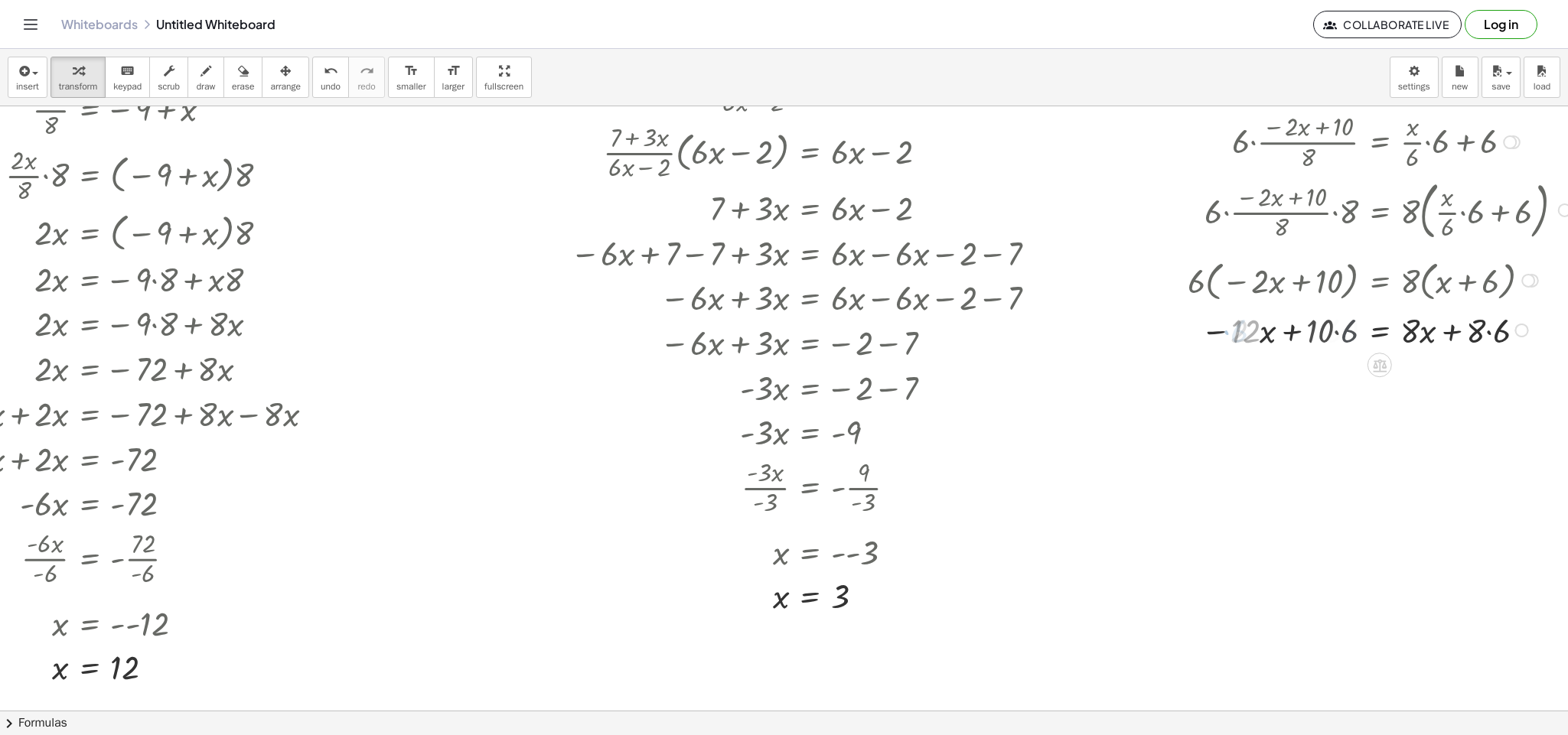 click at bounding box center (1358, 329) 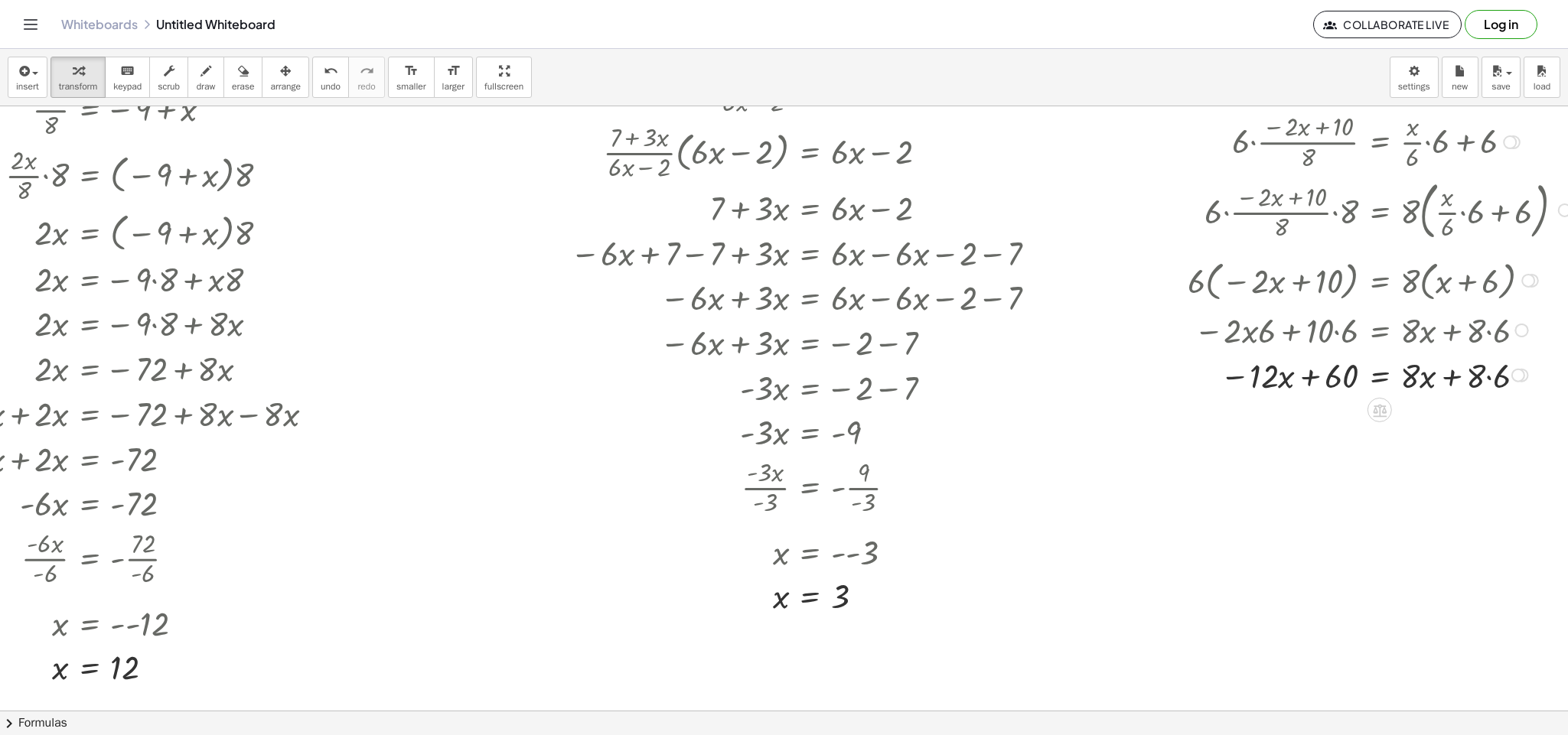 click at bounding box center [1358, 374] 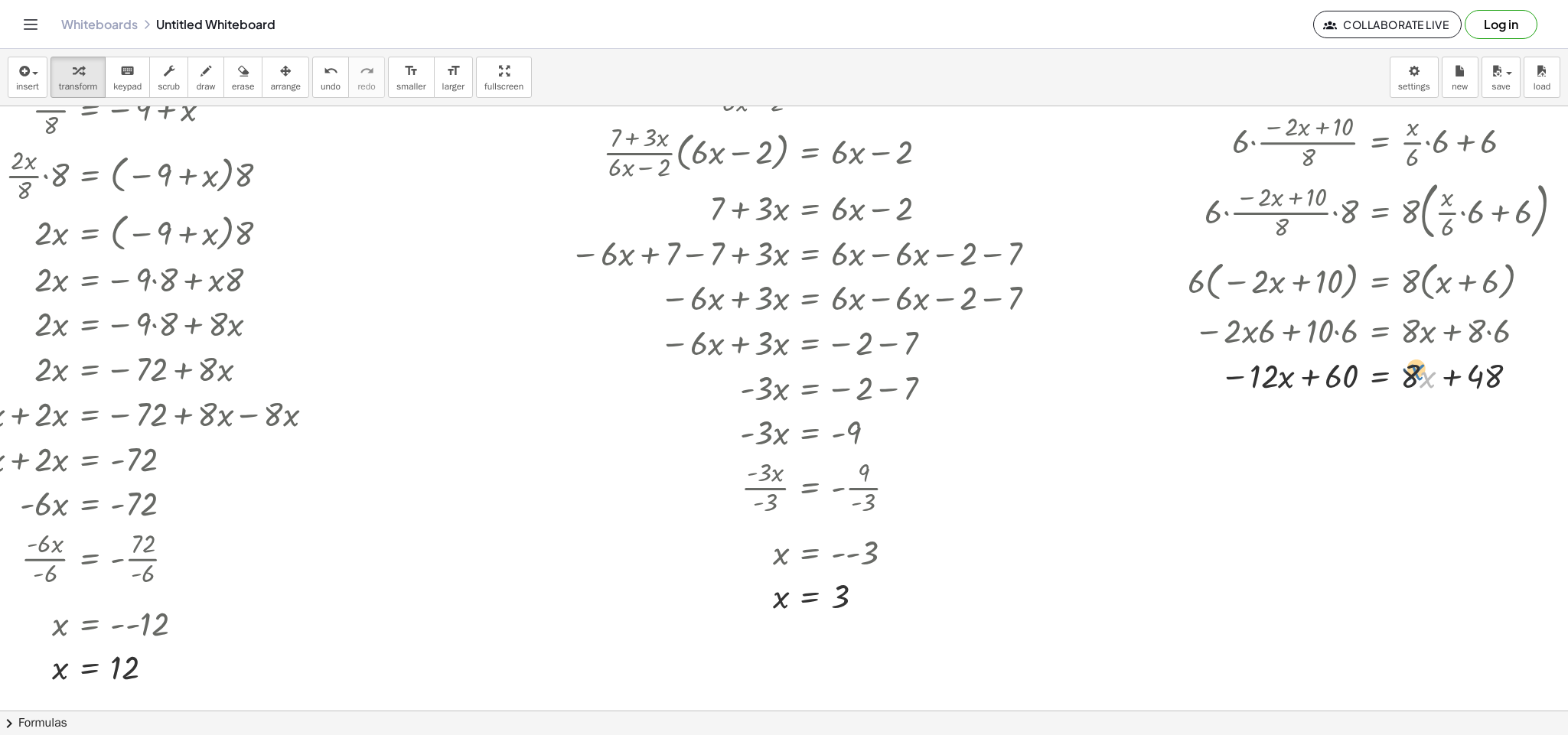 click at bounding box center (1358, 374) 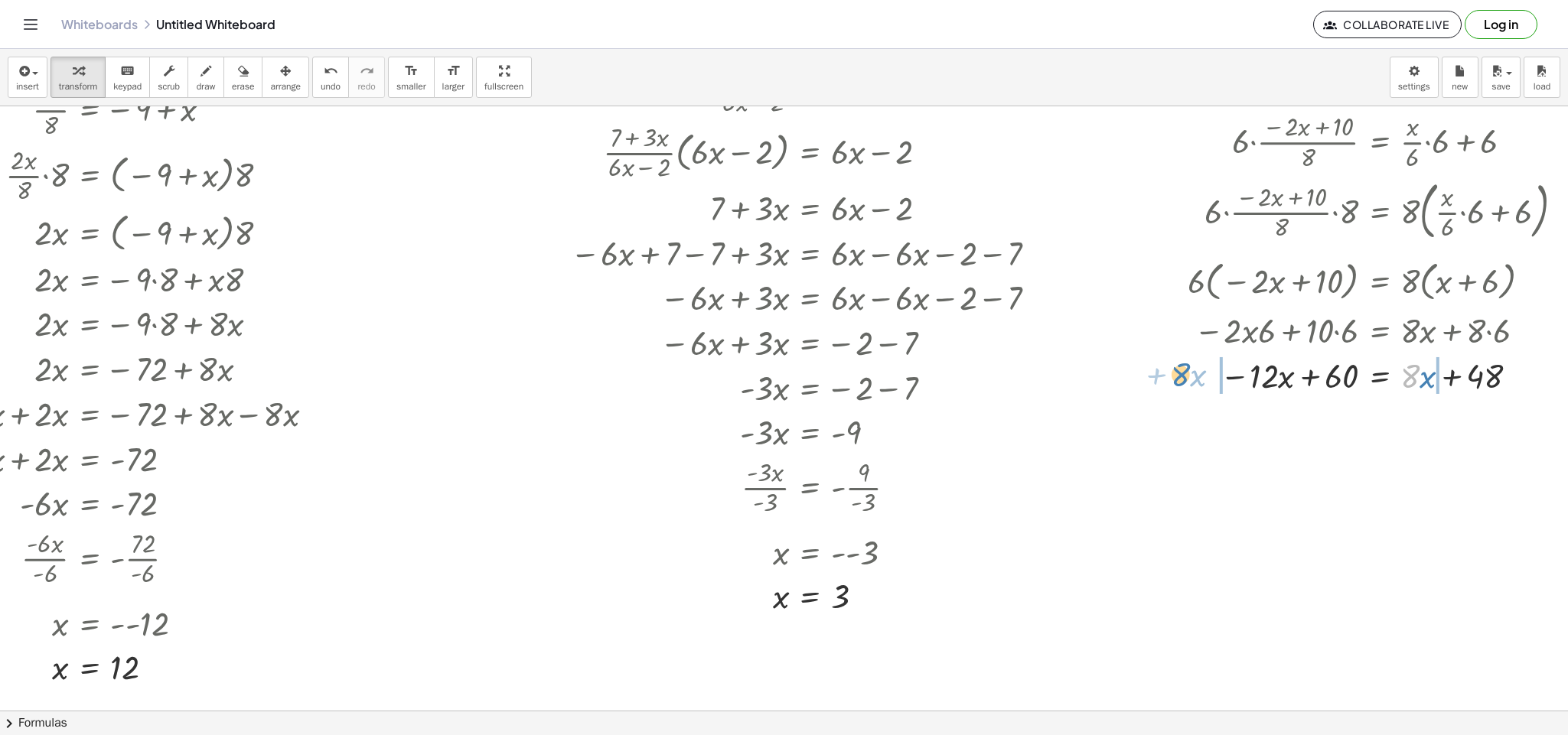 drag, startPoint x: 1408, startPoint y: 385, endPoint x: 1178, endPoint y: 384, distance: 230.00217 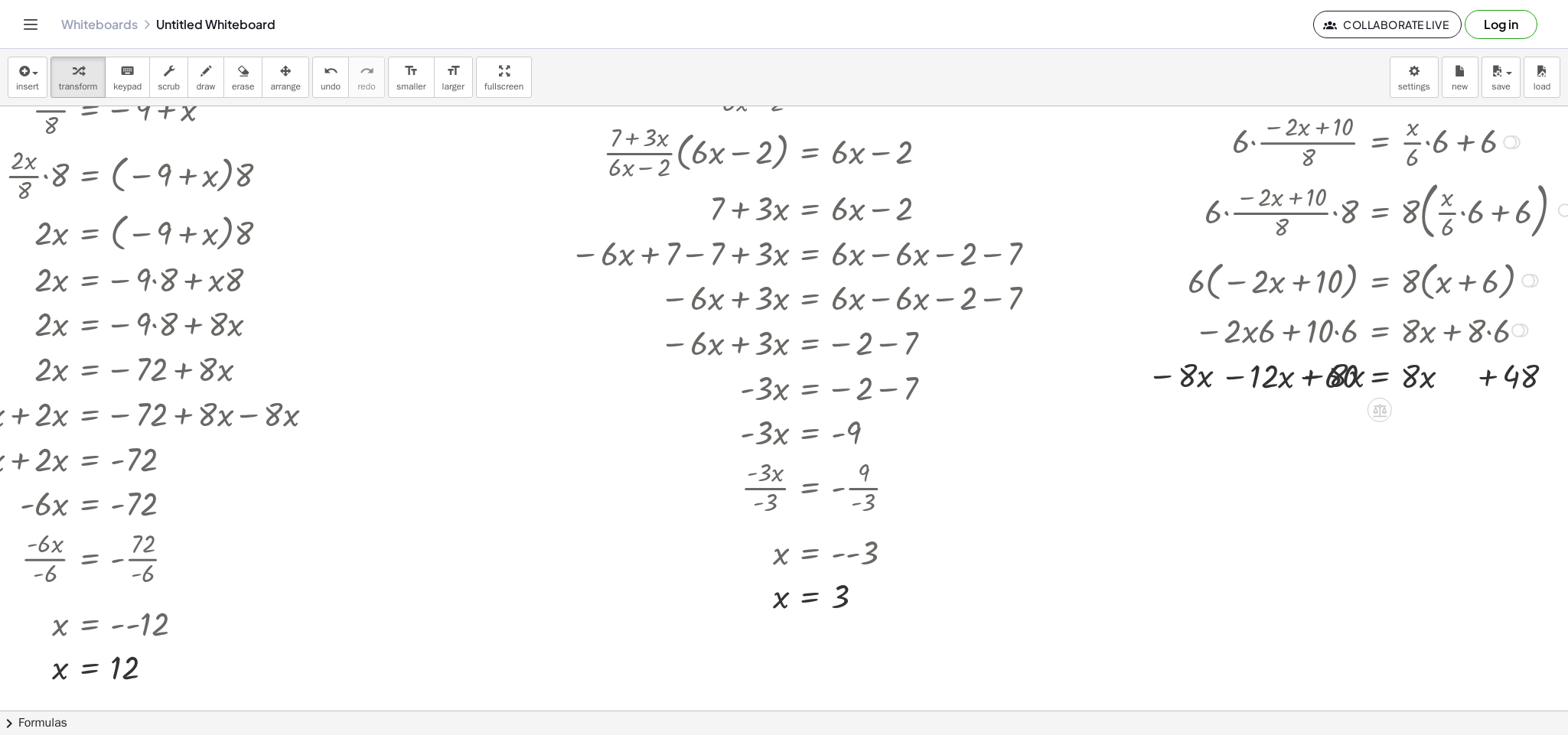 click at bounding box center (1366, 374) 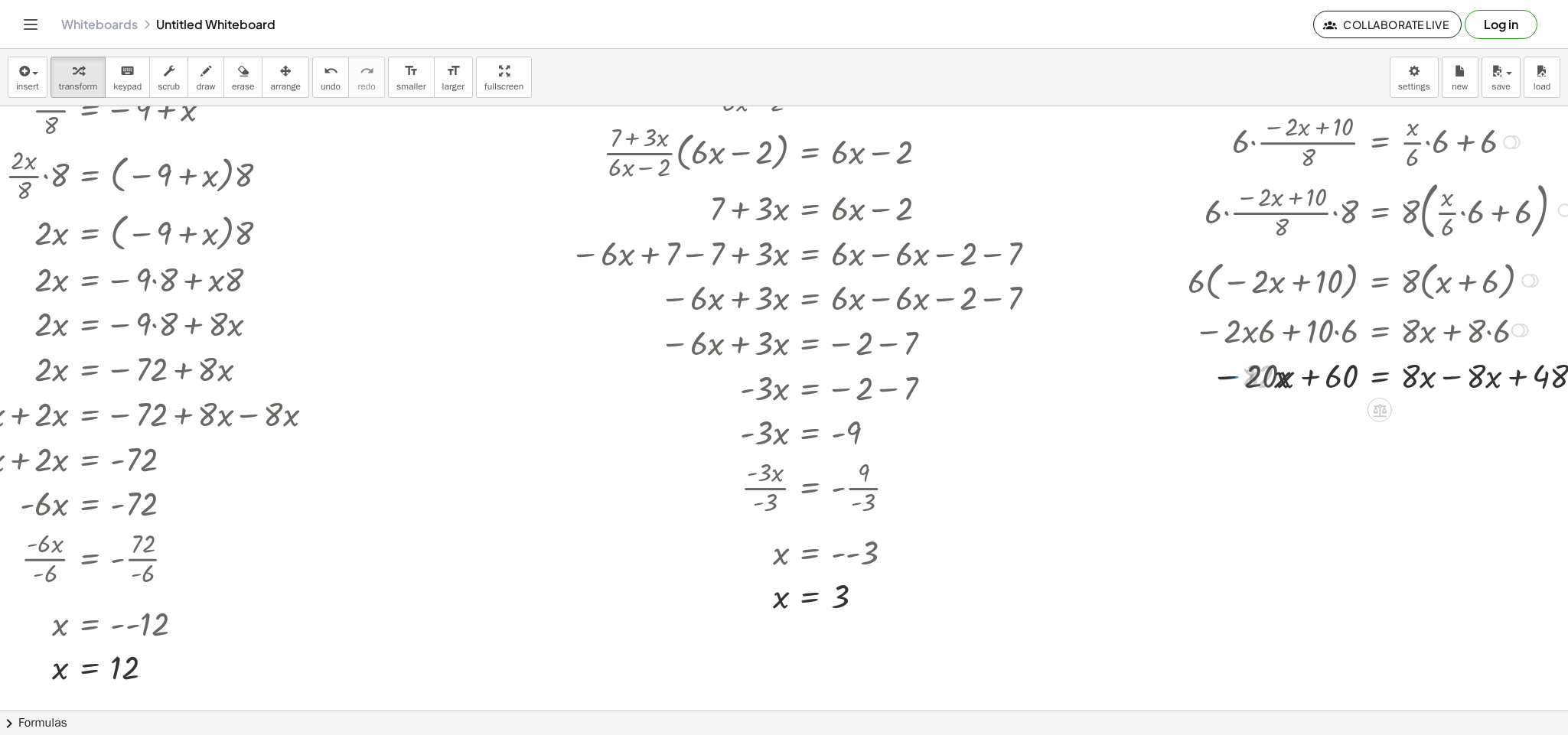 click at bounding box center (1366, 374) 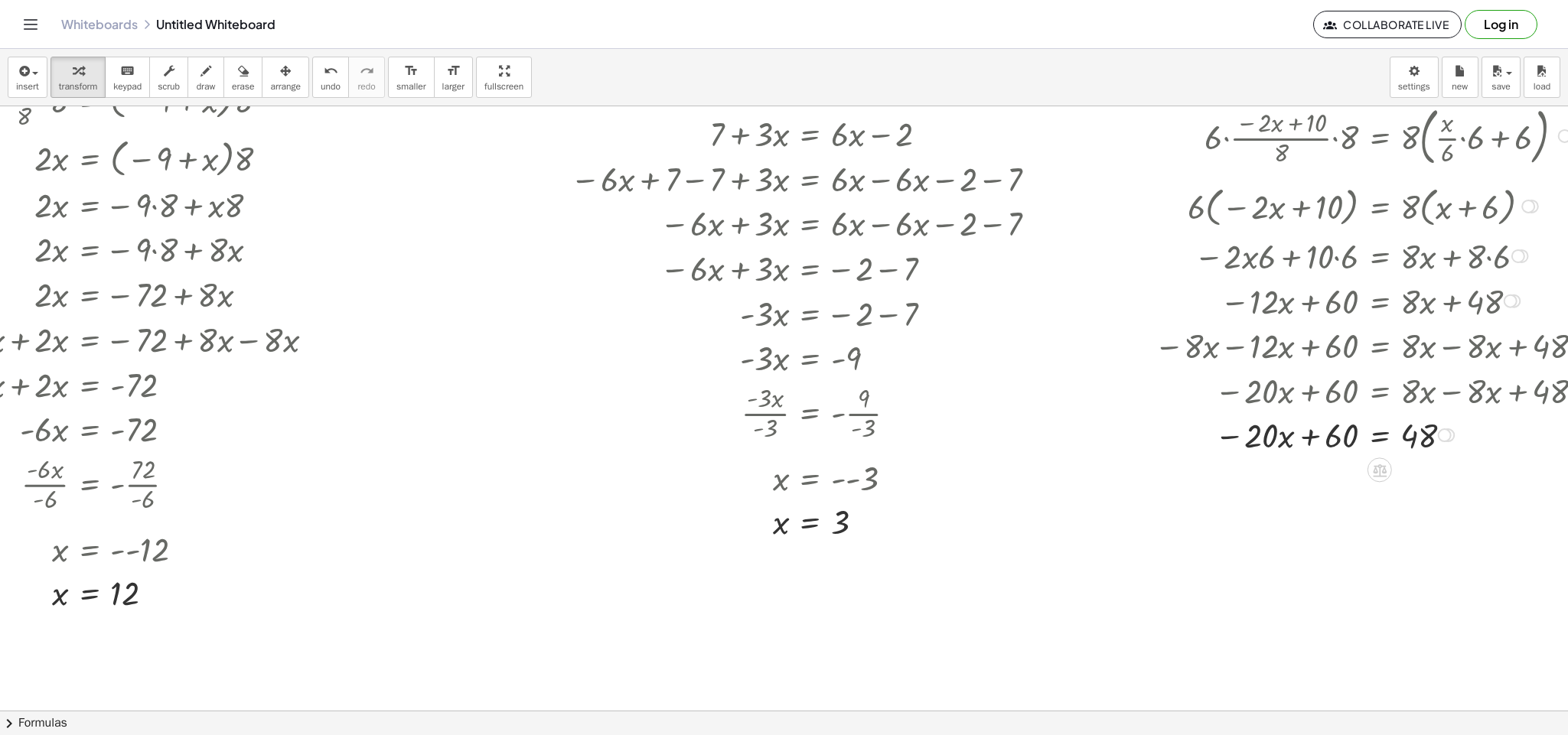 scroll, scrollTop: 803, scrollLeft: 145, axis: both 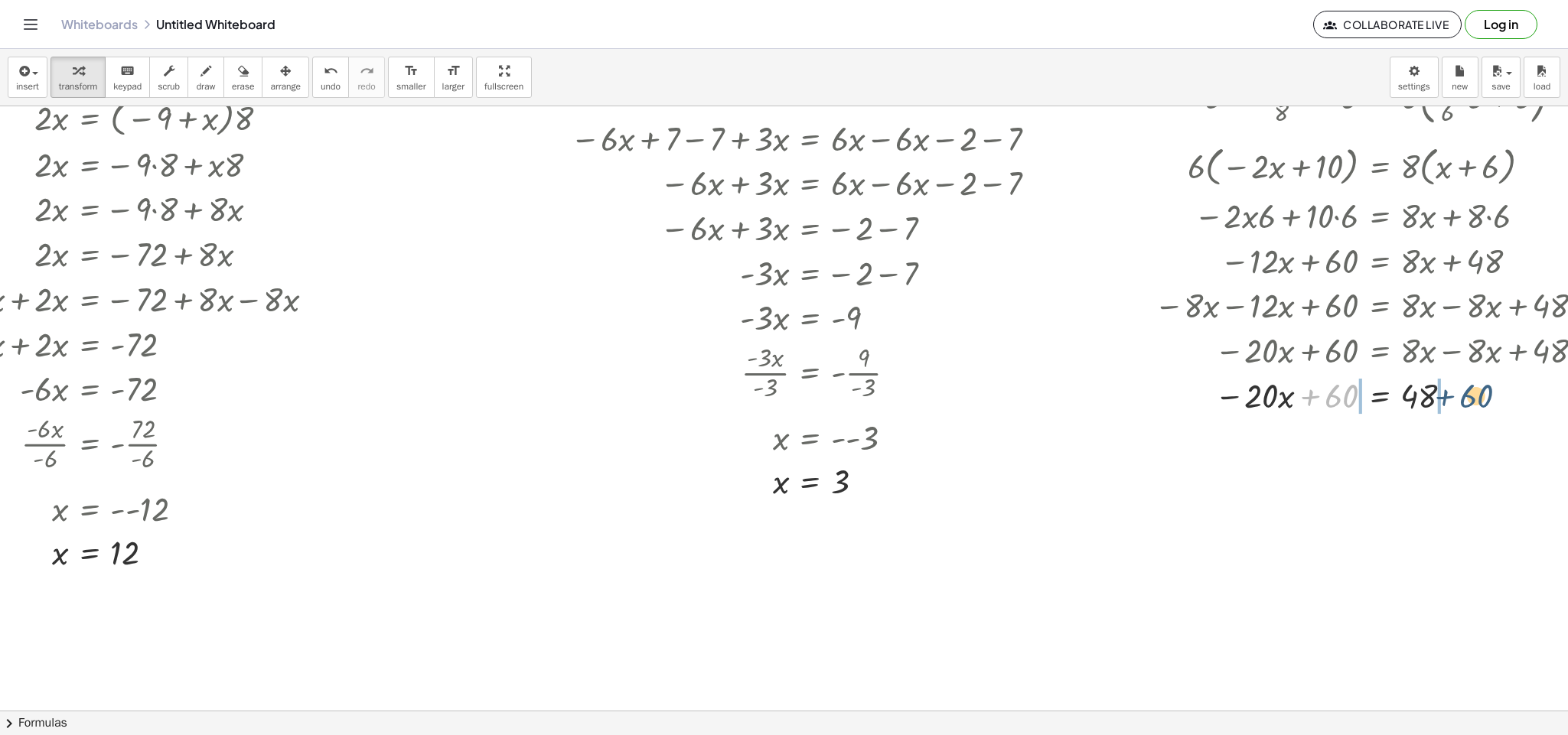 drag, startPoint x: 1412, startPoint y: 404, endPoint x: 1449, endPoint y: 395, distance: 38.07887 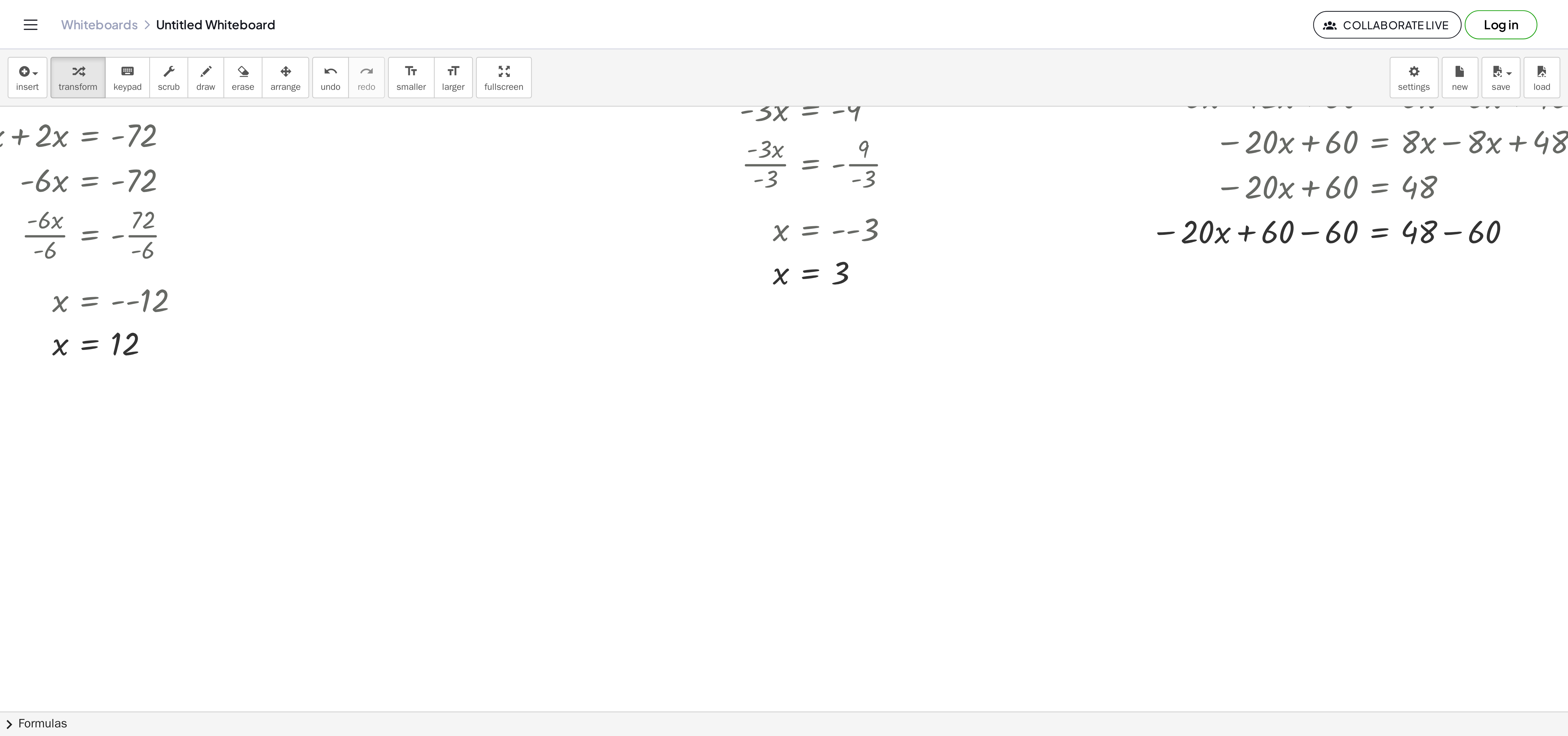 scroll, scrollTop: 301, scrollLeft: 54, axis: both 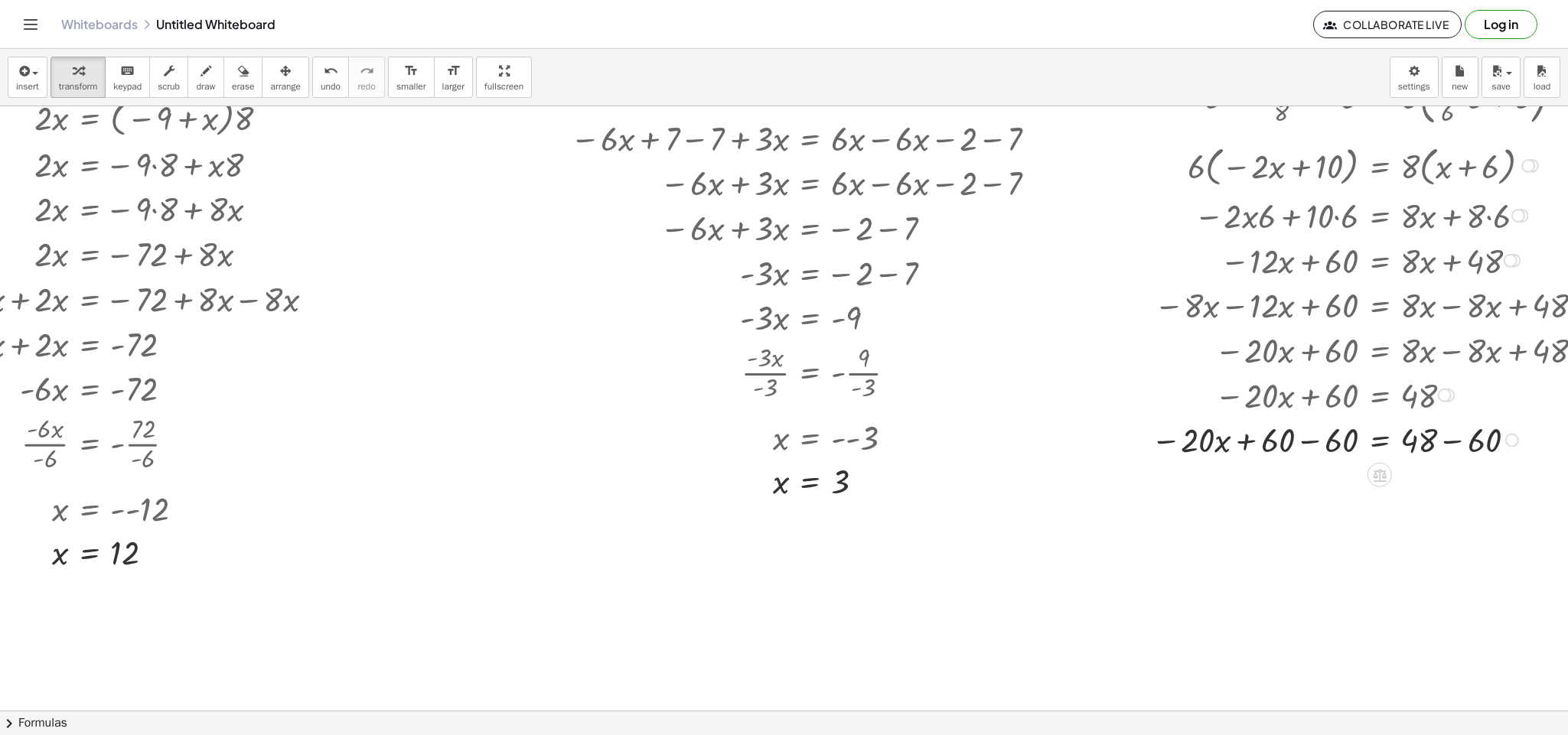 click at bounding box center (1366, 438) 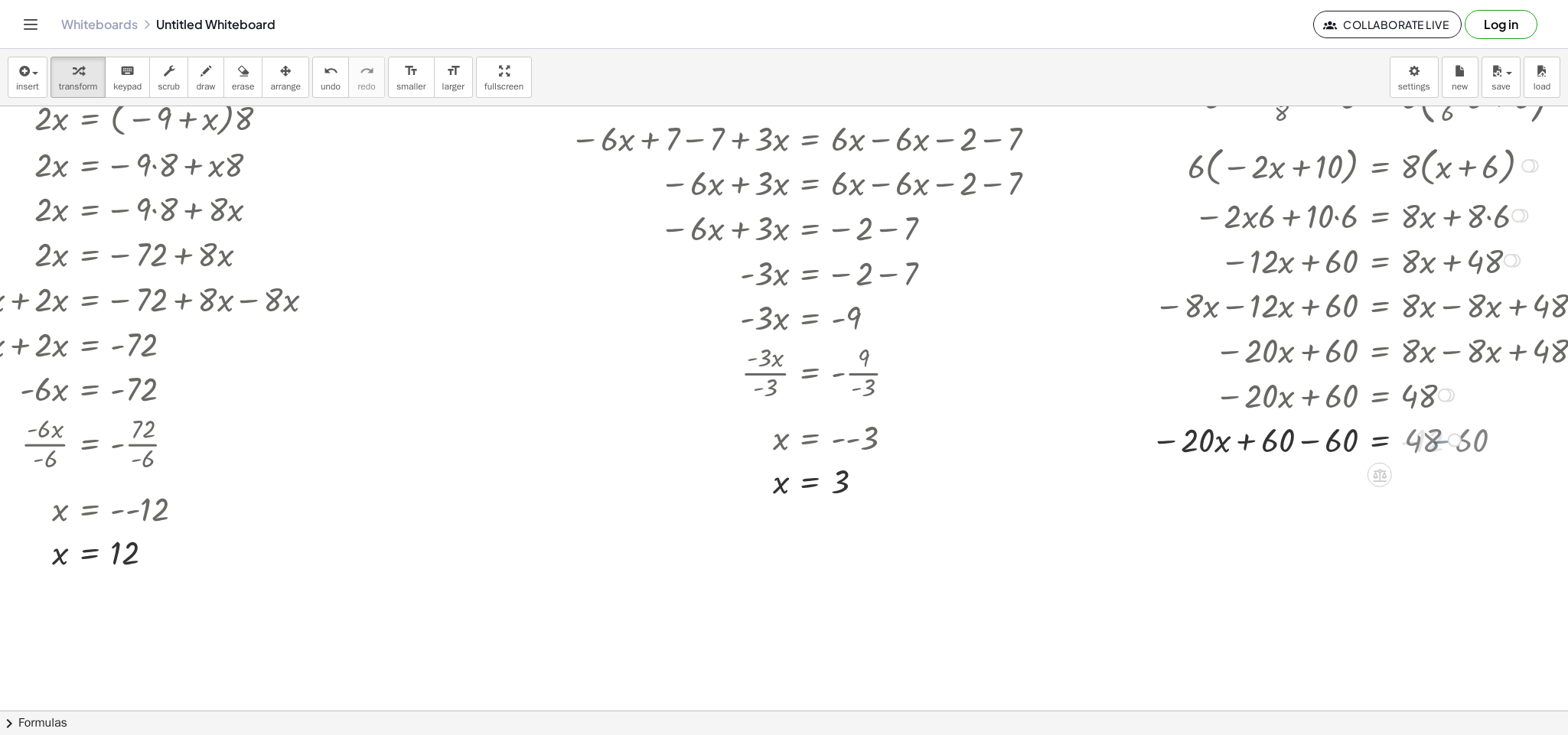 click at bounding box center [1366, 438] 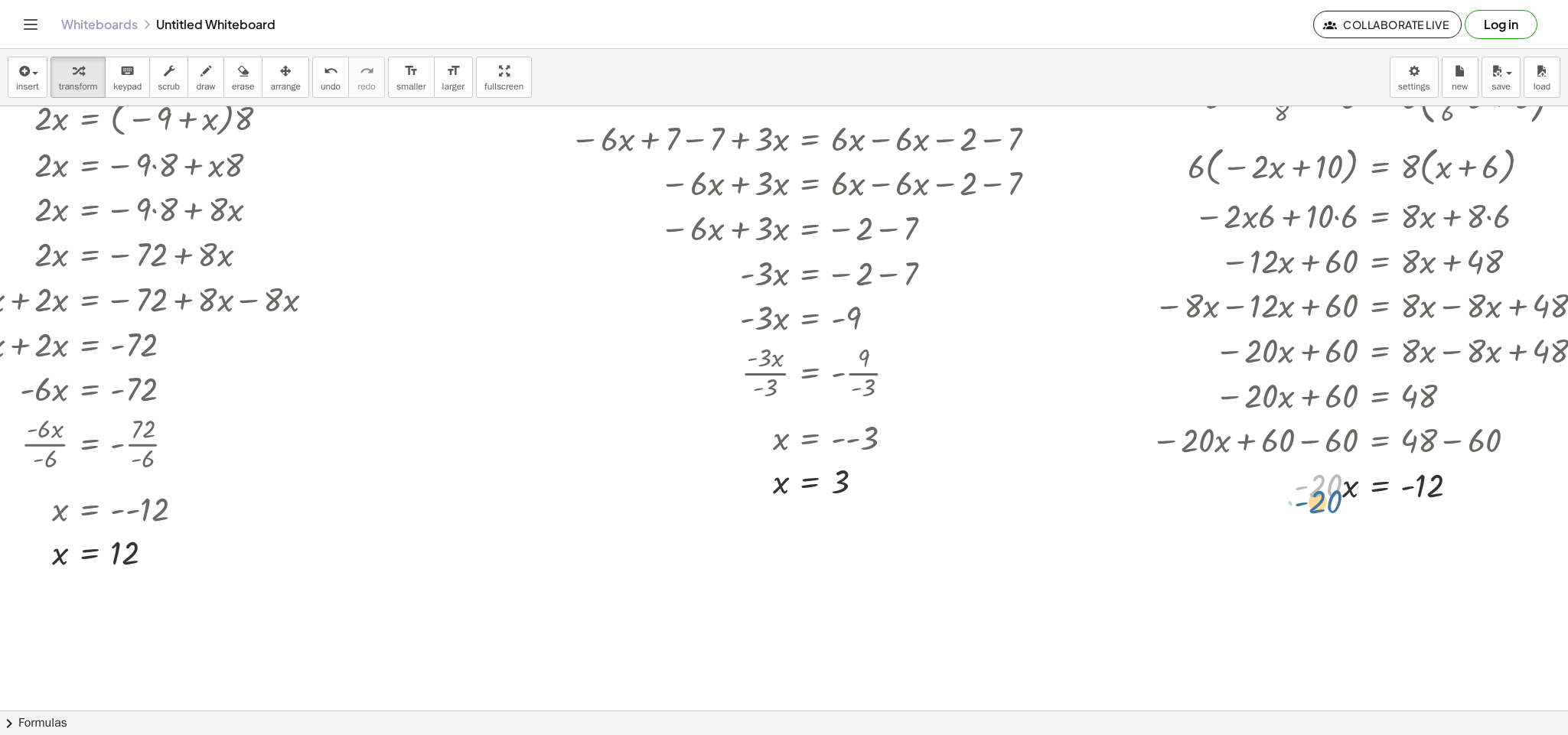 drag, startPoint x: 1316, startPoint y: 484, endPoint x: 1315, endPoint y: 500, distance: 16.03122 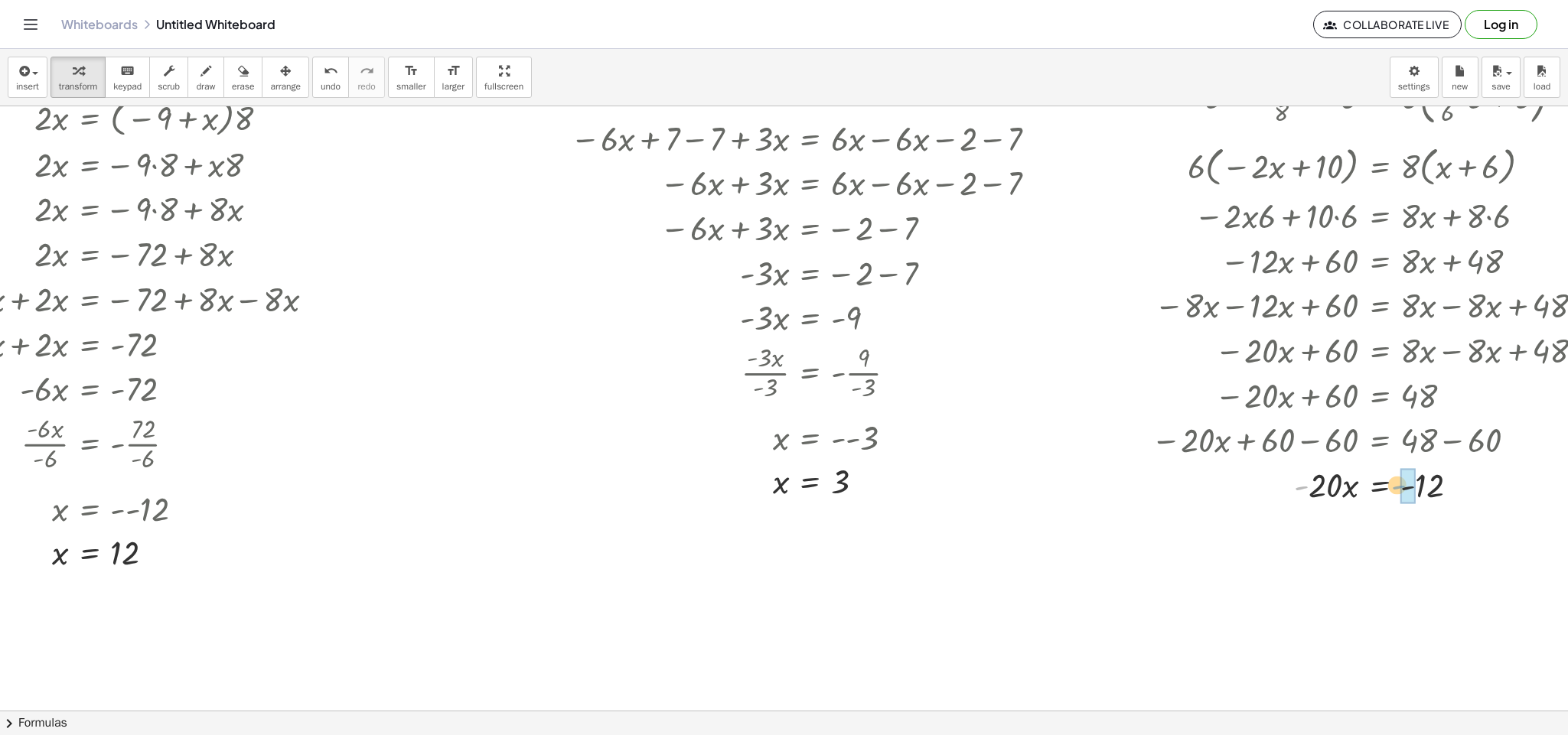 drag, startPoint x: 1302, startPoint y: 489, endPoint x: 1377, endPoint y: 491, distance: 75.0267 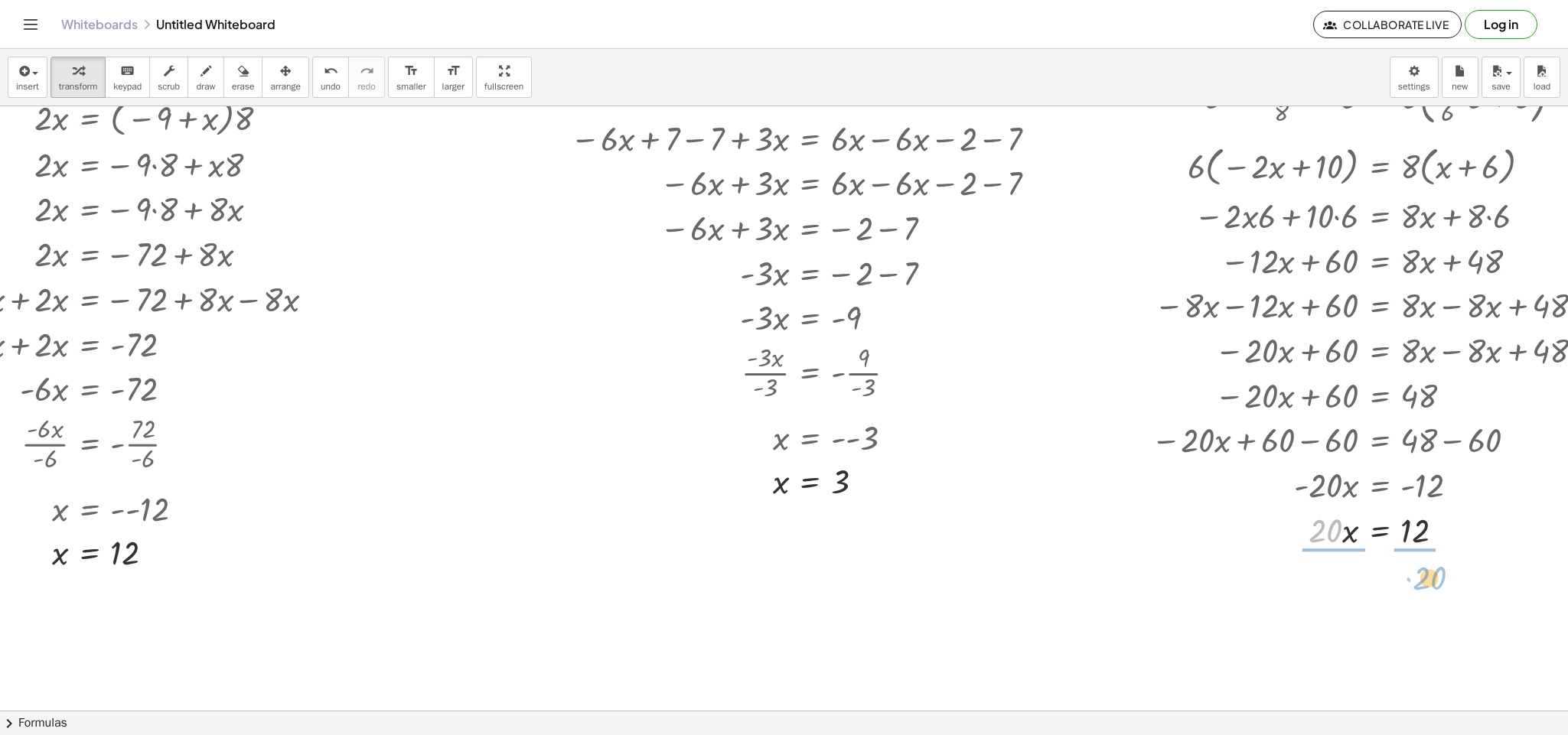 drag, startPoint x: 1336, startPoint y: 498, endPoint x: 1440, endPoint y: 542, distance: 112.92475 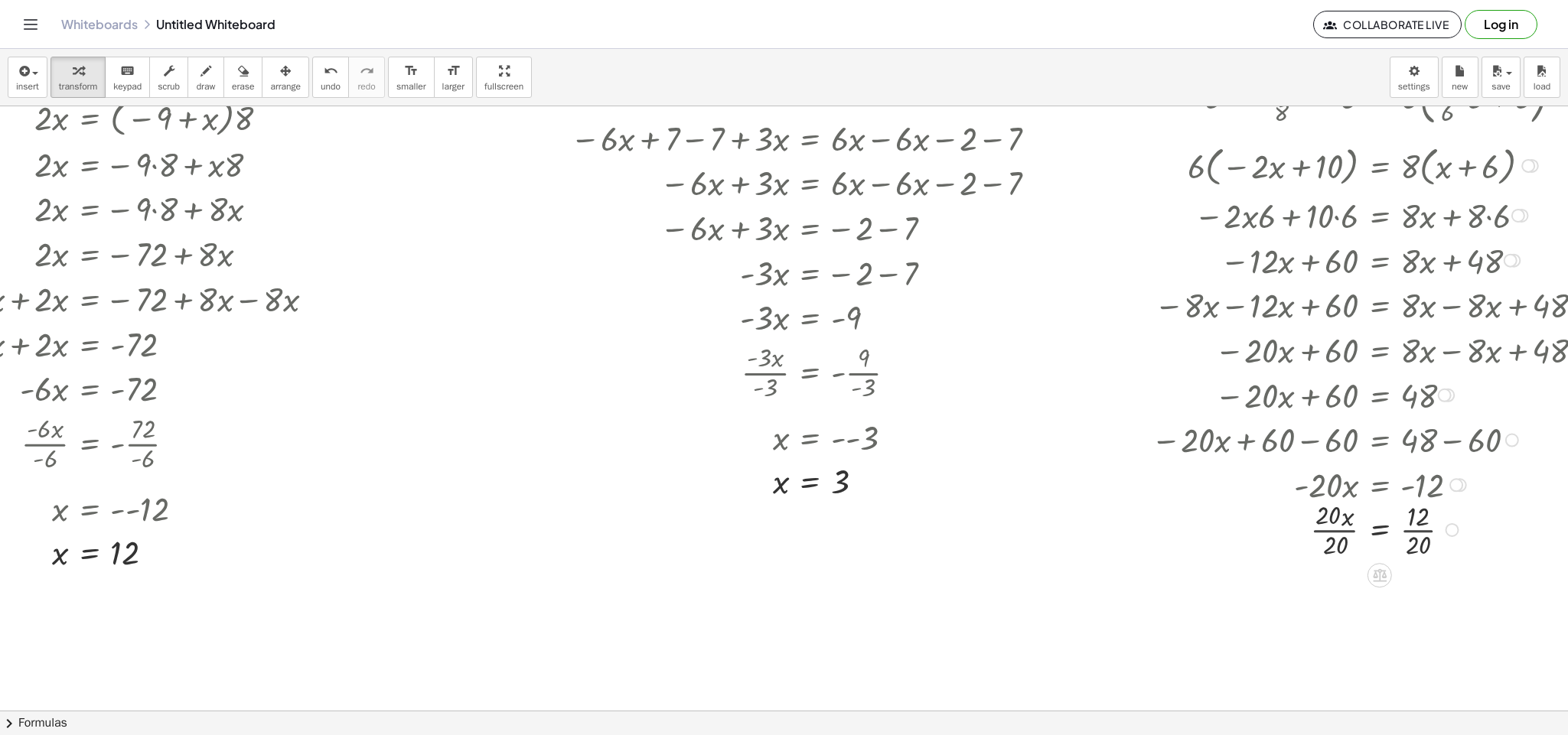 click at bounding box center [1366, 528] 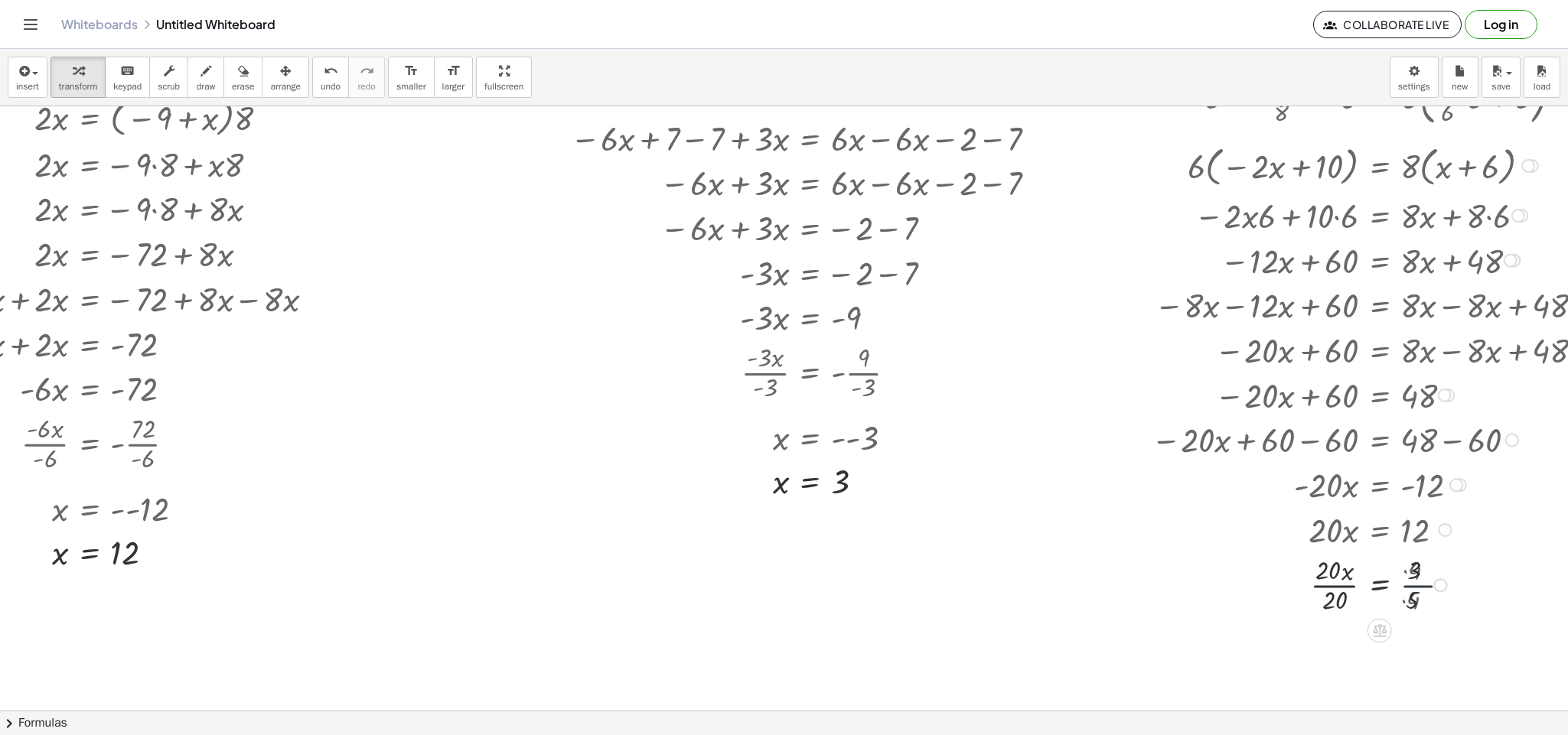 drag, startPoint x: 1321, startPoint y: 544, endPoint x: 1320, endPoint y: 553, distance: 9.0553851 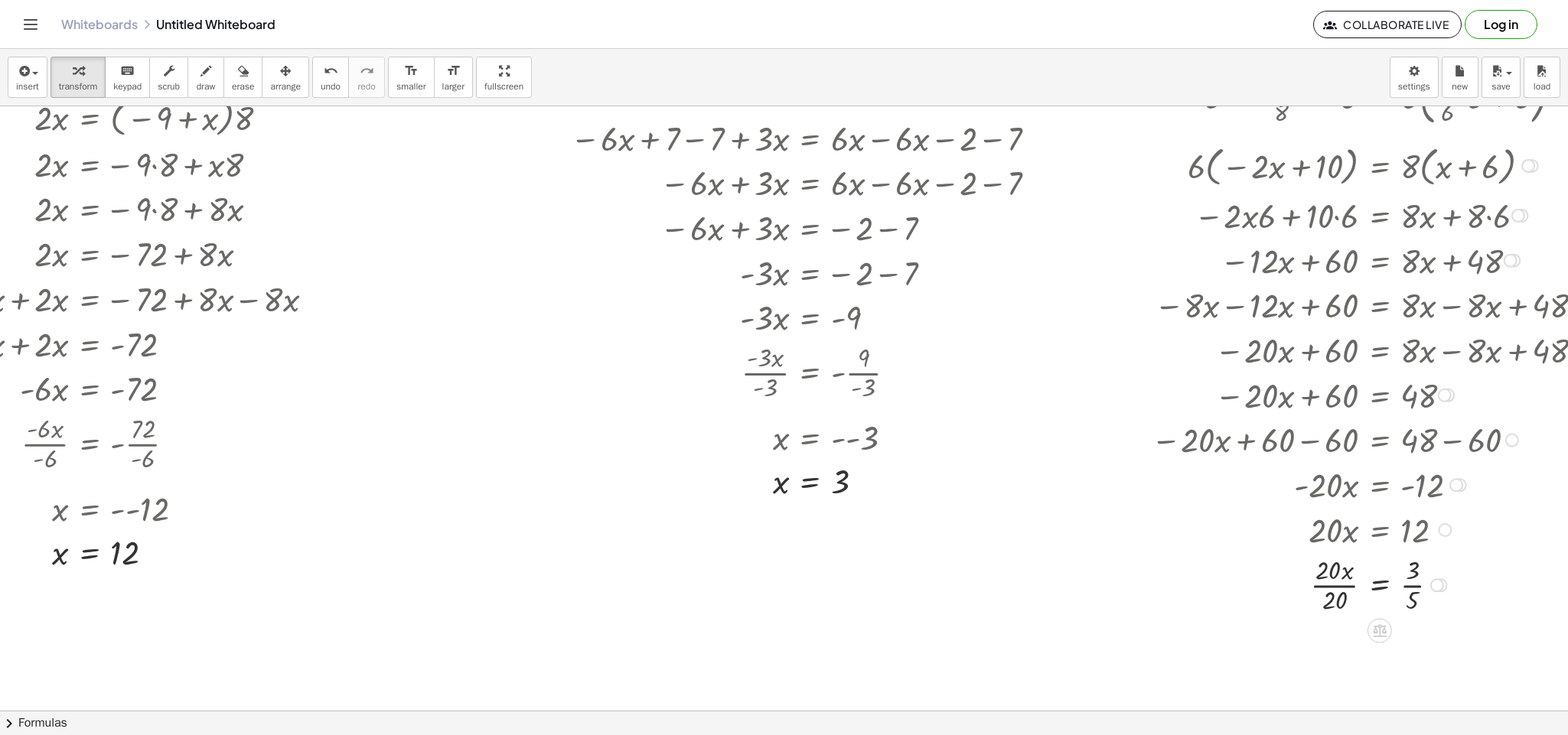 click at bounding box center [1362, 584] 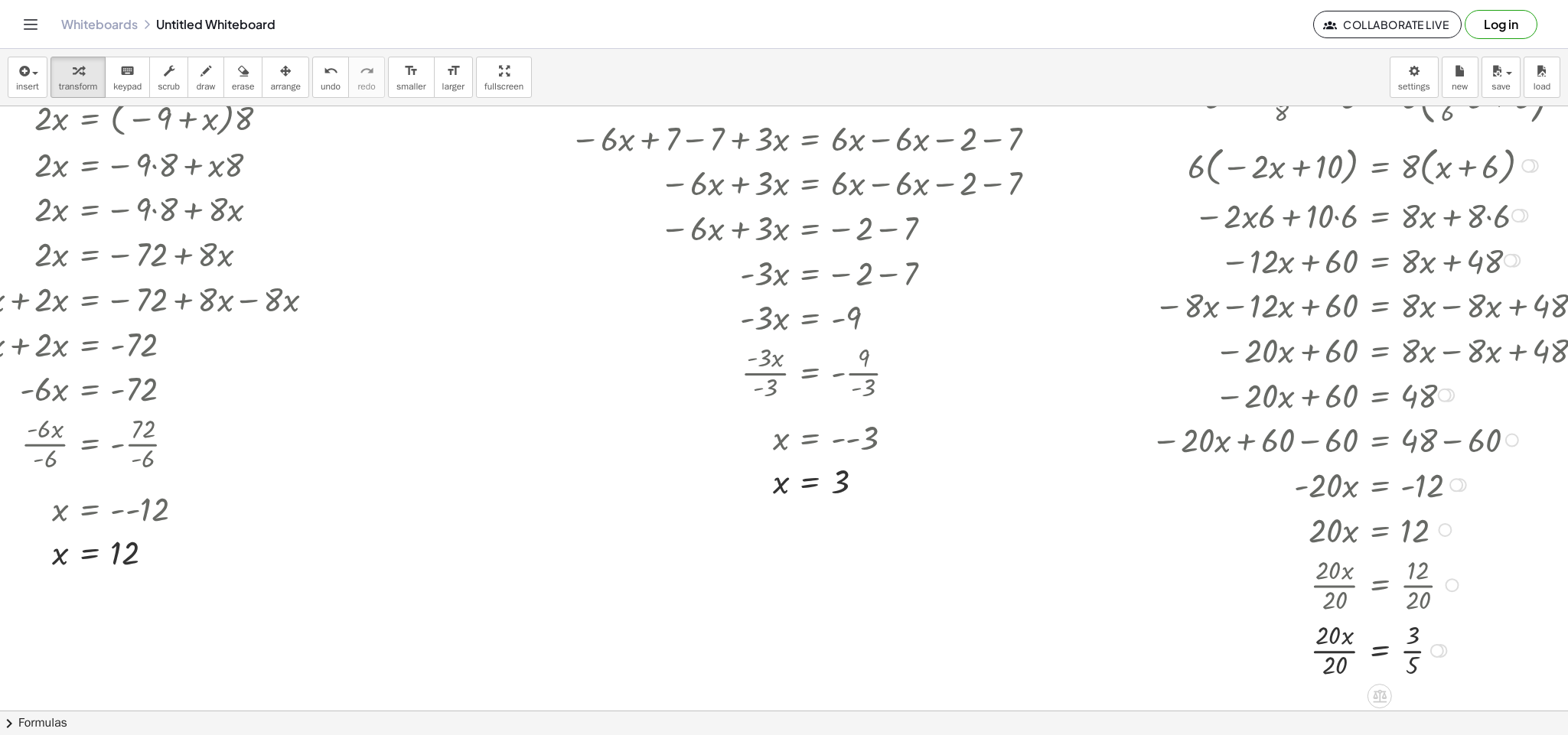 click at bounding box center [1366, 649] 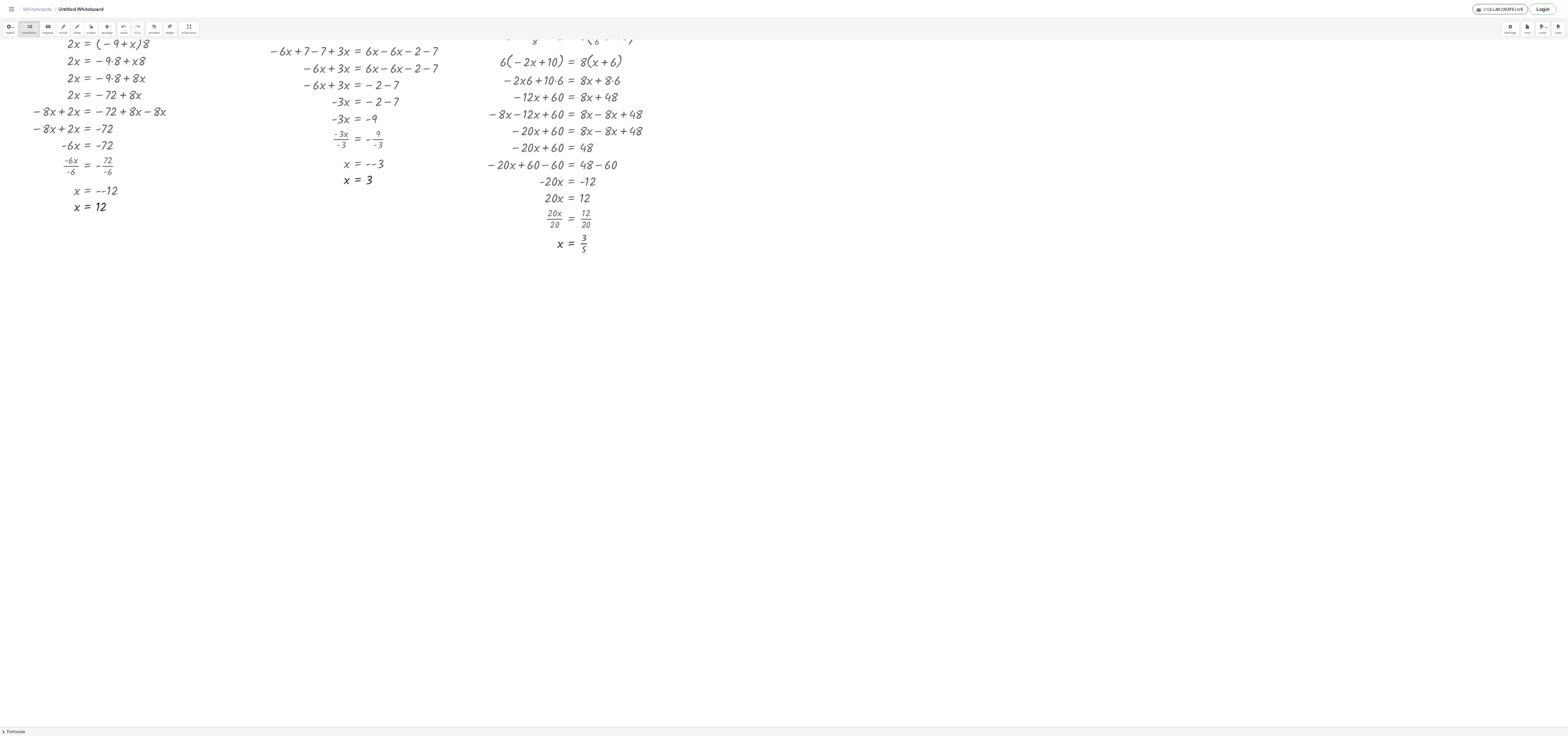 scroll, scrollTop: 0, scrollLeft: 0, axis: both 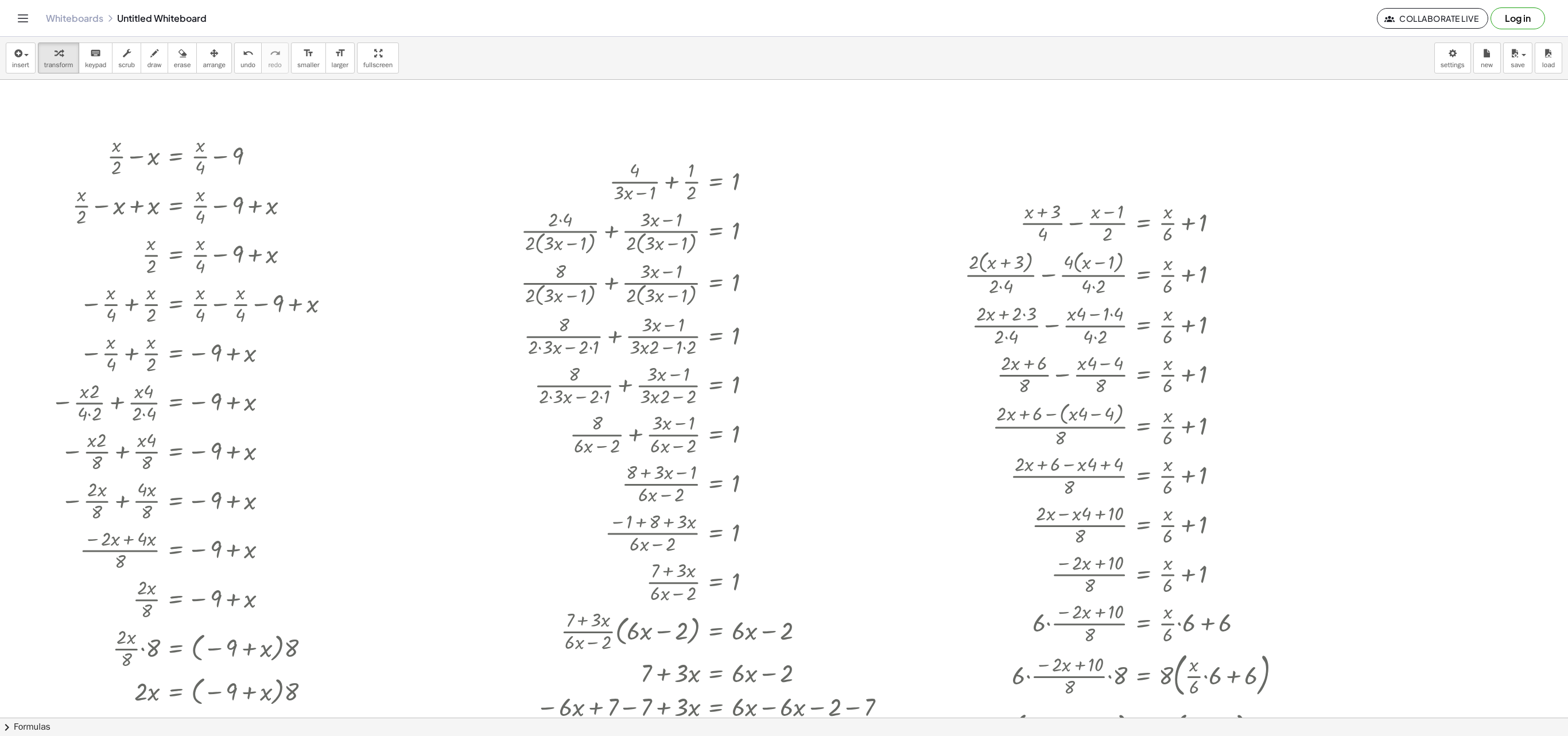 drag, startPoint x: 1507, startPoint y: 423, endPoint x: 1410, endPoint y: 408, distance: 98.15294 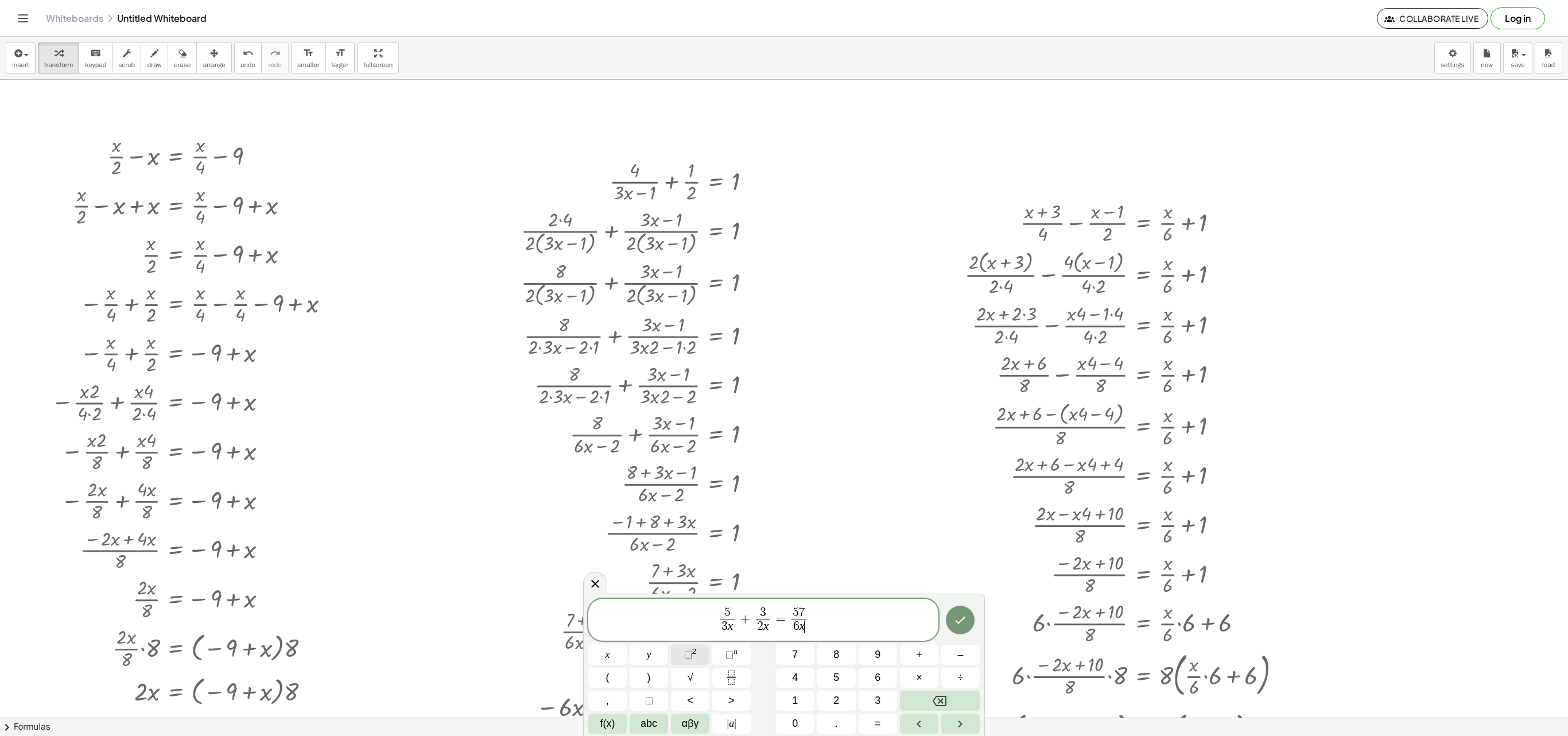 click on "⬚" at bounding box center (688, 654) 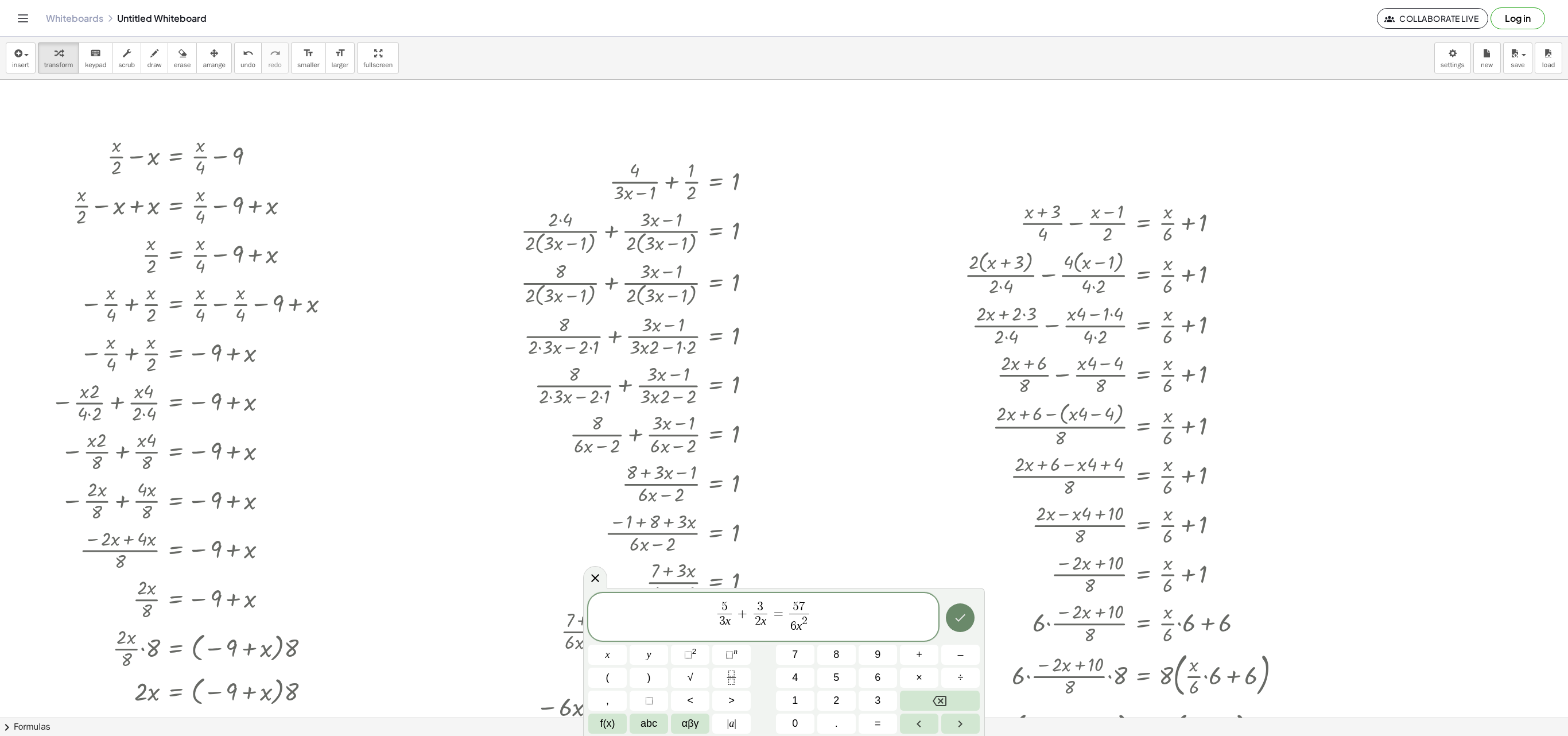 click at bounding box center (960, 618) 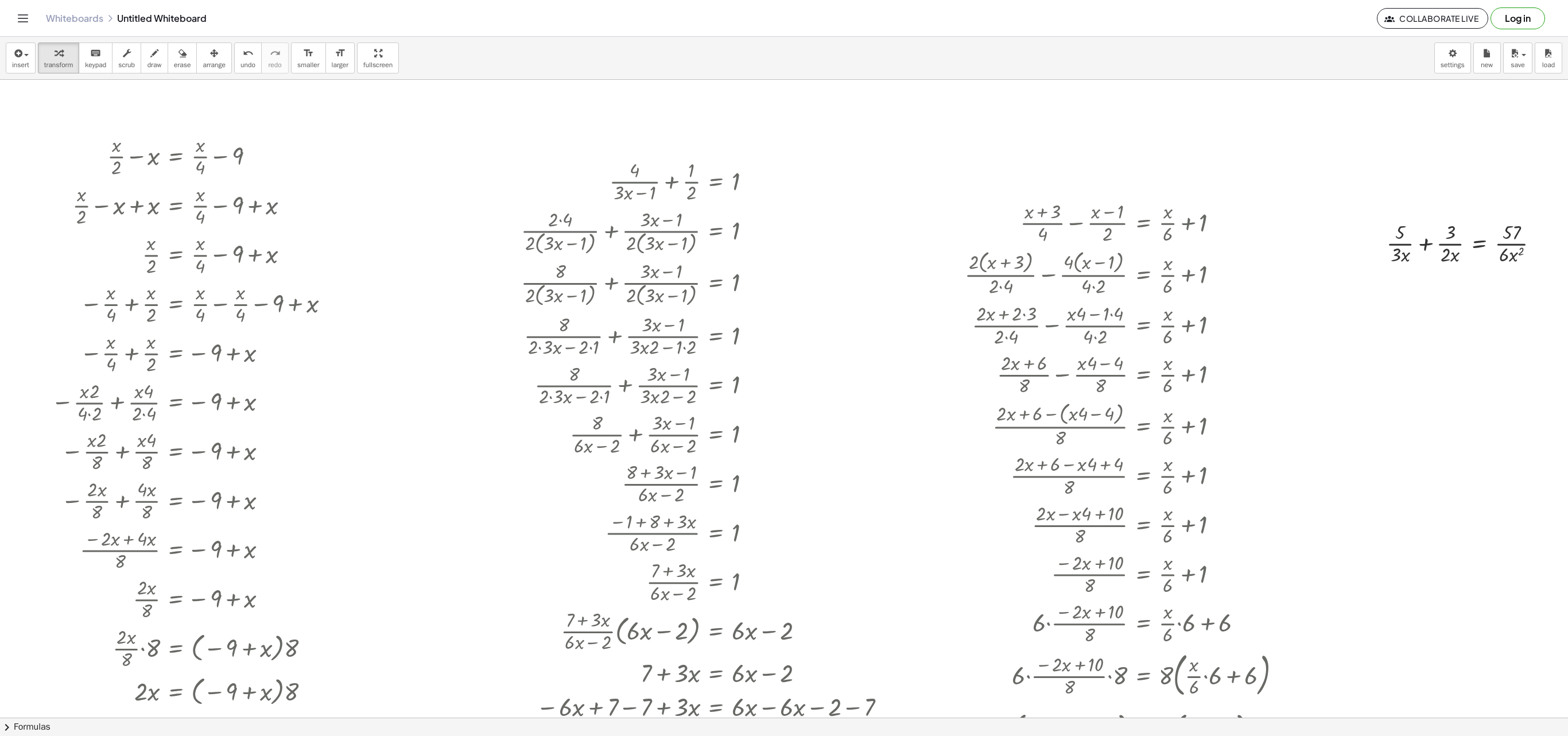 drag, startPoint x: 1495, startPoint y: 428, endPoint x: 1483, endPoint y: 529, distance: 101.71037 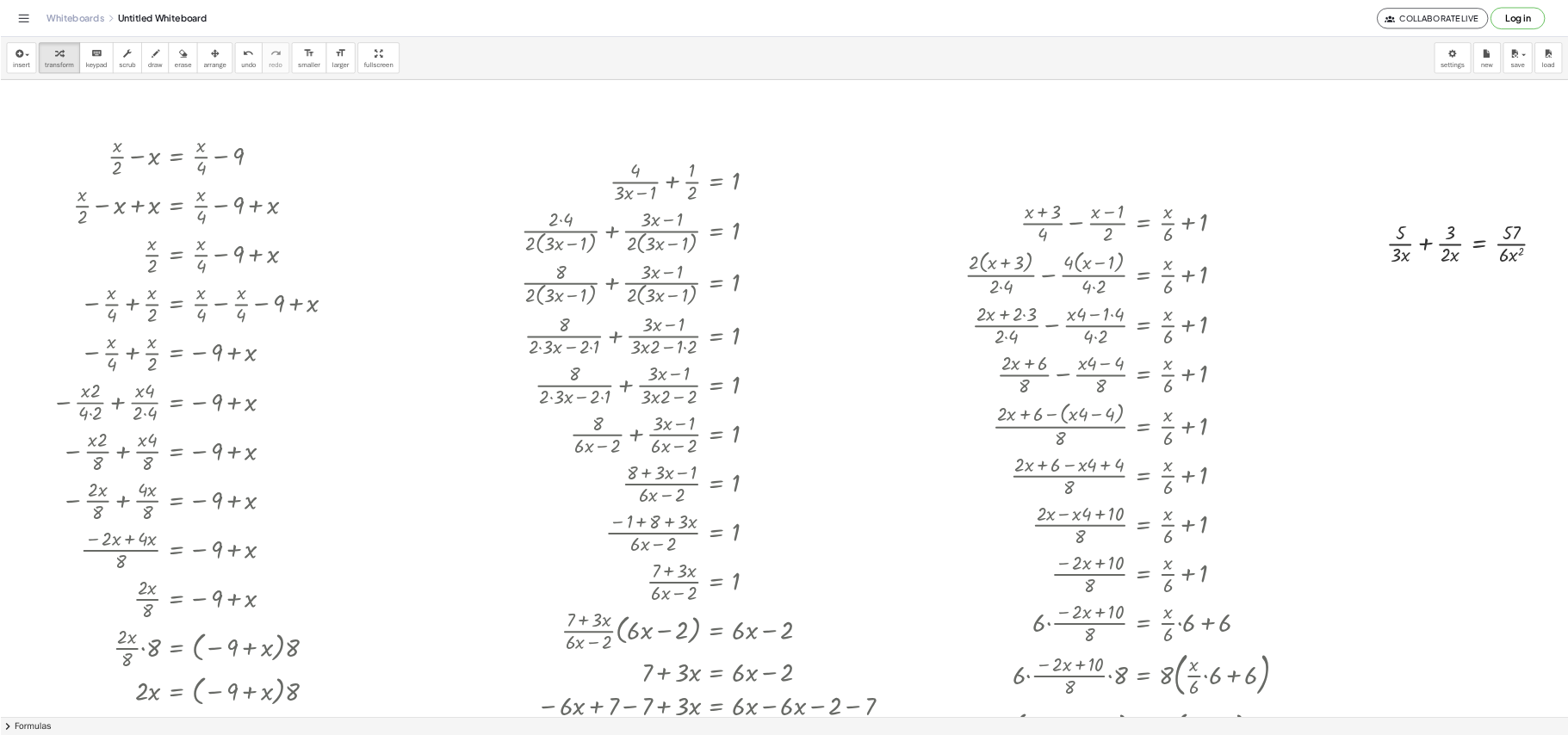 scroll, scrollTop: 0, scrollLeft: 7, axis: horizontal 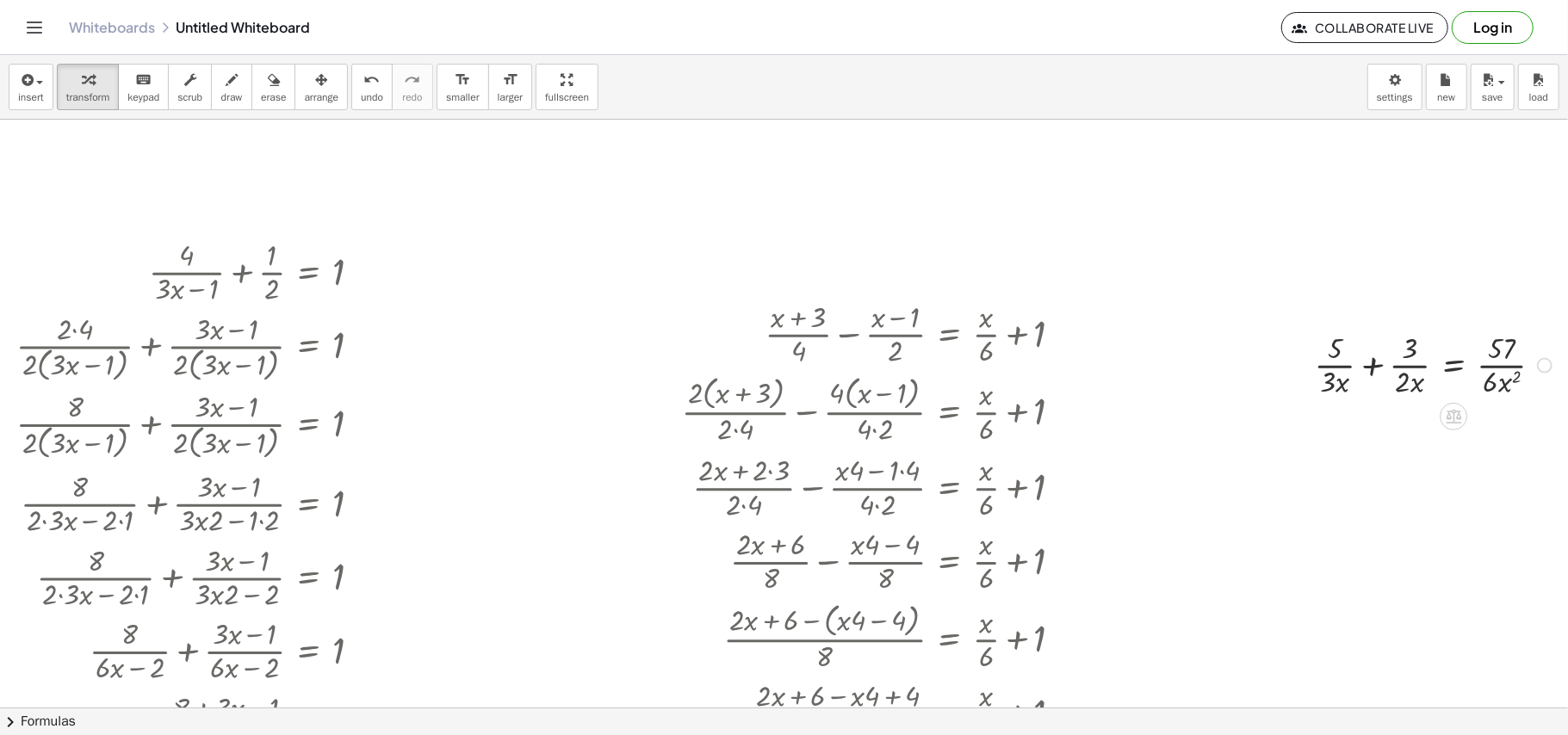 click at bounding box center (1435, 364) 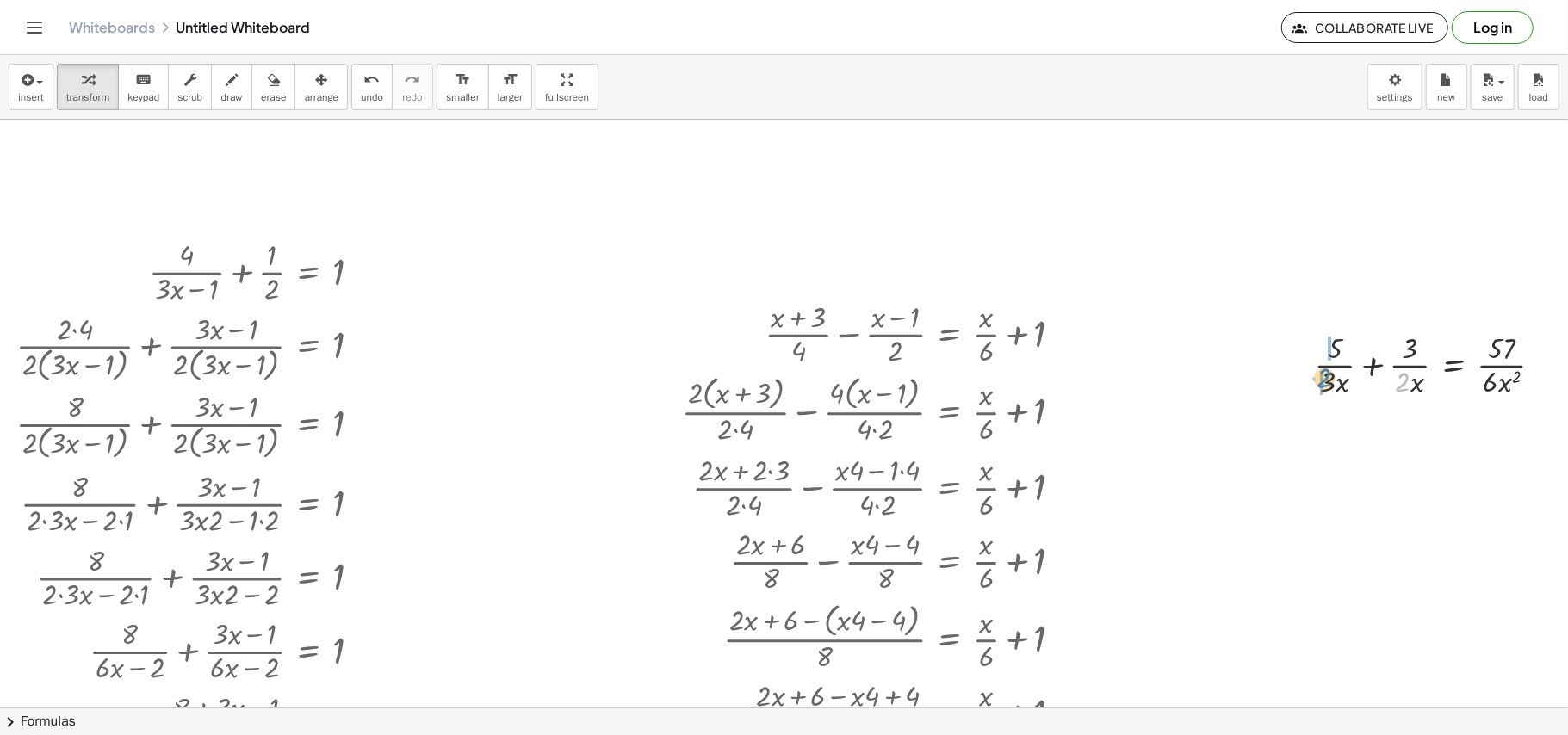 drag, startPoint x: 1391, startPoint y: 380, endPoint x: 1313, endPoint y: 376, distance: 78.1025 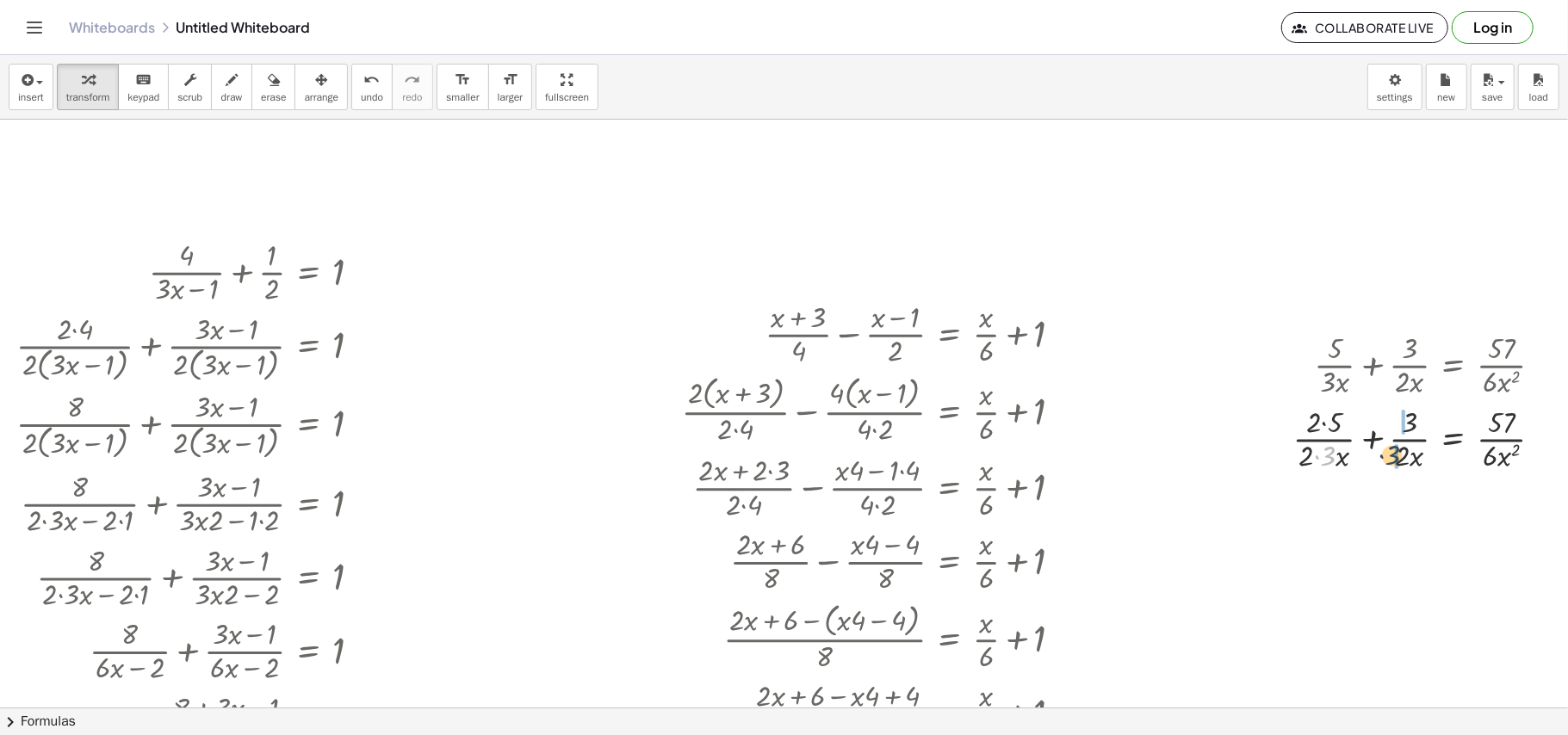 drag, startPoint x: 1344, startPoint y: 453, endPoint x: 1382, endPoint y: 451, distance: 38.0526 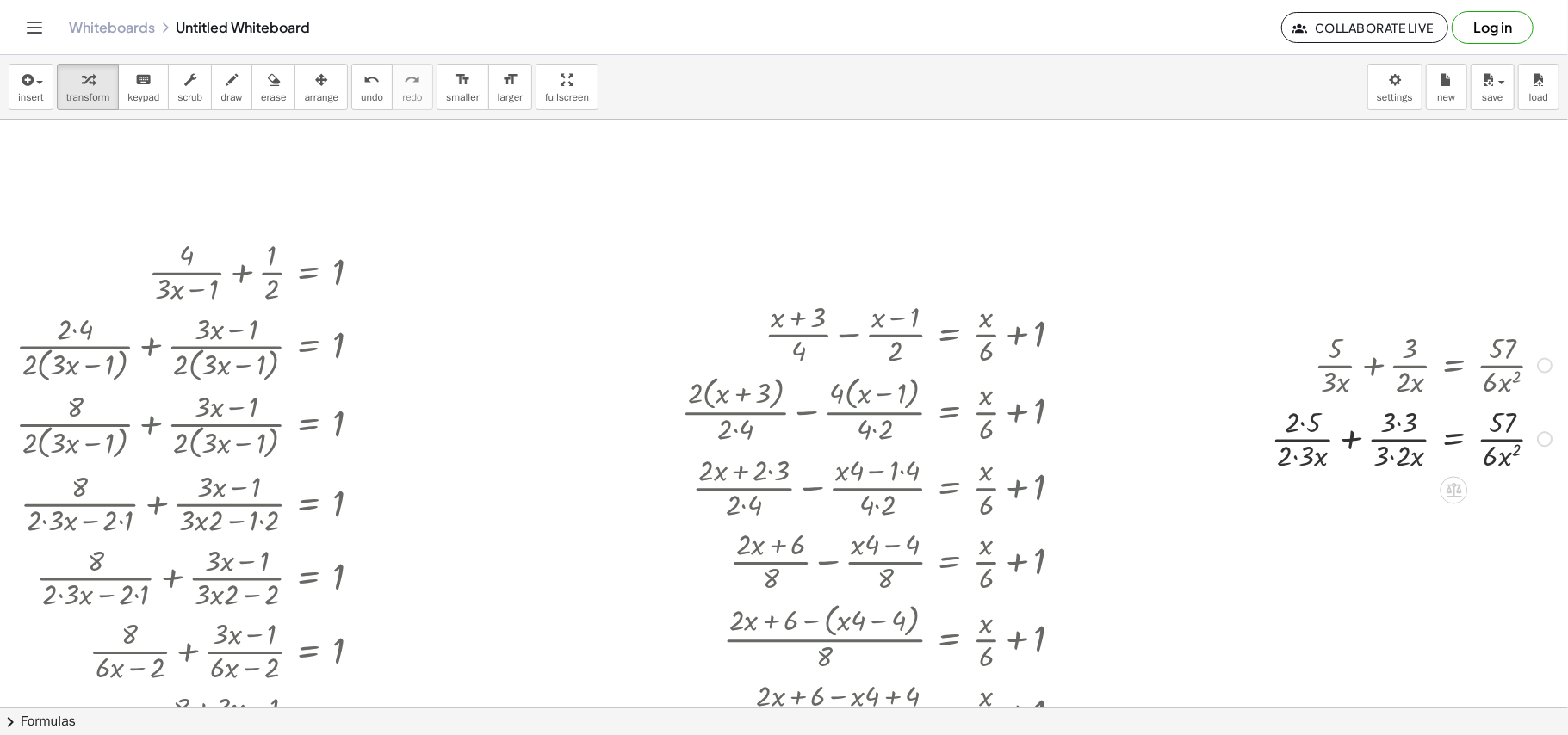 click at bounding box center (1415, 438) 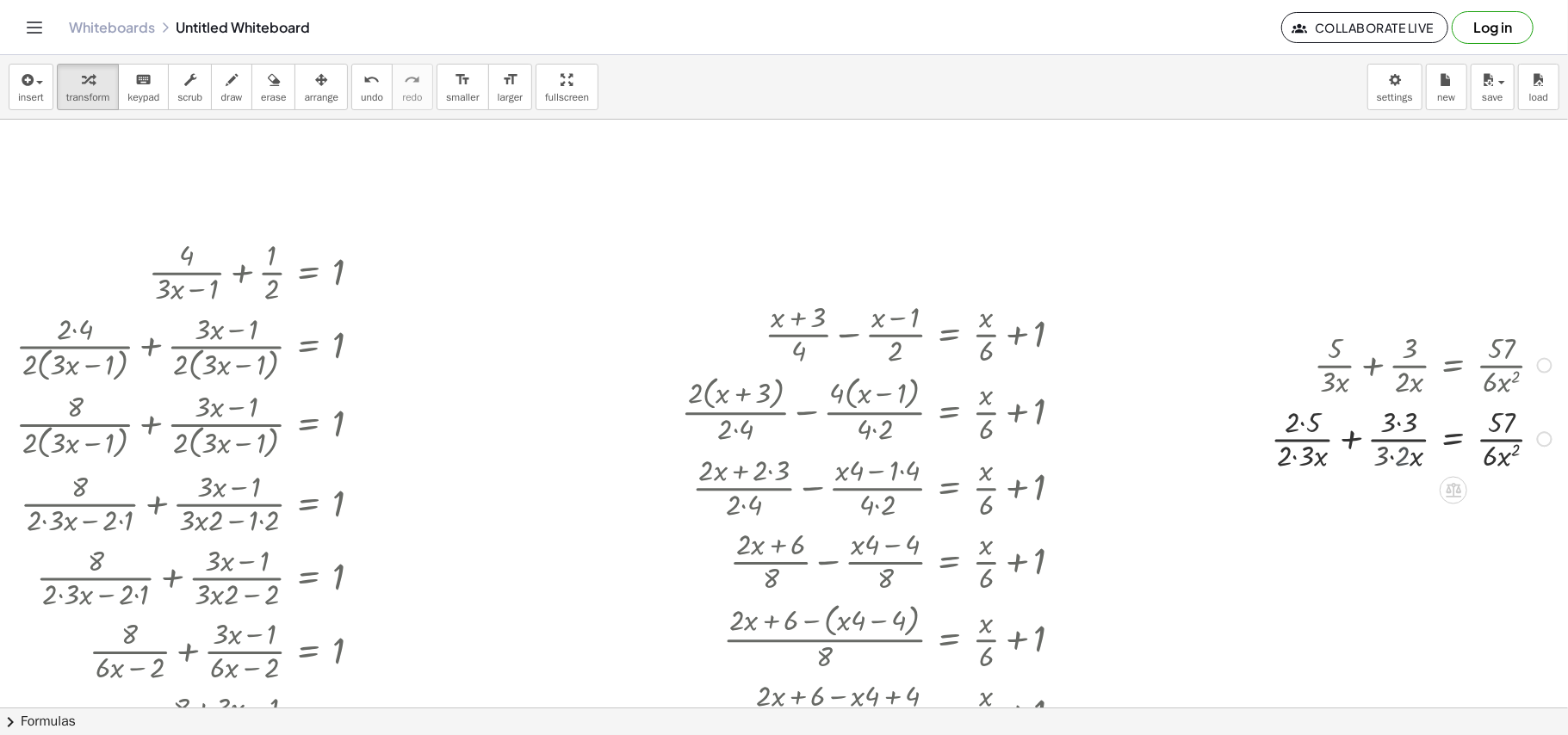 click at bounding box center (1421, 438) 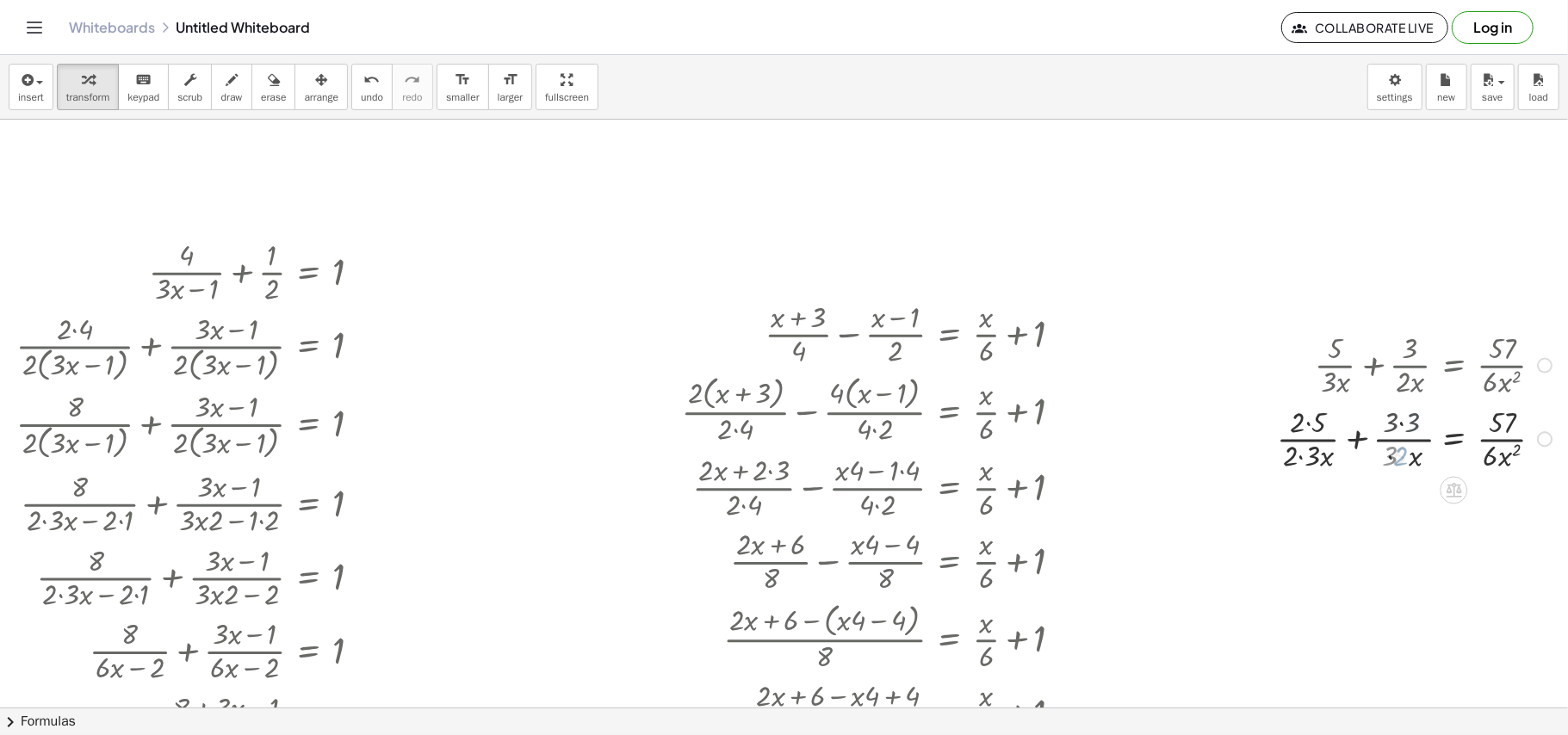 click at bounding box center (1415, 438) 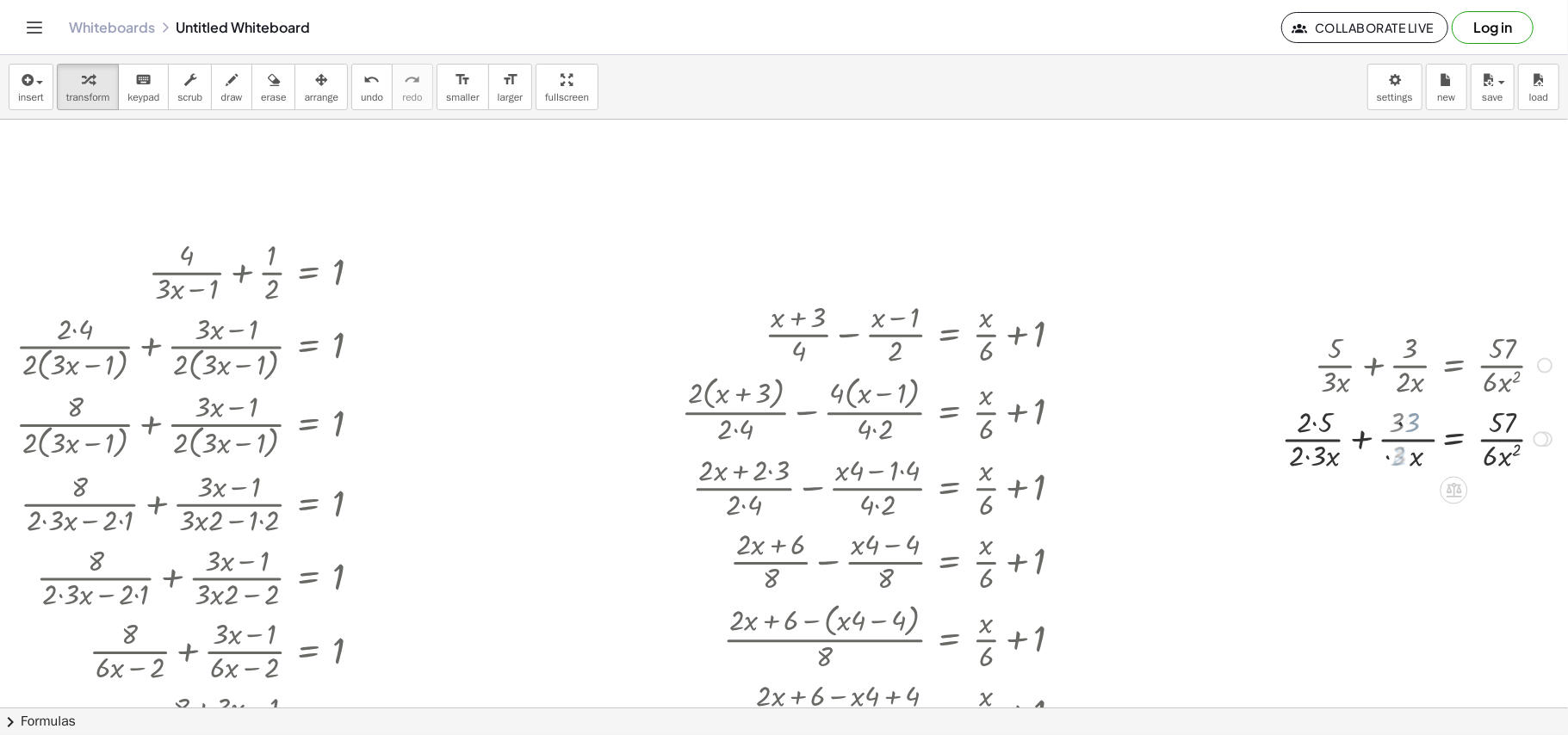 click at bounding box center (1415, 438) 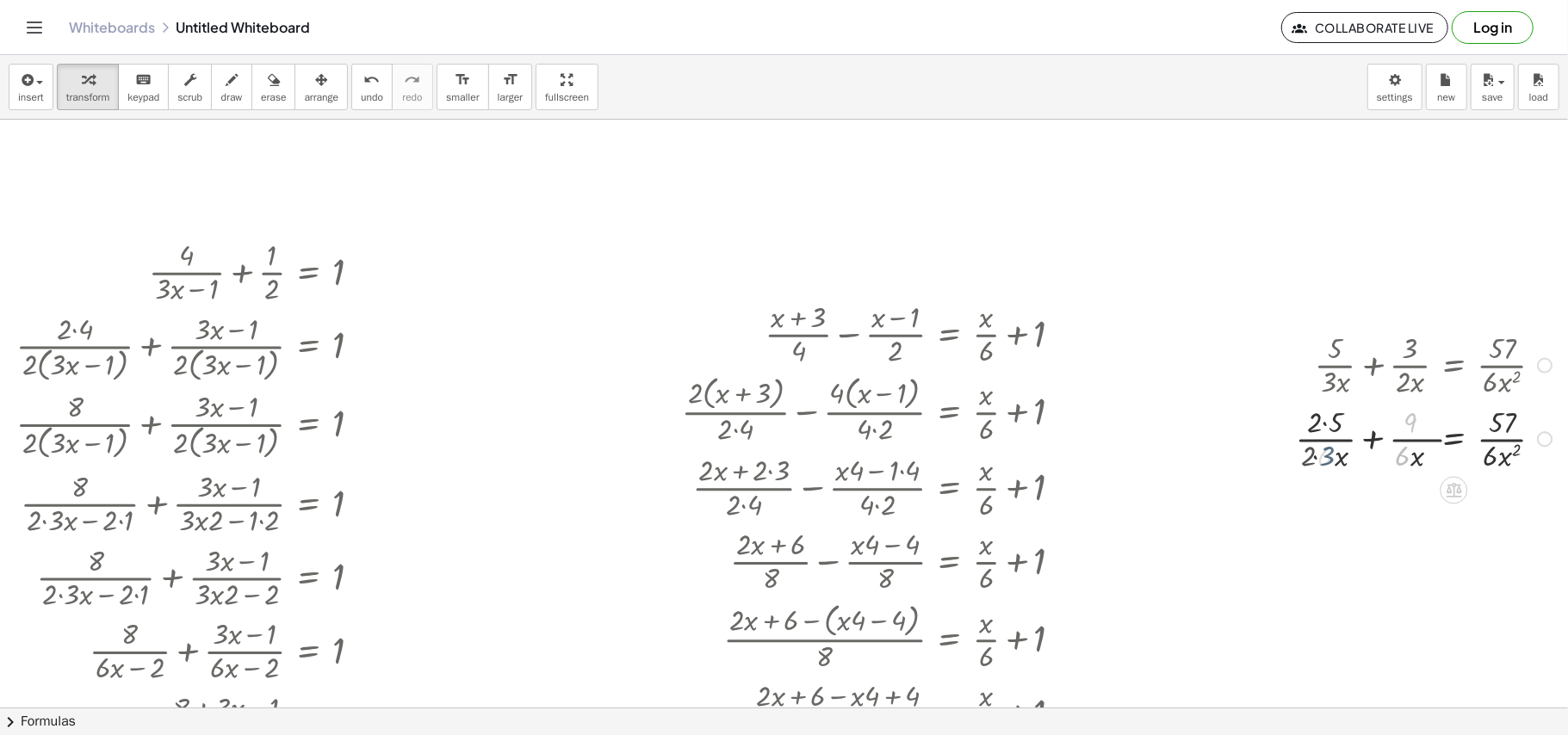 click at bounding box center (1415, 438) 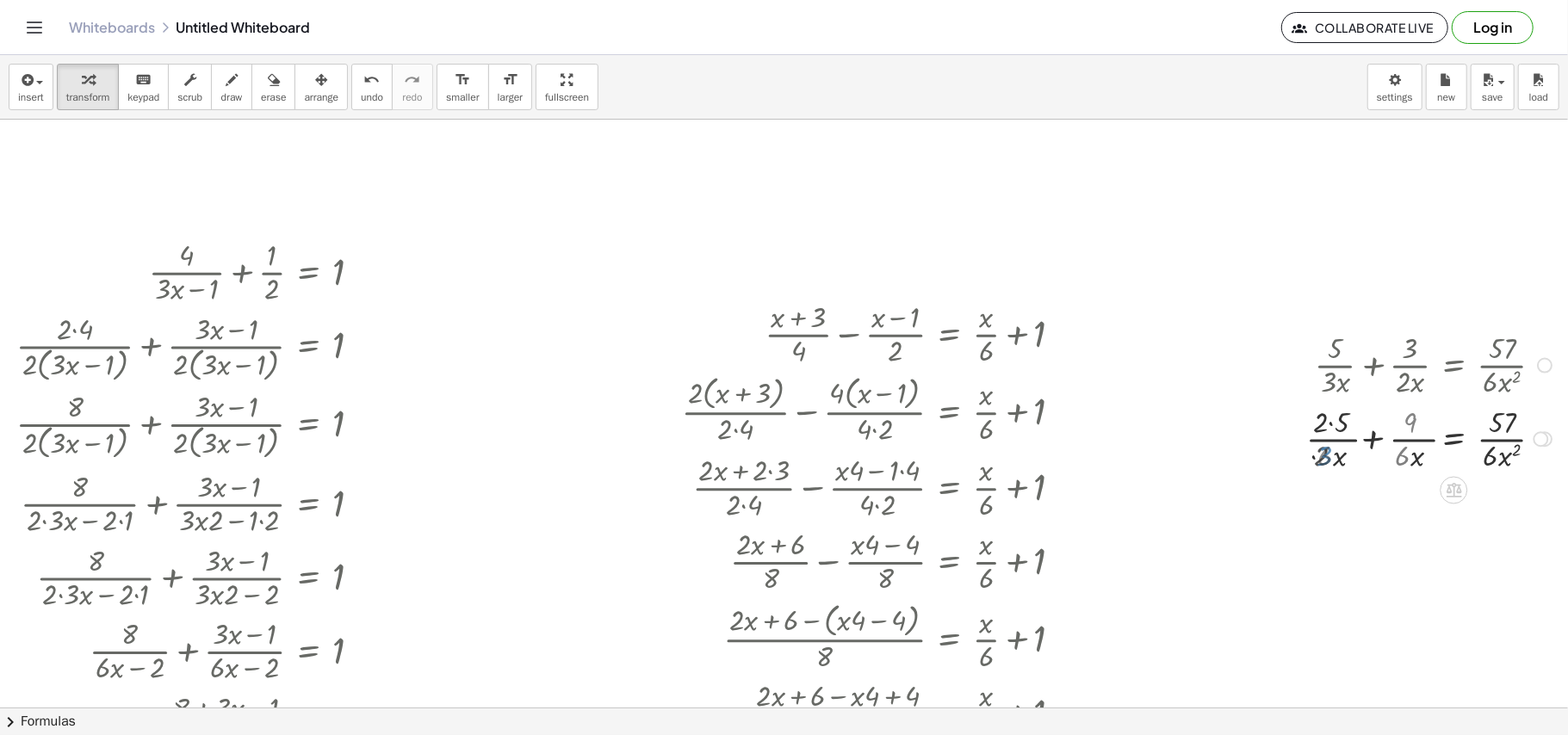 drag, startPoint x: 1314, startPoint y: 420, endPoint x: 1317, endPoint y: 446, distance: 26.172505 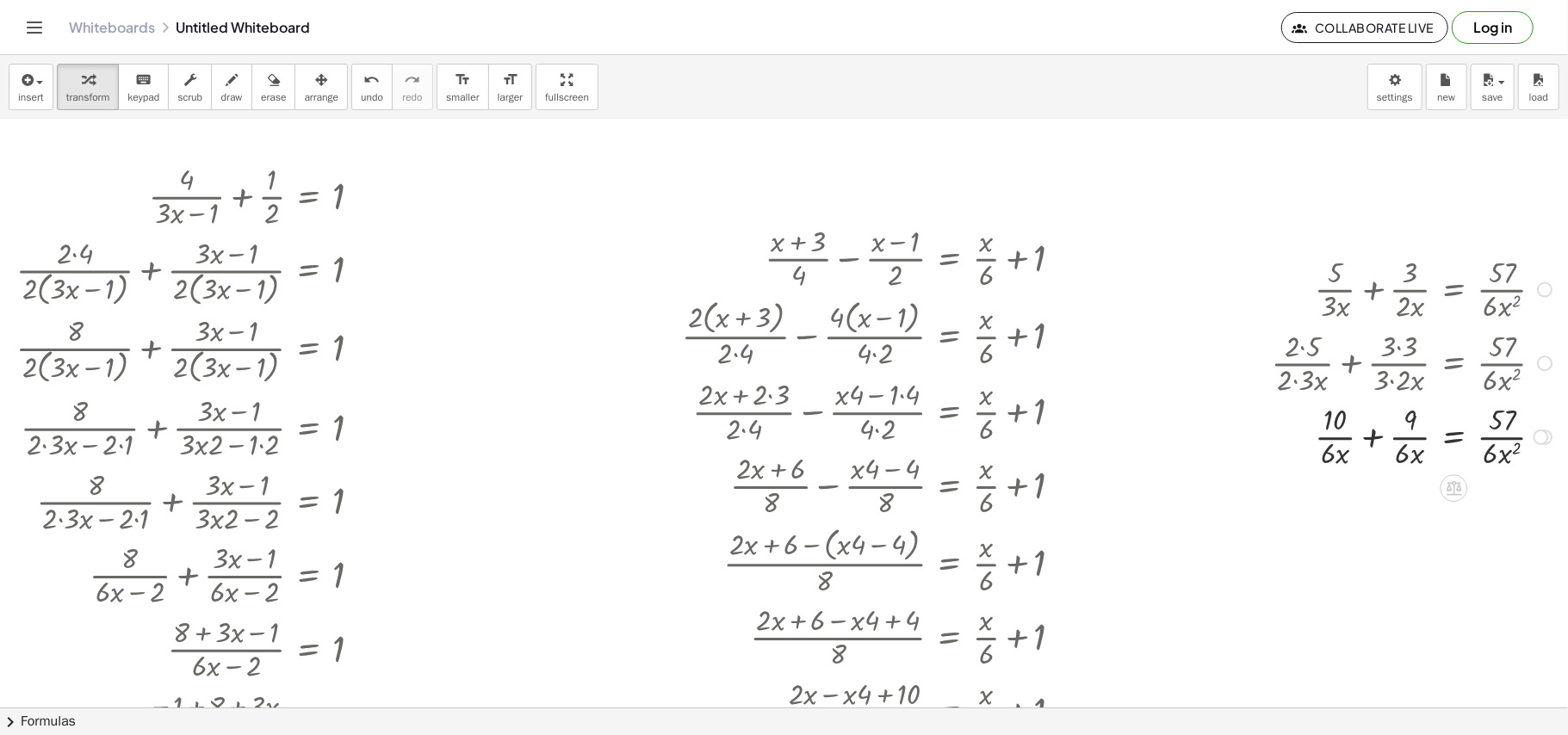 scroll, scrollTop: 114, scrollLeft: 782, axis: both 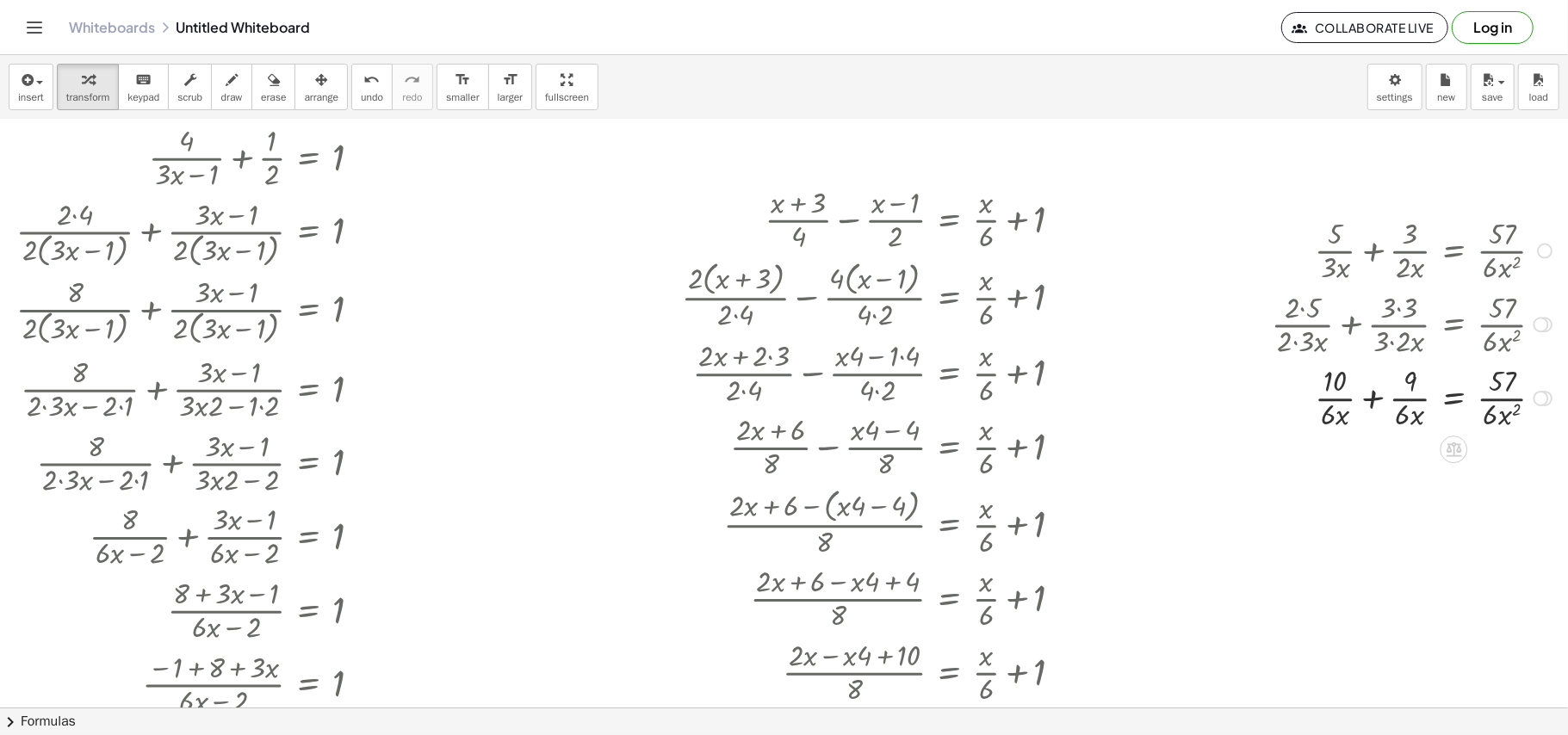 click at bounding box center (1415, 397) 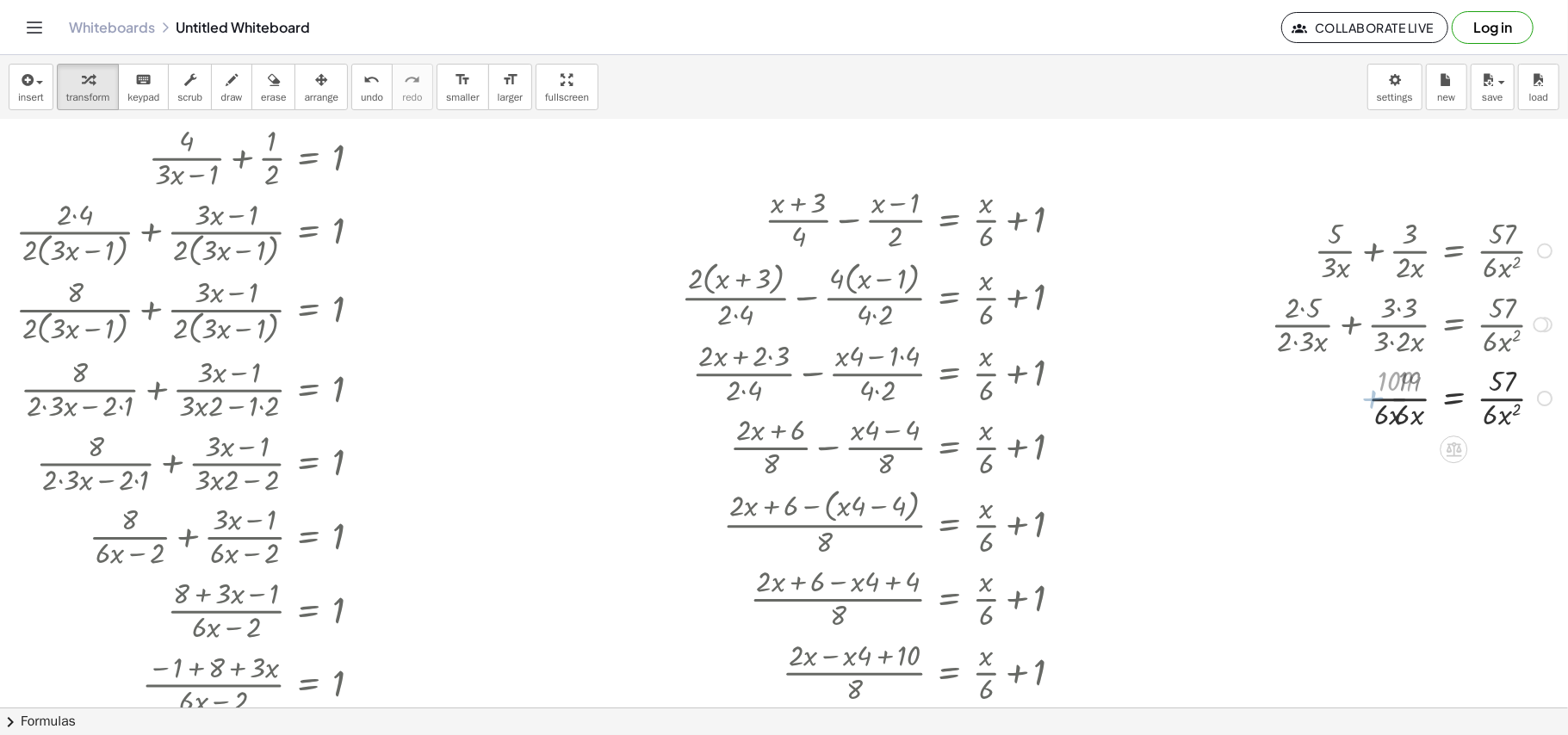 click at bounding box center [1415, 397] 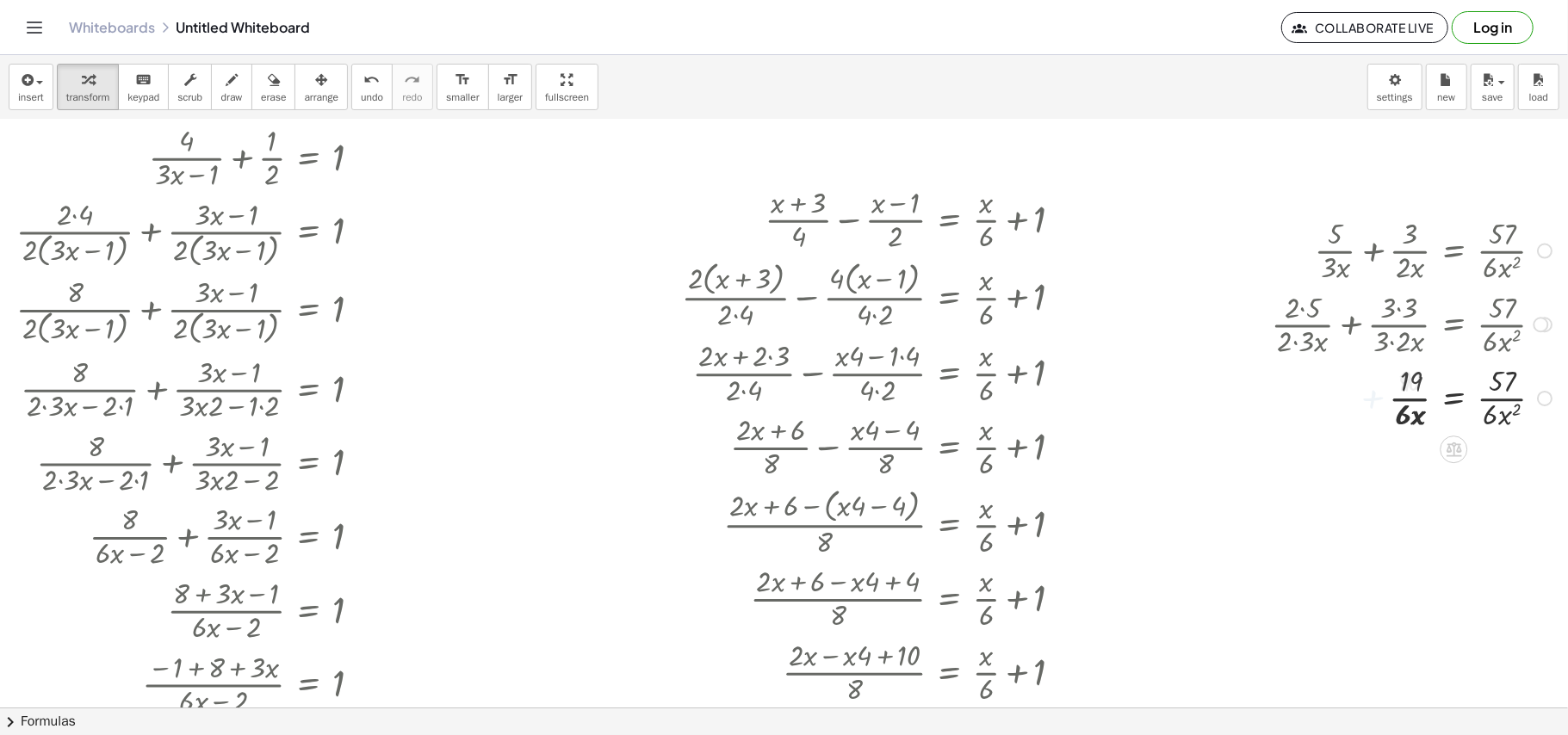 click at bounding box center [1415, 397] 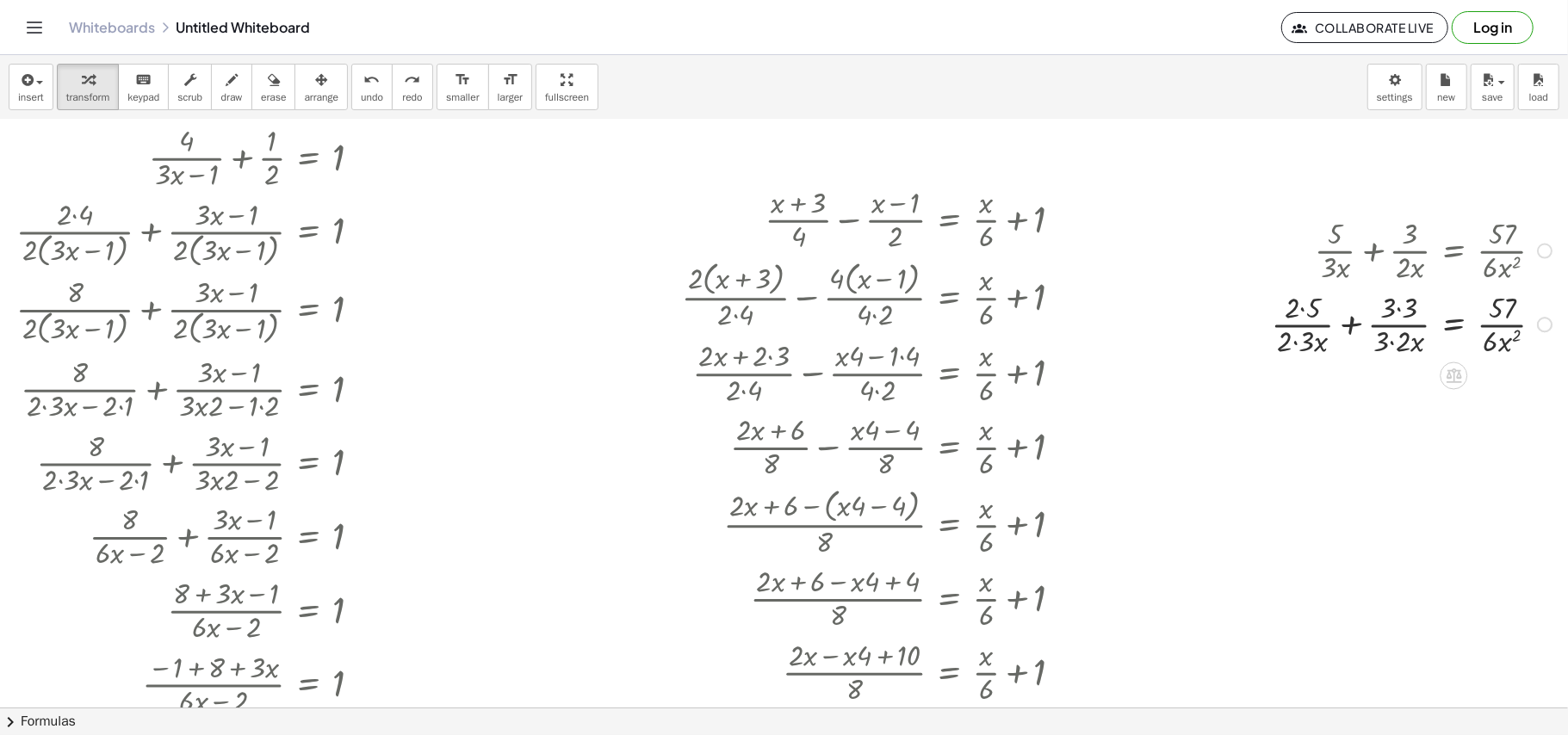 click at bounding box center (1415, 324) 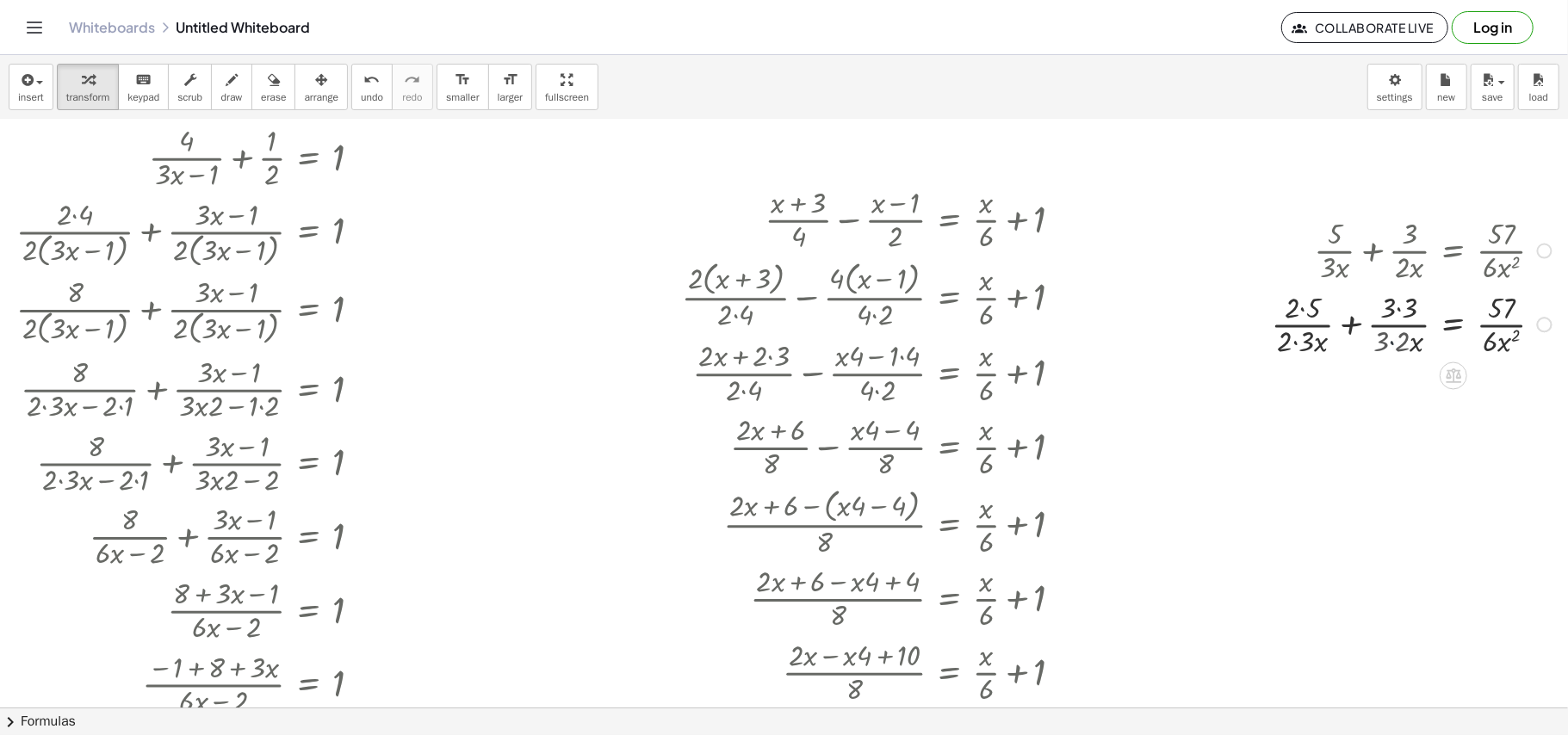 click at bounding box center (1421, 324) 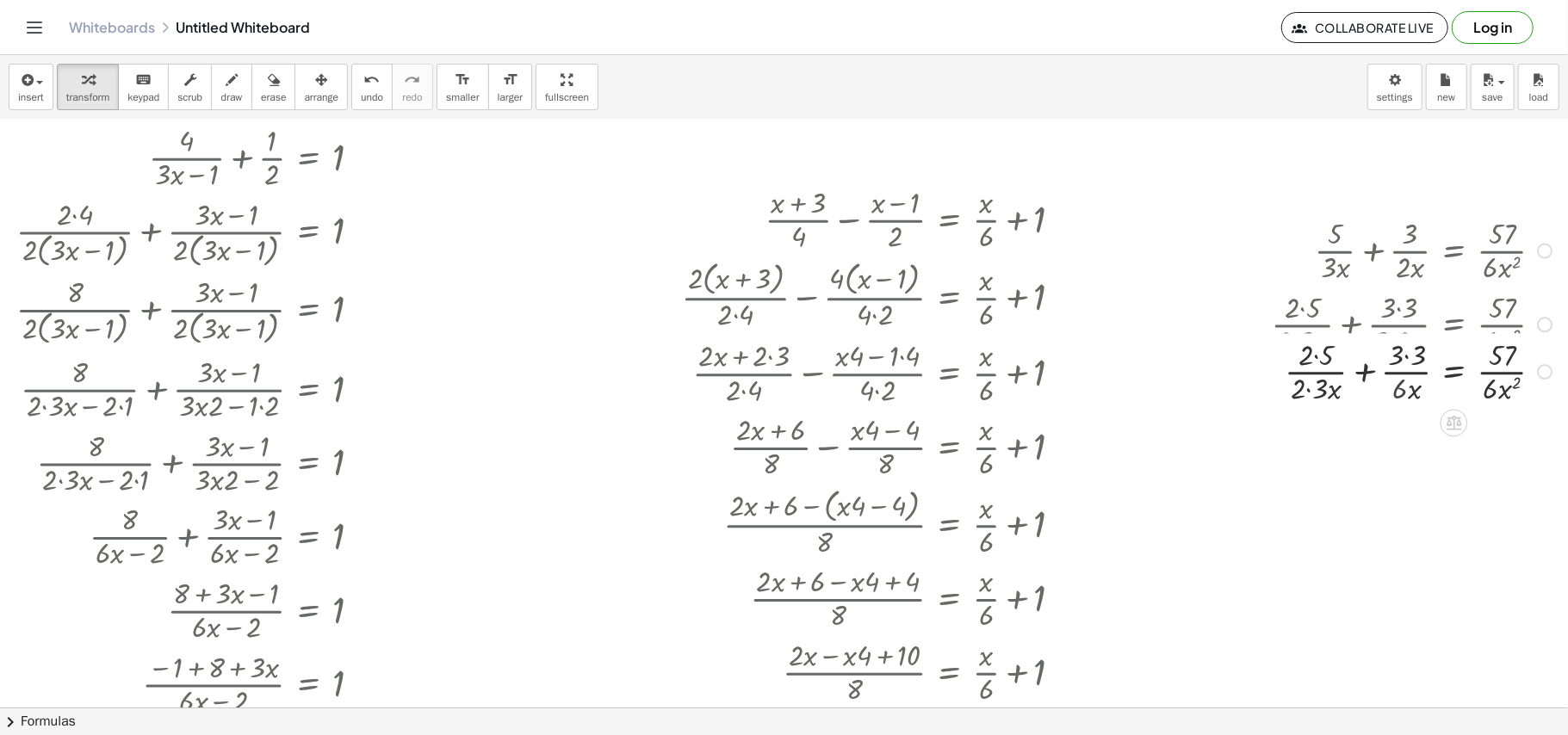 drag, startPoint x: 1307, startPoint y: 306, endPoint x: 1302, endPoint y: 356, distance: 50.24938 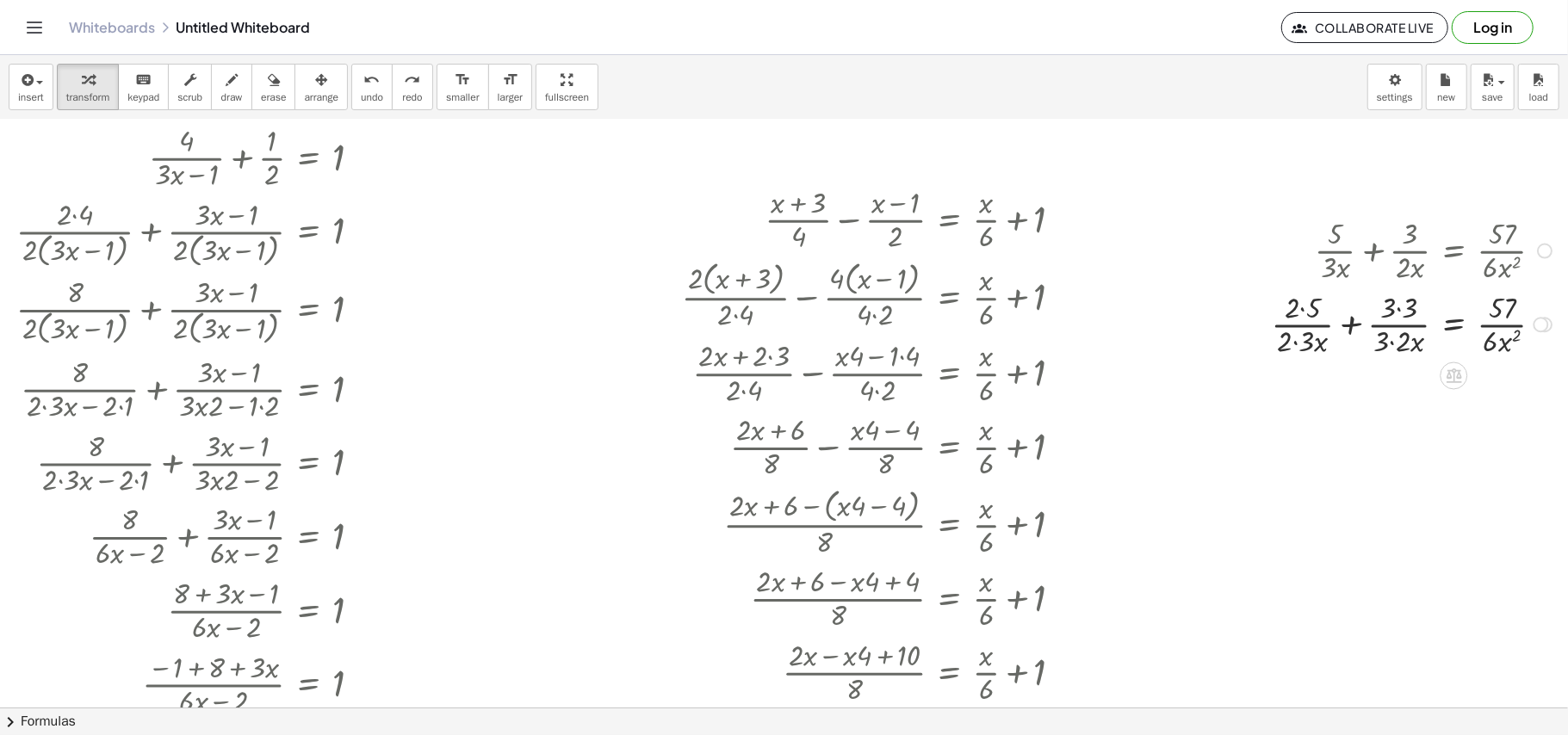 drag, startPoint x: 1374, startPoint y: 343, endPoint x: 1385, endPoint y: 301, distance: 43.41659 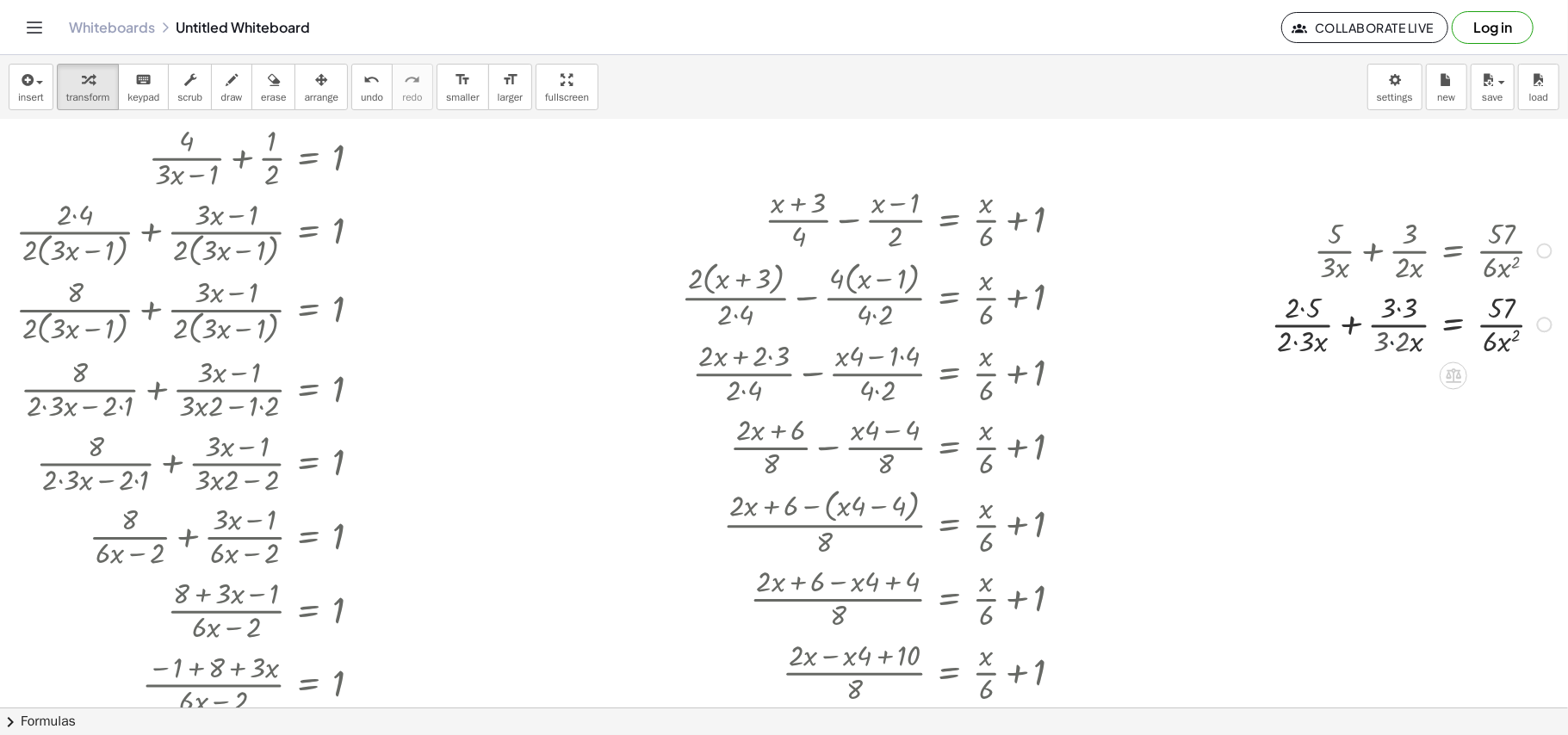 click at bounding box center [1421, 324] 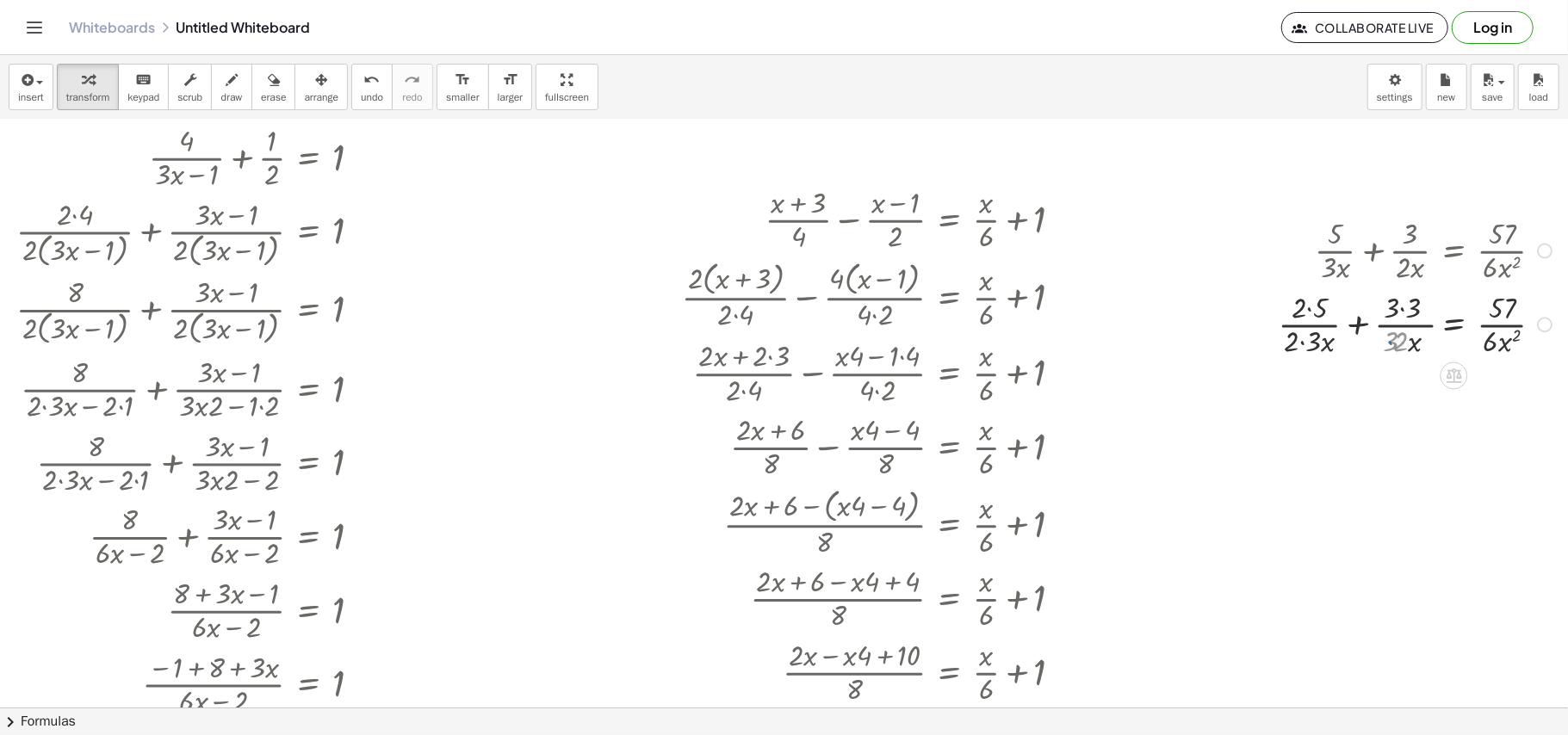 click at bounding box center (1415, 324) 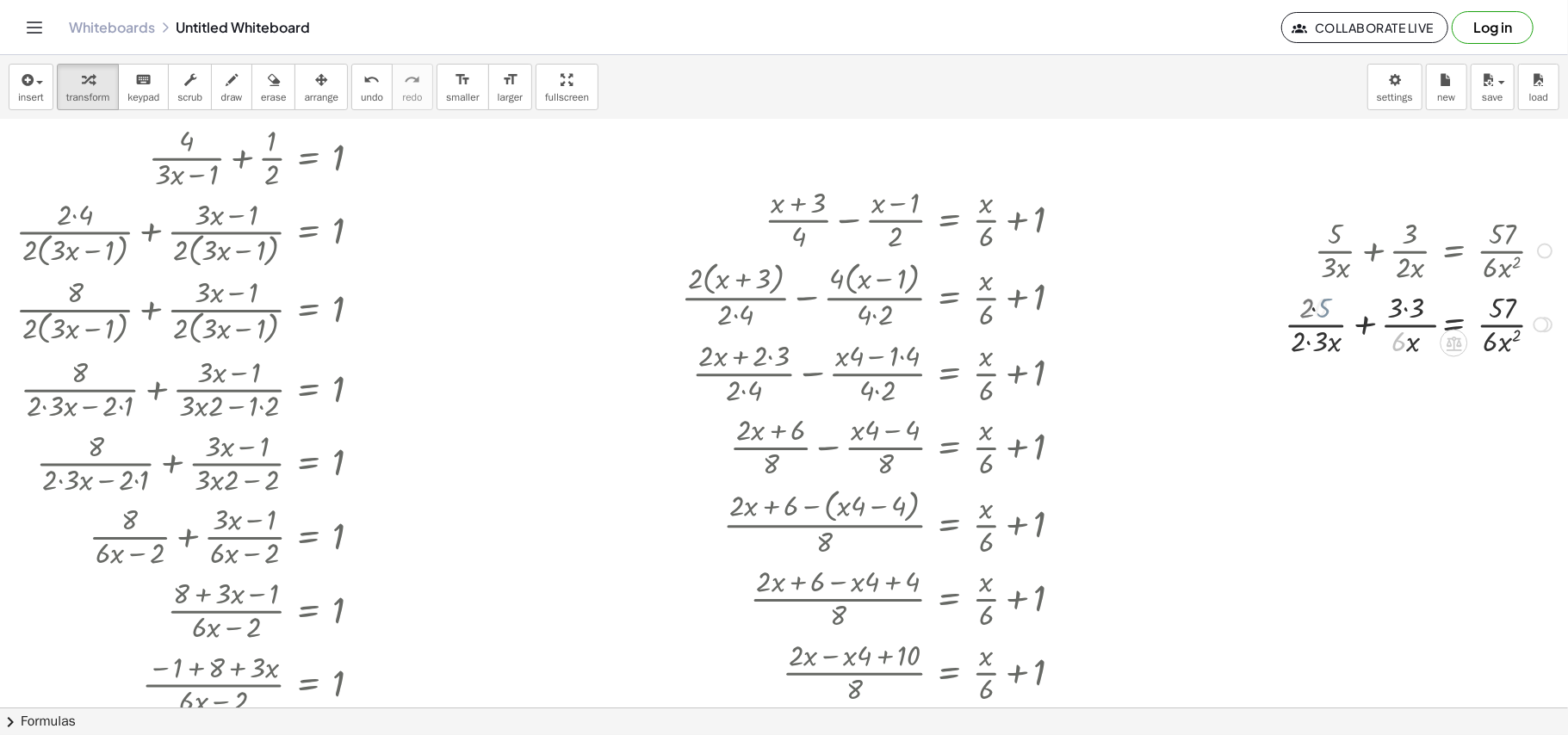 click at bounding box center [1415, 324] 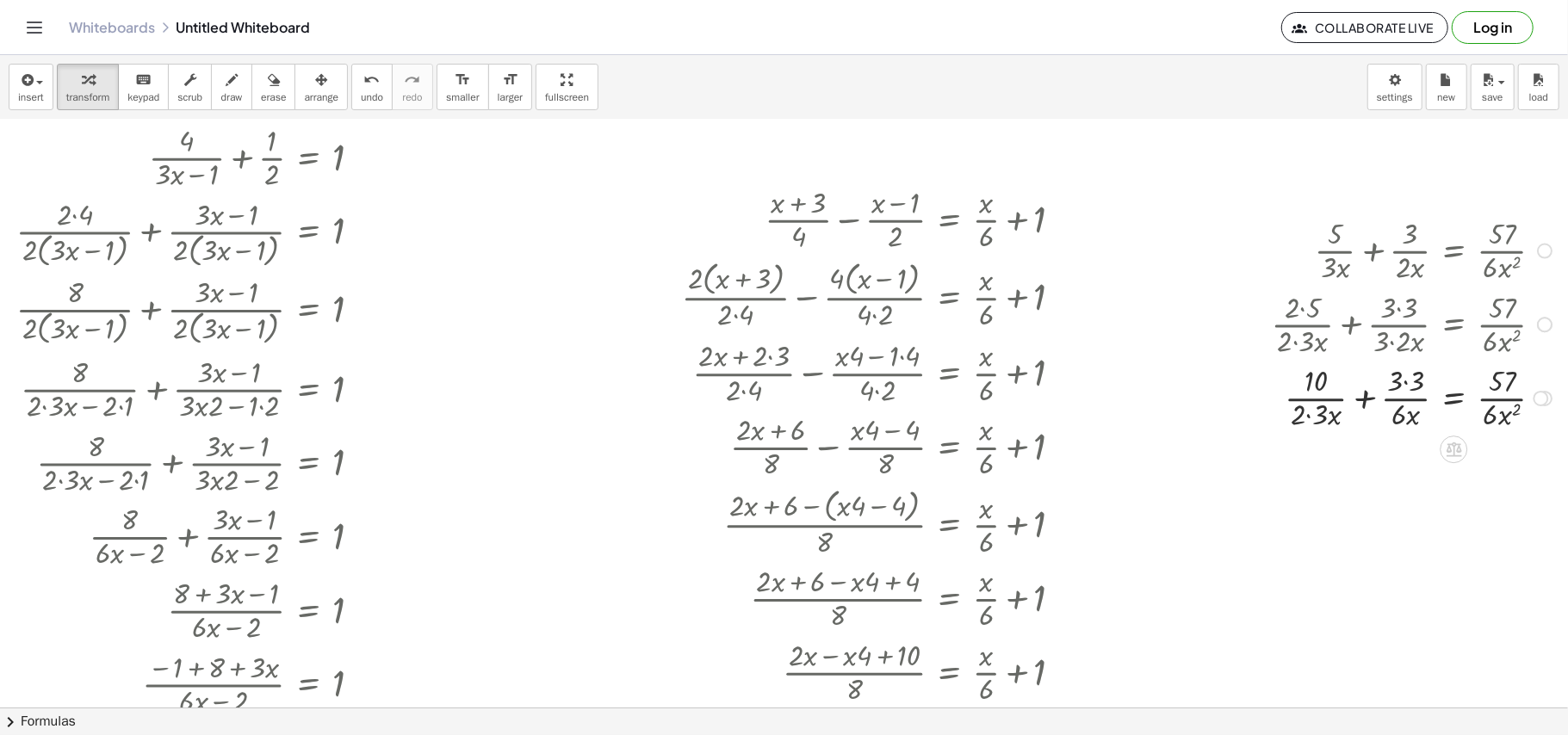 drag, startPoint x: 1306, startPoint y: 344, endPoint x: 1323, endPoint y: 392, distance: 50.921508 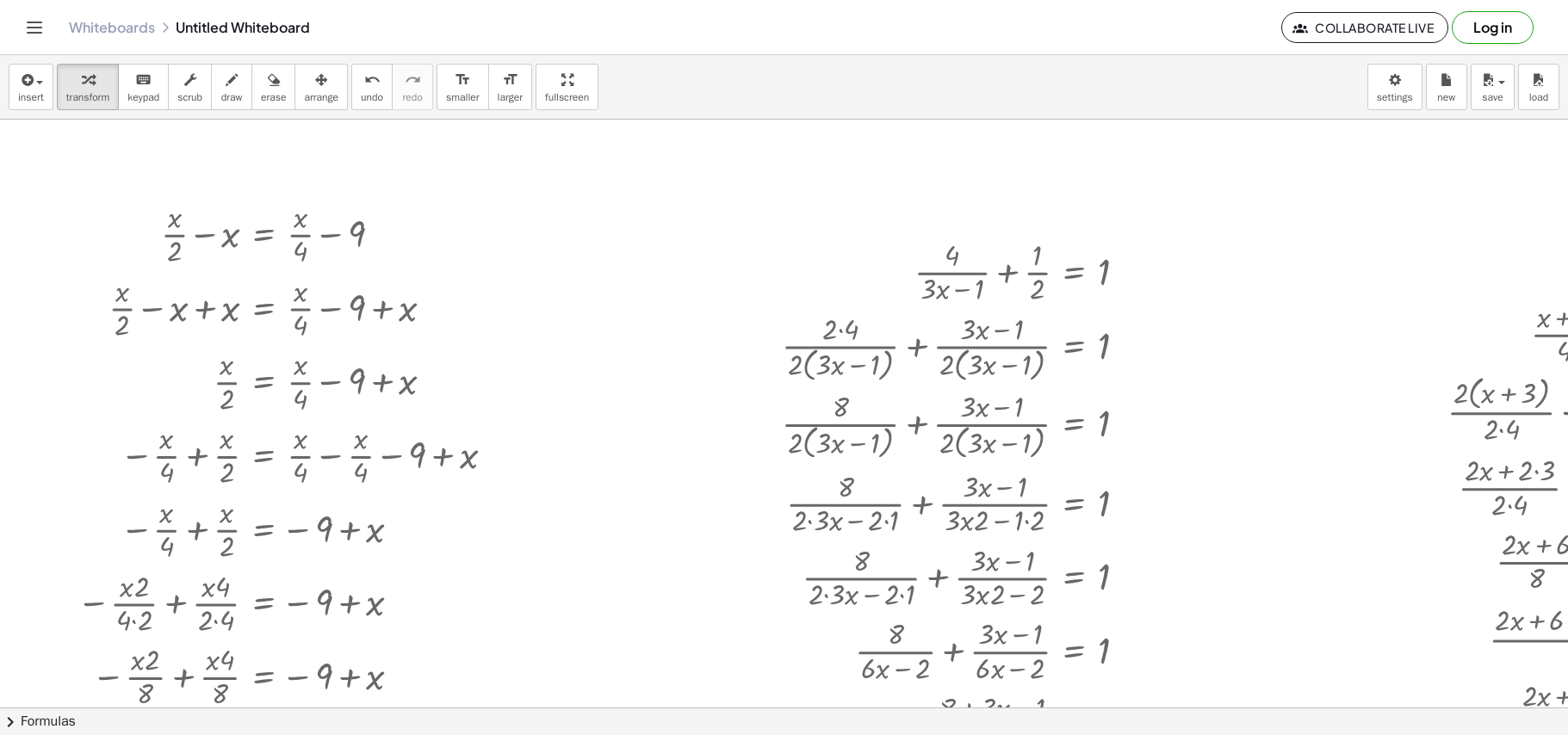 scroll, scrollTop: 0, scrollLeft: 0, axis: both 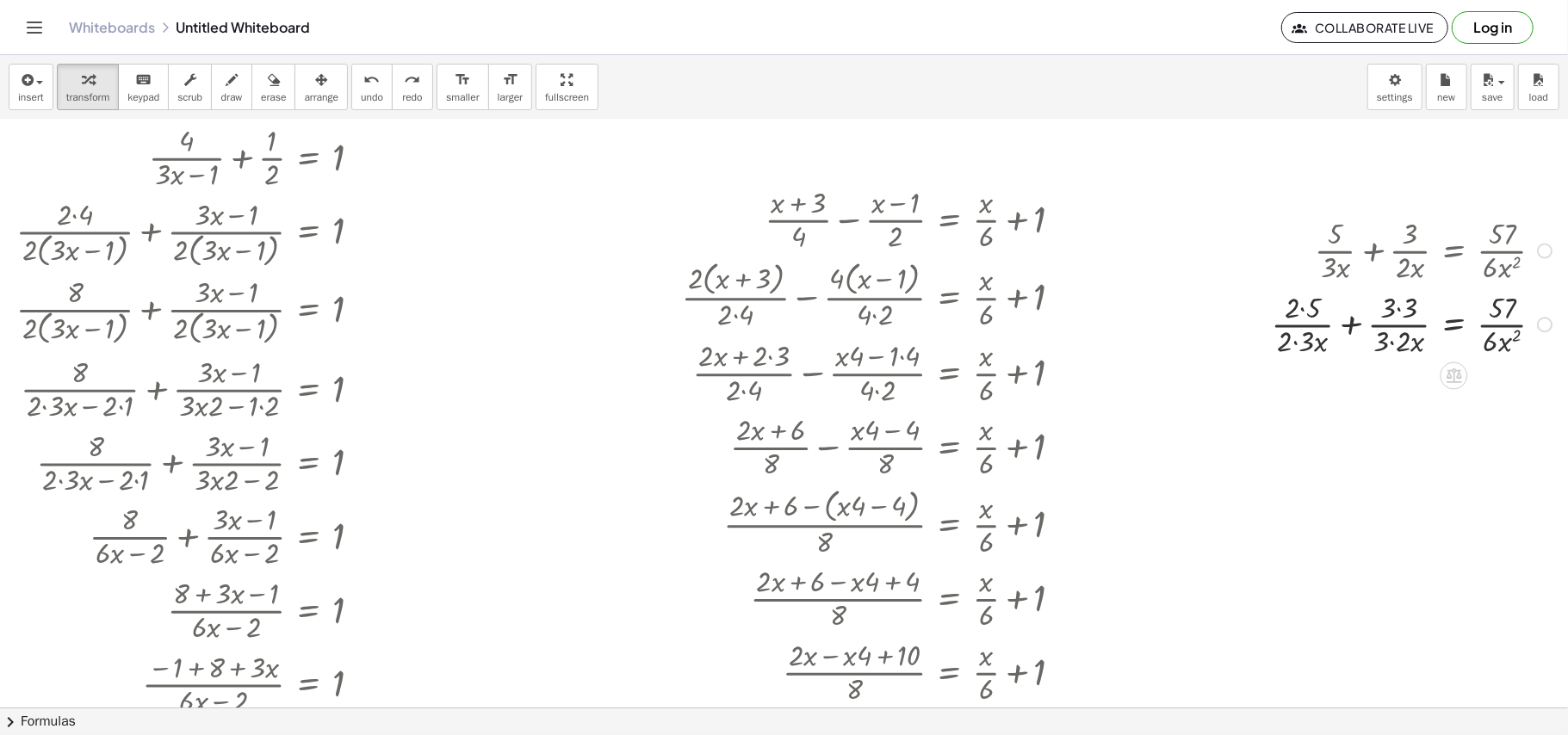 click at bounding box center (1415, 324) 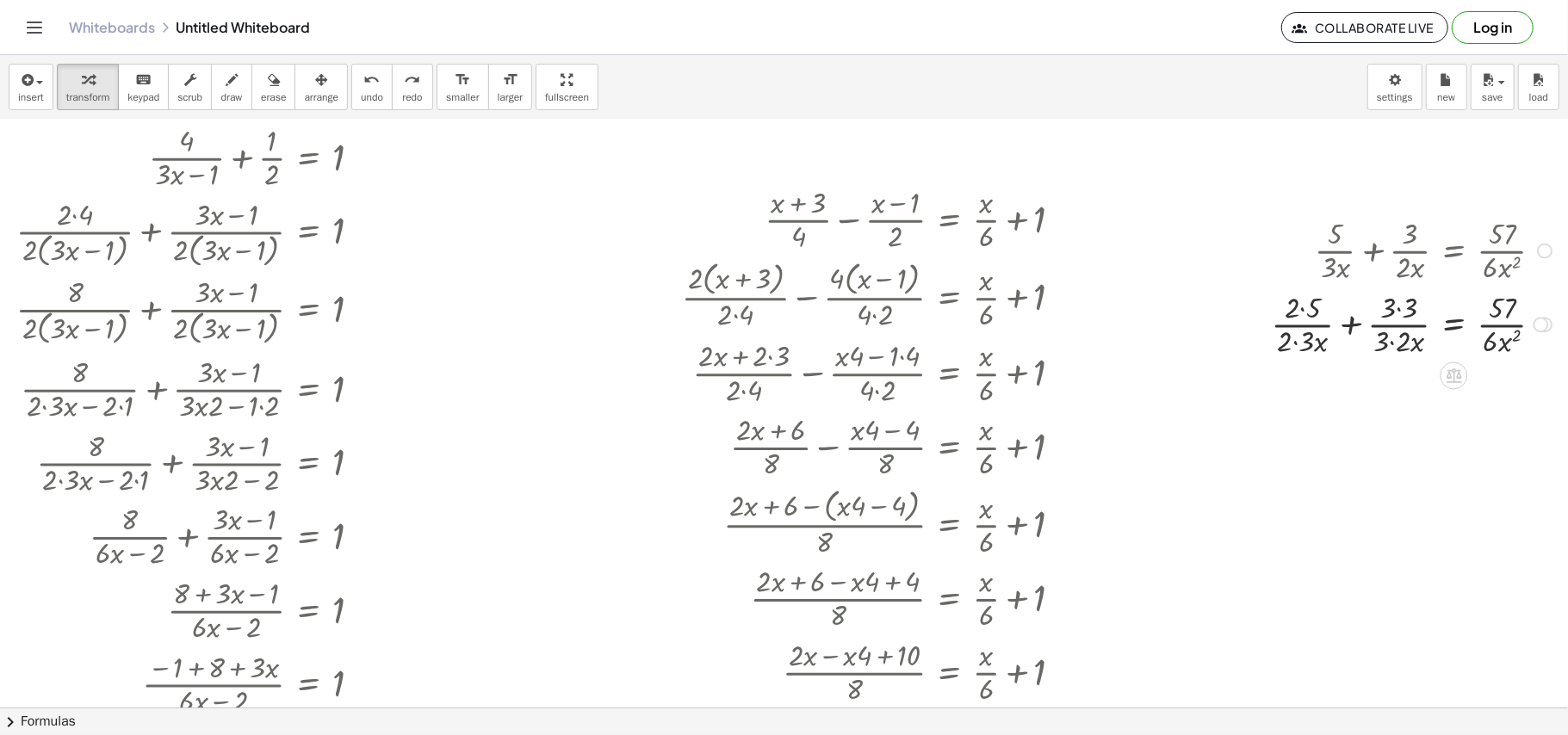 click at bounding box center (1415, 324) 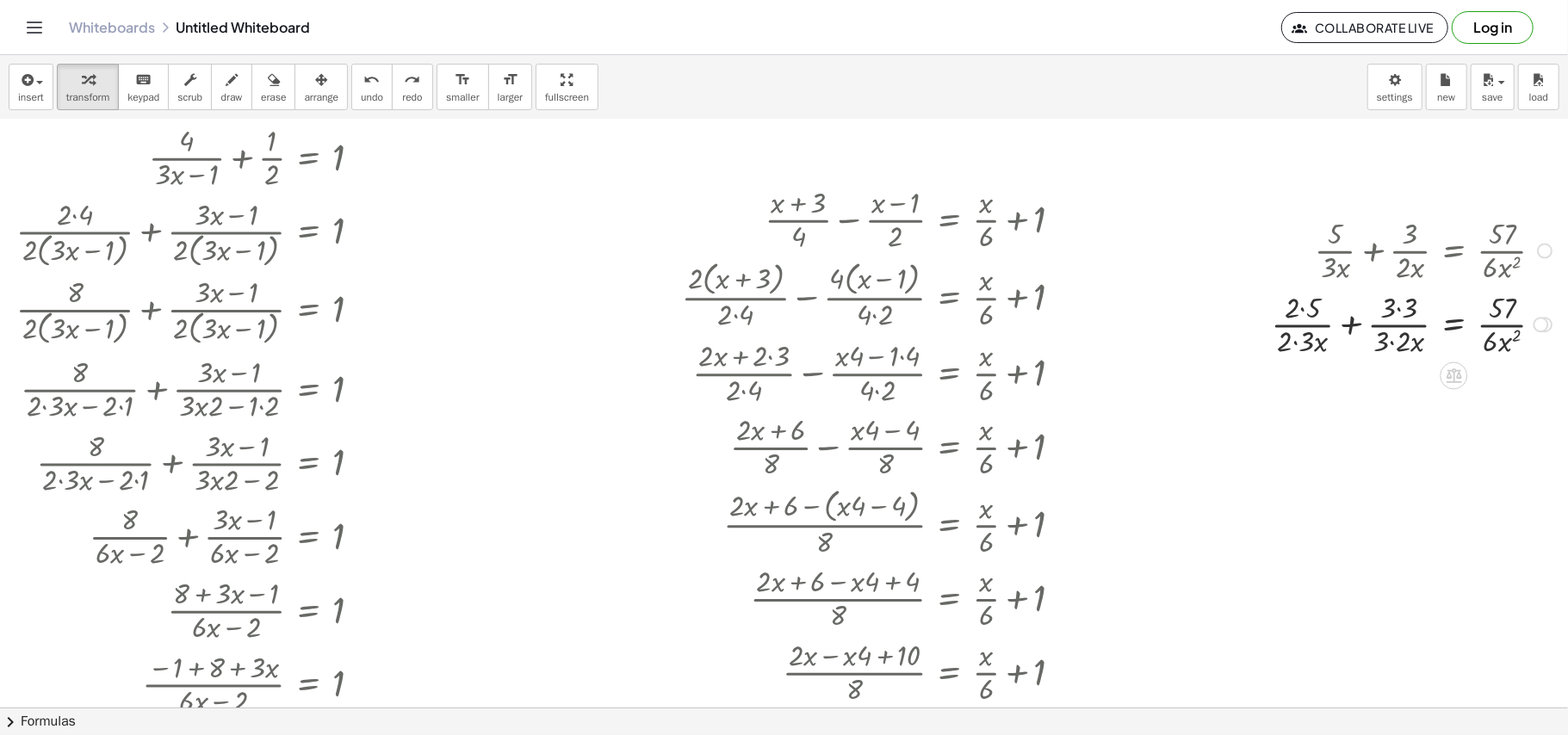 click at bounding box center [1415, 324] 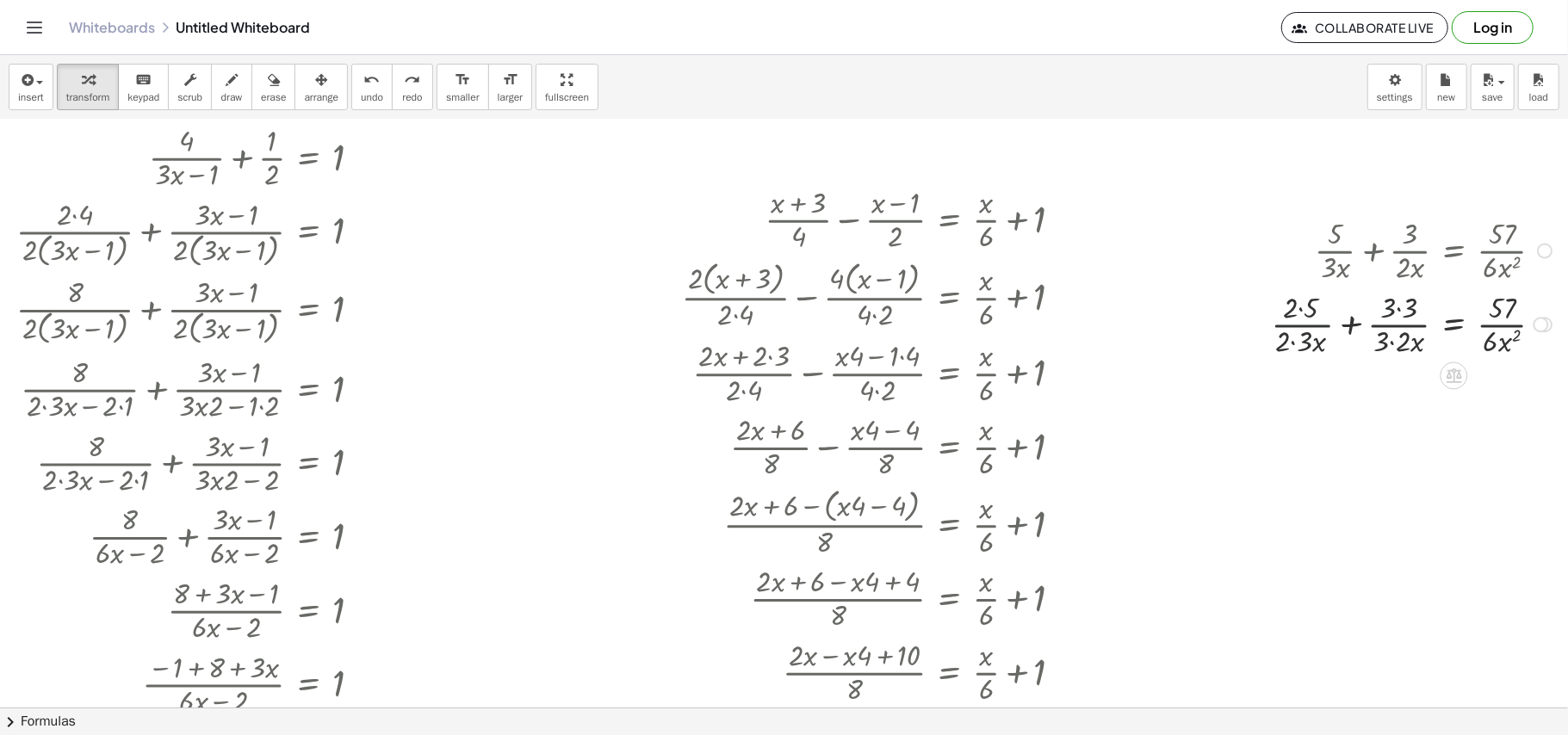 click at bounding box center (1415, 324) 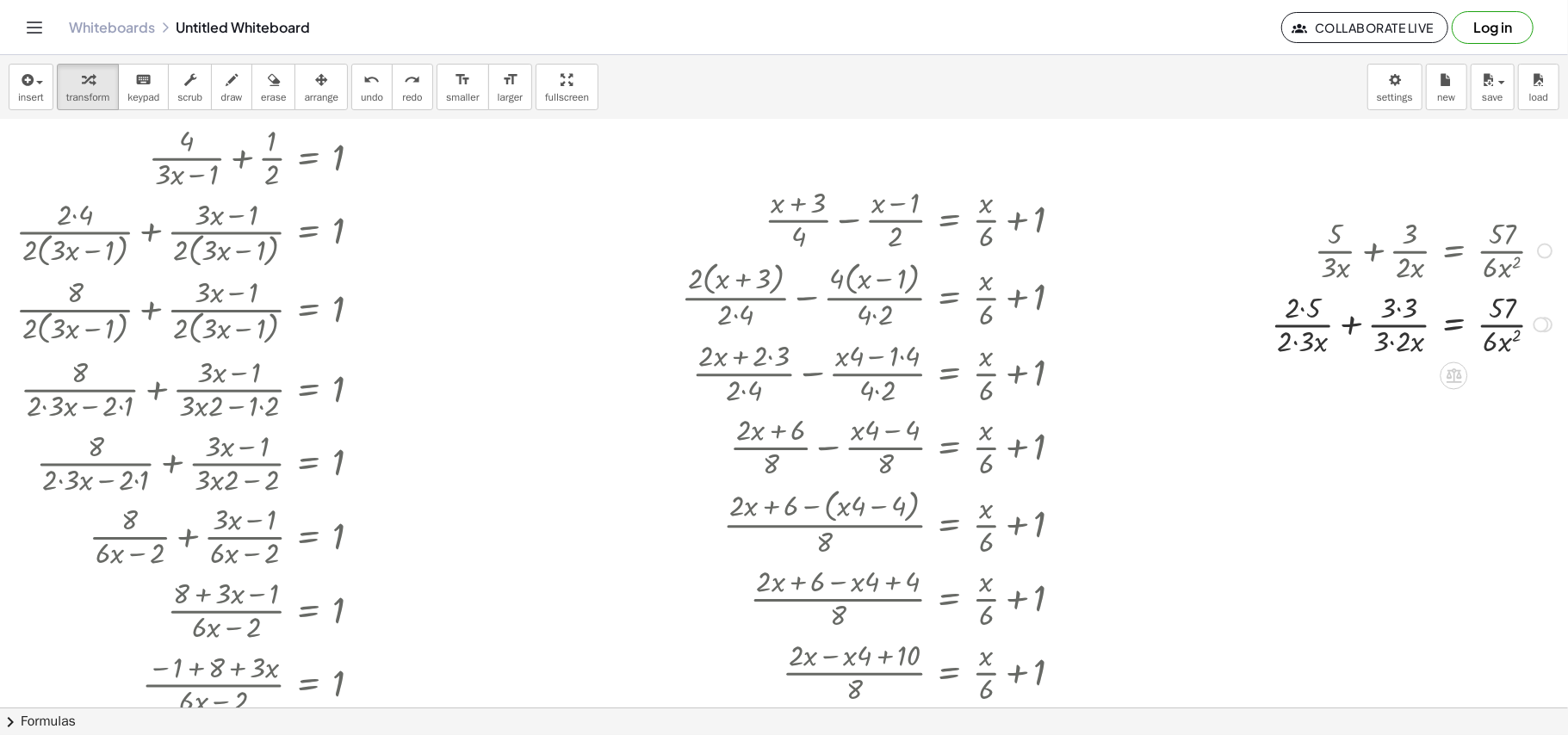 click at bounding box center (1415, 324) 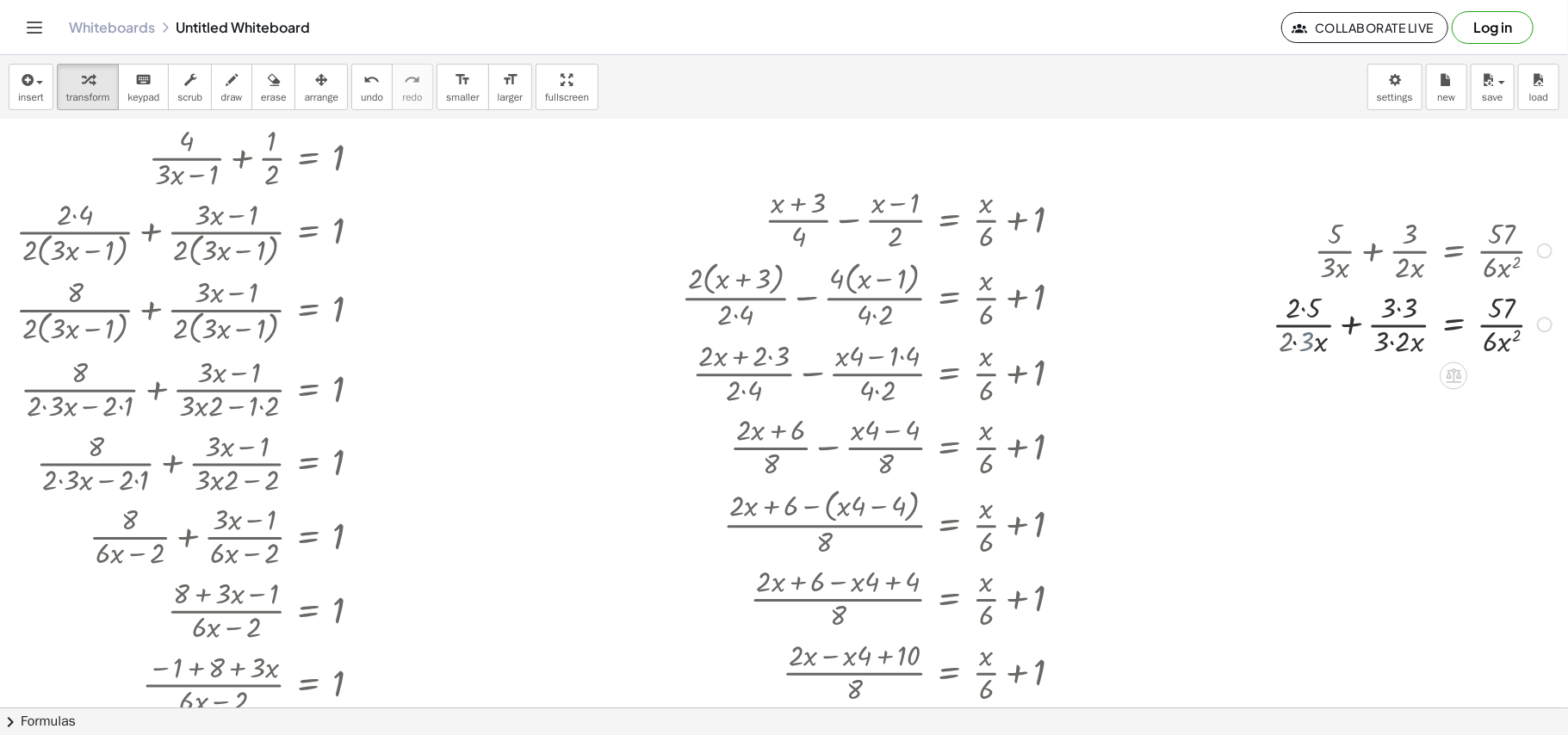 drag, startPoint x: 1296, startPoint y: 297, endPoint x: 1348, endPoint y: 335, distance: 64.404969 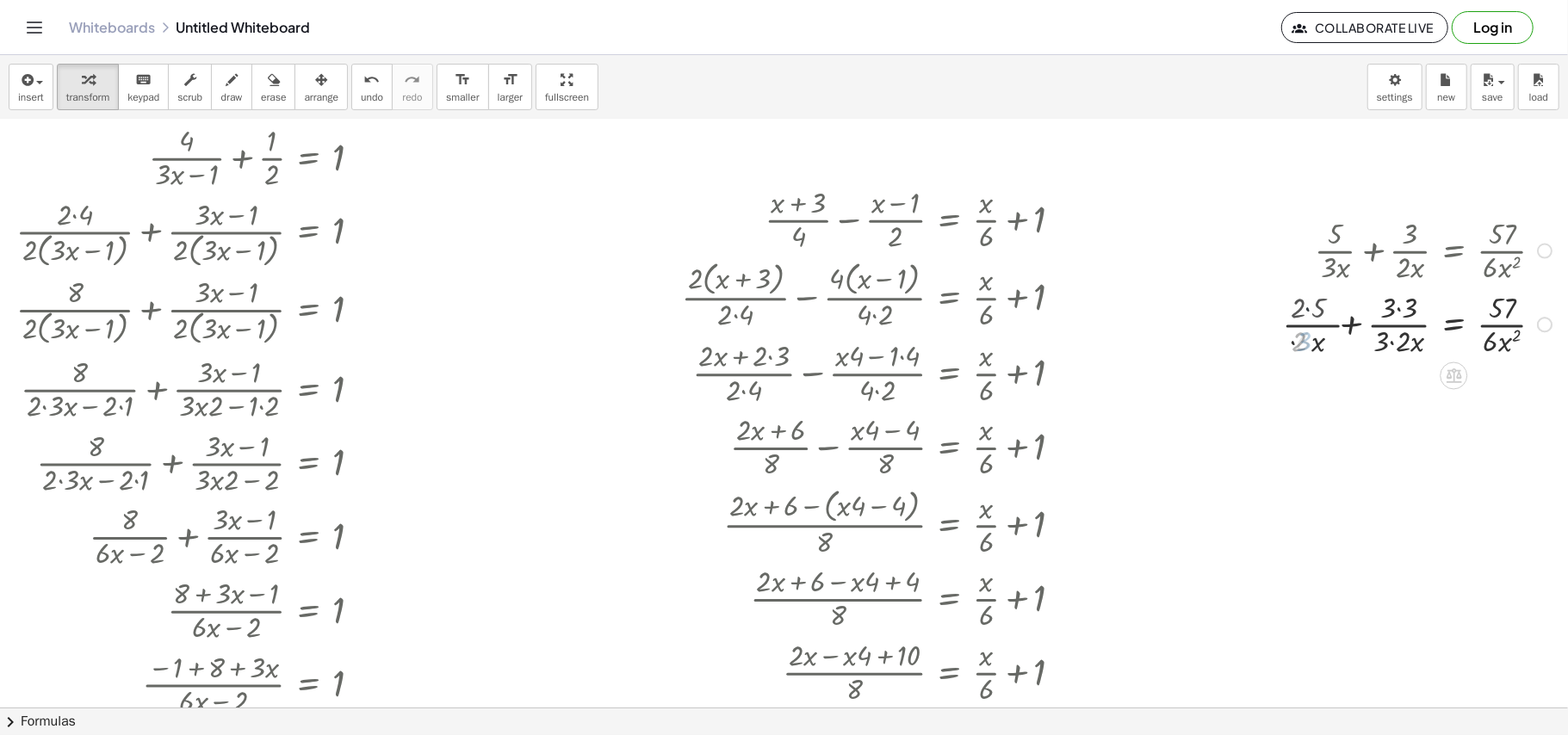 click at bounding box center [1415, 324] 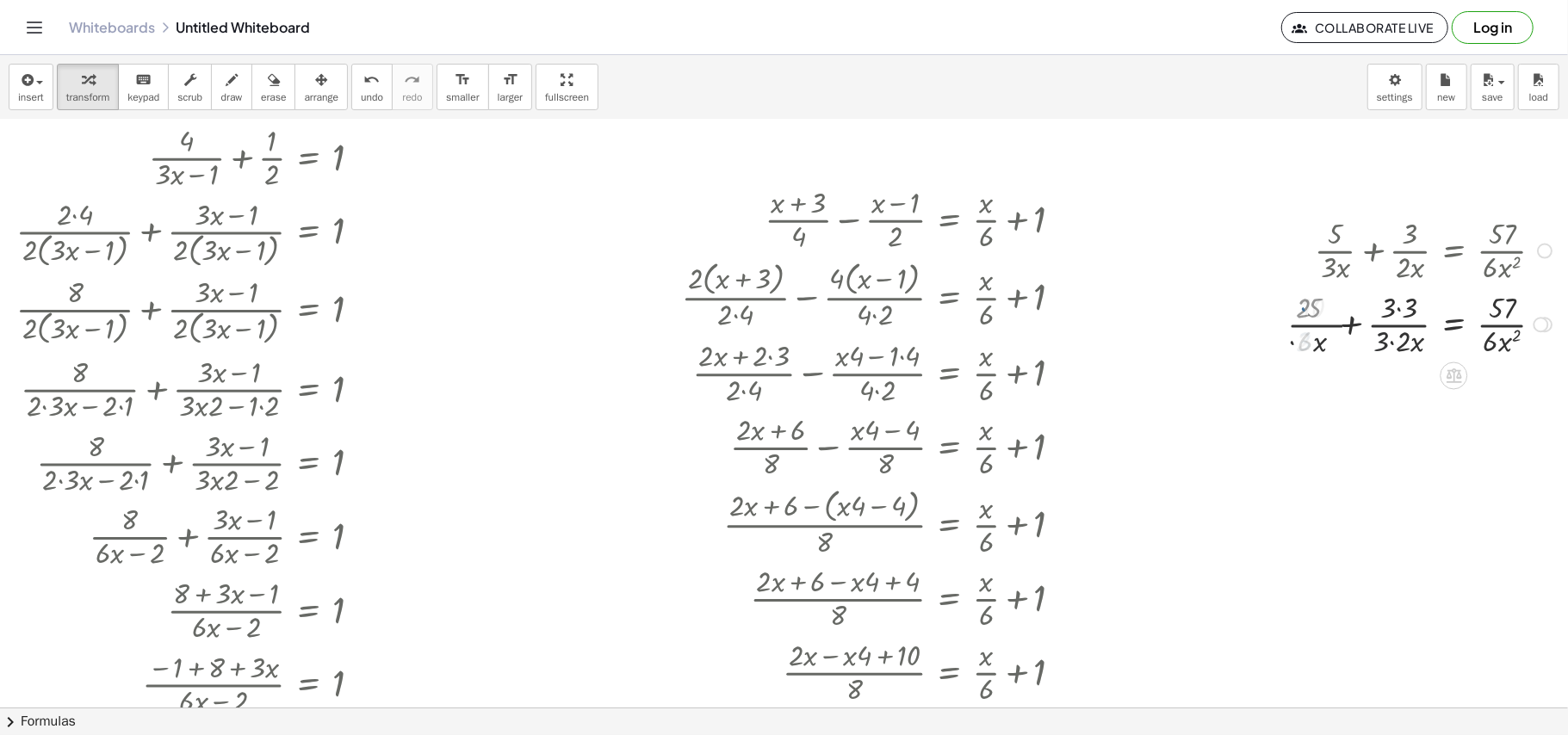 click at bounding box center [1415, 324] 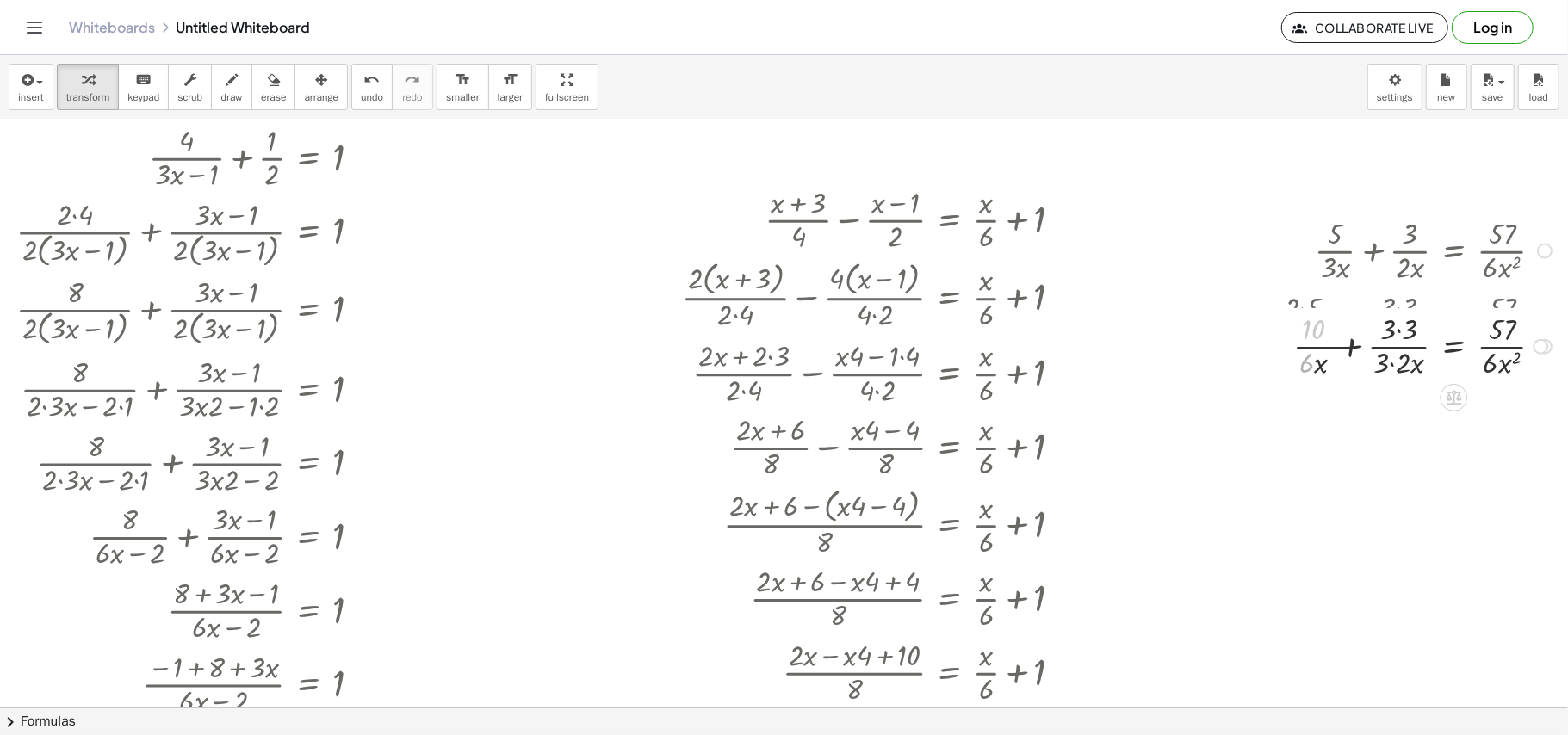 click on "+ · 5 · 3 · x + · 3 · 2 · x = · 57 · 6 · x 2 + · 2 · 5 · 2 · 3 · x + · 3 · 2 · x = · 57 · 6 · x 2 + · 2 · 5 · 2 · 3 · x + · 3 · 3 · 3 · 2 · x = · 57 · 6 · x 2 + · 2 · 5 · 6 · x + · 3 · 3 · 3 · 2 · x = · 57 · 6 · x 2 + · · · x + · 3 · 3 · 3 · 2 · x = · 57 · 6 · x 2 6 10" at bounding box center [1454, 251] 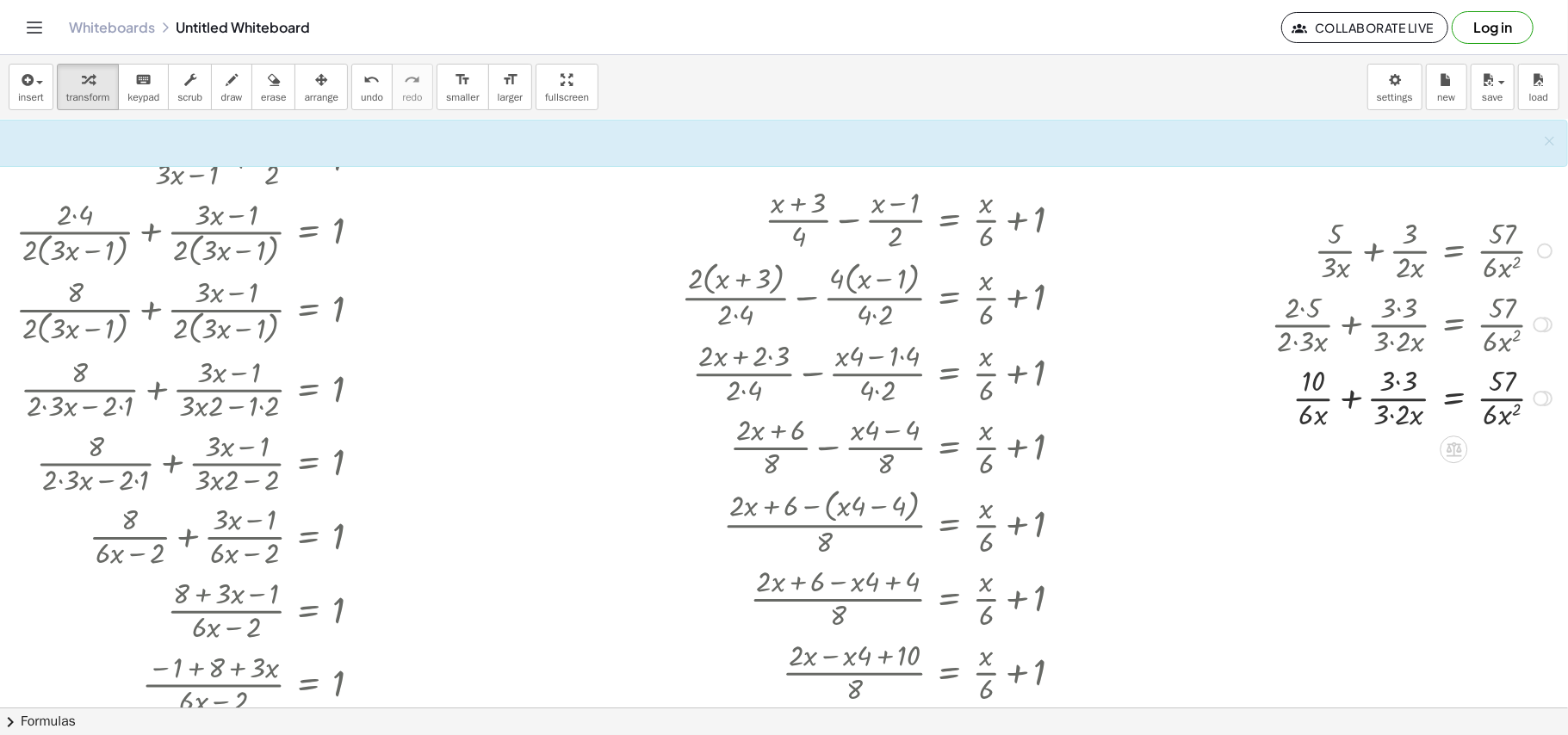 click at bounding box center [1415, 397] 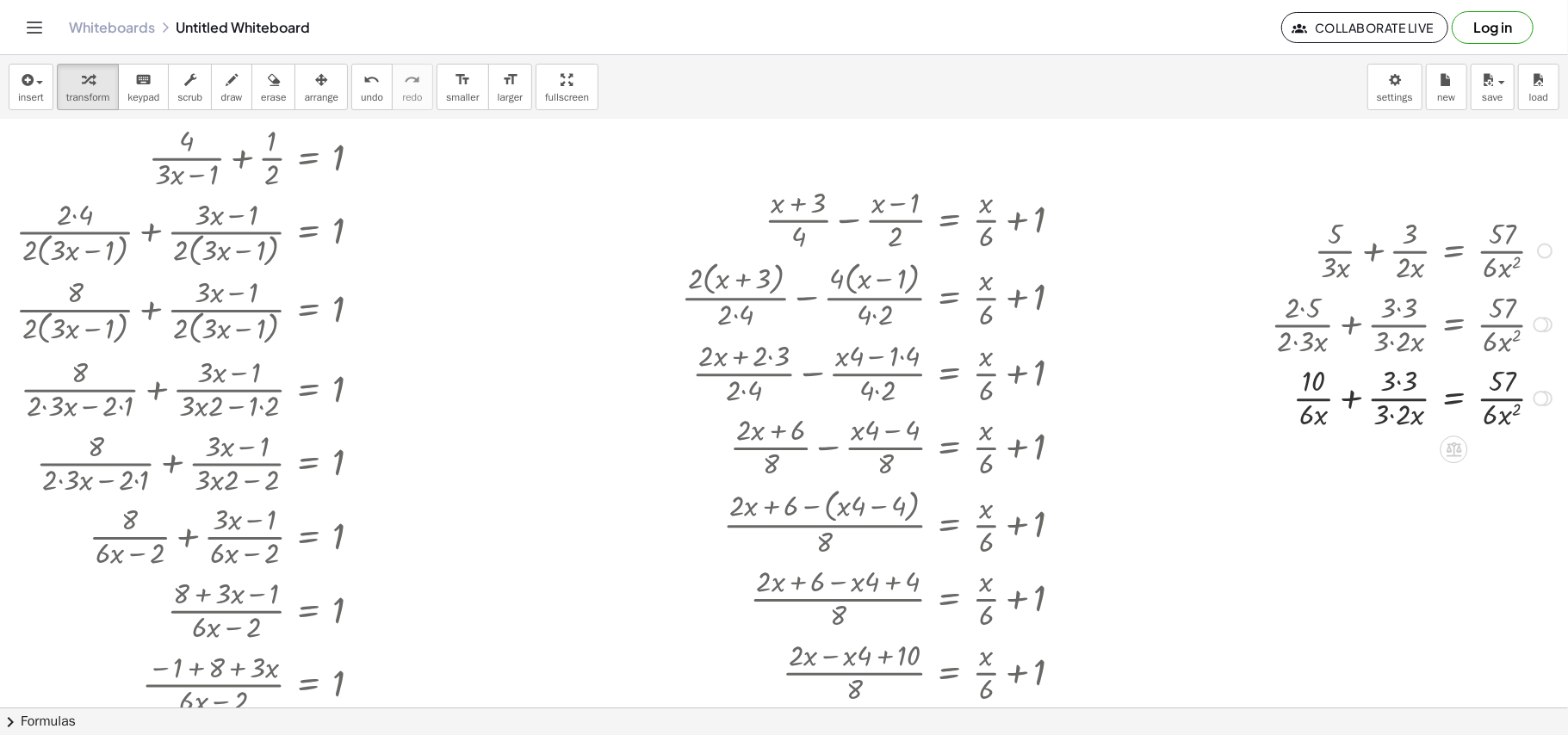 click at bounding box center [1415, 397] 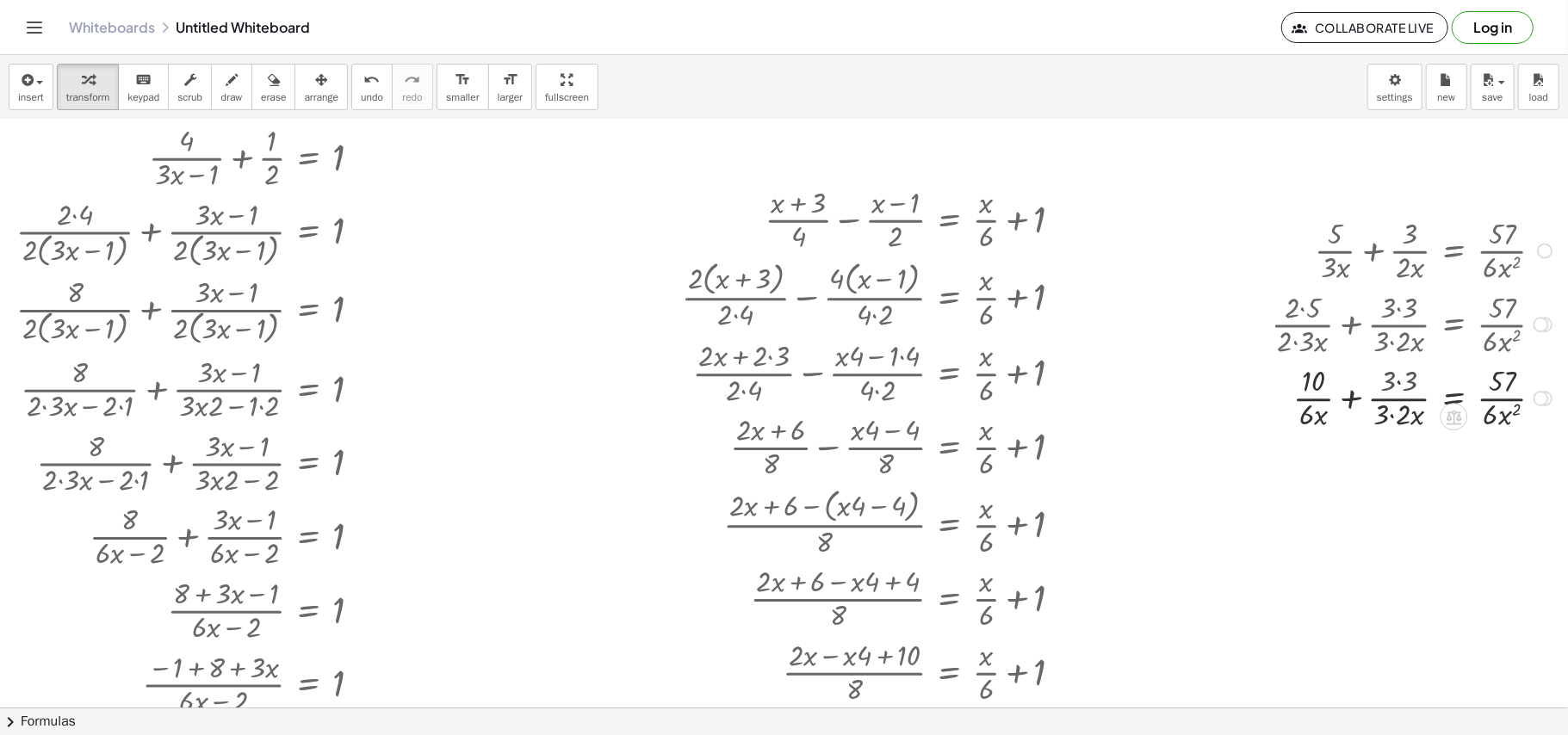 click at bounding box center (1415, 397) 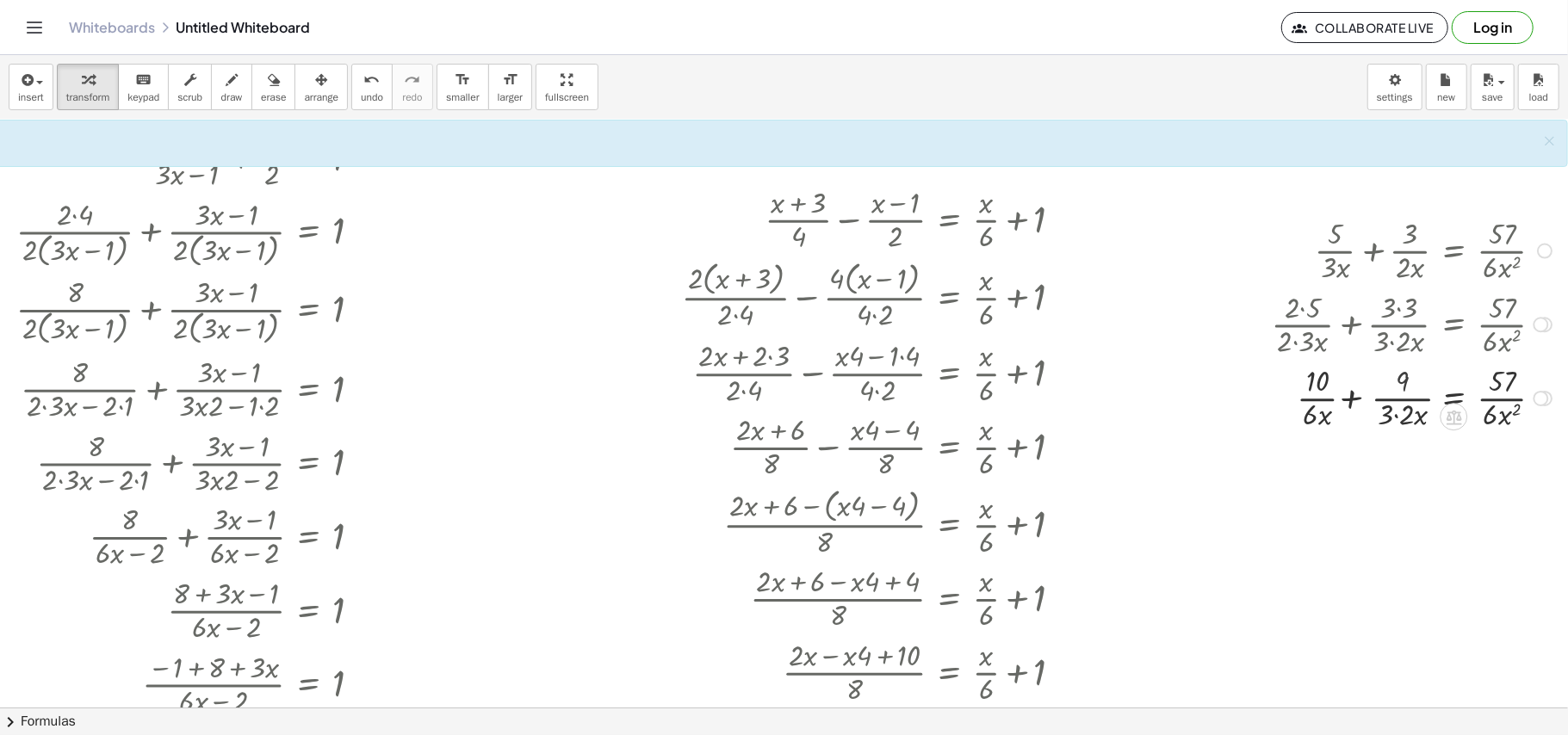 click at bounding box center (1415, 397) 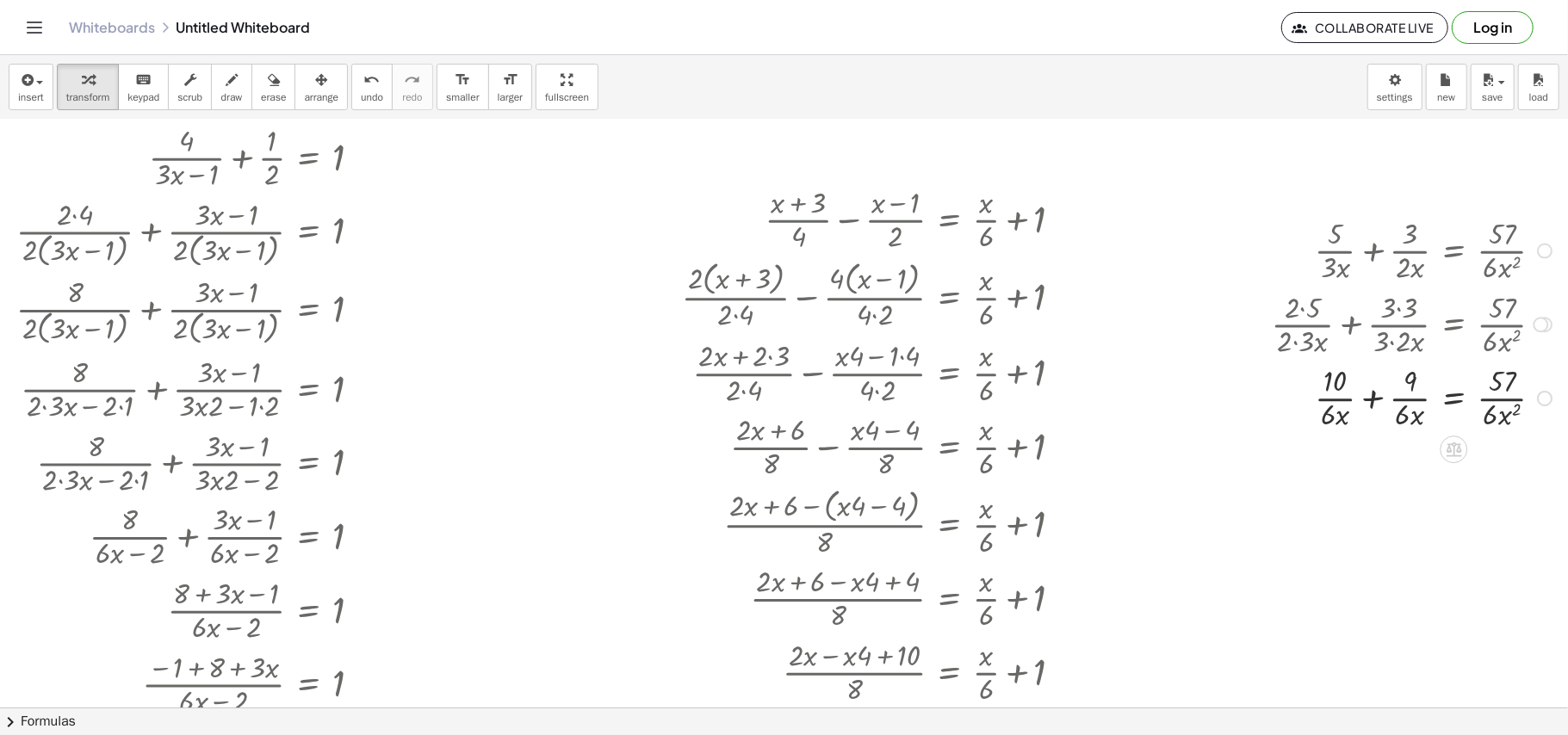 click at bounding box center [1415, 397] 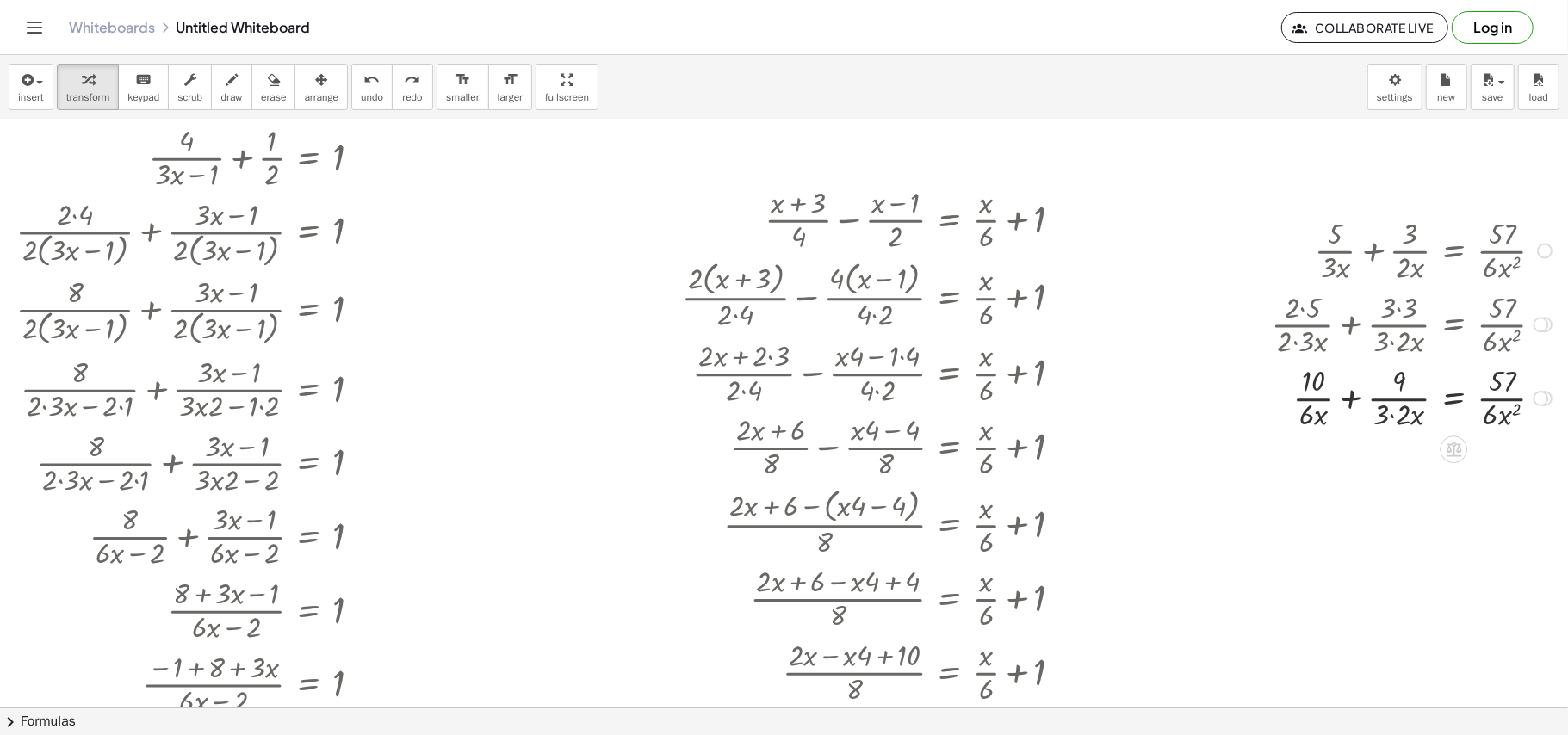 click at bounding box center [1404, 397] 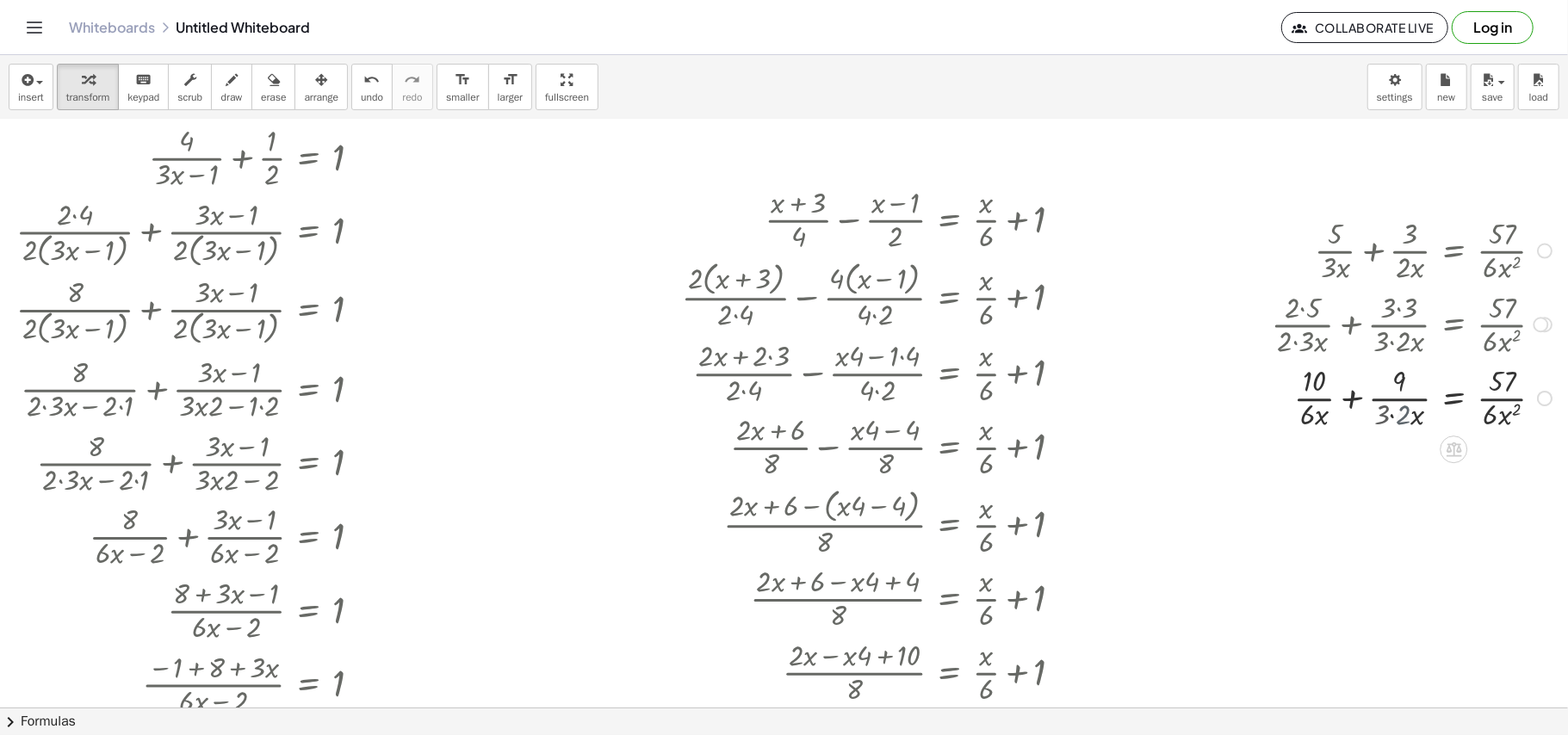 drag, startPoint x: 1402, startPoint y: 376, endPoint x: 1385, endPoint y: 380, distance: 17.464249 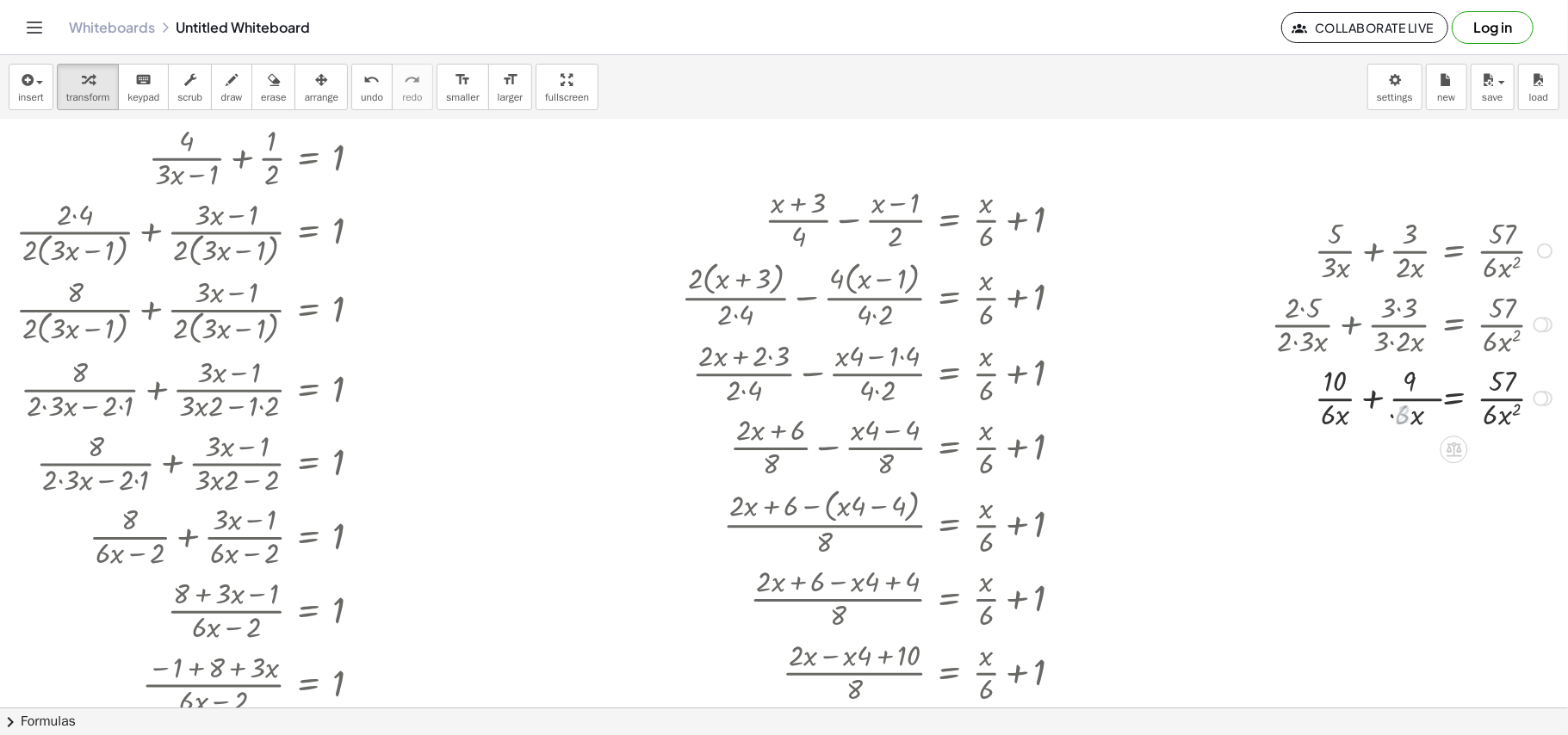 click at bounding box center [1415, 397] 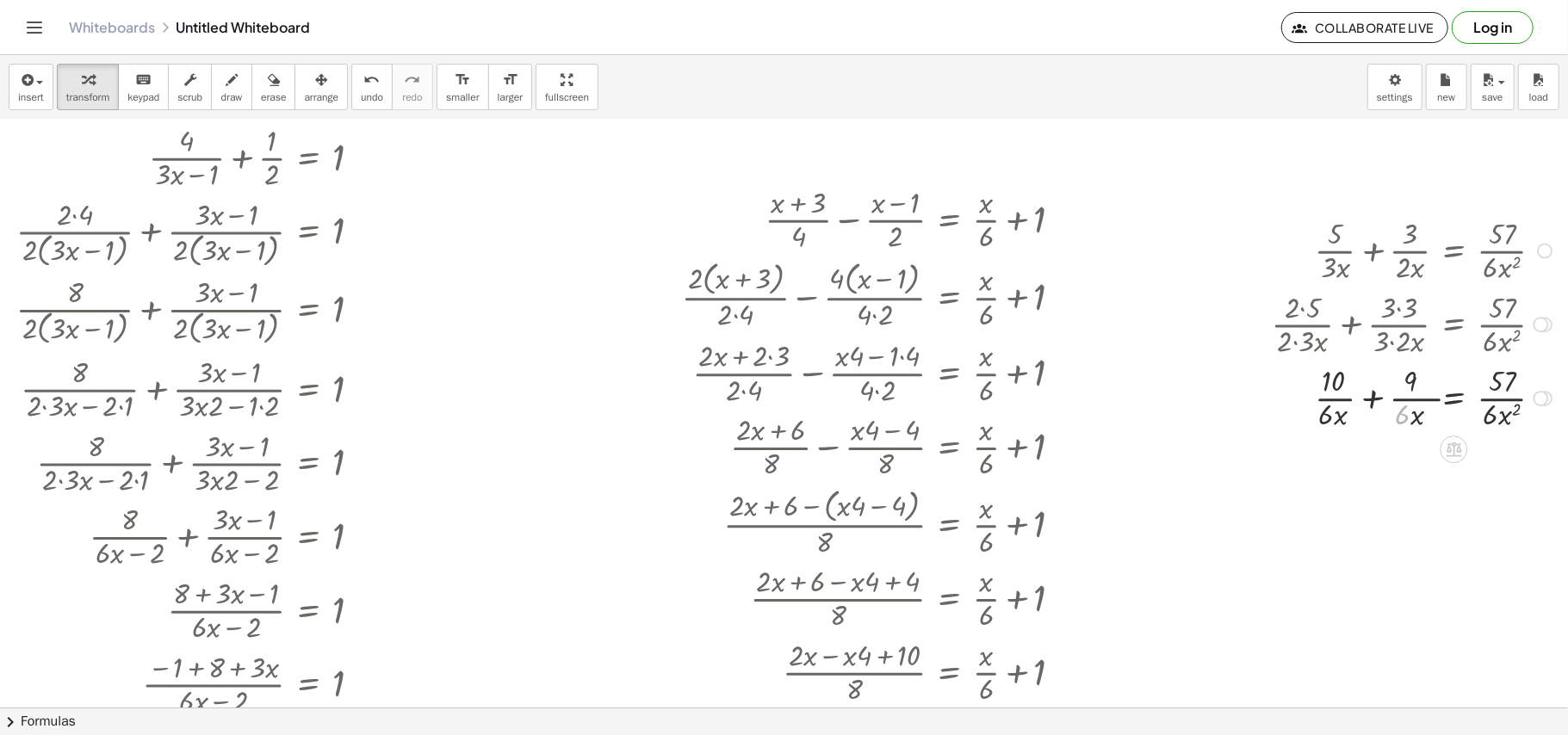 click at bounding box center [1415, 397] 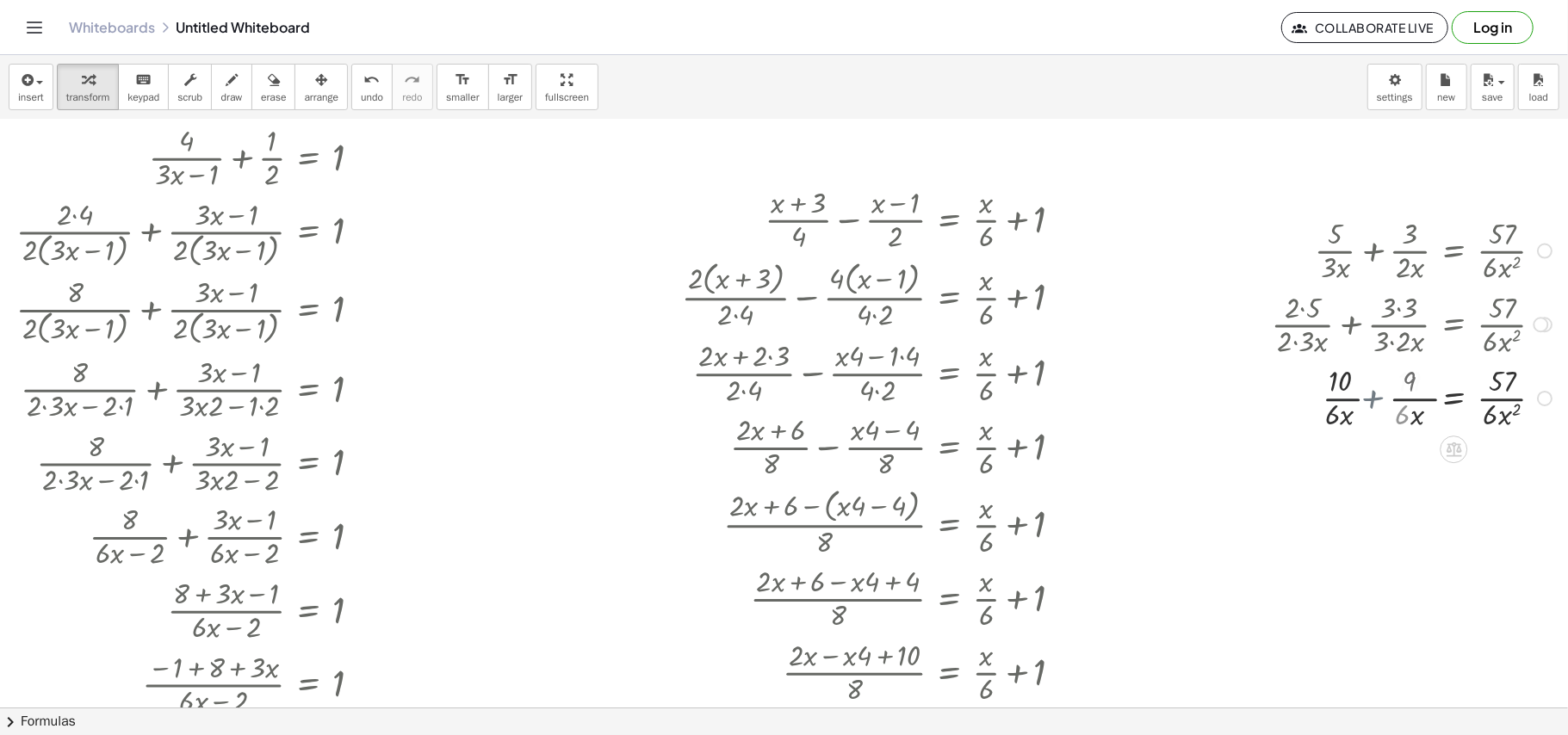 click at bounding box center [1415, 397] 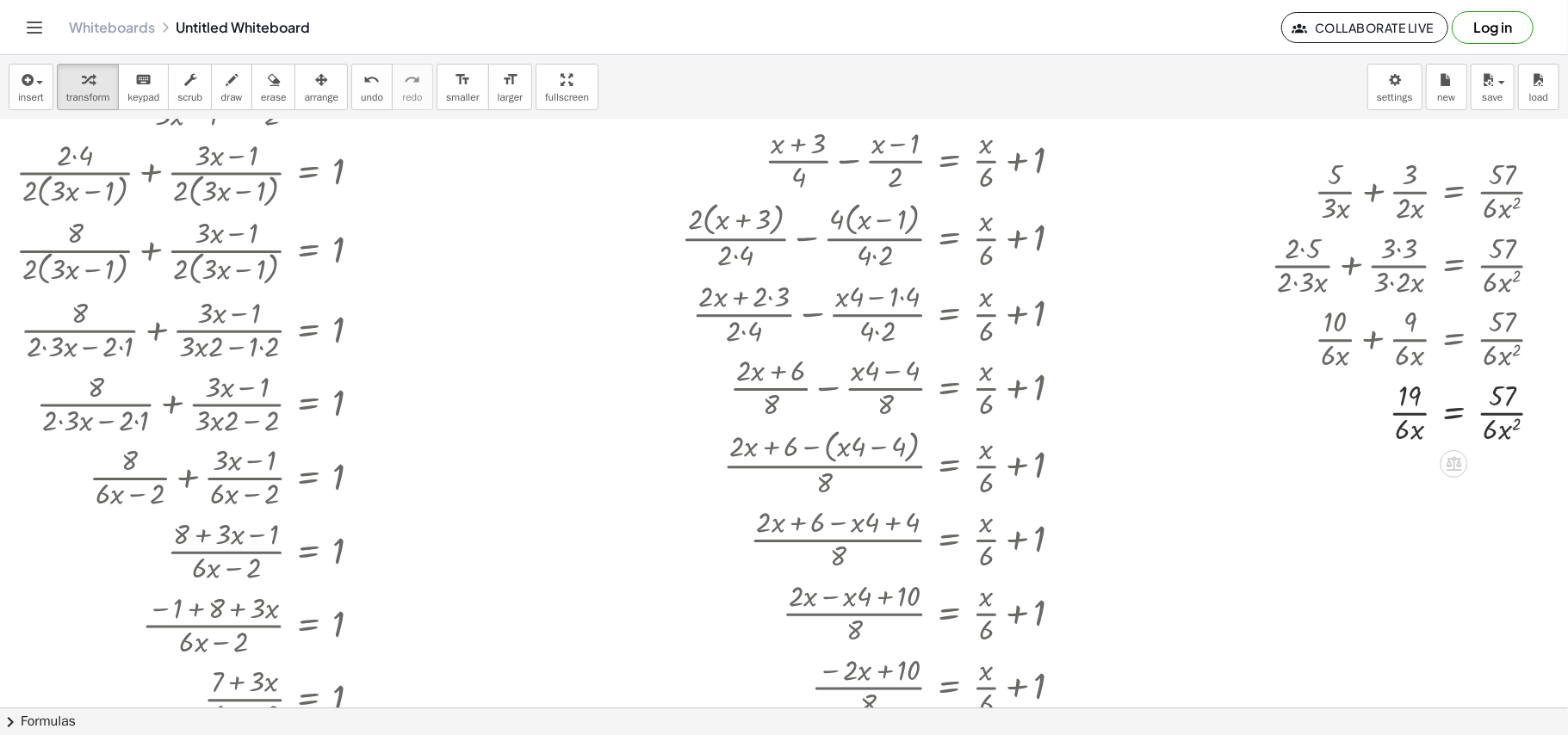 scroll, scrollTop: 229, scrollLeft: 782, axis: both 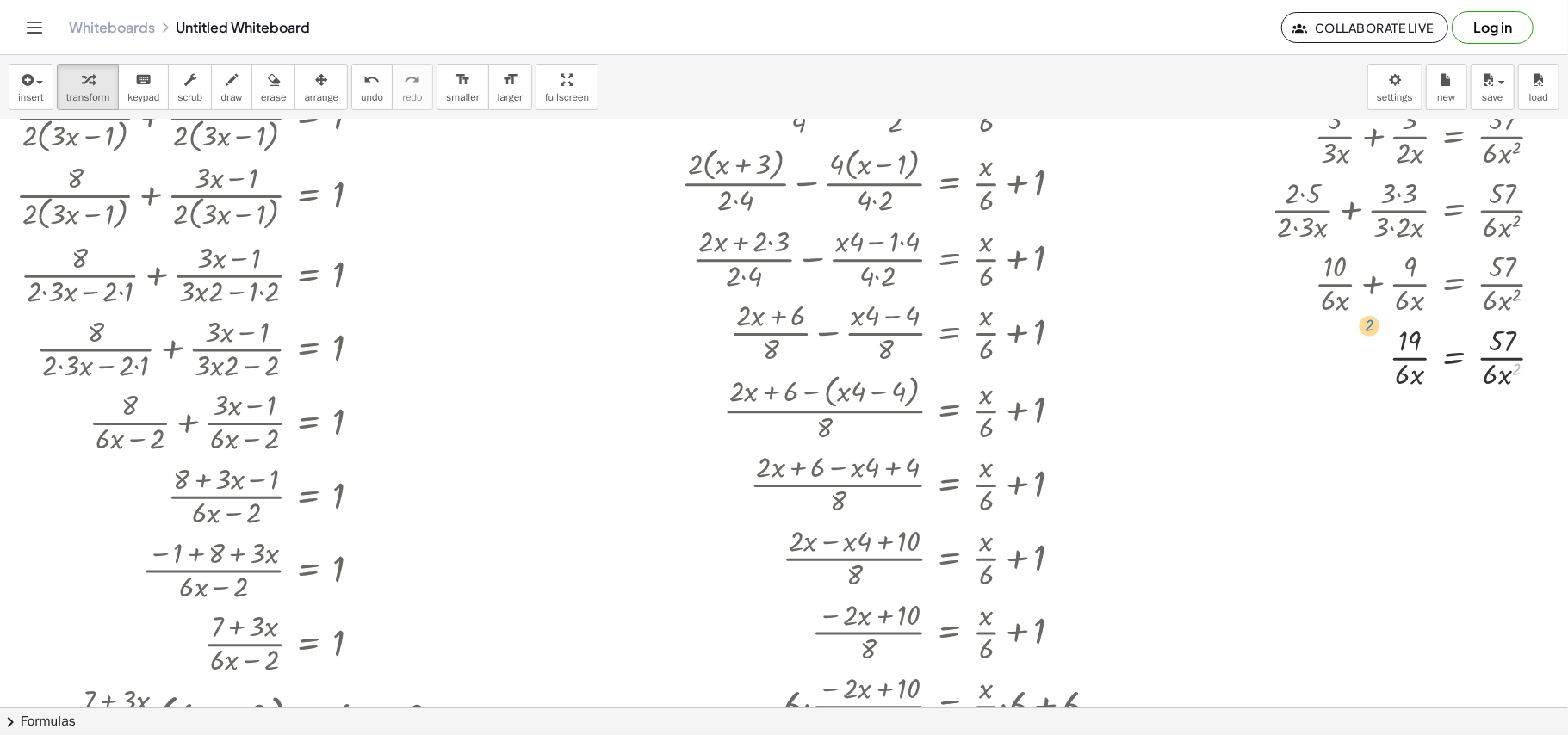 drag, startPoint x: 1499, startPoint y: 368, endPoint x: 1352, endPoint y: 324, distance: 153.4438 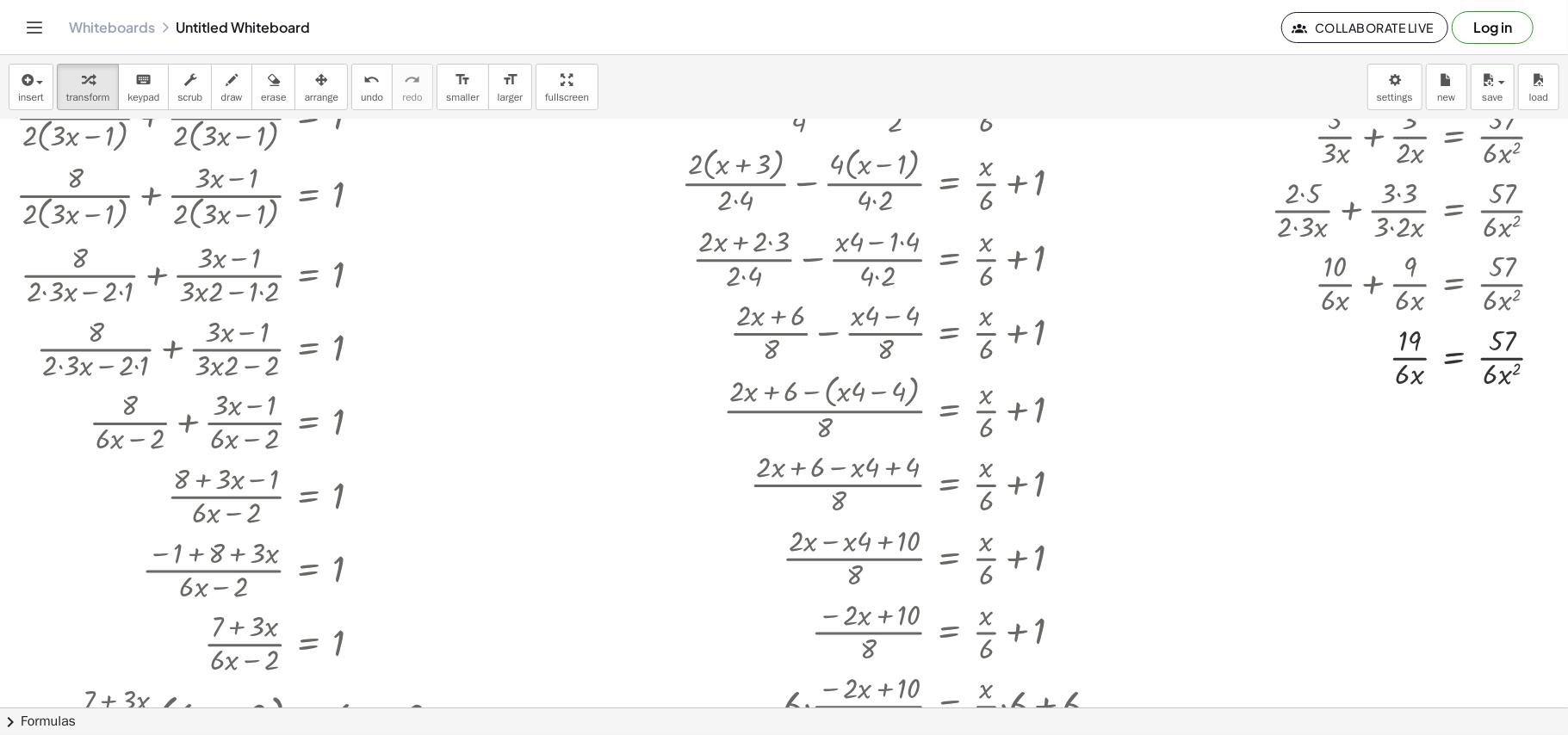 scroll, scrollTop: 304, scrollLeft: 782, axis: both 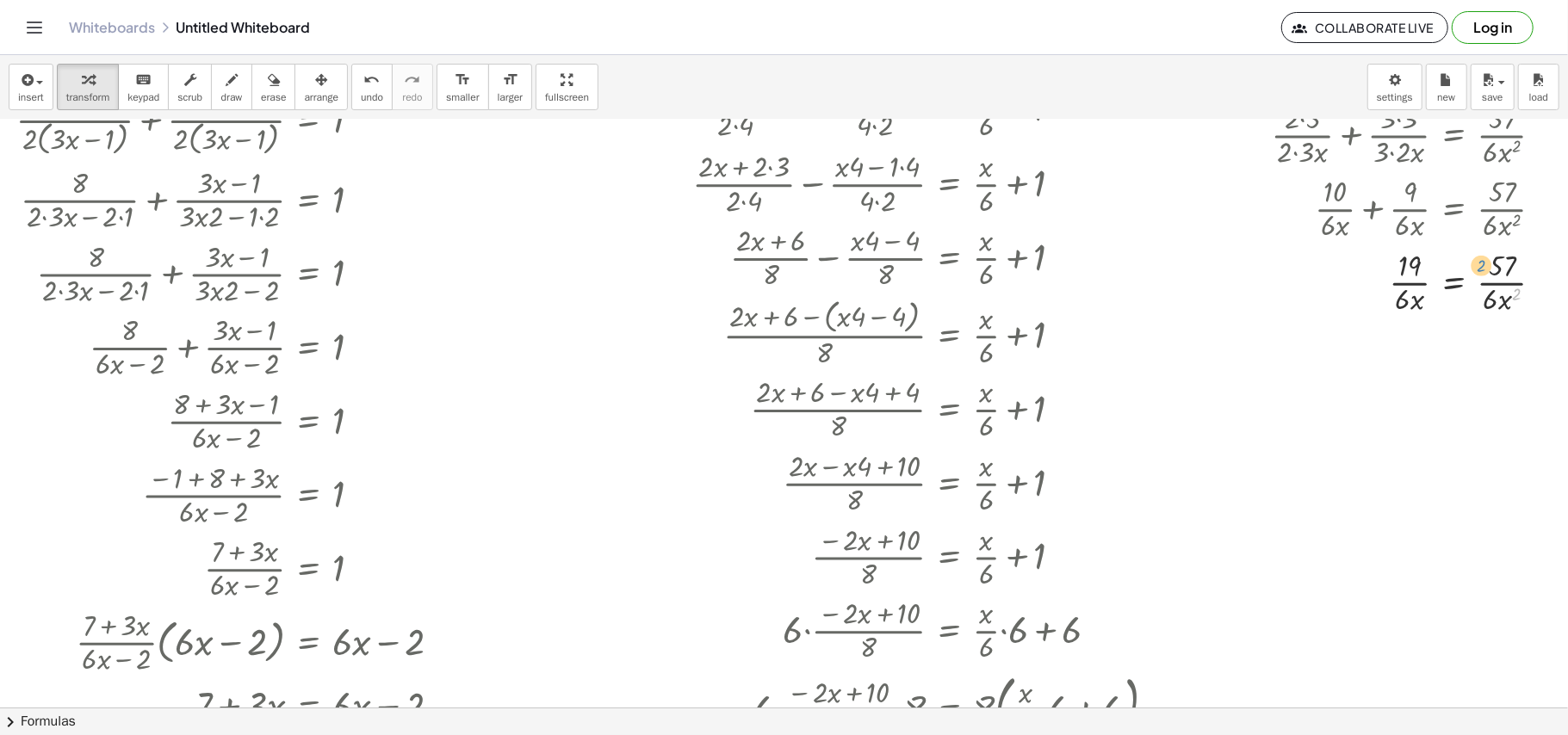 drag, startPoint x: 1497, startPoint y: 294, endPoint x: 1461, endPoint y: 266, distance: 45.60702 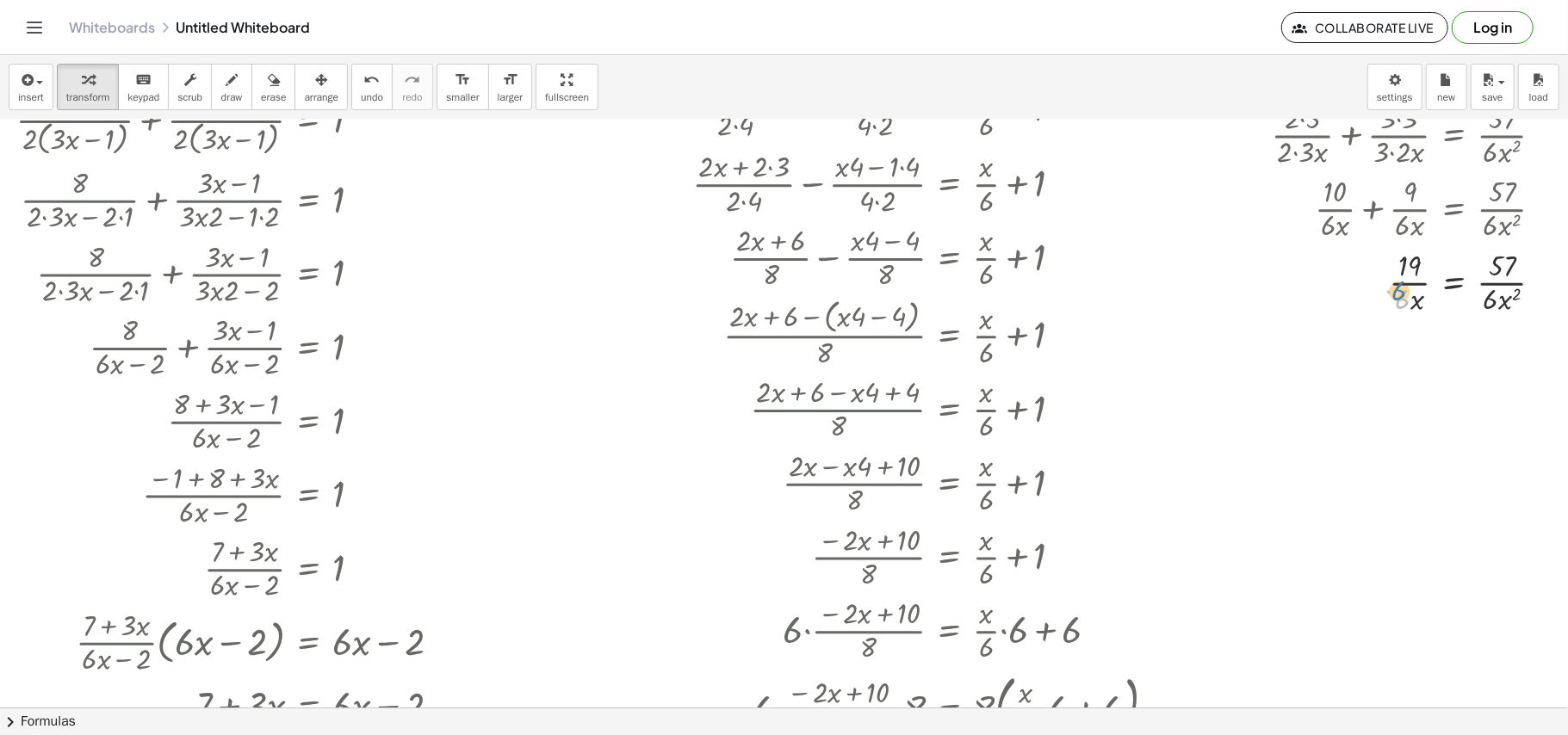 drag, startPoint x: 1393, startPoint y: 301, endPoint x: 1390, endPoint y: 293, distance: 8.544004 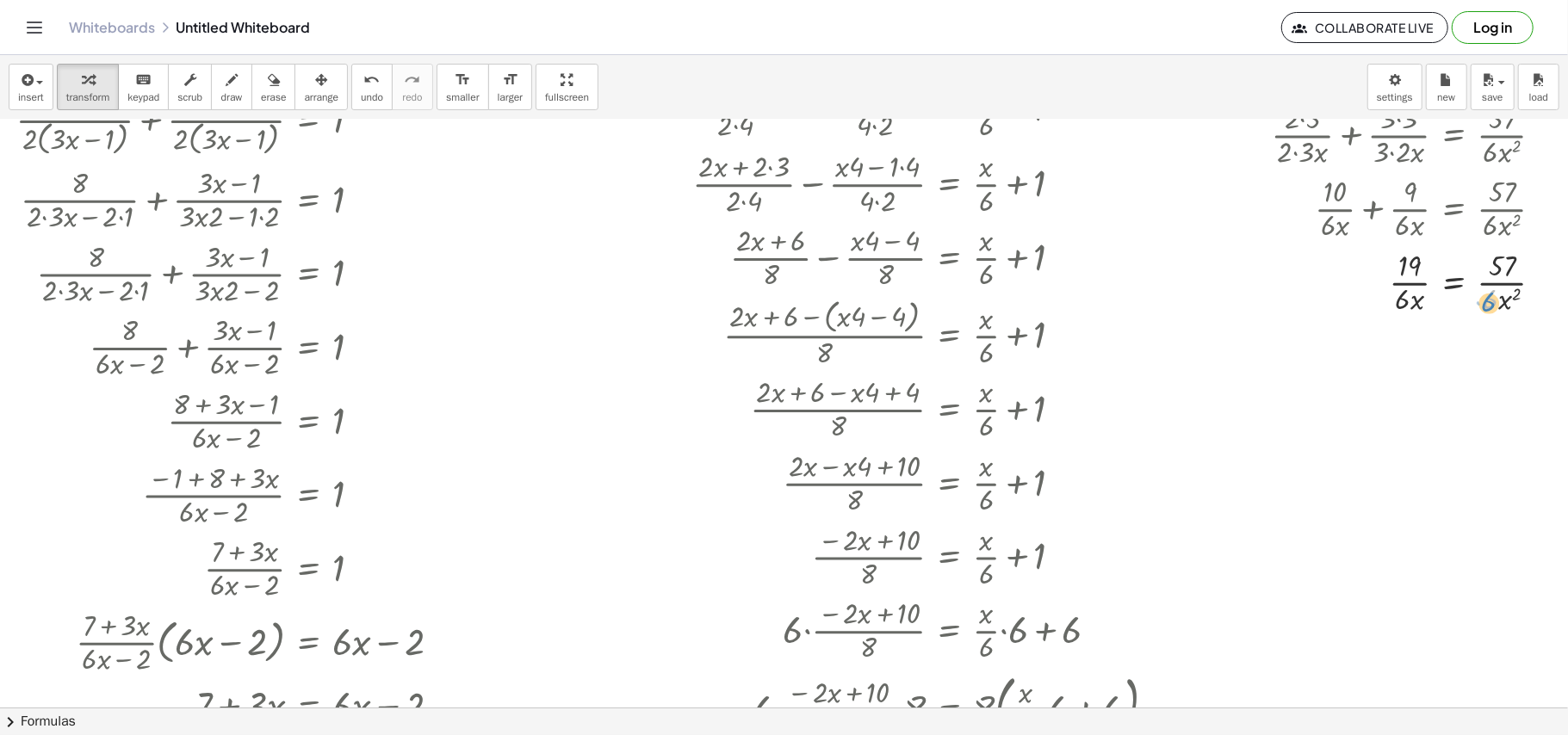 click at bounding box center [1415, 281] 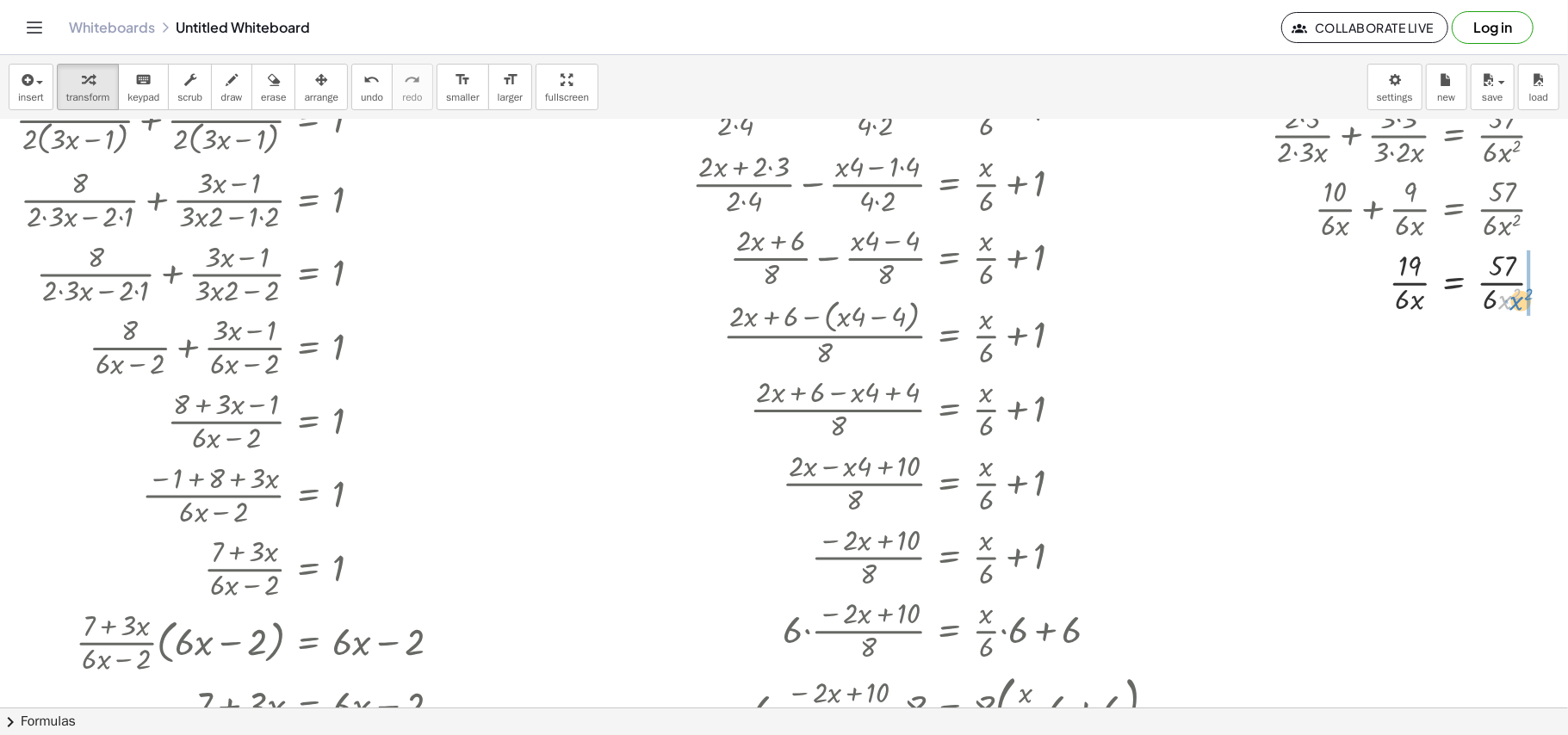 drag, startPoint x: 1491, startPoint y: 297, endPoint x: 1506, endPoint y: 298, distance: 15.033296 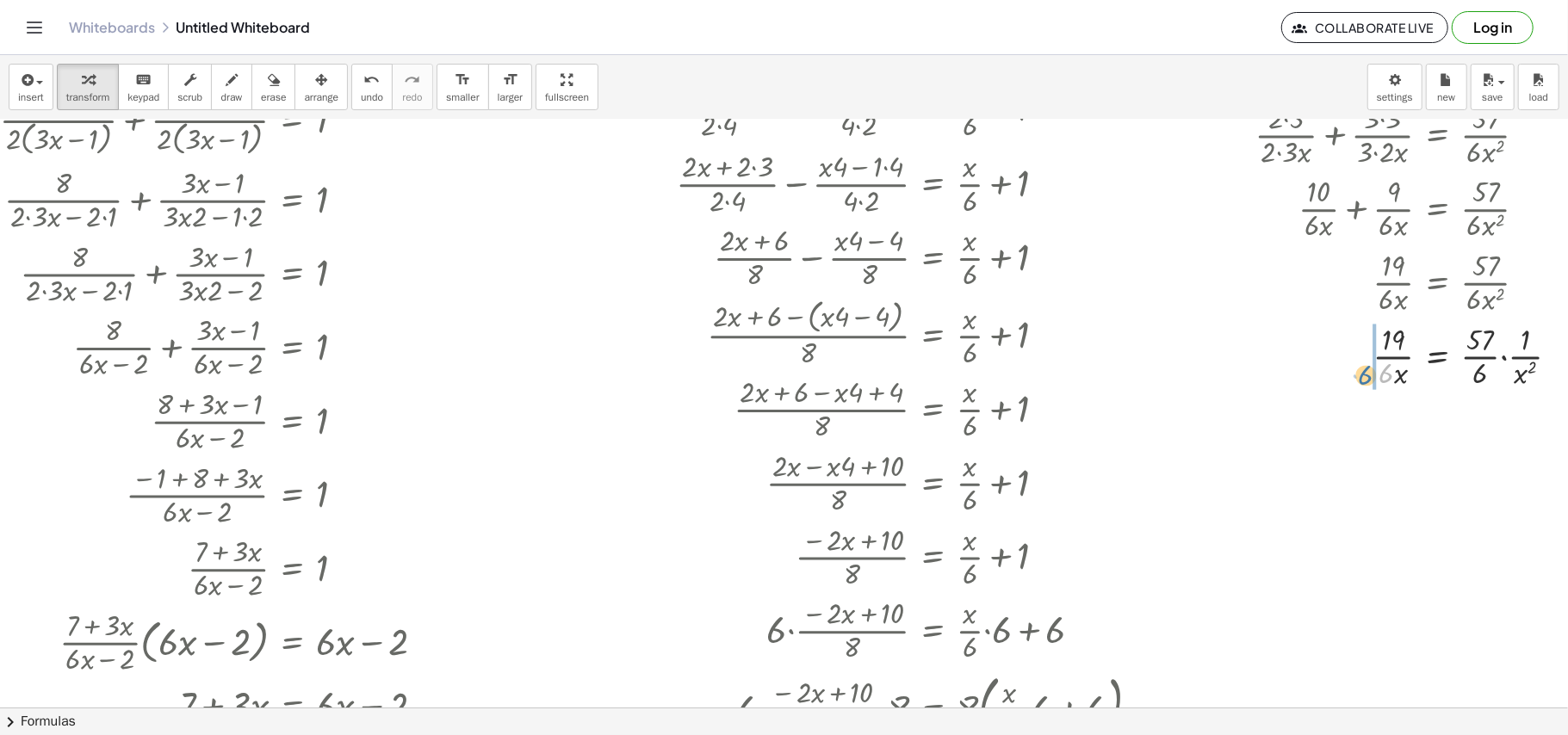 drag, startPoint x: 1388, startPoint y: 296, endPoint x: 1378, endPoint y: 303, distance: 12.206556 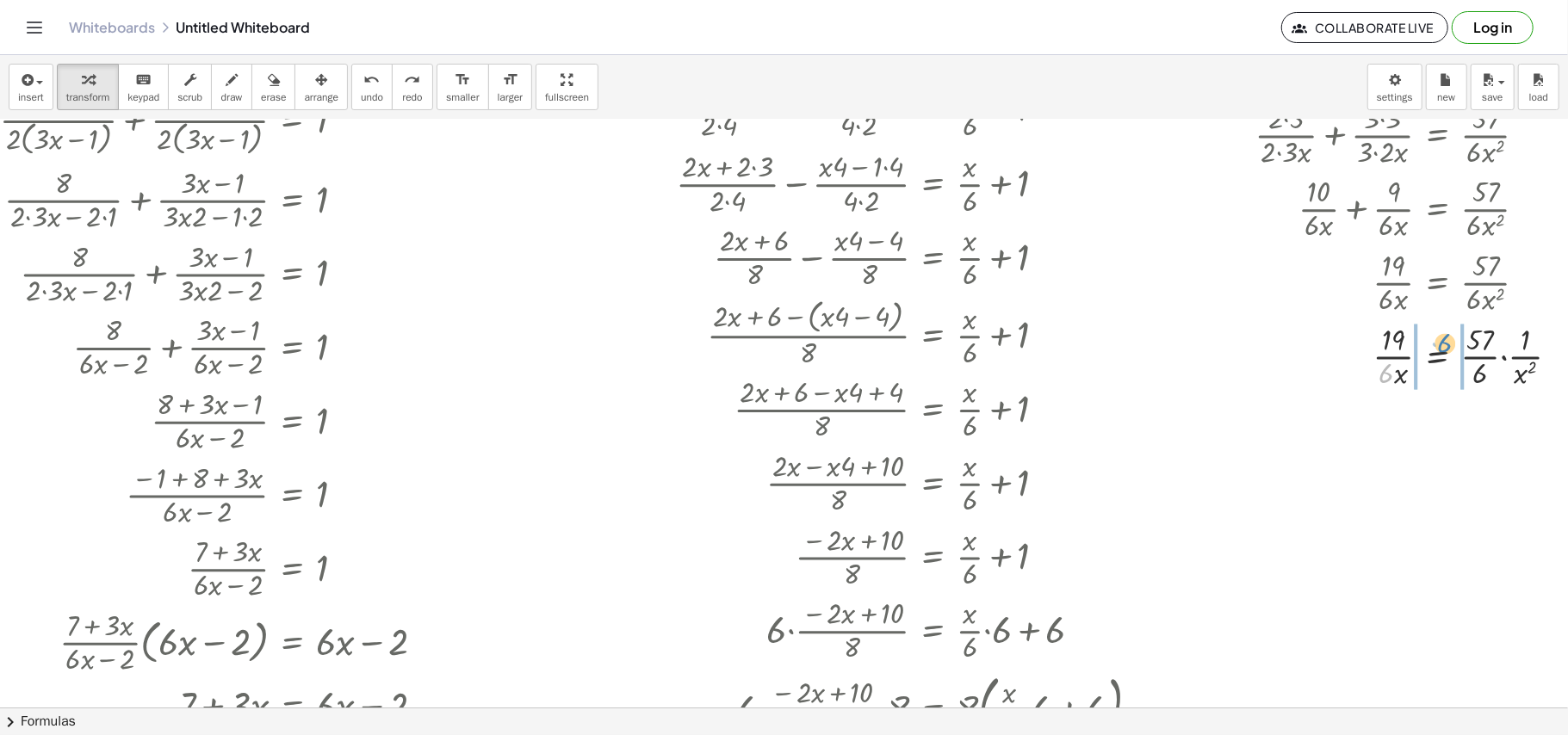 drag, startPoint x: 1381, startPoint y: 379, endPoint x: 1440, endPoint y: 349, distance: 66.18912 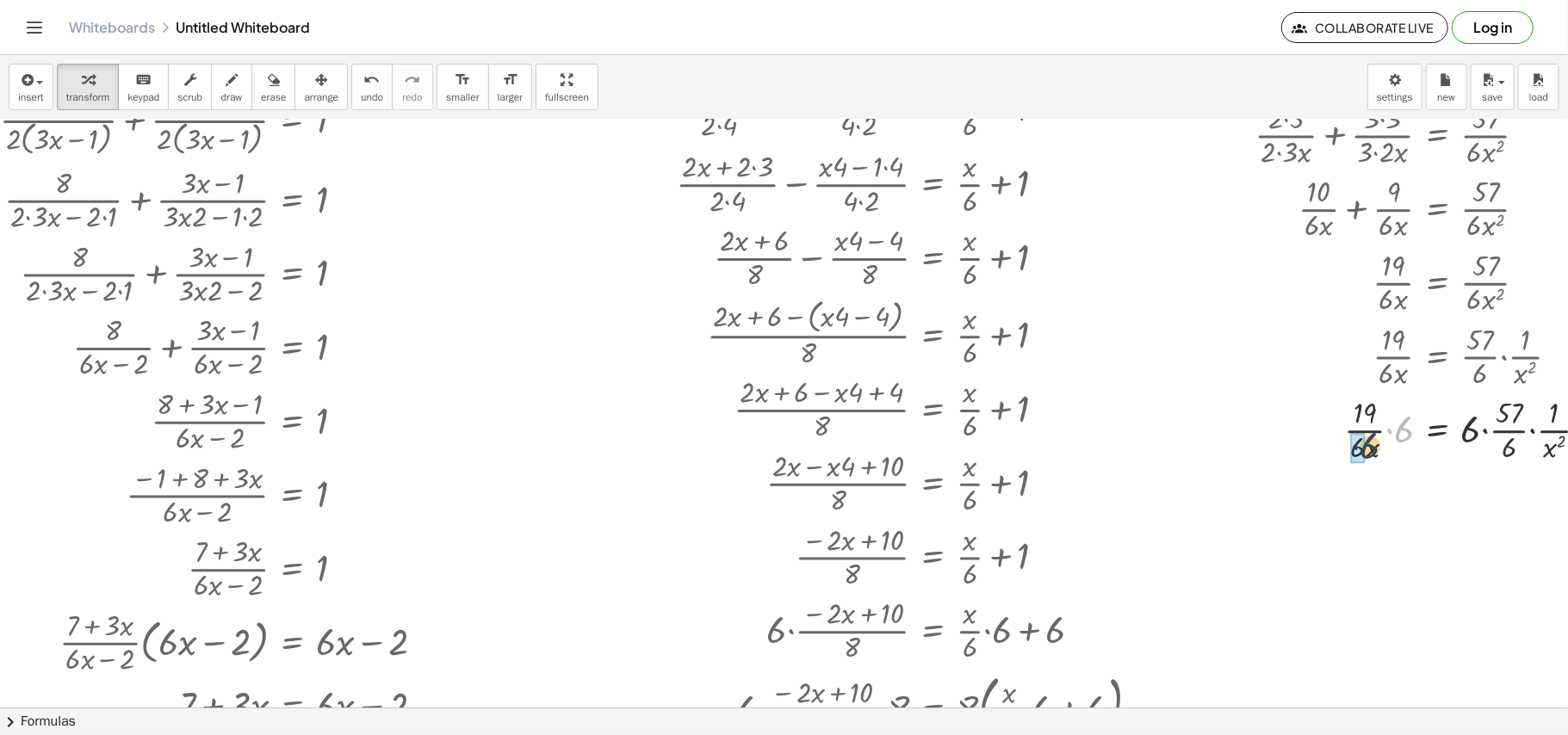 drag, startPoint x: 1399, startPoint y: 424, endPoint x: 1355, endPoint y: 444, distance: 48.332184 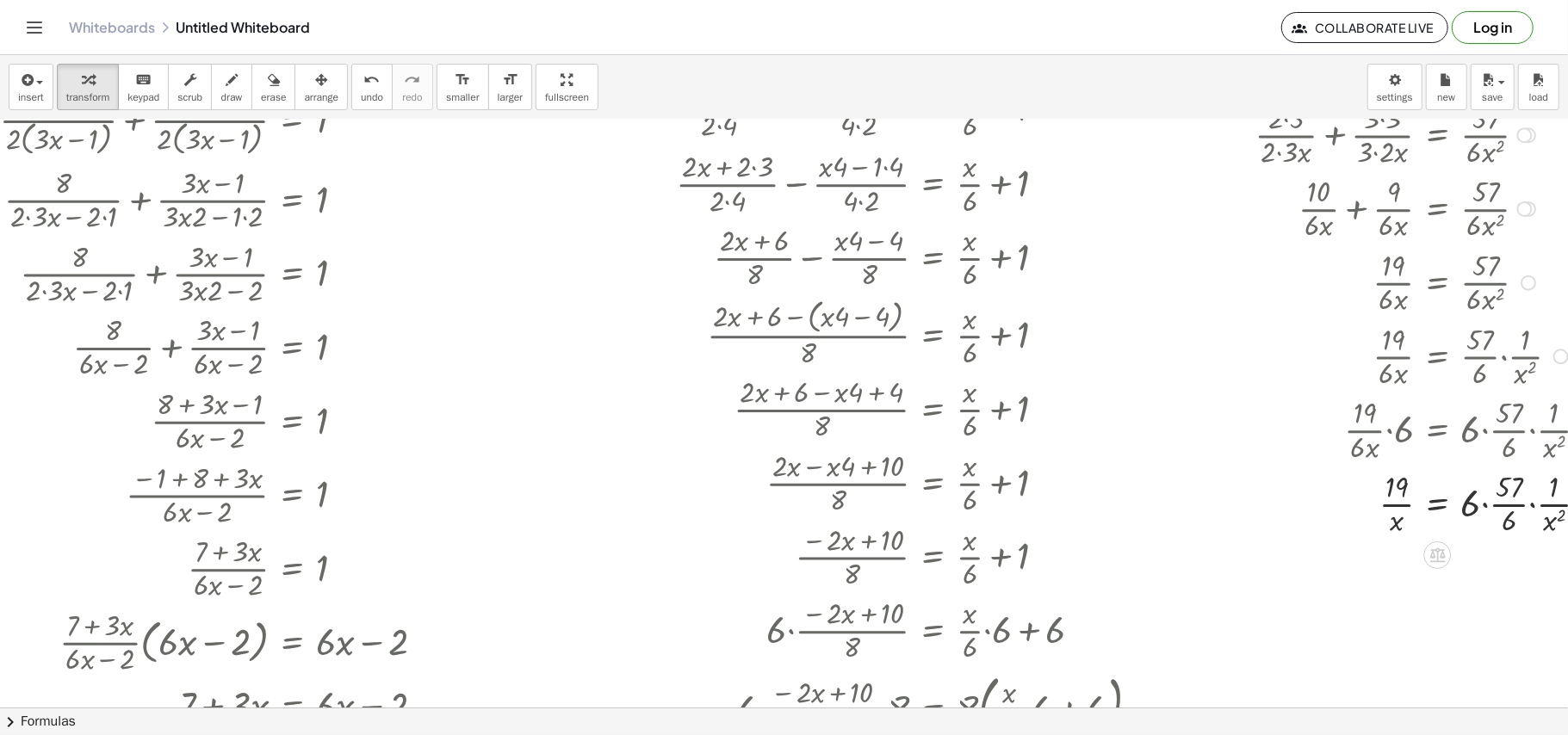 click at bounding box center [1429, 503] 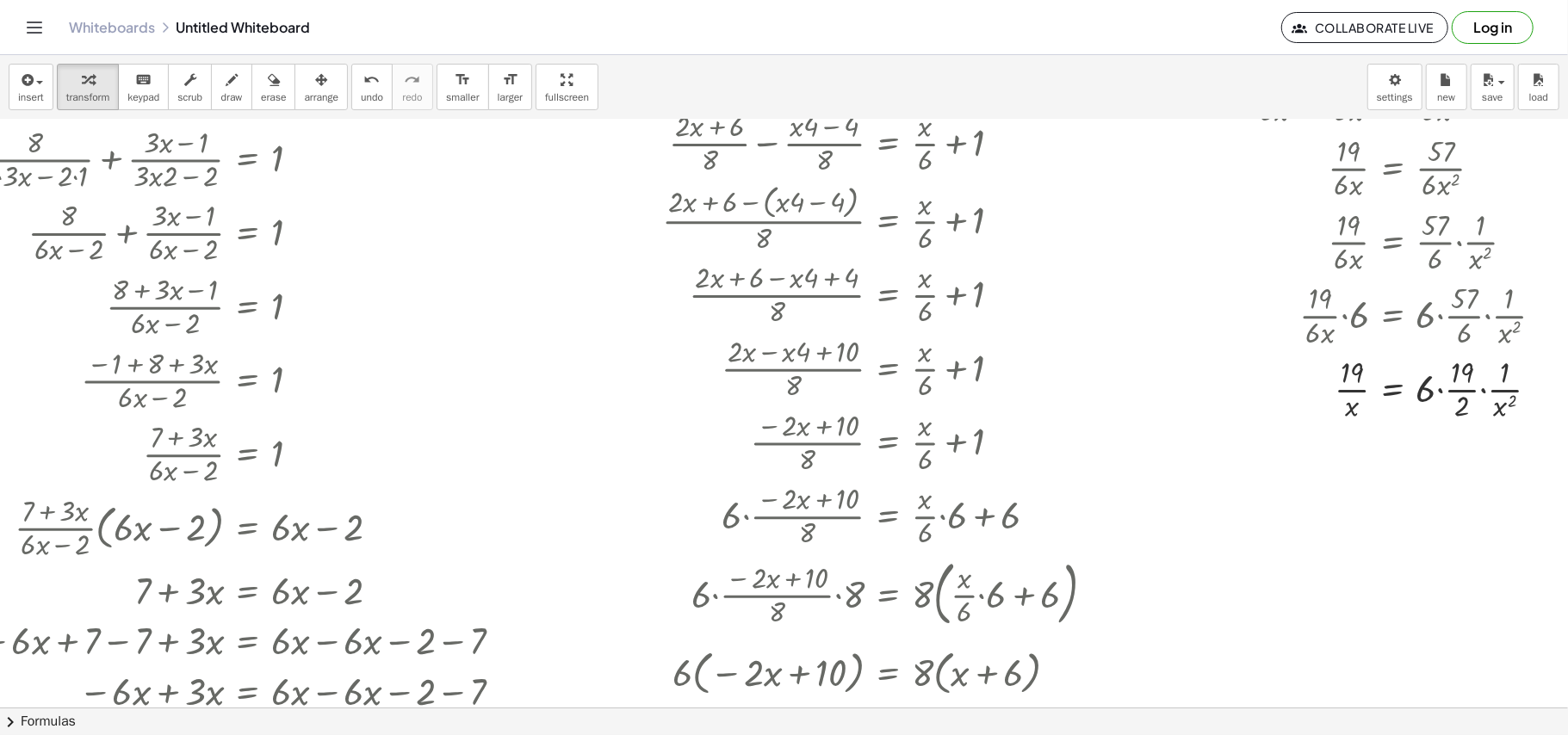 scroll, scrollTop: 418, scrollLeft: 844, axis: both 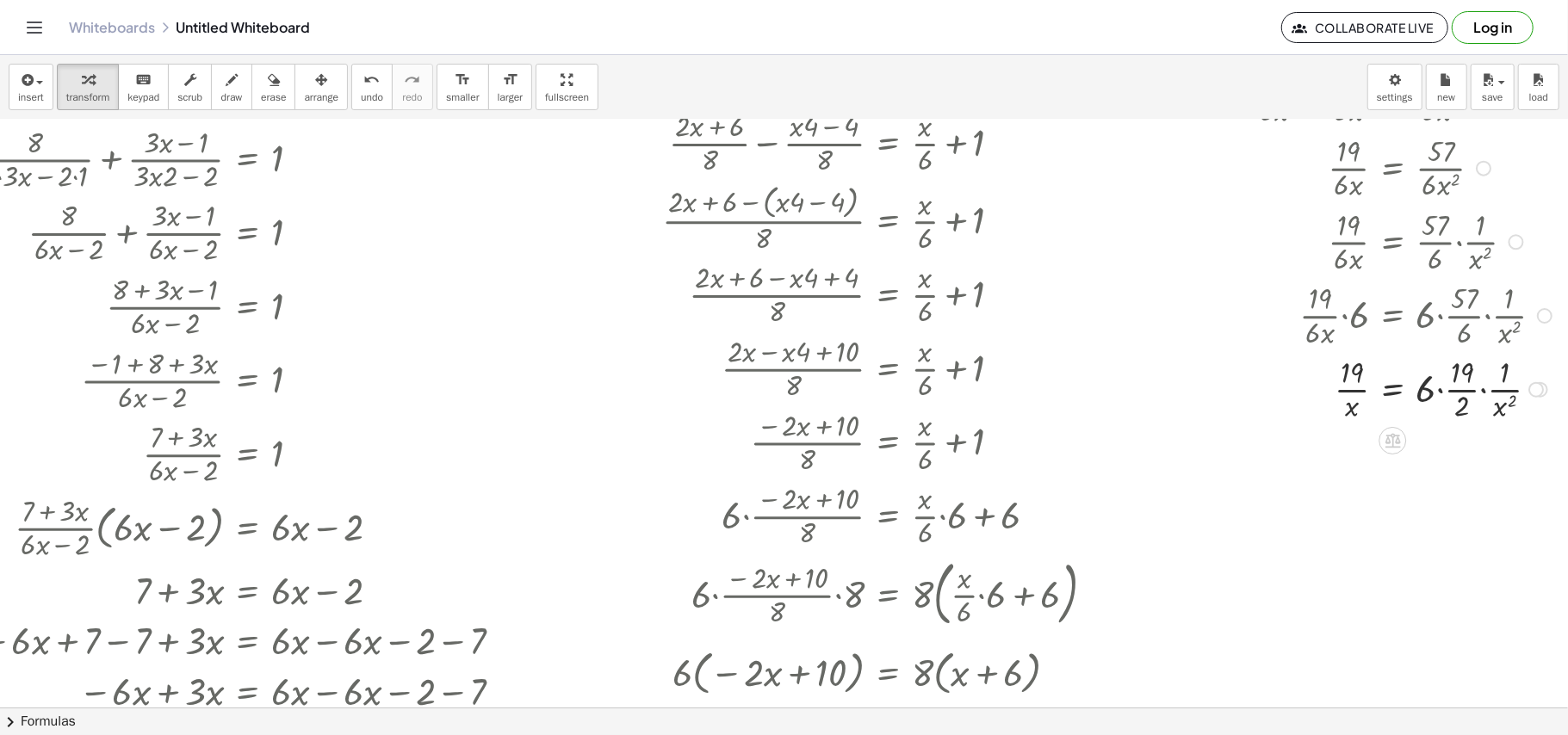 click at bounding box center (1384, 388) 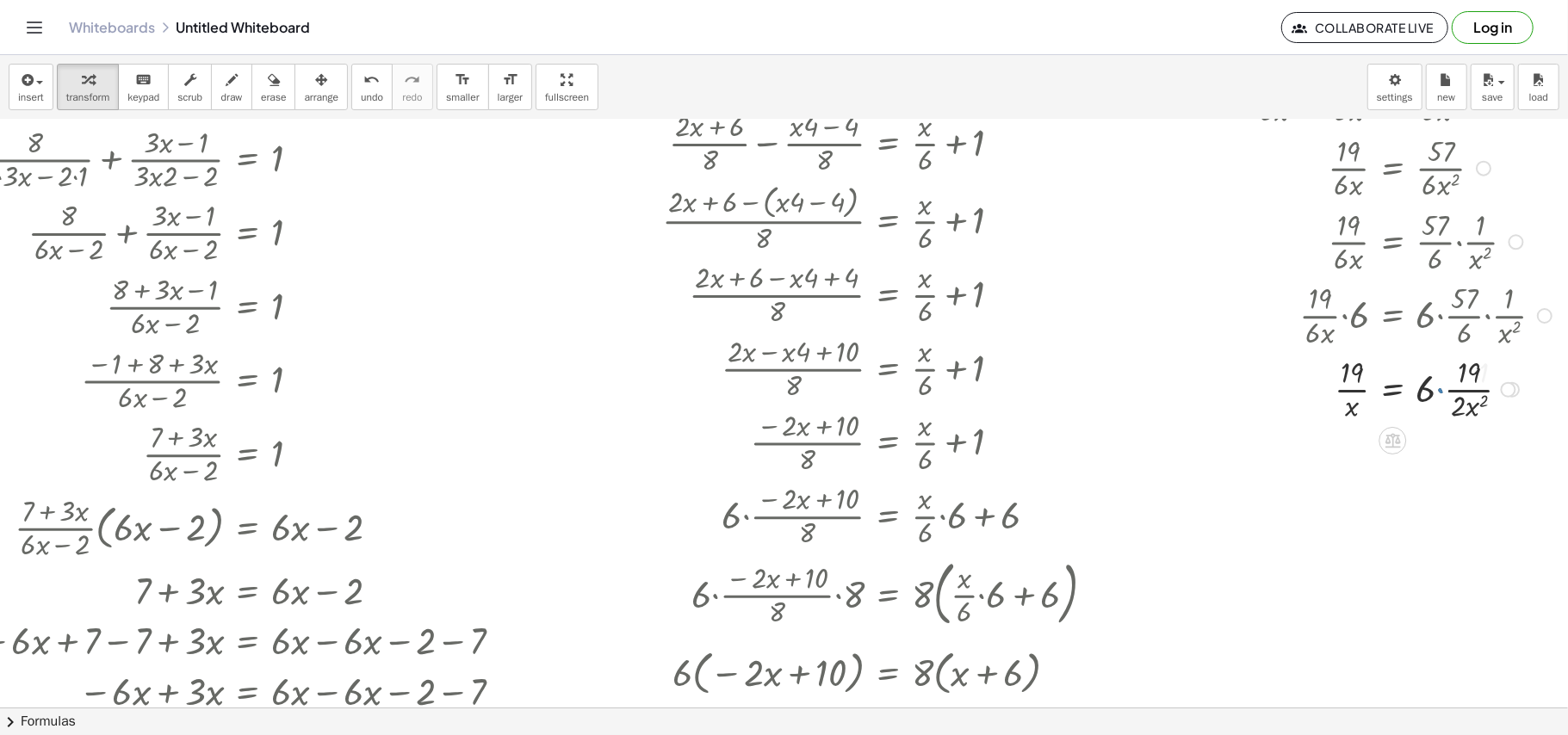 click at bounding box center [1384, 388] 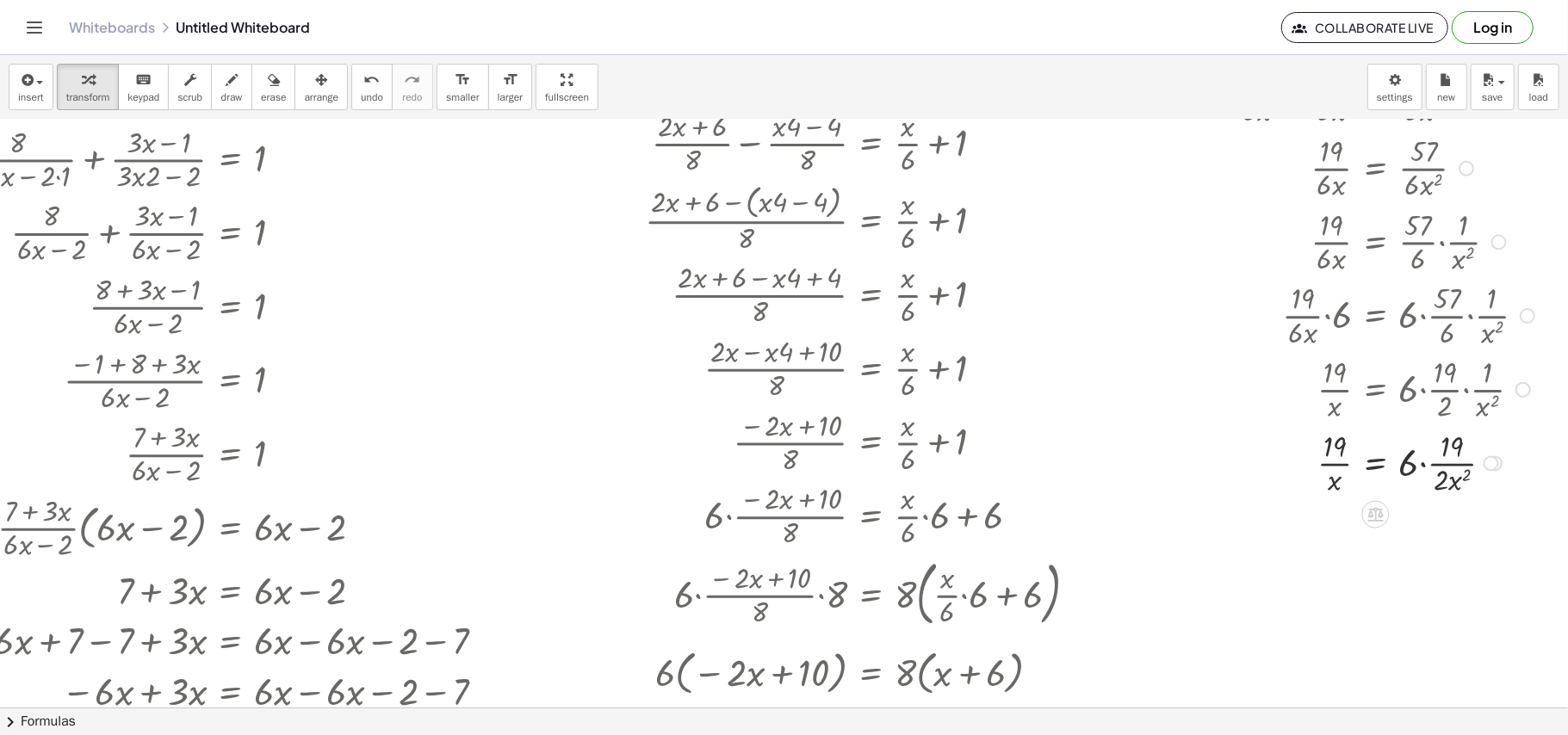 click at bounding box center (1367, 462) 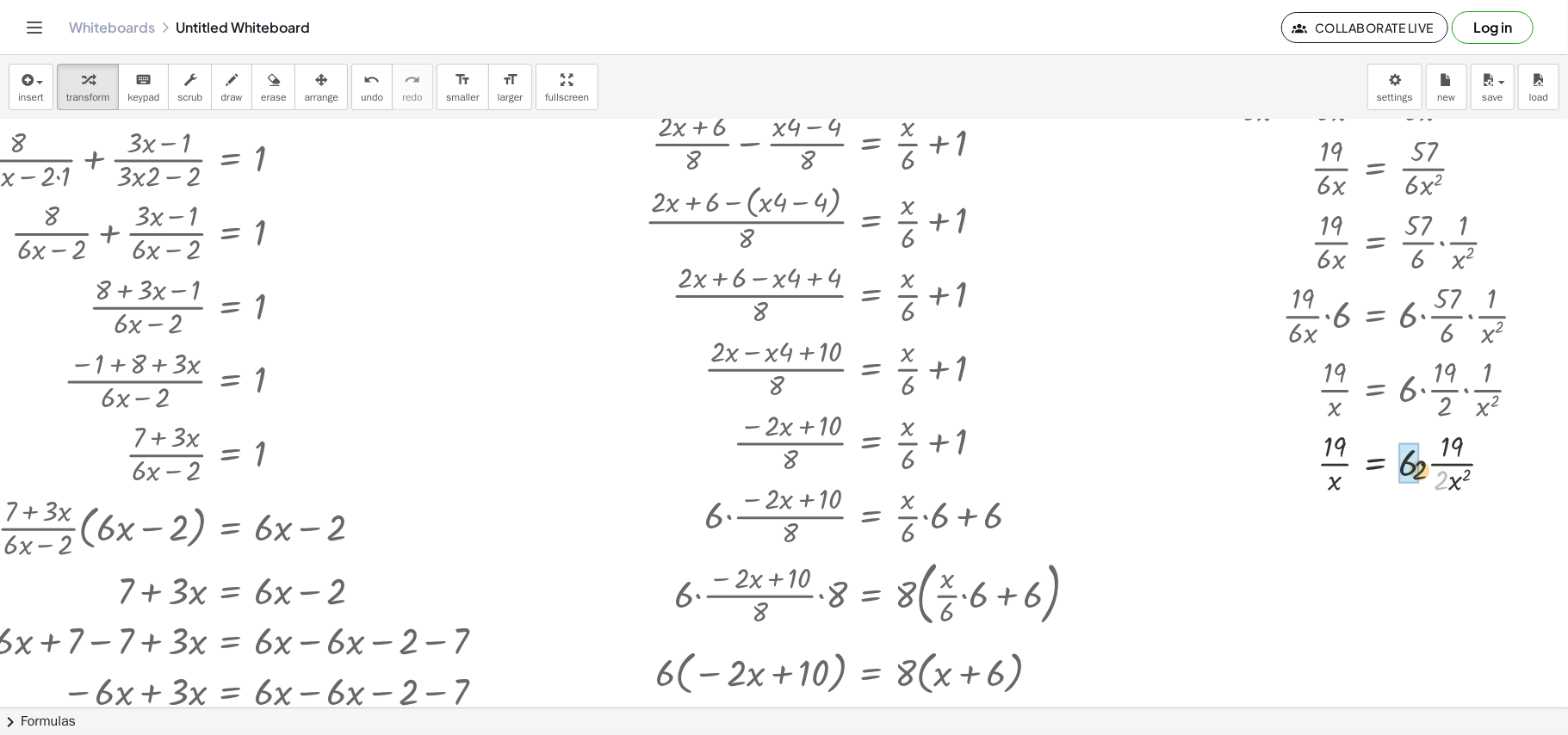 drag, startPoint x: 1443, startPoint y: 477, endPoint x: 1419, endPoint y: 466, distance: 26.400758 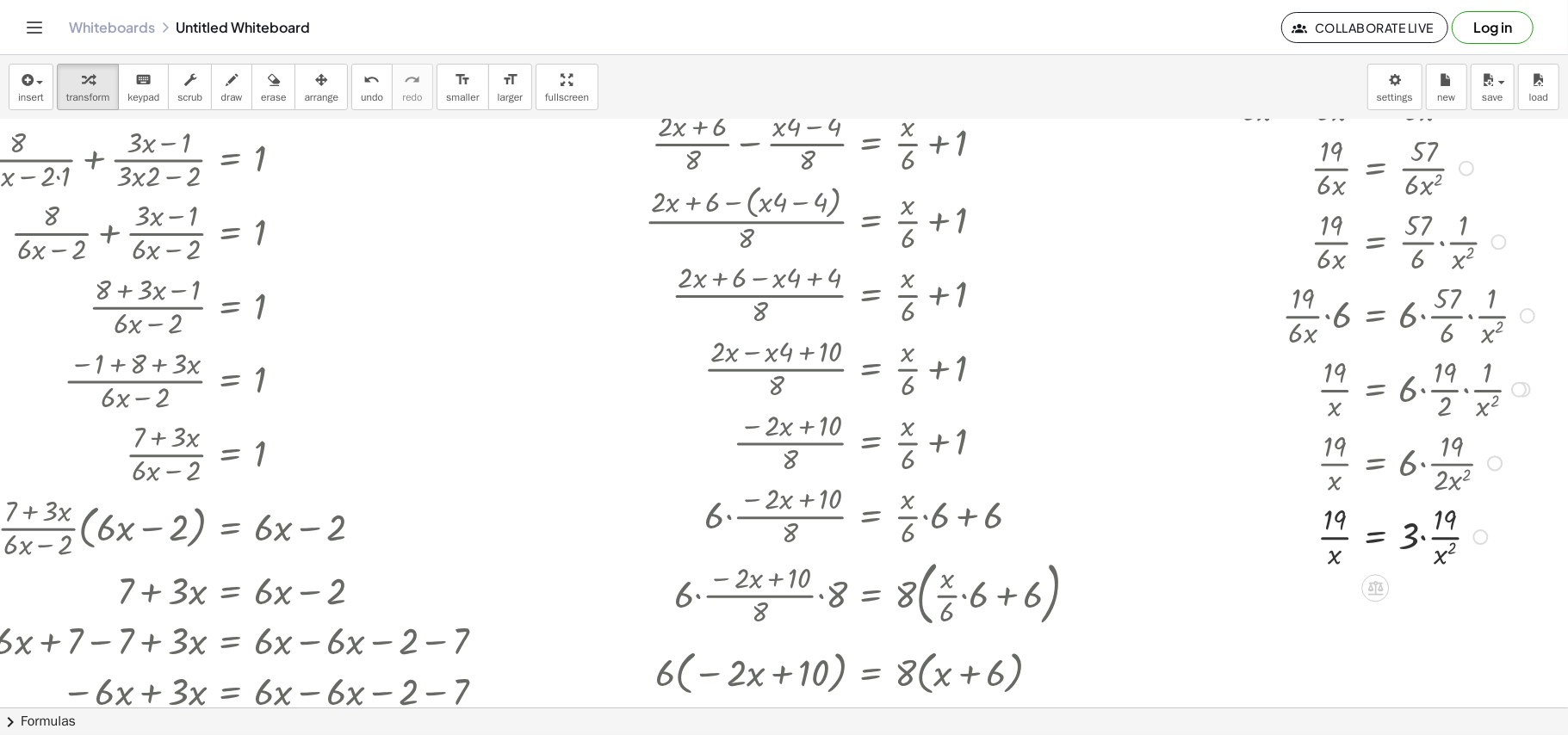 click at bounding box center (1367, 536) 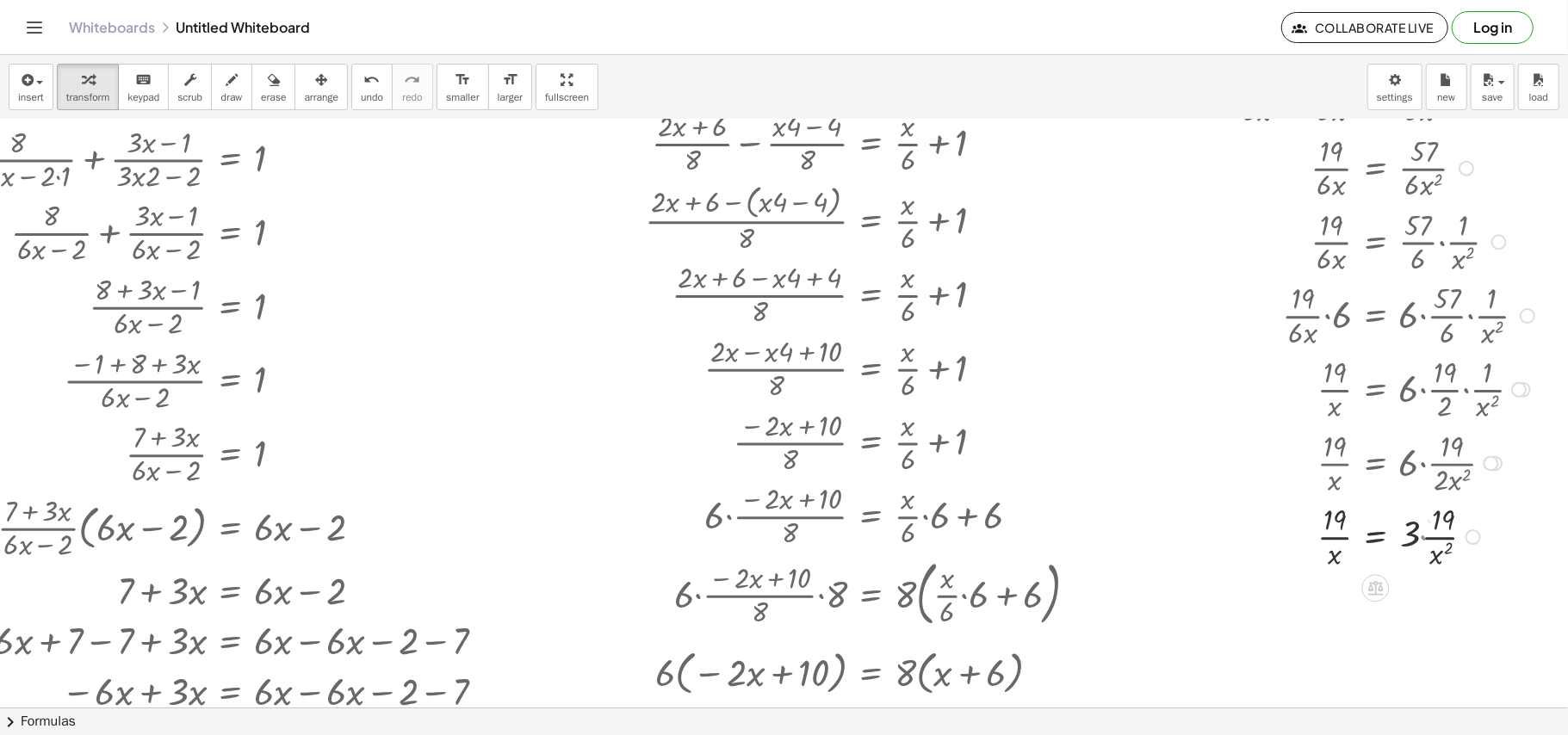 click at bounding box center [1367, 536] 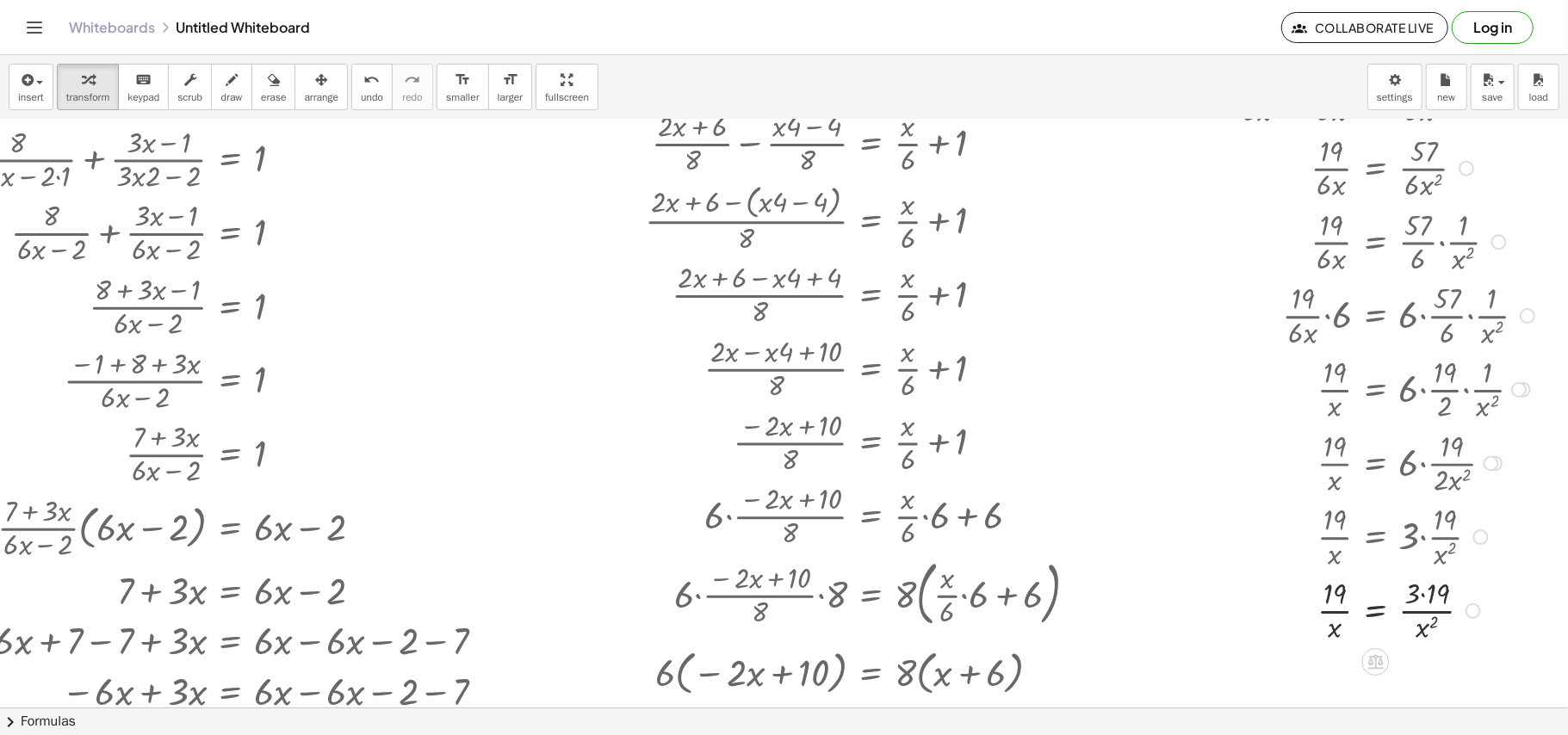 click at bounding box center (1367, 609) 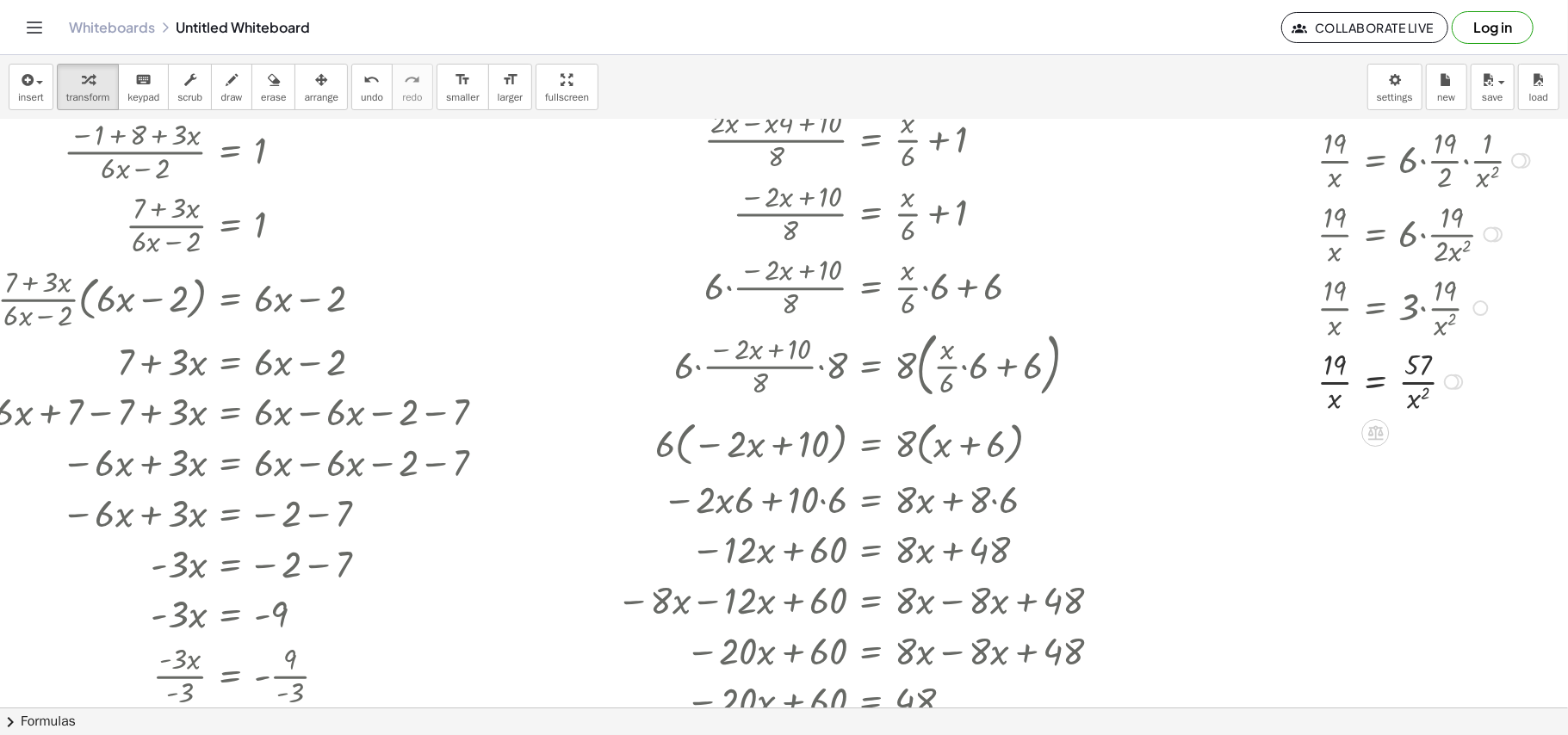 scroll, scrollTop: 648, scrollLeft: 844, axis: both 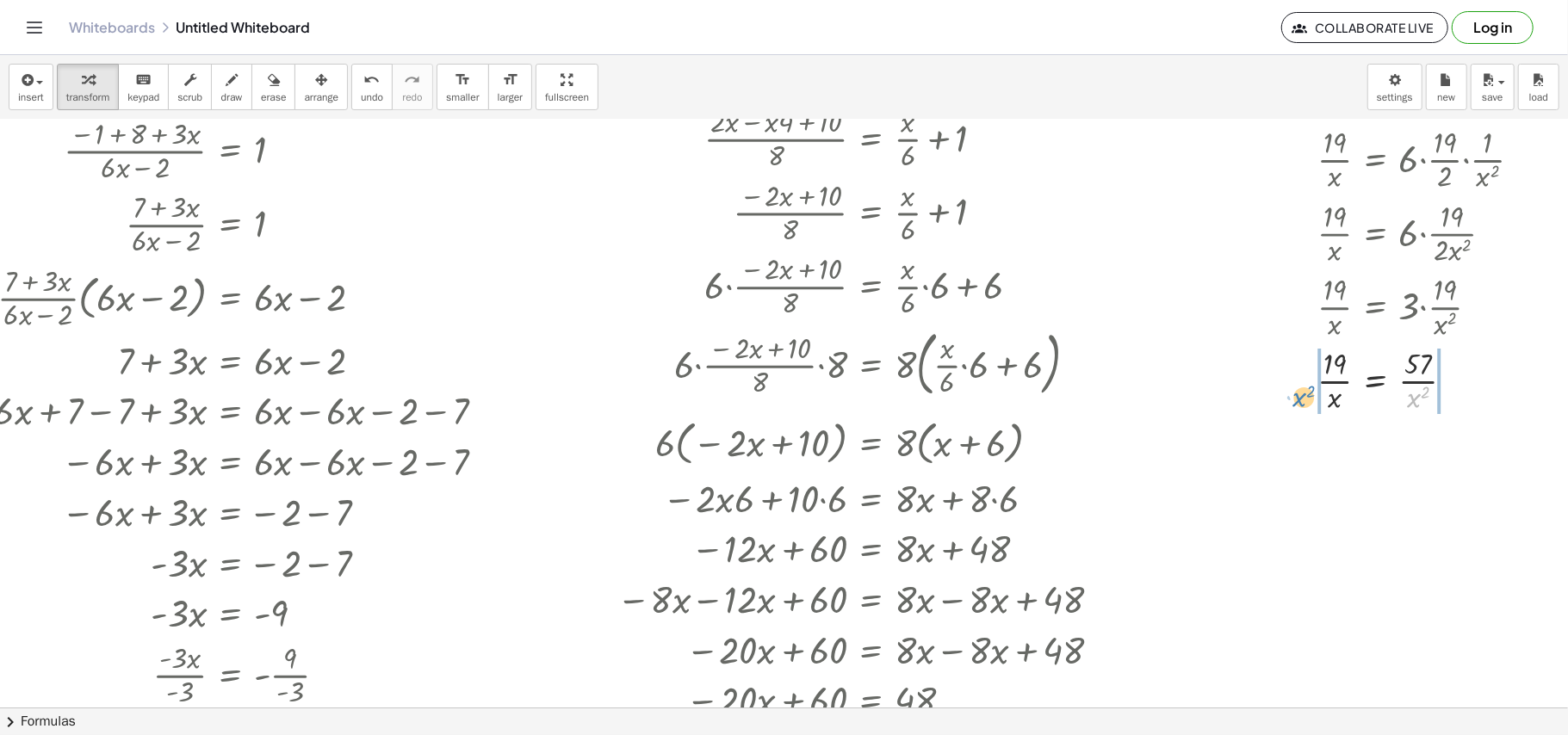 drag, startPoint x: 1413, startPoint y: 401, endPoint x: 1298, endPoint y: 400, distance: 115.00435 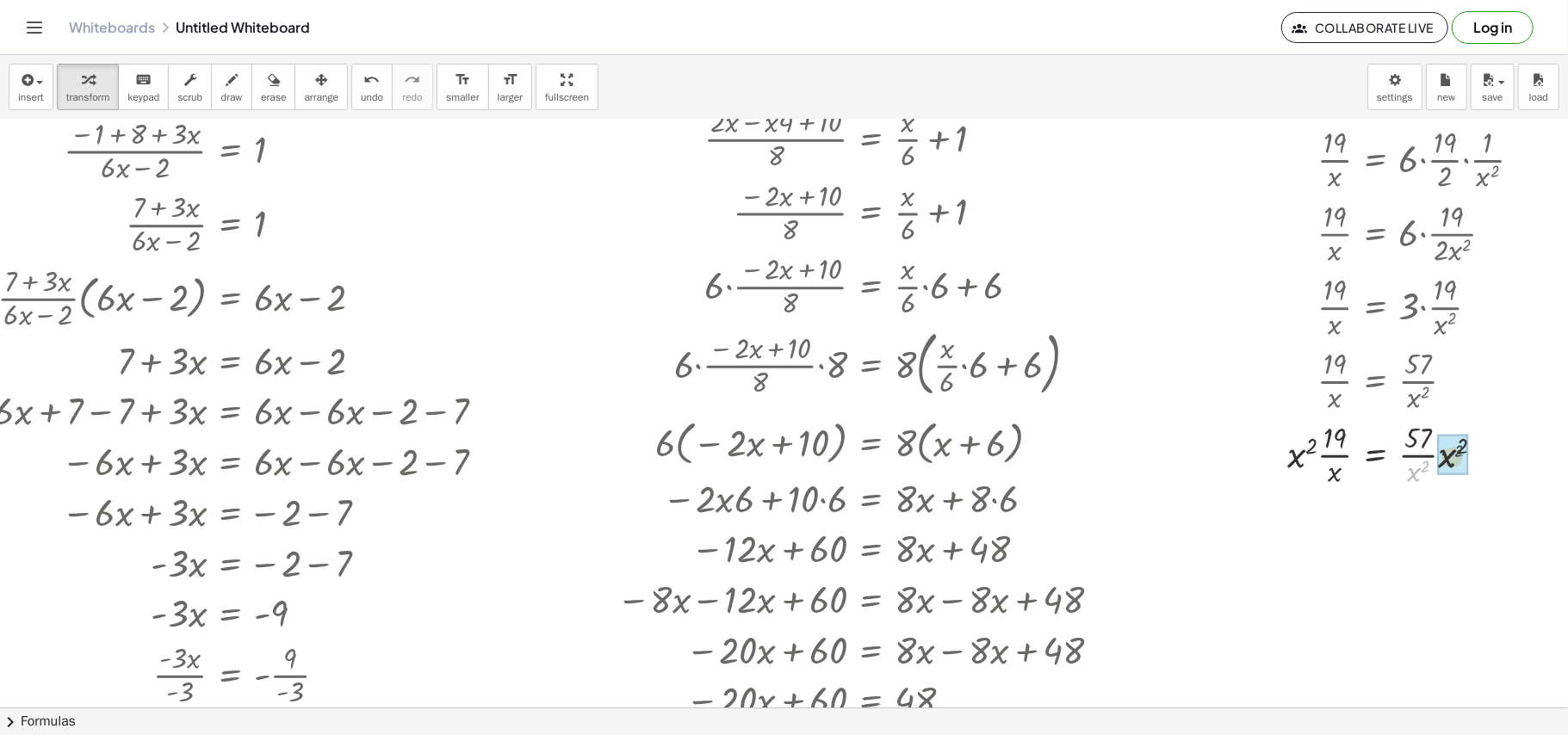 drag, startPoint x: 1410, startPoint y: 469, endPoint x: 1447, endPoint y: 452, distance: 40.718546 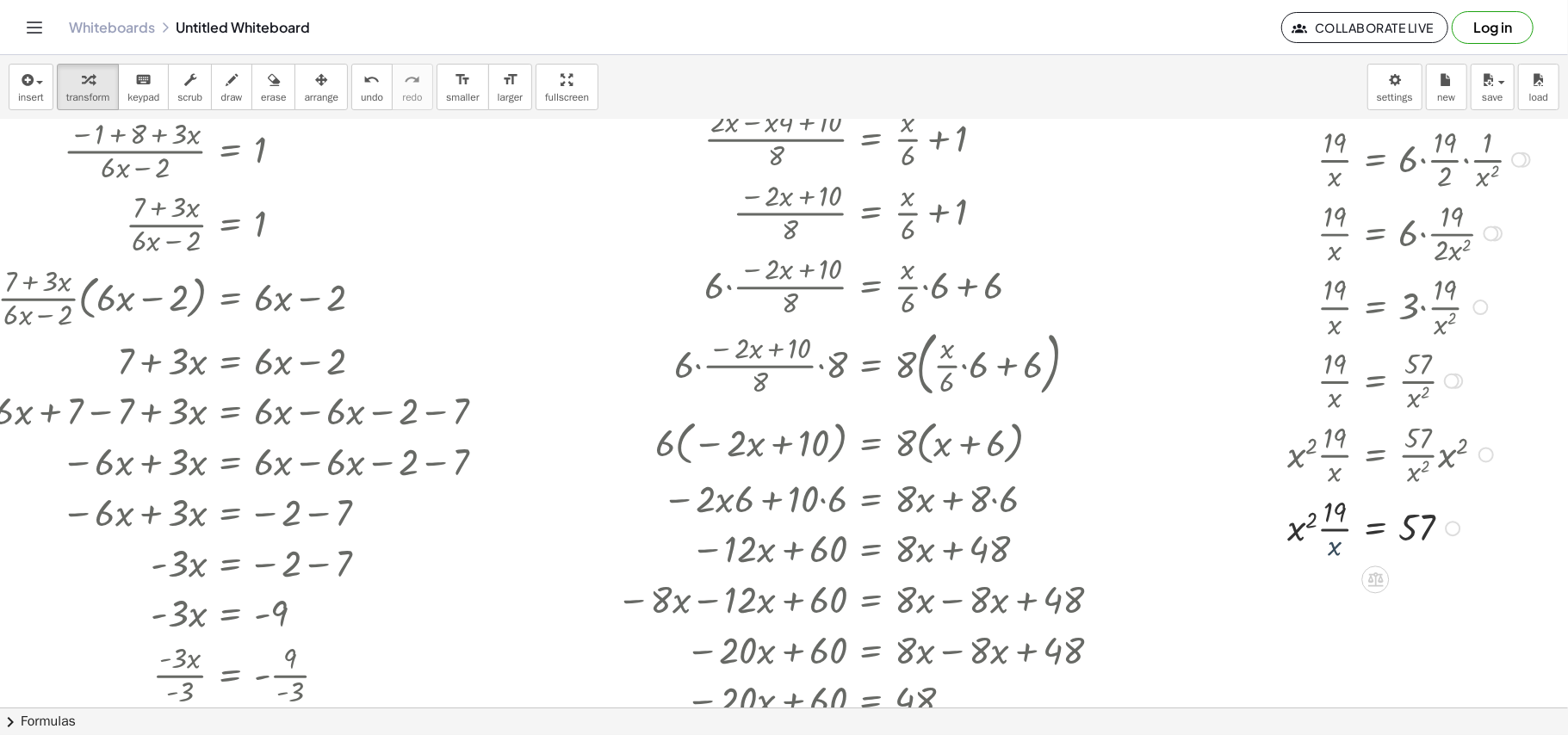 drag, startPoint x: 1335, startPoint y: 486, endPoint x: 1328, endPoint y: 516, distance: 30.805844 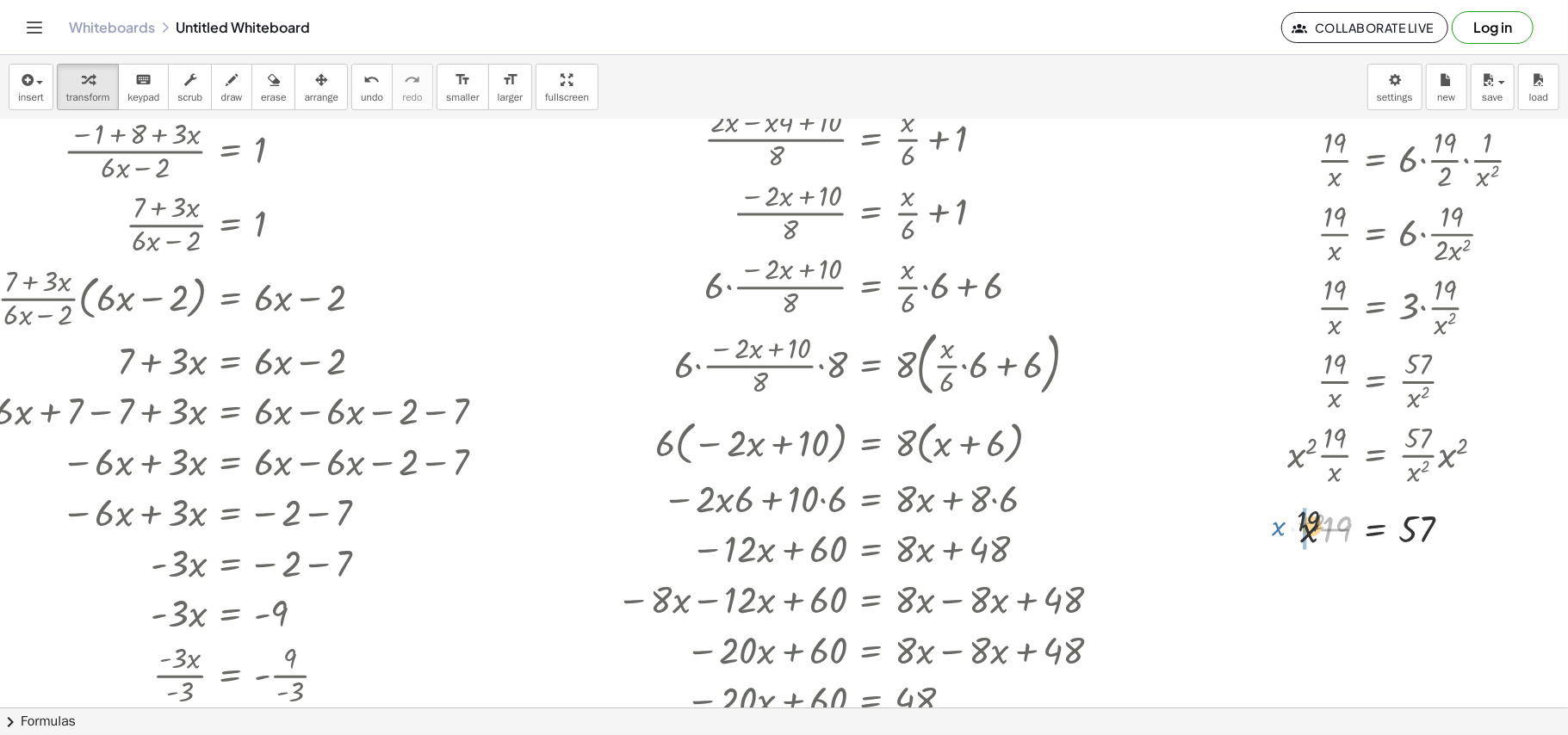 drag, startPoint x: 1329, startPoint y: 539, endPoint x: 1298, endPoint y: 528, distance: 32.89377 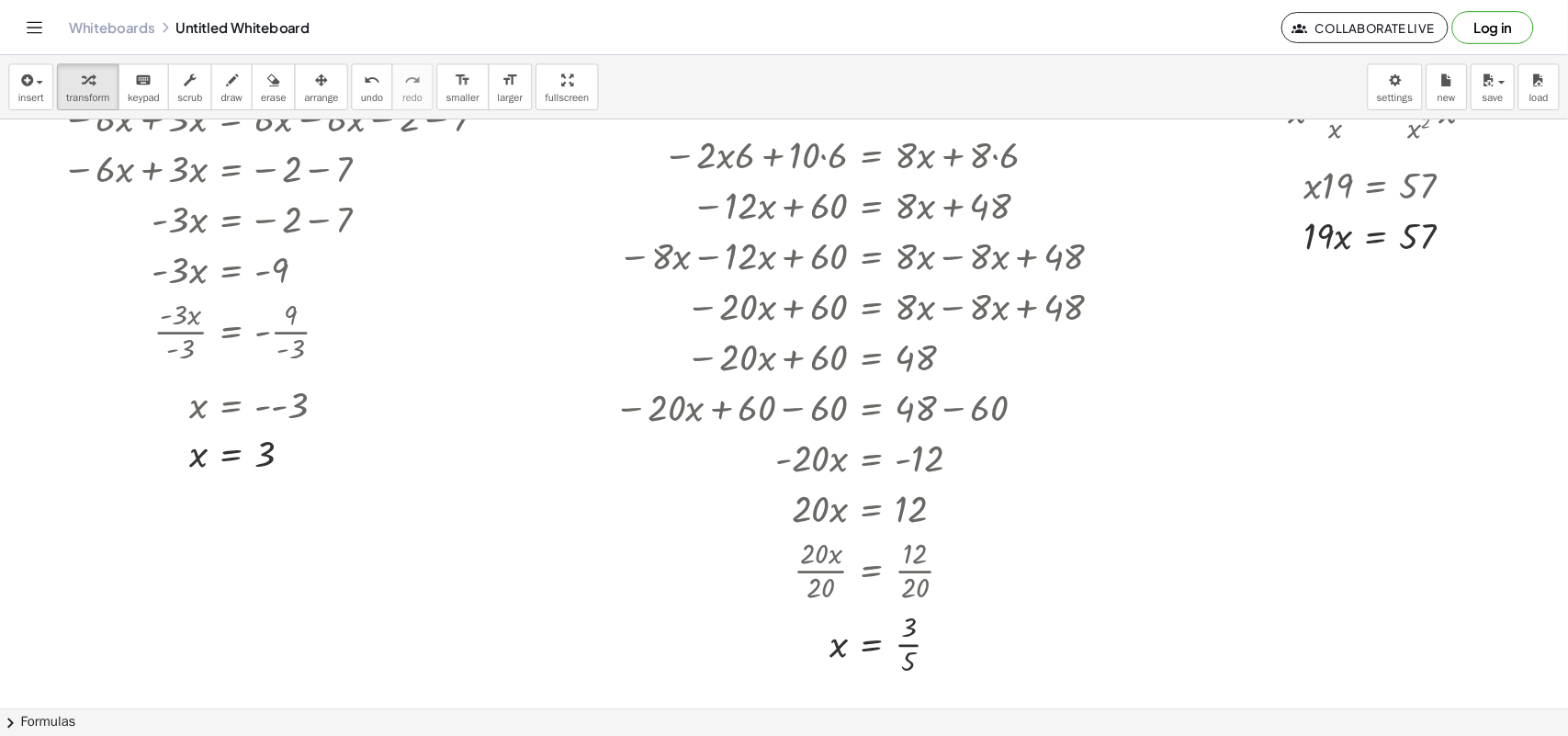 scroll, scrollTop: 937, scrollLeft: 900, axis: both 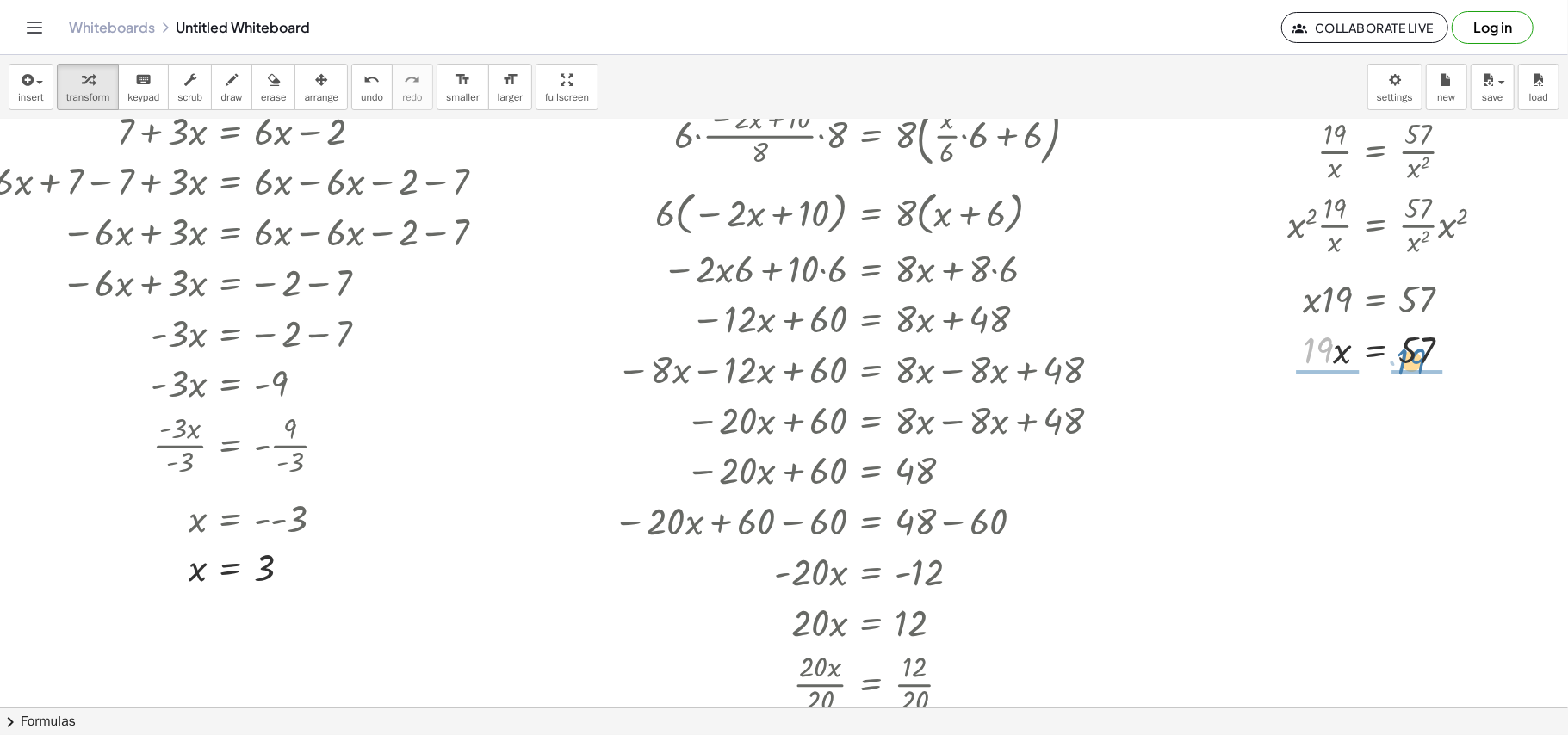 drag, startPoint x: 1305, startPoint y: 345, endPoint x: 1409, endPoint y: 351, distance: 104.172933 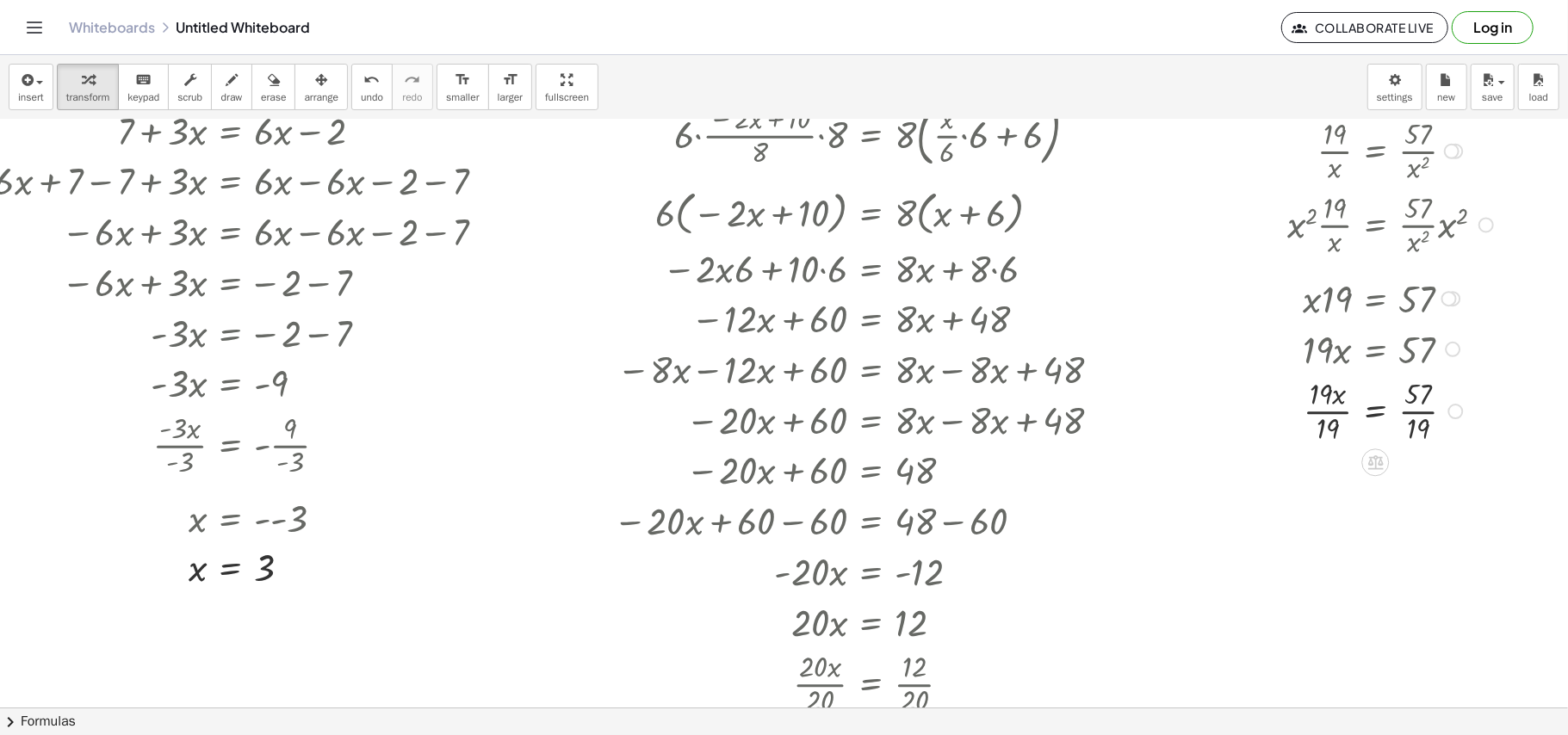 drag, startPoint x: 1327, startPoint y: 414, endPoint x: 1400, endPoint y: 429, distance: 74.525164 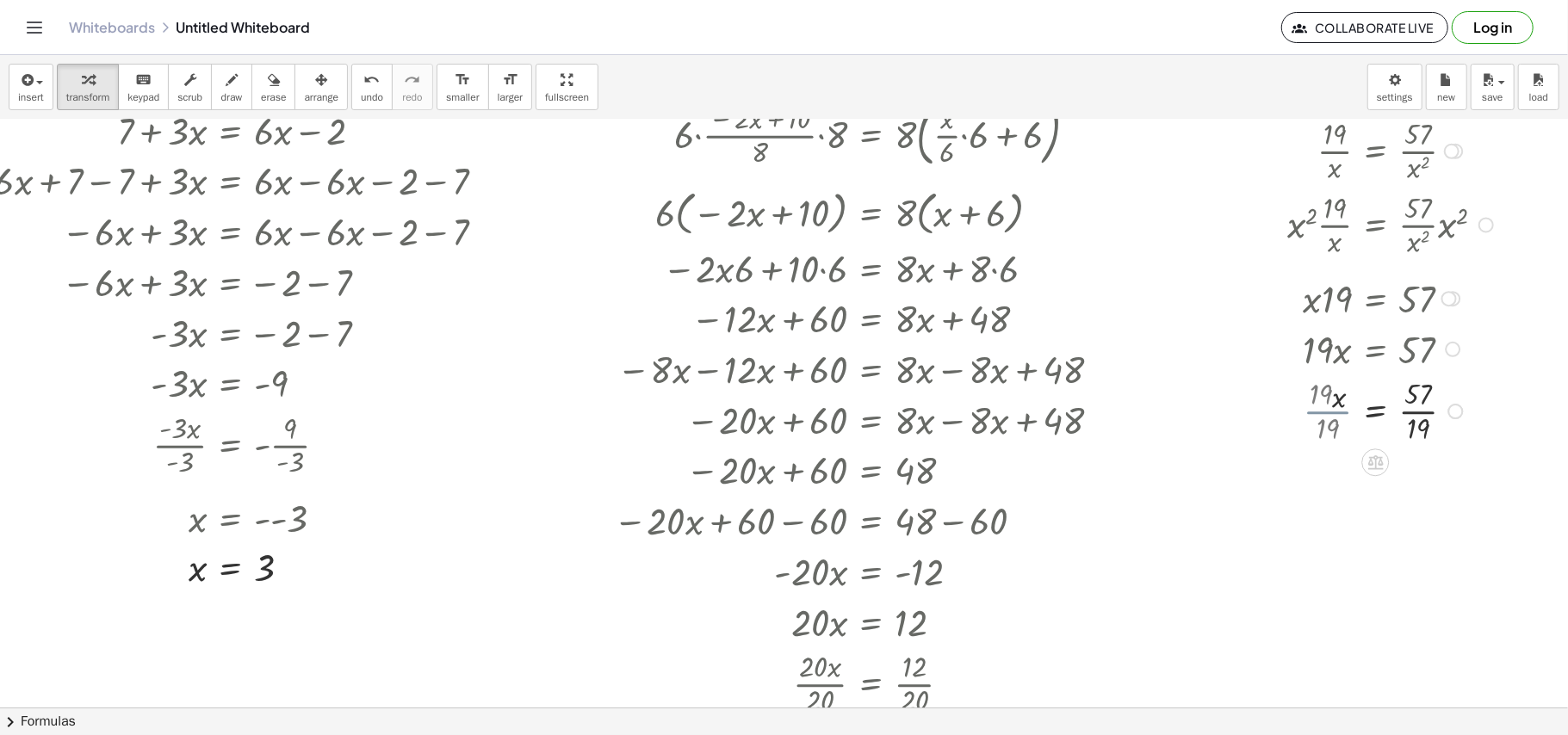 click at bounding box center (1367, 411) 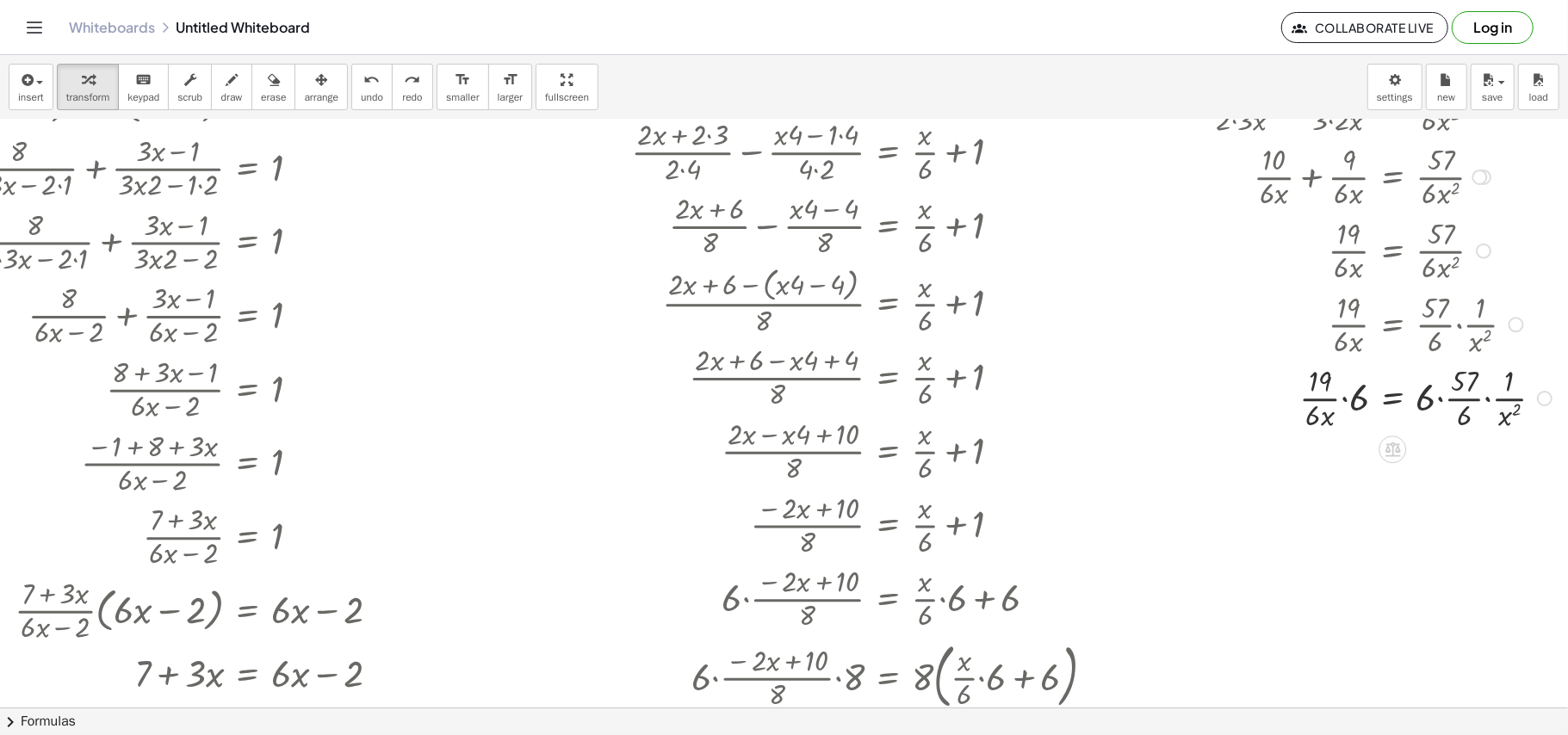 scroll, scrollTop: 290, scrollLeft: 844, axis: both 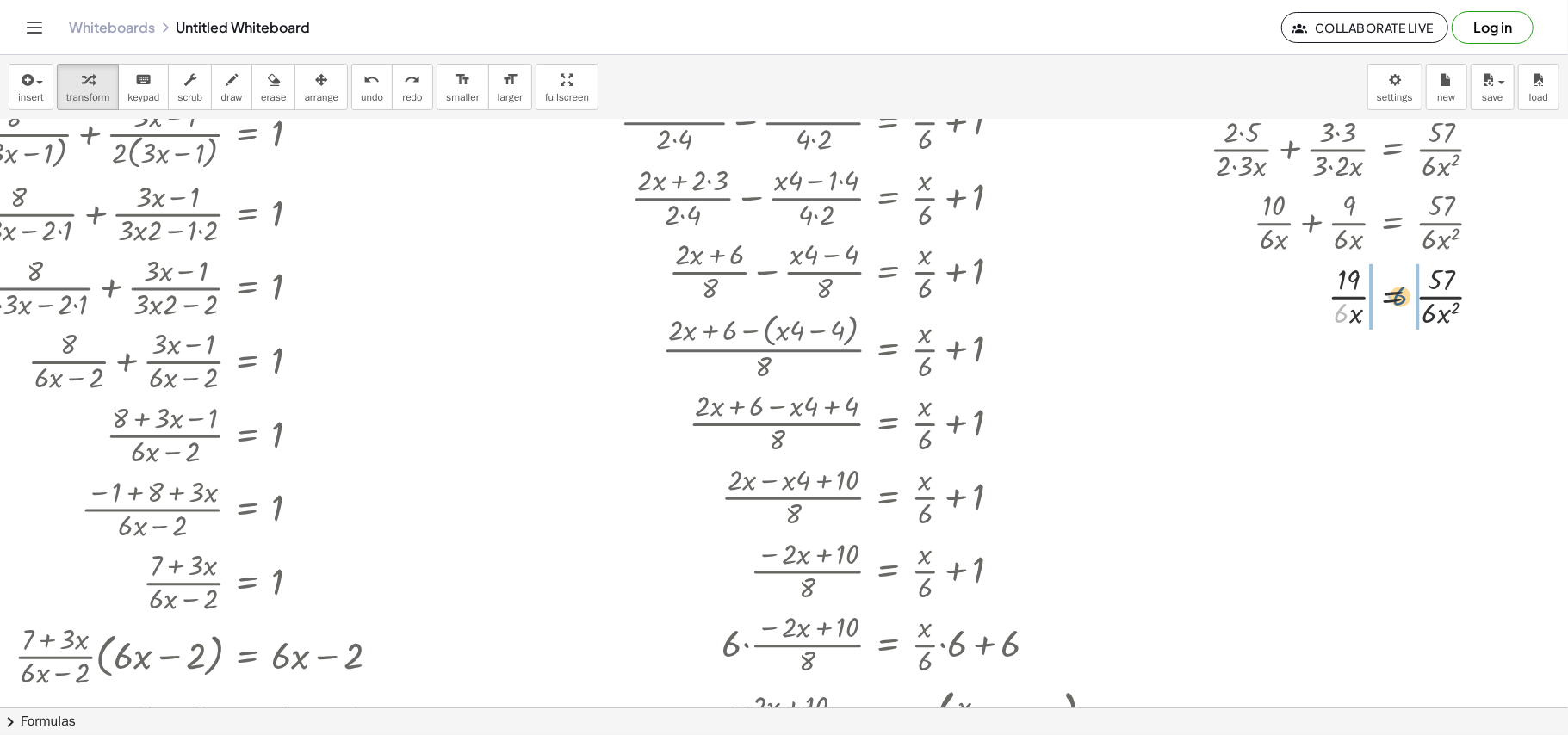 drag, startPoint x: 1320, startPoint y: 312, endPoint x: 1379, endPoint y: 293, distance: 61.98387 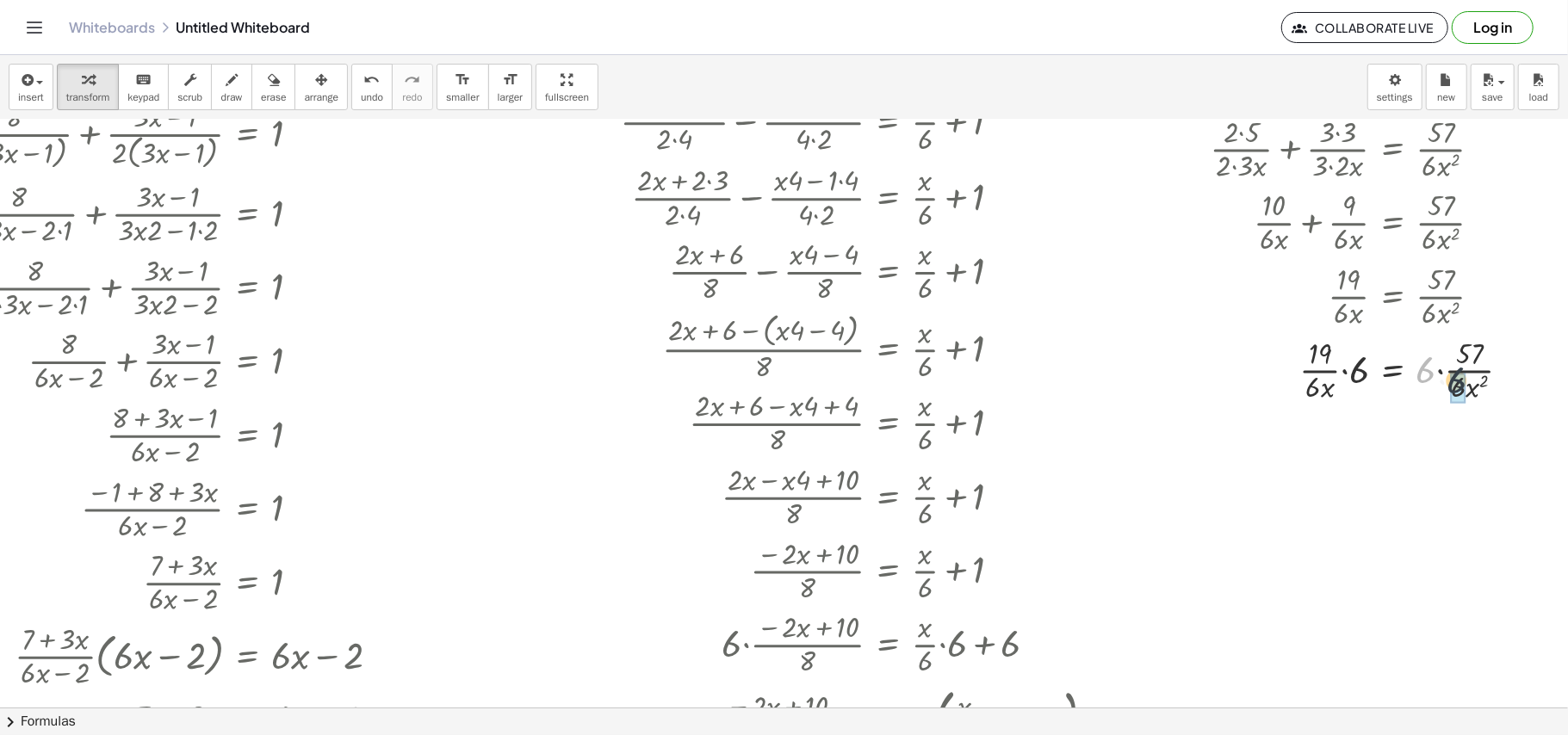 drag, startPoint x: 1410, startPoint y: 368, endPoint x: 1427, endPoint y: 383, distance: 22.67157 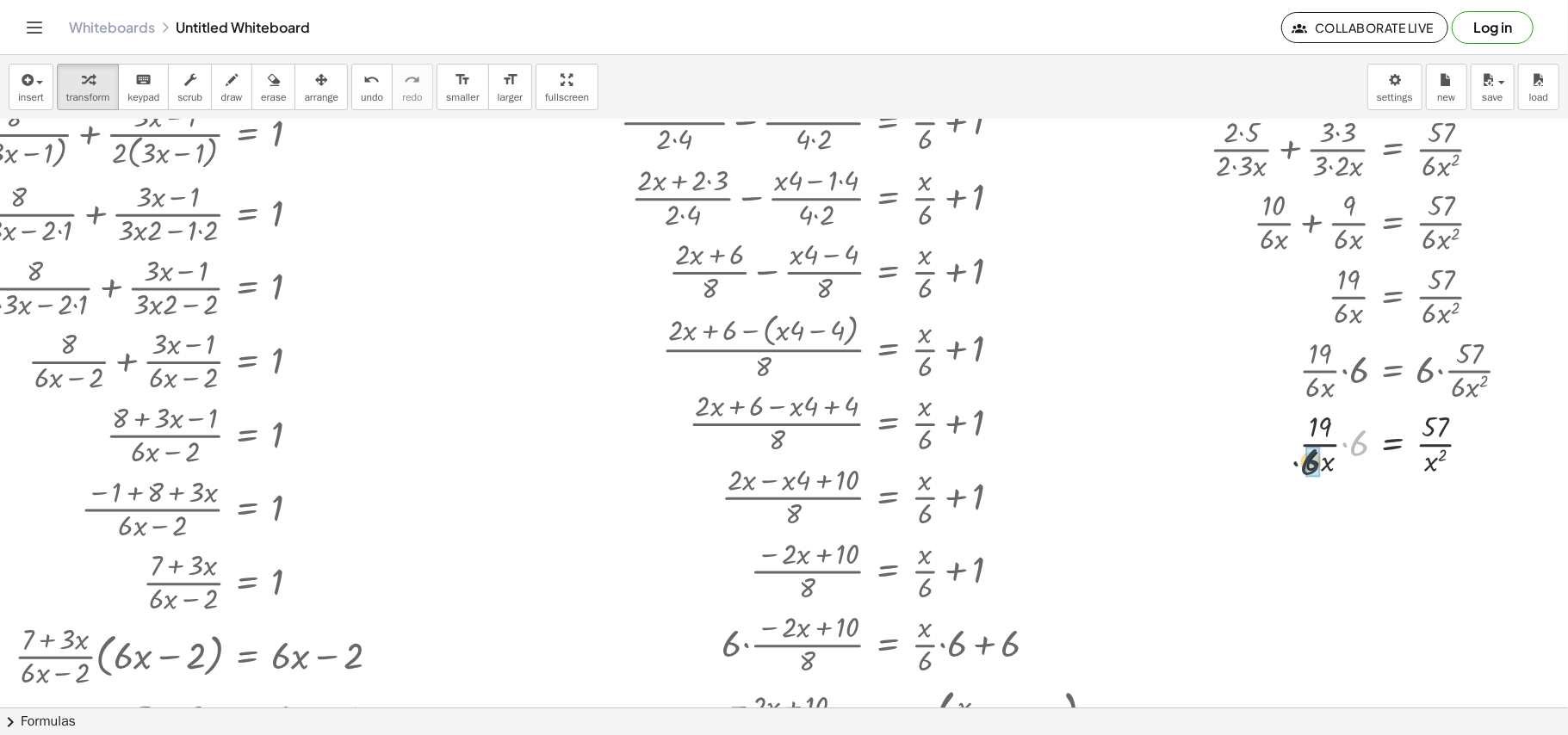 drag, startPoint x: 1340, startPoint y: 432, endPoint x: 1330, endPoint y: 448, distance: 18.867962 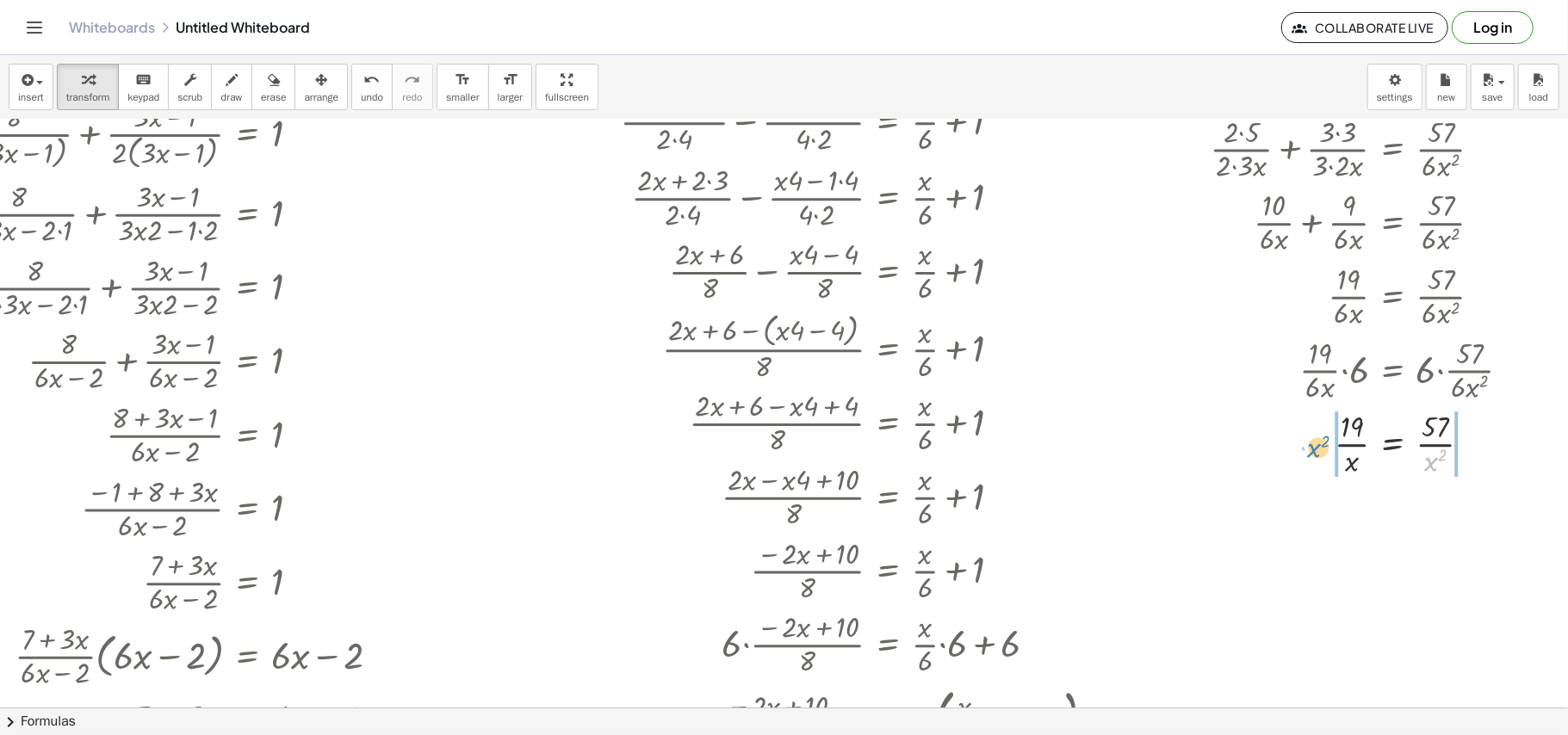 drag, startPoint x: 1414, startPoint y: 463, endPoint x: 1303, endPoint y: 449, distance: 111.8794 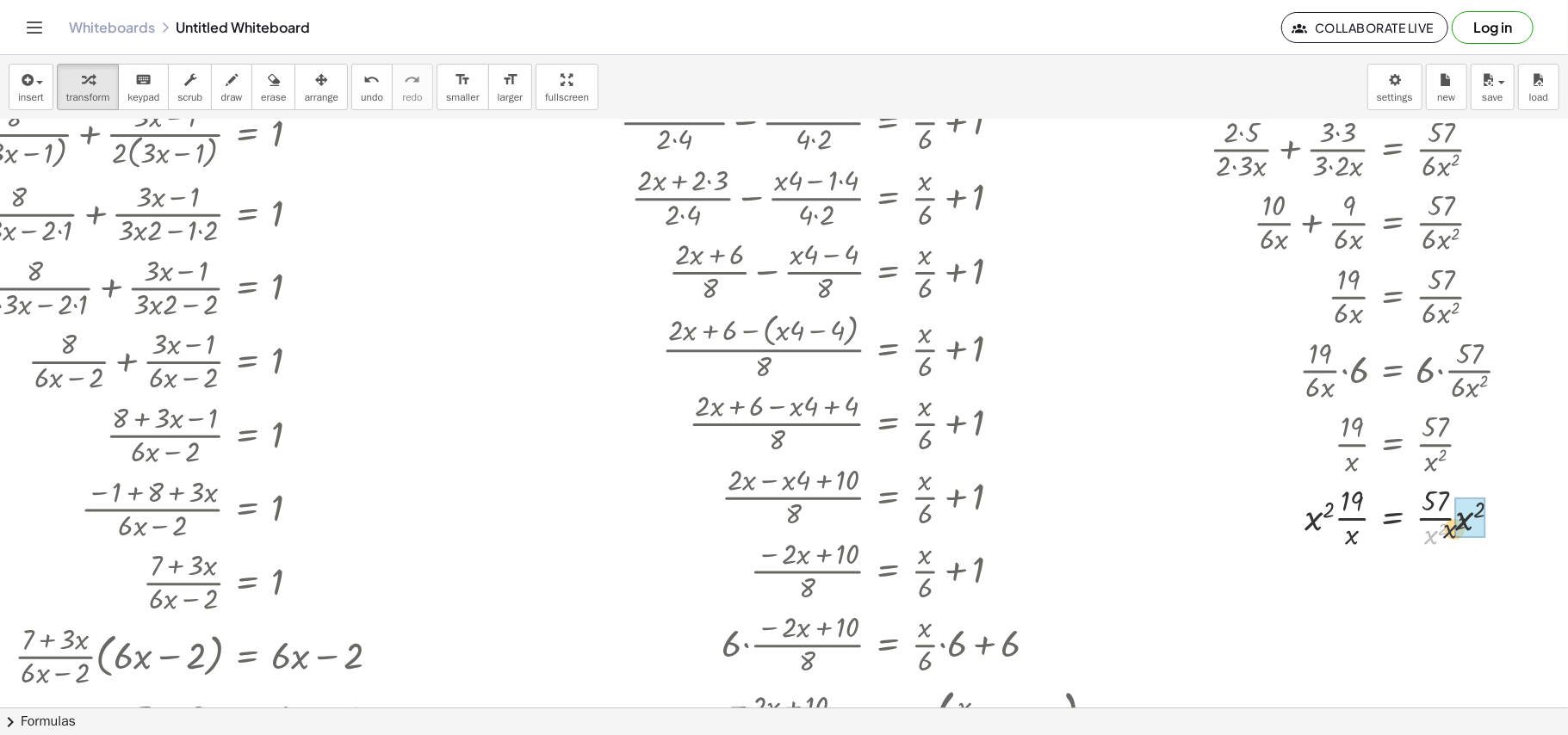 drag, startPoint x: 1409, startPoint y: 537, endPoint x: 1443, endPoint y: 528, distance: 35.171011 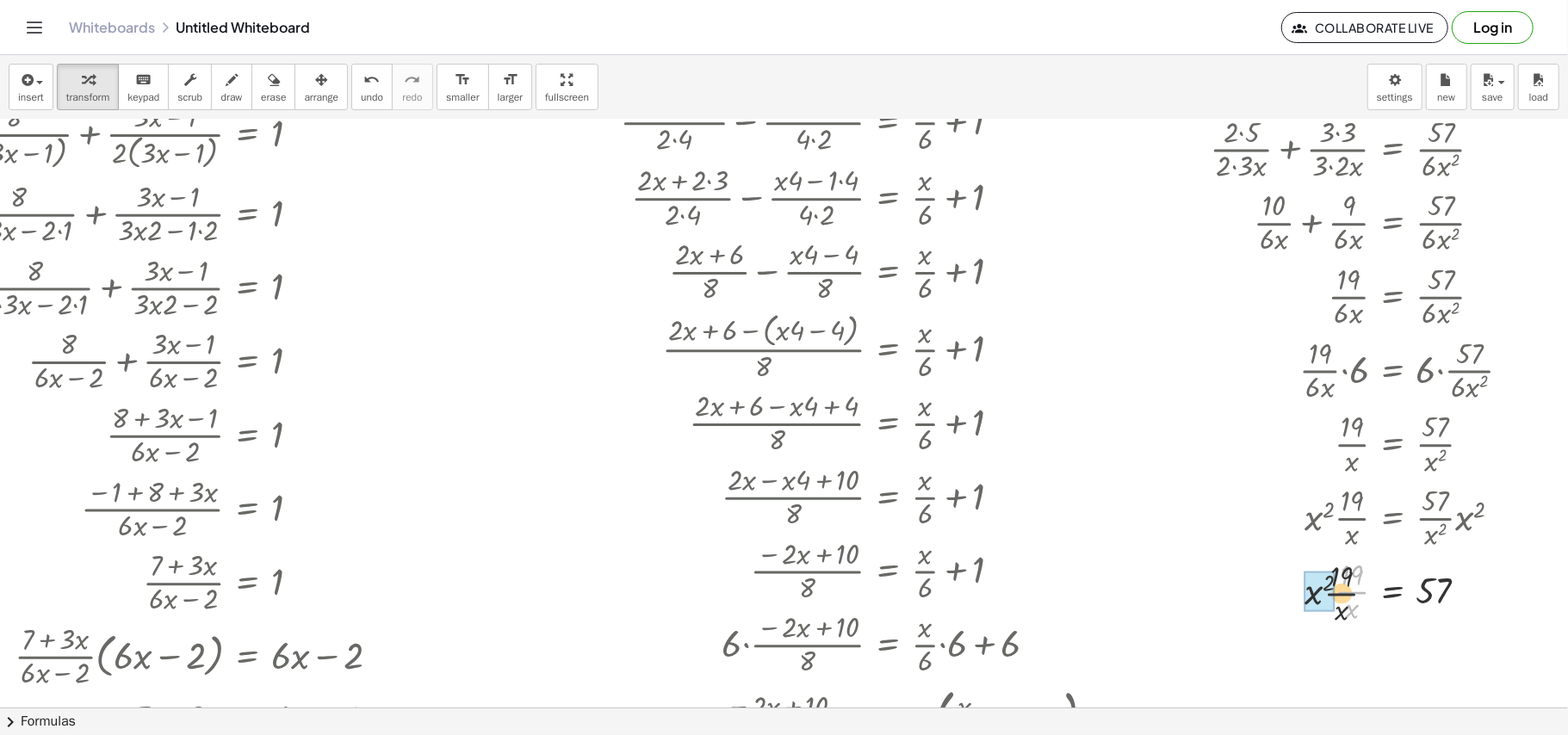 drag, startPoint x: 1321, startPoint y: 542, endPoint x: 1317, endPoint y: 559, distance: 17.464249 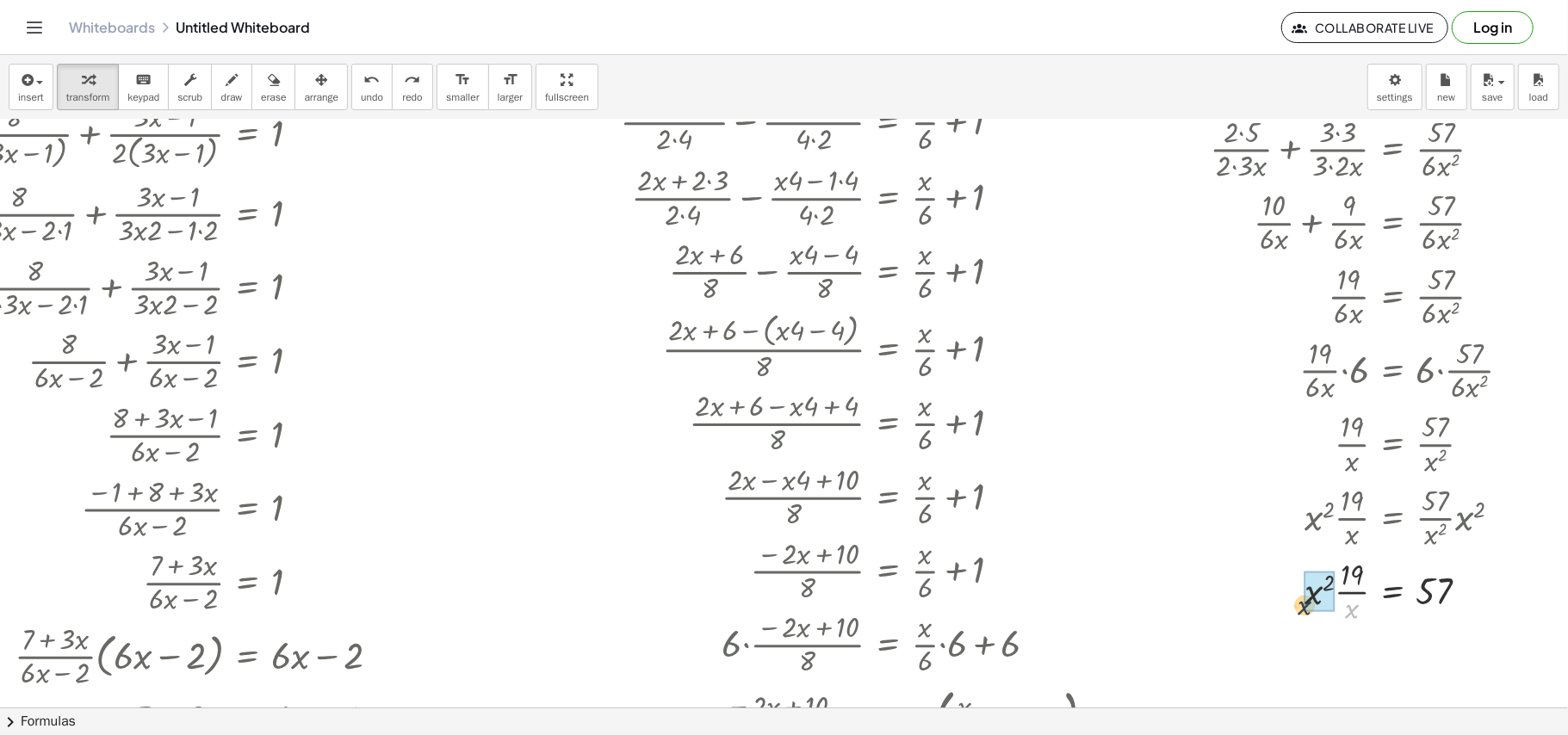 drag, startPoint x: 1334, startPoint y: 604, endPoint x: 1398, endPoint y: 490, distance: 130.73638 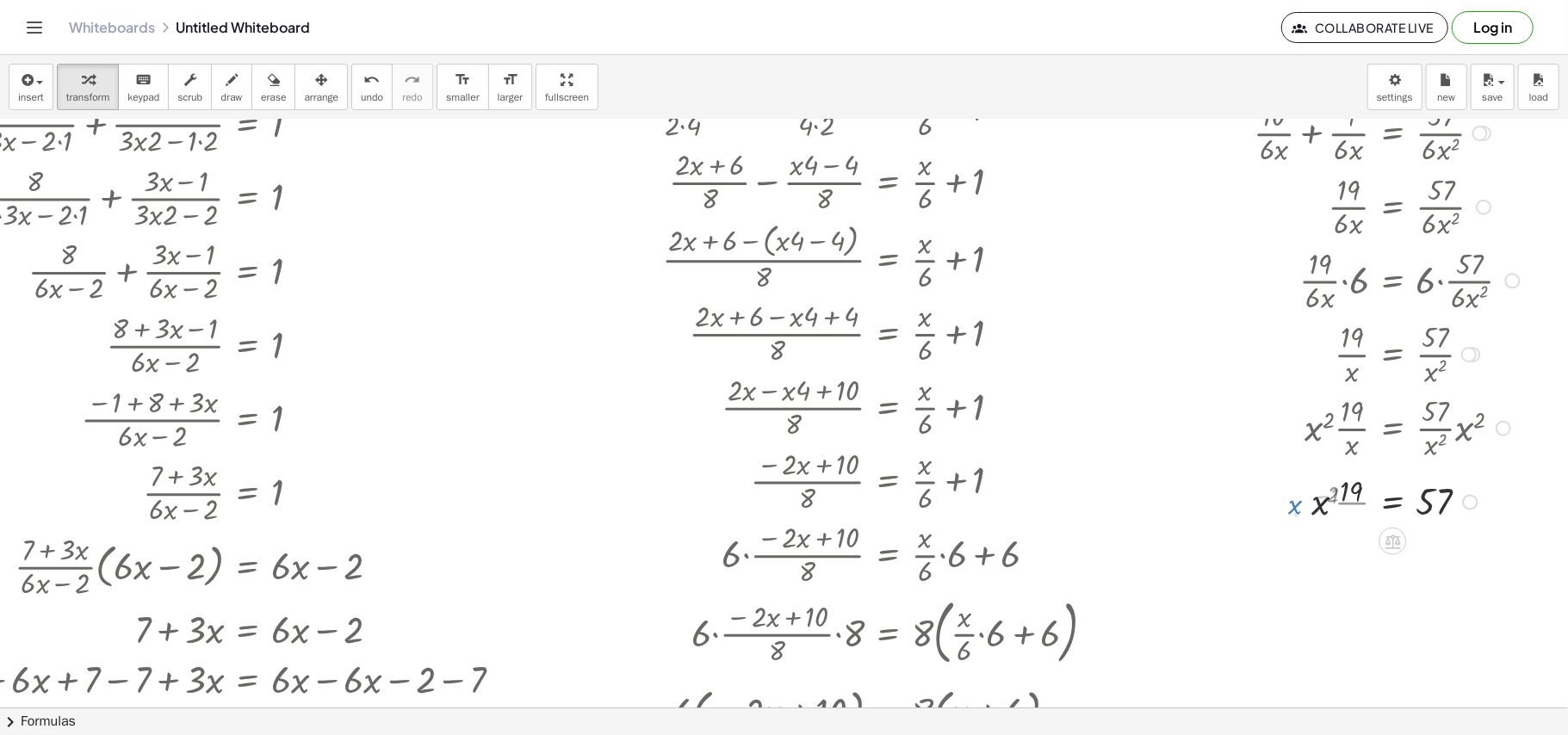 scroll, scrollTop: 405, scrollLeft: 844, axis: both 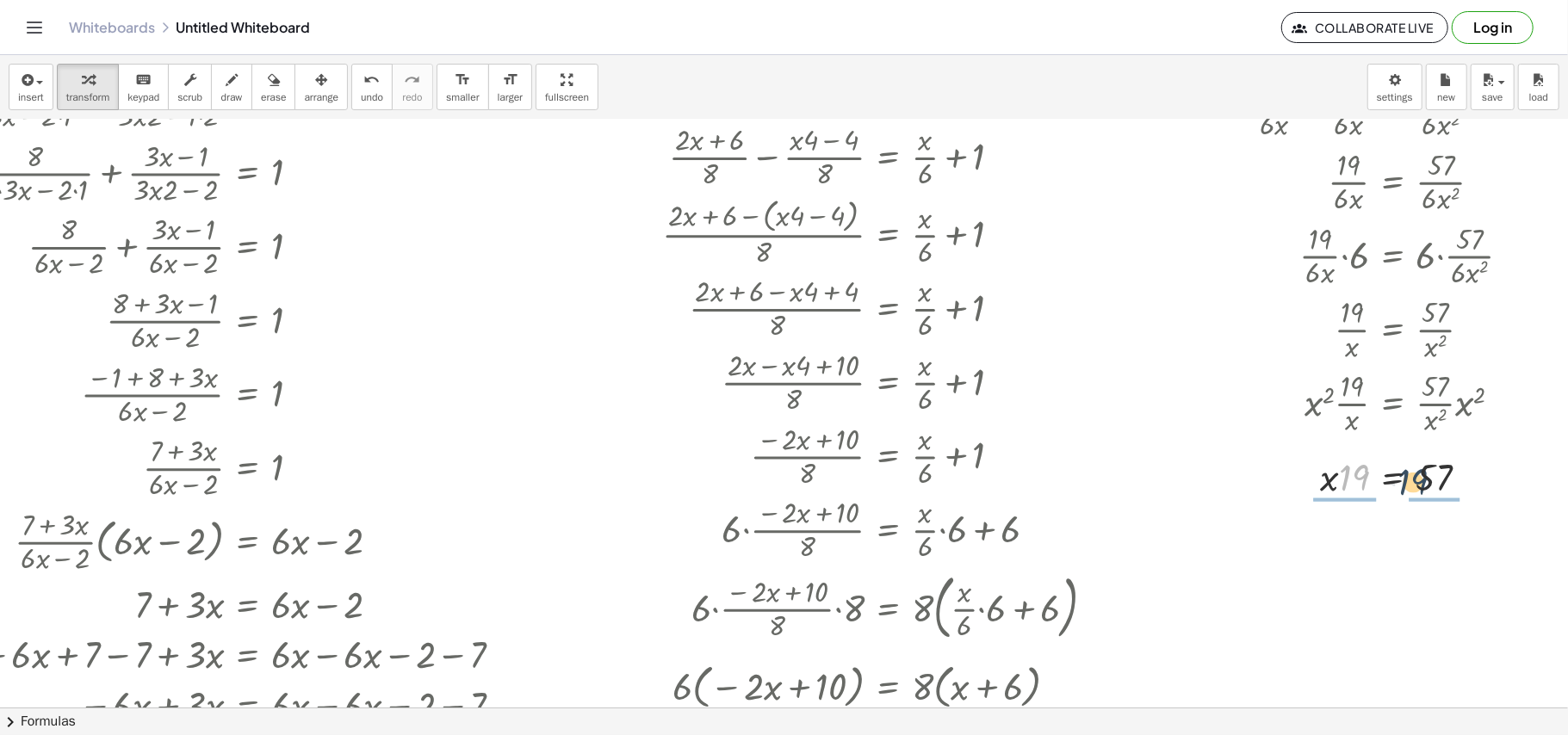 drag, startPoint x: 1333, startPoint y: 479, endPoint x: 1393, endPoint y: 484, distance: 60.207973 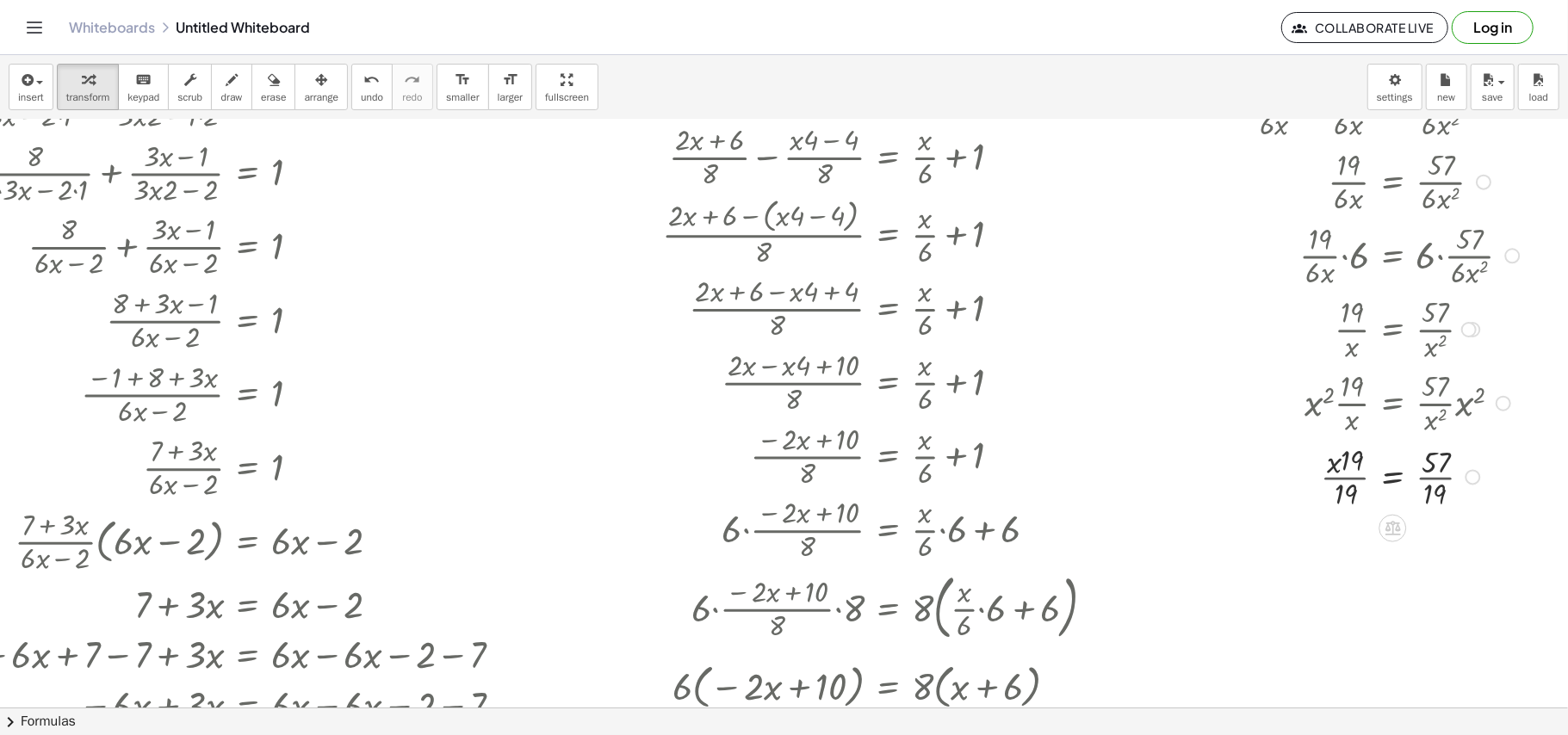 click at bounding box center (1367, 476) 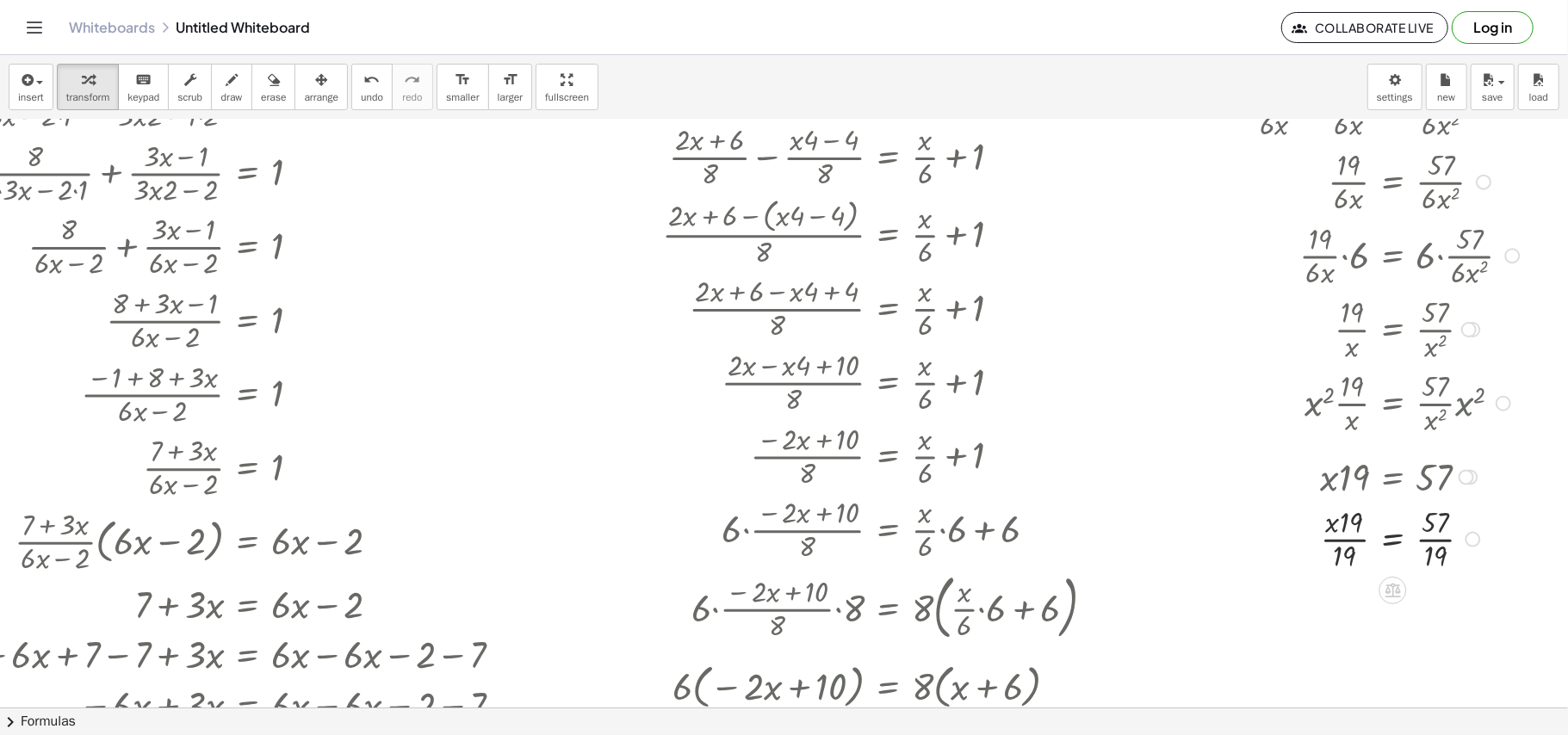 click at bounding box center (1367, 538) 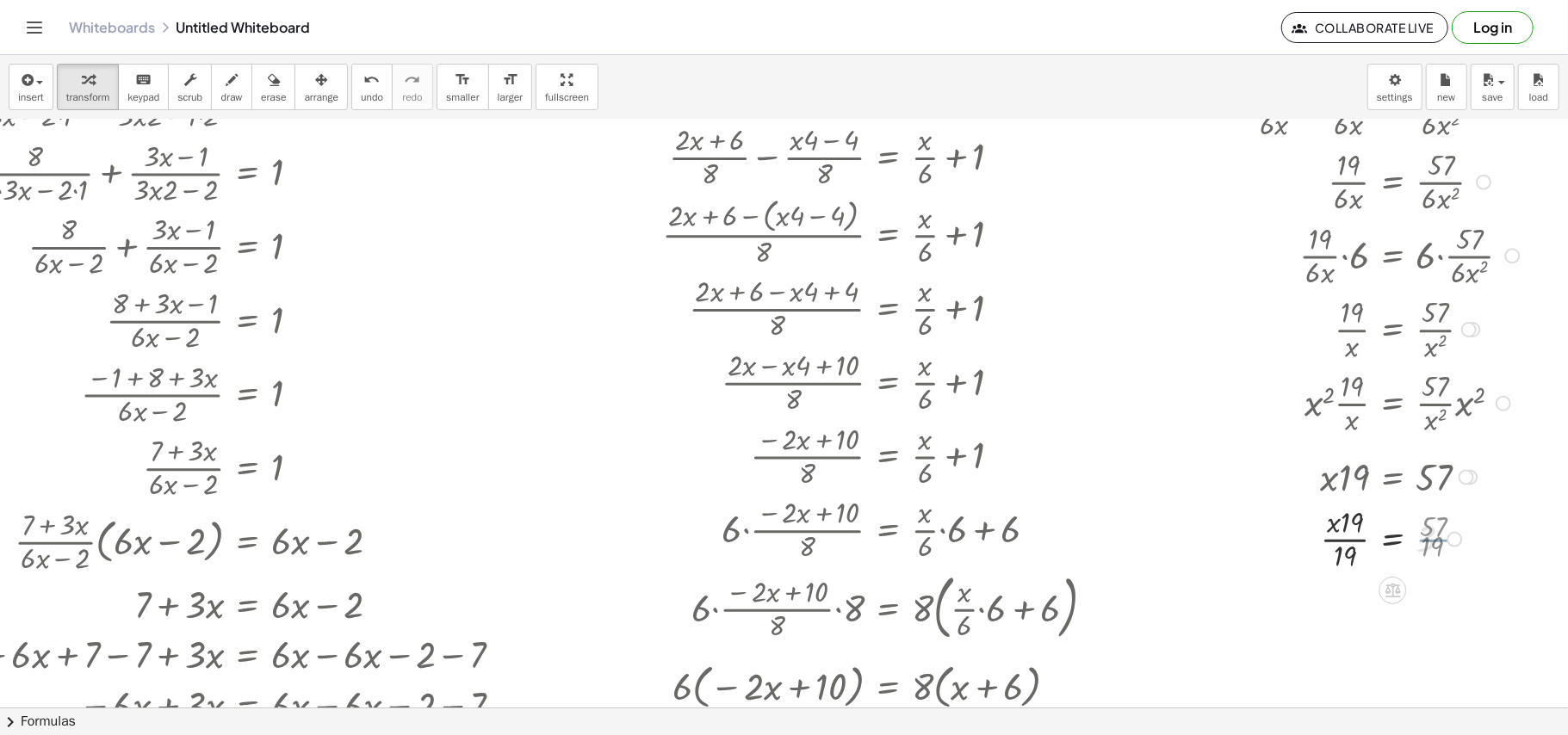 click at bounding box center [1367, 538] 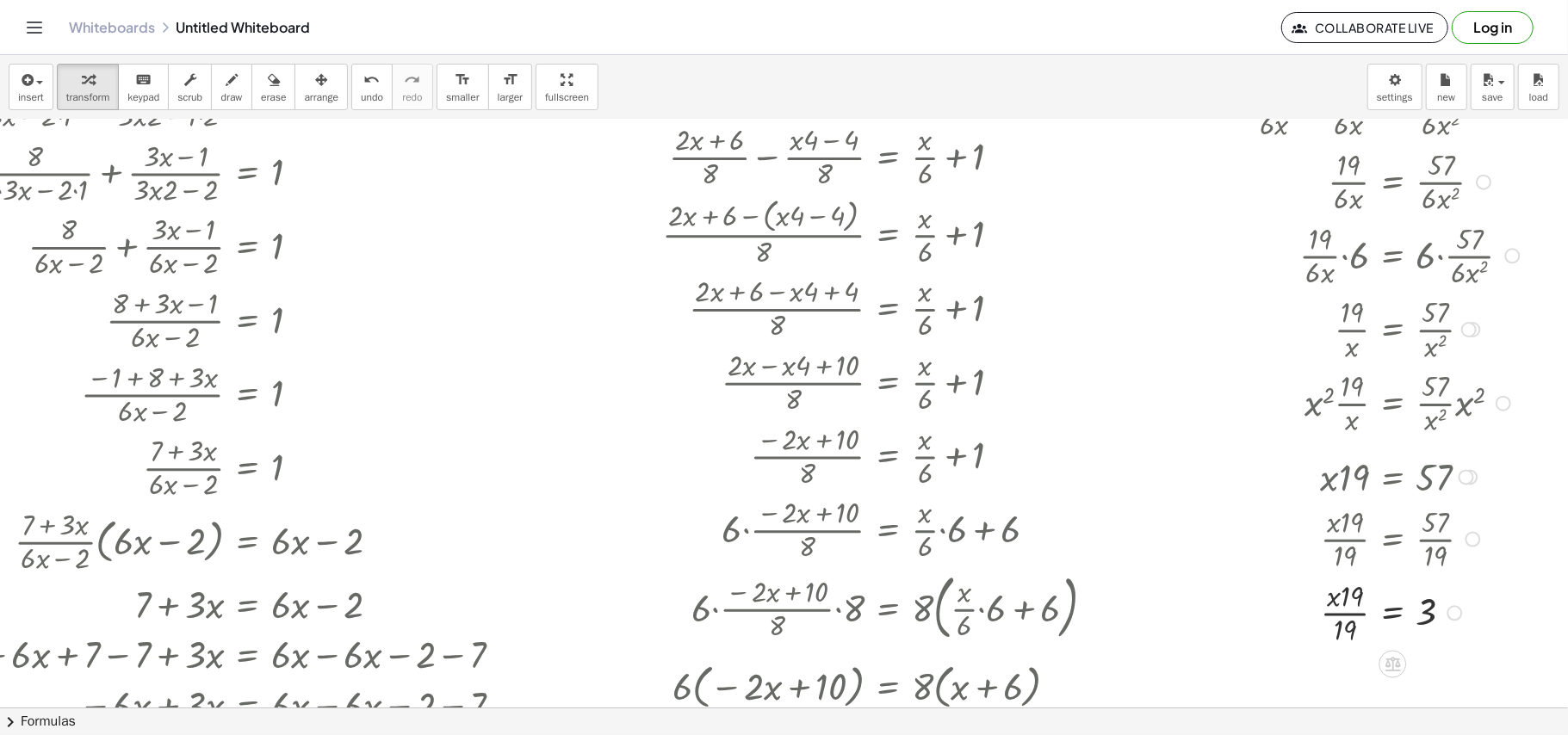 click at bounding box center (1367, 612) 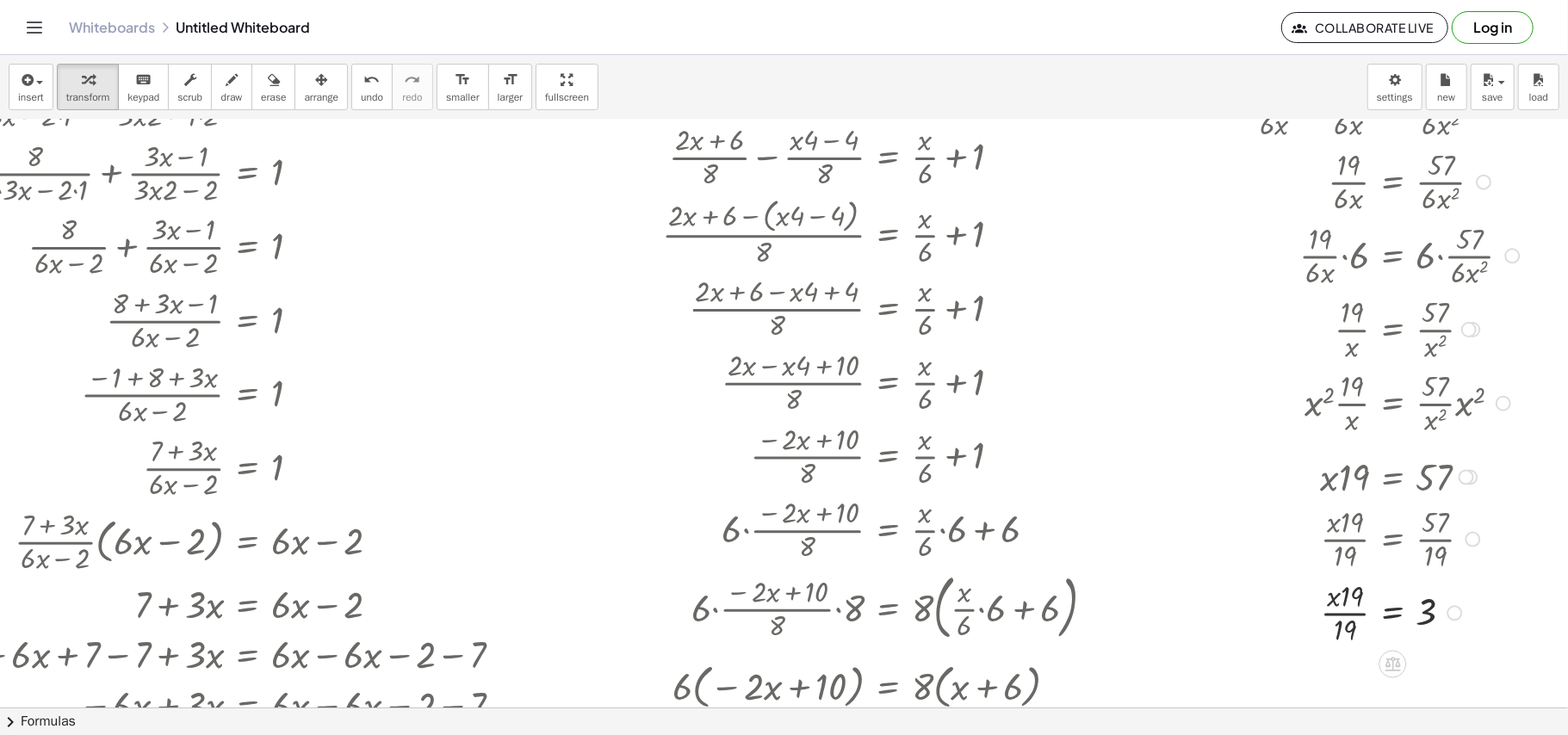 click at bounding box center [1367, 612] 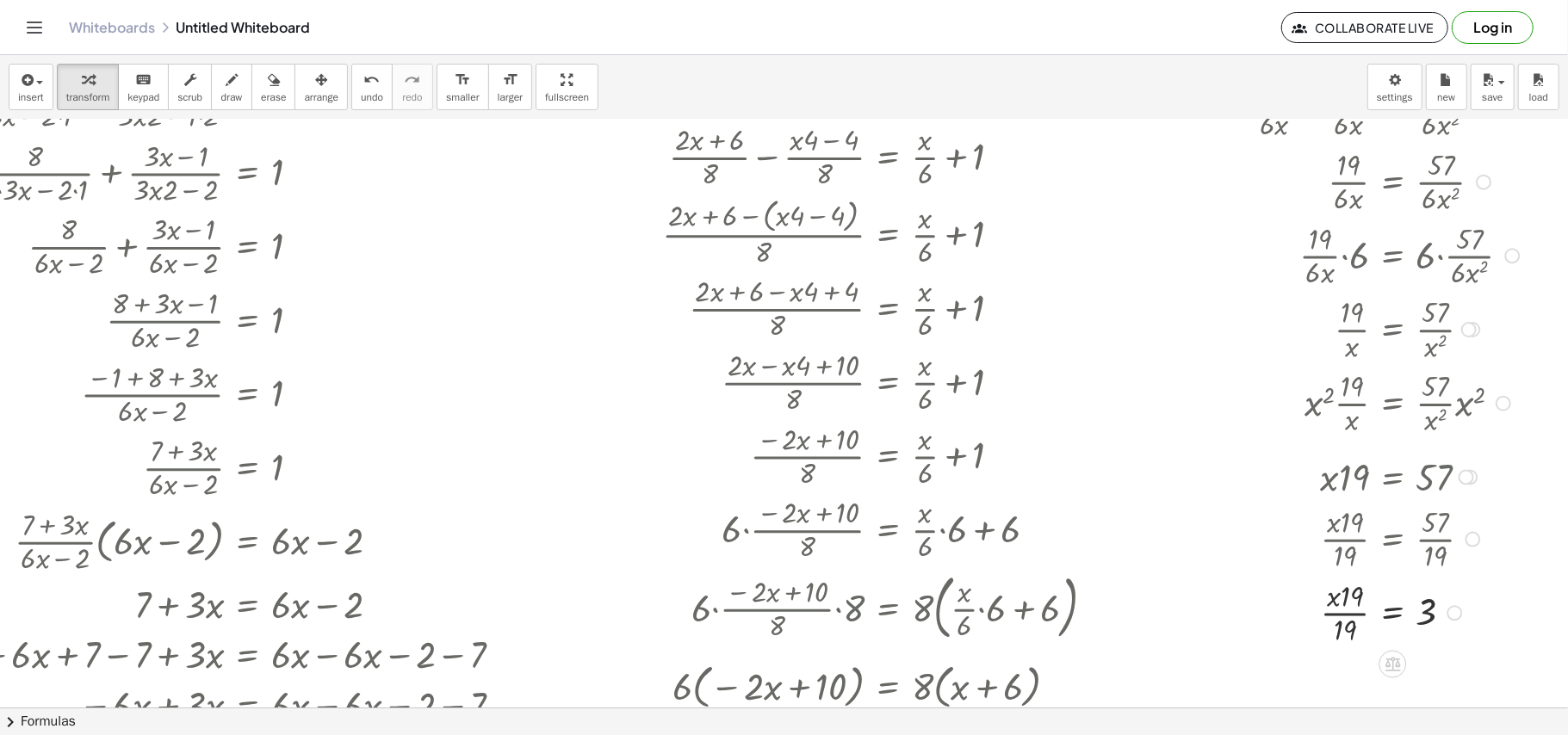 drag, startPoint x: 1334, startPoint y: 616, endPoint x: 1321, endPoint y: 607, distance: 15.811388 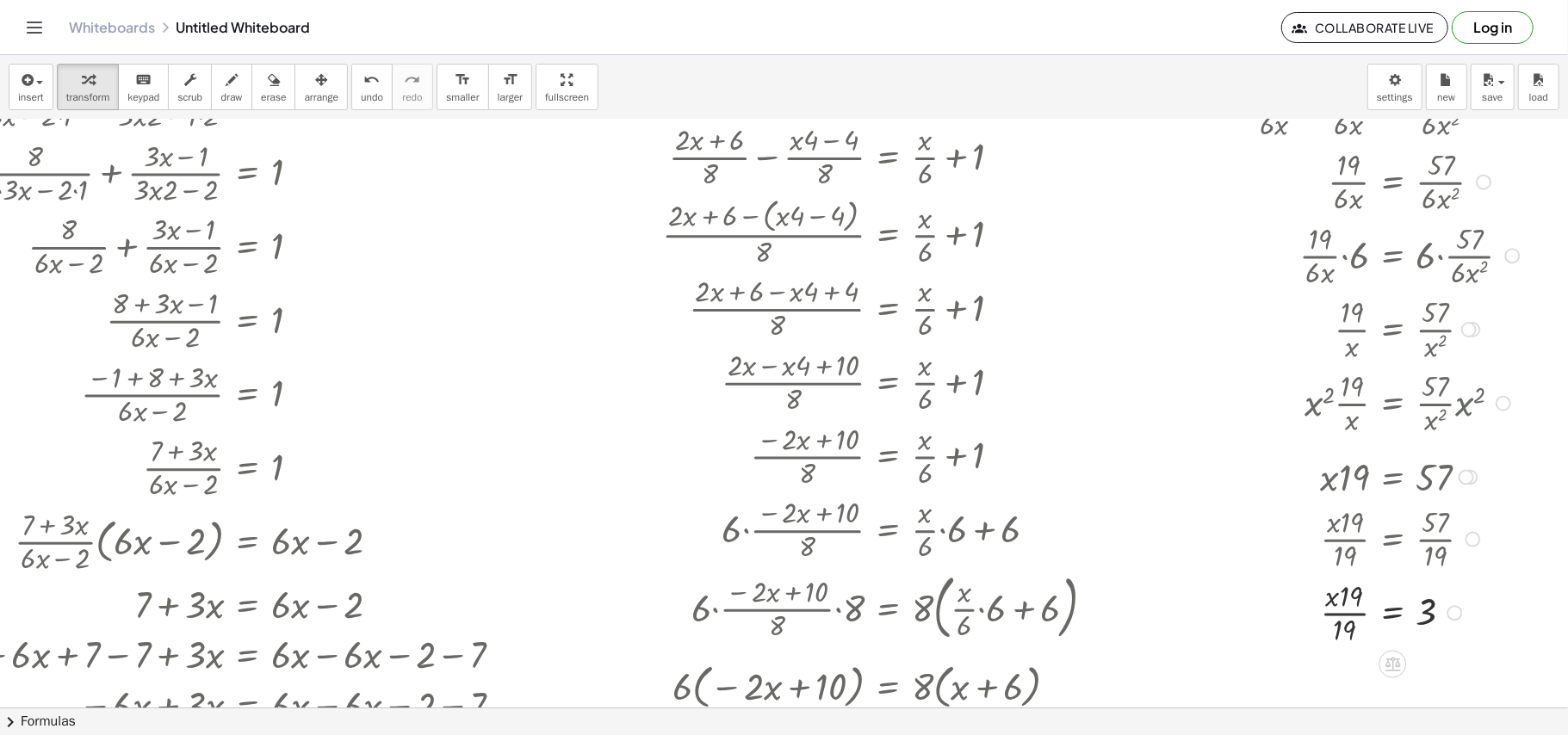 click at bounding box center (1367, 612) 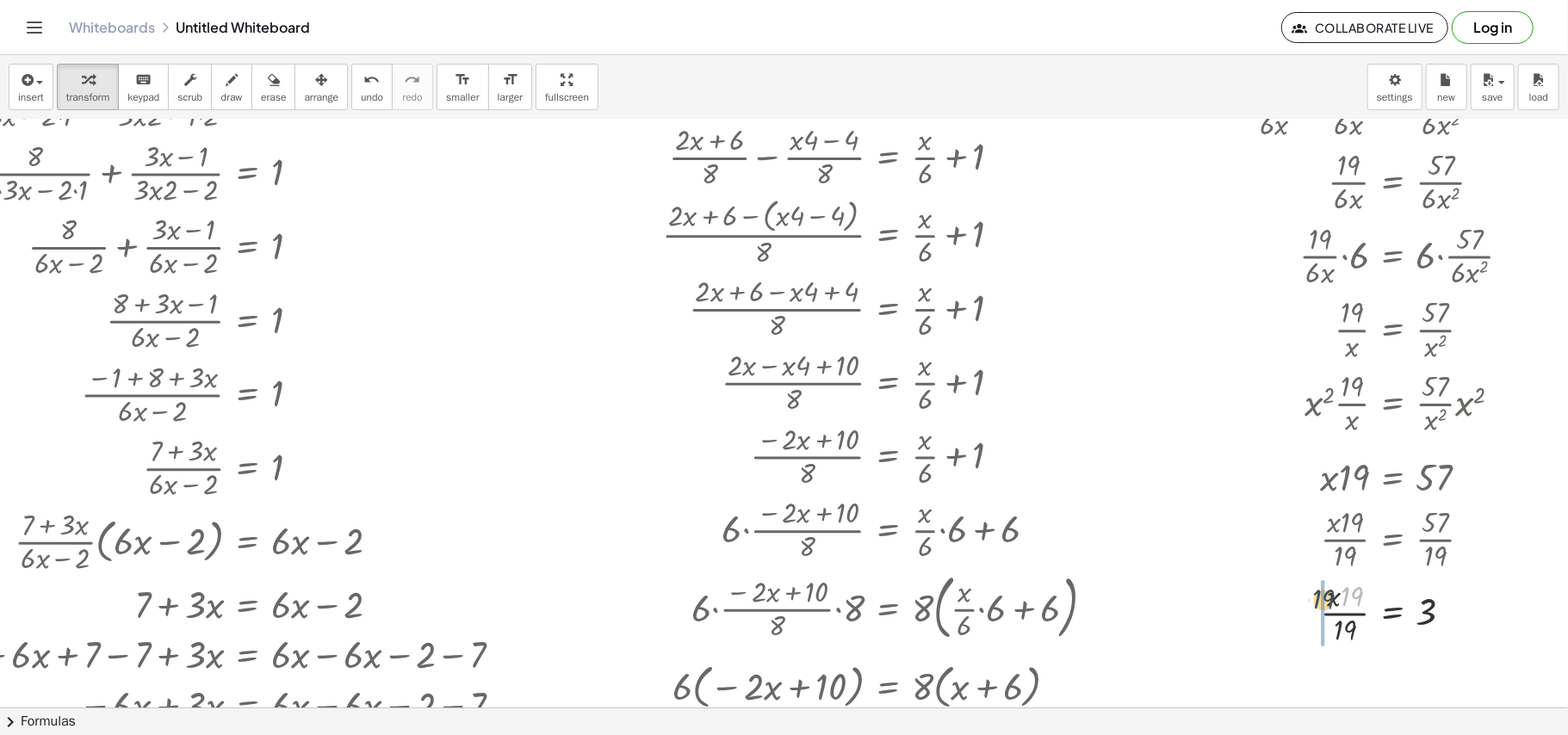 drag, startPoint x: 1338, startPoint y: 584, endPoint x: 1309, endPoint y: 587, distance: 29.154759 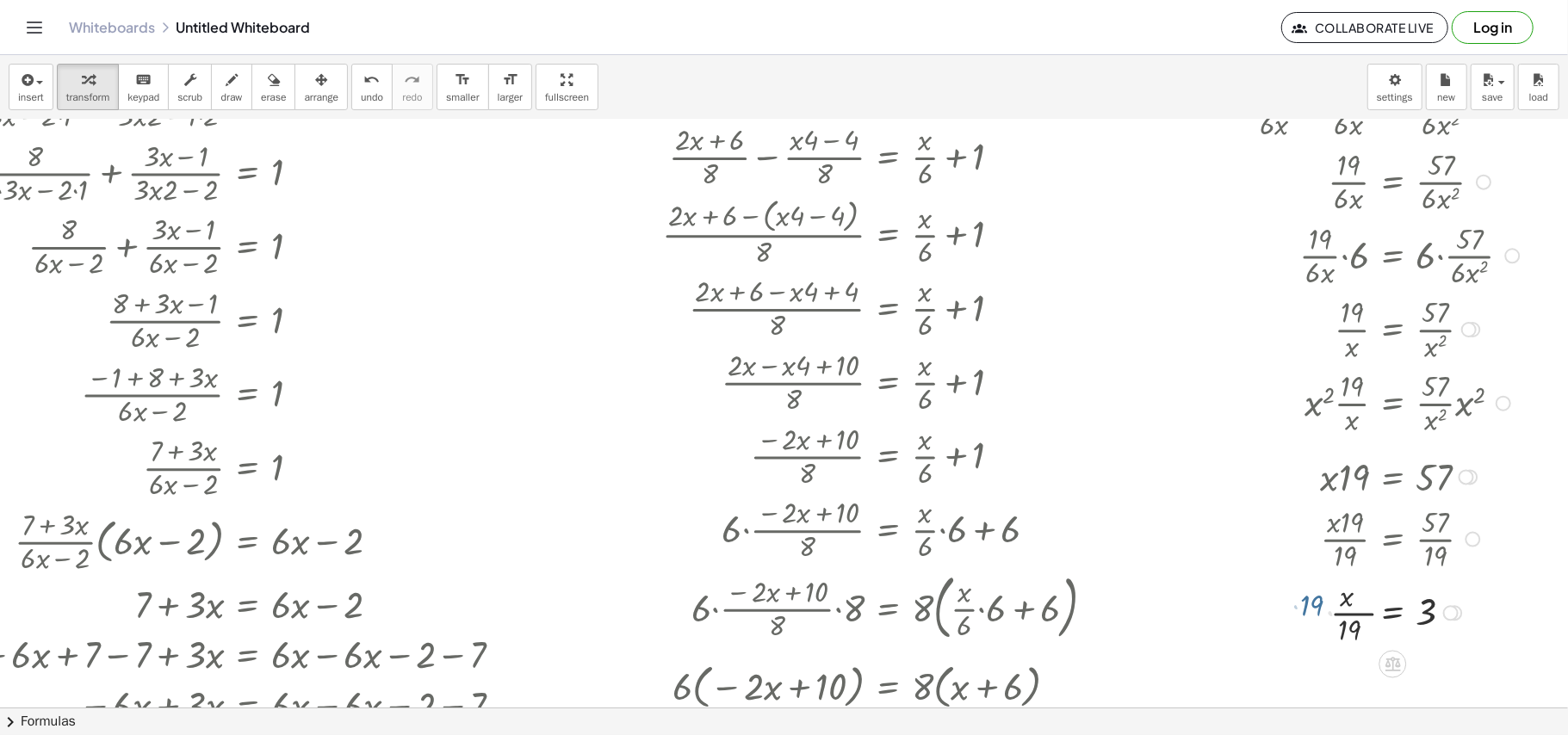 click at bounding box center (1367, 612) 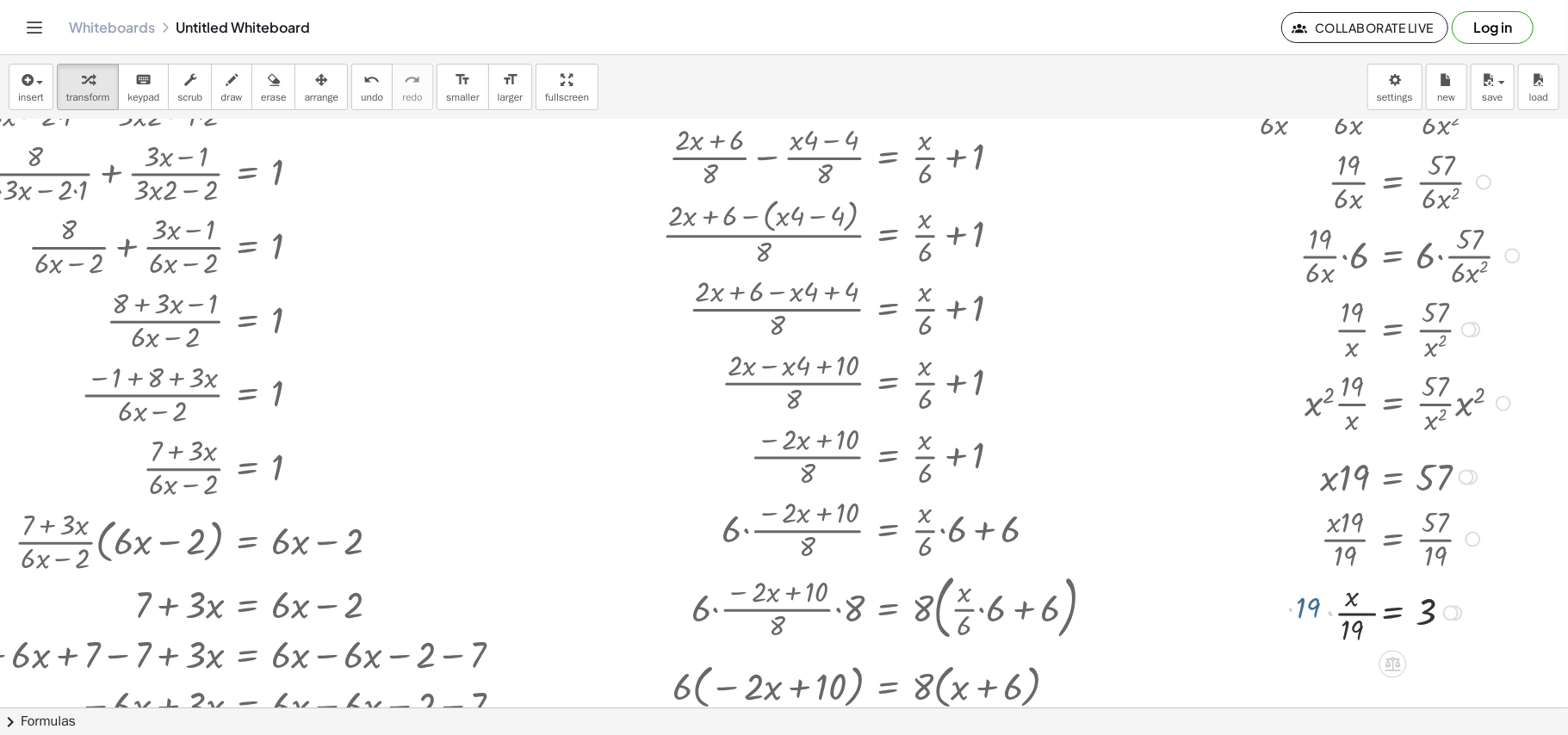 click at bounding box center [1367, 612] 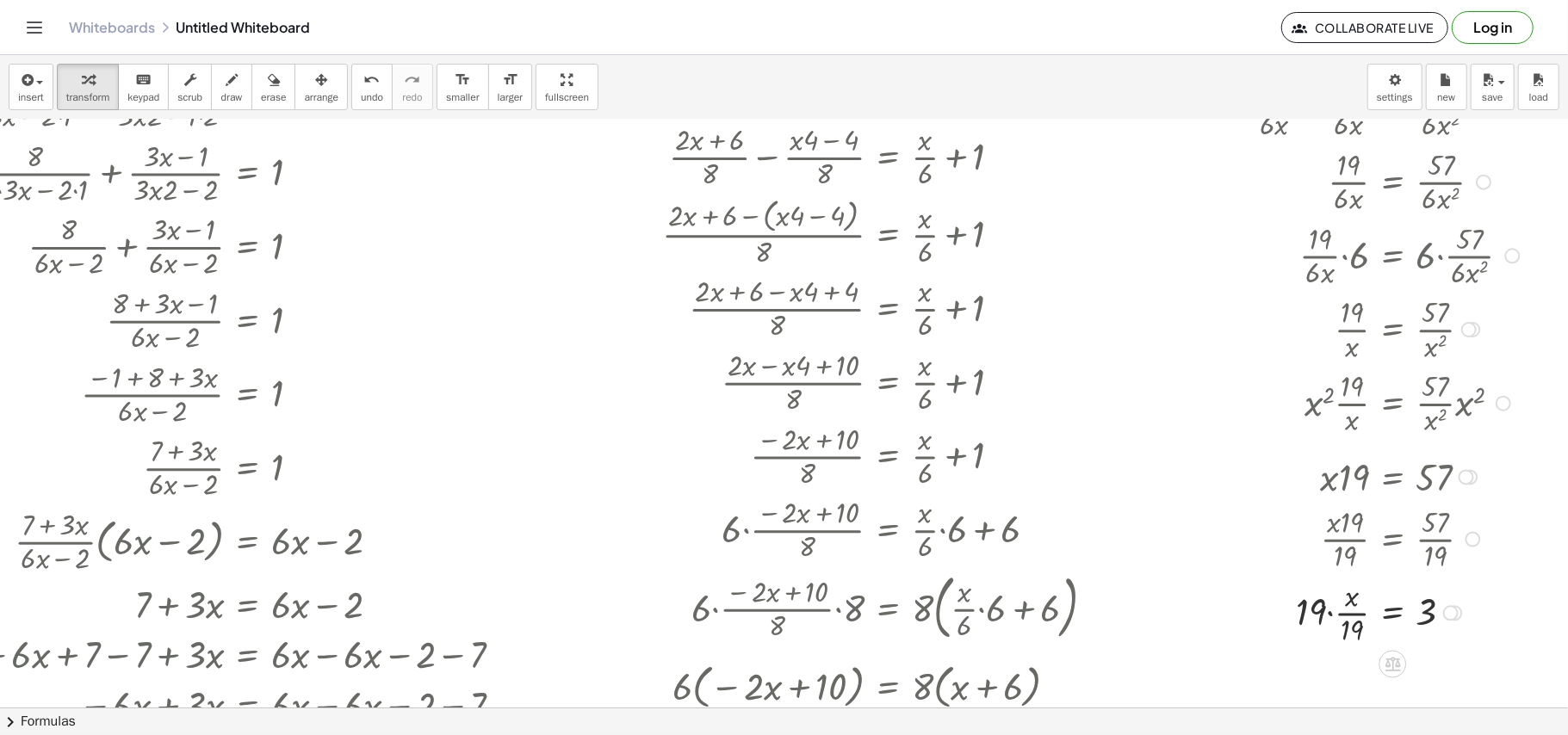 click at bounding box center (1367, 612) 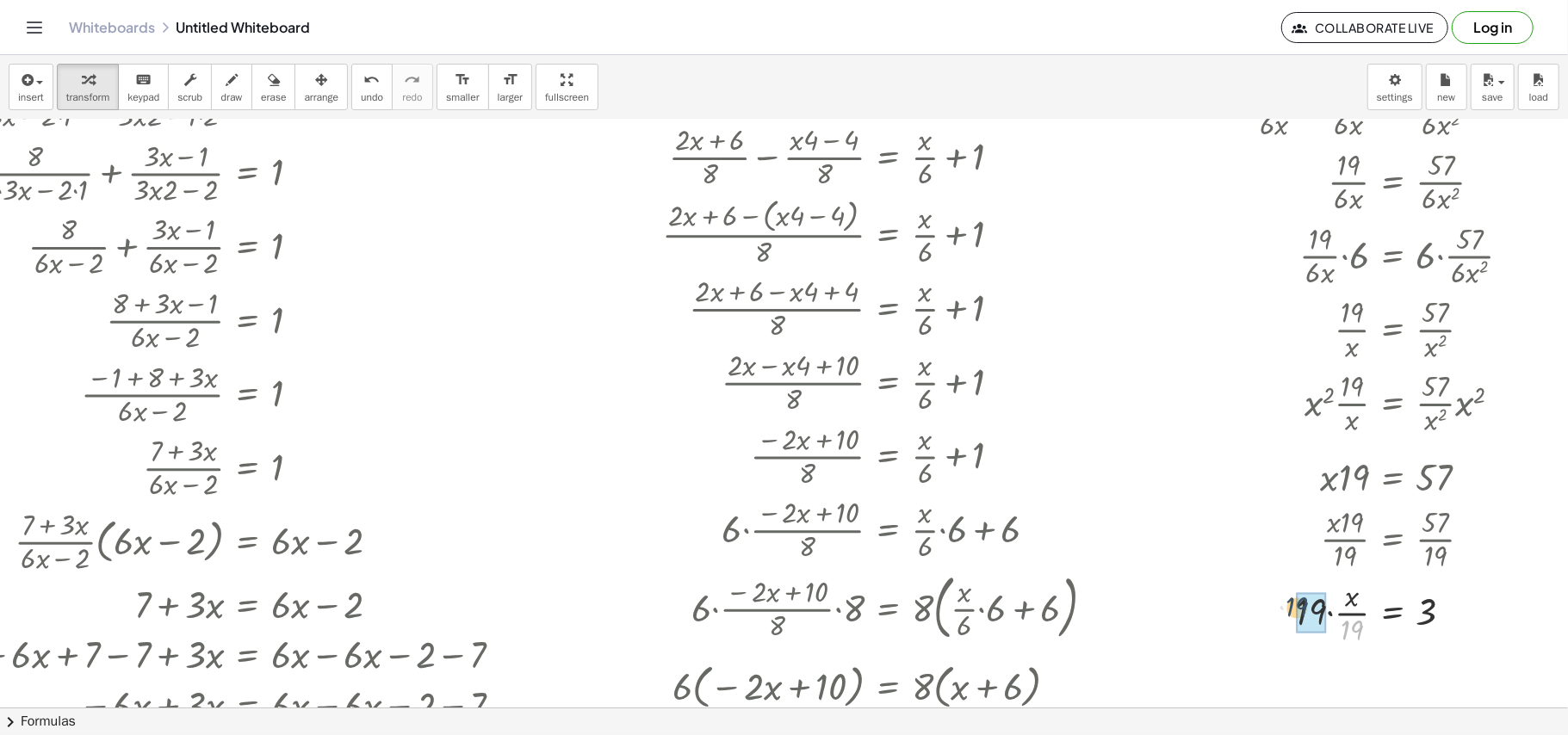 drag, startPoint x: 1297, startPoint y: 623, endPoint x: 1357, endPoint y: 589, distance: 68.963759 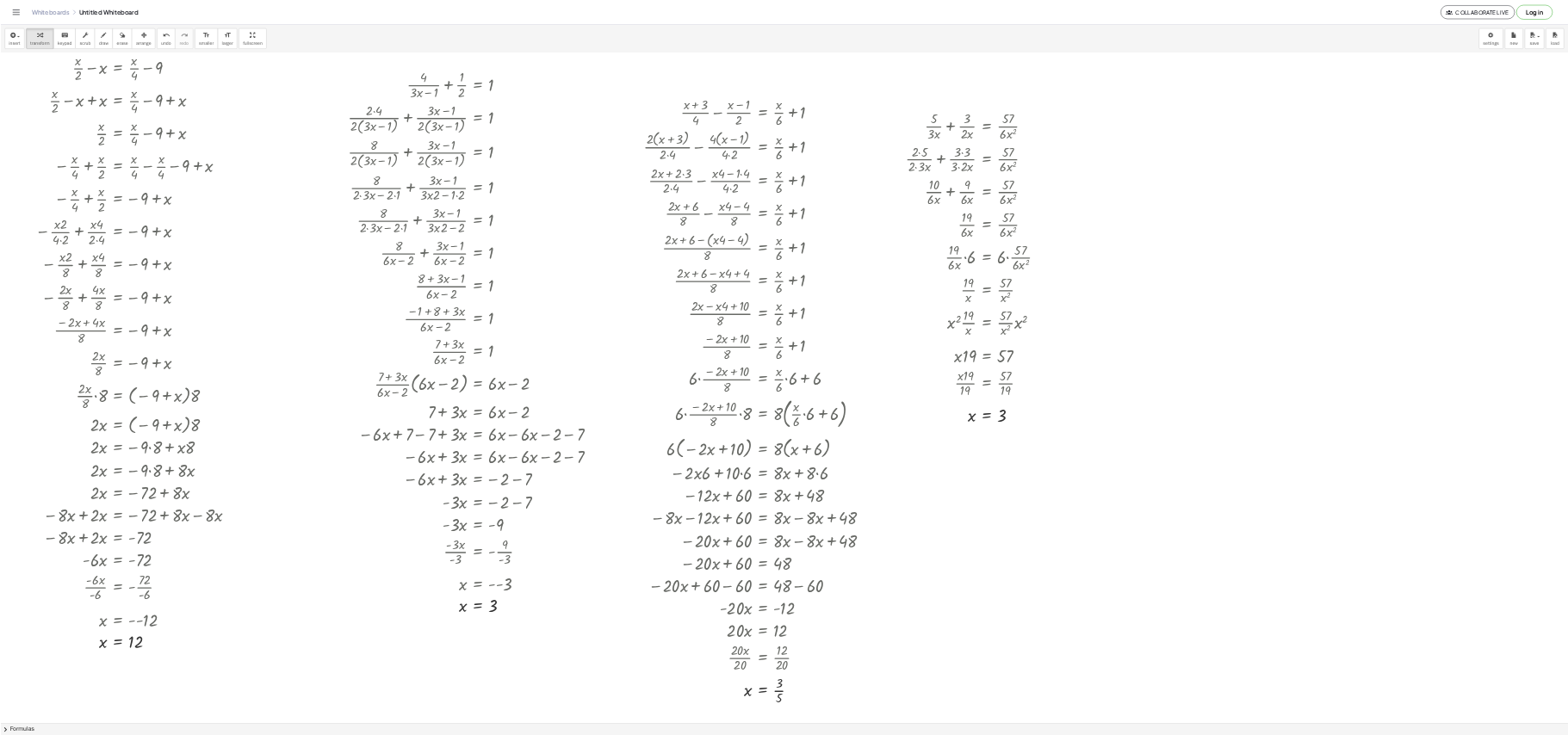 scroll, scrollTop: 0, scrollLeft: 0, axis: both 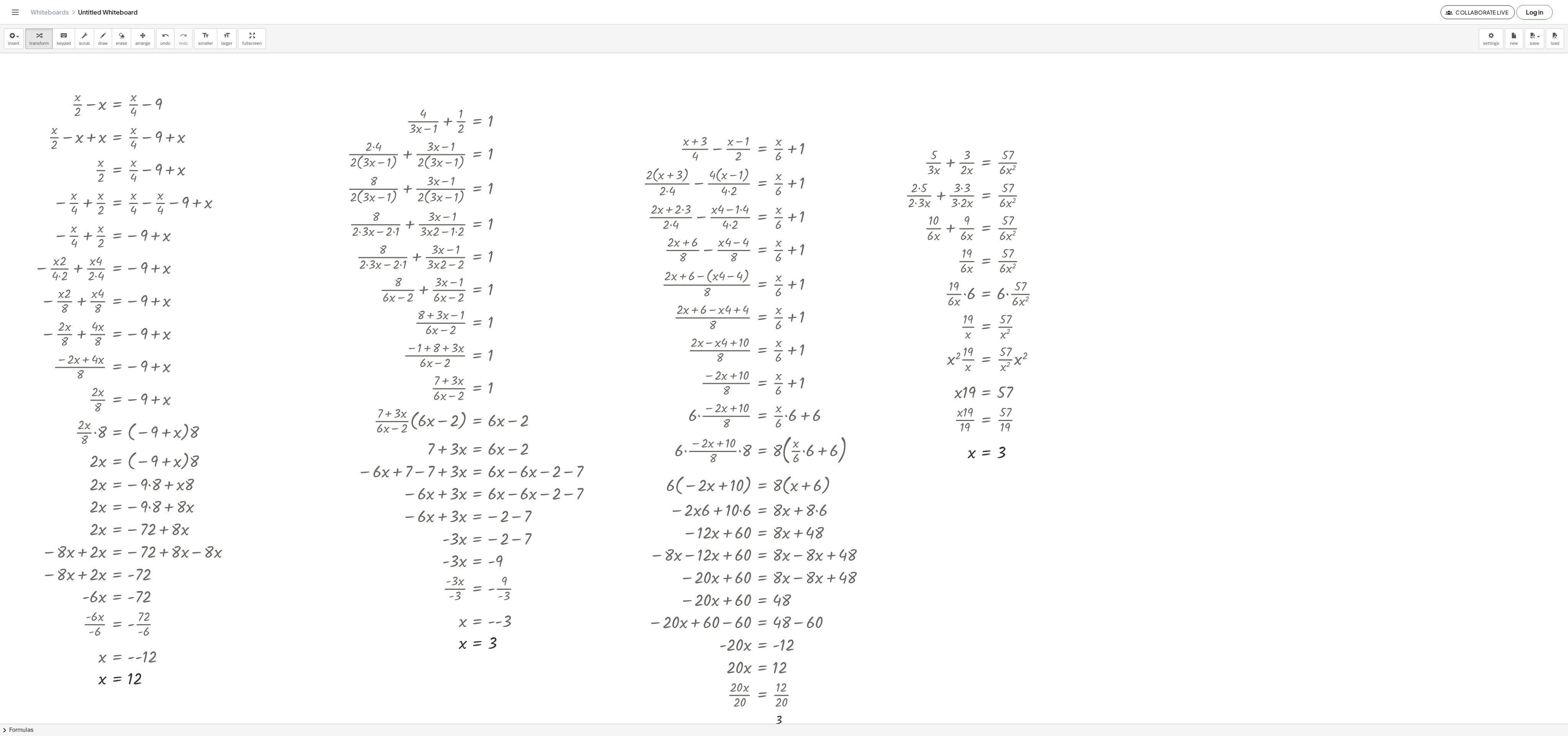 click at bounding box center [784, 724] 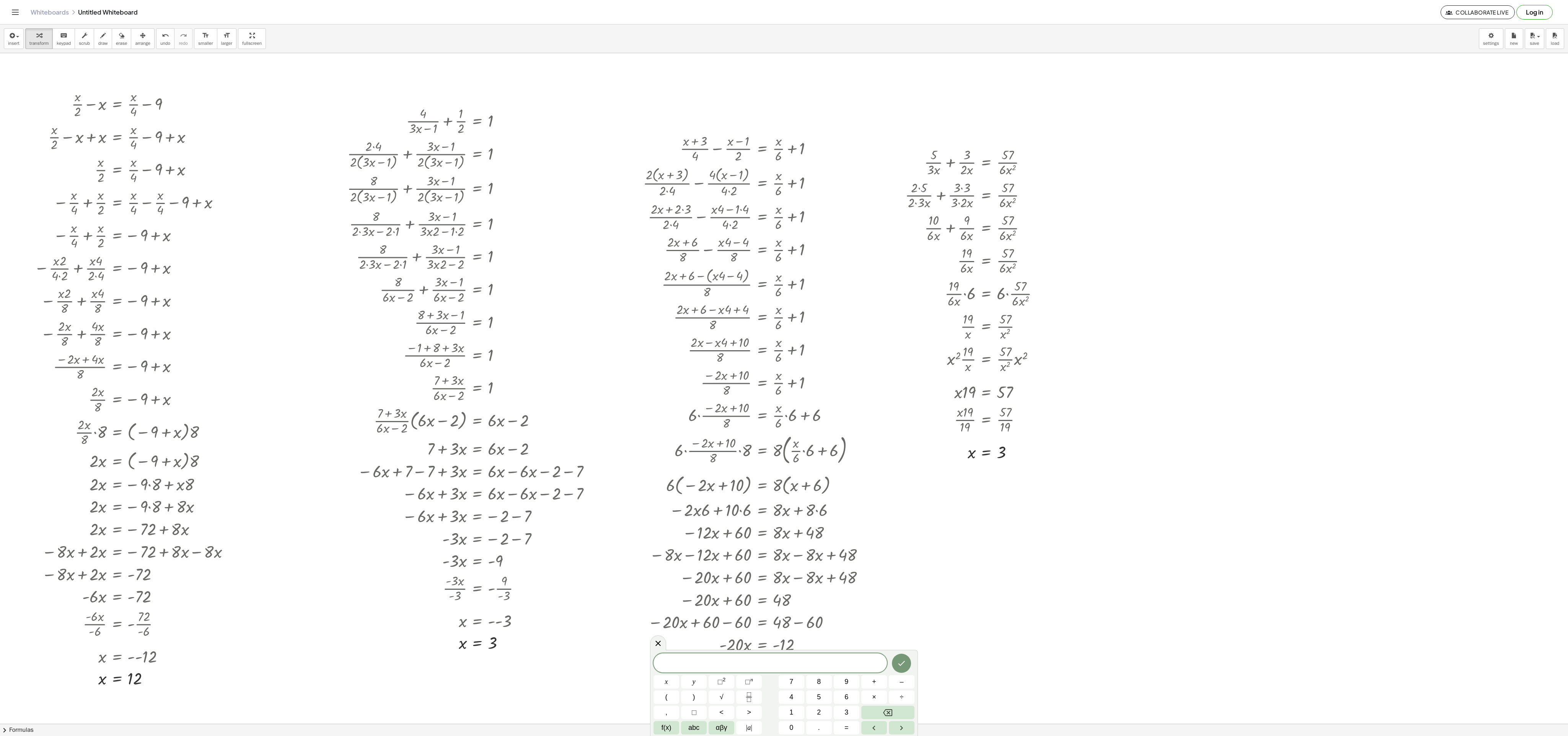 click at bounding box center [784, 724] 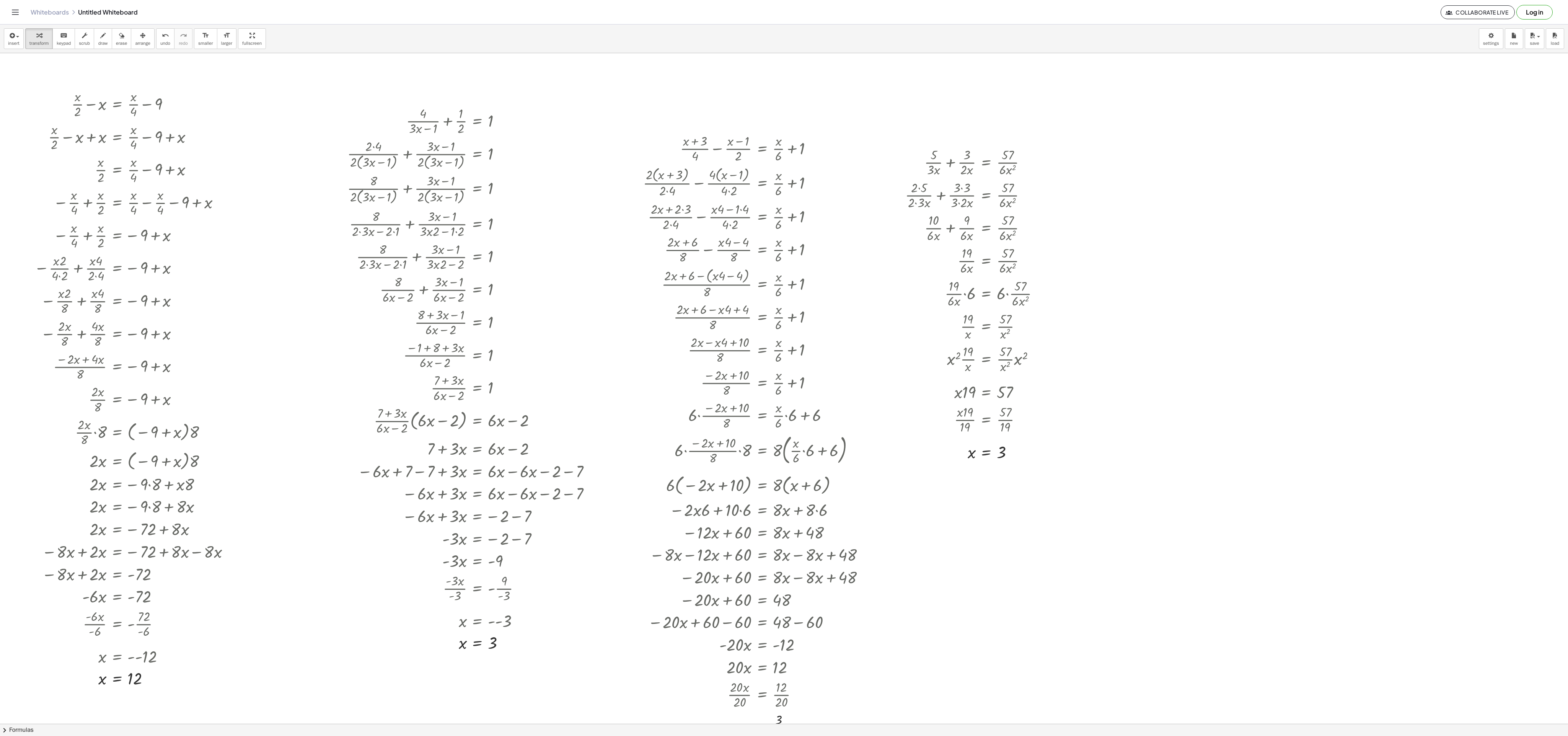 click at bounding box center (784, 724) 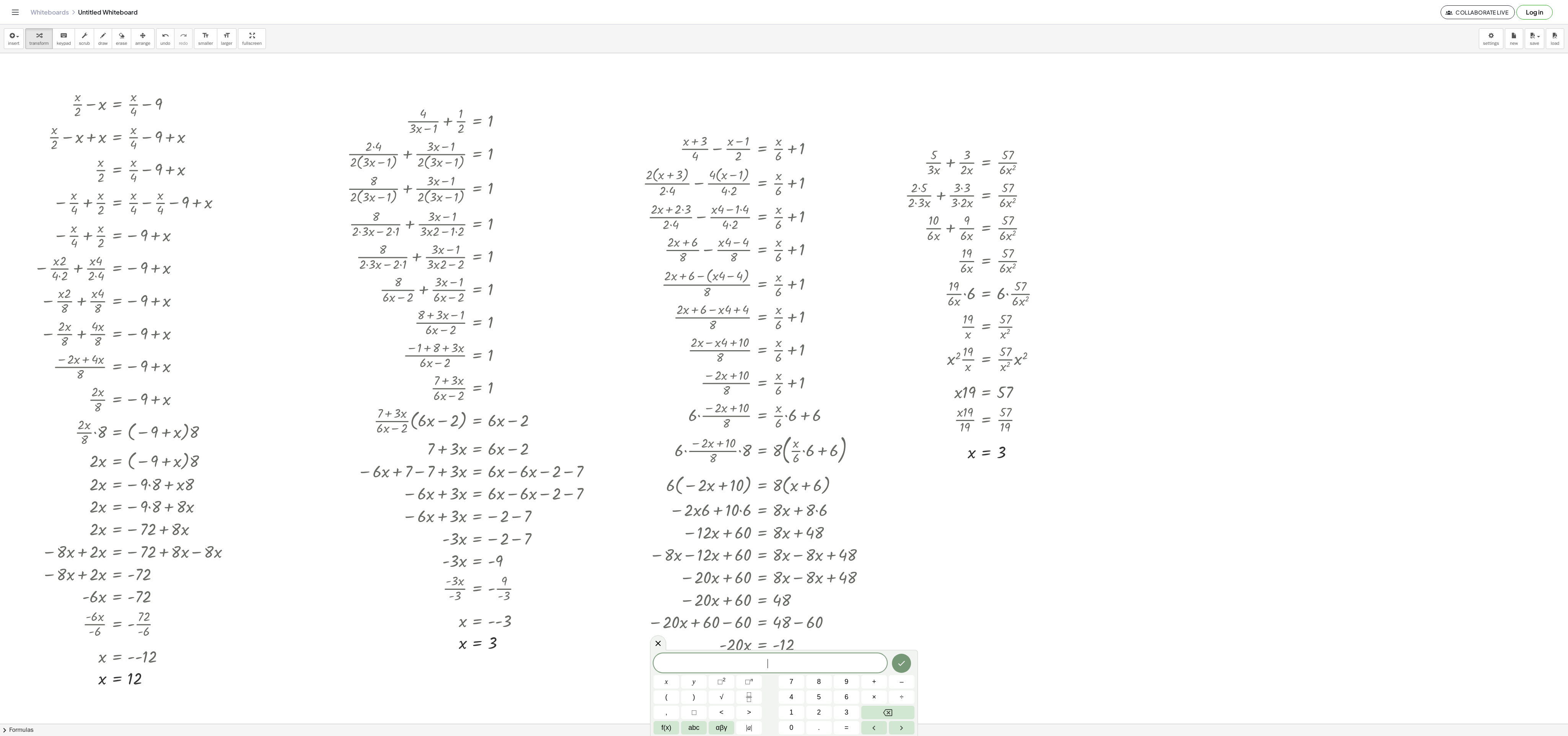 click at bounding box center (784, 724) 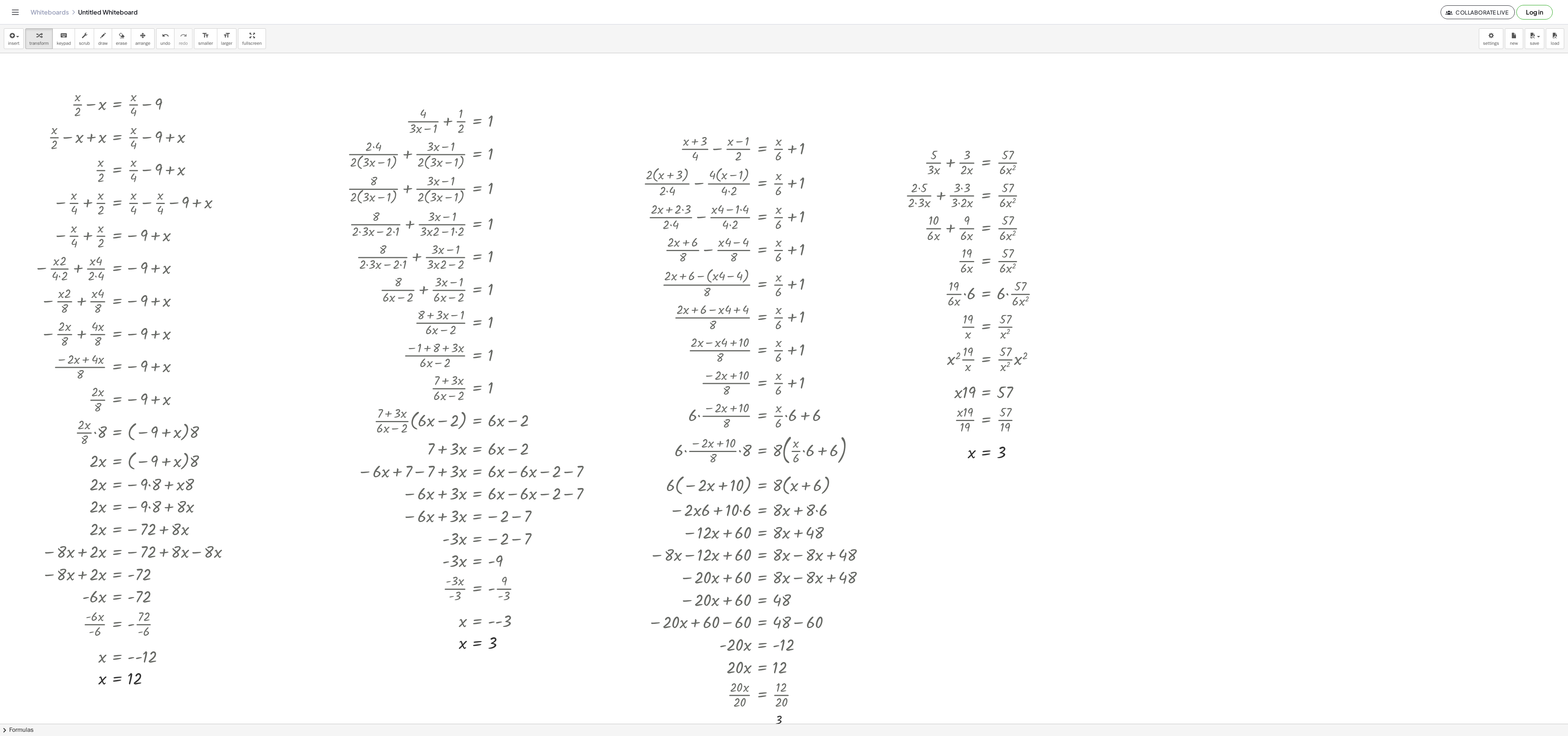 click at bounding box center (784, 724) 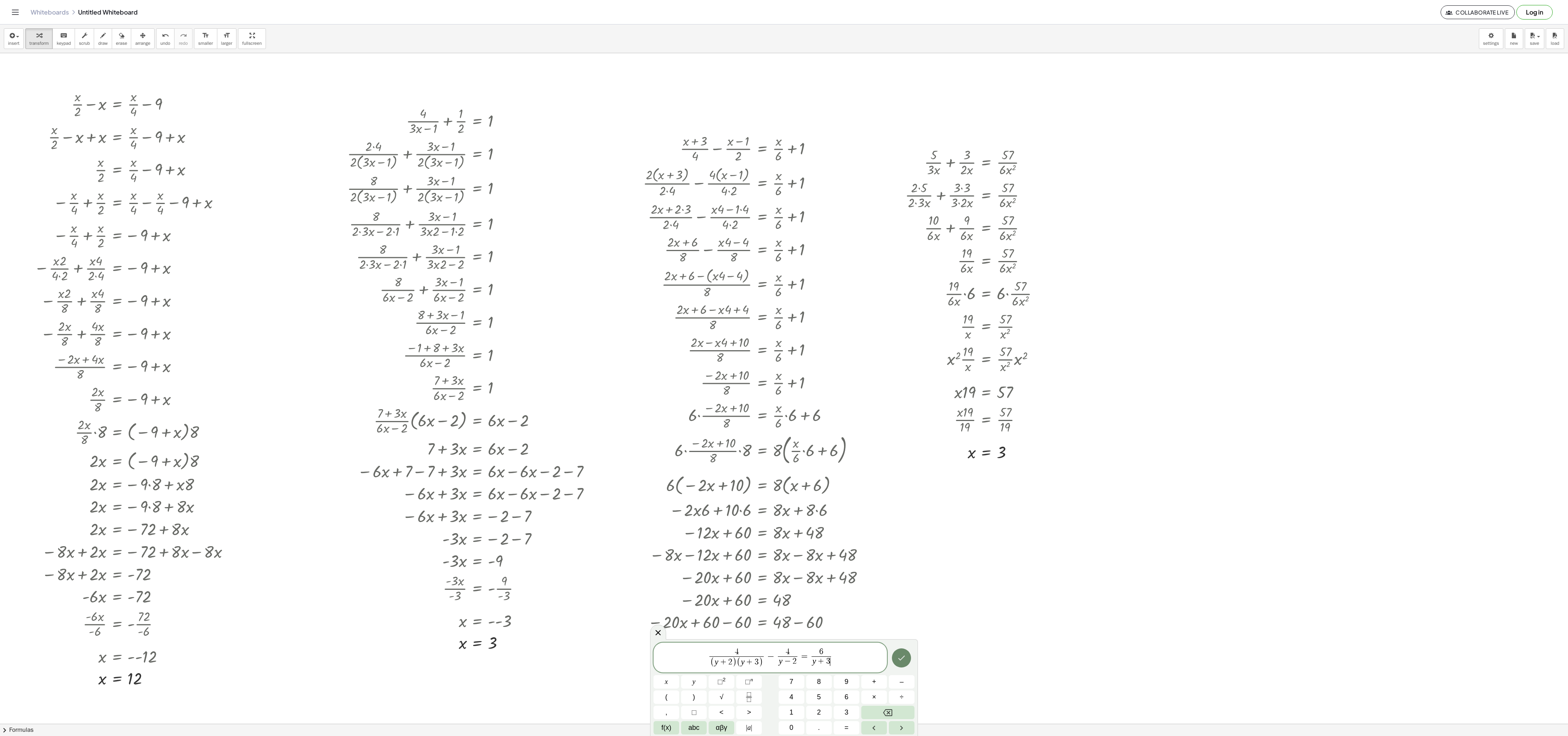 click at bounding box center (901, 658) 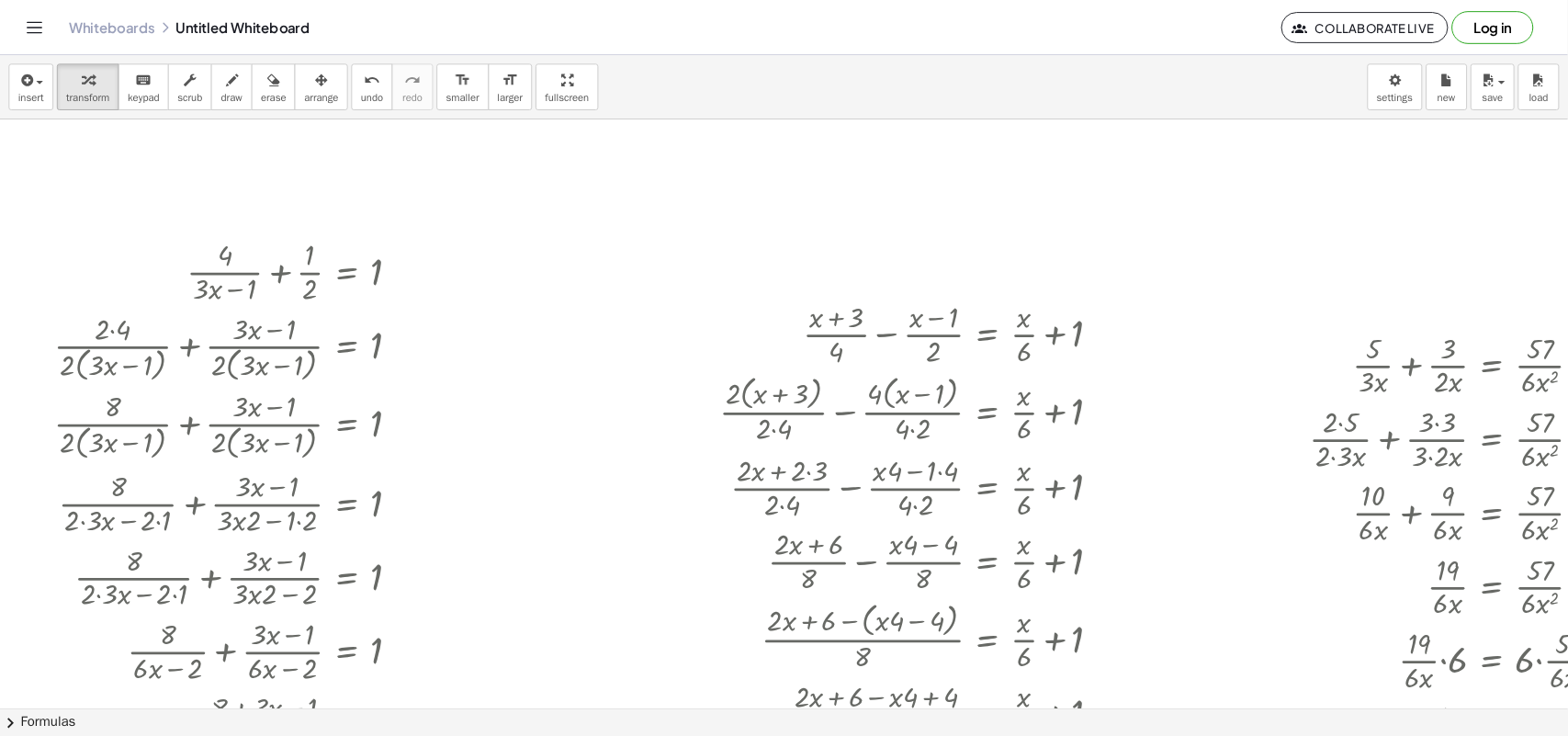 scroll, scrollTop: 0, scrollLeft: 1467, axis: horizontal 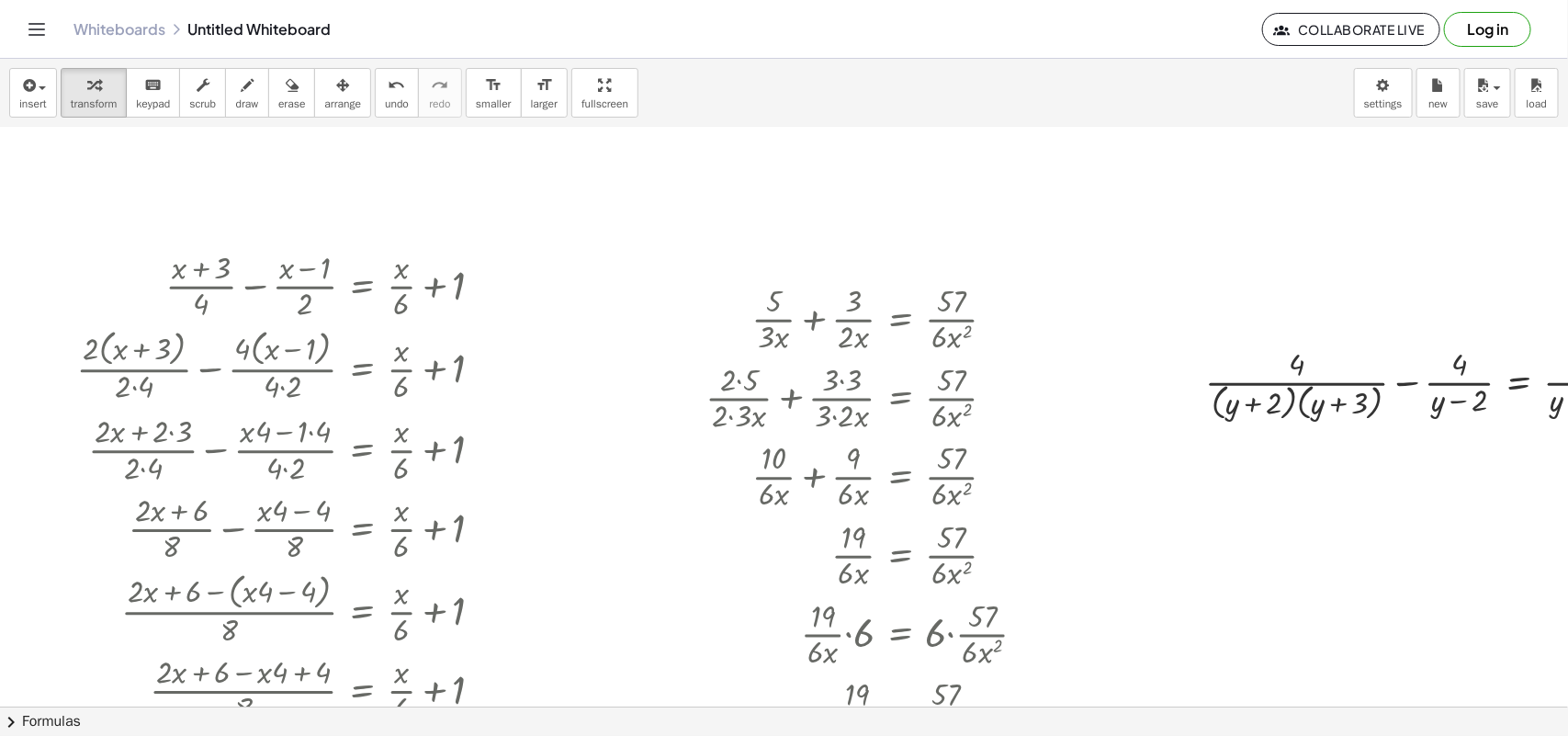 drag, startPoint x: 1043, startPoint y: 685, endPoint x: 1288, endPoint y: 671, distance: 245.39967 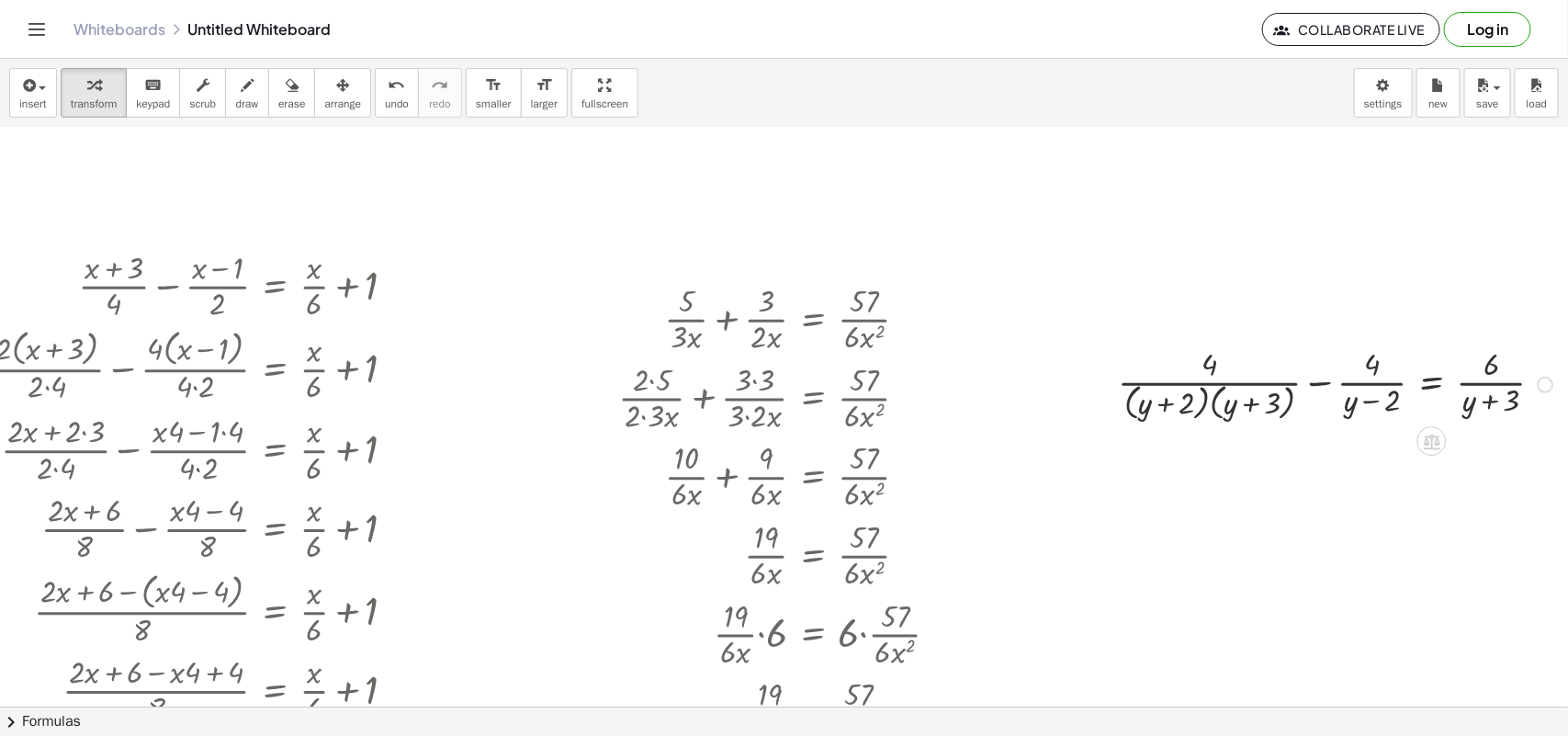 click at bounding box center (1338, 383) 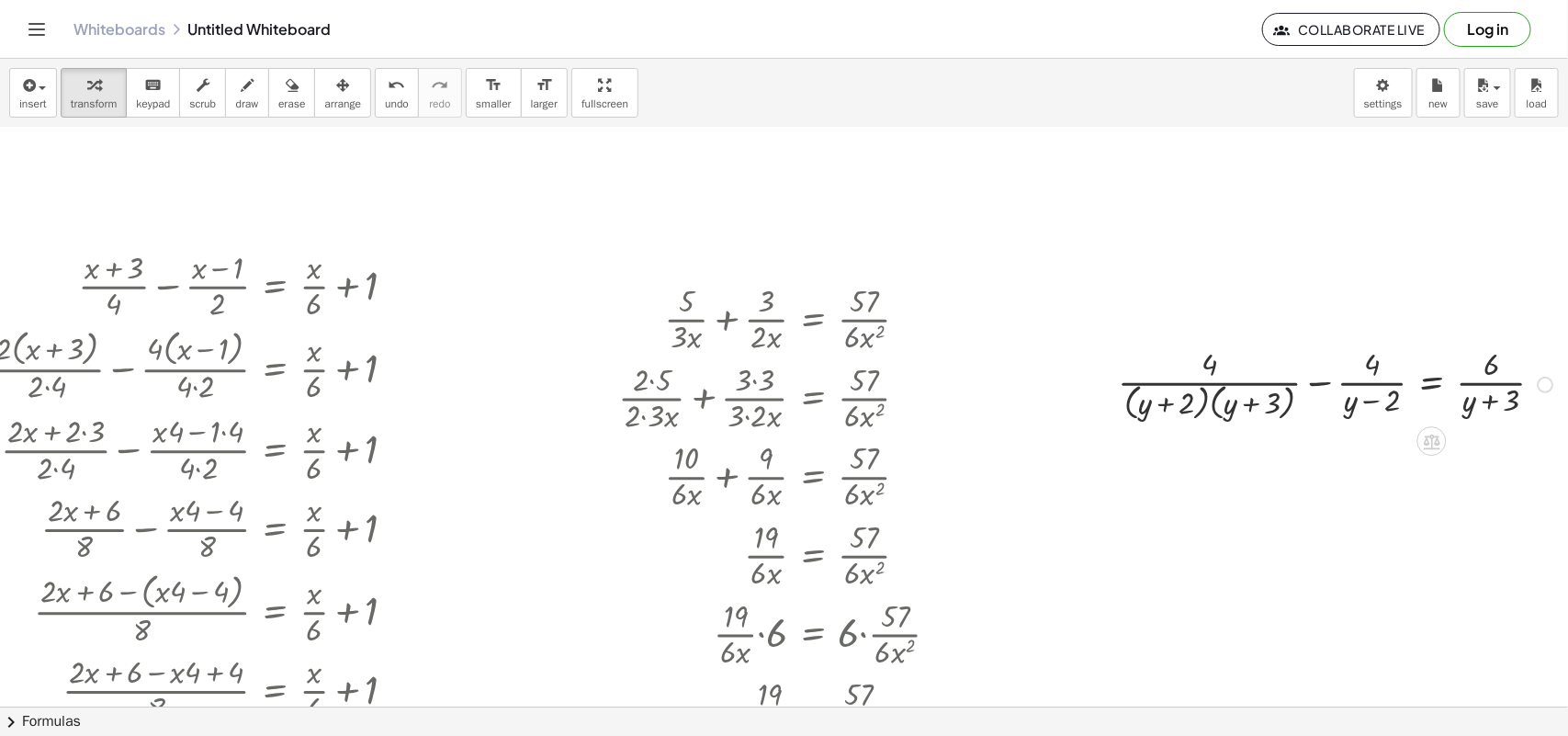 click at bounding box center [1338, 383] 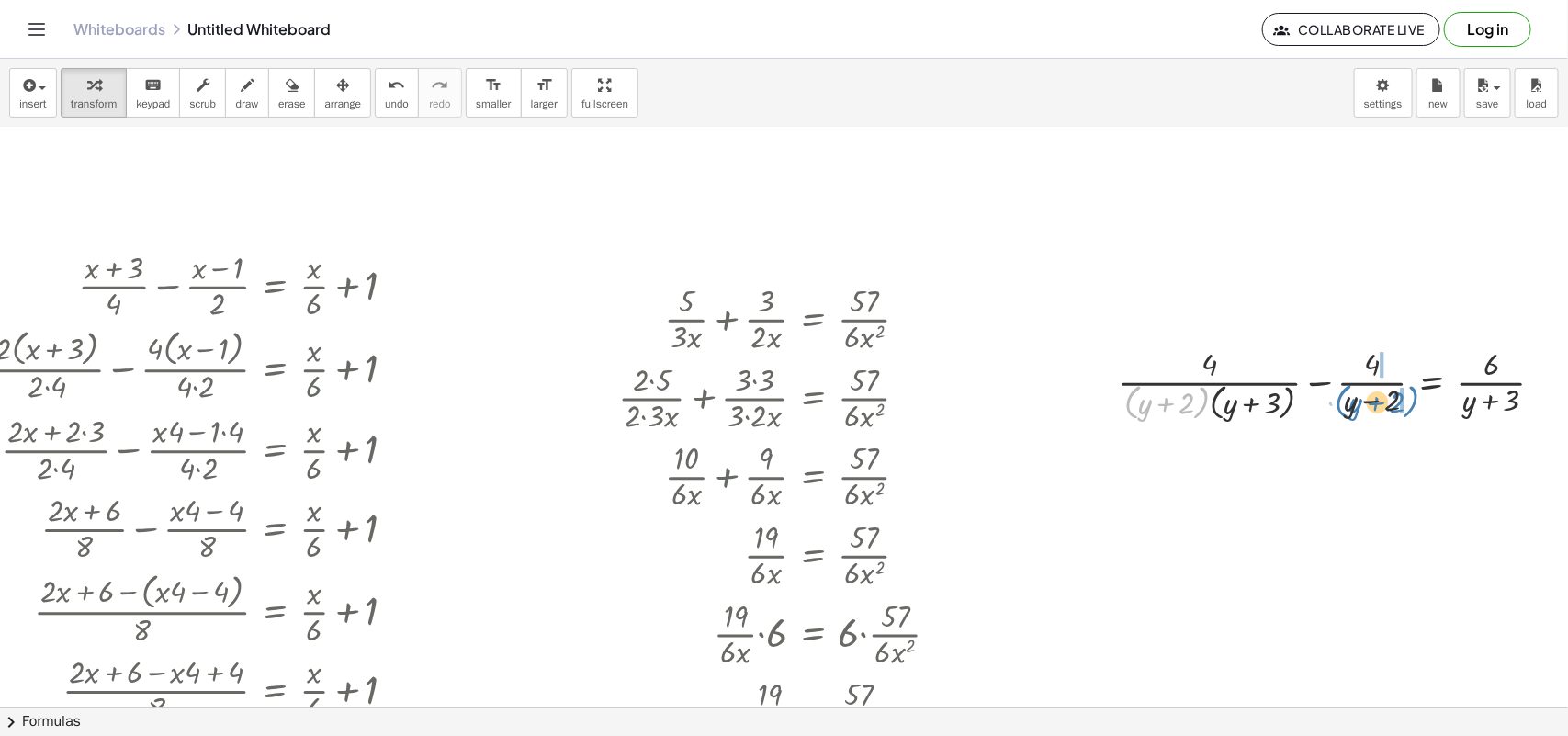 drag, startPoint x: 1110, startPoint y: 397, endPoint x: 1314, endPoint y: 397, distance: 204 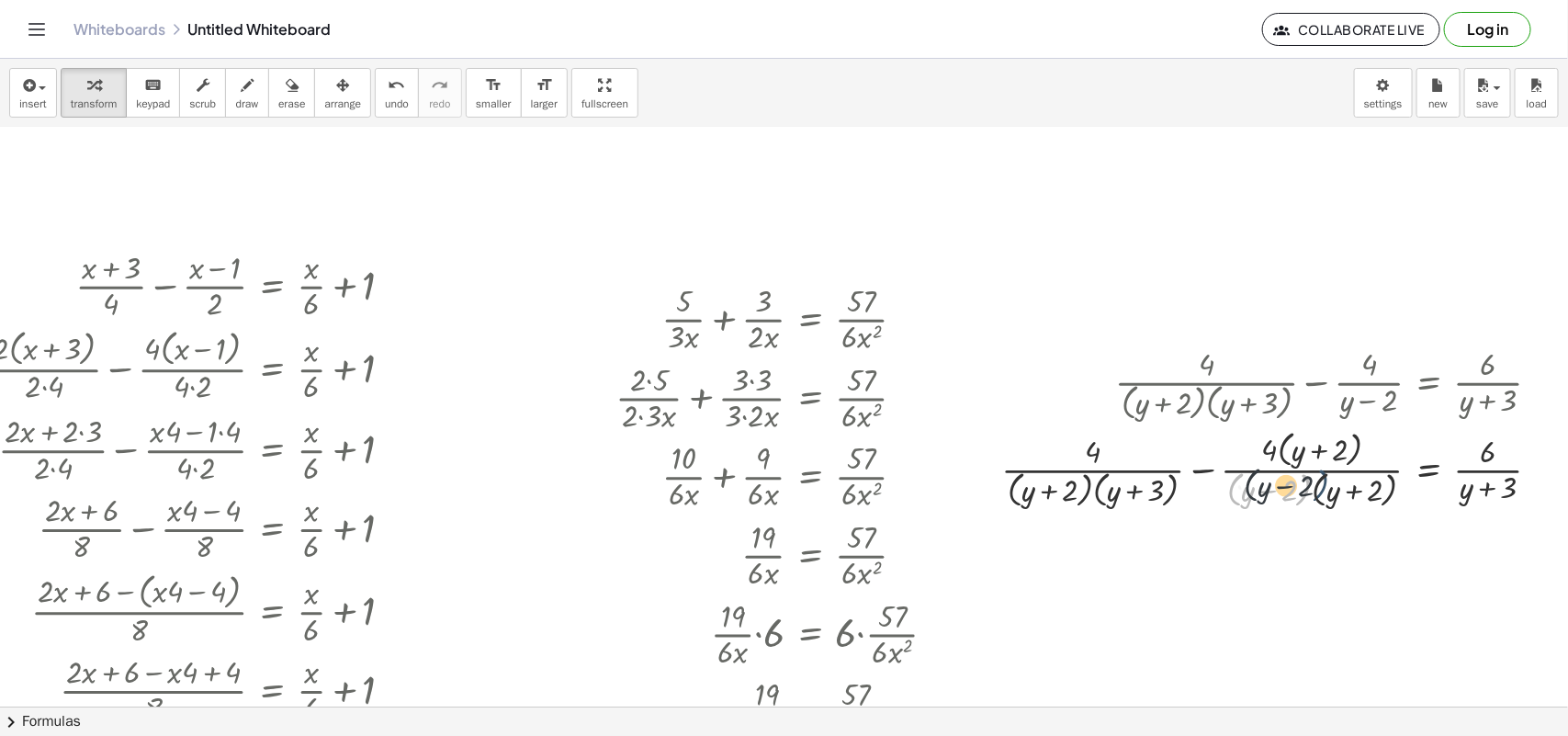 drag, startPoint x: 1288, startPoint y: 488, endPoint x: 1306, endPoint y: 483, distance: 18.681542 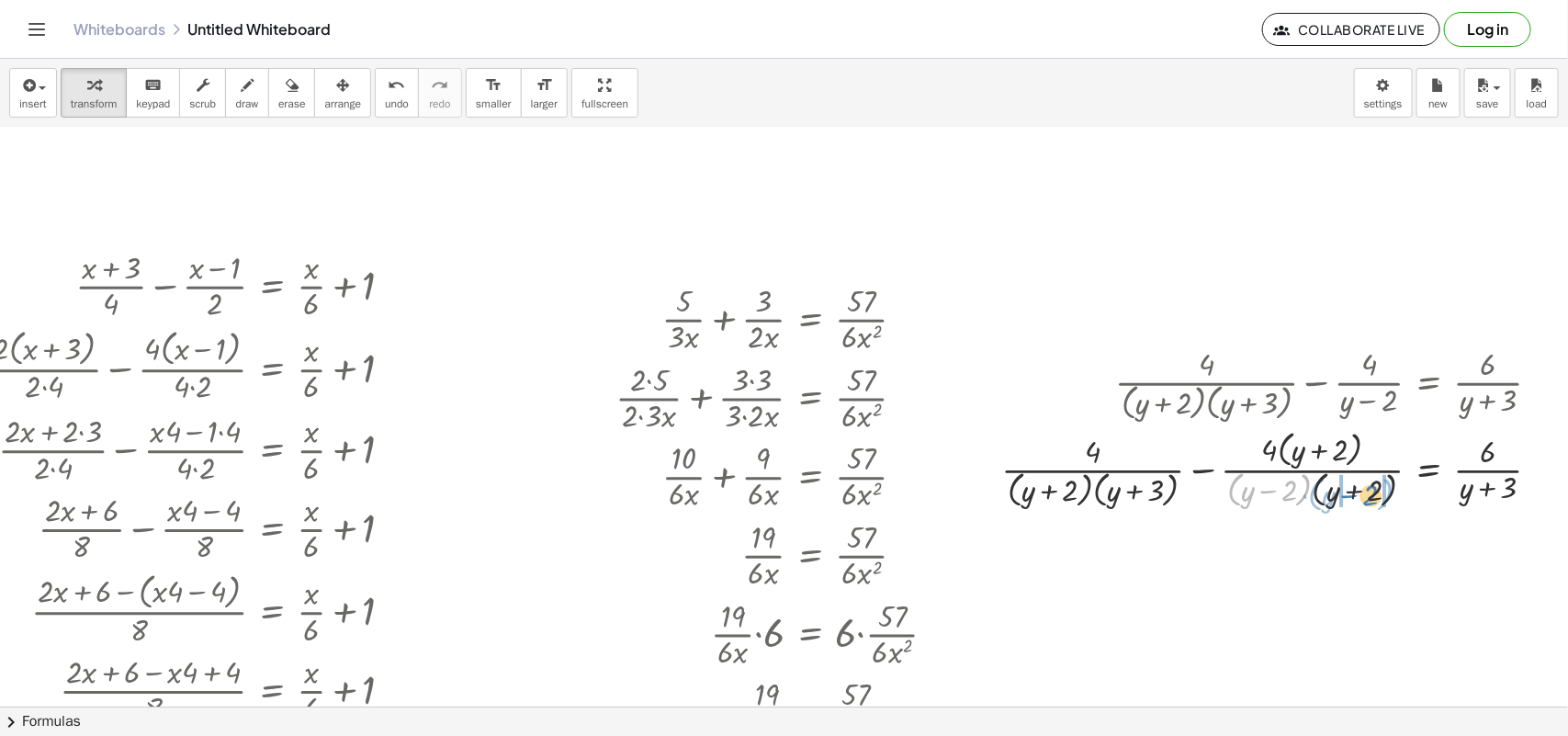 drag, startPoint x: 1269, startPoint y: 485, endPoint x: 1346, endPoint y: 488, distance: 77.0584 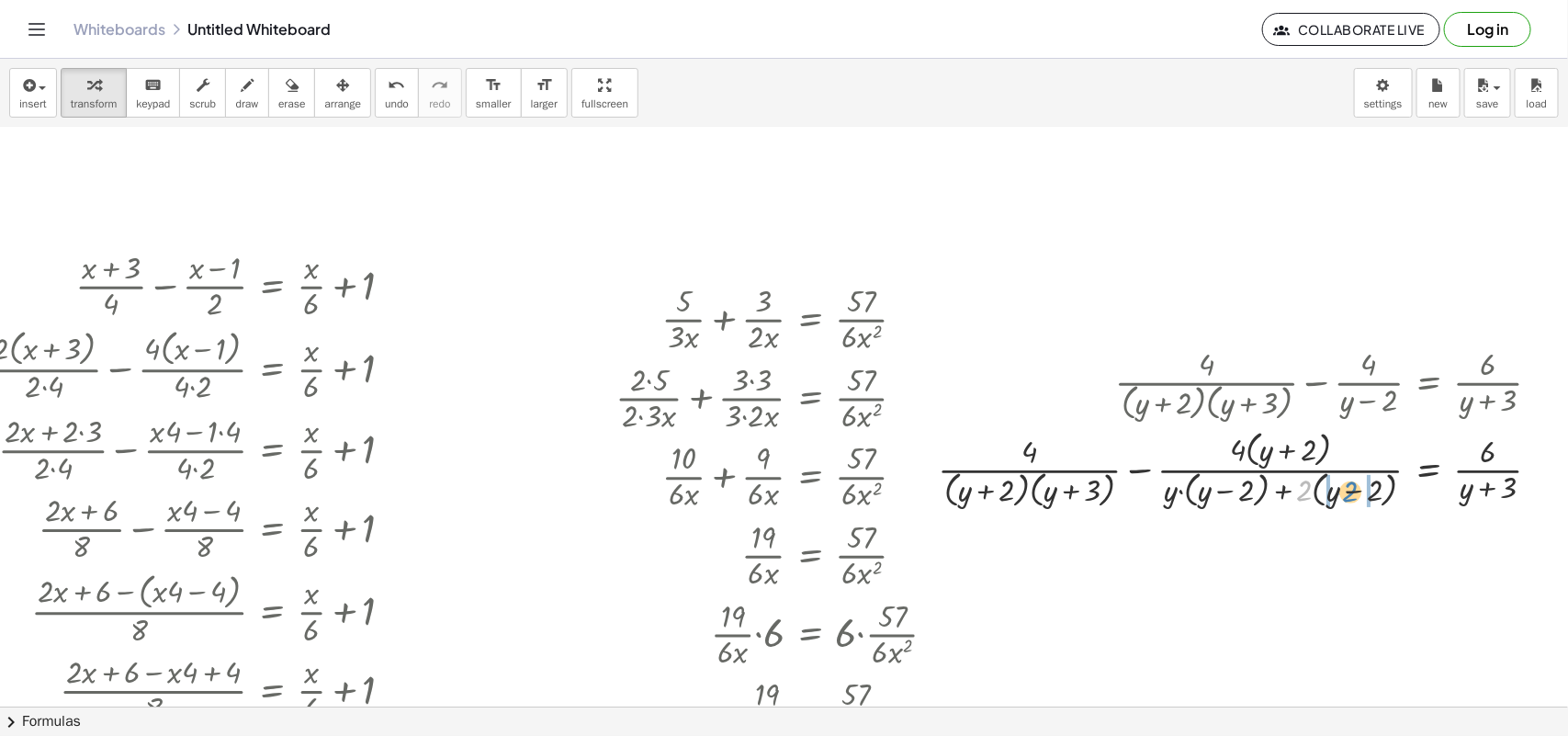 drag, startPoint x: 1293, startPoint y: 499, endPoint x: 1164, endPoint y: 513, distance: 129.75747 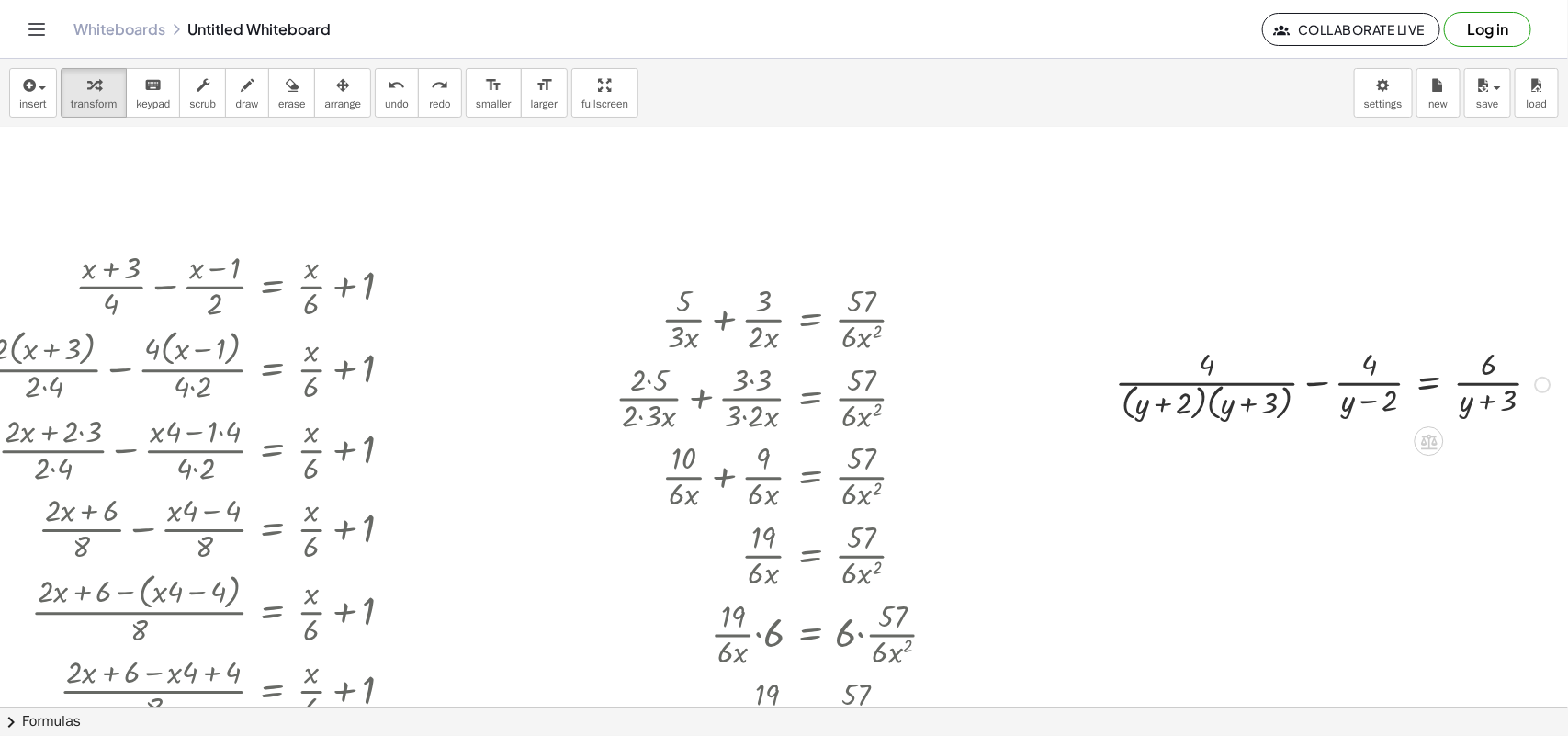 click at bounding box center (1336, 383) 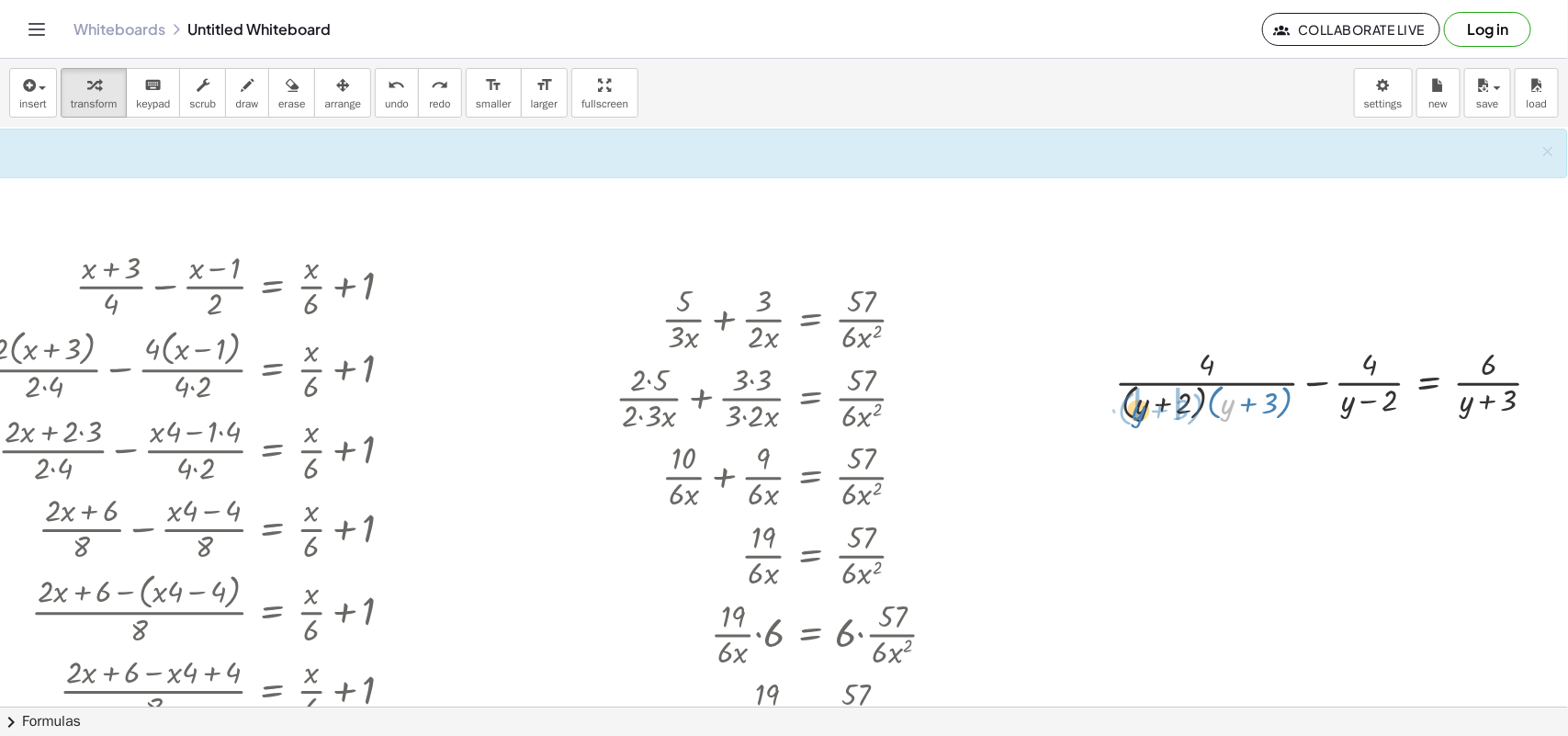 drag, startPoint x: 1208, startPoint y: 419, endPoint x: 1119, endPoint y: 425, distance: 89.20202 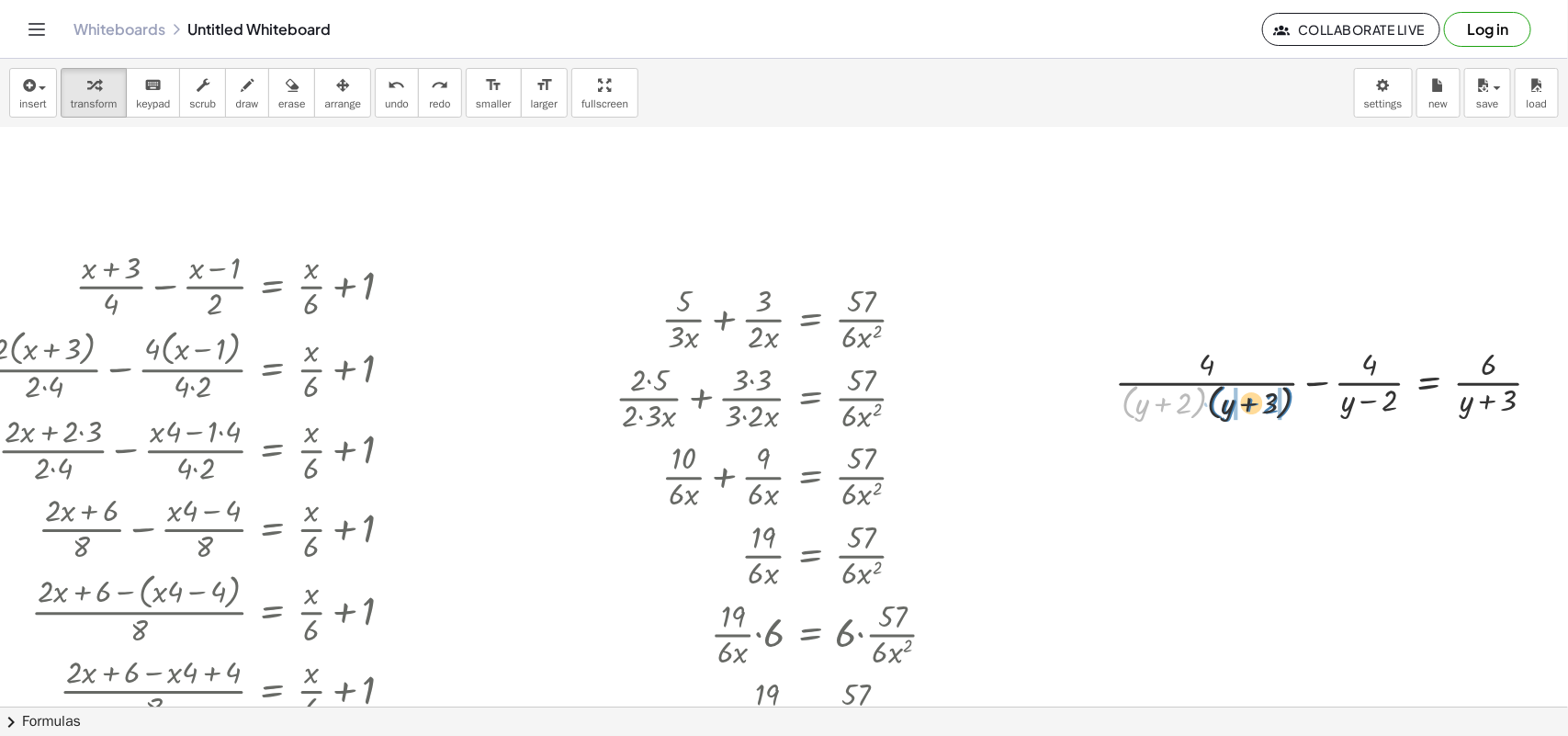 drag, startPoint x: 1116, startPoint y: 414, endPoint x: 1203, endPoint y: 414, distance: 87 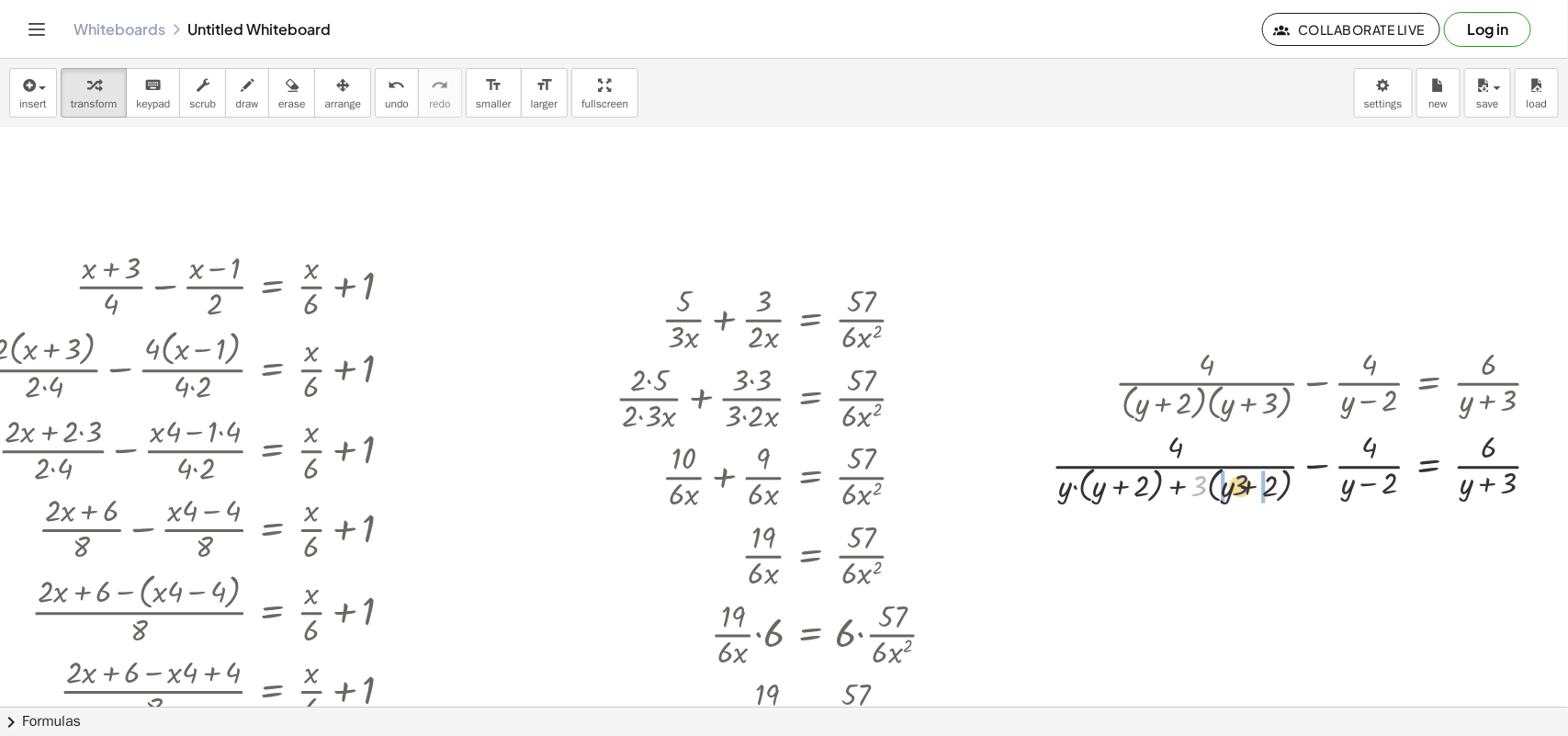 drag, startPoint x: 1188, startPoint y: 487, endPoint x: 1229, endPoint y: 483, distance: 41.19466 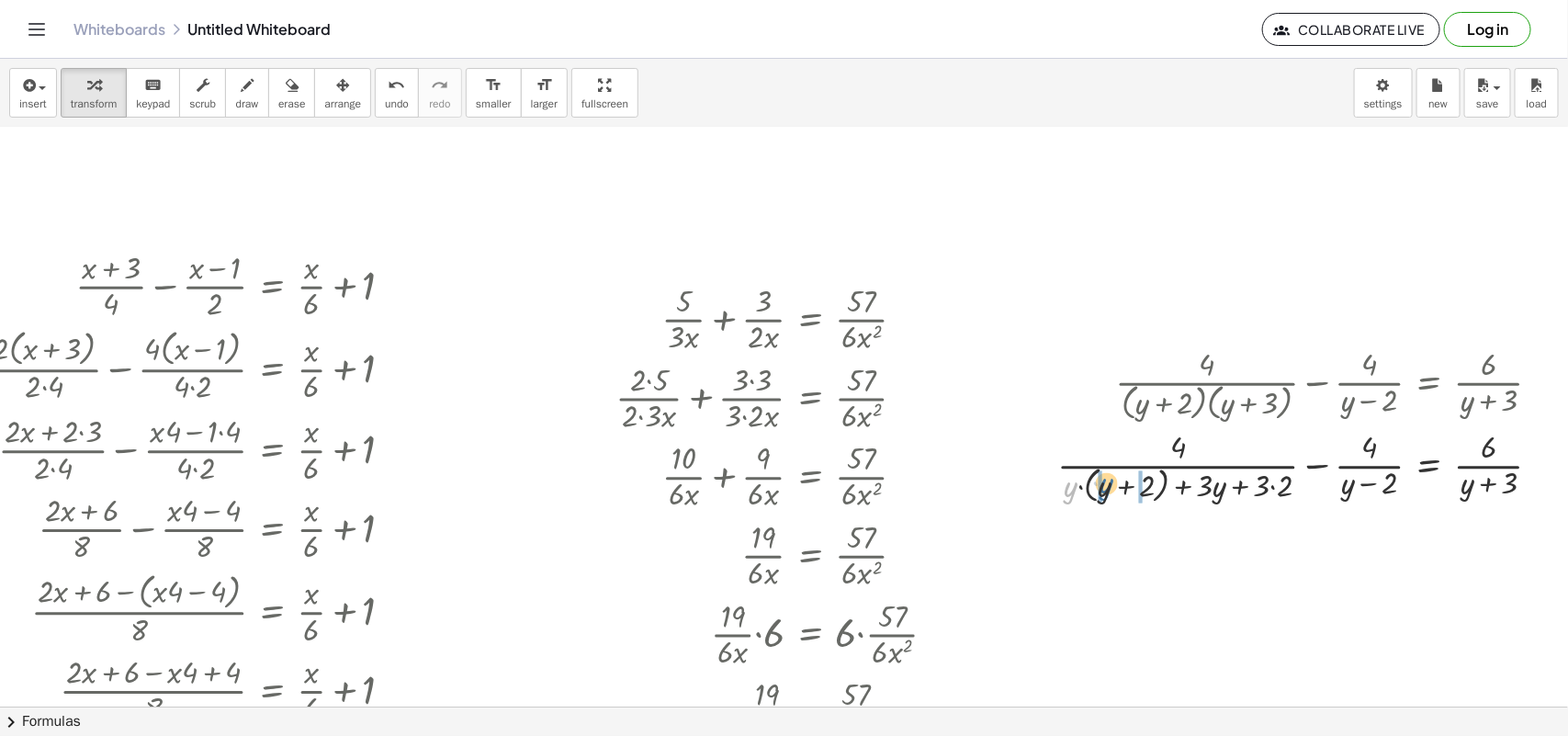 drag, startPoint x: 1063, startPoint y: 502, endPoint x: 1099, endPoint y: 498, distance: 36.22154 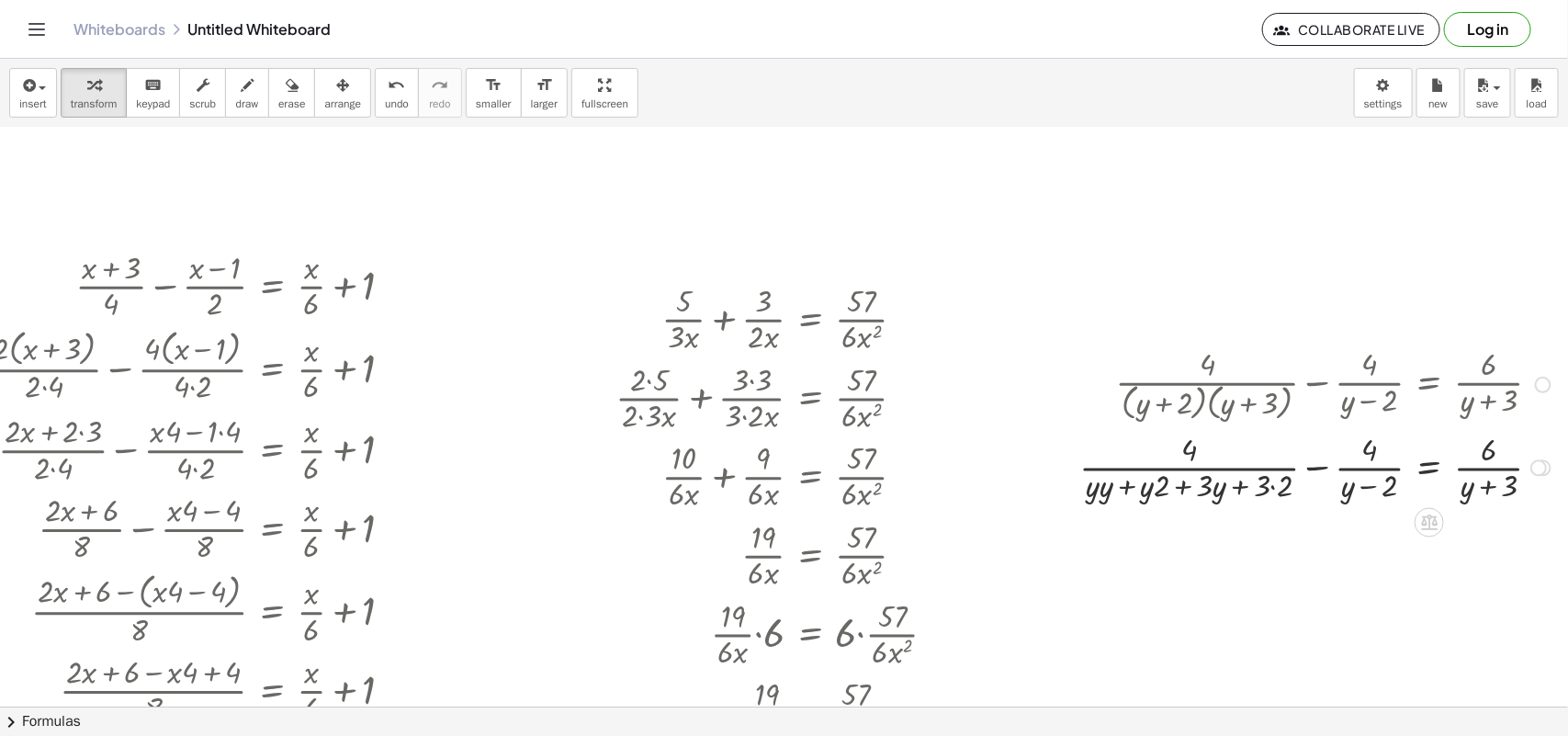 click at bounding box center (1318, 467) 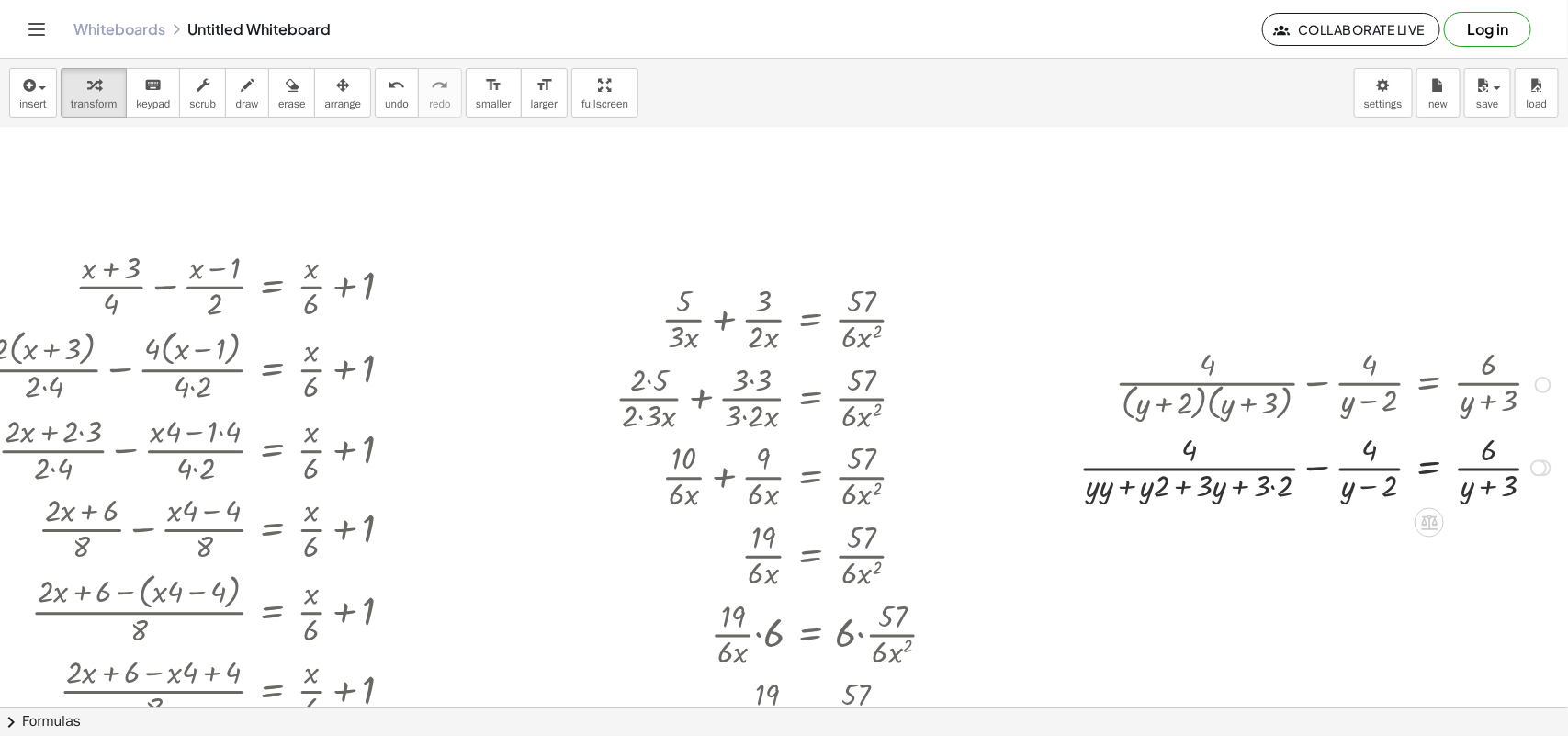 click at bounding box center [1318, 467] 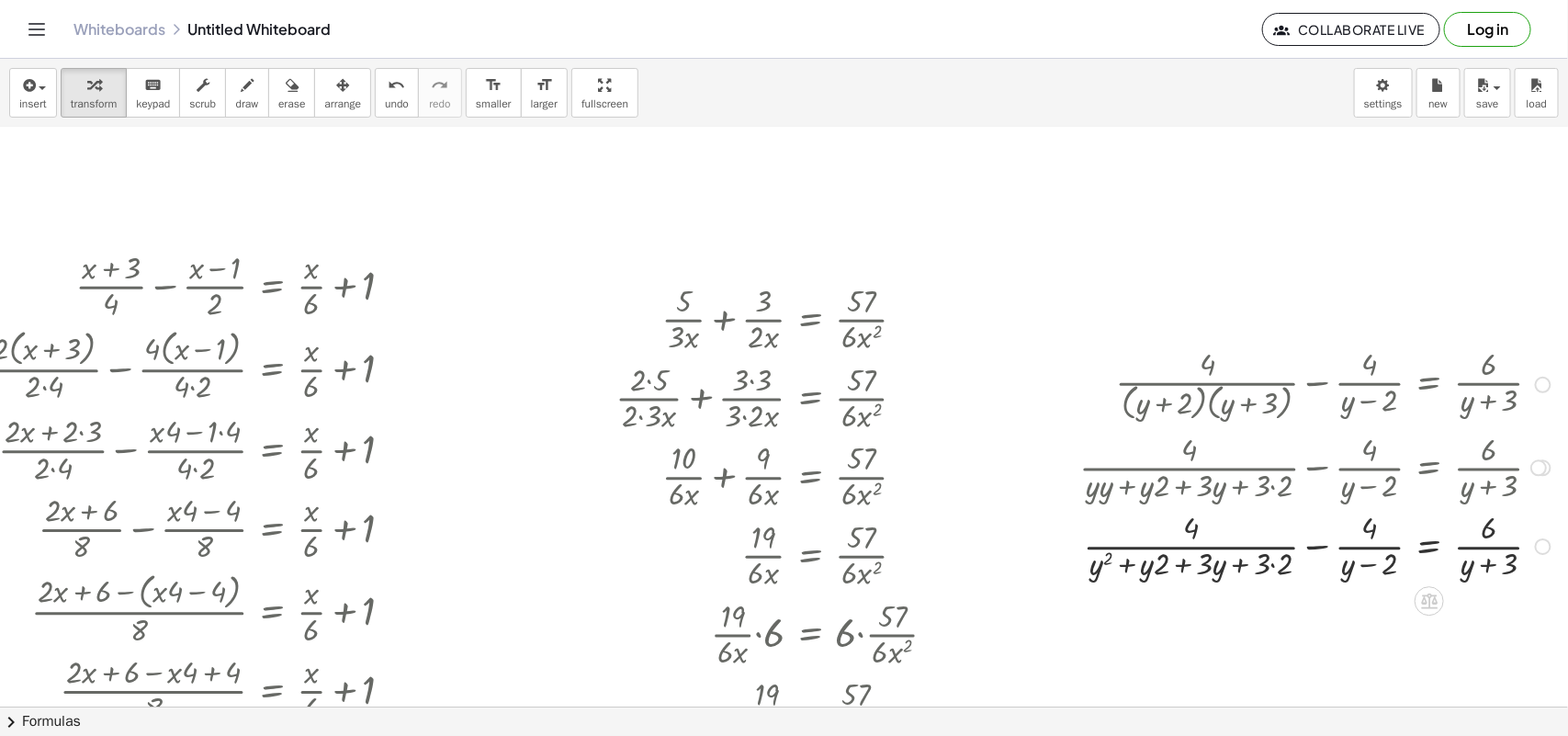 click at bounding box center [1318, 546] 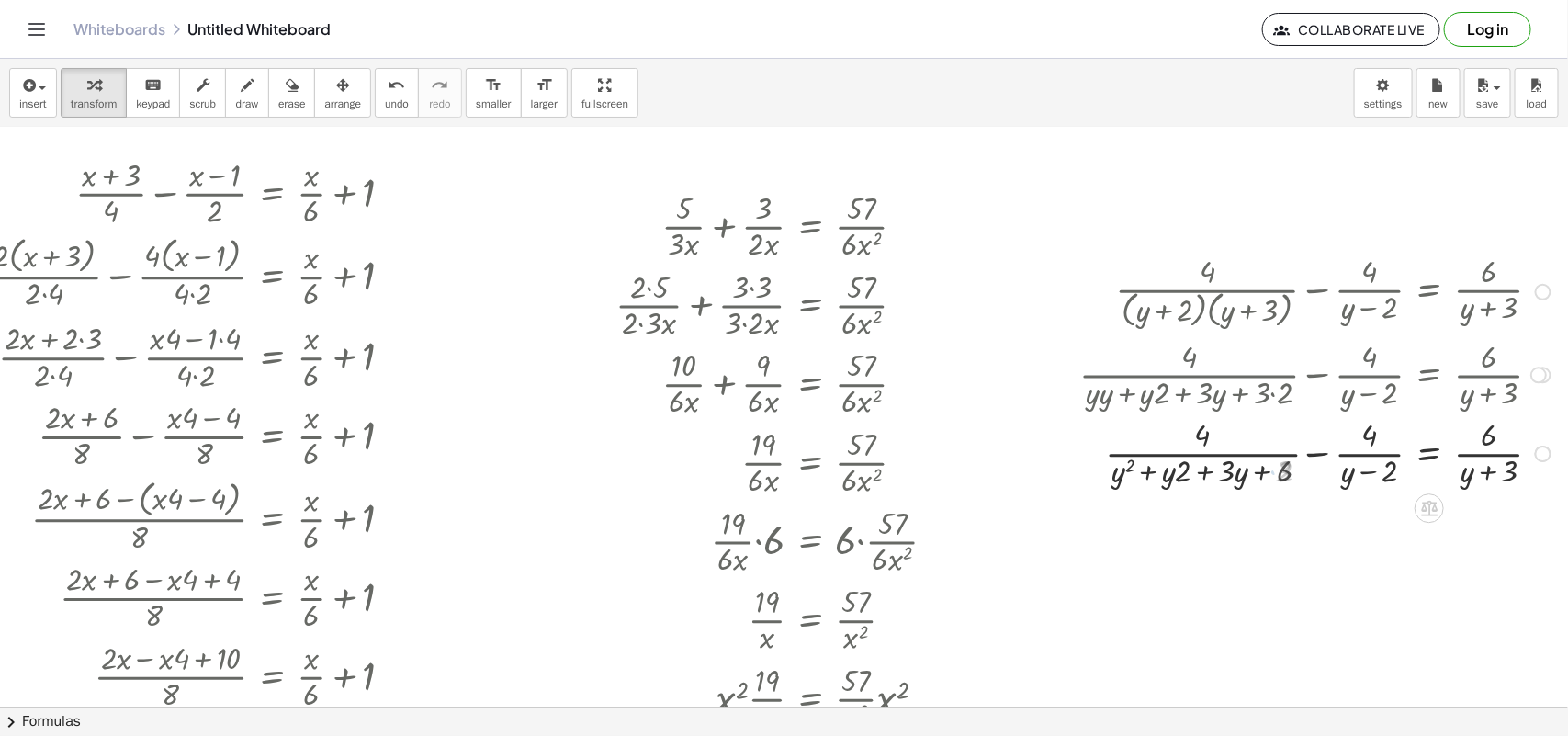 scroll, scrollTop: 186, scrollLeft: 1571, axis: both 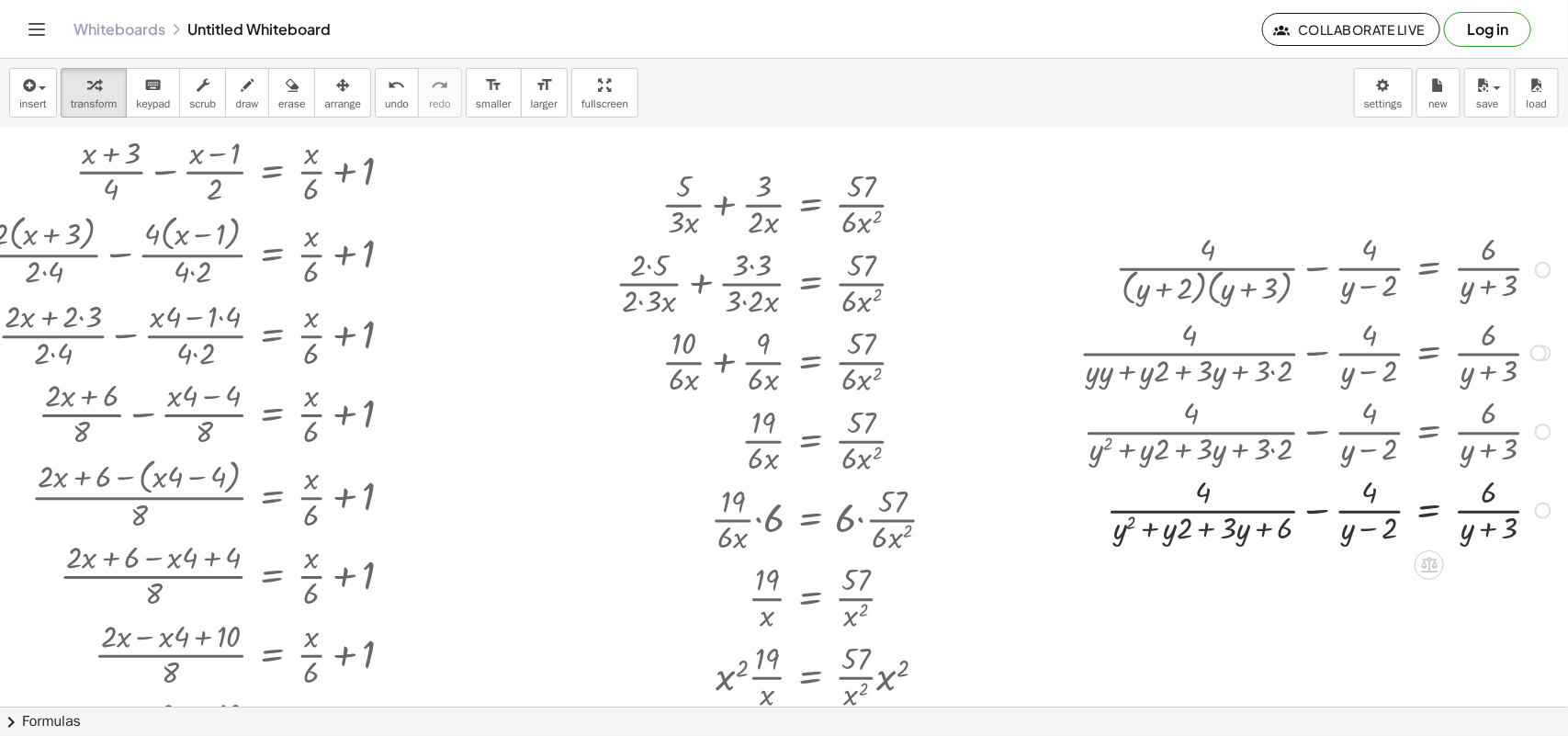 click at bounding box center (1318, 509) 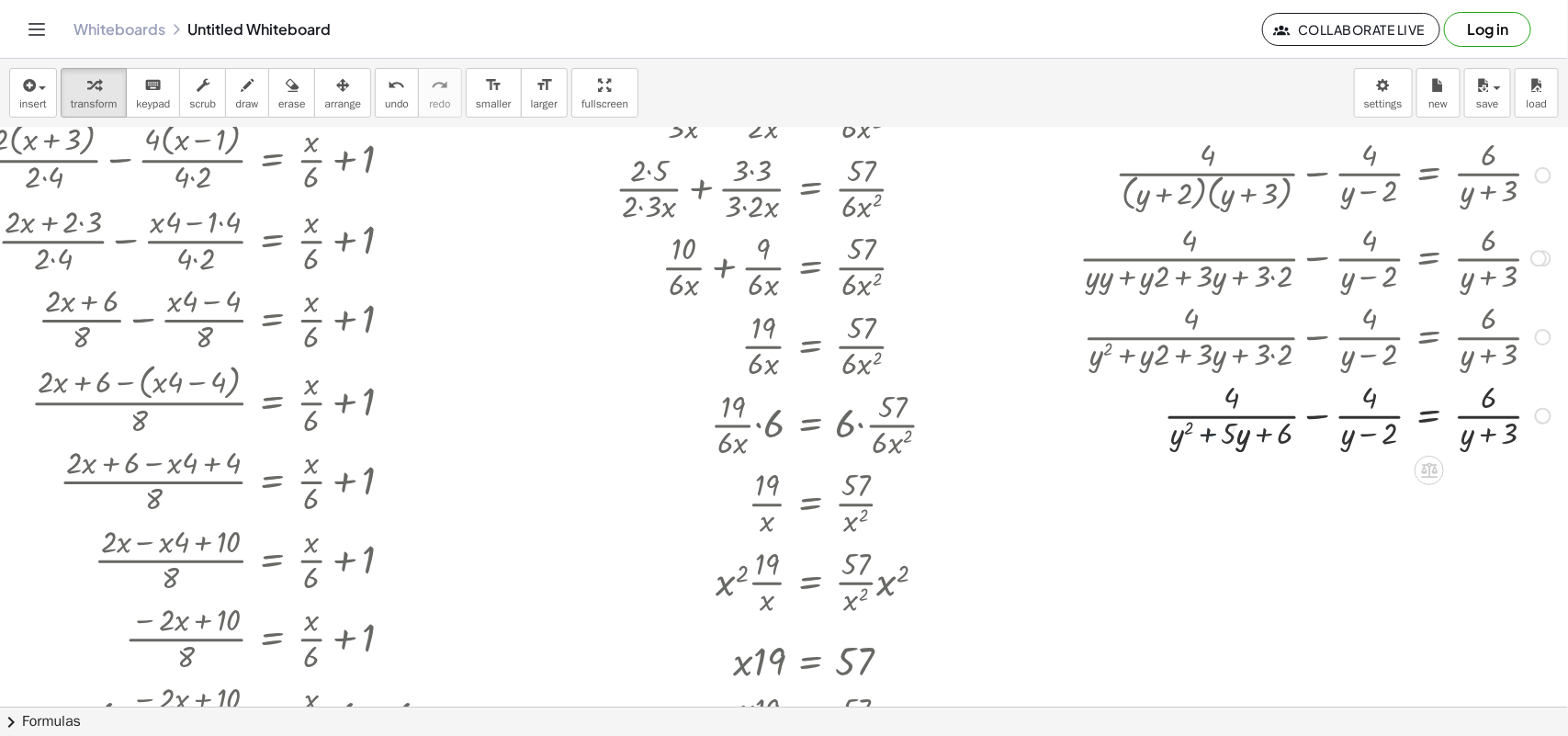 scroll, scrollTop: 300, scrollLeft: 1571, axis: both 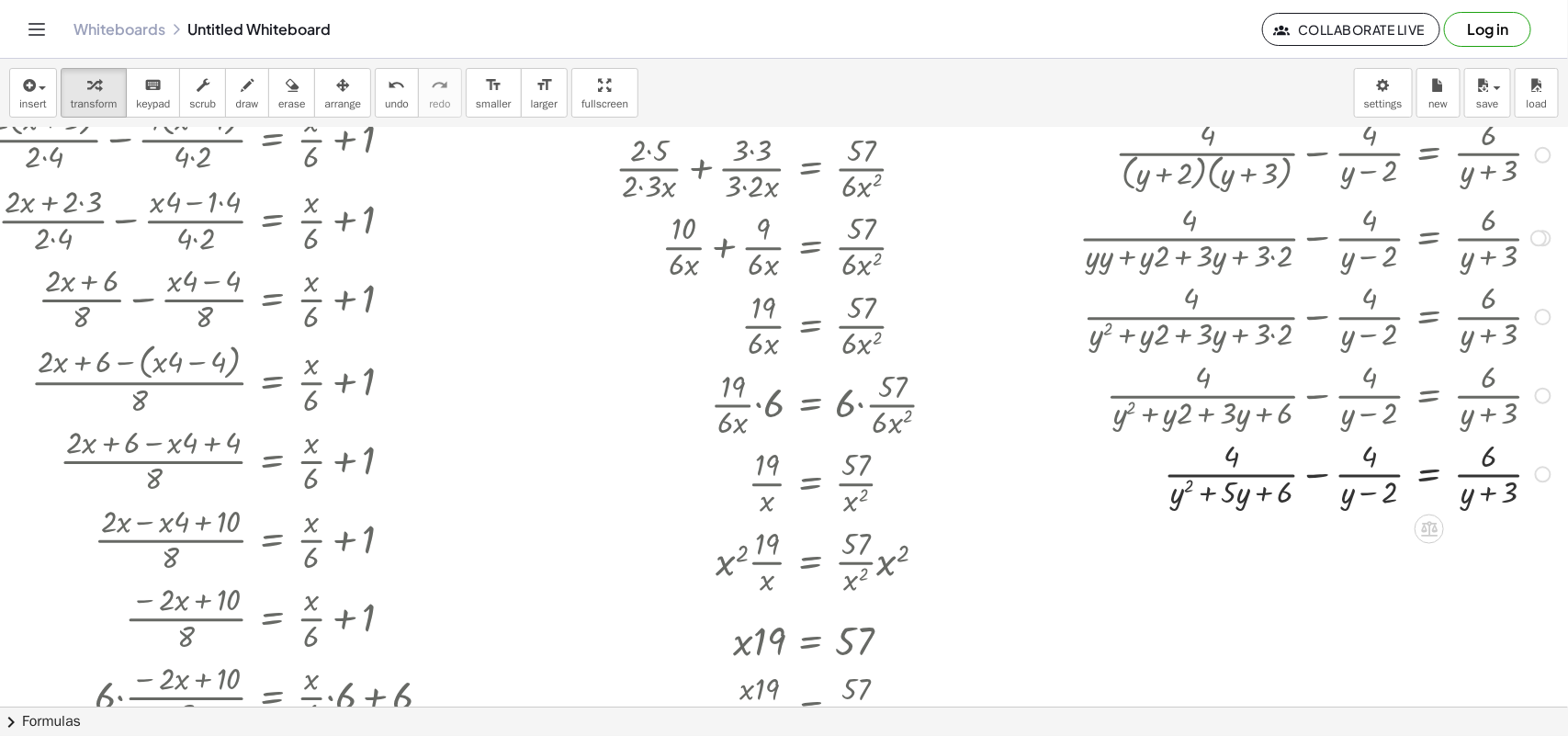click at bounding box center [1318, 473] 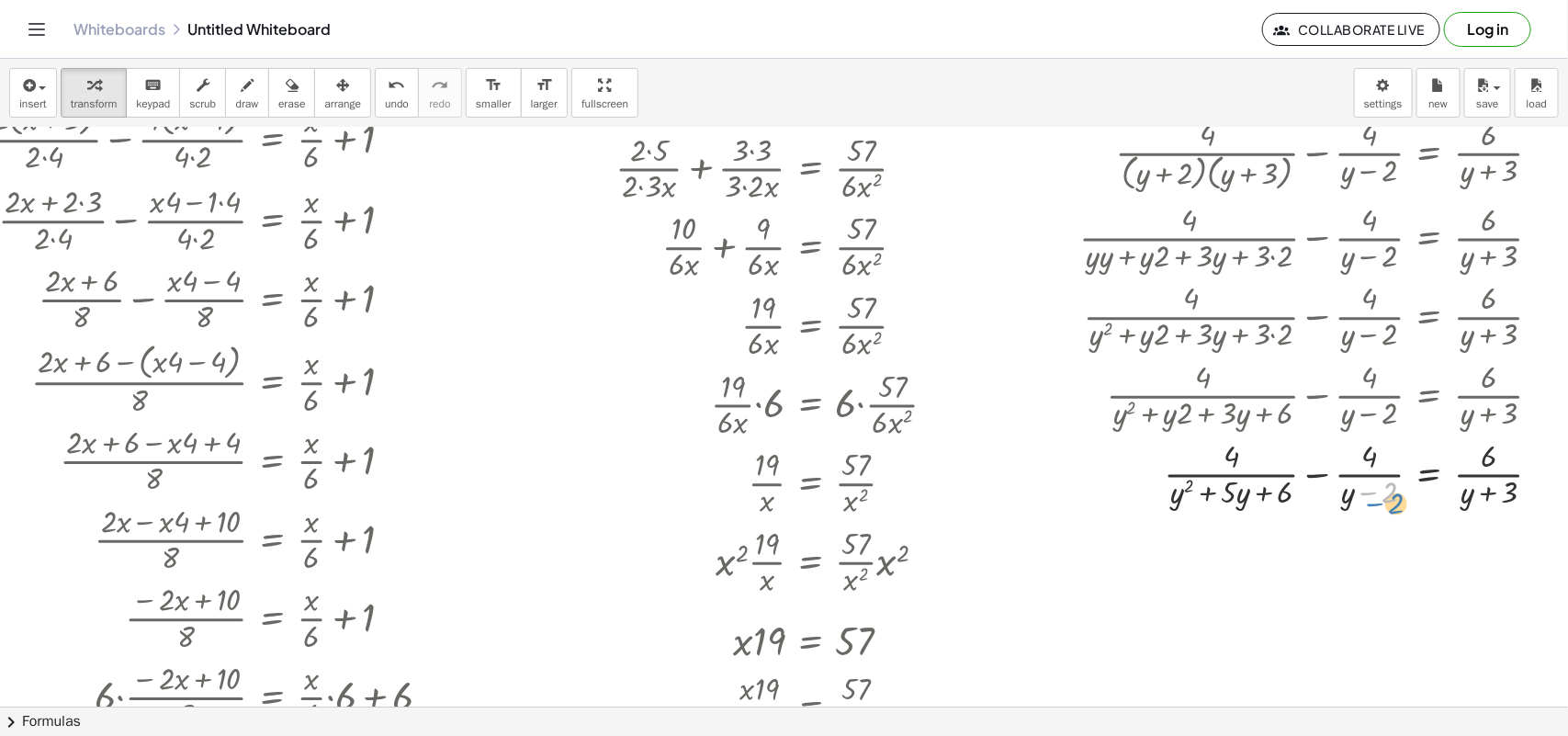 drag, startPoint x: 1351, startPoint y: 496, endPoint x: 1357, endPoint y: 507, distance: 12.529964 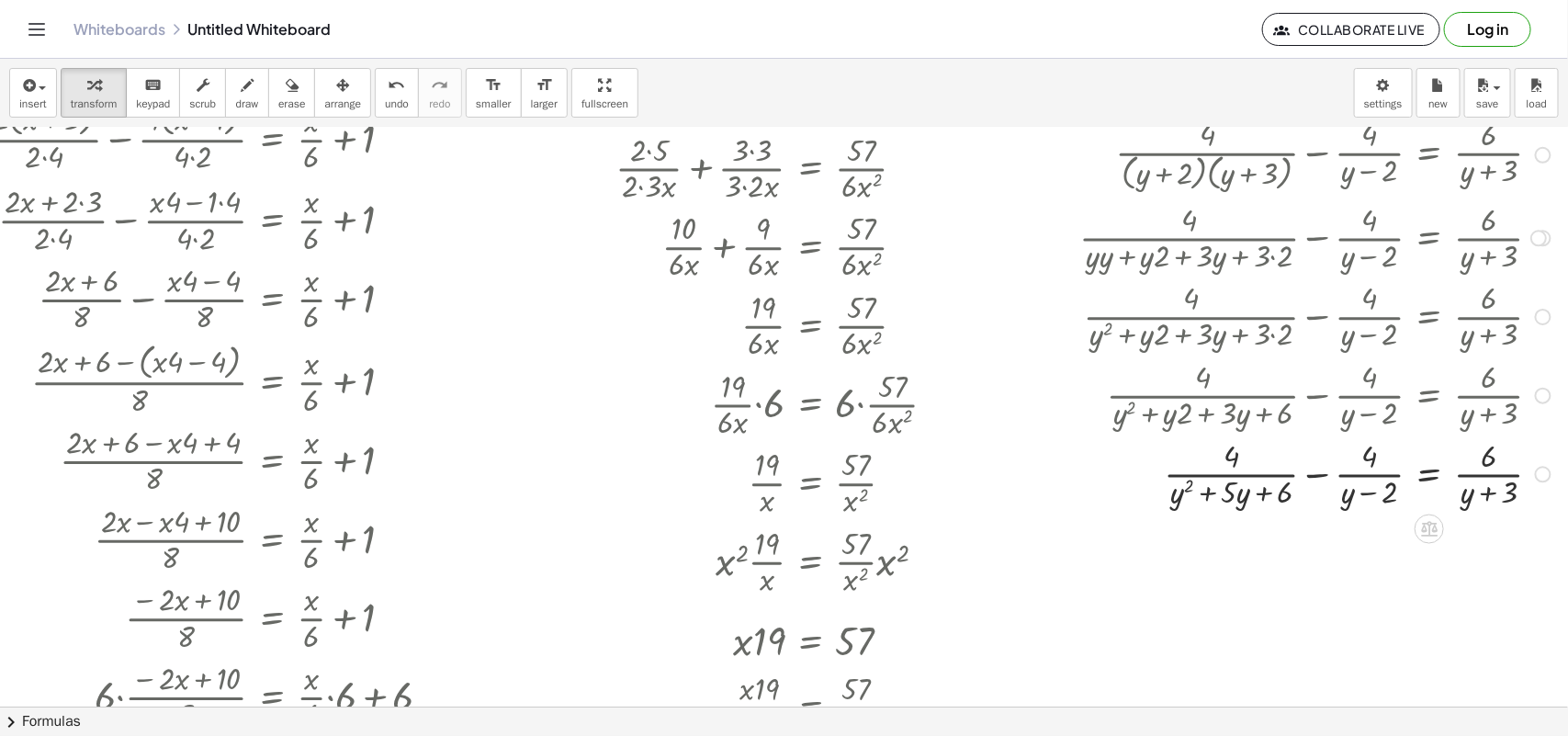 click at bounding box center [1318, 473] 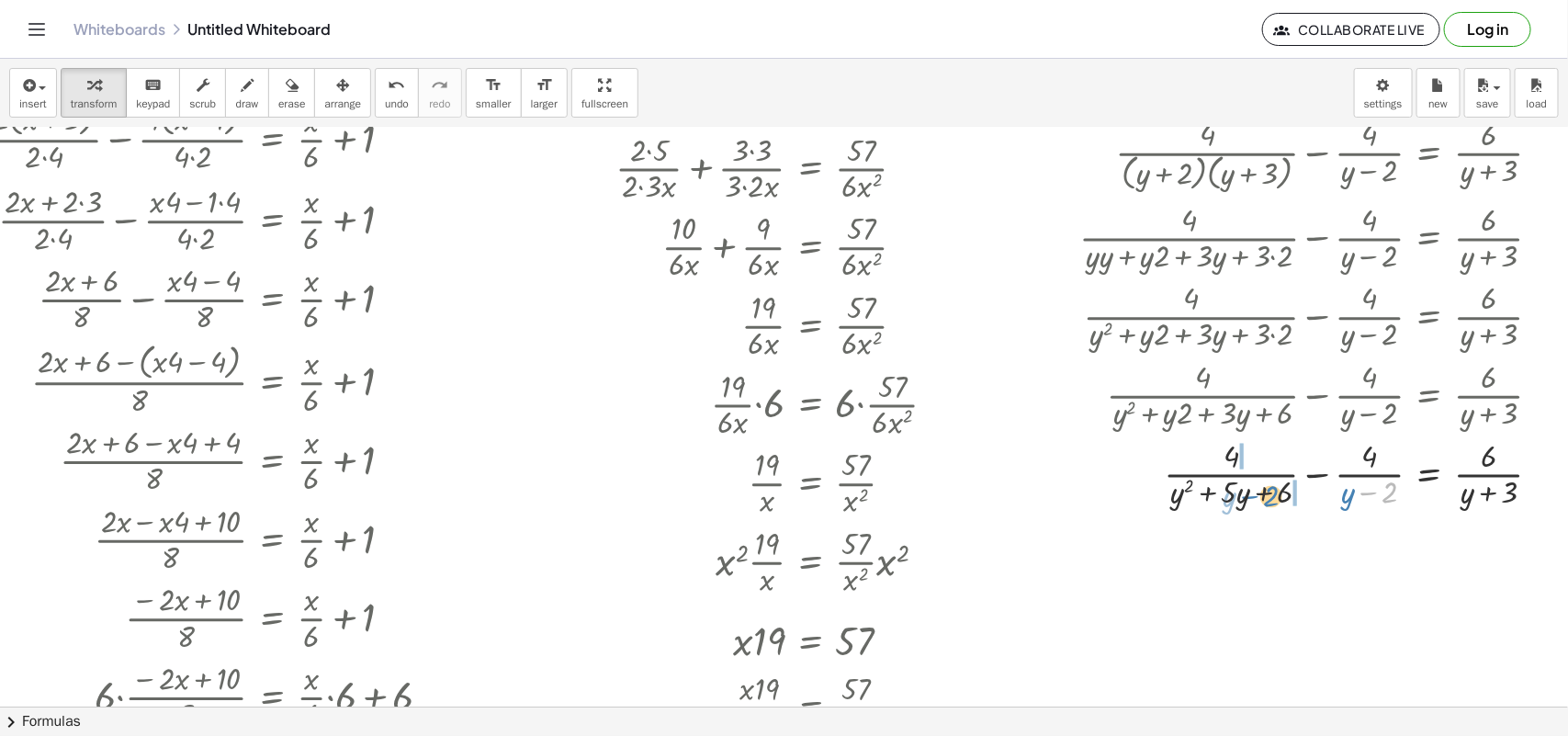 drag, startPoint x: 1357, startPoint y: 493, endPoint x: 1235, endPoint y: 496, distance: 122.0369 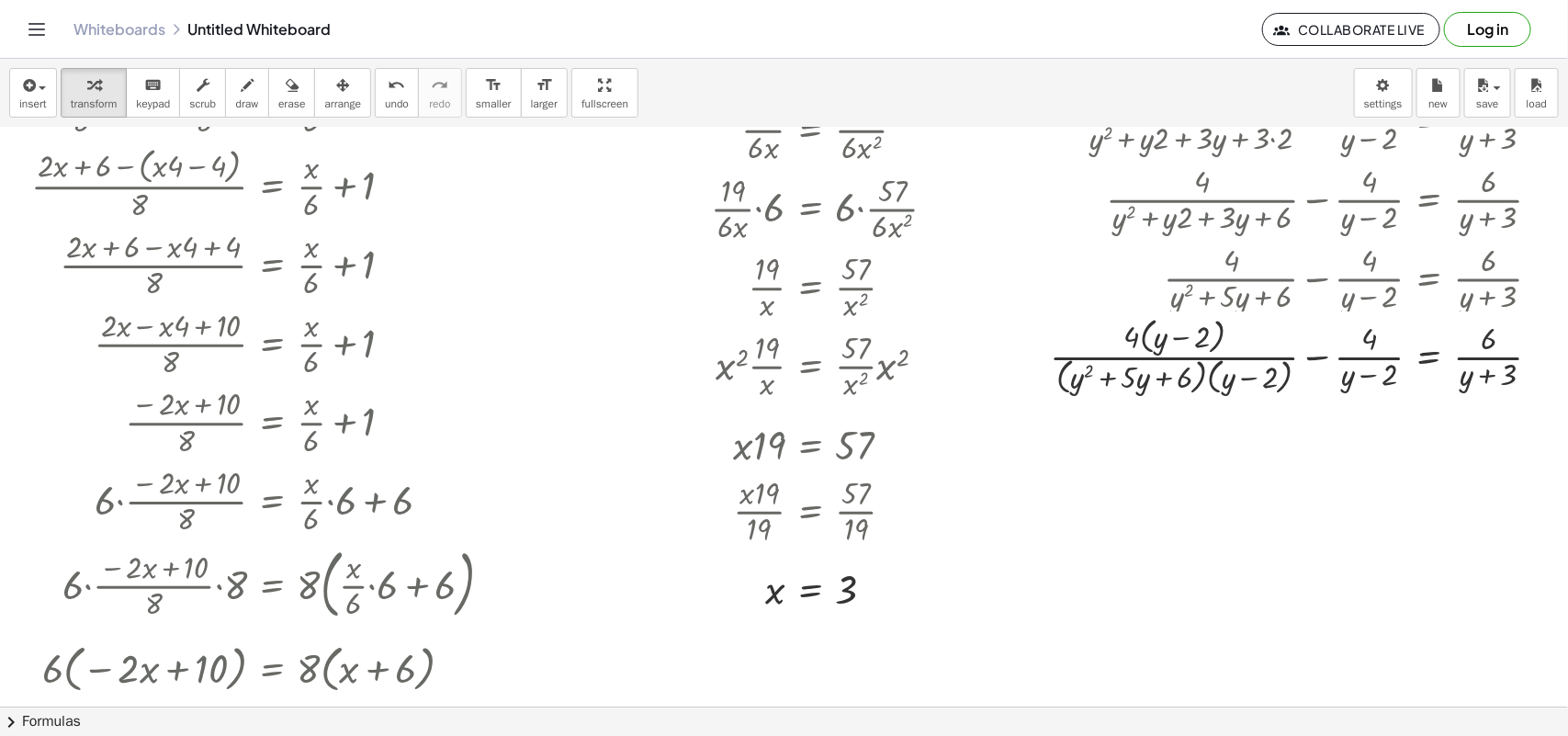 scroll, scrollTop: 530, scrollLeft: 1571, axis: both 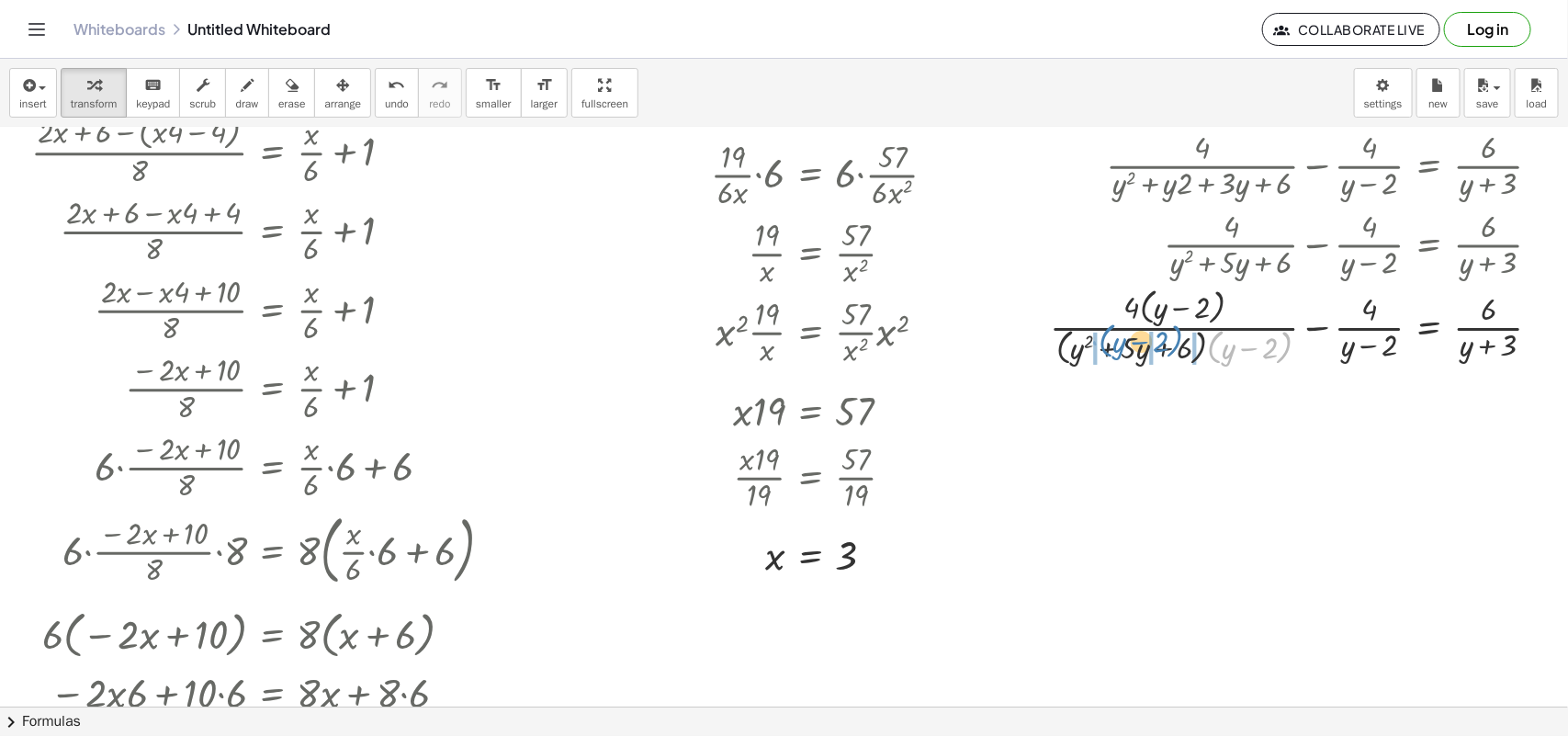 drag, startPoint x: 1208, startPoint y: 354, endPoint x: 1099, endPoint y: 347, distance: 109.2245 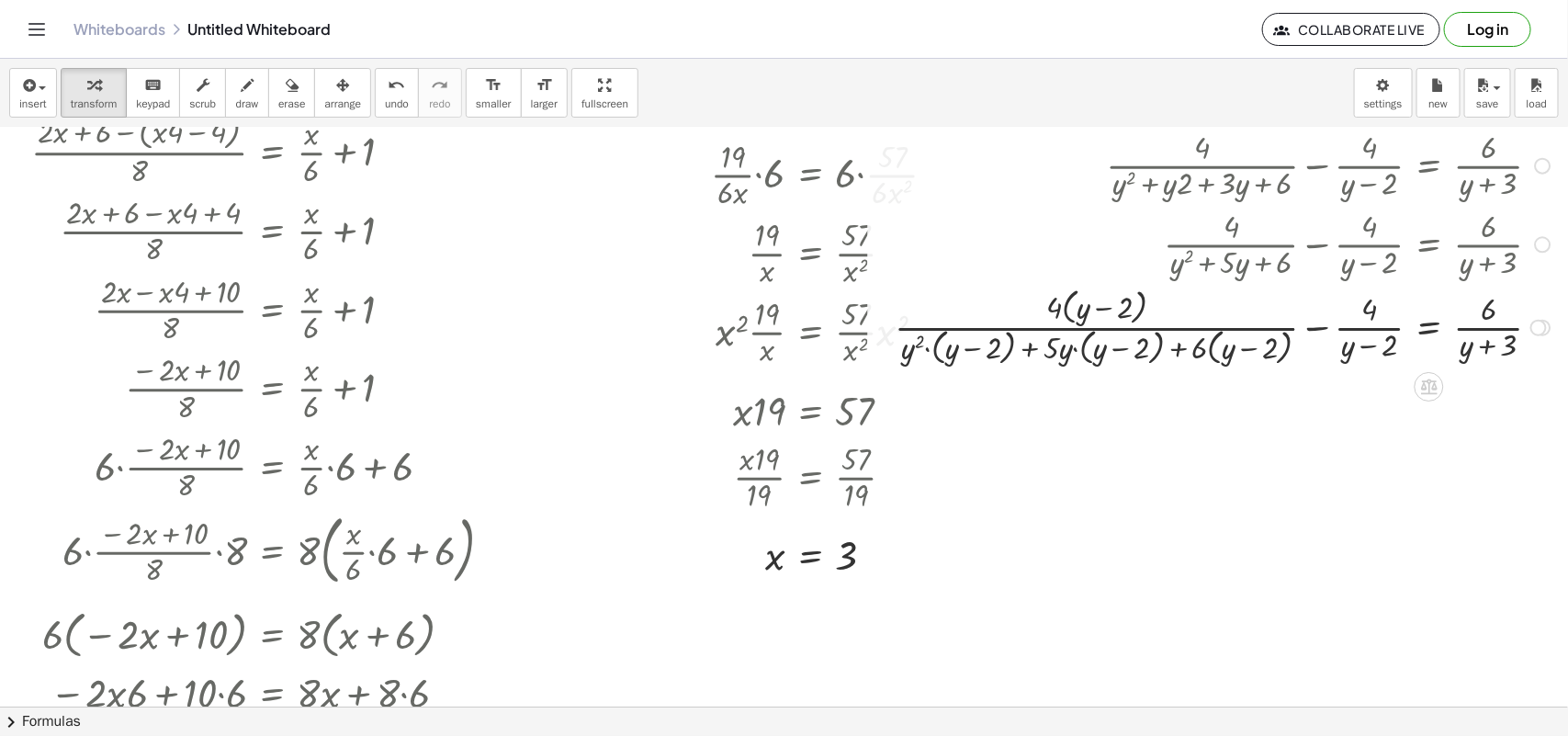 click at bounding box center [1225, 326] 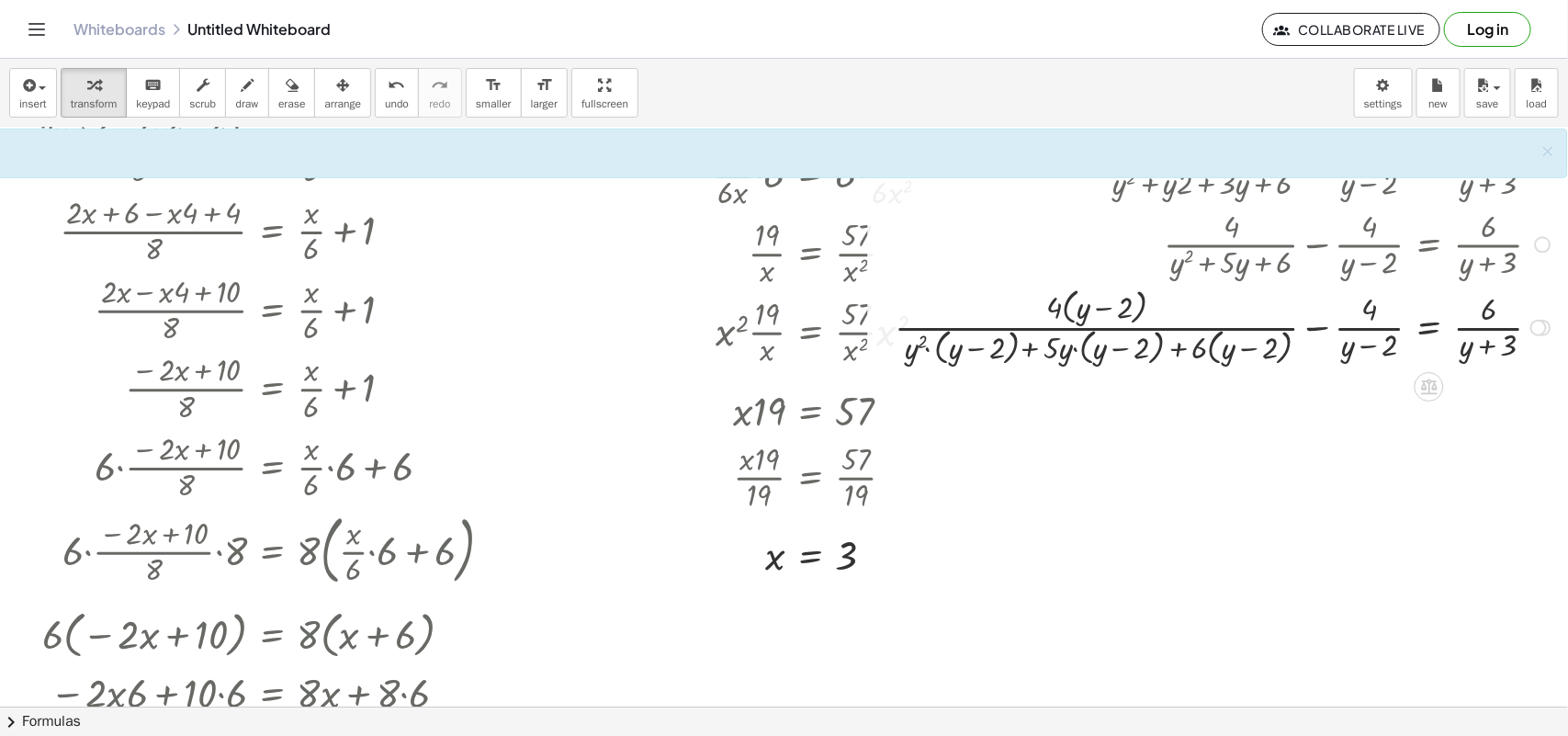 click at bounding box center (1225, 326) 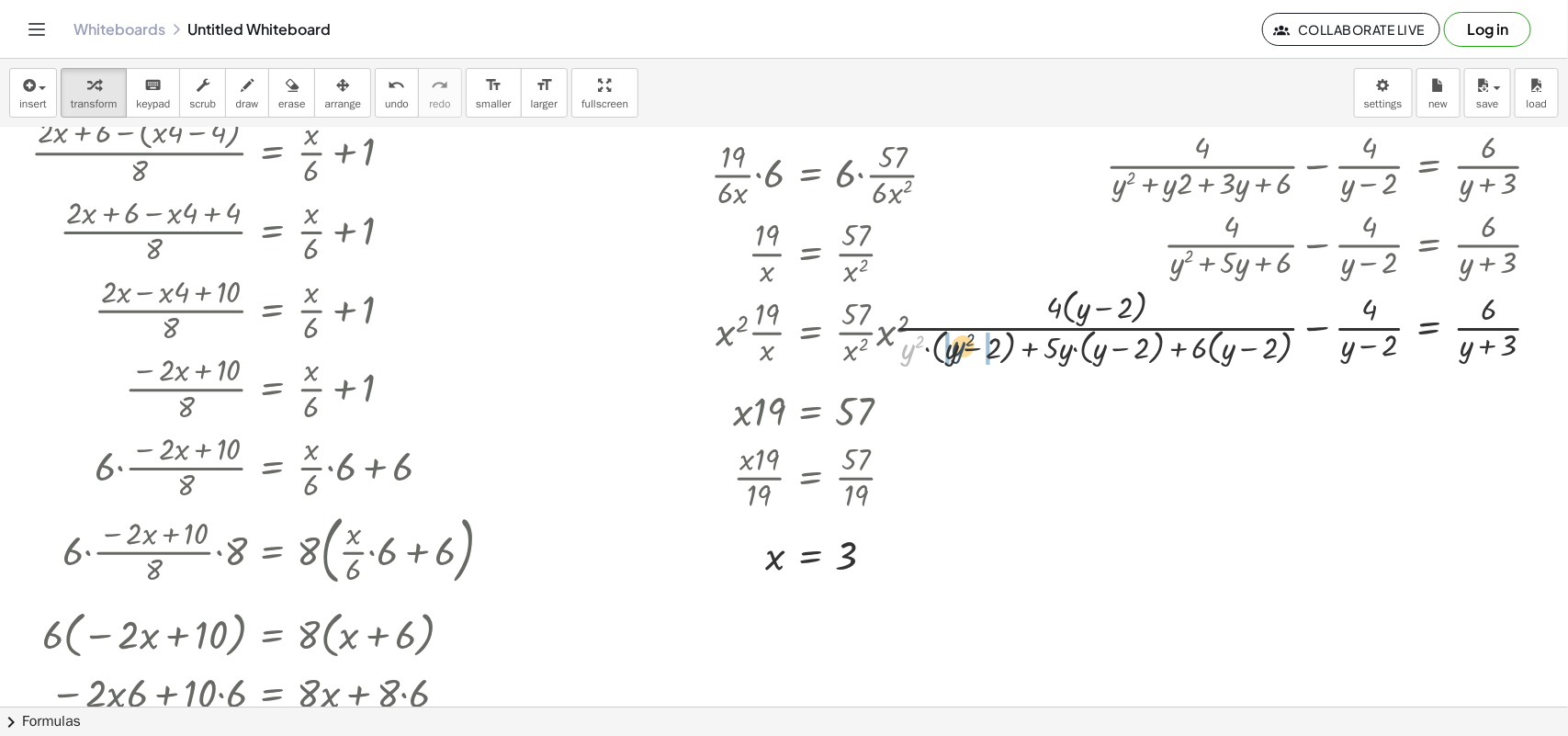 drag, startPoint x: 902, startPoint y: 355, endPoint x: 955, endPoint y: 352, distance: 53.084838 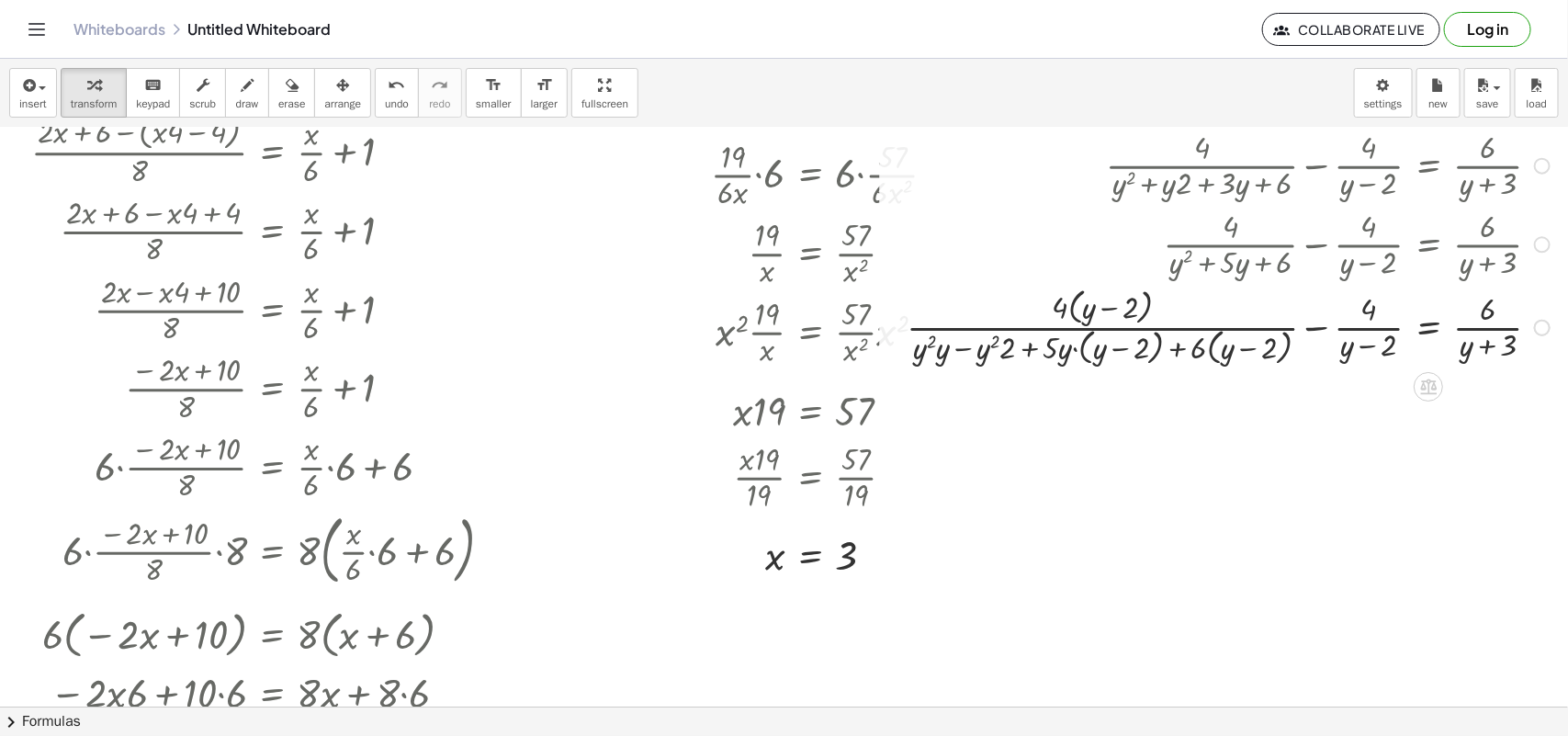 click at bounding box center (1232, 326) 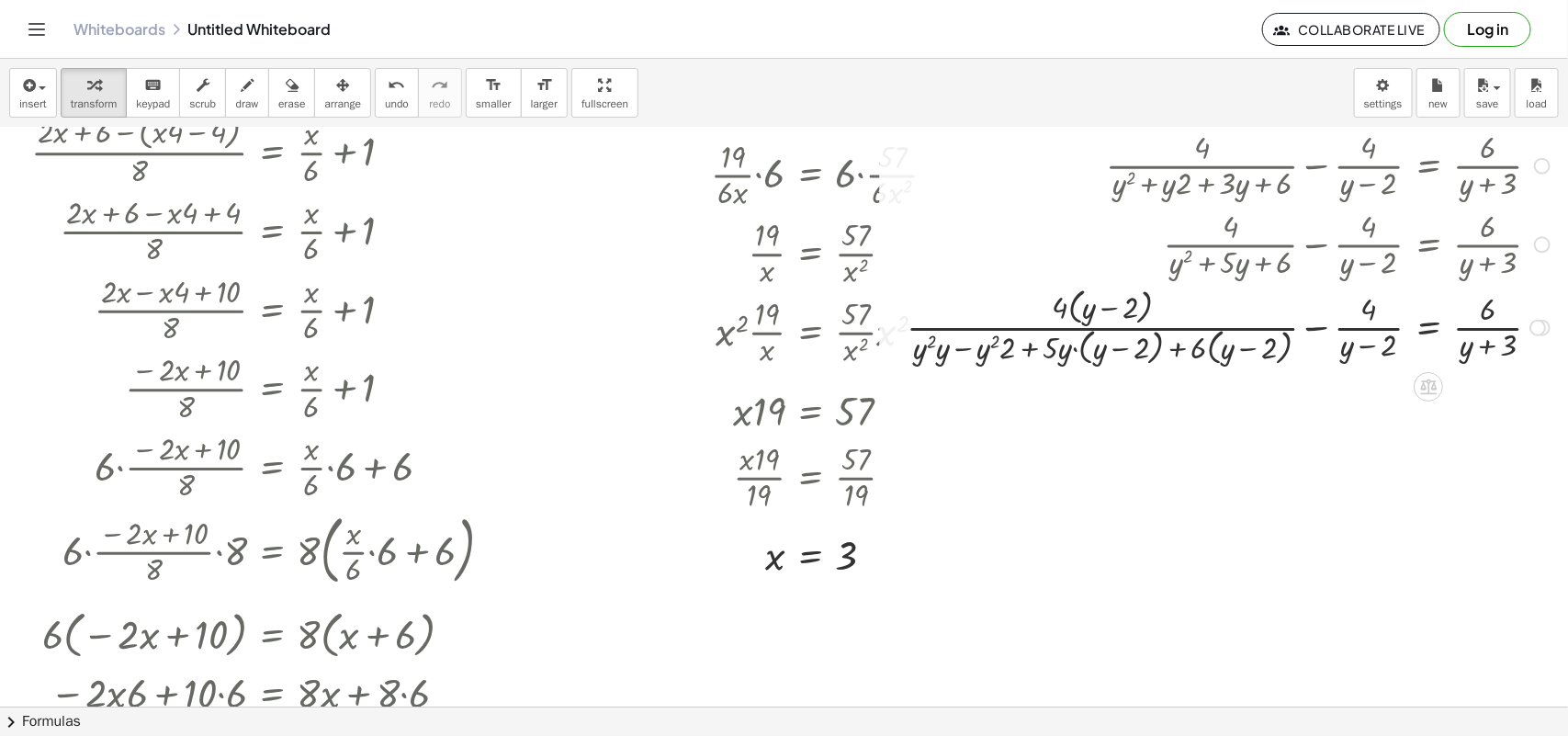 click at bounding box center (1232, 326) 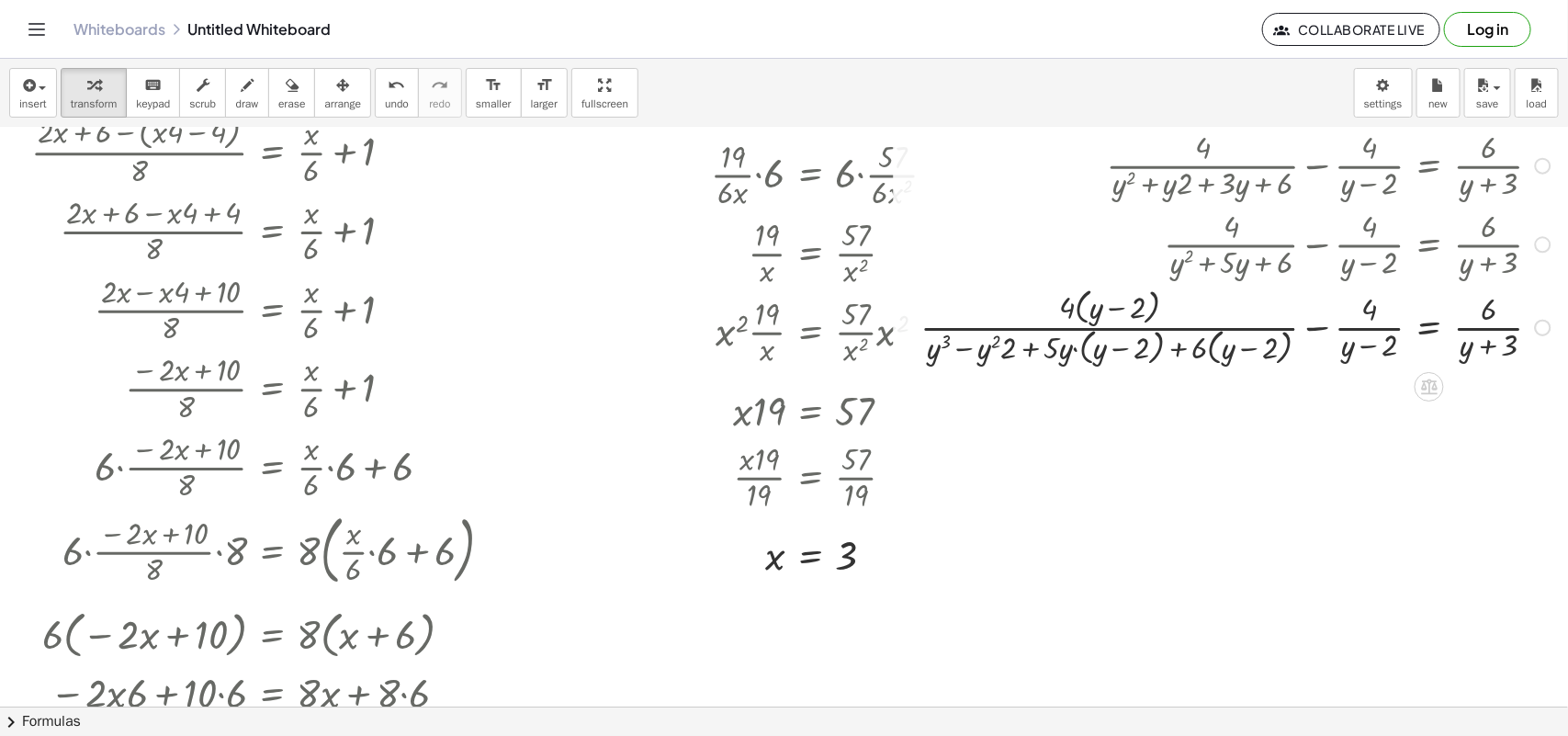 click at bounding box center (1238, 326) 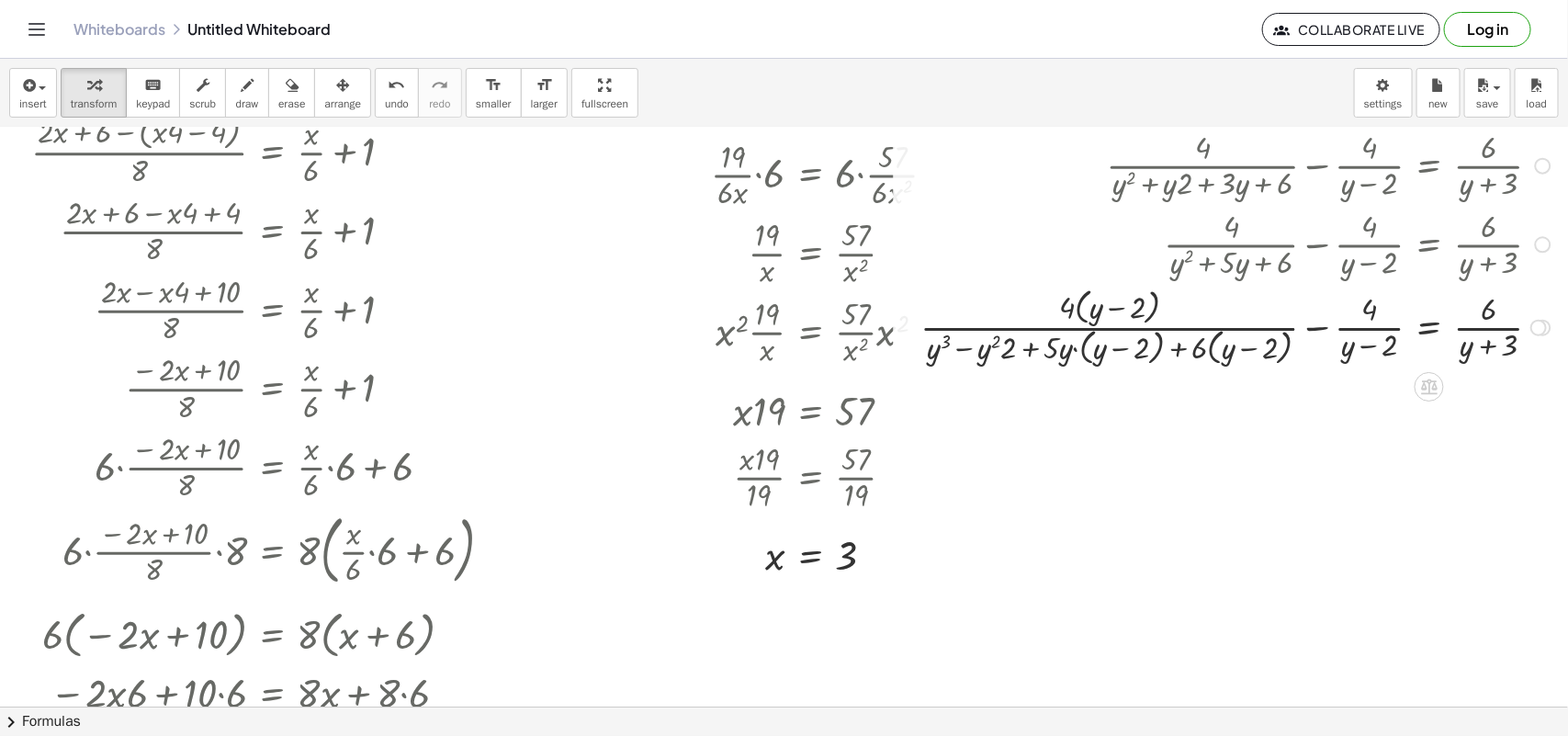 click at bounding box center (1238, 326) 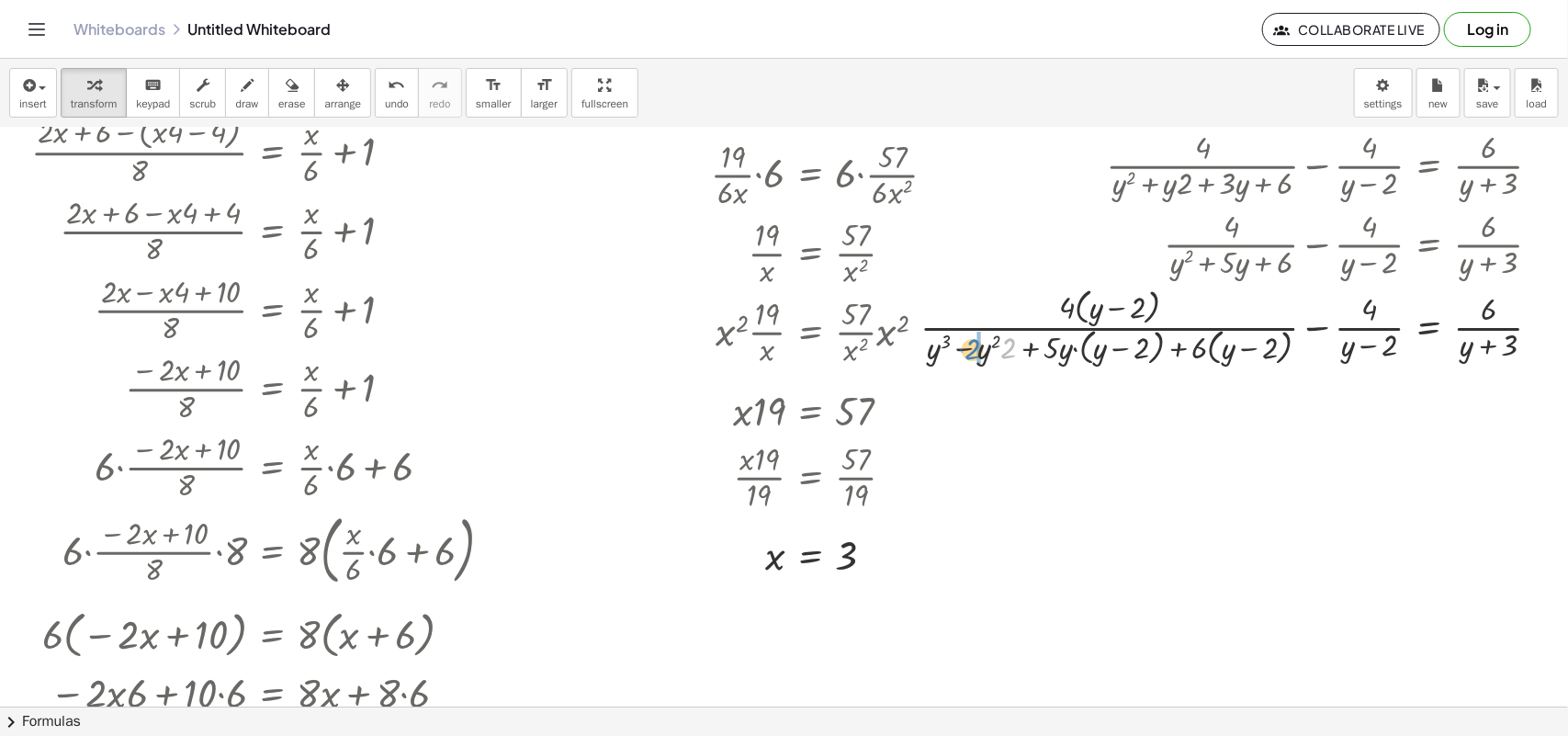 drag, startPoint x: 998, startPoint y: 351, endPoint x: 966, endPoint y: 354, distance: 32.140317 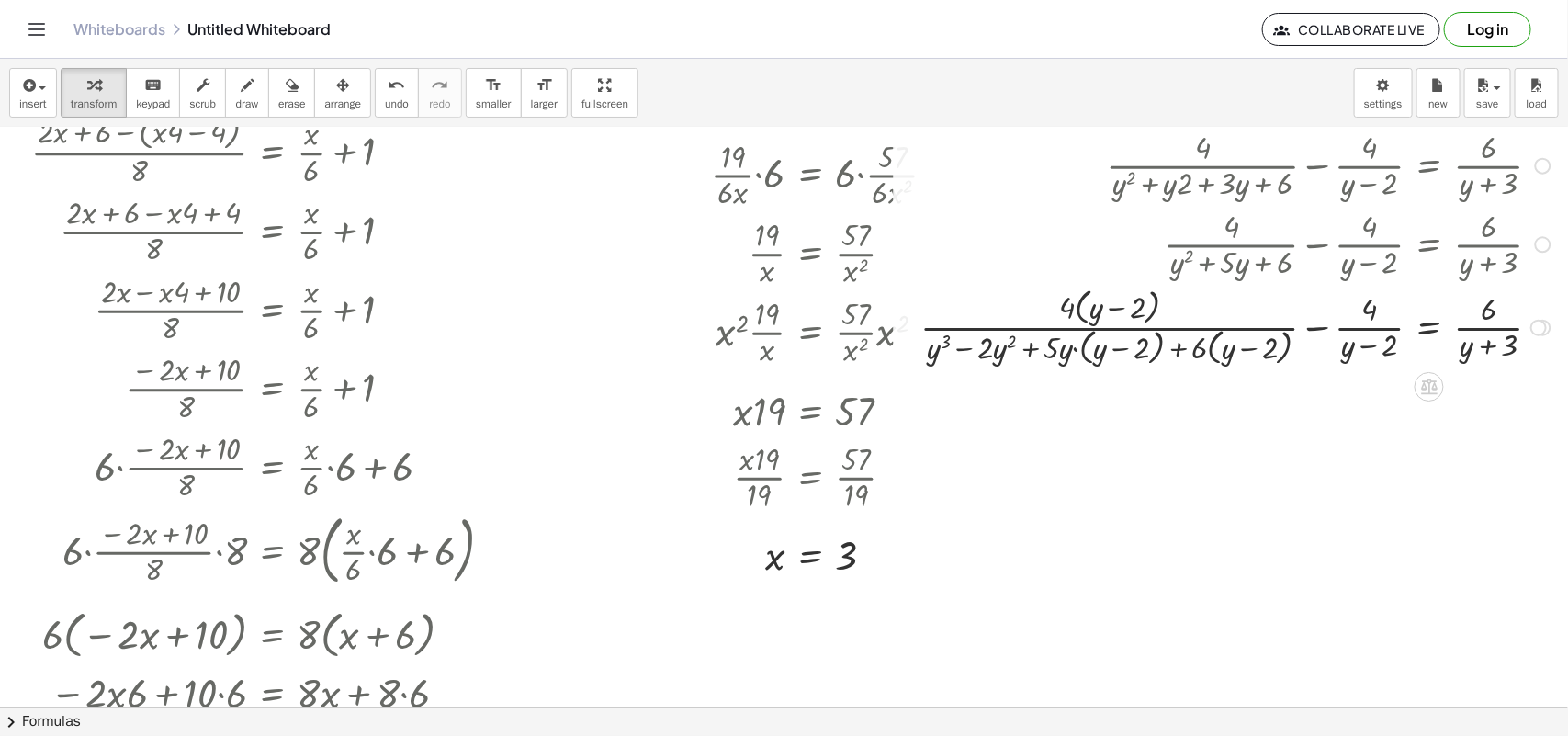 click at bounding box center [1238, 326] 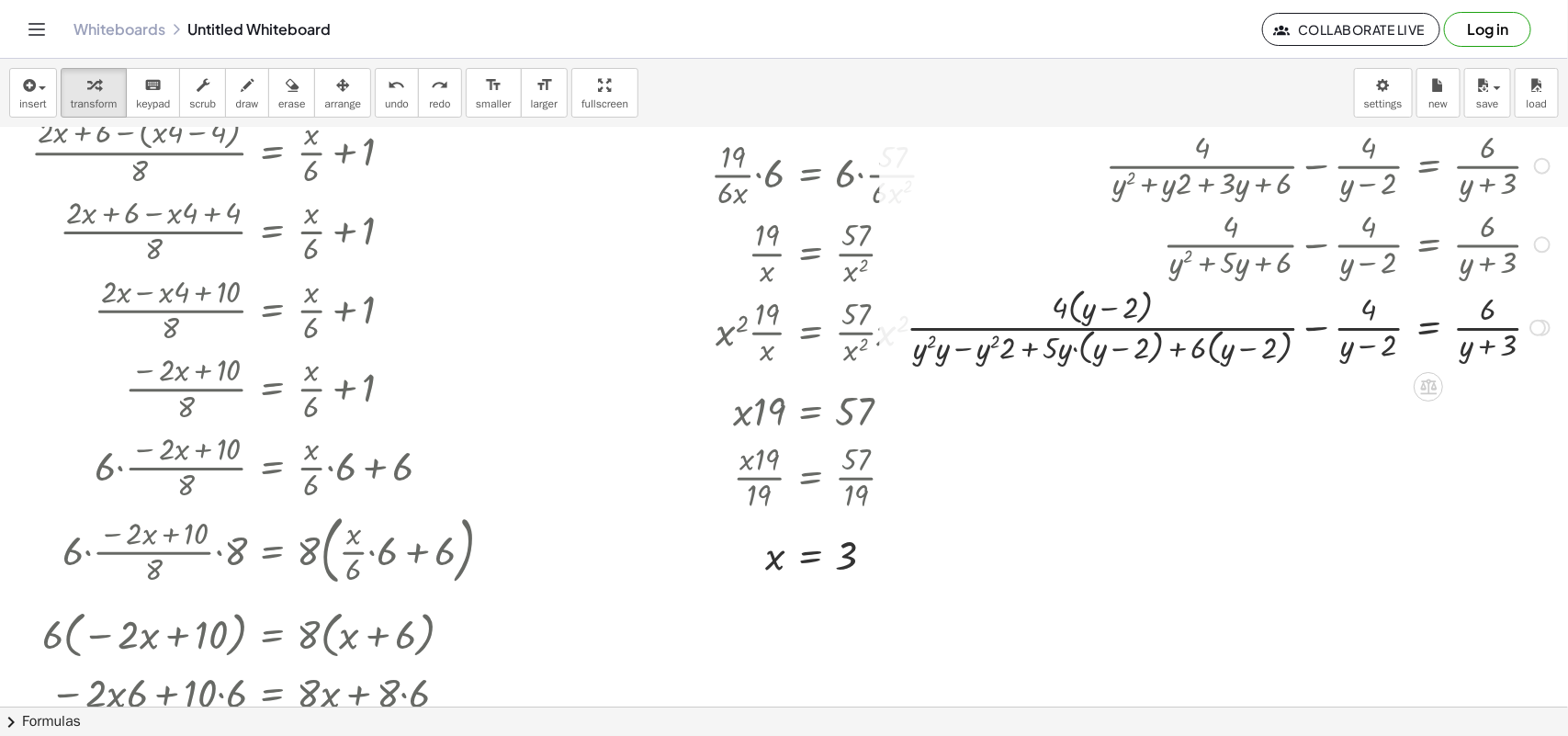 click at bounding box center [1232, 326] 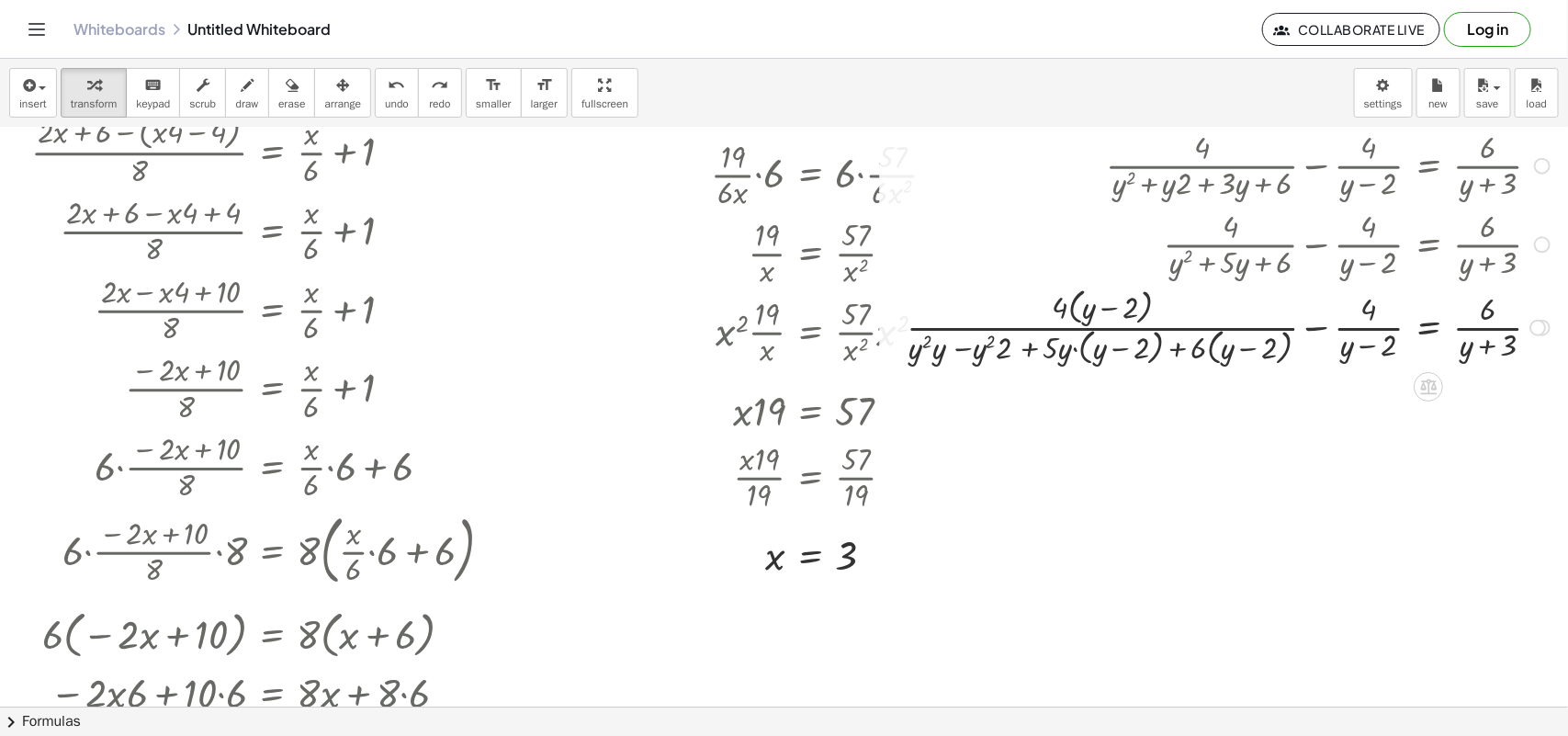 click at bounding box center [1232, 326] 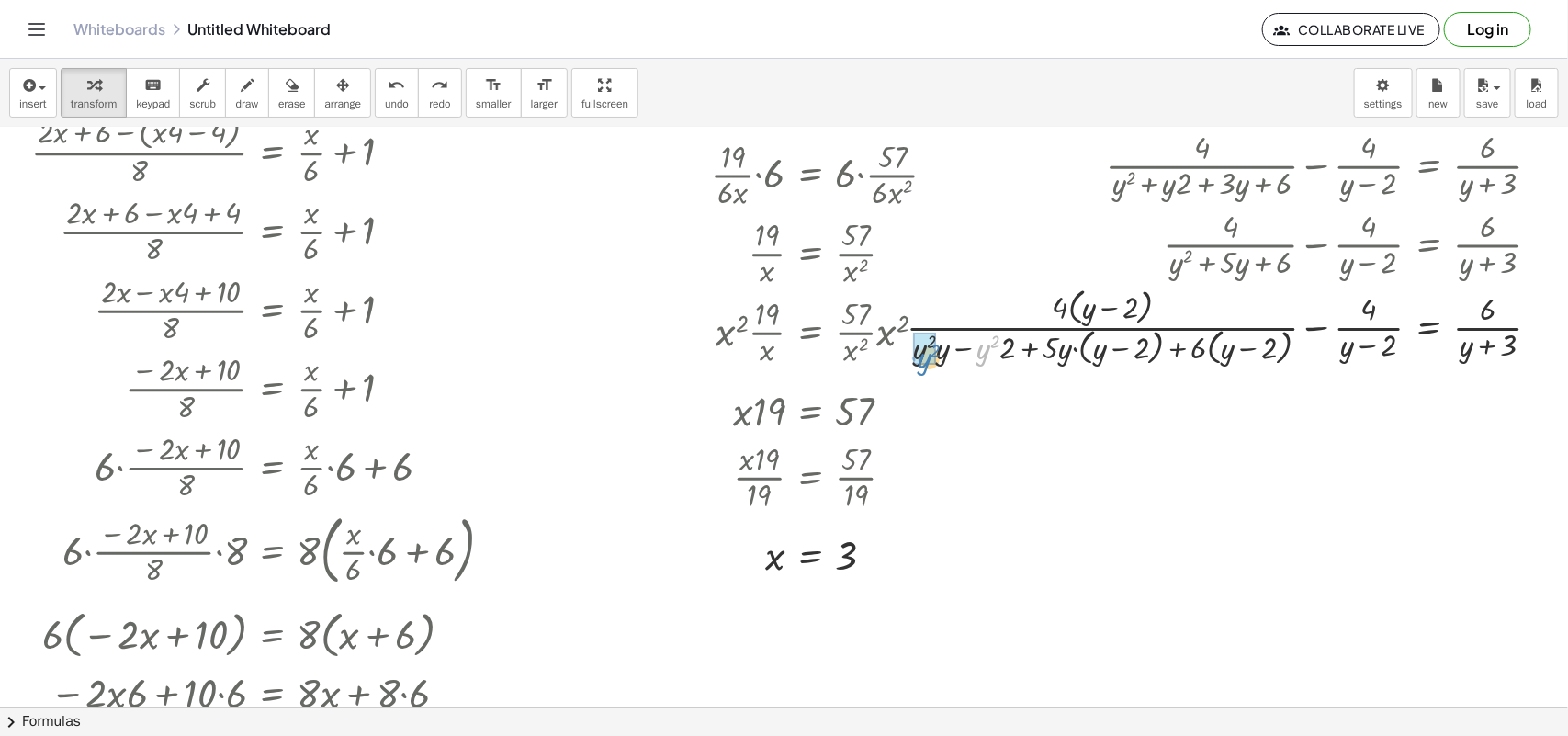 drag, startPoint x: 975, startPoint y: 354, endPoint x: 915, endPoint y: 363, distance: 60.67125 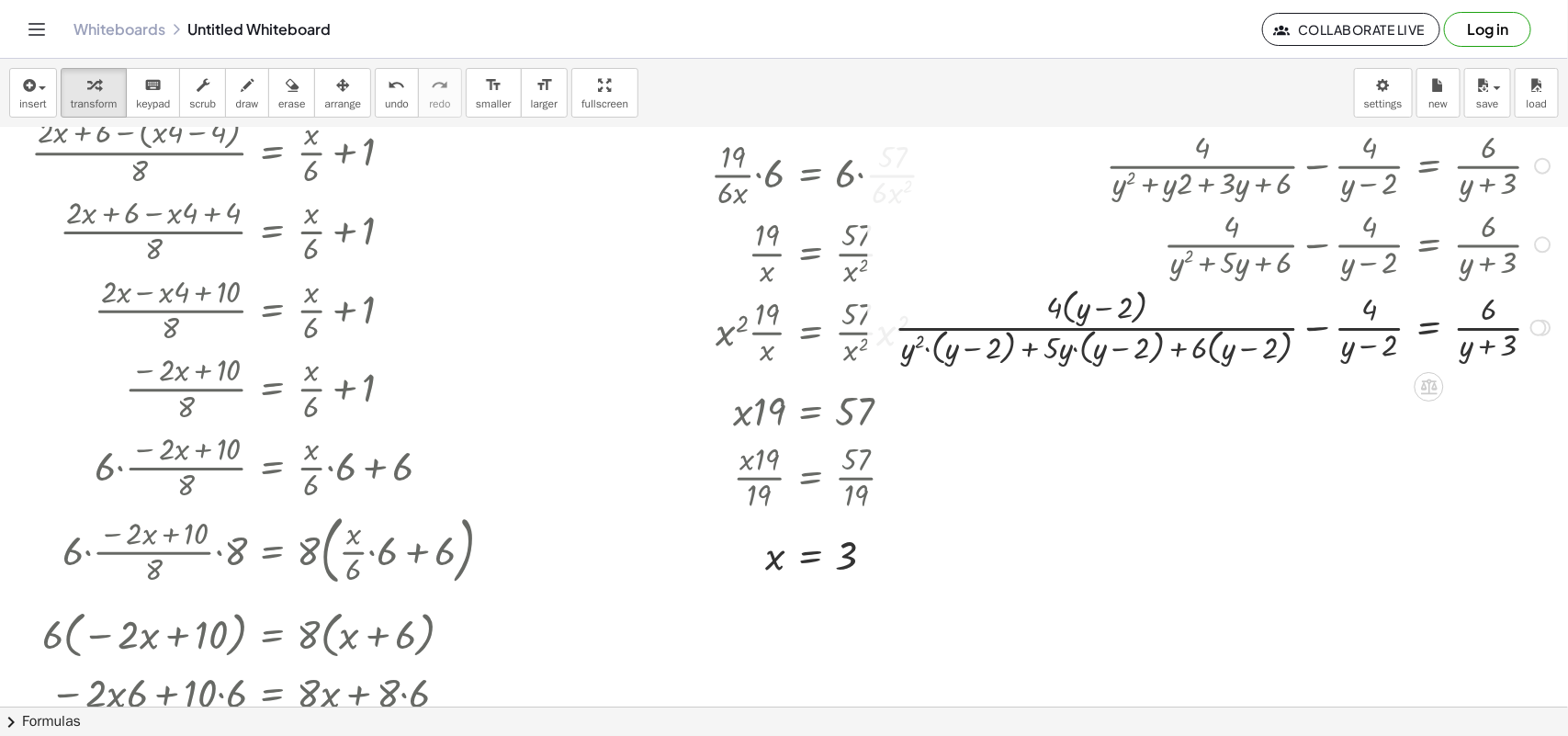 click at bounding box center [1225, 326] 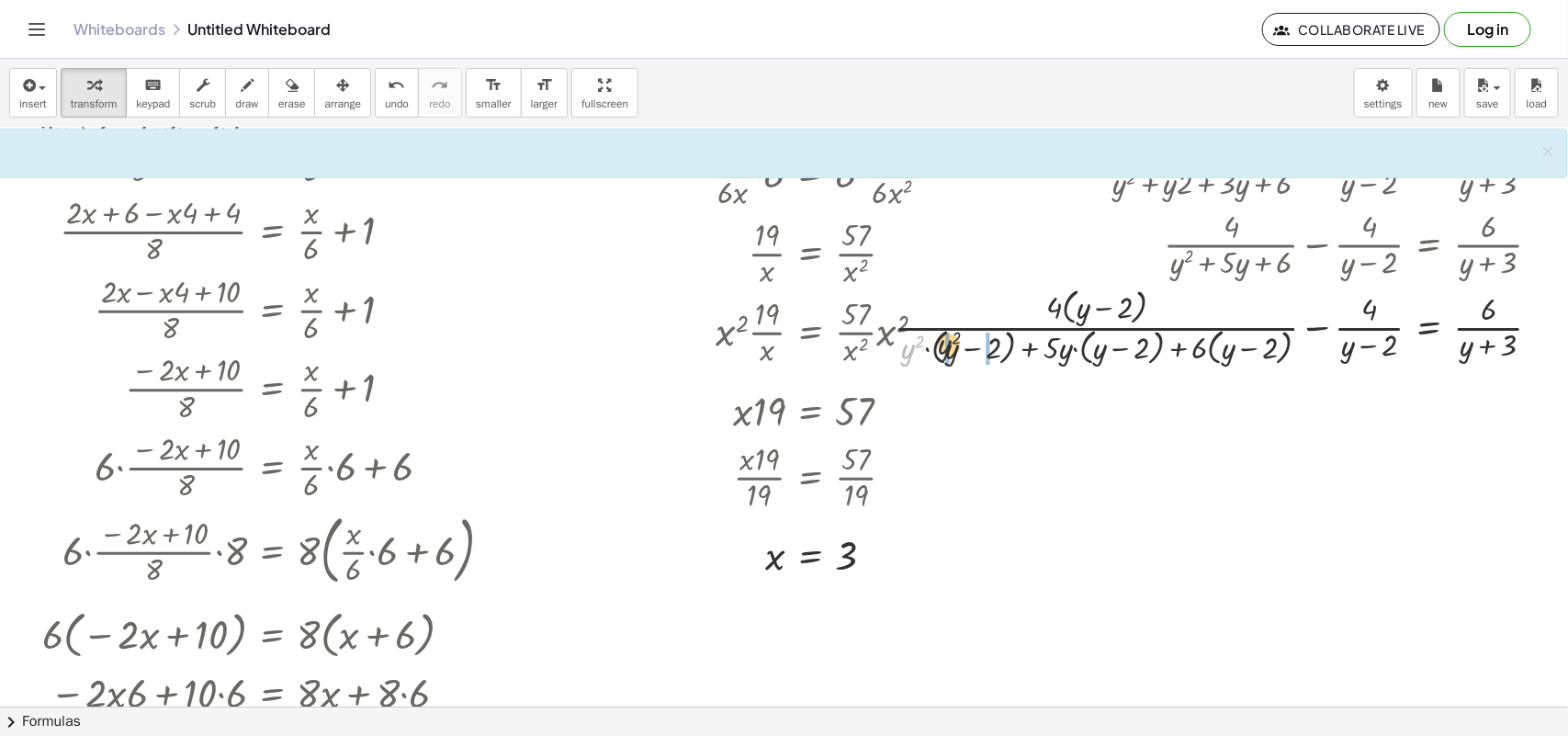 drag, startPoint x: 901, startPoint y: 347, endPoint x: 947, endPoint y: 342, distance: 46.270941 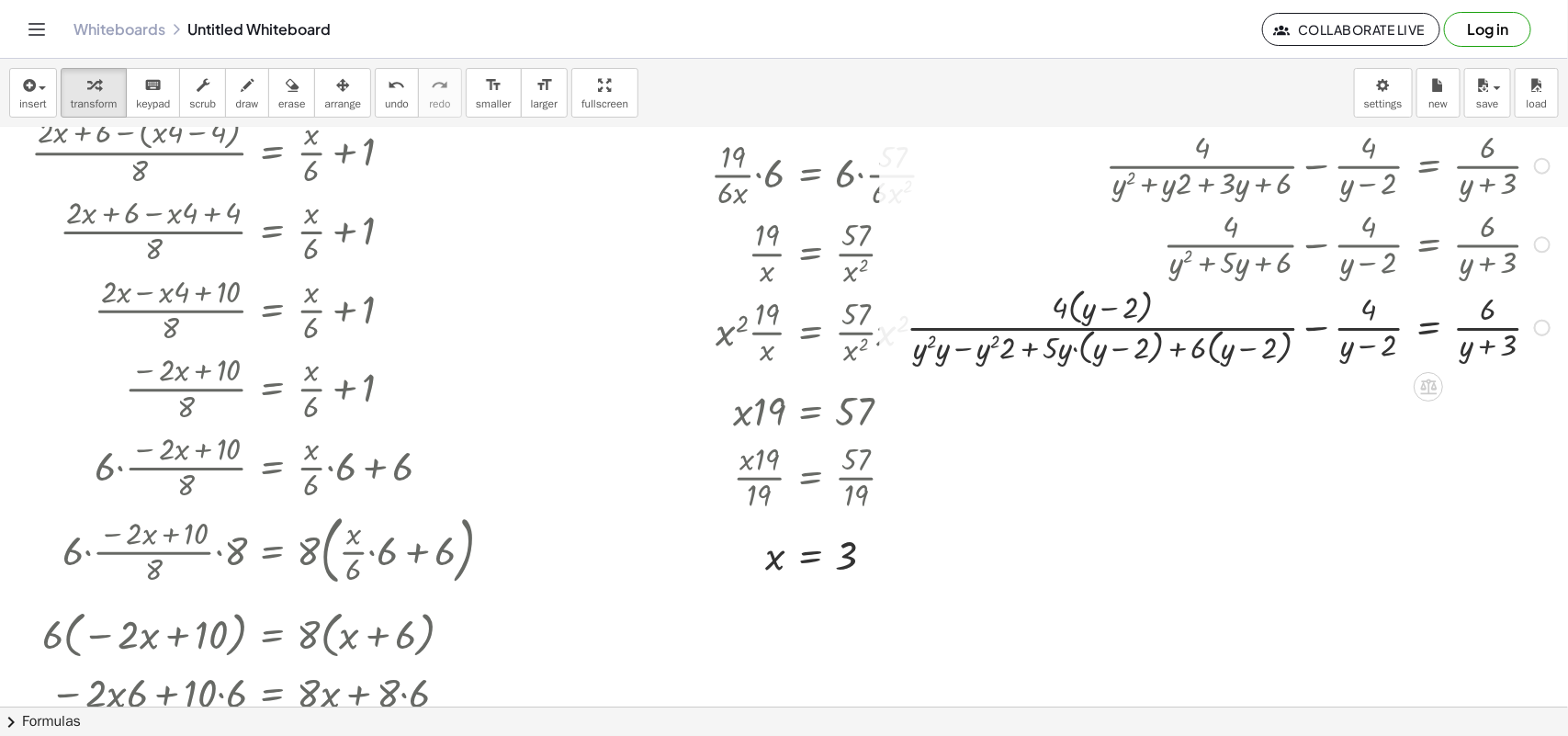 click at bounding box center [1232, 326] 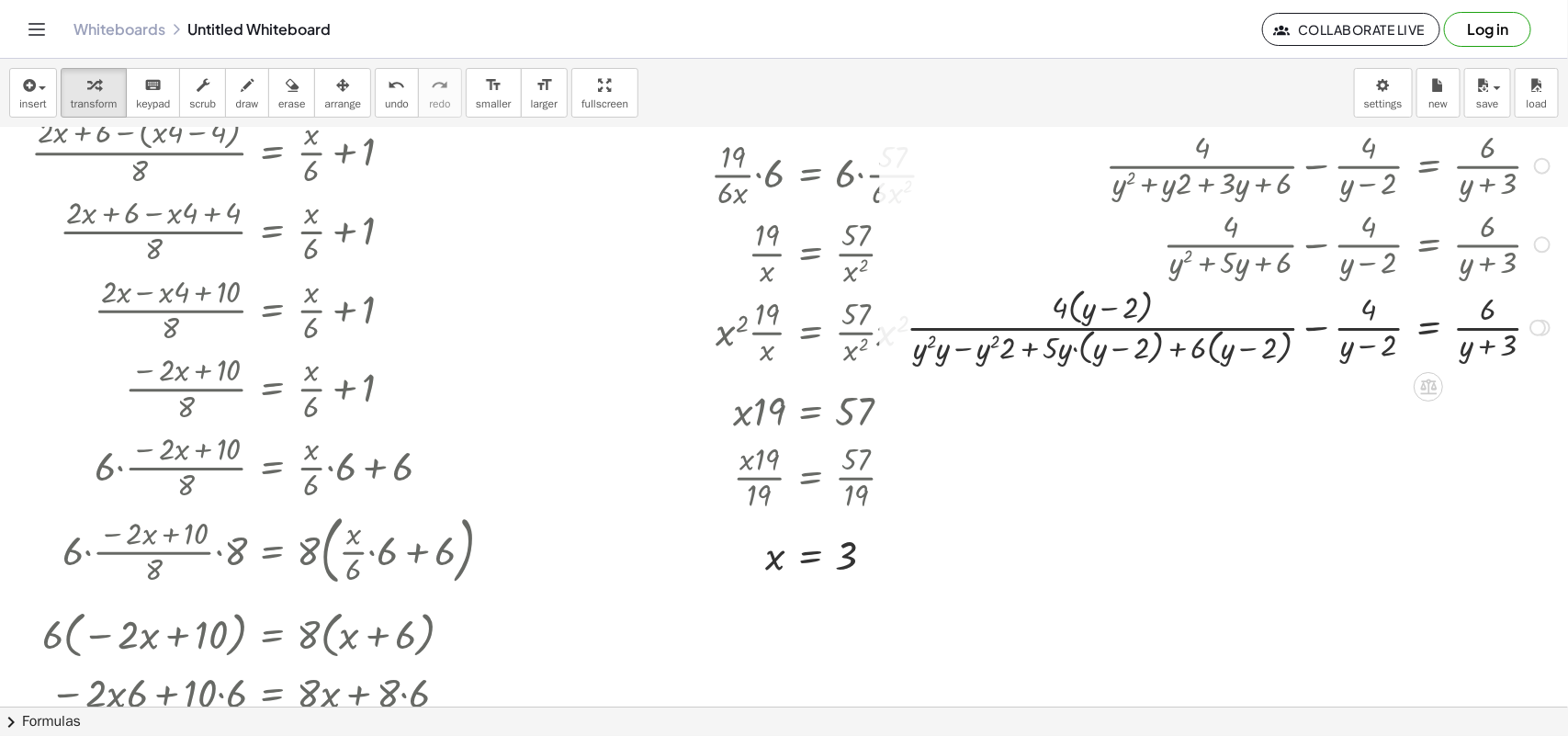 click at bounding box center [1232, 326] 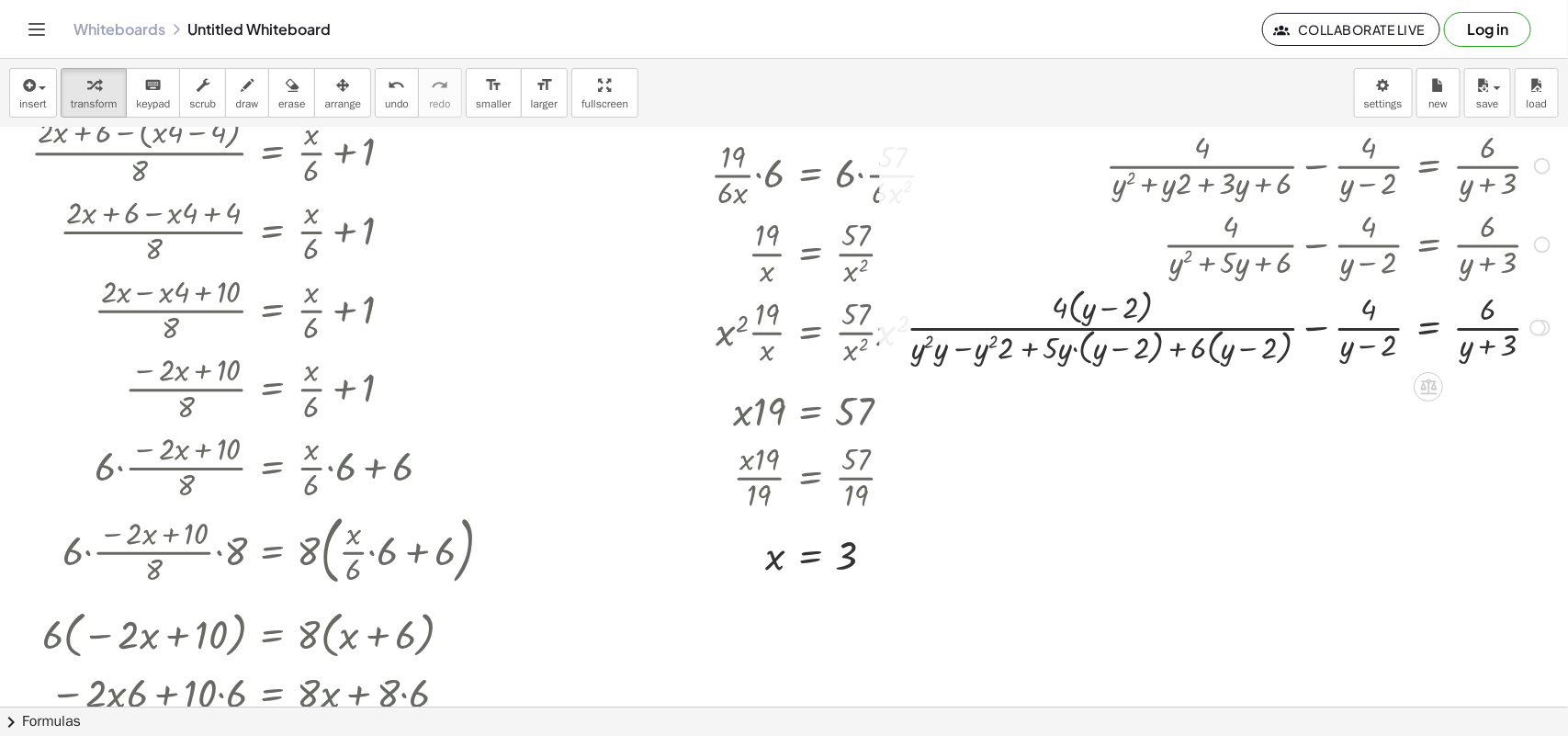 click at bounding box center [1232, 326] 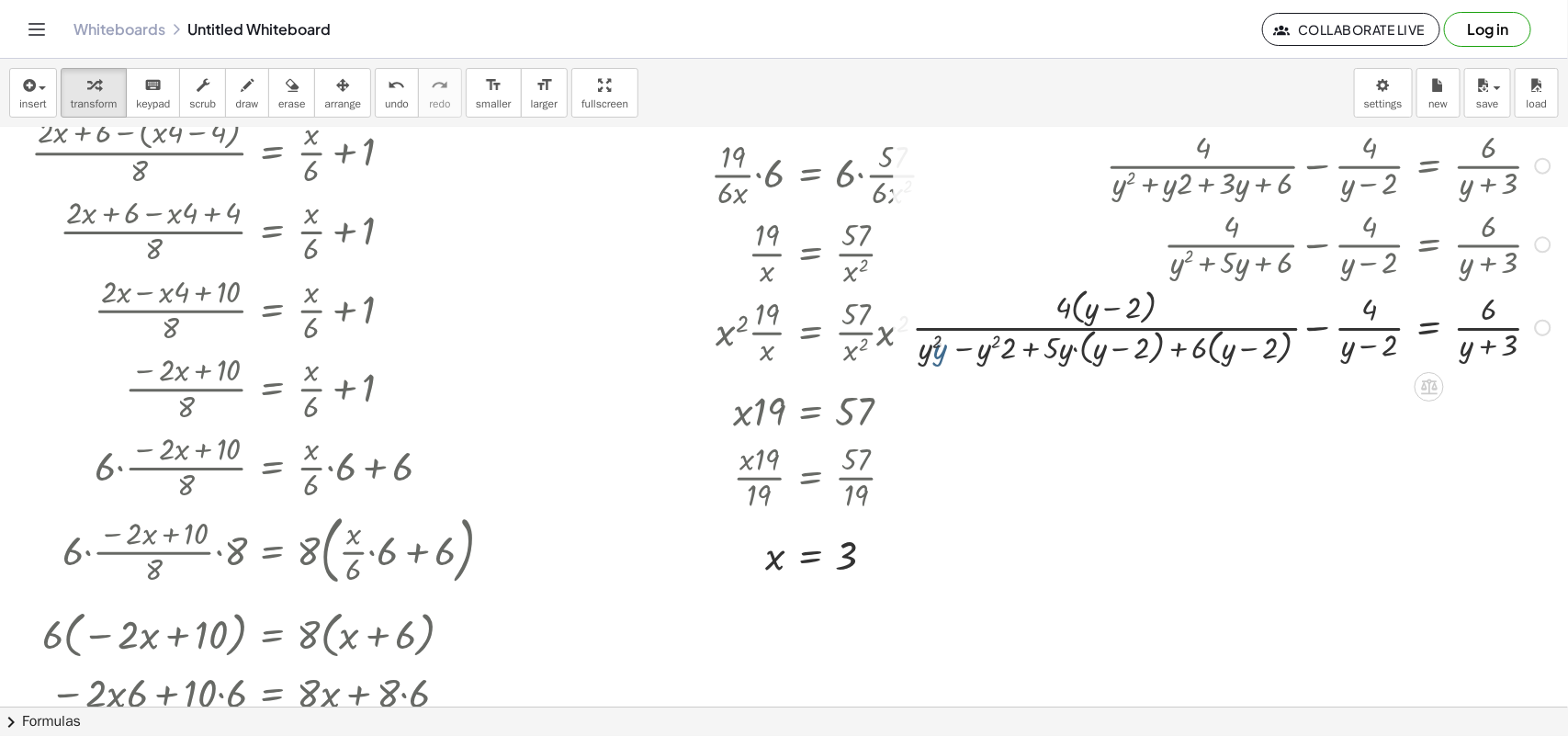 click at bounding box center [1238, 326] 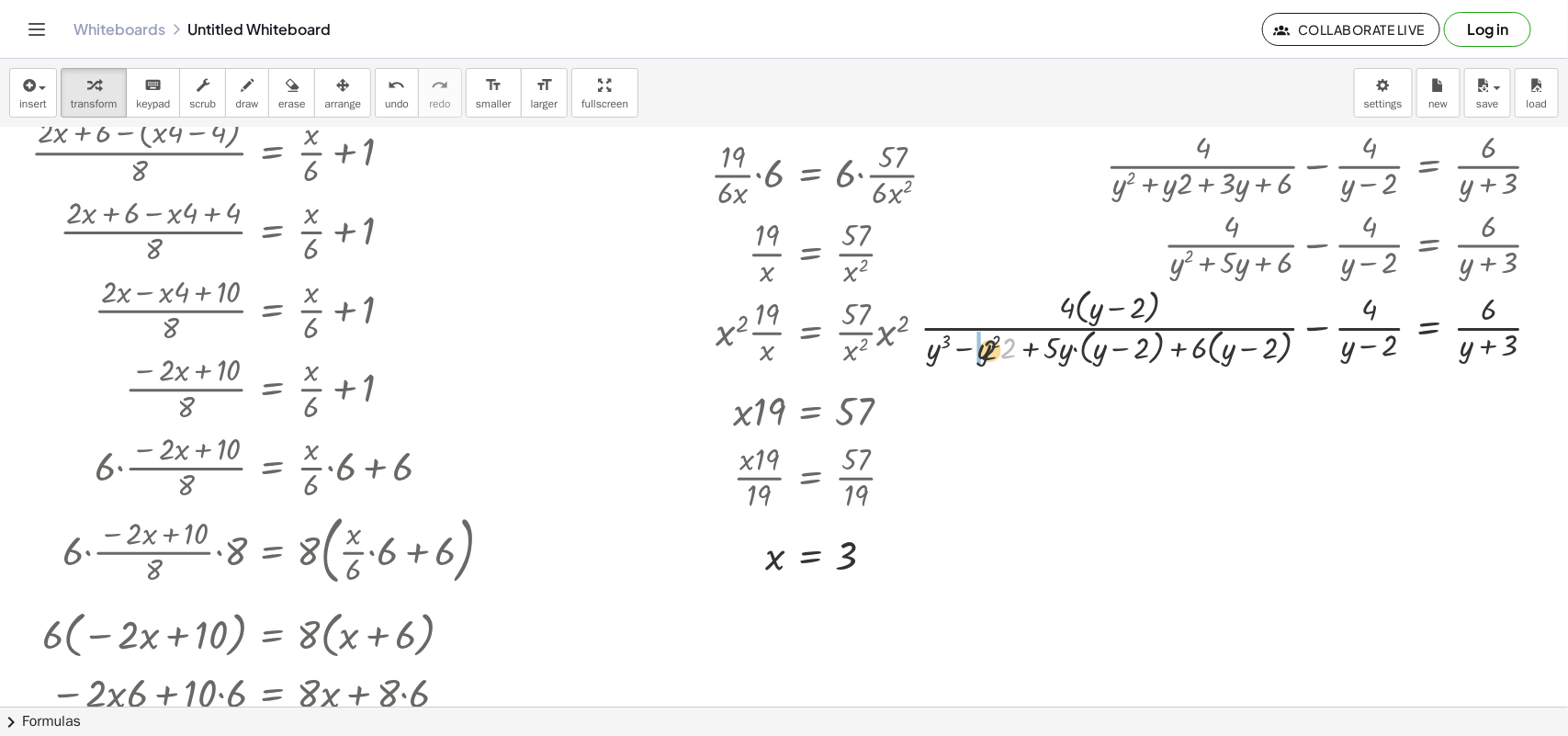 drag, startPoint x: 997, startPoint y: 354, endPoint x: 972, endPoint y: 357, distance: 25.179357 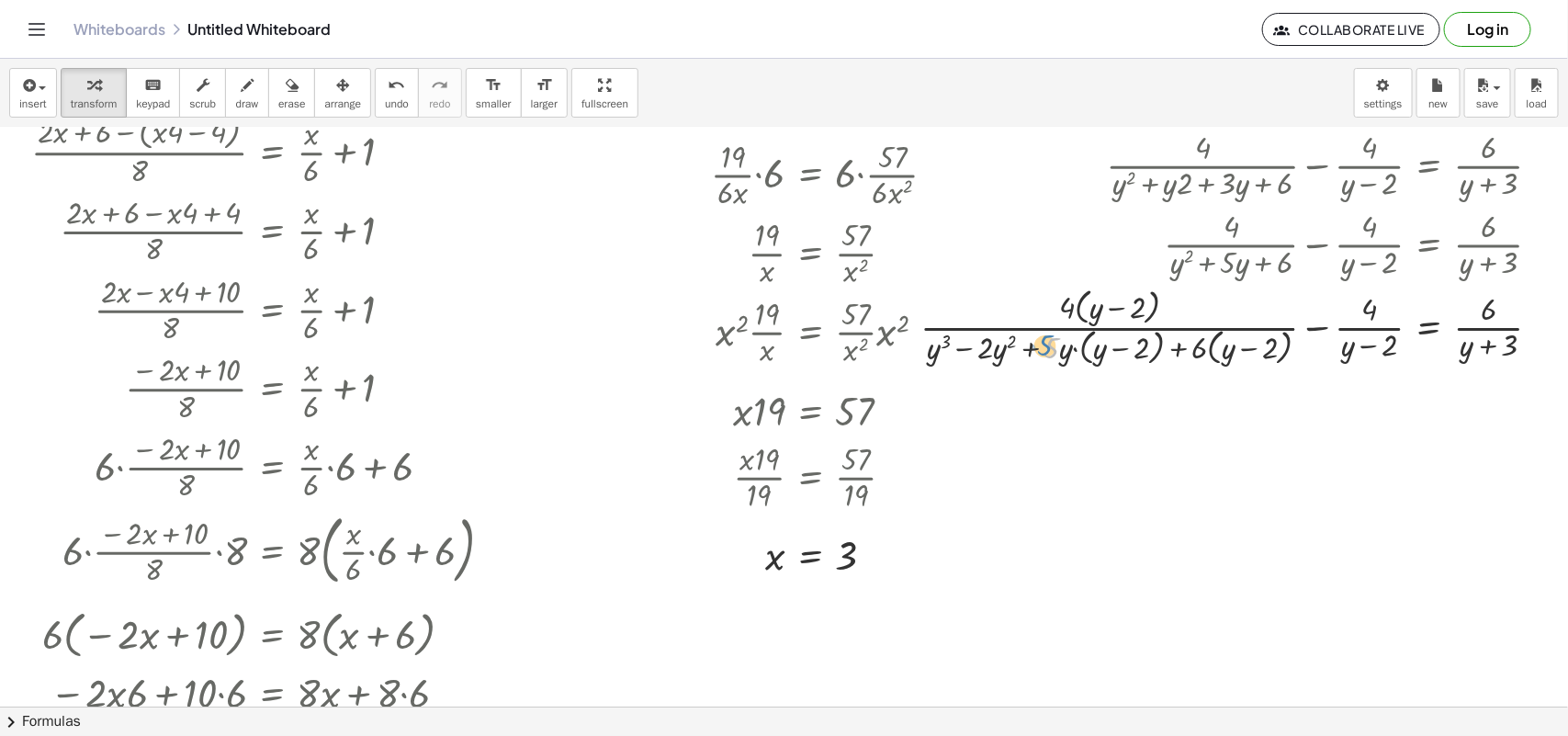 click at bounding box center [1238, 326] 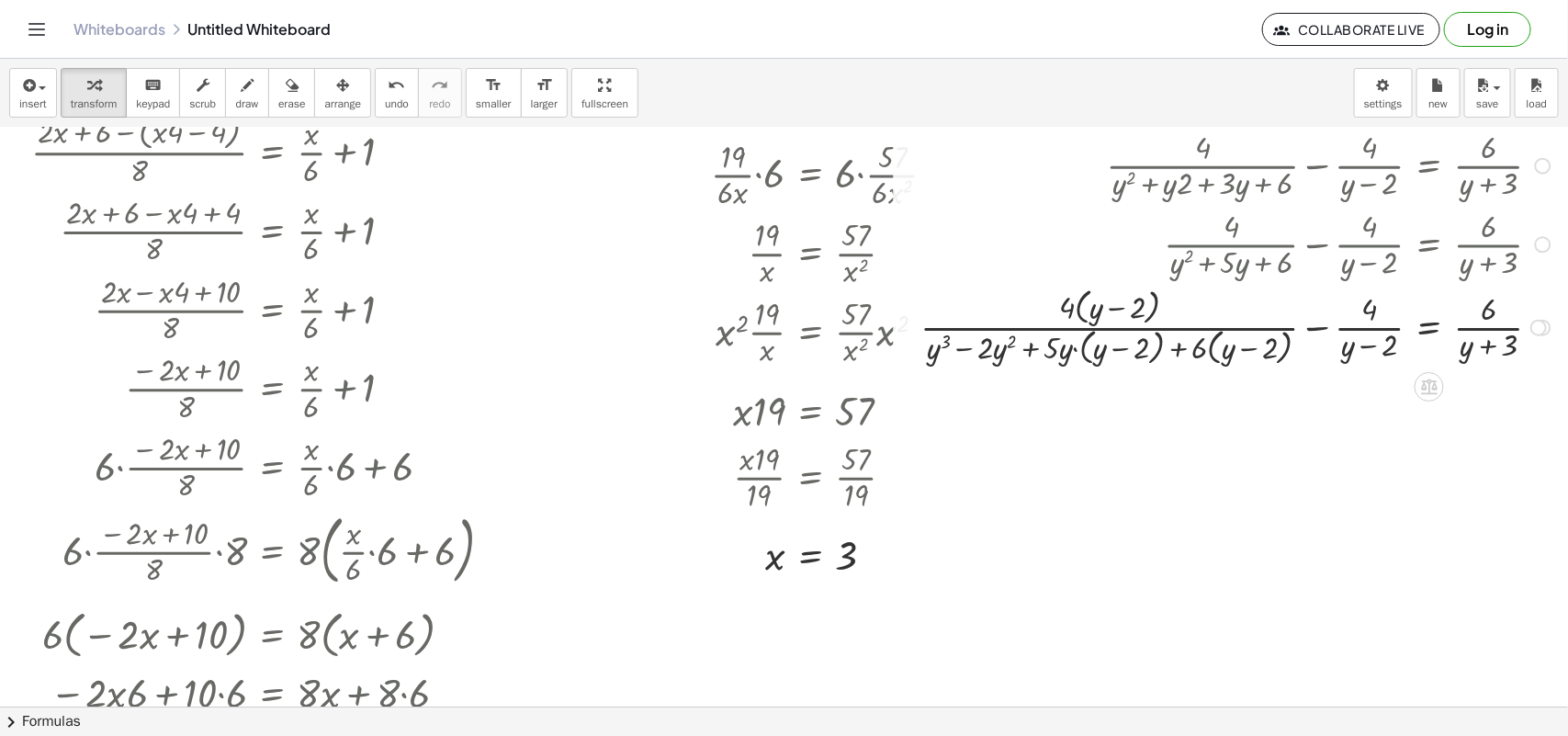 click at bounding box center (1238, 326) 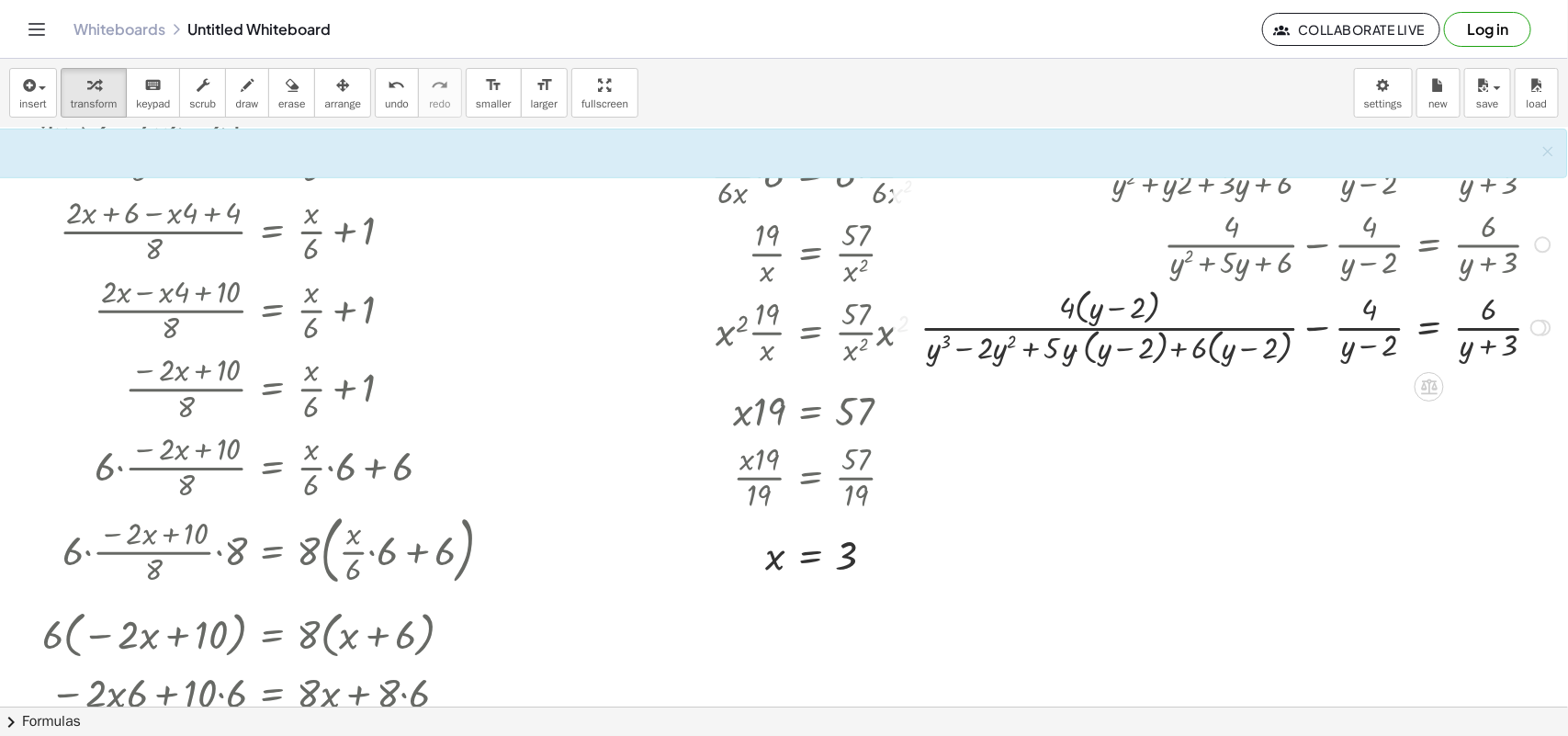 click at bounding box center (1238, 326) 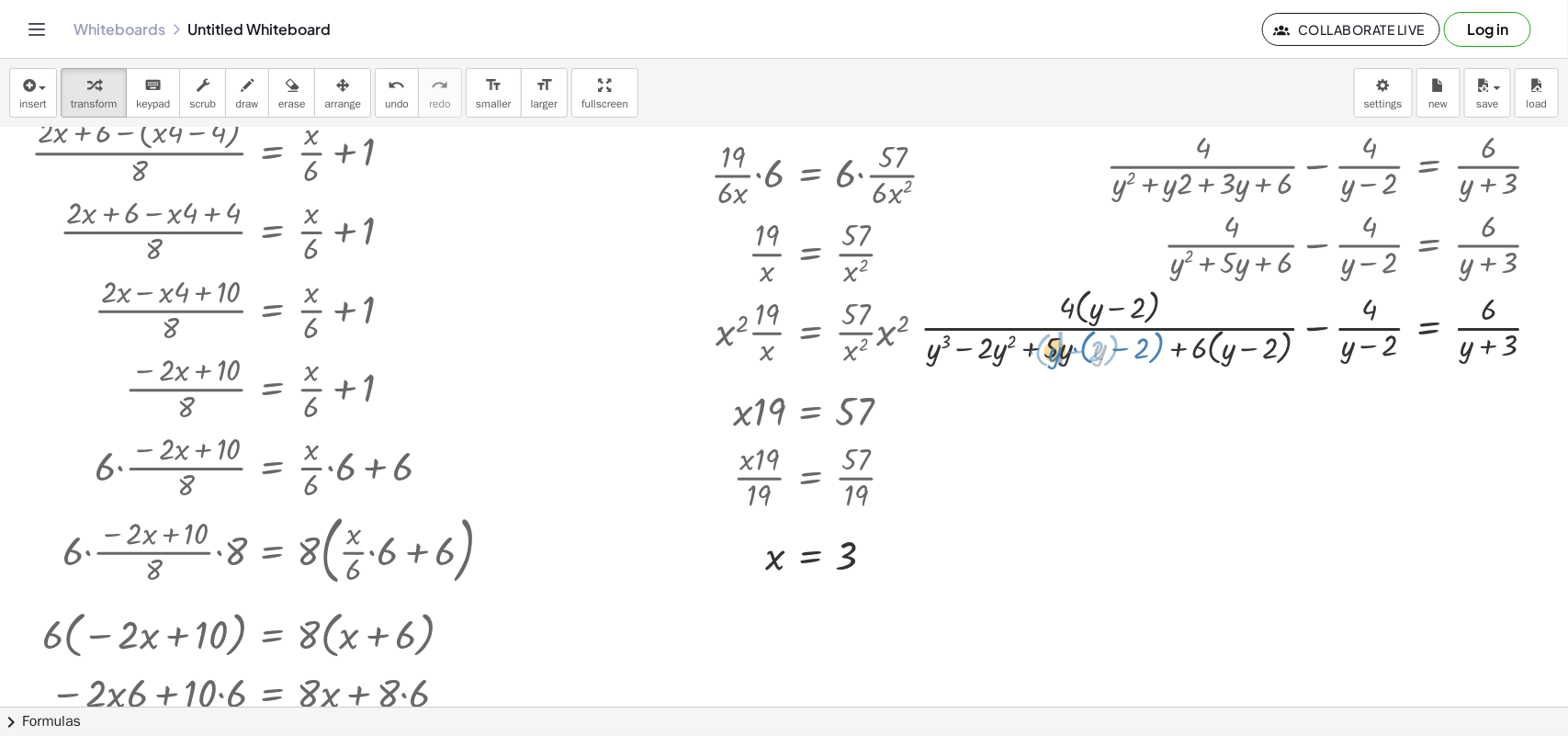 drag, startPoint x: 1057, startPoint y: 354, endPoint x: 1043, endPoint y: 352, distance: 14.142136 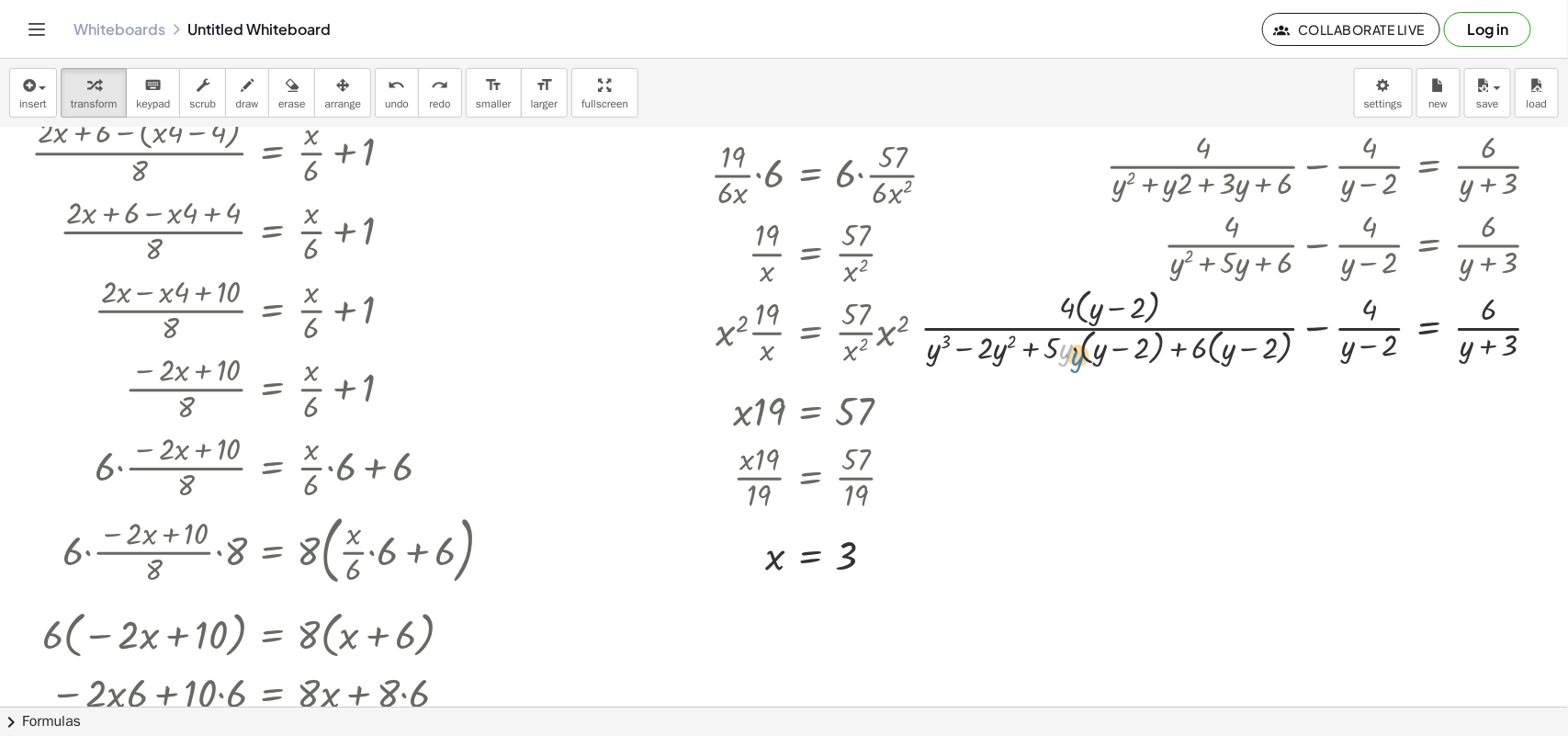 click at bounding box center [1238, 326] 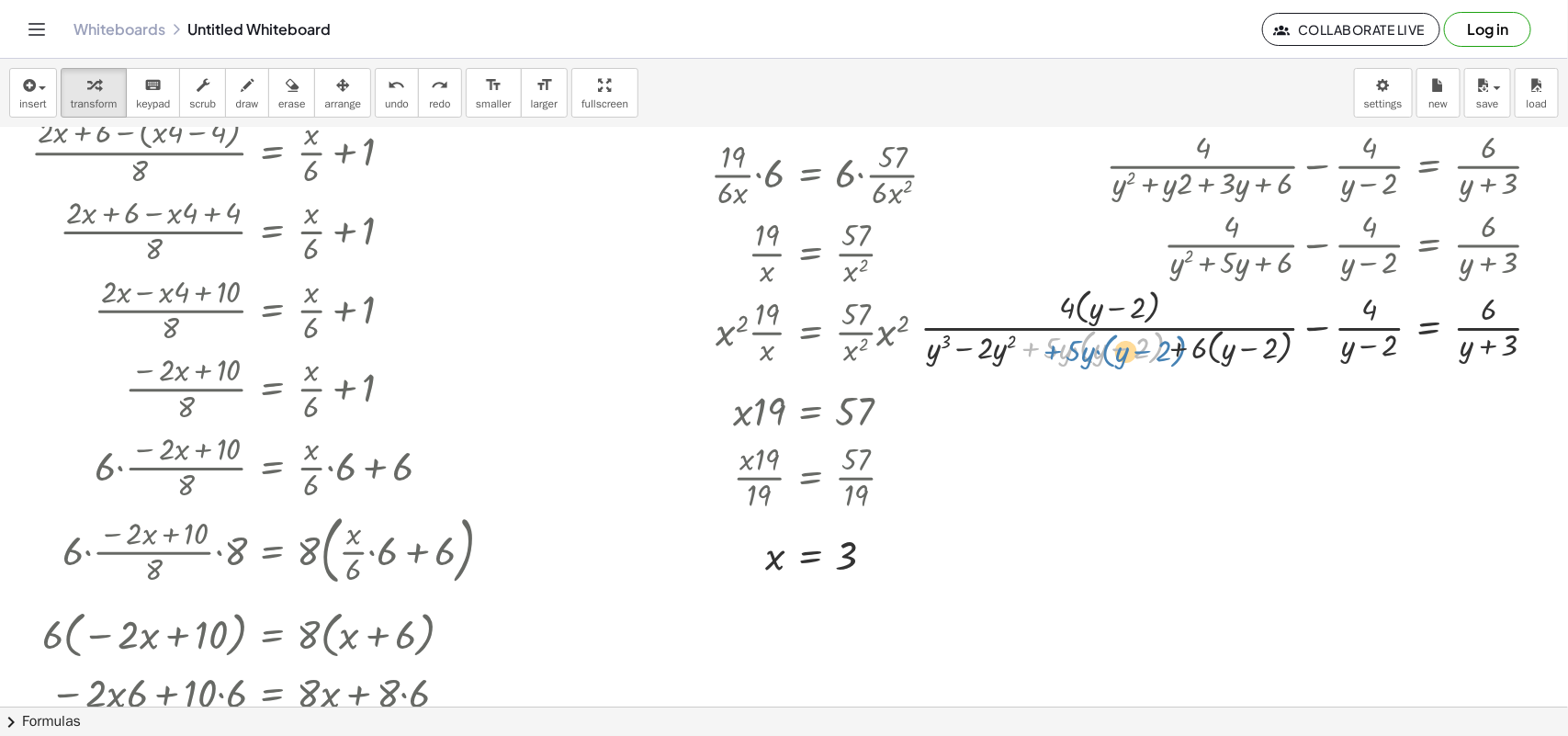 drag, startPoint x: 1024, startPoint y: 347, endPoint x: 1038, endPoint y: 351, distance: 14.56022 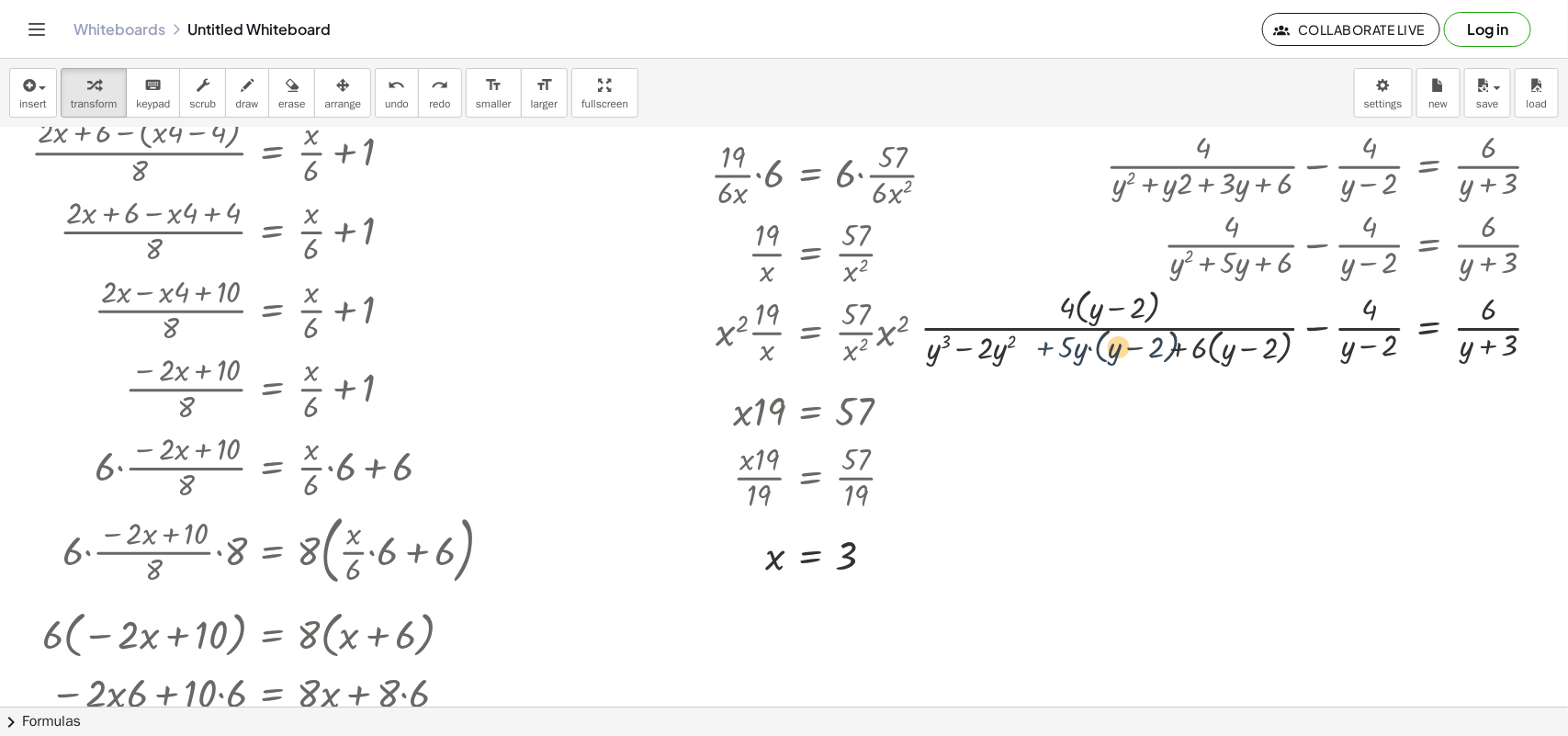 drag, startPoint x: 1029, startPoint y: 351, endPoint x: 1043, endPoint y: 350, distance: 14.03567 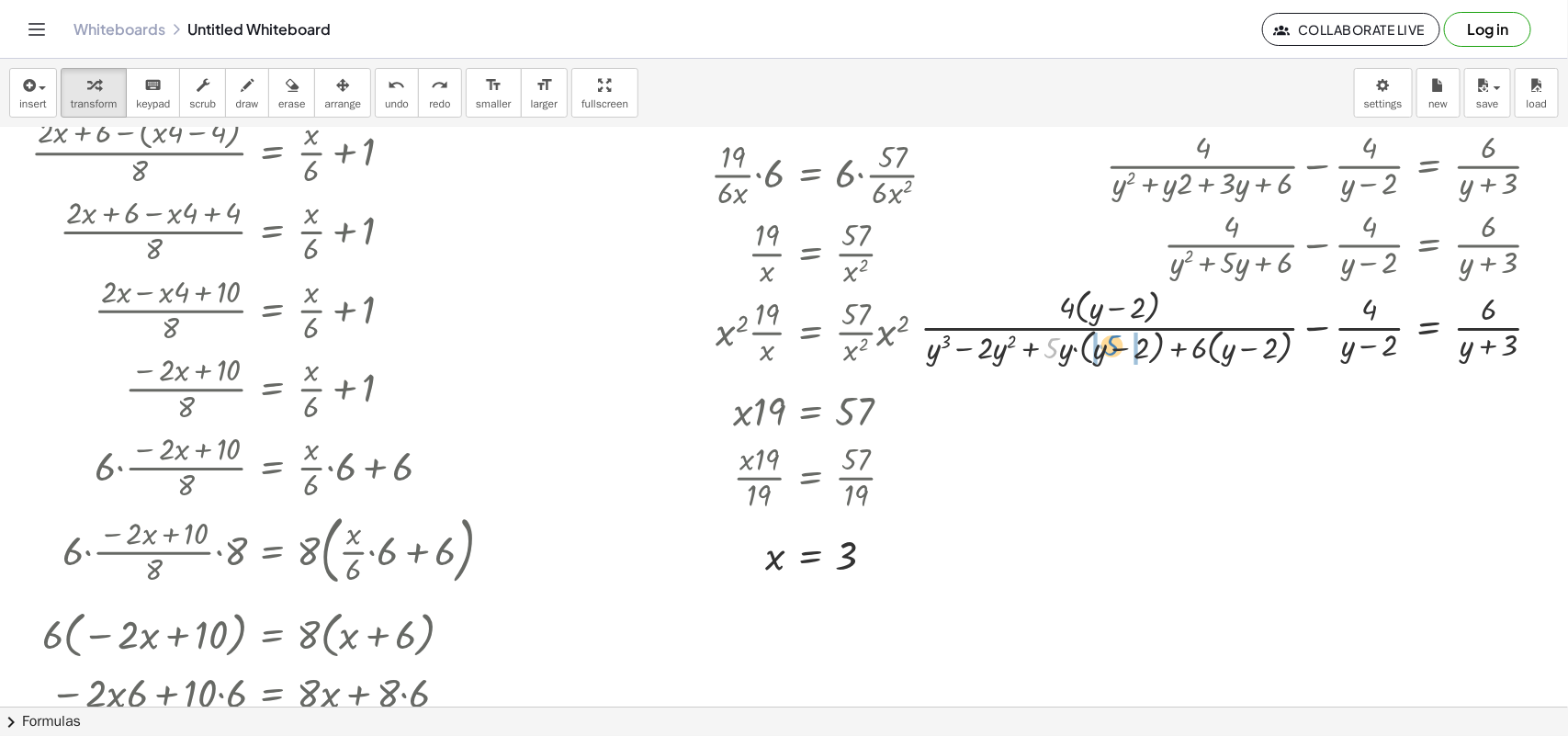 drag, startPoint x: 1043, startPoint y: 350, endPoint x: 1102, endPoint y: 347, distance: 59.076222 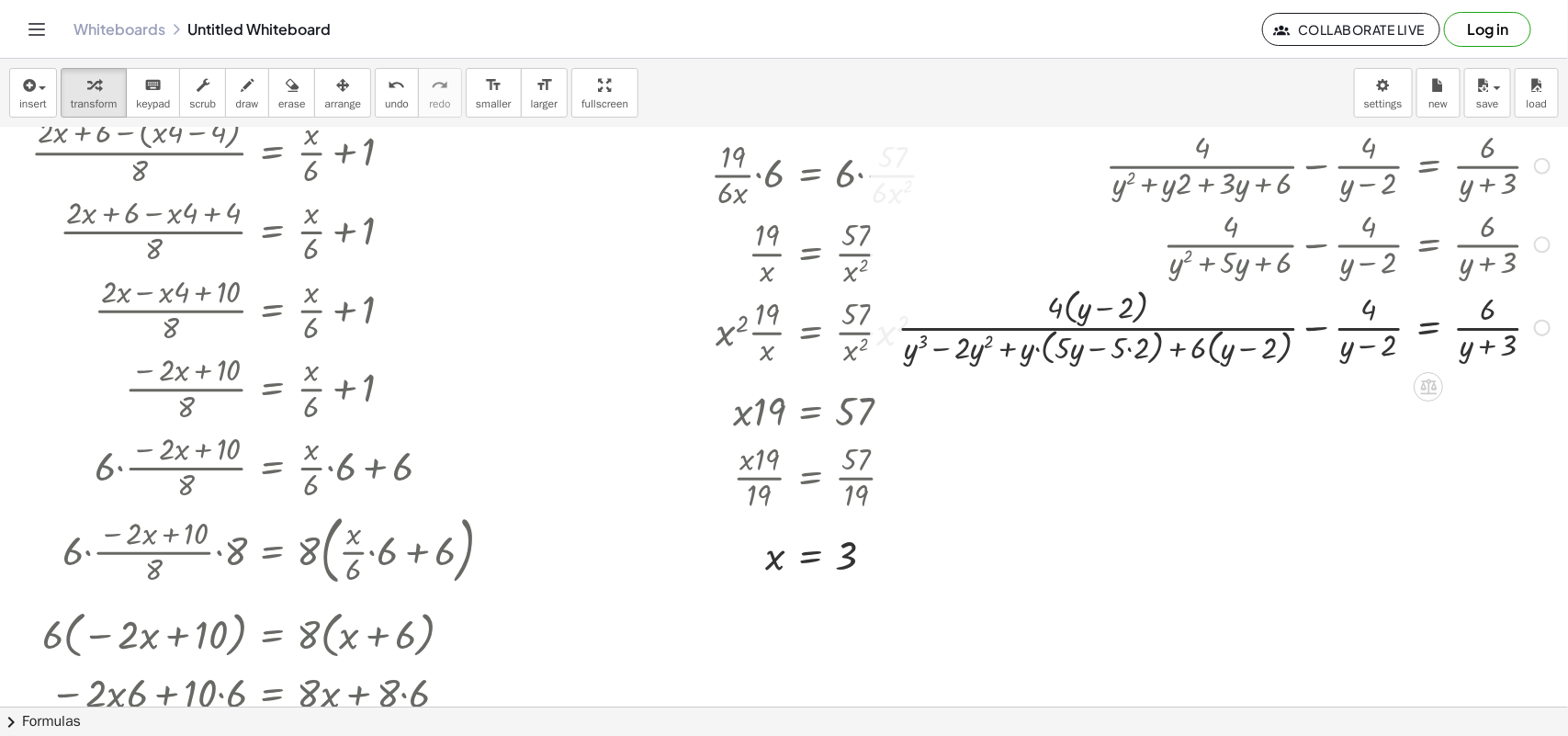 click at bounding box center (1227, 326) 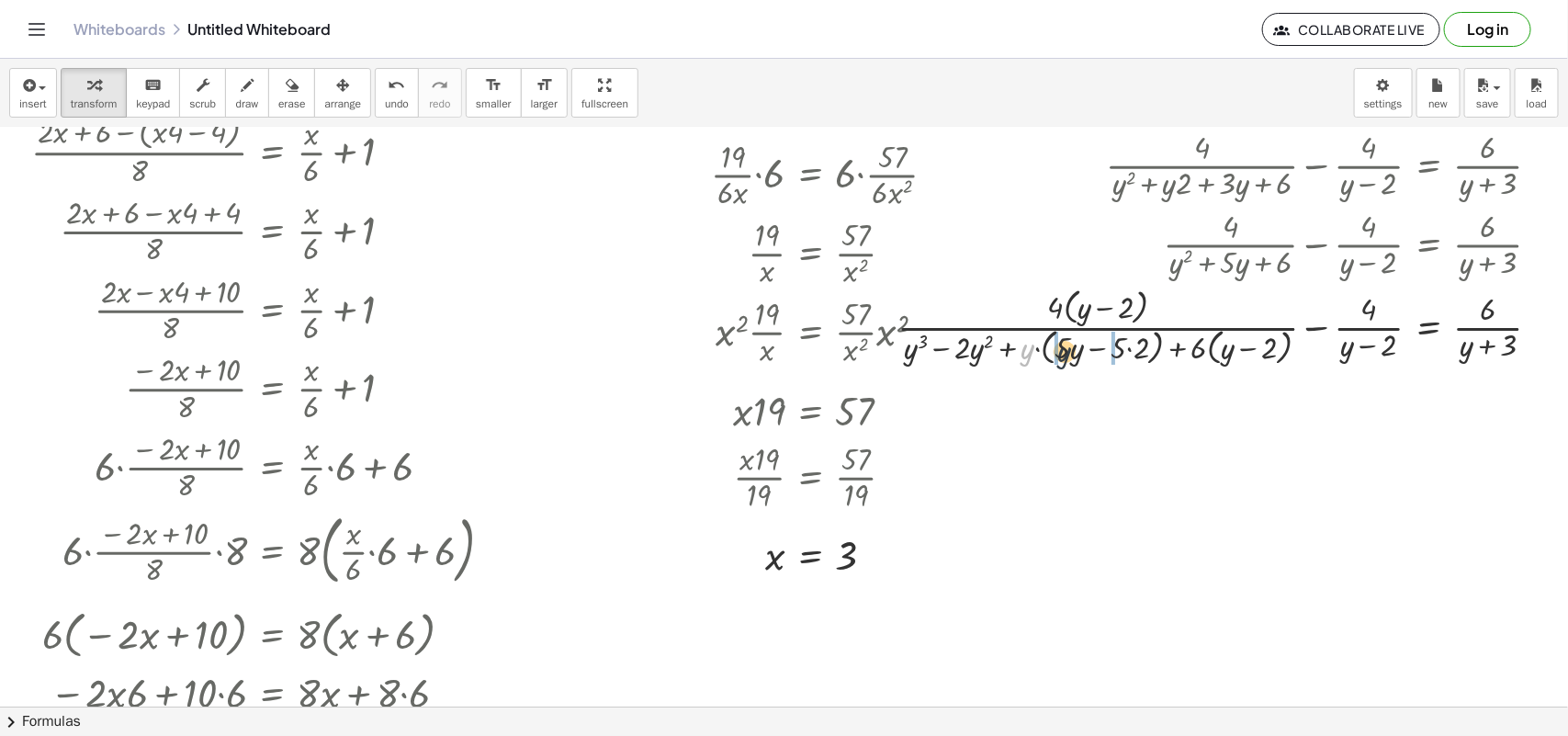 drag, startPoint x: 1009, startPoint y: 350, endPoint x: 1049, endPoint y: 354, distance: 40.199502 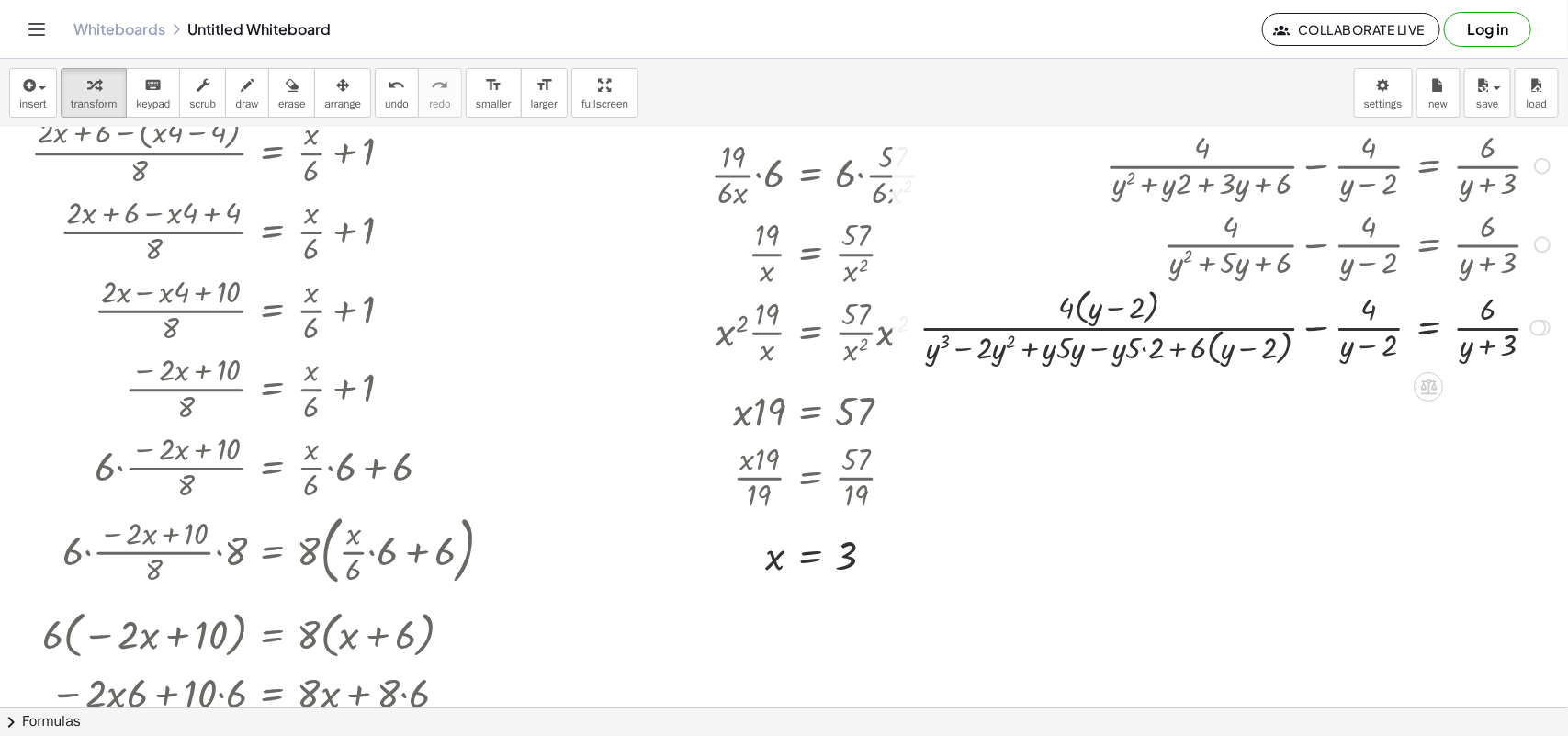 click at bounding box center [1238, 326] 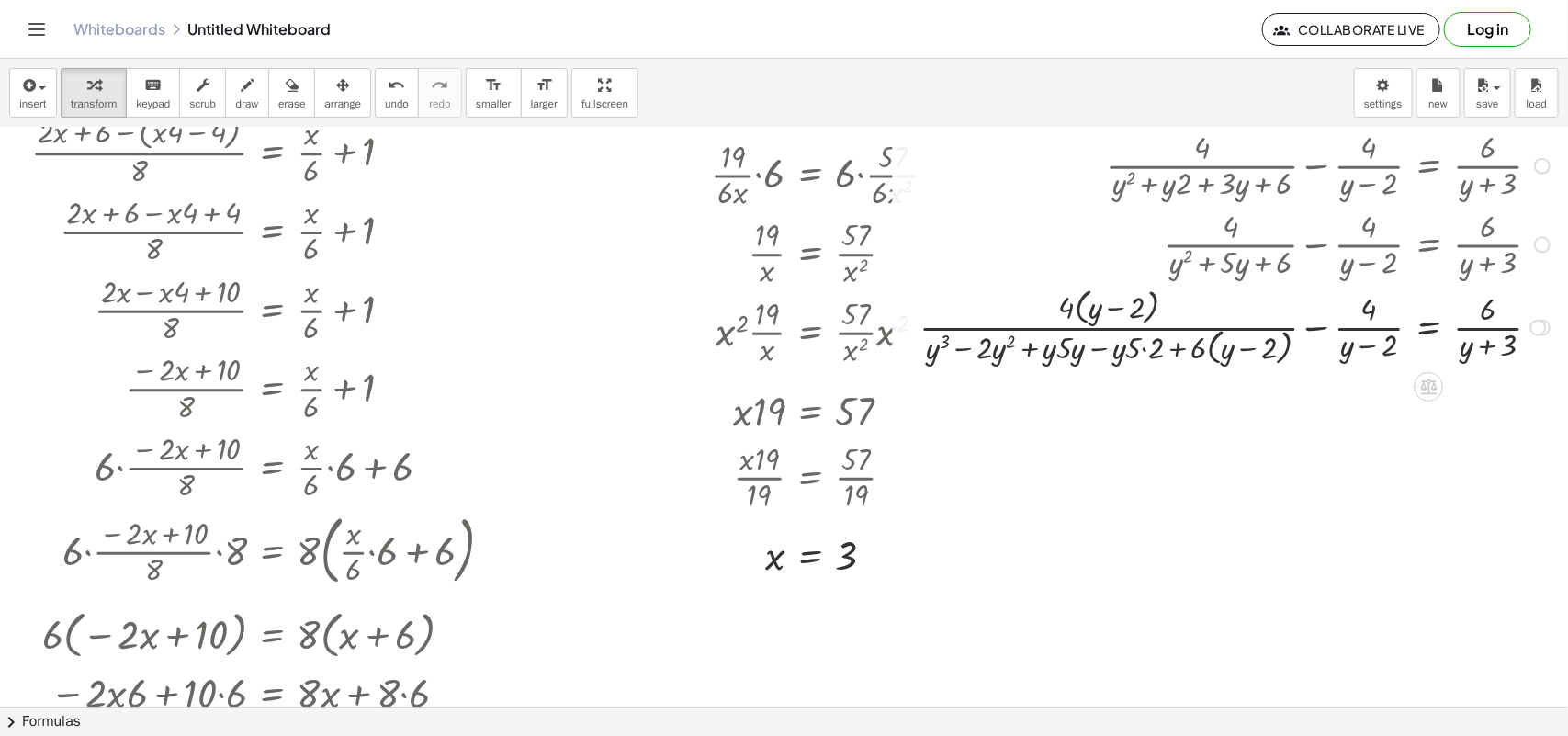 click at bounding box center (1238, 326) 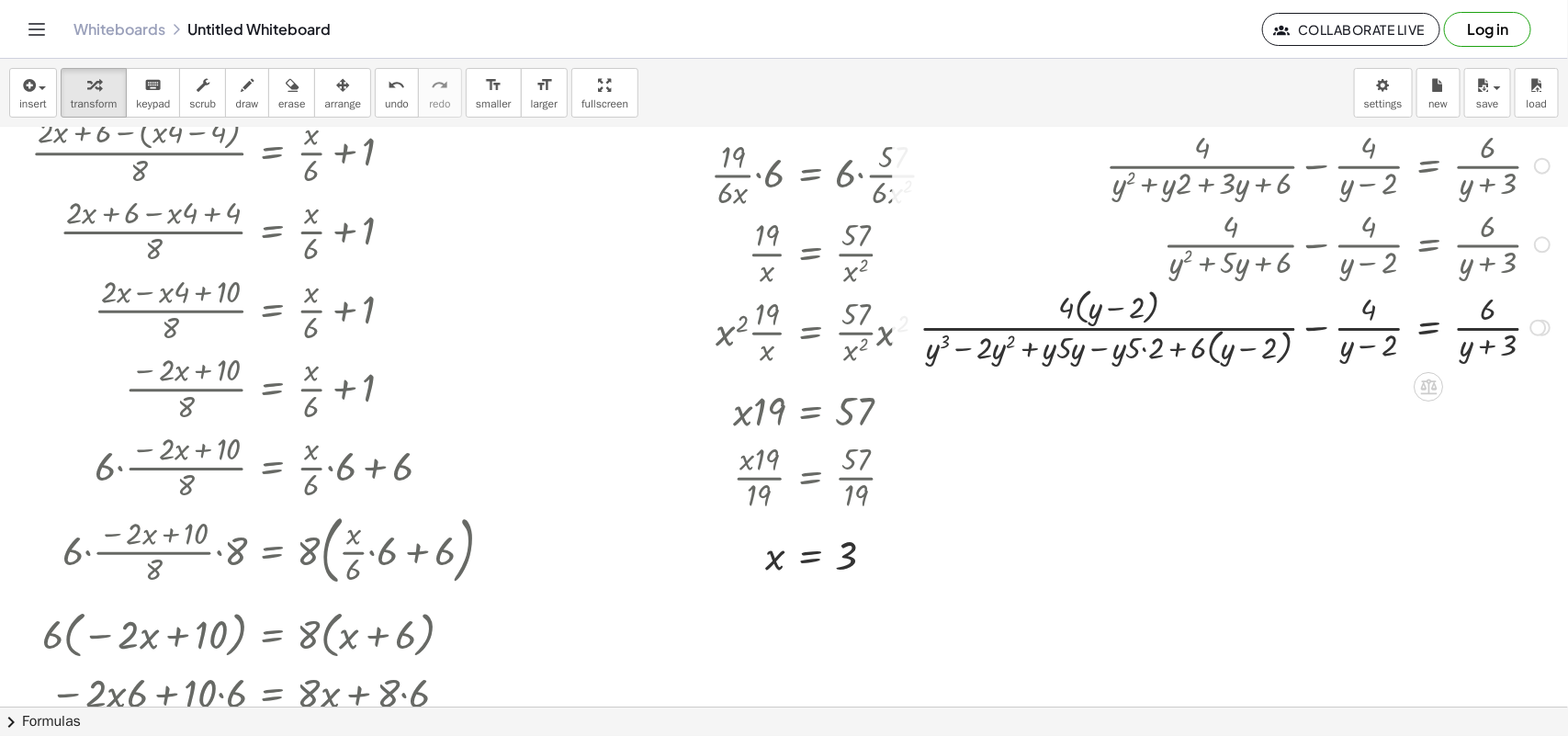 click at bounding box center (1238, 326) 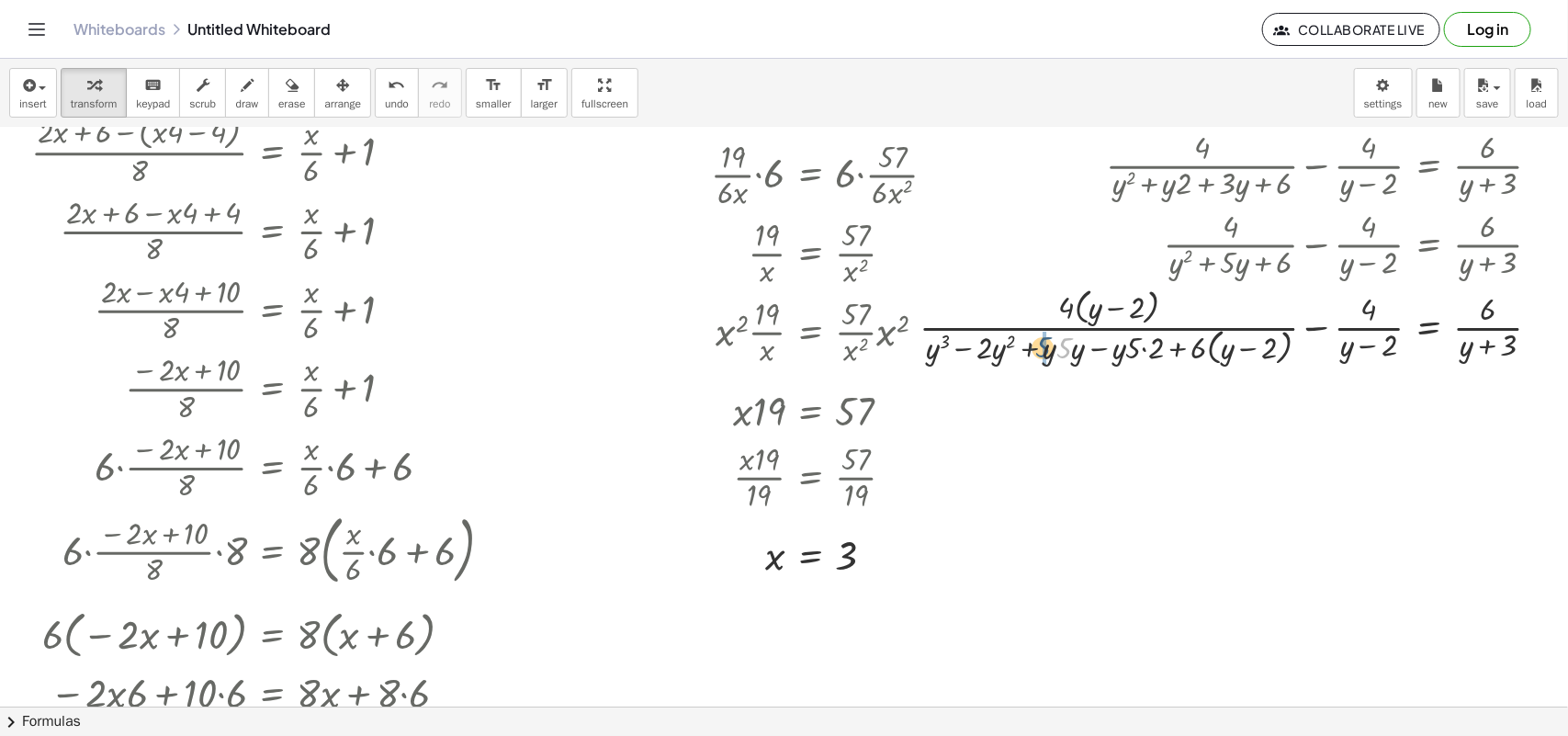drag, startPoint x: 1057, startPoint y: 360, endPoint x: 1036, endPoint y: 359, distance: 21.023796 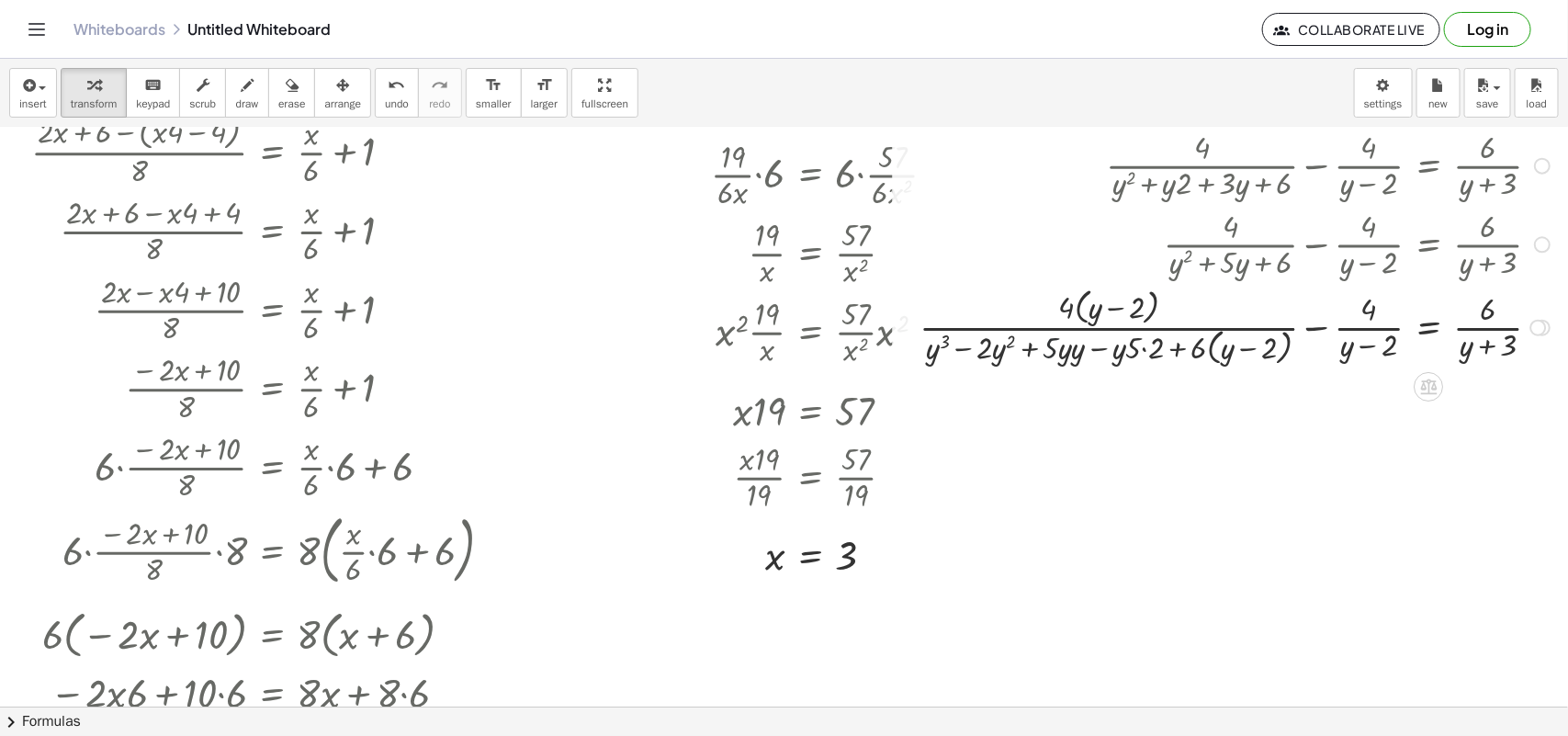 click at bounding box center (1238, 326) 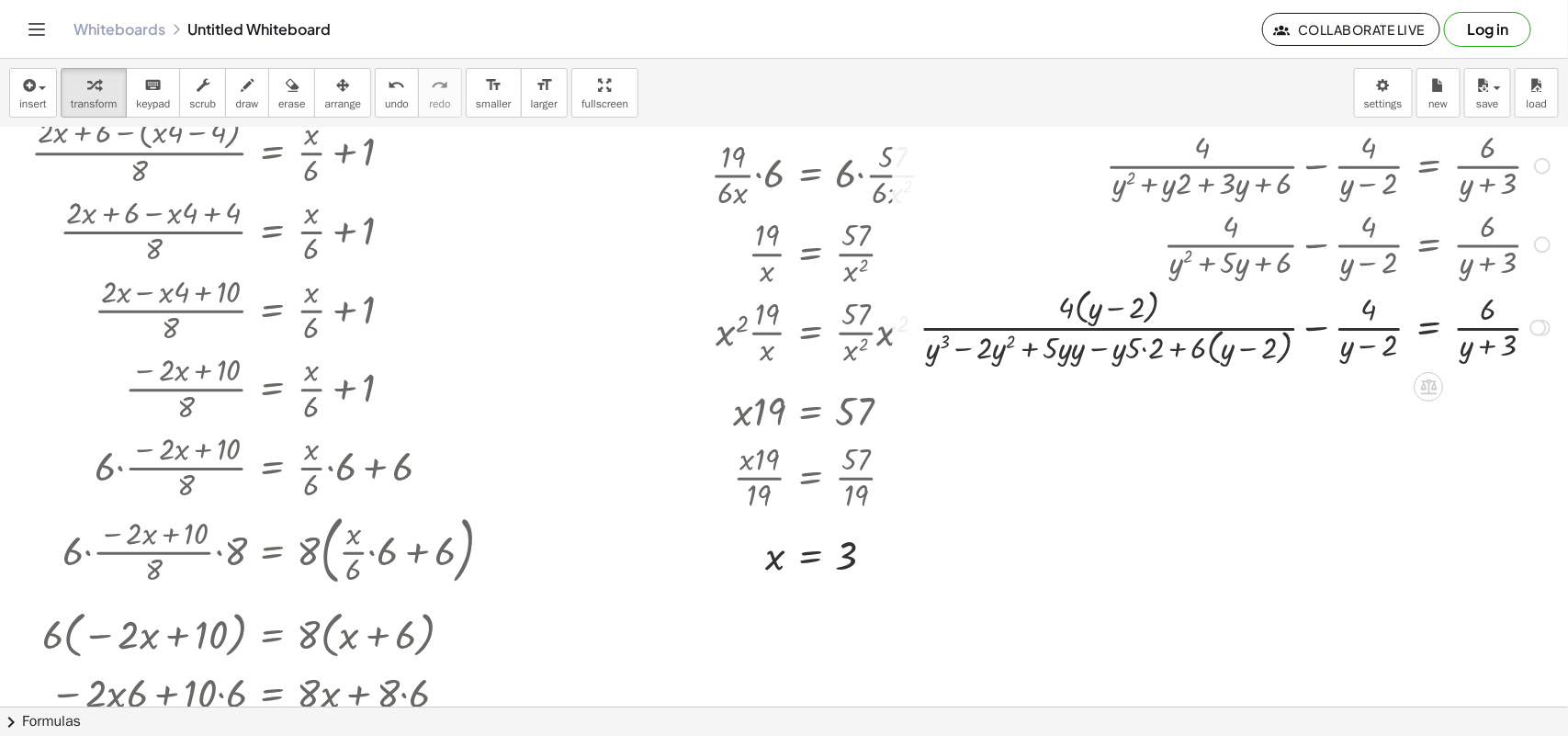 drag, startPoint x: 1054, startPoint y: 359, endPoint x: 1034, endPoint y: 400, distance: 45.617979 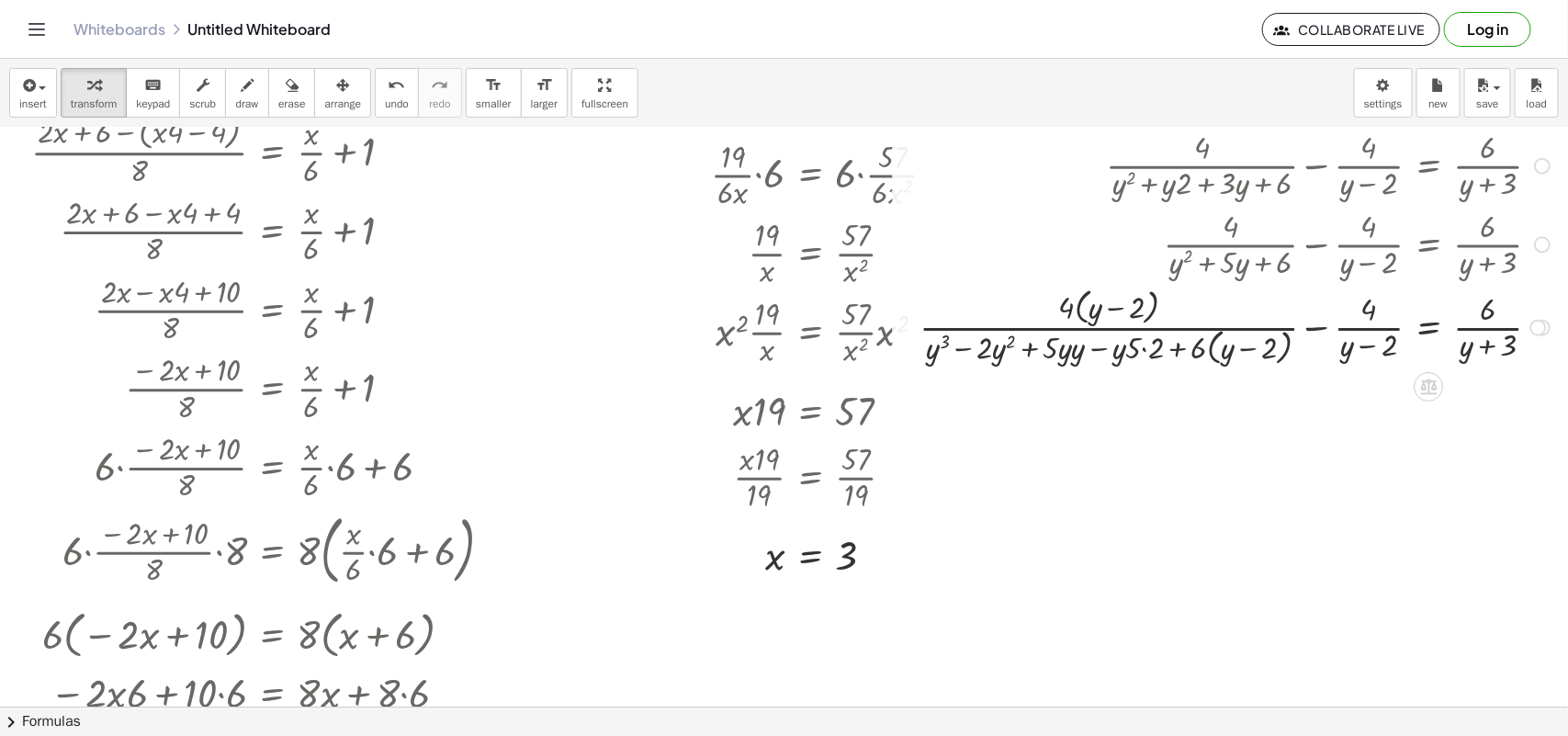 click at bounding box center (1238, 326) 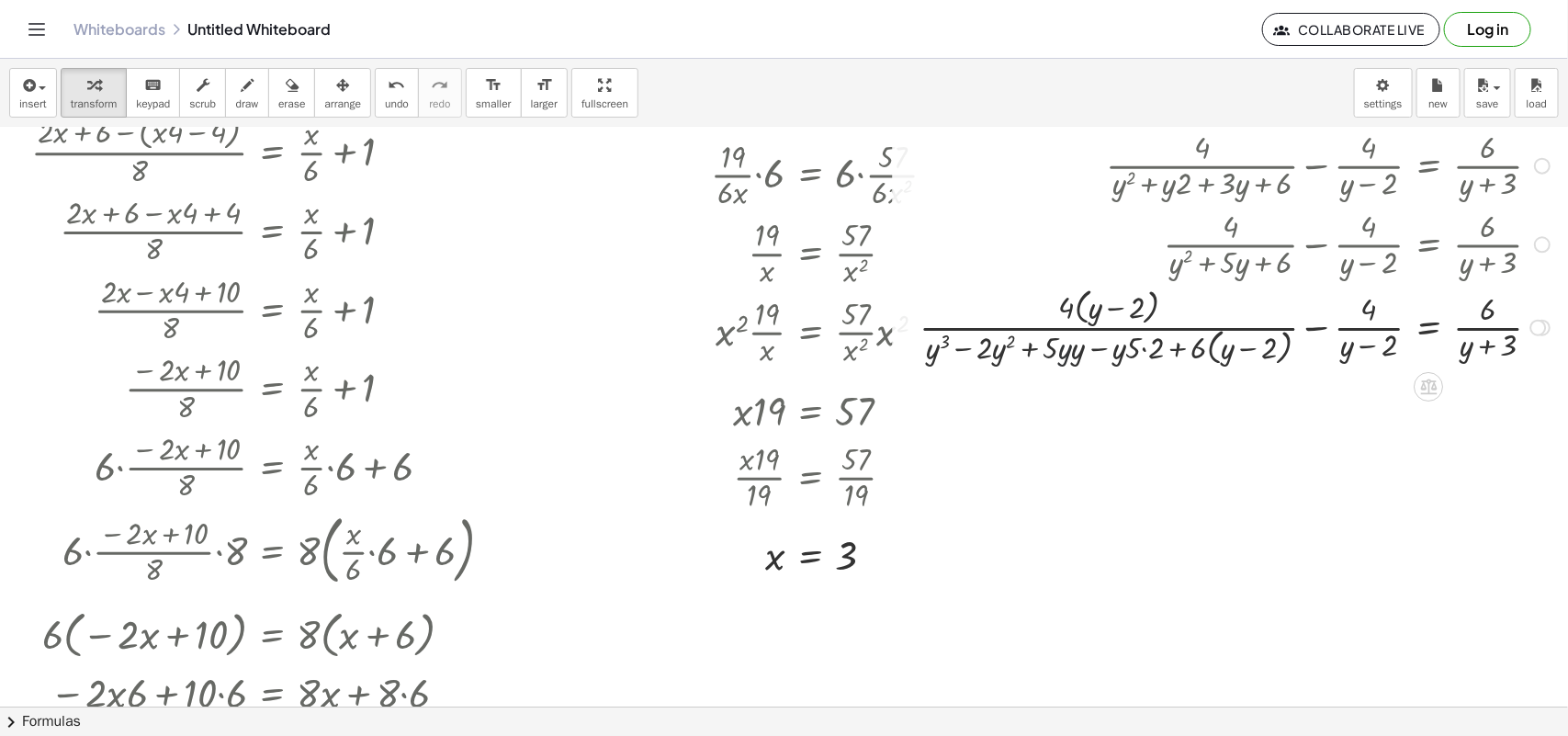click at bounding box center [1238, 326] 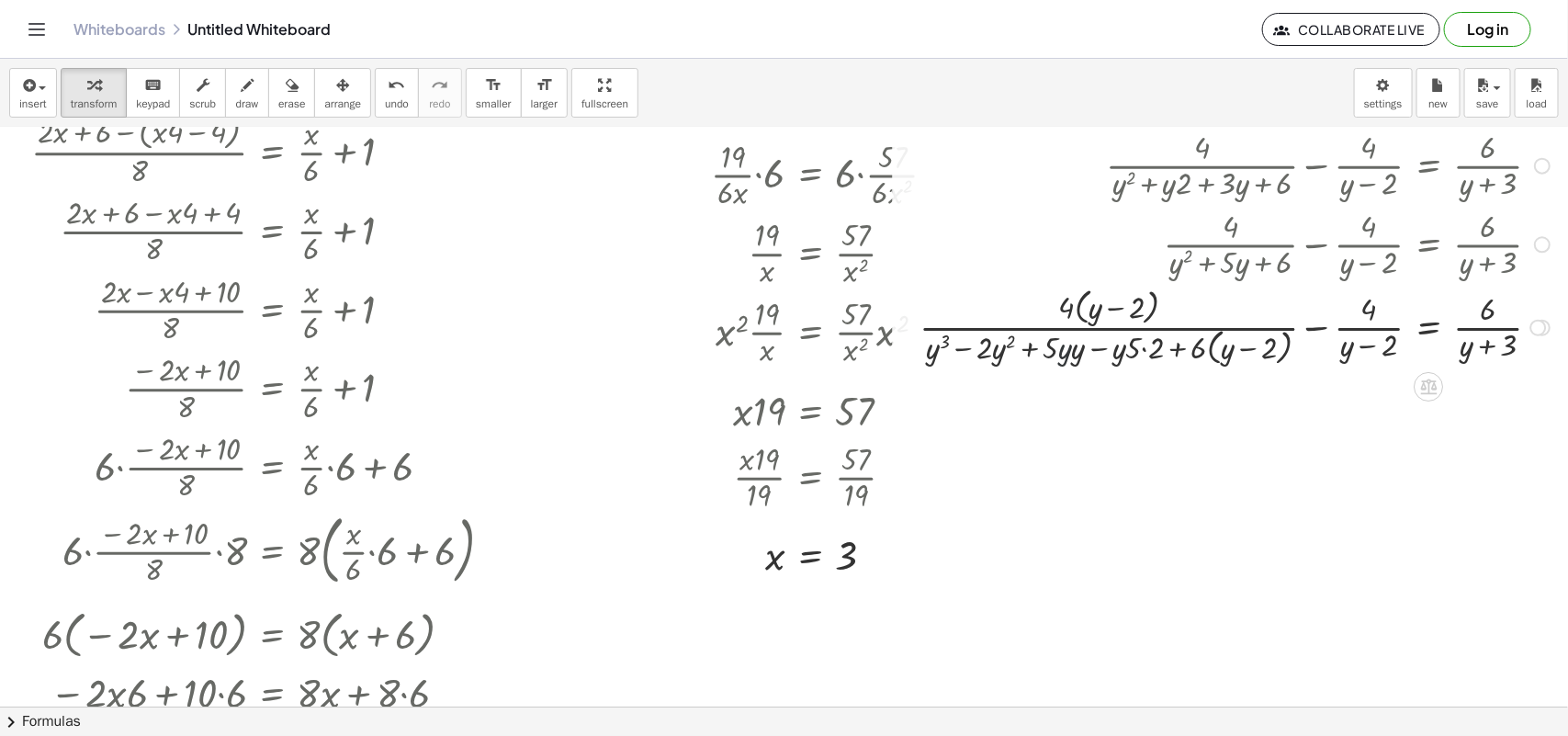click at bounding box center [1238, 326] 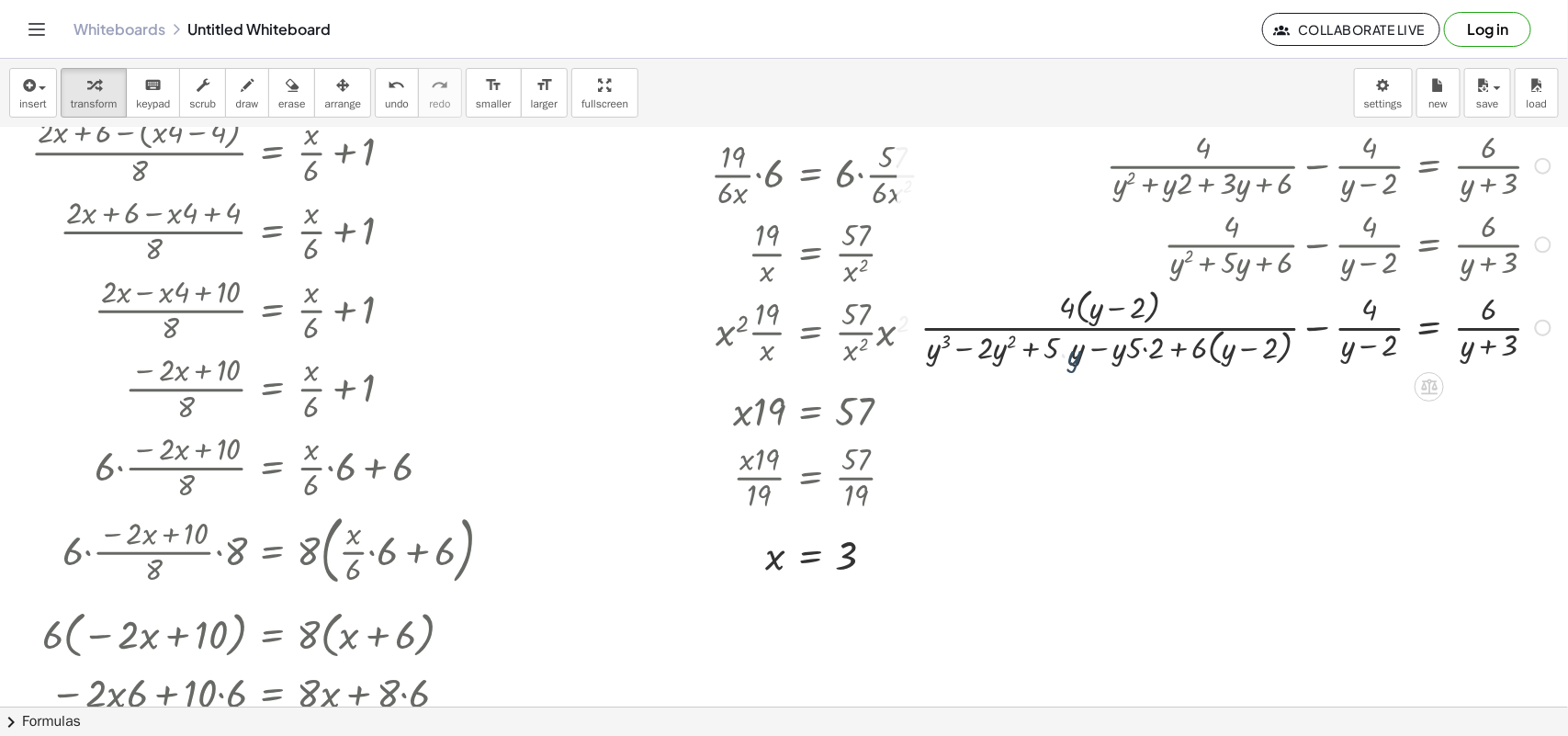 click at bounding box center [1241, 326] 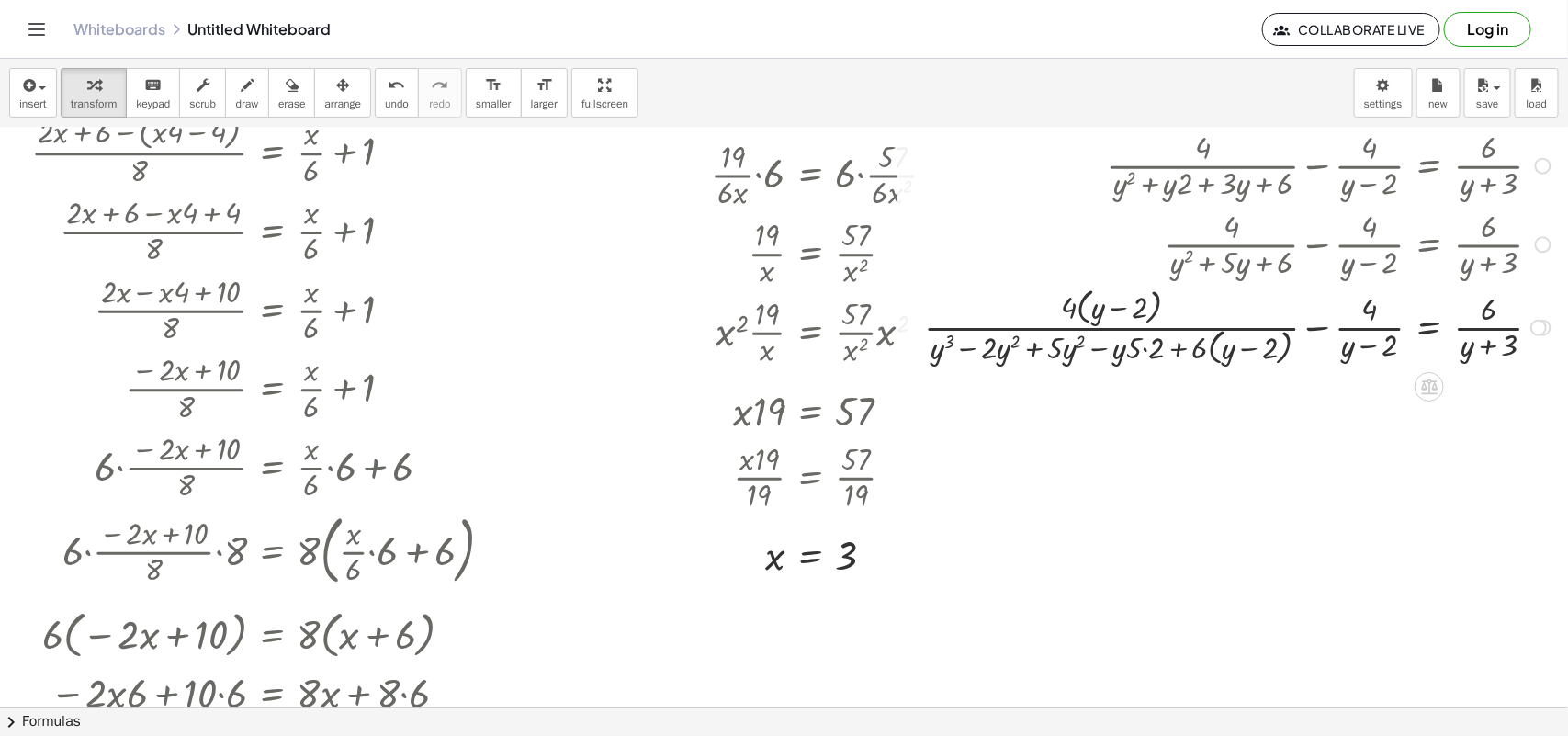 click at bounding box center [1241, 326] 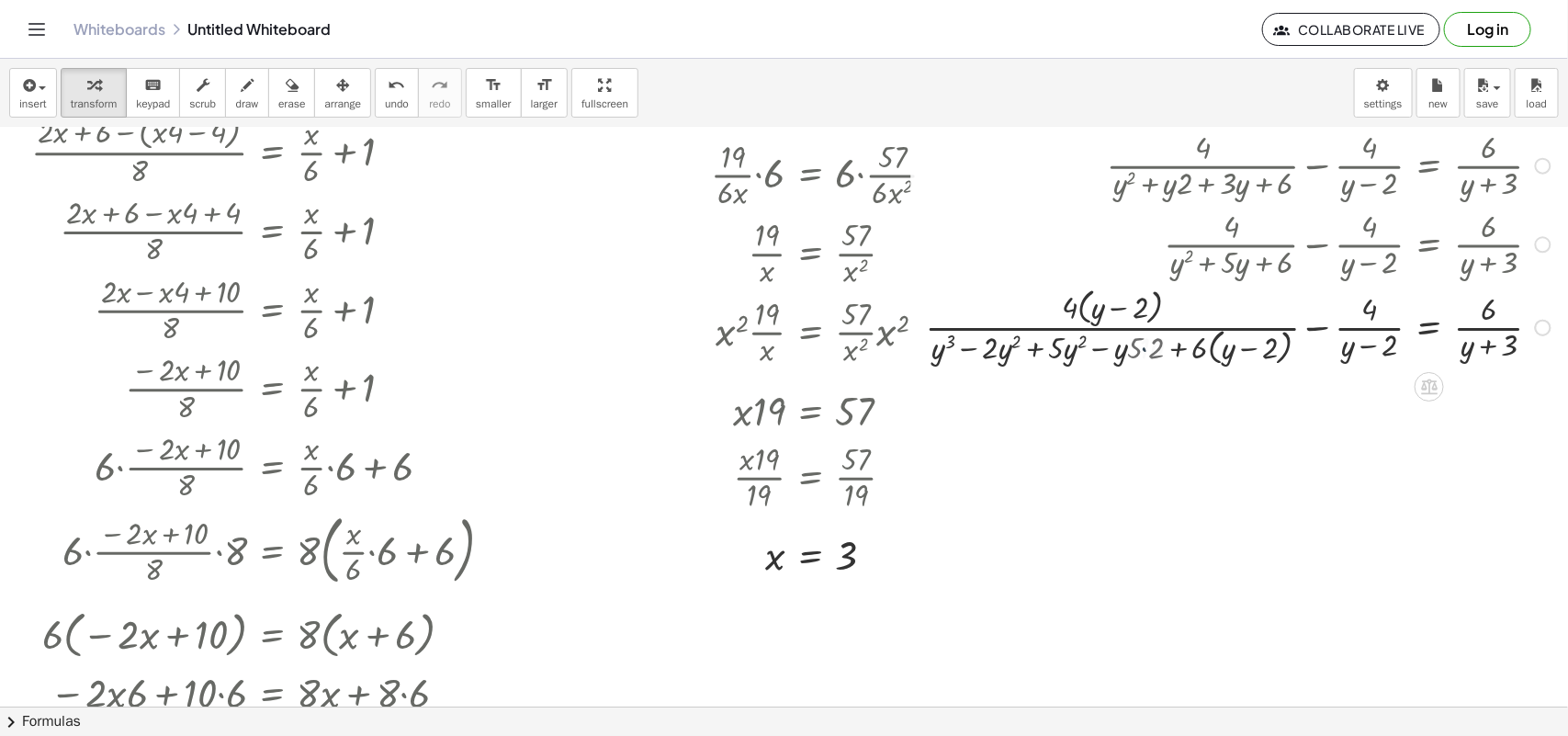 click at bounding box center (1247, 326) 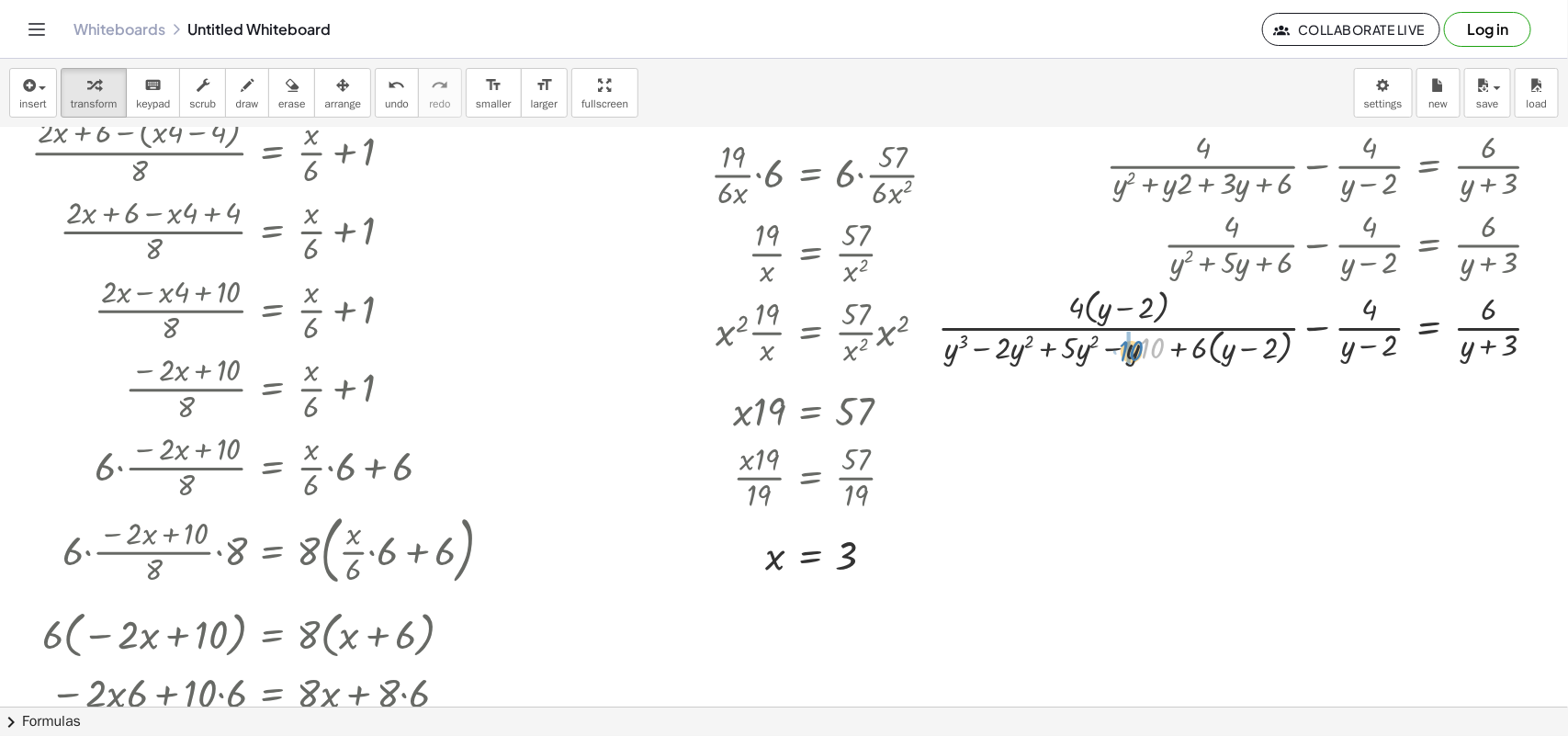 drag, startPoint x: 1134, startPoint y: 352, endPoint x: 1114, endPoint y: 355, distance: 20.223748 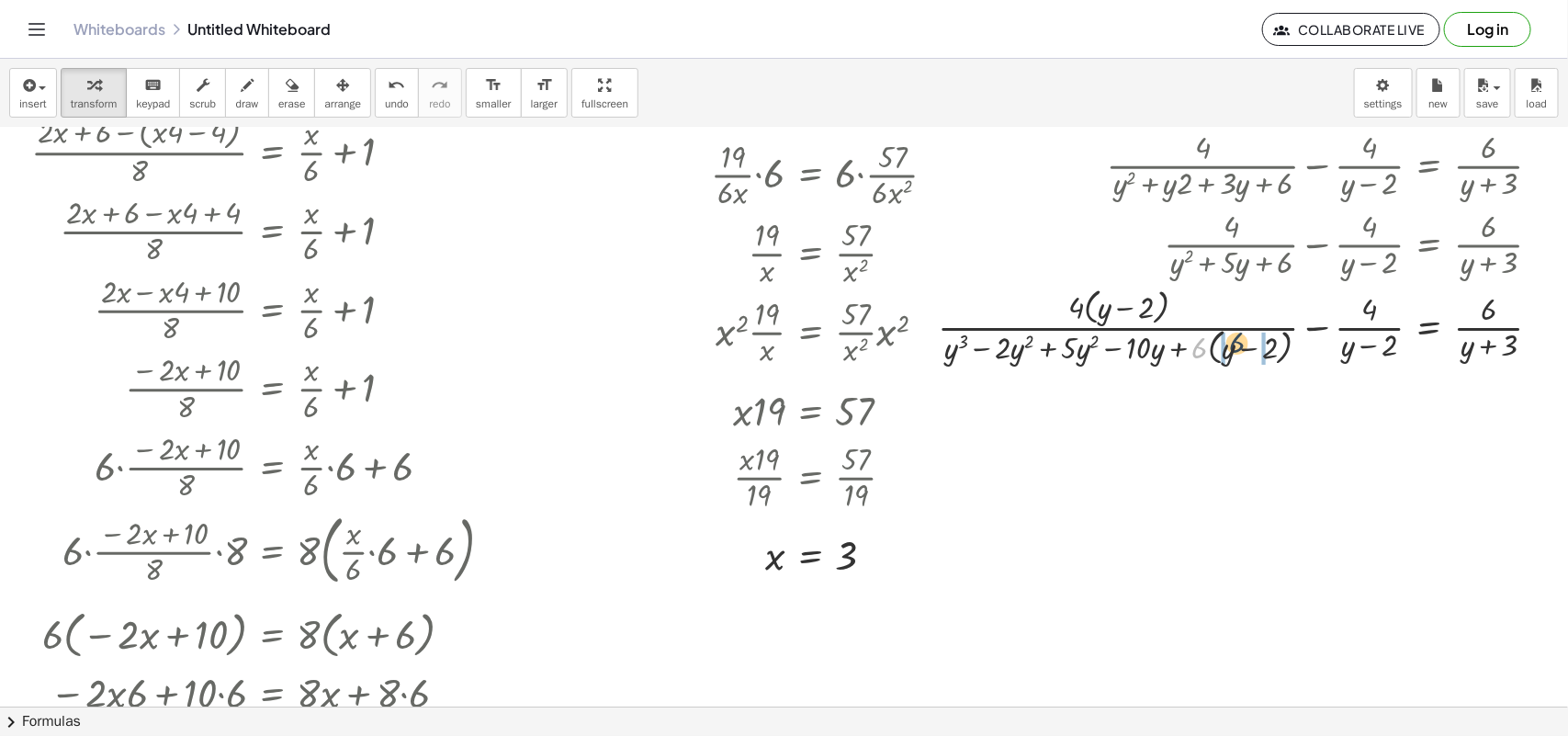 drag, startPoint x: 1182, startPoint y: 357, endPoint x: 1220, endPoint y: 351, distance: 38.4708 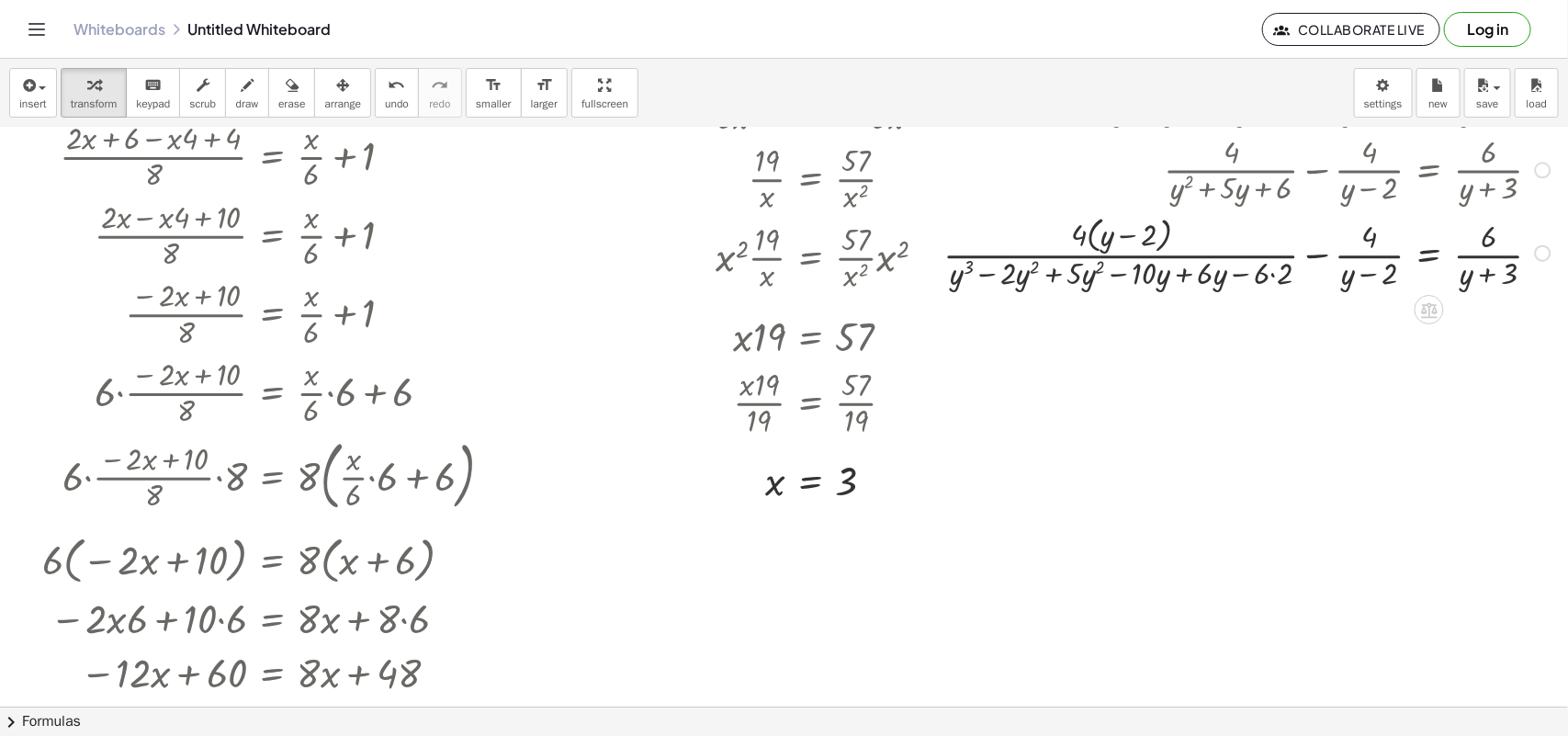 scroll, scrollTop: 645, scrollLeft: 1571, axis: both 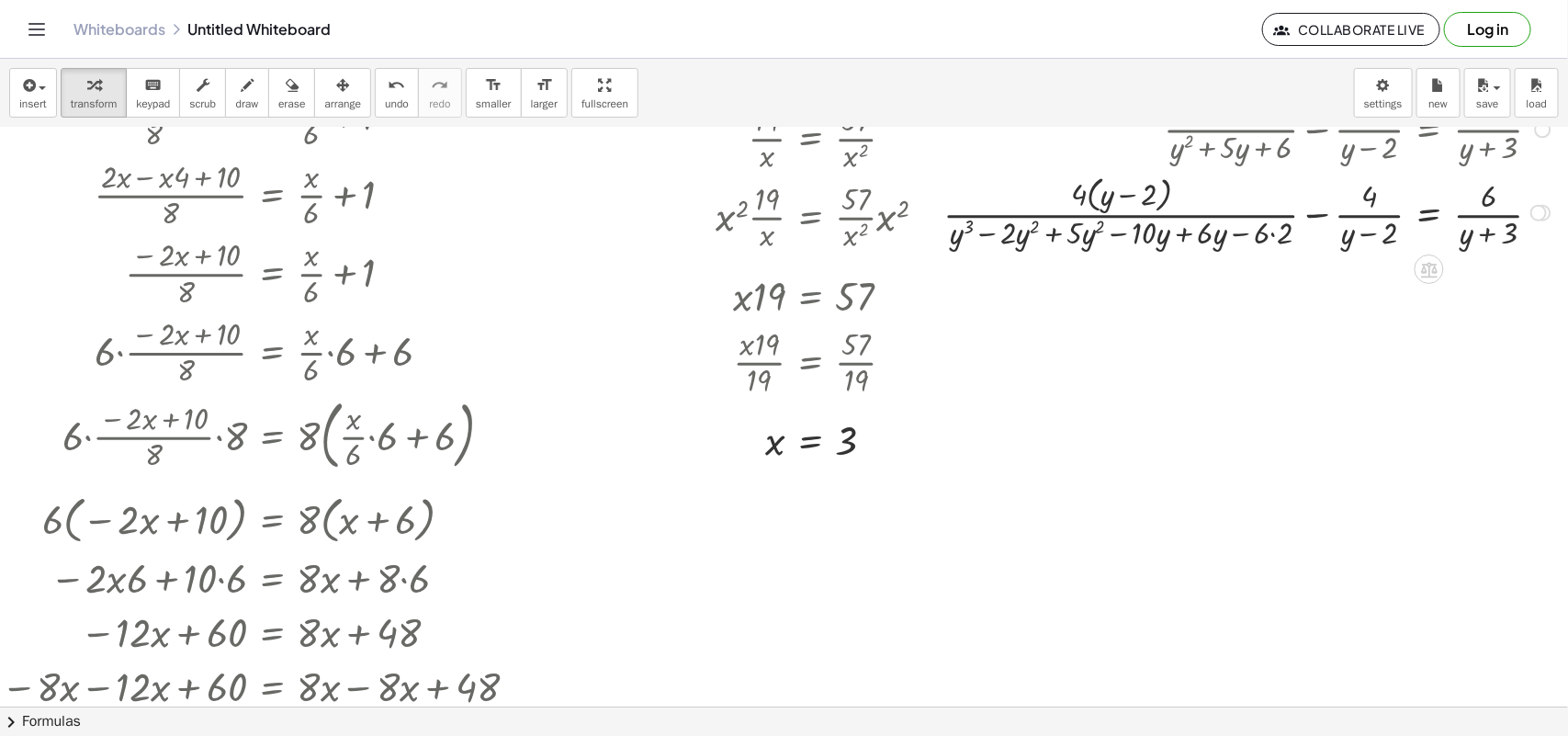 click at bounding box center [1250, 211] 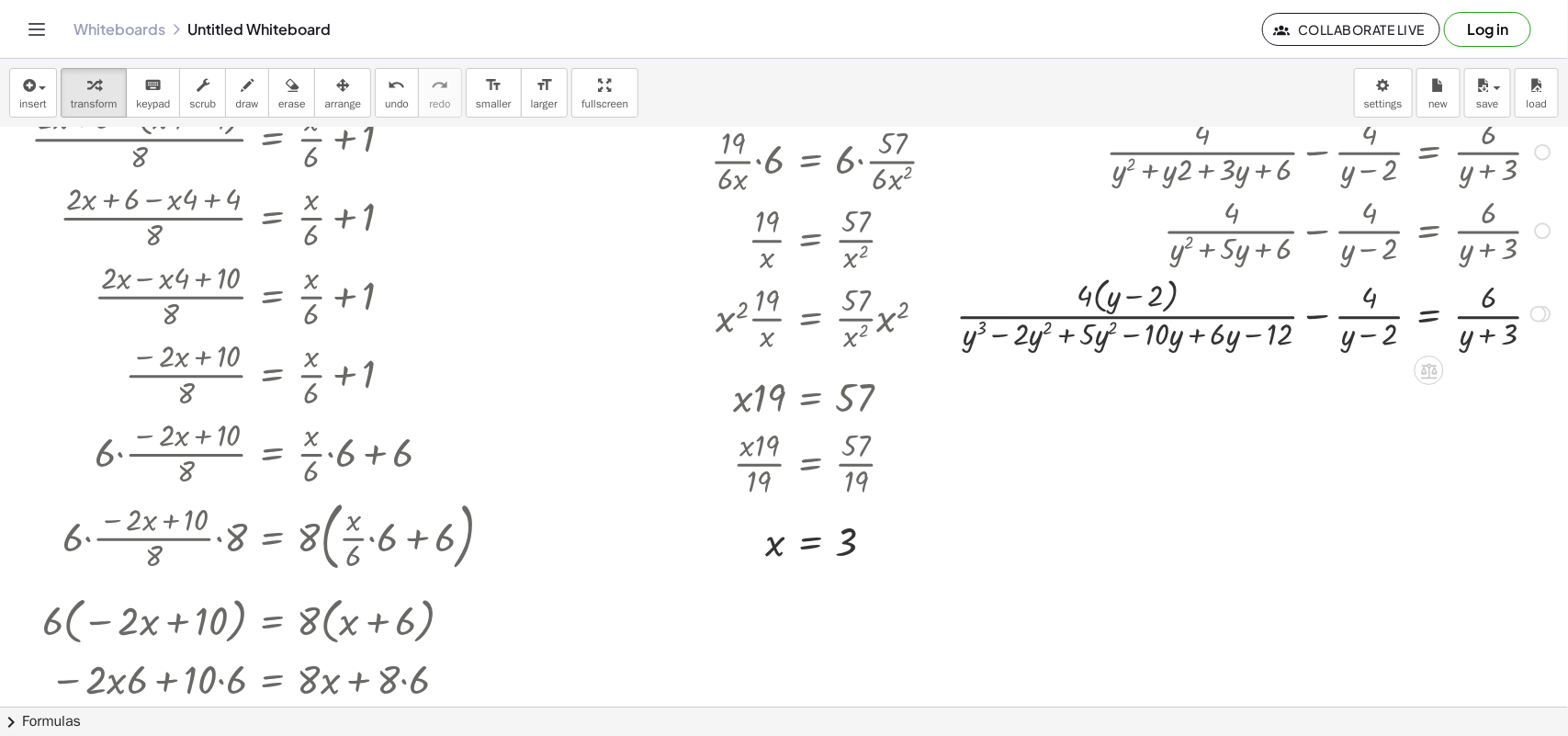 scroll, scrollTop: 530, scrollLeft: 1571, axis: both 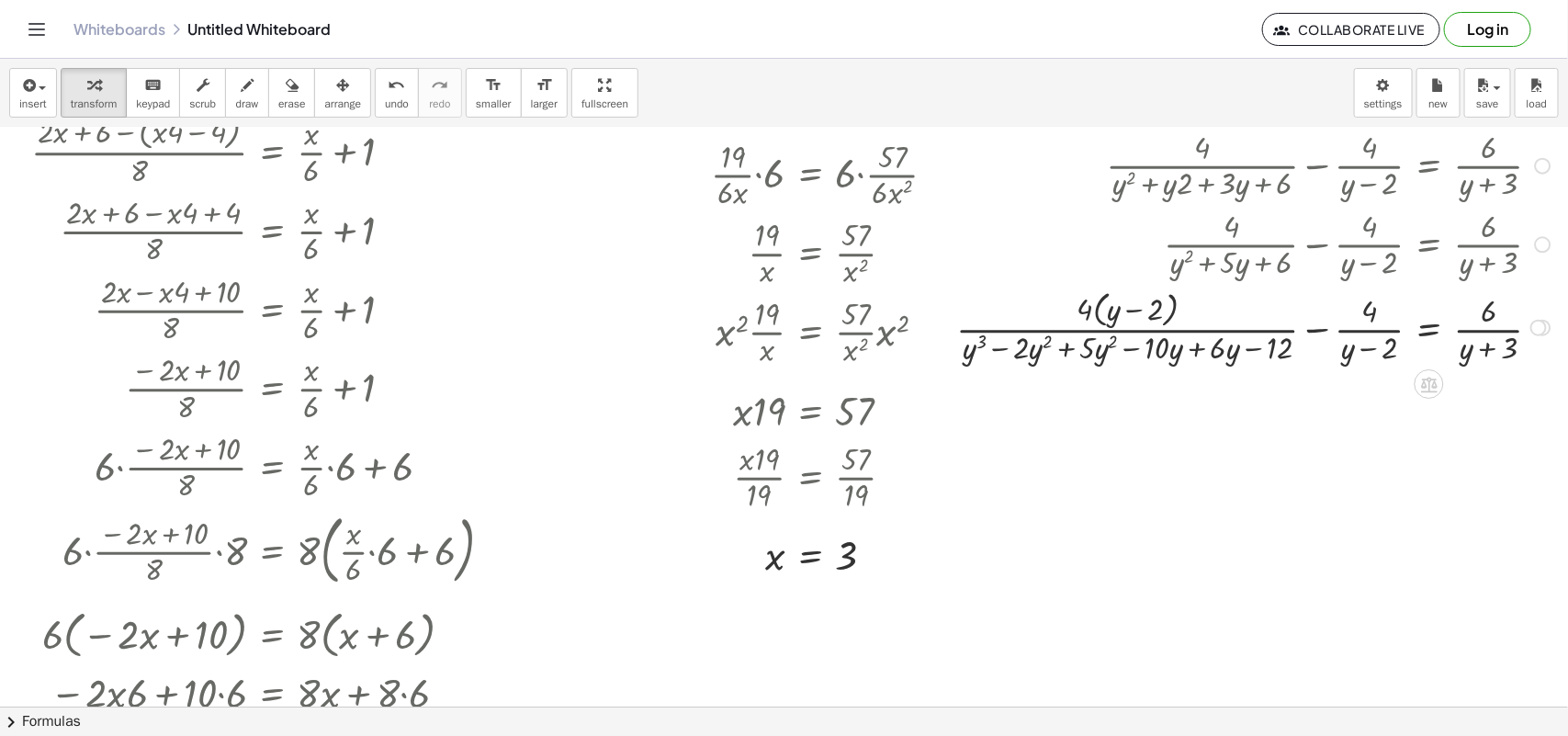 click at bounding box center (1257, 326) 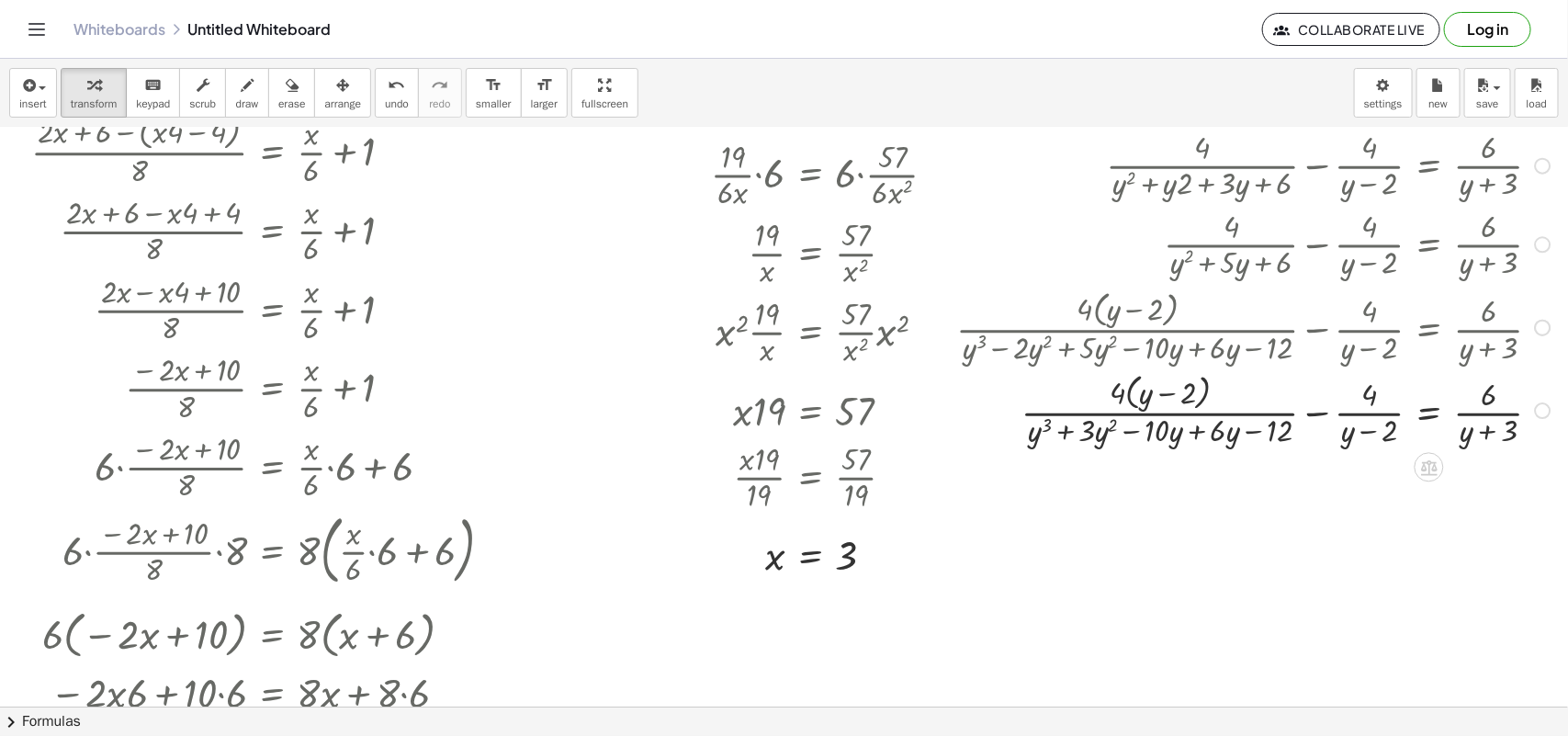 click at bounding box center (1257, 409) 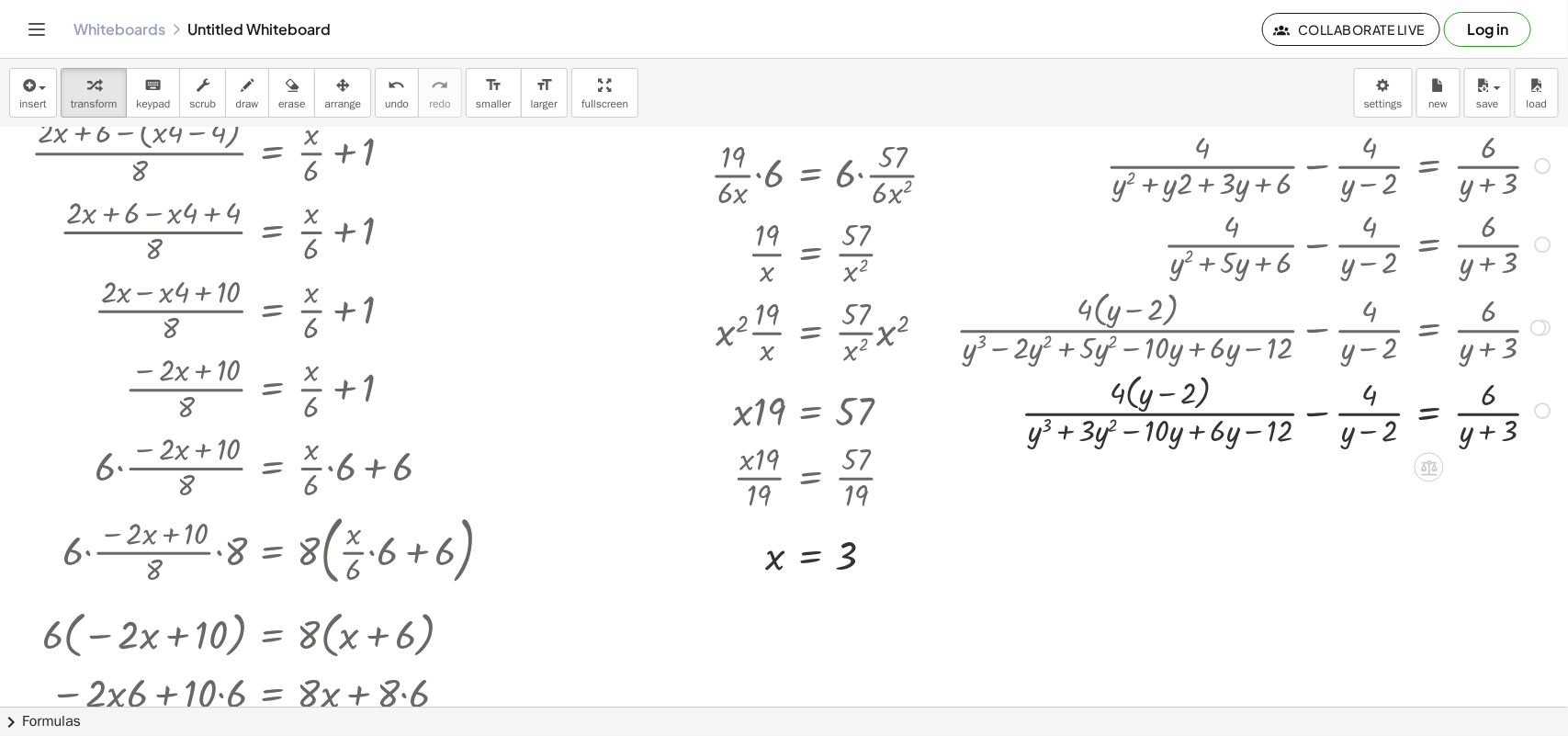 click at bounding box center [1257, 409] 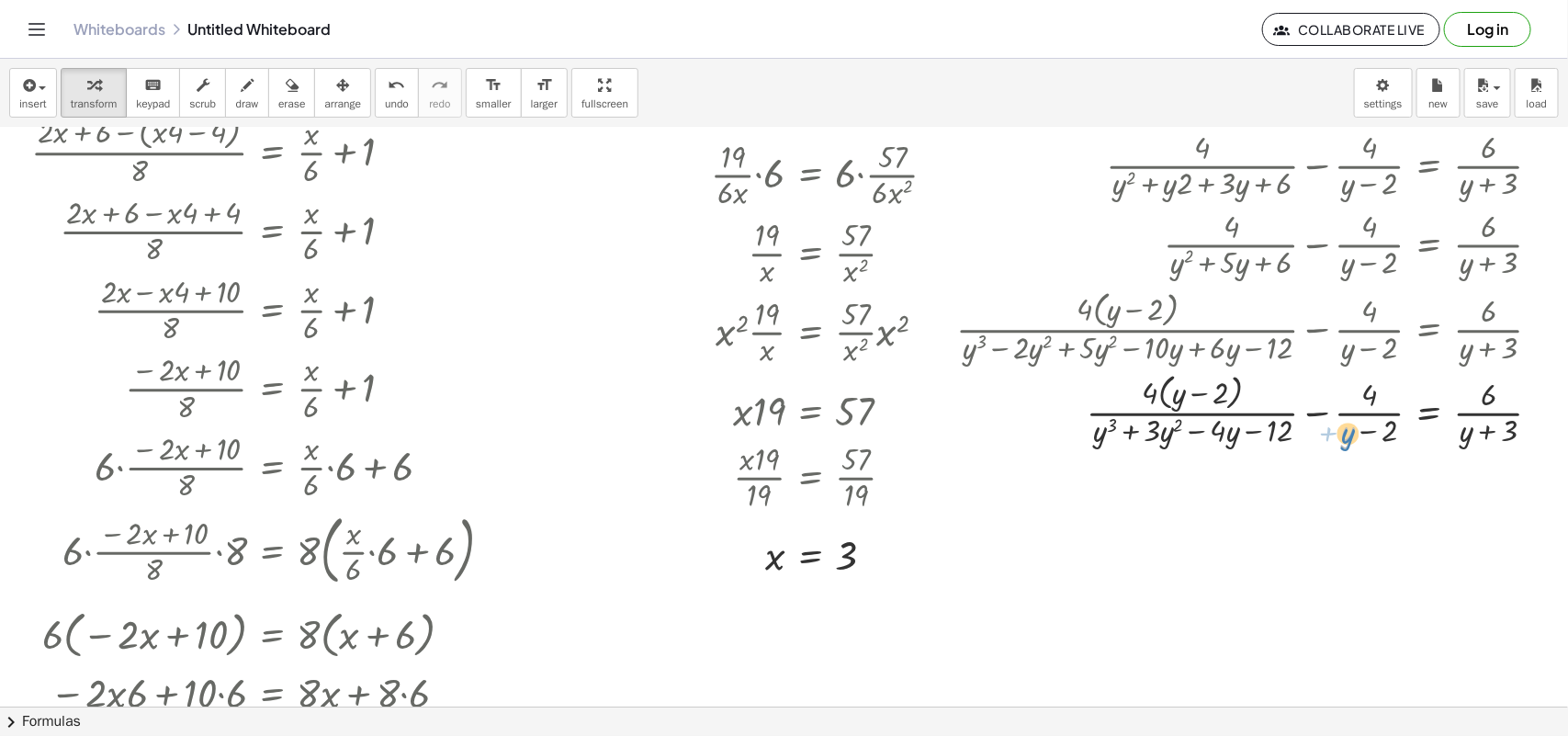 click at bounding box center [1257, 409] 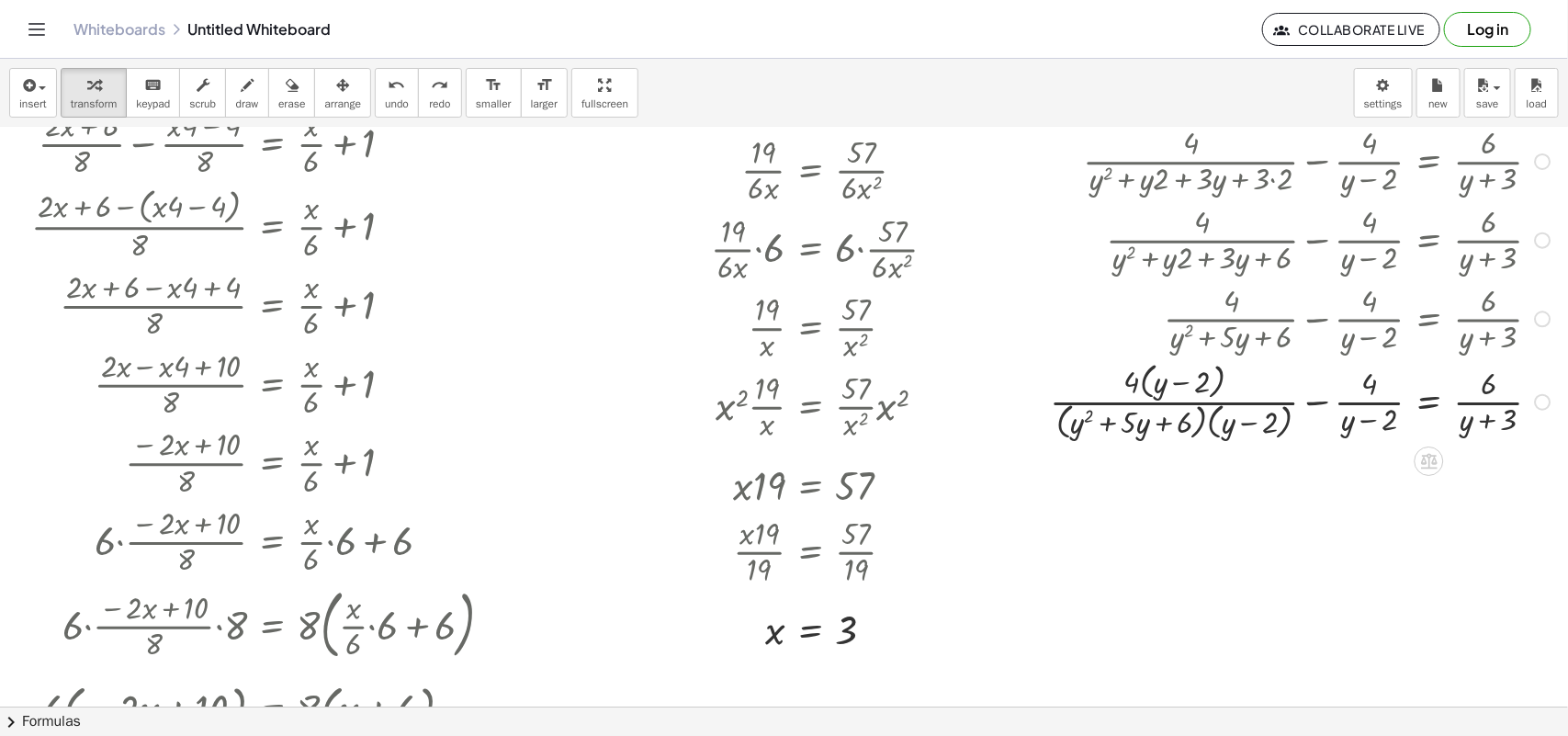 scroll, scrollTop: 415, scrollLeft: 1571, axis: both 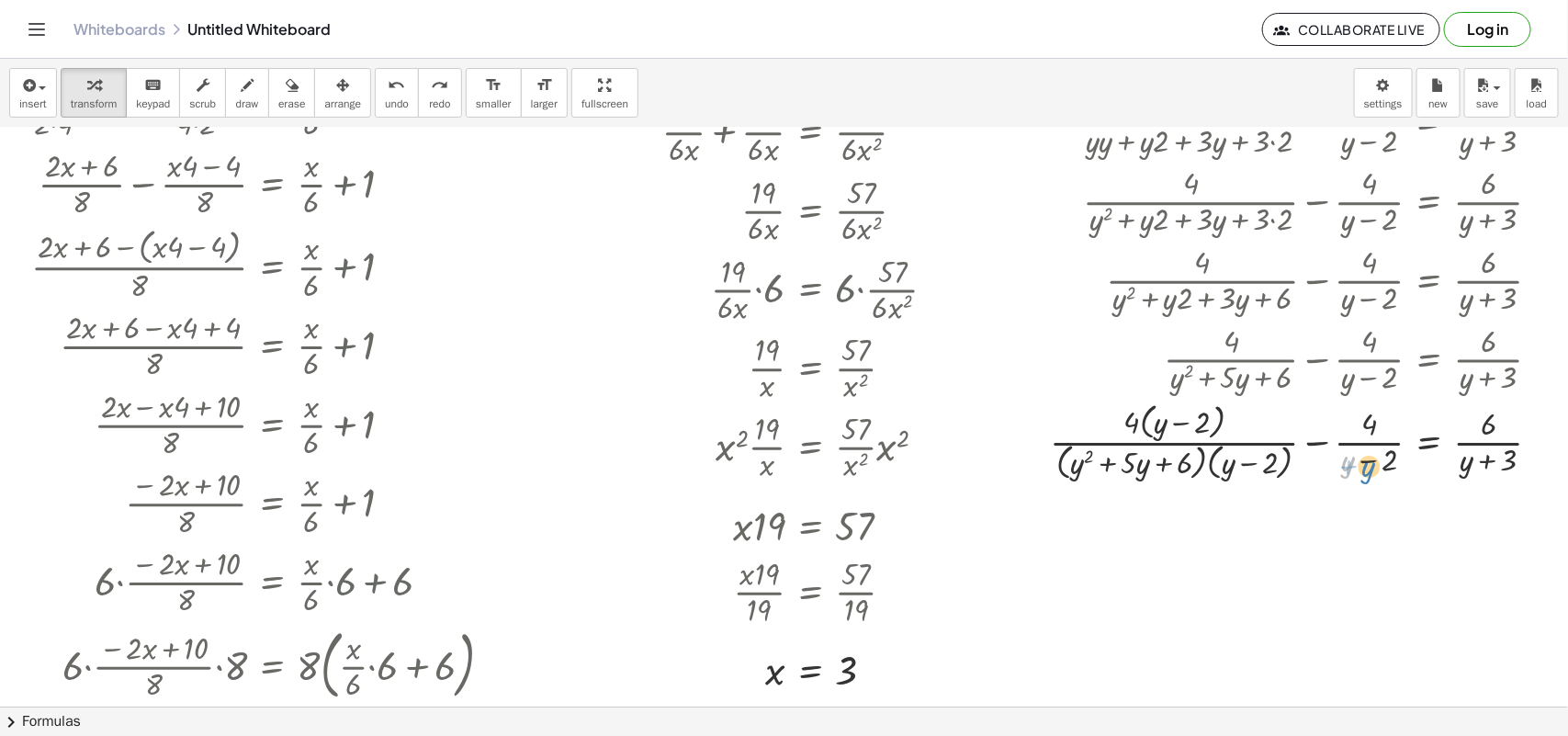 drag, startPoint x: 1335, startPoint y: 460, endPoint x: 1357, endPoint y: 465, distance: 22.561 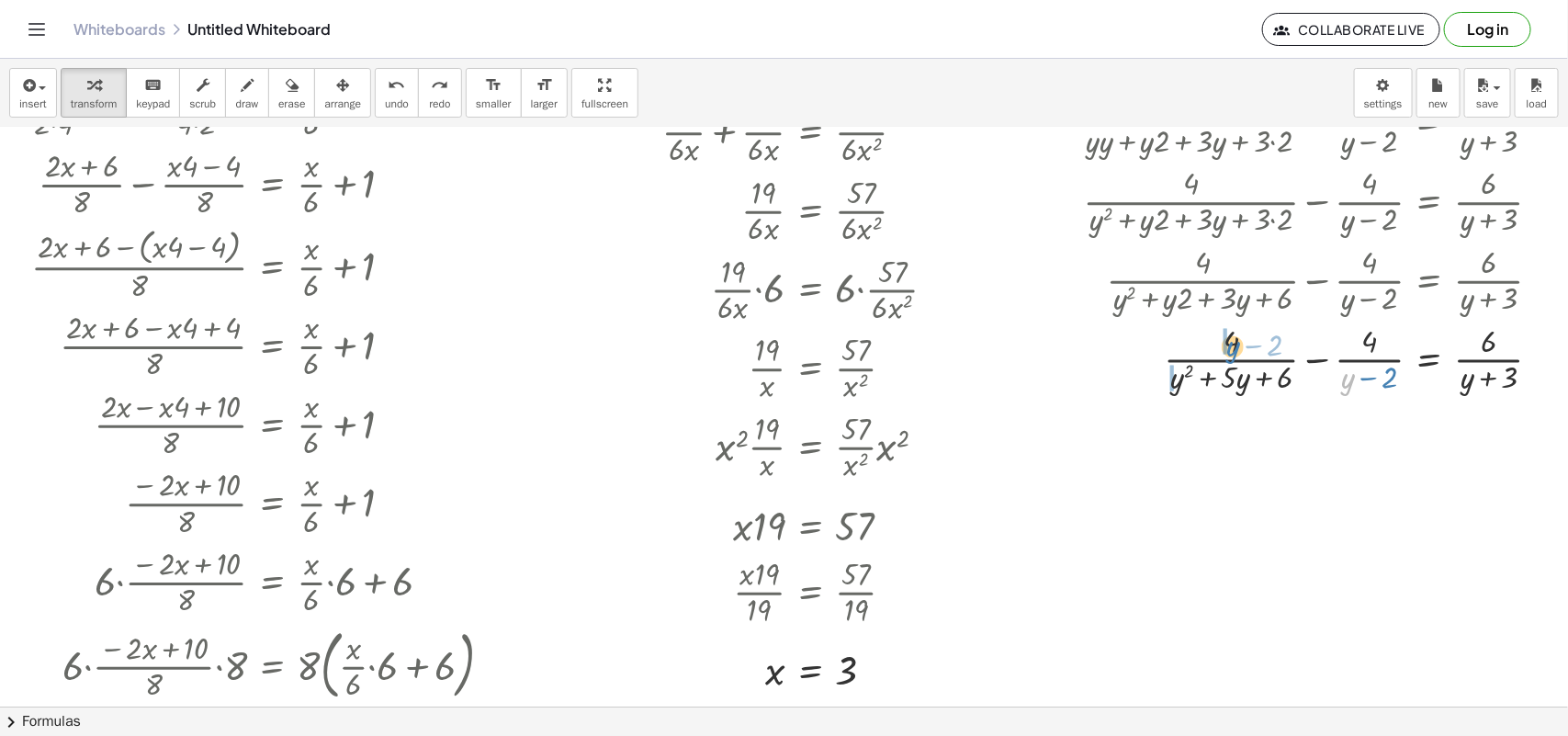drag, startPoint x: 1327, startPoint y: 373, endPoint x: 1204, endPoint y: 337, distance: 128.16006 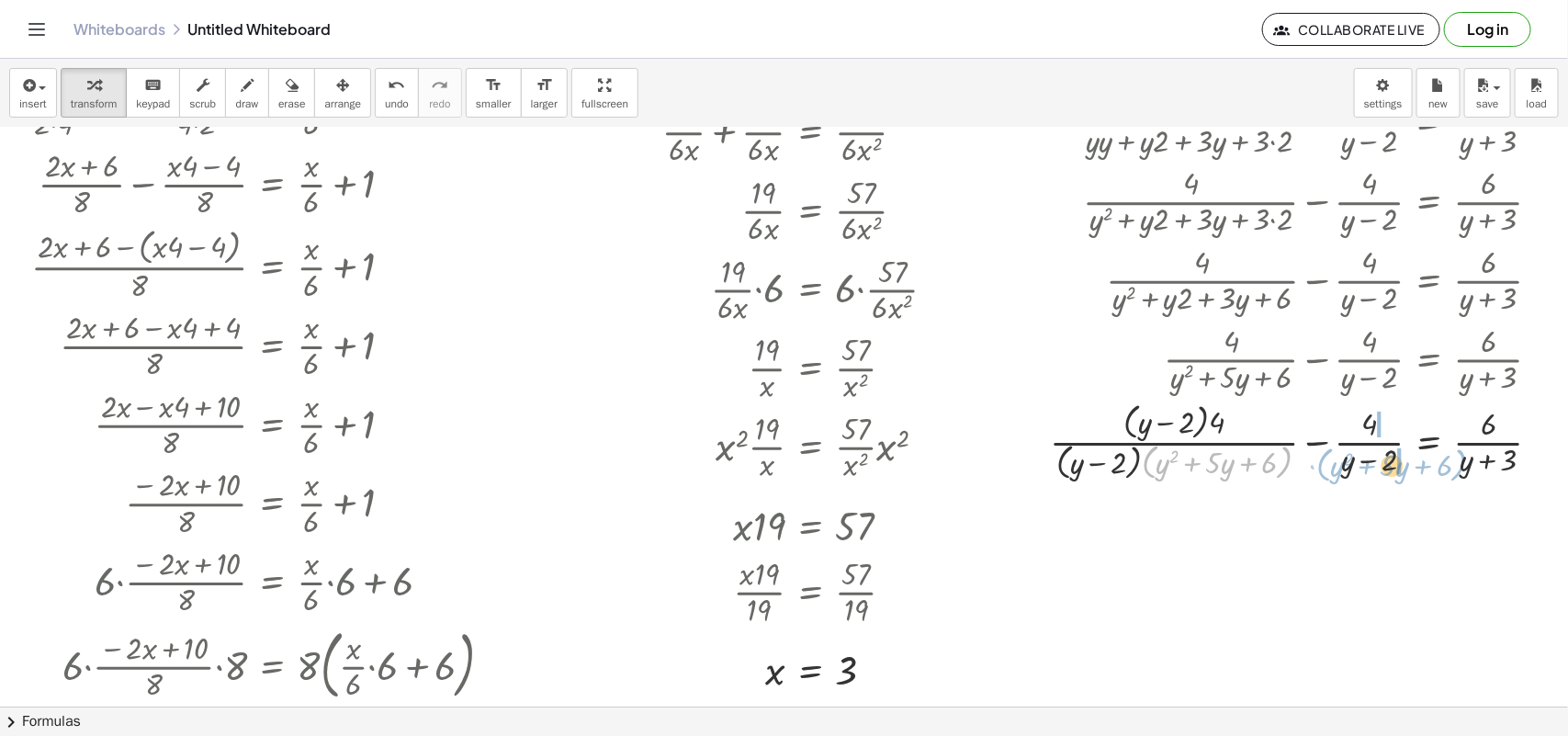 drag, startPoint x: 1135, startPoint y: 457, endPoint x: 1310, endPoint y: 459, distance: 175.01143 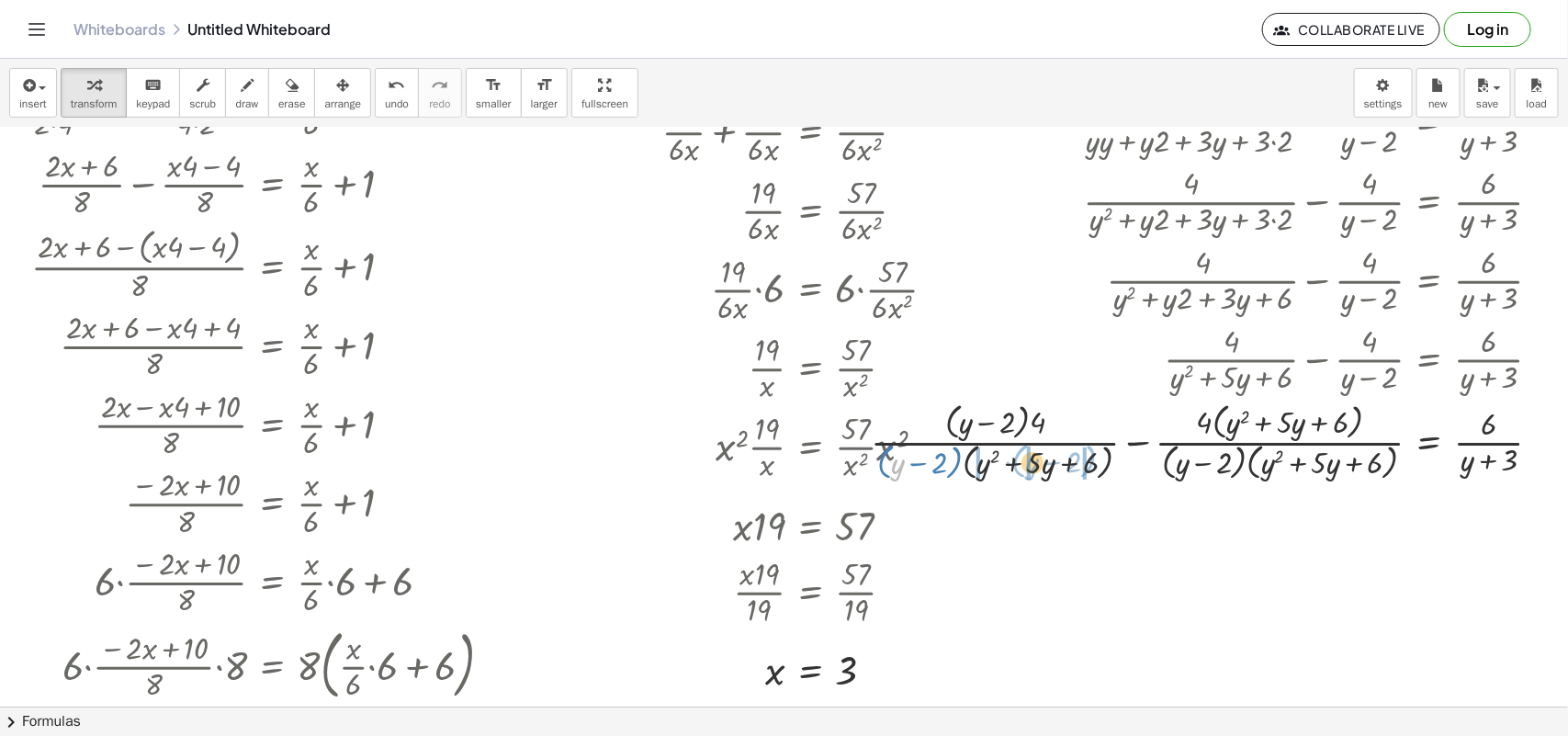 drag, startPoint x: 886, startPoint y: 462, endPoint x: 1021, endPoint y: 461, distance: 135.0037 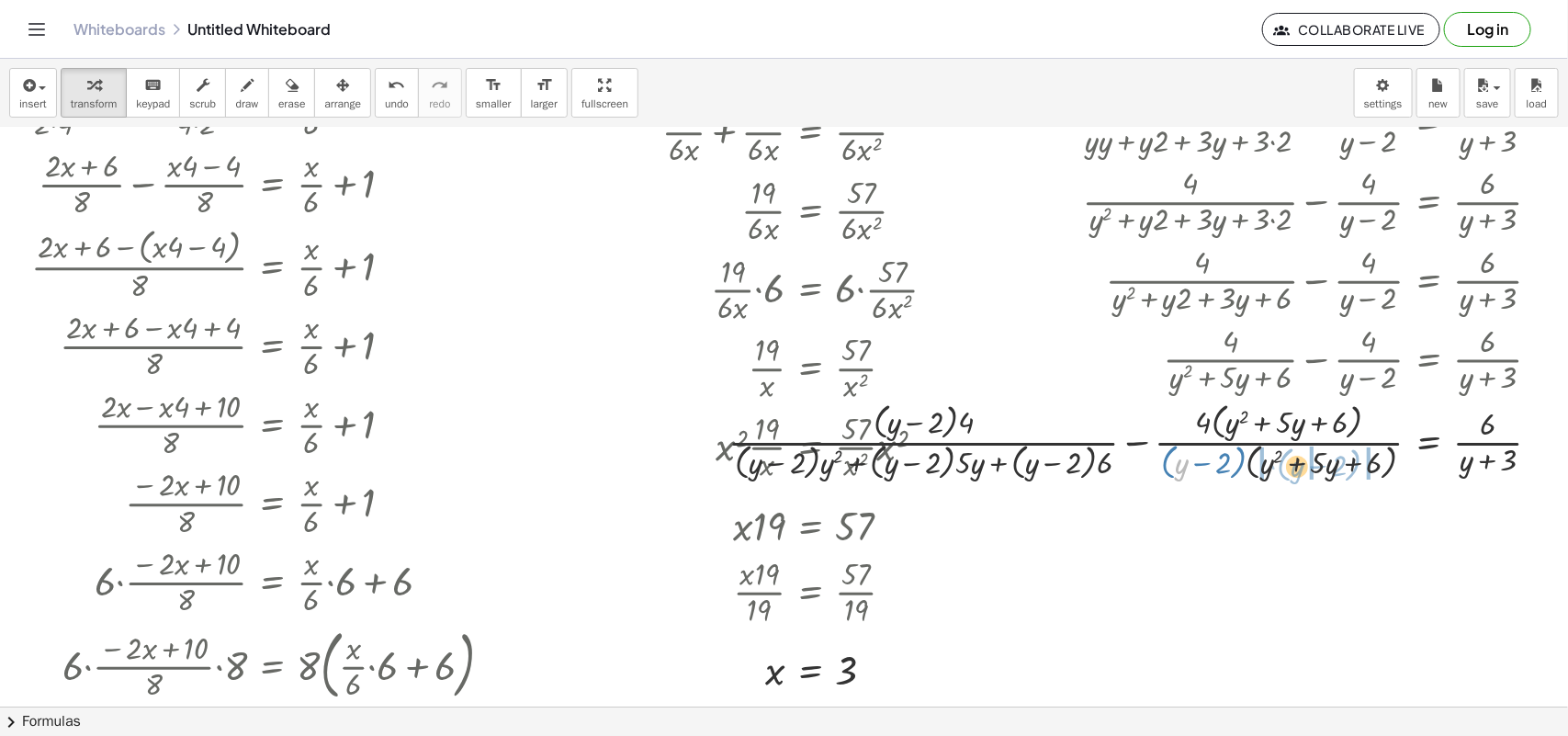 drag, startPoint x: 1168, startPoint y: 473, endPoint x: 1284, endPoint y: 476, distance: 116.038787 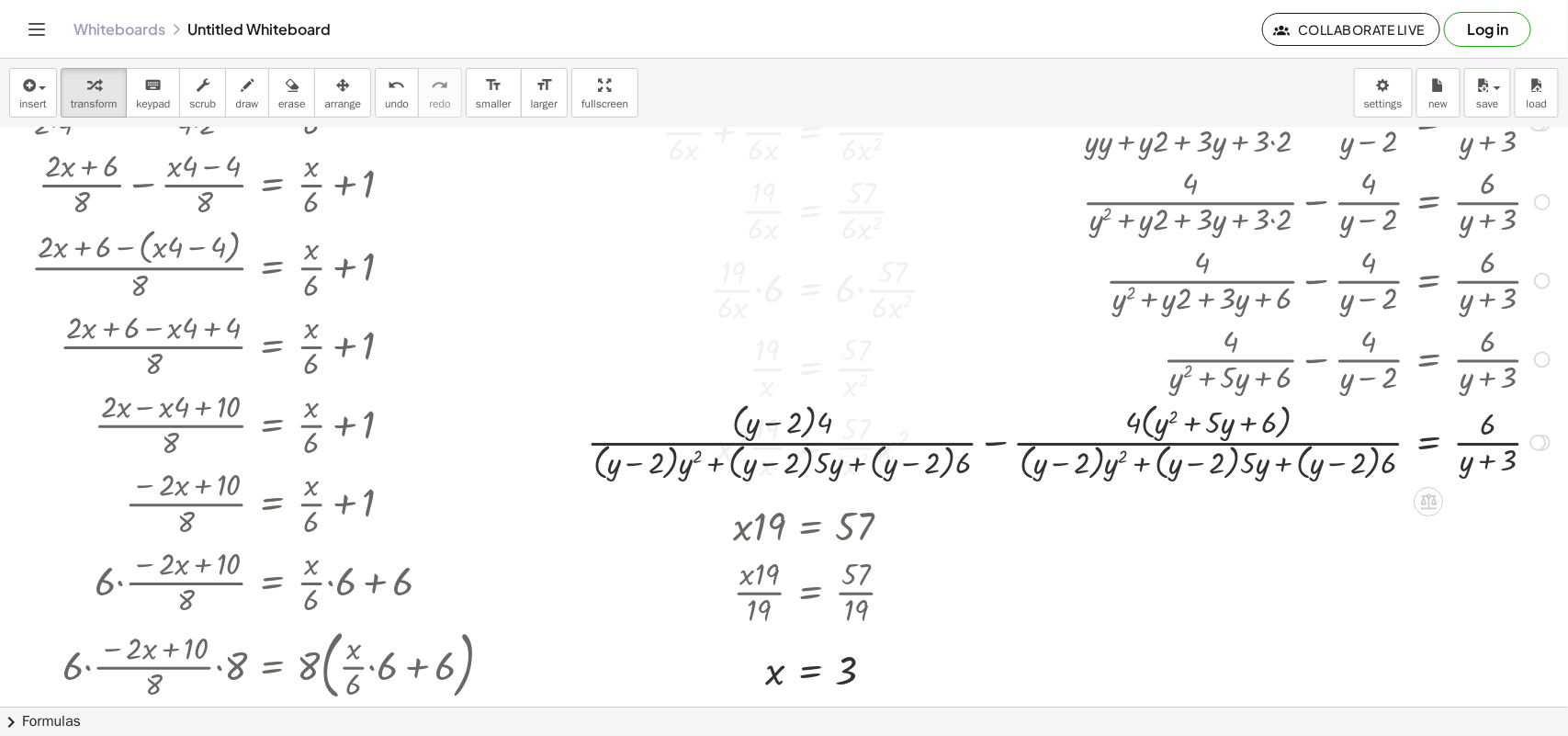 click at bounding box center [1072, 441] 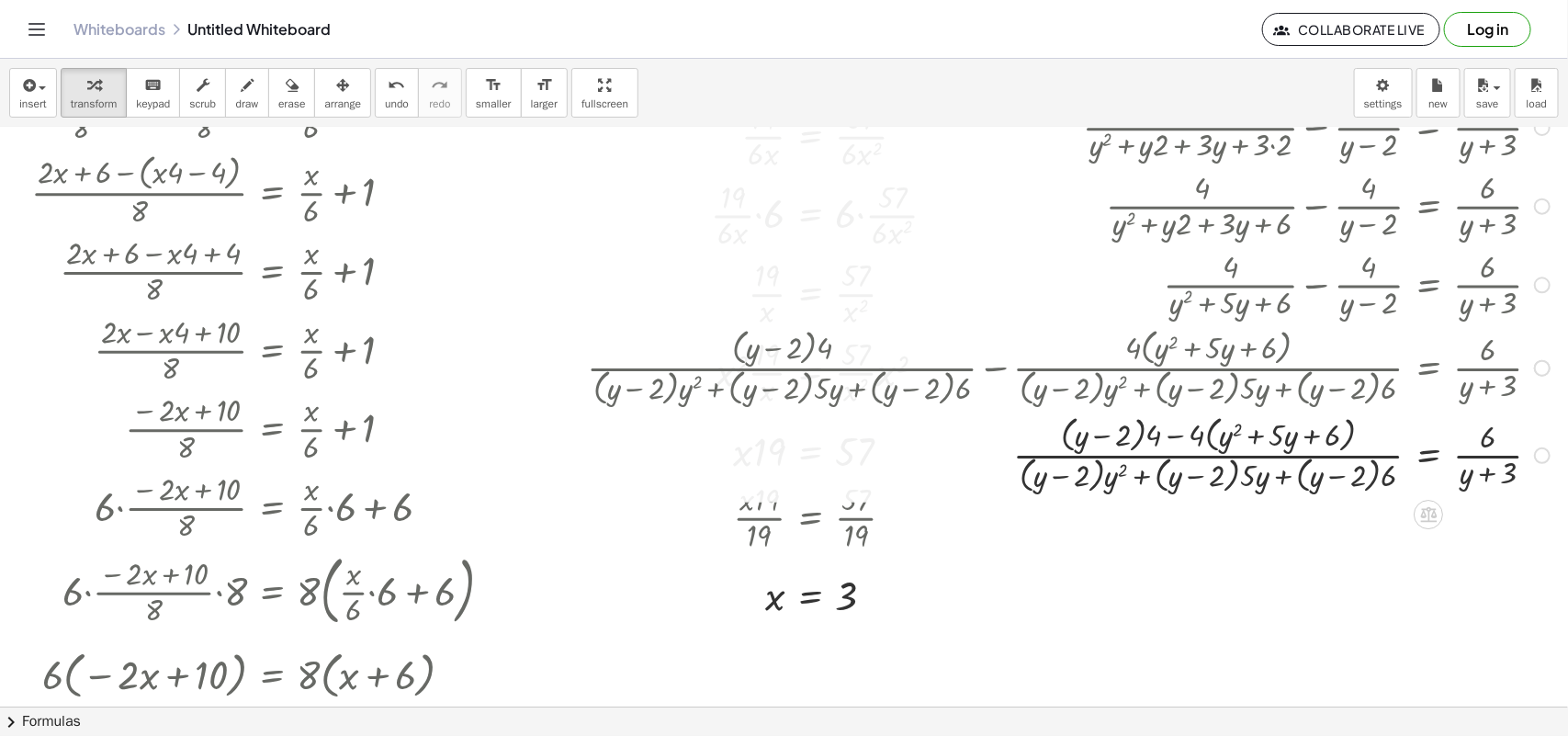 scroll, scrollTop: 530, scrollLeft: 1571, axis: both 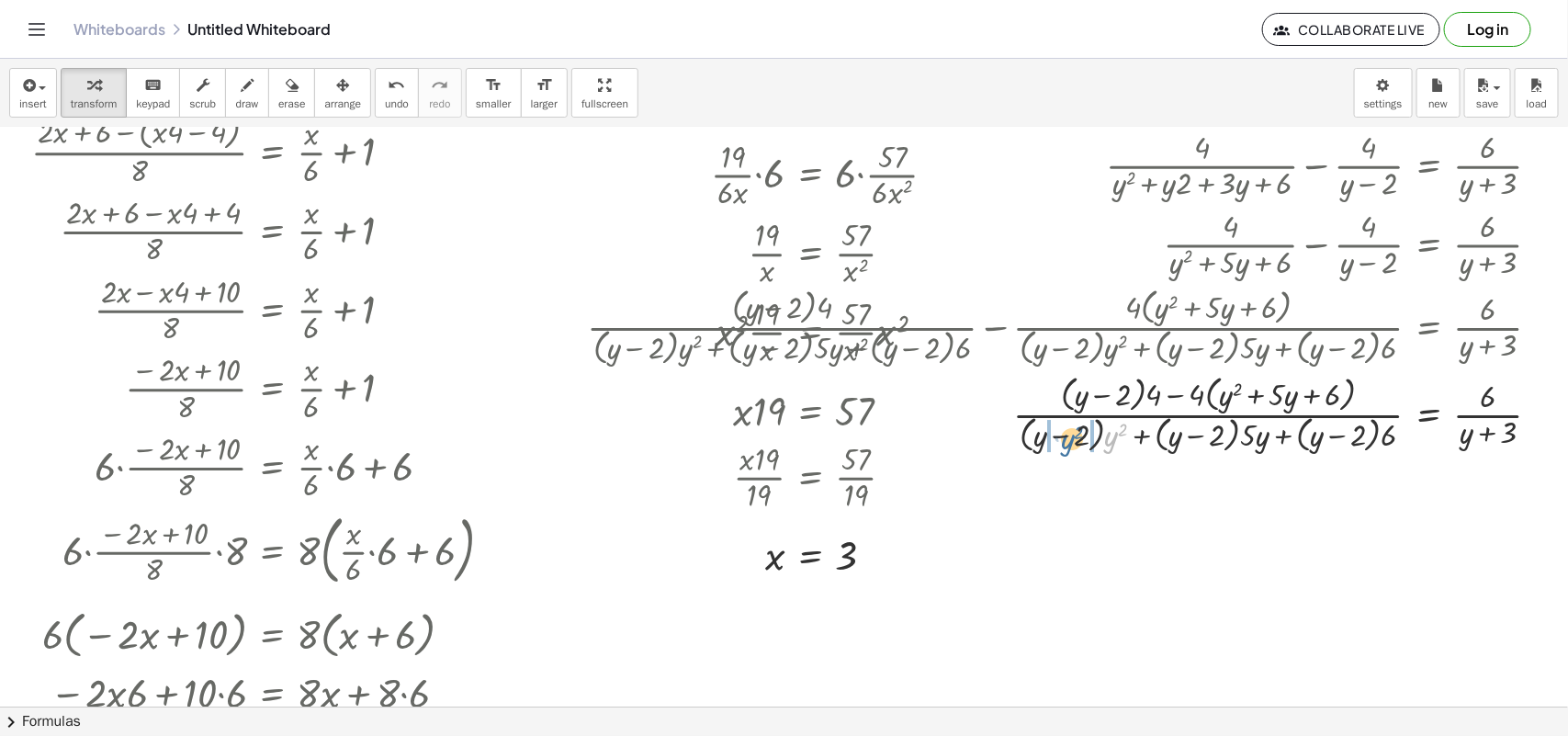 drag, startPoint x: 1093, startPoint y: 444, endPoint x: 1049, endPoint y: 447, distance: 44.10215 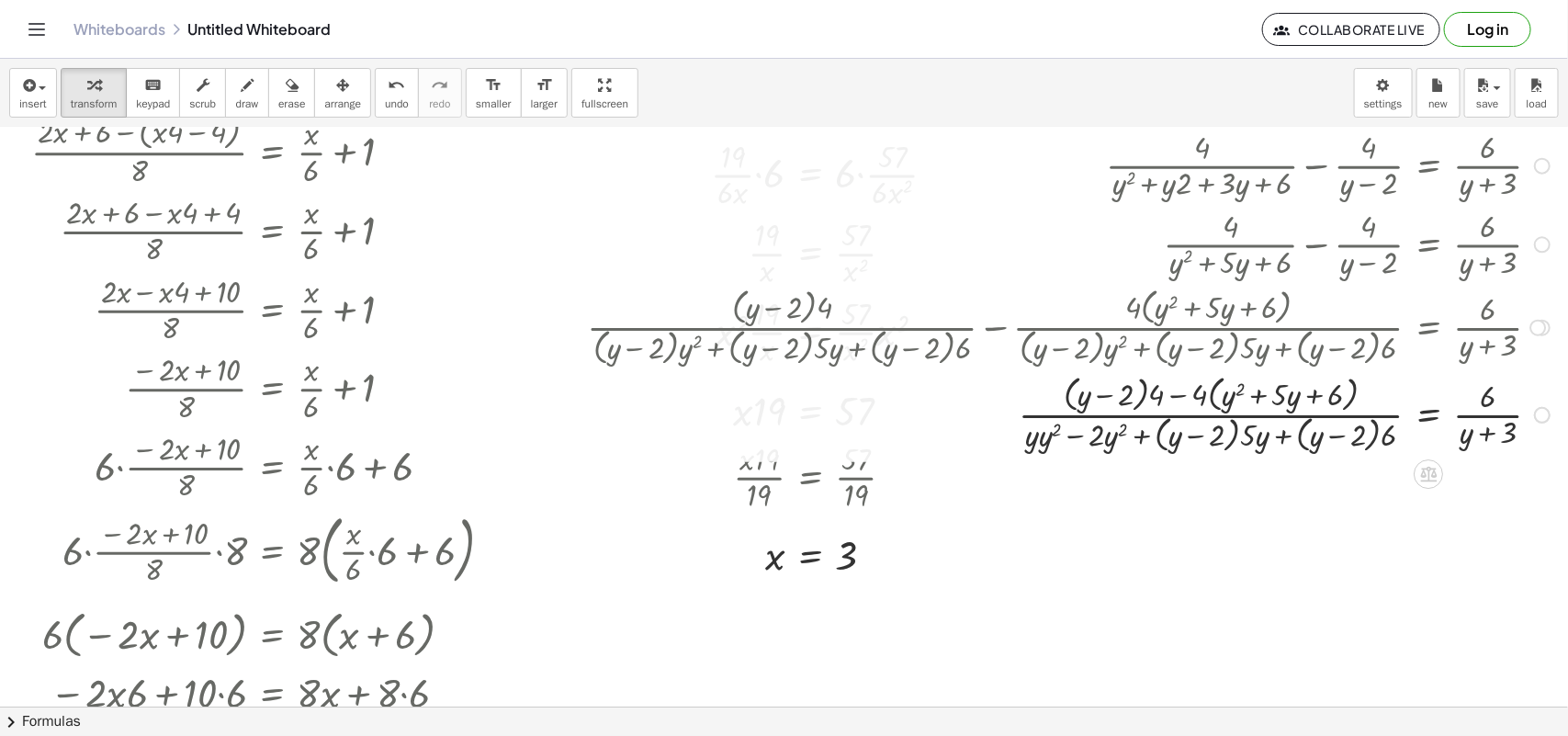 click at bounding box center [1072, 413] 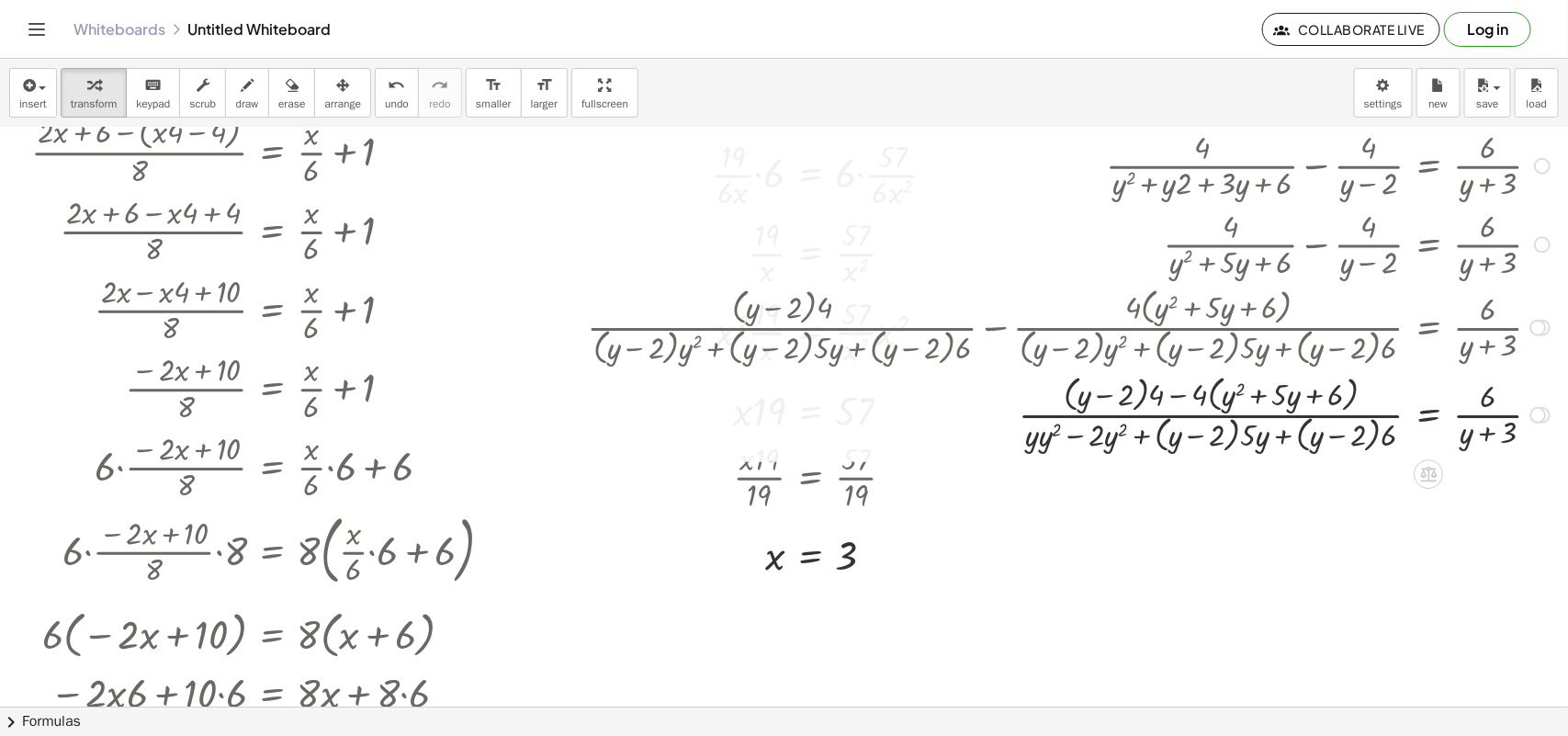 click at bounding box center [1072, 413] 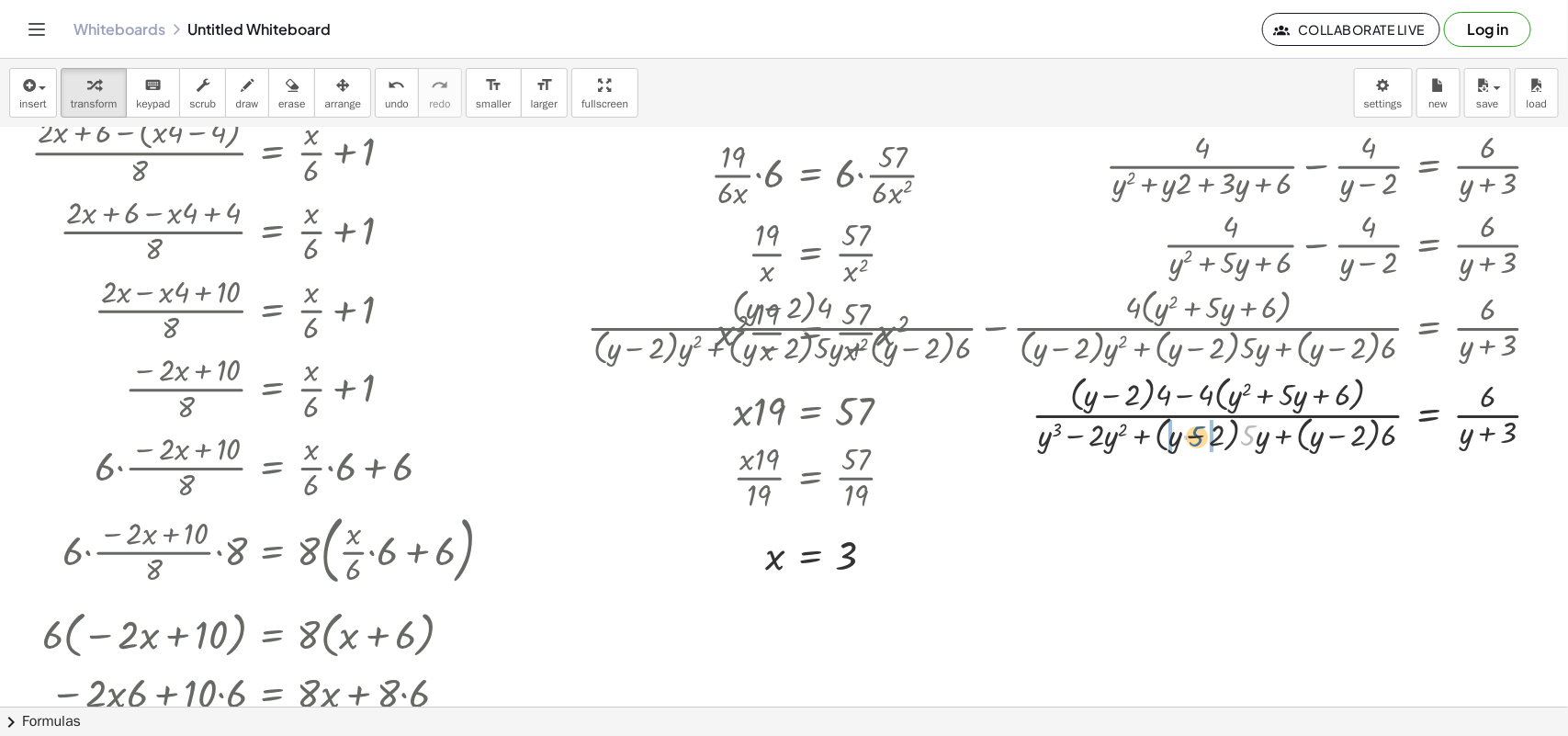 drag, startPoint x: 1235, startPoint y: 438, endPoint x: 1181, endPoint y: 439, distance: 54.009258 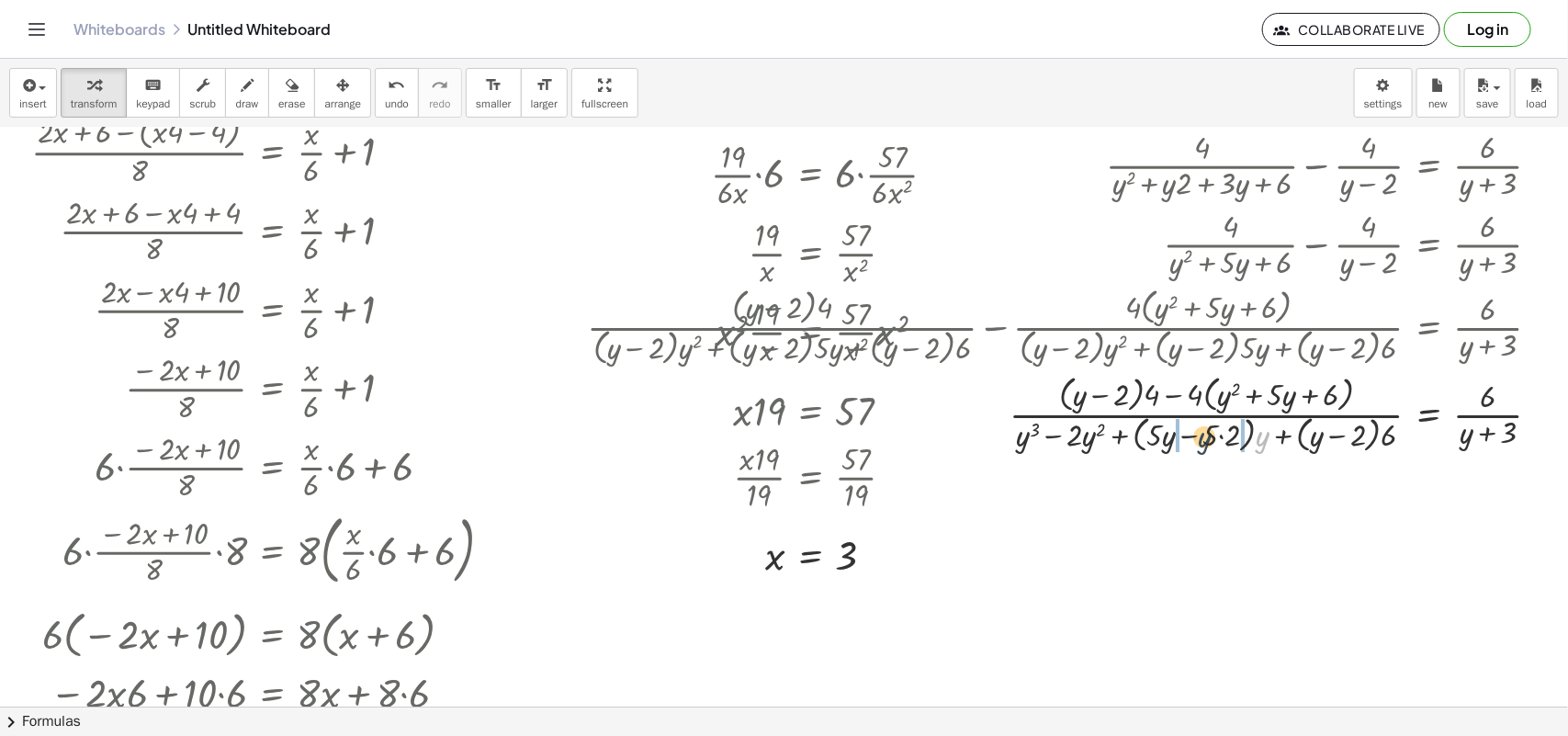 drag, startPoint x: 1249, startPoint y: 443, endPoint x: 1178, endPoint y: 439, distance: 71.11259 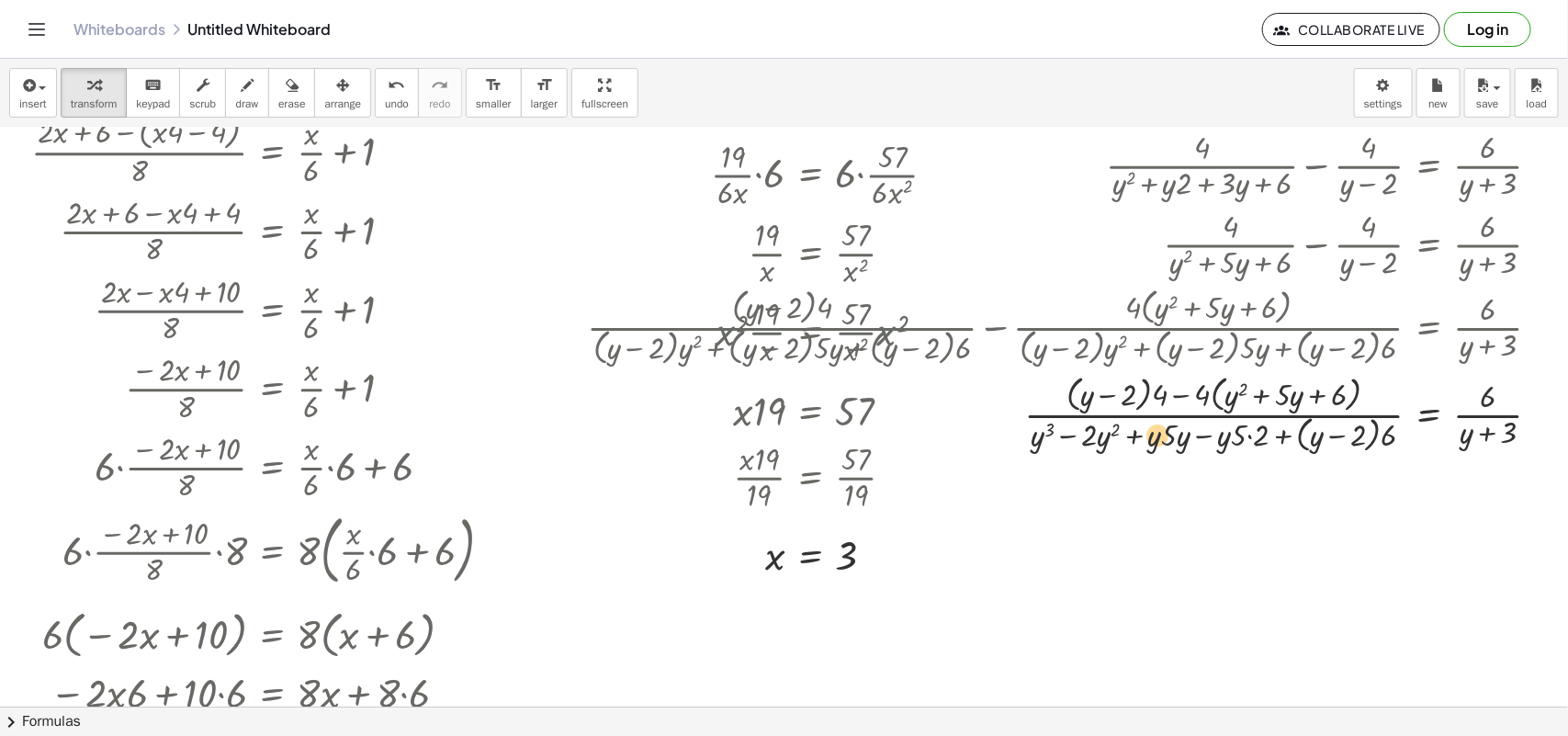 drag, startPoint x: 1159, startPoint y: 447, endPoint x: 1149, endPoint y: 446, distance: 10.049876 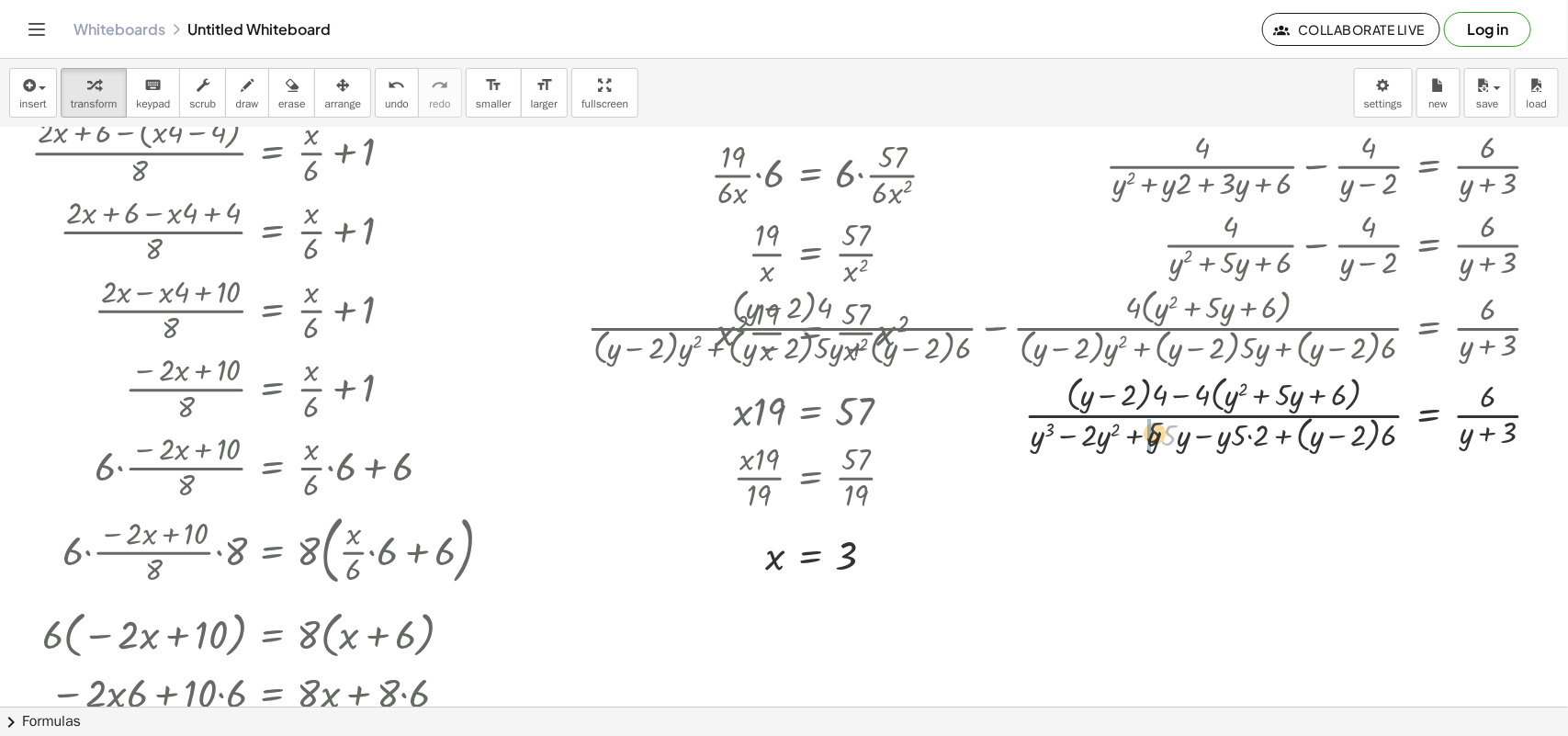 drag, startPoint x: 1151, startPoint y: 444, endPoint x: 1136, endPoint y: 441, distance: 15.29706 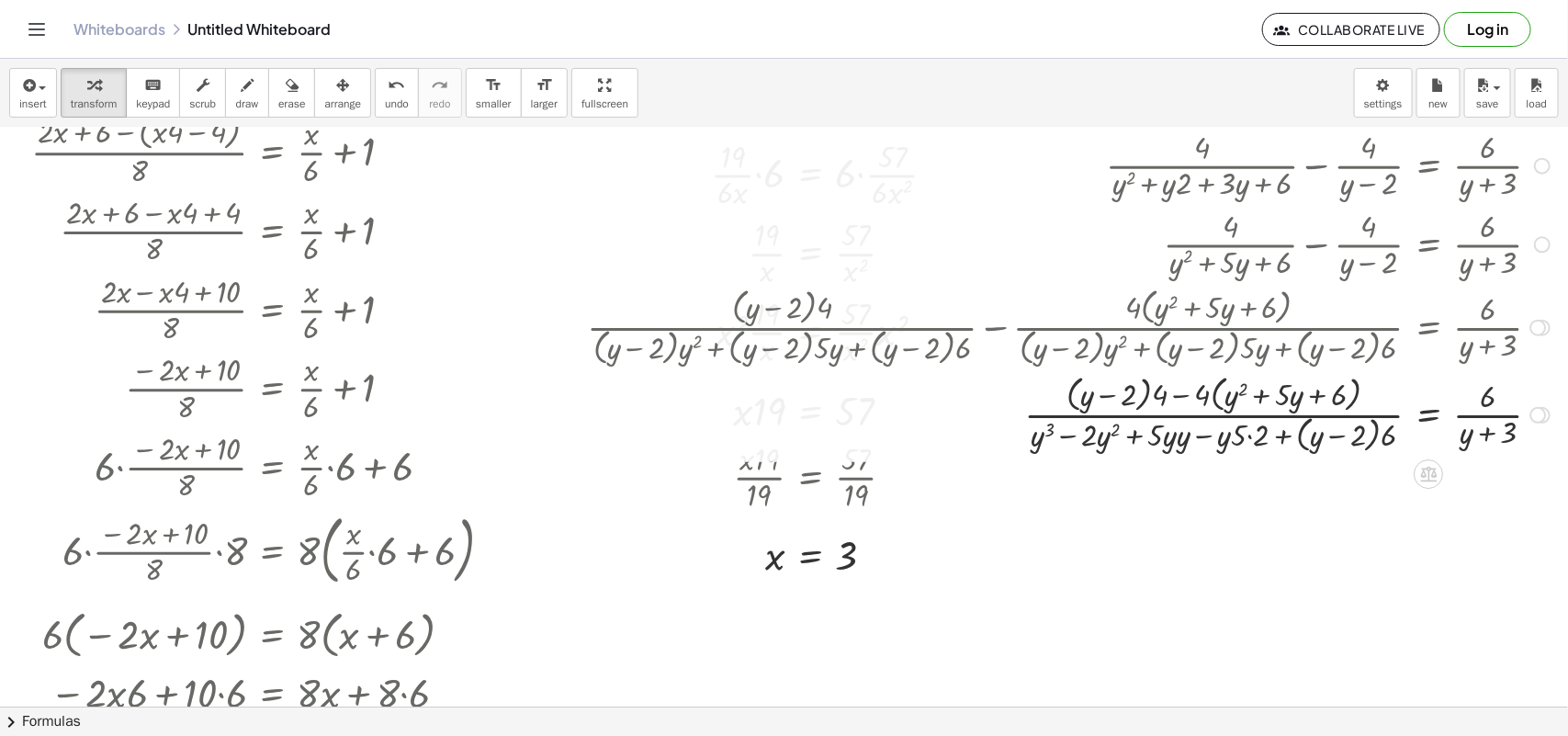 click at bounding box center [1072, 413] 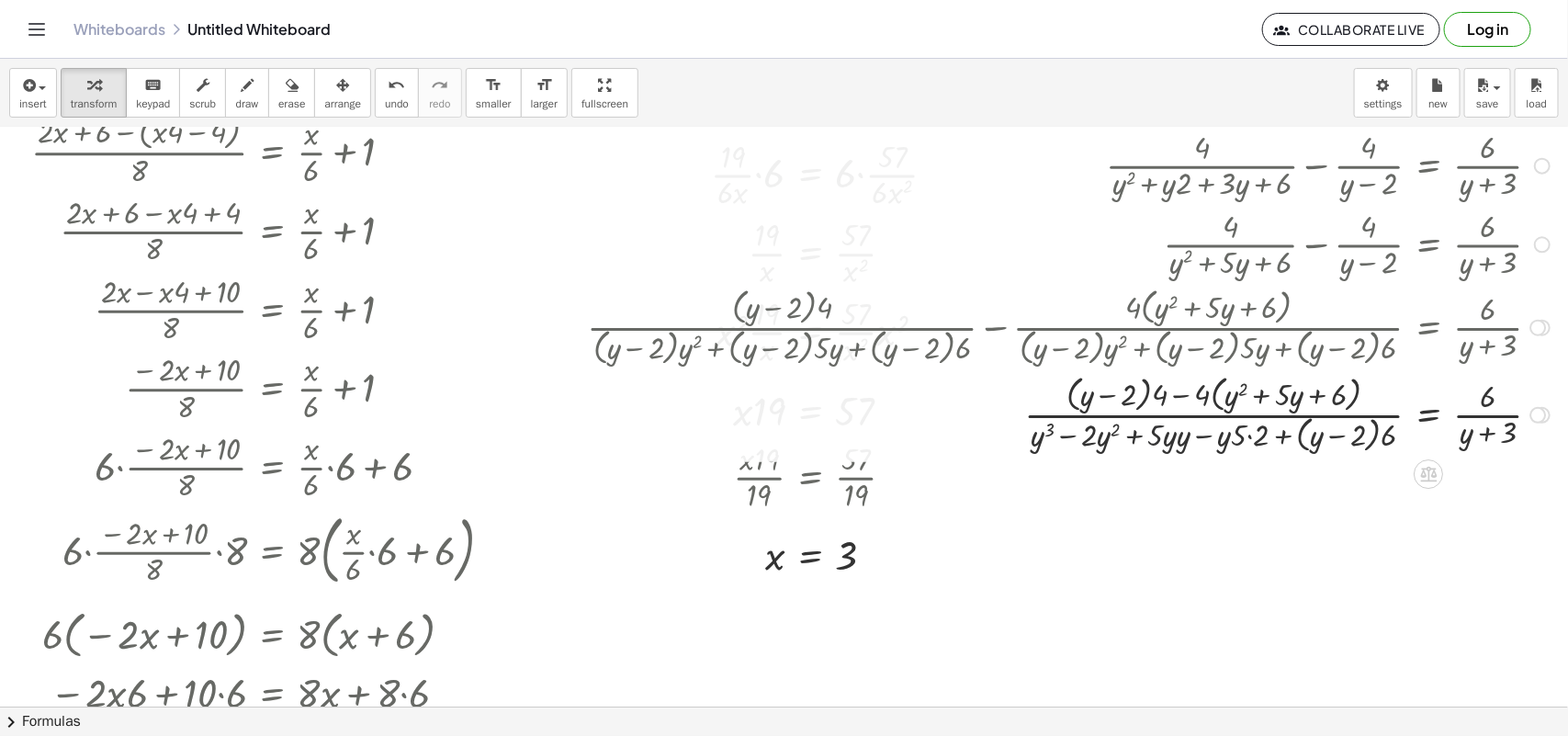 click at bounding box center [1072, 413] 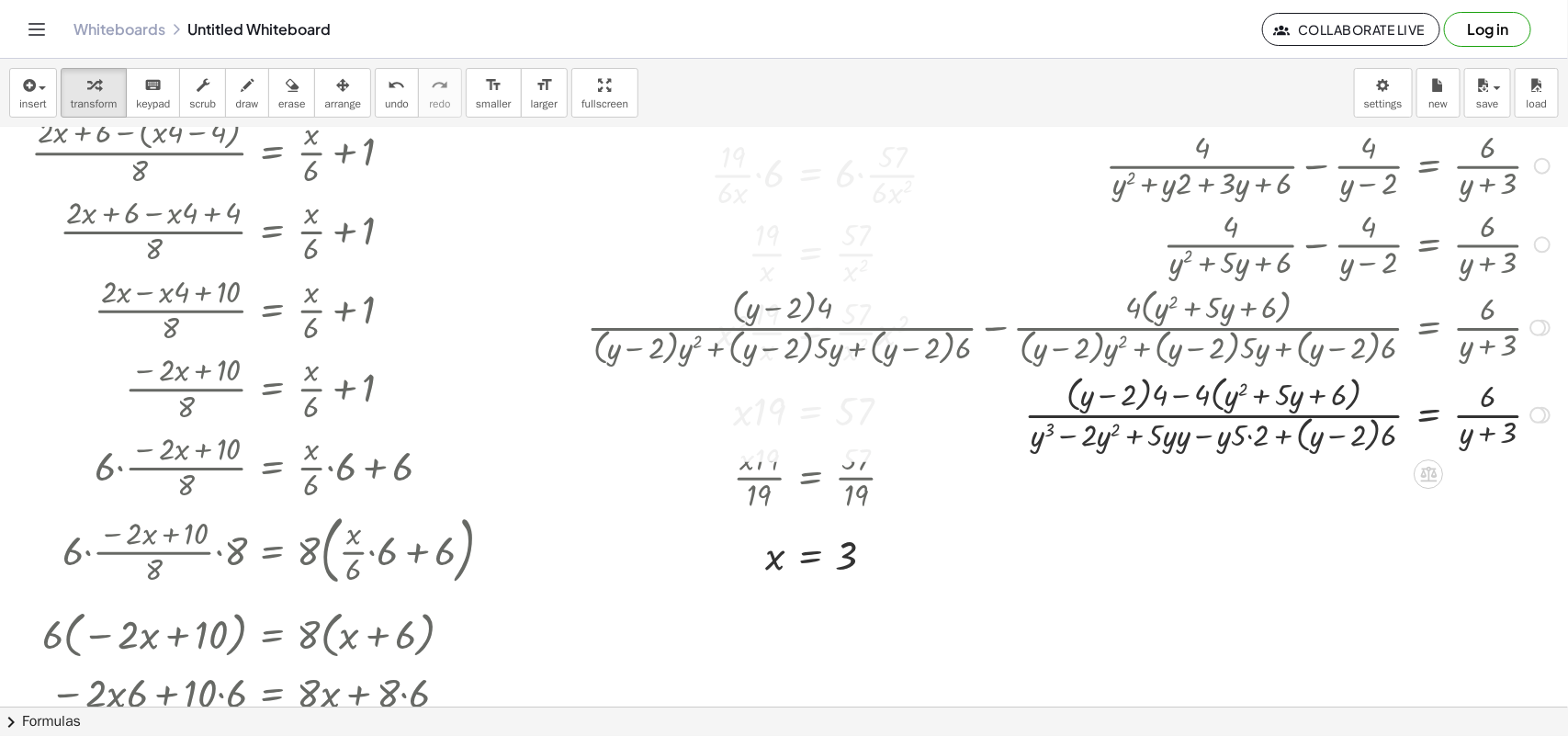 click at bounding box center [1072, 413] 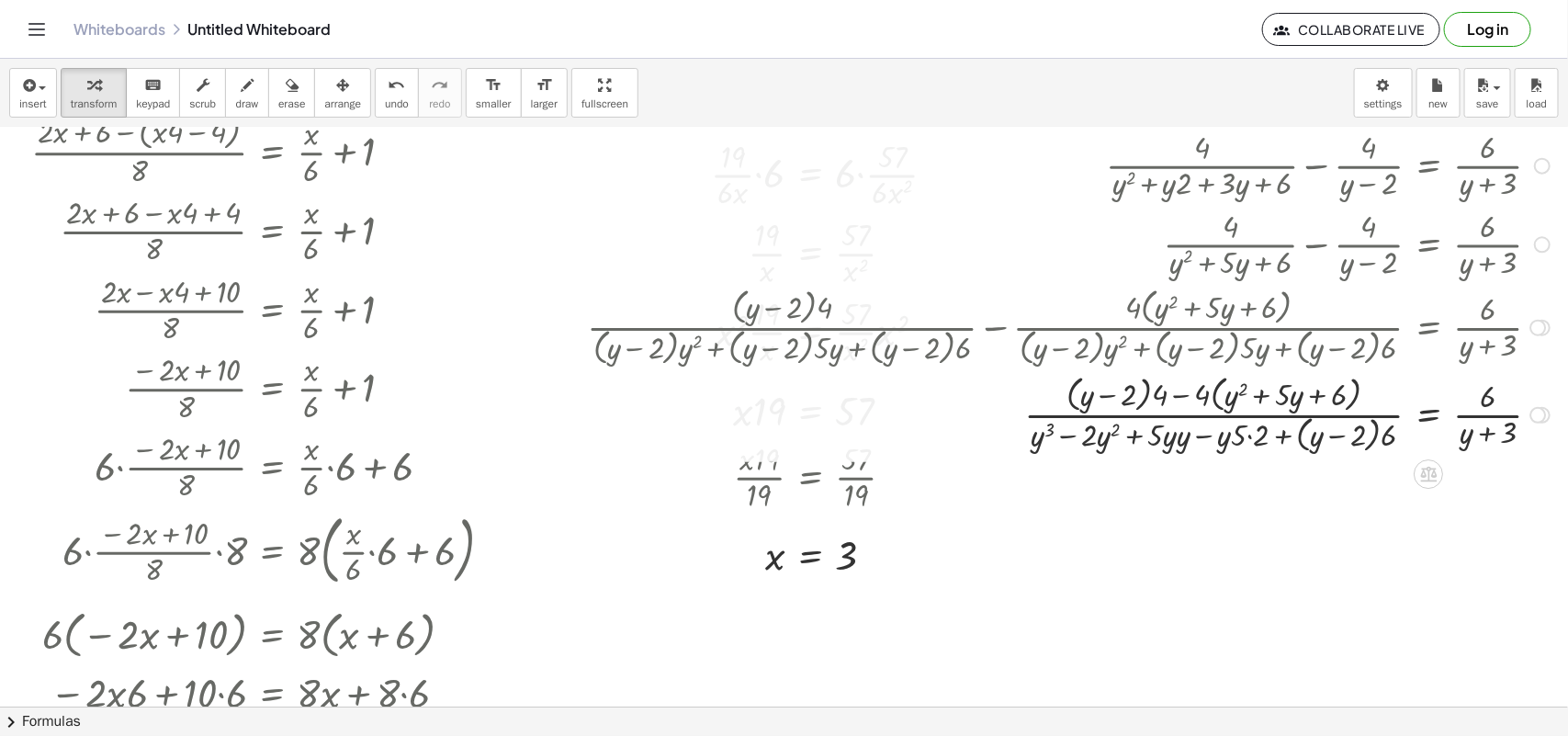 click at bounding box center [1072, 413] 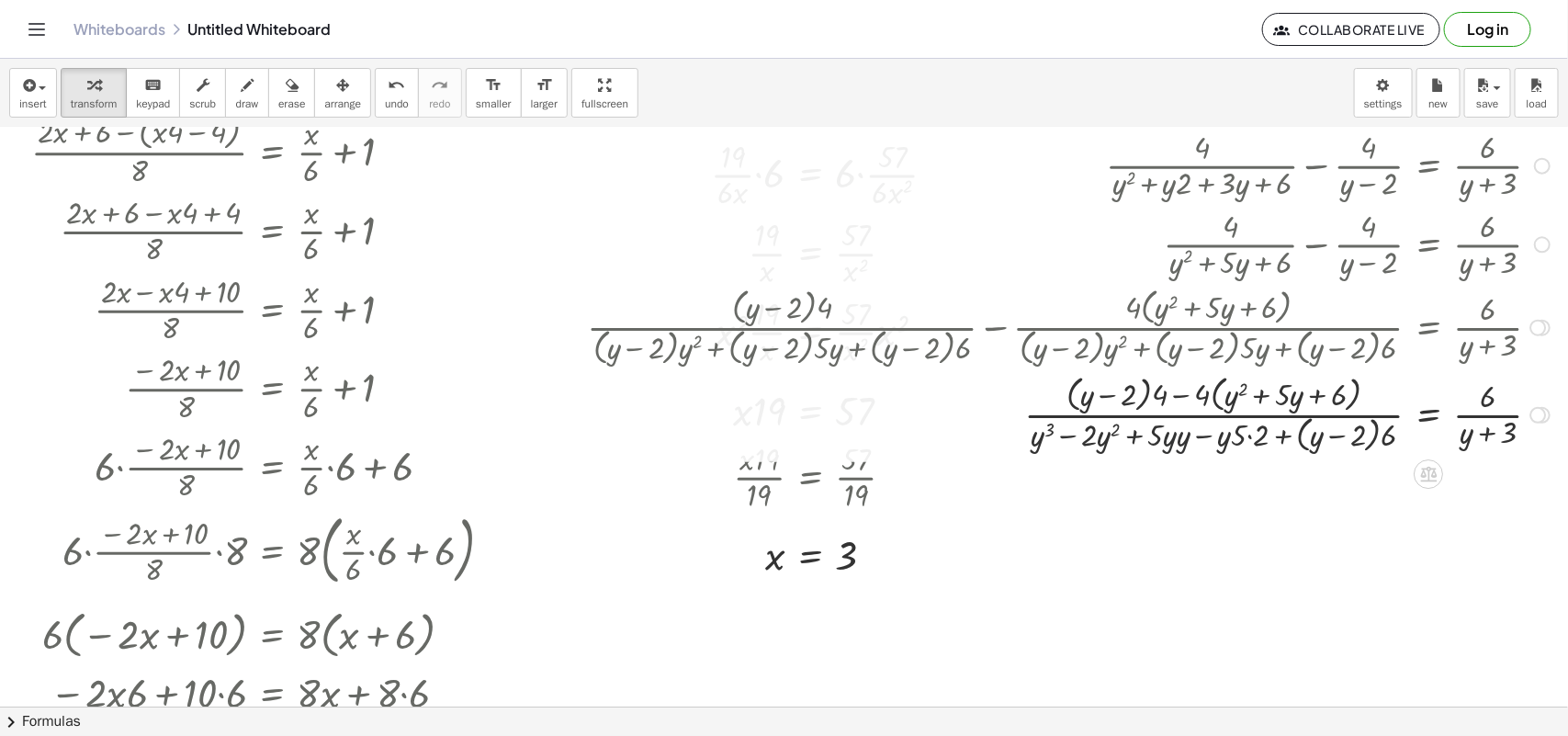 click at bounding box center [1072, 413] 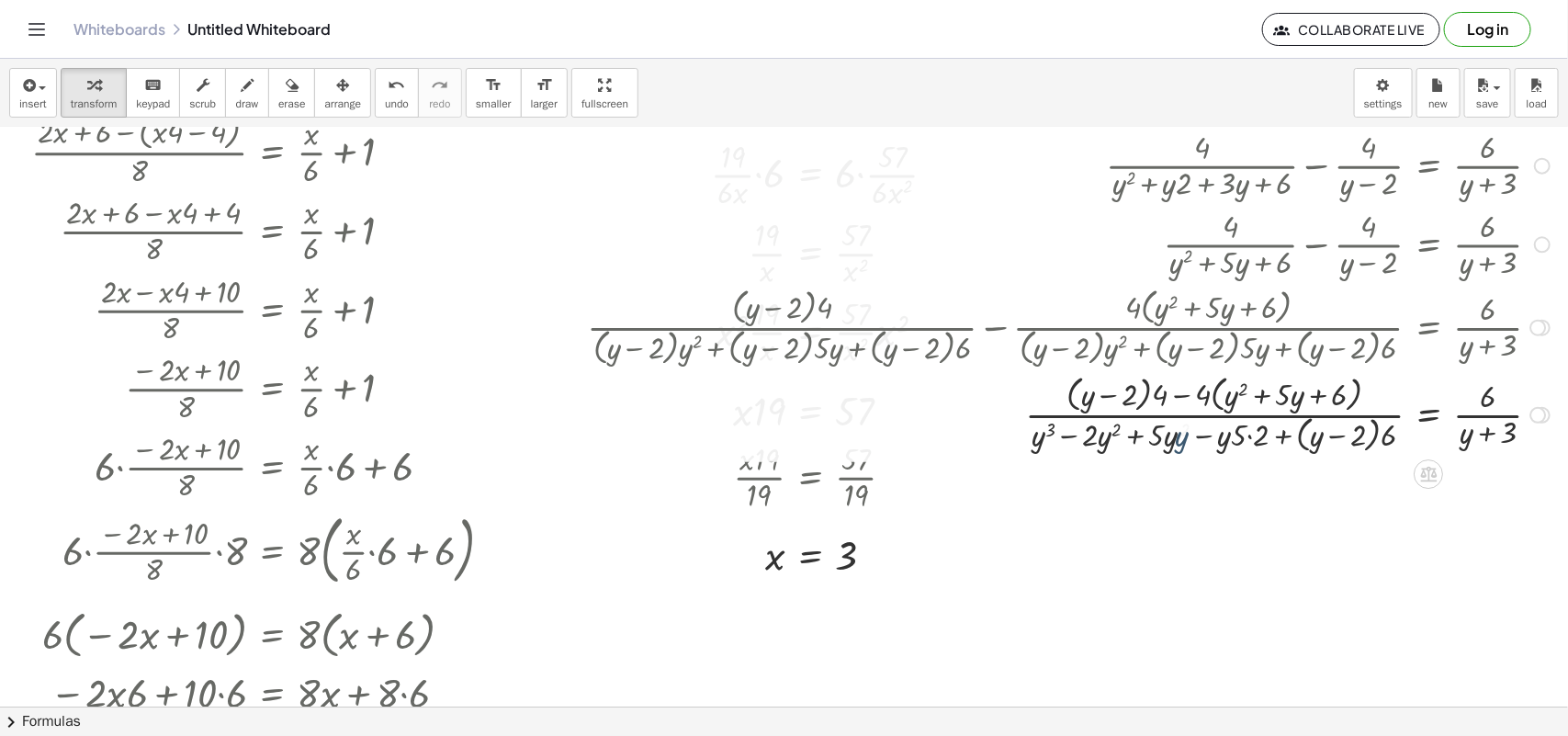 click at bounding box center (1072, 413) 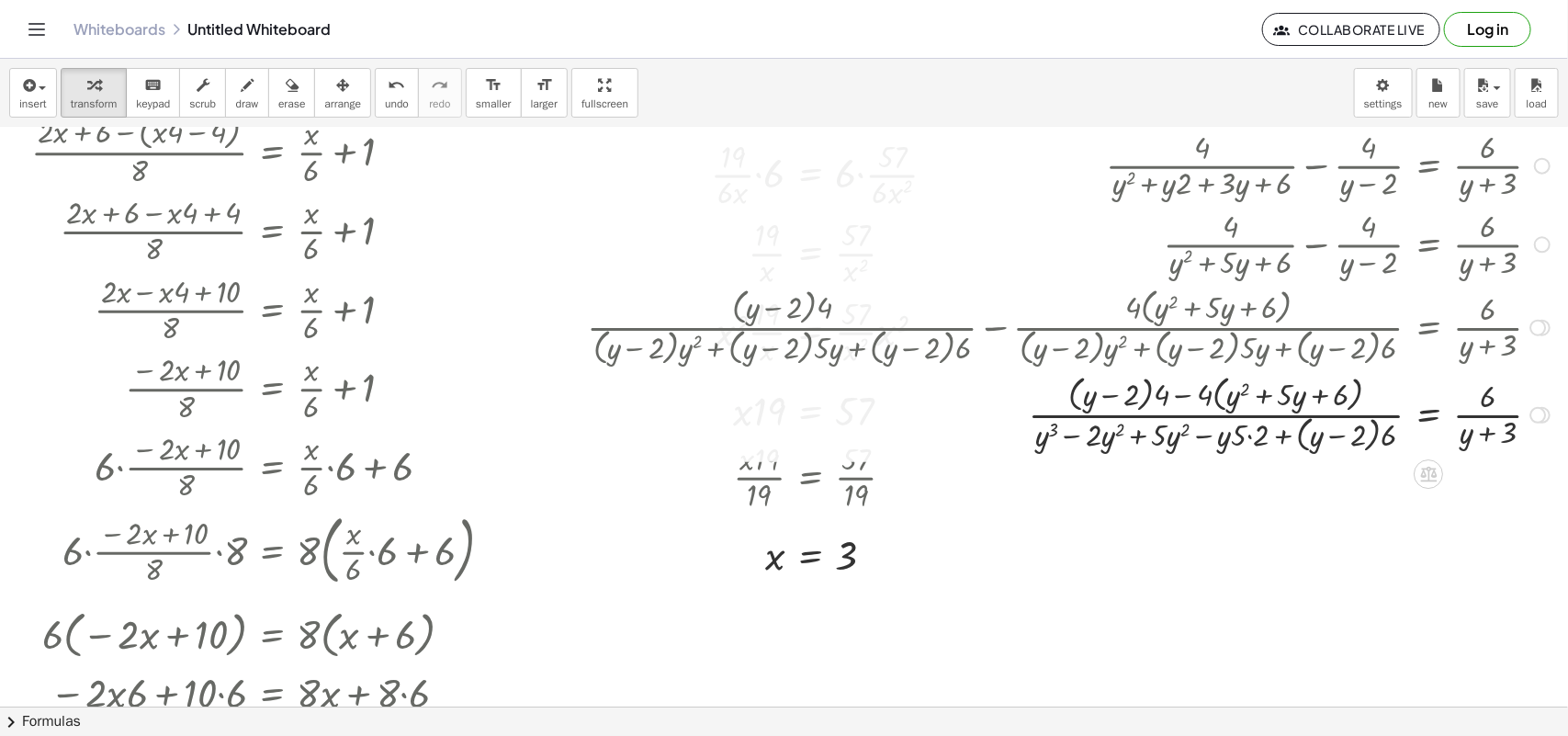 click at bounding box center (1072, 413) 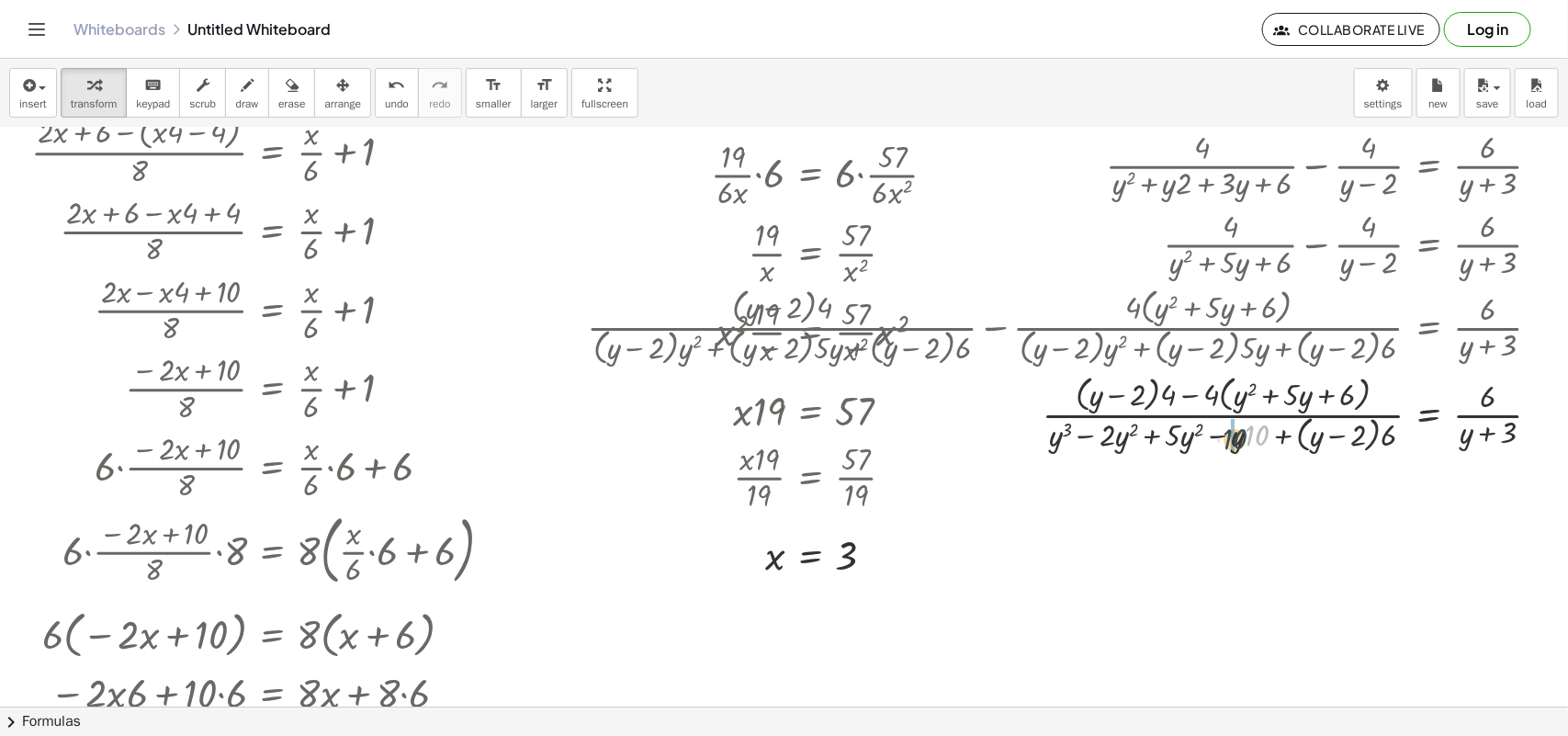 drag, startPoint x: 1242, startPoint y: 434, endPoint x: 1219, endPoint y: 437, distance: 23.194827 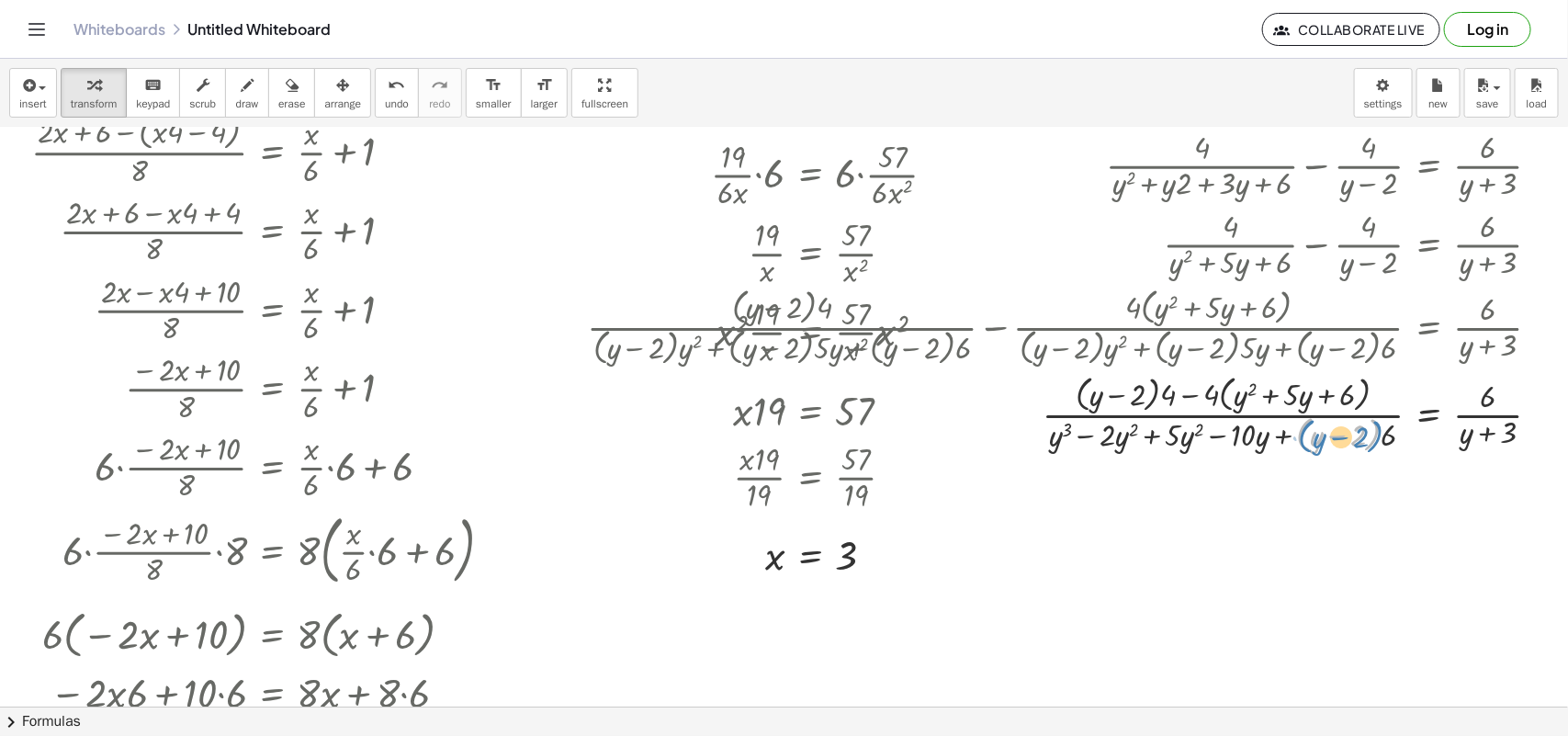 click at bounding box center [1072, 413] 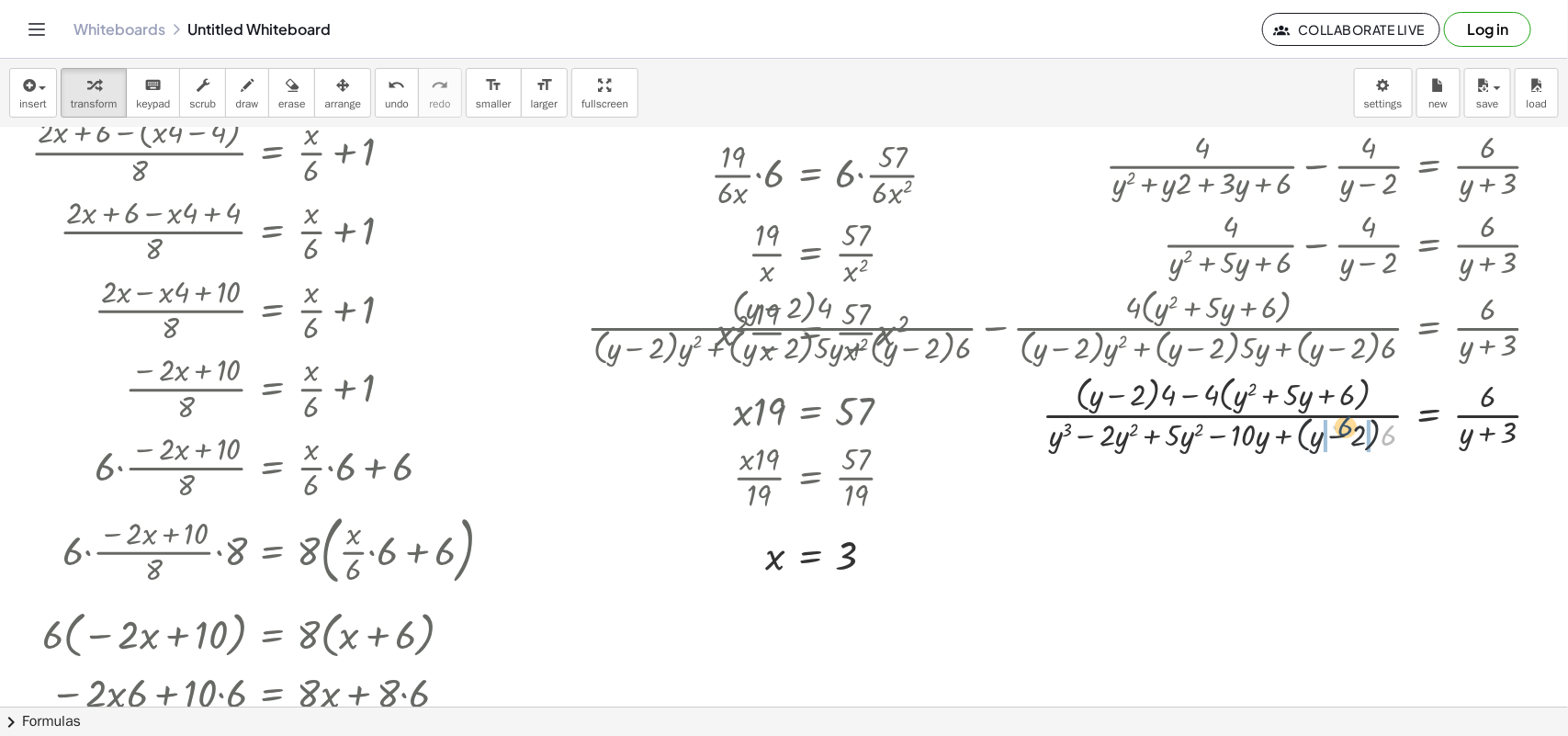 drag, startPoint x: 1382, startPoint y: 441, endPoint x: 1339, endPoint y: 432, distance: 43.931765 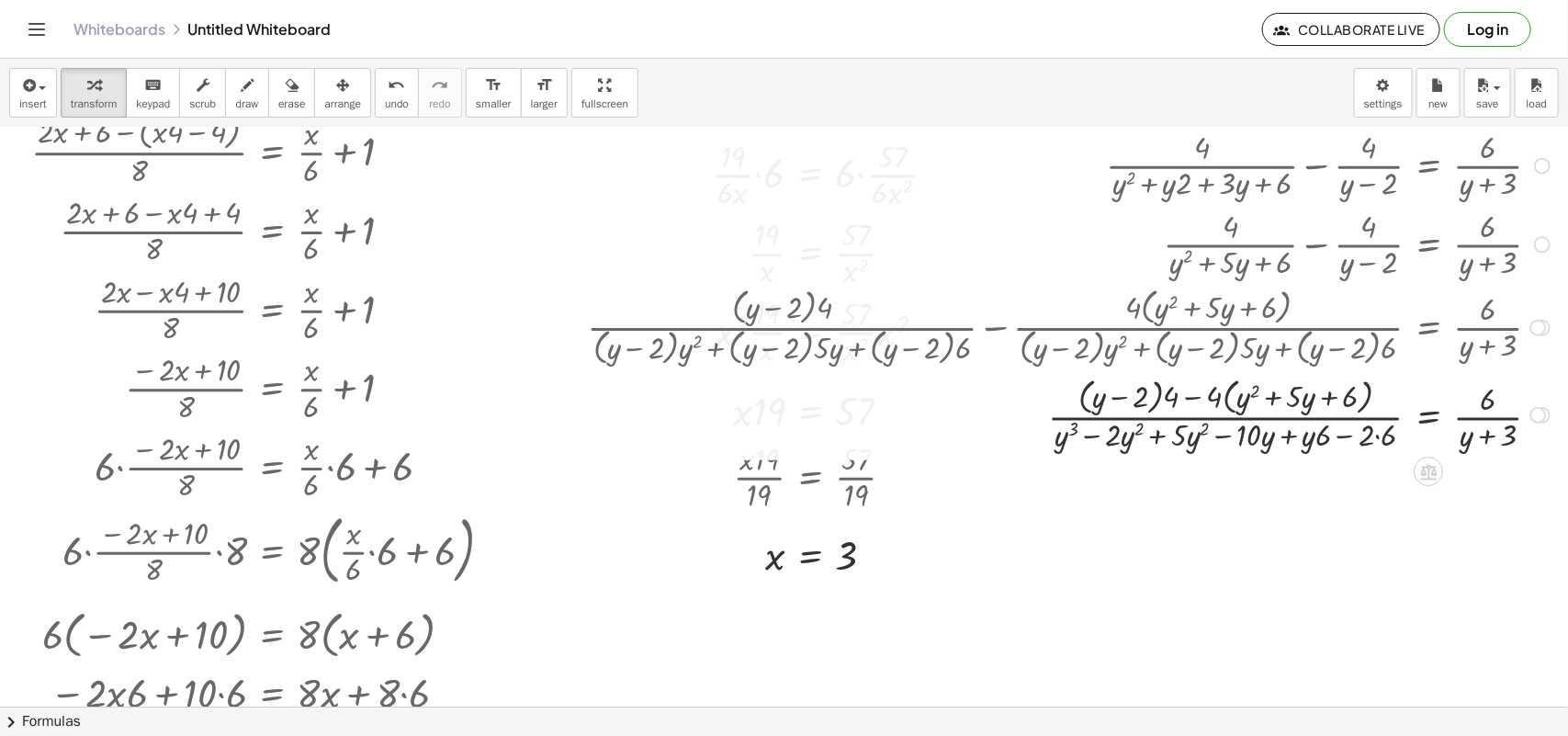 click at bounding box center (1072, 413) 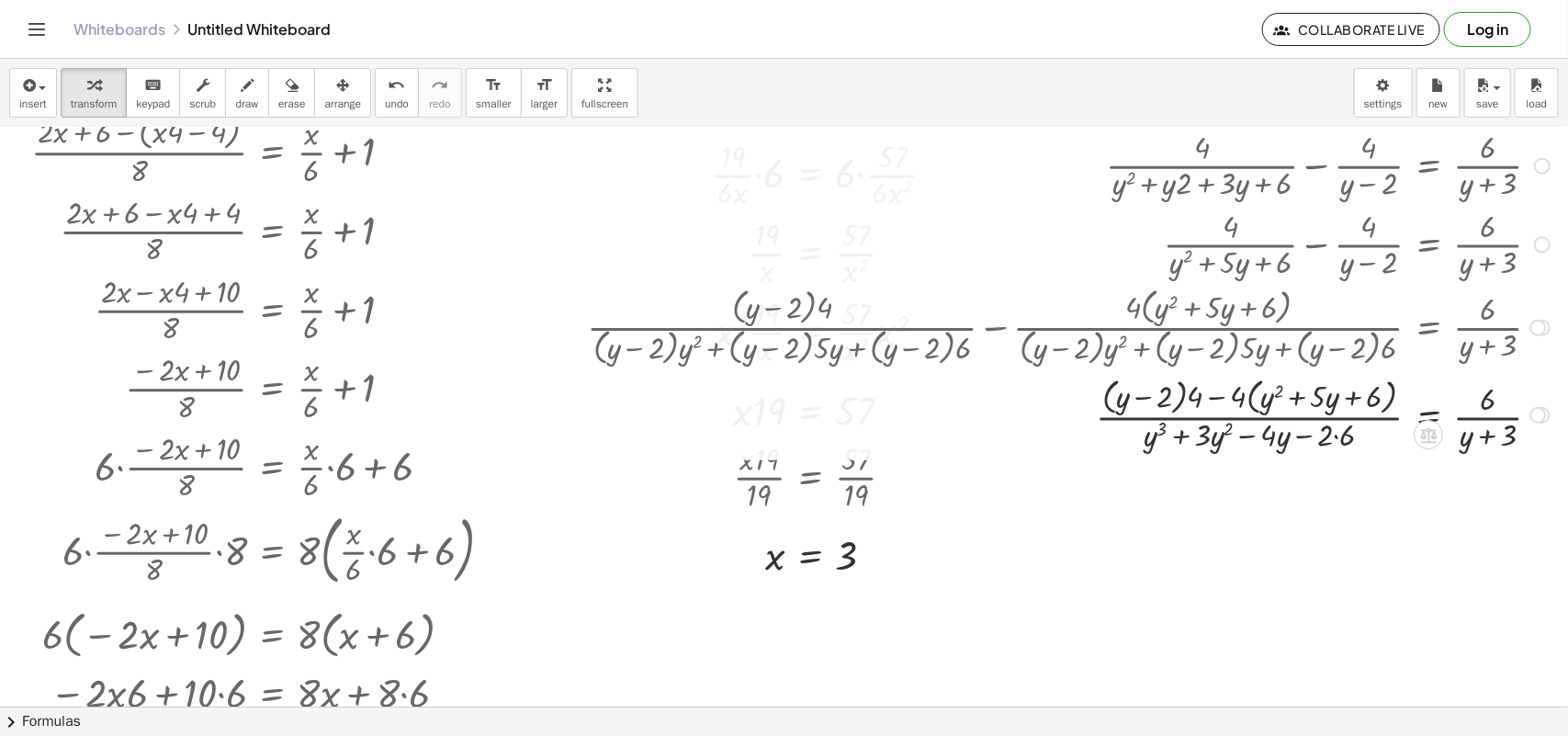 click at bounding box center (1072, 413) 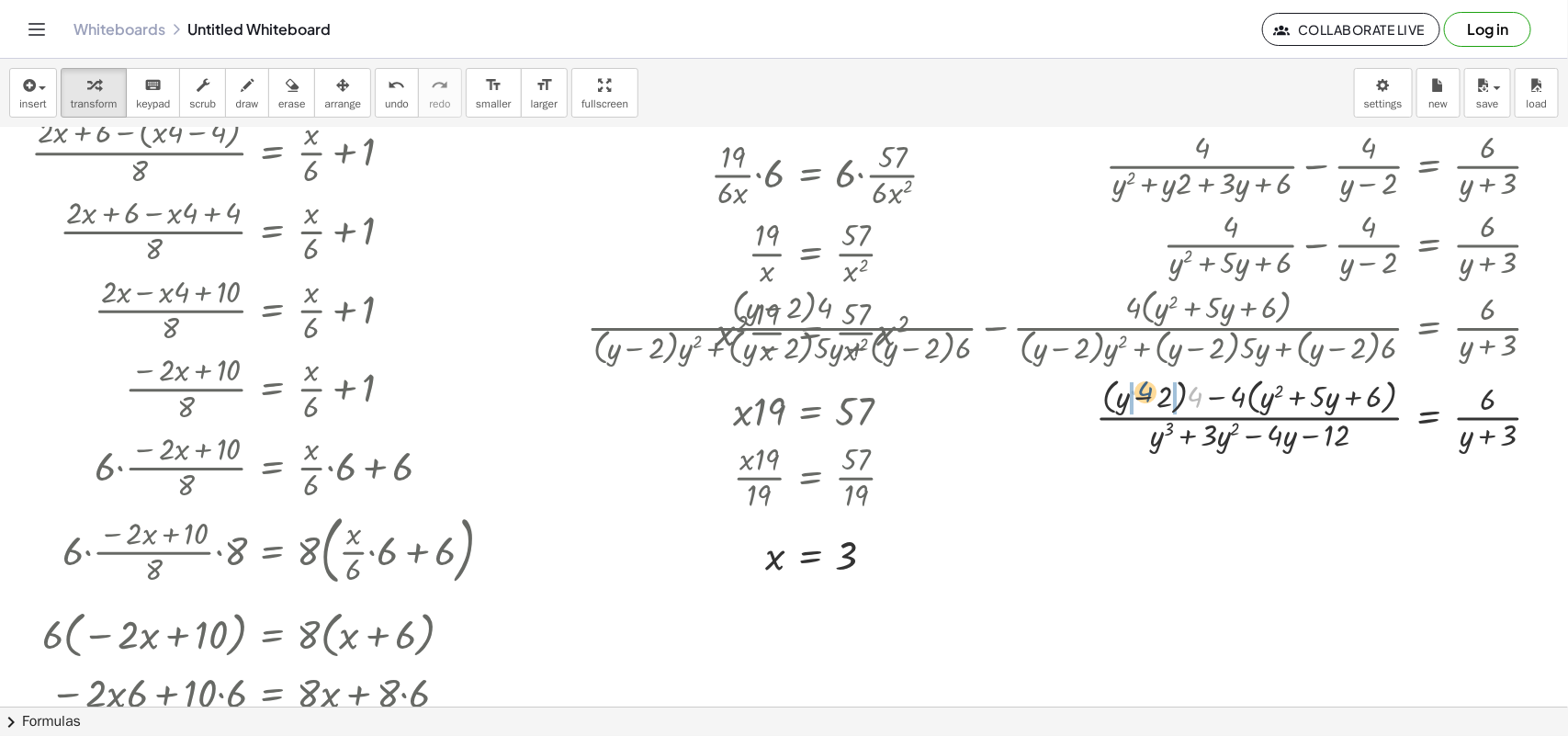 drag, startPoint x: 1180, startPoint y: 407, endPoint x: 1130, endPoint y: 402, distance: 50.249378 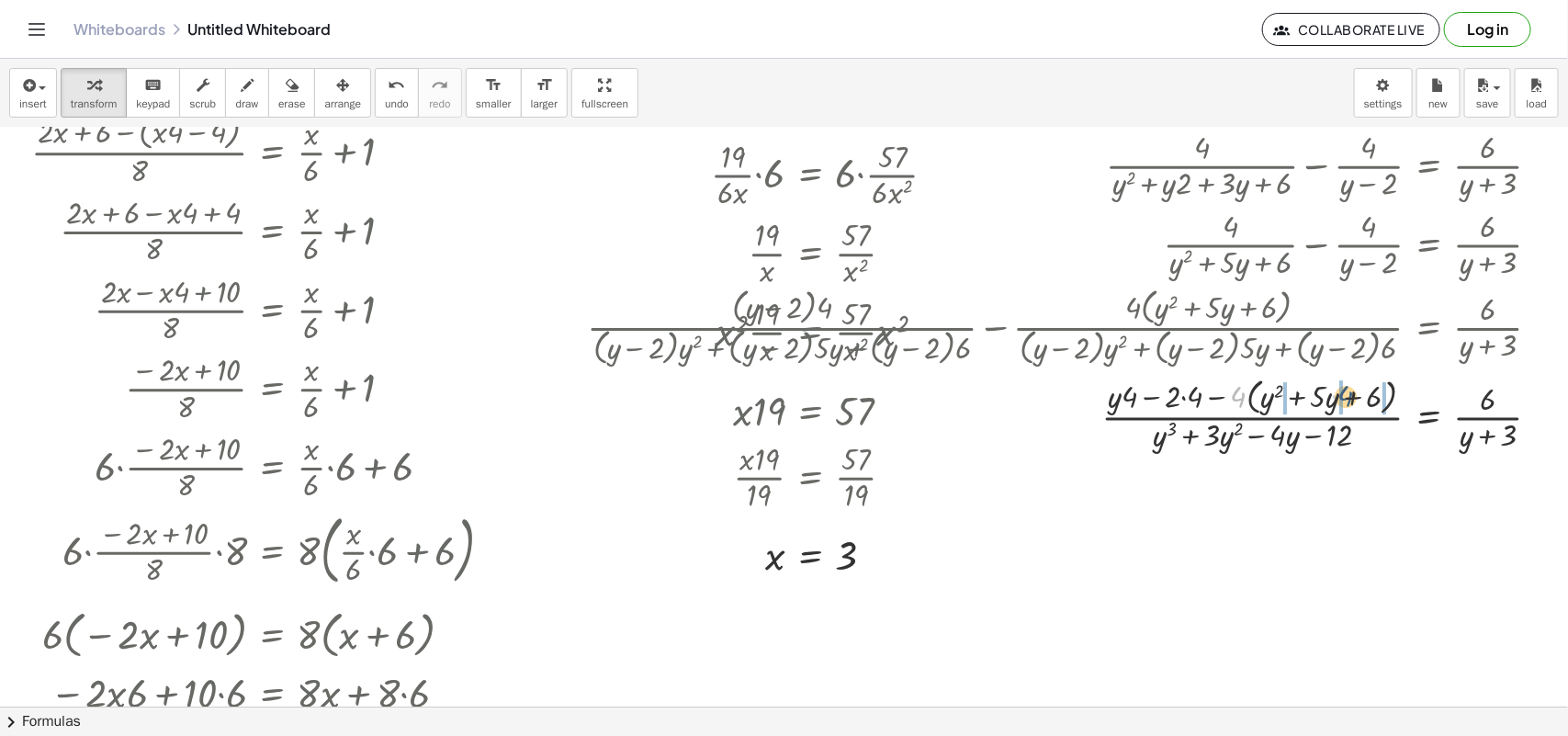 drag, startPoint x: 1224, startPoint y: 402, endPoint x: 1332, endPoint y: 402, distance: 108 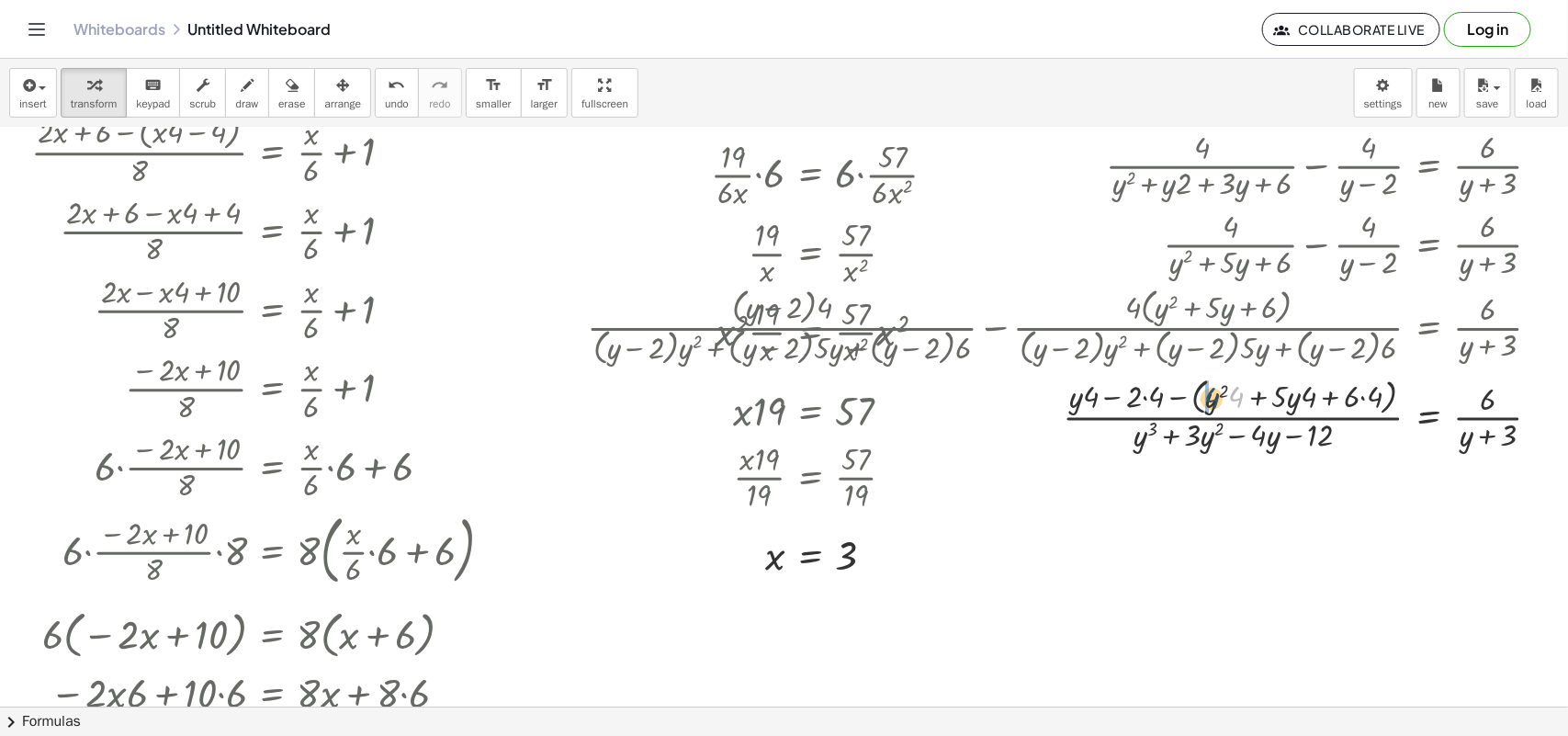 drag, startPoint x: 1223, startPoint y: 402, endPoint x: 1196, endPoint y: 402, distance: 27 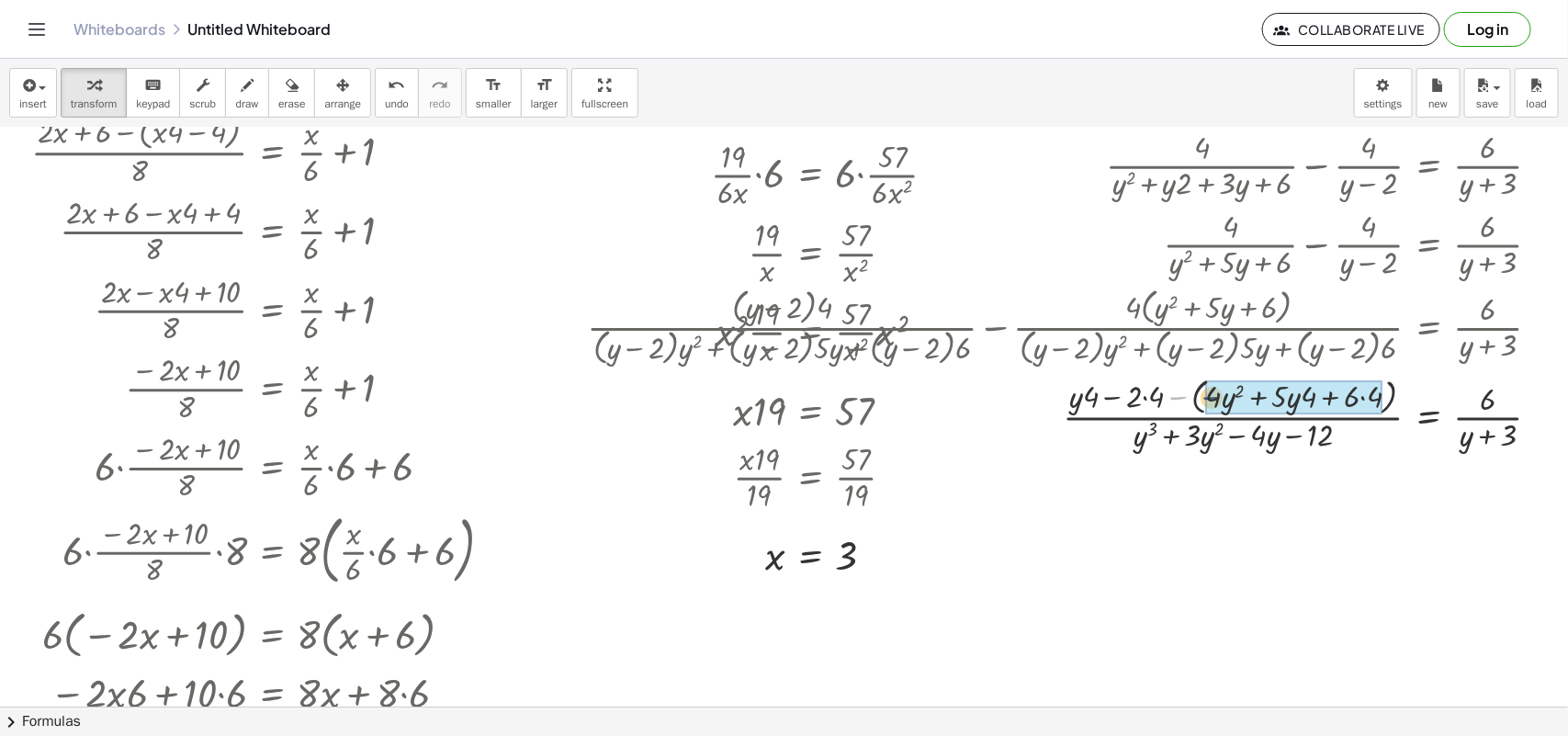 drag, startPoint x: 1164, startPoint y: 400, endPoint x: 1211, endPoint y: 397, distance: 47.095647 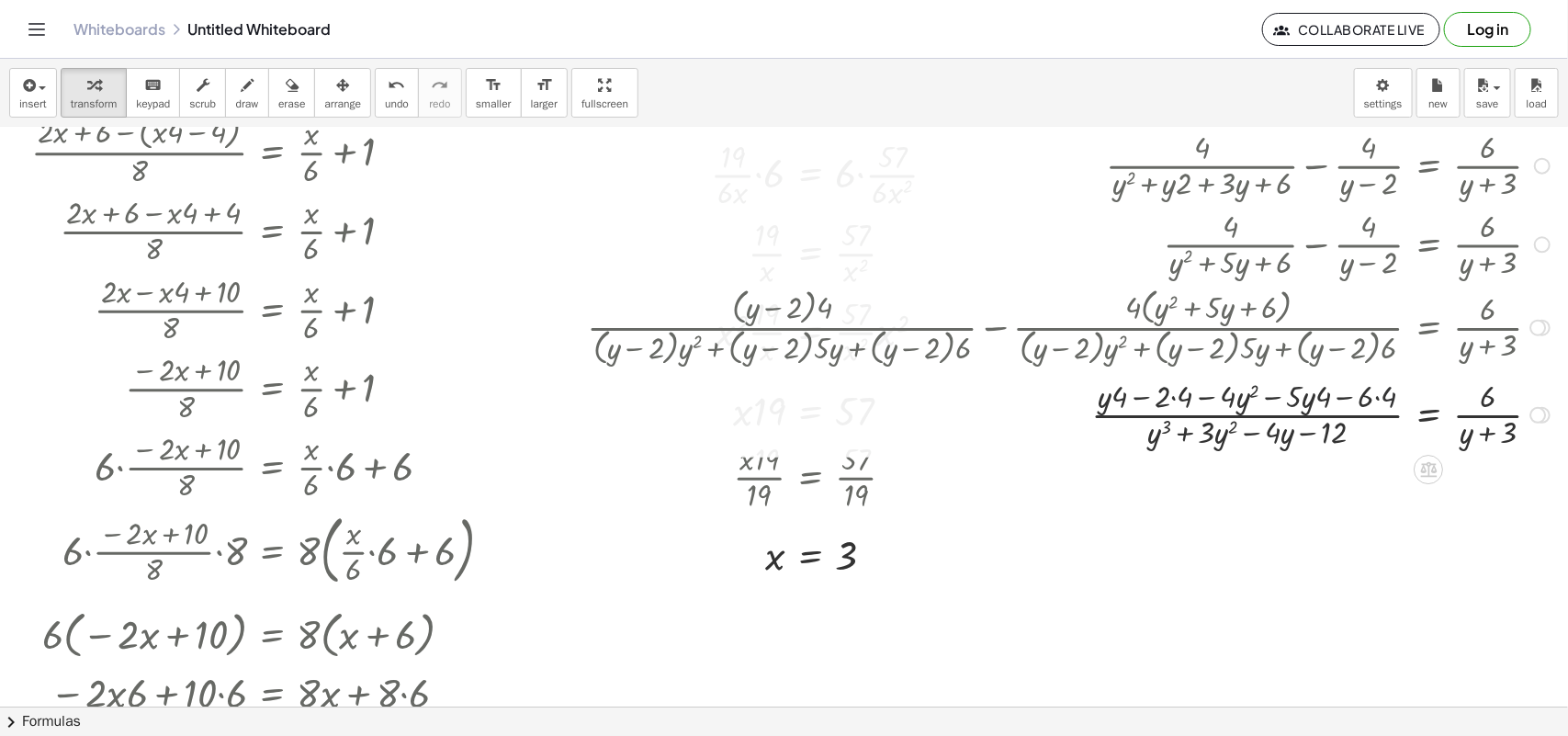 click at bounding box center [1072, 414] 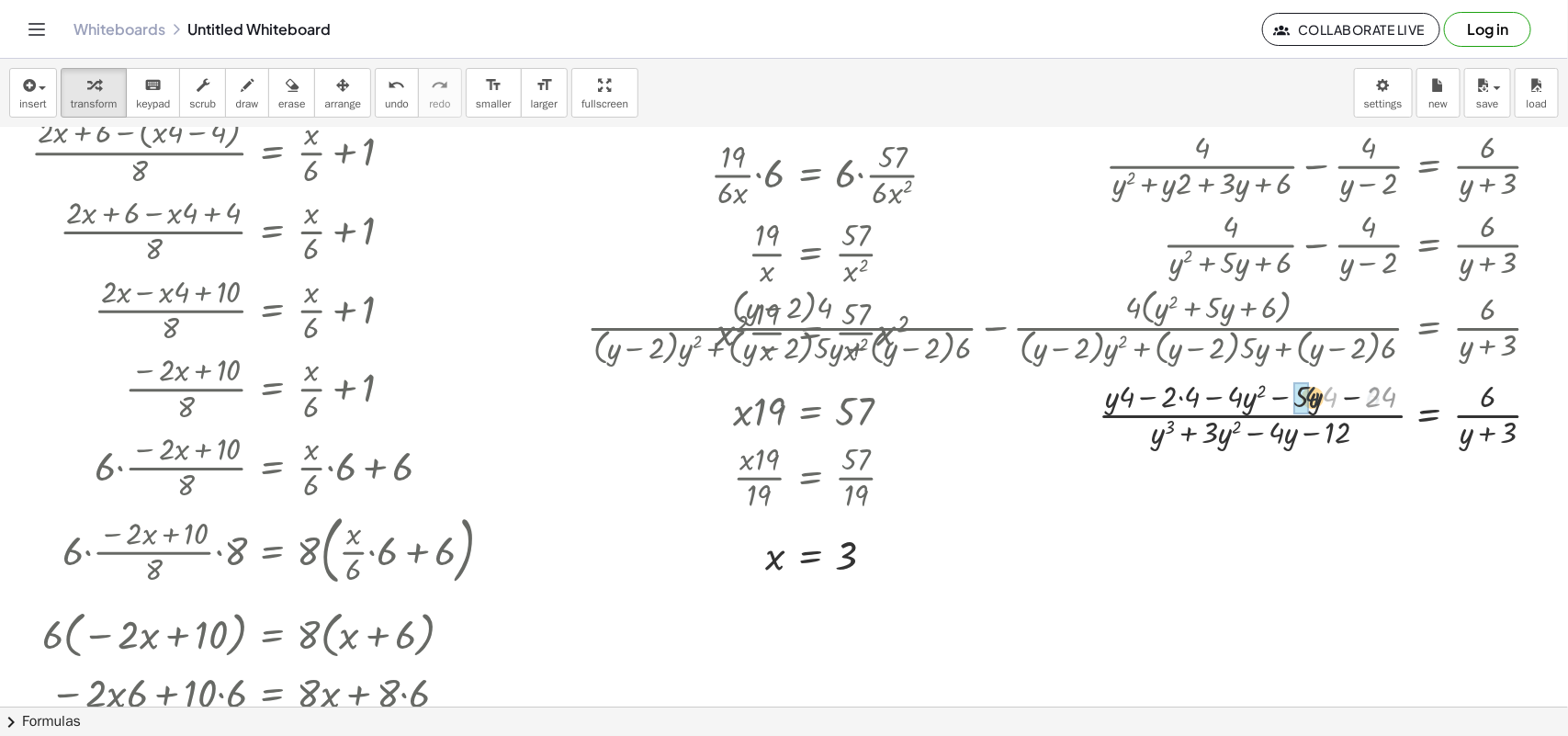 drag, startPoint x: 1321, startPoint y: 402, endPoint x: 1297, endPoint y: 402, distance: 24 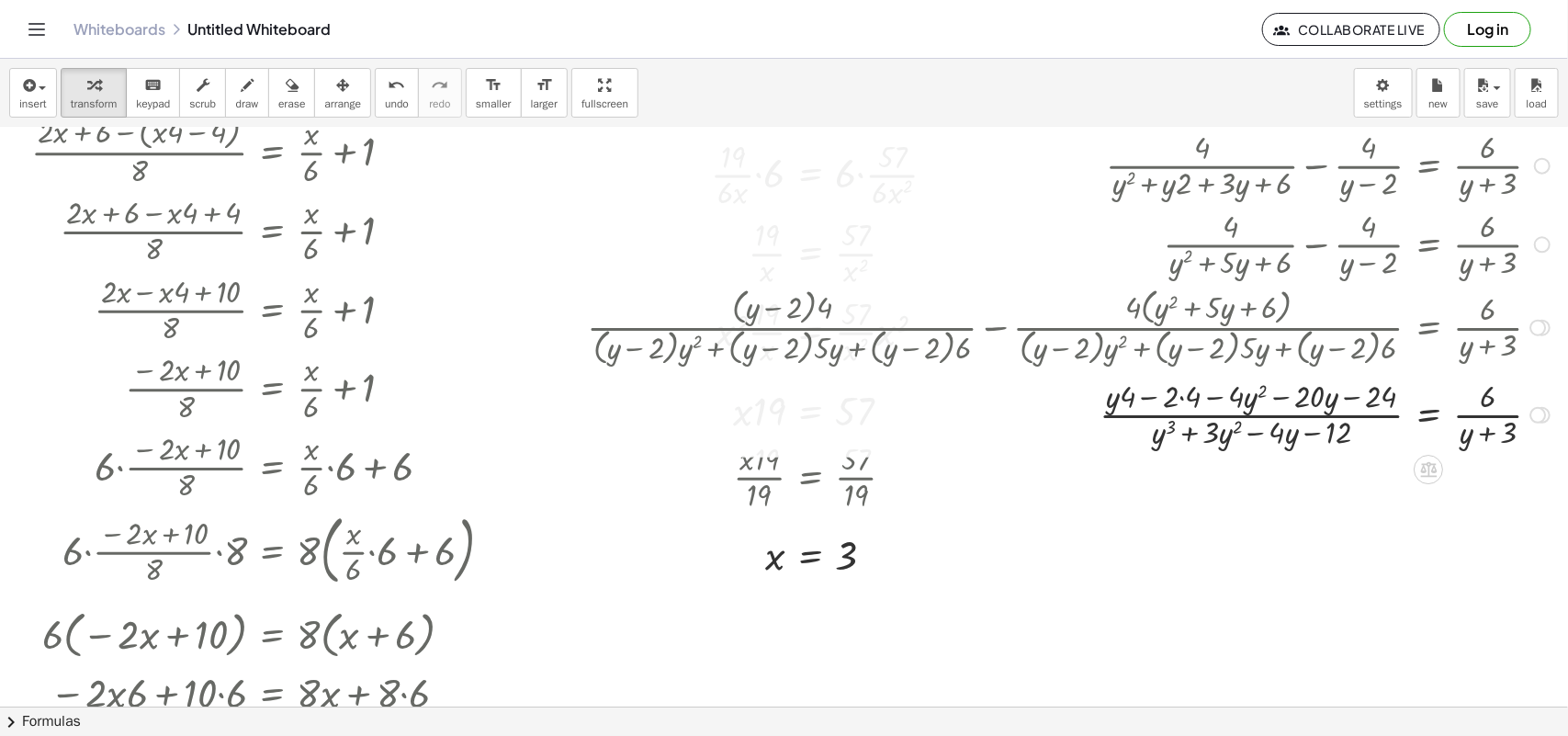 click at bounding box center [1072, 414] 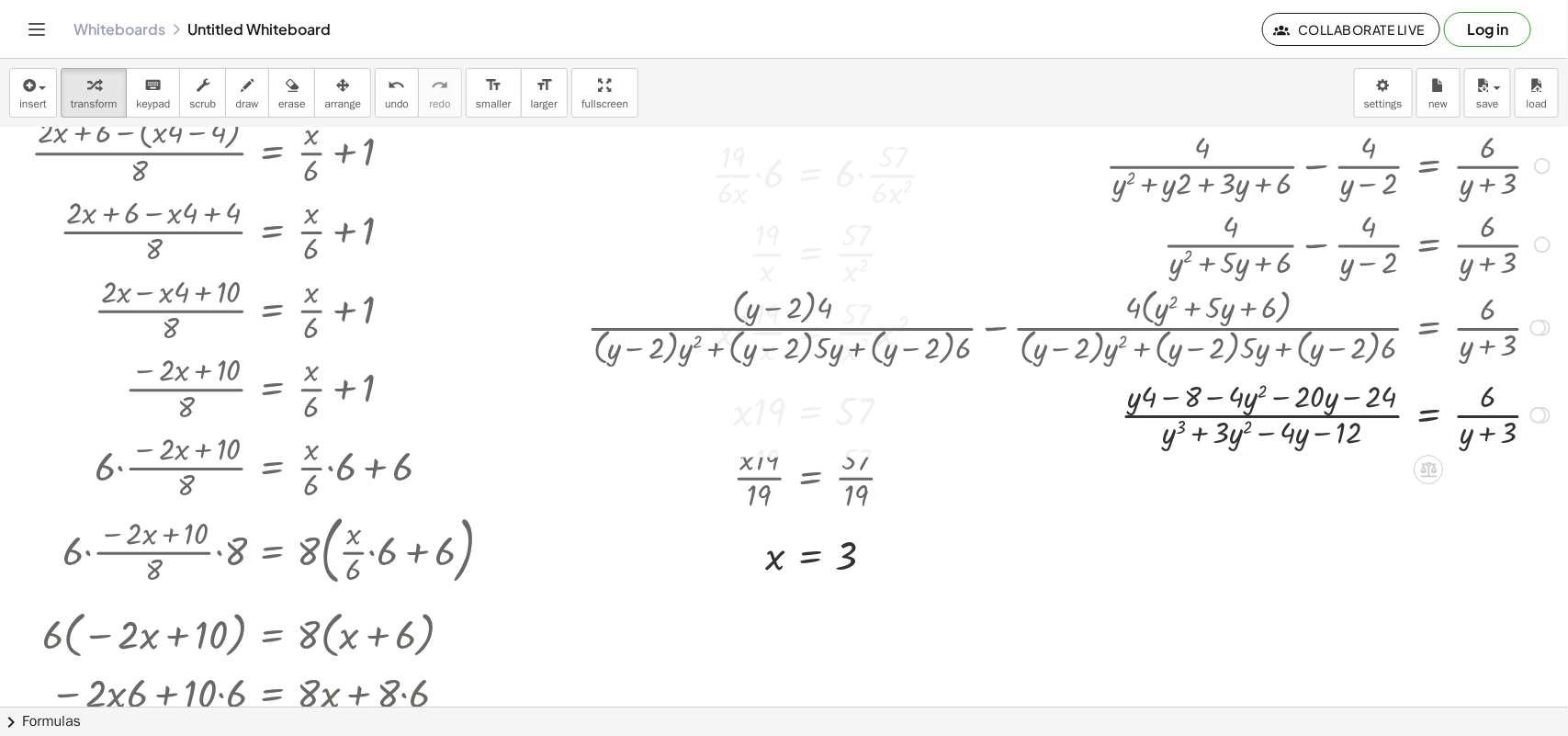 click at bounding box center (1072, 414) 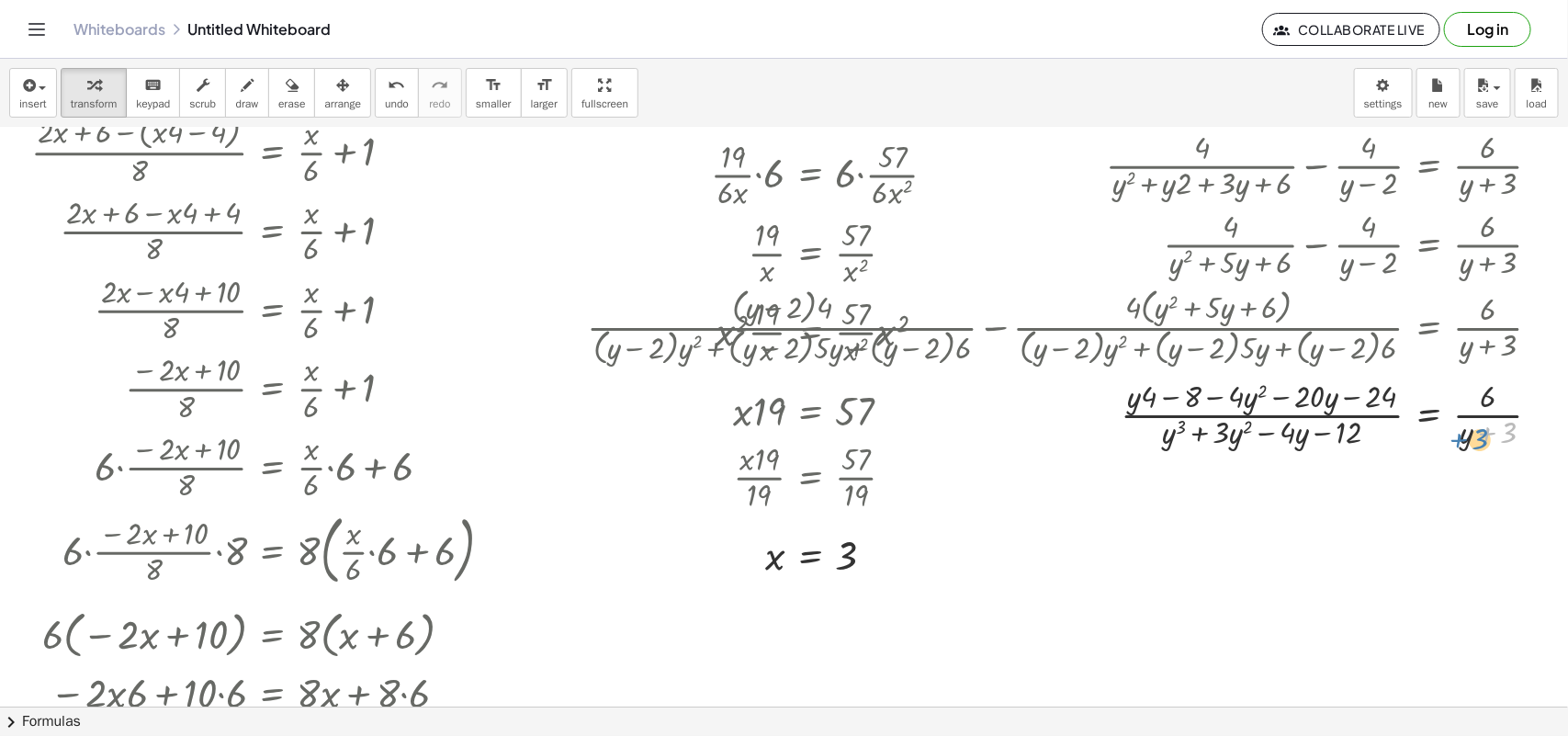 drag, startPoint x: 1472, startPoint y: 428, endPoint x: 1454, endPoint y: 435, distance: 19.313208 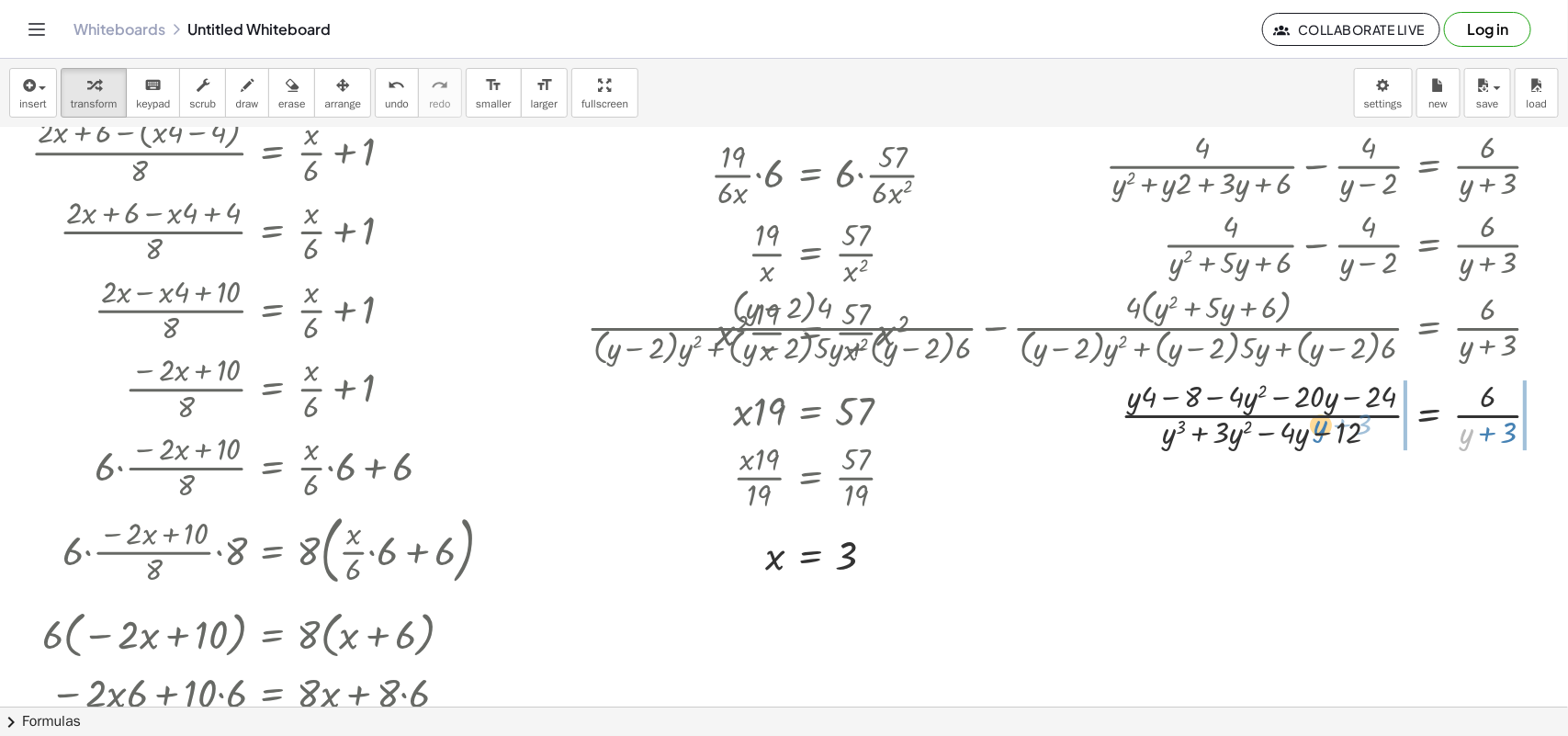 drag, startPoint x: 1450, startPoint y: 438, endPoint x: 1304, endPoint y: 430, distance: 146.21901 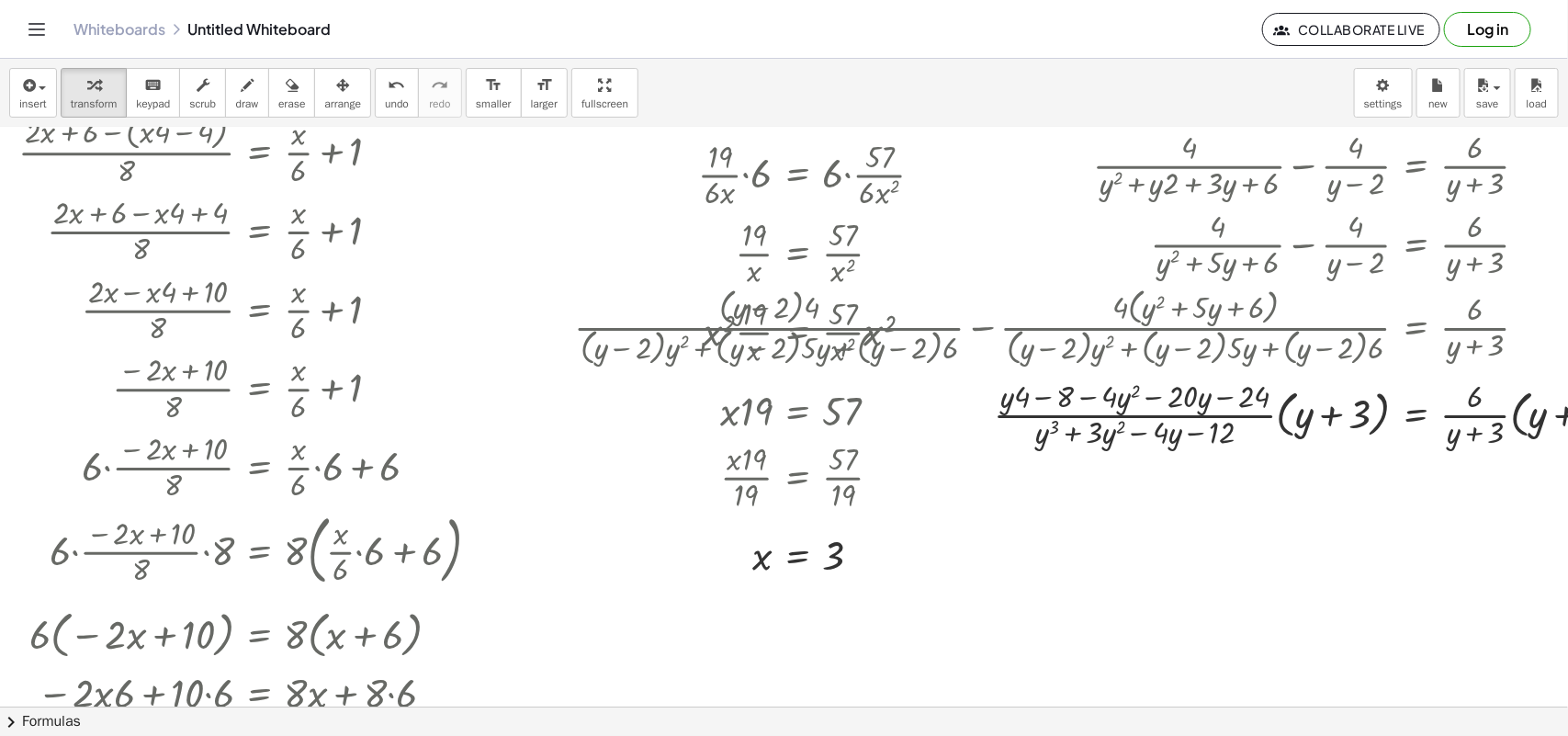 scroll, scrollTop: 530, scrollLeft: 1687, axis: both 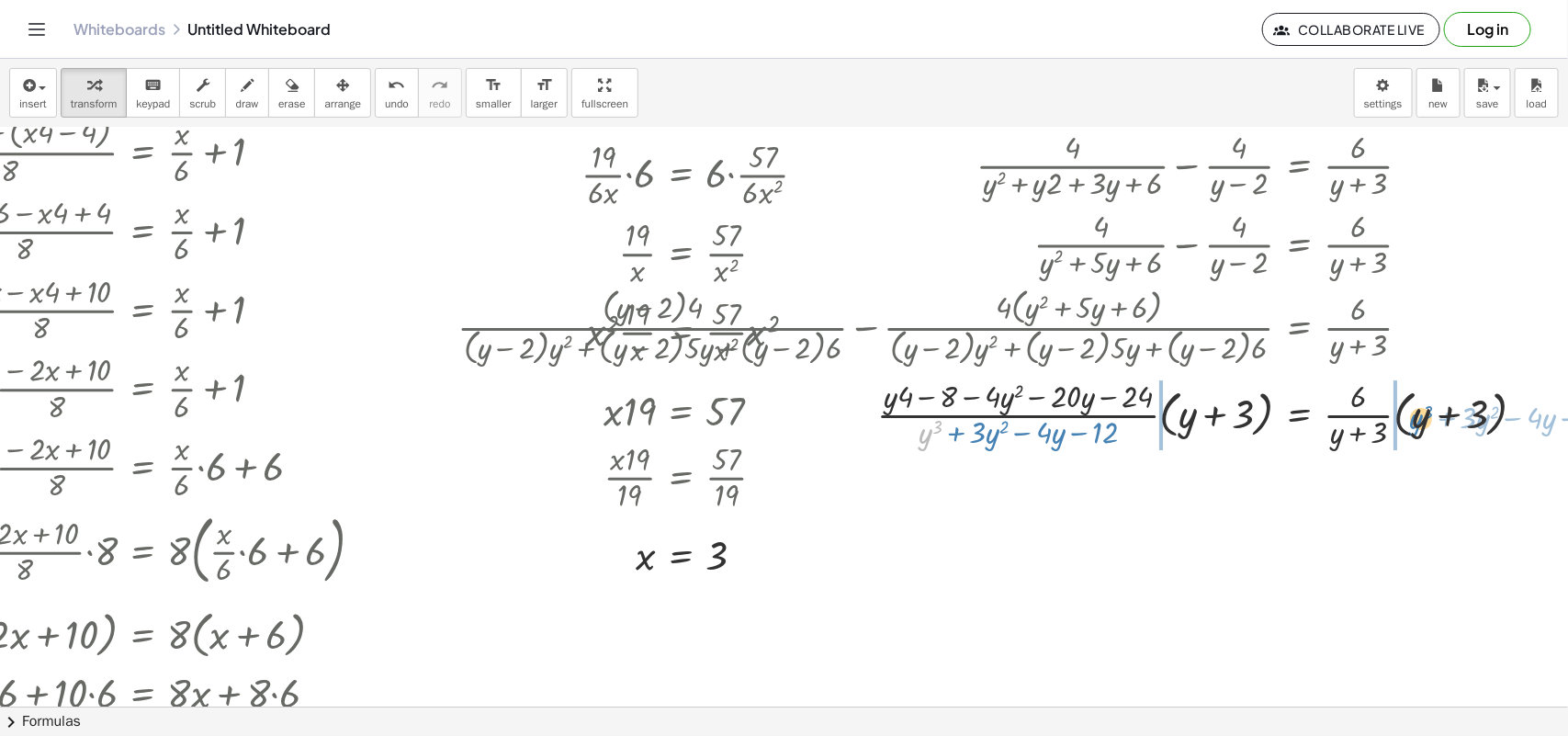 drag, startPoint x: 925, startPoint y: 434, endPoint x: 1412, endPoint y: 419, distance: 487.23095 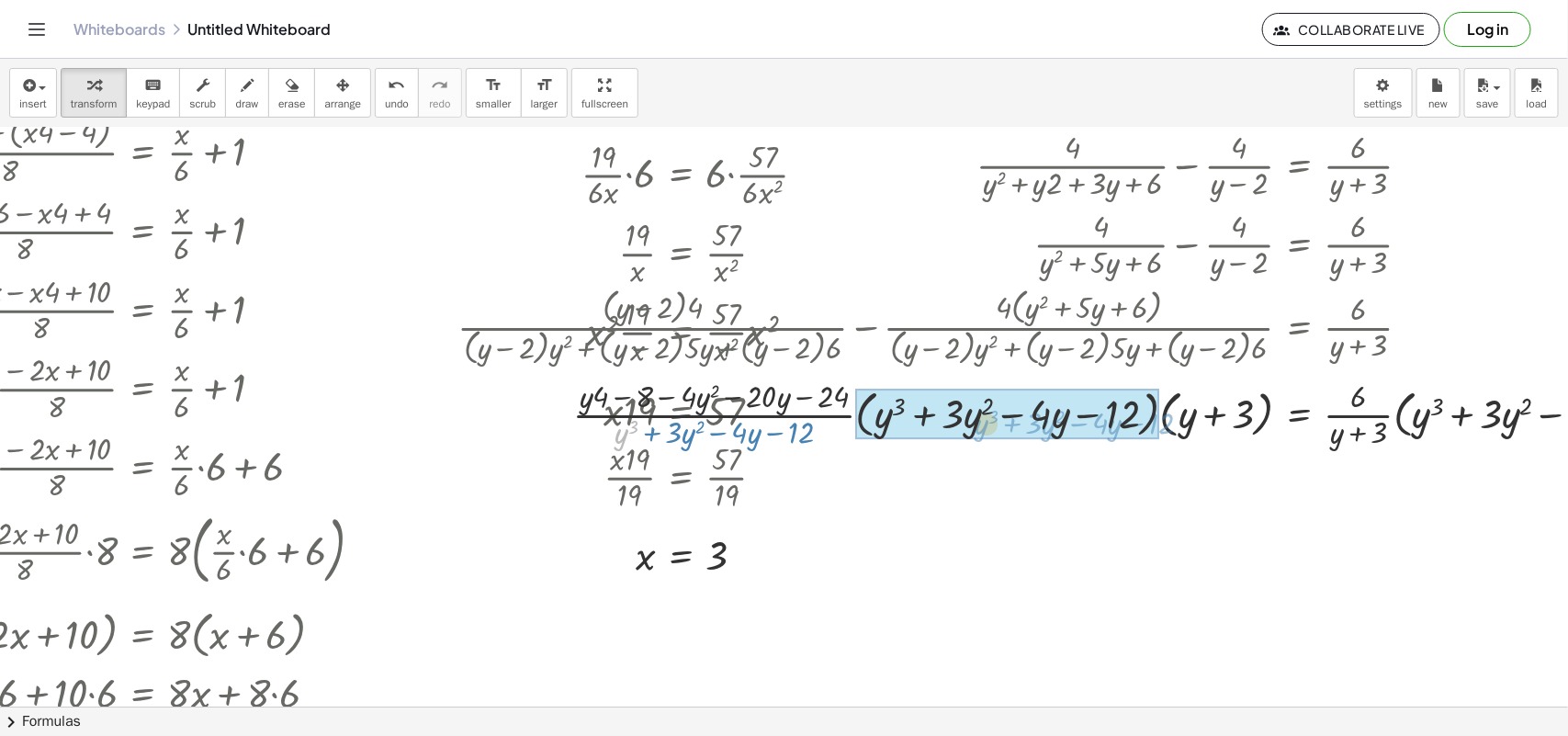 drag, startPoint x: 618, startPoint y: 430, endPoint x: 979, endPoint y: 420, distance: 361.1385 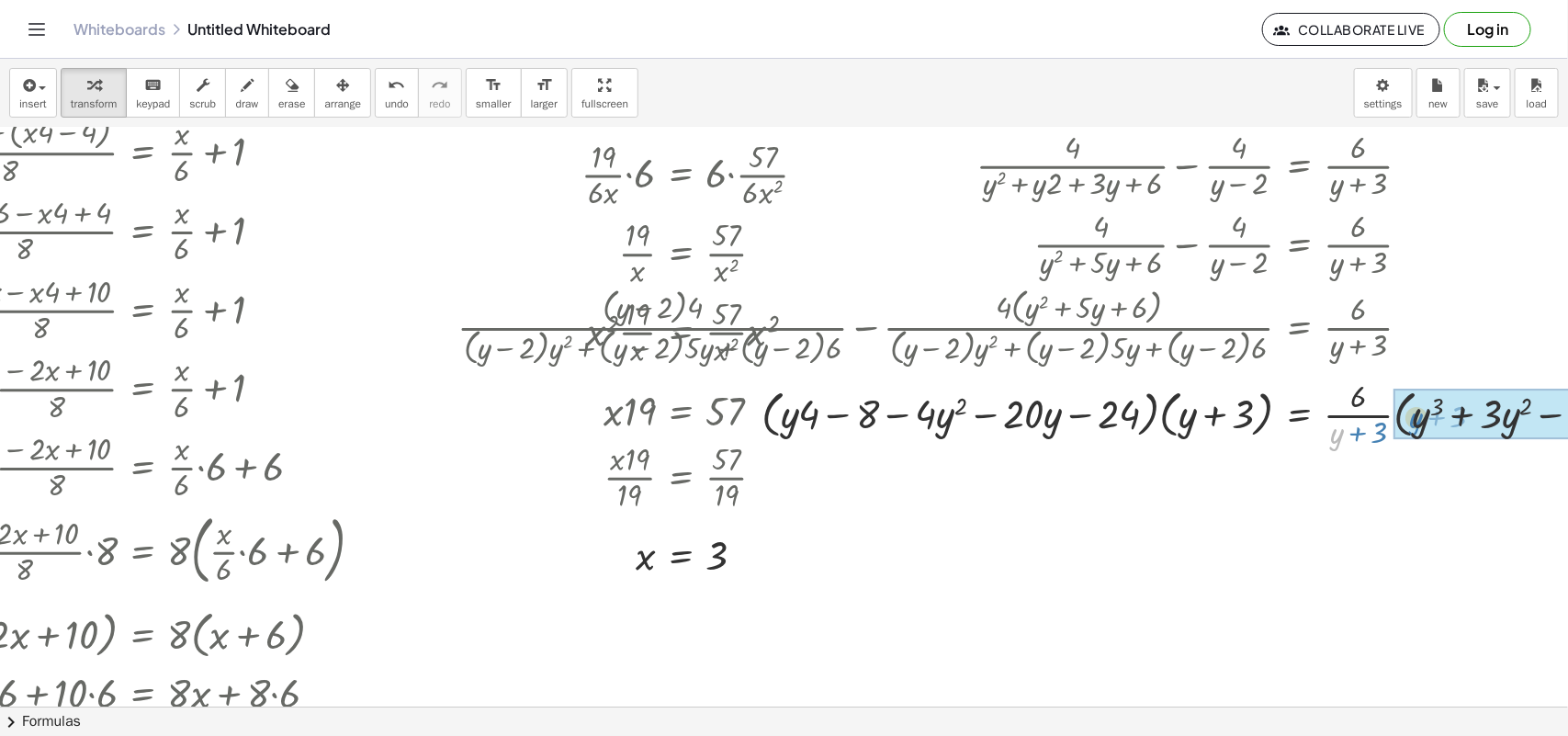 drag, startPoint x: 1337, startPoint y: 437, endPoint x: 1416, endPoint y: 421, distance: 80.60397 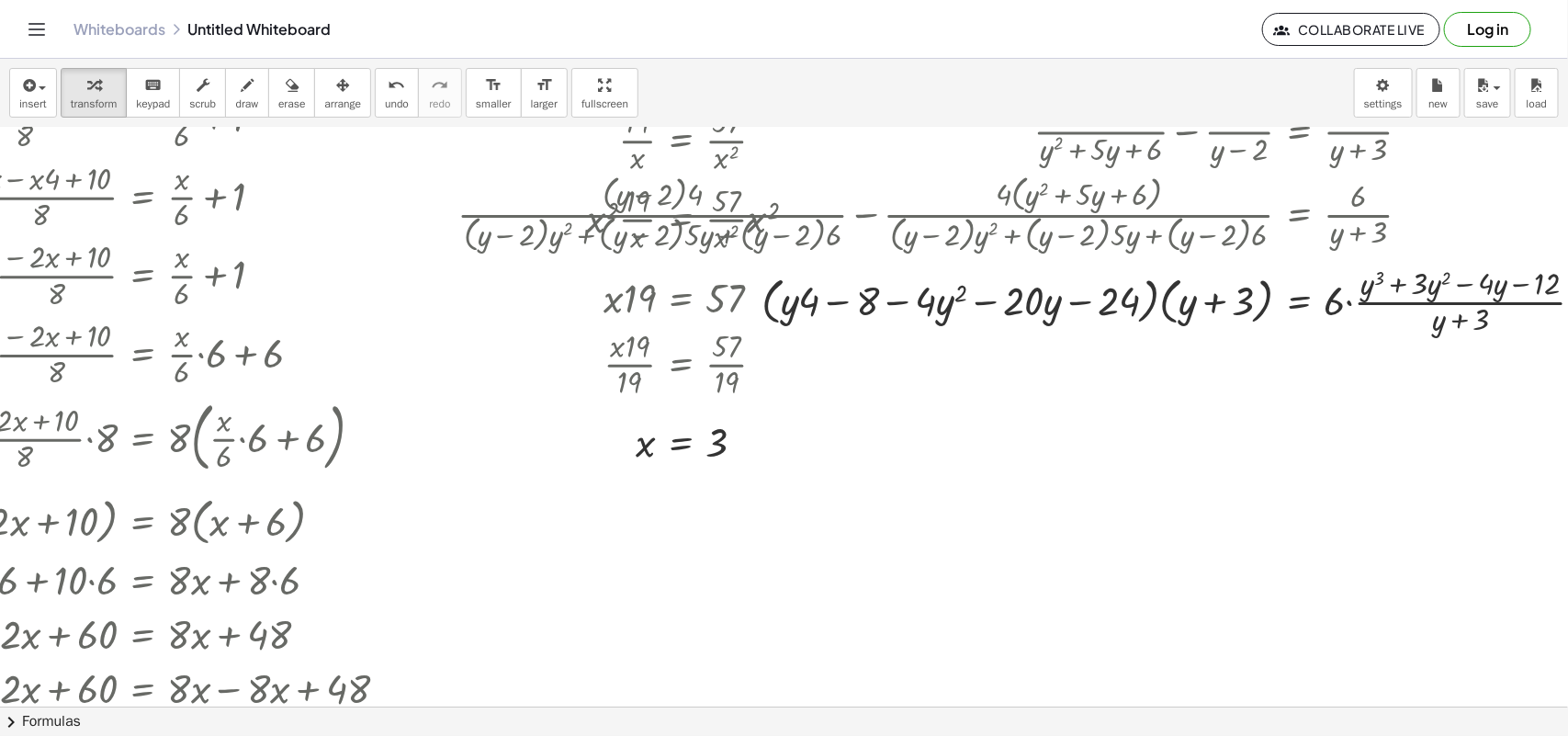 scroll, scrollTop: 645, scrollLeft: 1687, axis: both 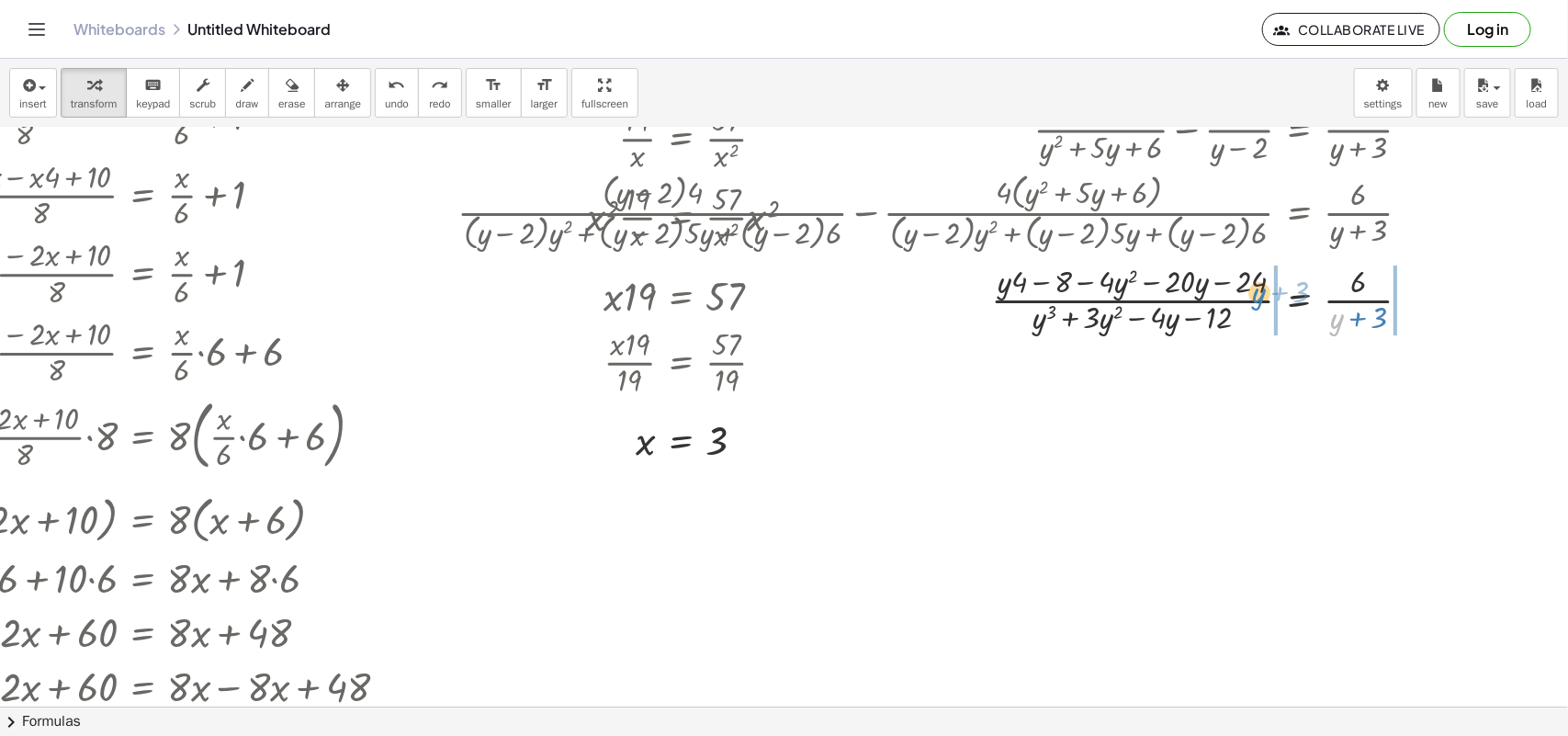 drag, startPoint x: 1334, startPoint y: 320, endPoint x: 1260, endPoint y: 294, distance: 78.434686 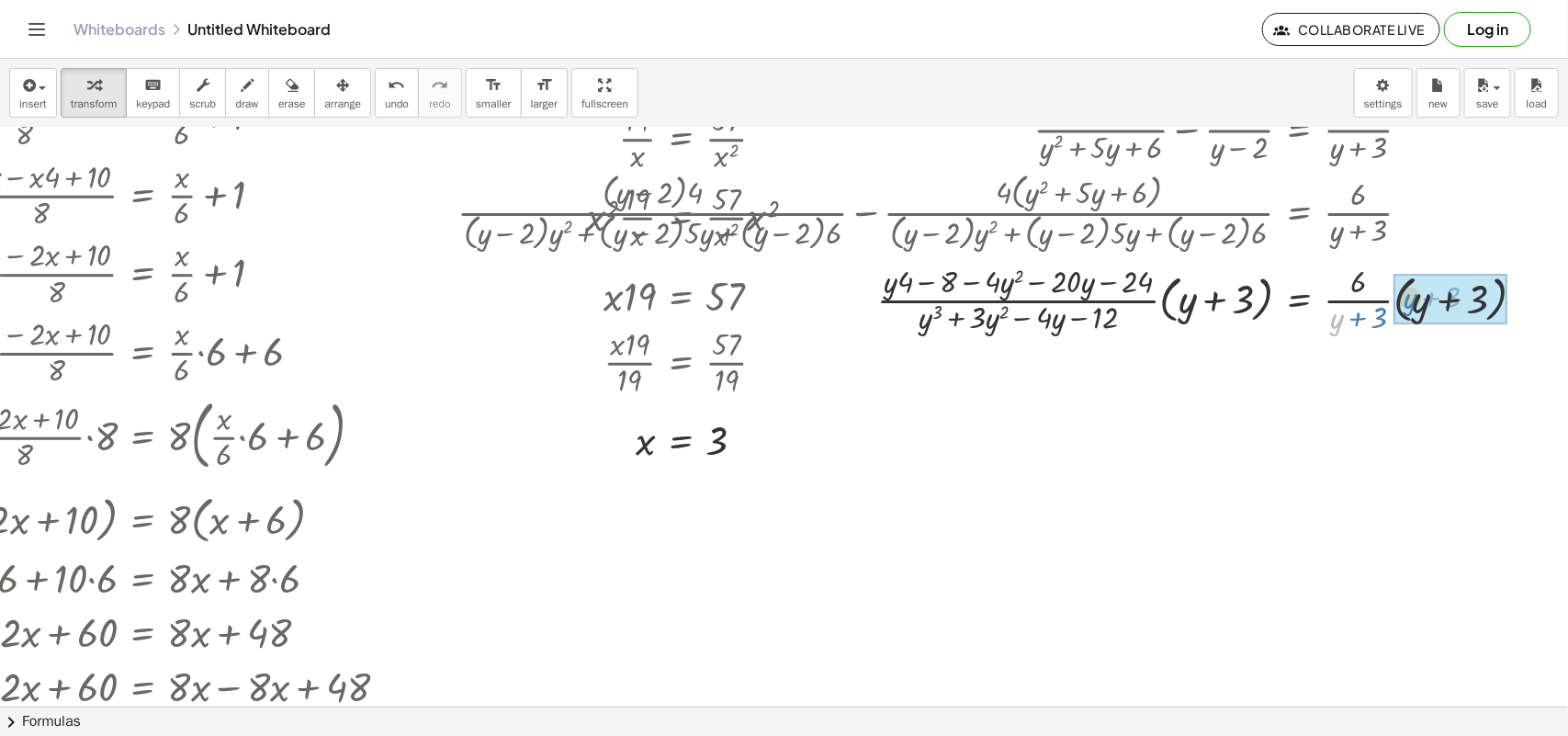 drag, startPoint x: 1339, startPoint y: 331, endPoint x: 1417, endPoint y: 308, distance: 81.32035 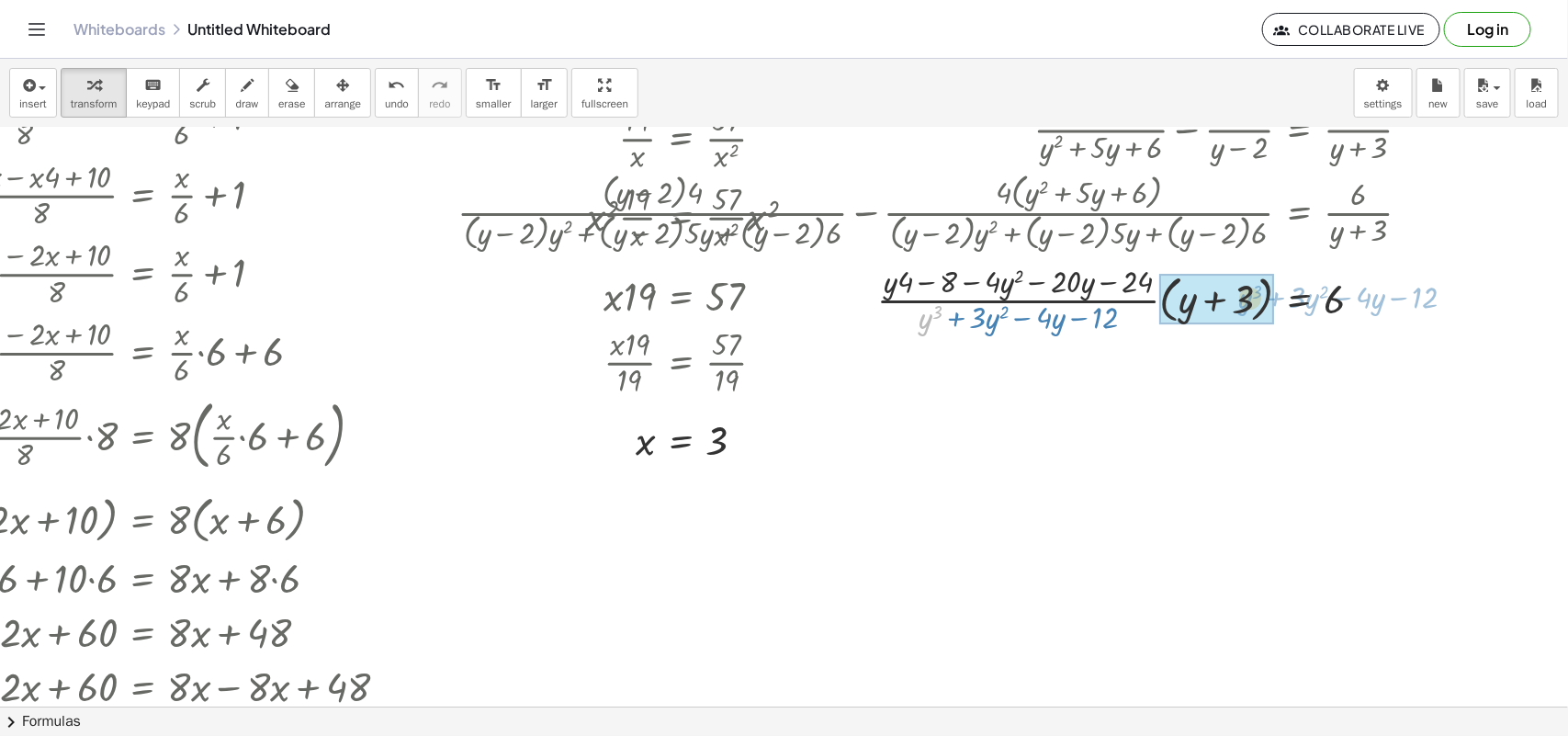 drag, startPoint x: 928, startPoint y: 323, endPoint x: 1242, endPoint y: 301, distance: 314.76976 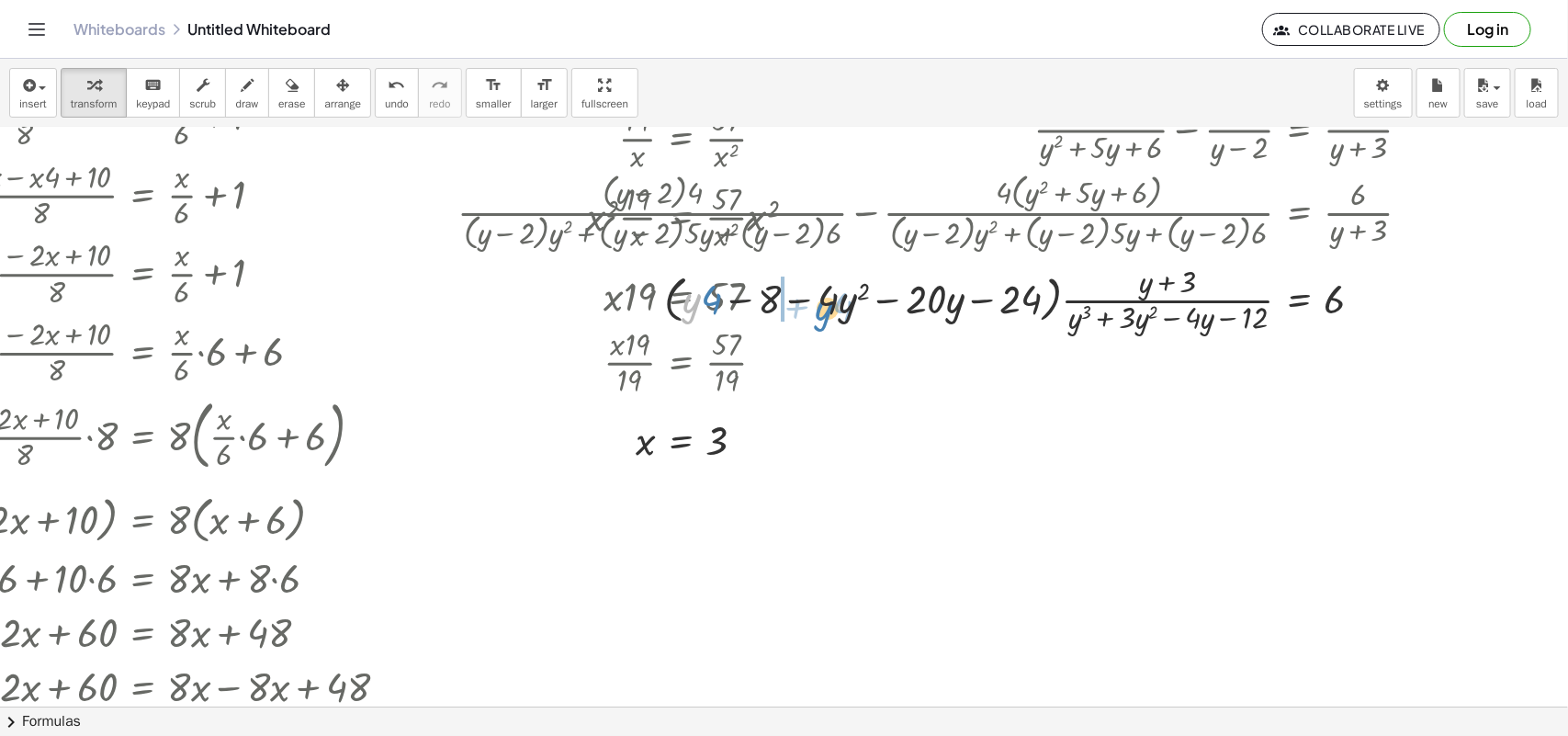drag, startPoint x: 692, startPoint y: 299, endPoint x: 816, endPoint y: 301, distance: 124.01613 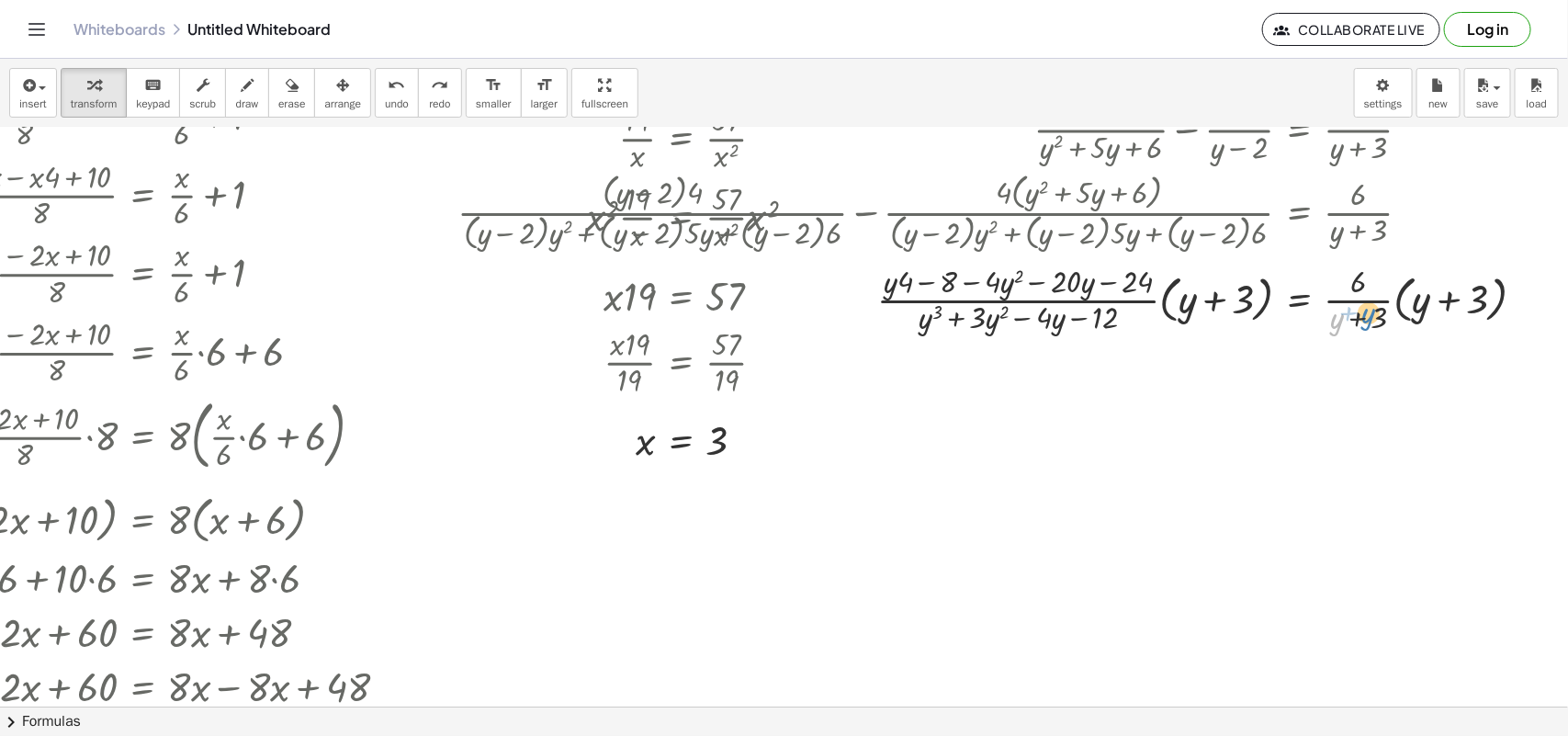 drag, startPoint x: 1337, startPoint y: 326, endPoint x: 1360, endPoint y: 323, distance: 23.194827 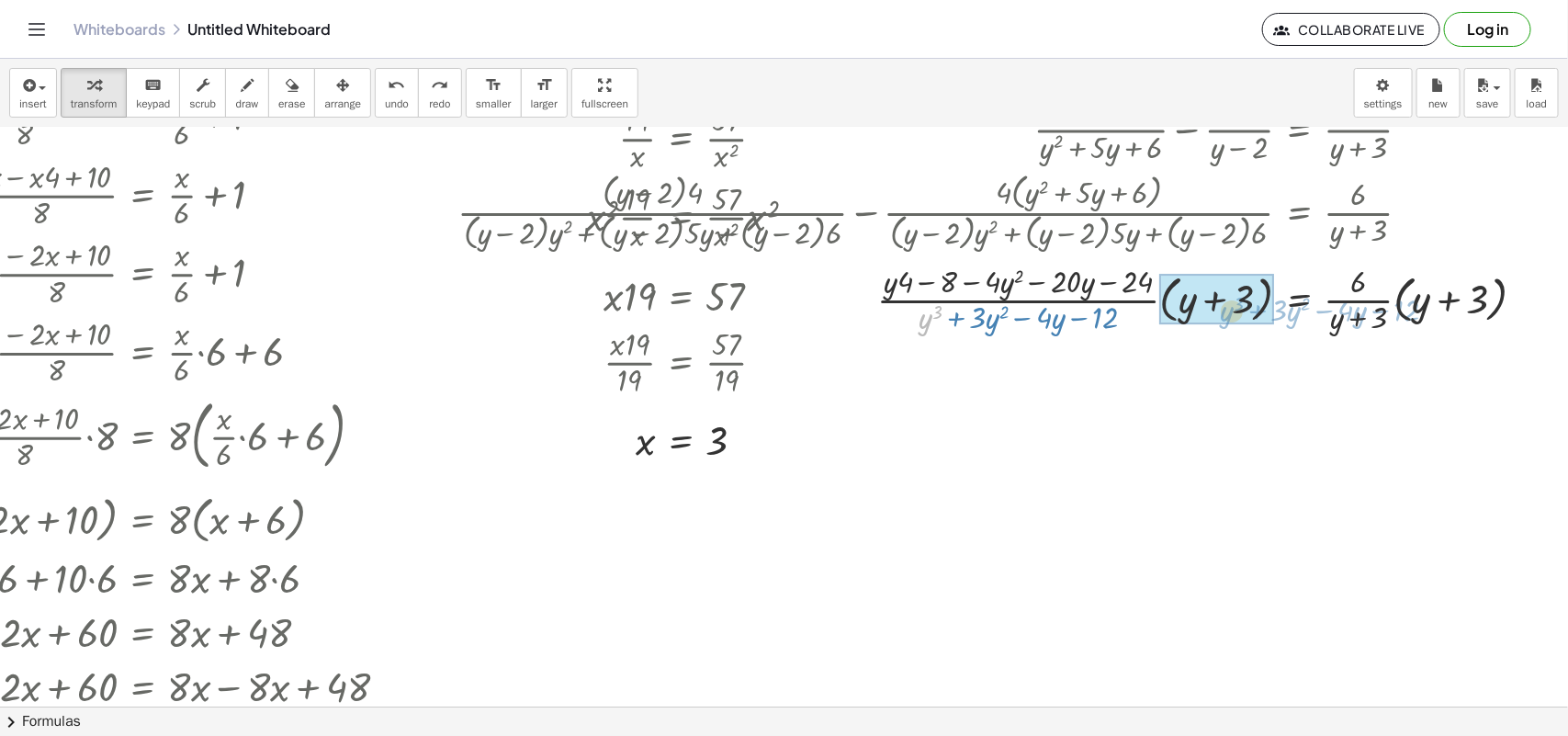 drag, startPoint x: 914, startPoint y: 317, endPoint x: 1214, endPoint y: 309, distance: 300.10665 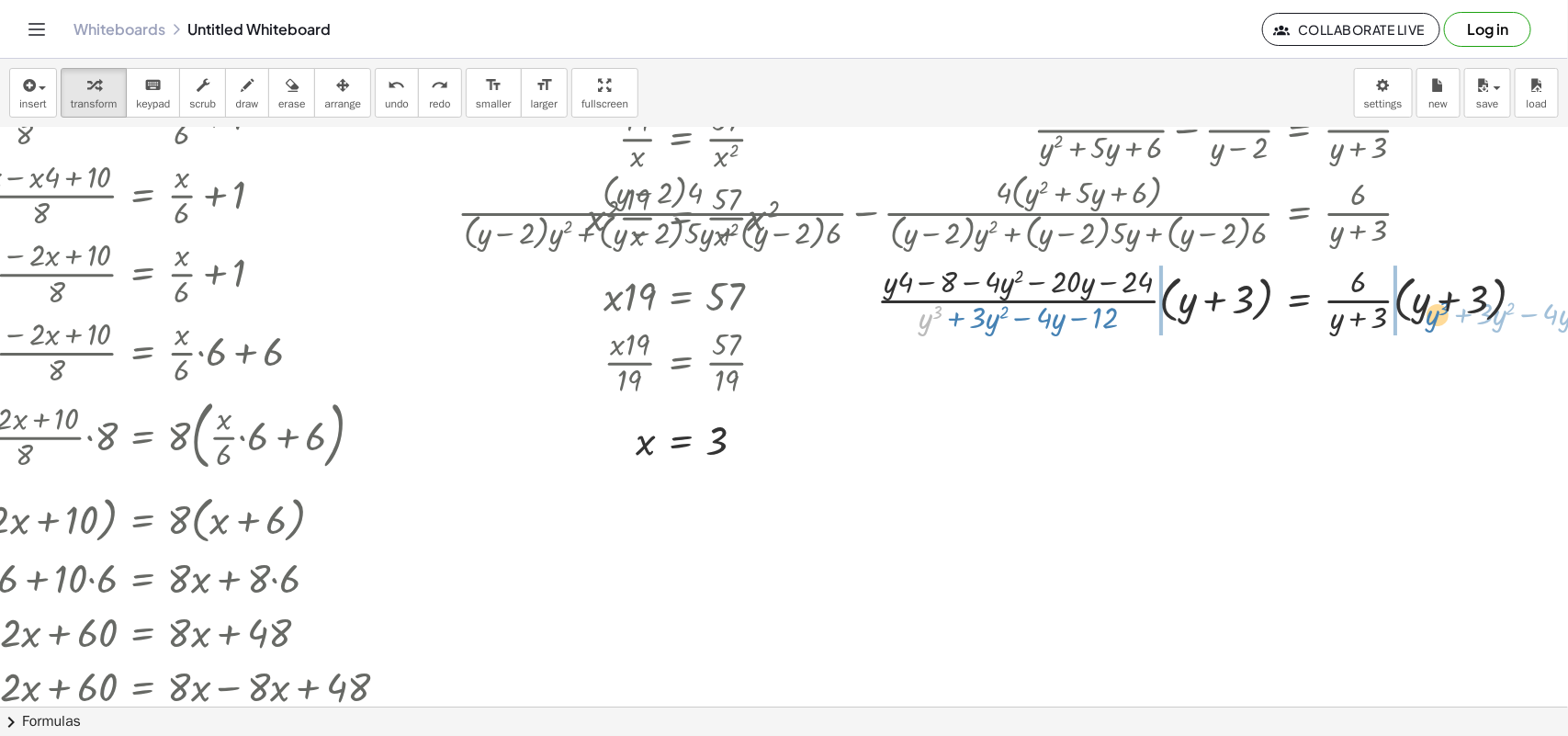 drag, startPoint x: 925, startPoint y: 320, endPoint x: 1433, endPoint y: 315, distance: 508.0246 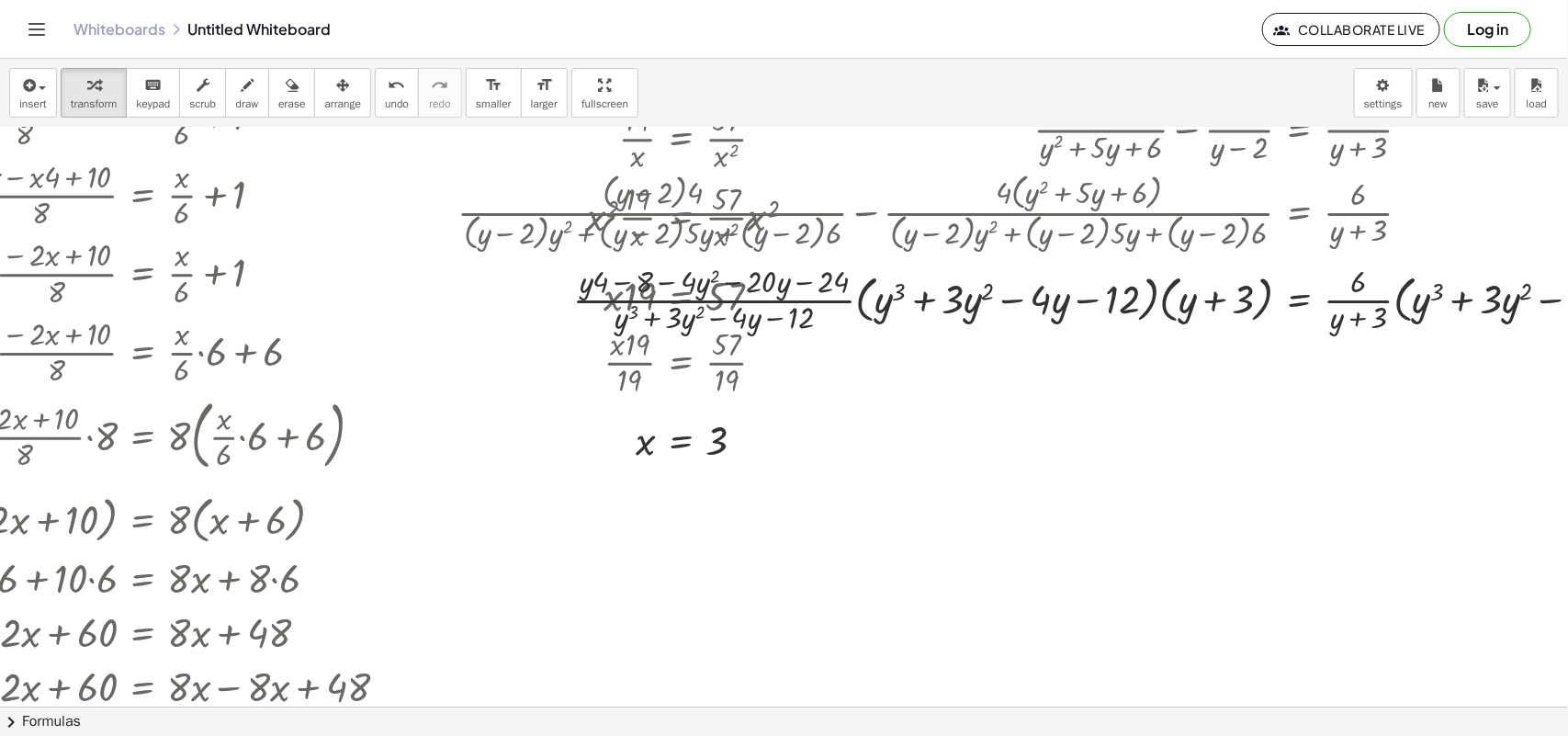 scroll, scrollTop: 645, scrollLeft: 1991, axis: both 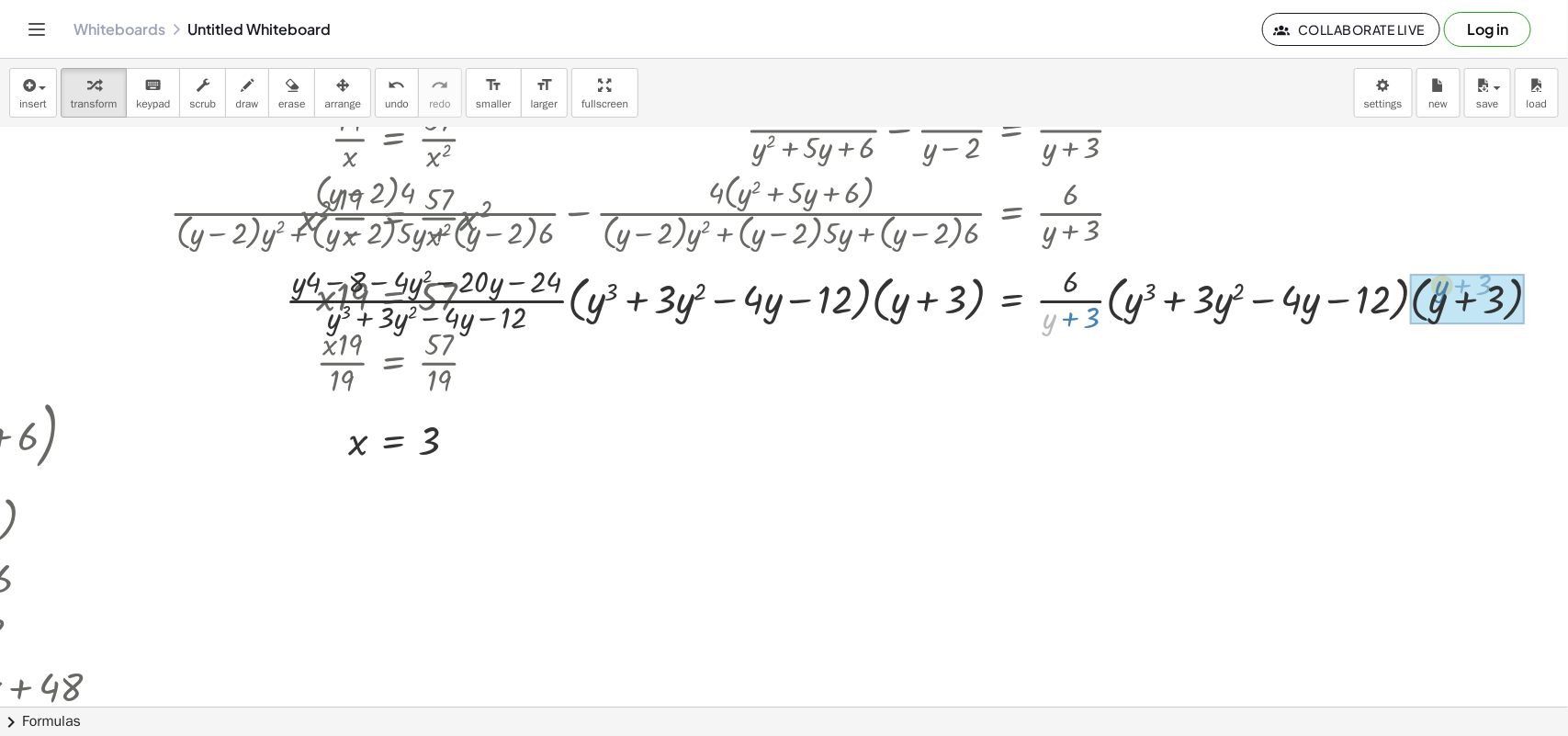 drag, startPoint x: 1032, startPoint y: 324, endPoint x: 1425, endPoint y: 291, distance: 394.38306 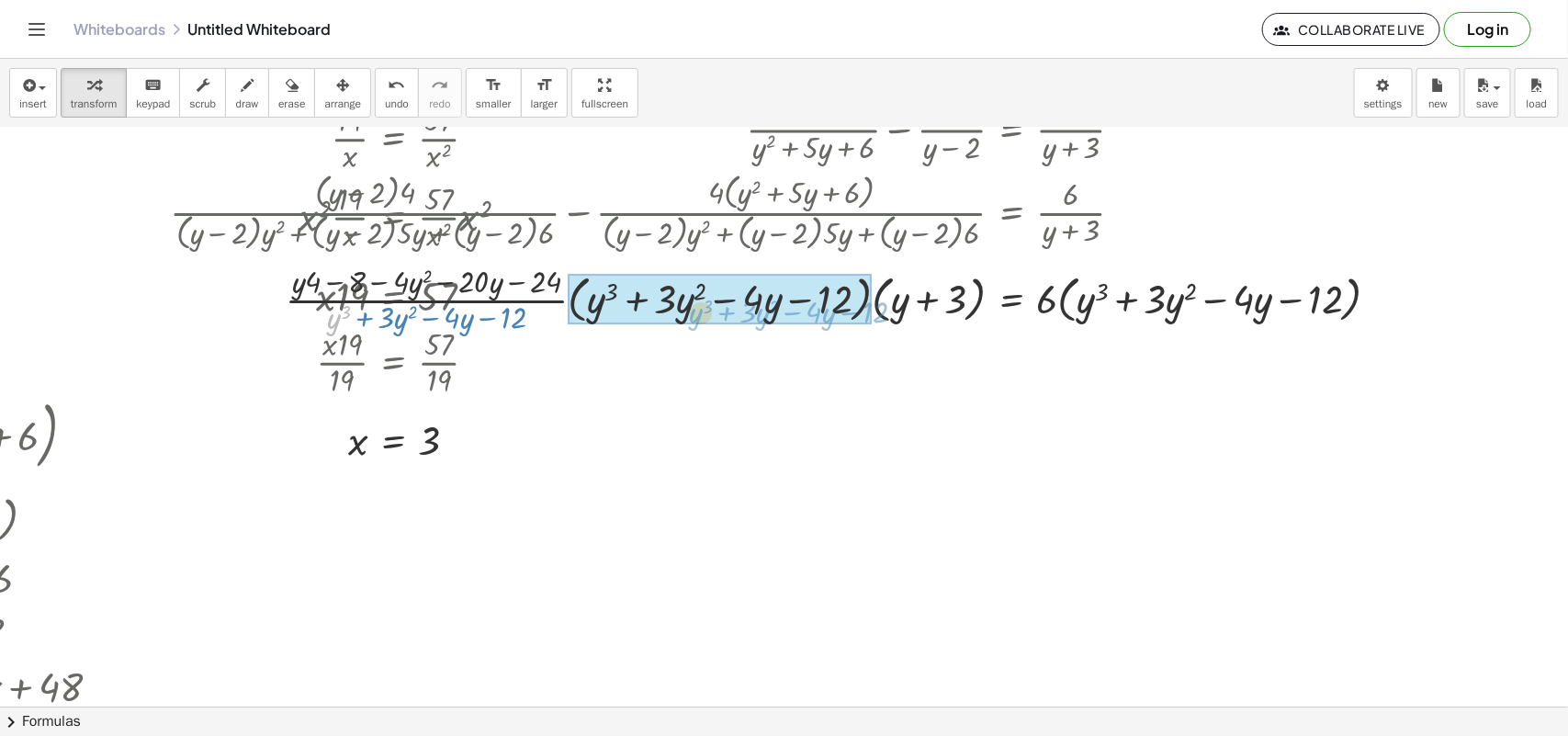 drag, startPoint x: 318, startPoint y: 323, endPoint x: 659, endPoint y: 315, distance: 341.09383 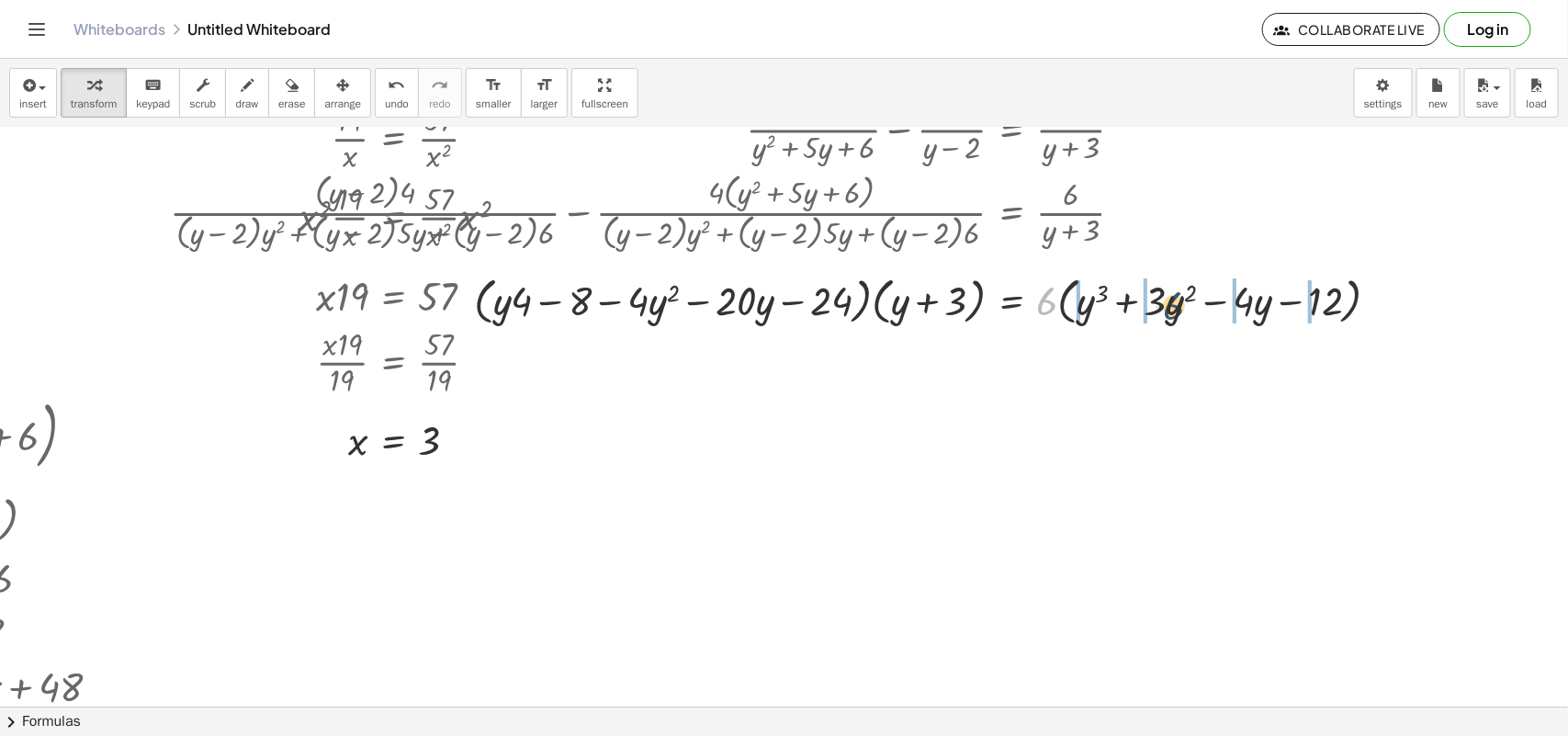 drag, startPoint x: 1031, startPoint y: 291, endPoint x: 1160, endPoint y: 296, distance: 129.09686 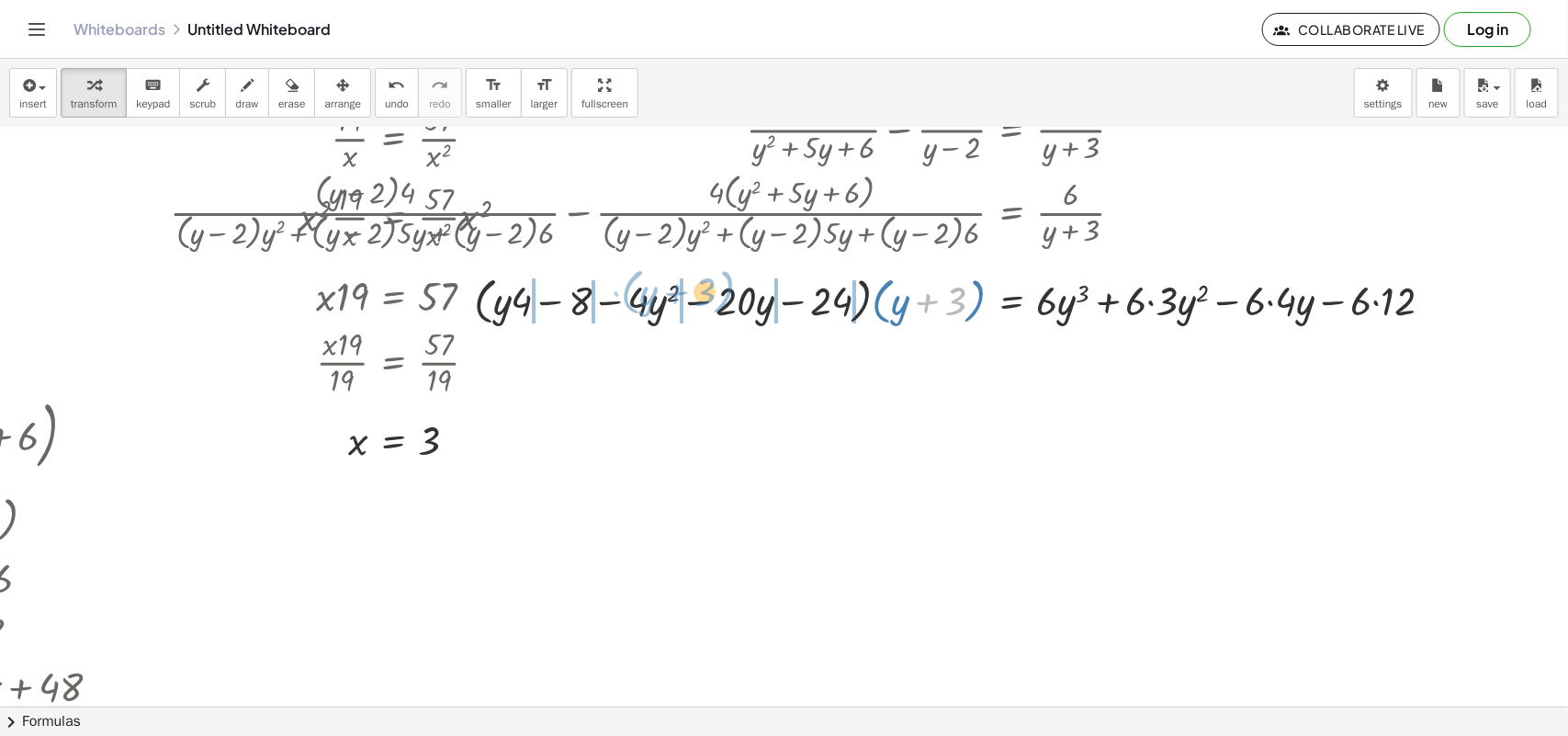 drag, startPoint x: 896, startPoint y: 309, endPoint x: 644, endPoint y: 300, distance: 252.16066 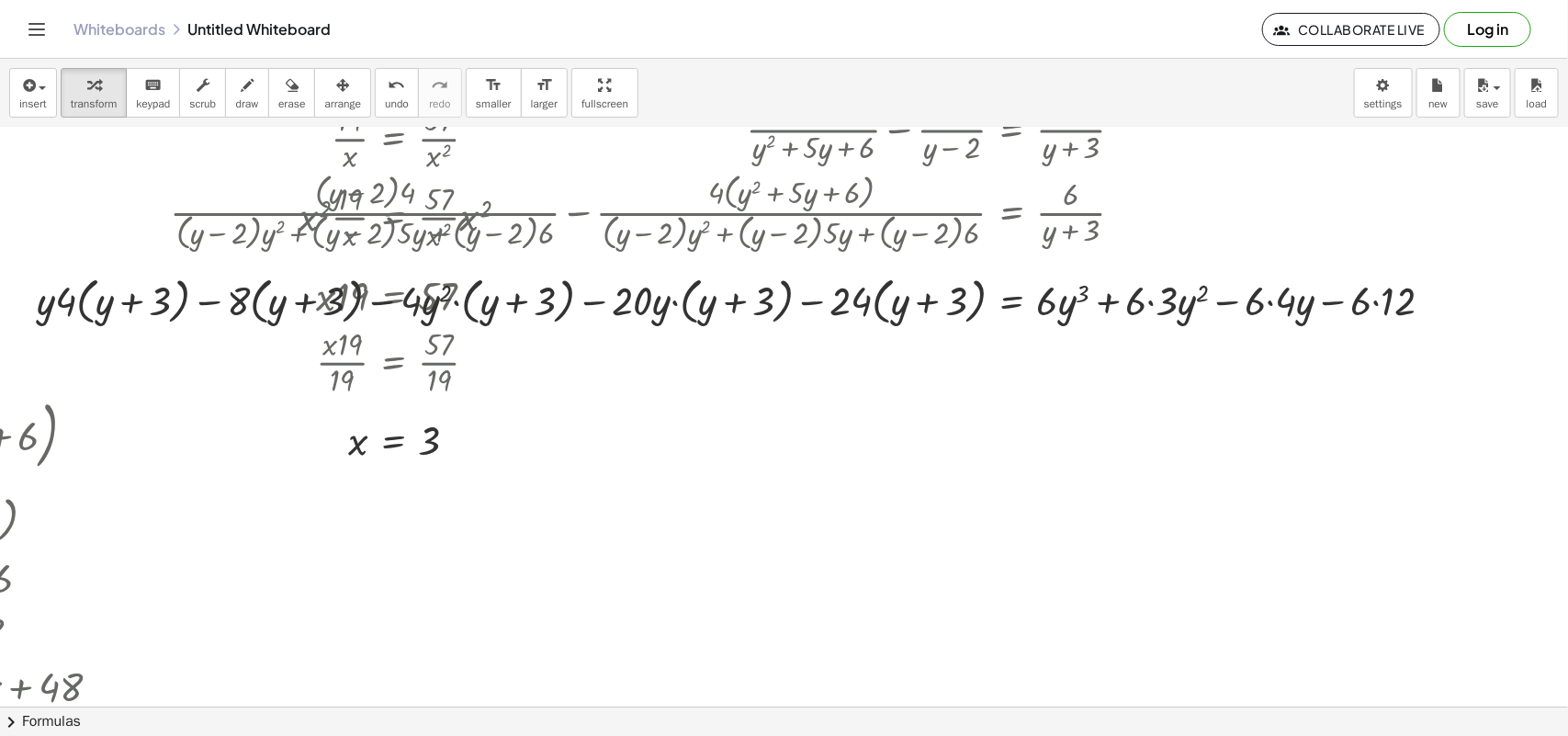 drag, startPoint x: 1251, startPoint y: 676, endPoint x: 1183, endPoint y: 663, distance: 69.2315 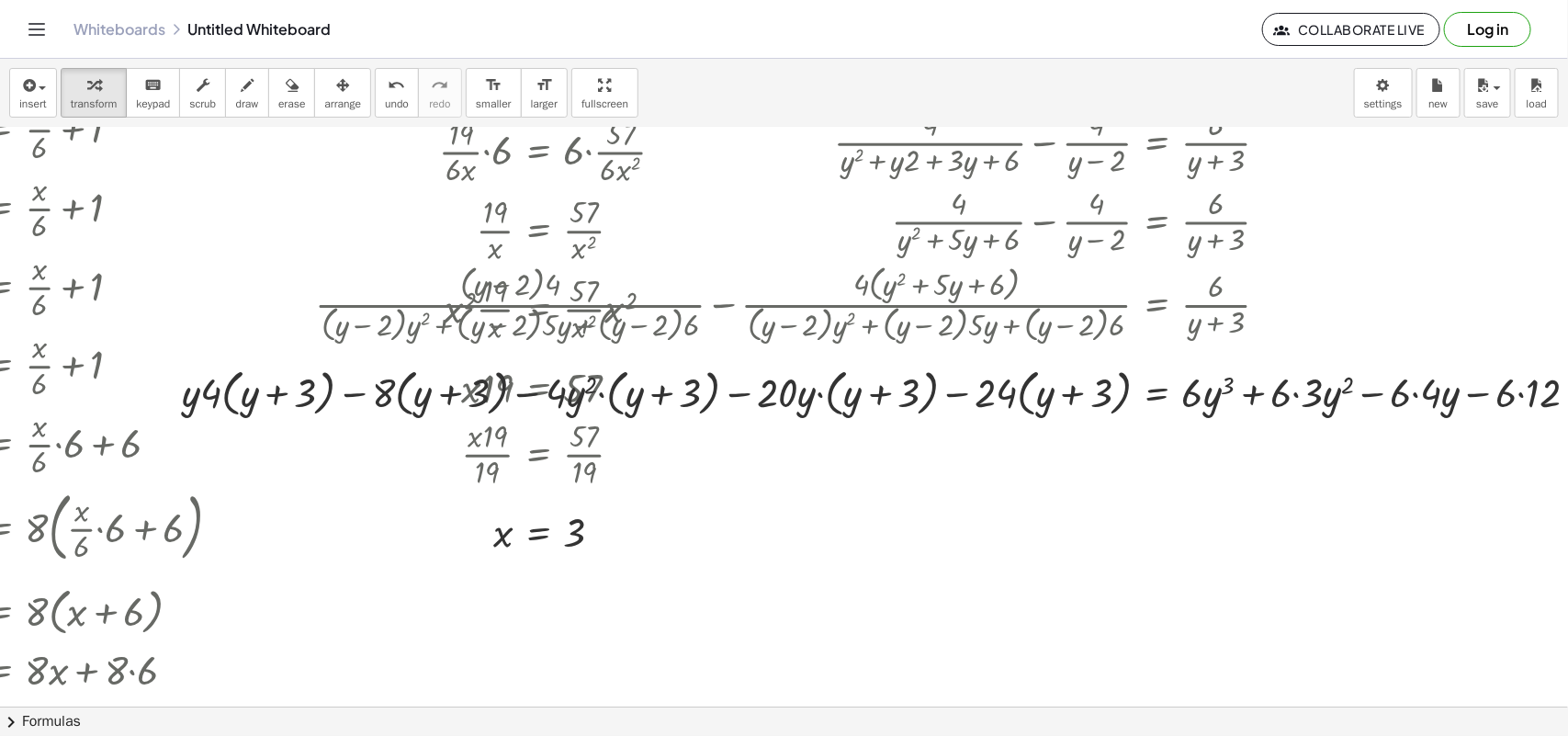 scroll, scrollTop: 557, scrollLeft: 1830, axis: both 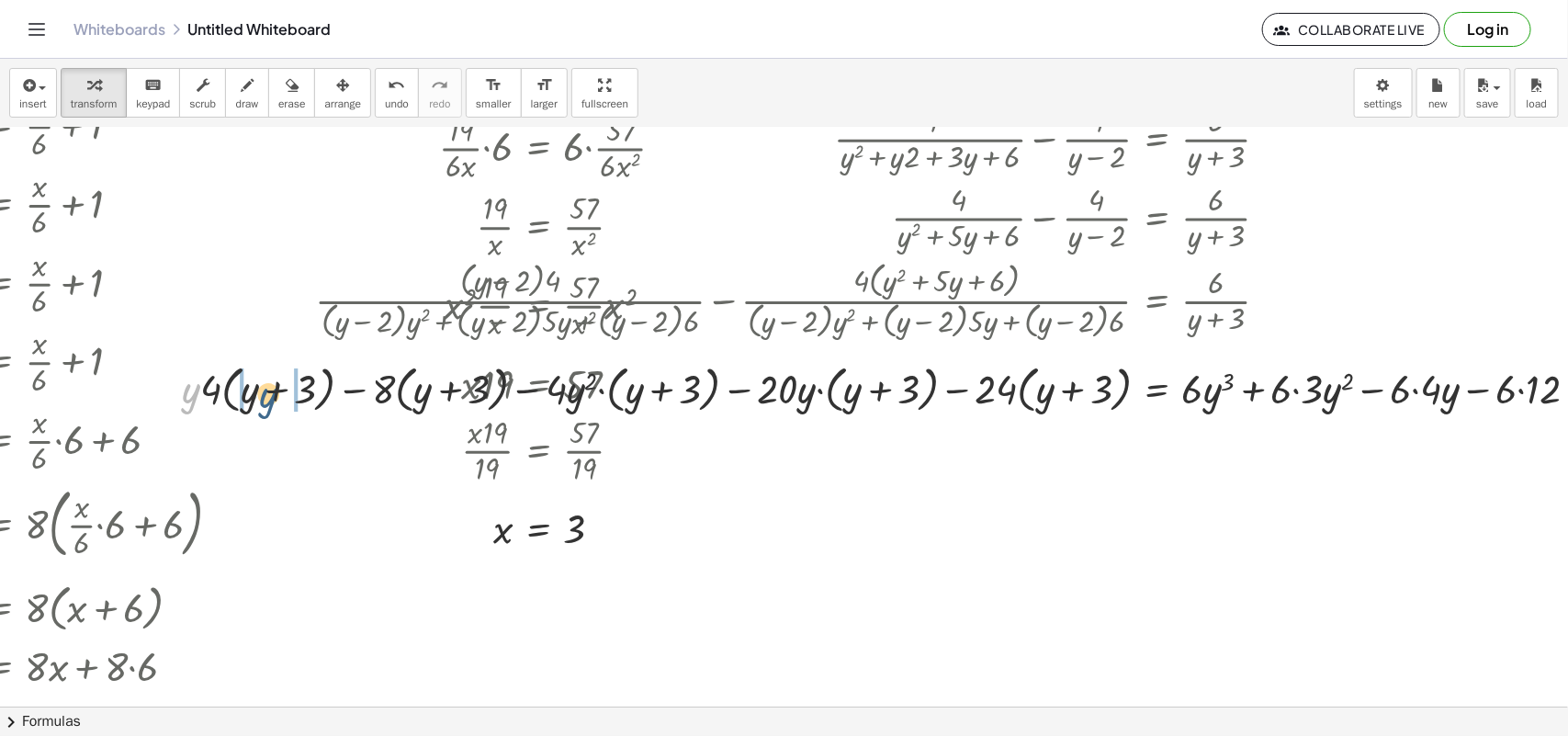 drag, startPoint x: 191, startPoint y: 391, endPoint x: 269, endPoint y: 395, distance: 78.102497 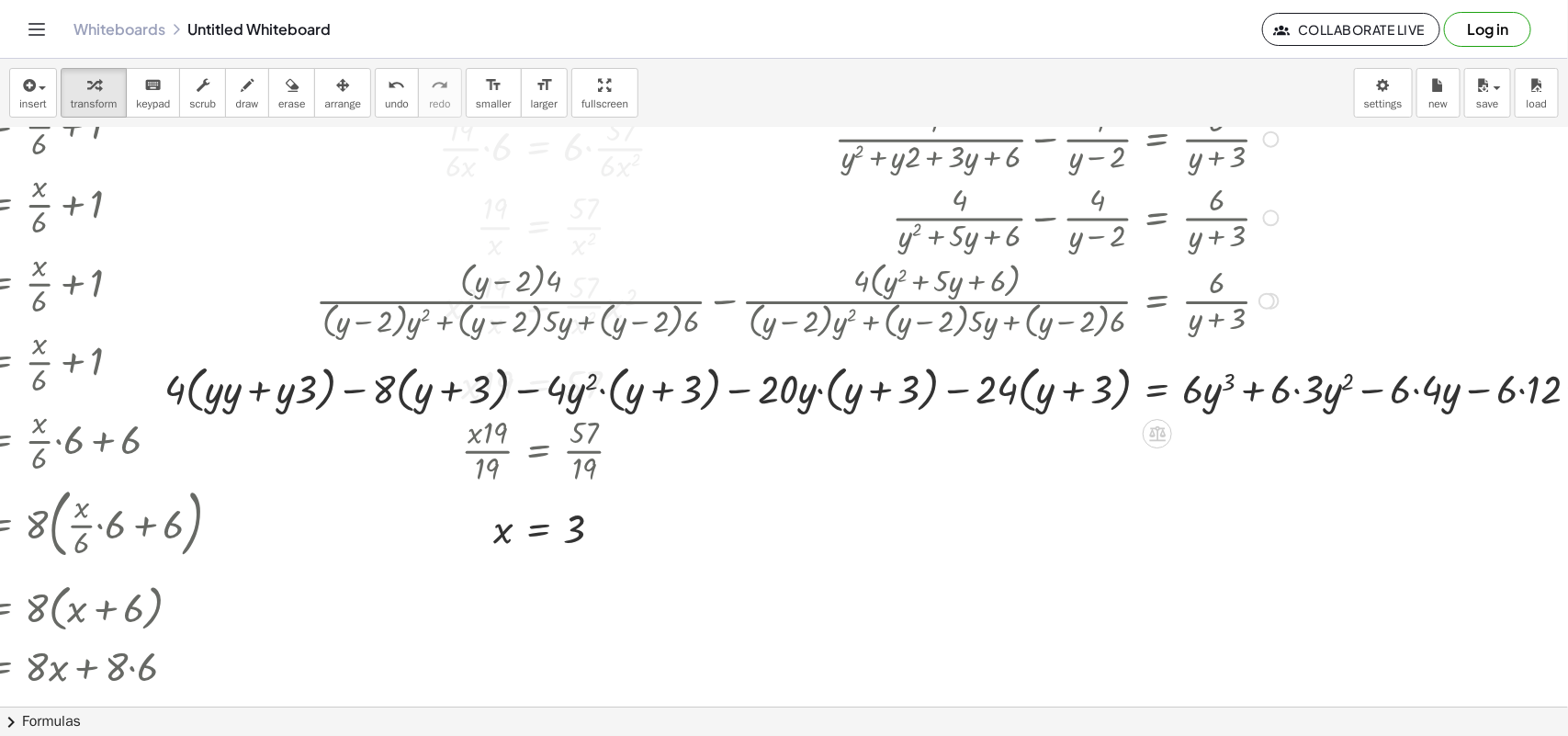 click at bounding box center (879, 387) 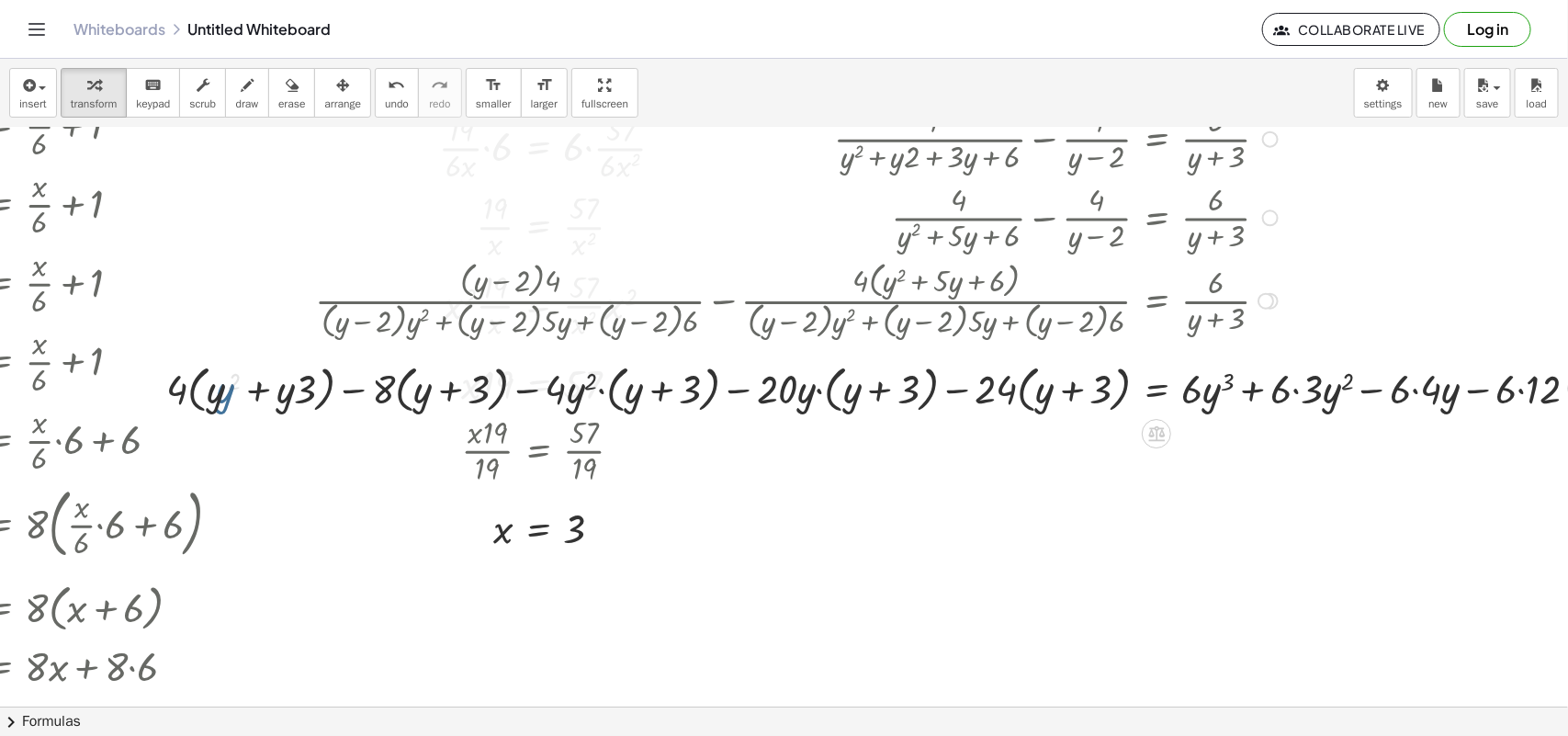 click at bounding box center [881, 387] 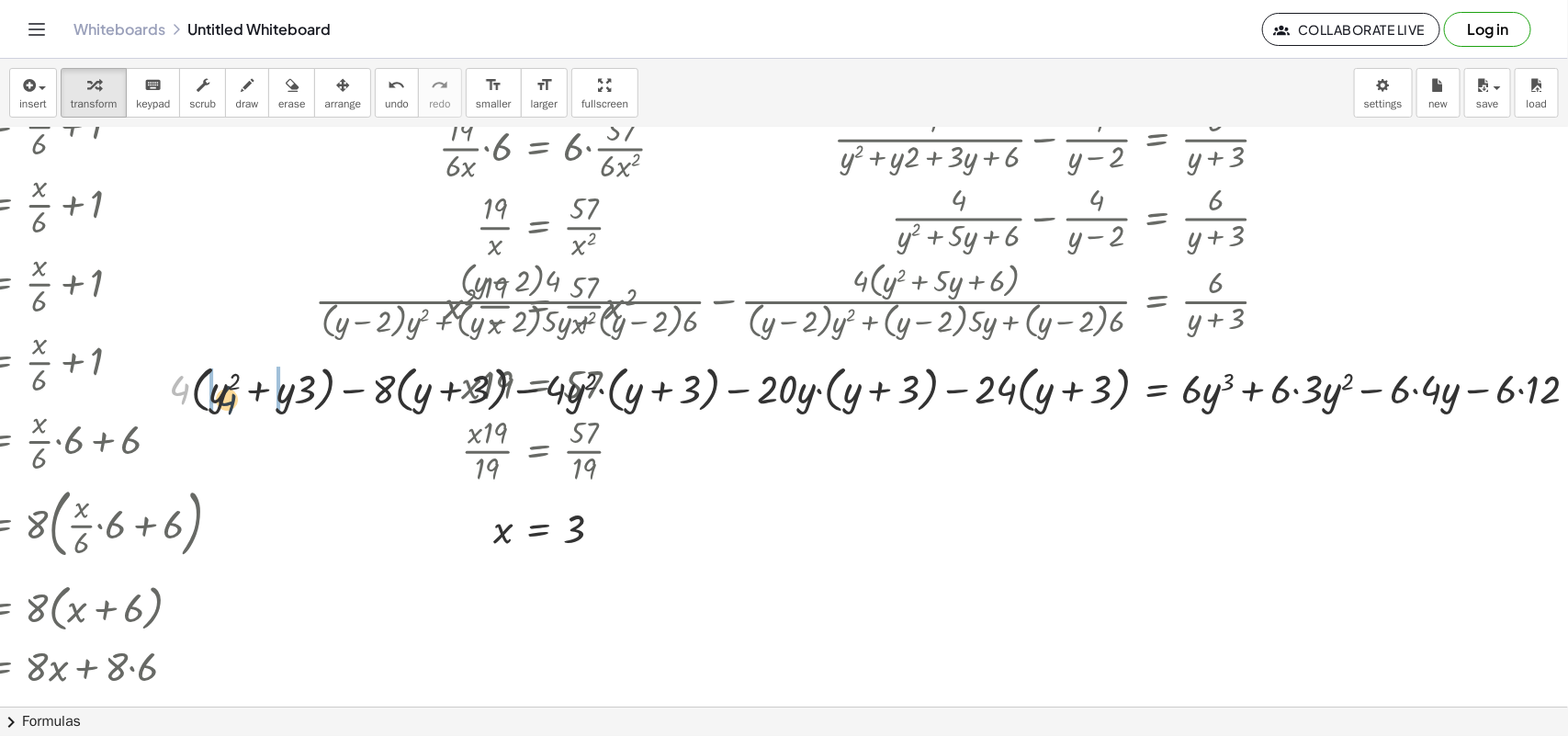 drag, startPoint x: 182, startPoint y: 387, endPoint x: 231, endPoint y: 397, distance: 50.009999 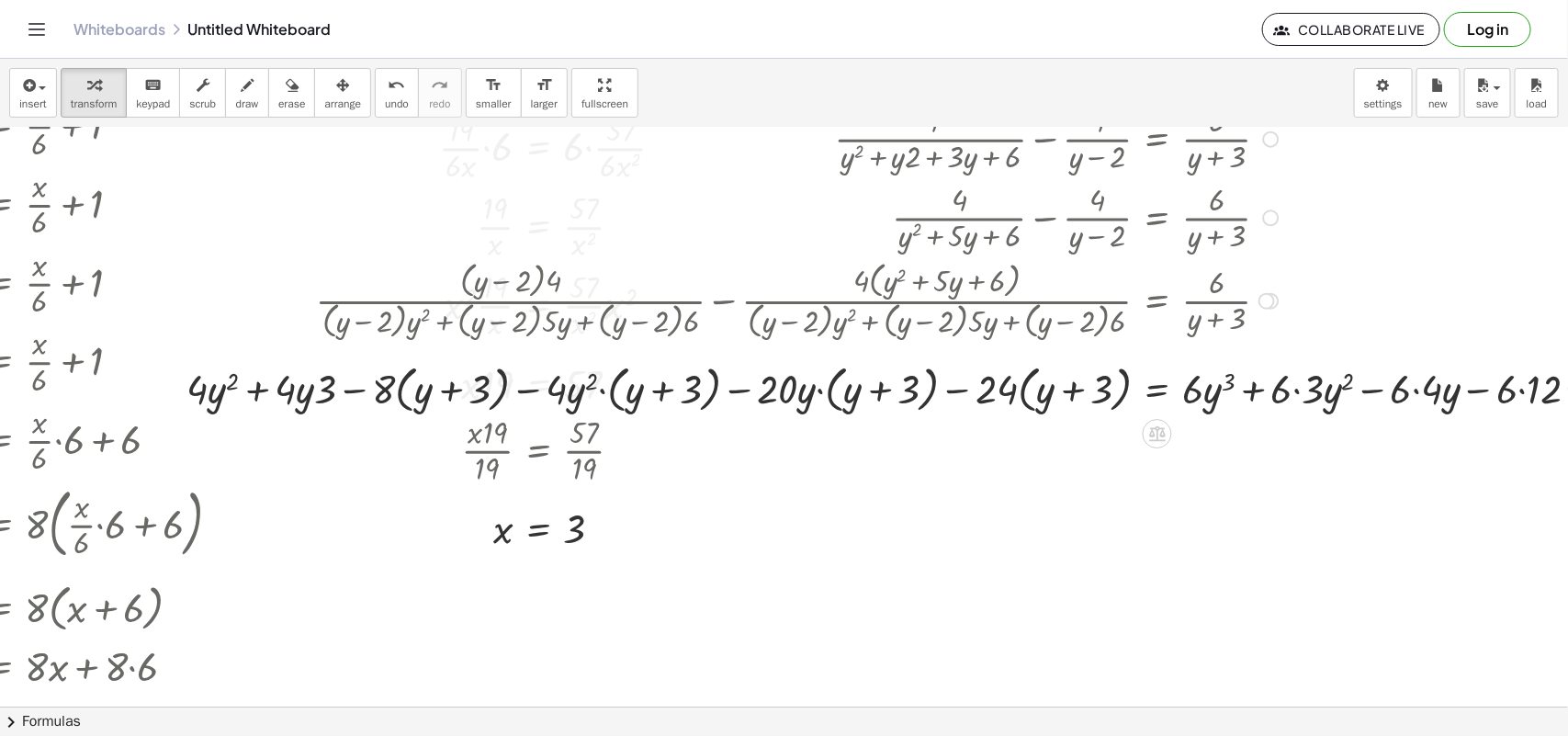 click at bounding box center [890, 387] 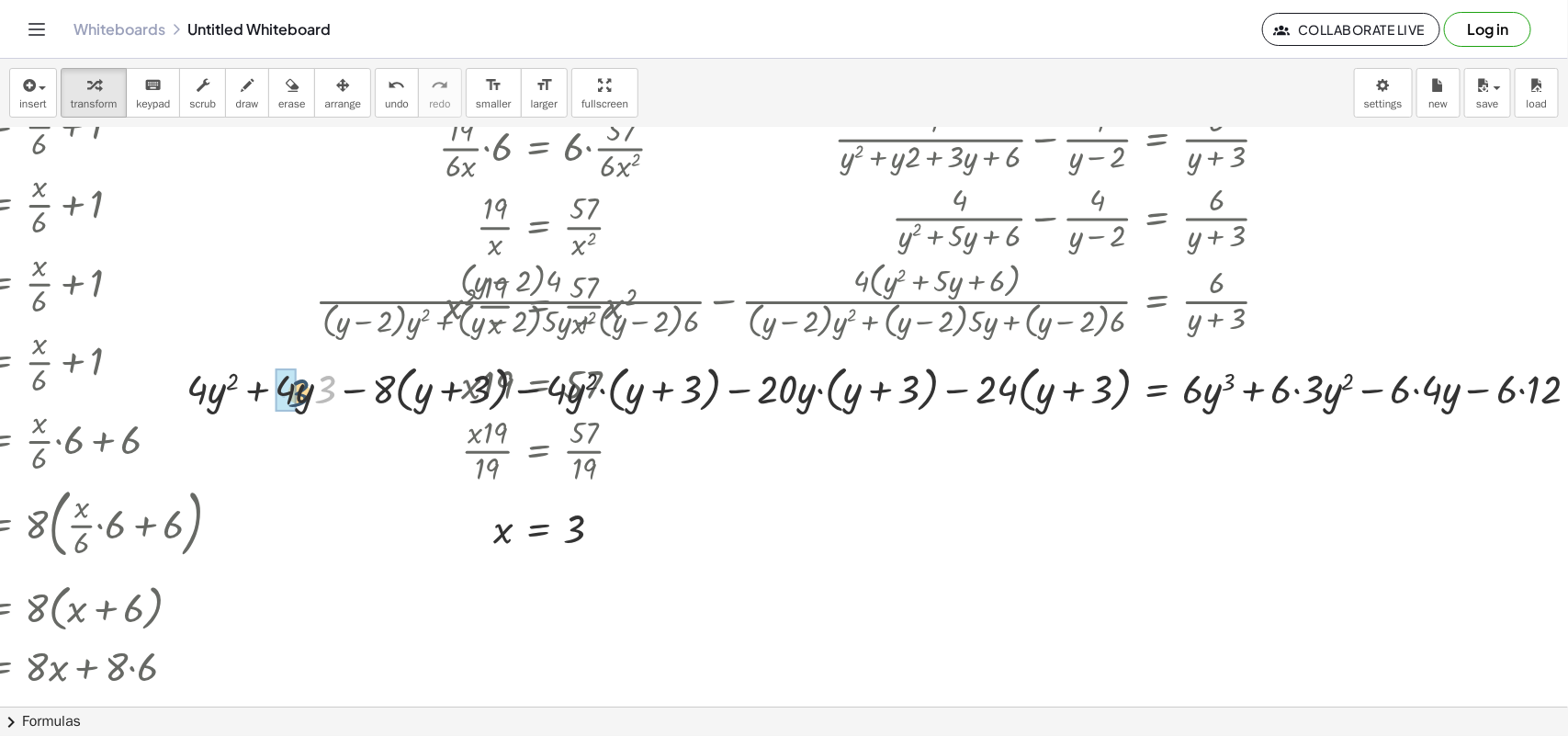 drag, startPoint x: 314, startPoint y: 397, endPoint x: 288, endPoint y: 401, distance: 26.305893 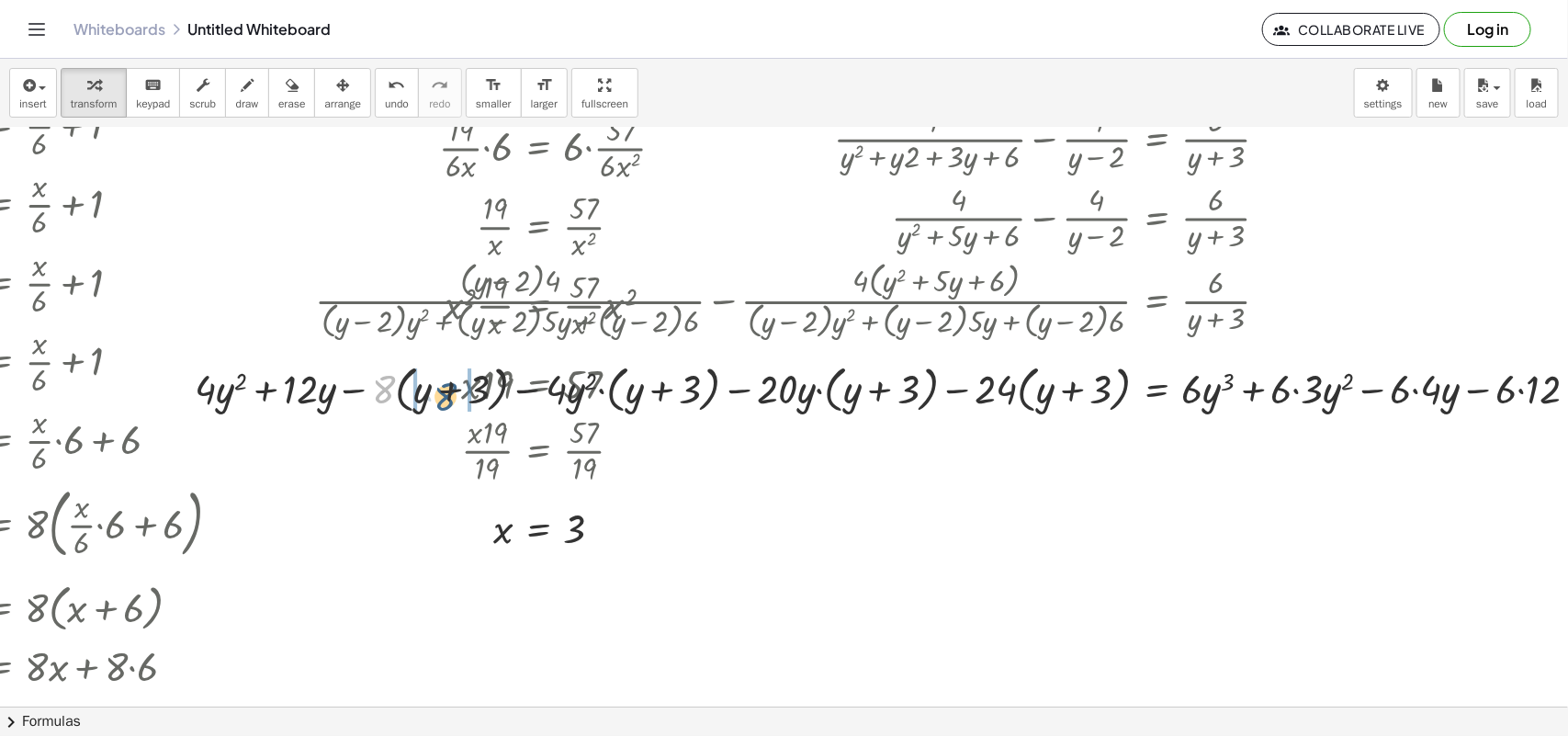 drag, startPoint x: 378, startPoint y: 393, endPoint x: 441, endPoint y: 401, distance: 63.50591 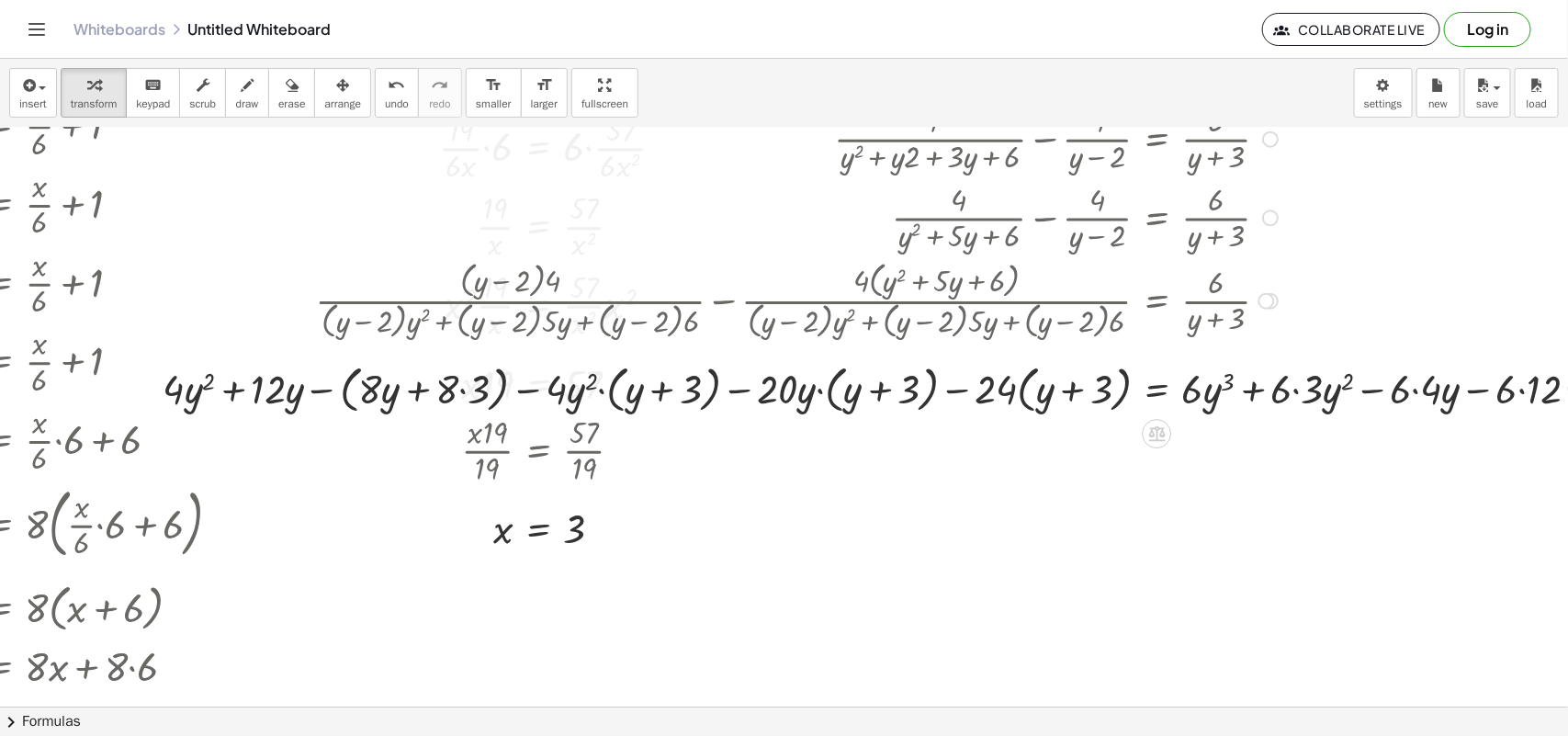 click at bounding box center (877, 387) 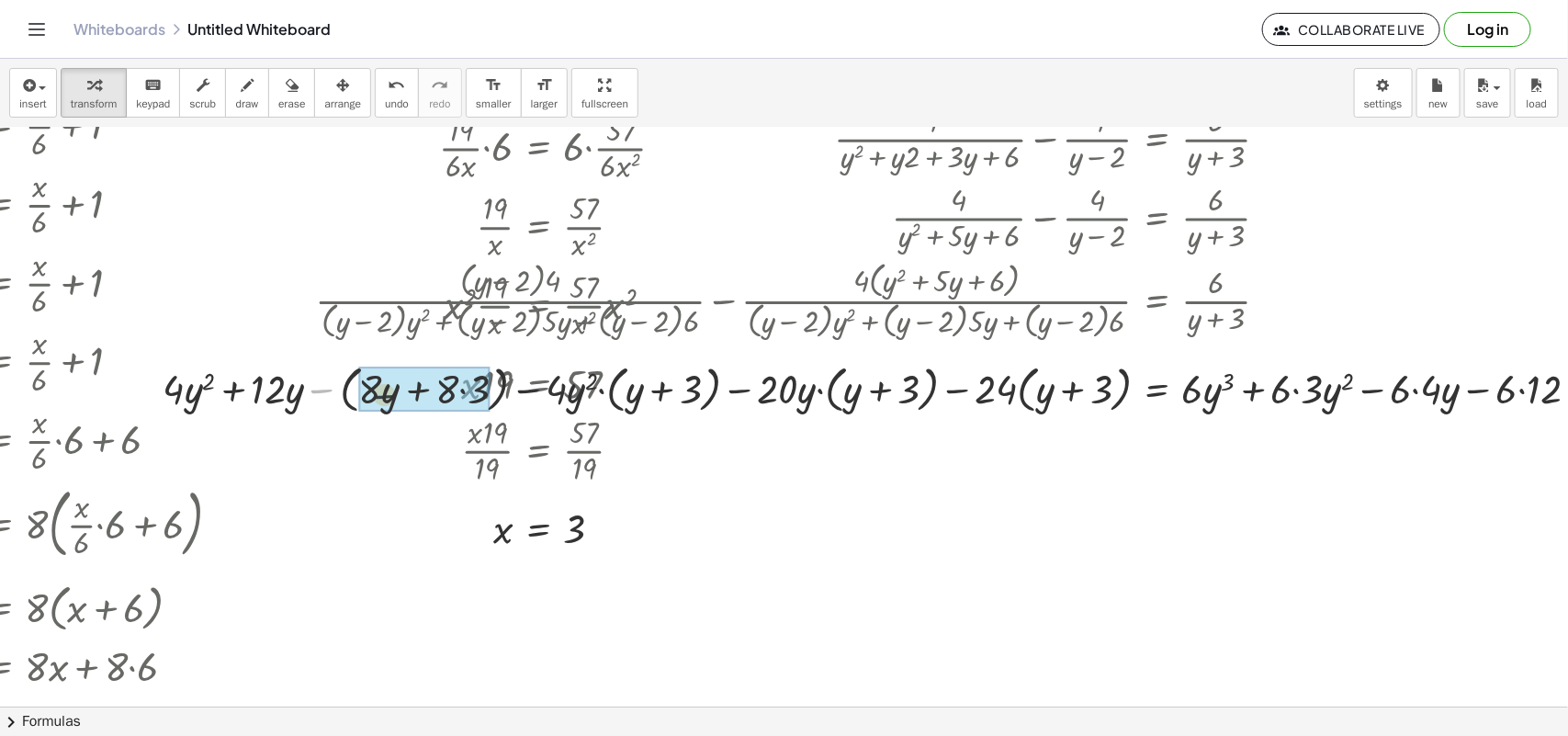 drag, startPoint x: 327, startPoint y: 386, endPoint x: 405, endPoint y: 391, distance: 78.1601 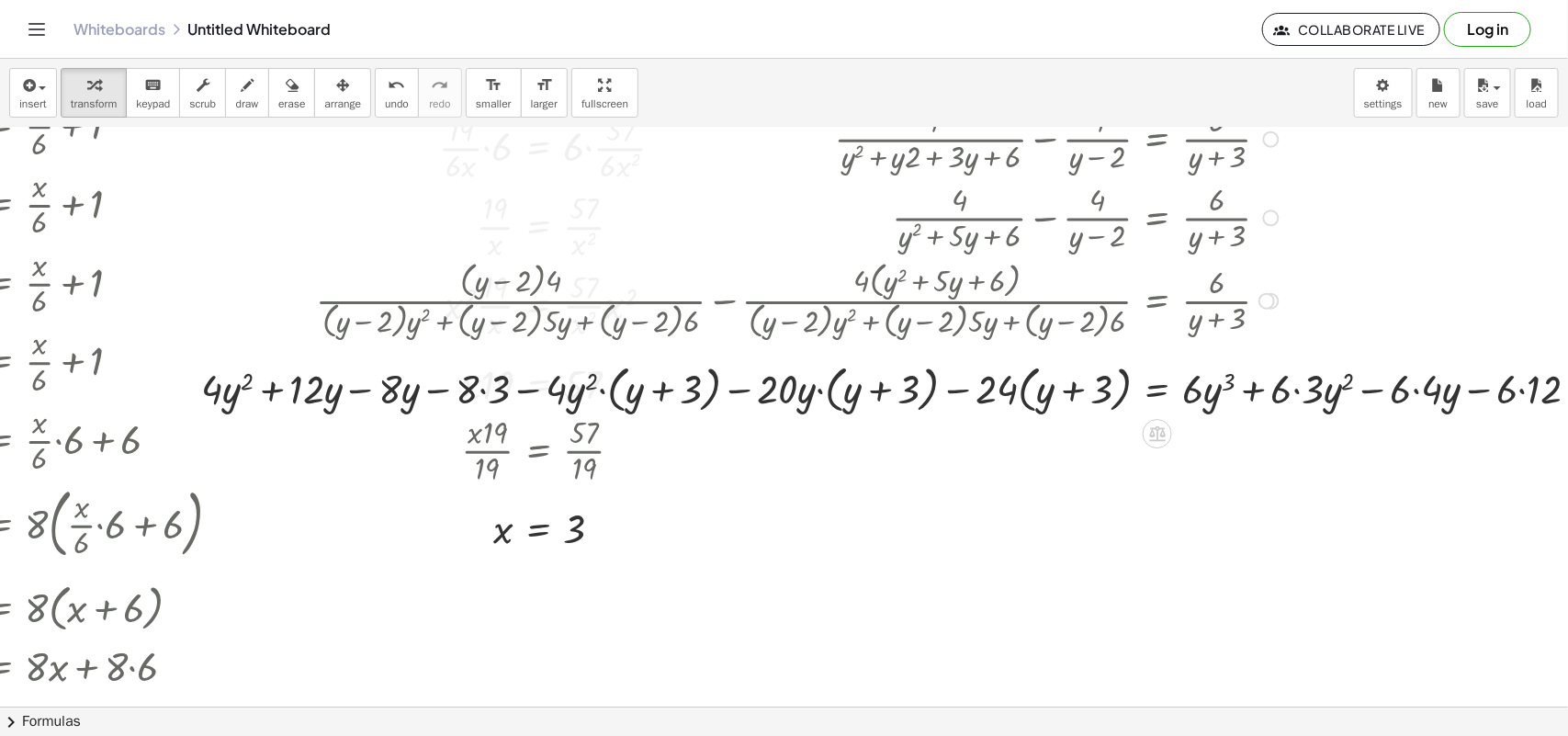 click at bounding box center (897, 387) 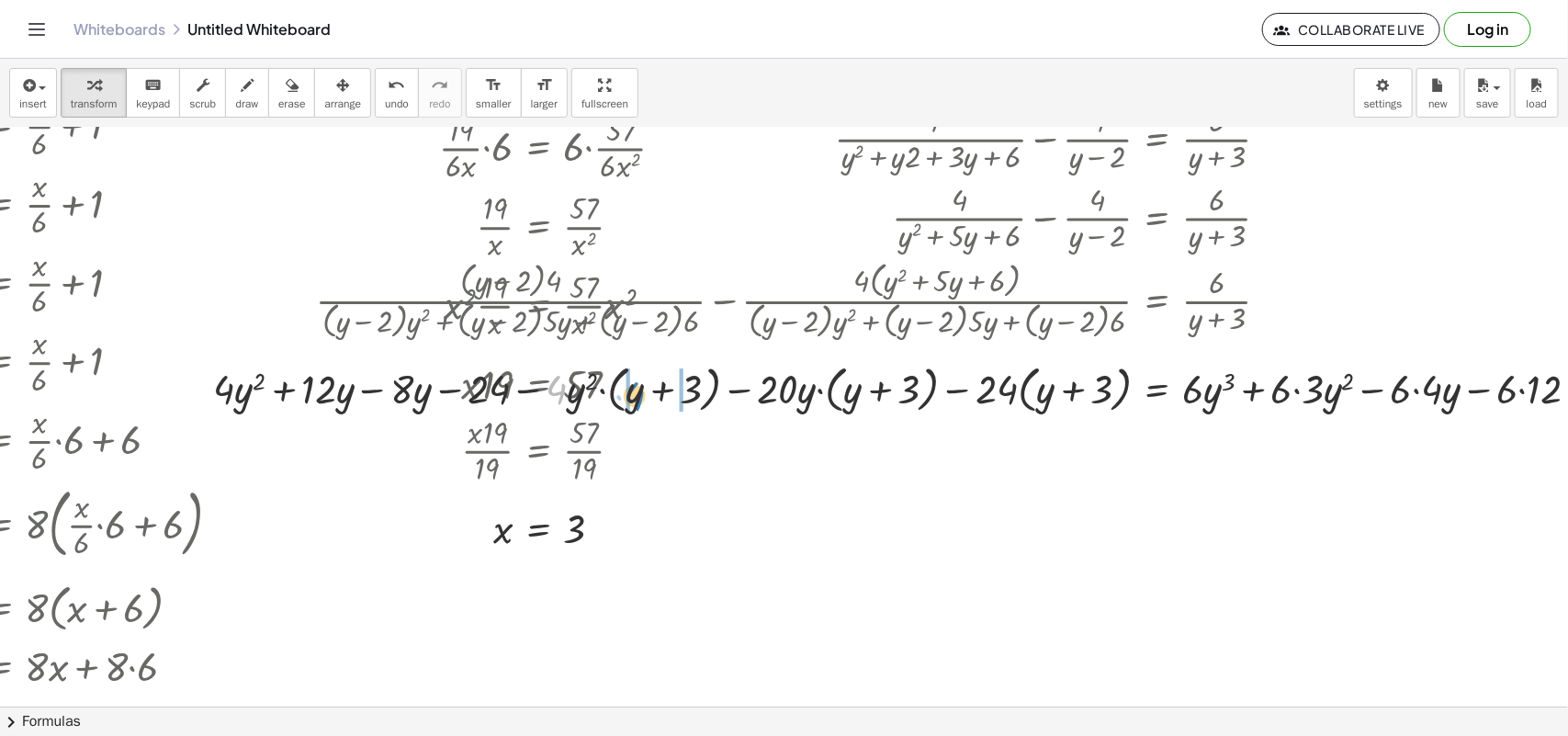 drag, startPoint x: 553, startPoint y: 384, endPoint x: 631, endPoint y: 391, distance: 78.31347 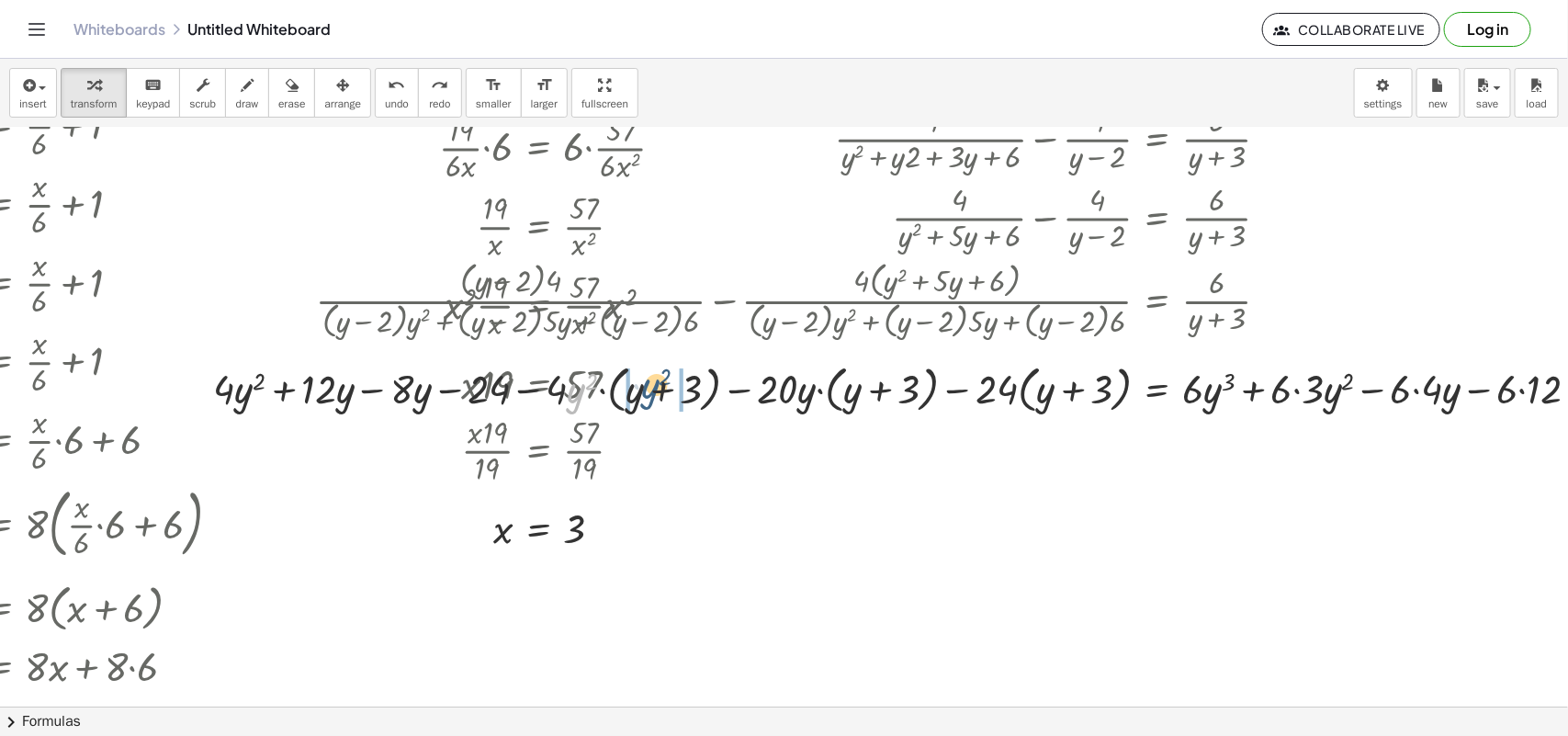 drag, startPoint x: 580, startPoint y: 387, endPoint x: 649, endPoint y: 382, distance: 69.1809 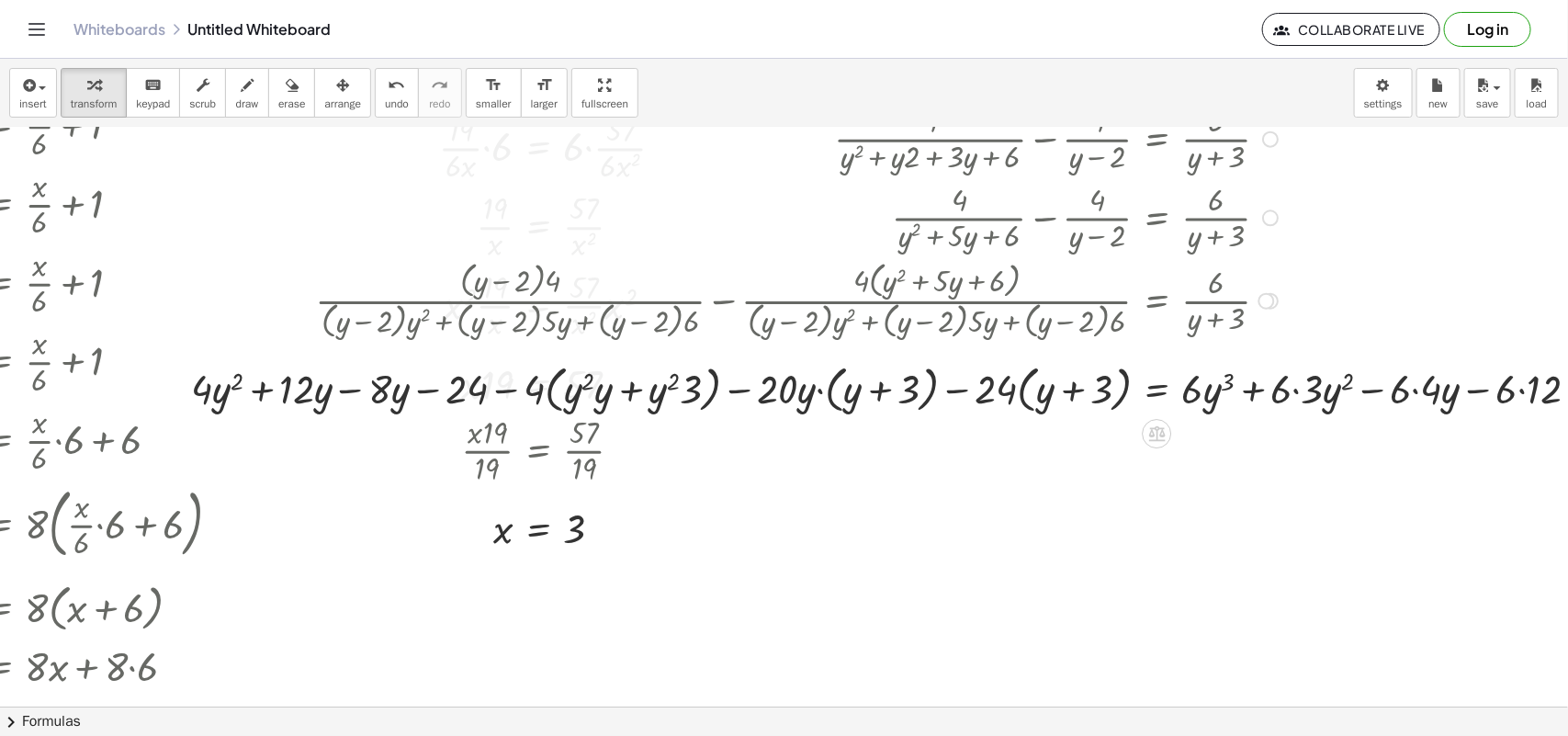 click at bounding box center [892, 387] 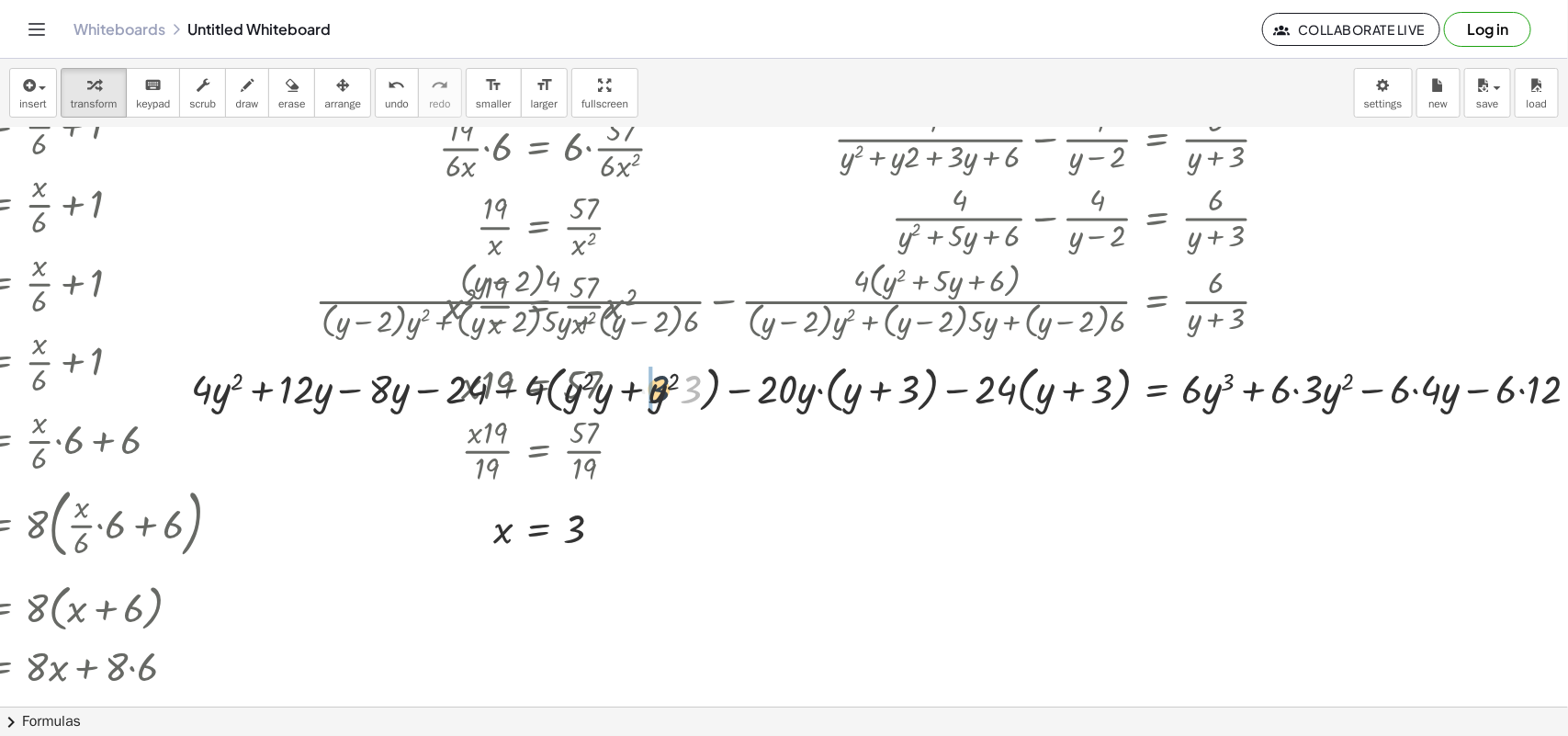 drag, startPoint x: 691, startPoint y: 384, endPoint x: 657, endPoint y: 384, distance: 34 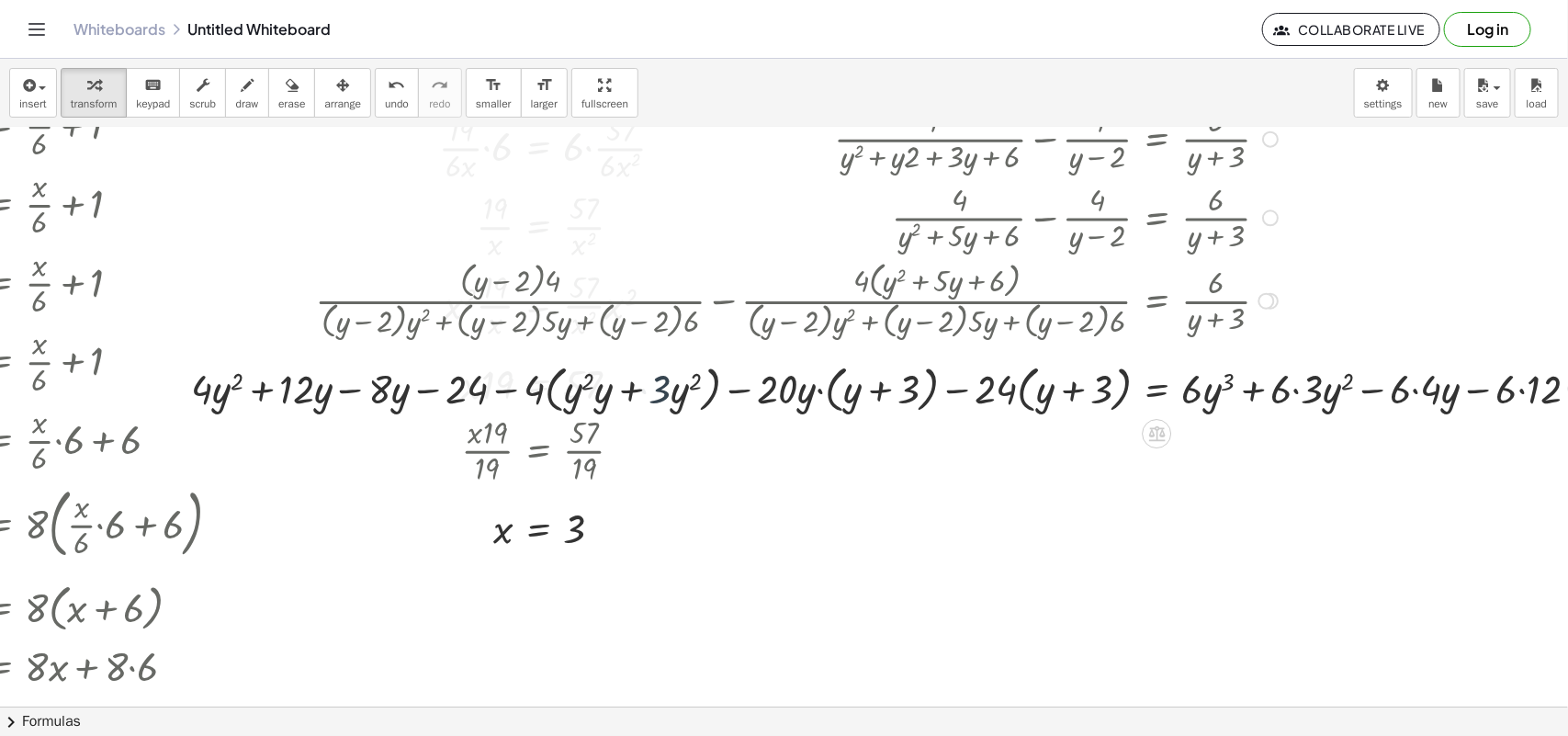 click at bounding box center (892, 387) 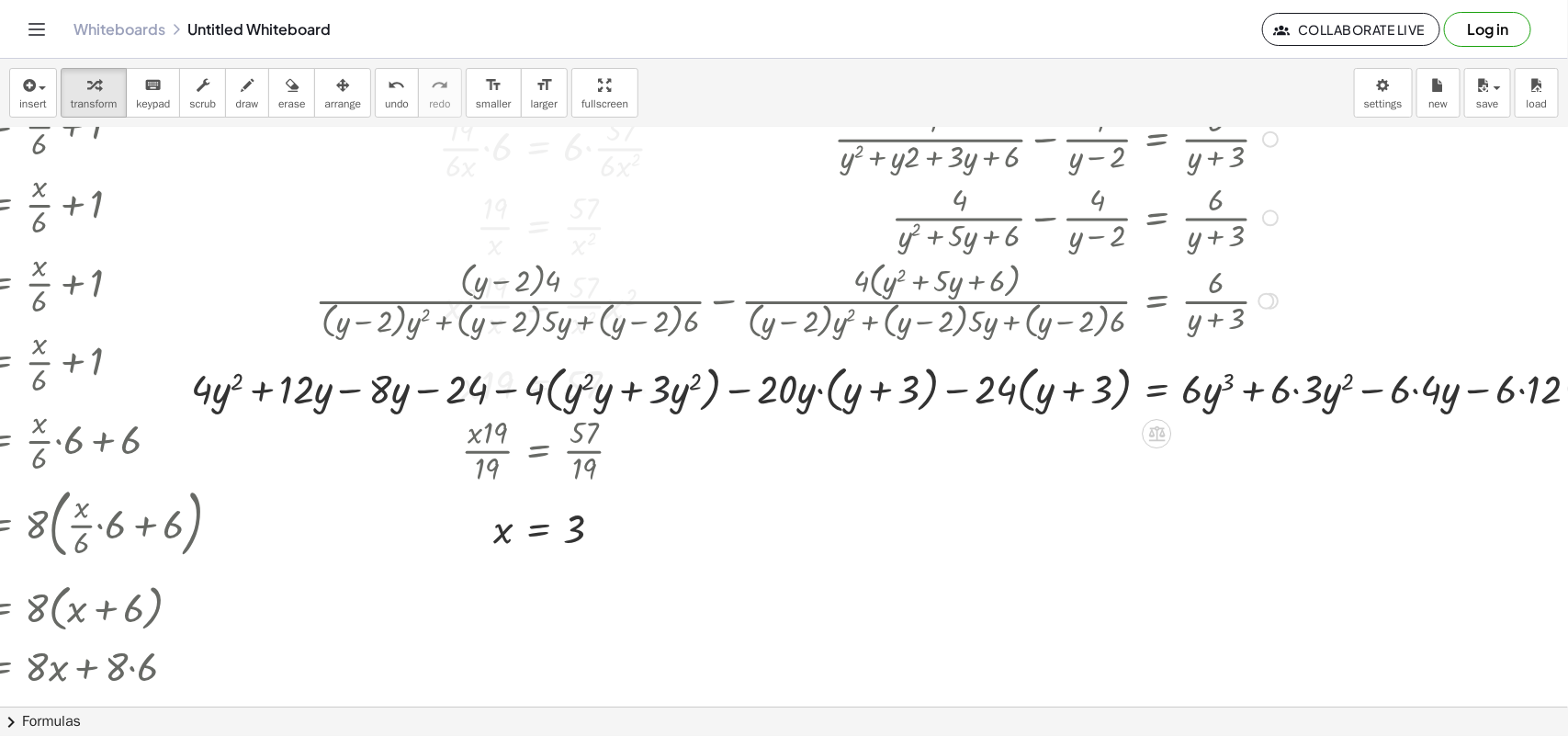click at bounding box center [892, 387] 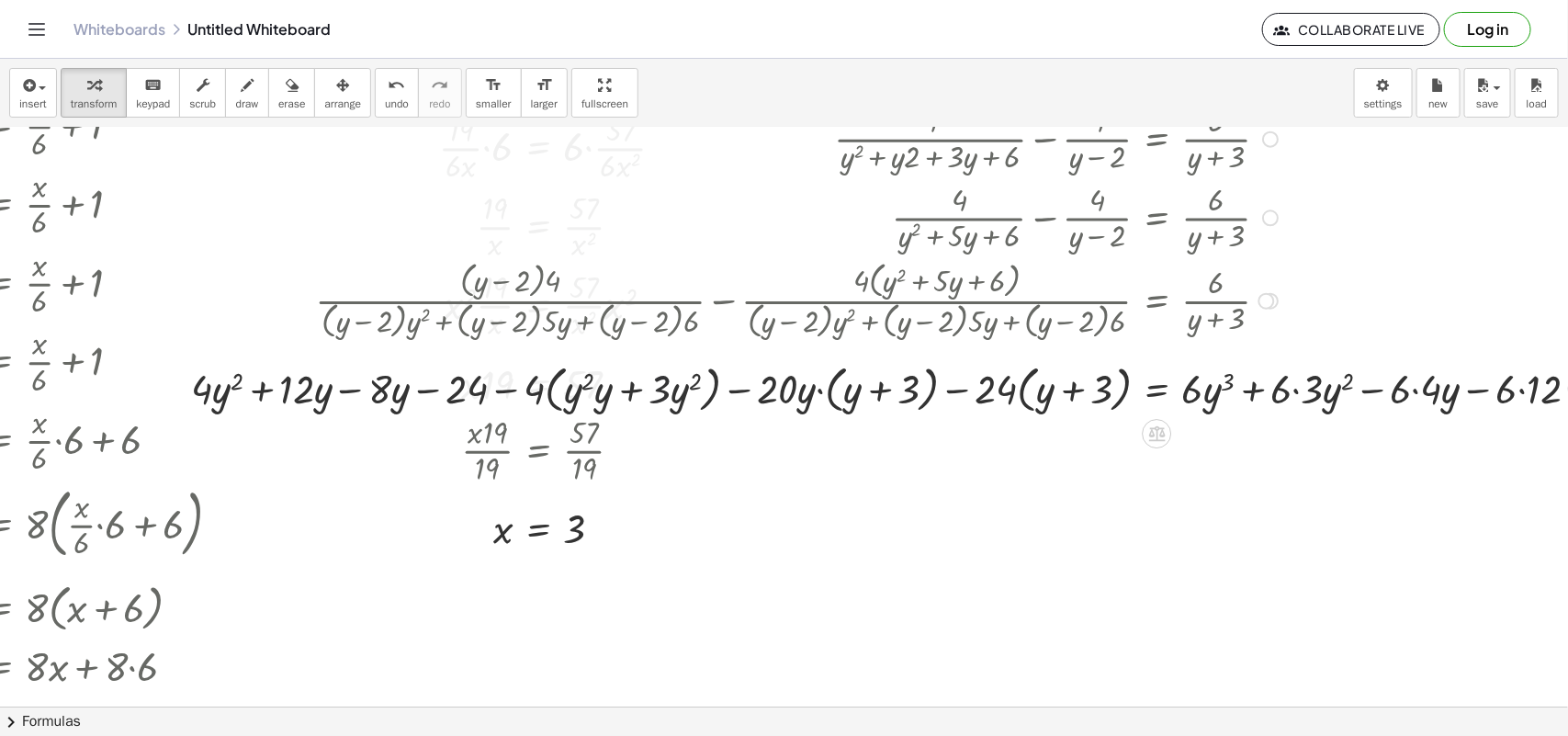 click at bounding box center [892, 387] 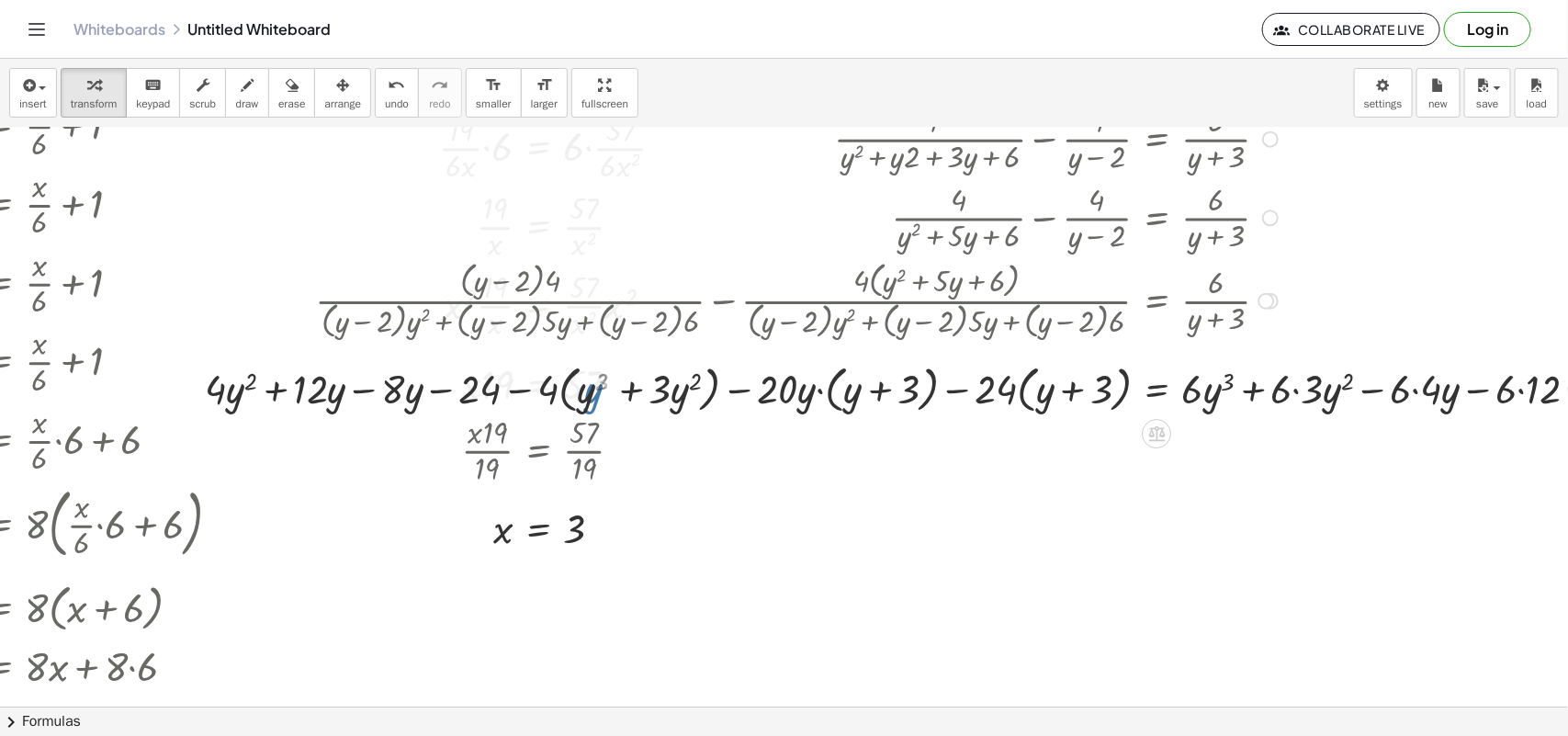 click at bounding box center (900, 387) 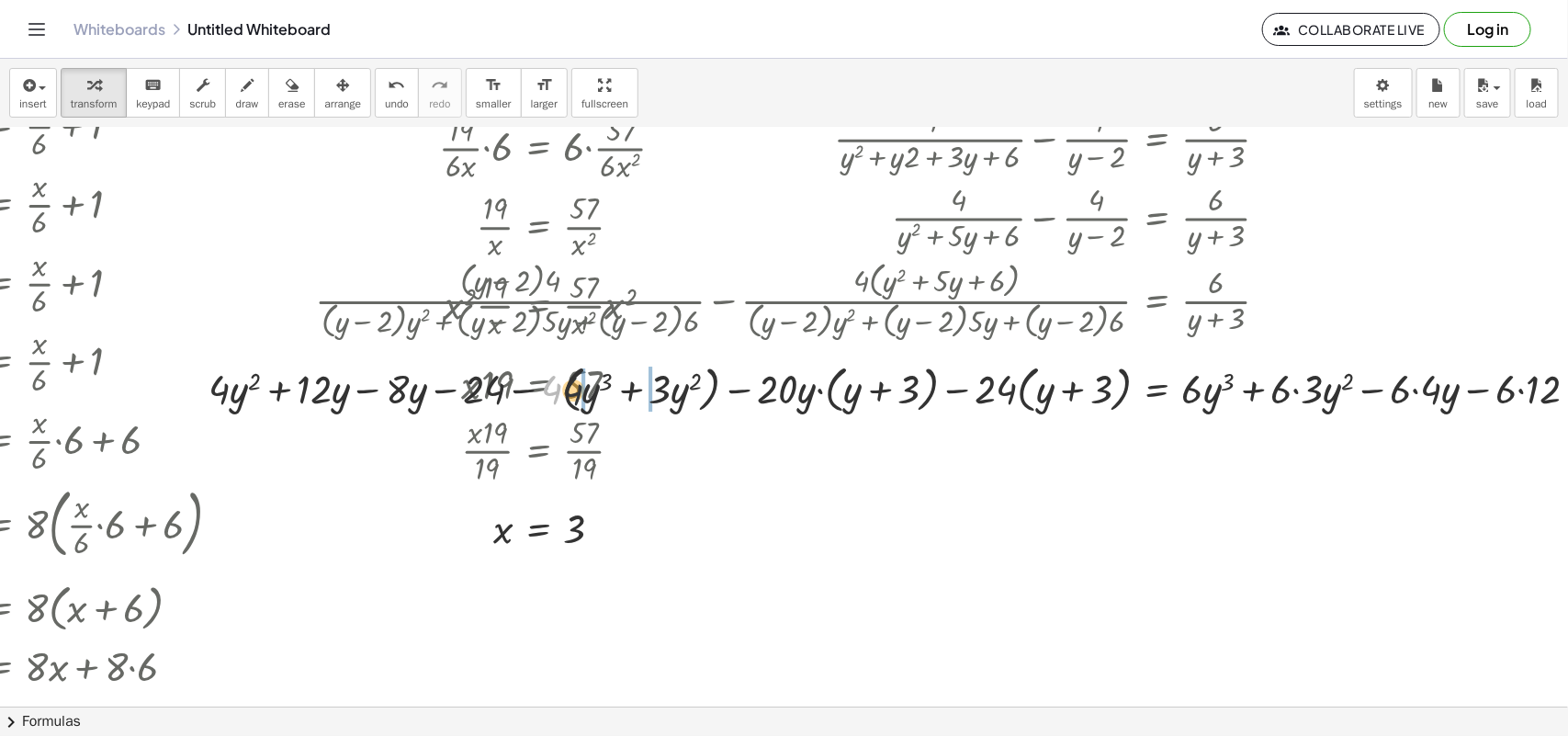 drag, startPoint x: 547, startPoint y: 384, endPoint x: 597, endPoint y: 387, distance: 50.08992 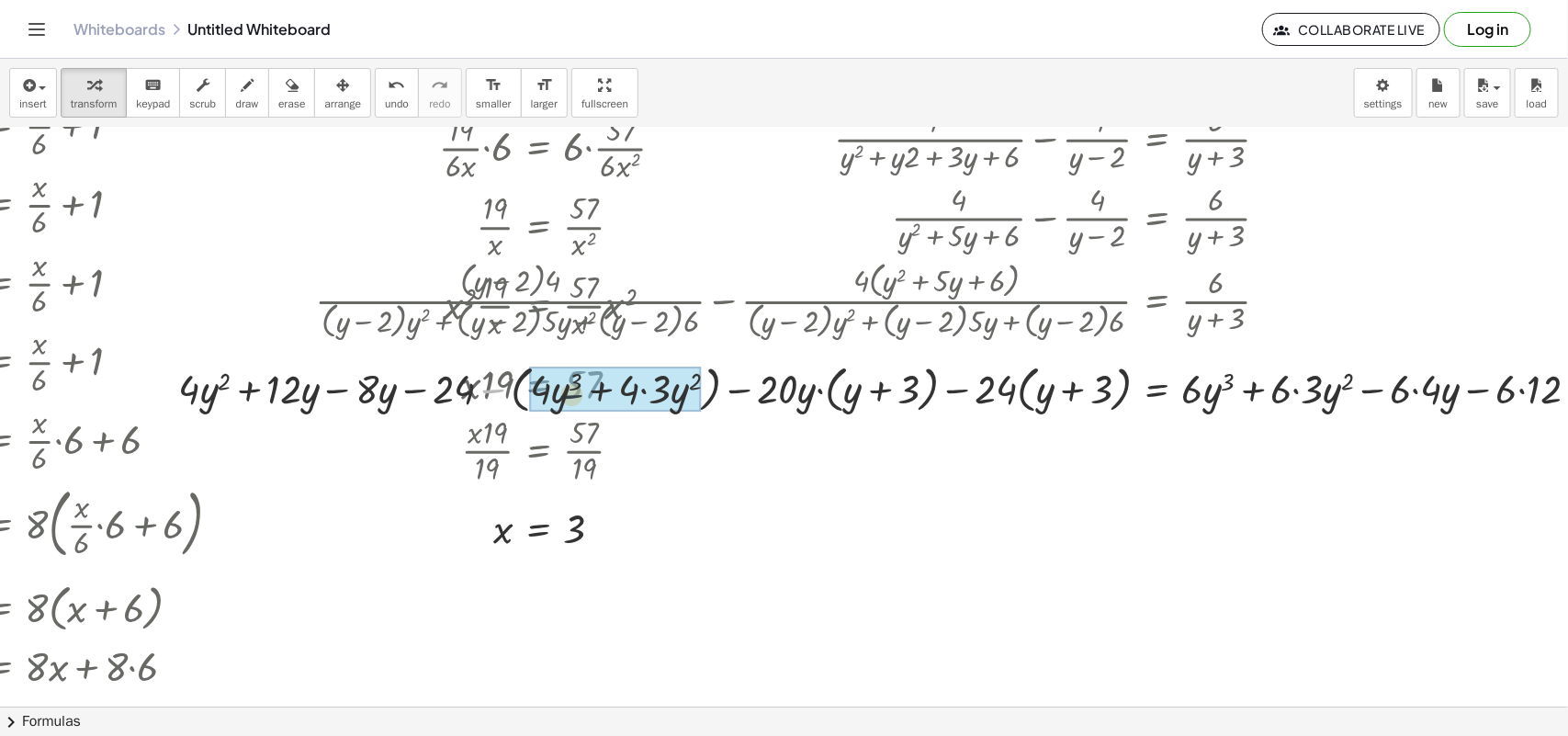 drag, startPoint x: 498, startPoint y: 392, endPoint x: 570, endPoint y: 398, distance: 72.24957 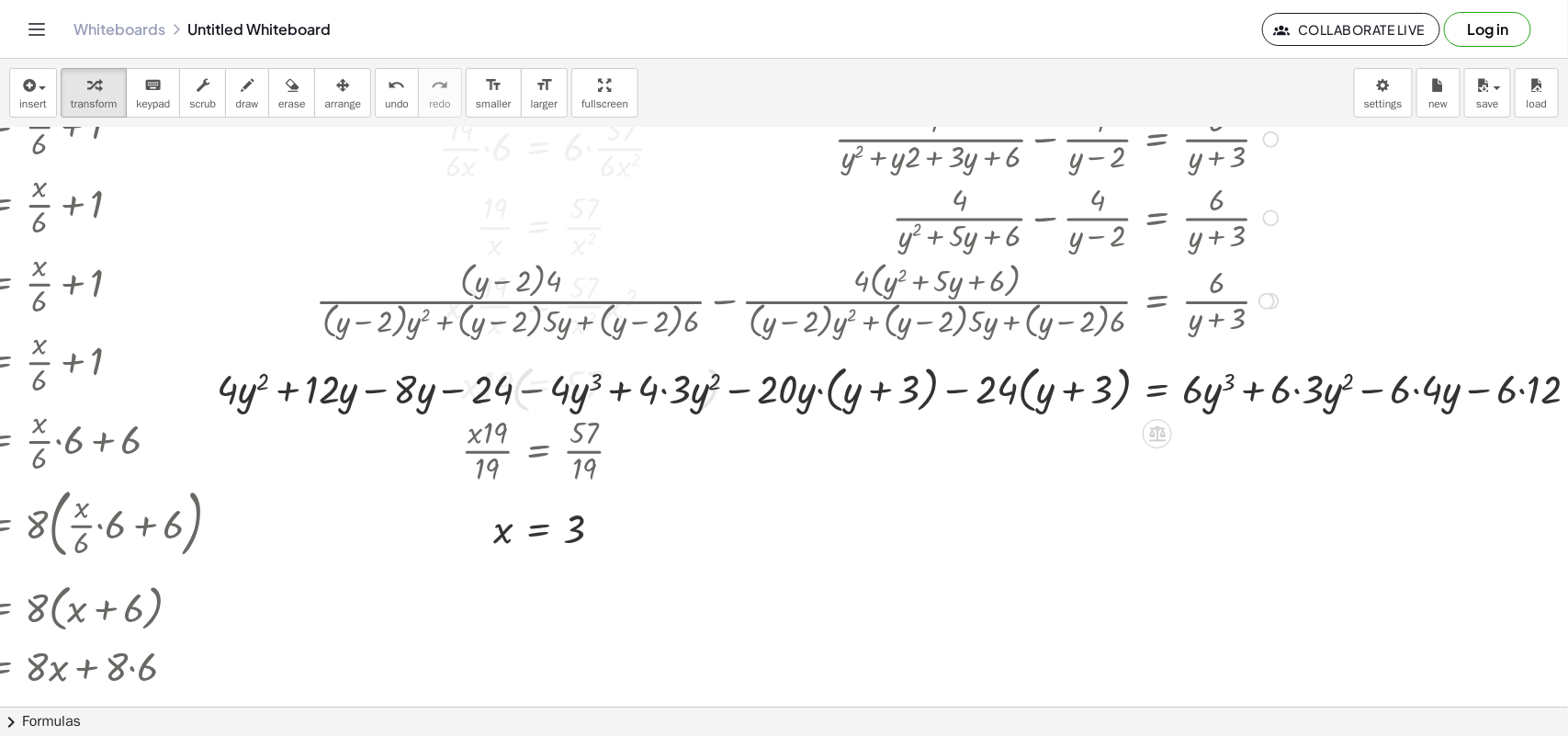 click at bounding box center (905, 387) 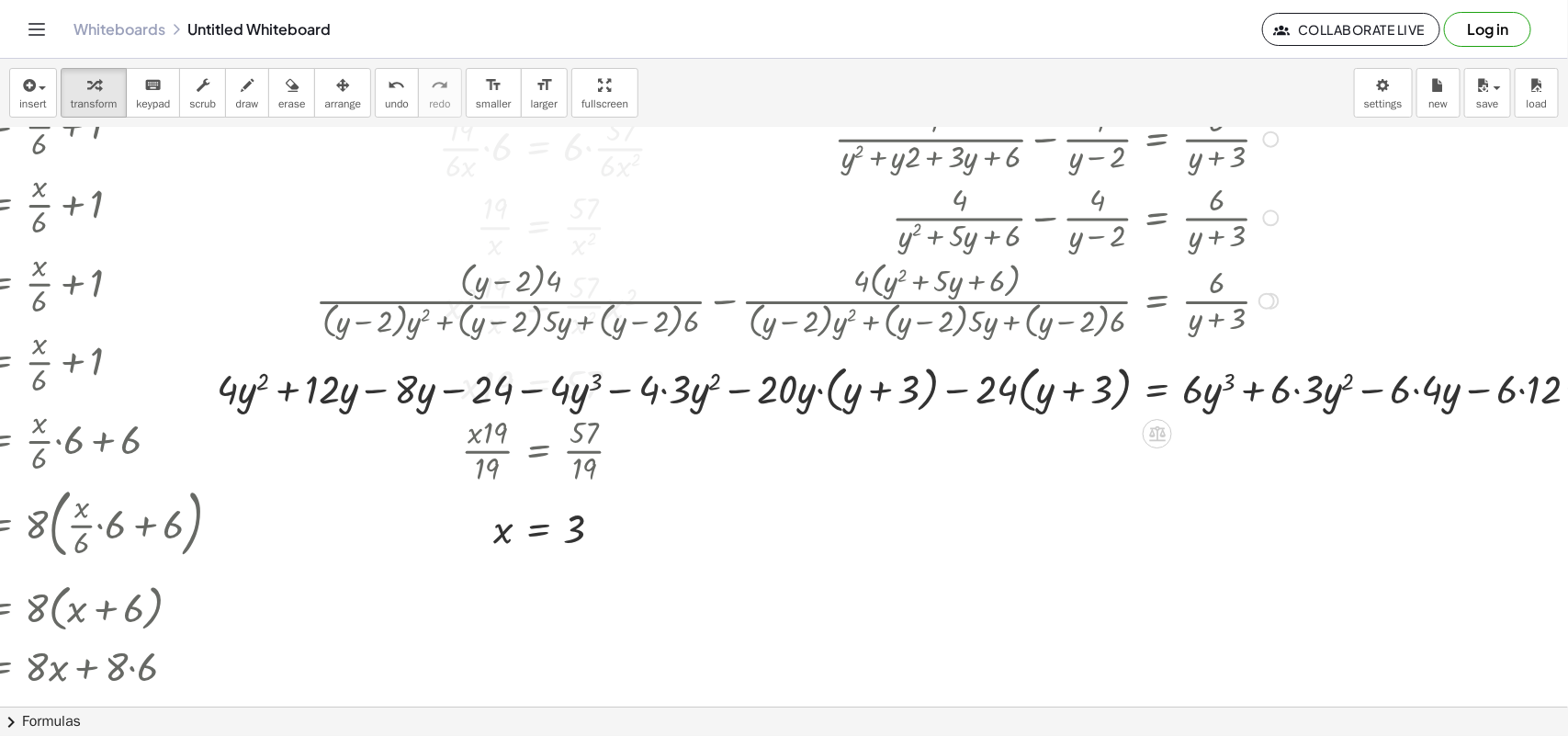 click at bounding box center (905, 387) 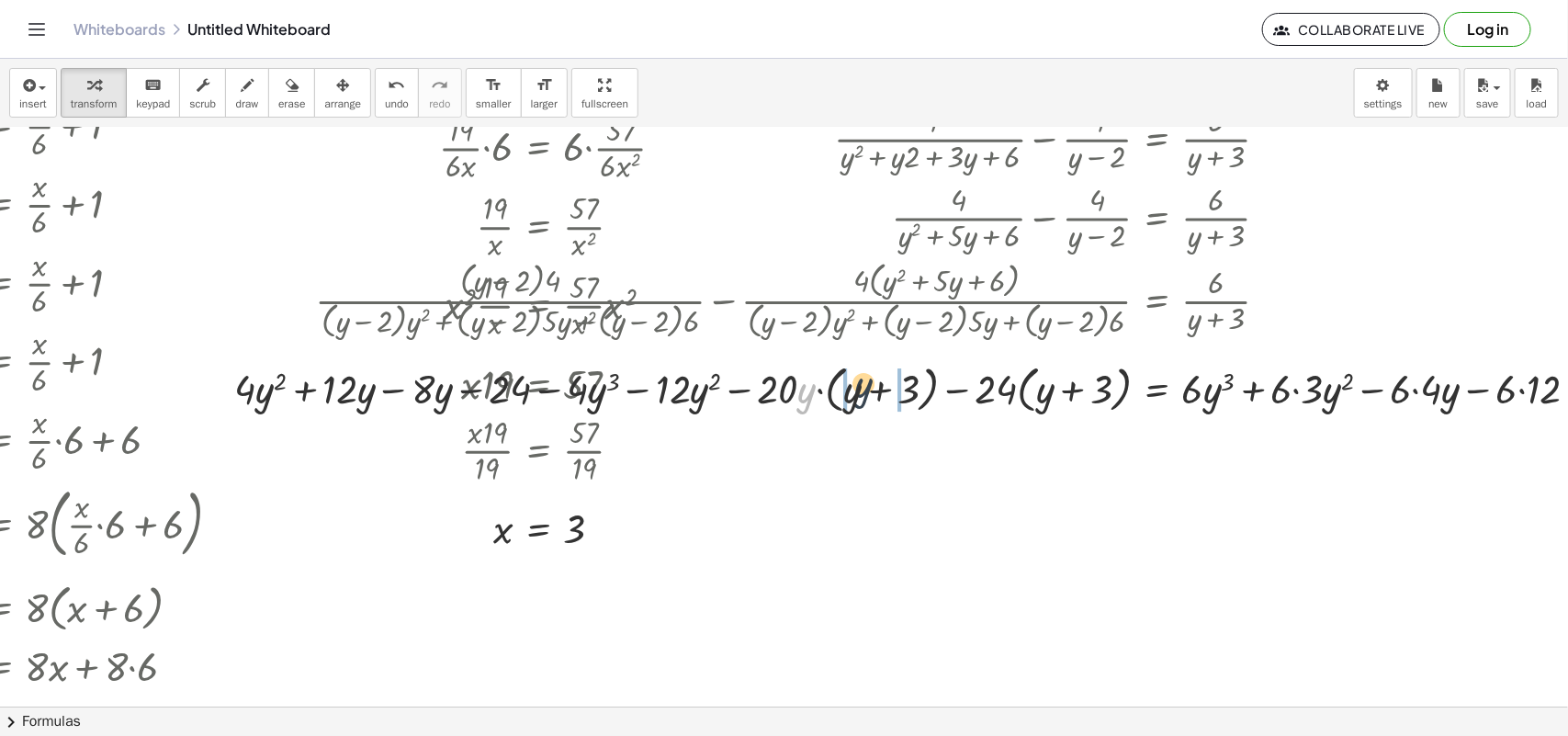 drag, startPoint x: 797, startPoint y: 397, endPoint x: 865, endPoint y: 389, distance: 68.46897 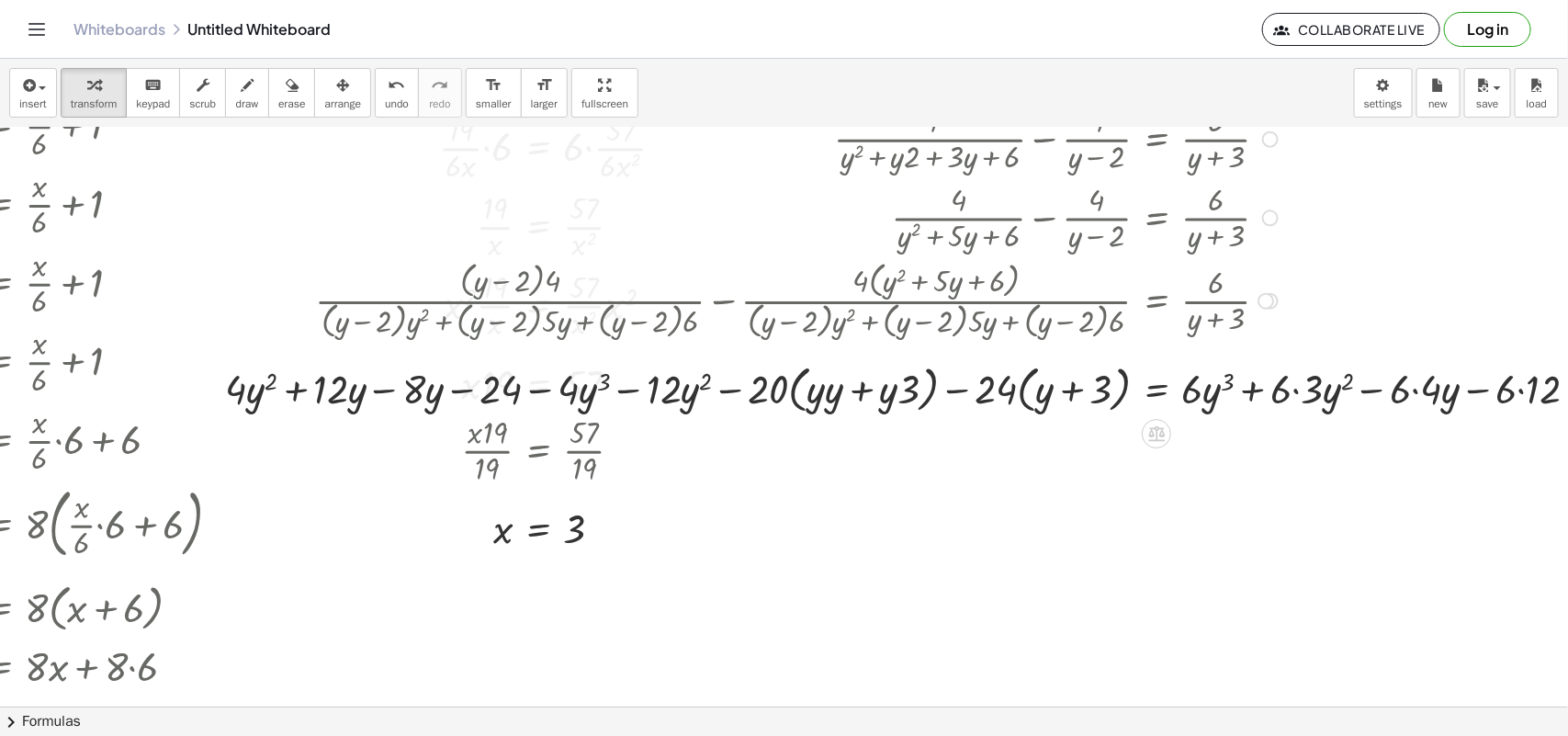 click at bounding box center (908, 387) 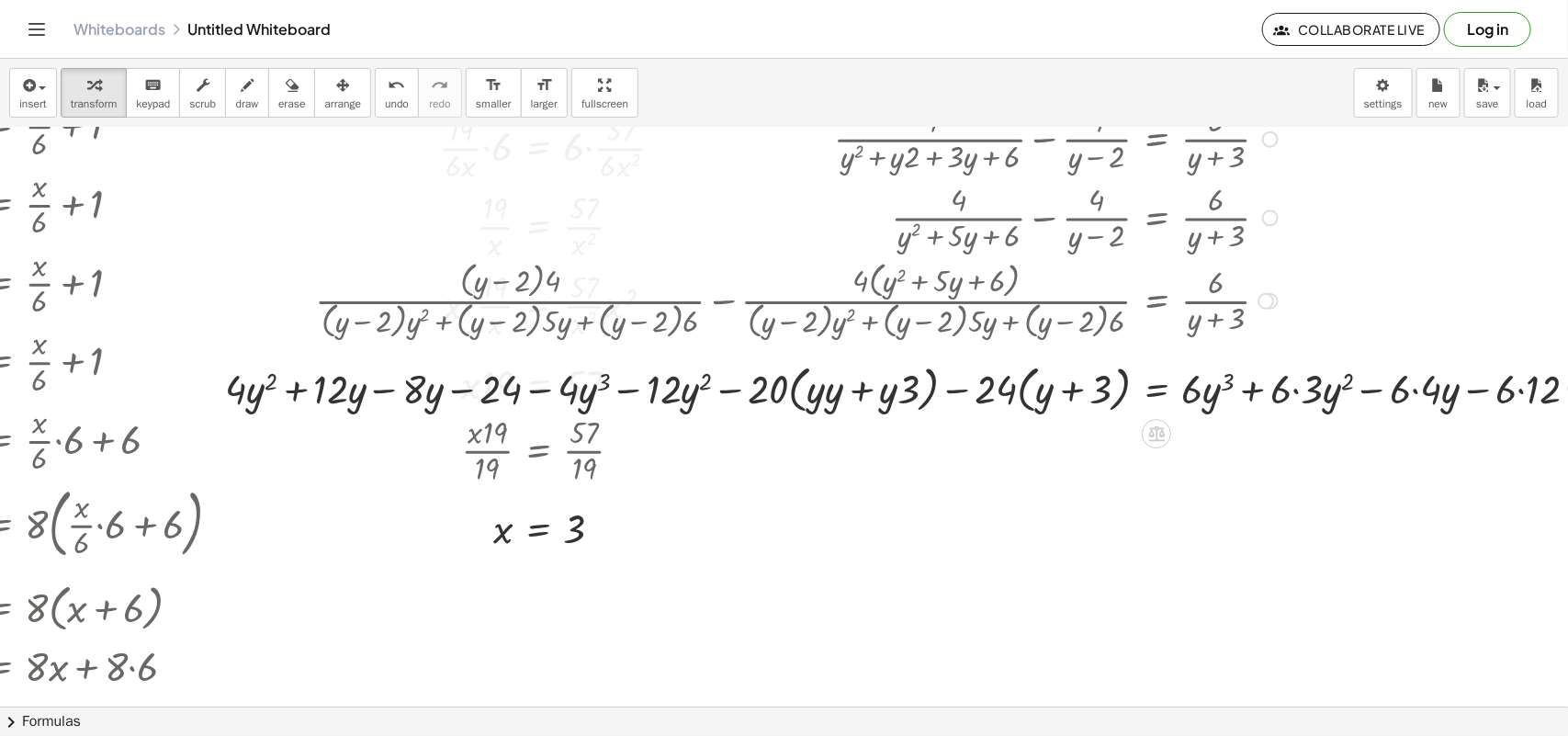 click at bounding box center [908, 387] 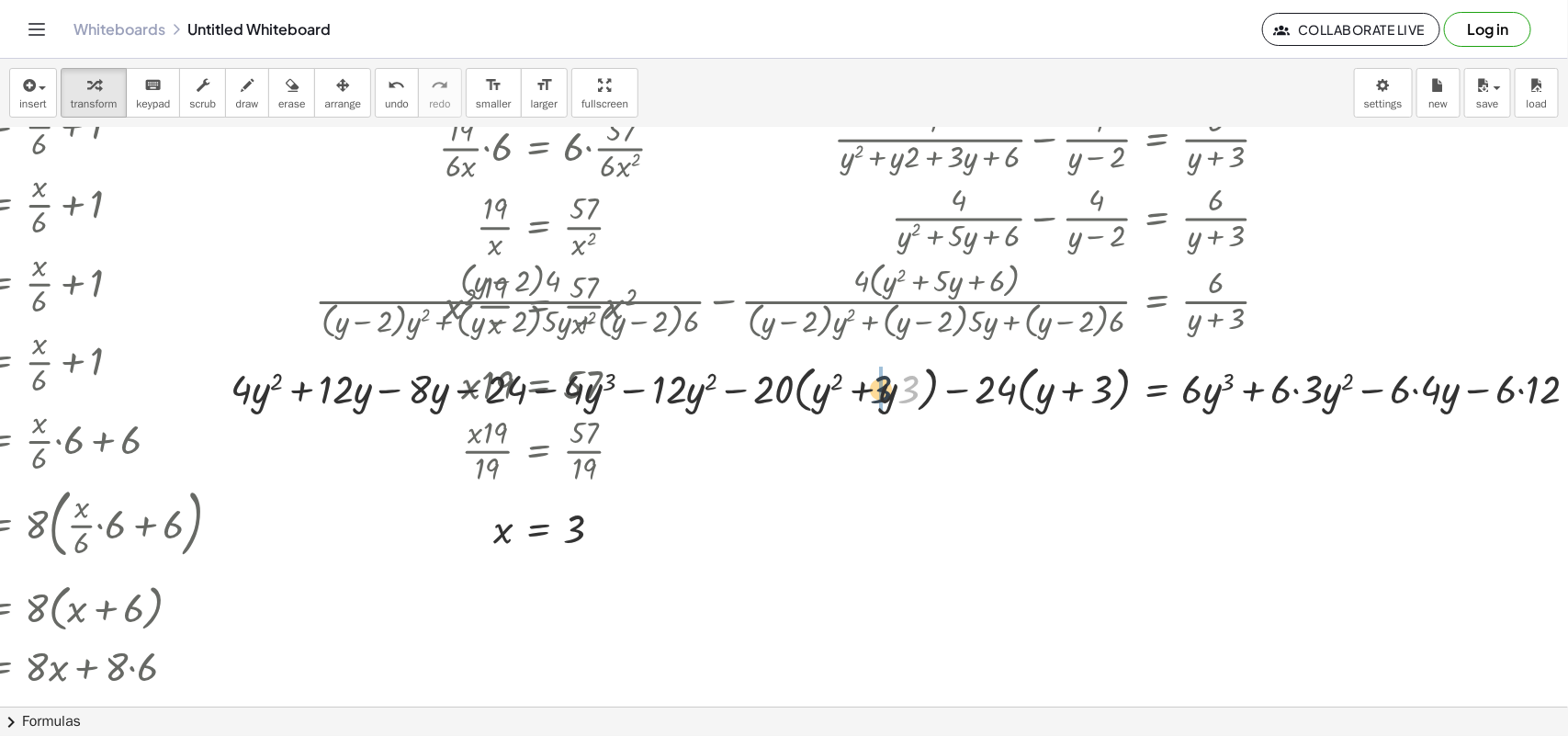 drag, startPoint x: 912, startPoint y: 387, endPoint x: 883, endPoint y: 387, distance: 29 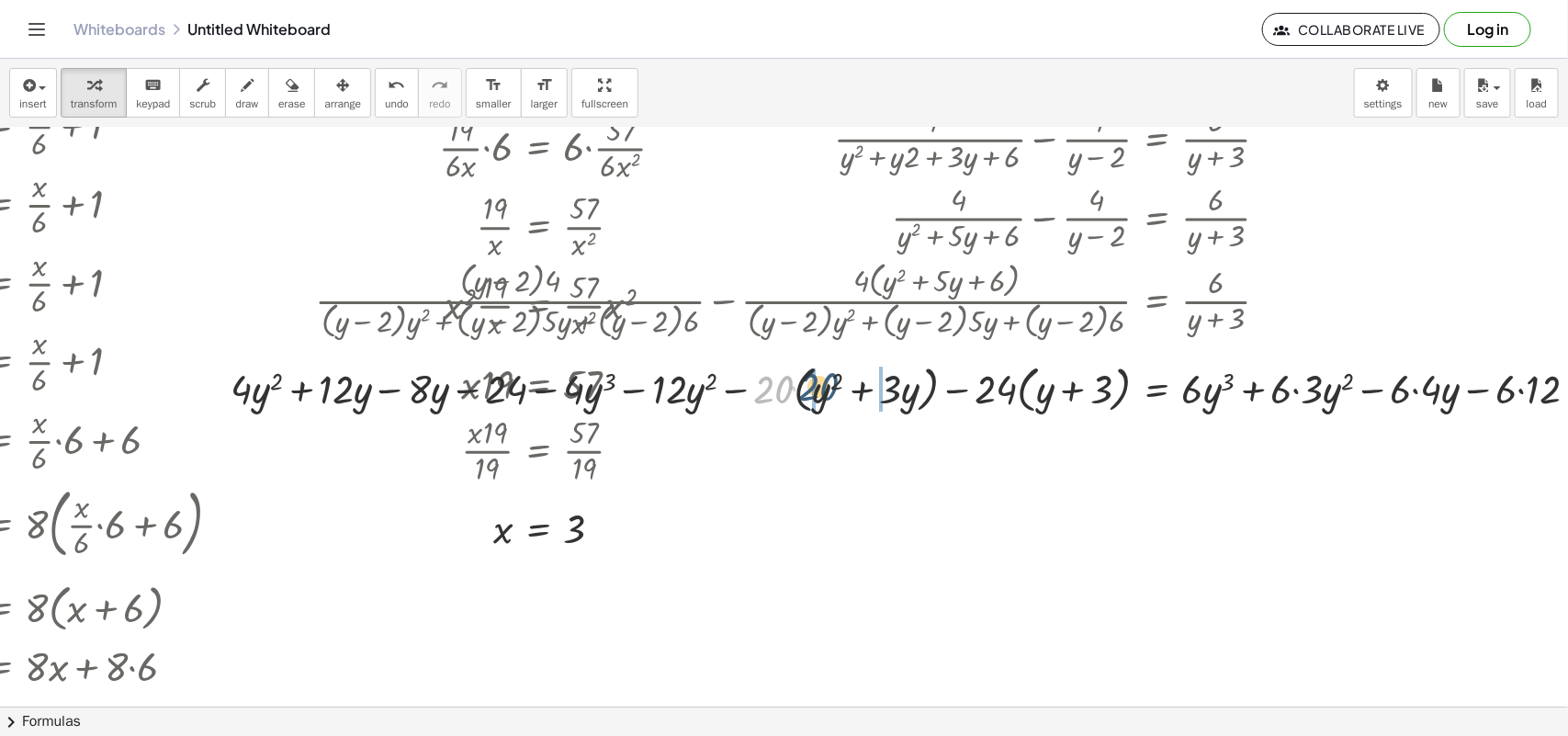 drag, startPoint x: 774, startPoint y: 395, endPoint x: 820, endPoint y: 392, distance: 46.09772 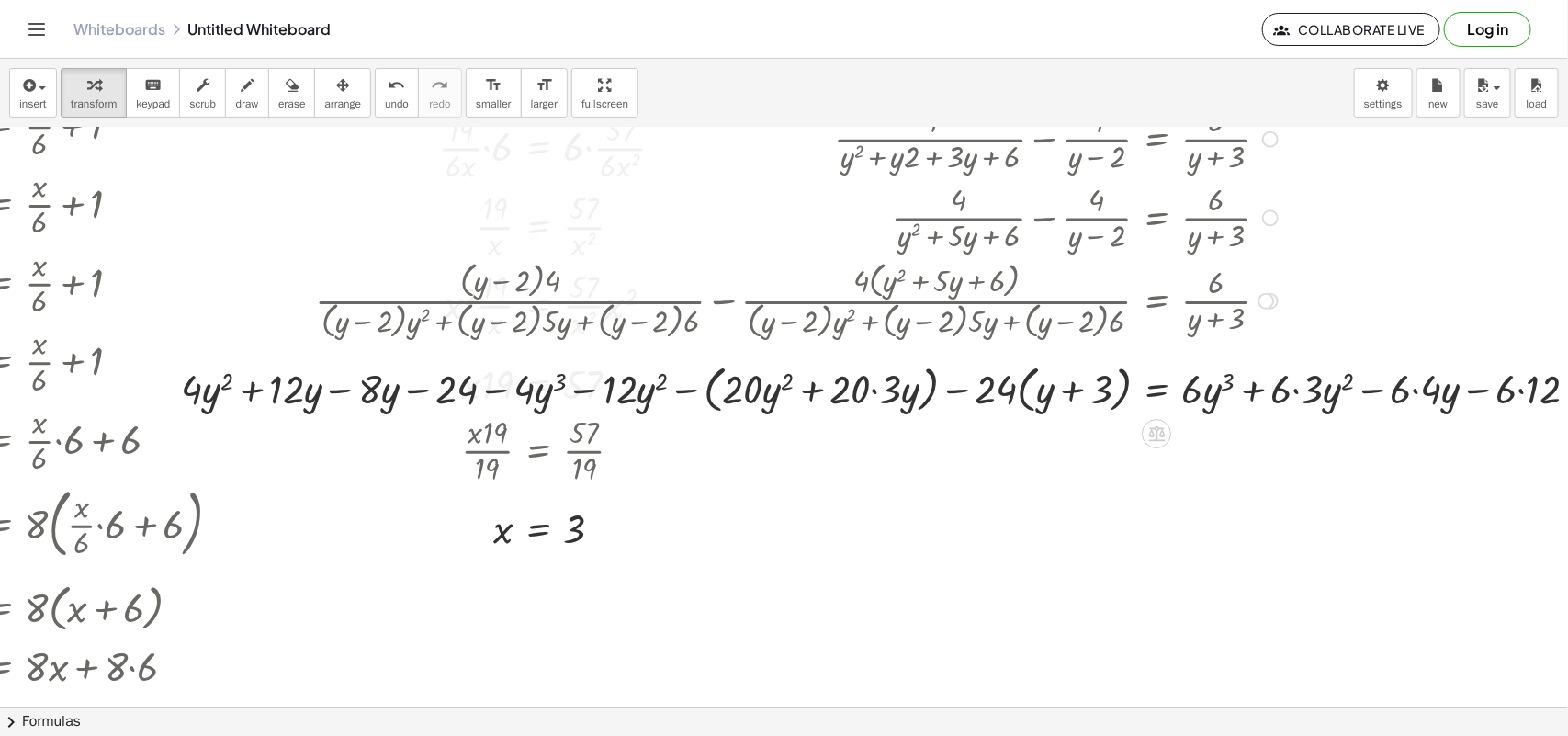 click at bounding box center (886, 387) 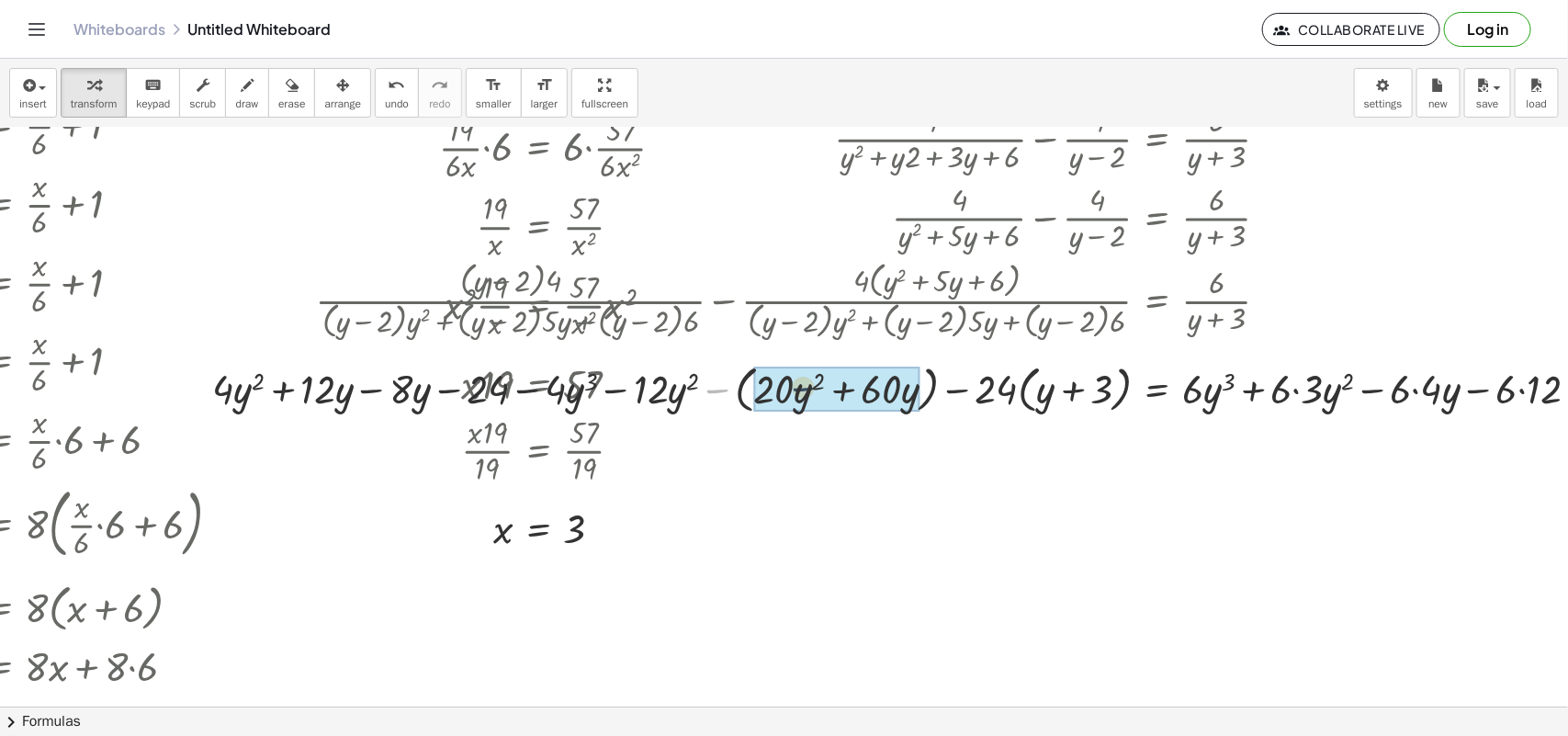 drag, startPoint x: 712, startPoint y: 391, endPoint x: 815, endPoint y: 388, distance: 103.04368 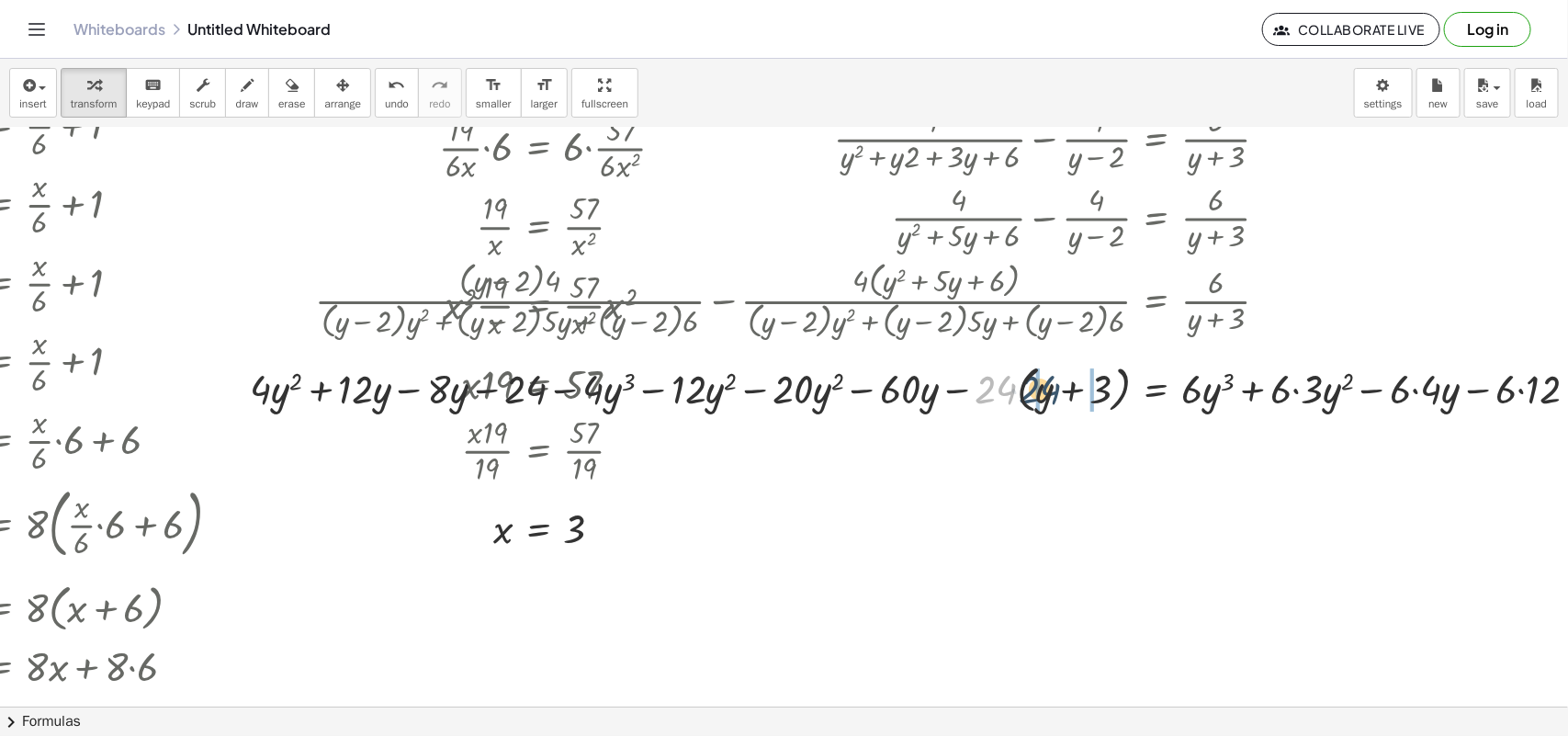 drag, startPoint x: 1002, startPoint y: 384, endPoint x: 1048, endPoint y: 384, distance: 46 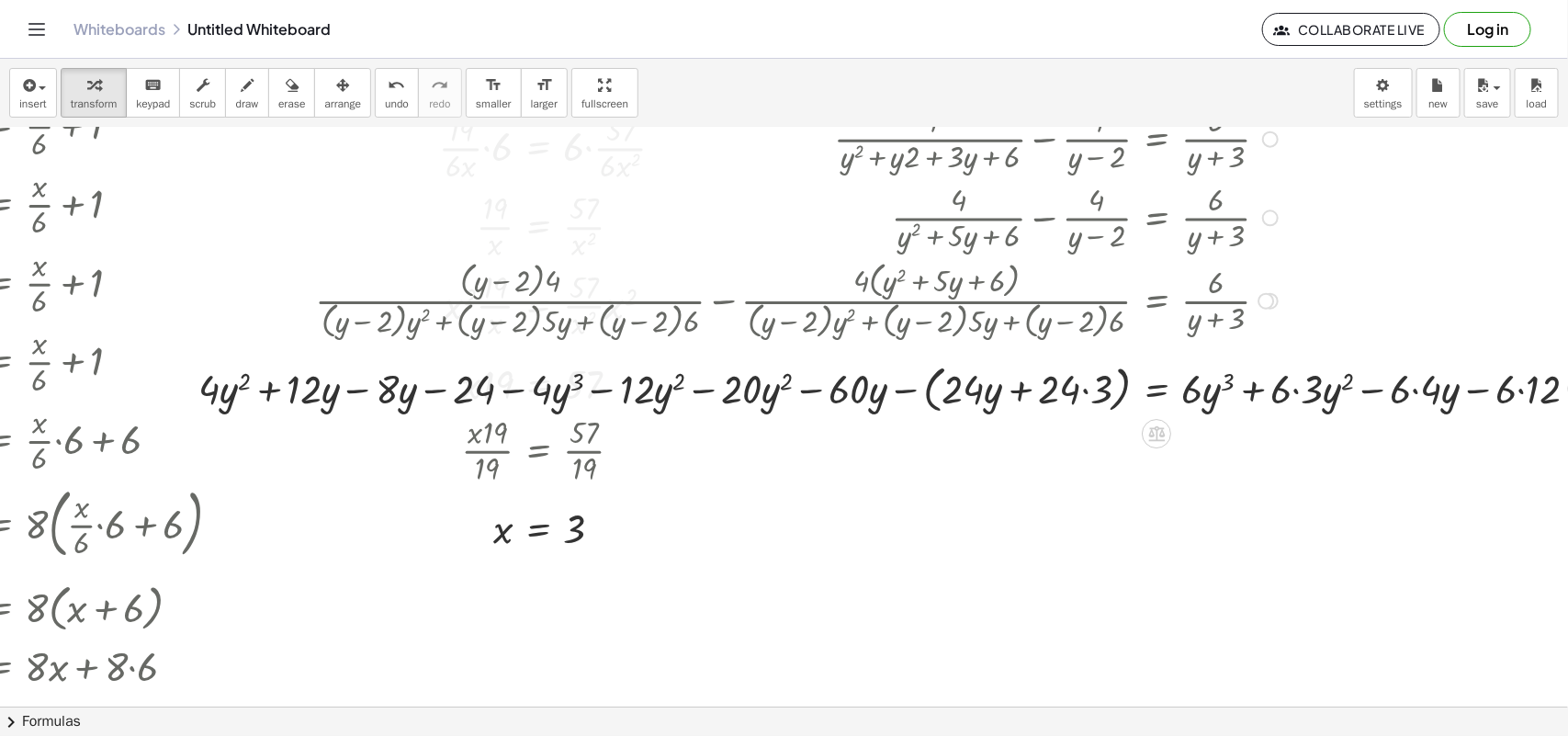 click at bounding box center (896, 387) 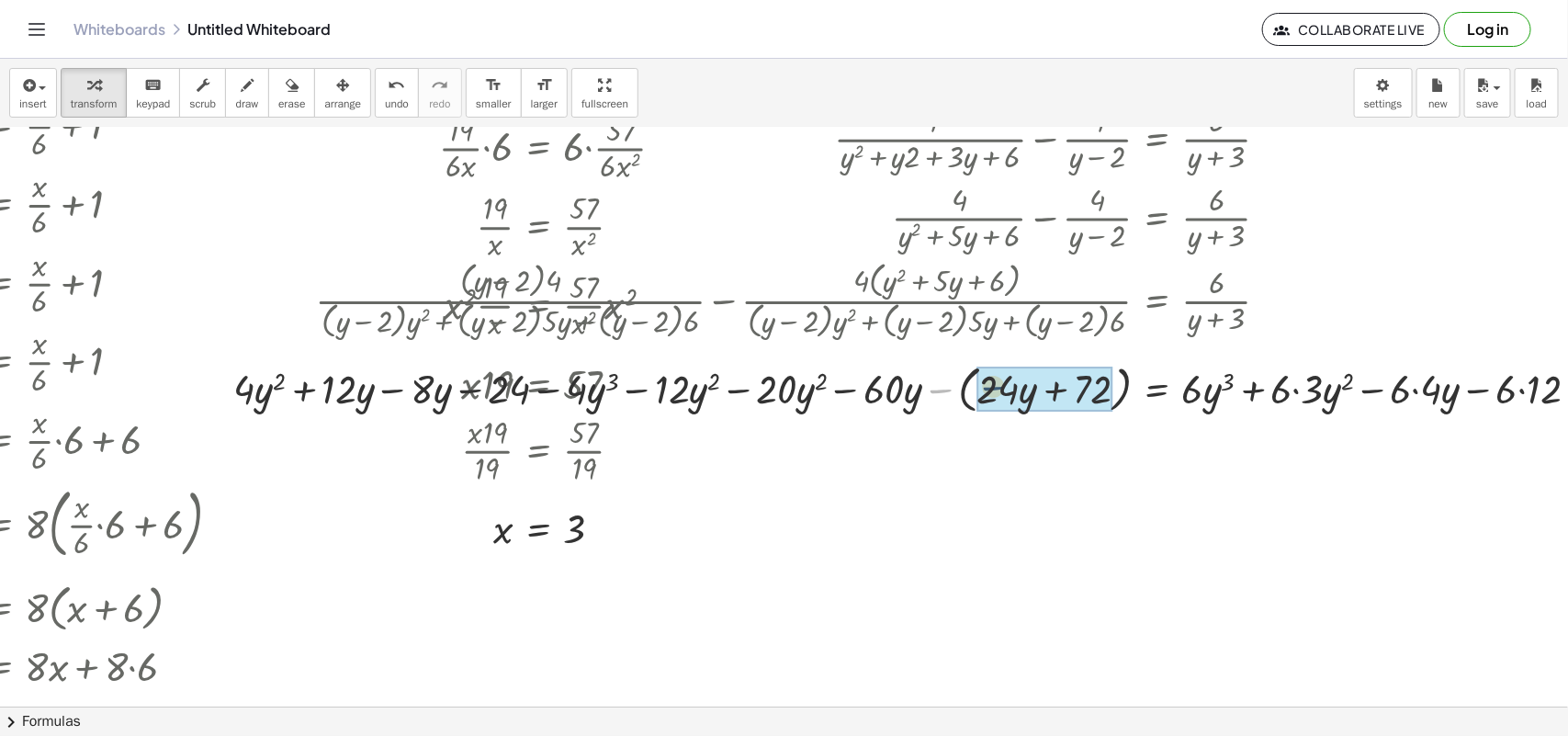 drag, startPoint x: 948, startPoint y: 391, endPoint x: 1169, endPoint y: 392, distance: 221.0023 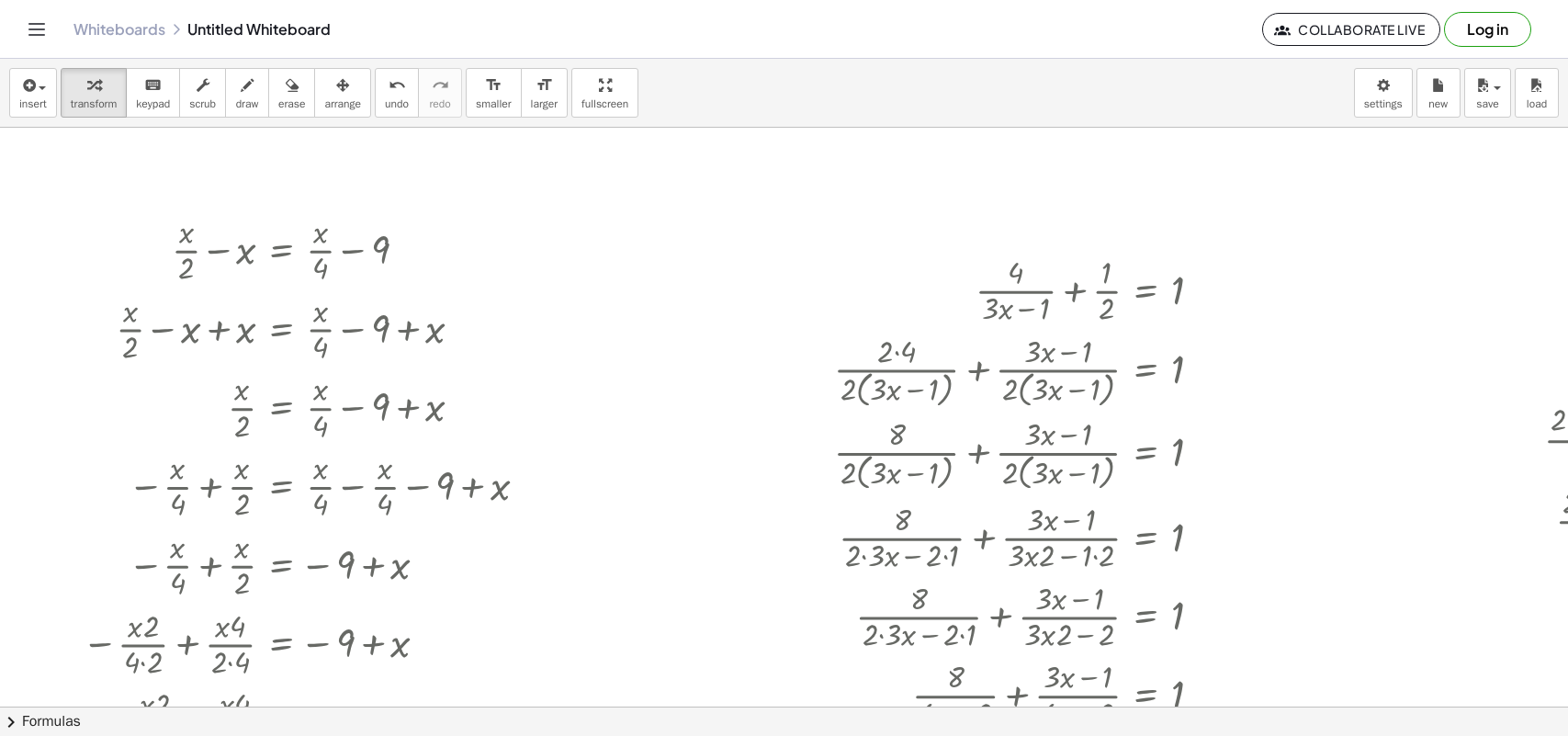 scroll, scrollTop: 0, scrollLeft: 0, axis: both 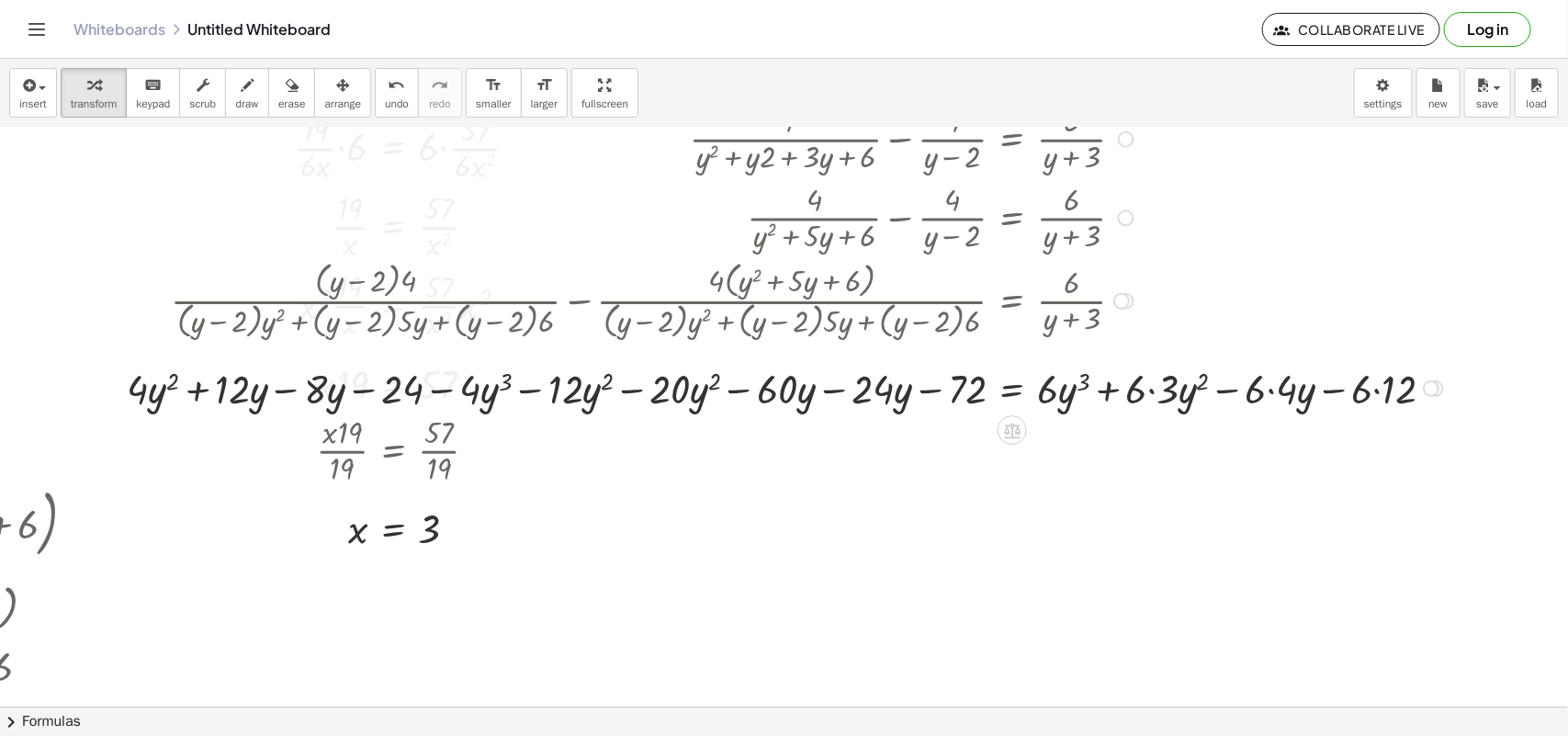 click at bounding box center (787, 387) 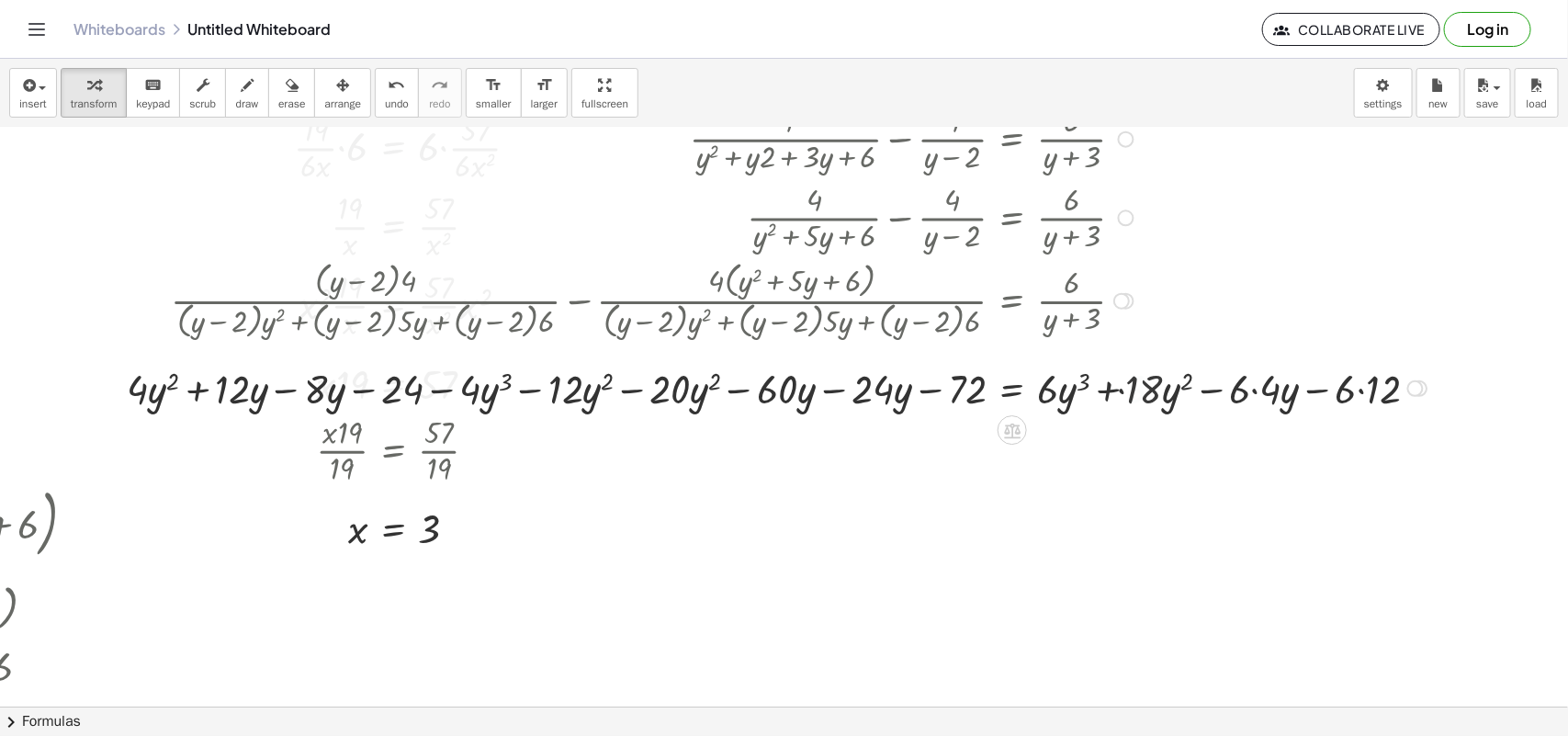 click at bounding box center (779, 387) 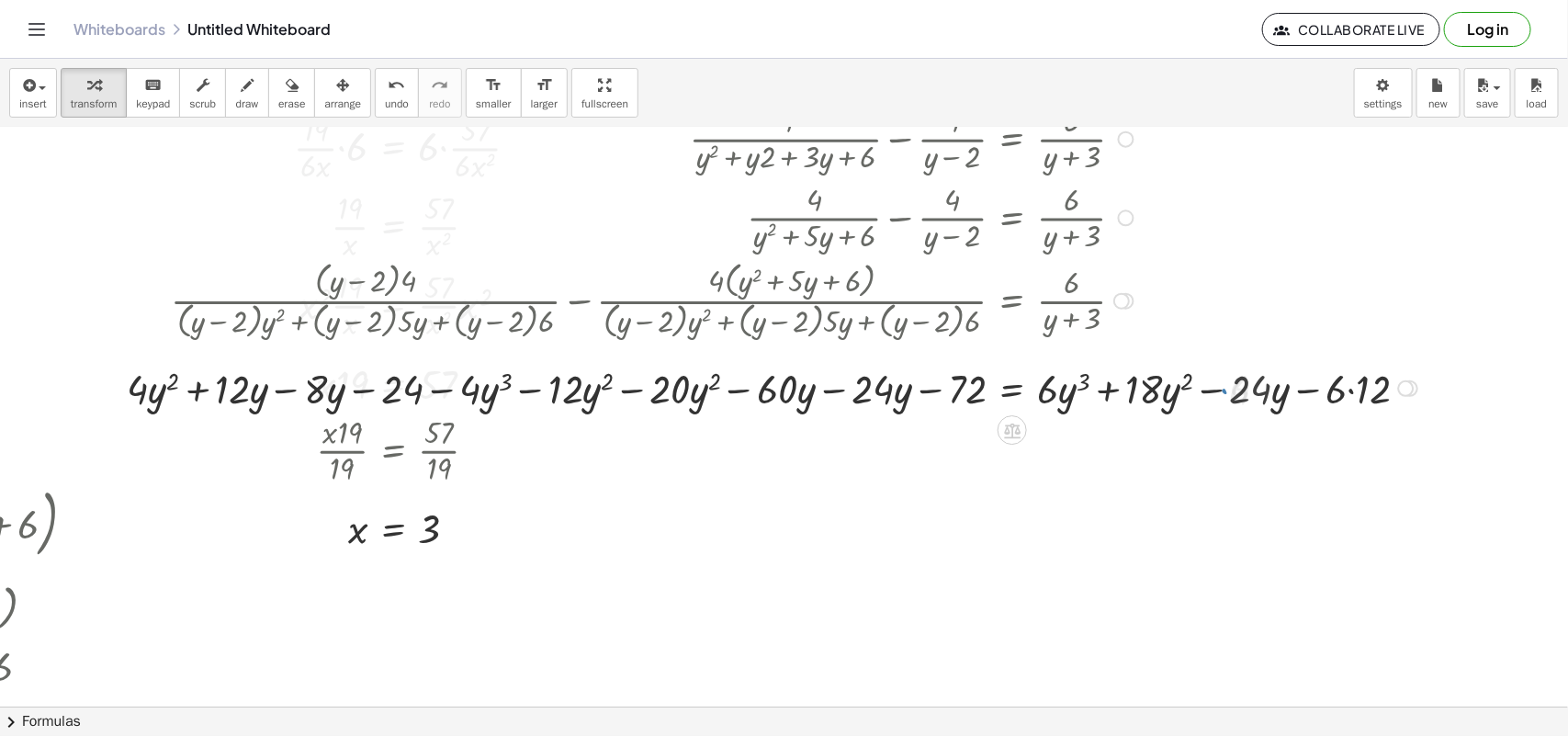 click at bounding box center [774, 387] 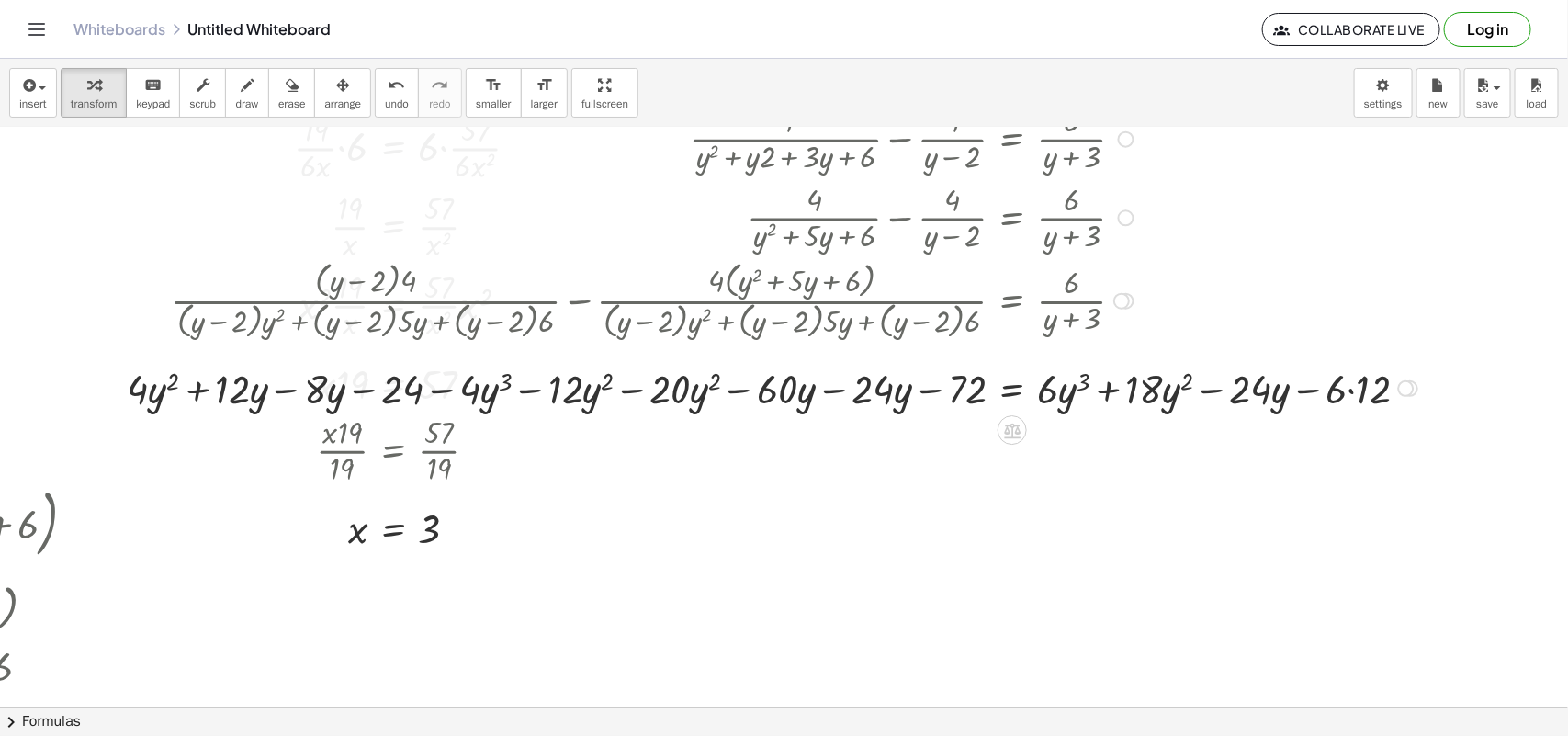 click at bounding box center [774, 387] 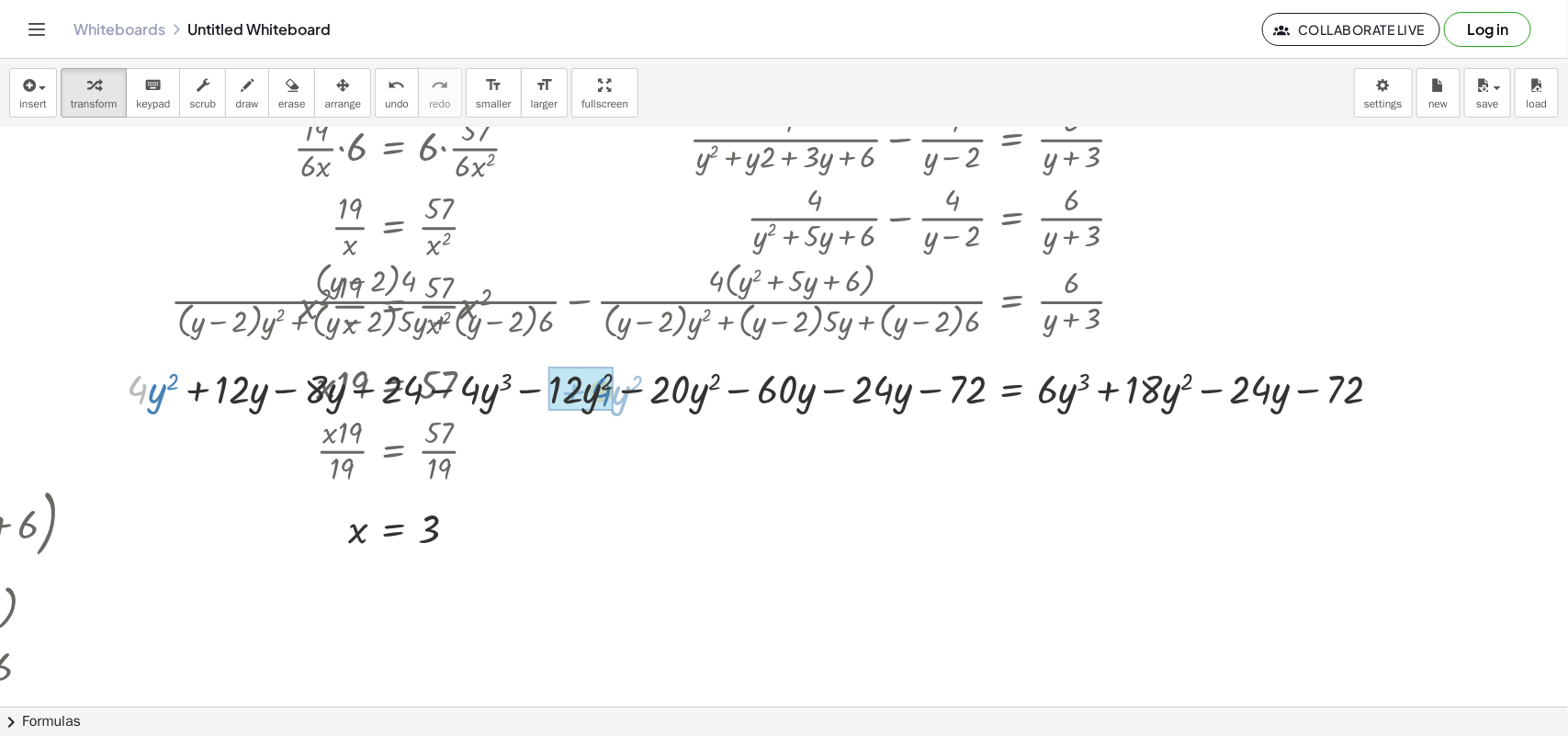 drag, startPoint x: 121, startPoint y: 387, endPoint x: 585, endPoint y: 389, distance: 464.00431 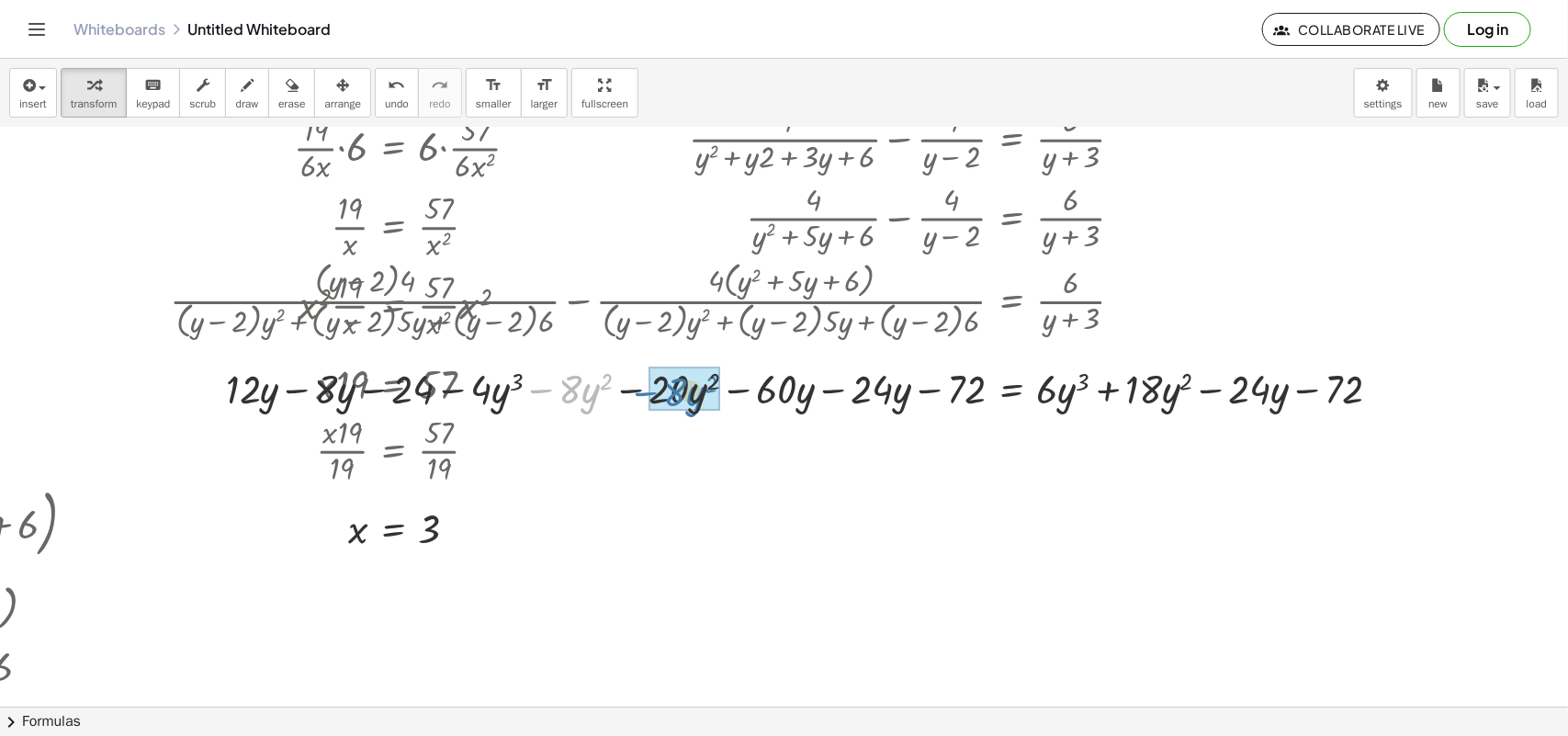 drag, startPoint x: 521, startPoint y: 389, endPoint x: 626, endPoint y: 391, distance: 105.01905 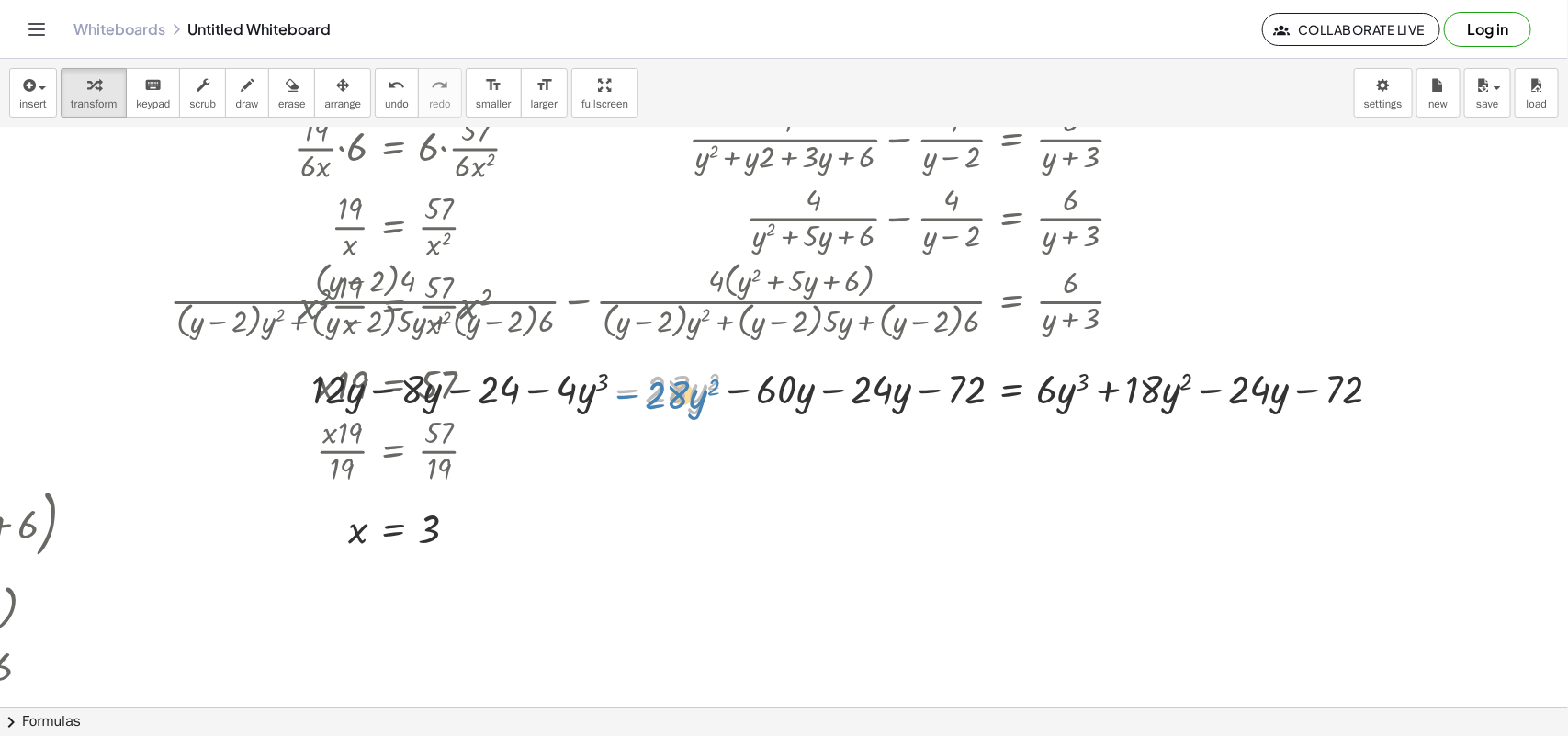 click at bounding box center (783, 387) 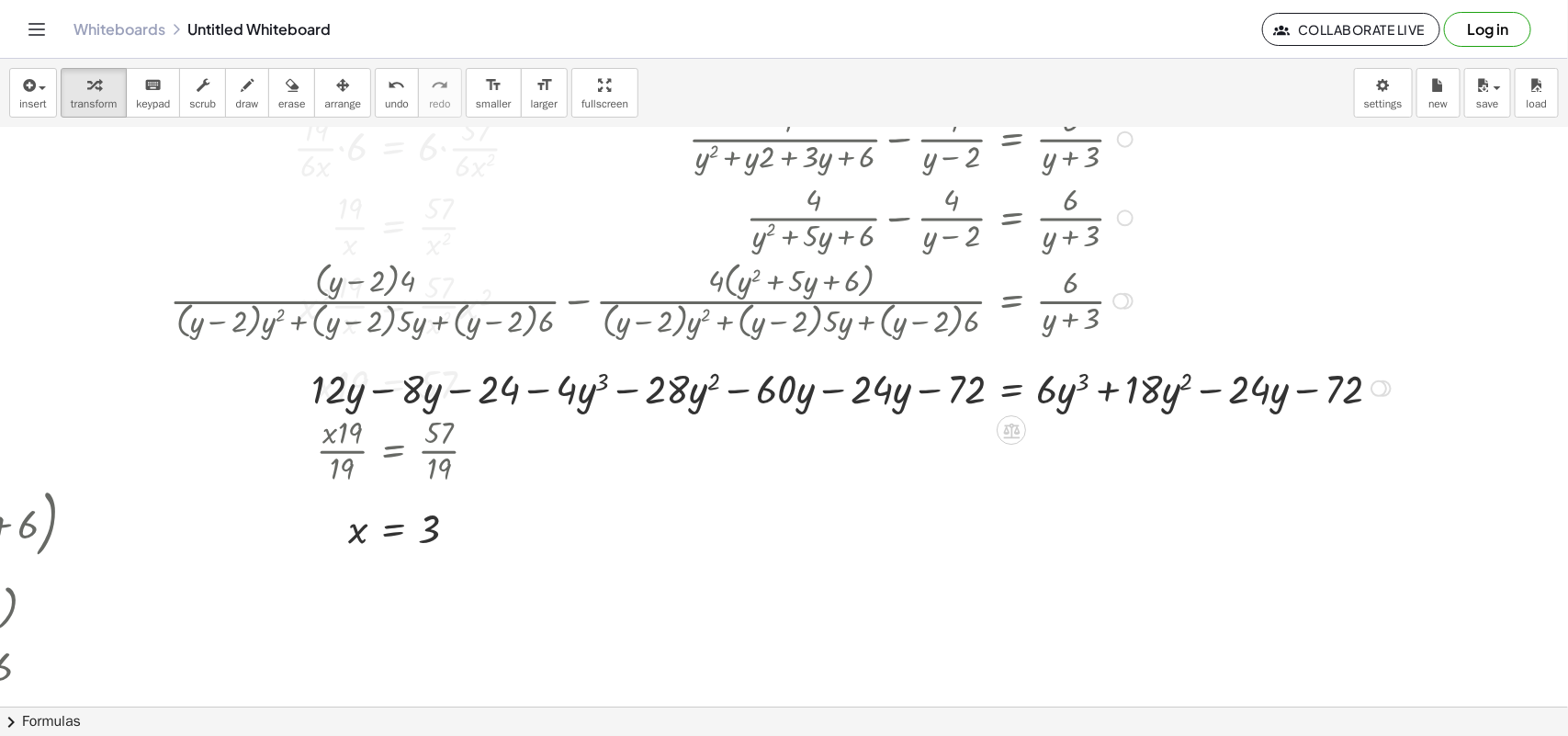 click at bounding box center [783, 387] 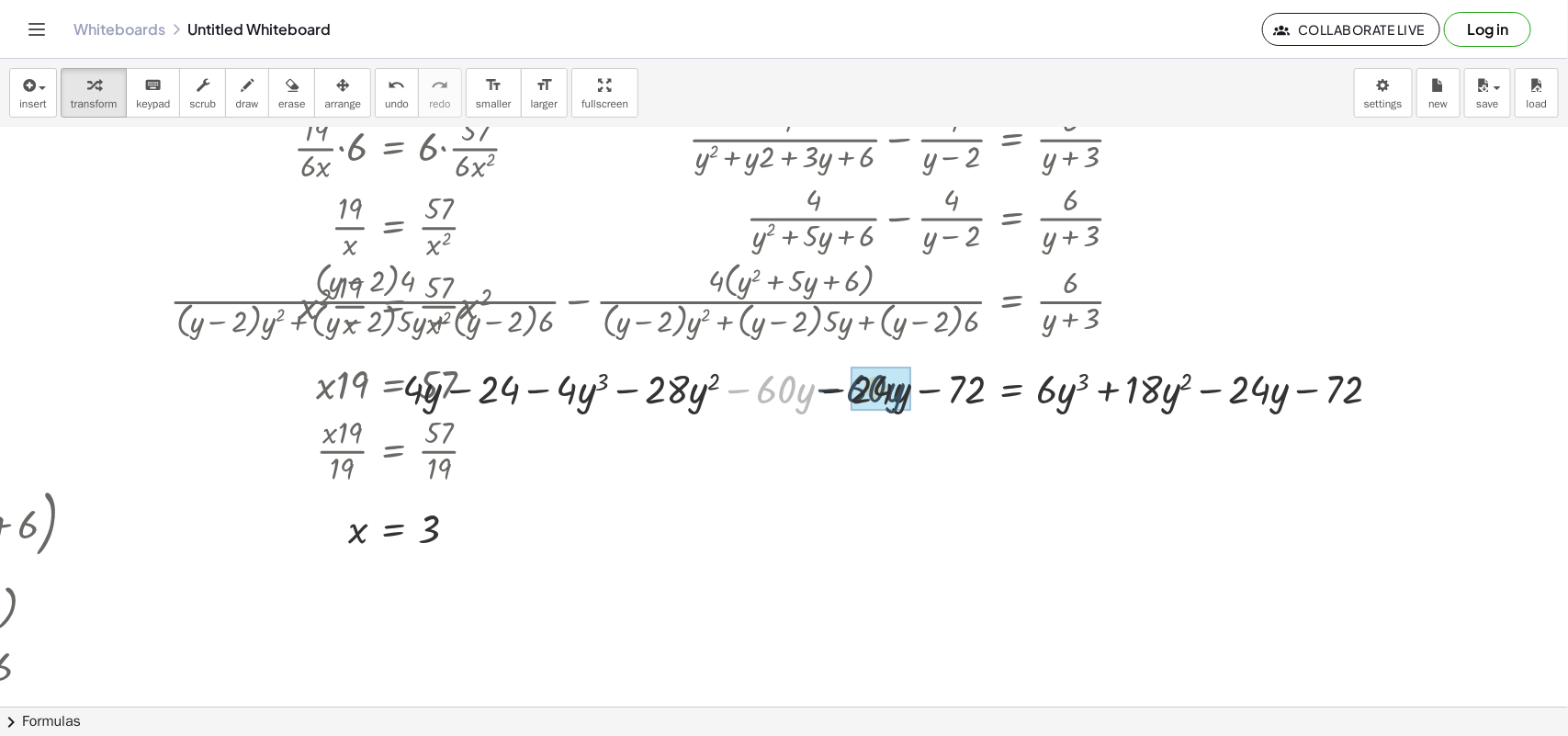 drag, startPoint x: 713, startPoint y: 397, endPoint x: 805, endPoint y: 396, distance: 92.005 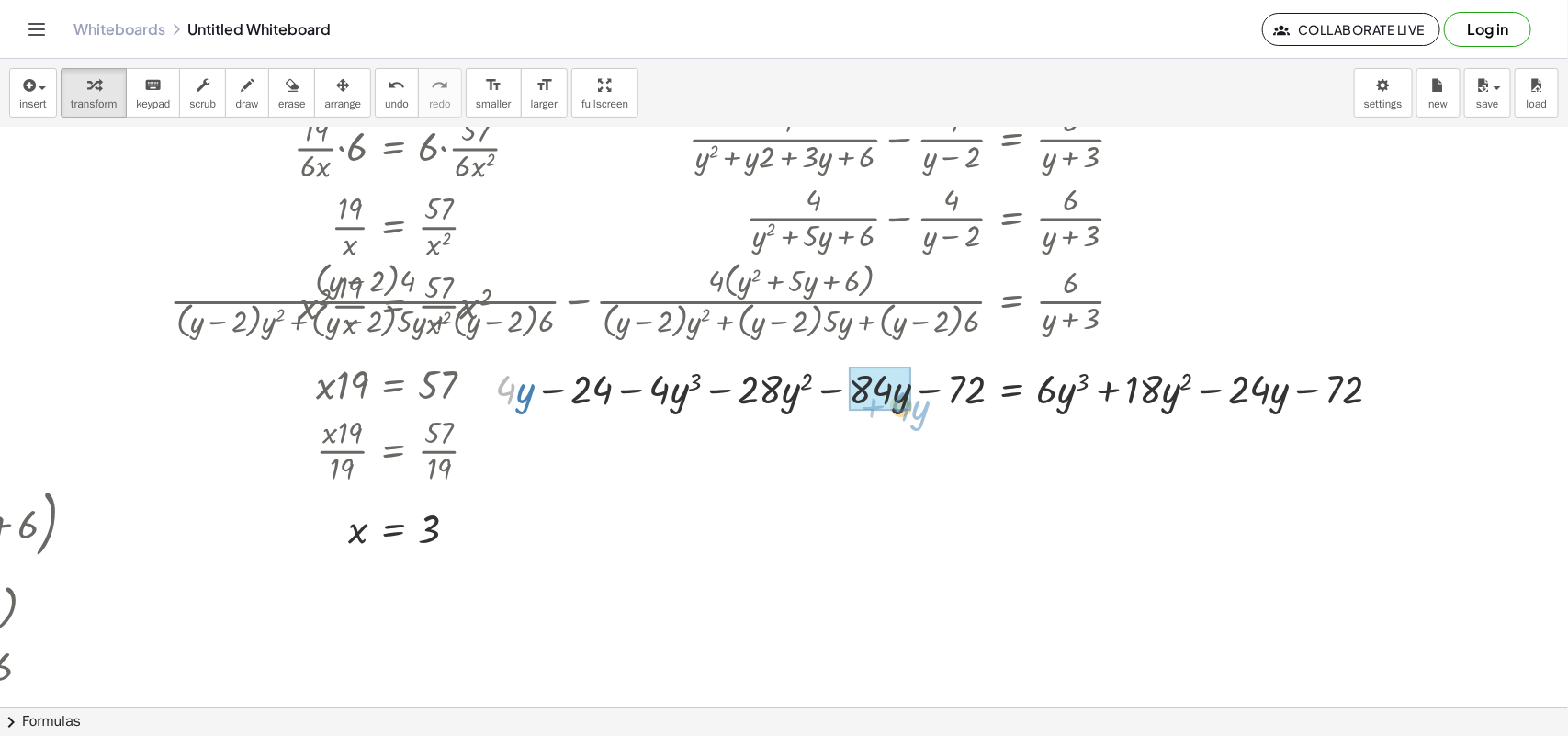 drag, startPoint x: 483, startPoint y: 388, endPoint x: 878, endPoint y: 404, distance: 395.3239 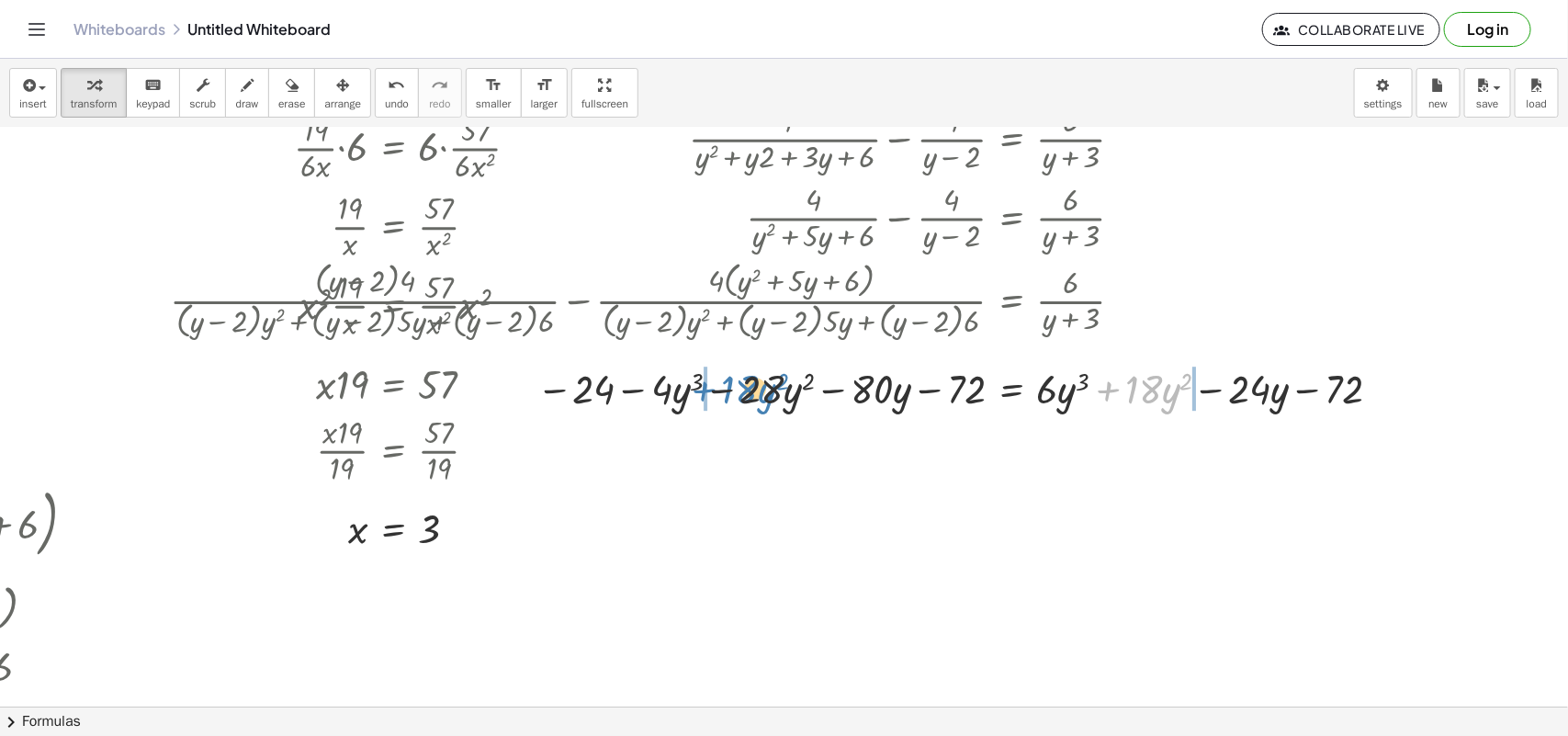 drag, startPoint x: 1086, startPoint y: 391, endPoint x: 689, endPoint y: 389, distance: 397.00504 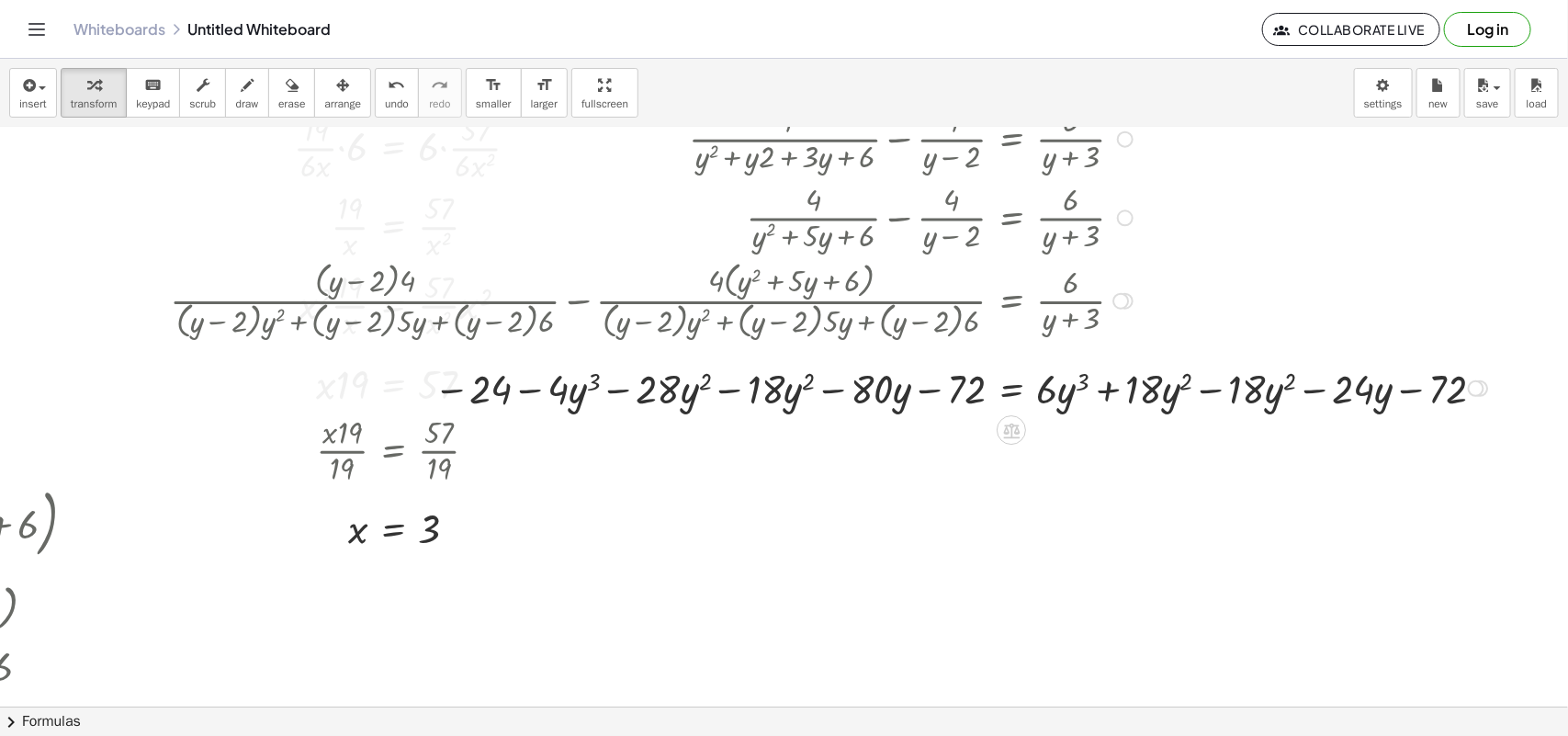 click at bounding box center (831, 387) 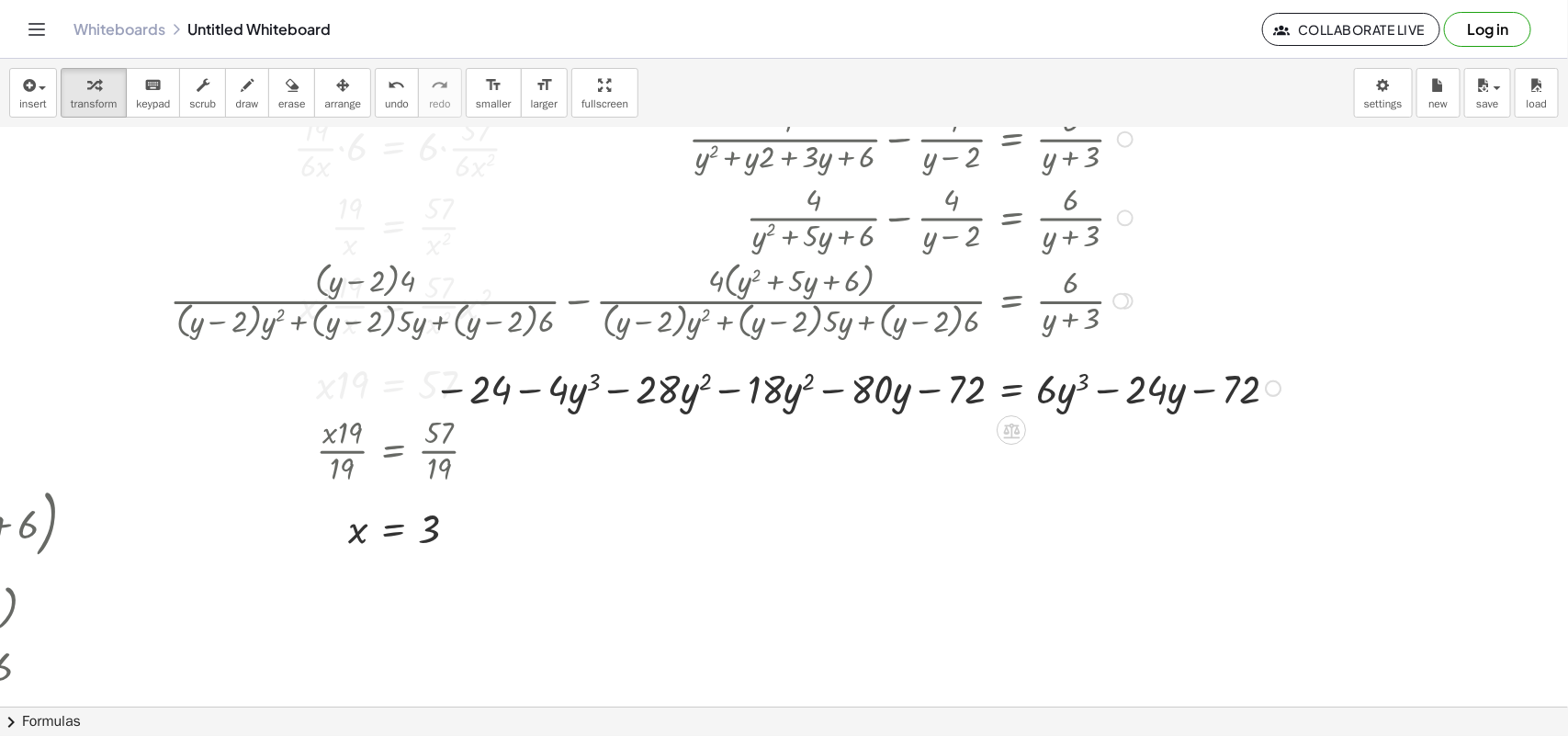 click at bounding box center (728, 387) 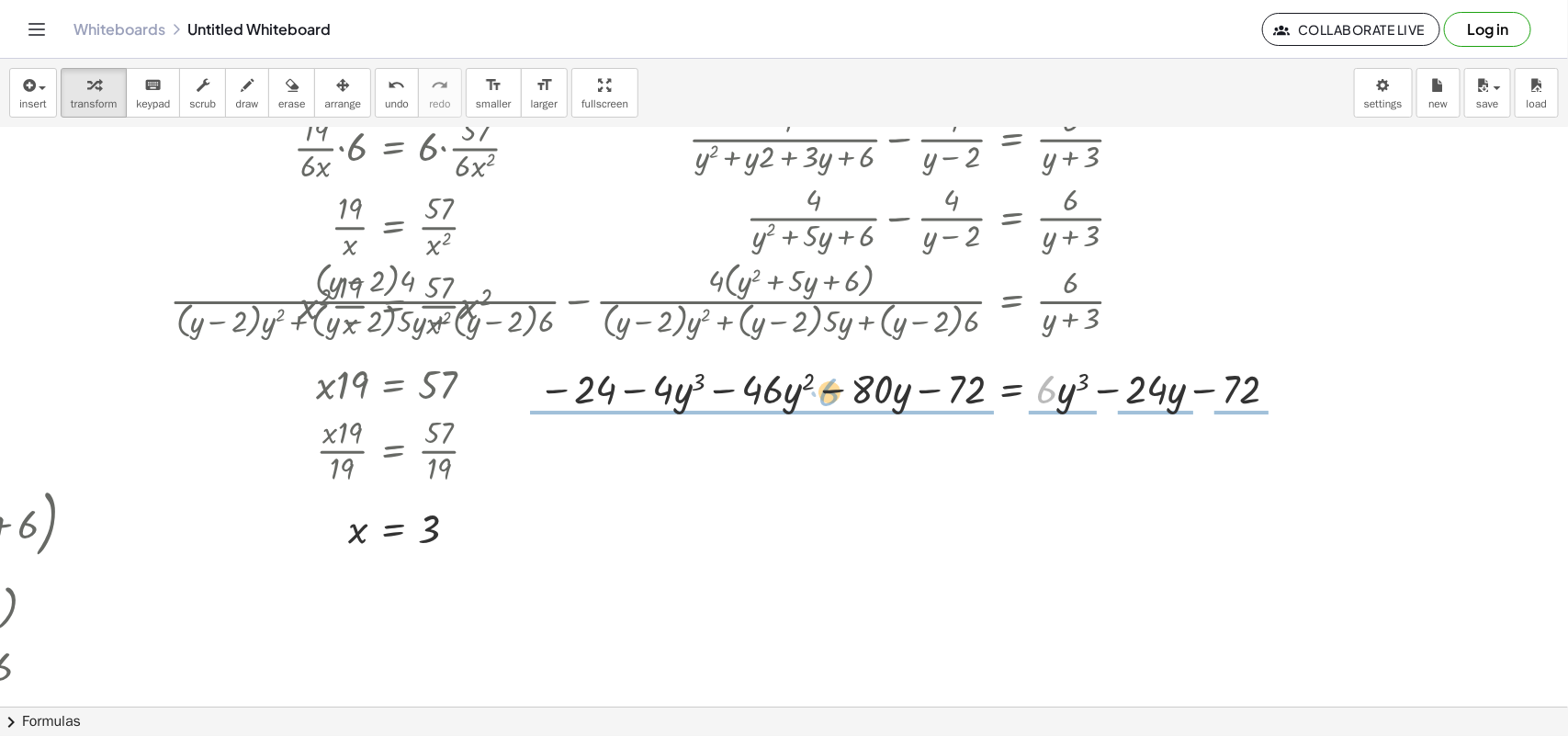 drag, startPoint x: 1027, startPoint y: 395, endPoint x: 484, endPoint y: 398, distance: 543.0083 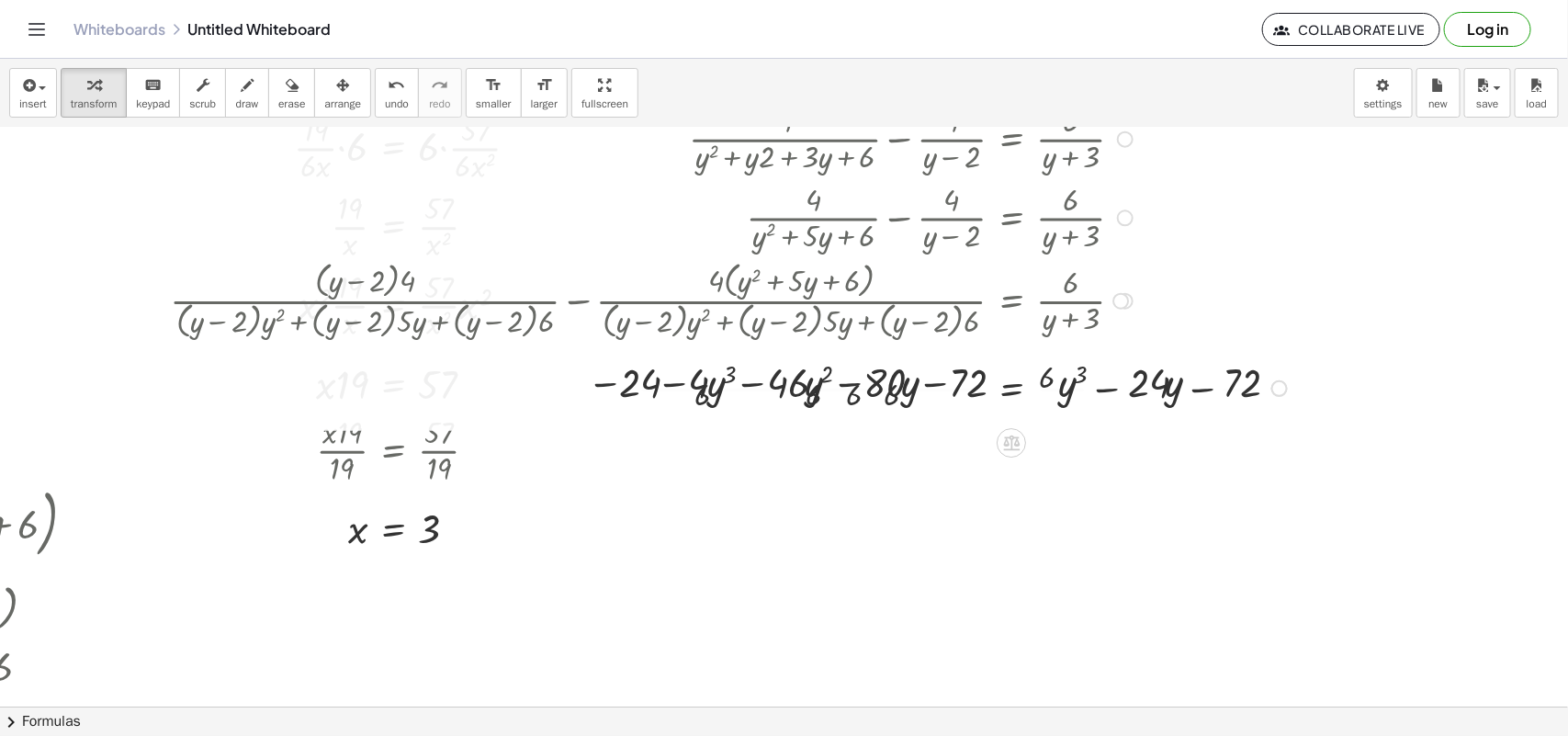 click at bounding box center [731, 388] 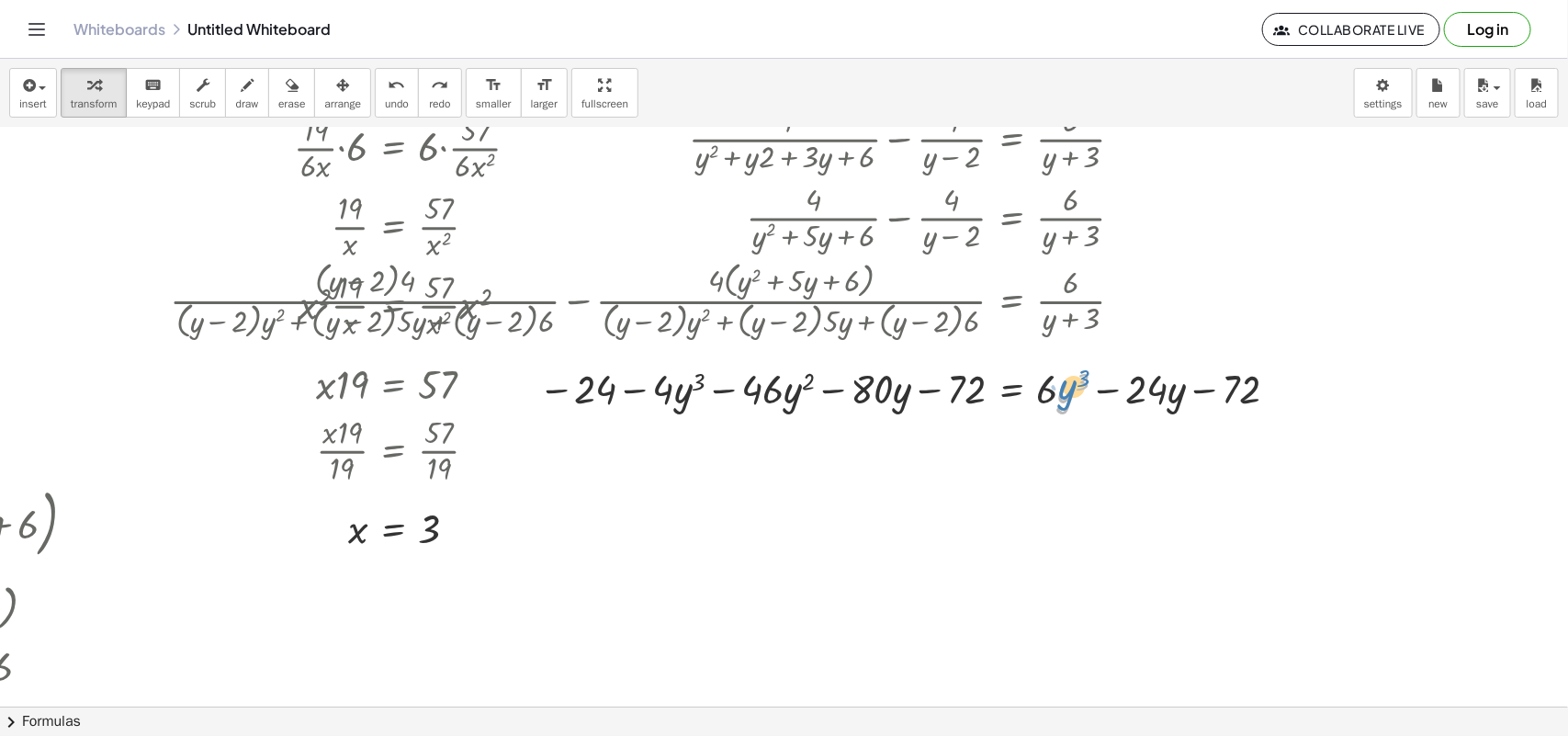 click at bounding box center (728, 387) 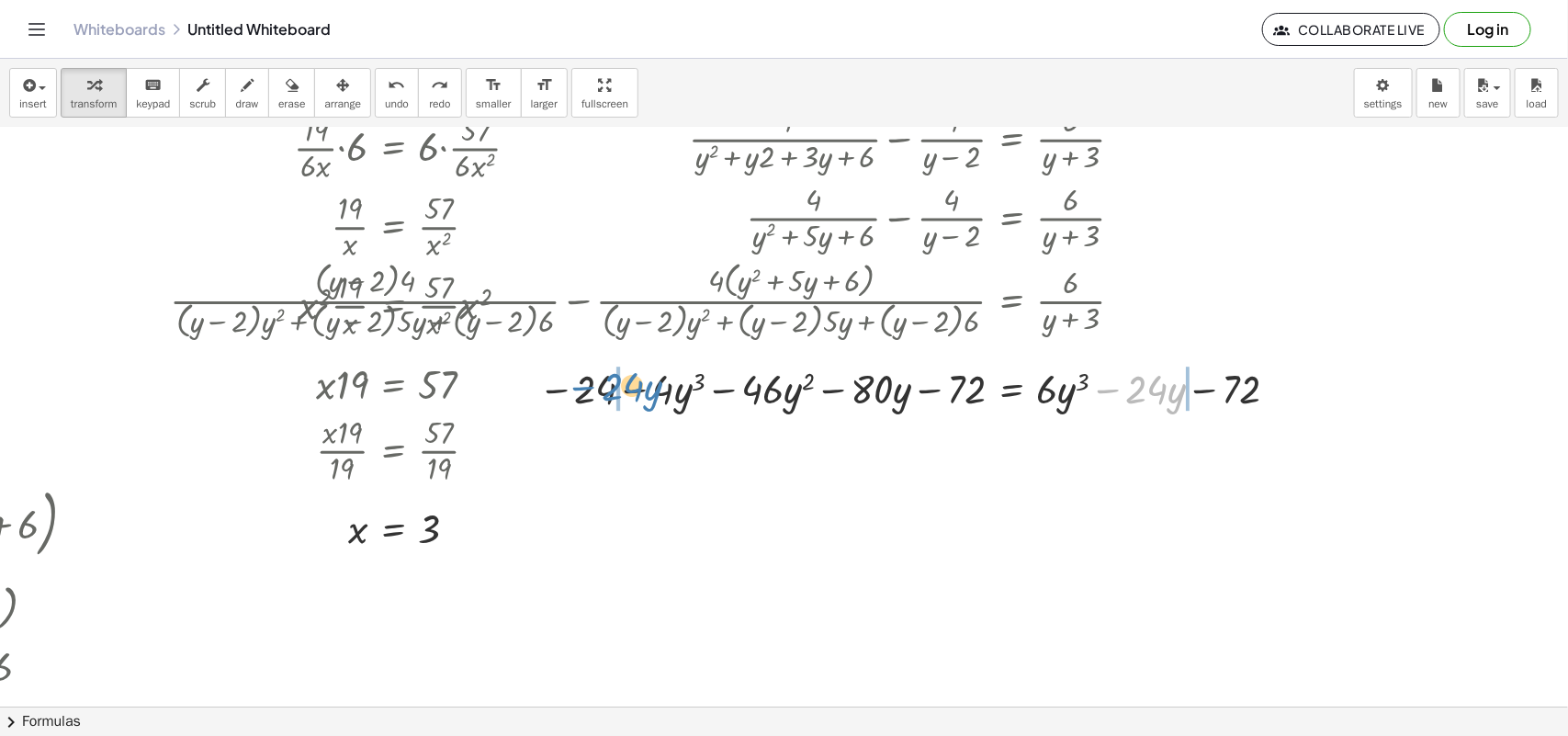 drag, startPoint x: 995, startPoint y: 397, endPoint x: 567, endPoint y: 388, distance: 428.09462 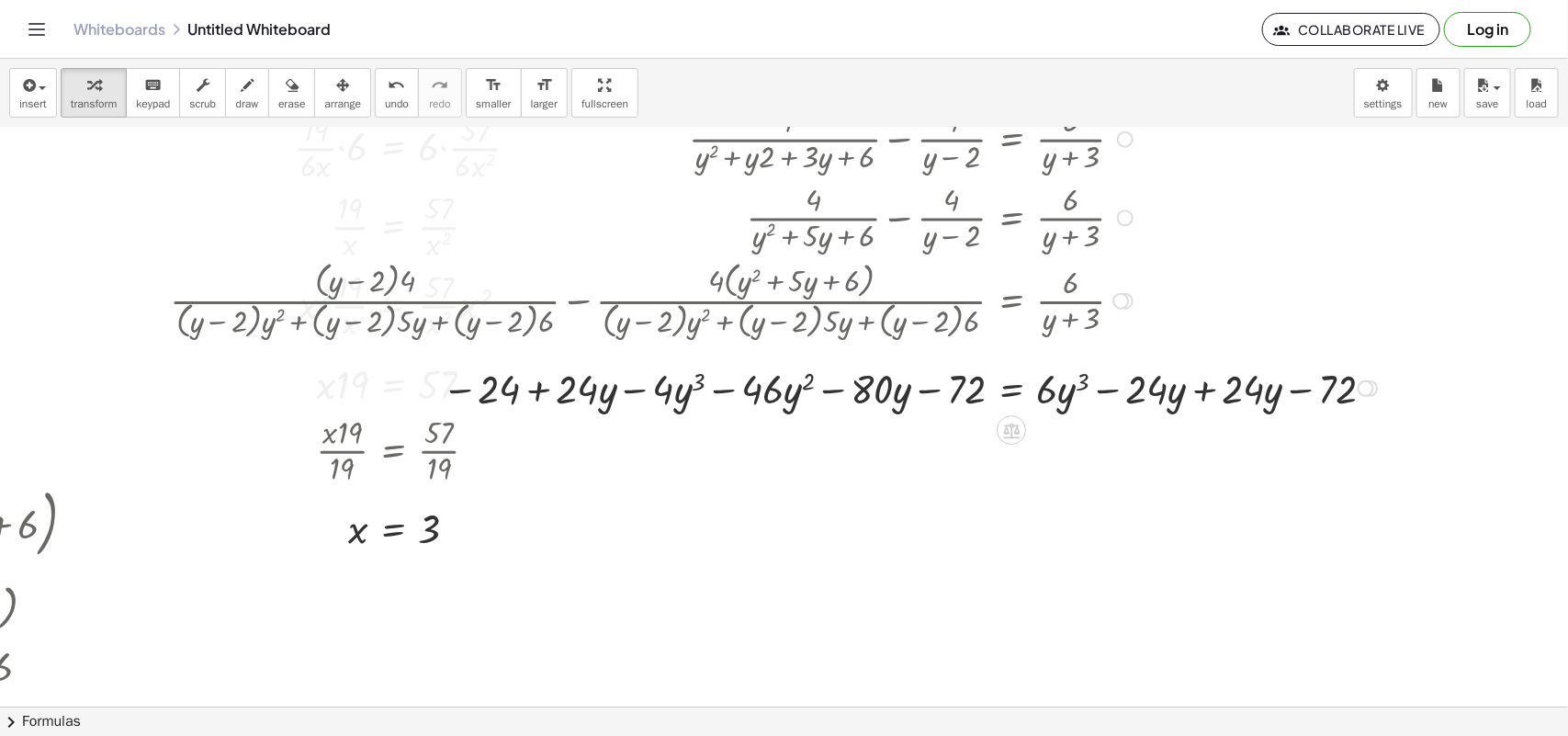 click at bounding box center [776, 387] 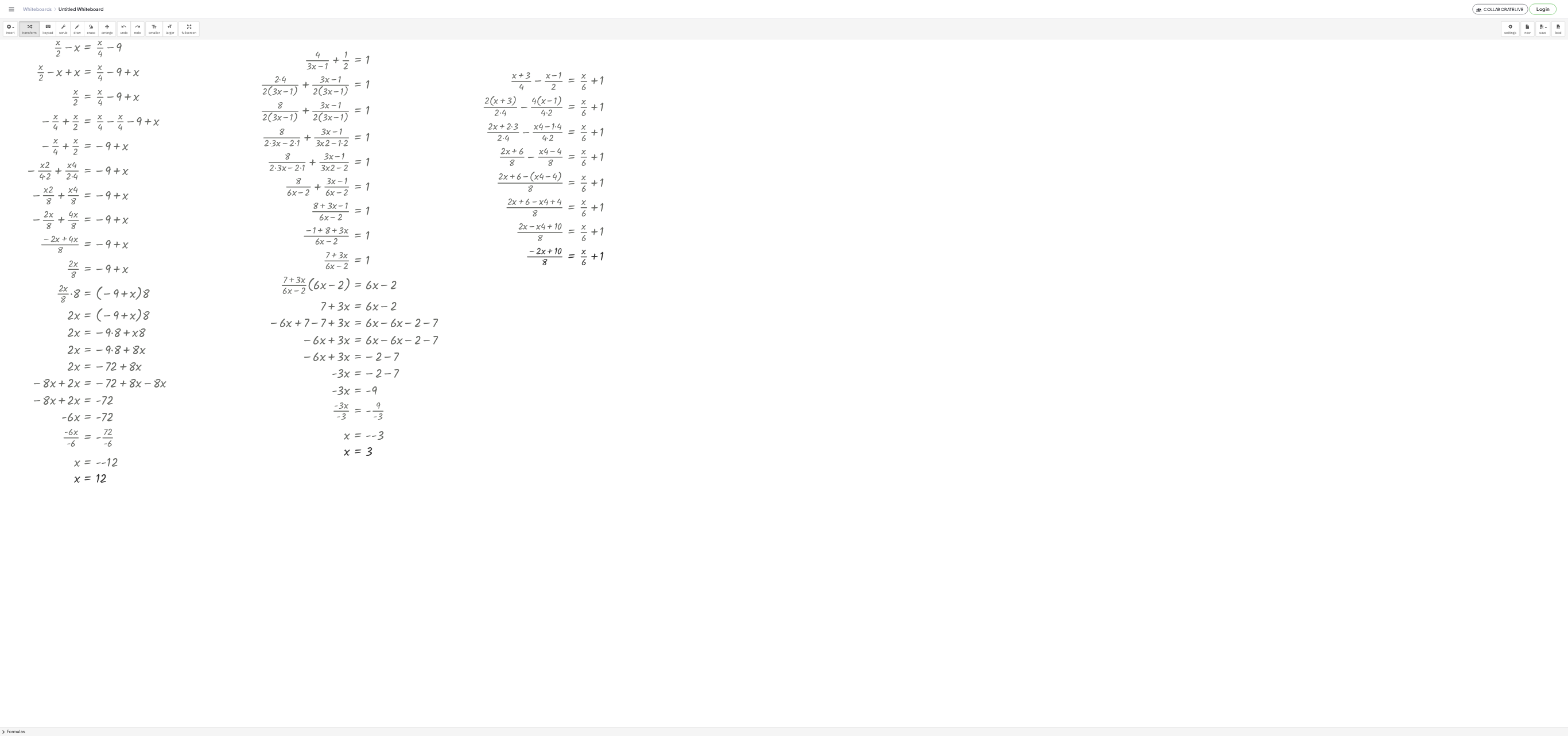 scroll, scrollTop: 14, scrollLeft: 0, axis: vertical 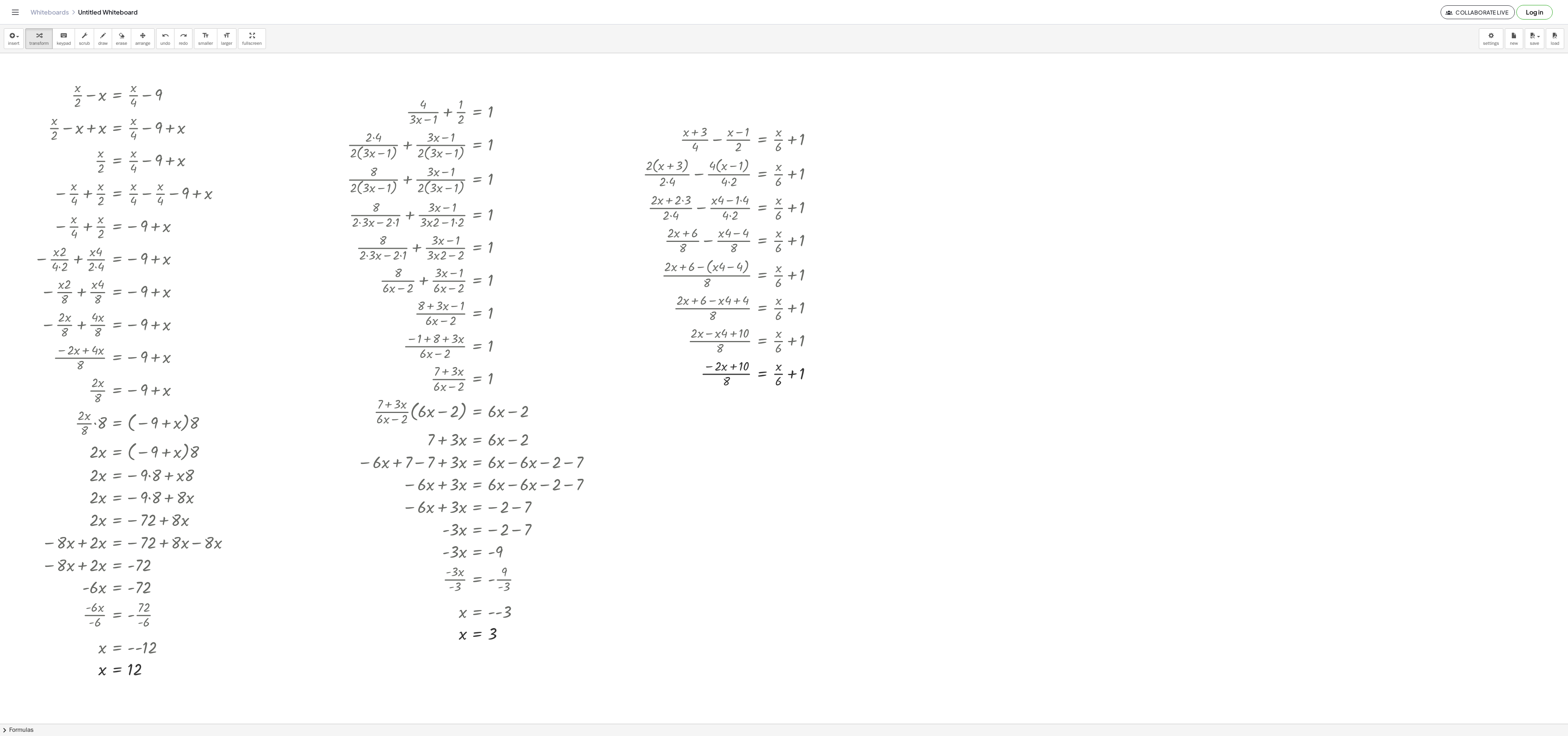 click at bounding box center [784, 715] 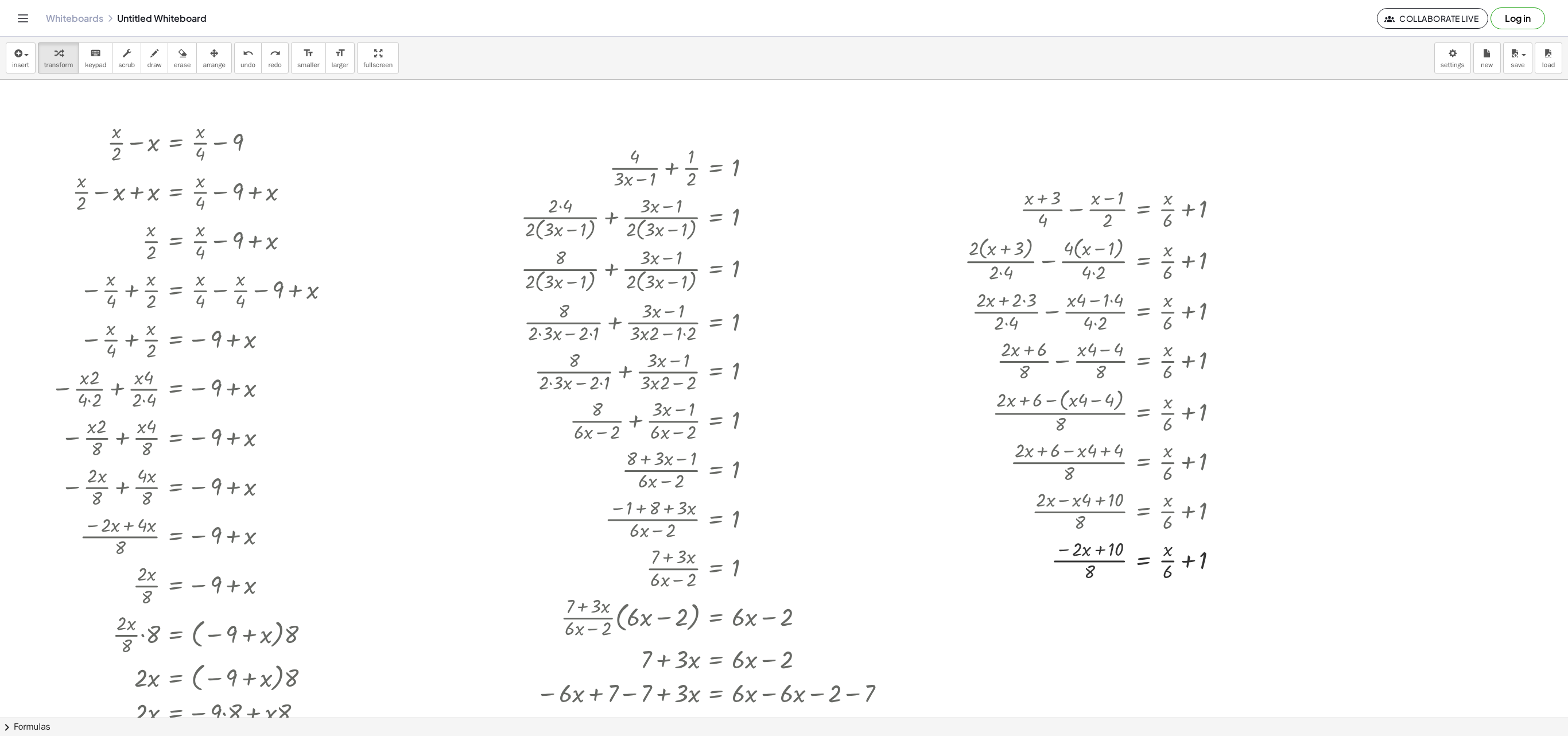 scroll, scrollTop: 14, scrollLeft: 0, axis: vertical 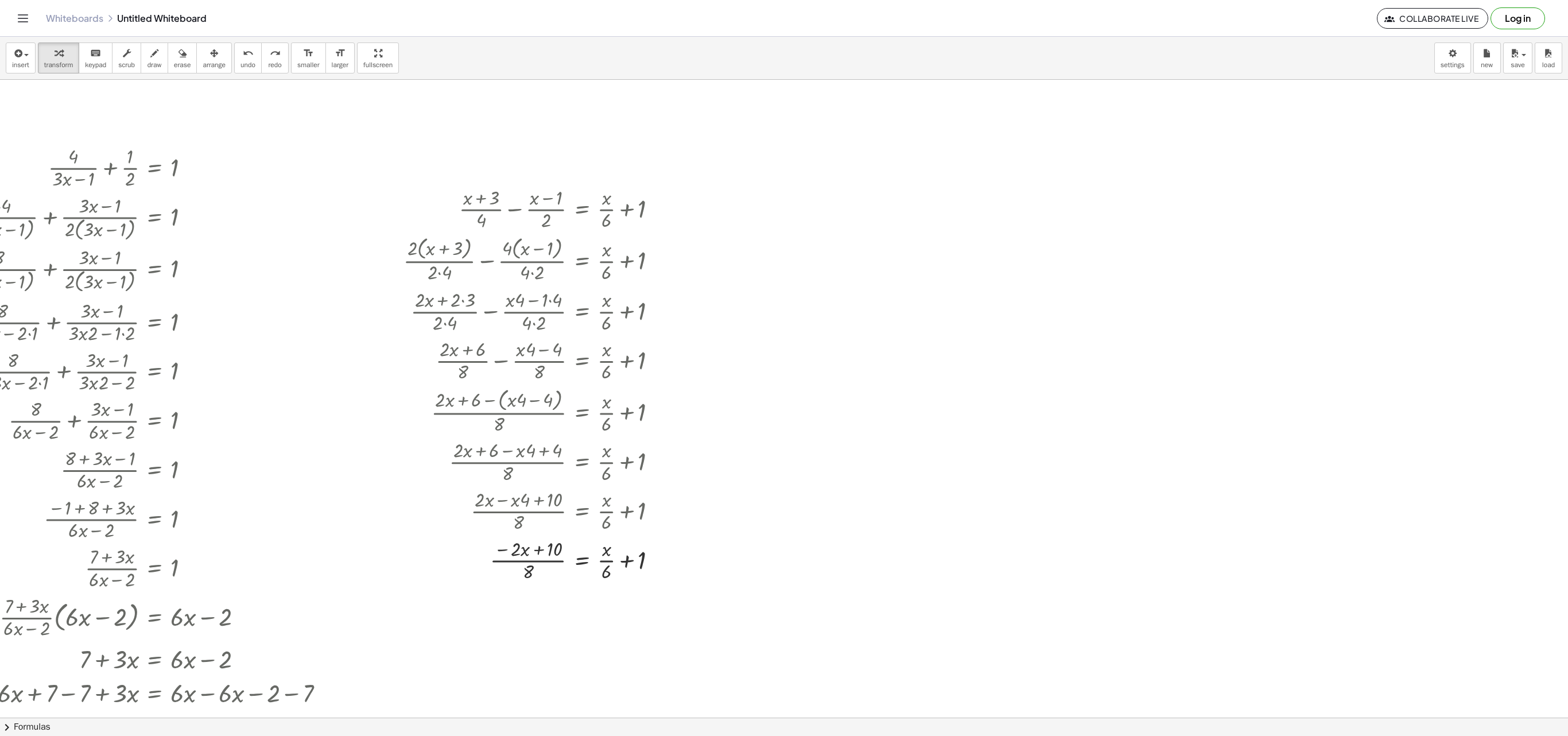 click at bounding box center [545, 704] 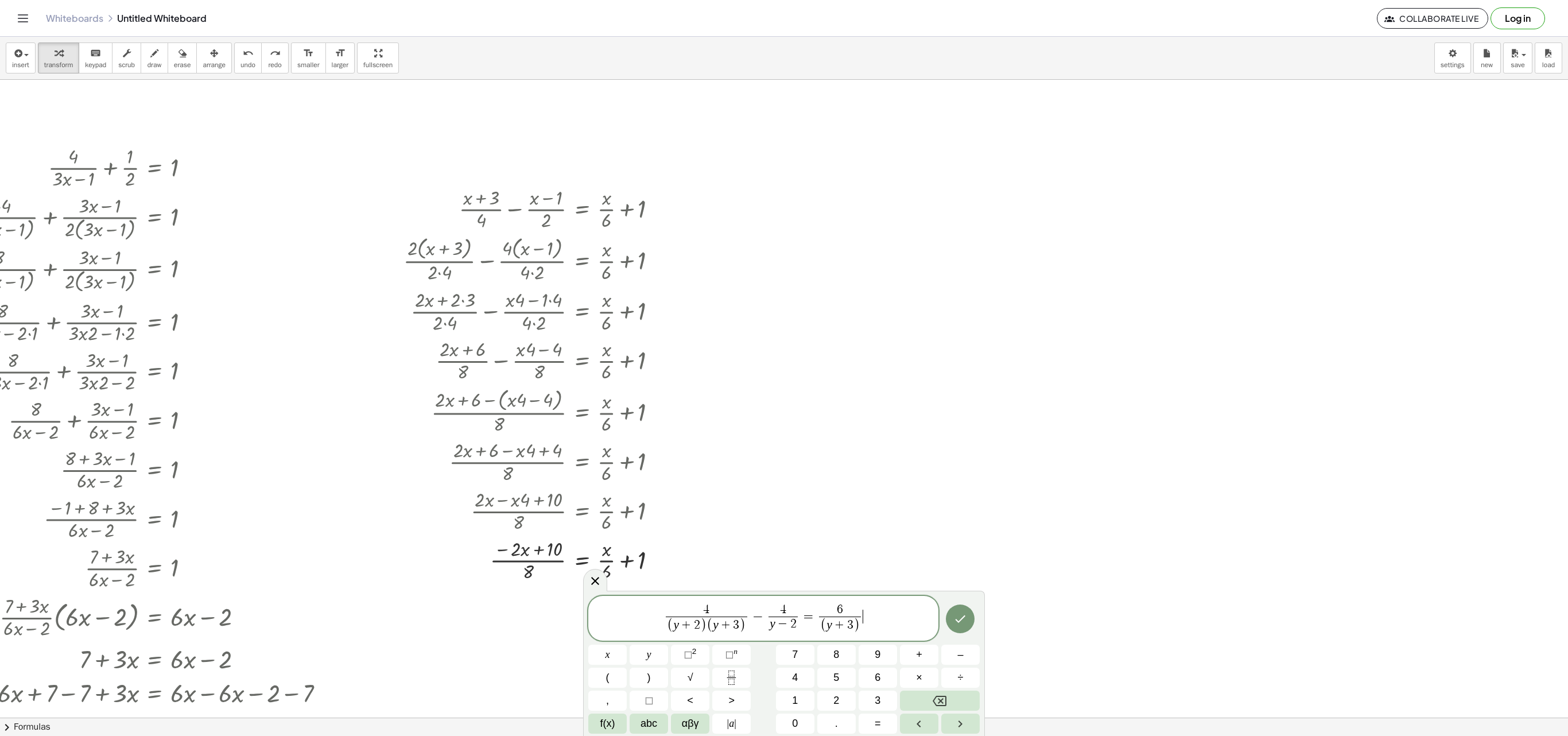 click 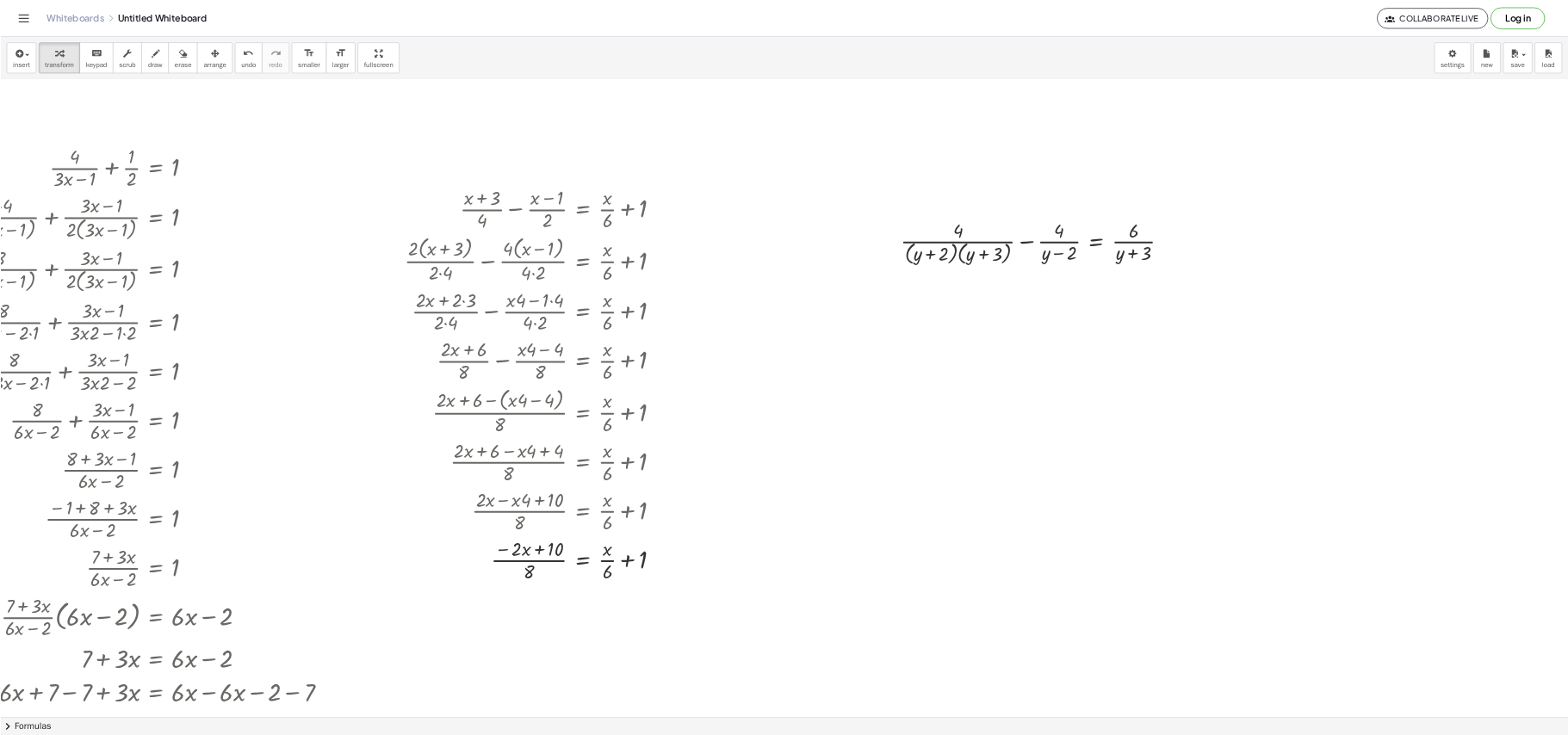 scroll, scrollTop: 21, scrollLeft: 842, axis: both 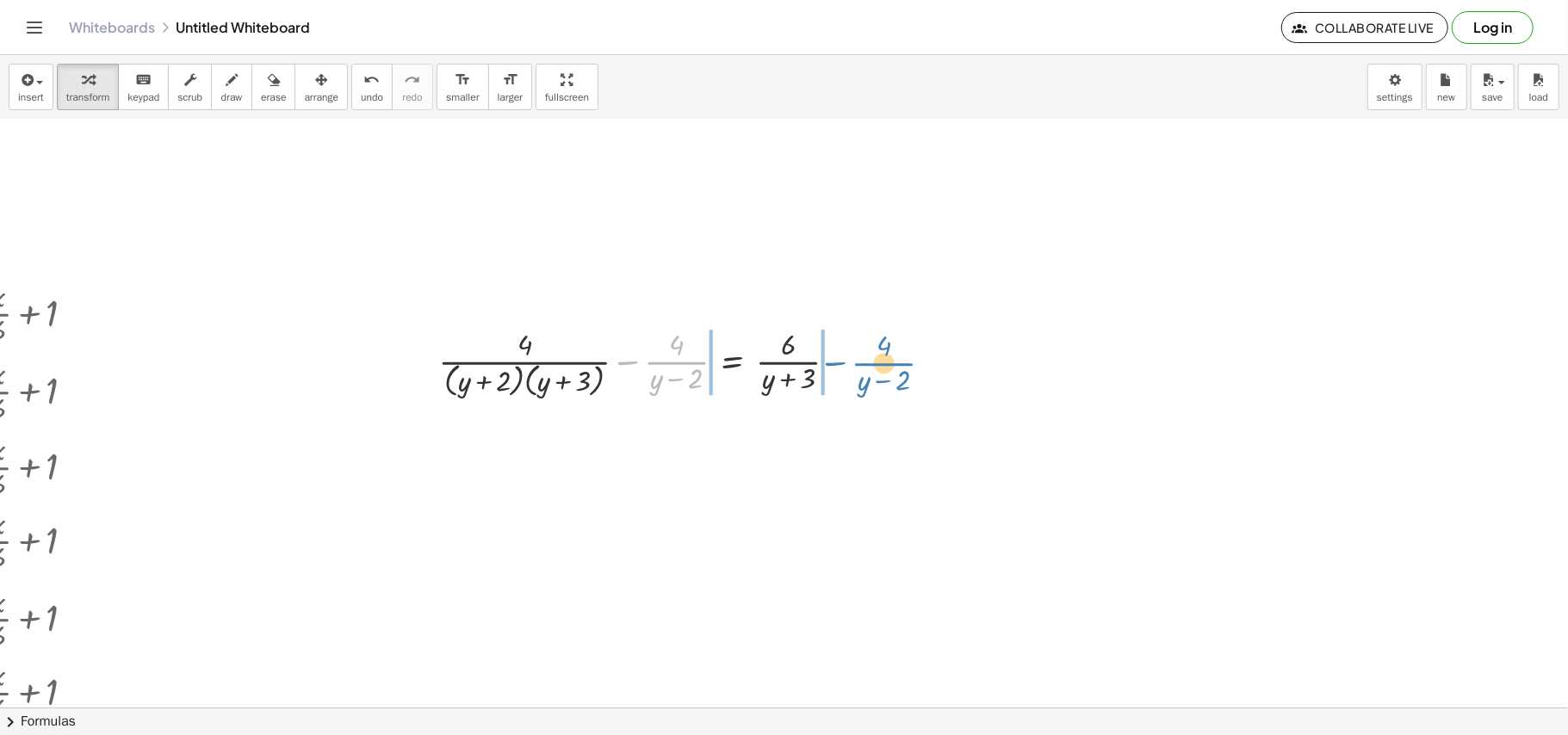 drag, startPoint x: 666, startPoint y: 362, endPoint x: 872, endPoint y: 365, distance: 206.02184 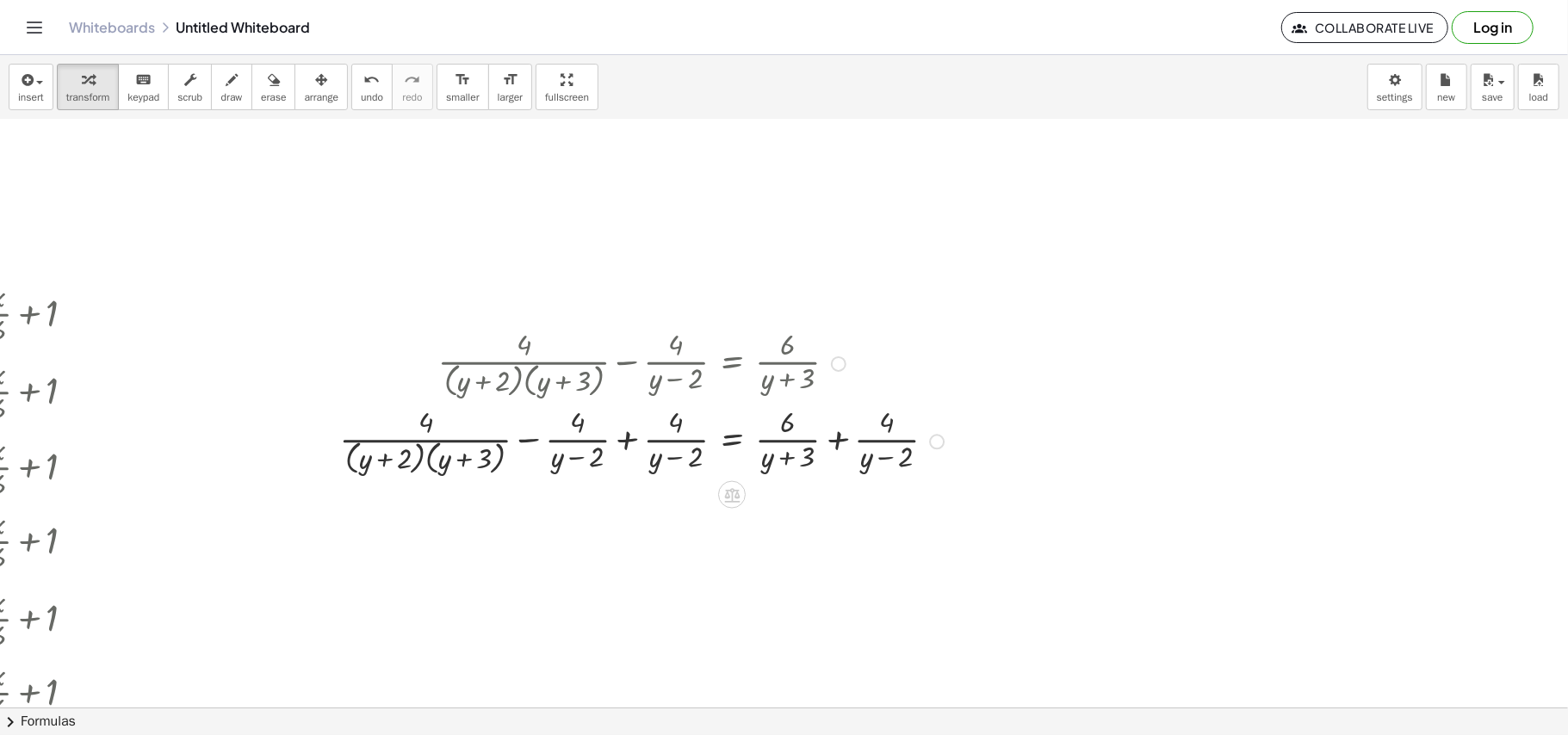 click at bounding box center [645, 440] 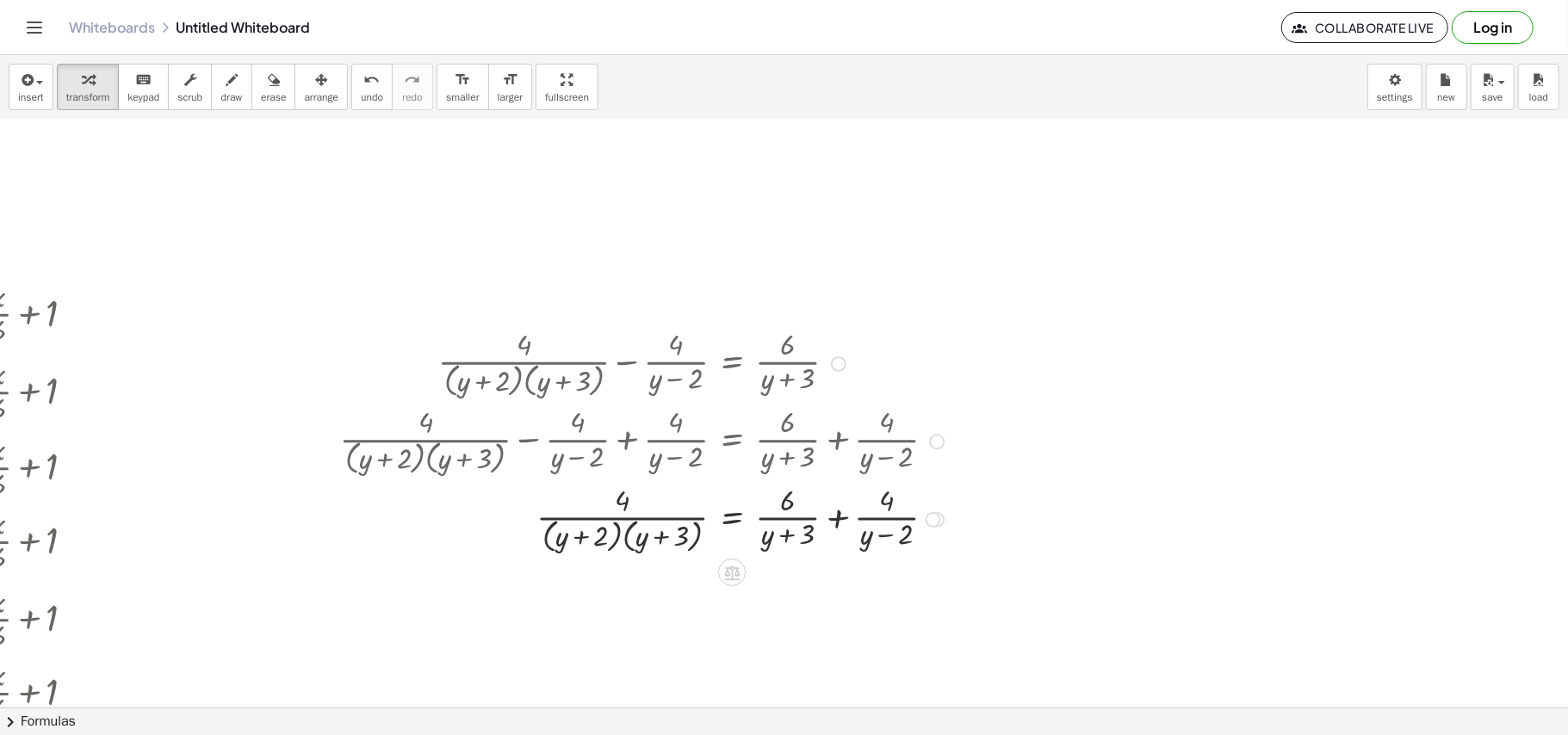click at bounding box center (645, 518) 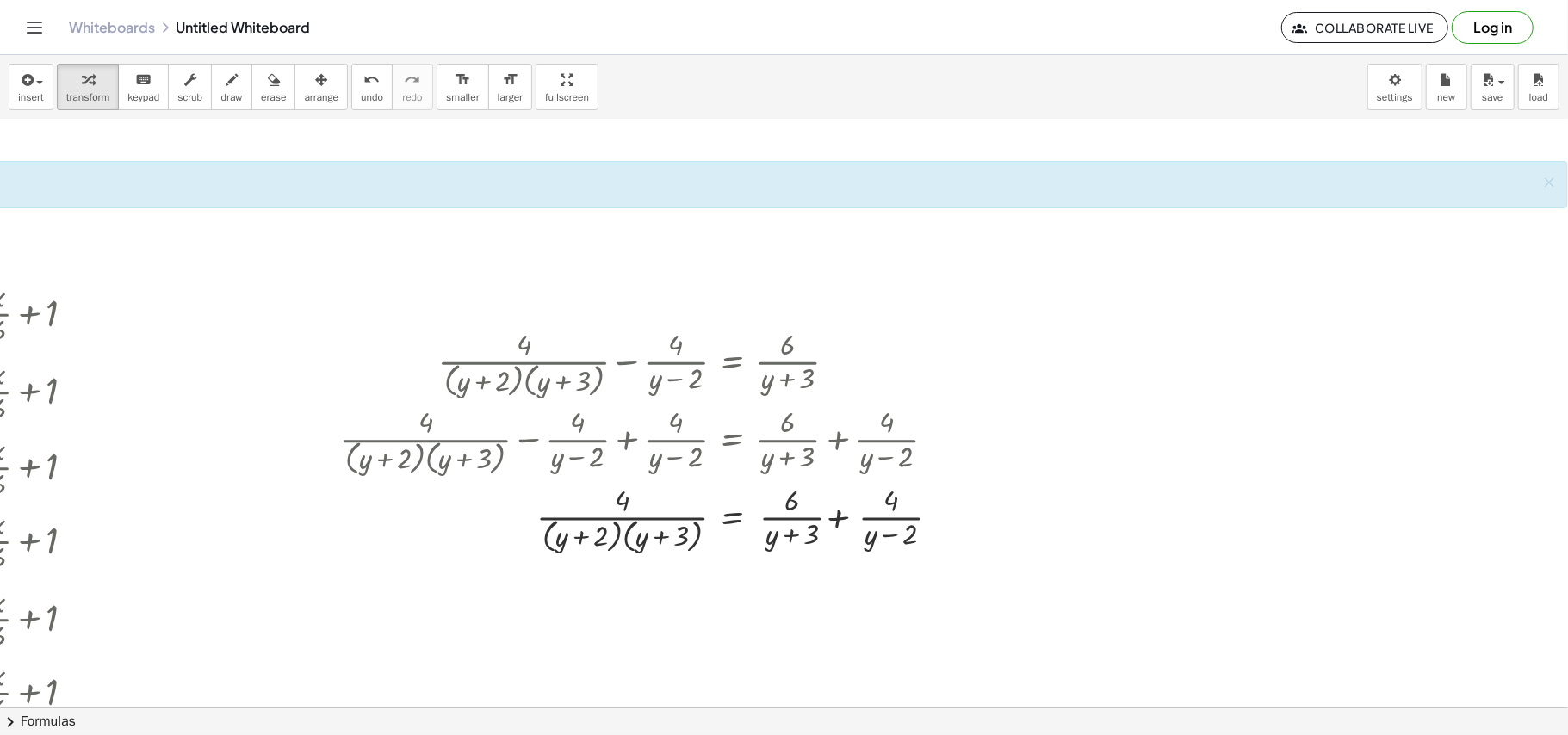 scroll, scrollTop: 135, scrollLeft: 1761, axis: both 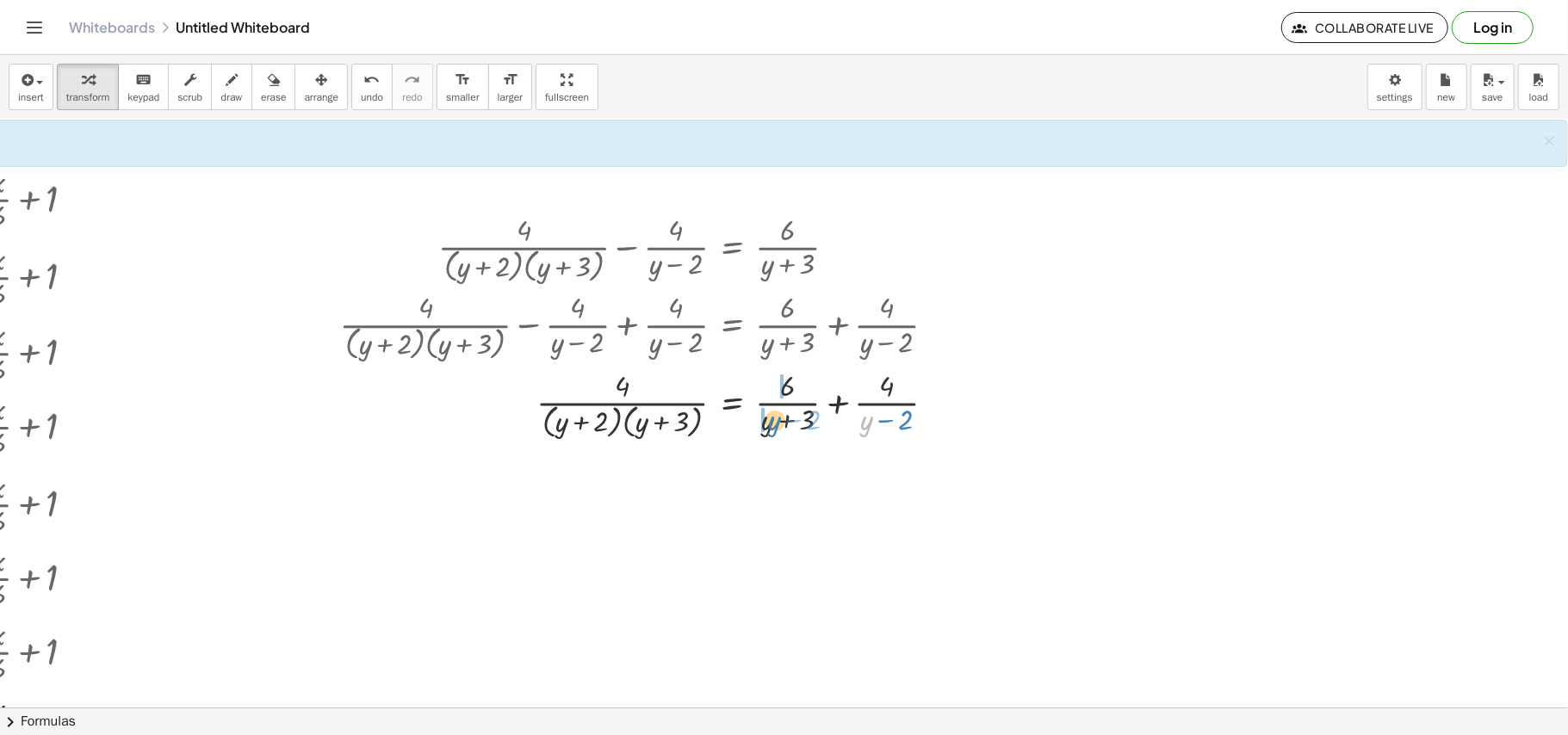drag, startPoint x: 851, startPoint y: 425, endPoint x: 756, endPoint y: 424, distance: 95.00526 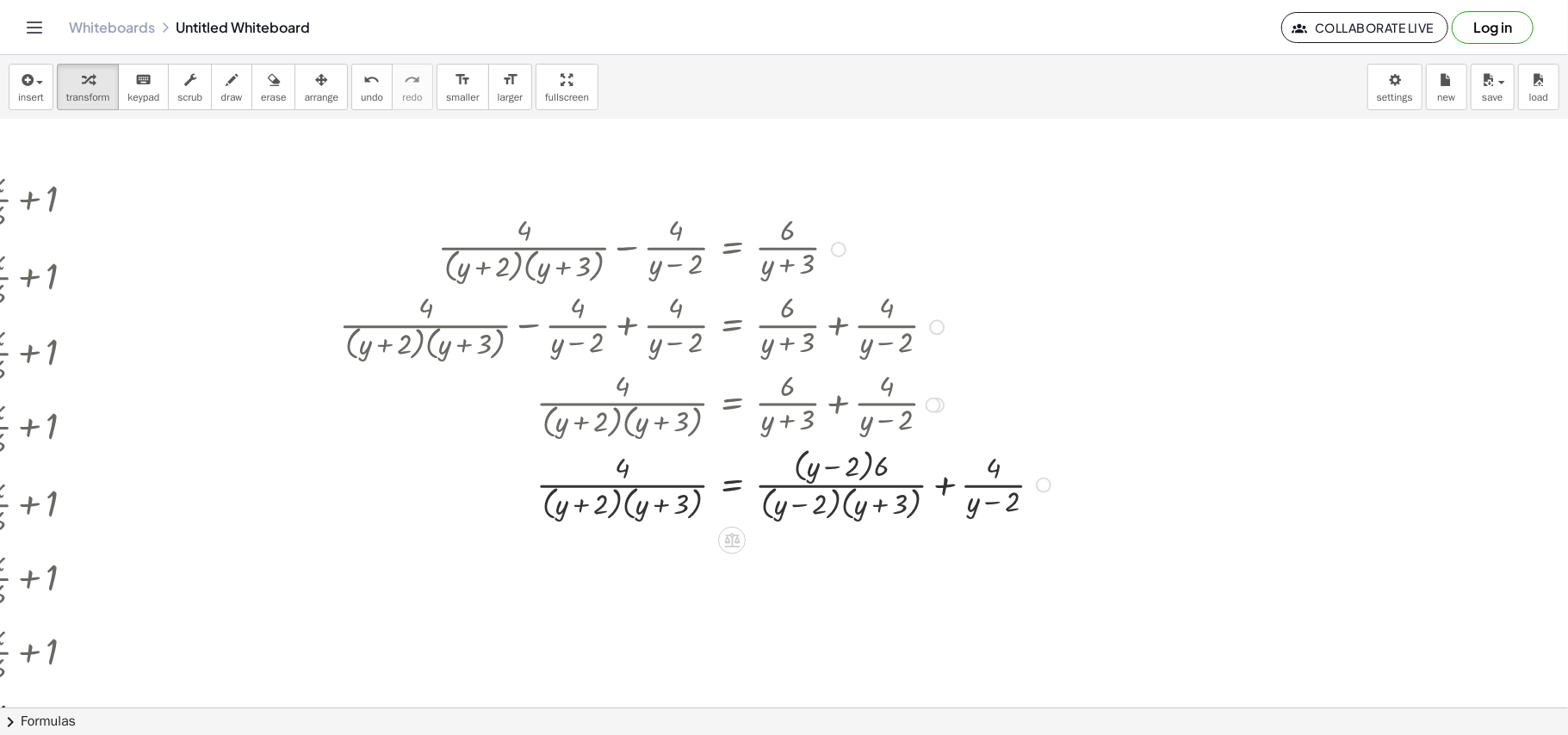 click at bounding box center (698, 483) 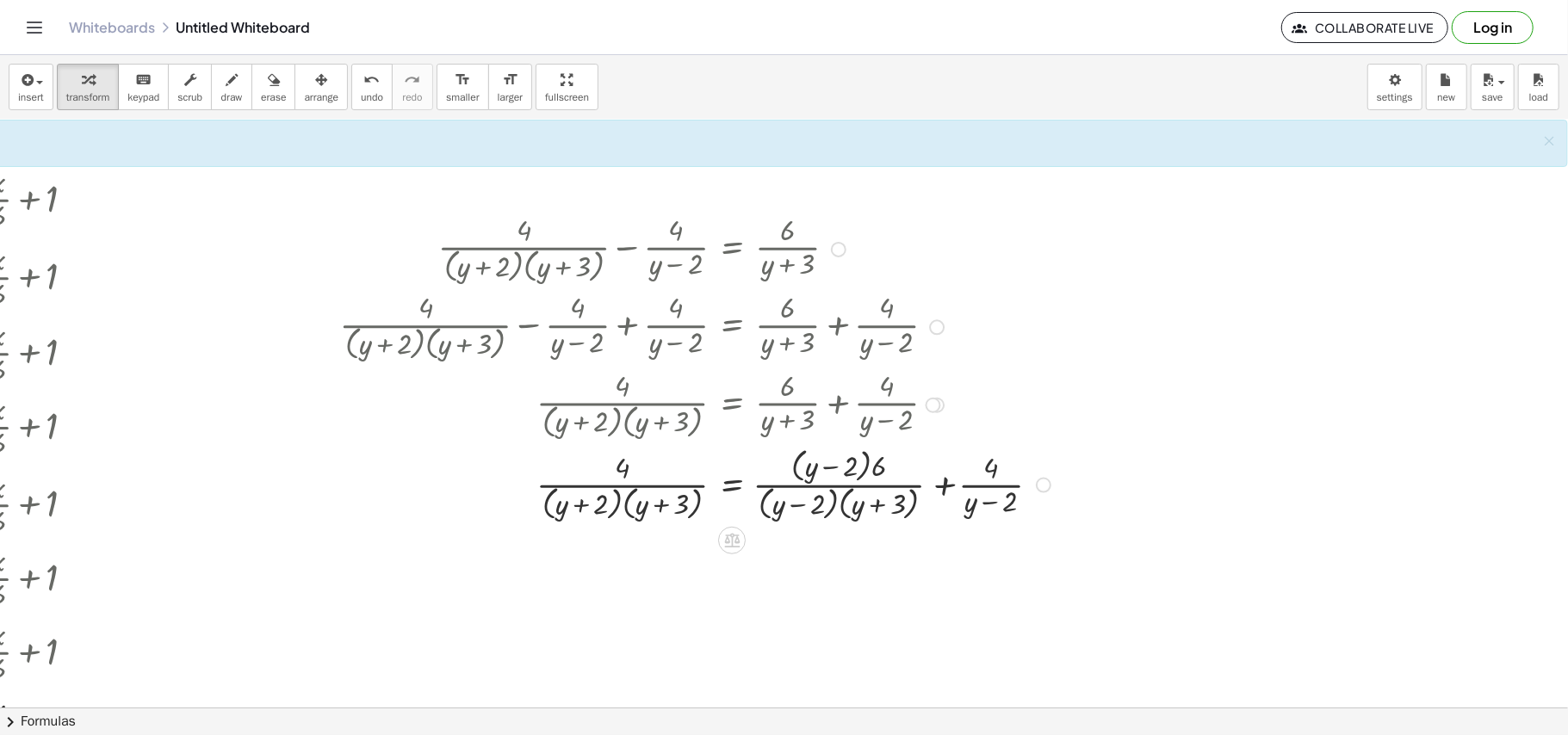 click at bounding box center (698, 483) 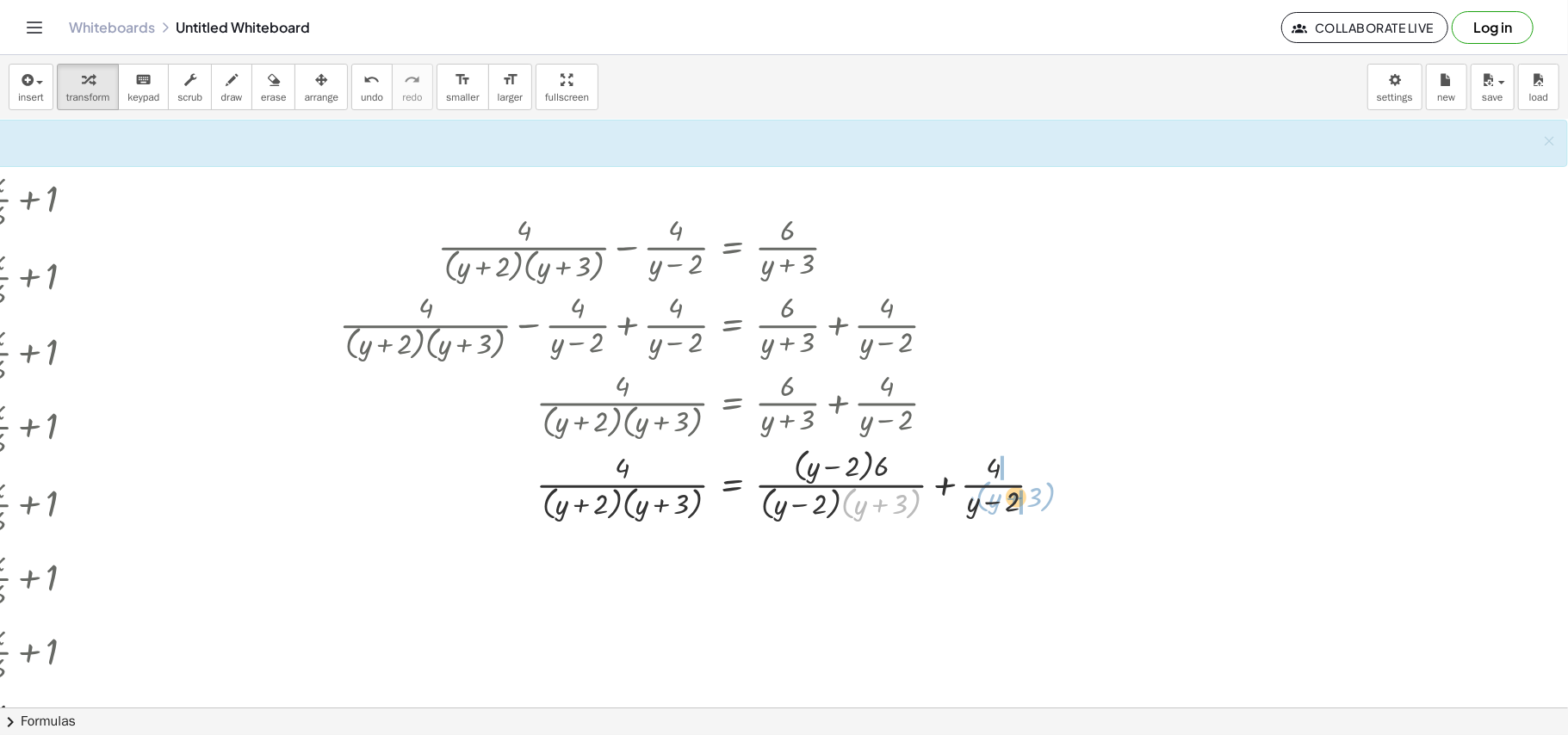 drag, startPoint x: 835, startPoint y: 497, endPoint x: 970, endPoint y: 490, distance: 135.18136 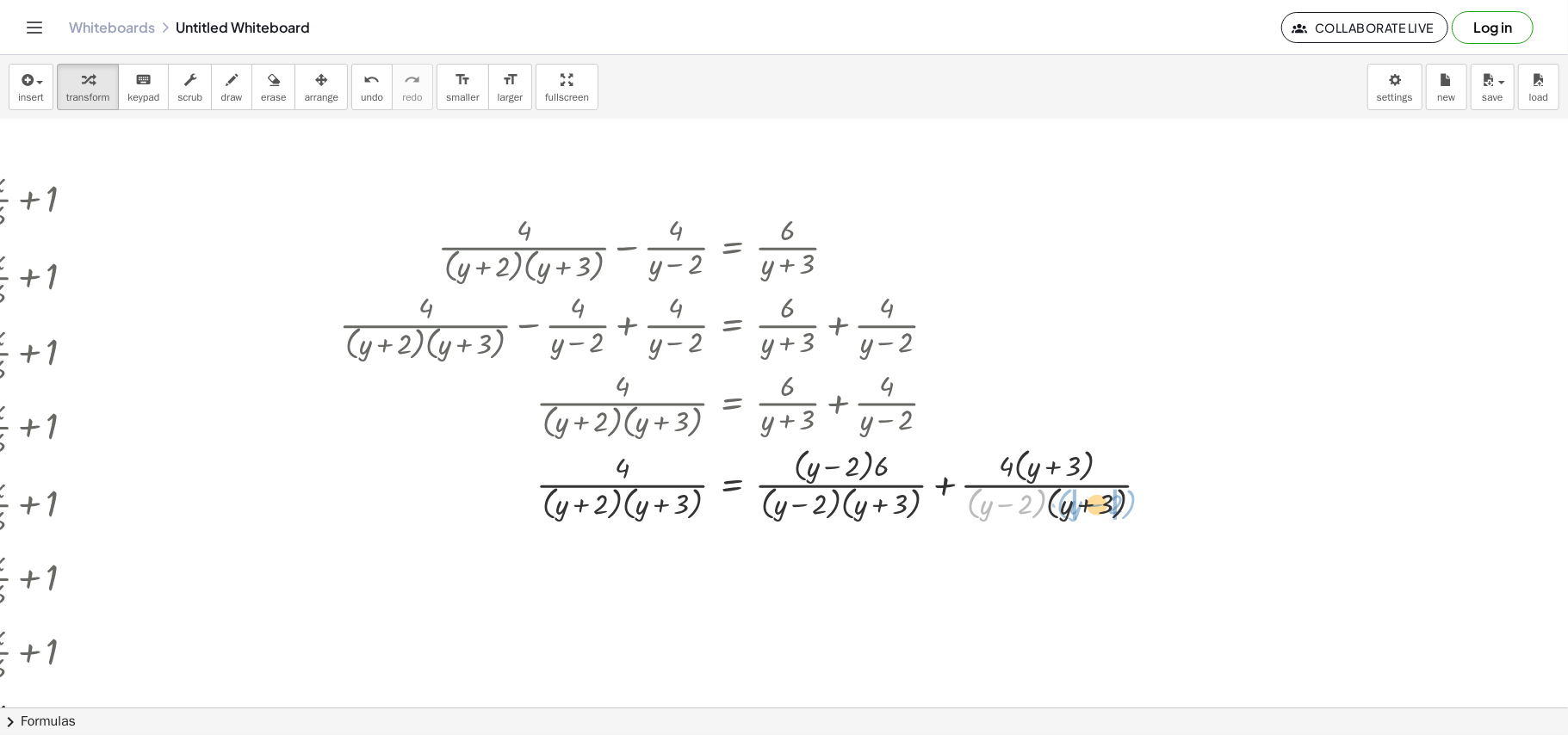 drag, startPoint x: 968, startPoint y: 503, endPoint x: 1057, endPoint y: 503, distance: 89 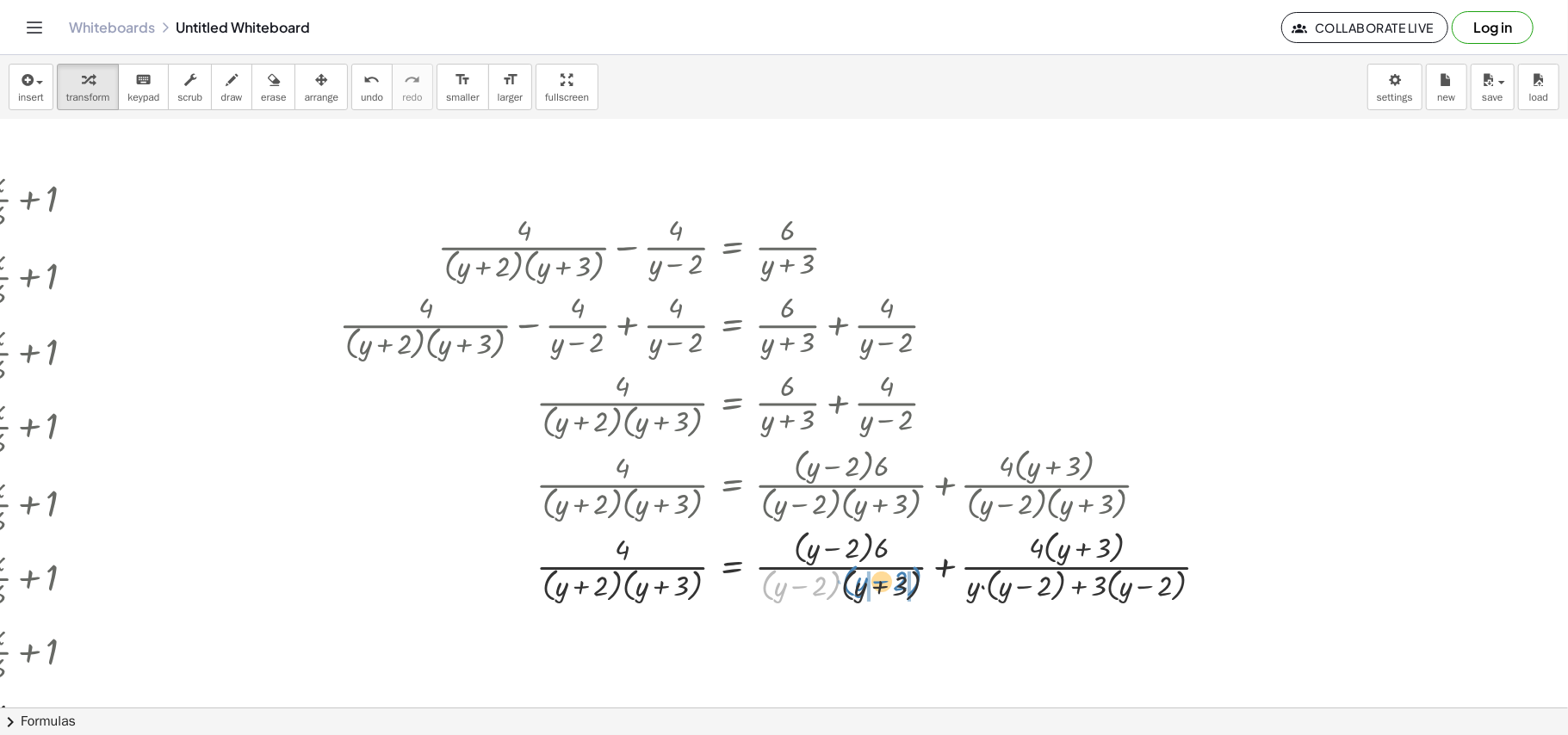 drag, startPoint x: 758, startPoint y: 592, endPoint x: 839, endPoint y: 590, distance: 81.02469 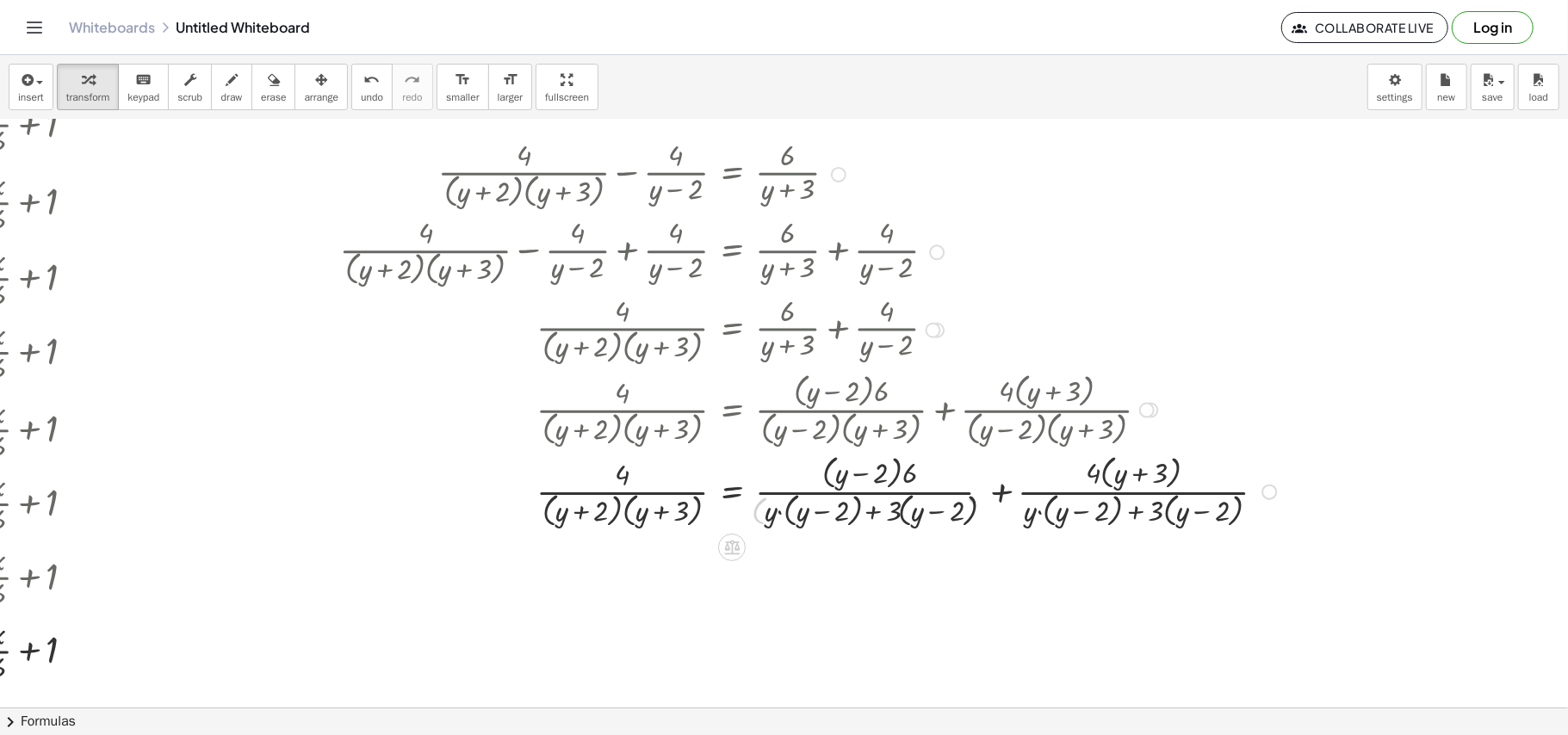 scroll, scrollTop: 250, scrollLeft: 1761, axis: both 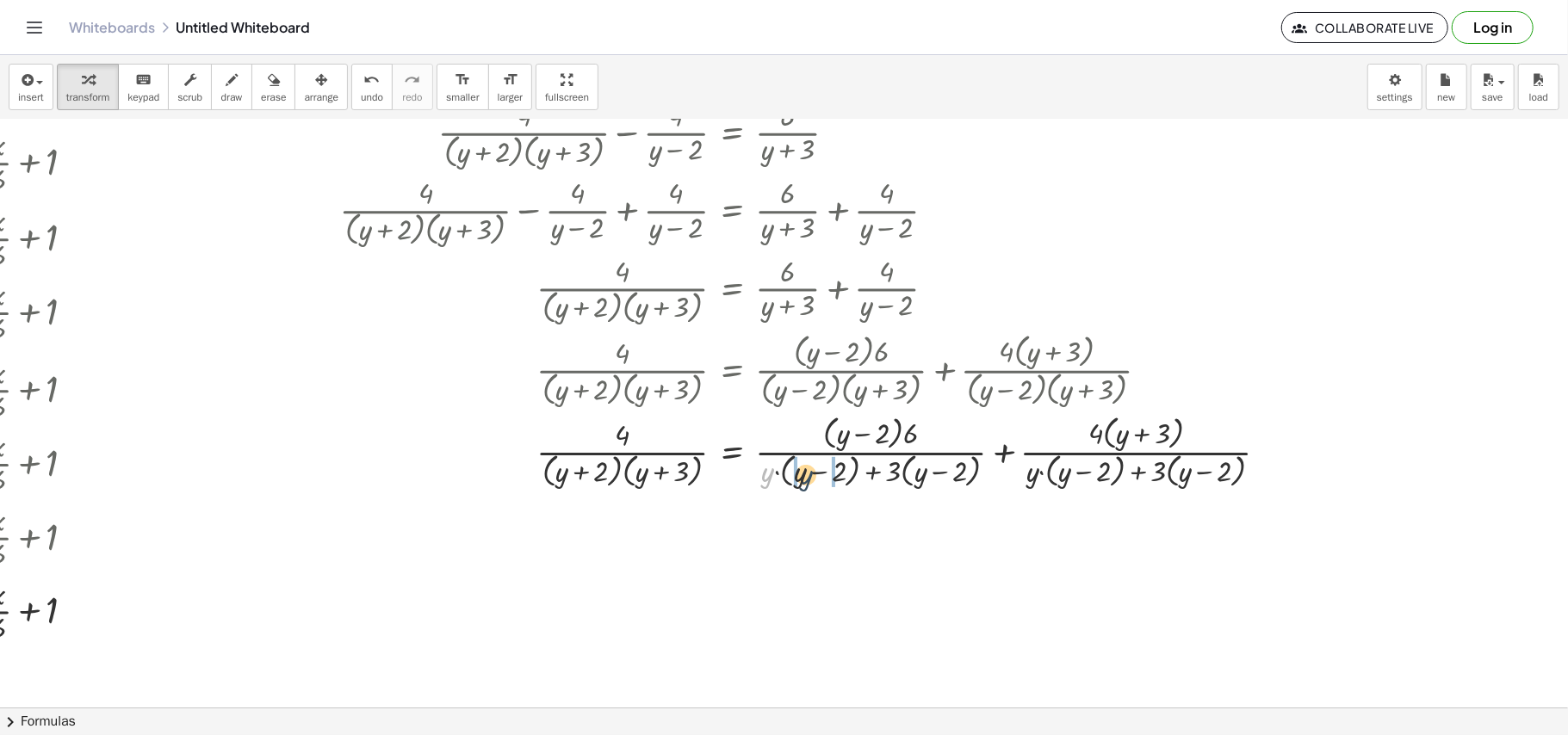 drag, startPoint x: 759, startPoint y: 469, endPoint x: 800, endPoint y: 472, distance: 41.10961 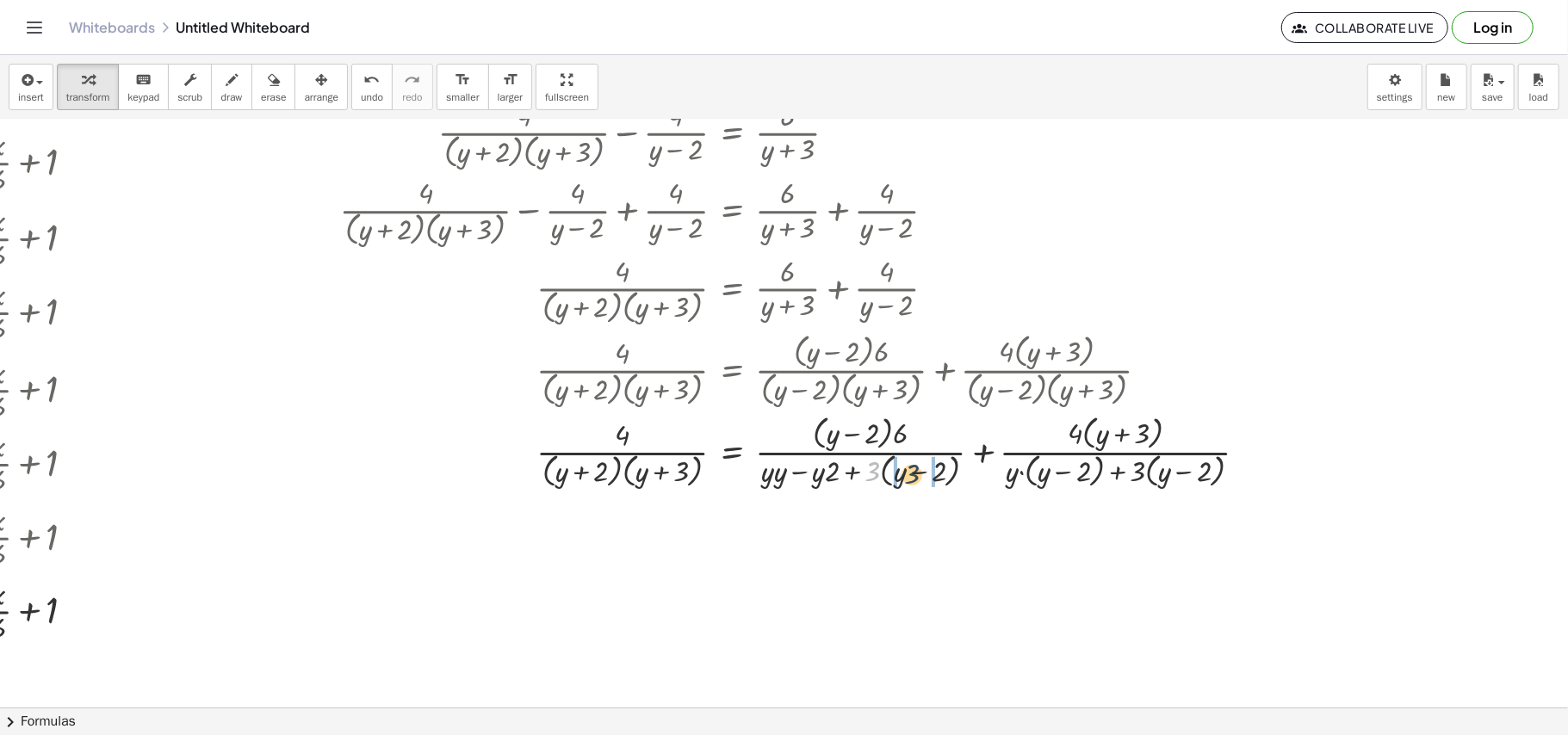 drag, startPoint x: 863, startPoint y: 472, endPoint x: 903, endPoint y: 475, distance: 40.112342 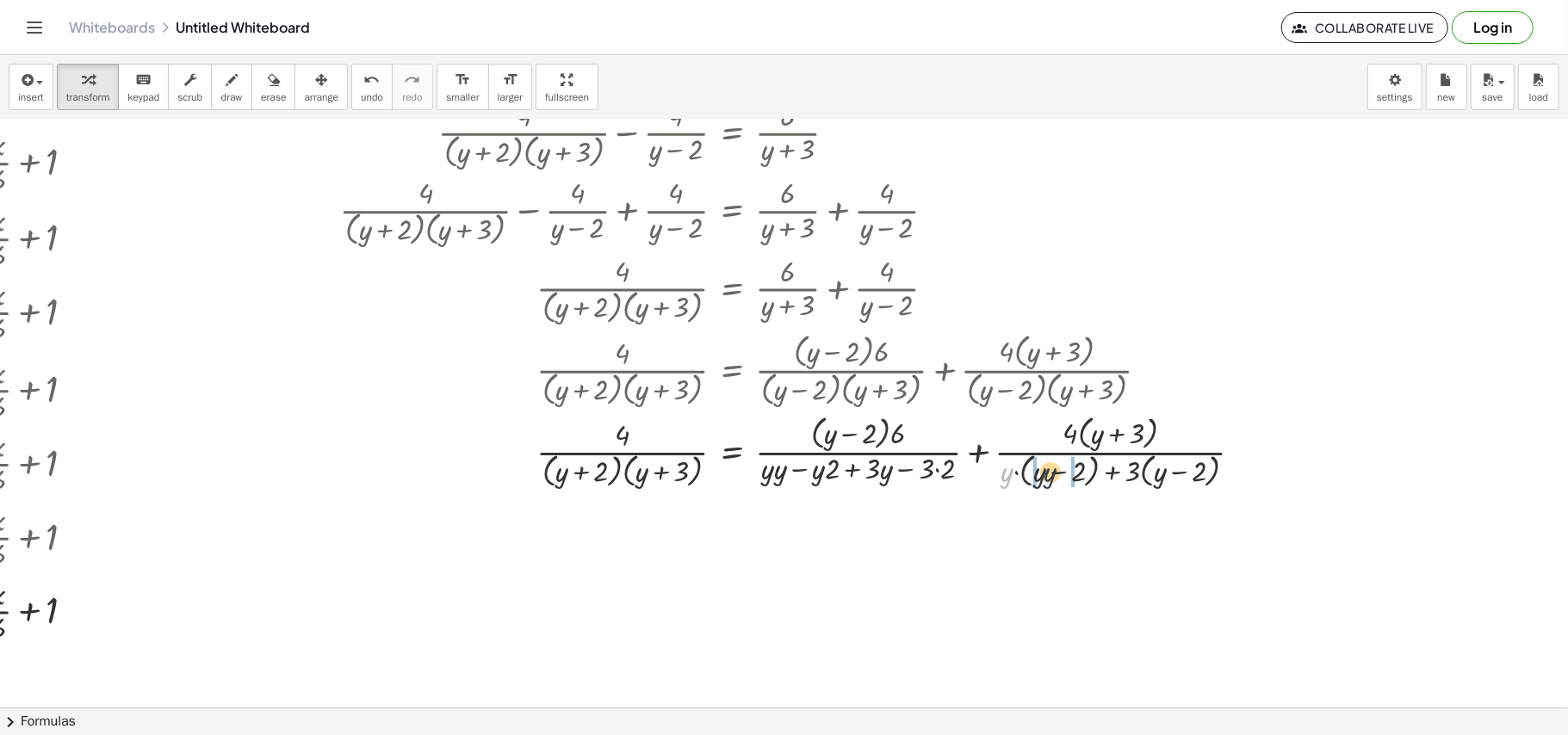 drag, startPoint x: 995, startPoint y: 483, endPoint x: 1041, endPoint y: 483, distance: 46 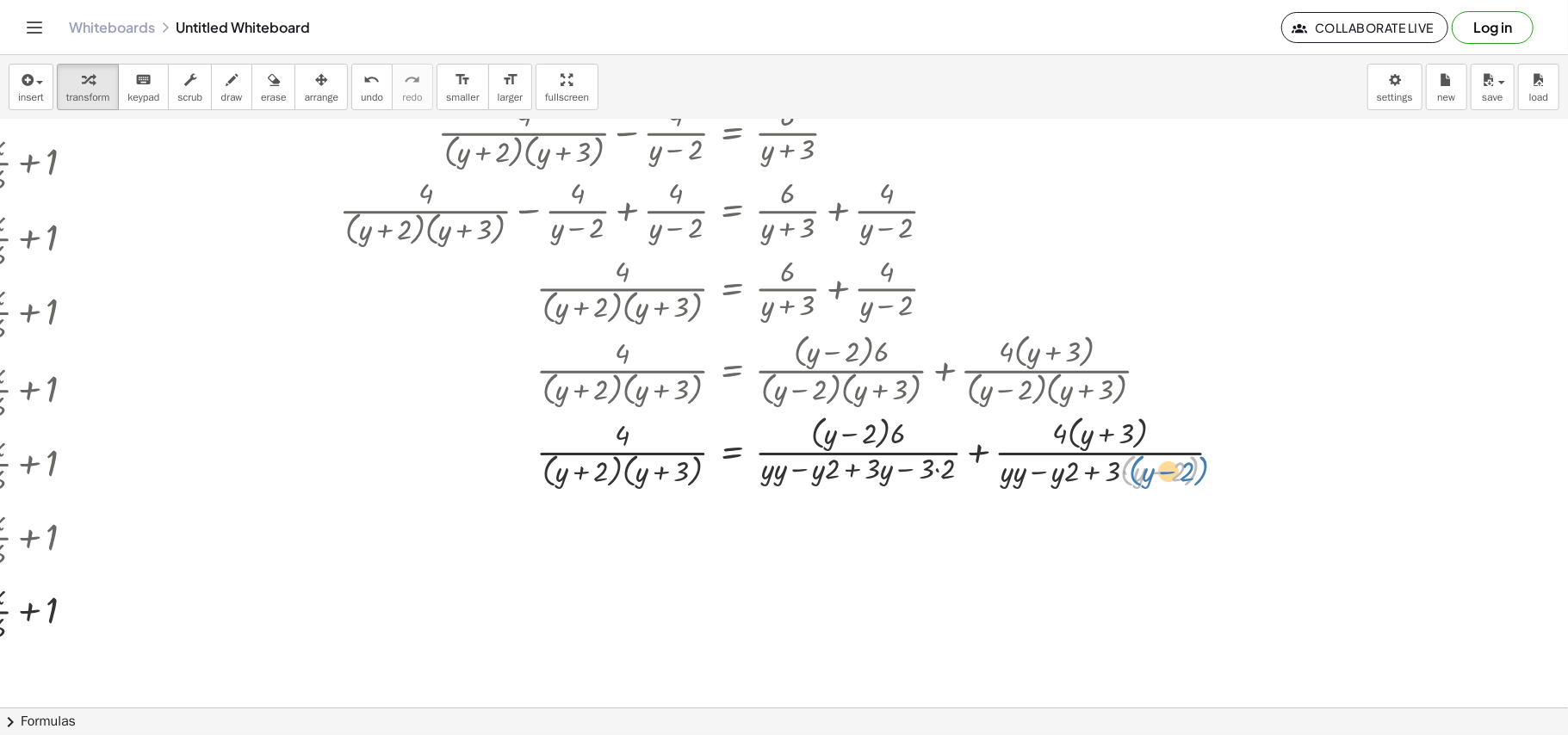 click at bounding box center (788, 450) 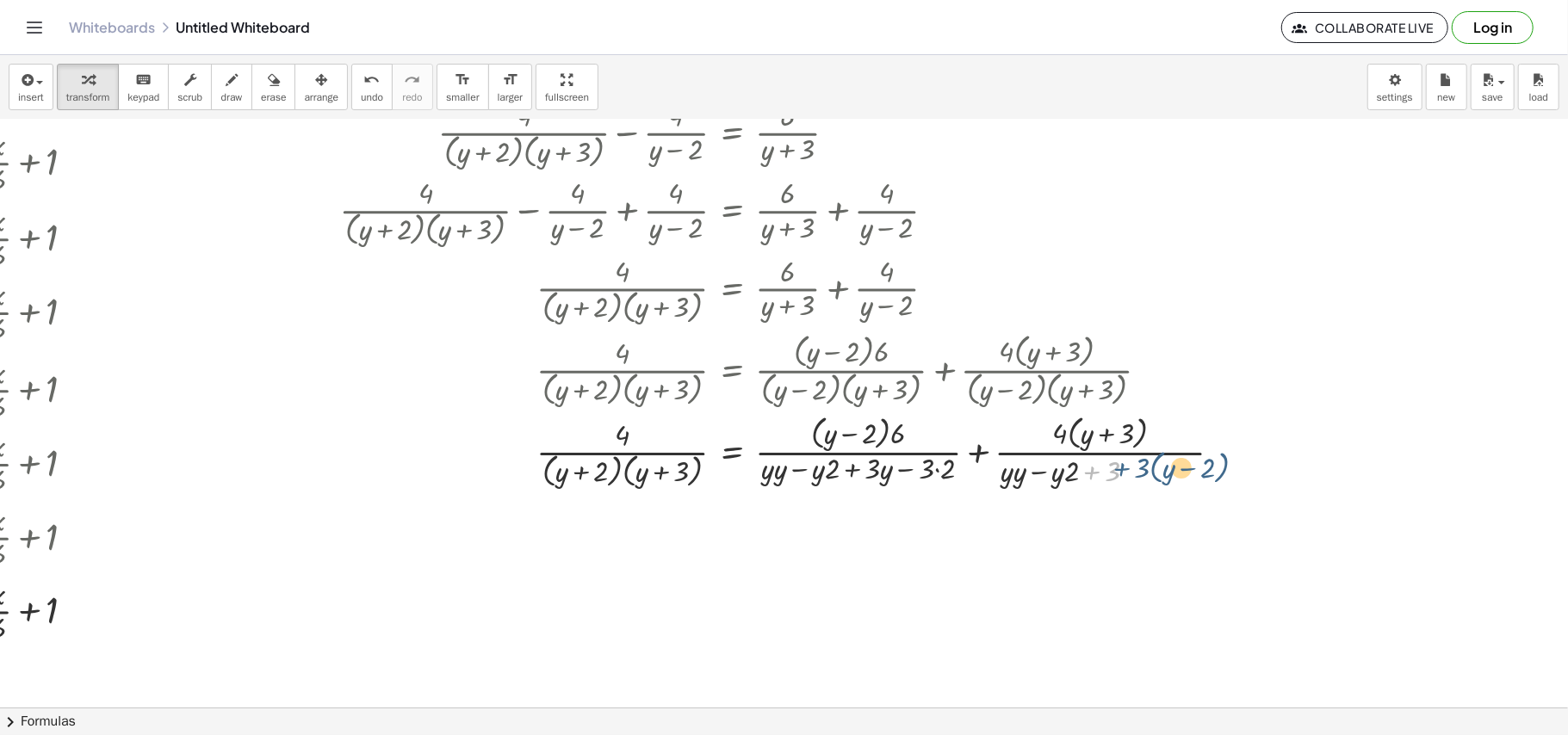 click at bounding box center (788, 450) 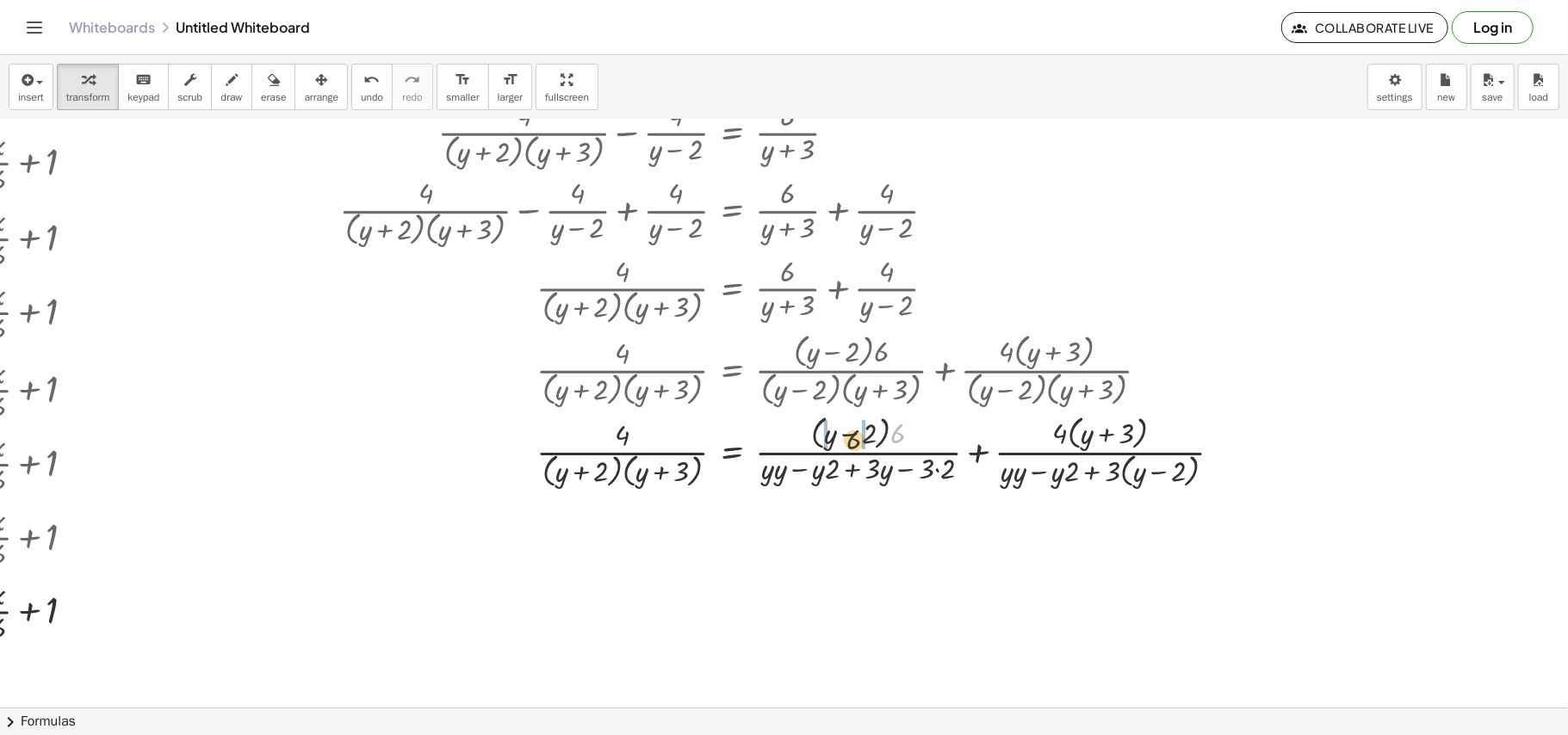 drag, startPoint x: 889, startPoint y: 435, endPoint x: 838, endPoint y: 442, distance: 51.4782 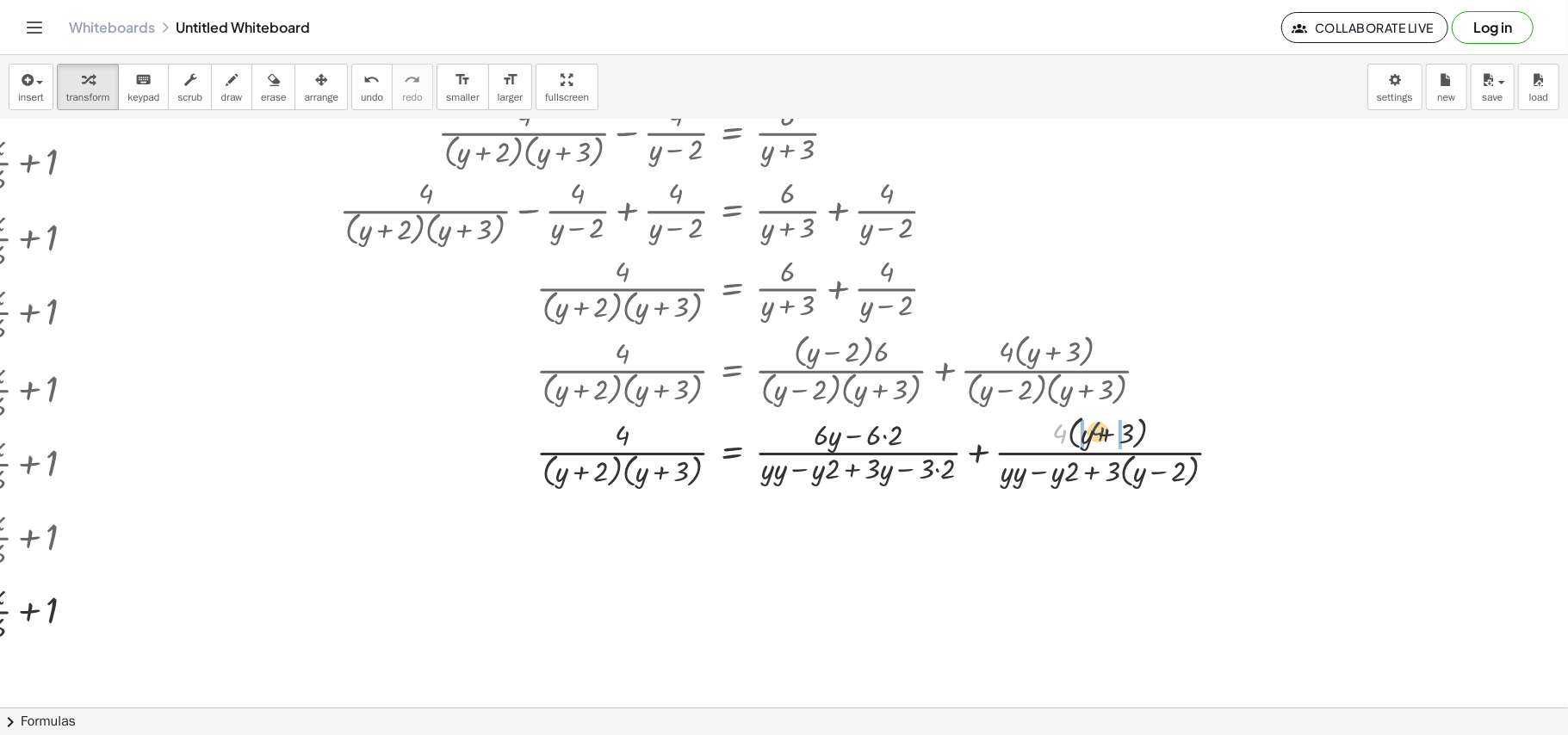 click at bounding box center (788, 450) 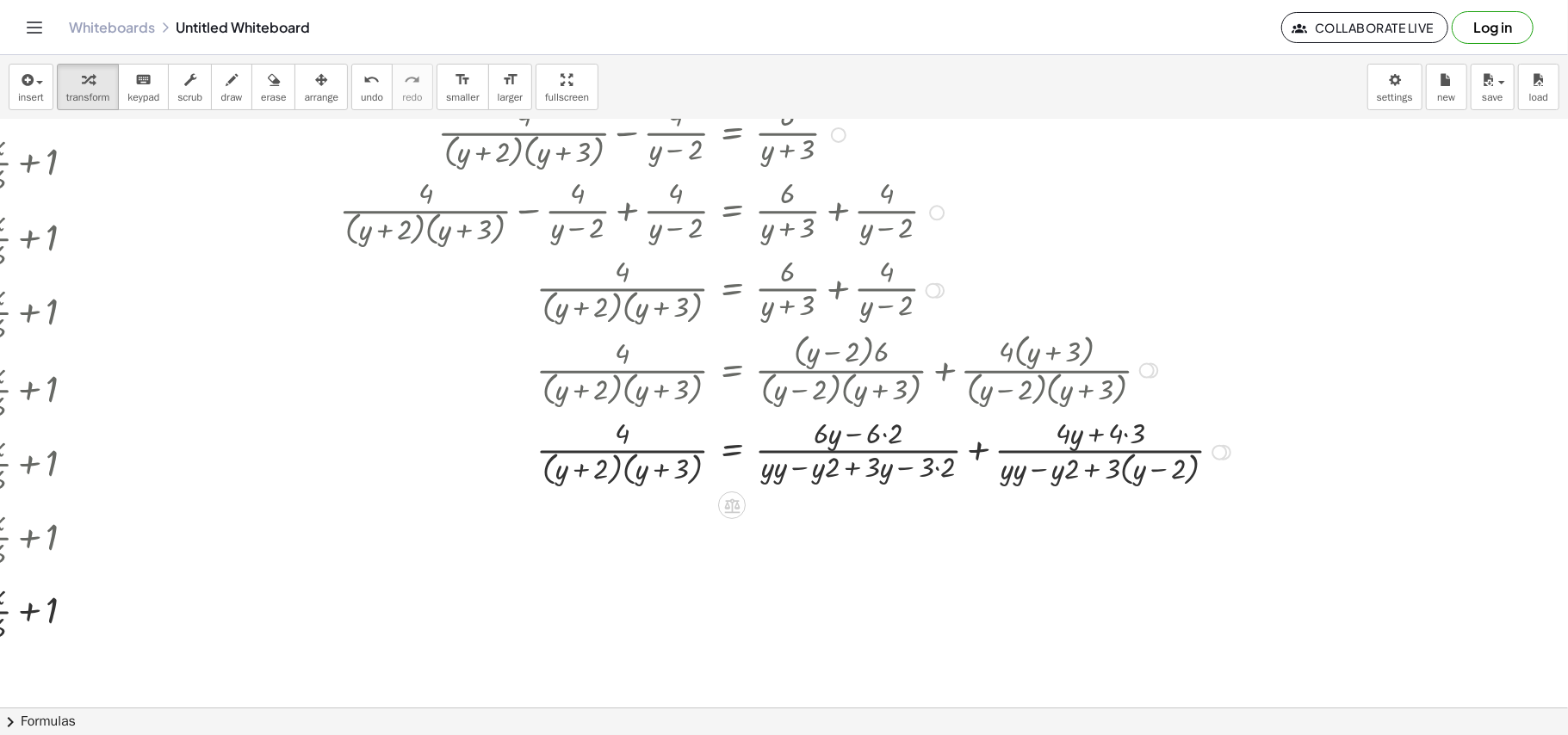 click at bounding box center (788, 451) 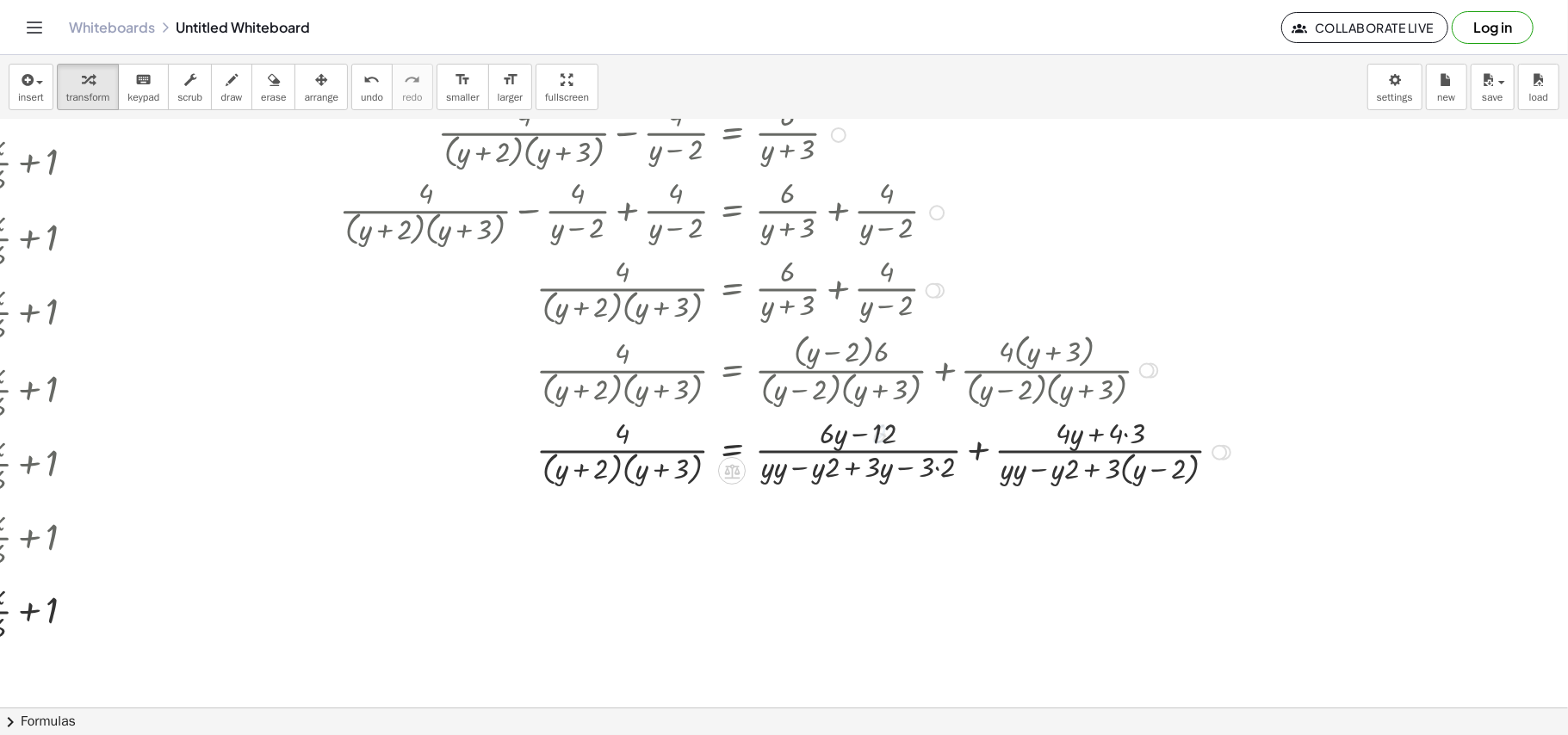 click at bounding box center [788, 451] 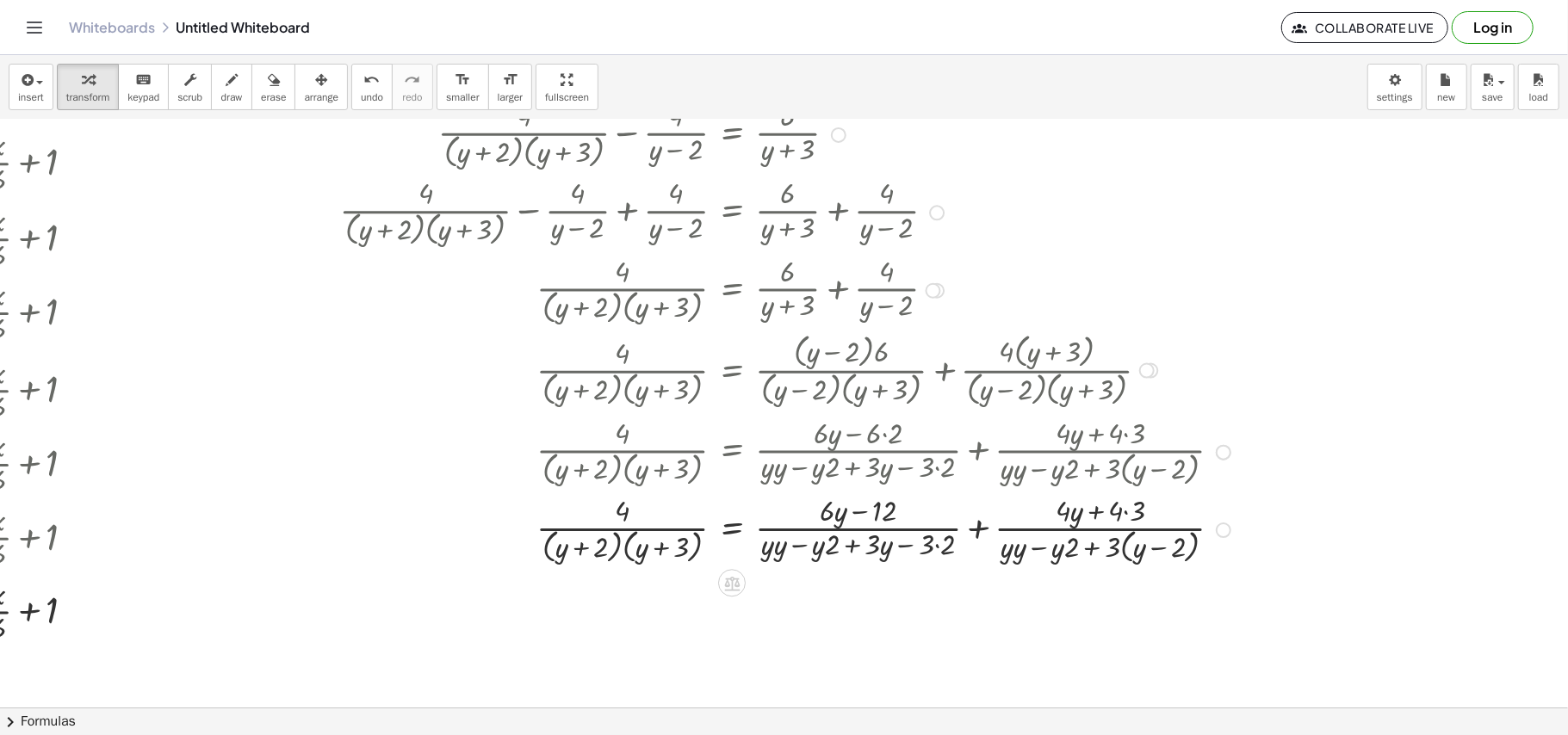 click at bounding box center [788, 528] 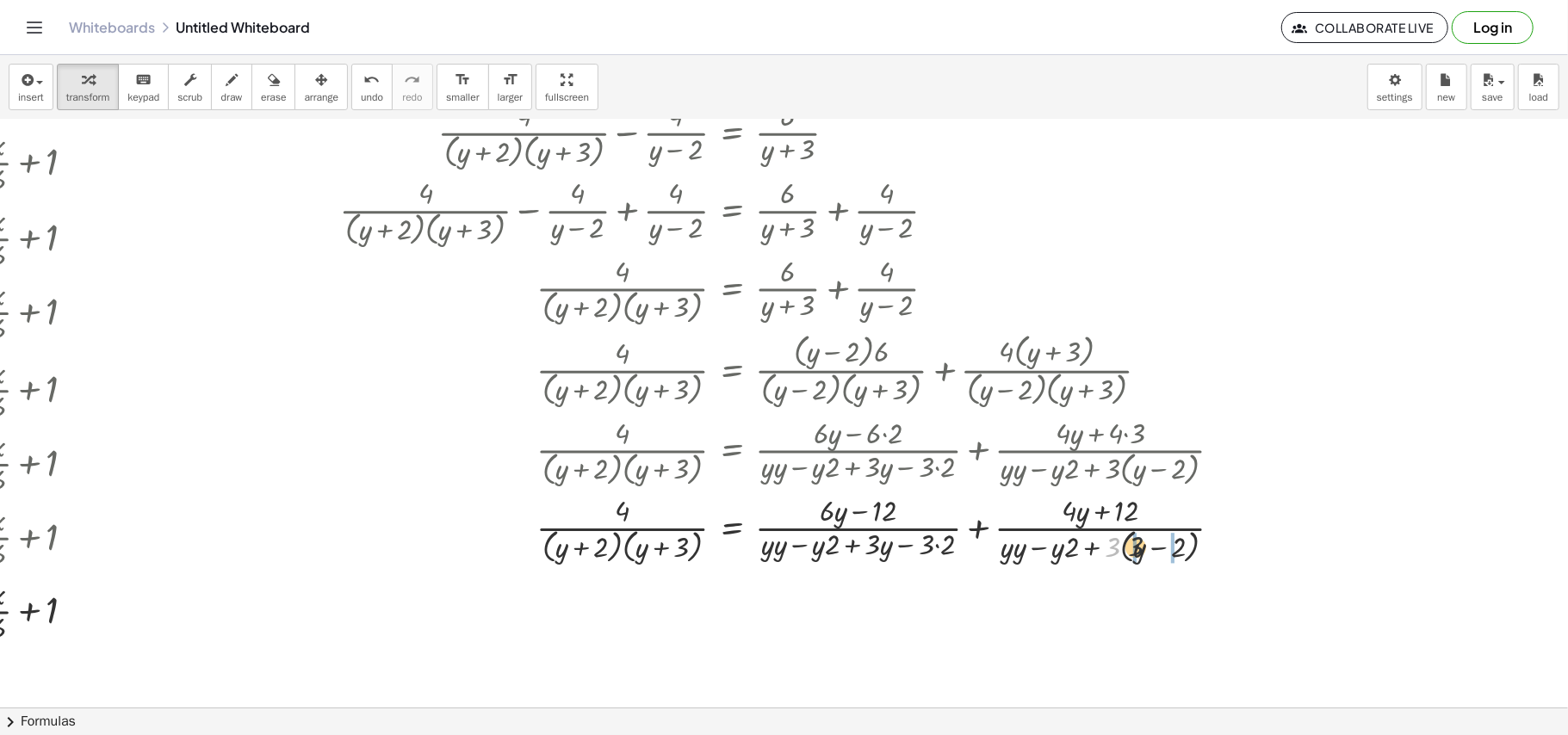 drag, startPoint x: 1106, startPoint y: 546, endPoint x: 1142, endPoint y: 545, distance: 36.0139 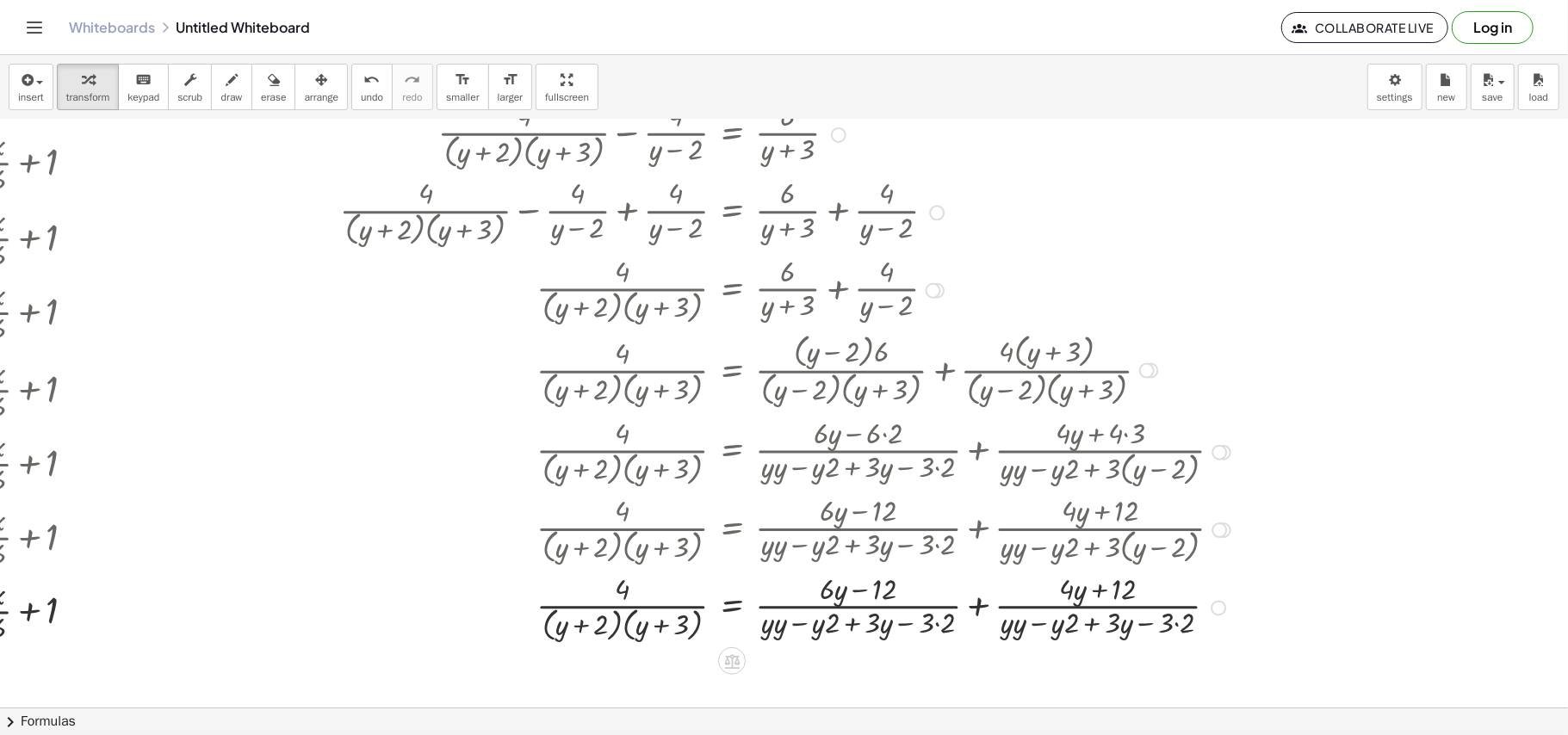 click at bounding box center [788, 607] 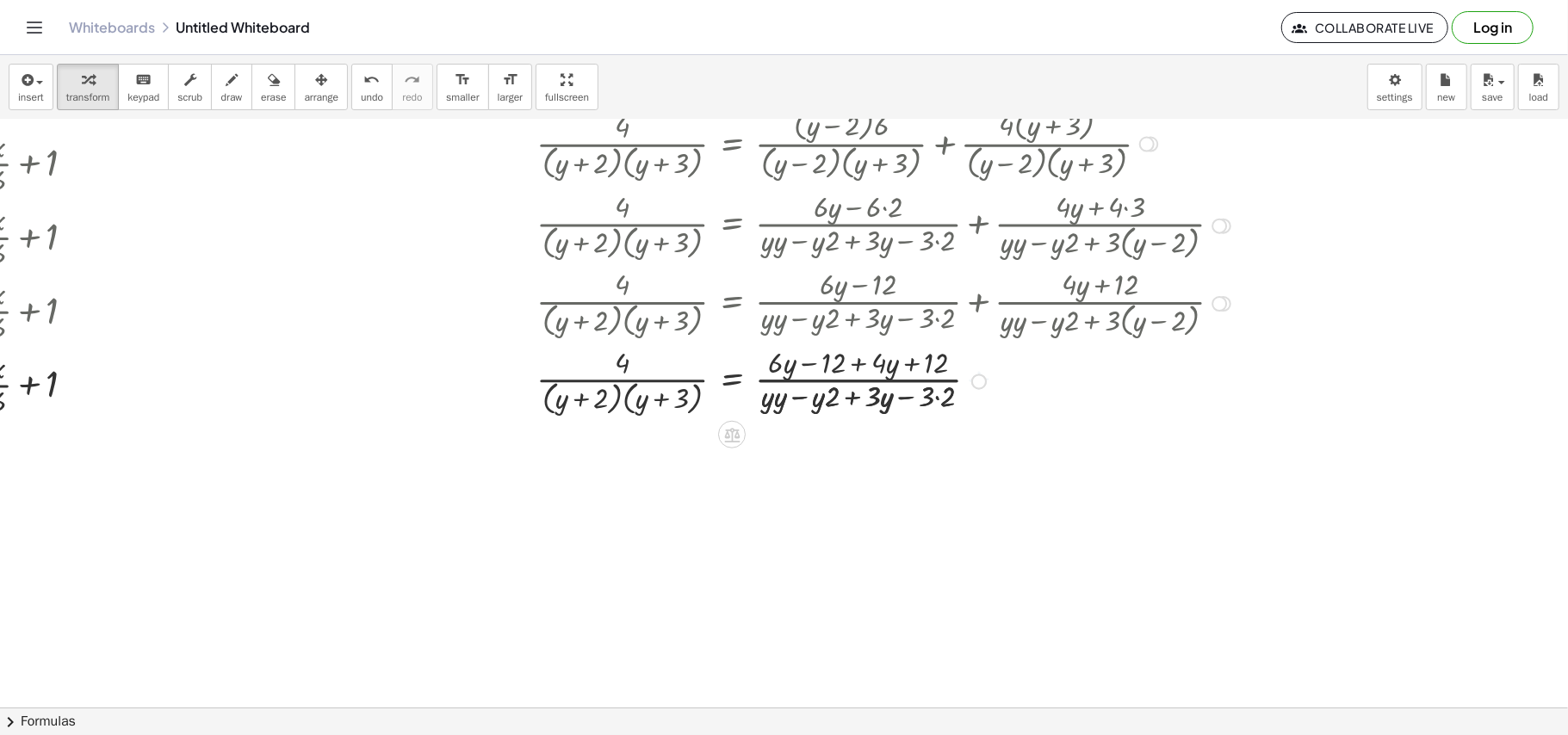 scroll, scrollTop: 479, scrollLeft: 1761, axis: both 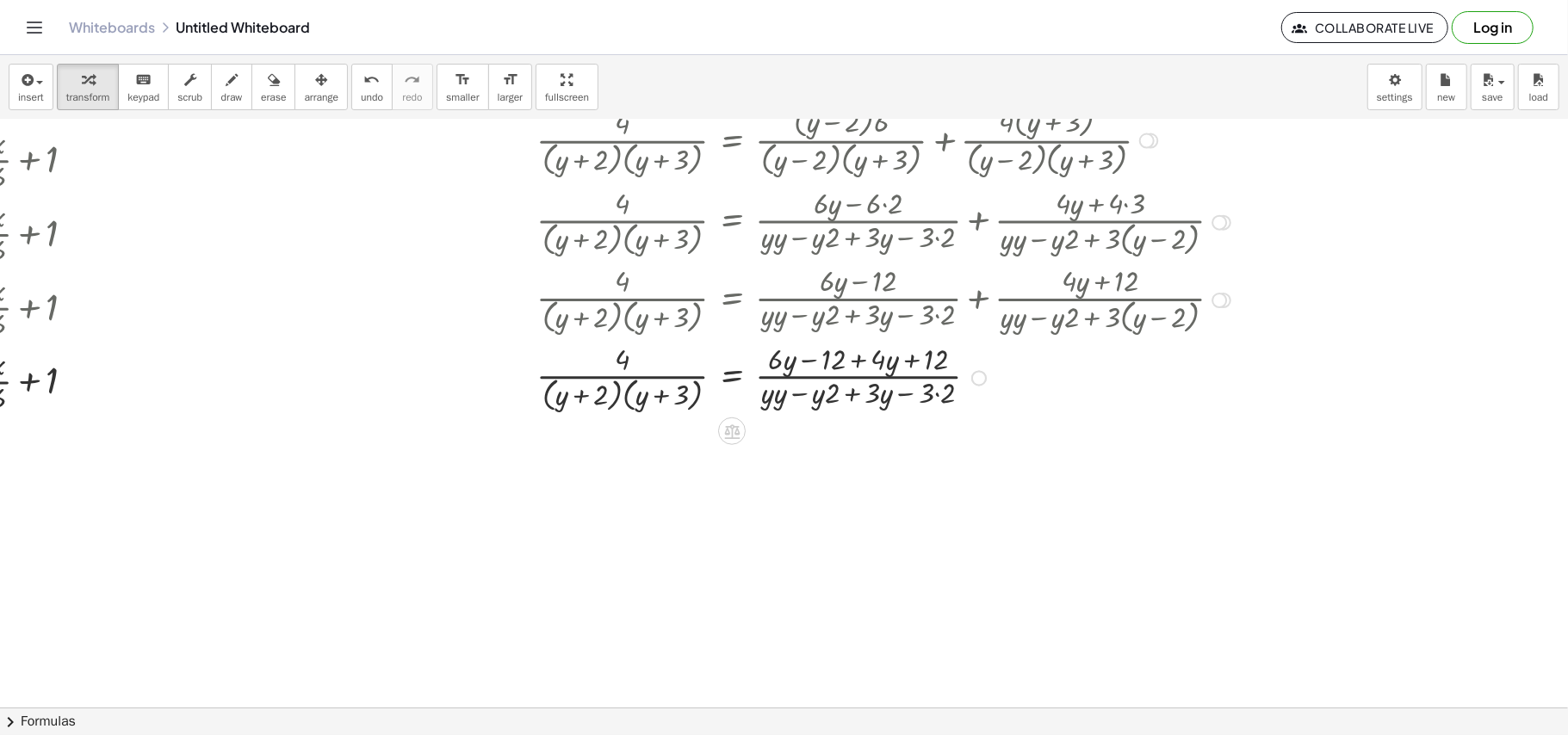 click at bounding box center (788, 377) 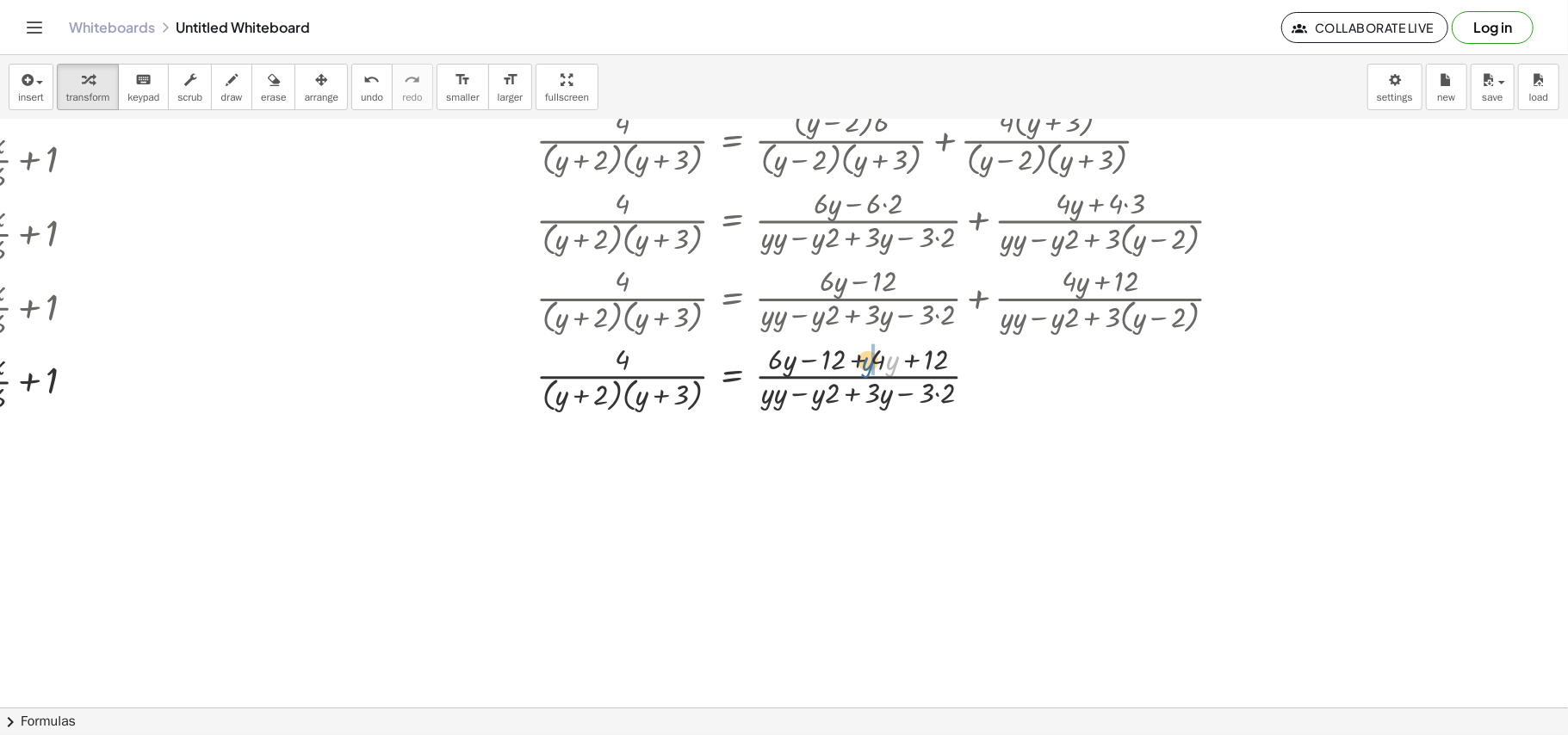 drag, startPoint x: 879, startPoint y: 355, endPoint x: 869, endPoint y: 358, distance: 10.440307 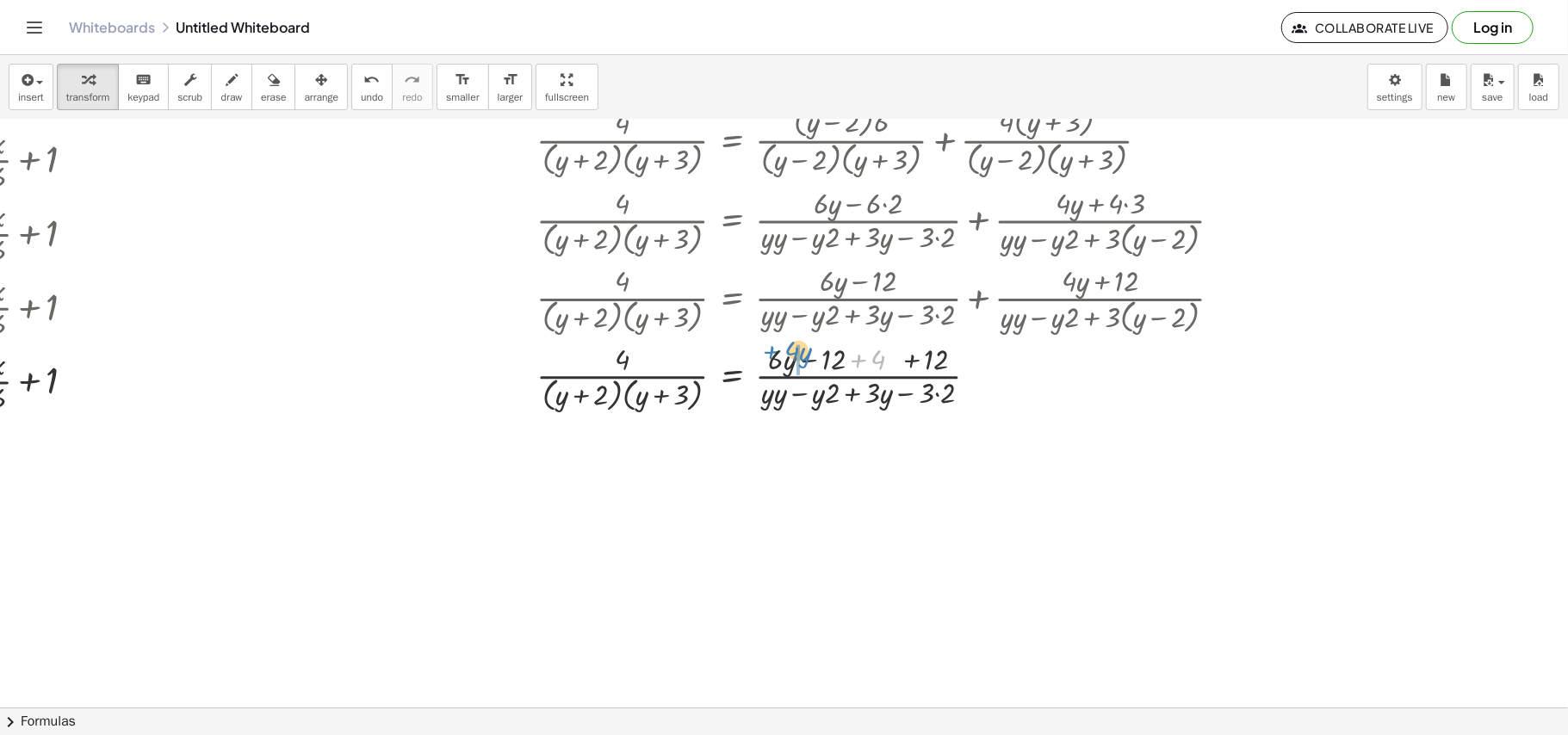 drag, startPoint x: 852, startPoint y: 358, endPoint x: 763, endPoint y: 349, distance: 89.4539 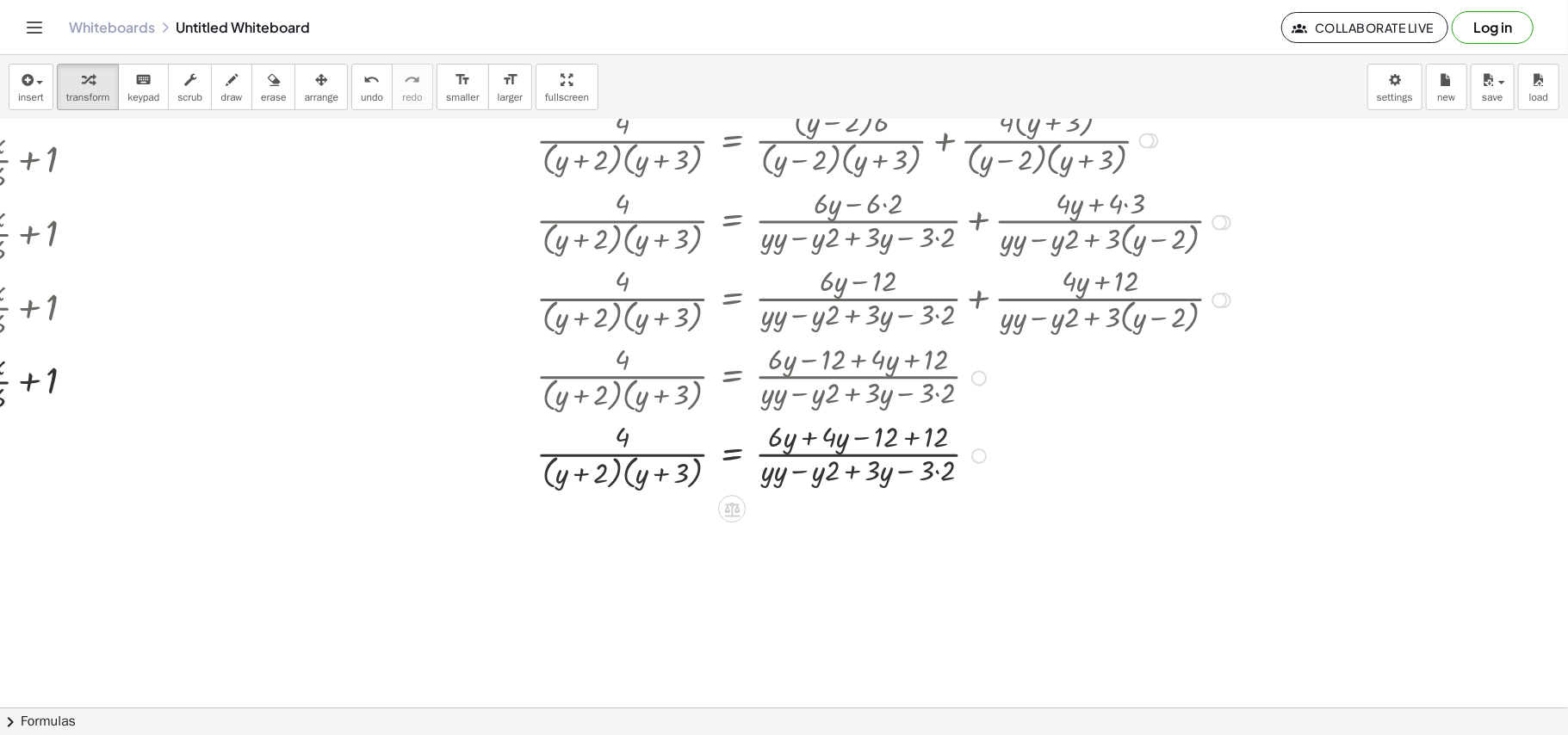 click at bounding box center [788, 377] 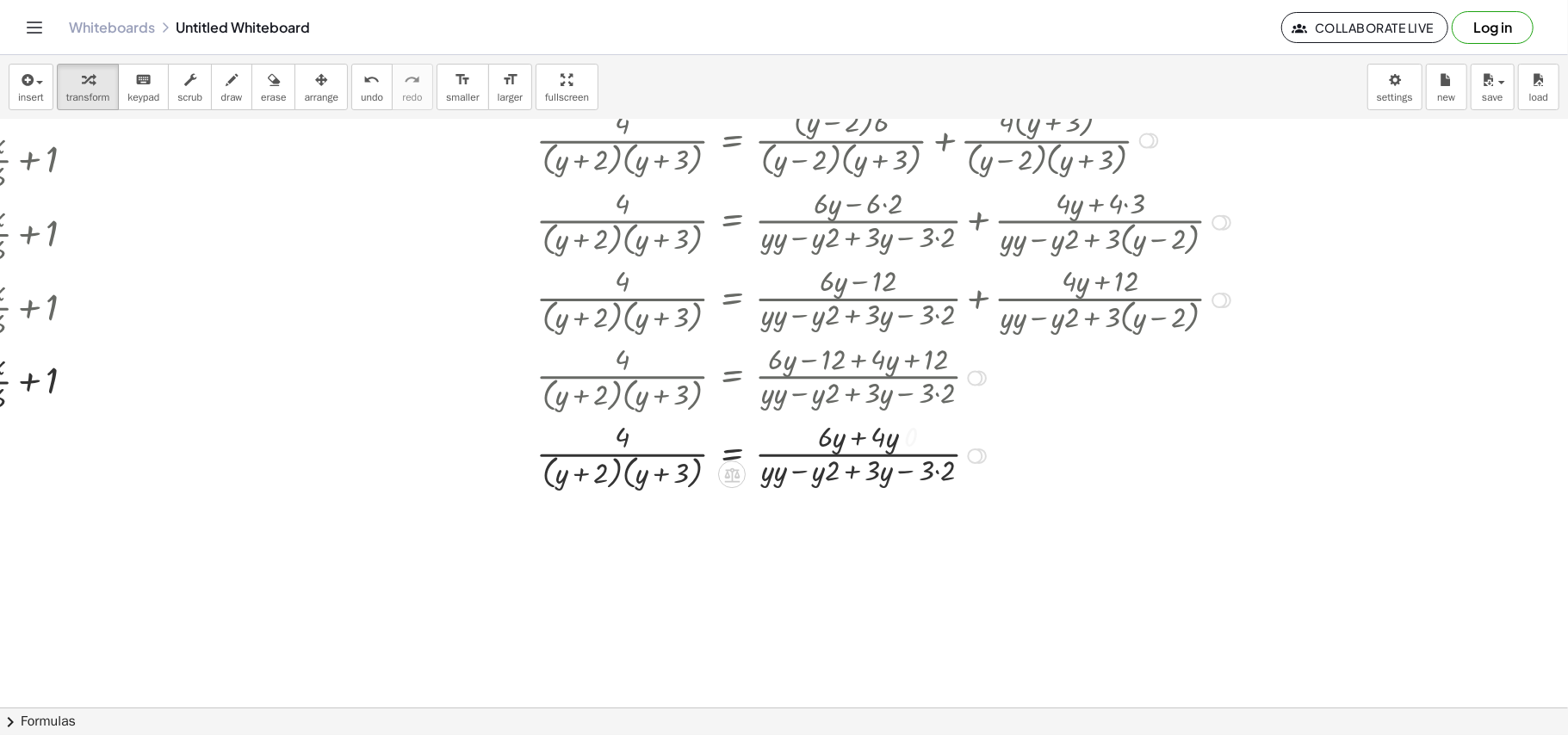 click at bounding box center [788, 454] 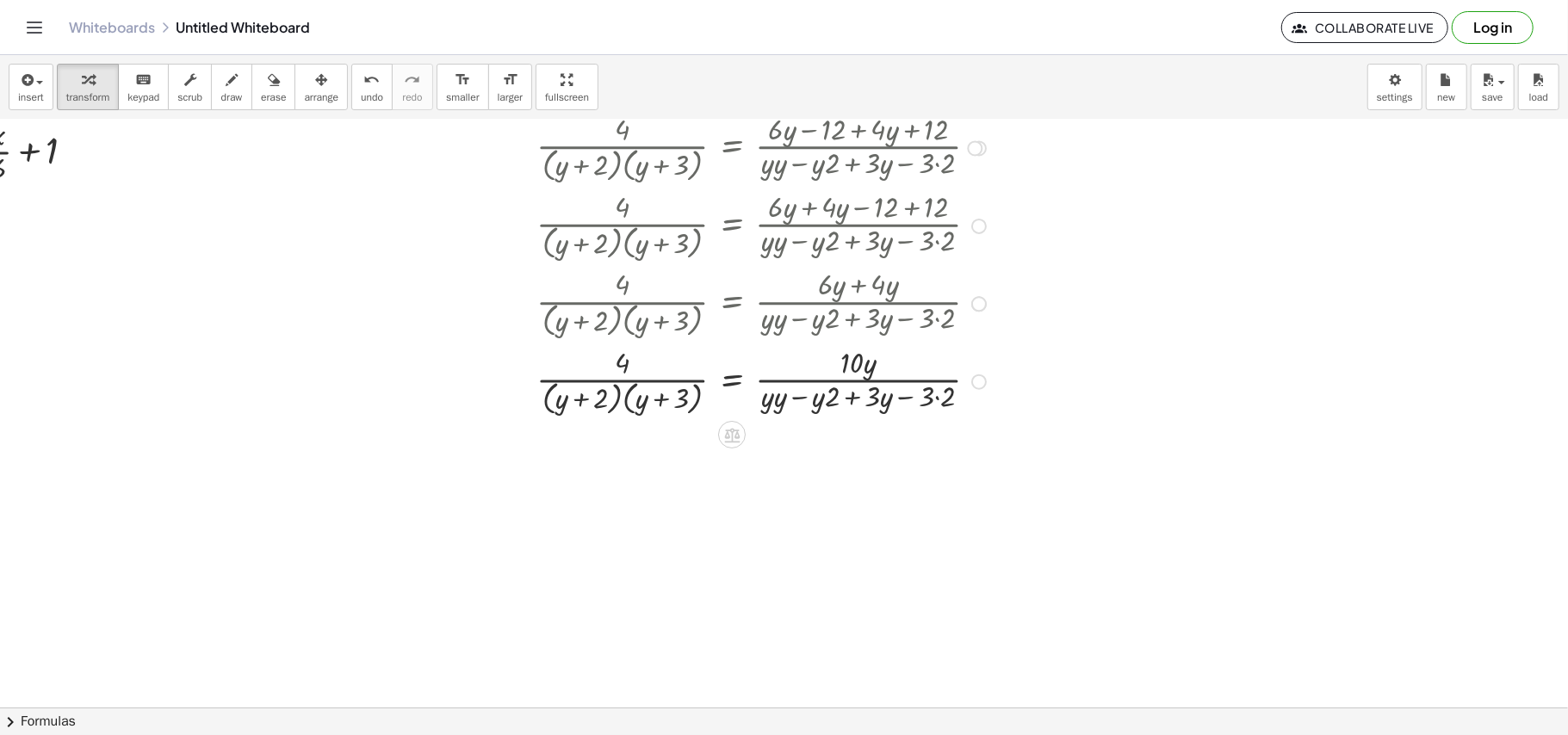 scroll, scrollTop: 824, scrollLeft: 1761, axis: both 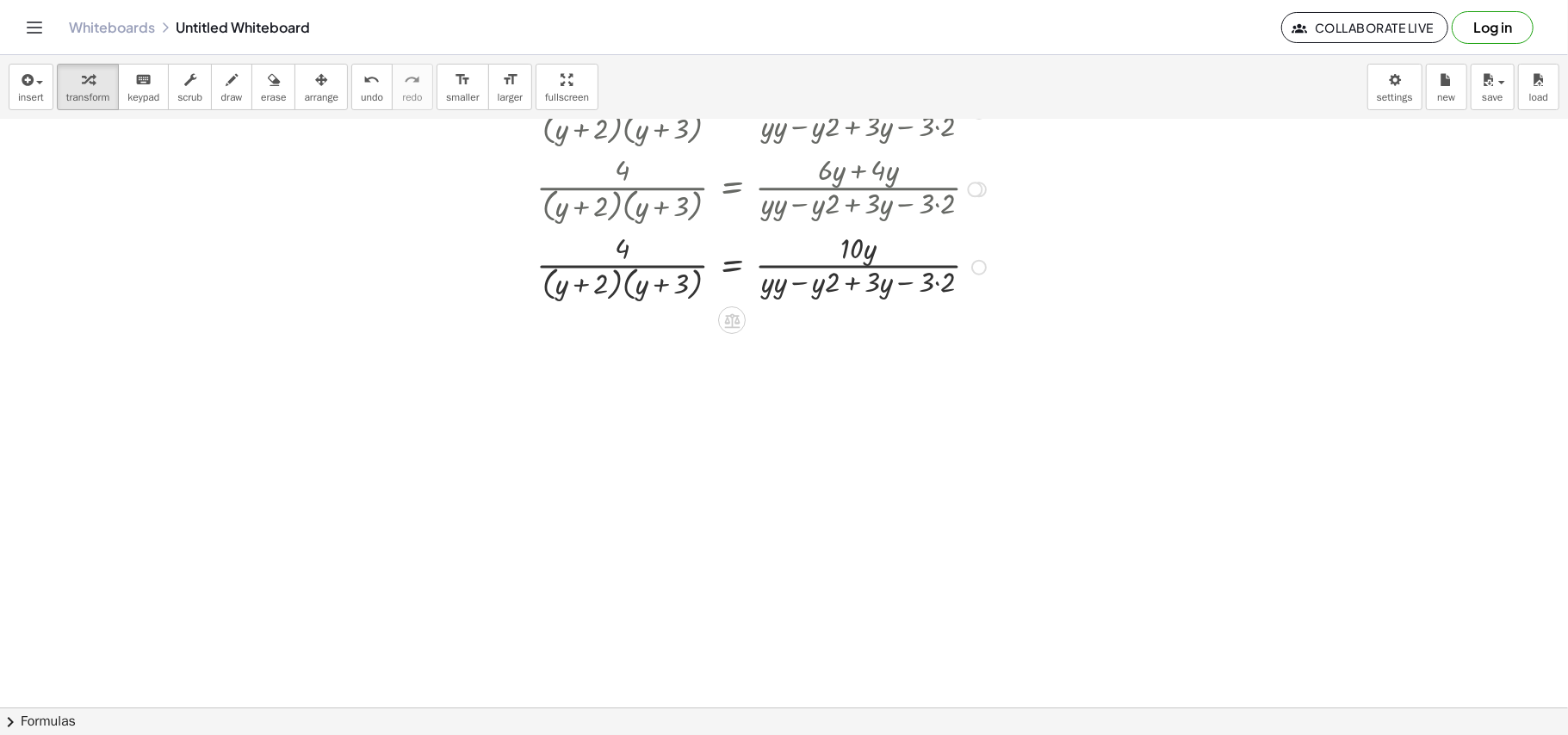 click at bounding box center (788, 266) 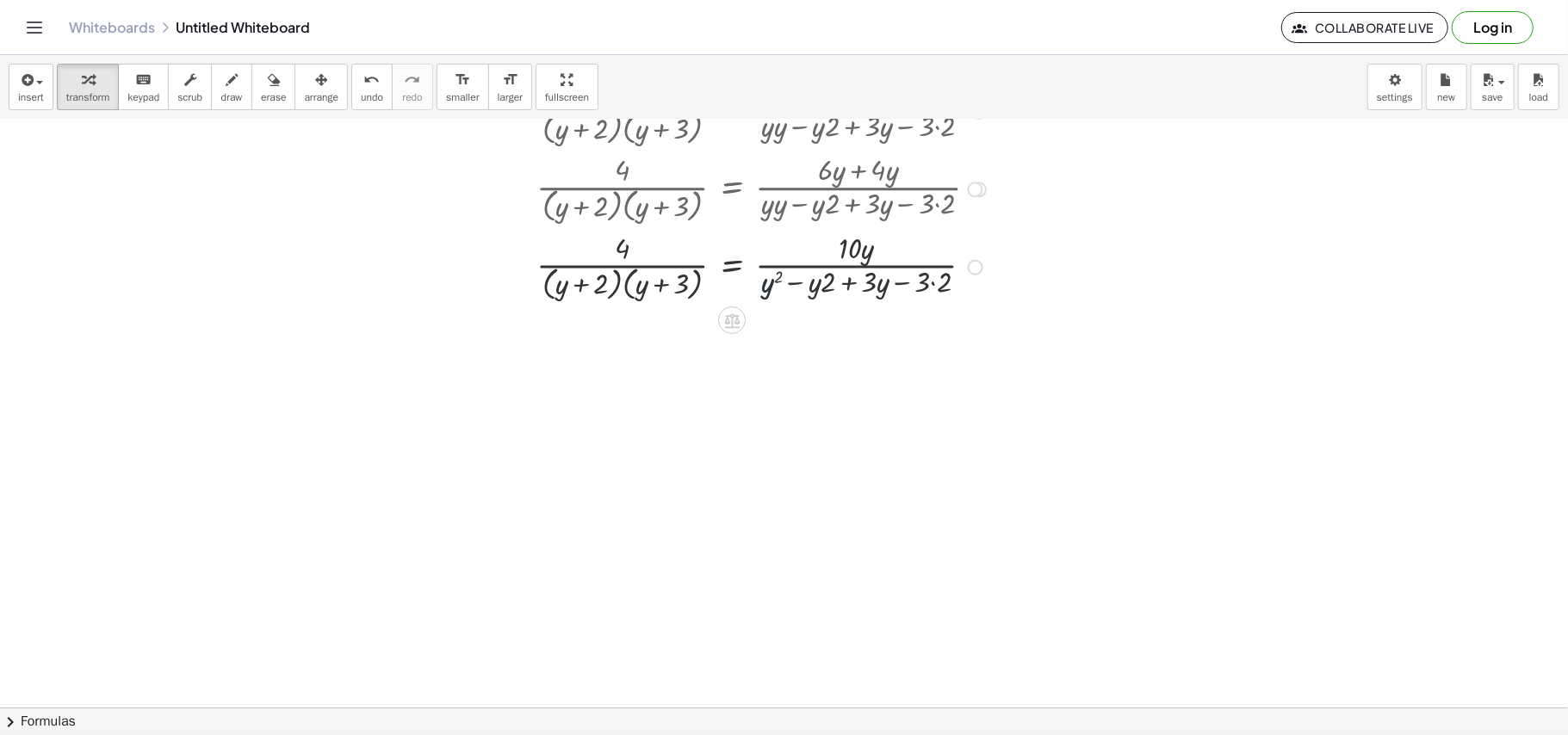 click at bounding box center (788, 266) 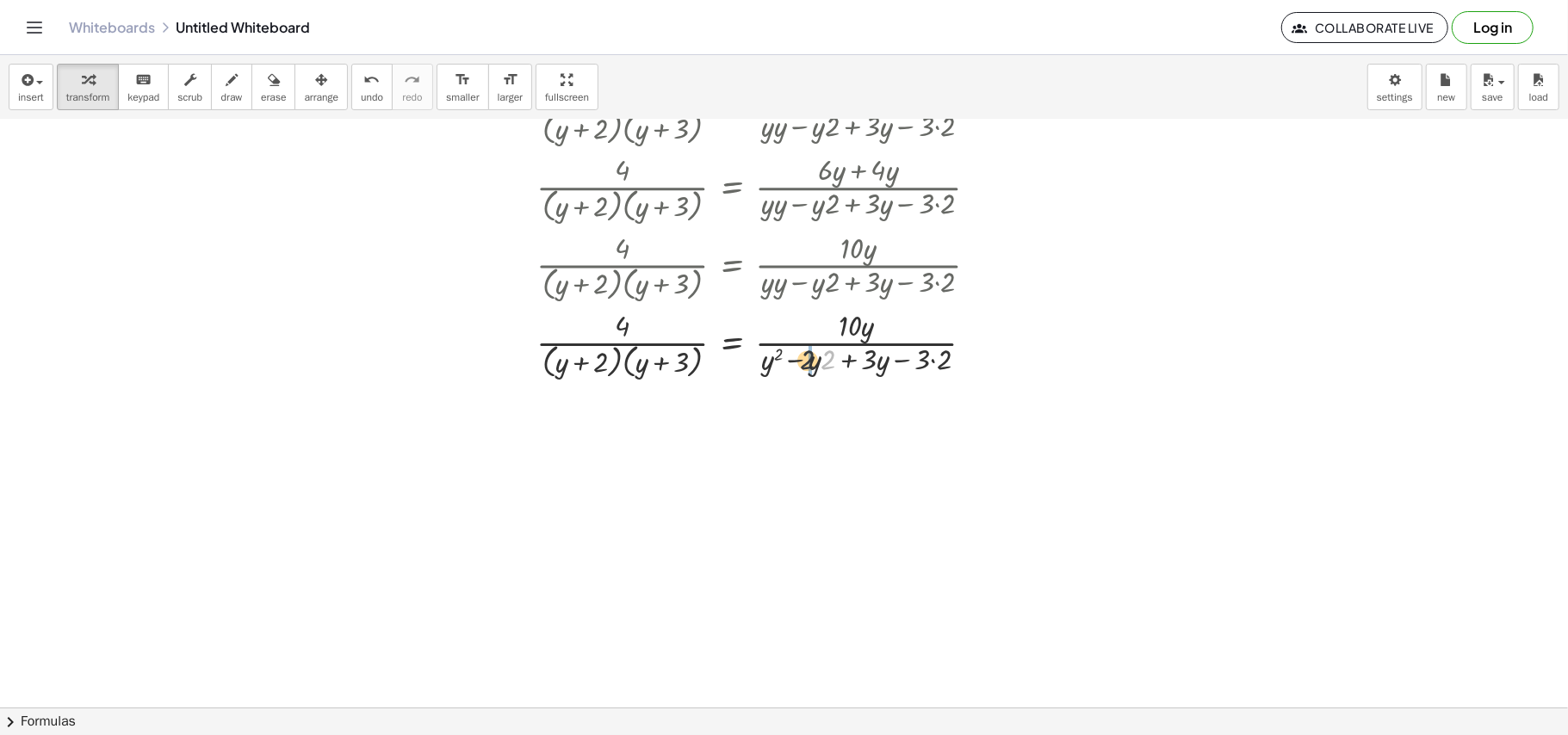 drag, startPoint x: 823, startPoint y: 367, endPoint x: 797, endPoint y: 367, distance: 26 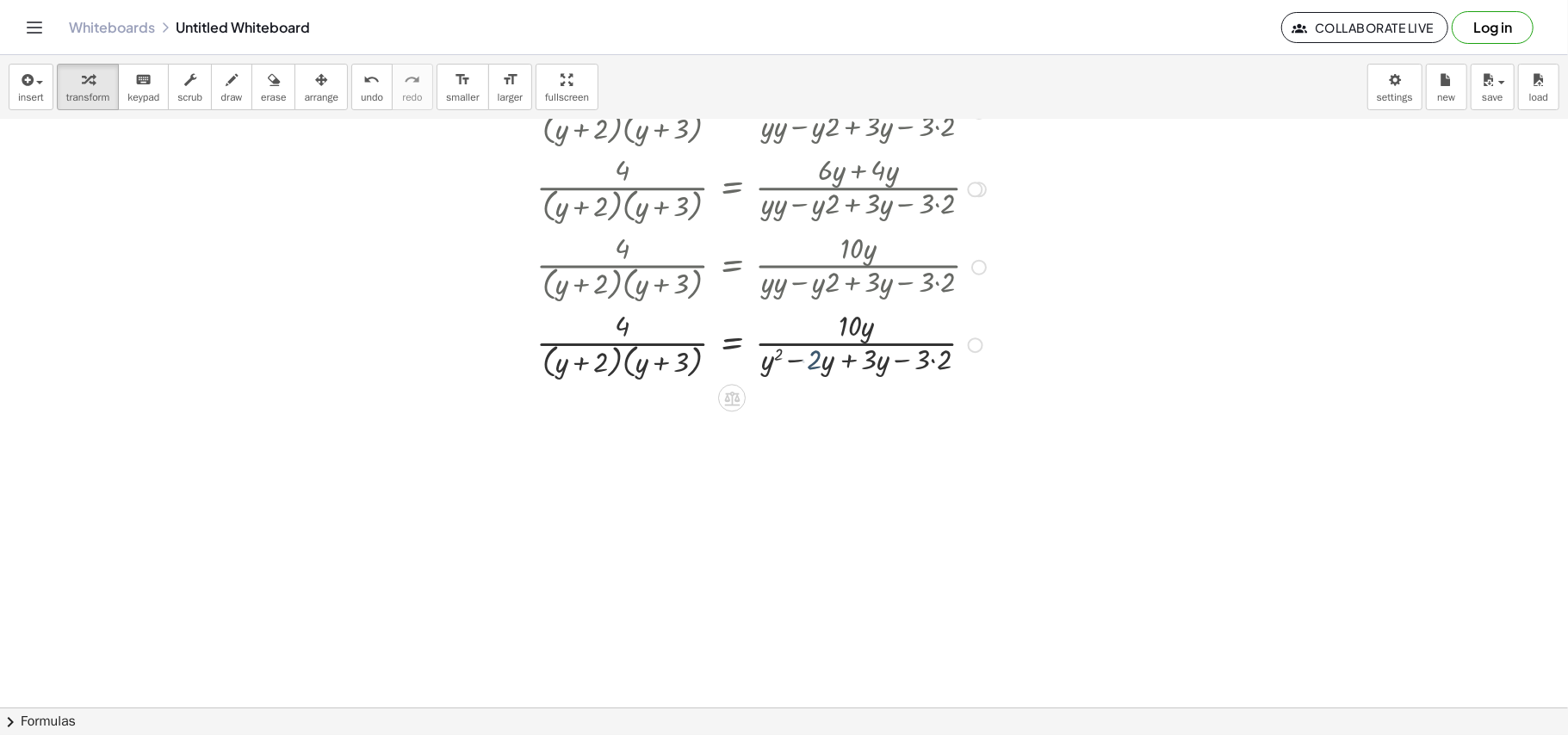 click at bounding box center [788, 343] 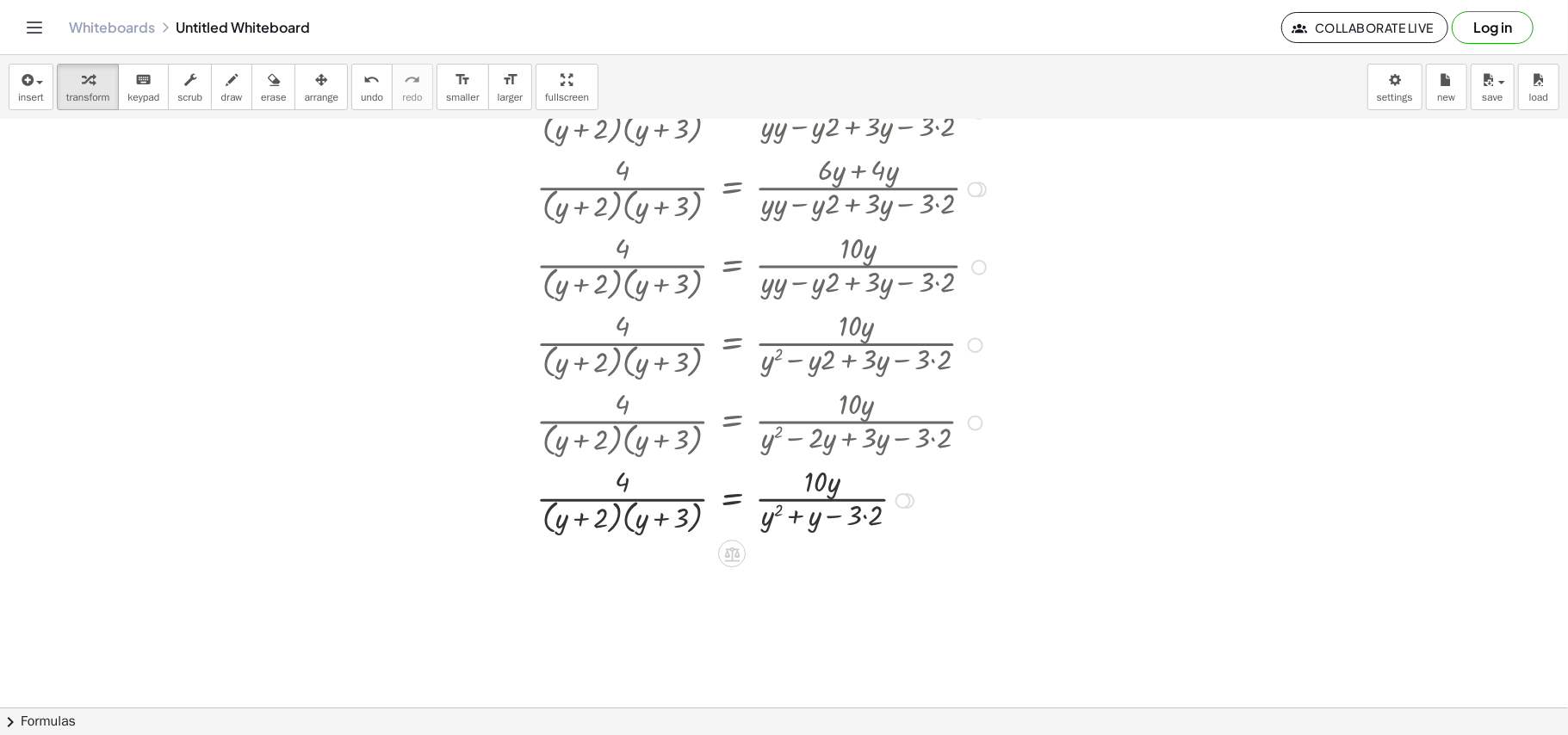 click at bounding box center [788, 499] 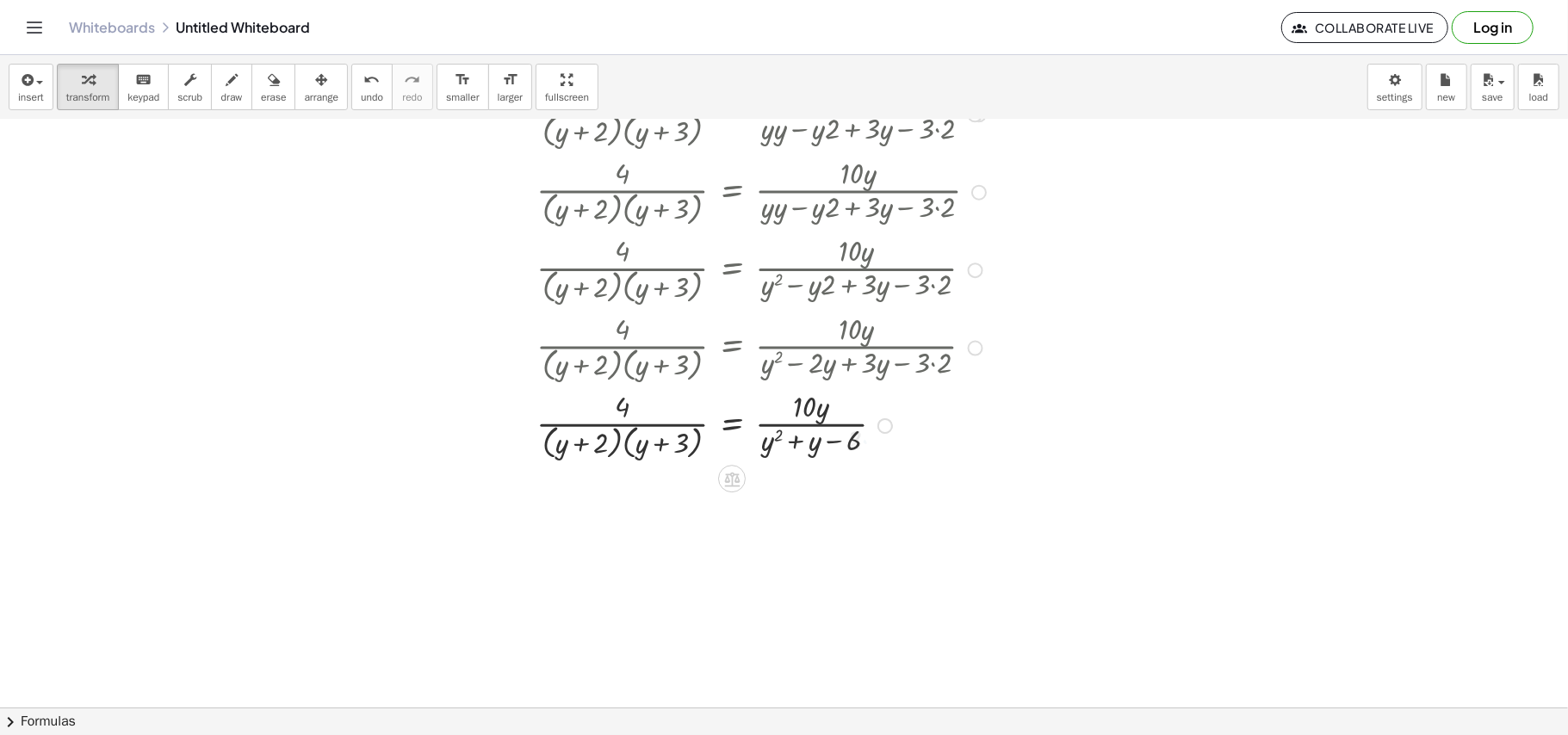 scroll, scrollTop: 938, scrollLeft: 1761, axis: both 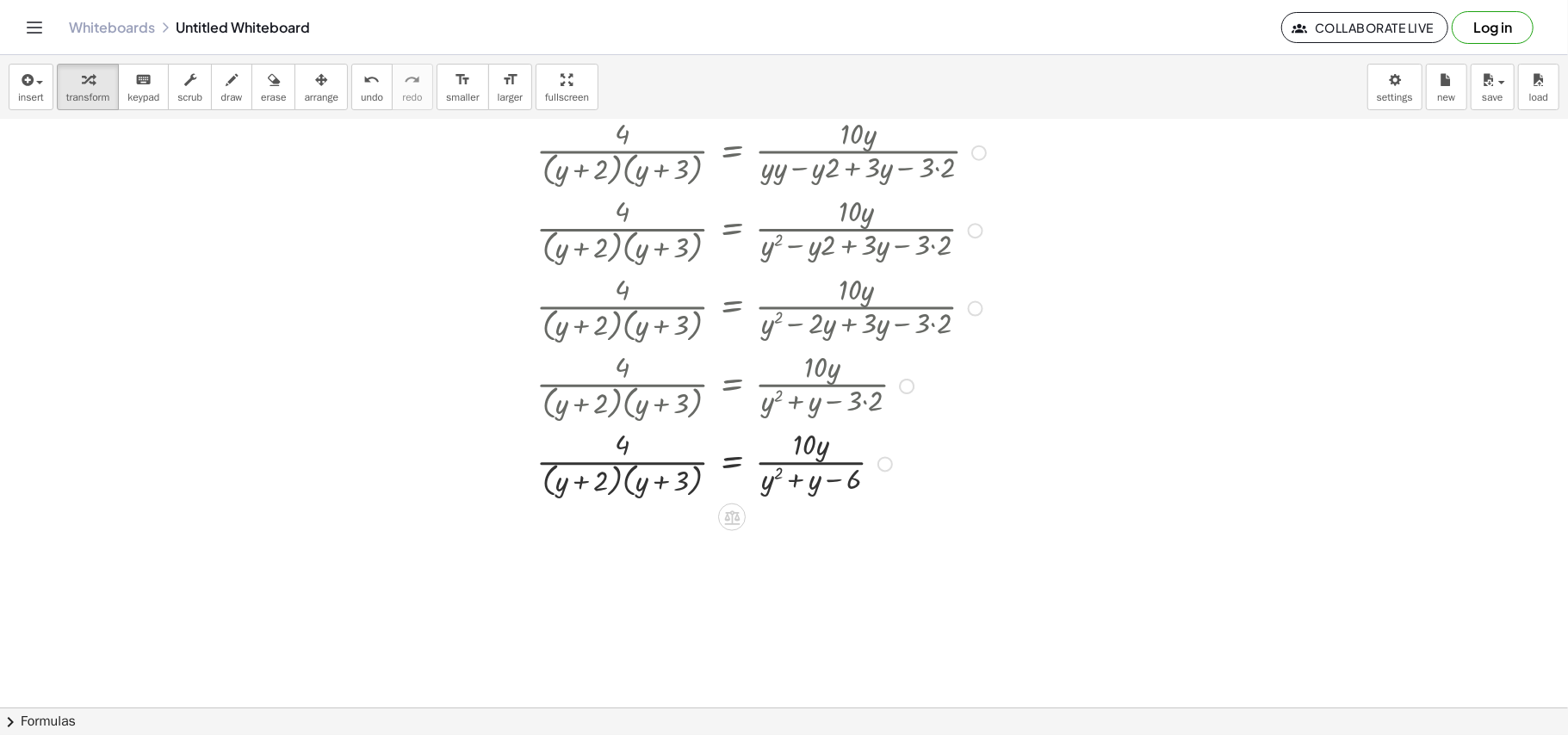click at bounding box center (788, 463) 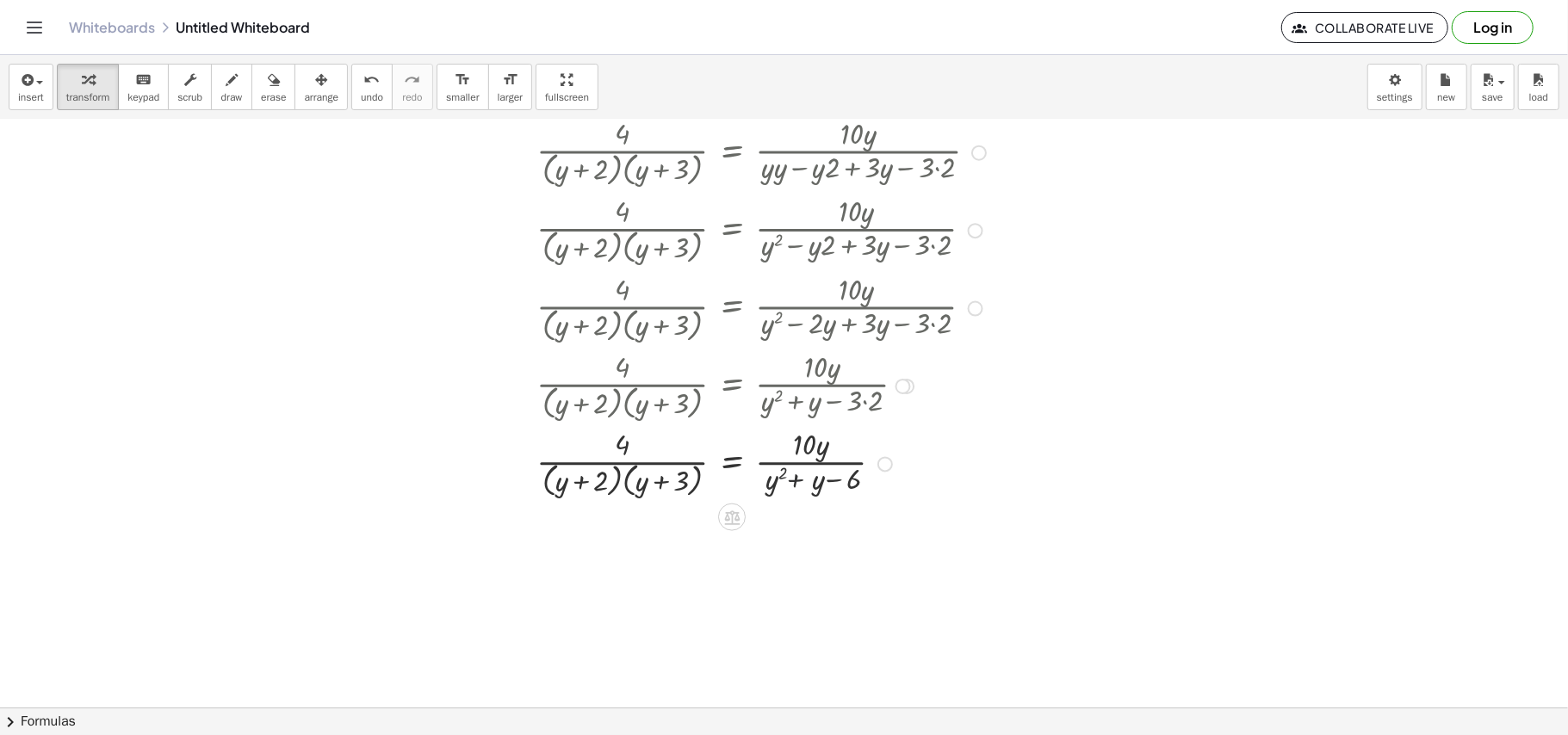 click at bounding box center (788, 463) 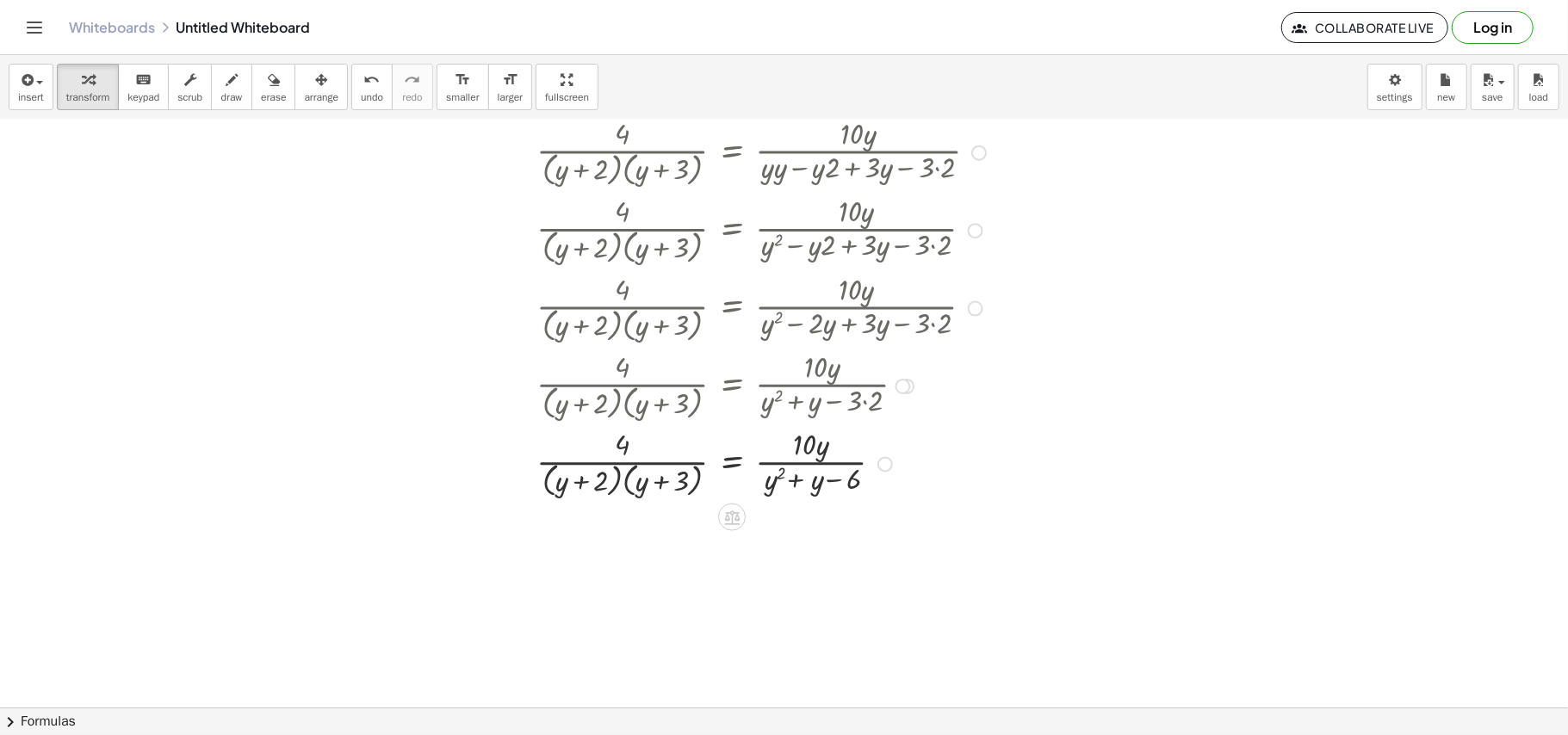 click at bounding box center [788, 463] 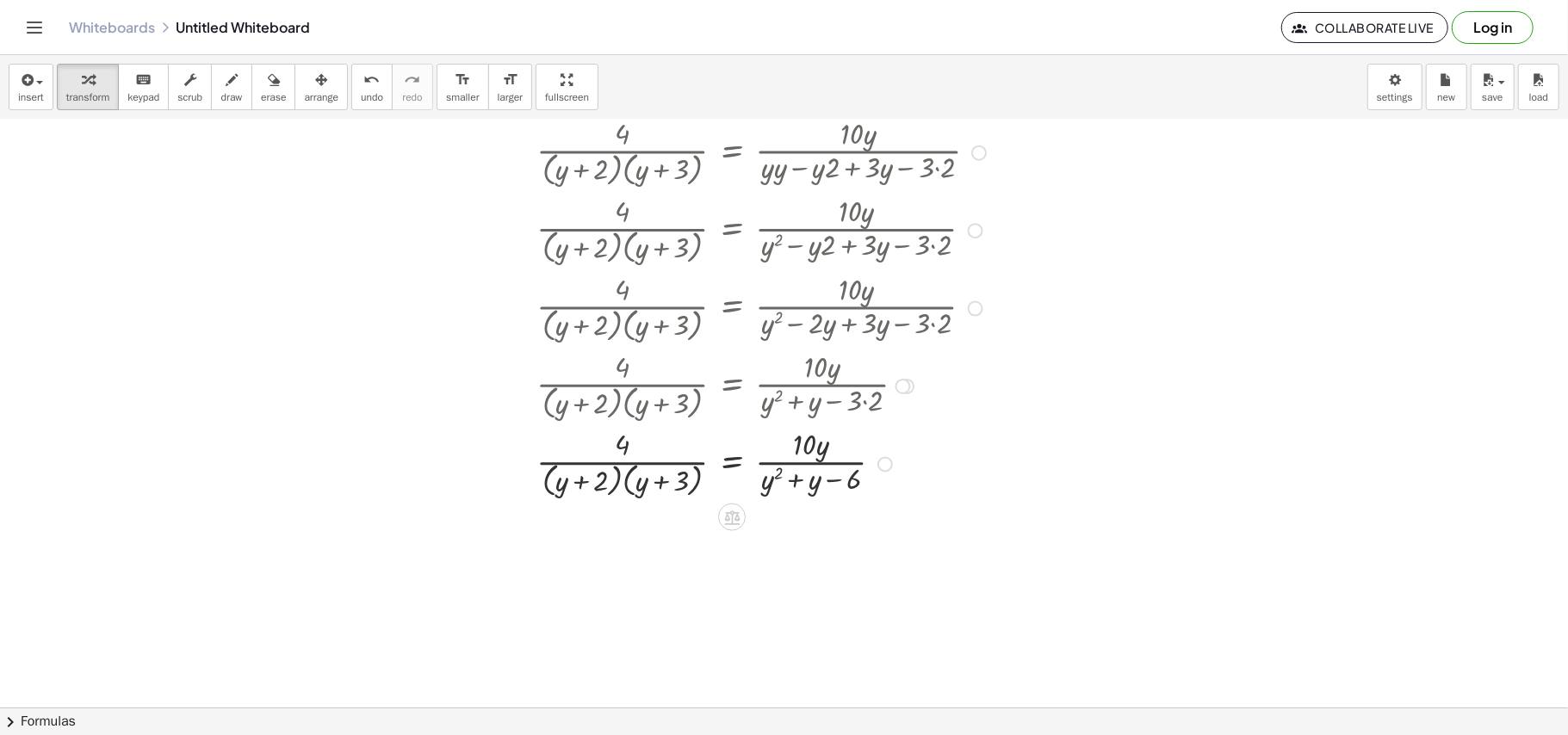 click at bounding box center (788, 463) 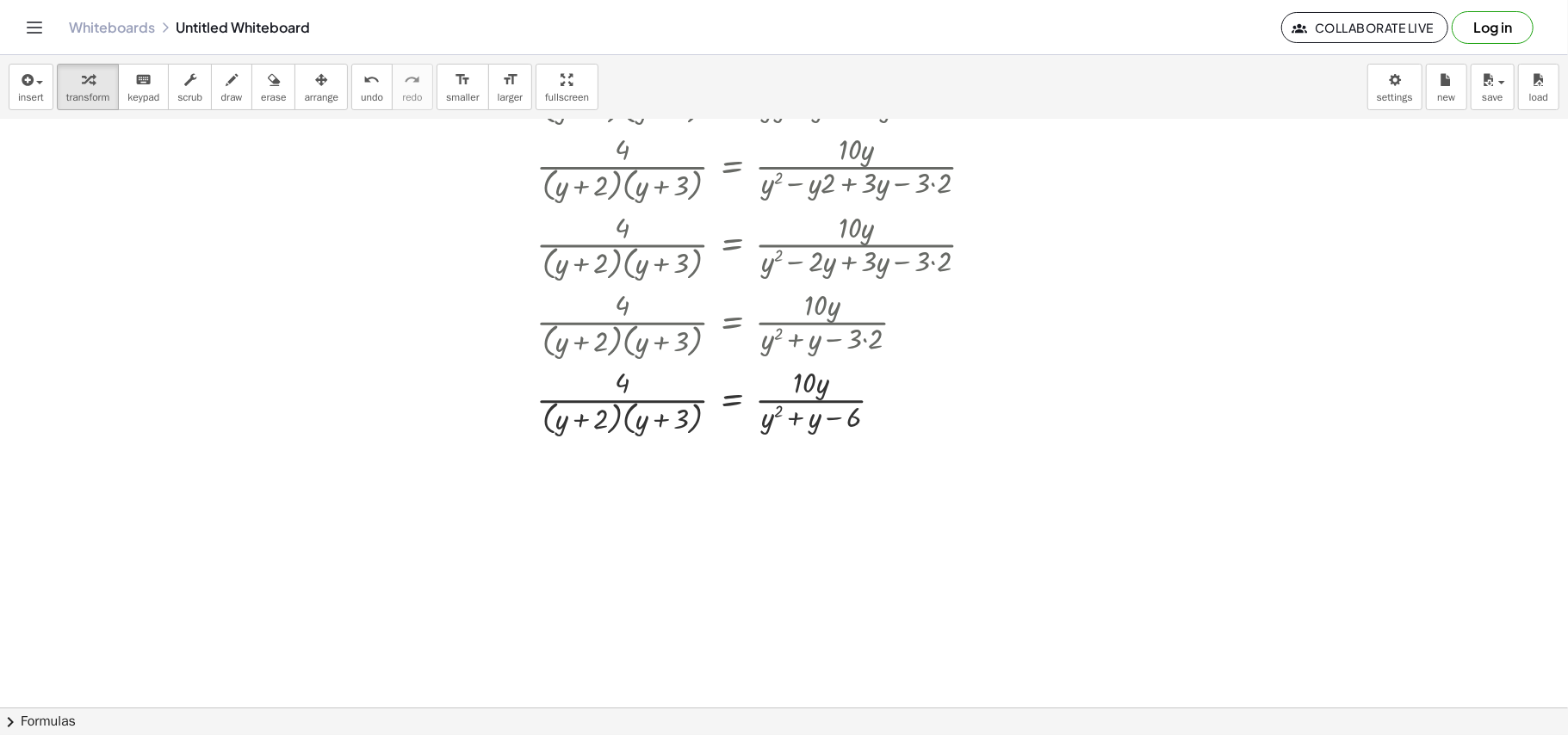 scroll, scrollTop: 1053, scrollLeft: 1761, axis: both 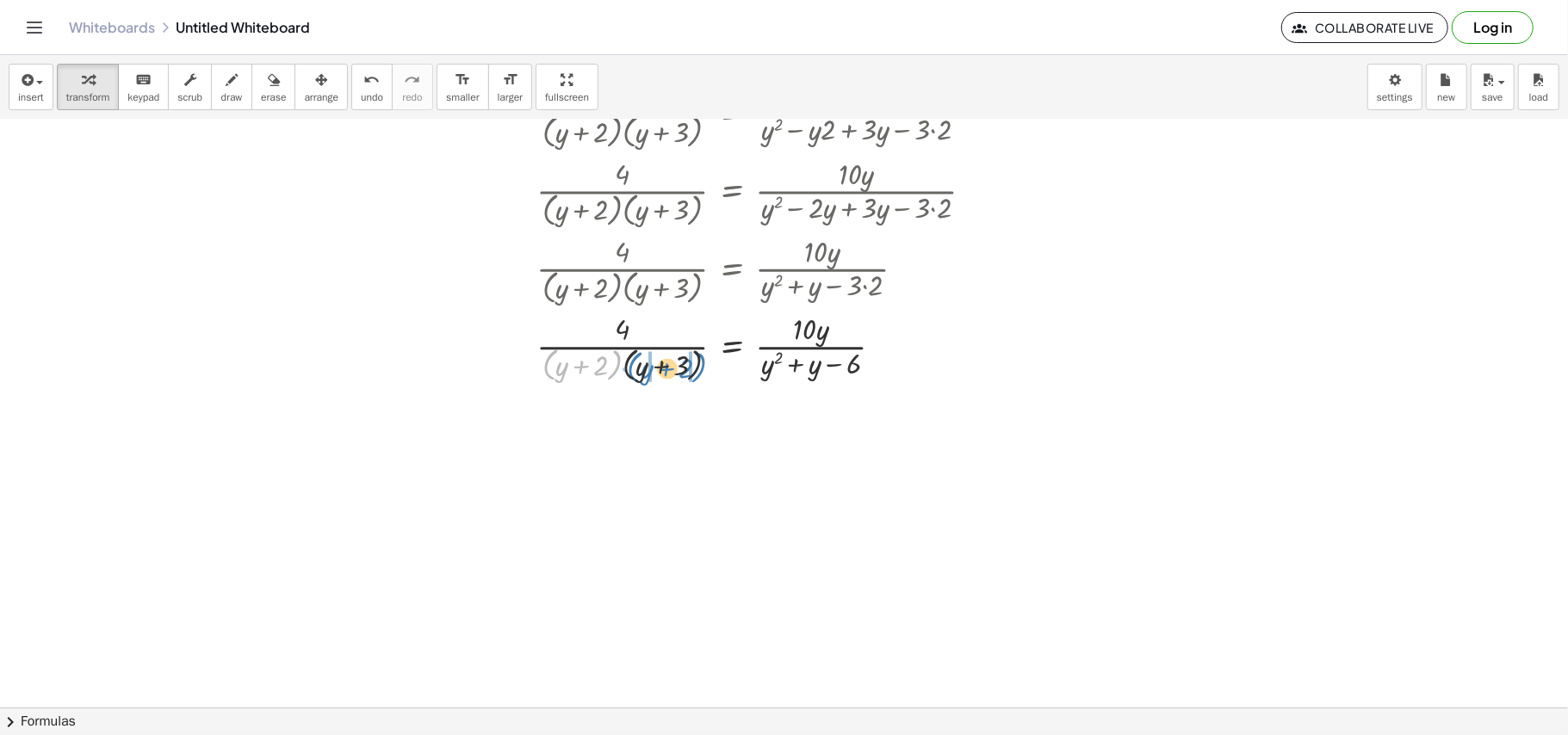 drag, startPoint x: 548, startPoint y: 363, endPoint x: 634, endPoint y: 366, distance: 86.05231 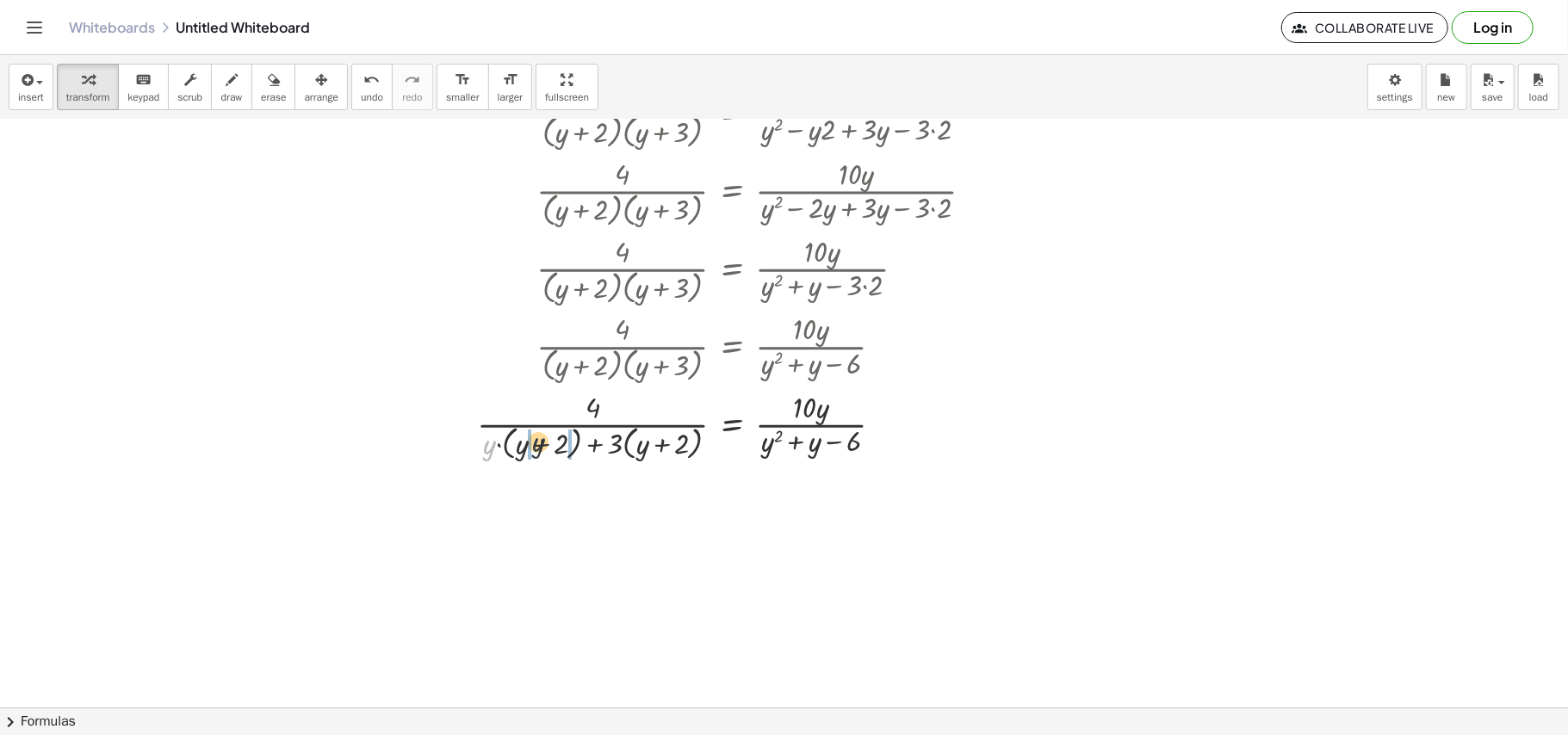drag, startPoint x: 482, startPoint y: 455, endPoint x: 535, endPoint y: 453, distance: 53.037722 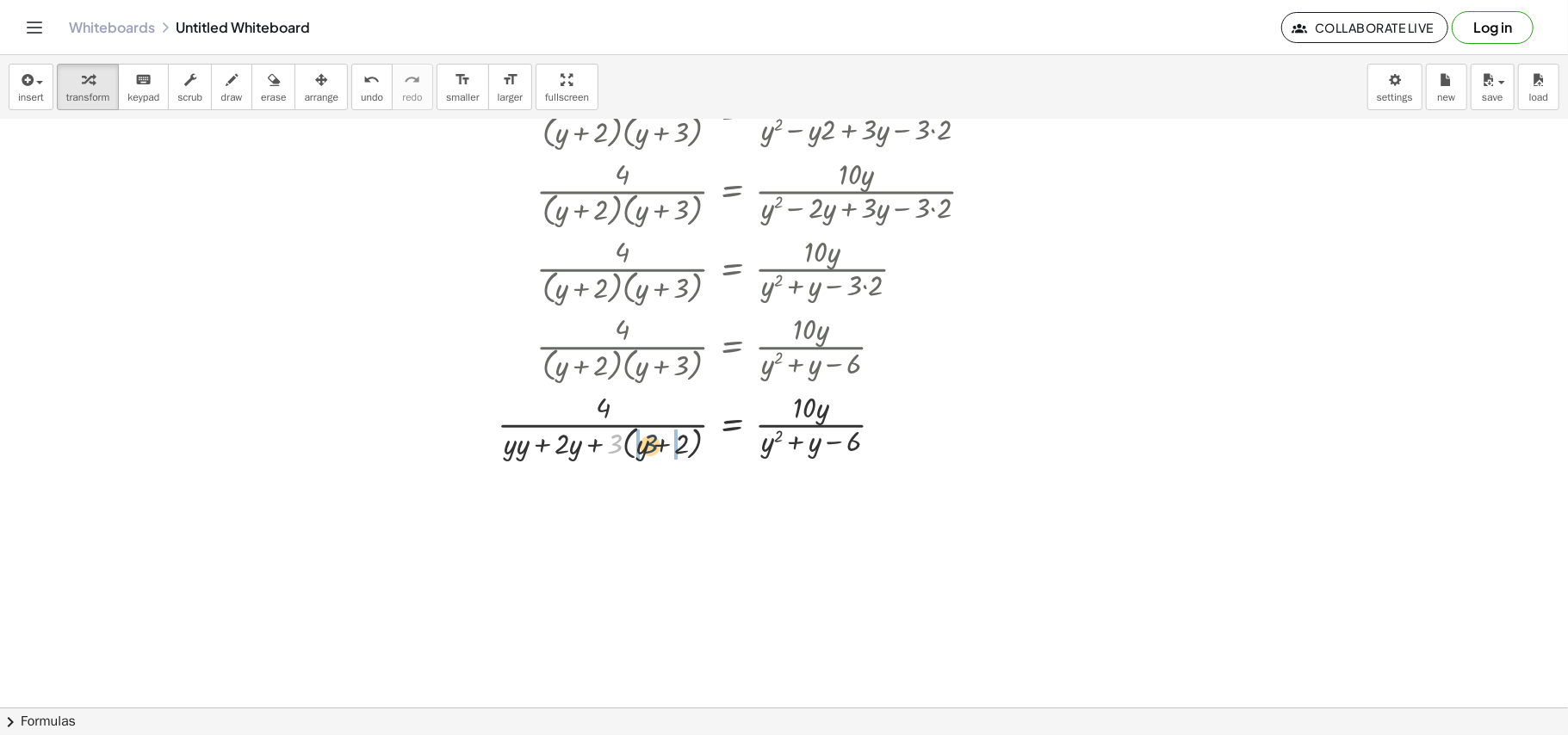 drag, startPoint x: 610, startPoint y: 448, endPoint x: 648, endPoint y: 448, distance: 38 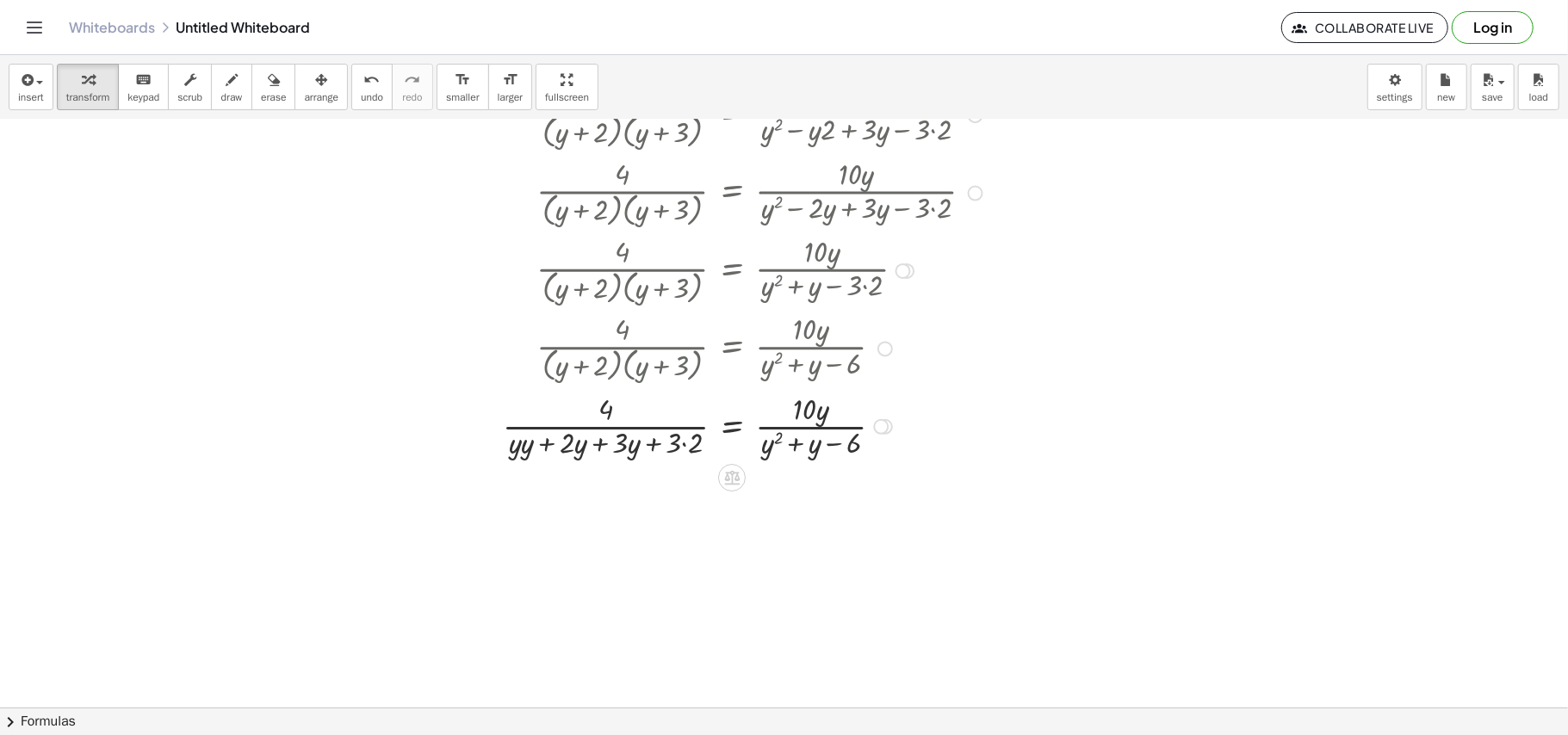 click at bounding box center (788, 425) 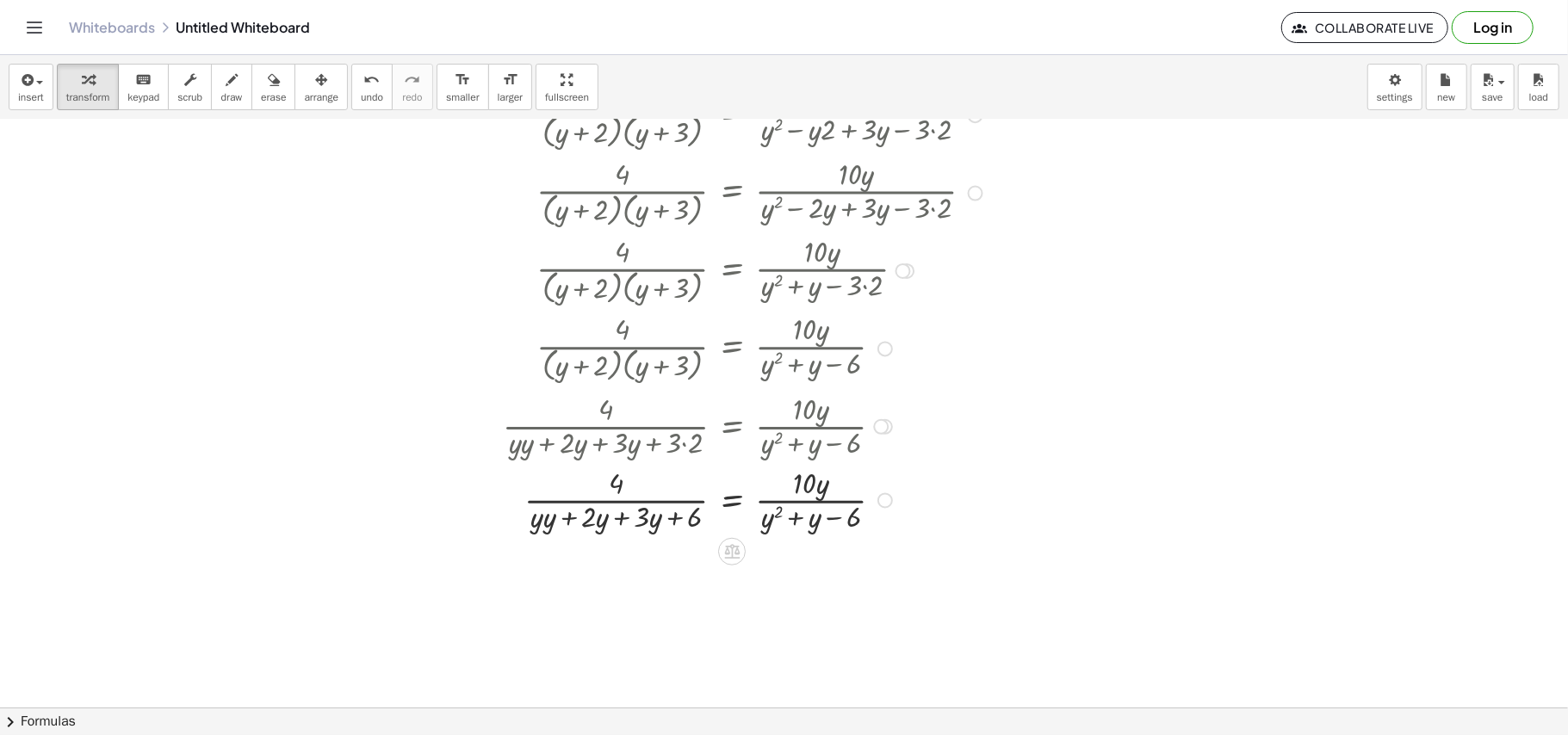 click at bounding box center [788, 499] 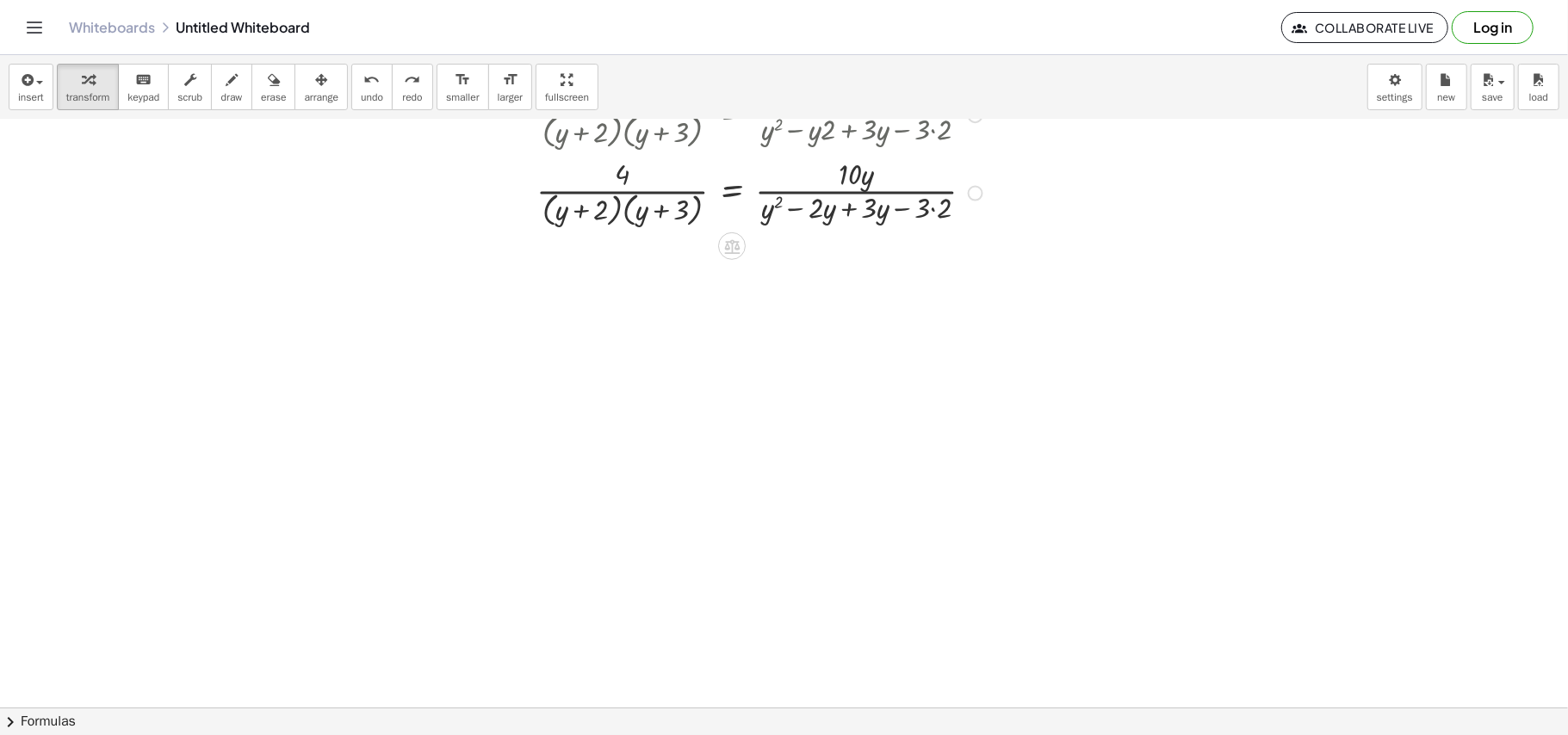 scroll, scrollTop: 938, scrollLeft: 1761, axis: both 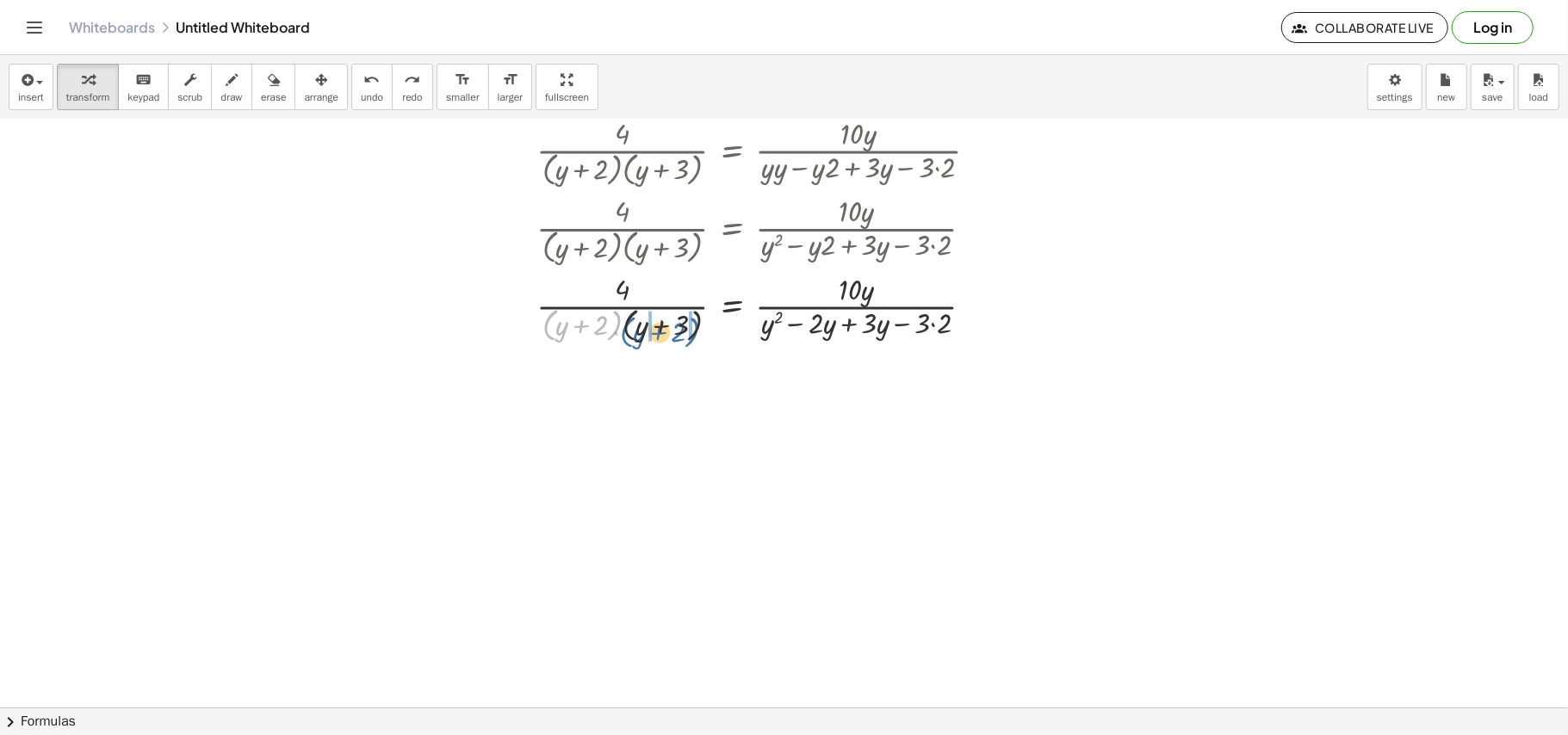 drag, startPoint x: 539, startPoint y: 325, endPoint x: 623, endPoint y: 332, distance: 84.29116 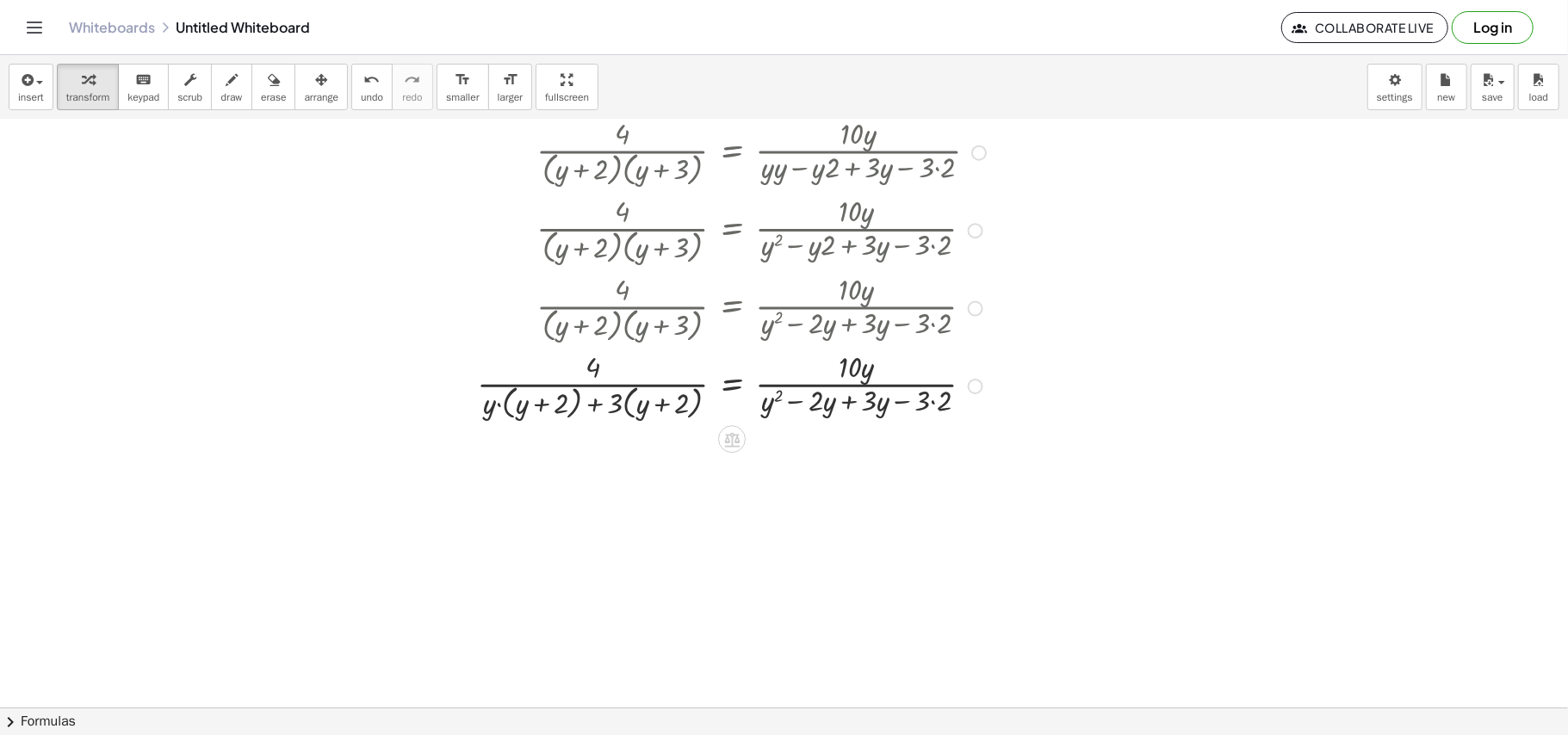 click at bounding box center [818, 307] 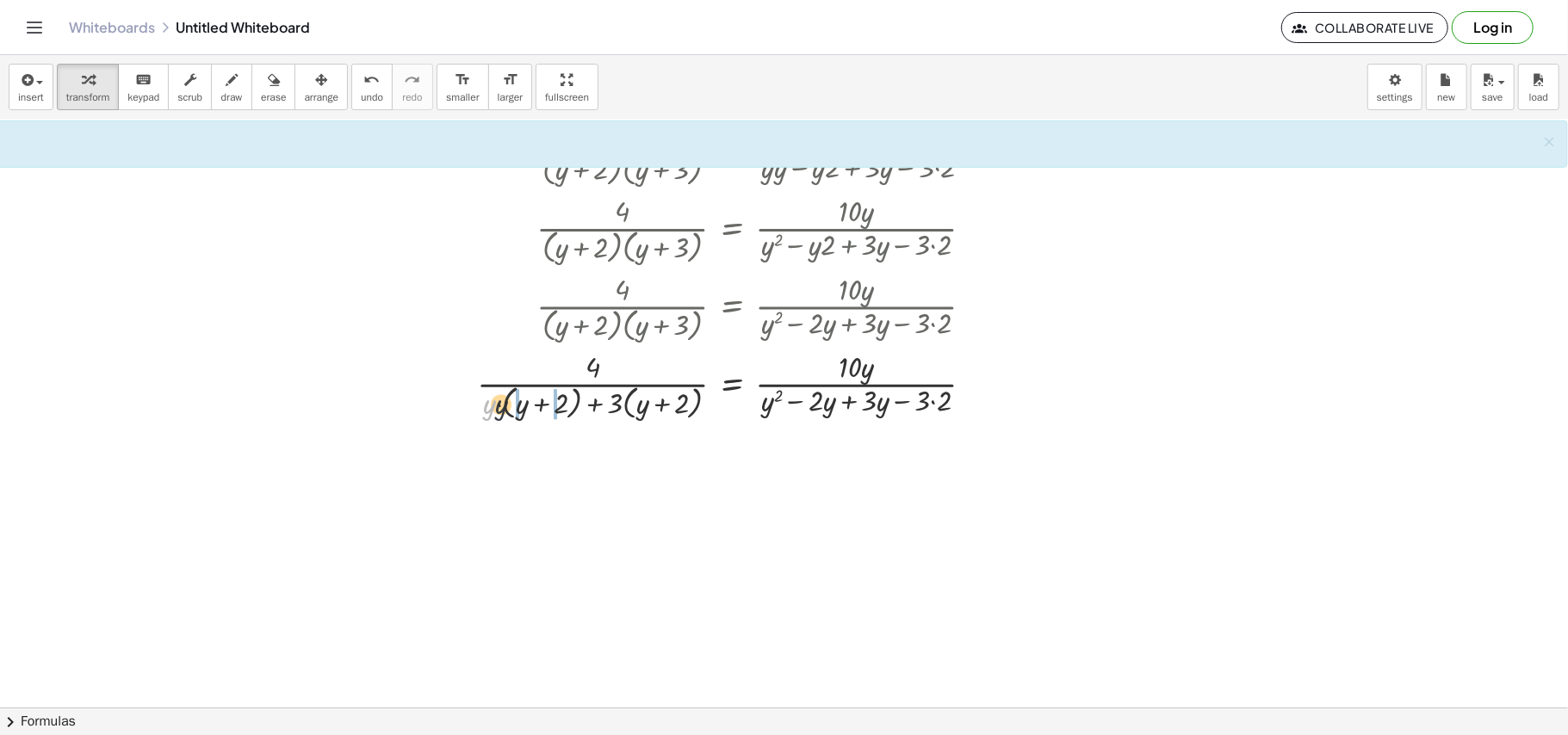drag, startPoint x: 484, startPoint y: 407, endPoint x: 510, endPoint y: 407, distance: 26 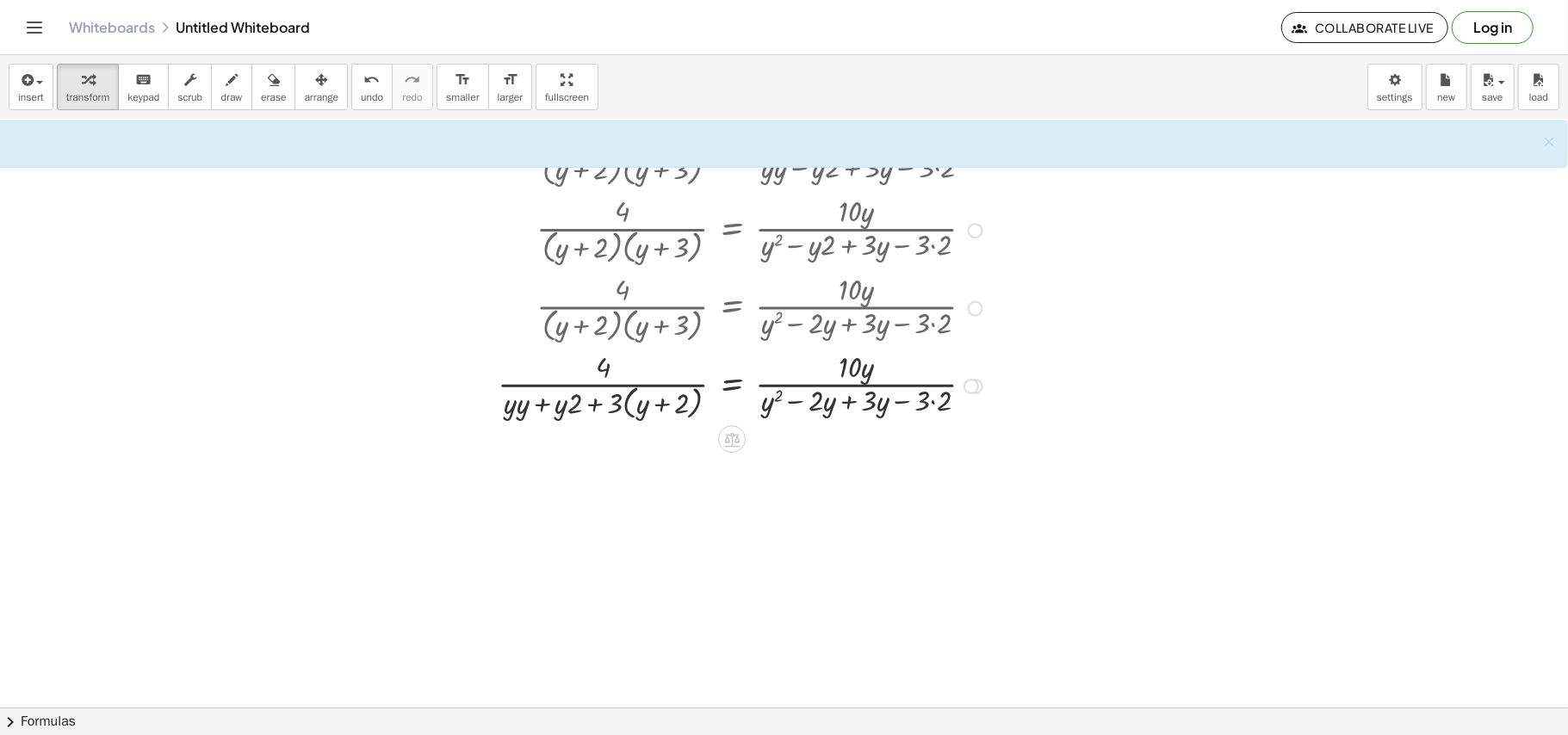 click at bounding box center (788, 385) 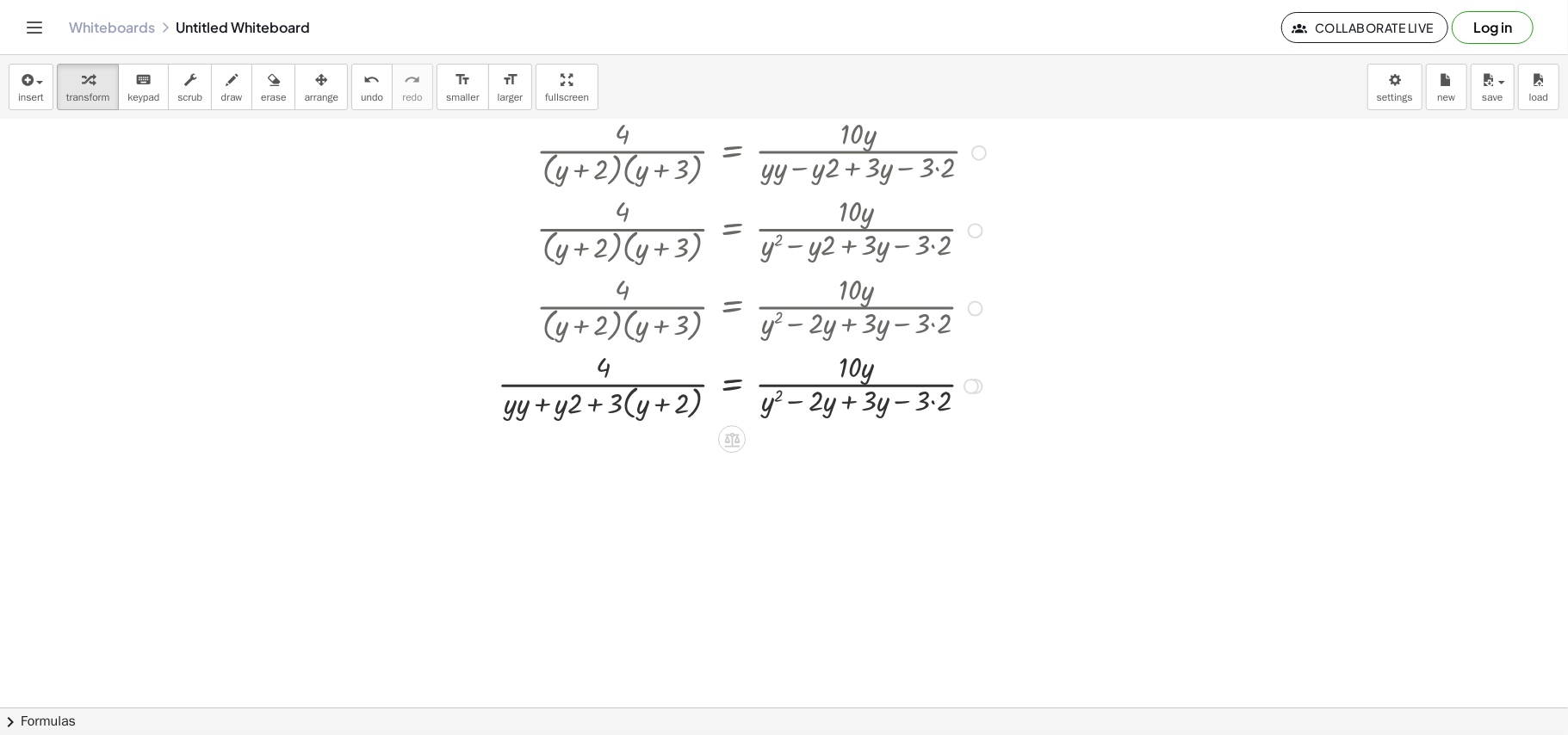click at bounding box center [788, 385] 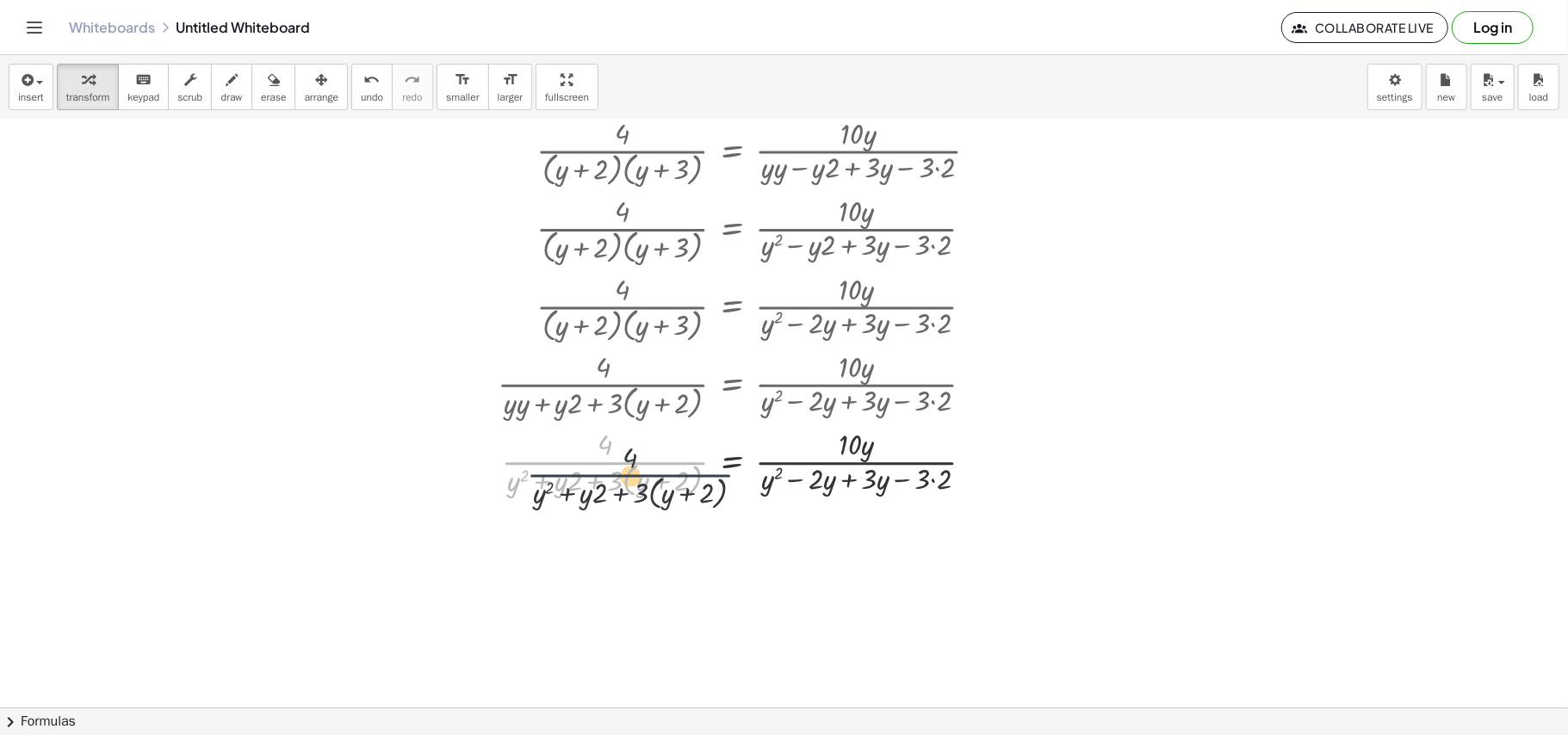 drag, startPoint x: 606, startPoint y: 407, endPoint x: 632, endPoint y: 452, distance: 51.971146 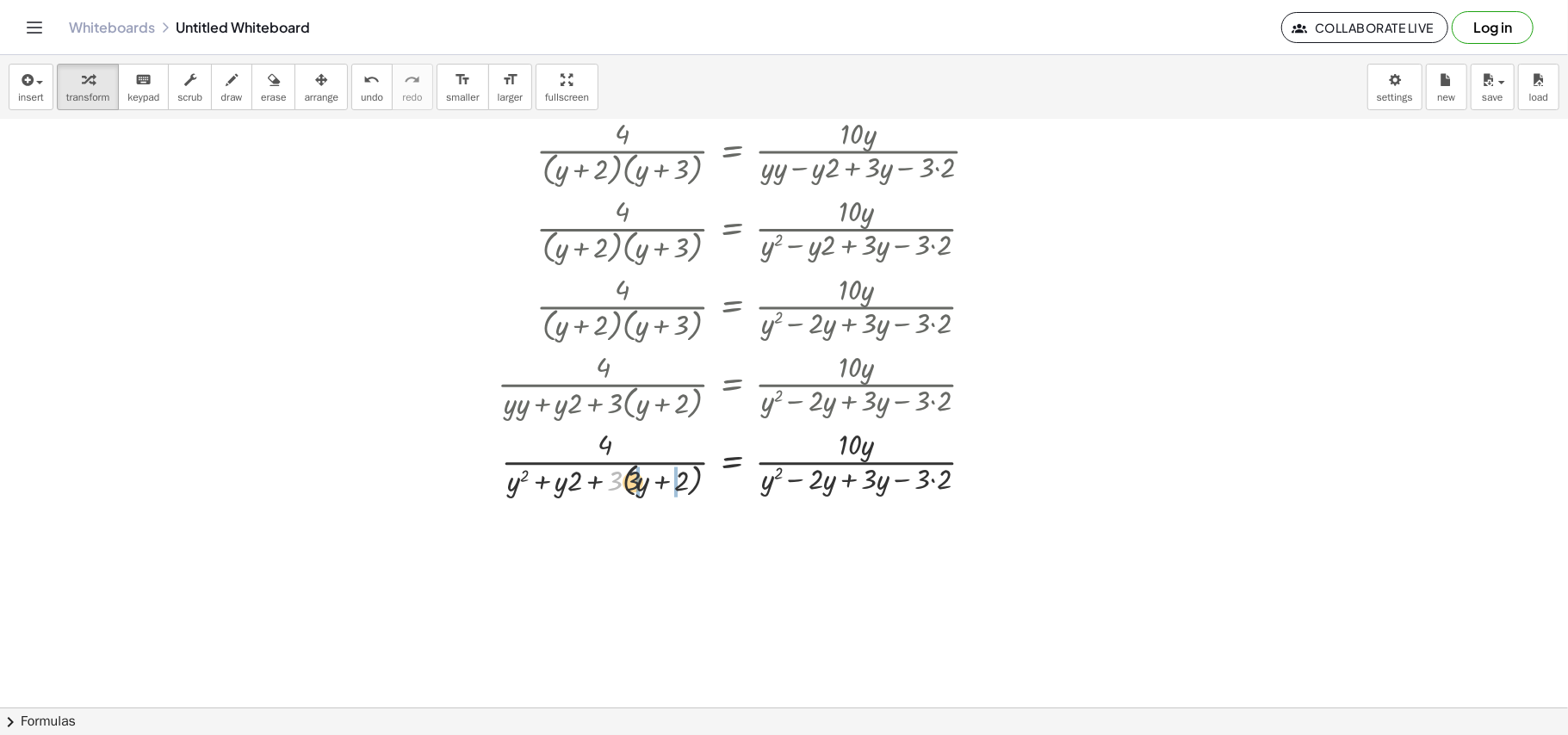 drag, startPoint x: 610, startPoint y: 477, endPoint x: 642, endPoint y: 477, distance: 32 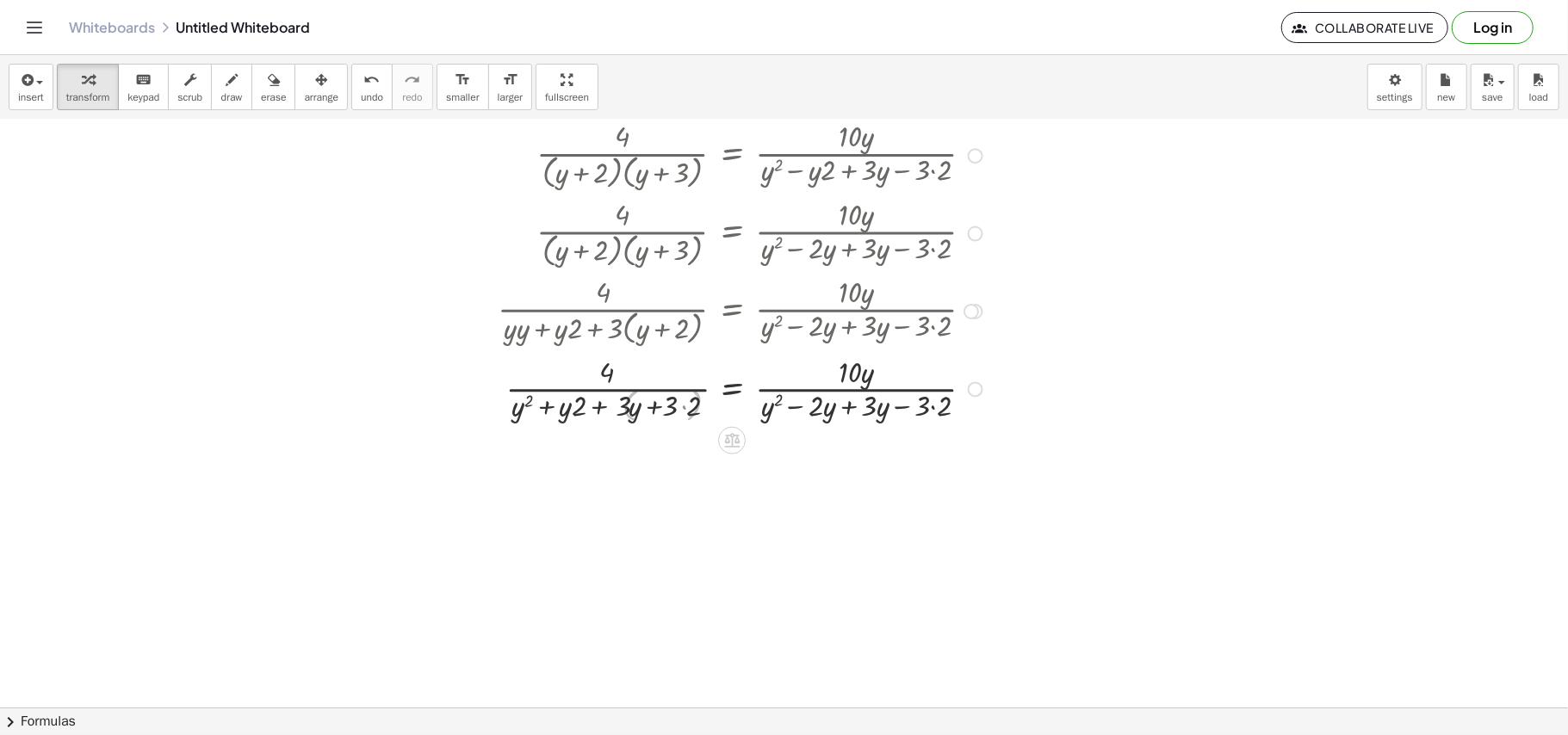 scroll, scrollTop: 1053, scrollLeft: 1761, axis: both 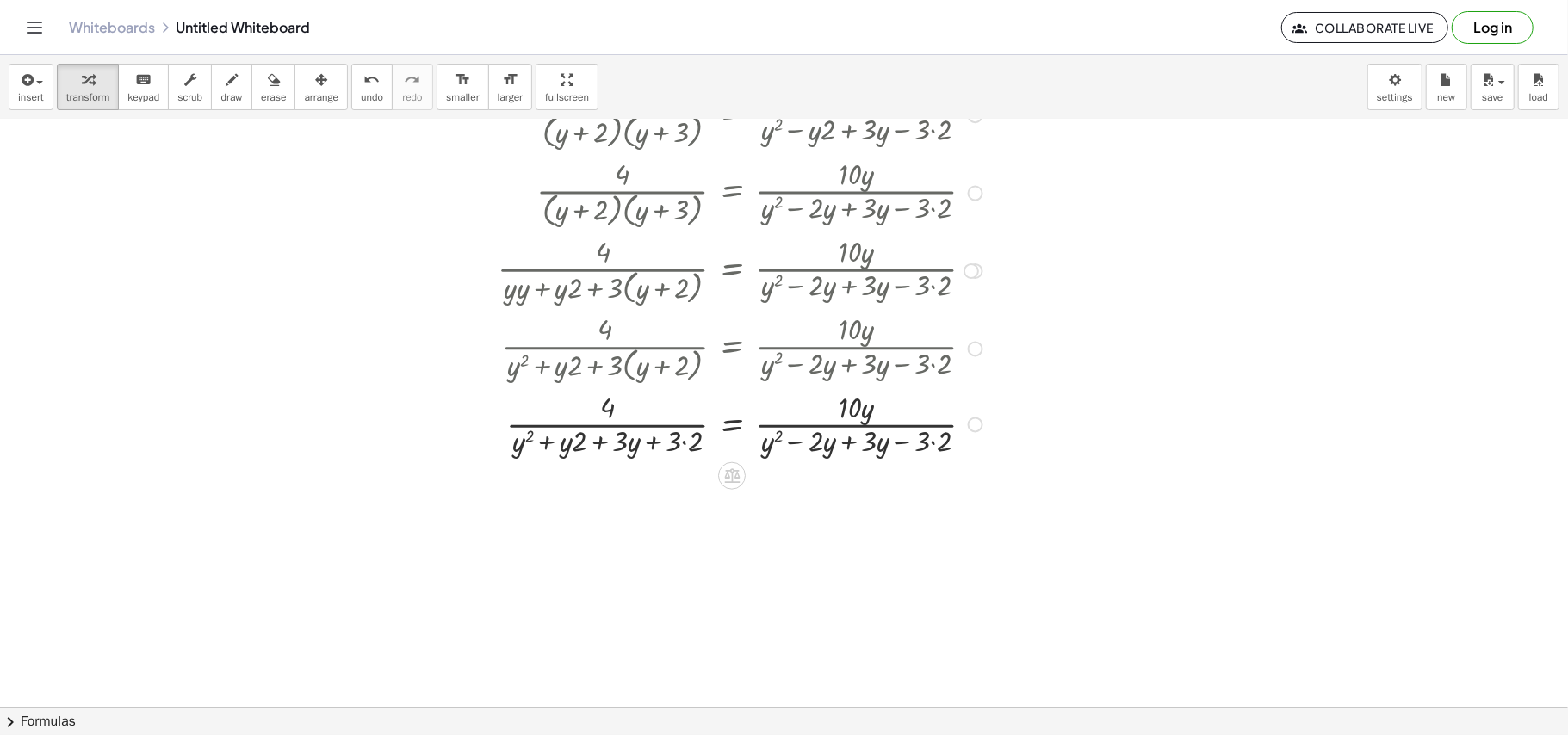 click at bounding box center [788, 423] 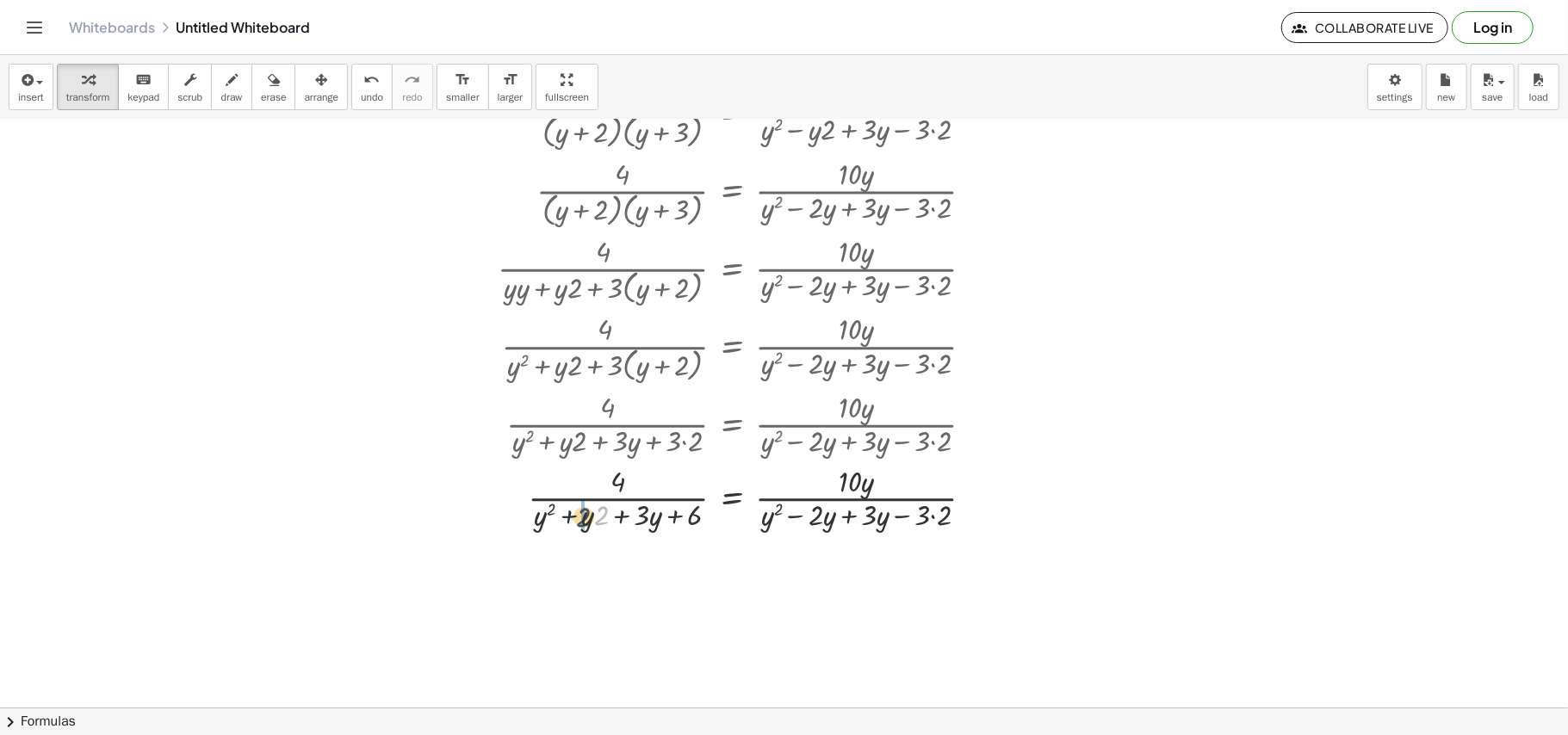 drag, startPoint x: 587, startPoint y: 518, endPoint x: 569, endPoint y: 520, distance: 18.11077 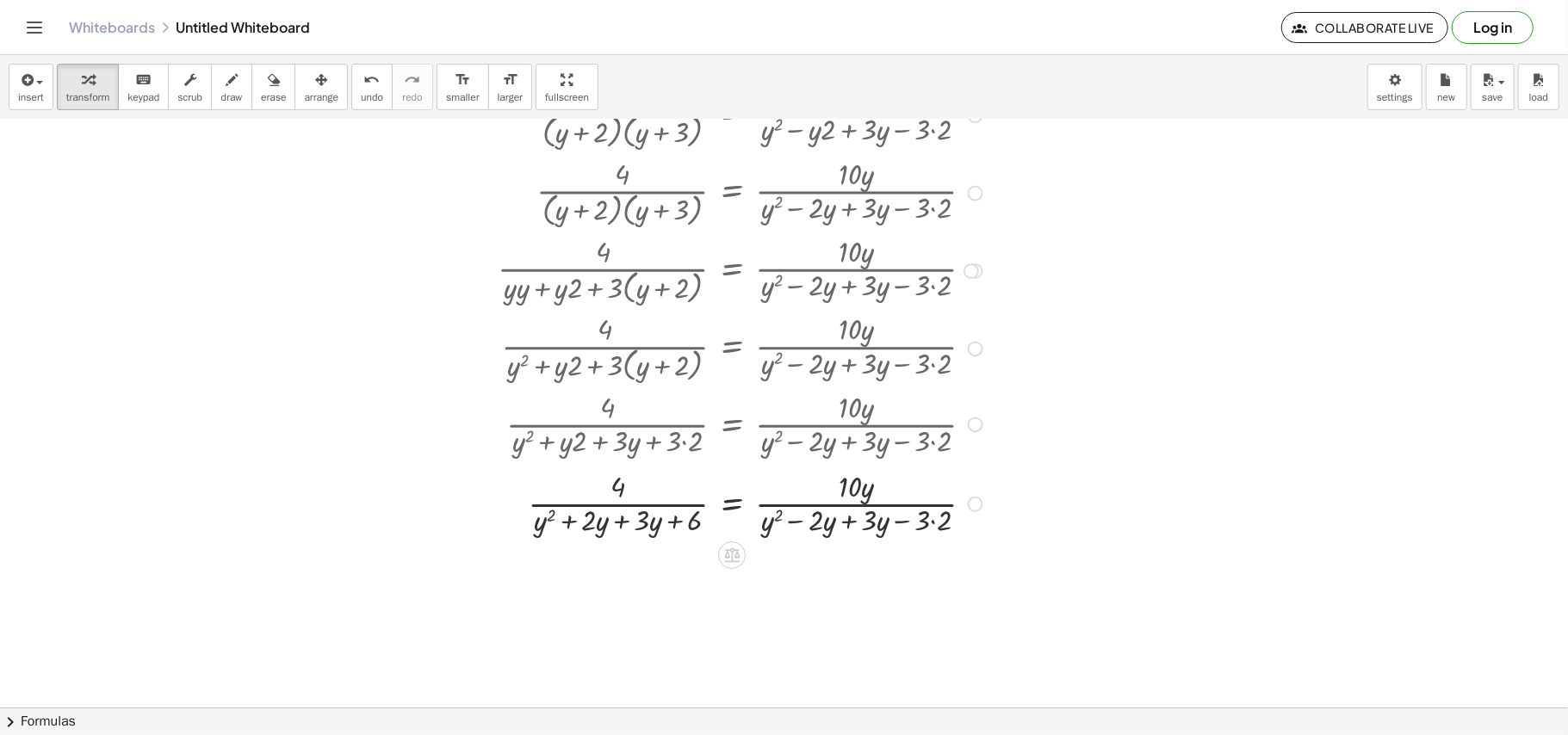 click on "+ · 4 · ( + y + 2 ) · ( + y + 3 ) − · 4 · ( + y − 2 ) = · 6 · ( + y + 3 ) + · 4 · ( + y + 2 ) · ( + y + 3 ) − · 4 · ( + y − 2 ) + · 4 · ( + y − 2 ) = + · 6 · ( + y + 3 ) + · 4 · ( + y − 2 ) + · 4 · ( + y + 2 ) · ( + y + 3 ) + 0 = + · 6 · ( + y + 3 ) + · 4 · ( + y − 2 ) · 4 · ( + y + 2 ) · ( + y + 3 ) = + · 6 · ( + y + 3 ) + · 4 · ( + y − 2 ) · 4 · ( + y + 2 ) · ( + y + 3 ) = + · ( + y − 2 ) · 6 · ( + y − 2 ) · ( + y + 3 ) + · 4 · ( + y − 2 ) · 4 · ( + y + 2 ) · ( + y + 3 ) = + · ( + y − 2 ) · 6 · ( + y − 2 ) · ( + y + 3 ) + · 4 · ( + y + 3 ) · ( + y − 2 ) · ( + y + 3 ) · 4 · ( + y + 2 ) · ( + y + 3 ) = + · ( + y − 2 ) · 6 · ( + y − 2 ) · ( + y + 3 ) + · 4 · ( + y + 3 ) · ( + · y · ( + y − 2 ) + · 3 · ( + y − 2 ) ) · 4 · ( + y + 2 ) · ( + y + 3 ) = + · ( + y − 2 ) · 6 · ( + · y · ( + y − 2 ) + · 3 · ( + y − 2 ) ) + · 4 · ( + y + 3 ) · ( + · y · ( + y − 2 ) + · 3 · ( + y − 2 ) ) · 4" at bounding box center [732, -669] 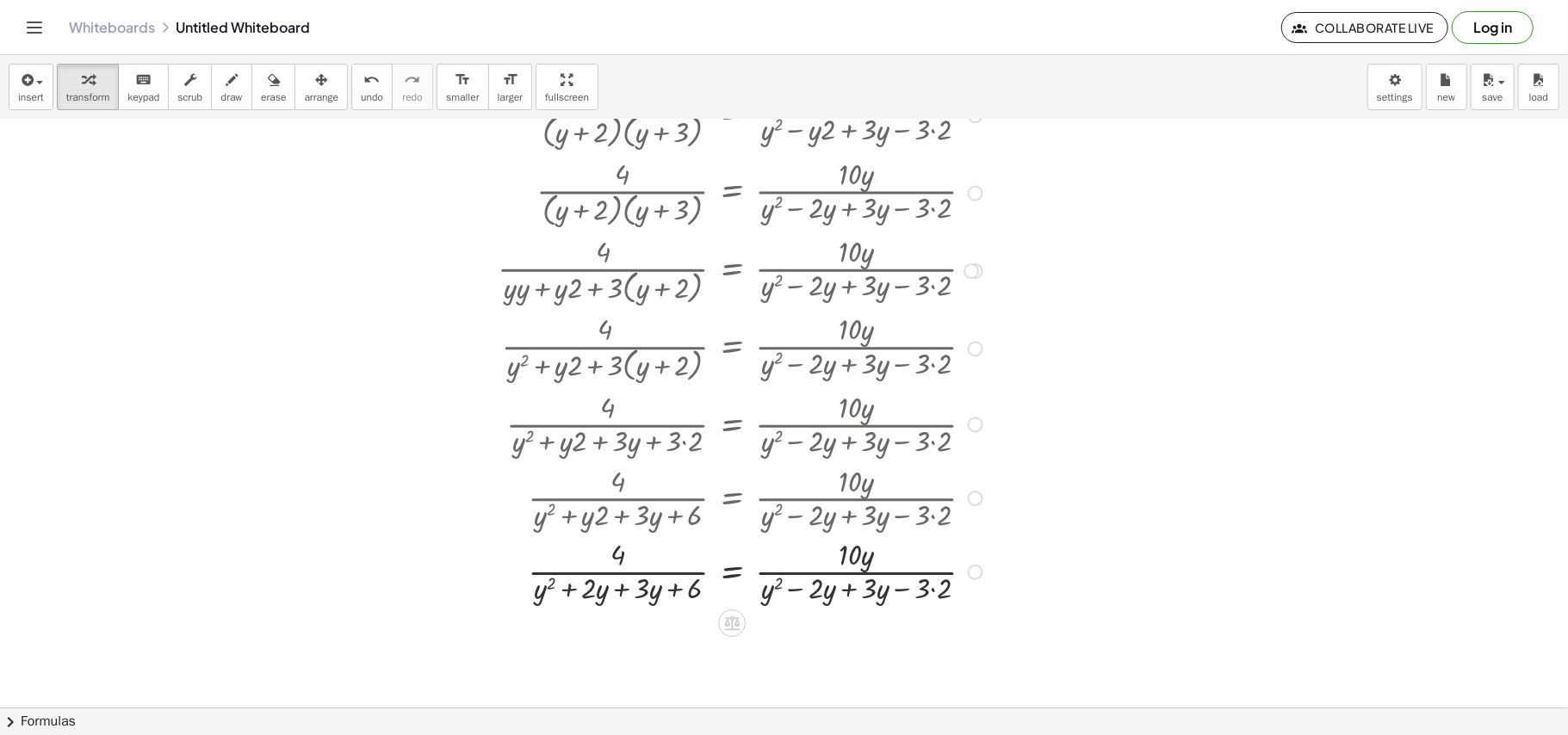 click at bounding box center [788, 571] 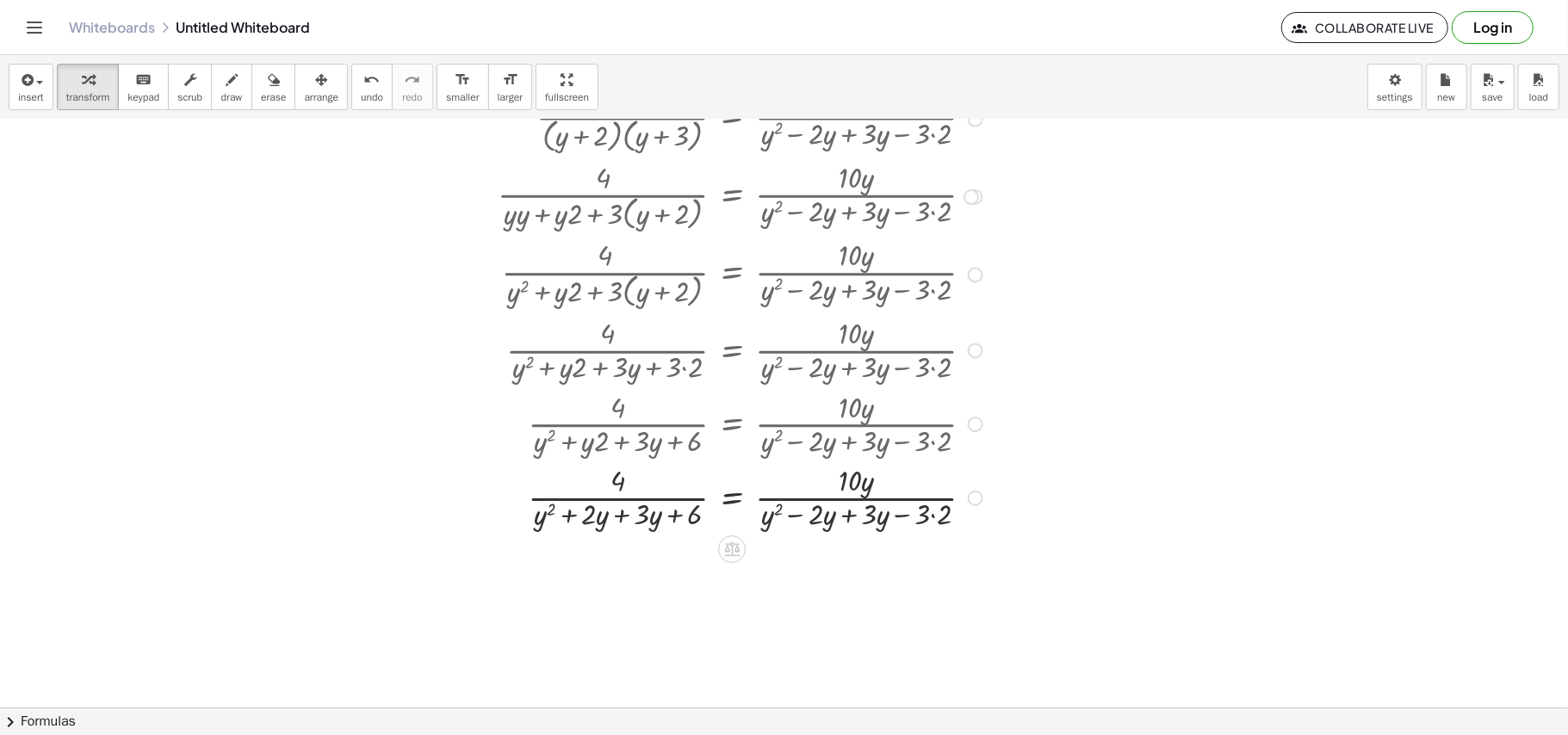 scroll, scrollTop: 1168, scrollLeft: 1761, axis: both 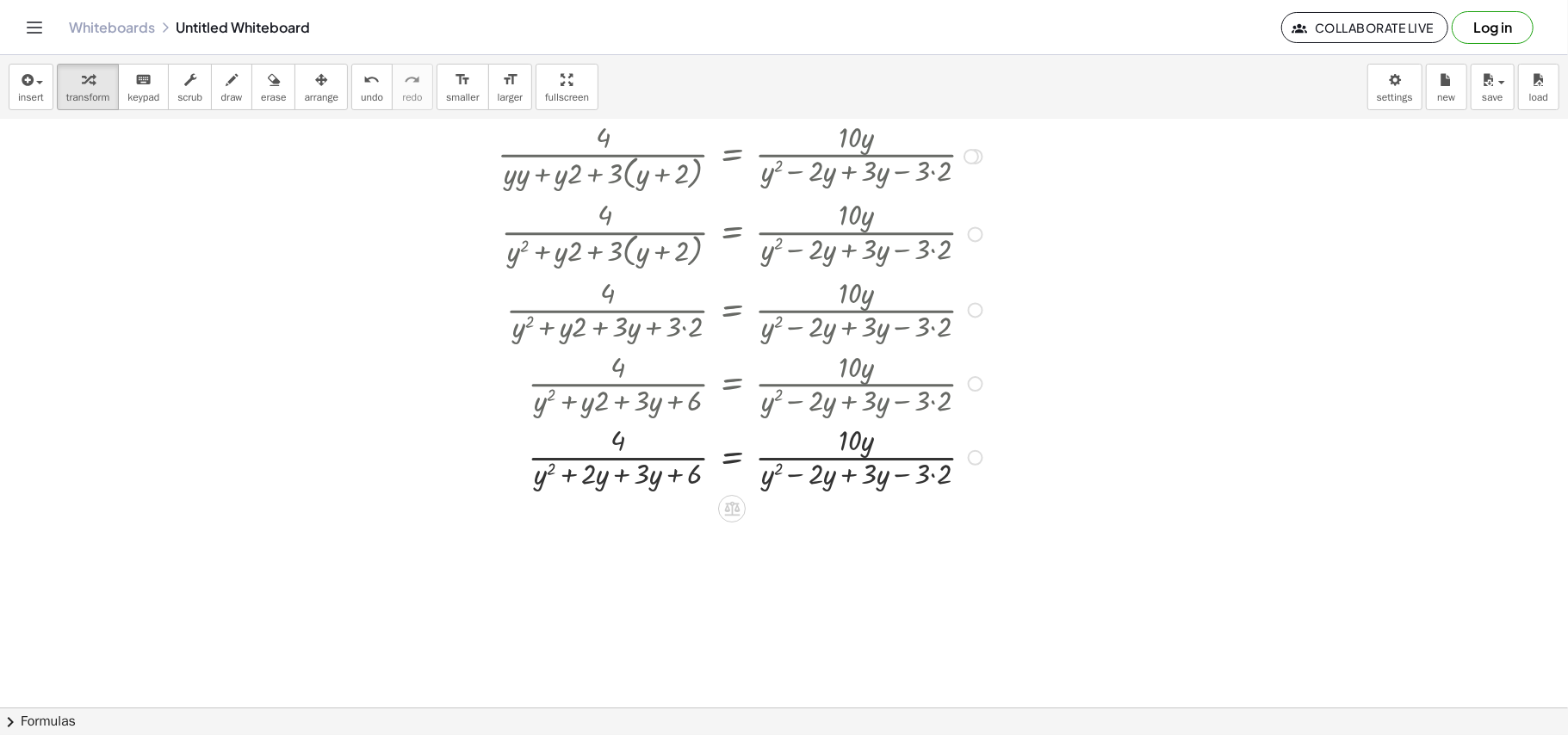 click at bounding box center [788, 457] 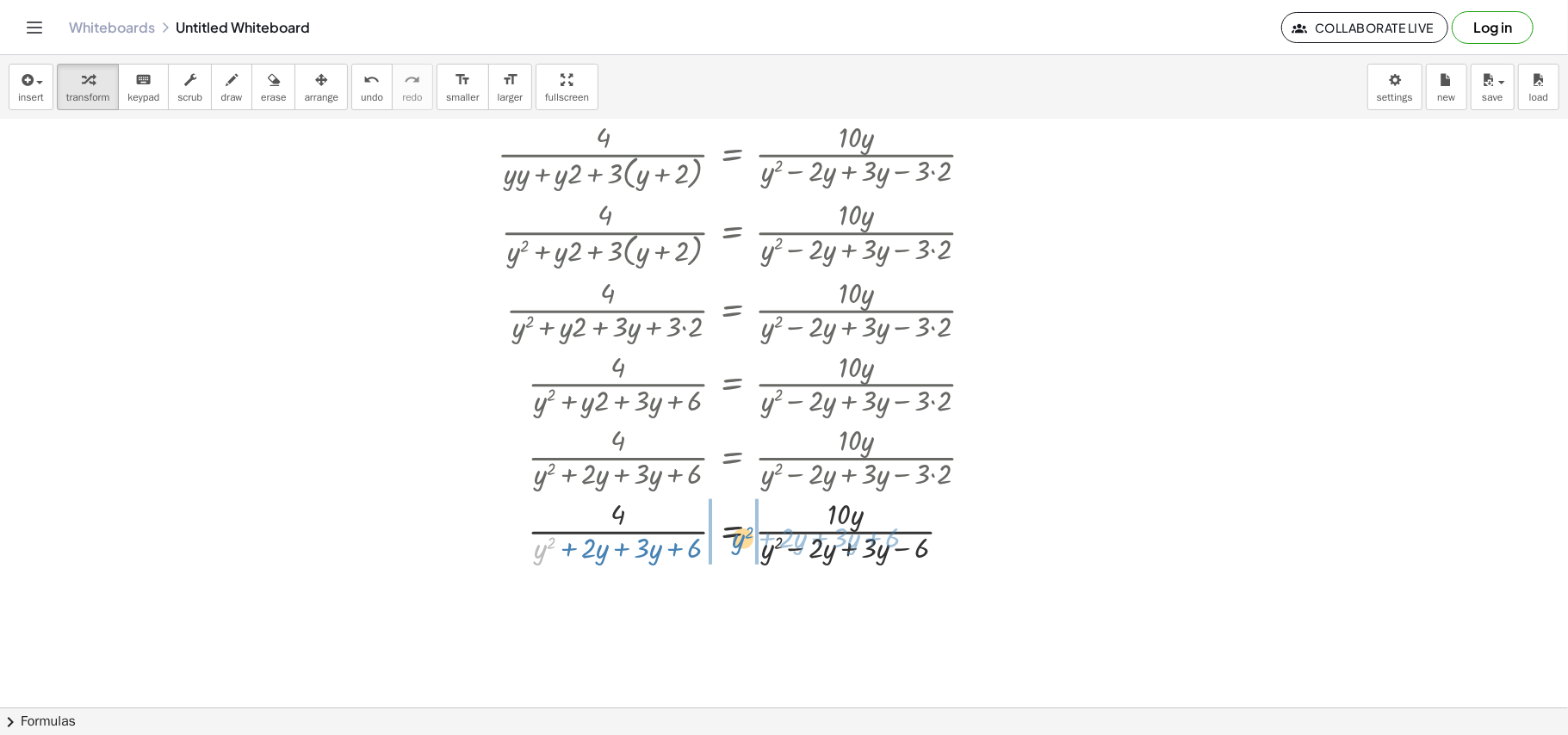 drag, startPoint x: 531, startPoint y: 547, endPoint x: 728, endPoint y: 537, distance: 197.2536 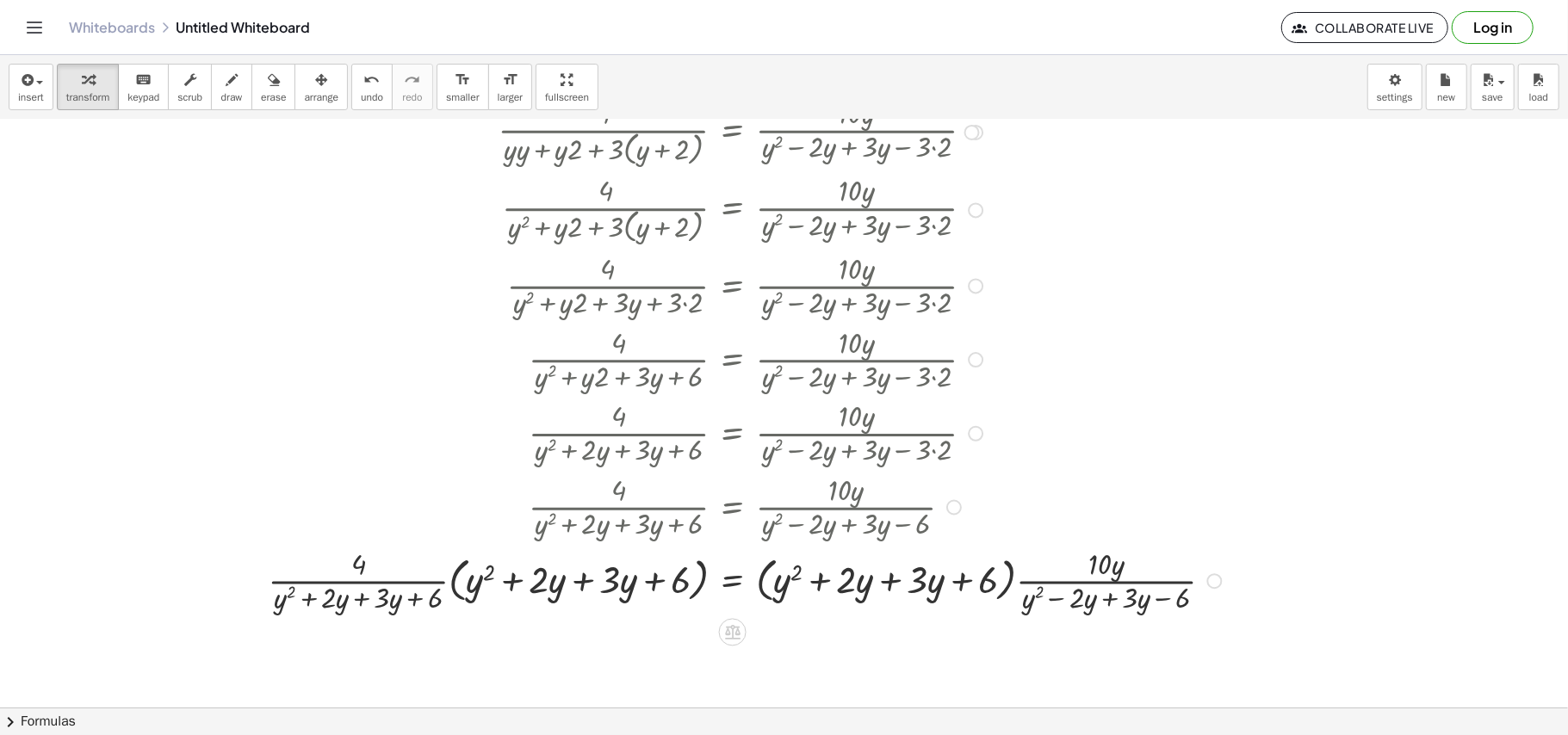 scroll, scrollTop: 1422, scrollLeft: 1761, axis: both 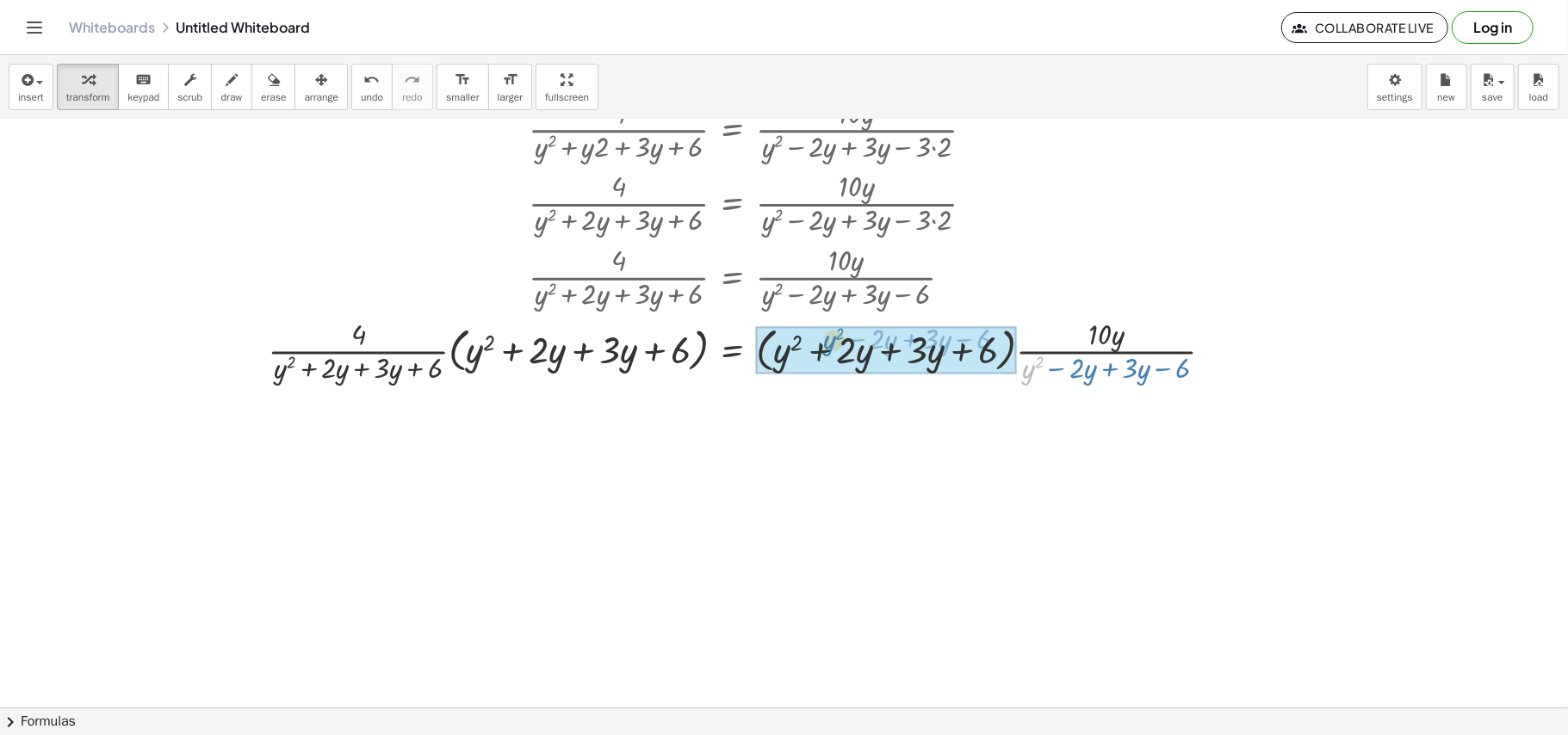drag, startPoint x: 1020, startPoint y: 368, endPoint x: 818, endPoint y: 338, distance: 204.21557 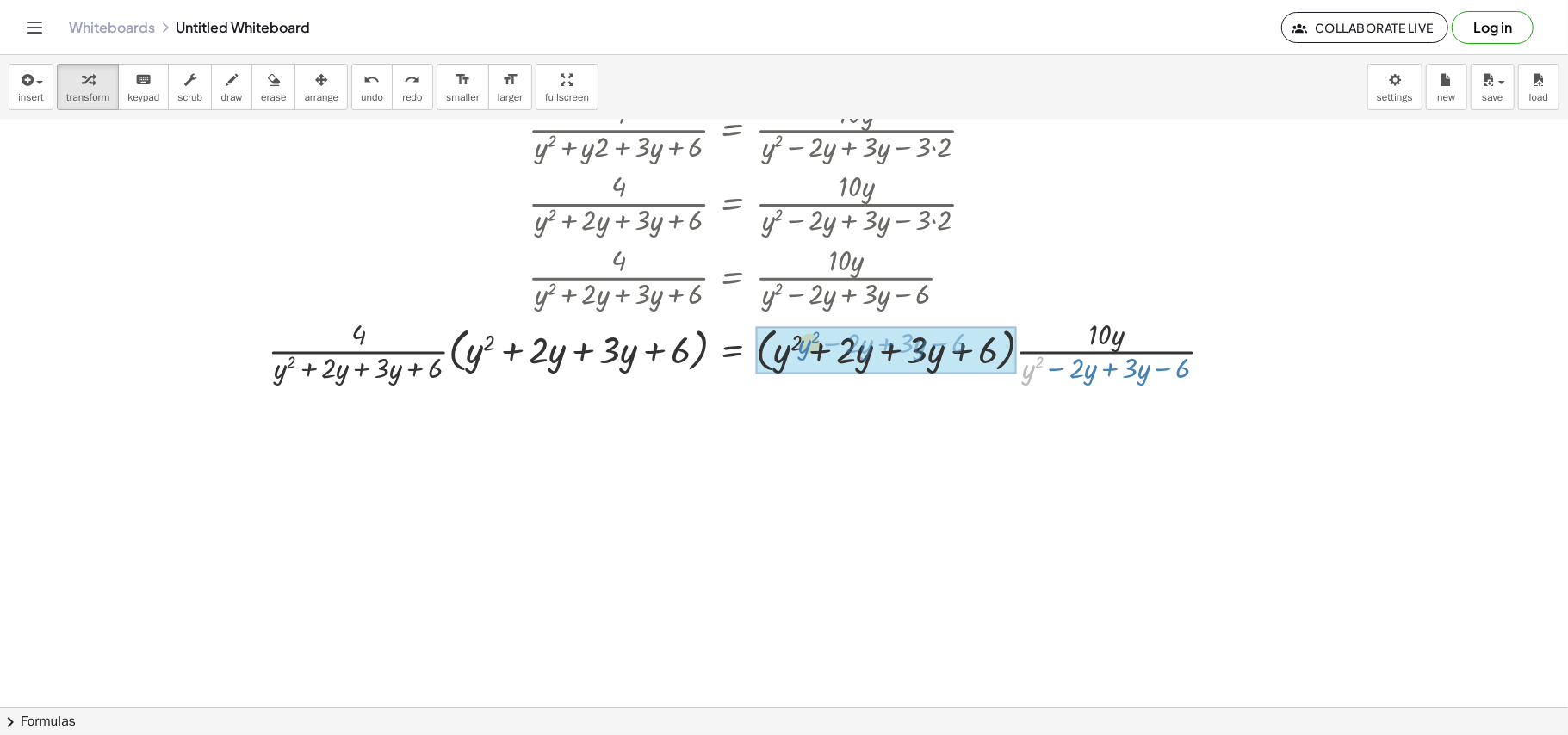 drag, startPoint x: 1020, startPoint y: 369, endPoint x: 796, endPoint y: 344, distance: 225.3908 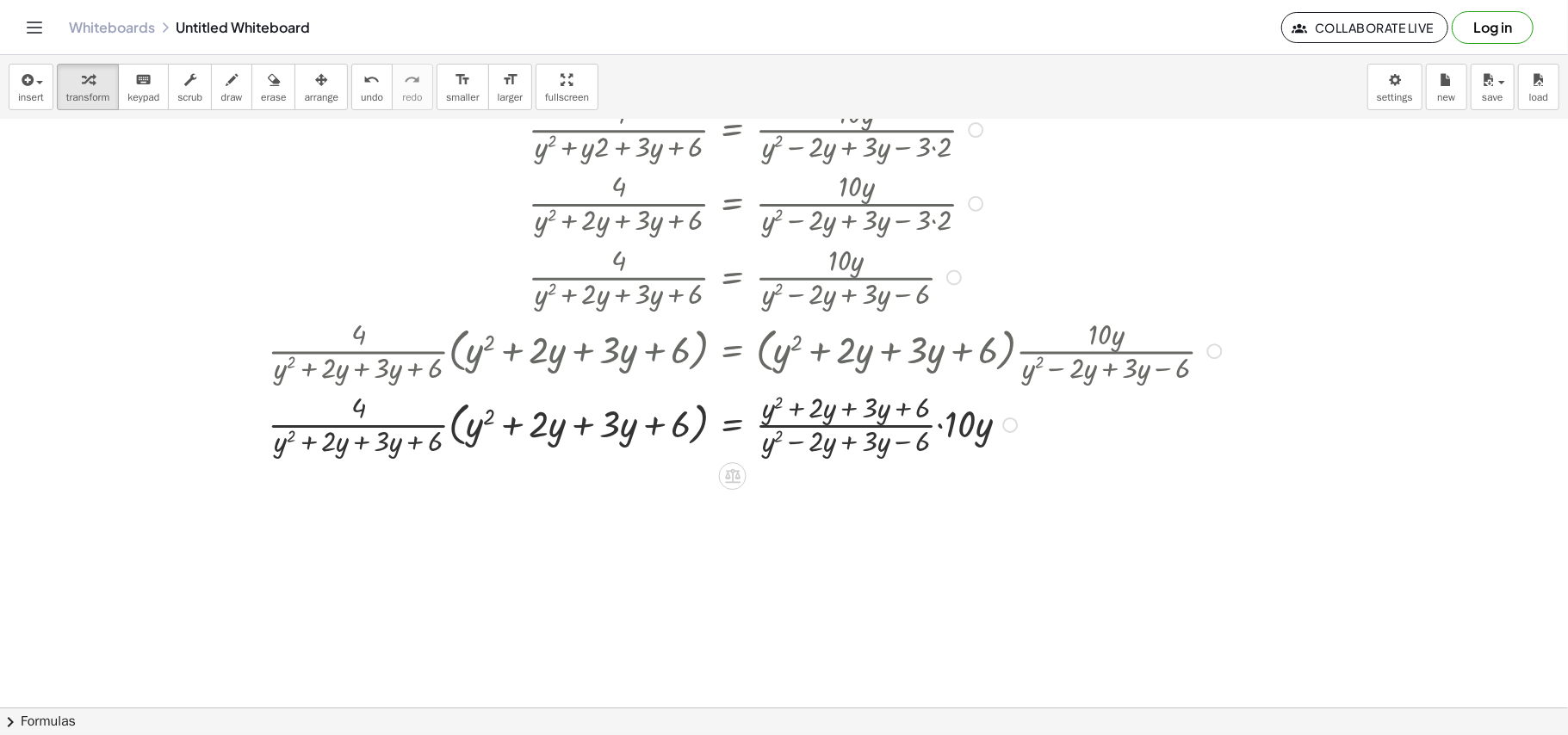 click at bounding box center [753, 424] 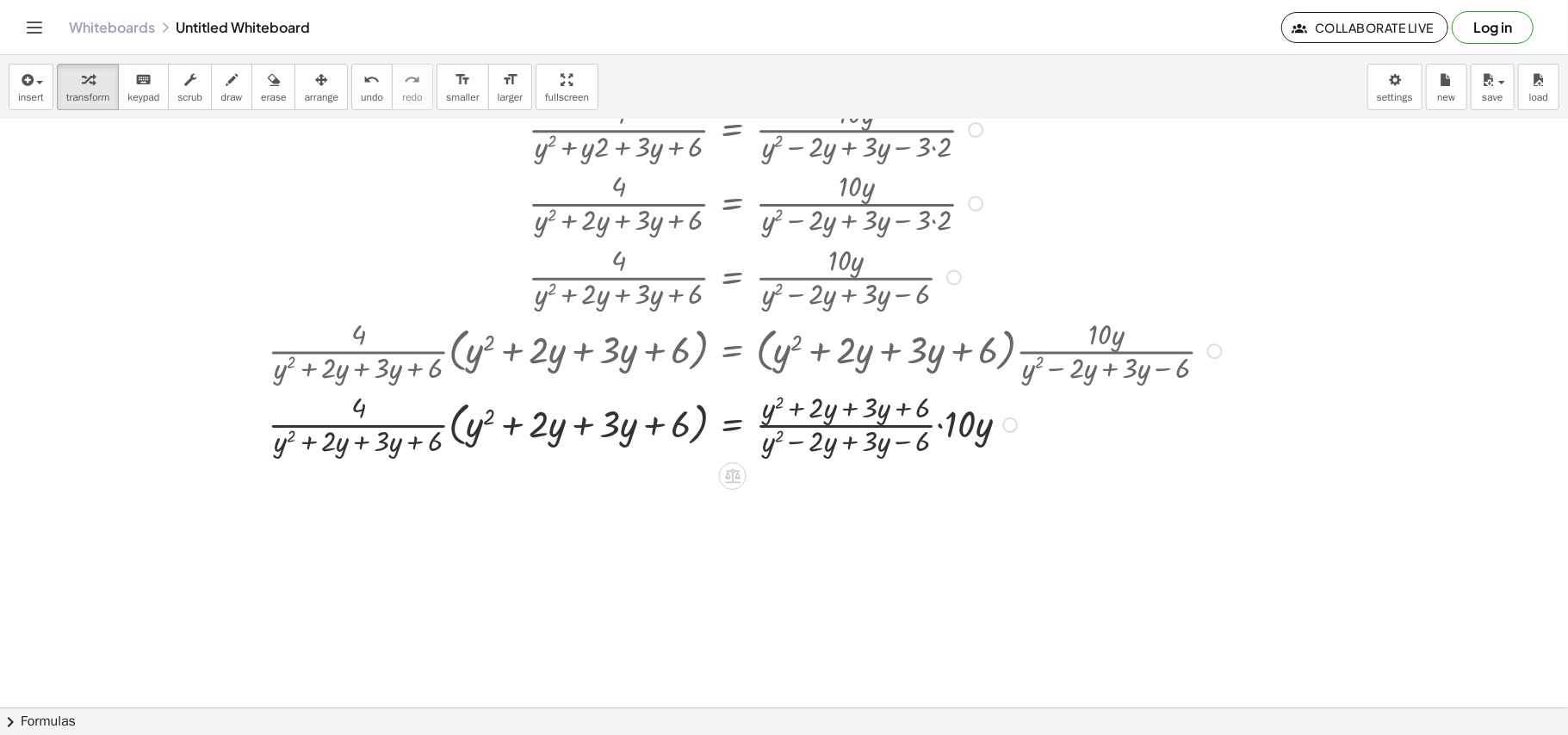 click at bounding box center (753, 424) 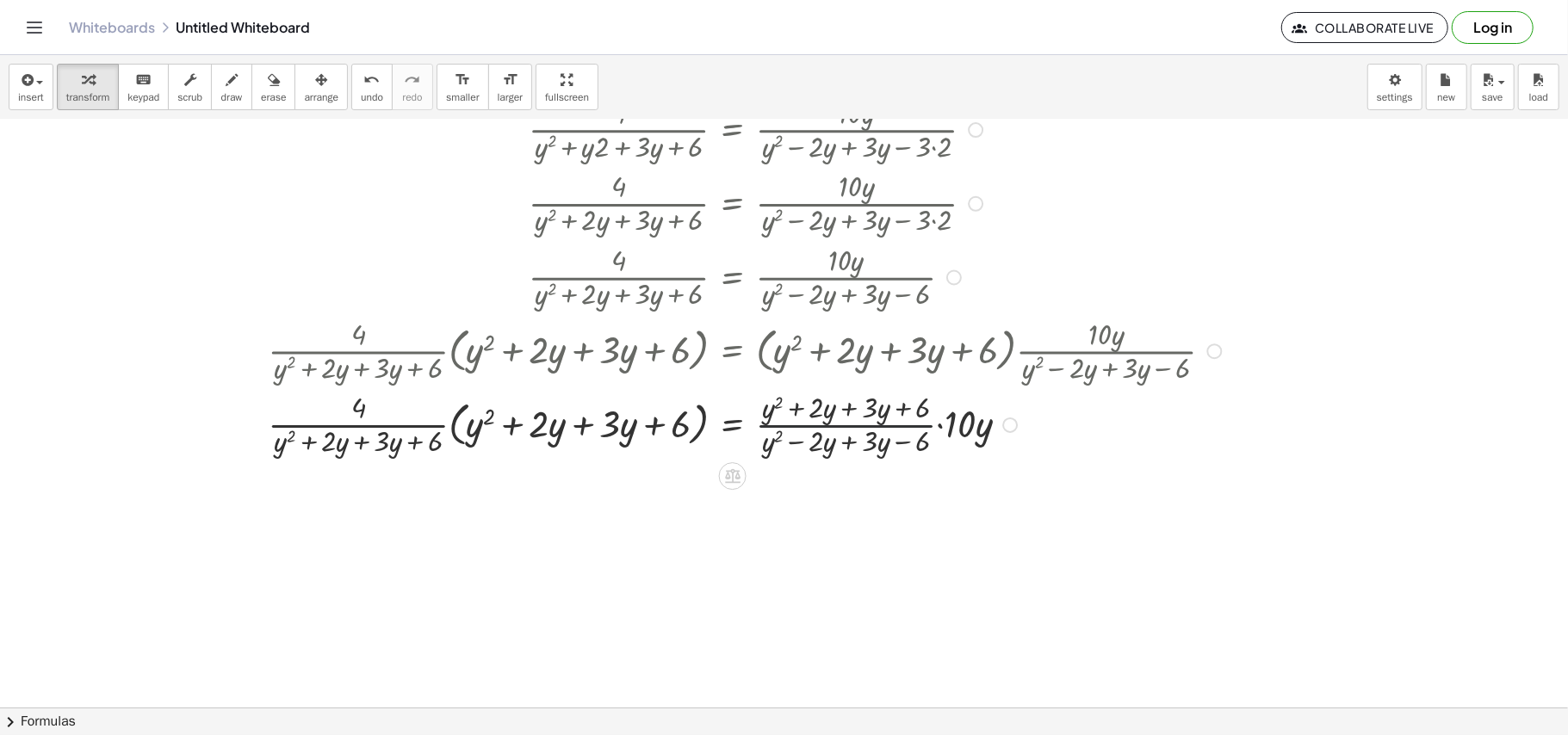 click at bounding box center [753, 424] 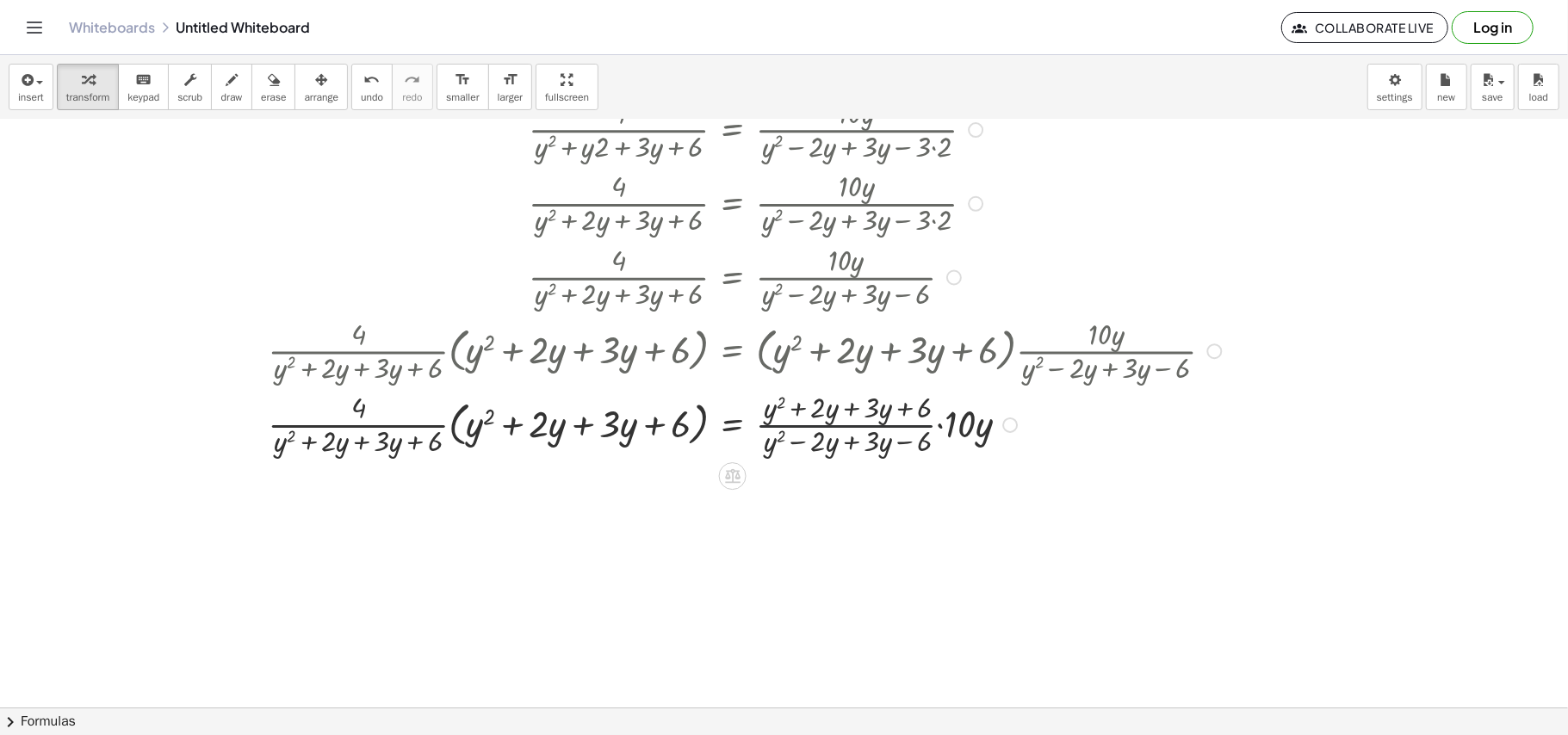 click at bounding box center (753, 424) 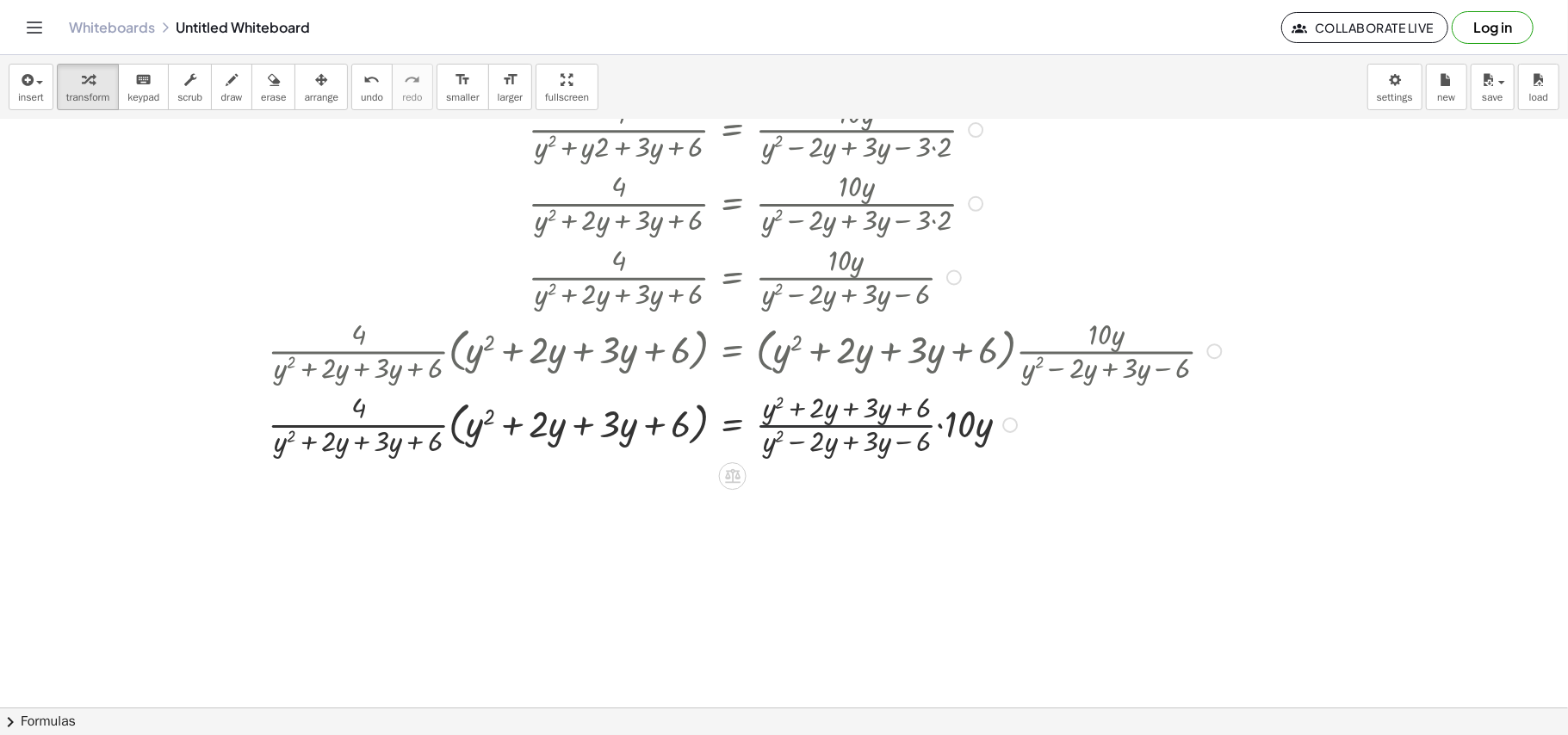 click at bounding box center [753, 424] 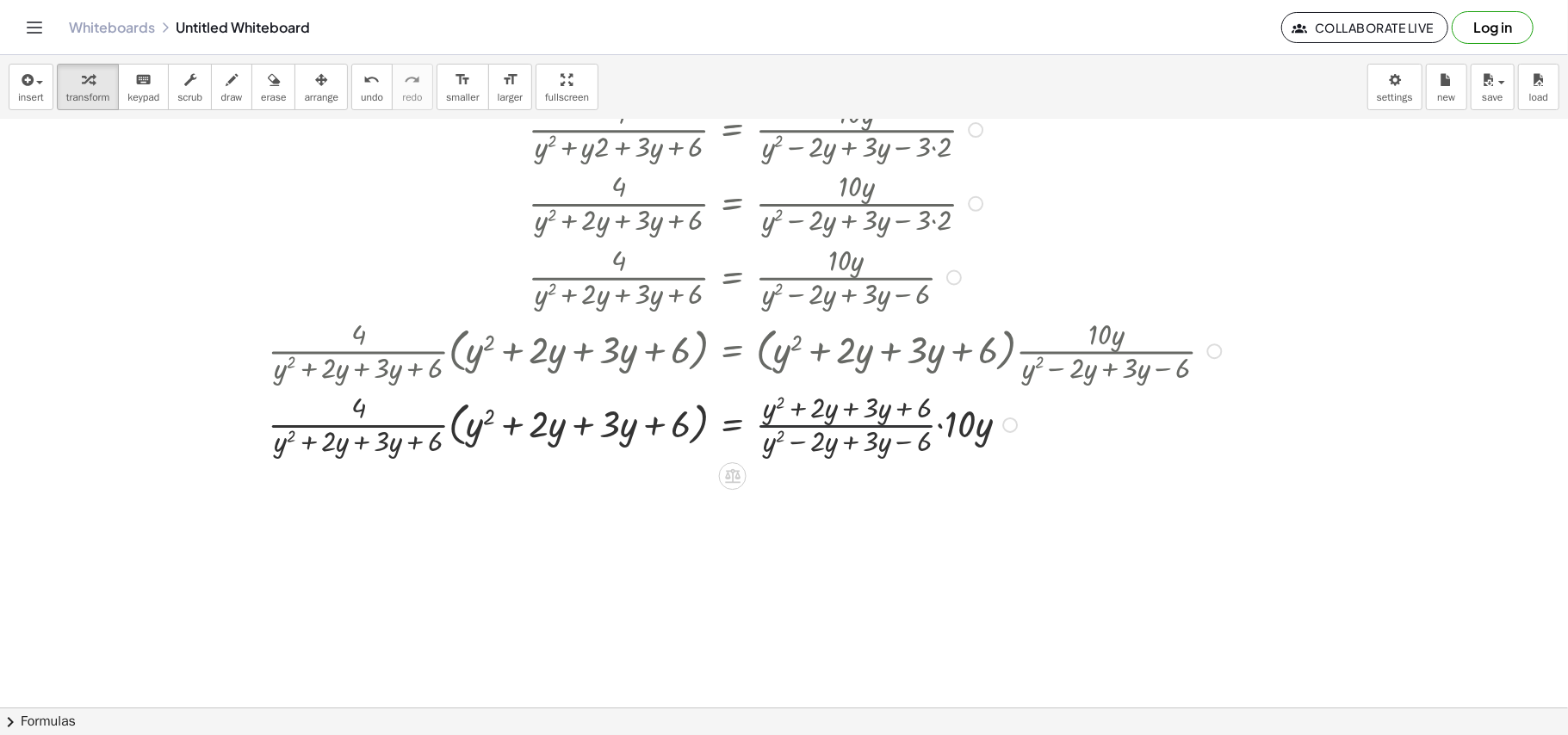 click at bounding box center (753, 424) 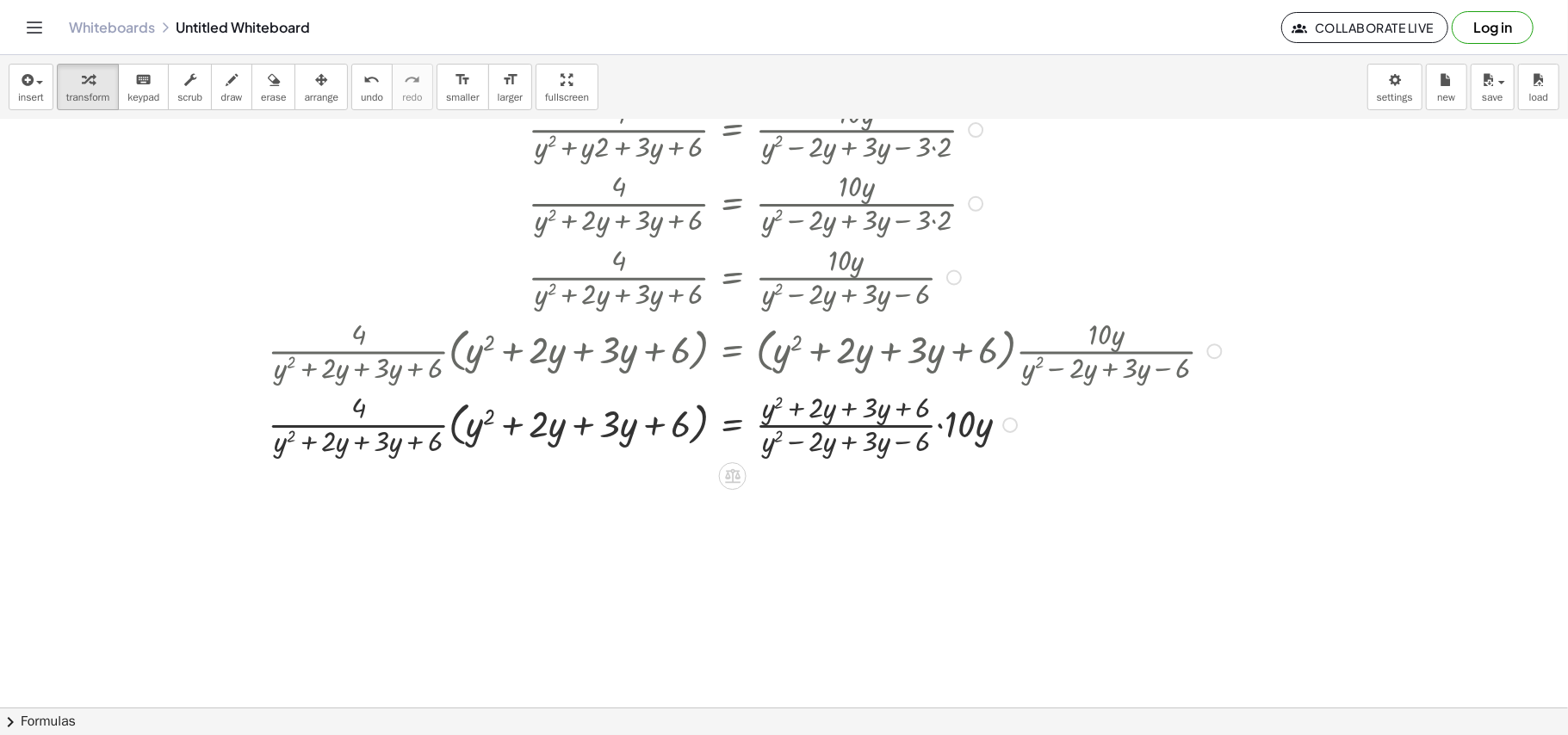 click at bounding box center (753, 424) 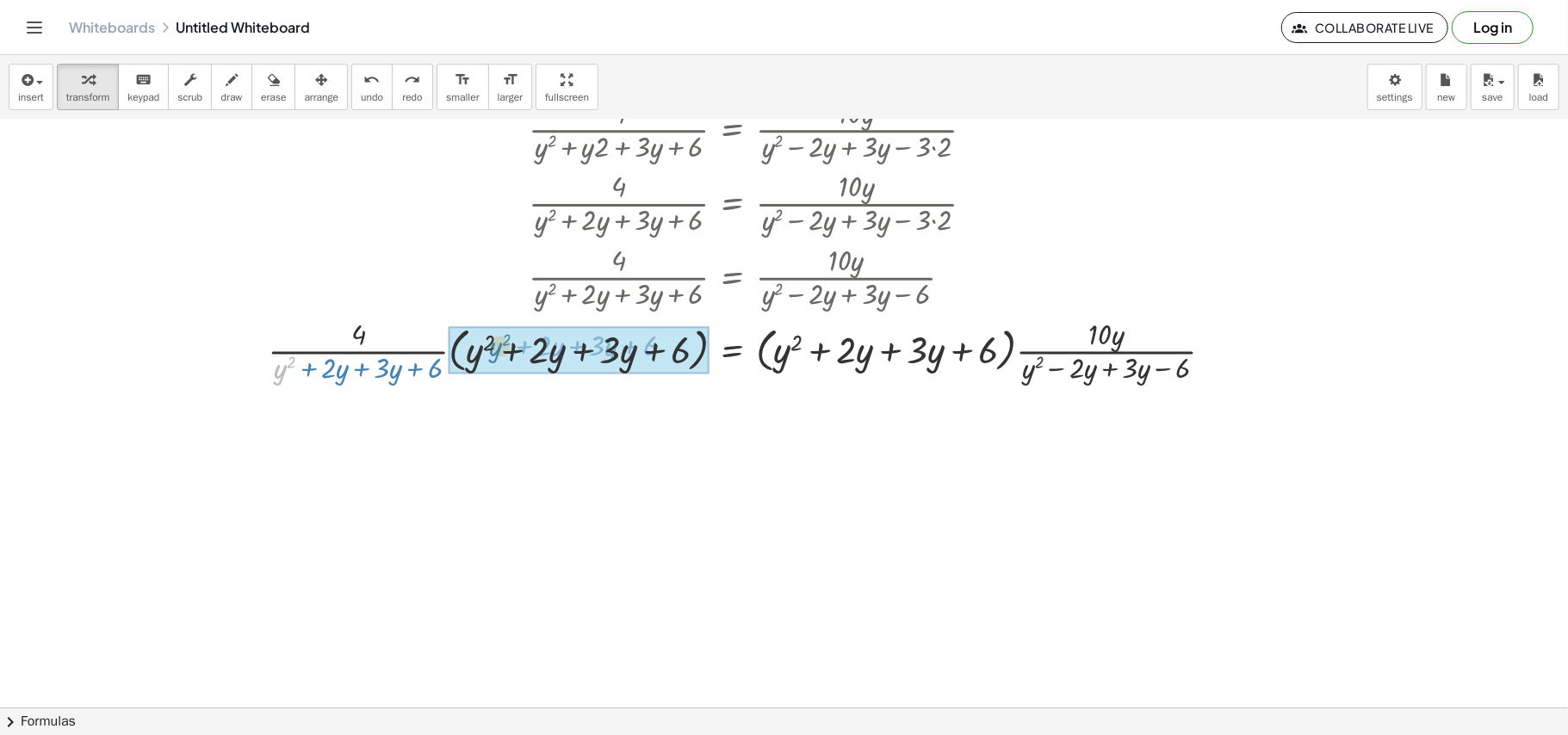 drag, startPoint x: 279, startPoint y: 372, endPoint x: 487, endPoint y: 349, distance: 209.26777 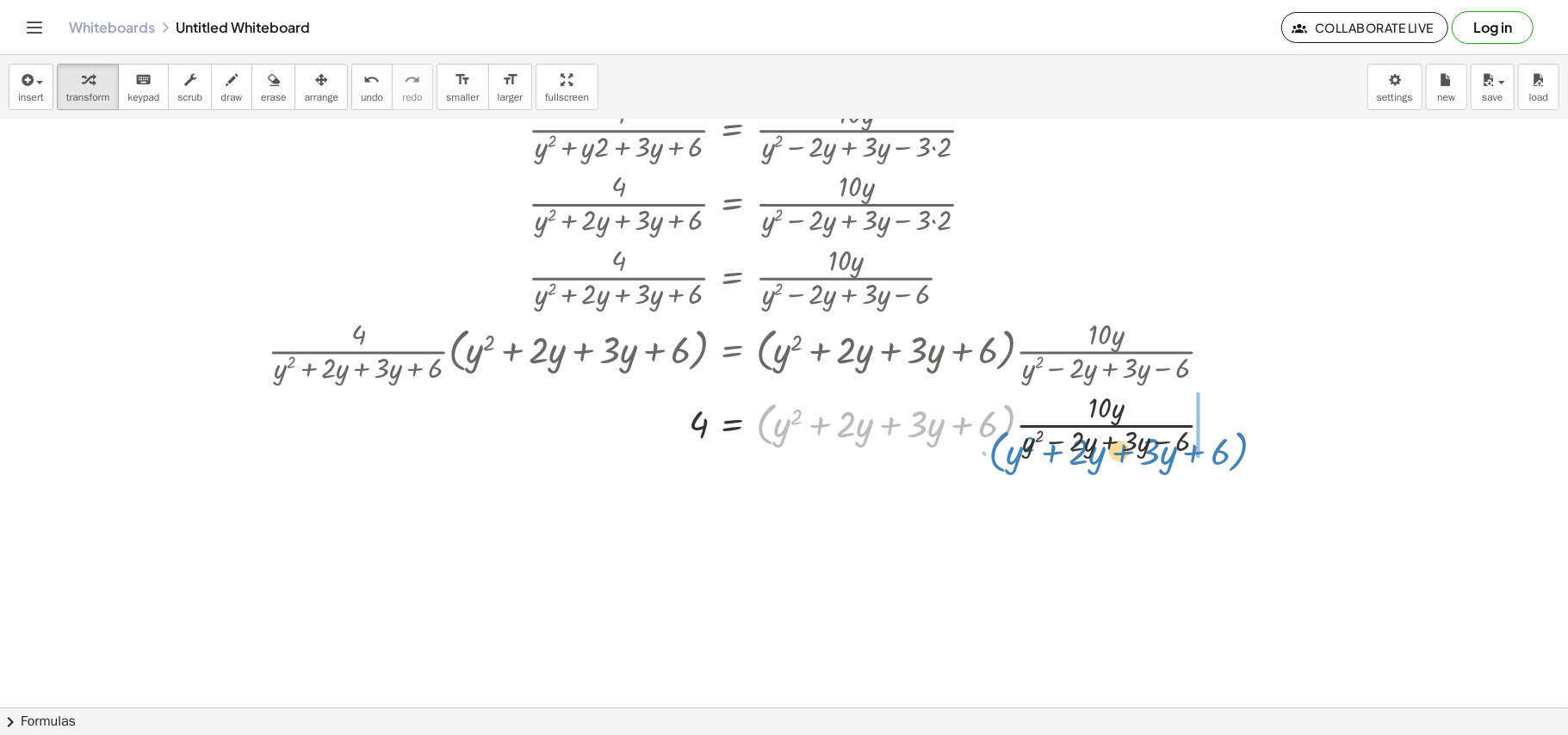drag, startPoint x: 753, startPoint y: 423, endPoint x: 985, endPoint y: 451, distance: 233.68355 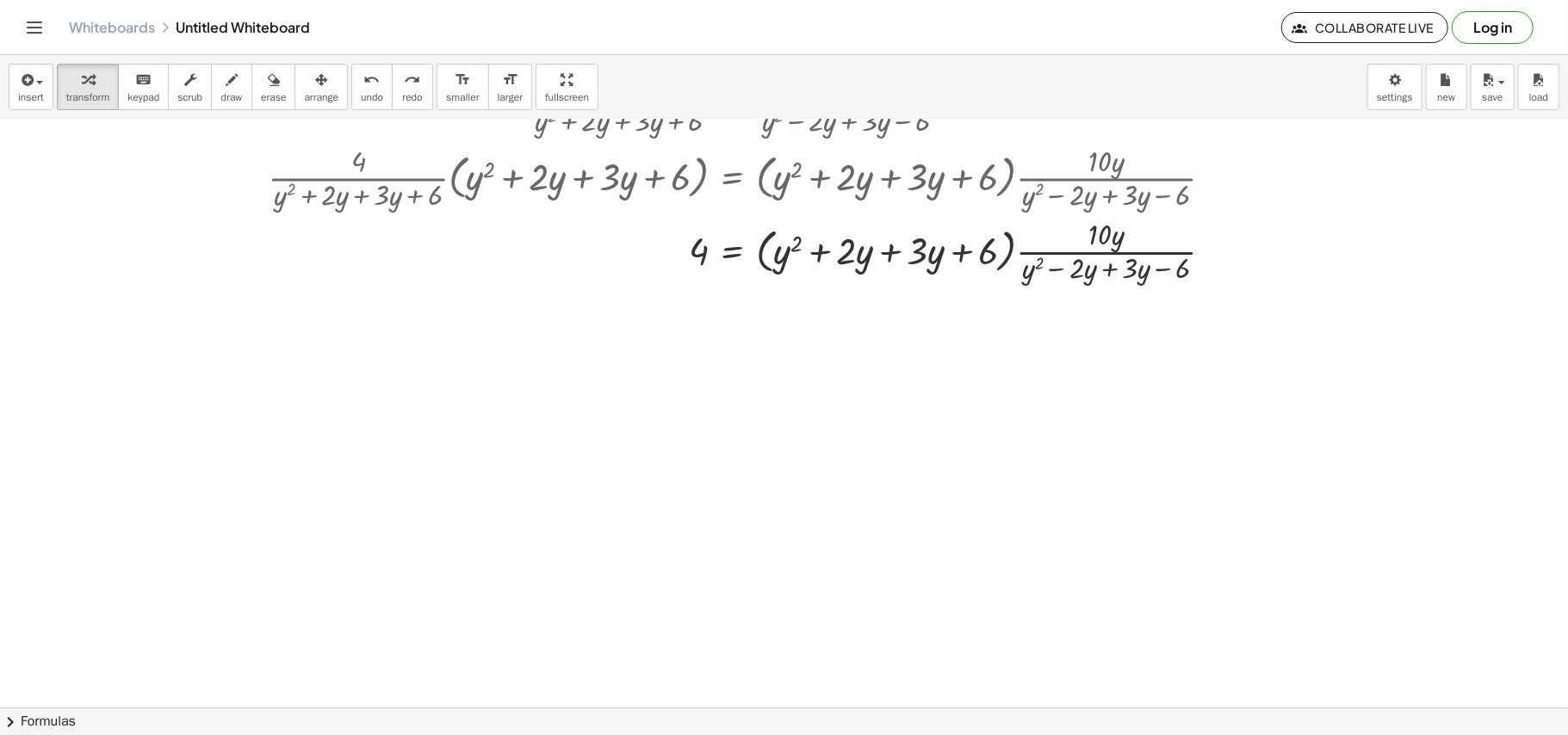 scroll, scrollTop: 1436, scrollLeft: 1761, axis: both 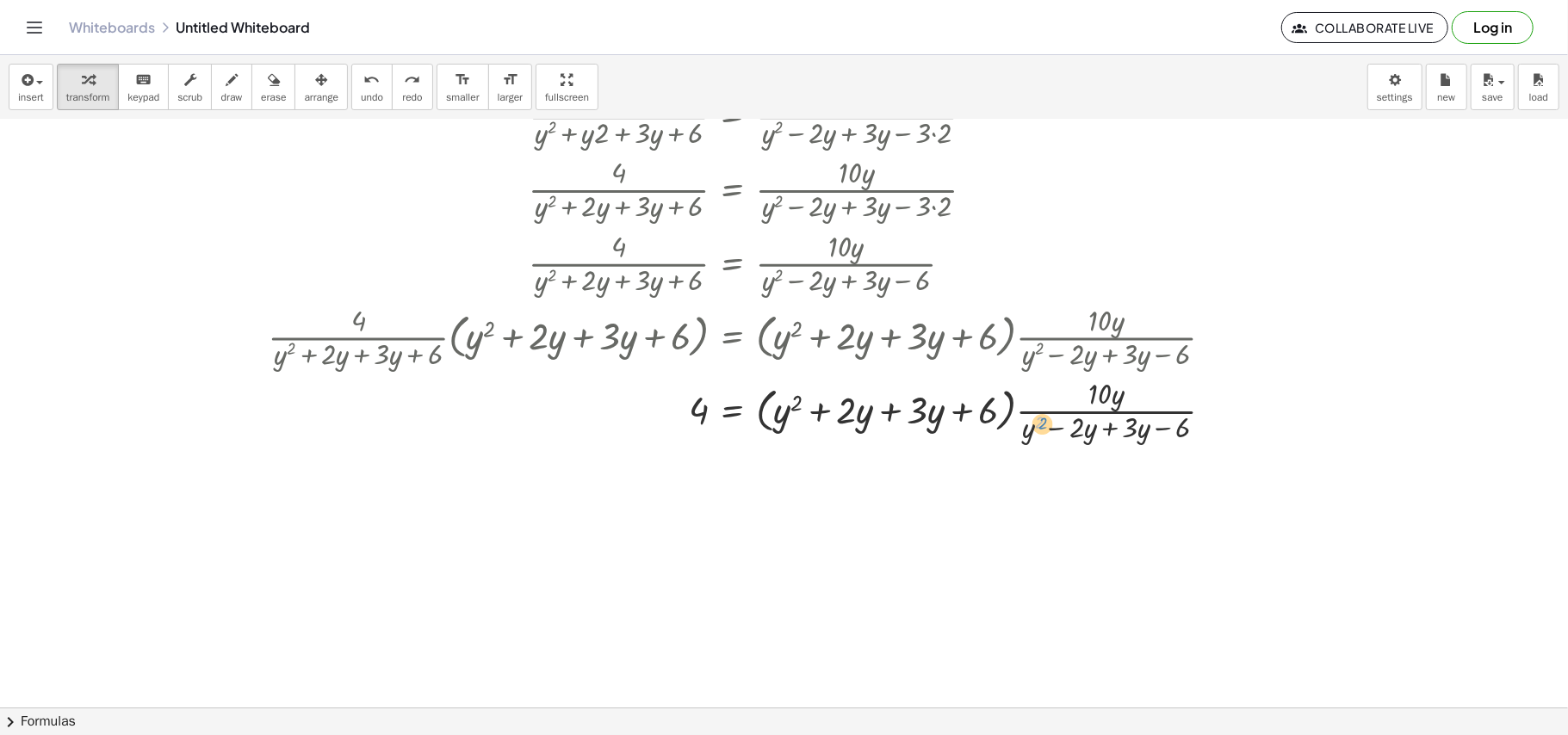 click at bounding box center (753, 411) 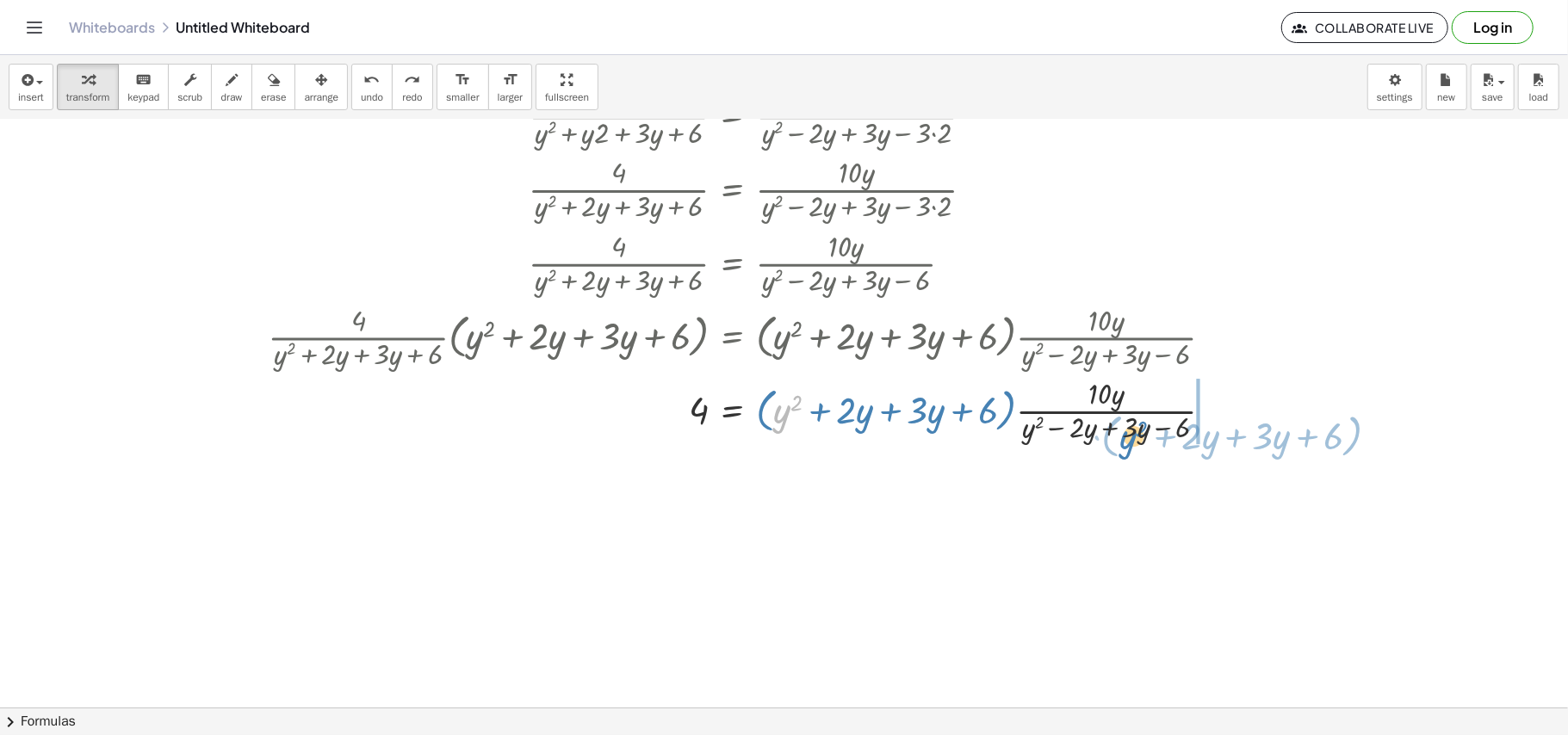 drag, startPoint x: 772, startPoint y: 403, endPoint x: 1078, endPoint y: 428, distance: 307.01954 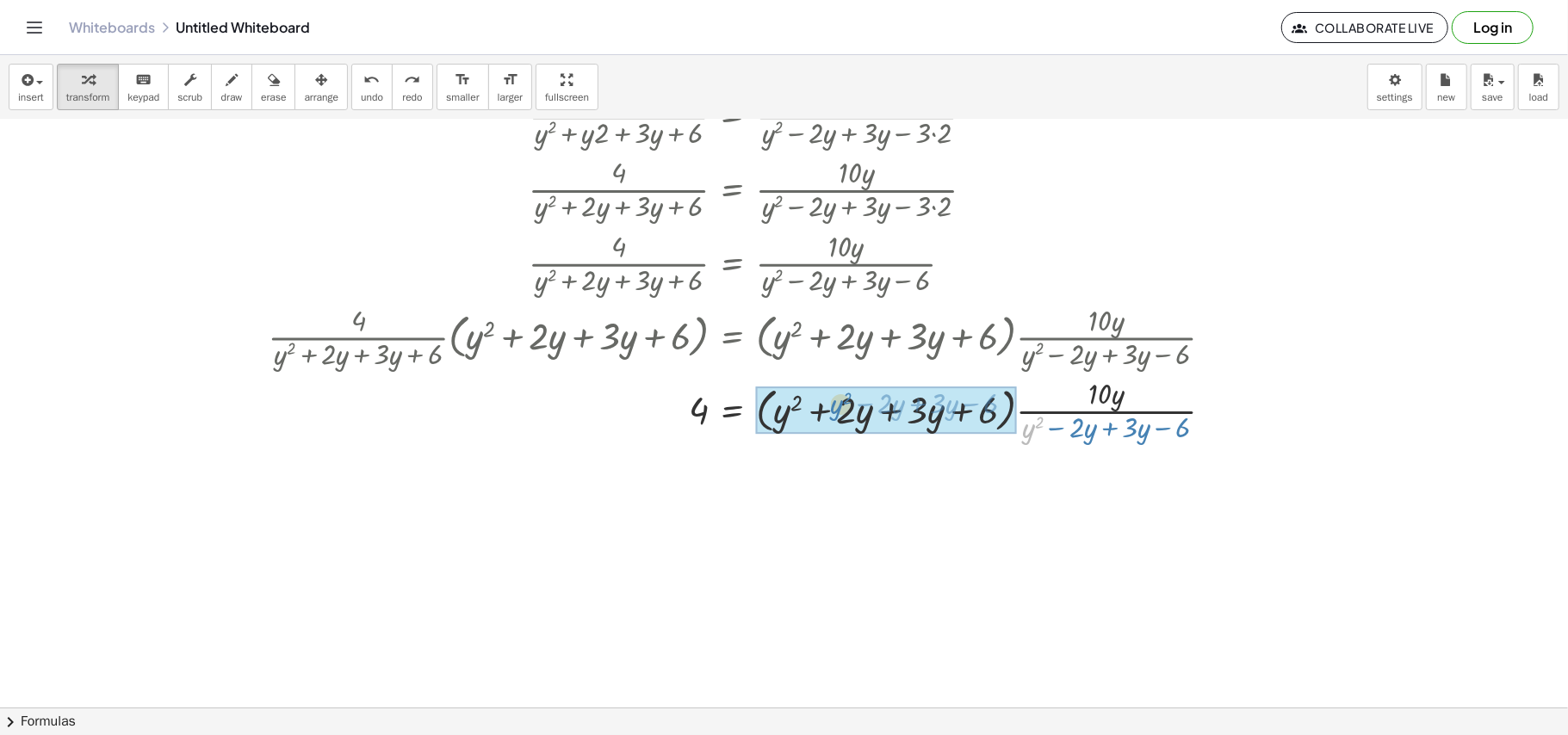 drag, startPoint x: 1016, startPoint y: 429, endPoint x: 896, endPoint y: 411, distance: 121.34249 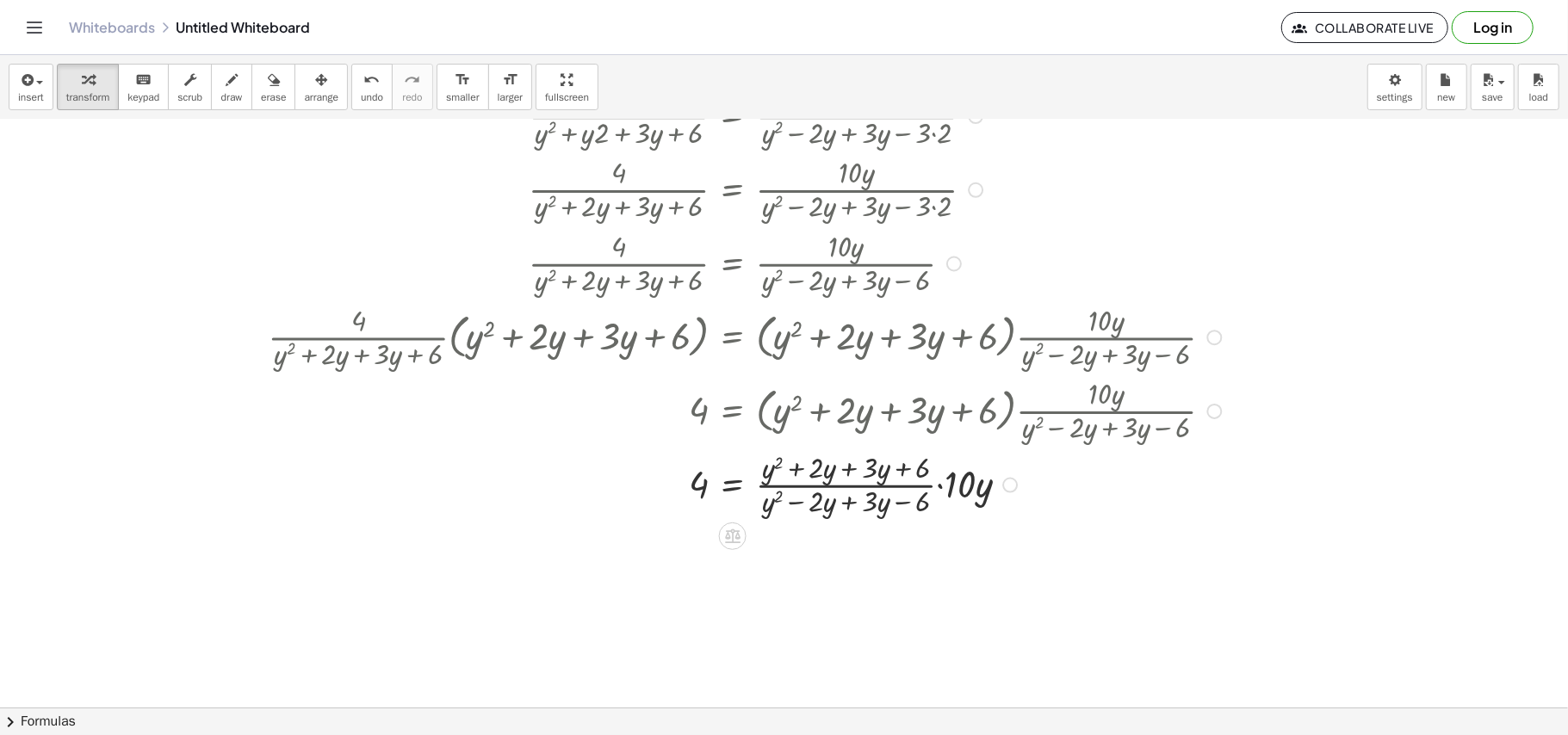 click at bounding box center [753, 484] 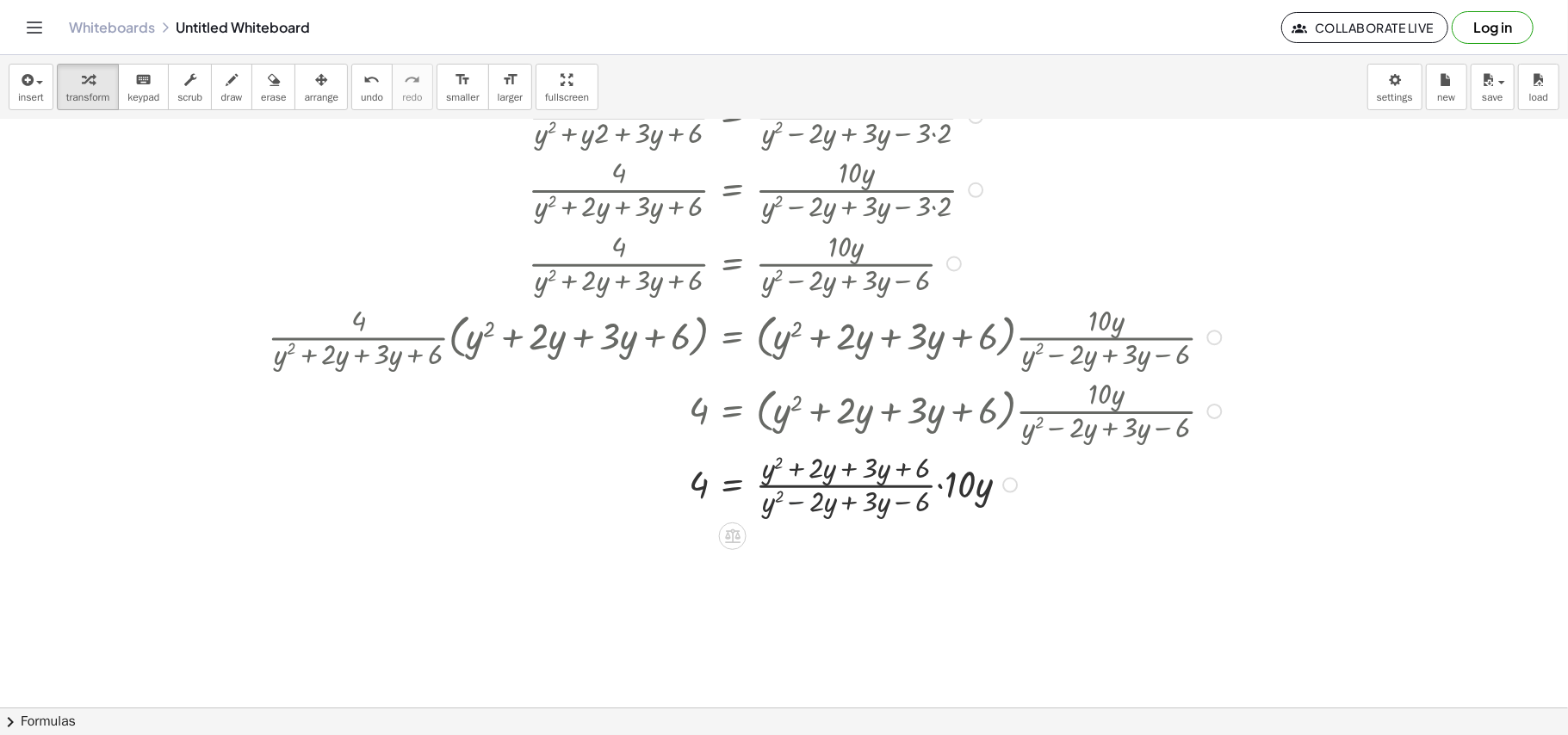 click at bounding box center (753, 484) 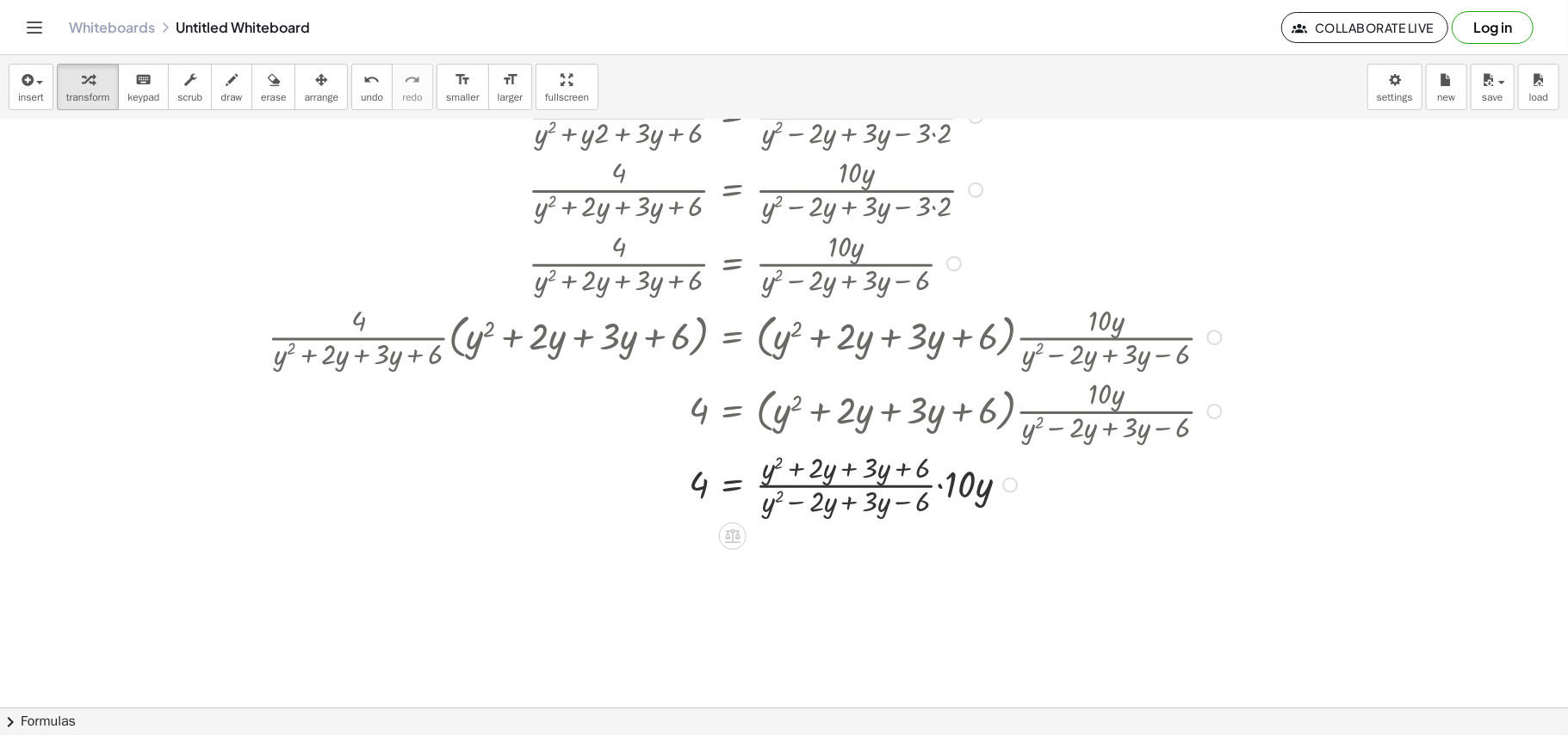 click at bounding box center (753, 484) 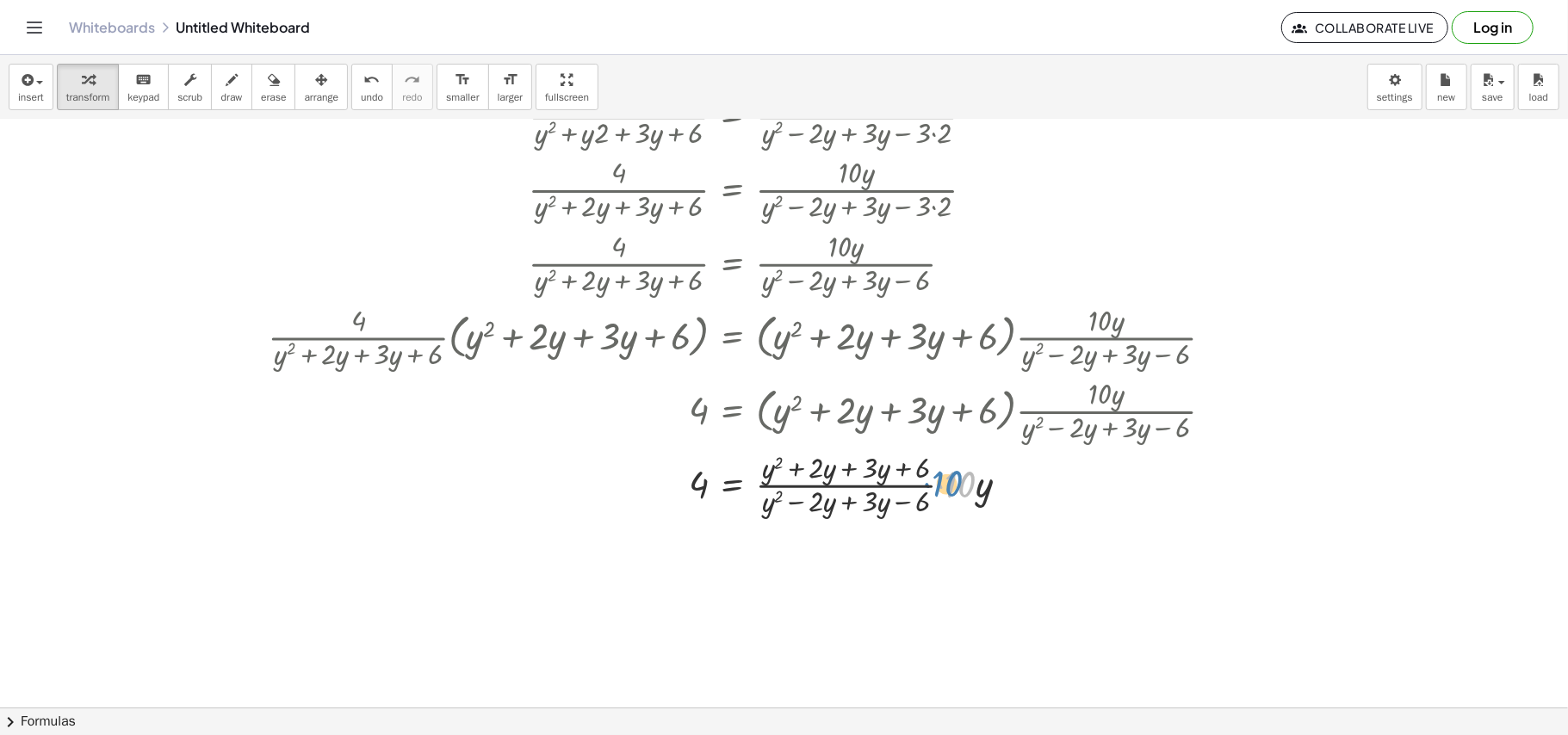 click at bounding box center (753, 484) 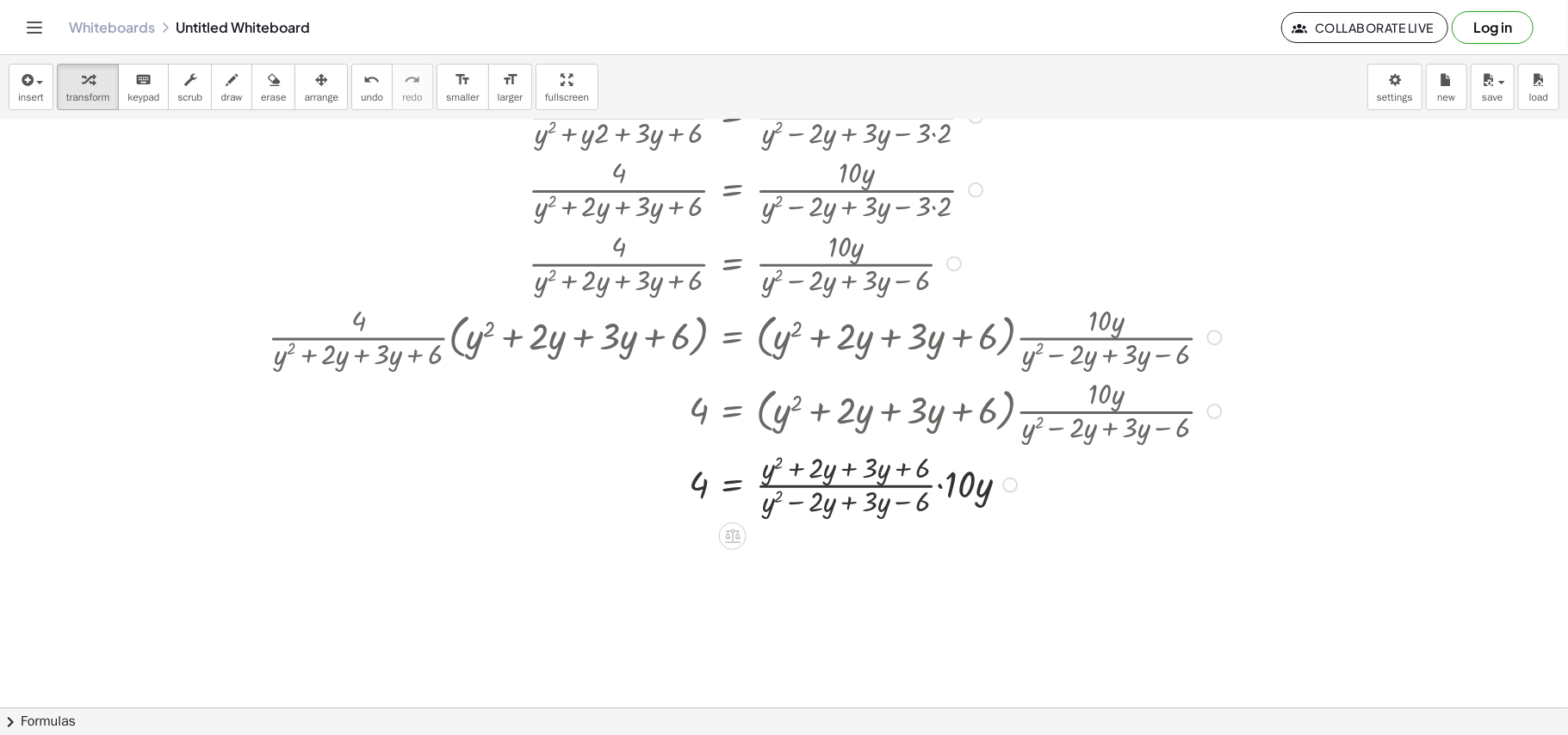 click at bounding box center [753, 484] 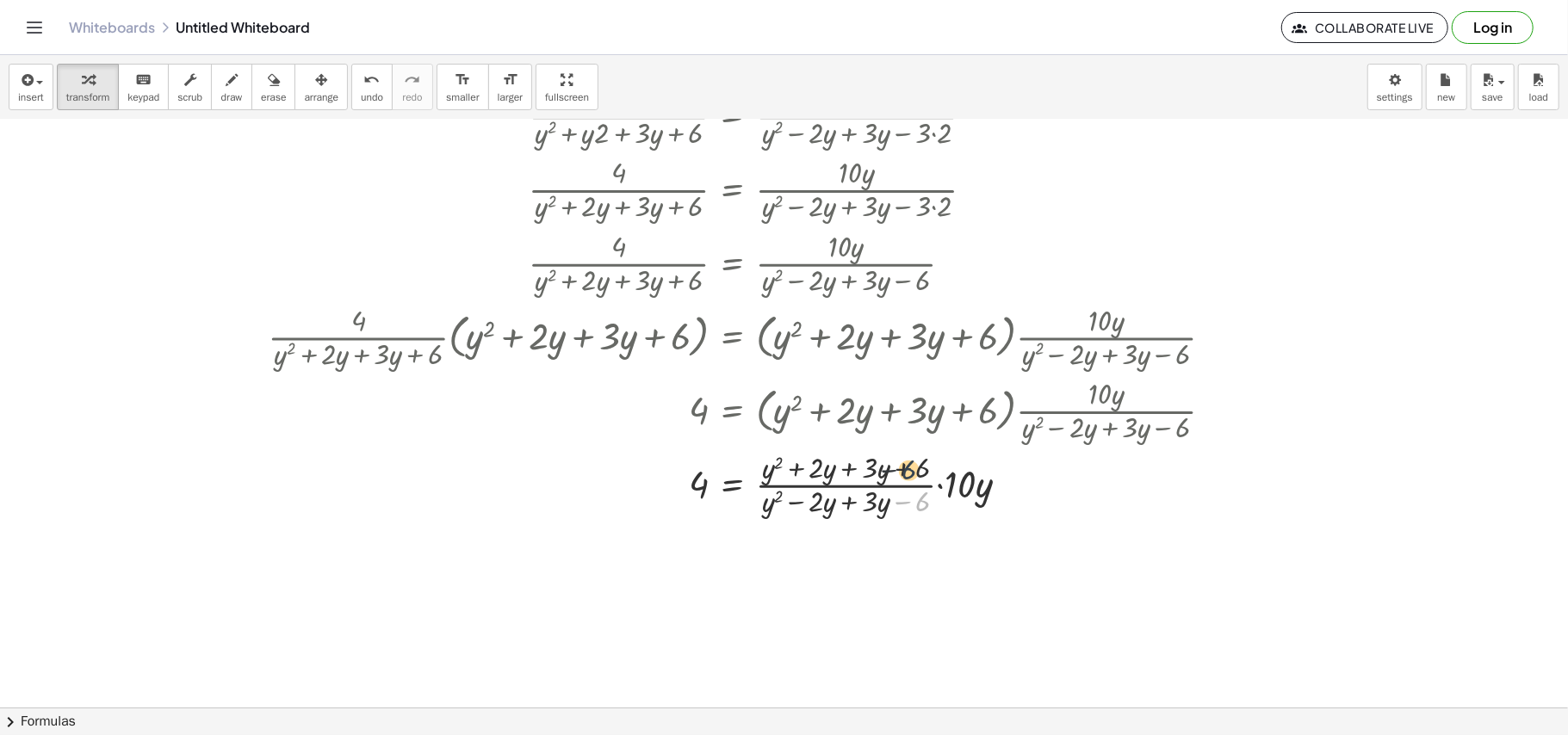 drag, startPoint x: 917, startPoint y: 496, endPoint x: 904, endPoint y: 459, distance: 39.21734 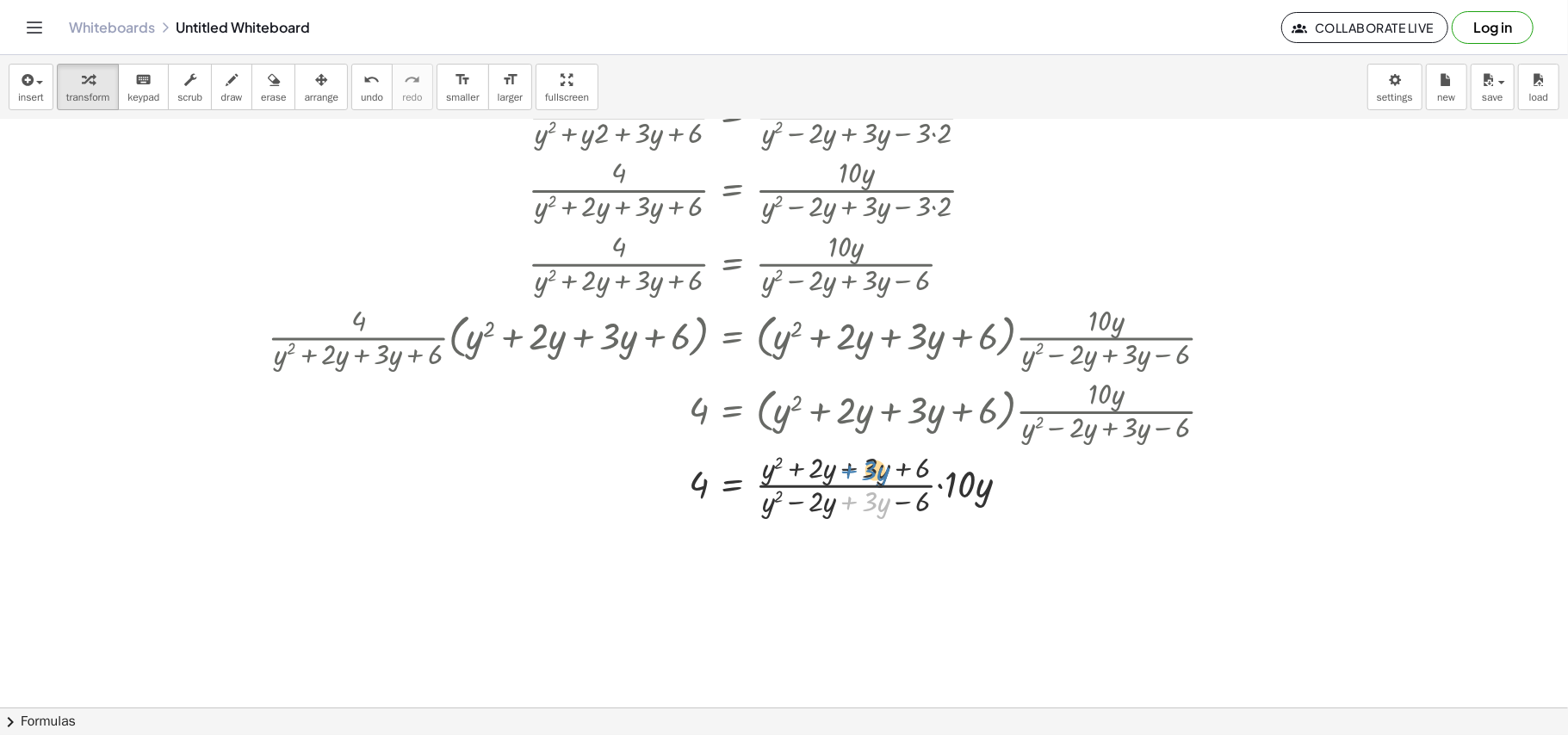 drag, startPoint x: 846, startPoint y: 503, endPoint x: 846, endPoint y: 475, distance: 28 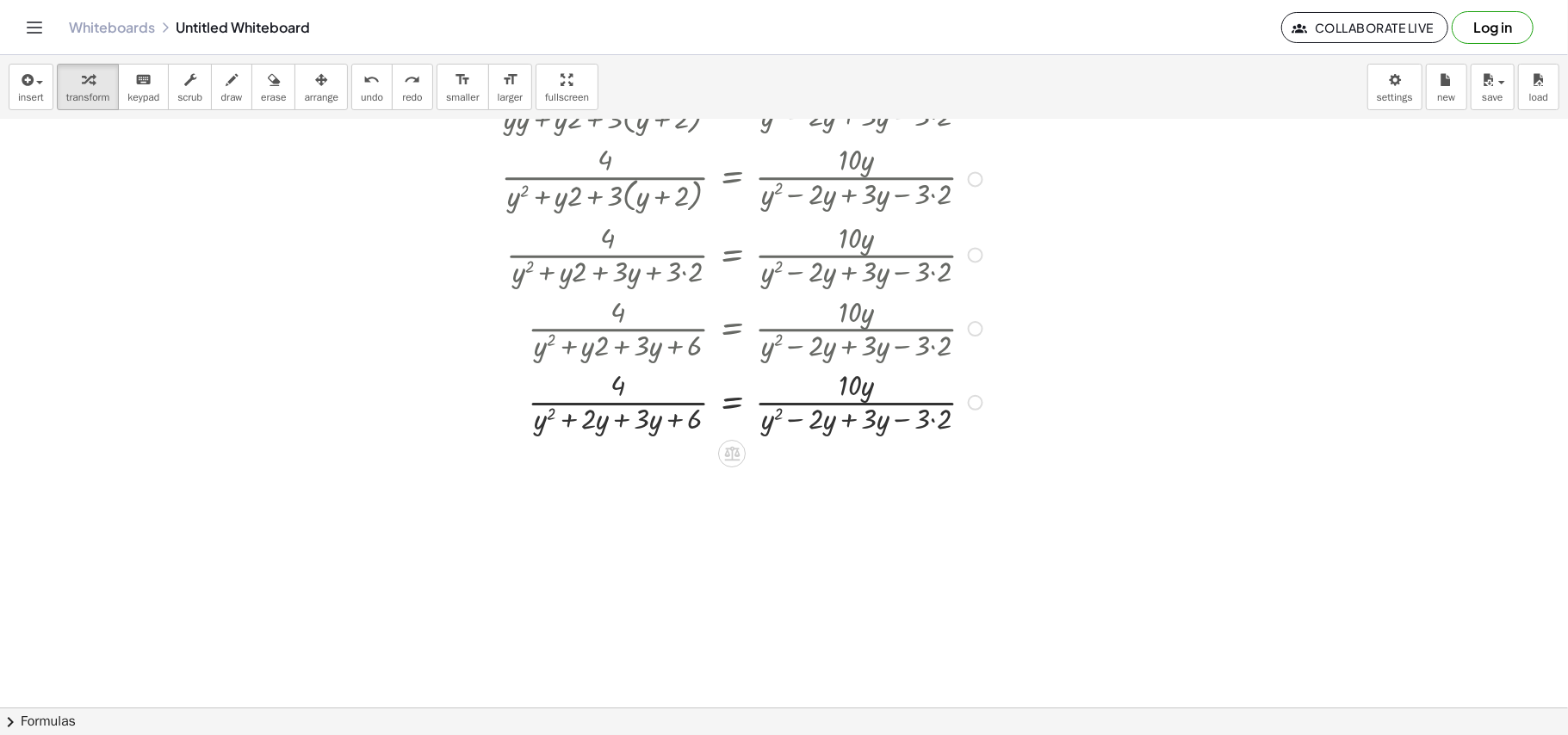 scroll, scrollTop: 1206, scrollLeft: 1761, axis: both 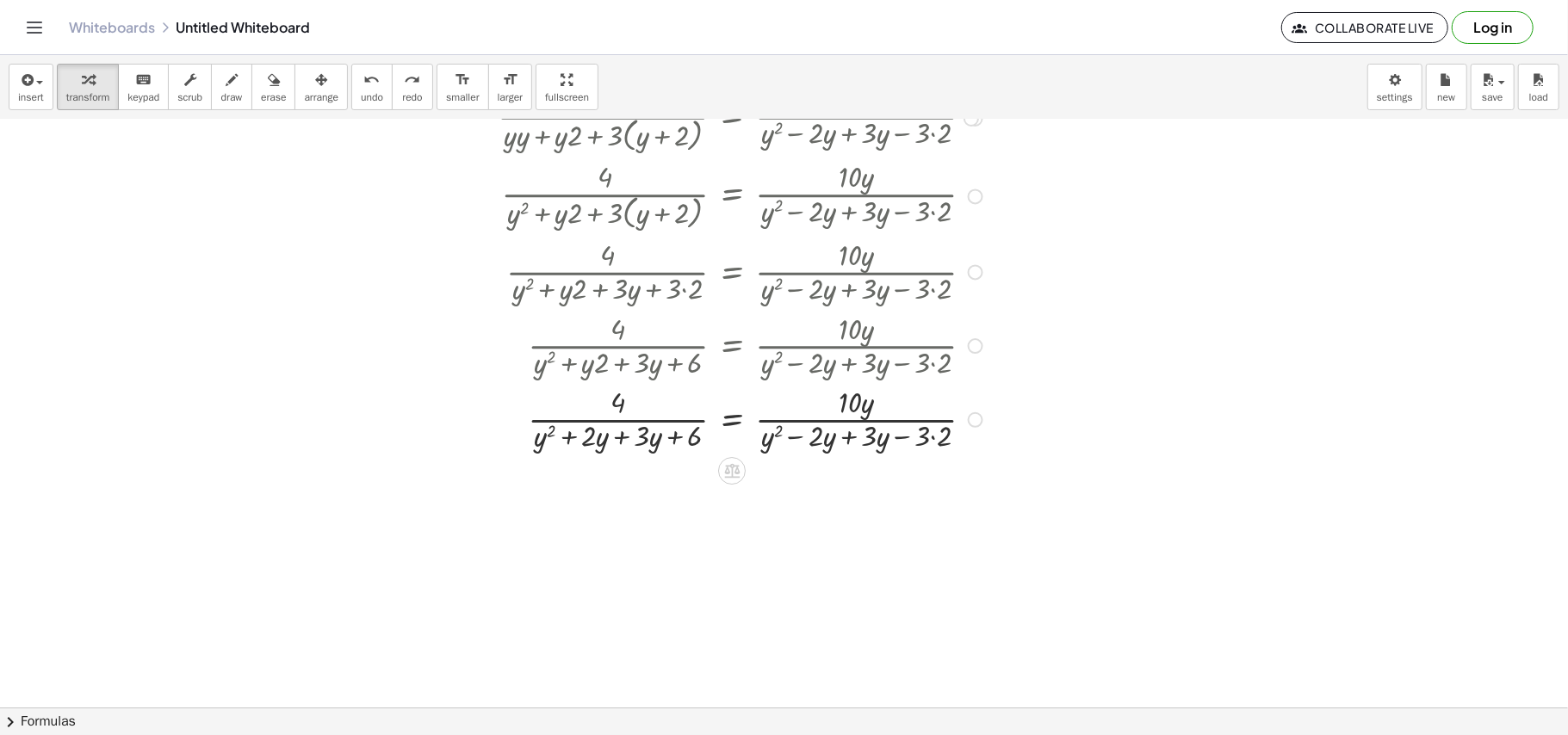 click at bounding box center (788, 419) 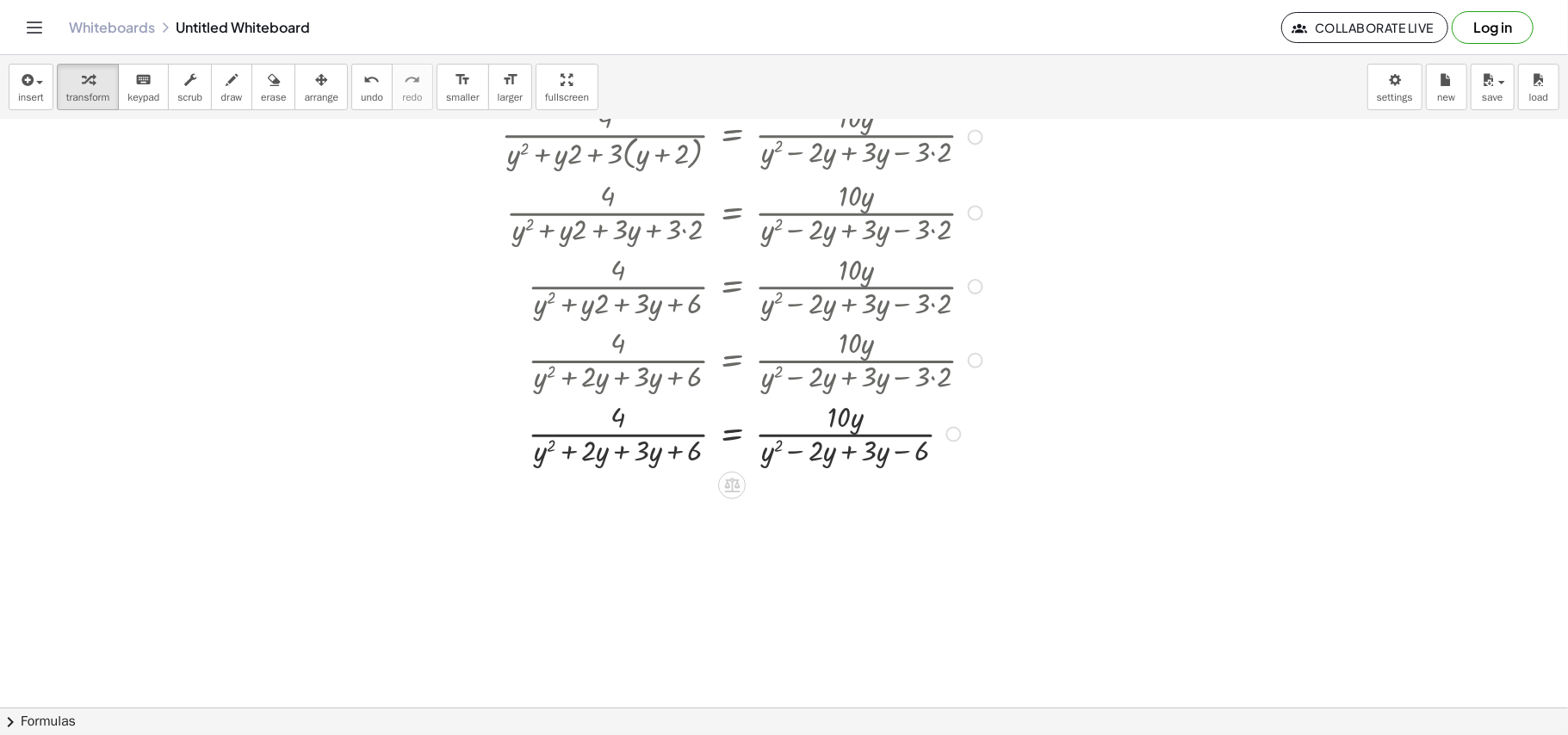 scroll, scrollTop: 1320, scrollLeft: 1761, axis: both 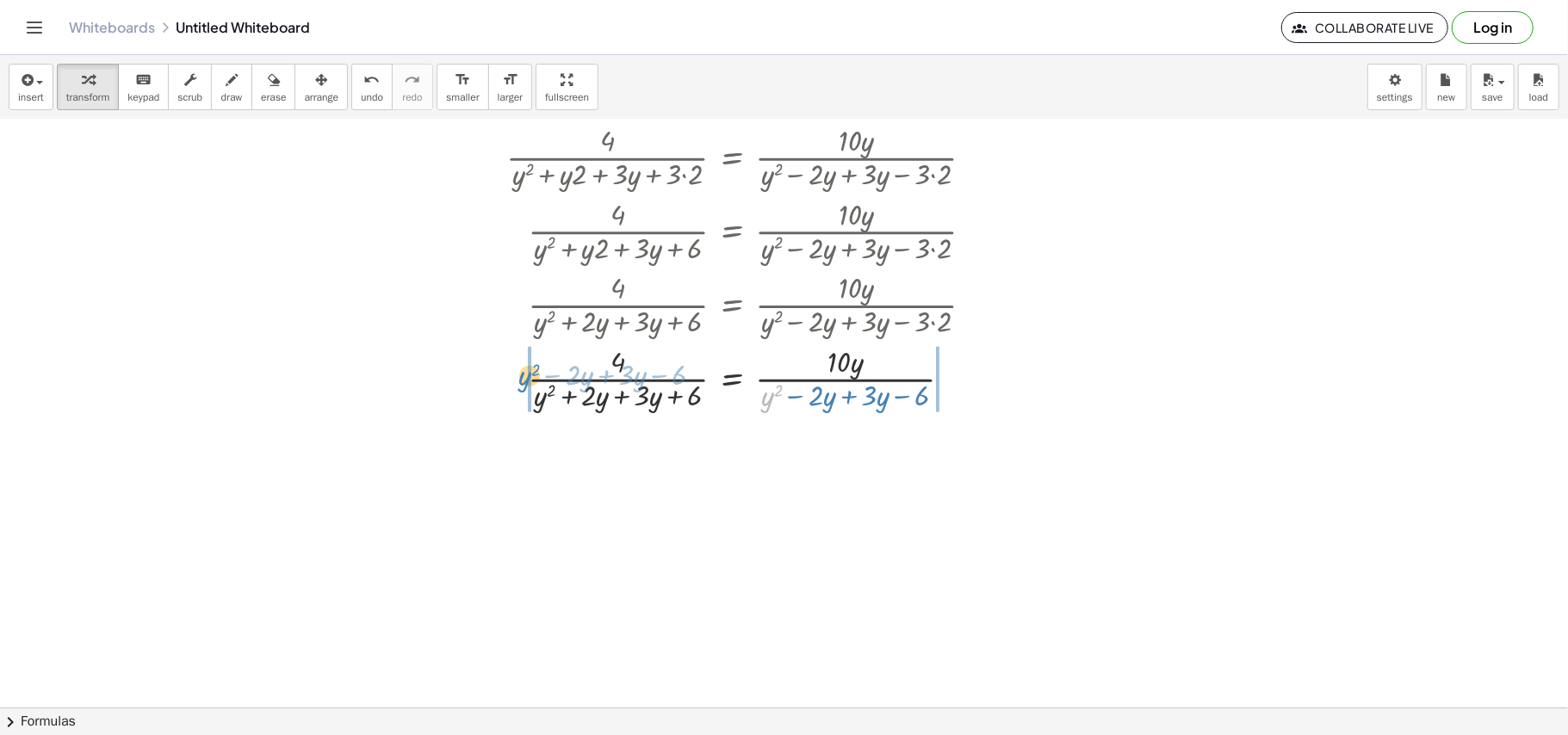 drag, startPoint x: 758, startPoint y: 403, endPoint x: 511, endPoint y: 382, distance: 247.89111 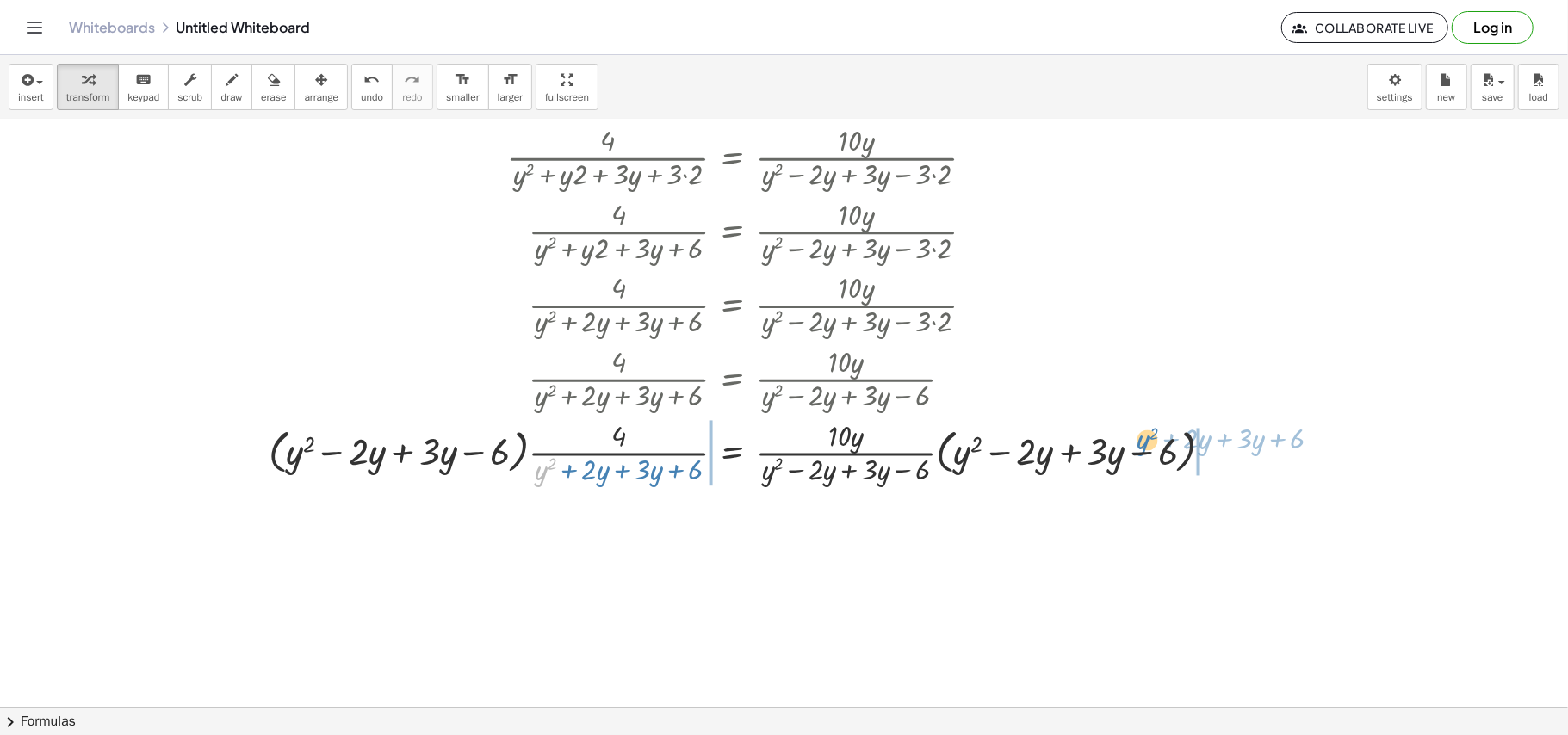 drag, startPoint x: 534, startPoint y: 468, endPoint x: 1138, endPoint y: 439, distance: 604.6958 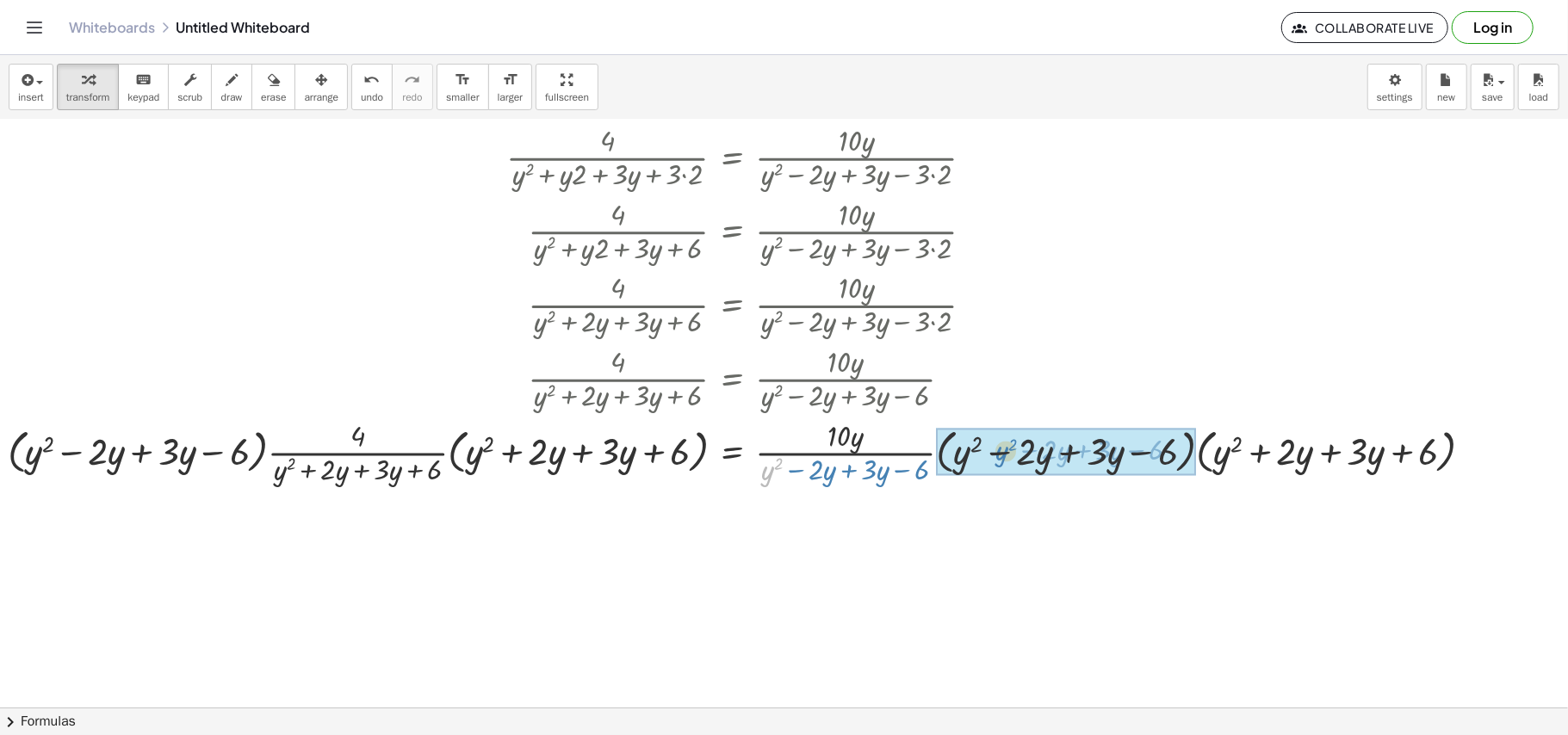 drag, startPoint x: 762, startPoint y: 459, endPoint x: 997, endPoint y: 439, distance: 235.84953 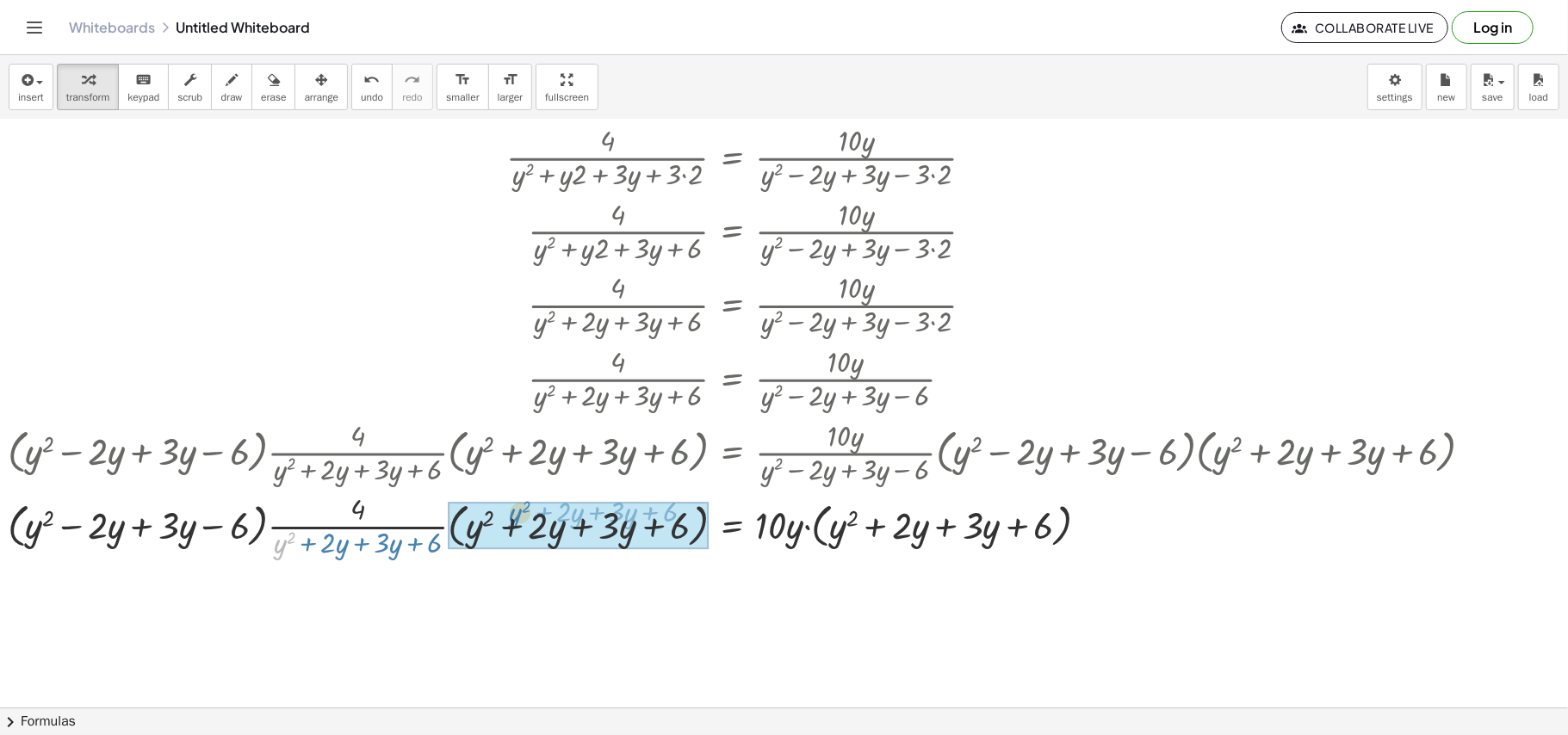 drag, startPoint x: 274, startPoint y: 553, endPoint x: 511, endPoint y: 522, distance: 239.01883 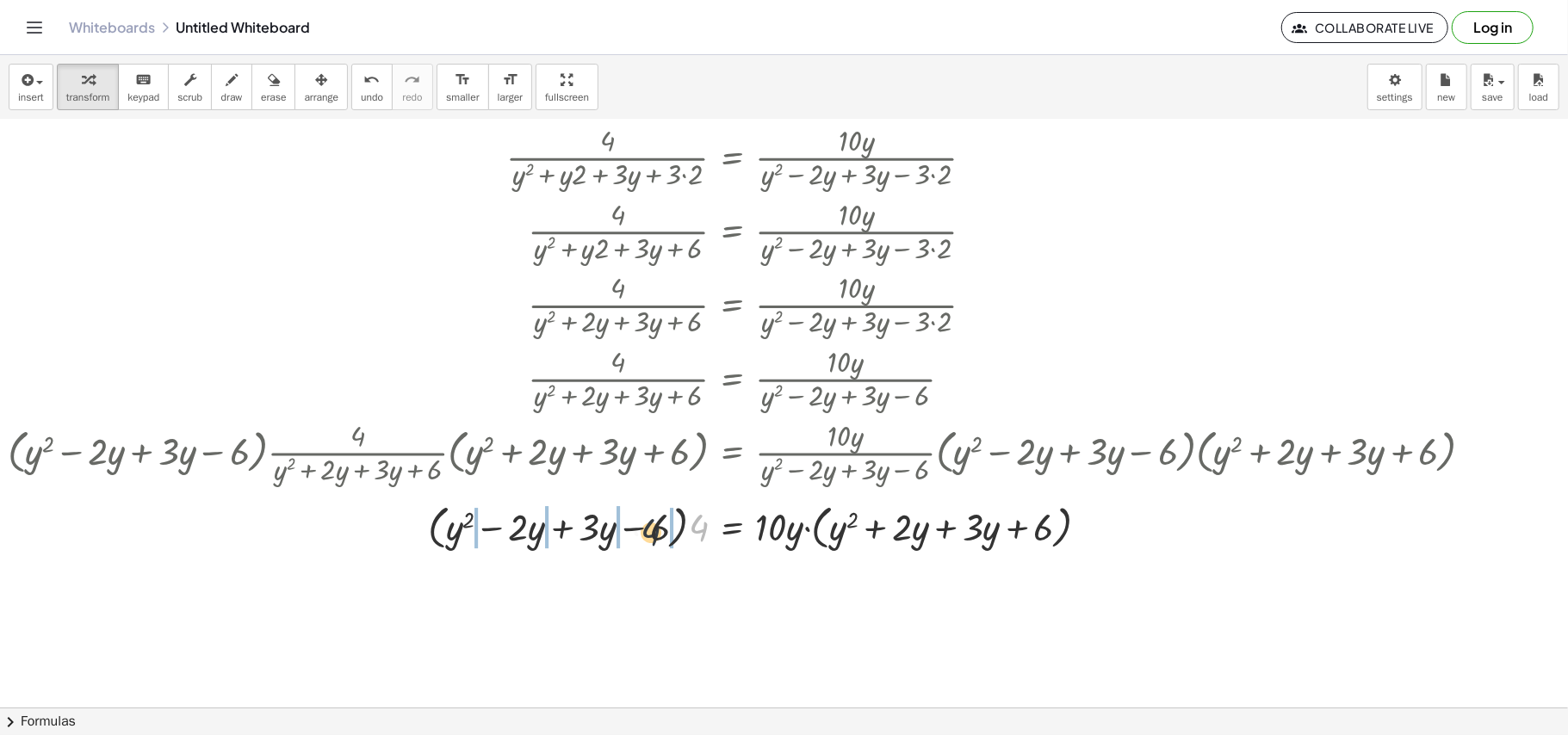 drag, startPoint x: 689, startPoint y: 534, endPoint x: 910, endPoint y: 456, distance: 234.36083 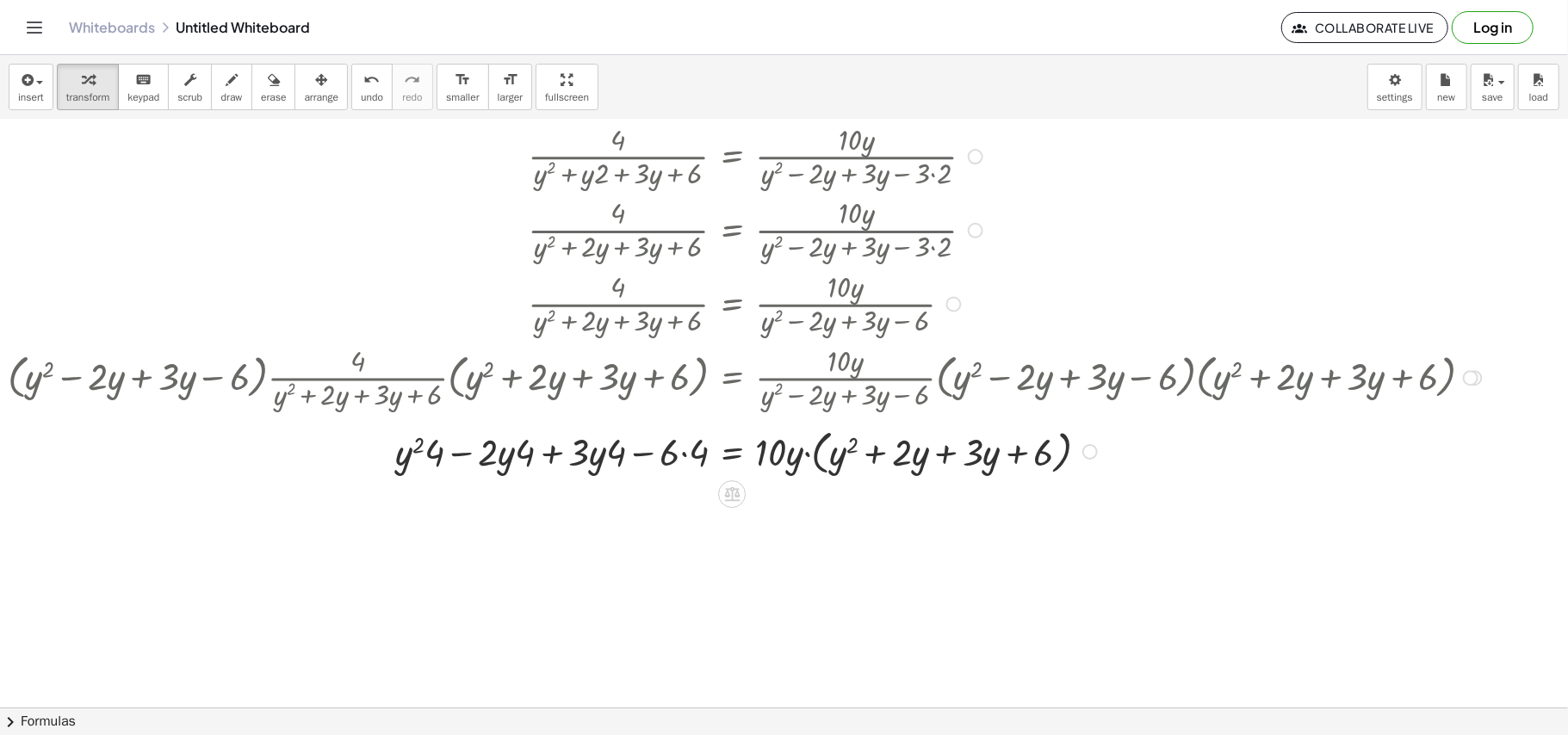 scroll, scrollTop: 1436, scrollLeft: 1761, axis: both 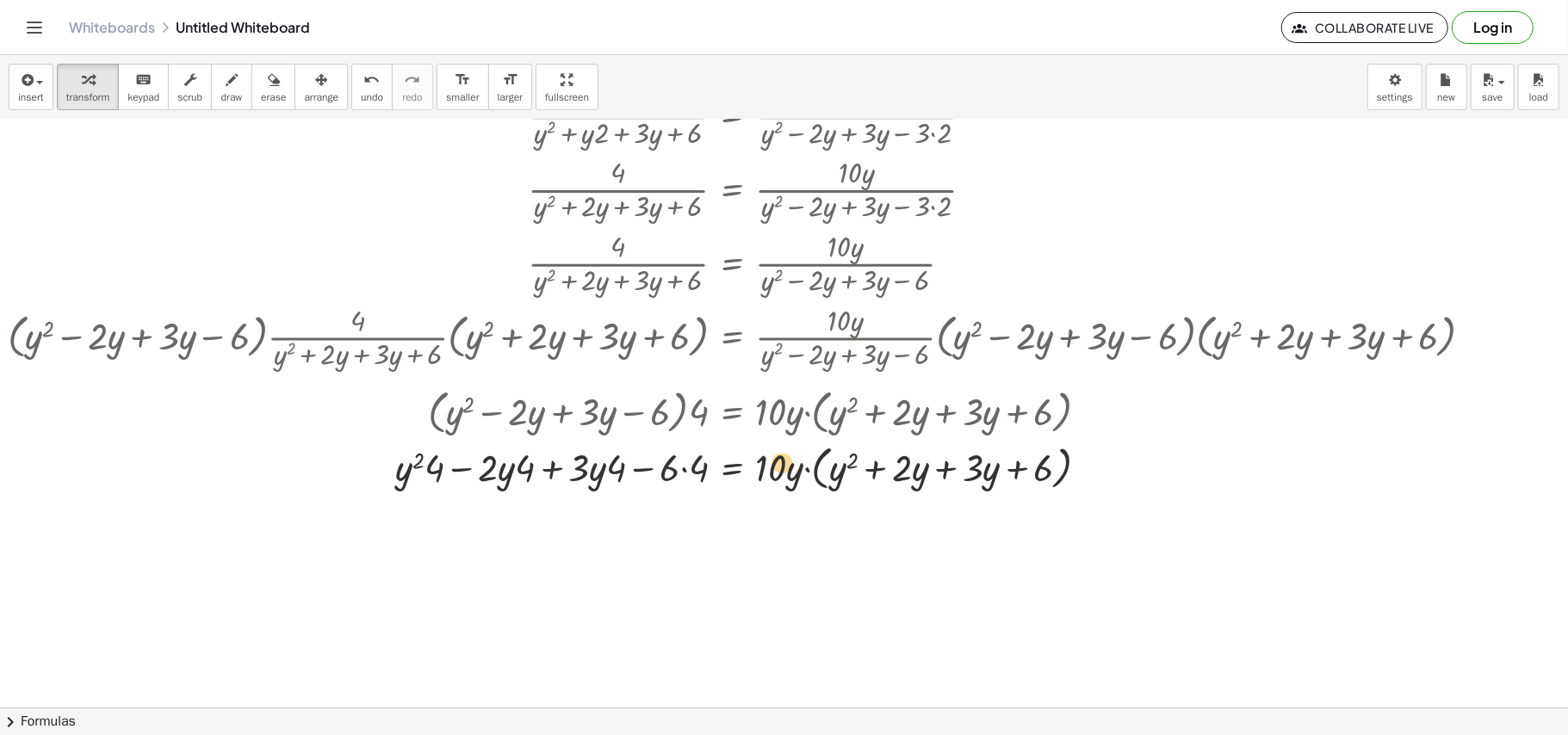 click at bounding box center (747, 466) 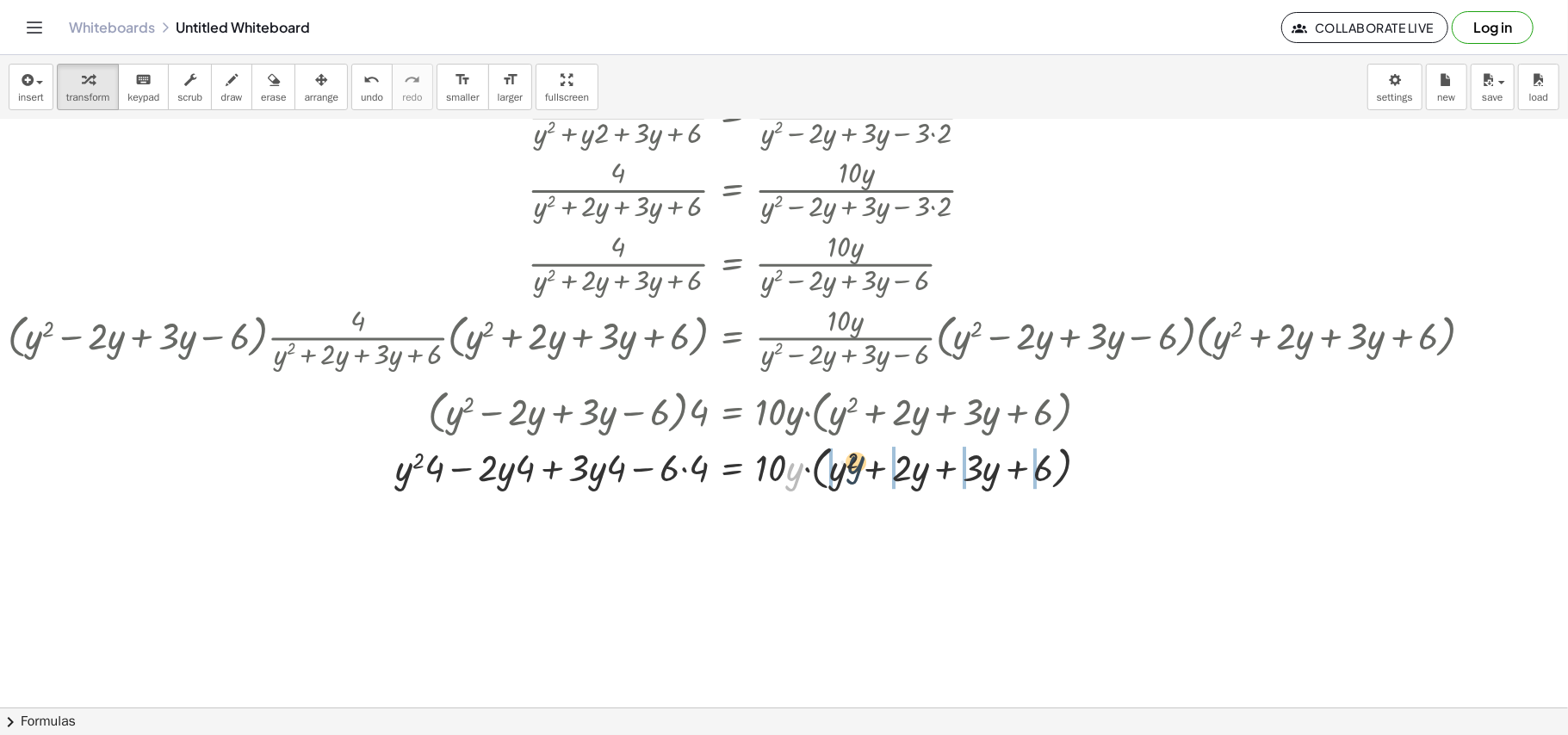 drag, startPoint x: 780, startPoint y: 477, endPoint x: 935, endPoint y: 466, distance: 155.38983 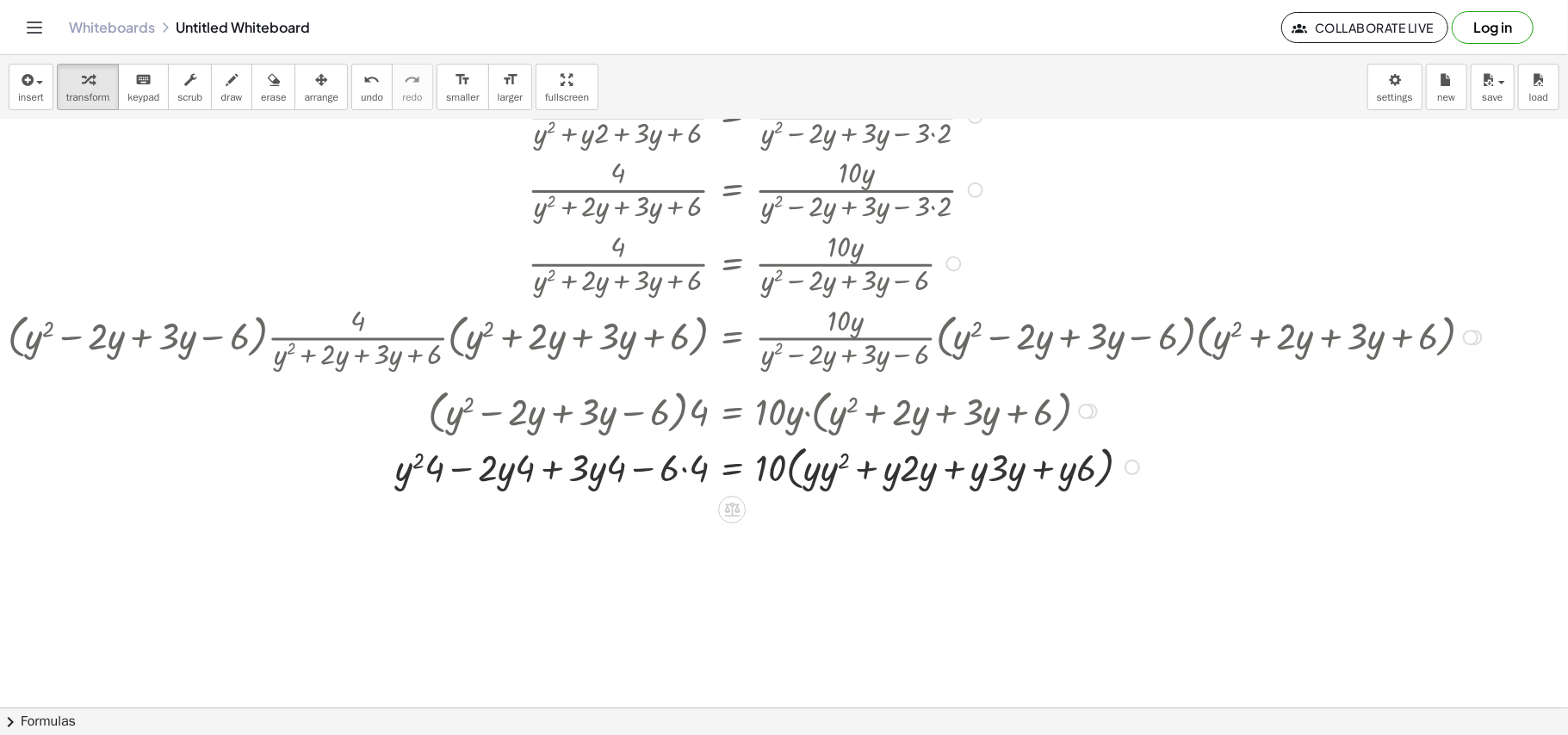 click at bounding box center (747, 466) 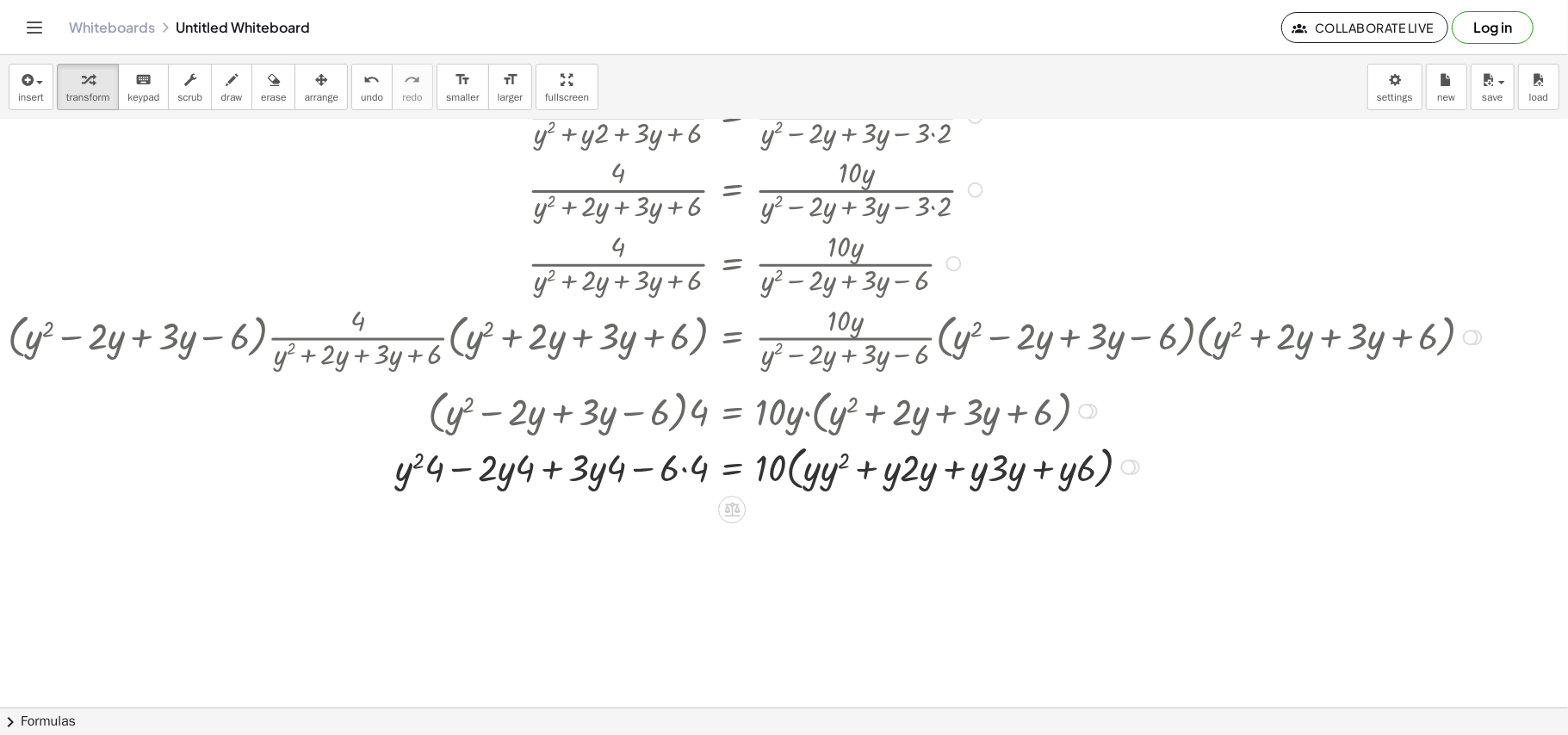 click at bounding box center [747, 466] 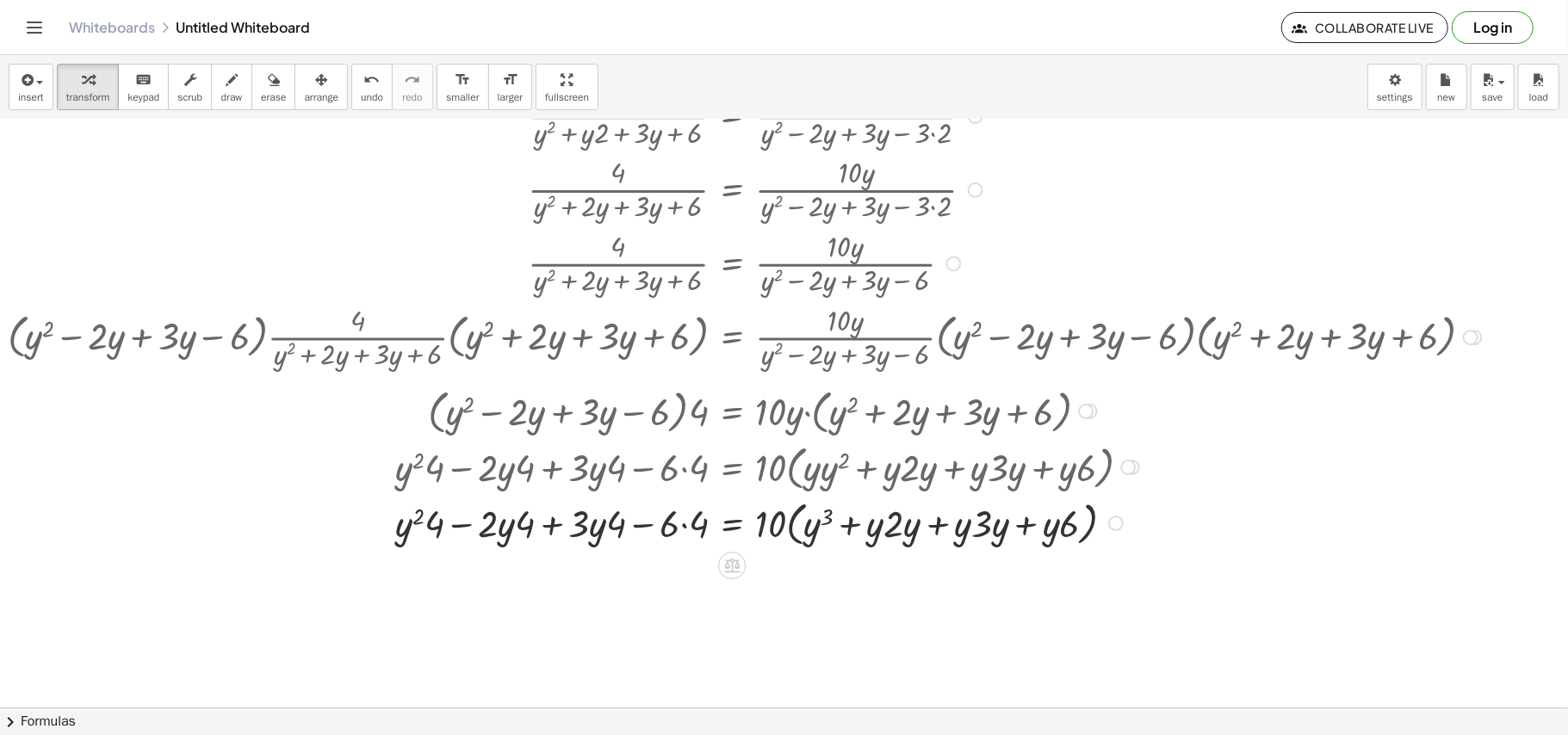 click at bounding box center (747, 522) 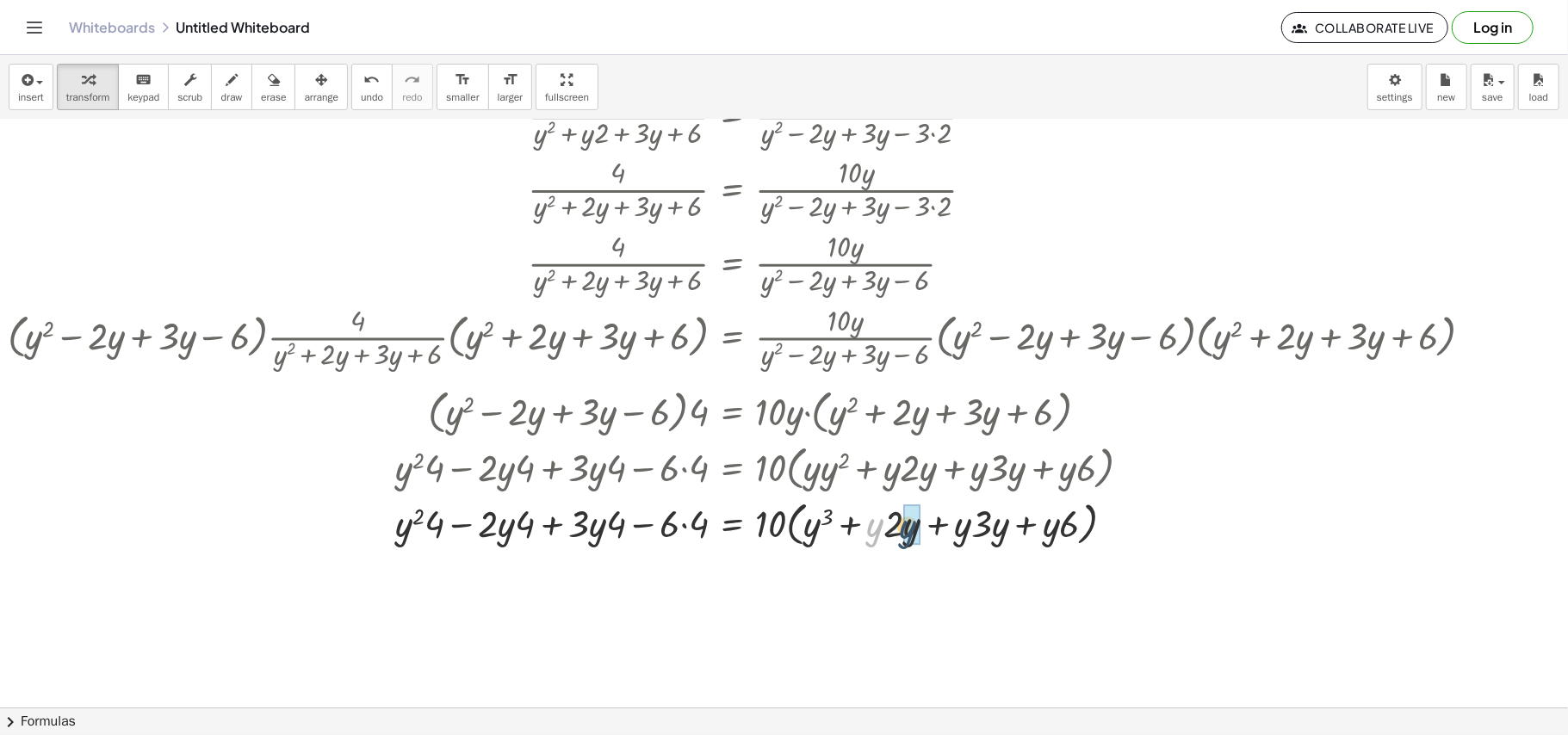 drag, startPoint x: 862, startPoint y: 525, endPoint x: 896, endPoint y: 528, distance: 34.132096 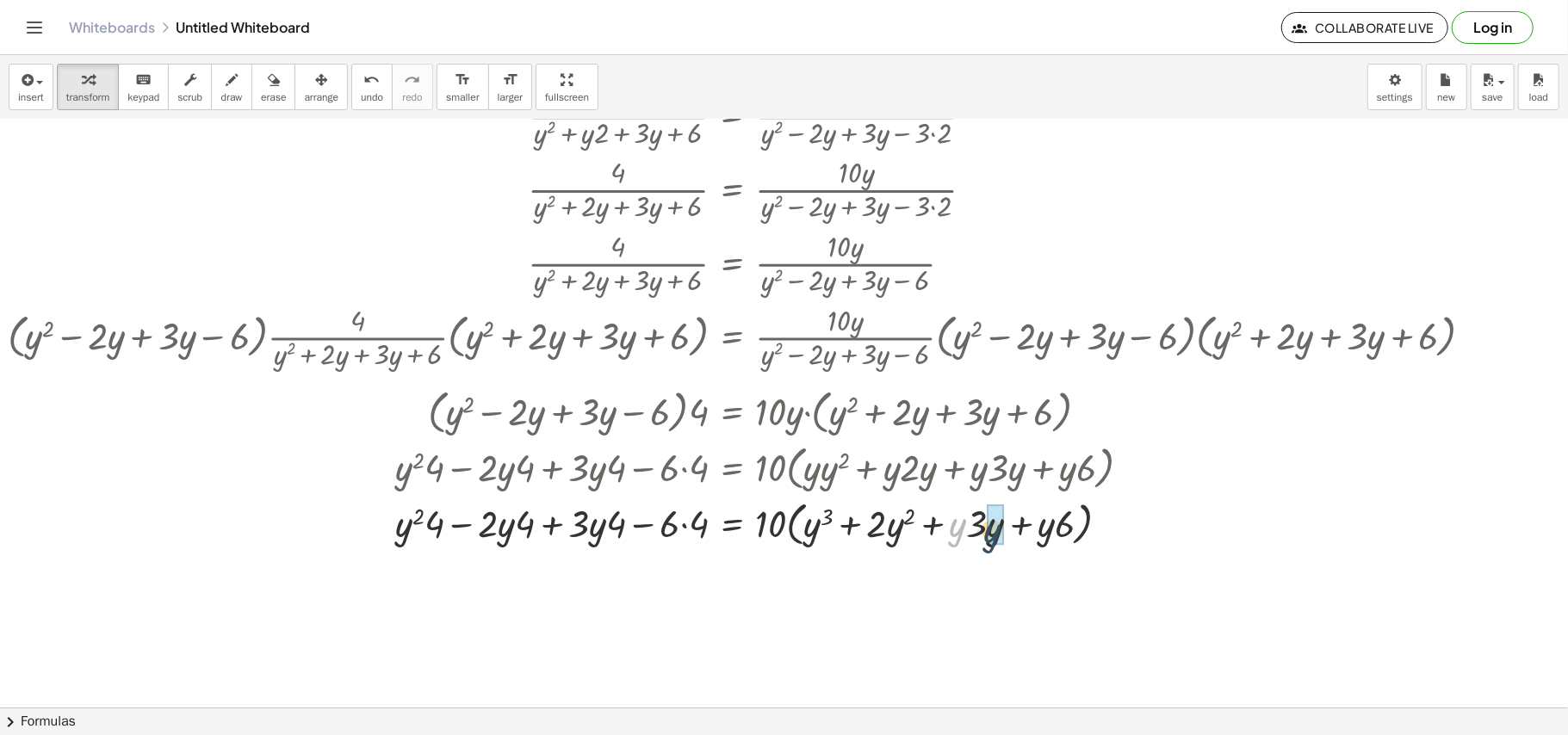 drag, startPoint x: 947, startPoint y: 532, endPoint x: 982, endPoint y: 538, distance: 35.51056 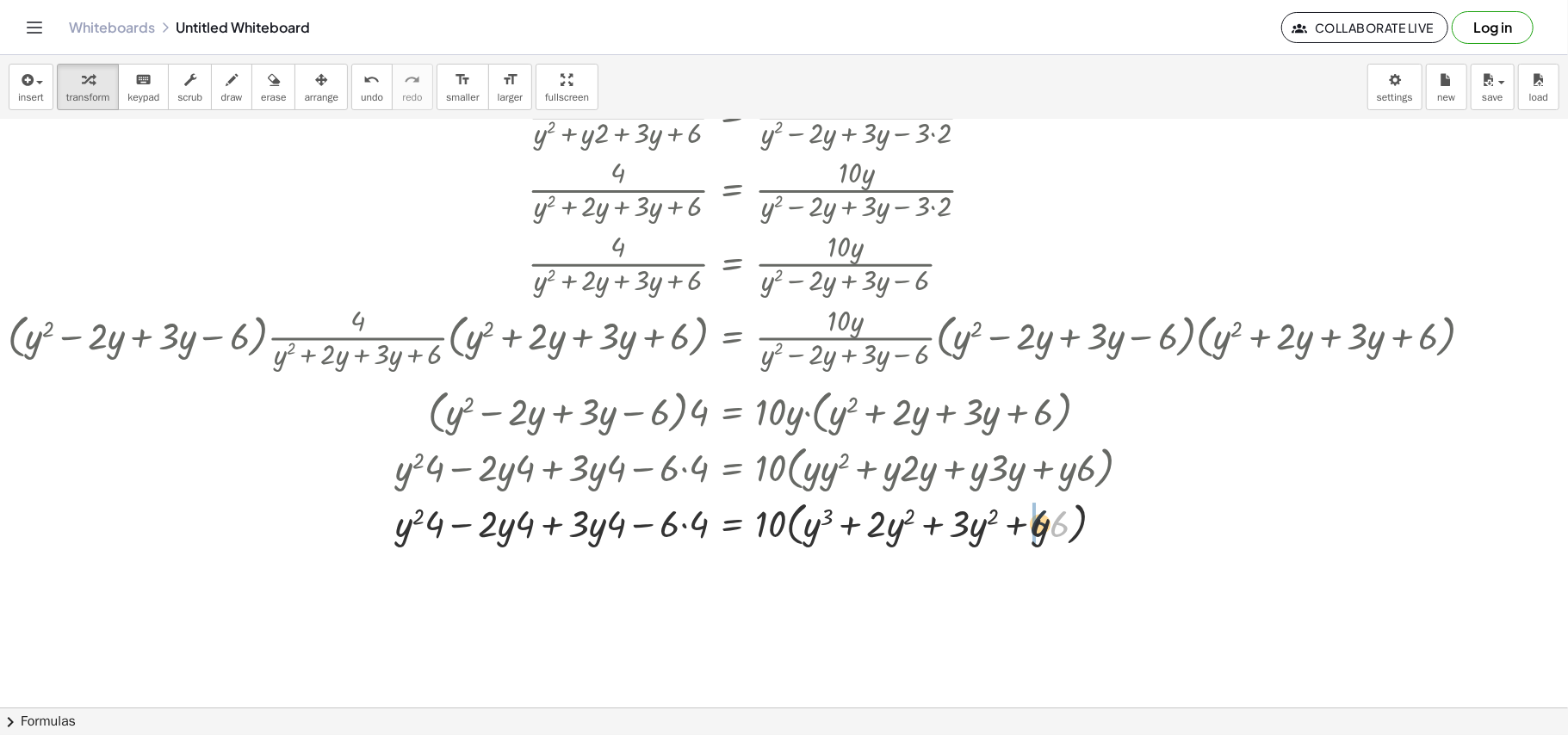 drag, startPoint x: 1044, startPoint y: 531, endPoint x: 1020, endPoint y: 528, distance: 24.186773 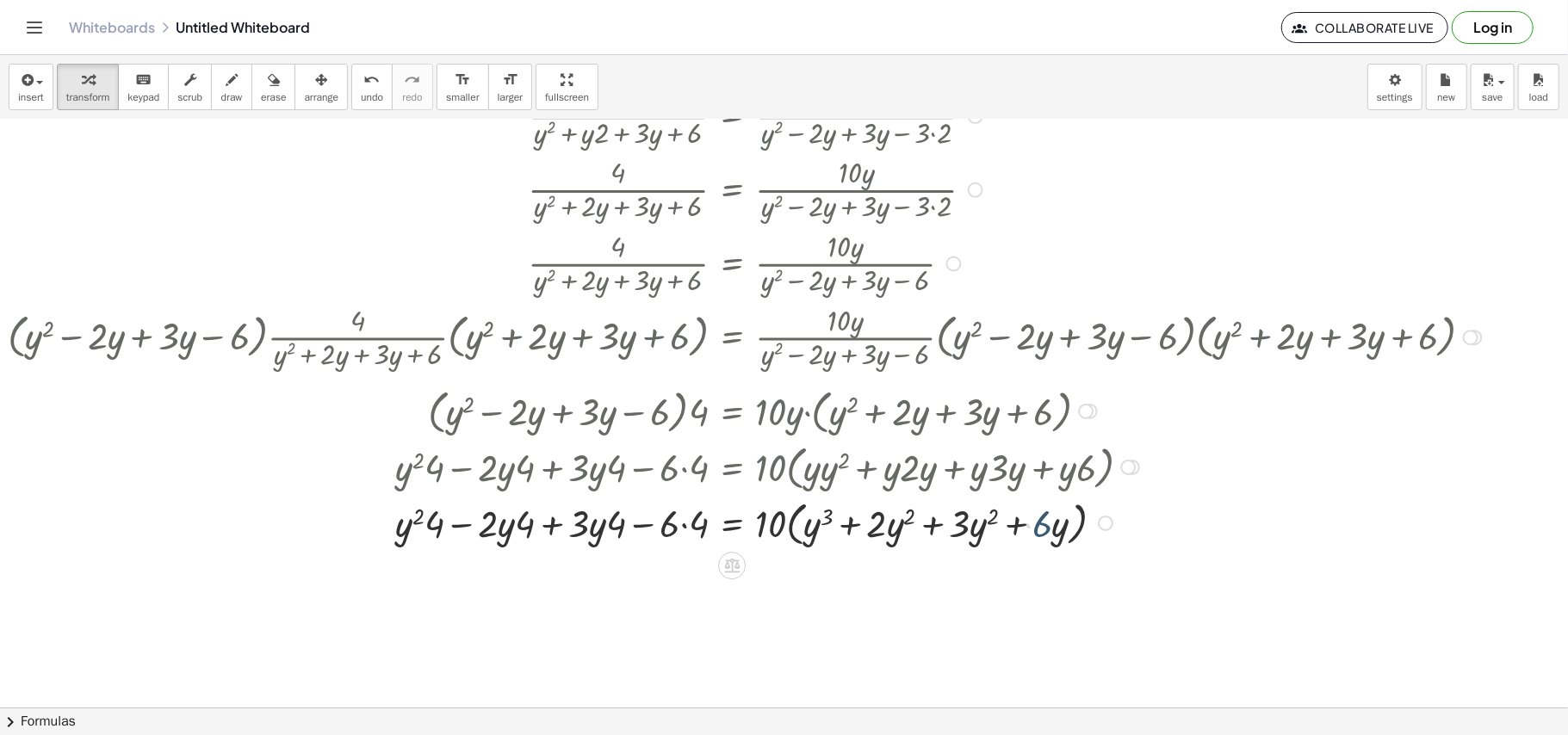 click at bounding box center (747, 522) 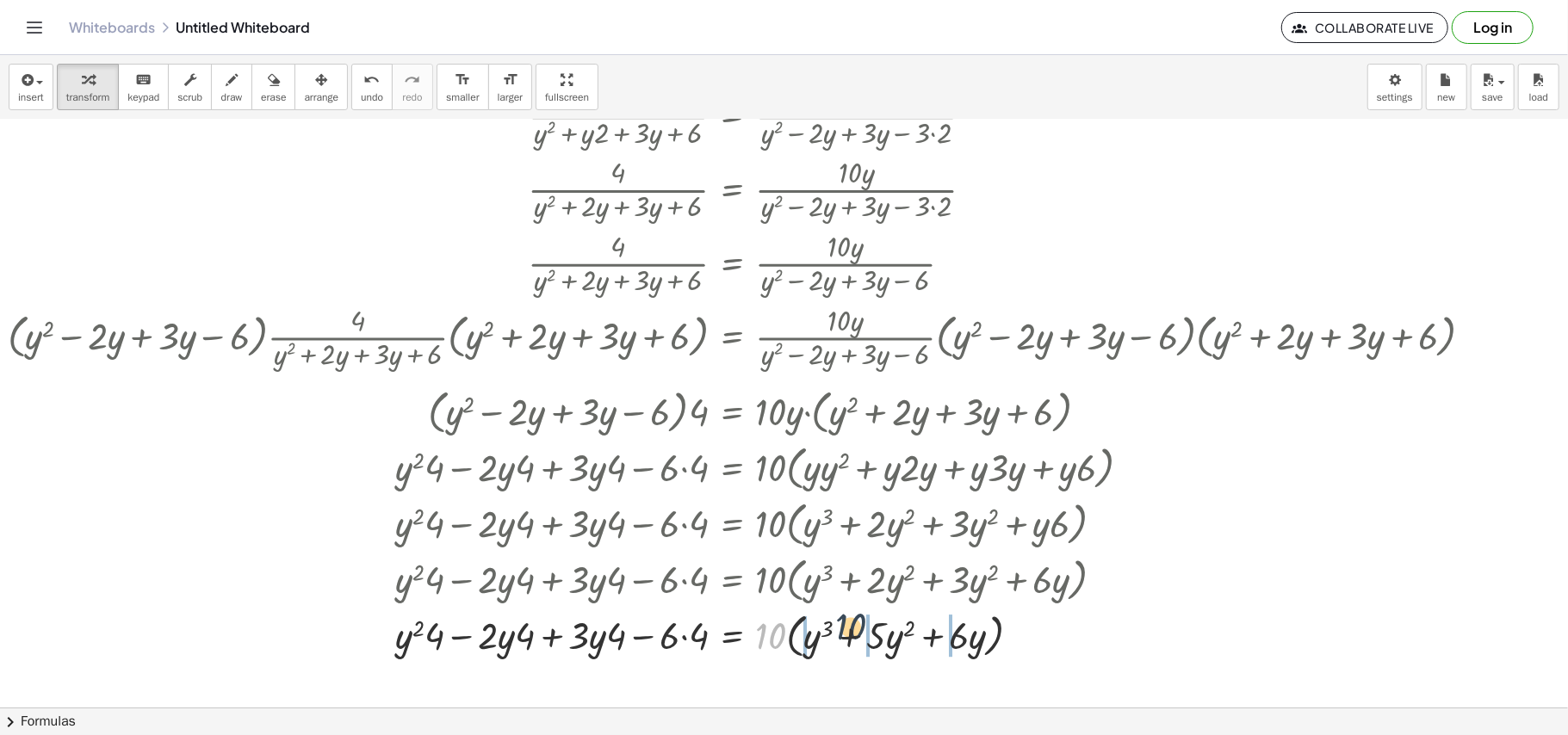 drag, startPoint x: 766, startPoint y: 641, endPoint x: 852, endPoint y: 632, distance: 86.46965 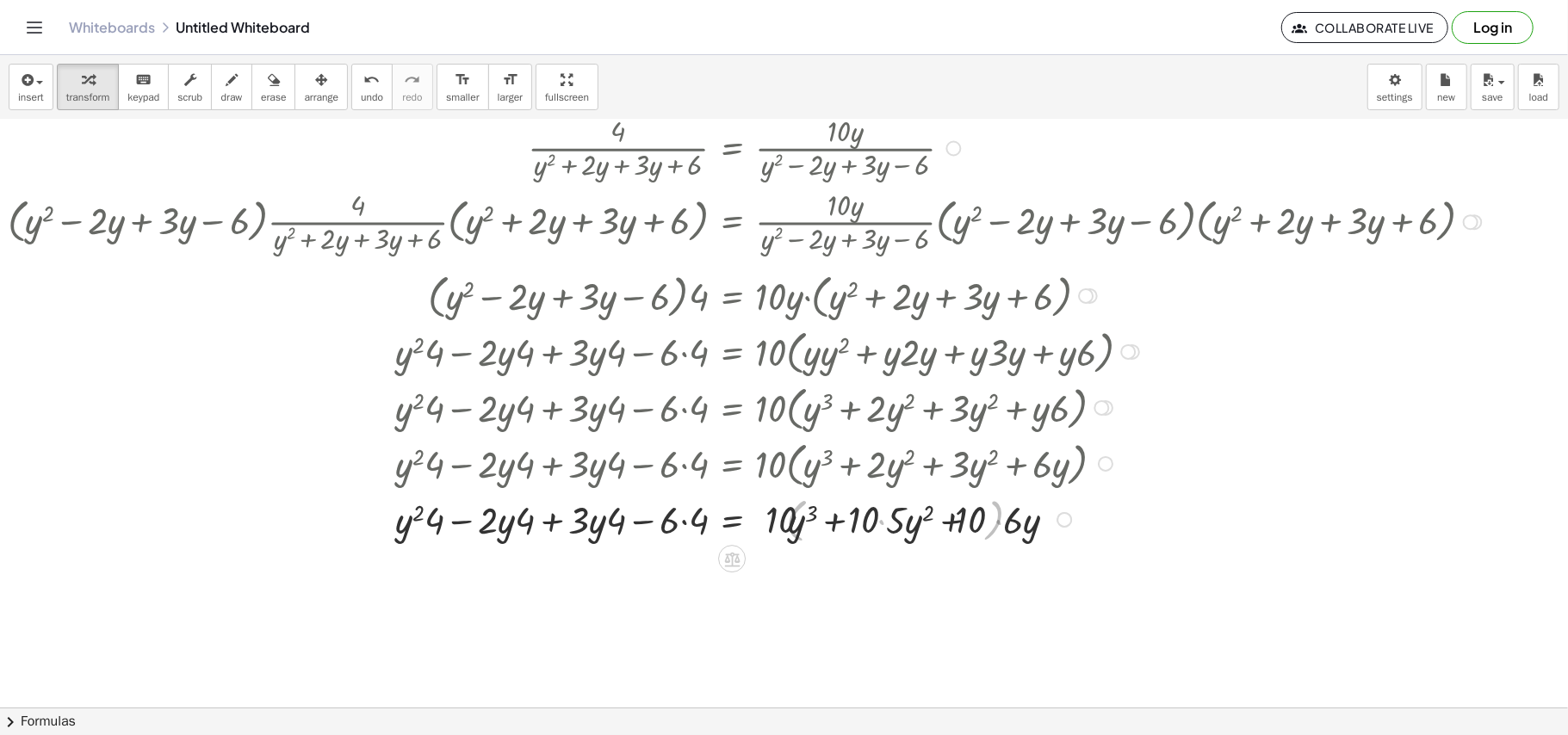 scroll, scrollTop: 1665, scrollLeft: 1761, axis: both 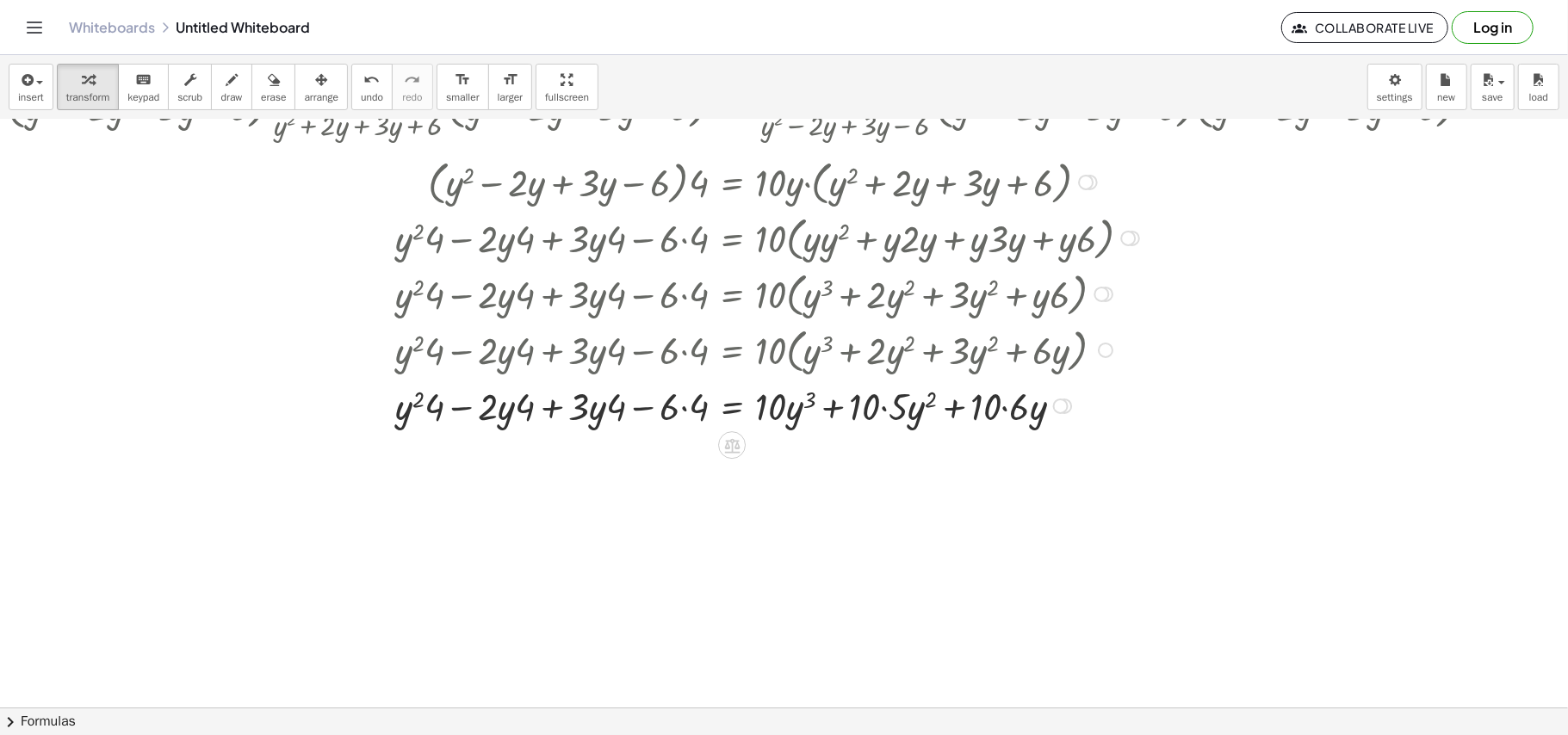 click at bounding box center [747, 405] 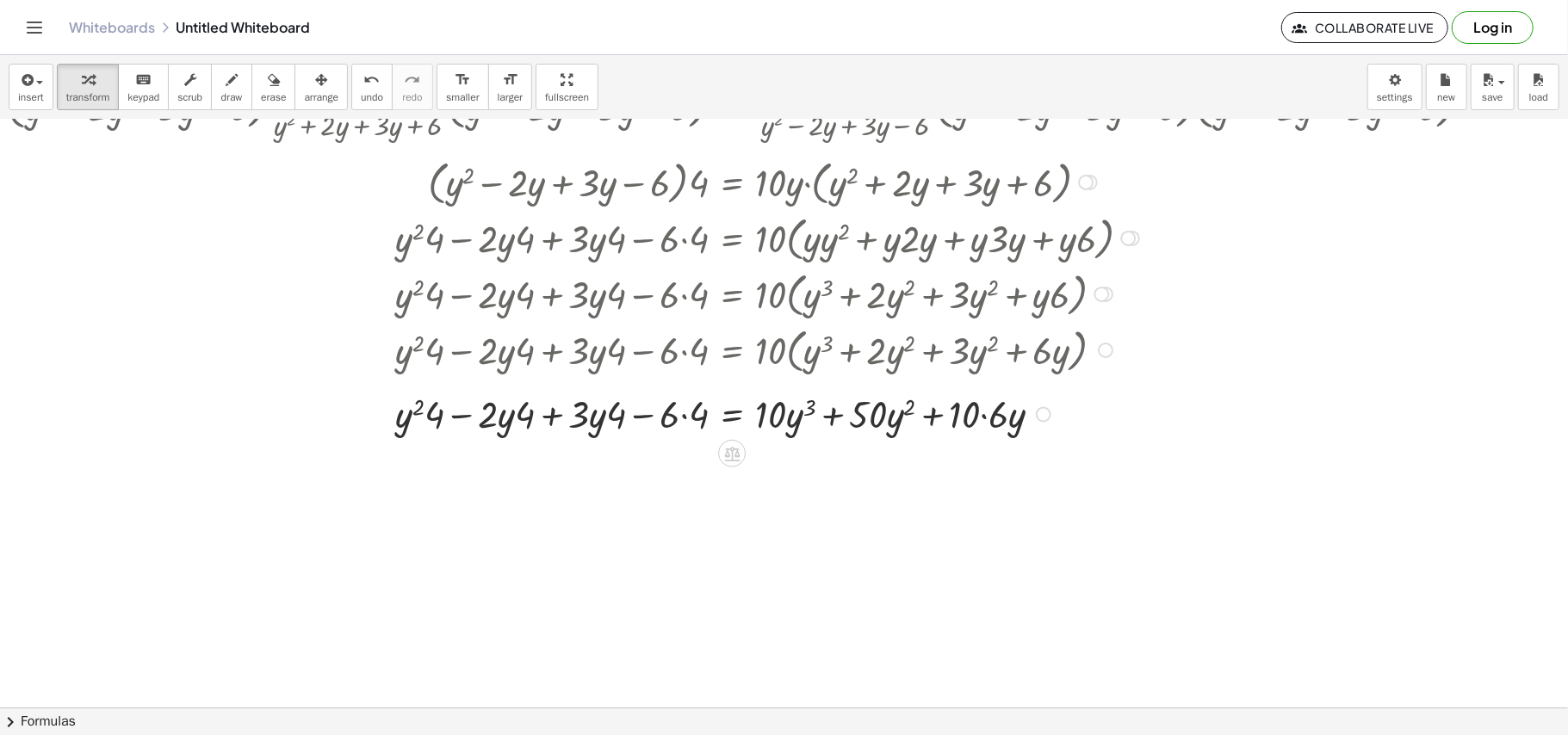 click at bounding box center [758, 405] 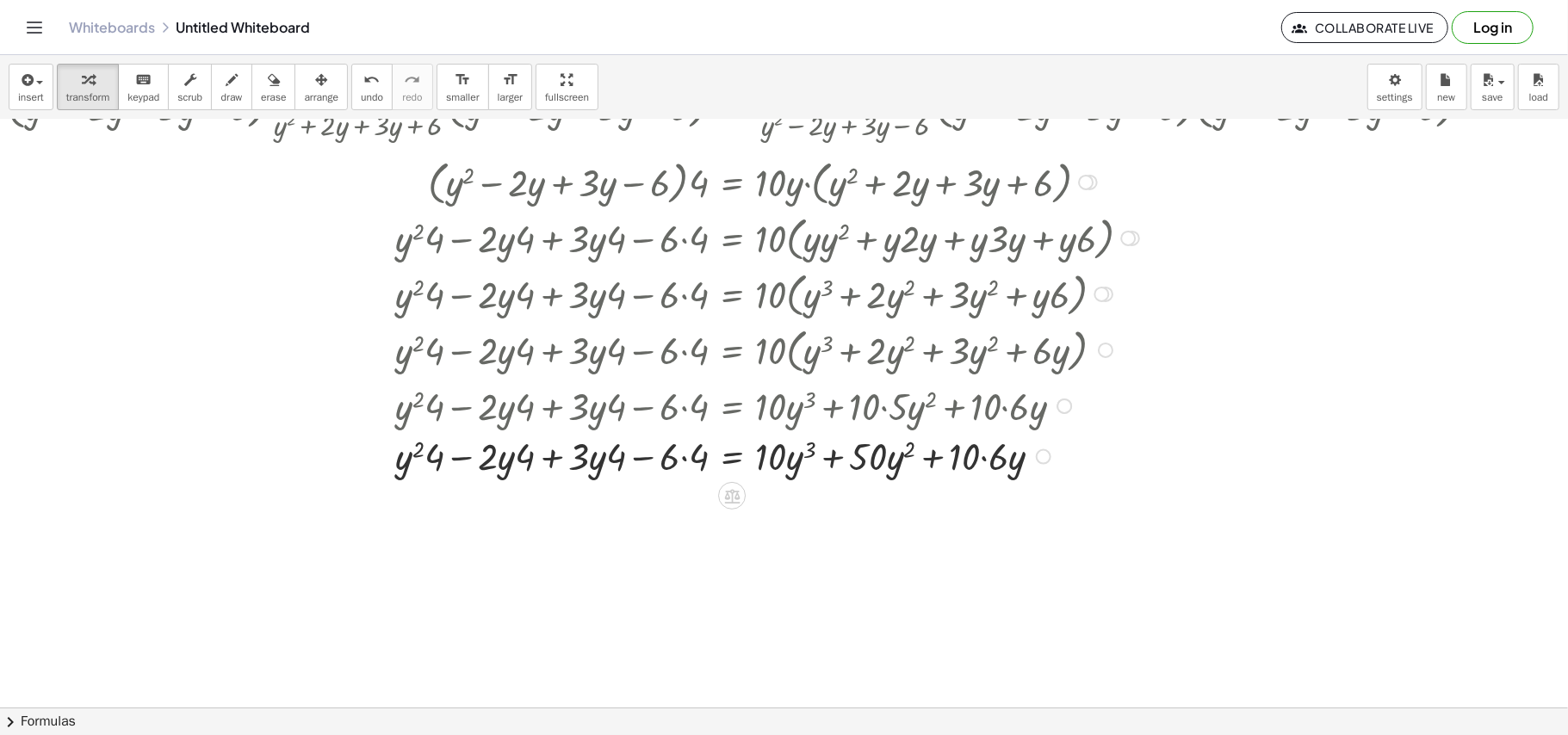 click at bounding box center [747, 455] 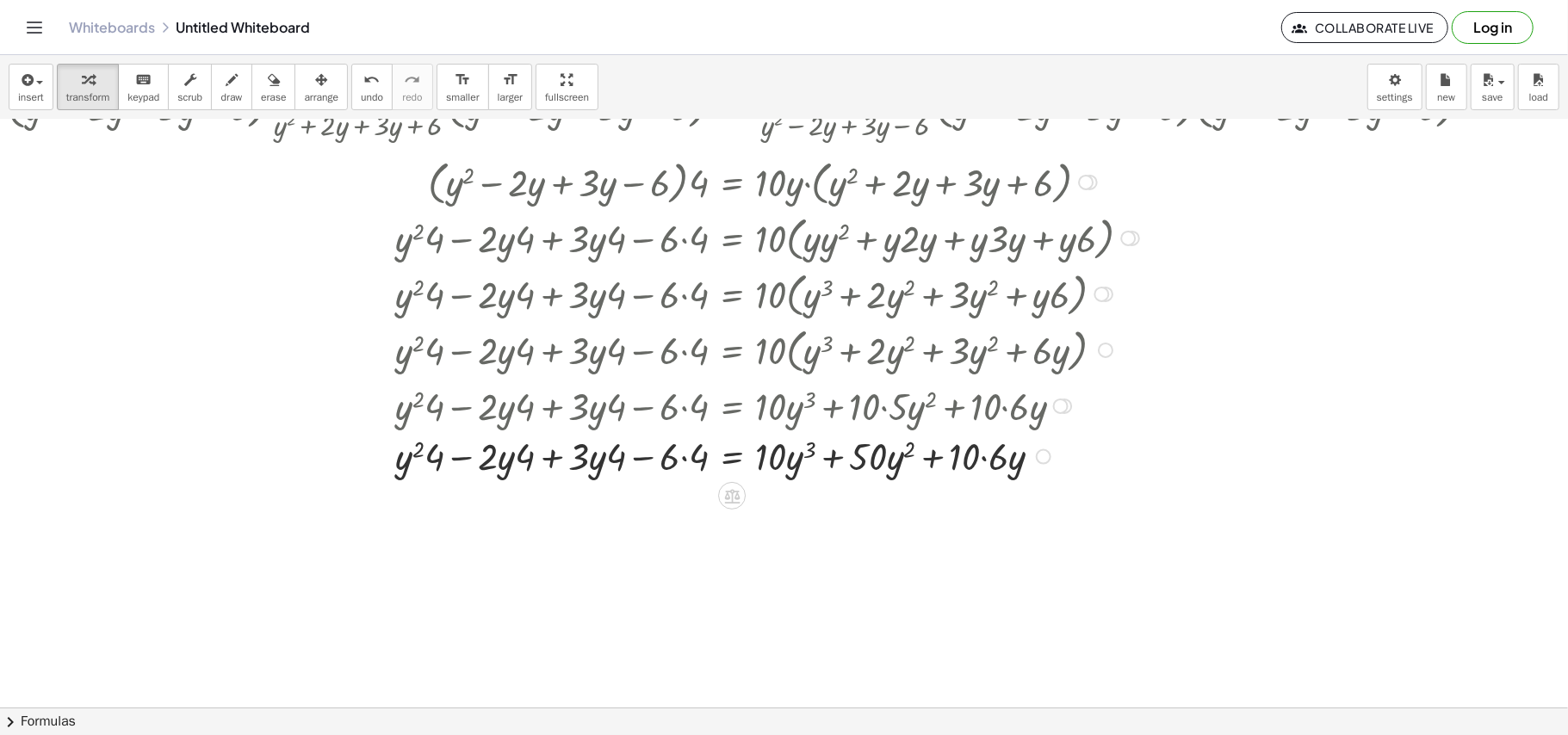 click at bounding box center [747, 455] 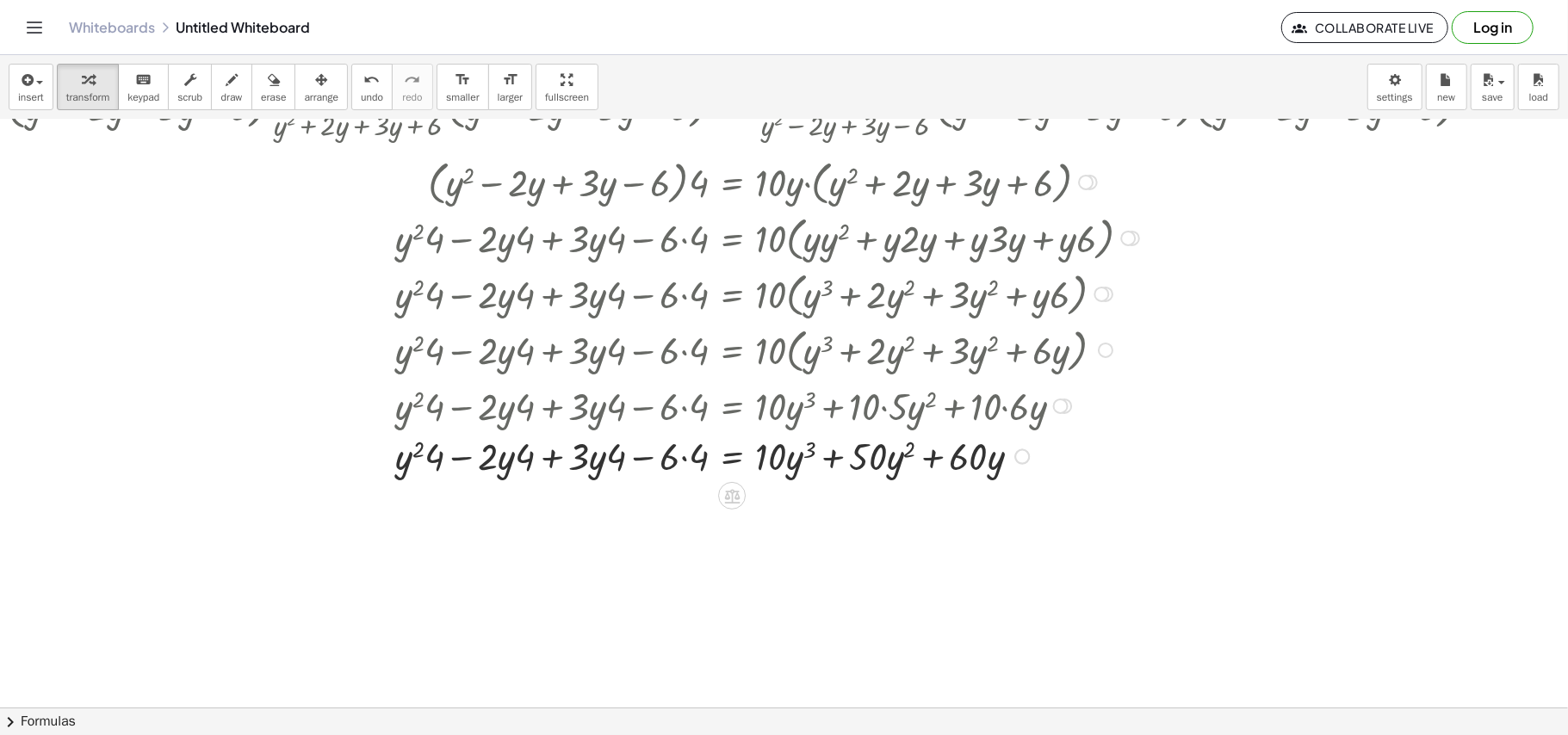 click at bounding box center (755, 237) 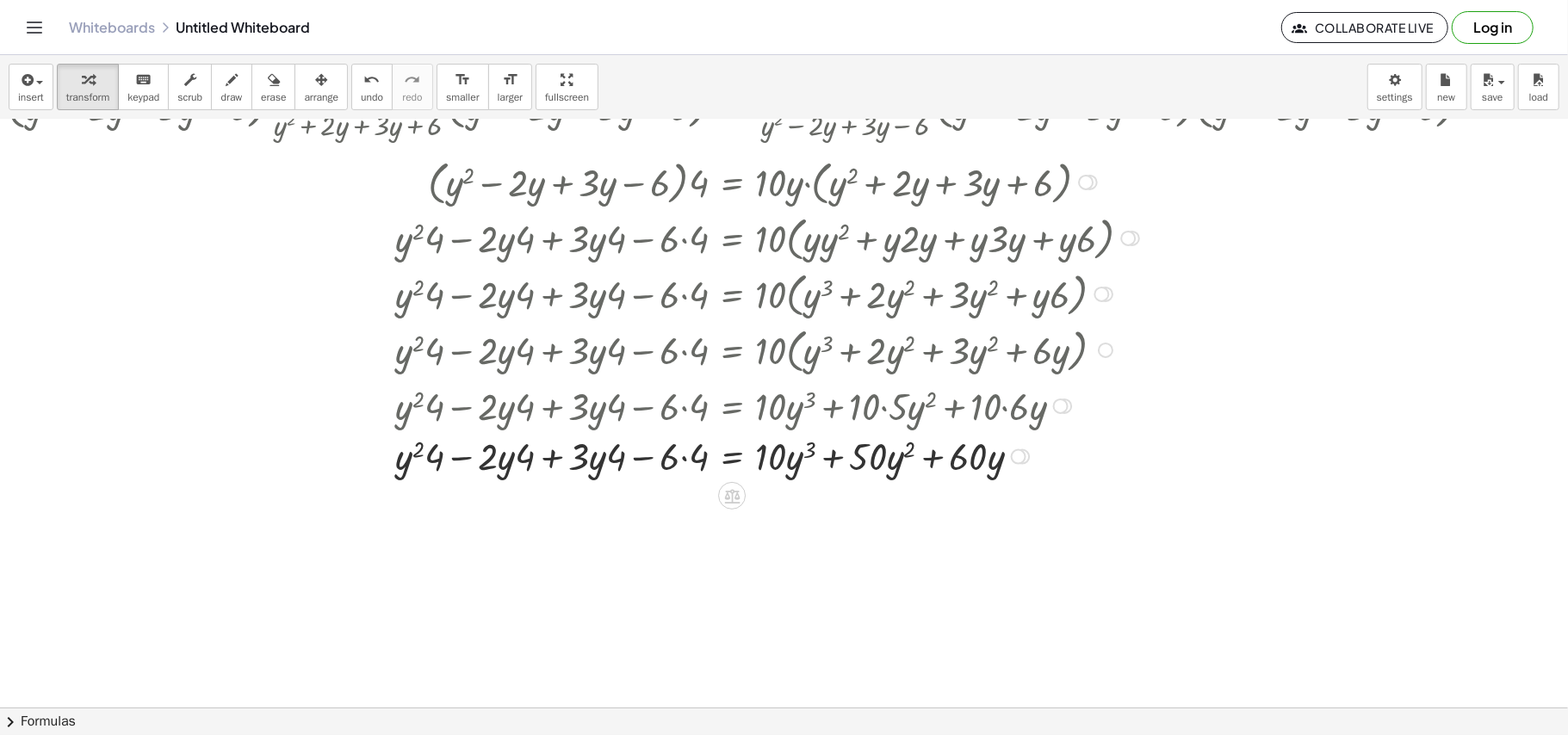 drag, startPoint x: 683, startPoint y: 452, endPoint x: 638, endPoint y: 456, distance: 45.17743 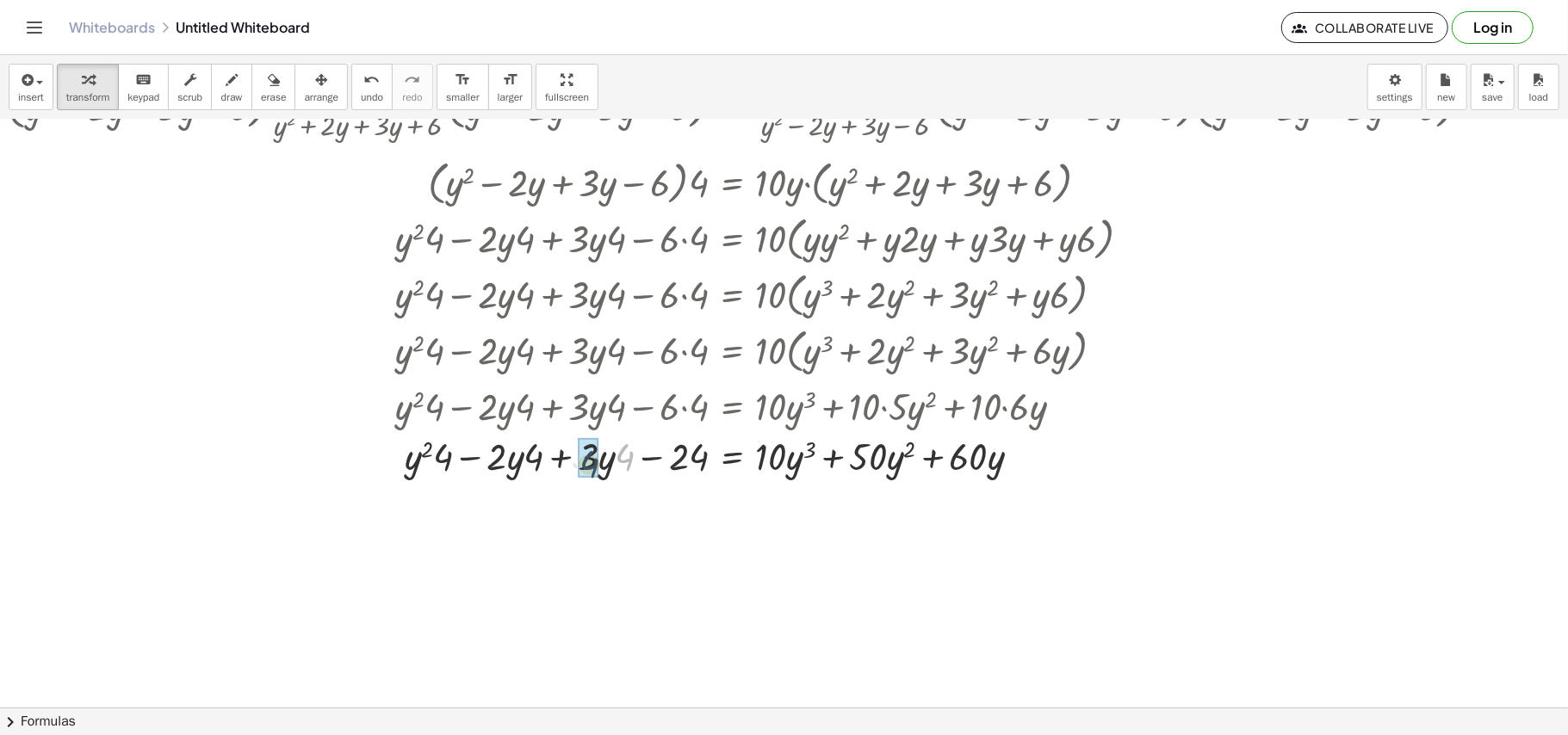 drag, startPoint x: 617, startPoint y: 453, endPoint x: 579, endPoint y: 460, distance: 38.639358 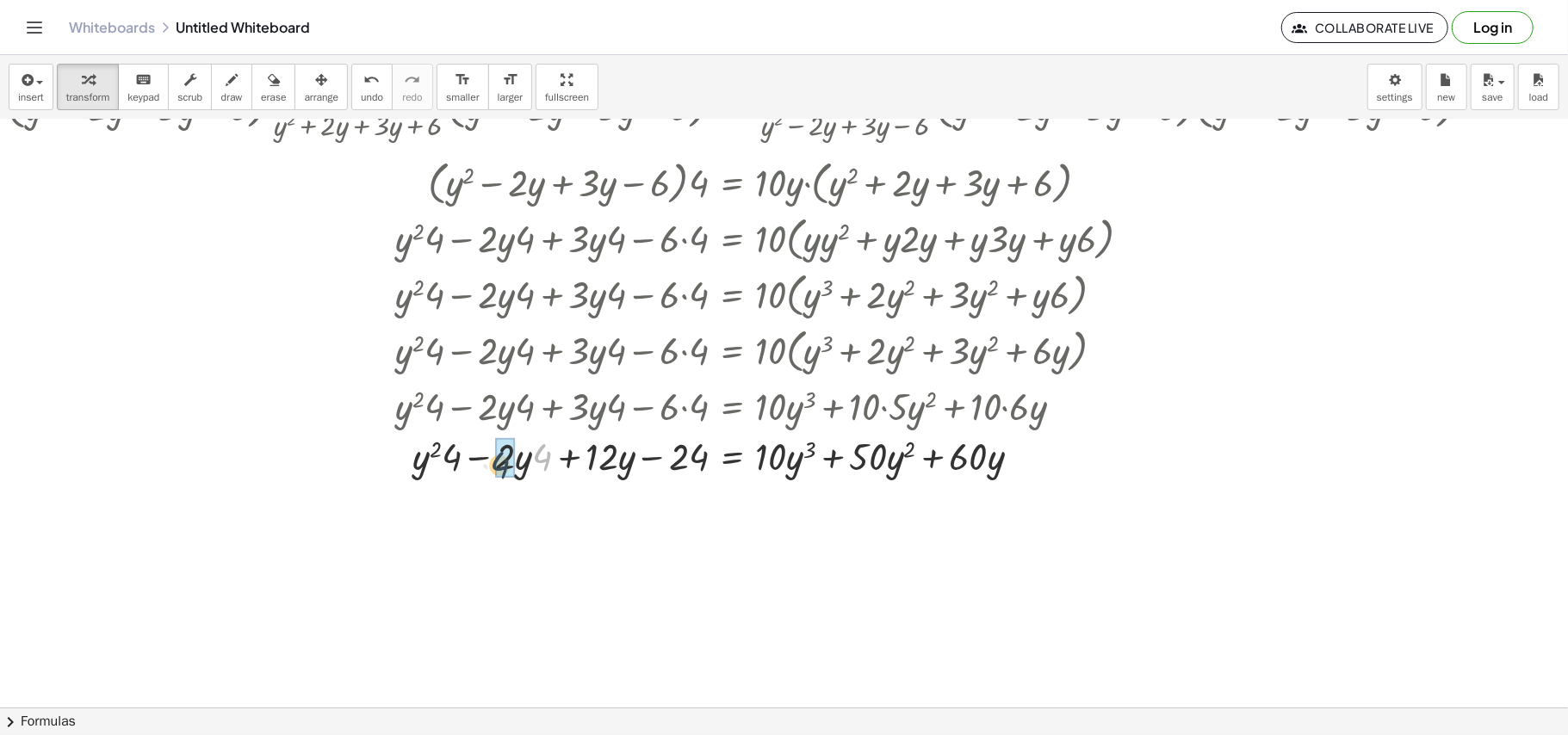 drag, startPoint x: 537, startPoint y: 451, endPoint x: 493, endPoint y: 459, distance: 44.72136 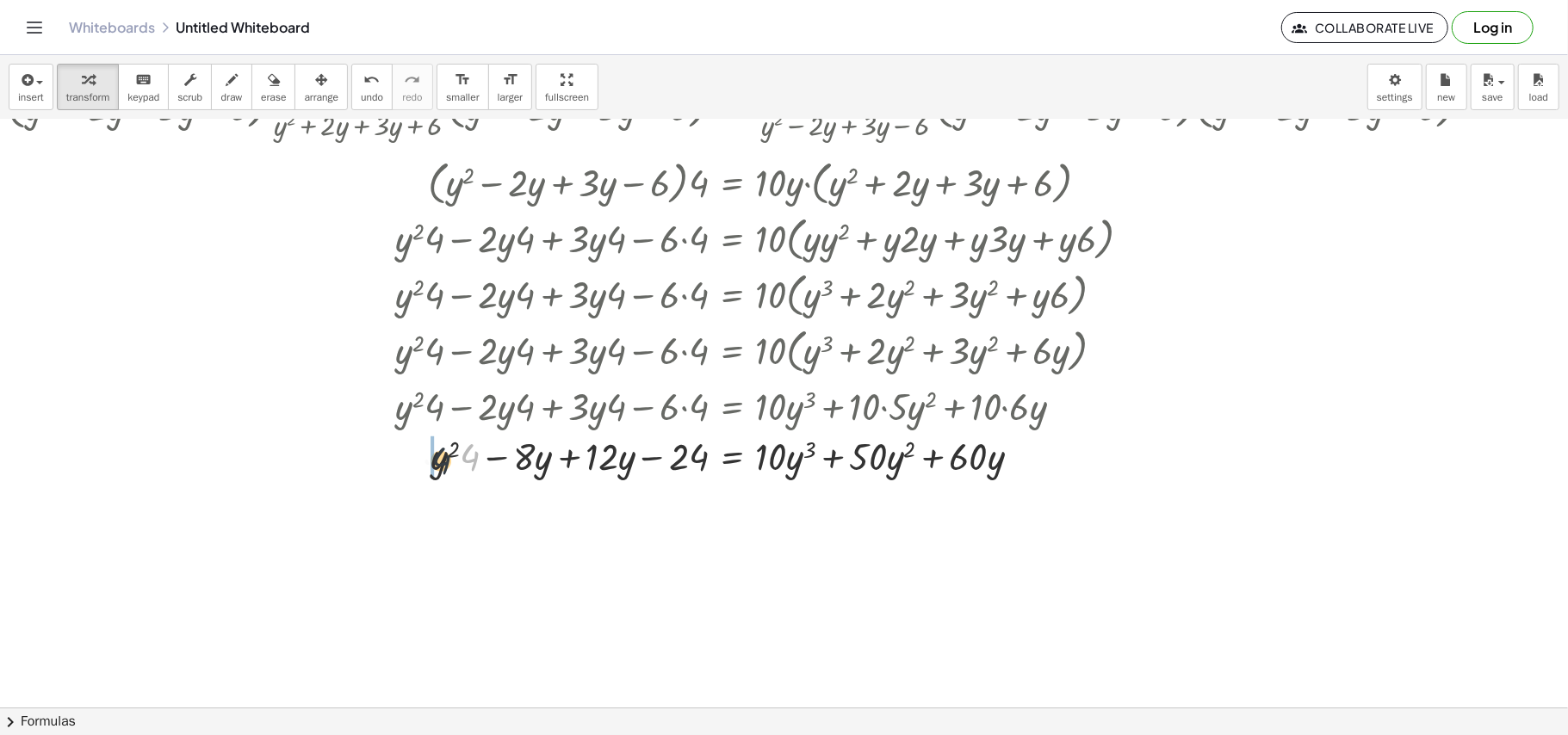 drag, startPoint x: 465, startPoint y: 452, endPoint x: 427, endPoint y: 455, distance: 38.118237 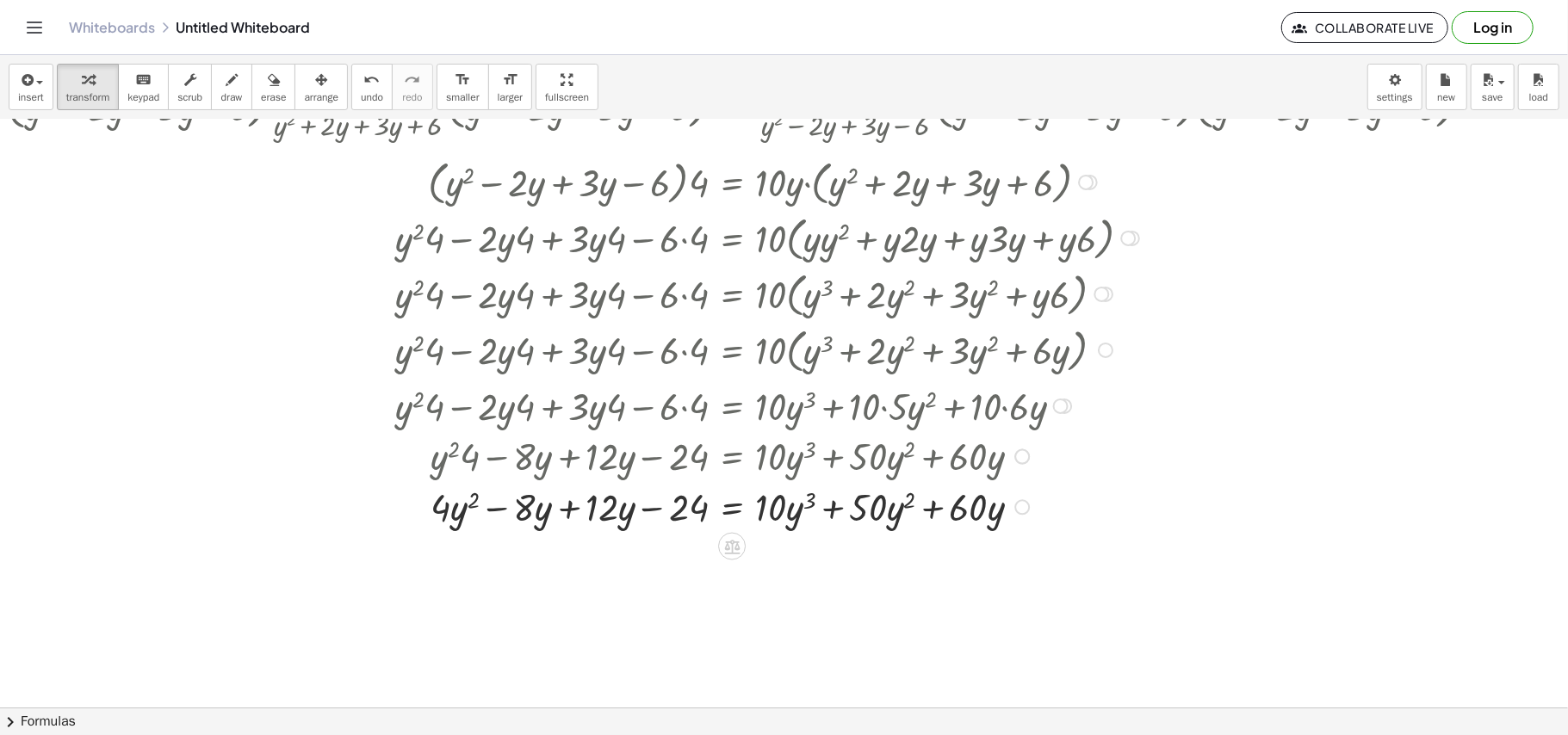 scroll, scrollTop: 1780, scrollLeft: 1761, axis: both 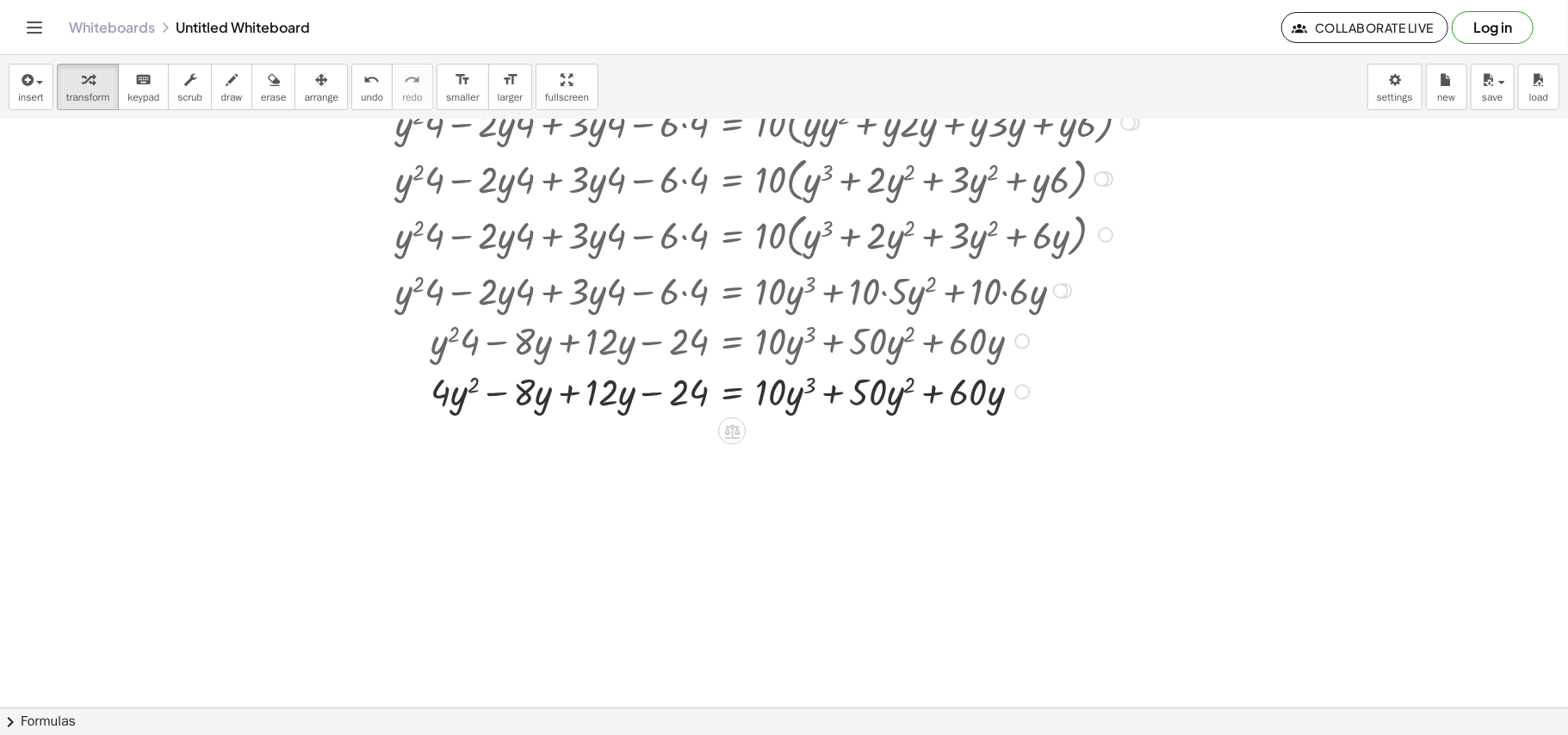 click at bounding box center (747, 391) 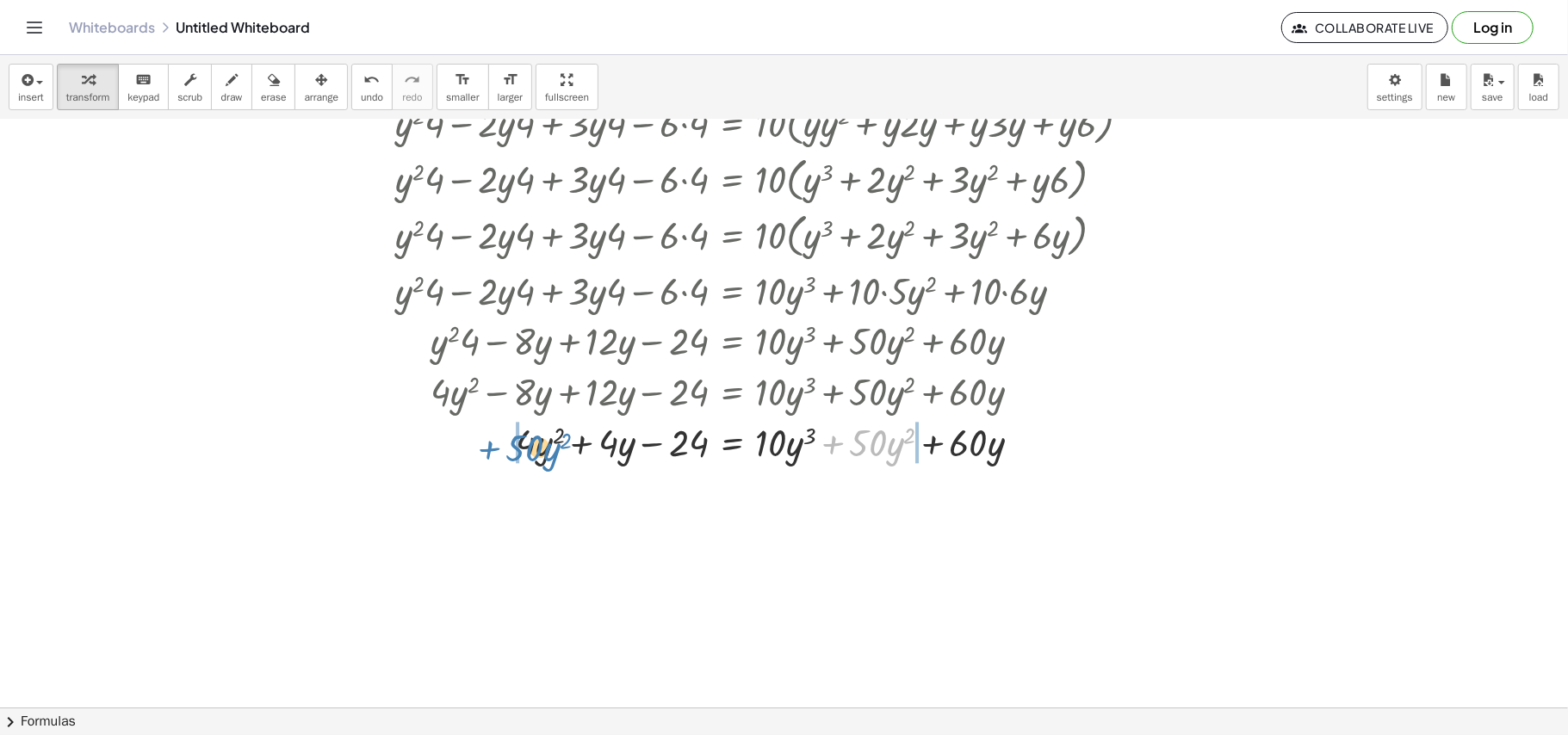 drag, startPoint x: 828, startPoint y: 446, endPoint x: 483, endPoint y: 451, distance: 345.0362 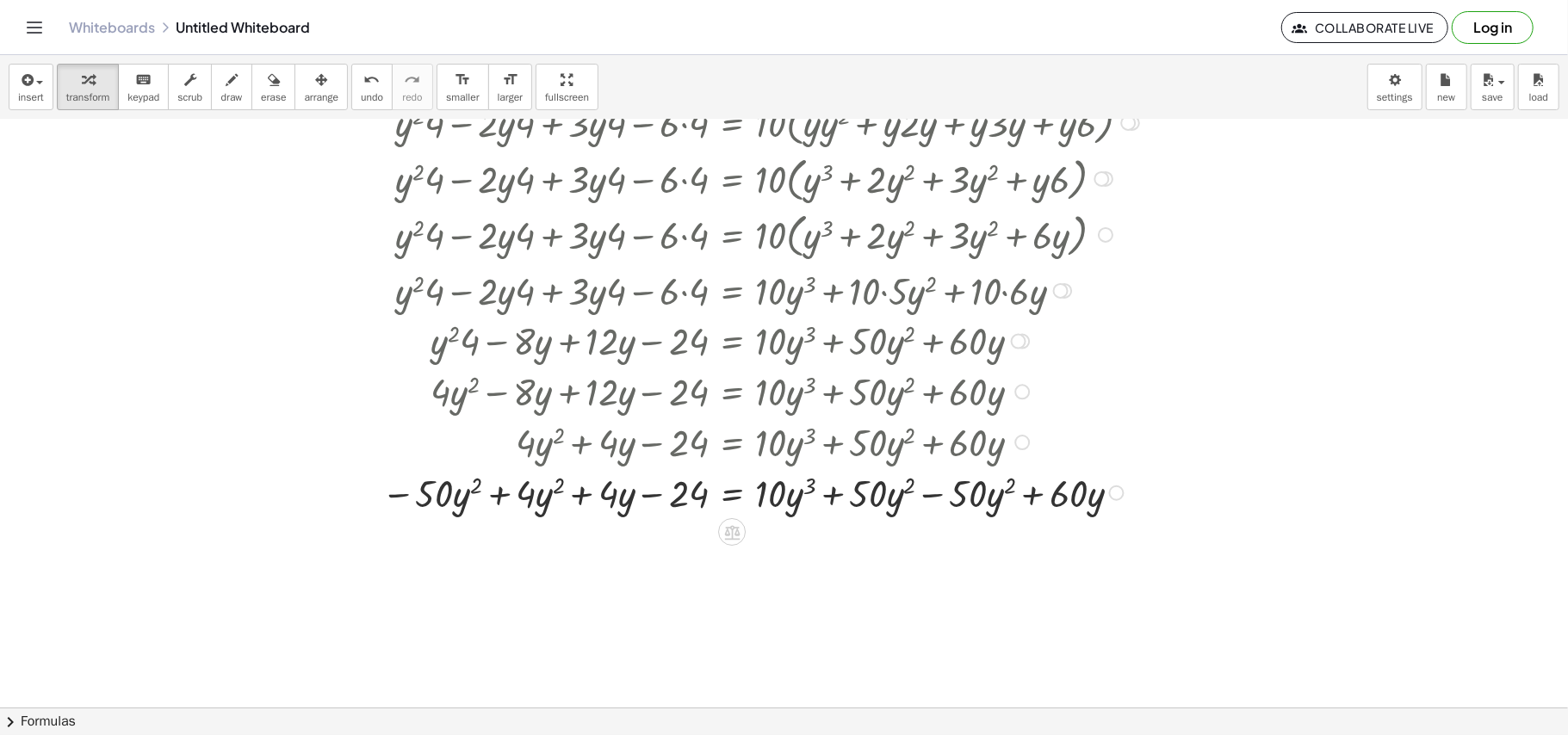 click at bounding box center (747, 491) 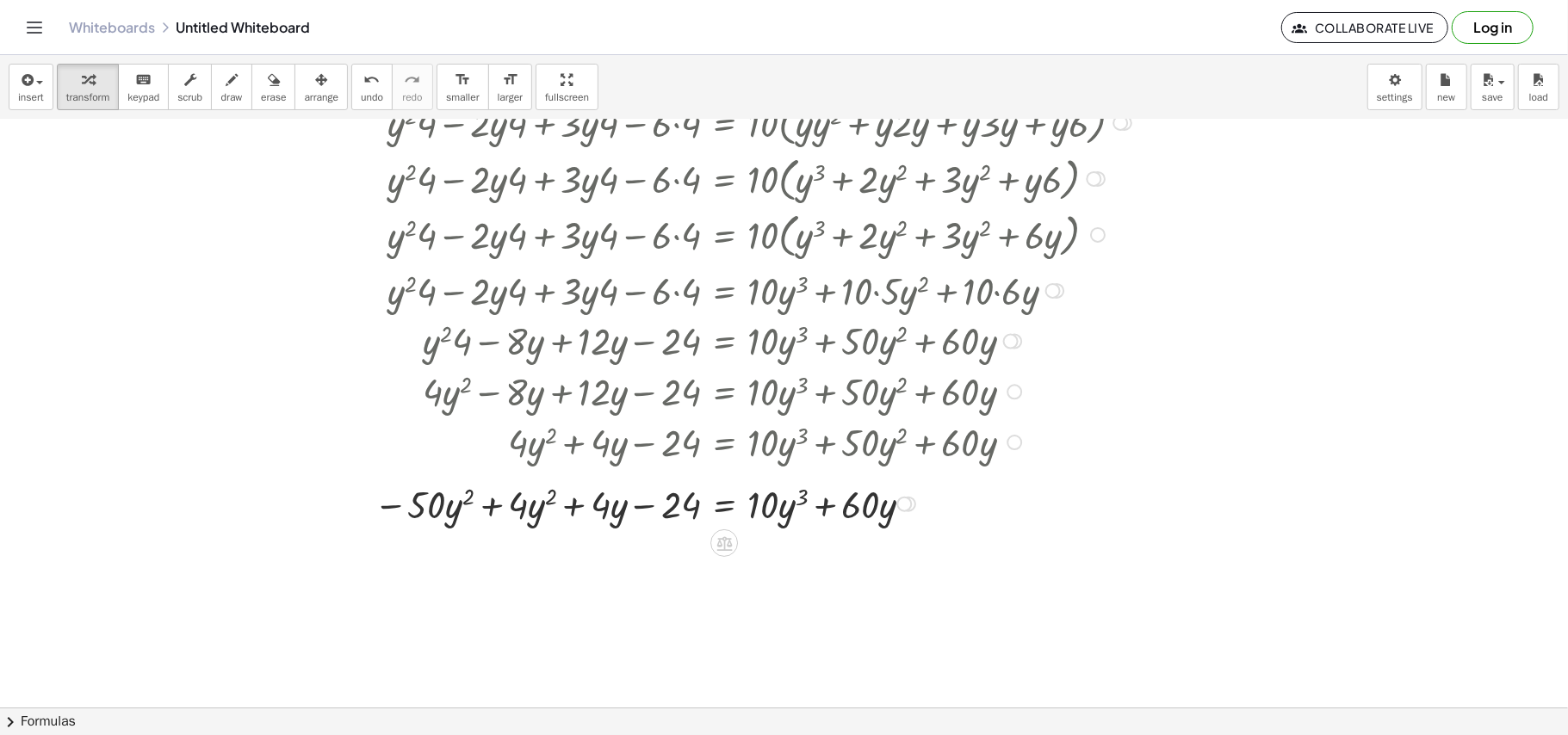 drag, startPoint x: 473, startPoint y: 500, endPoint x: 491, endPoint y: 503, distance: 18.248288 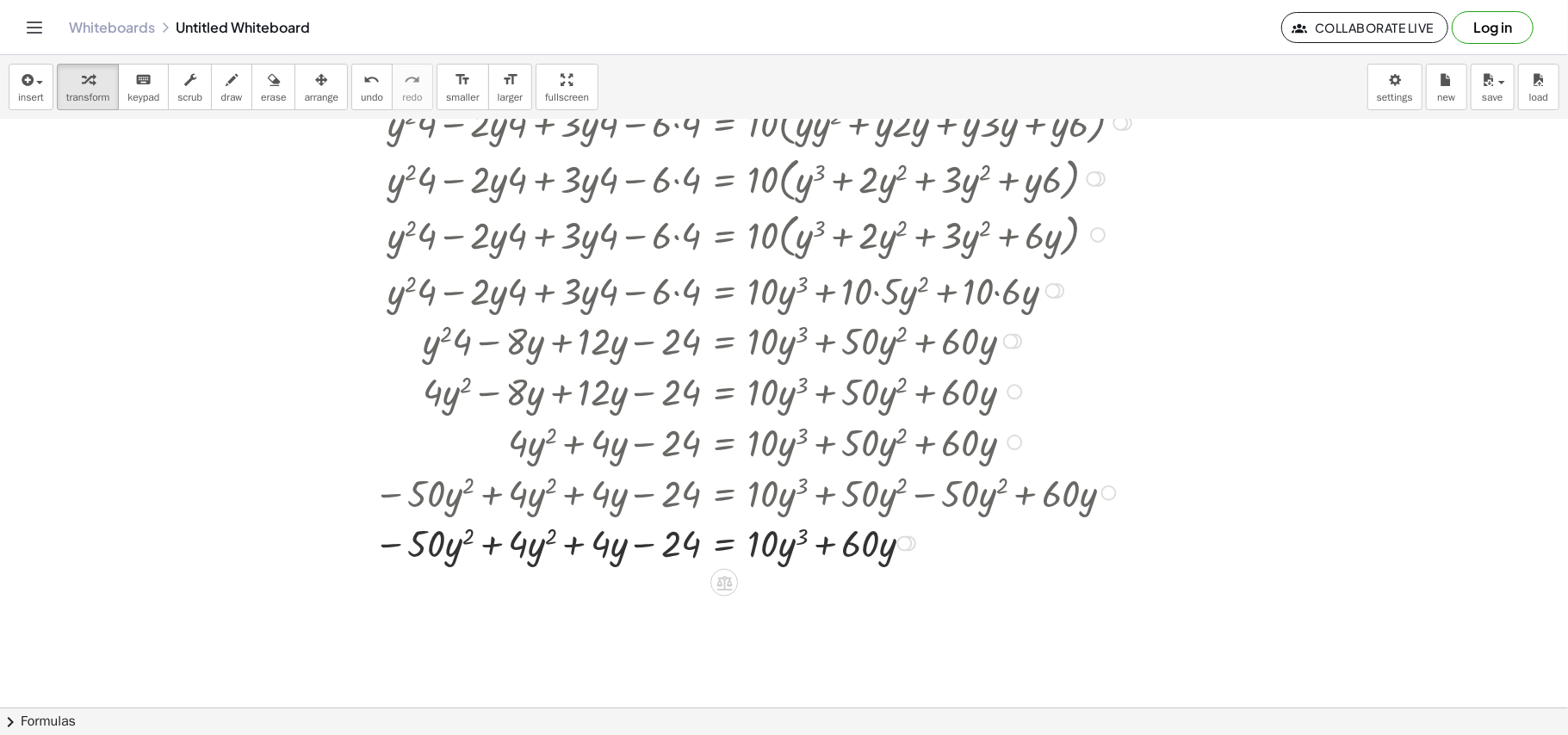 click at bounding box center (740, 542) 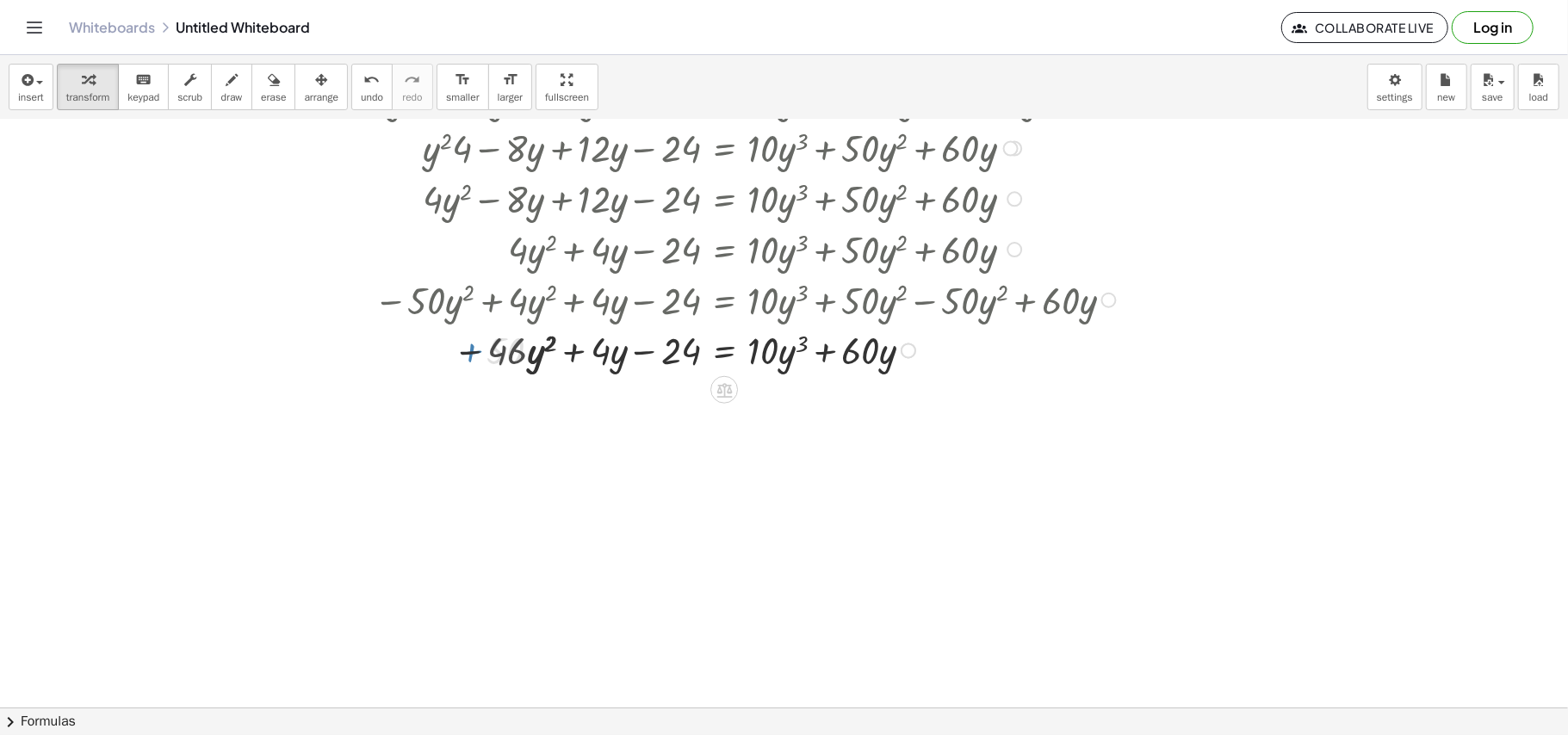 scroll, scrollTop: 2009, scrollLeft: 1761, axis: both 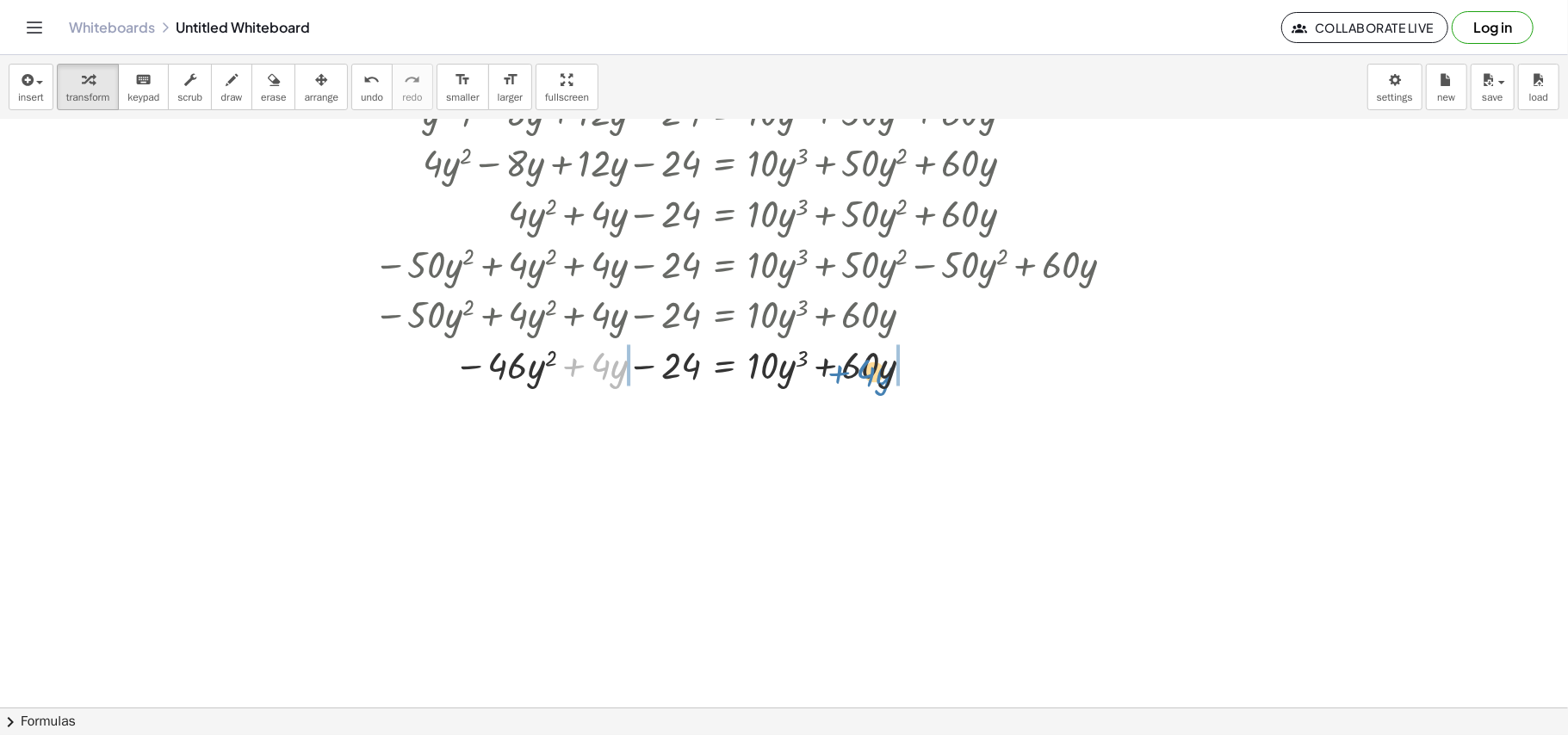 drag, startPoint x: 573, startPoint y: 369, endPoint x: 838, endPoint y: 376, distance: 265.09244 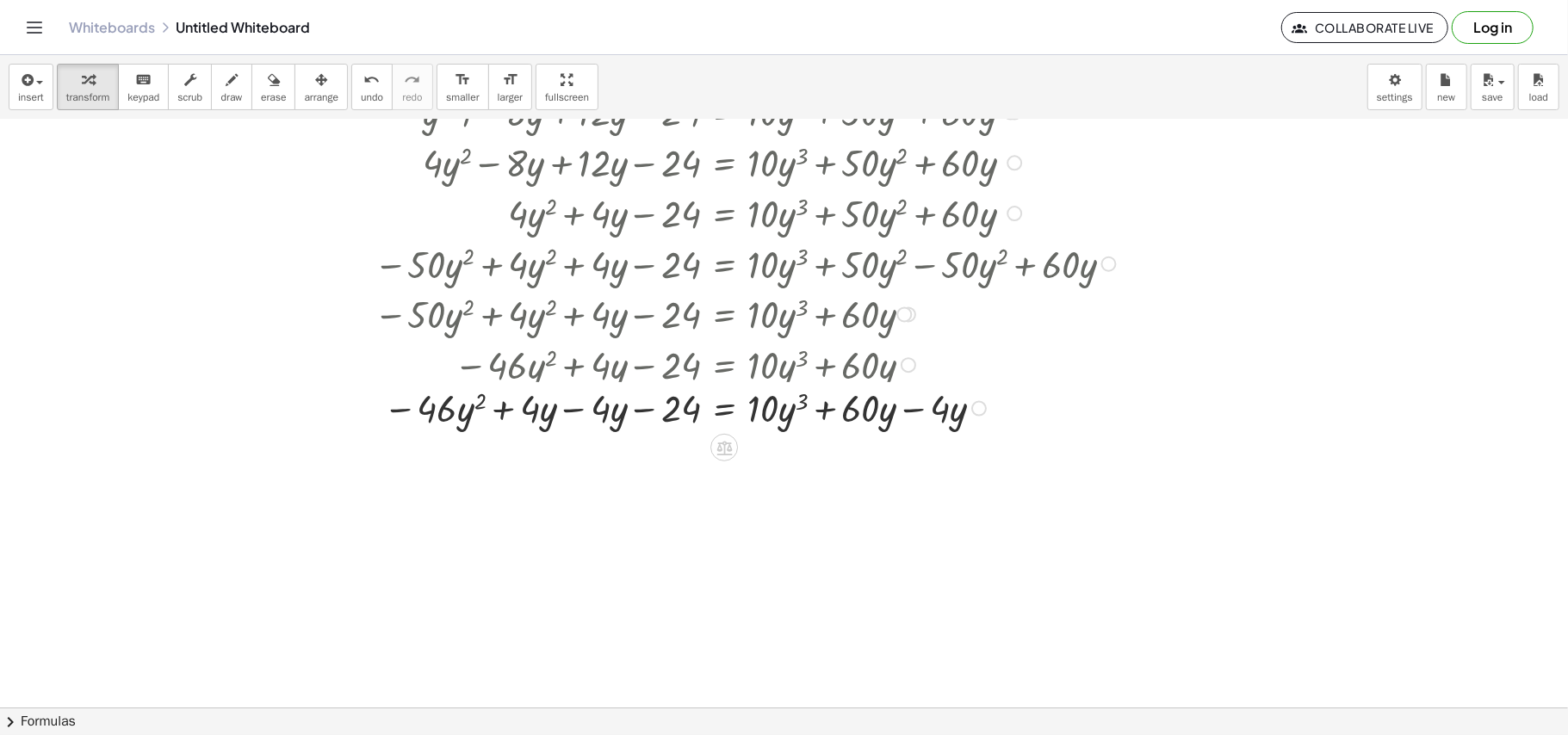 click at bounding box center (740, 364) 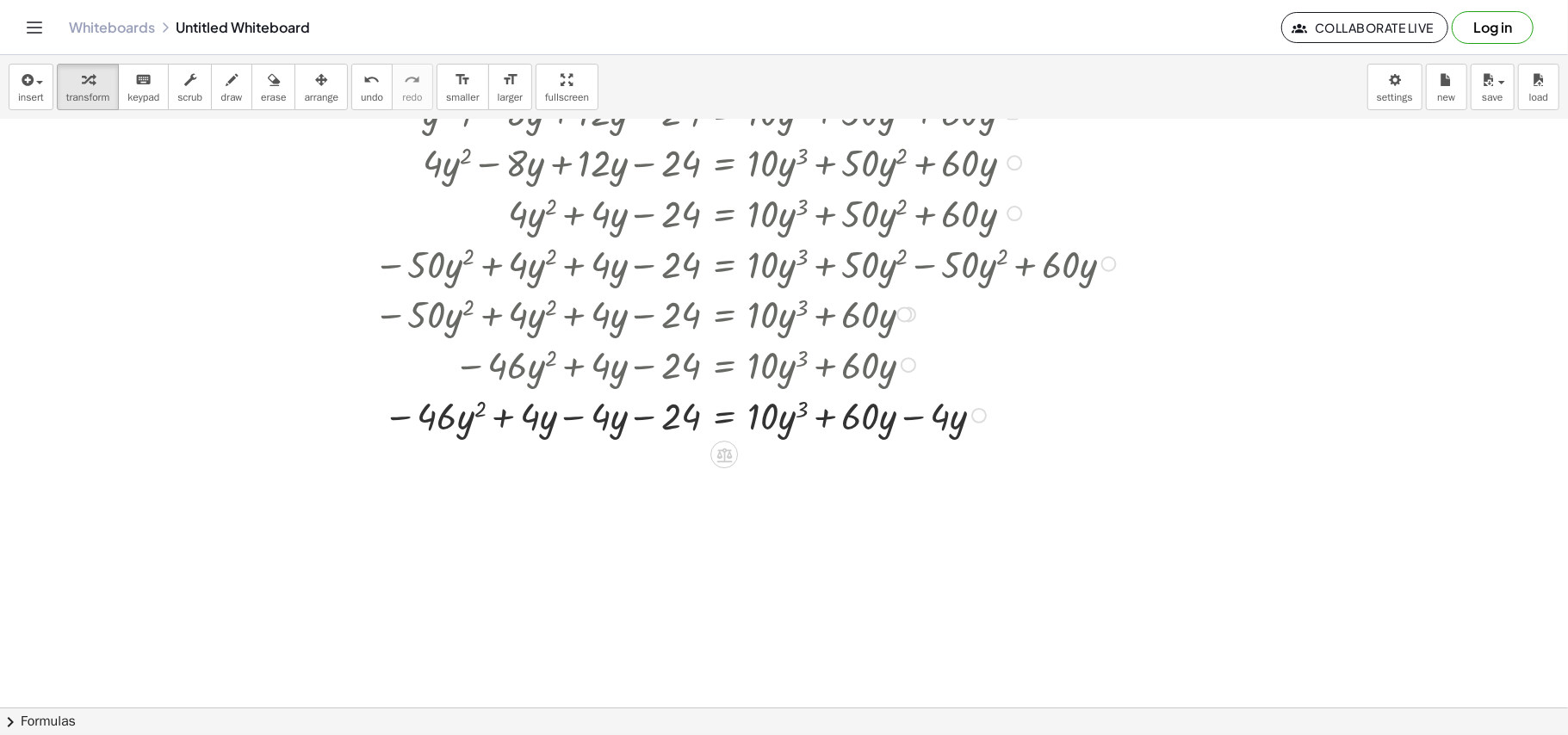 click at bounding box center (740, 414) 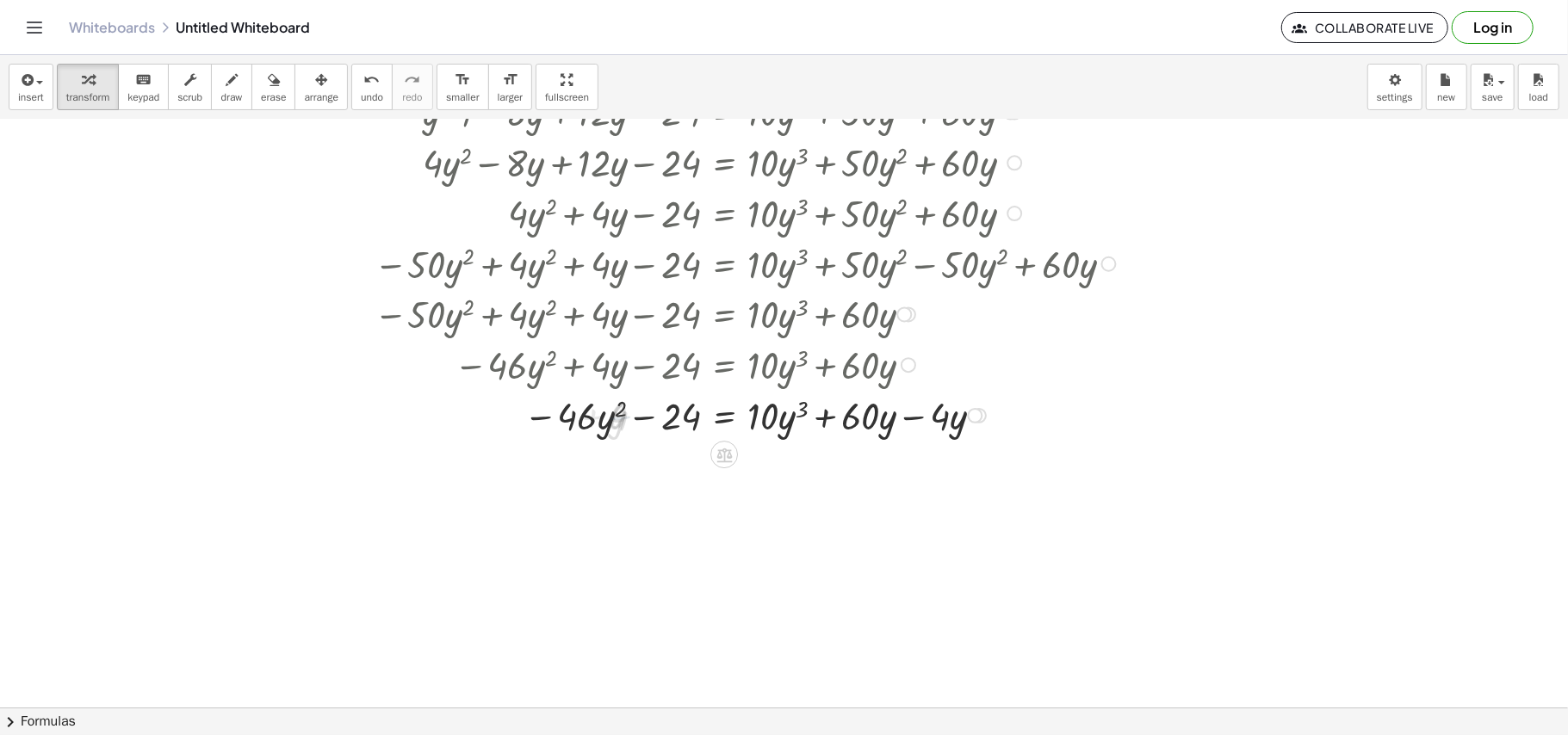 click at bounding box center (740, 414) 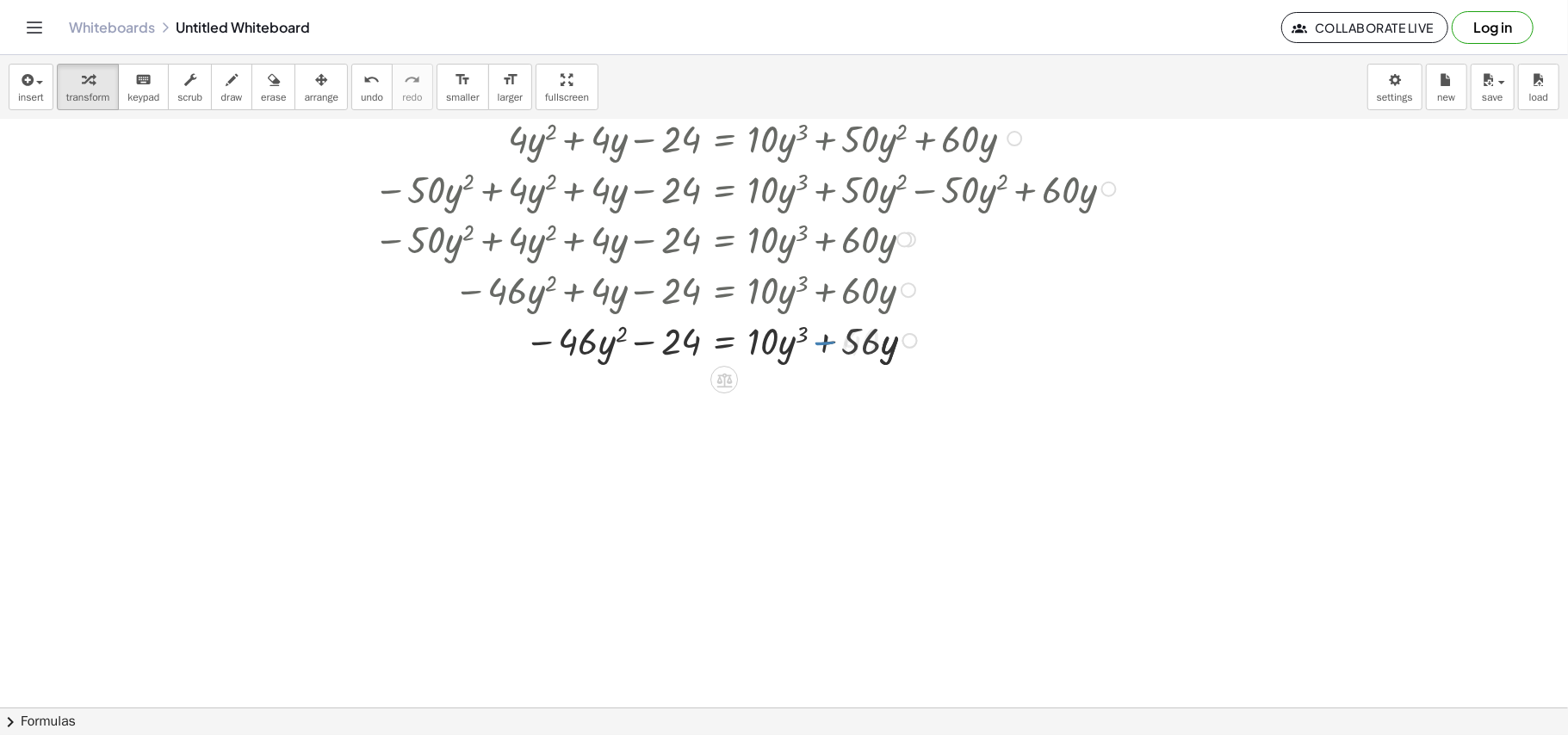 scroll, scrollTop: 2124, scrollLeft: 1761, axis: both 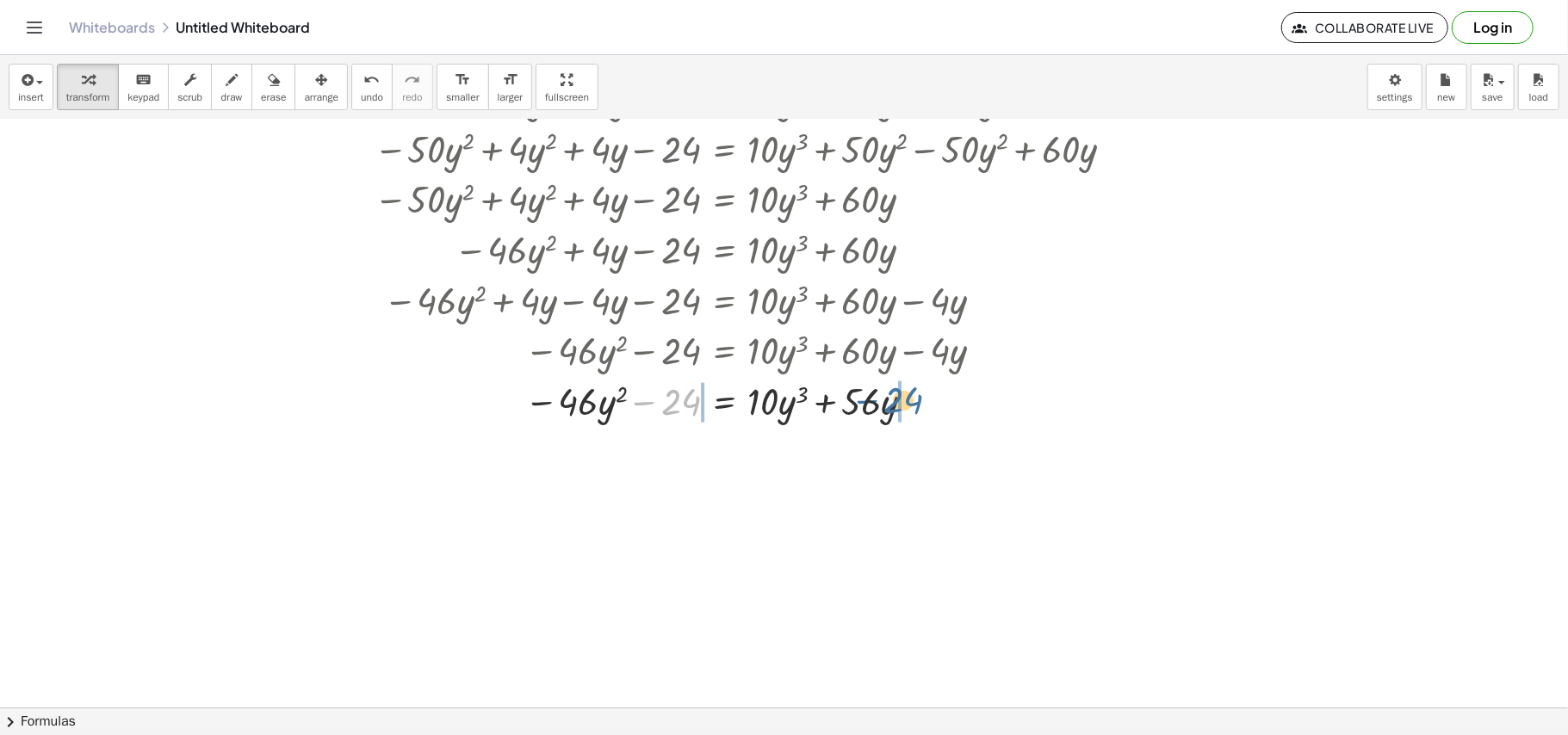 drag, startPoint x: 641, startPoint y: 406, endPoint x: 865, endPoint y: 405, distance: 224.00223 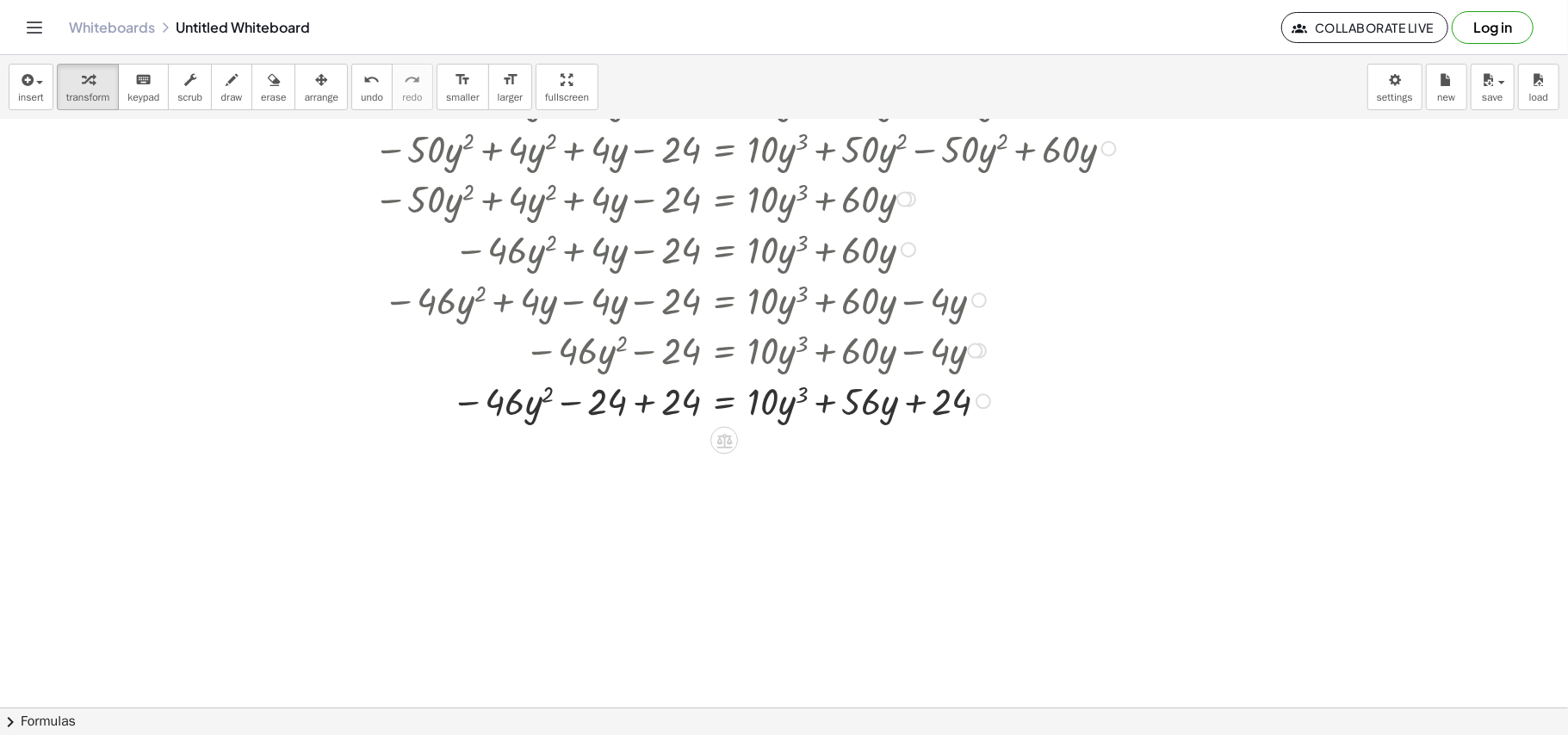 click on "+ · 4 · ( + y + 2 ) · ( + y + 3 ) − · 4 · ( + y − 2 ) = · 6 · ( + y + 3 ) + · 4 · ( + y + 2 ) · ( + y + 3 ) − · 4 · ( + y − 2 ) + · 4 · ( + y − 2 ) = + · 6 · ( + y + 3 ) + · 4 · ( + y − 2 ) + · 4 · ( + y + 2 ) · ( + y + 3 ) + 0 = + · 6 · ( + y + 3 ) + · 4 · ( + y − 2 ) · 4 · ( + y + 2 ) · ( + y + 3 ) = + · 6 · ( + y + 3 ) + · 4 · ( + y − 2 ) · 4 · ( + y + 2 ) · ( + y + 3 ) = + · ( + y − 2 ) · 6 · ( + y − 2 ) · ( + y + 3 ) + · 4 · ( + y − 2 ) · 4 · ( + y + 2 ) · ( + y + 3 ) = + · ( + y − 2 ) · 6 · ( + y − 2 ) · ( + y + 3 ) + · 4 · ( + y + 3 ) · ( + y − 2 ) · ( + y + 3 ) · 4 · ( + y + 2 ) · ( + y + 3 ) = + · ( + y − 2 ) · 6 · ( + y − 2 ) · ( + y + 3 ) + · 4 · ( + y + 3 ) · ( + · y · ( + y − 2 ) + · 3 · ( + y − 2 ) ) · 4 · ( + y + 2 ) · ( + y + 3 ) = + · ( + y − 2 ) · 6 · ( + · y · ( + y − 2 ) + · 3 · ( + y − 2 ) ) + · 4 · ( + y + 3 ) · ( + · y · ( + y − 2 ) + · 3 · ( + y − 2 ) ) · 4" at bounding box center (725, -1739) 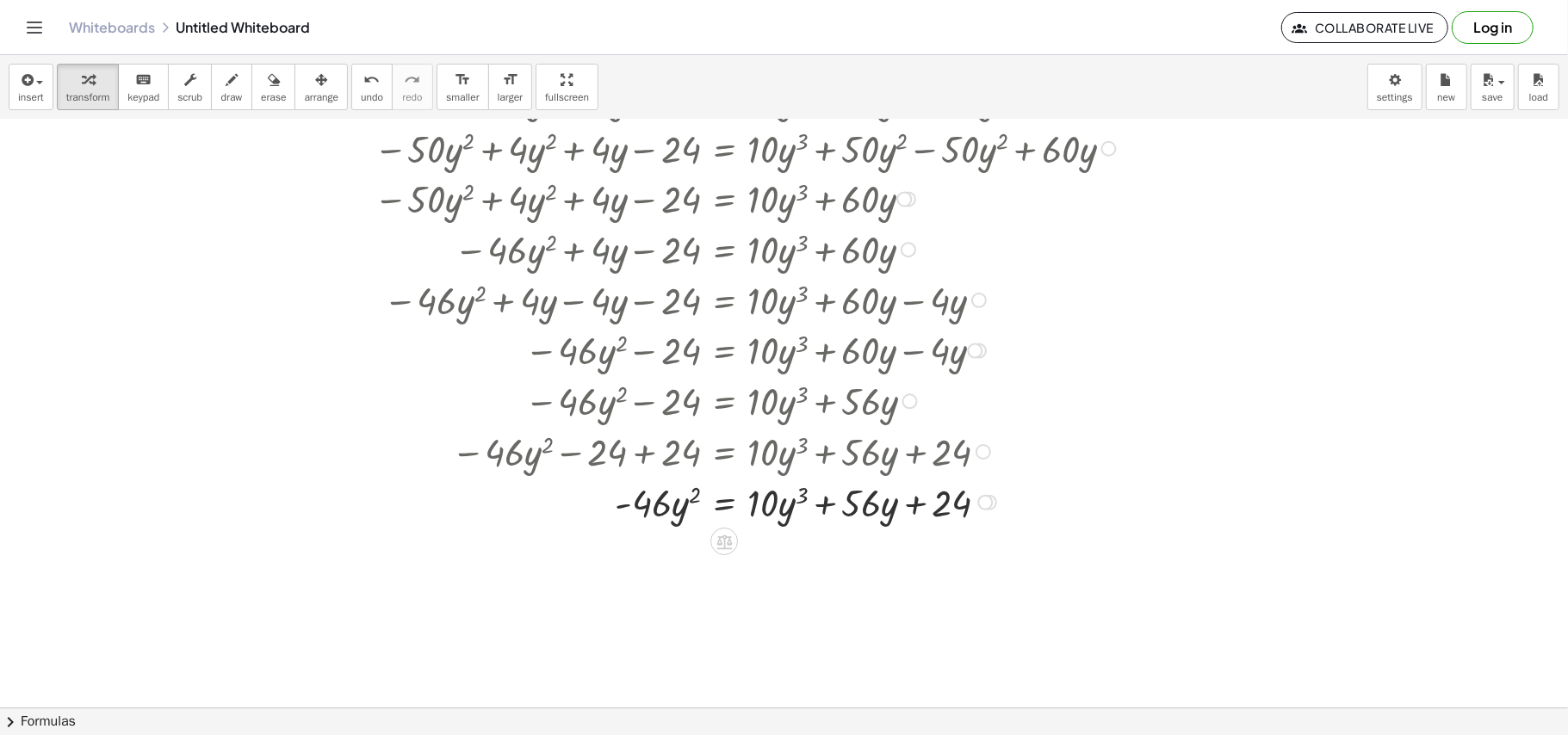 drag, startPoint x: 765, startPoint y: 459, endPoint x: 765, endPoint y: 473, distance: 14 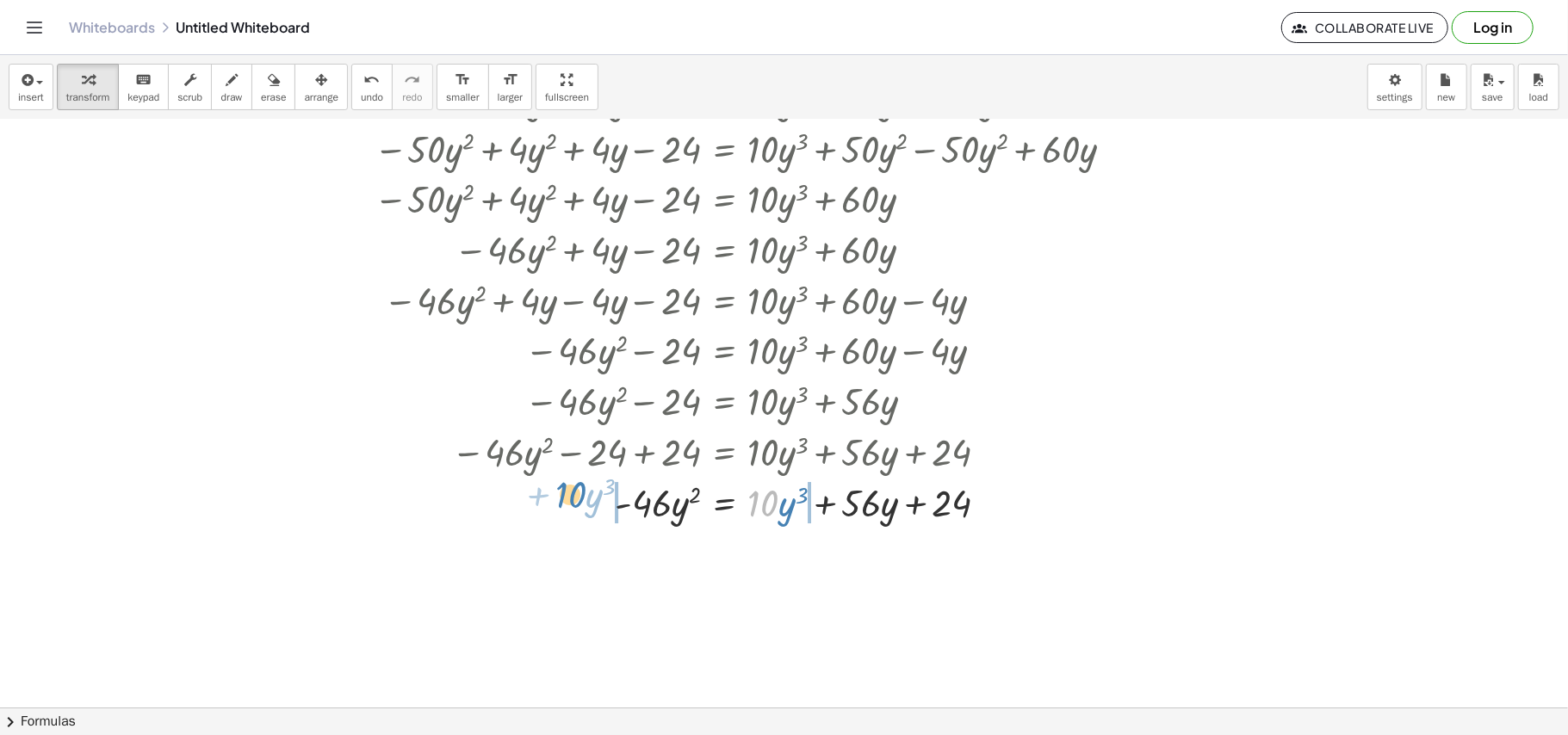 drag, startPoint x: 700, startPoint y: 497, endPoint x: 567, endPoint y: 493, distance: 133.06014 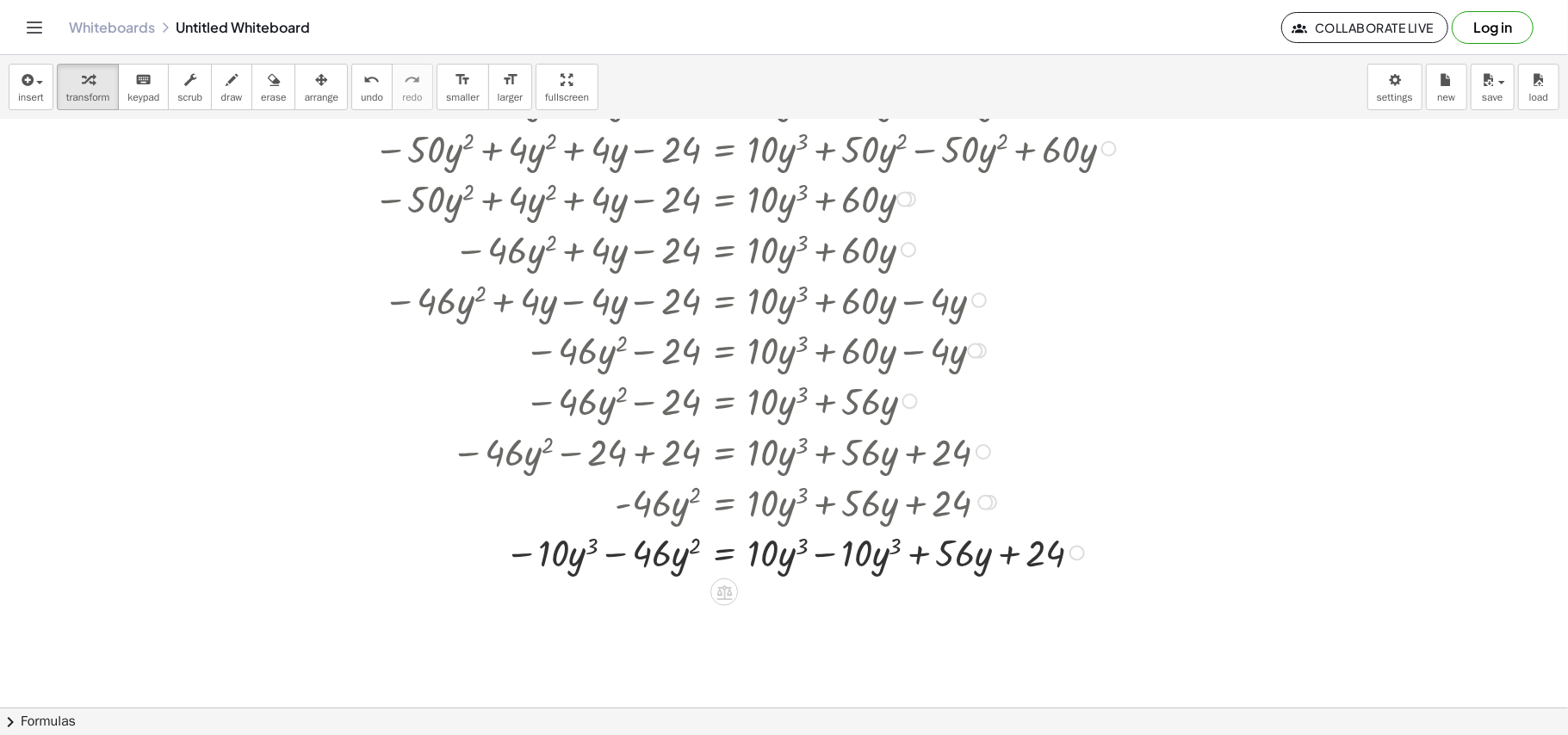 click at bounding box center [740, 552] 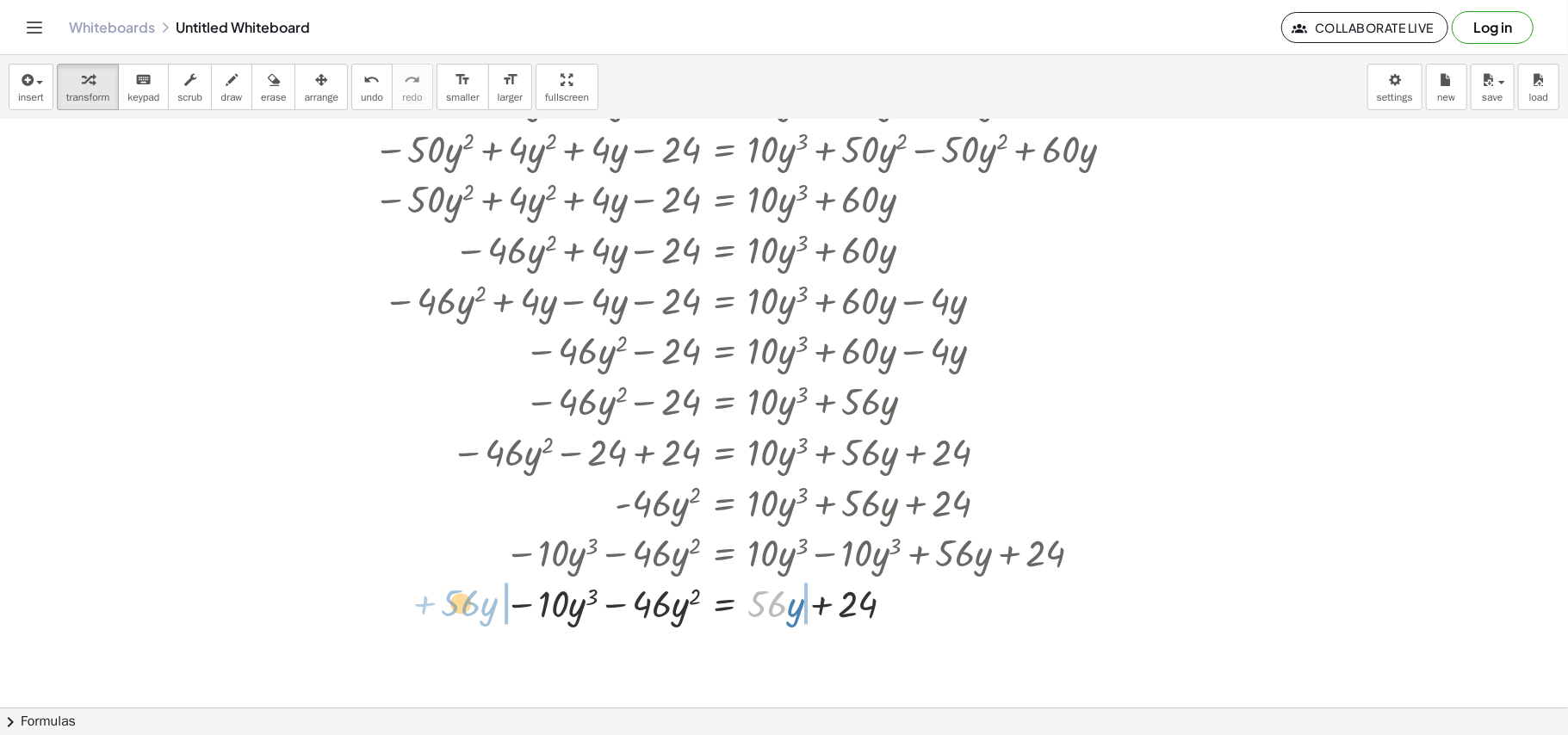 drag, startPoint x: 768, startPoint y: 610, endPoint x: 462, endPoint y: 609, distance: 306.0016 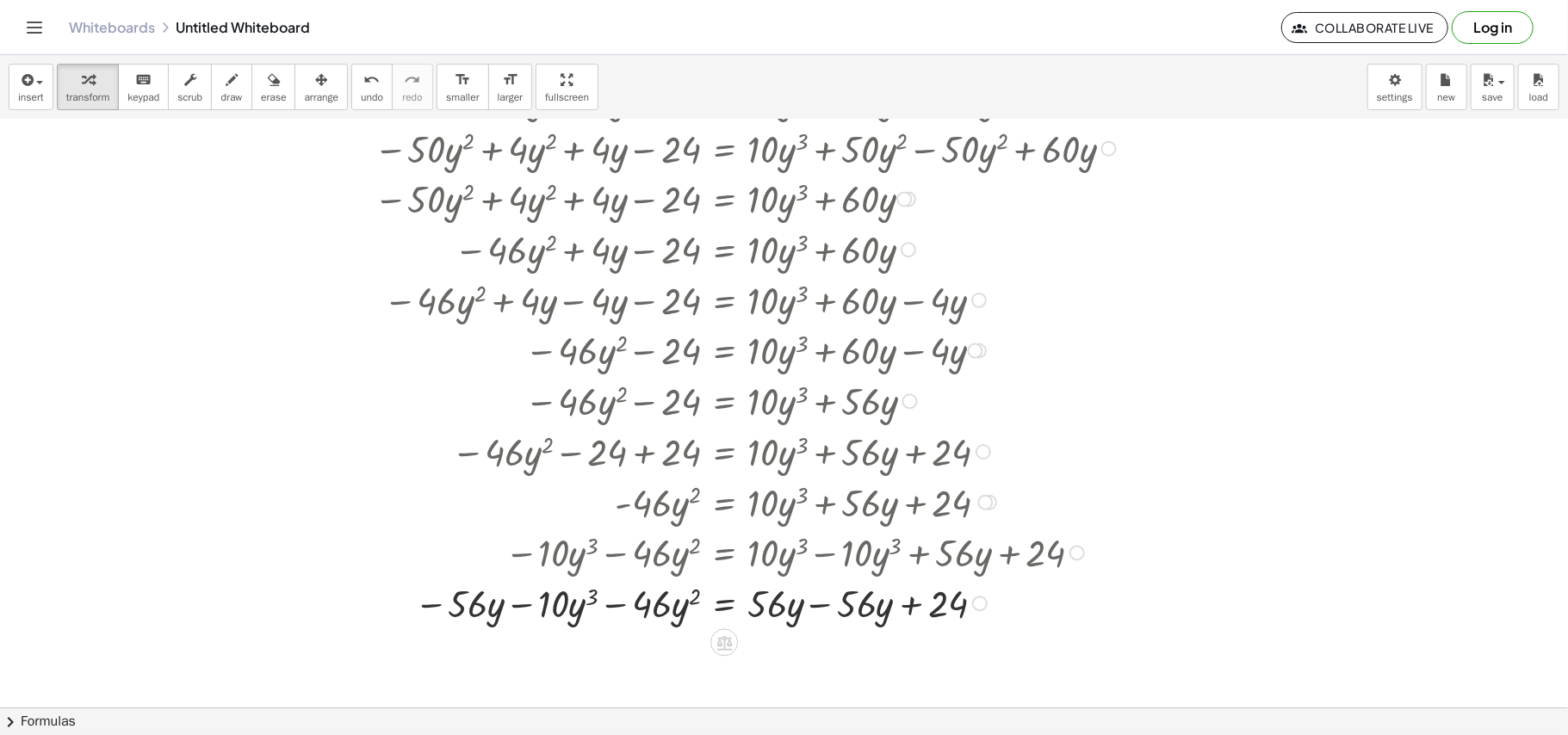 click at bounding box center [740, 602] 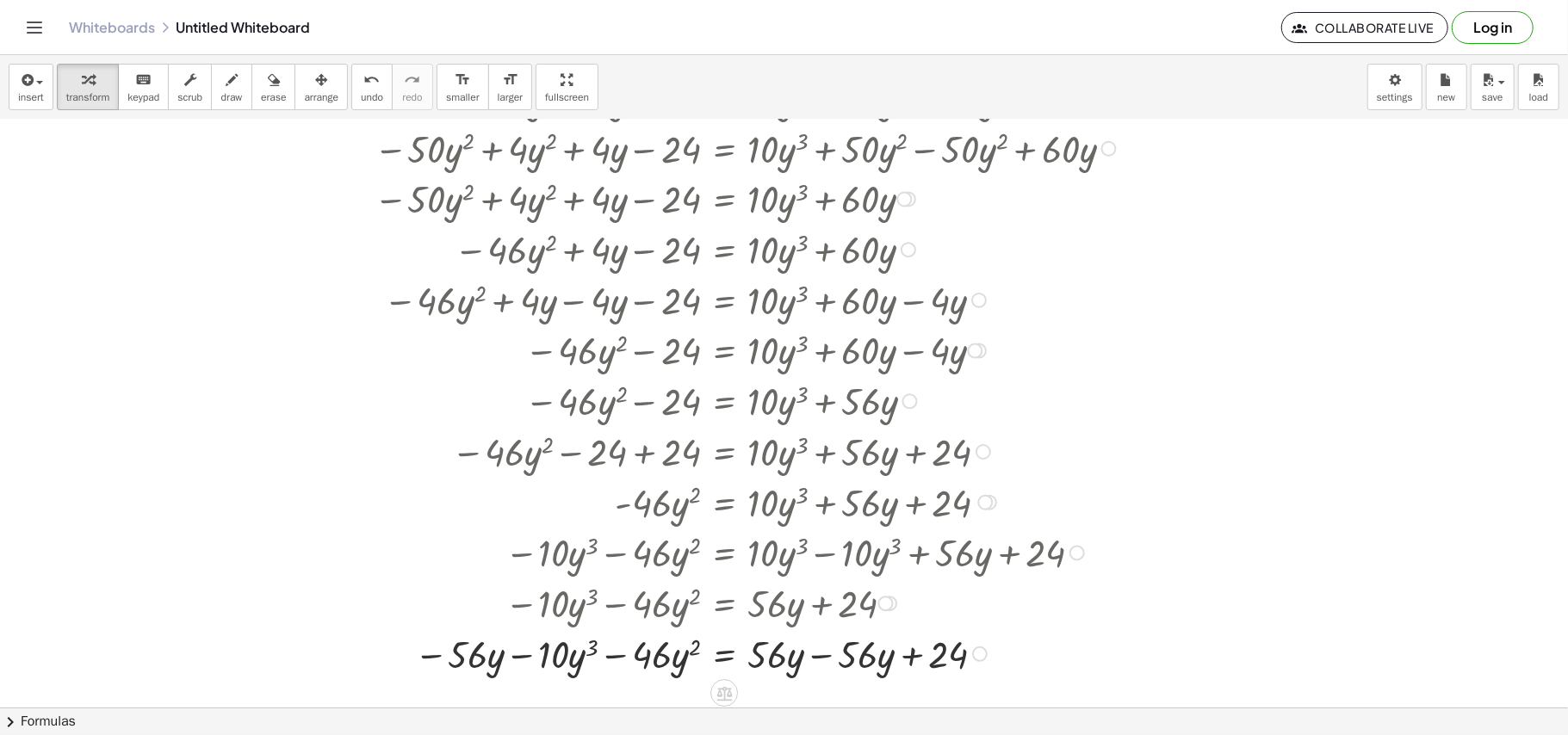 click at bounding box center [740, 652] 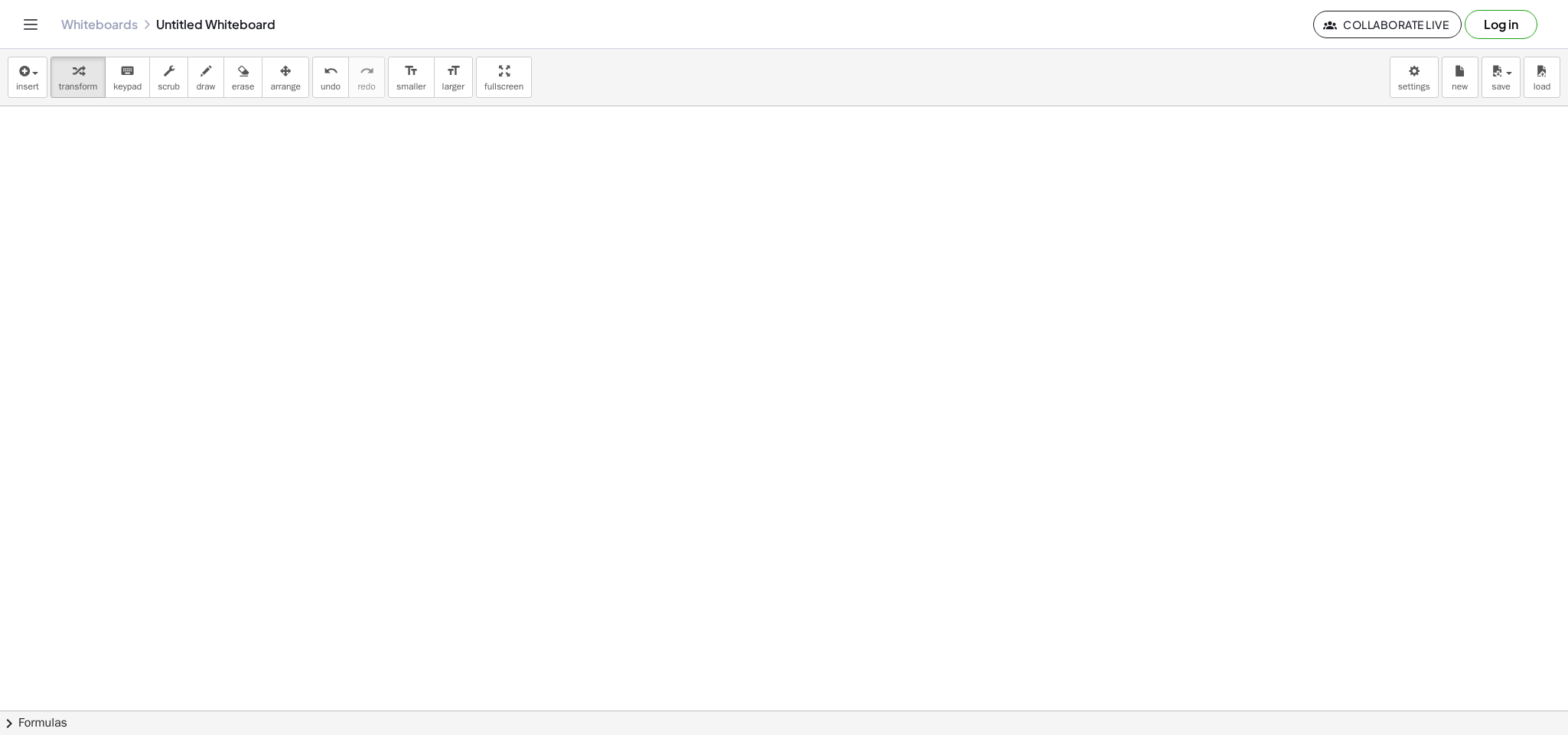 scroll, scrollTop: 1606, scrollLeft: 0, axis: vertical 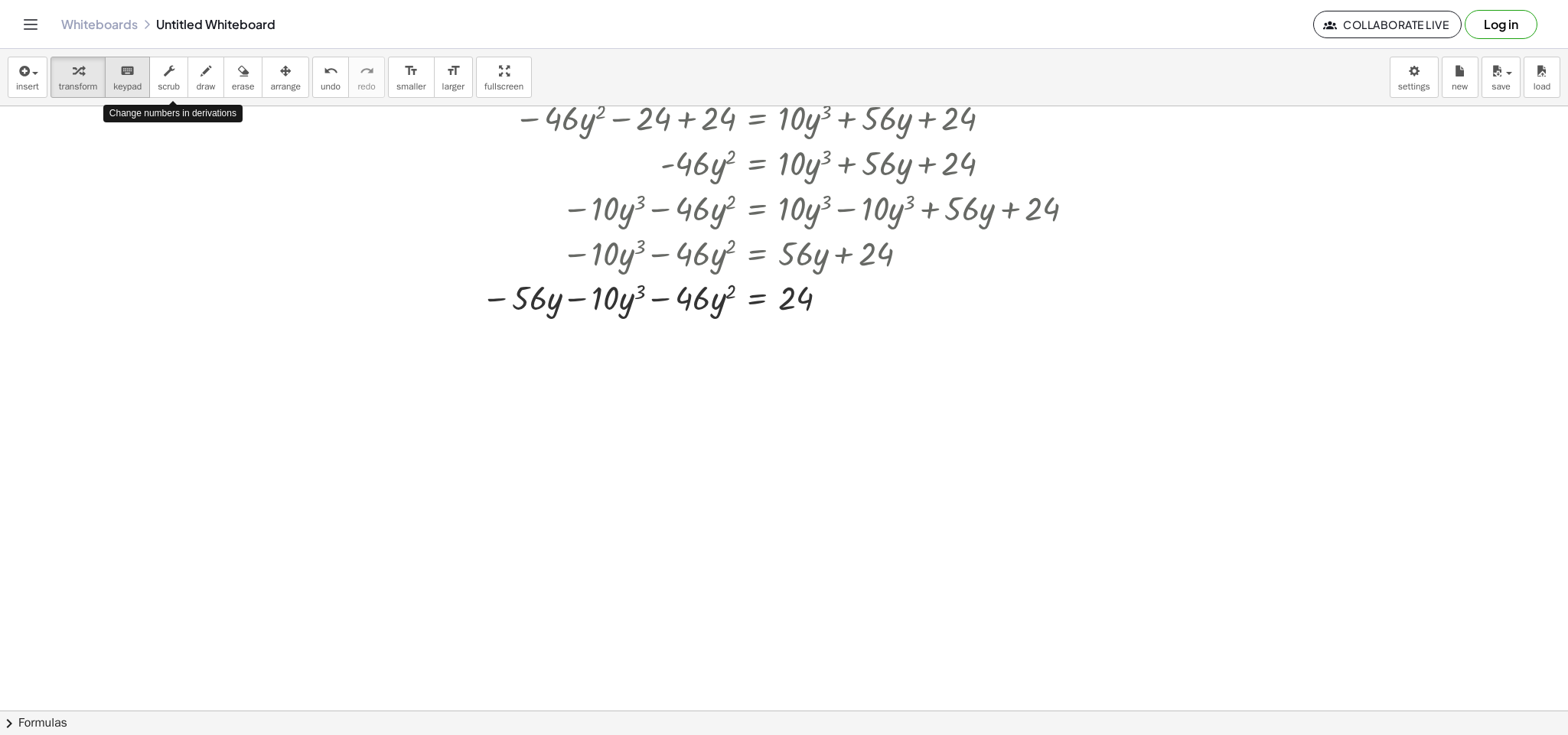 click on "keyboard" at bounding box center (127, 70) 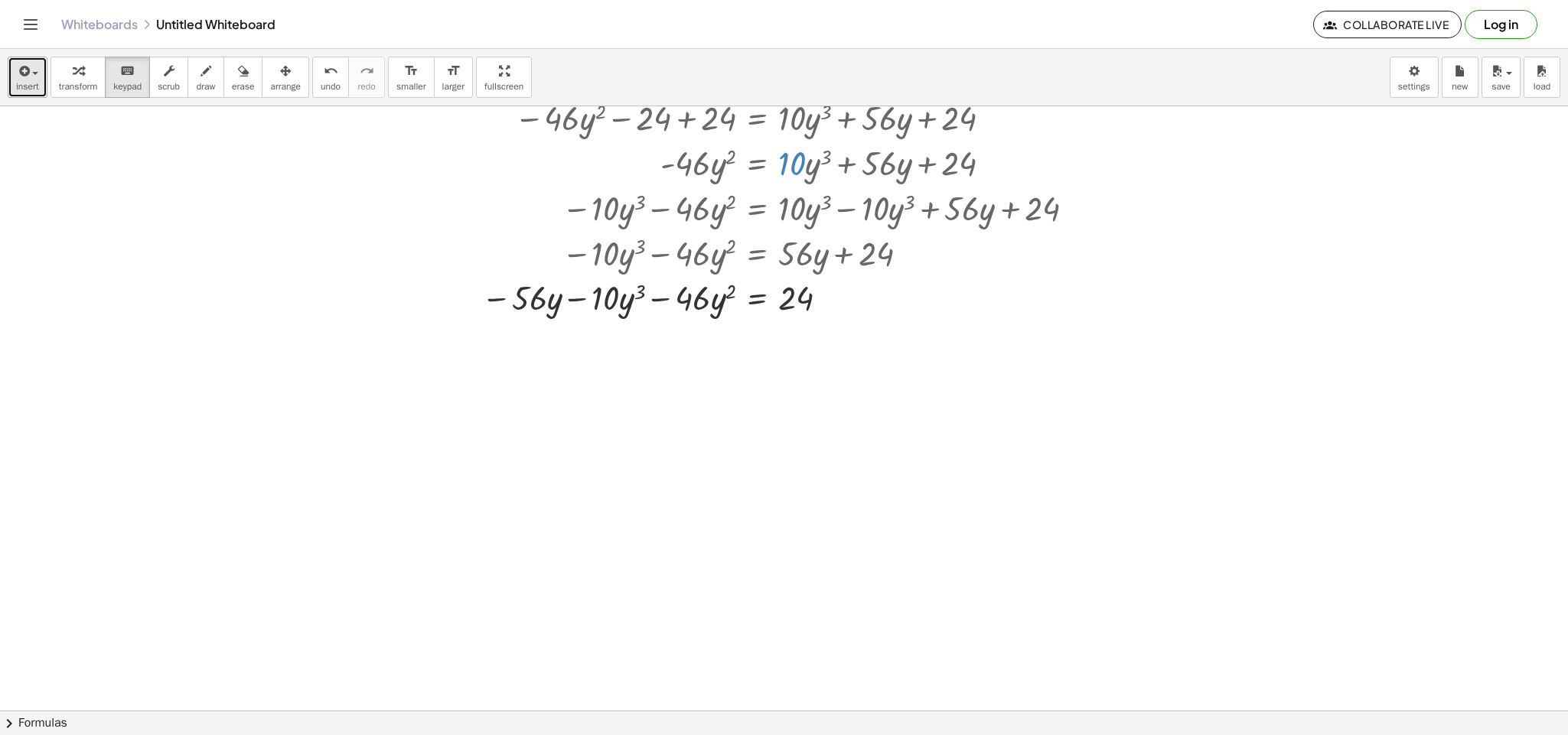 click on "insert" at bounding box center [28, 77] 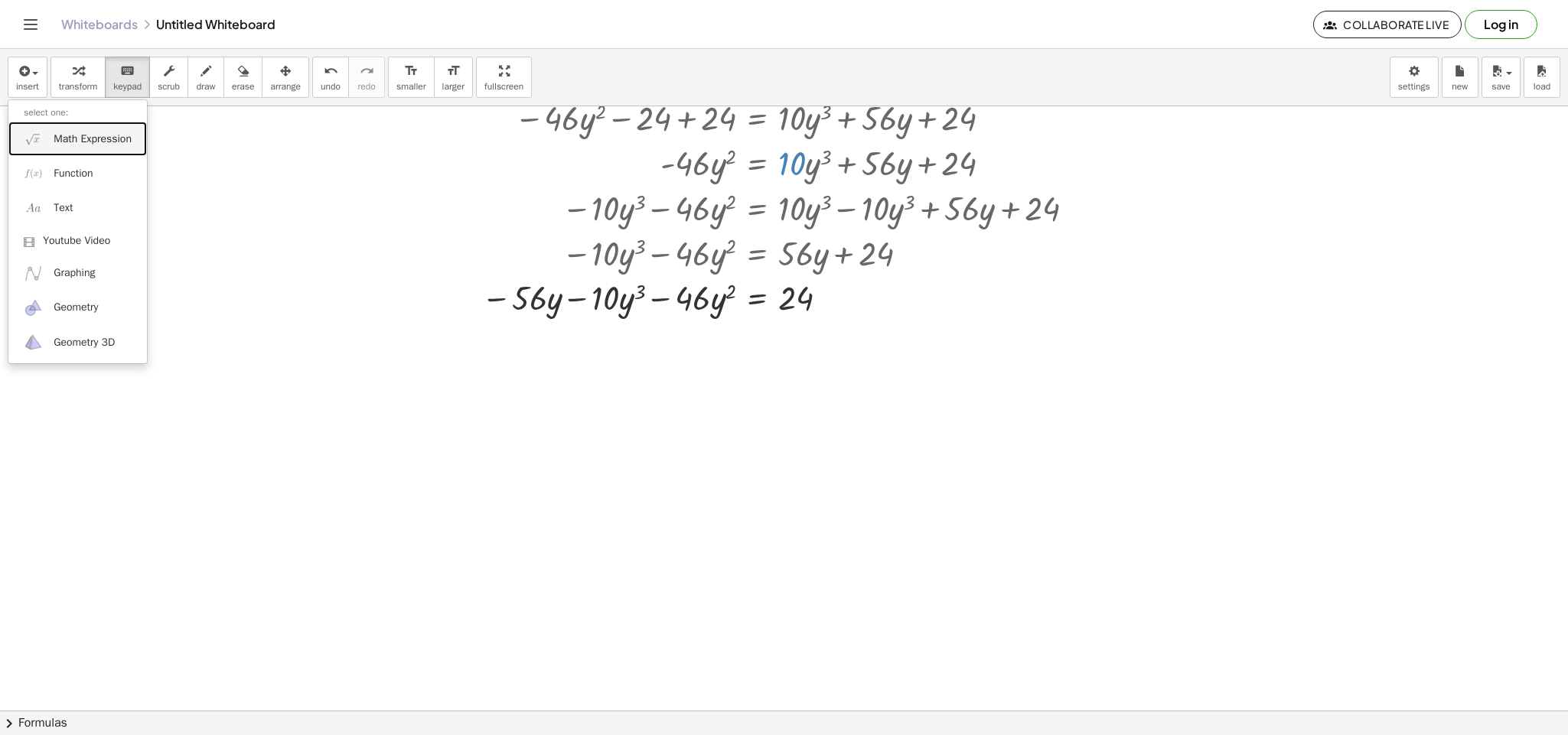 click on "Math Expression" at bounding box center (93, 139) 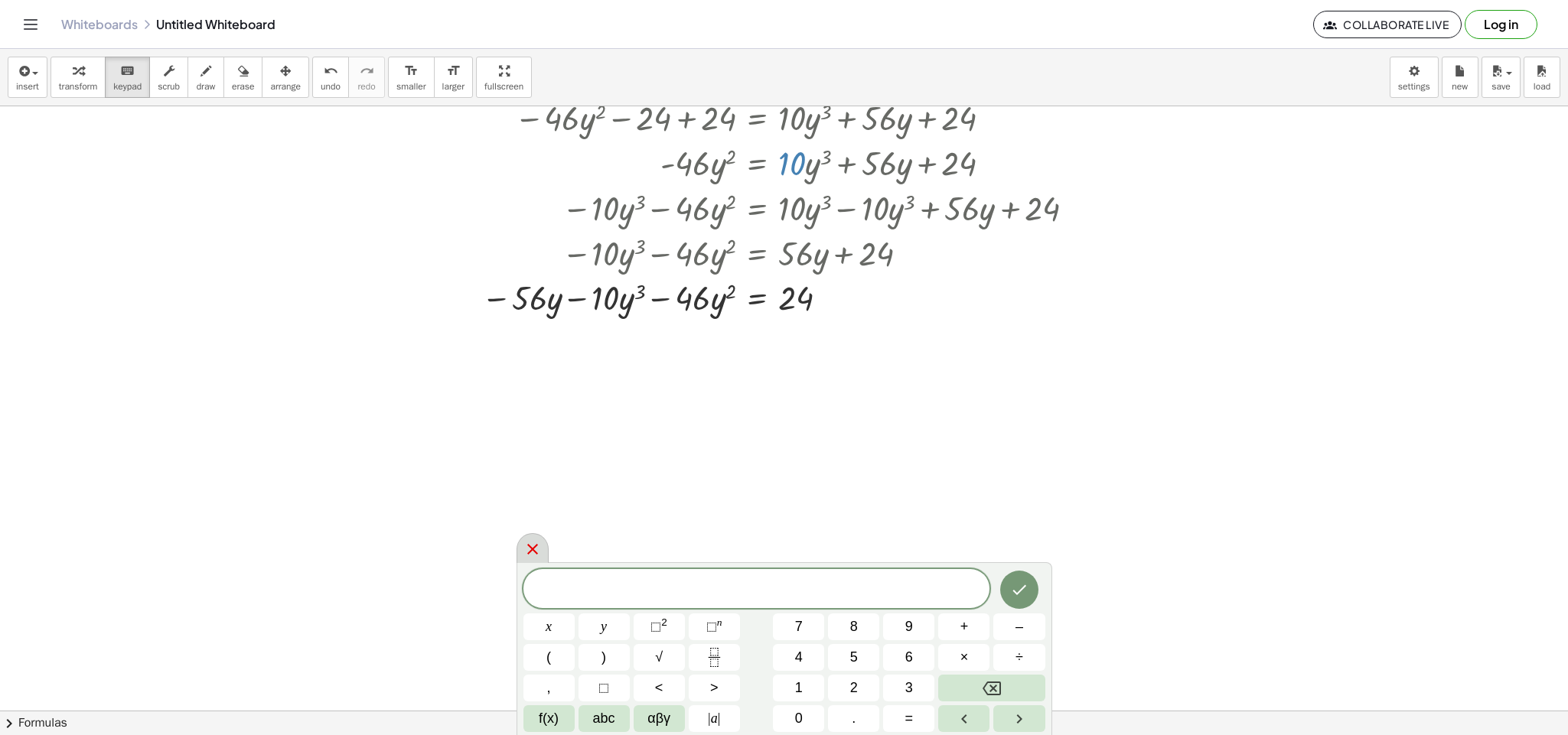 click 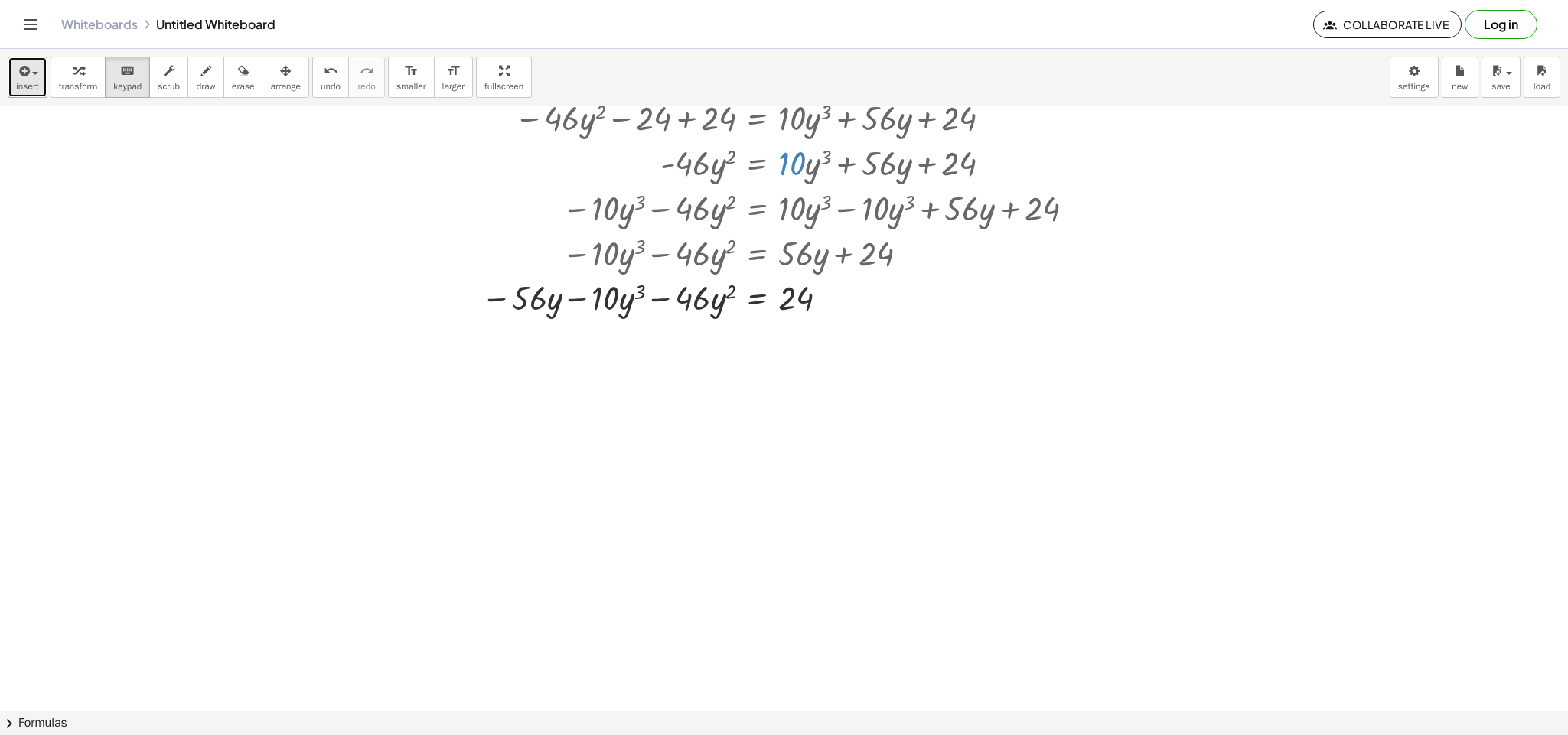 click on "insert" at bounding box center [28, 77] 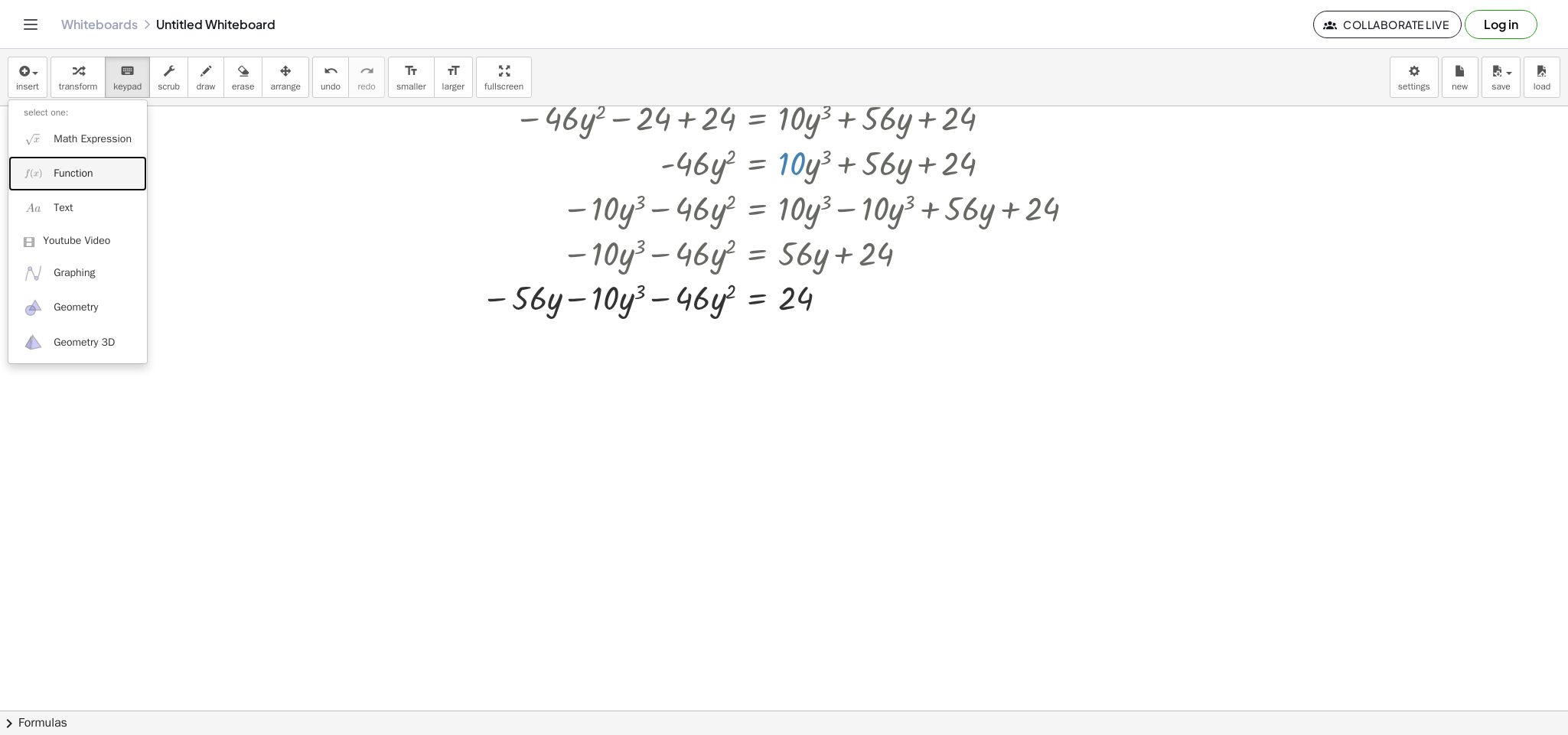 click on "Function" at bounding box center (73, 174) 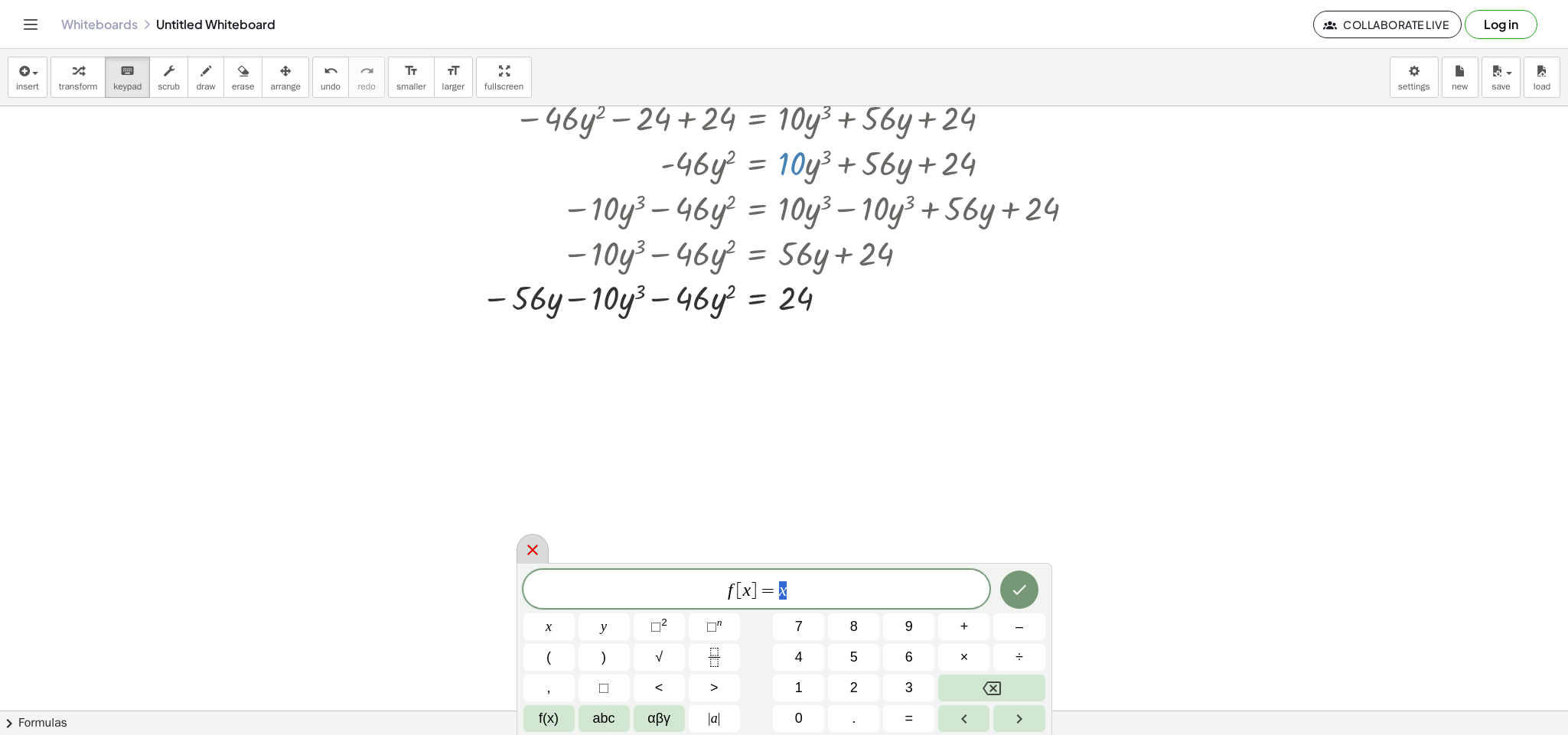 click at bounding box center (533, 548) 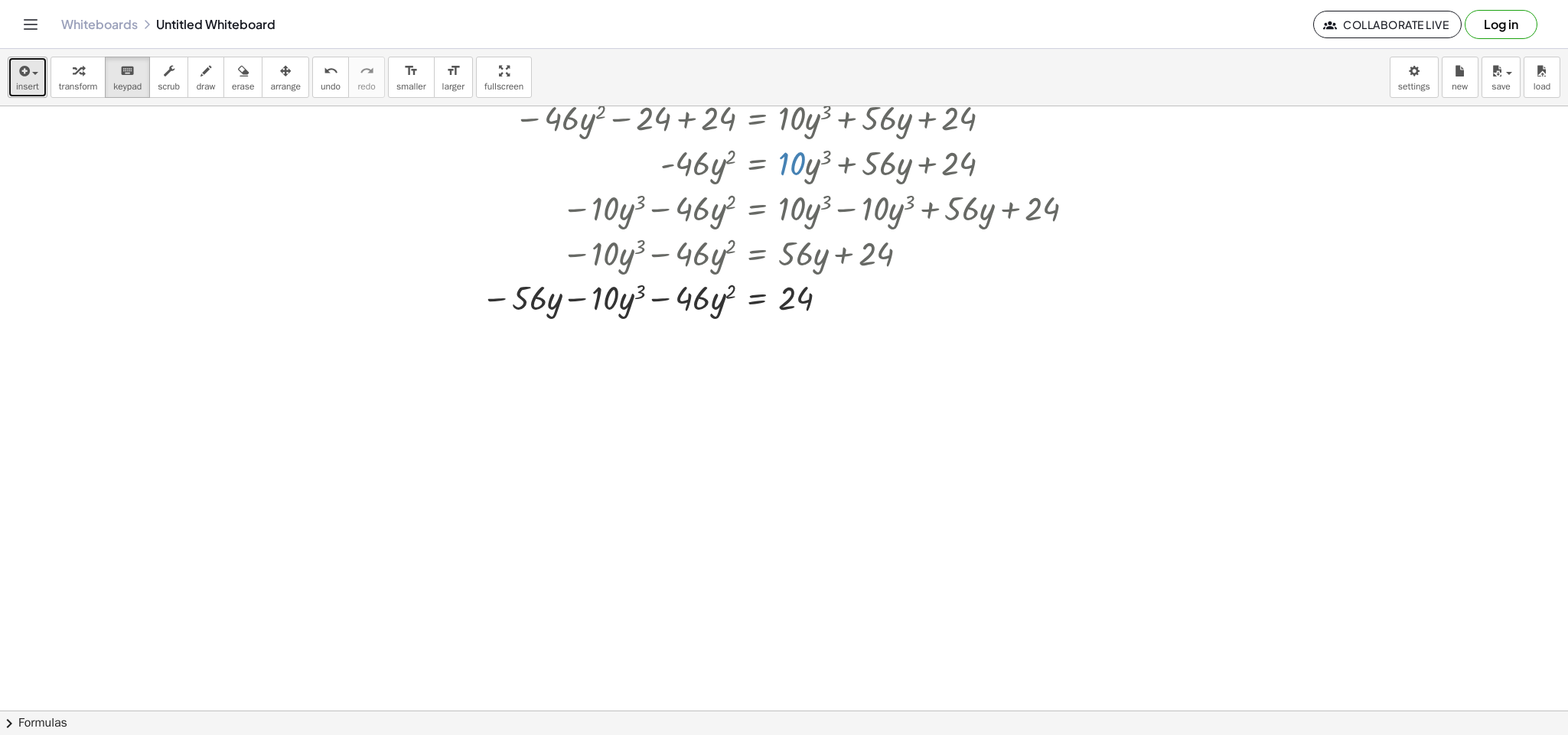 click on "insert" at bounding box center (28, 77) 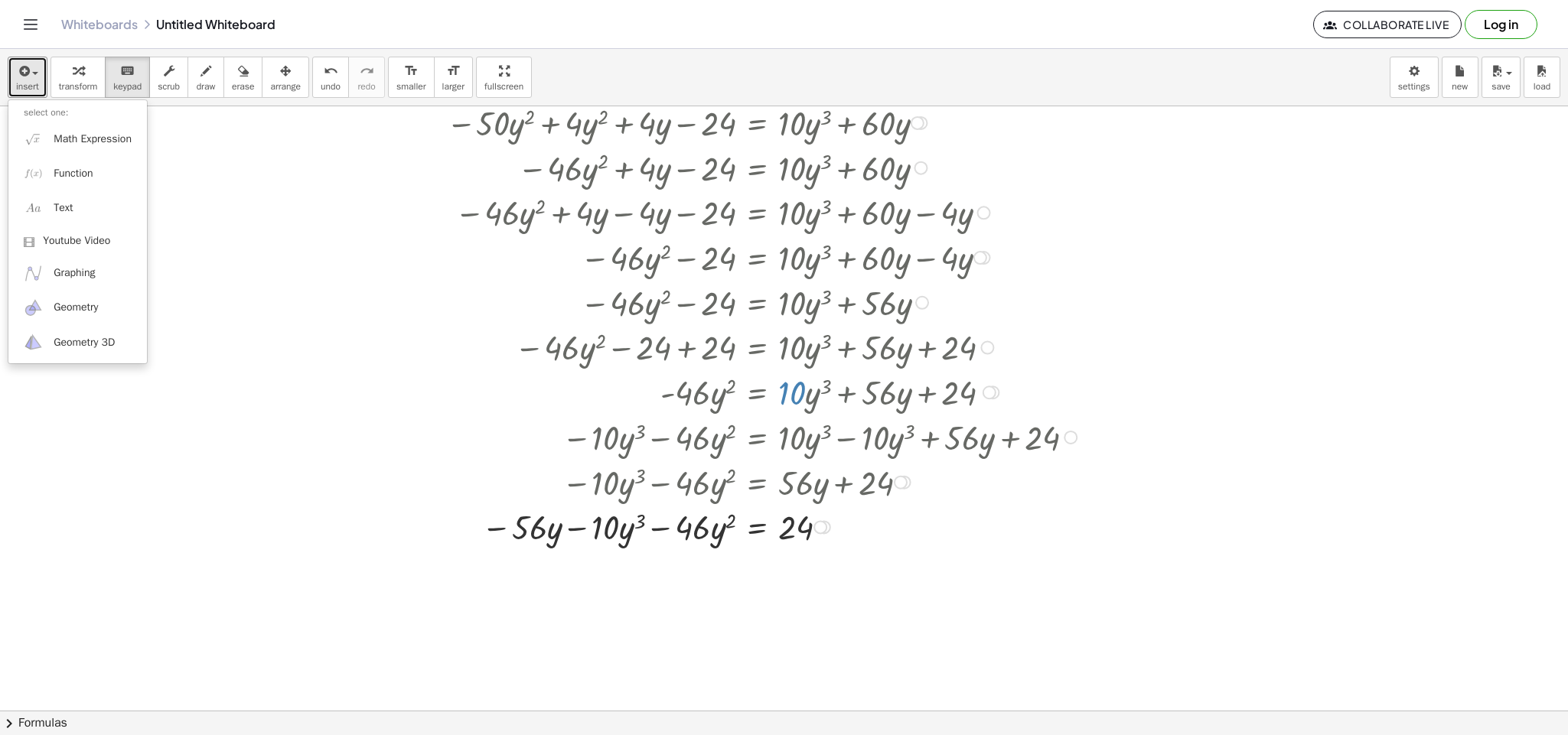 scroll, scrollTop: 2057, scrollLeft: 1468, axis: both 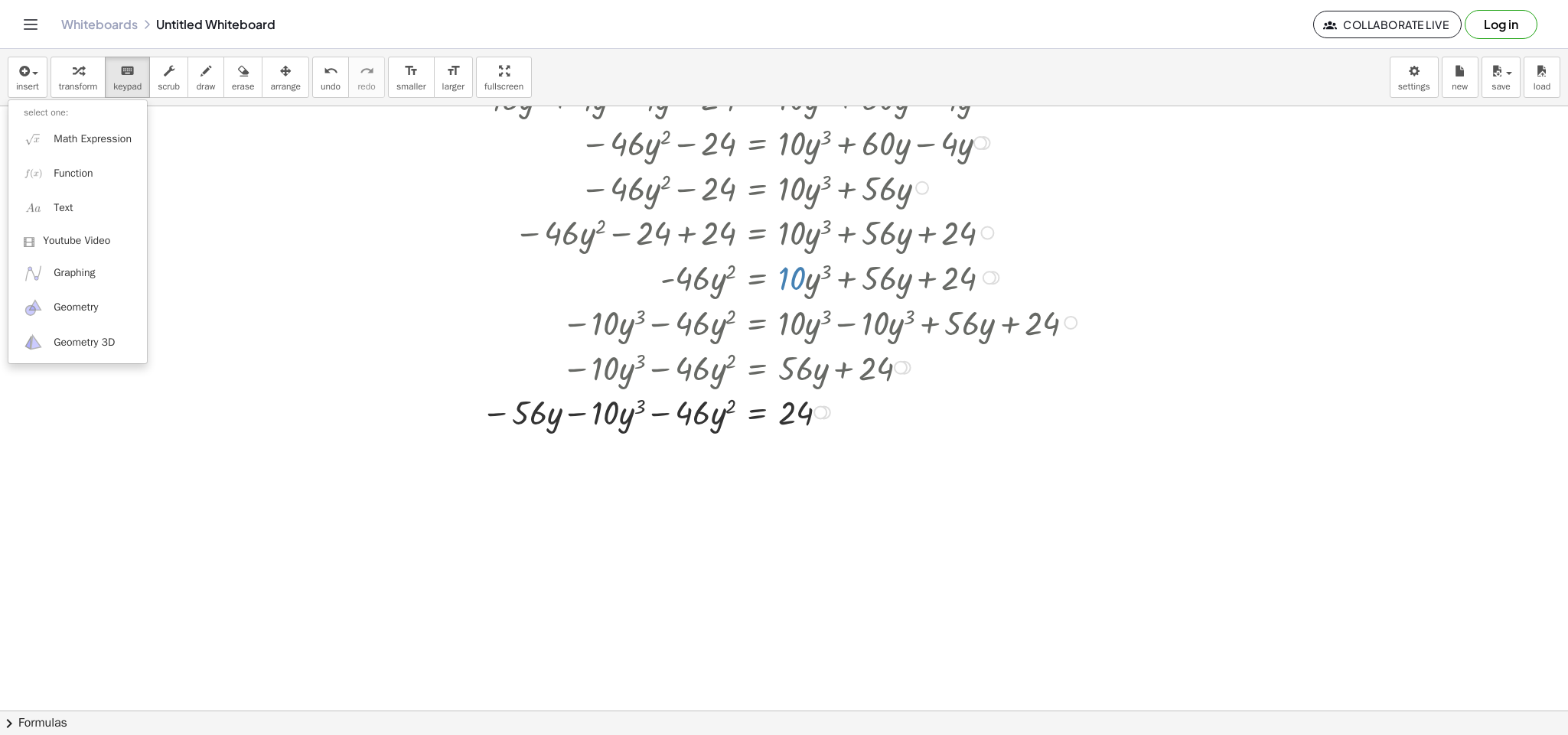 click at bounding box center [781, 276] 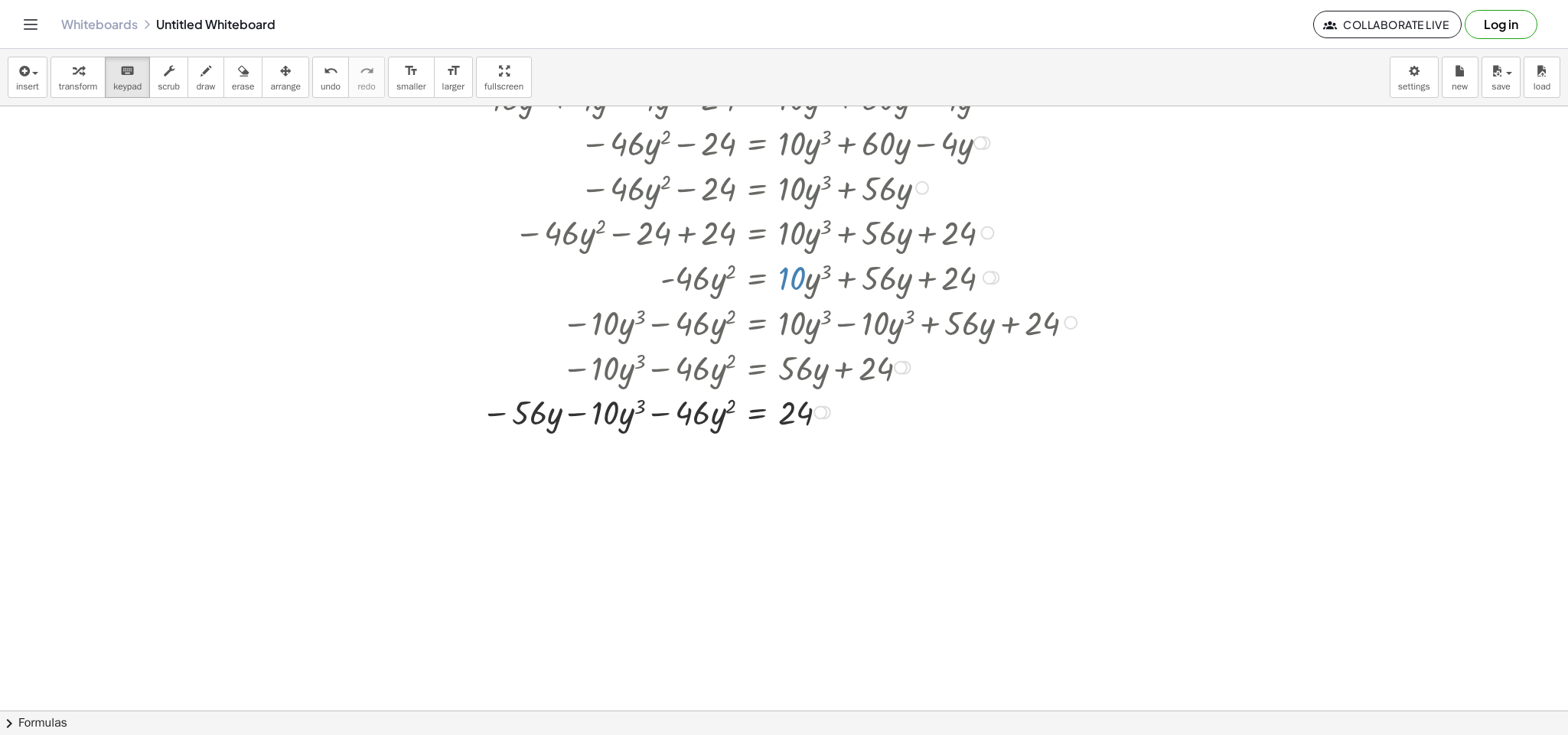 click at bounding box center (771, 411) 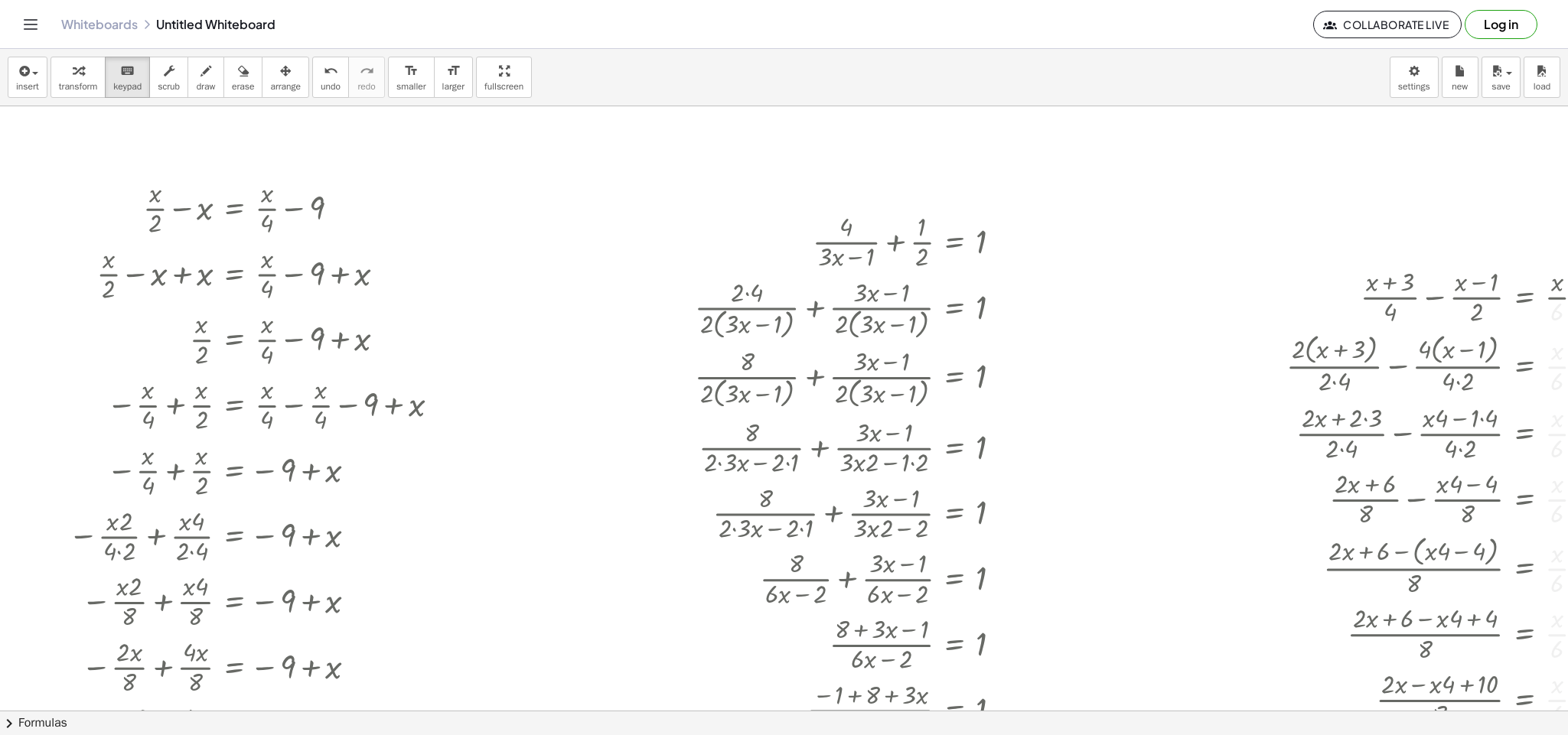 scroll, scrollTop: 0, scrollLeft: 0, axis: both 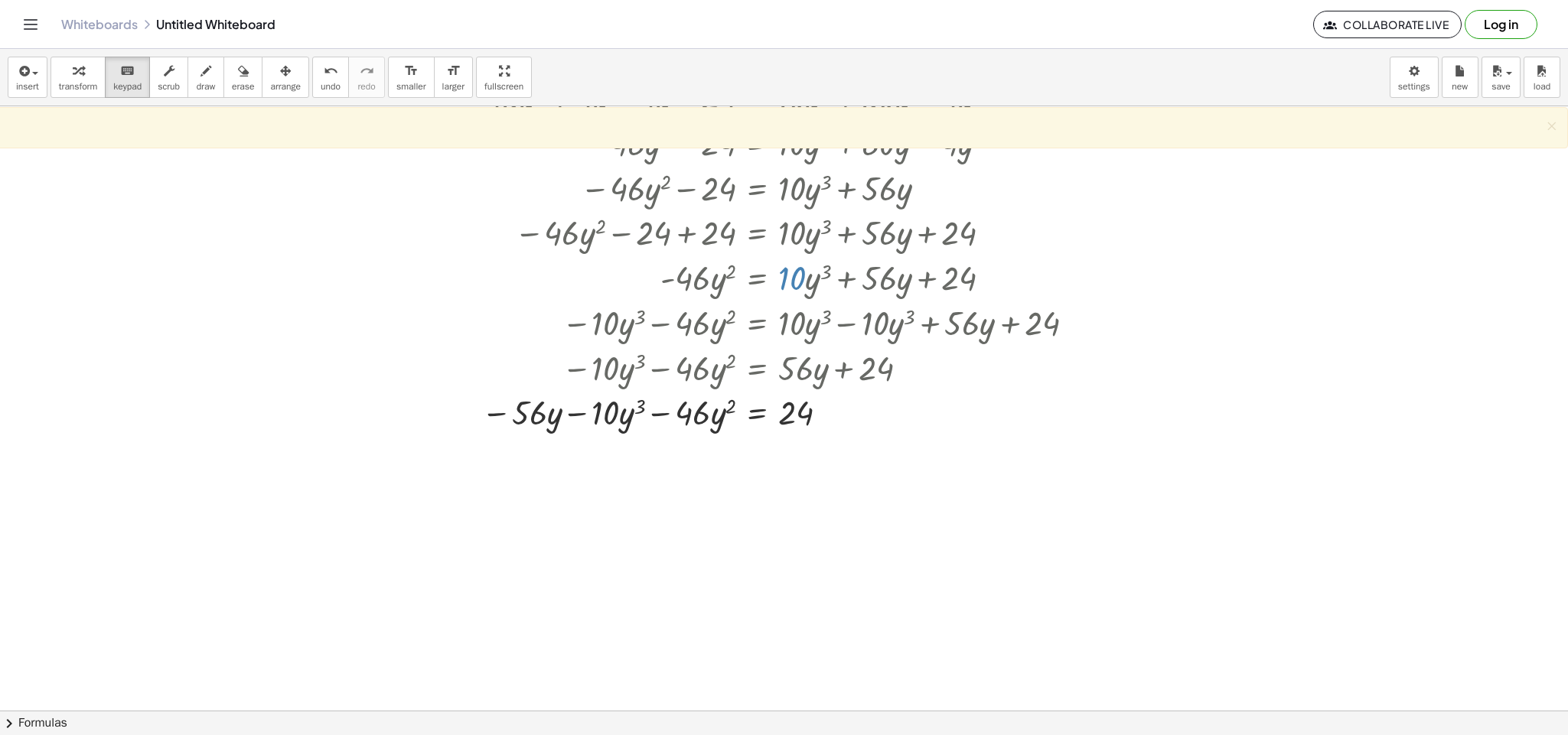 drag, startPoint x: 469, startPoint y: 418, endPoint x: 484, endPoint y: 414, distance: 15.524175 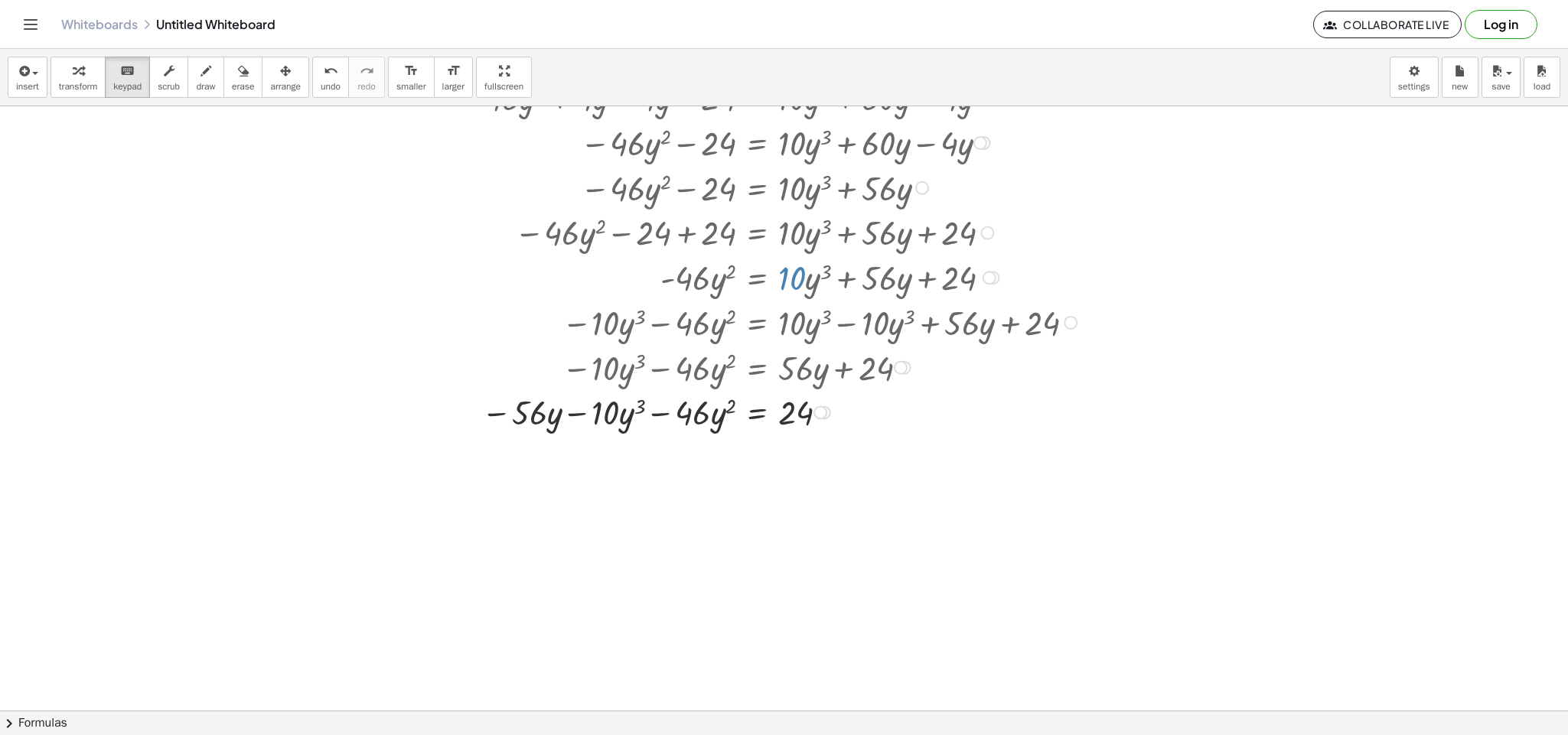 click at bounding box center (771, 411) 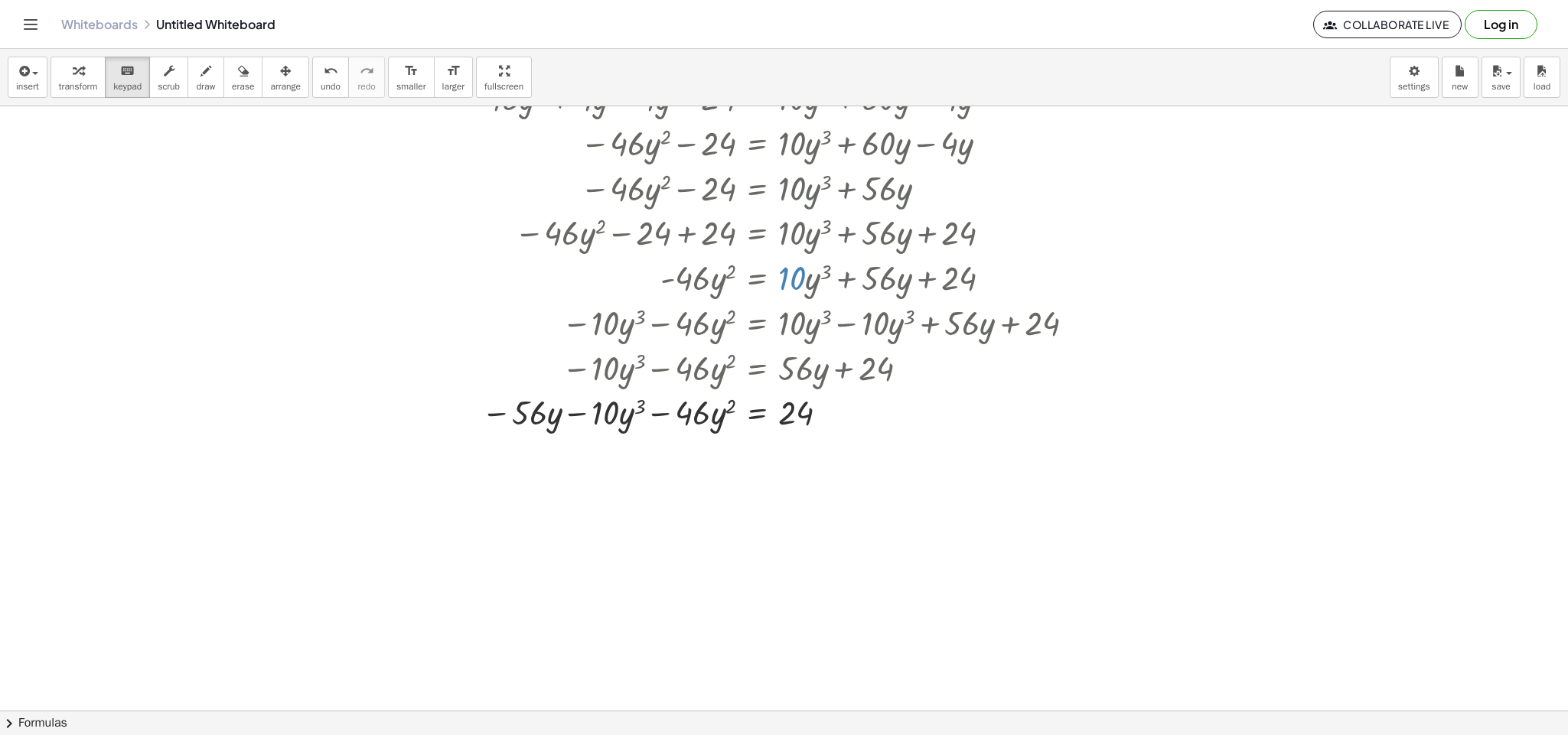 drag, startPoint x: 478, startPoint y: 415, endPoint x: 833, endPoint y: 478, distance: 360.54681 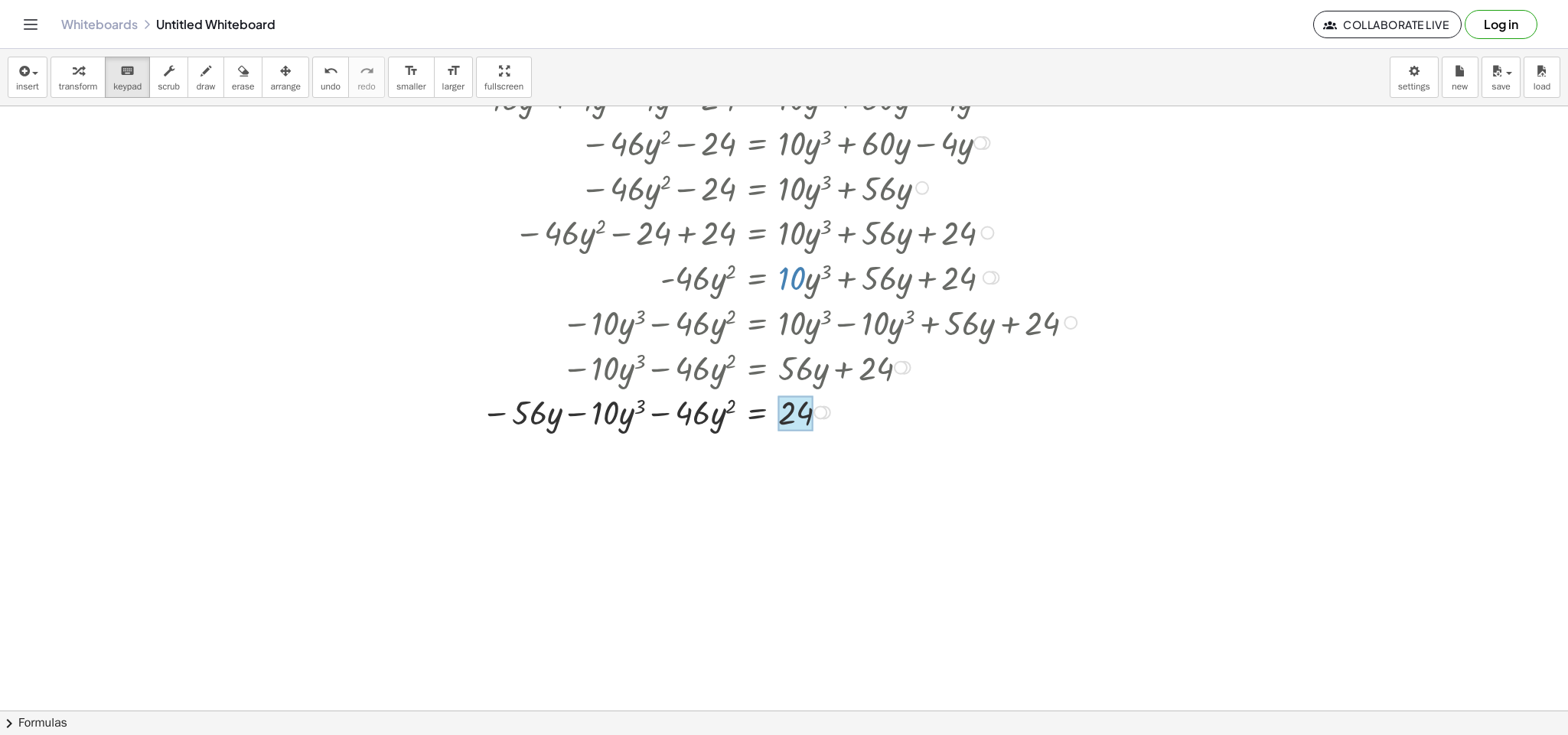 click at bounding box center (796, 413) 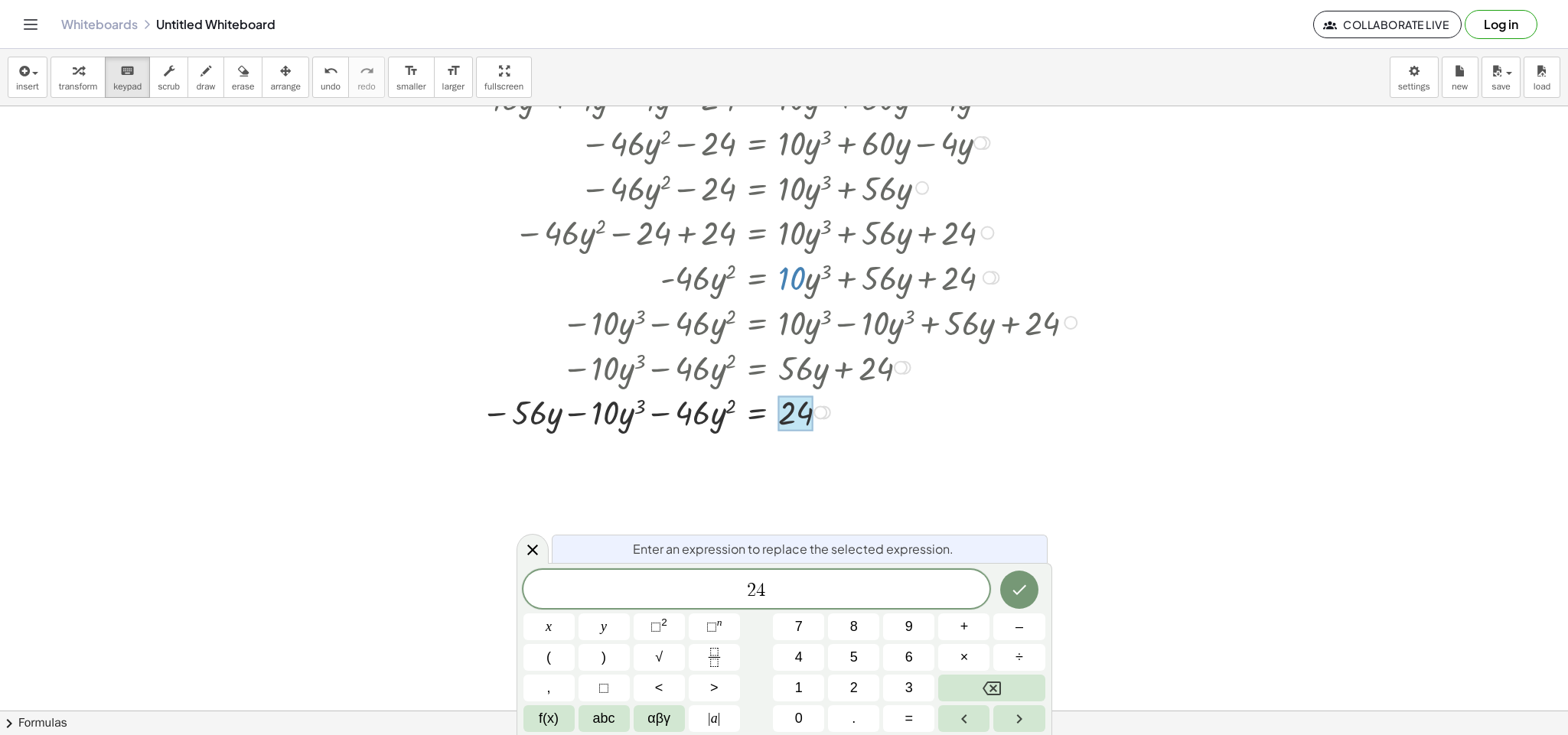 click at bounding box center [796, 413] 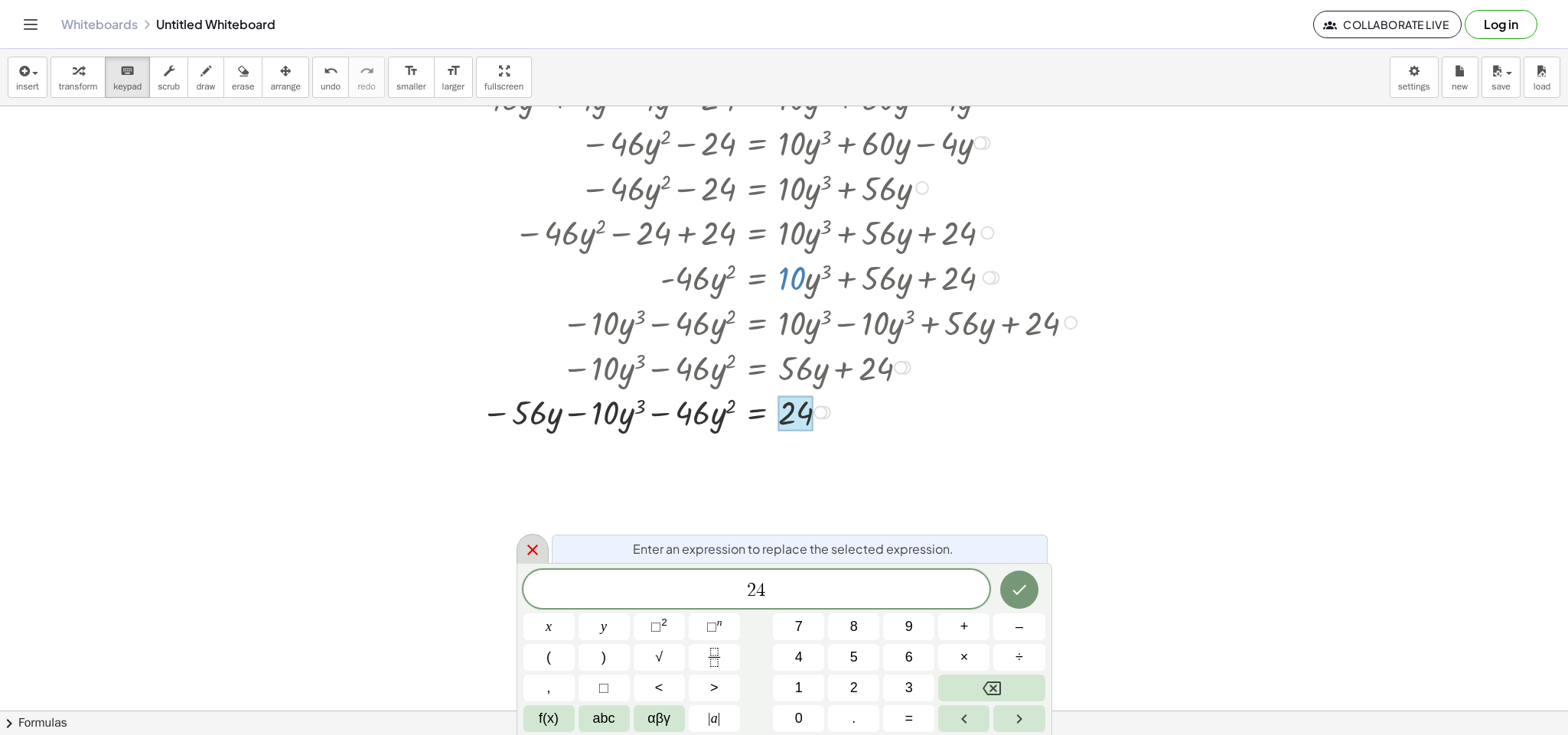 click 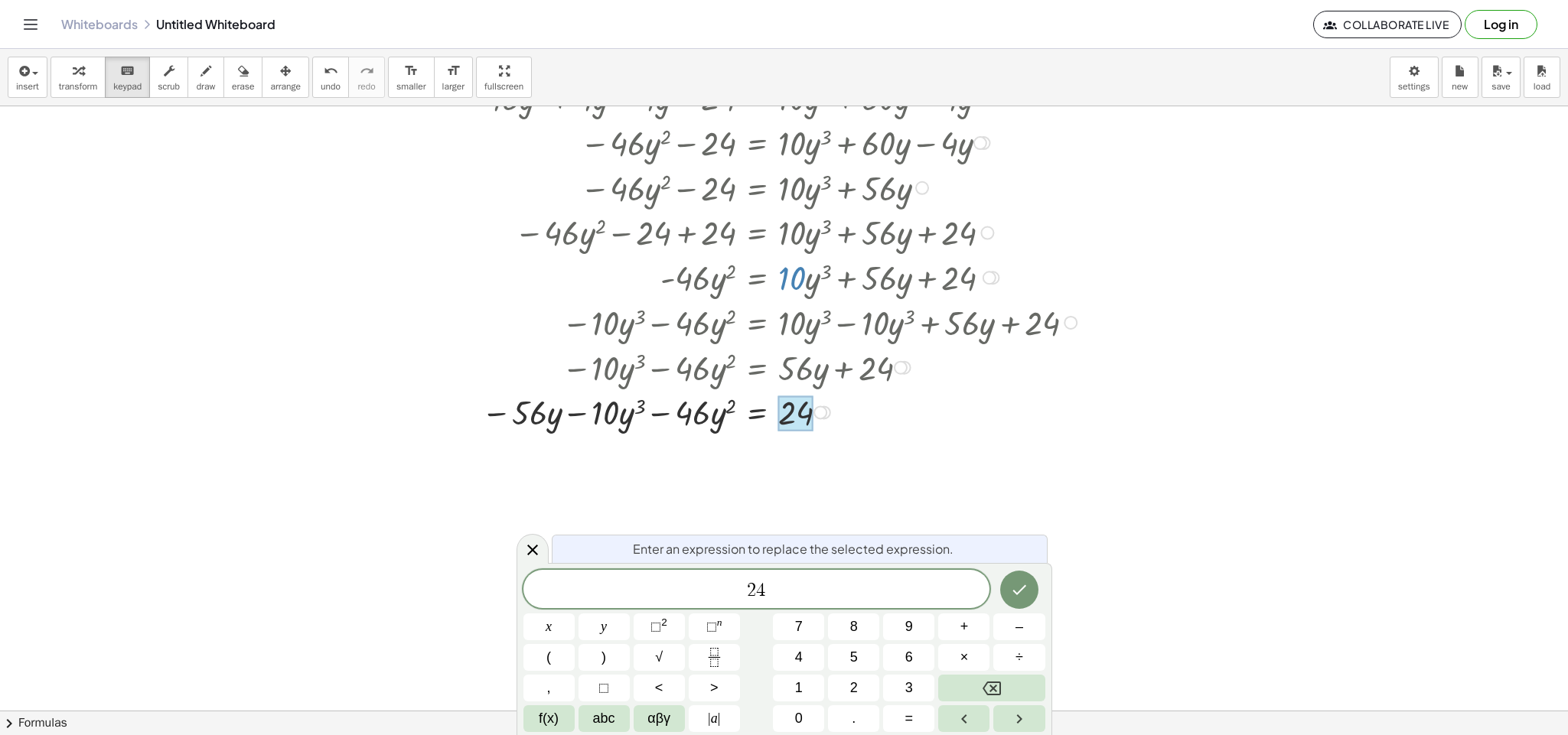 click at bounding box center (24, -442) 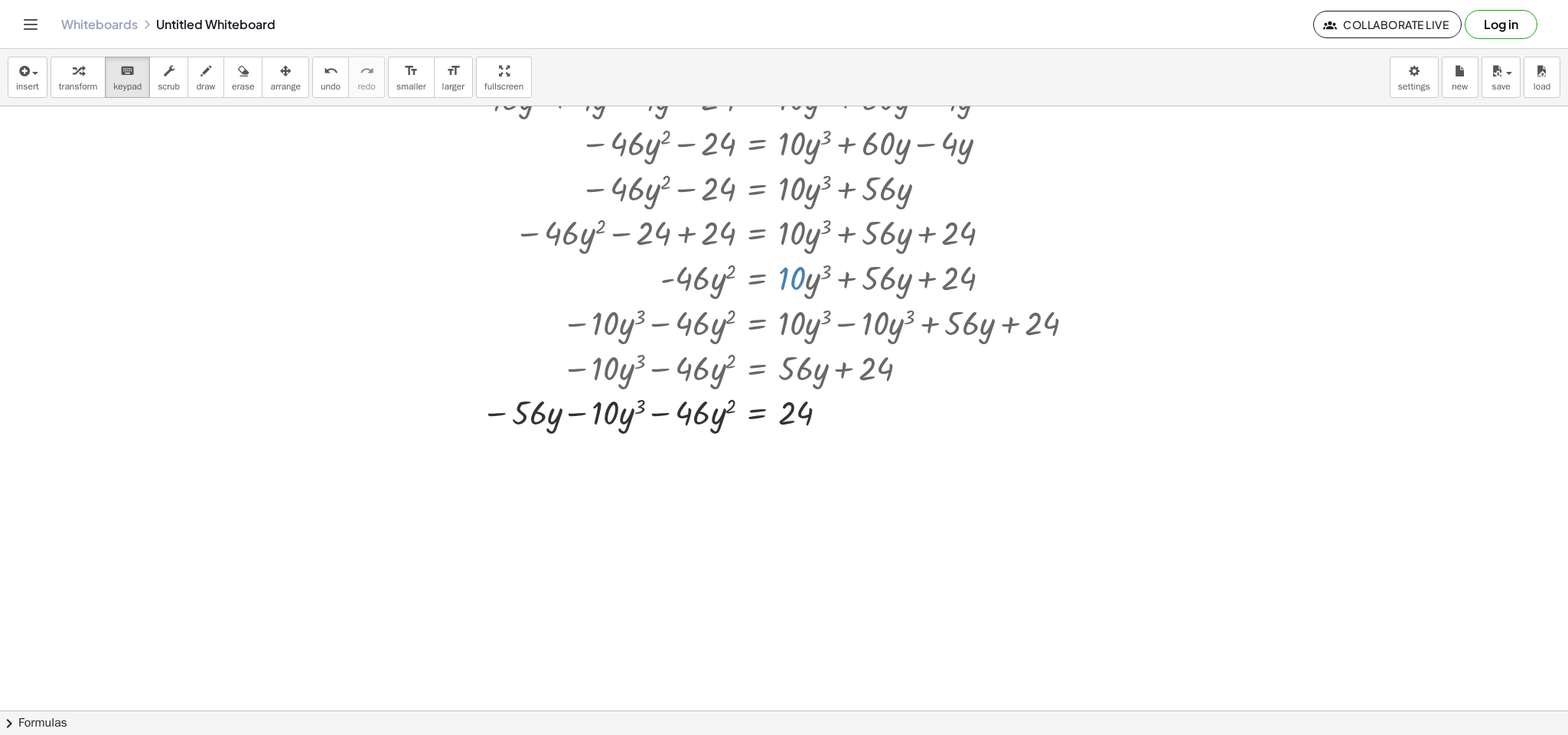 click at bounding box center (24, -442) 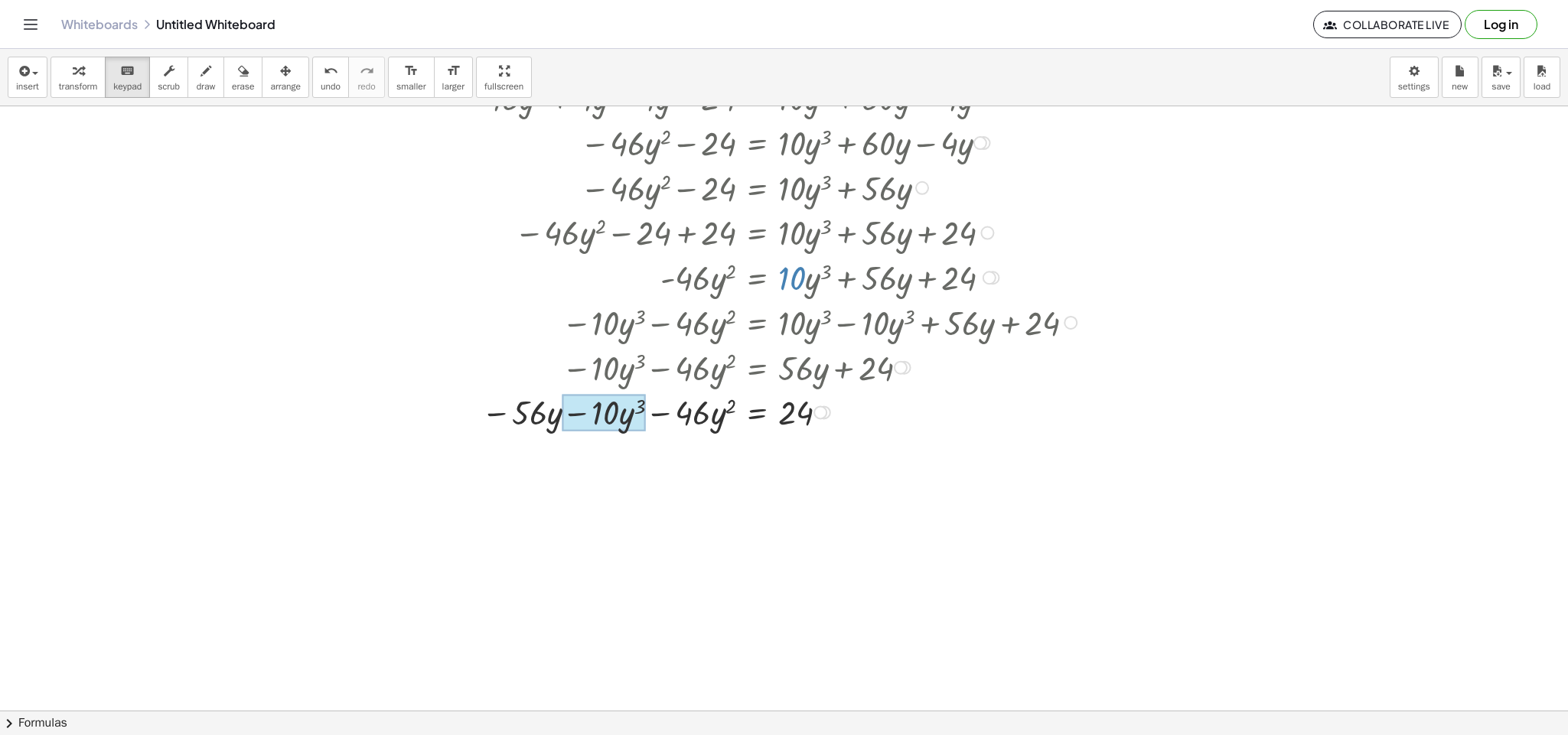 drag, startPoint x: 719, startPoint y: 418, endPoint x: 614, endPoint y: 429, distance: 105.57462 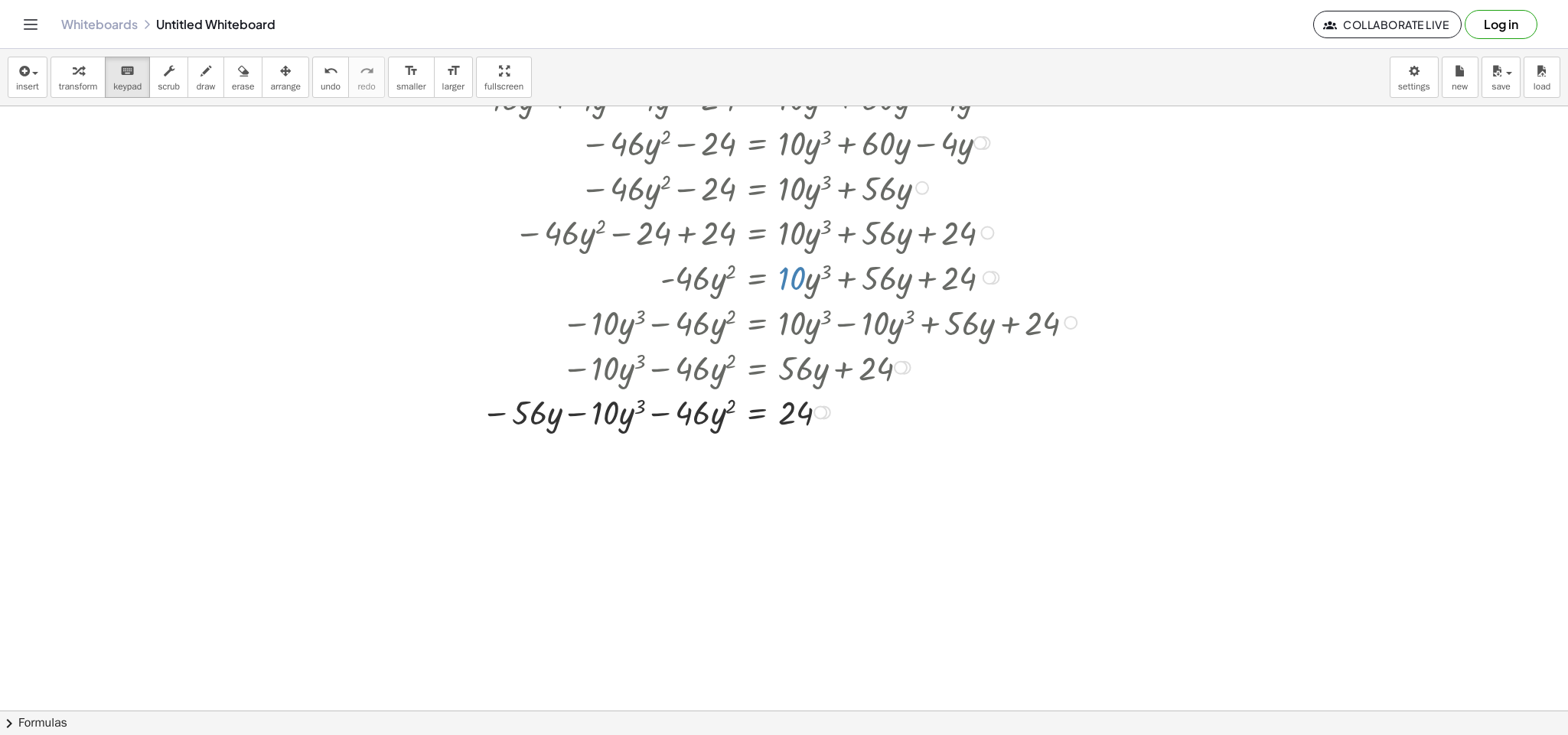 click at bounding box center (771, 411) 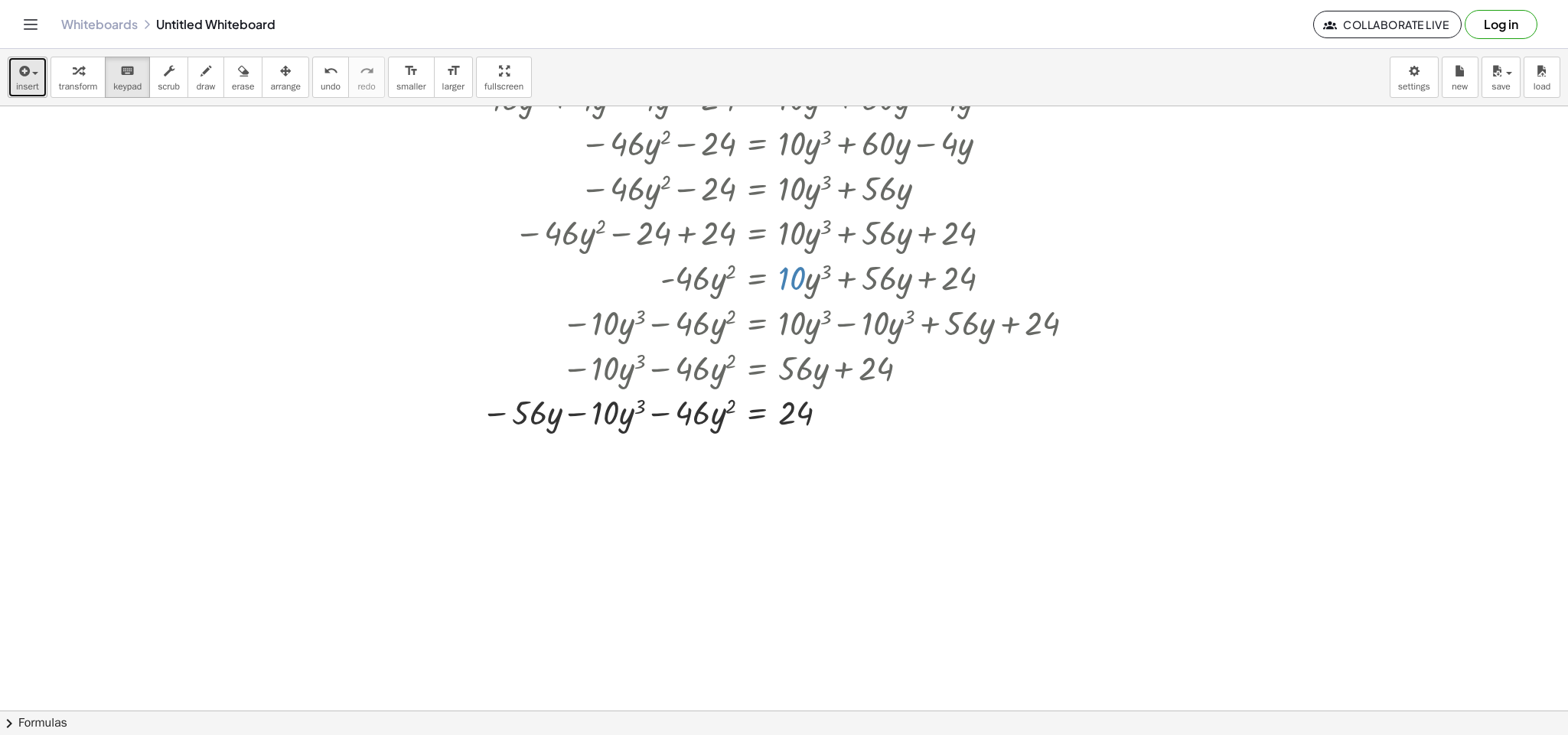 click at bounding box center (35, 73) 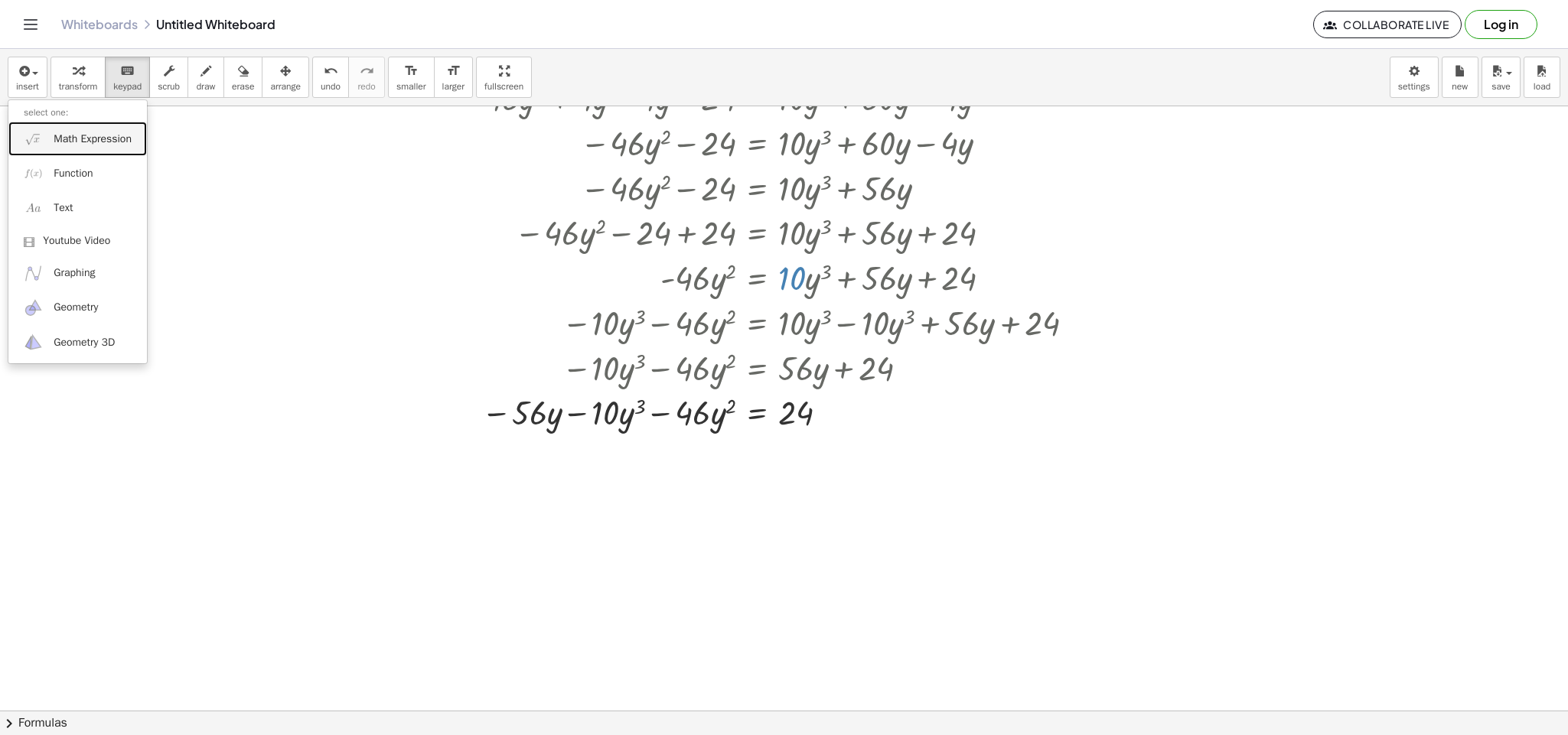 click on "Math Expression" at bounding box center (93, 139) 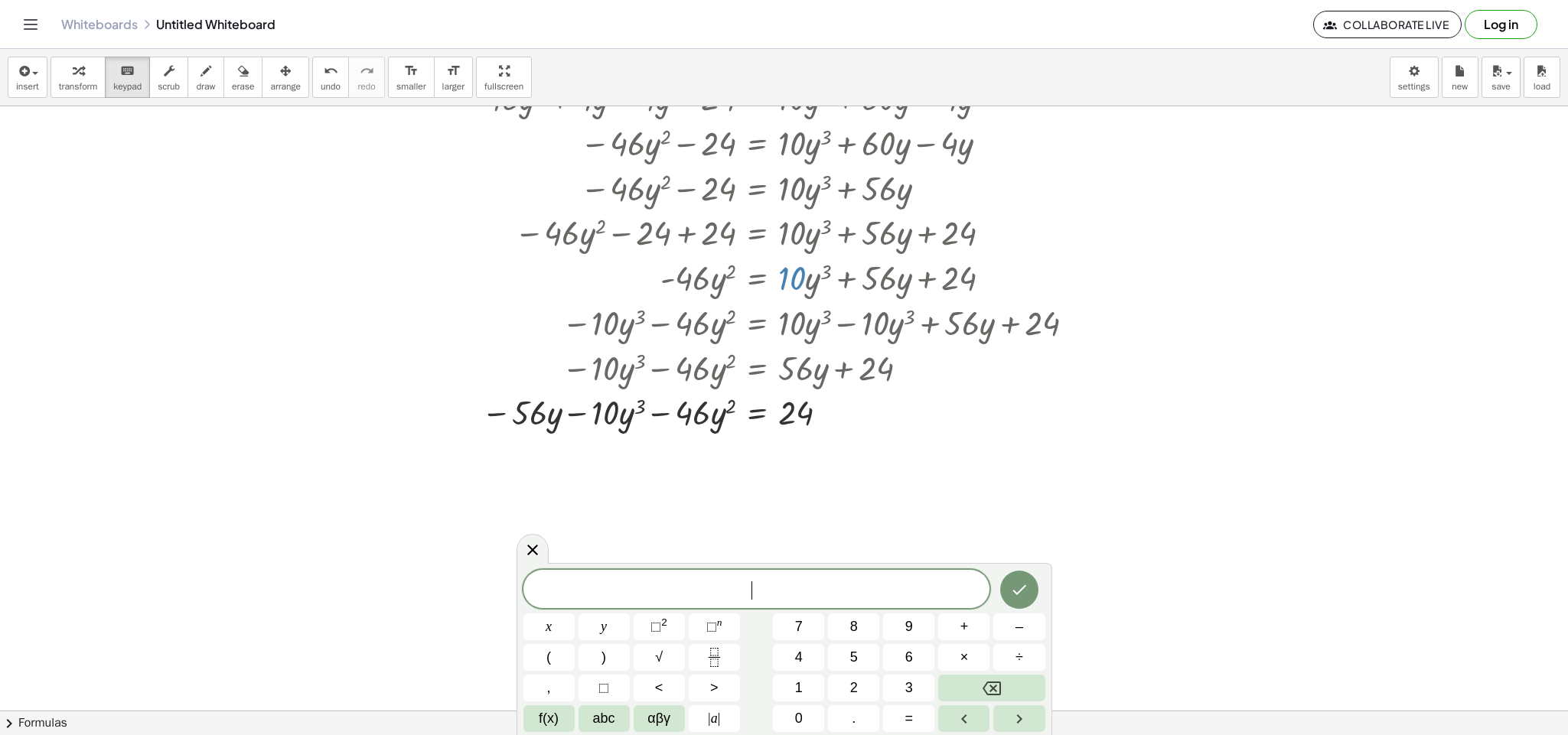 click at bounding box center (24, -442) 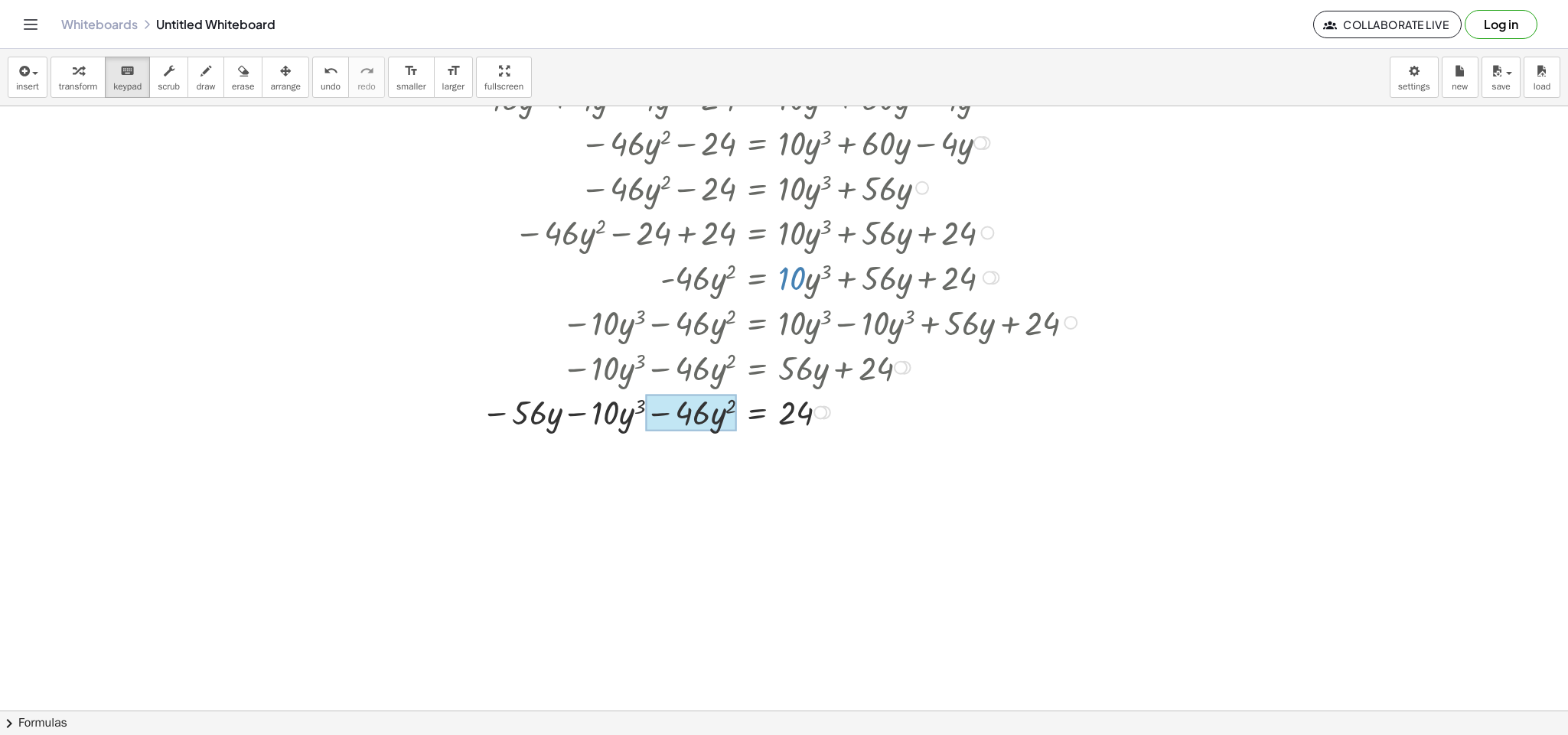 drag, startPoint x: 797, startPoint y: 407, endPoint x: 719, endPoint y: 420, distance: 79.0759 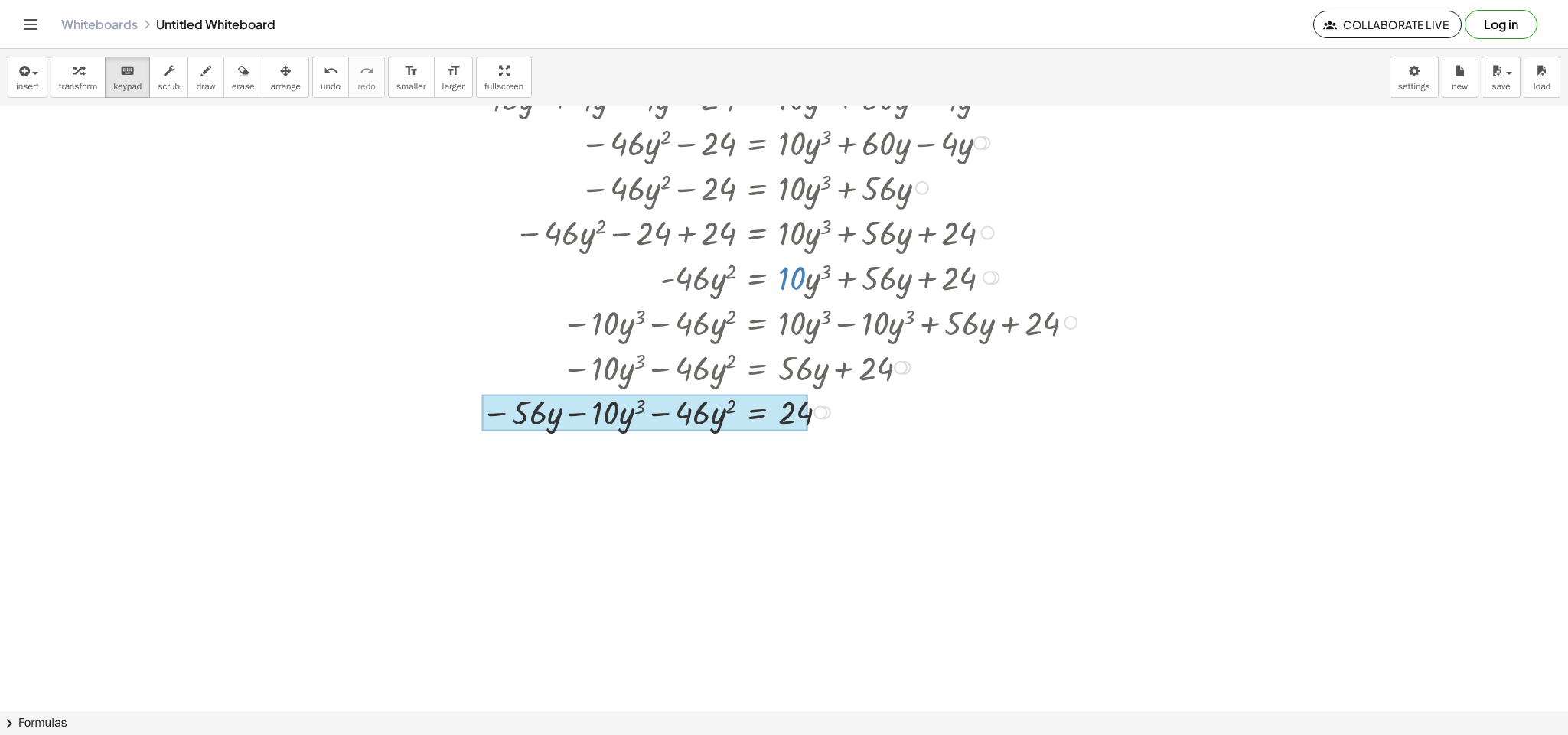 drag, startPoint x: 645, startPoint y: 414, endPoint x: 756, endPoint y: 414, distance: 111 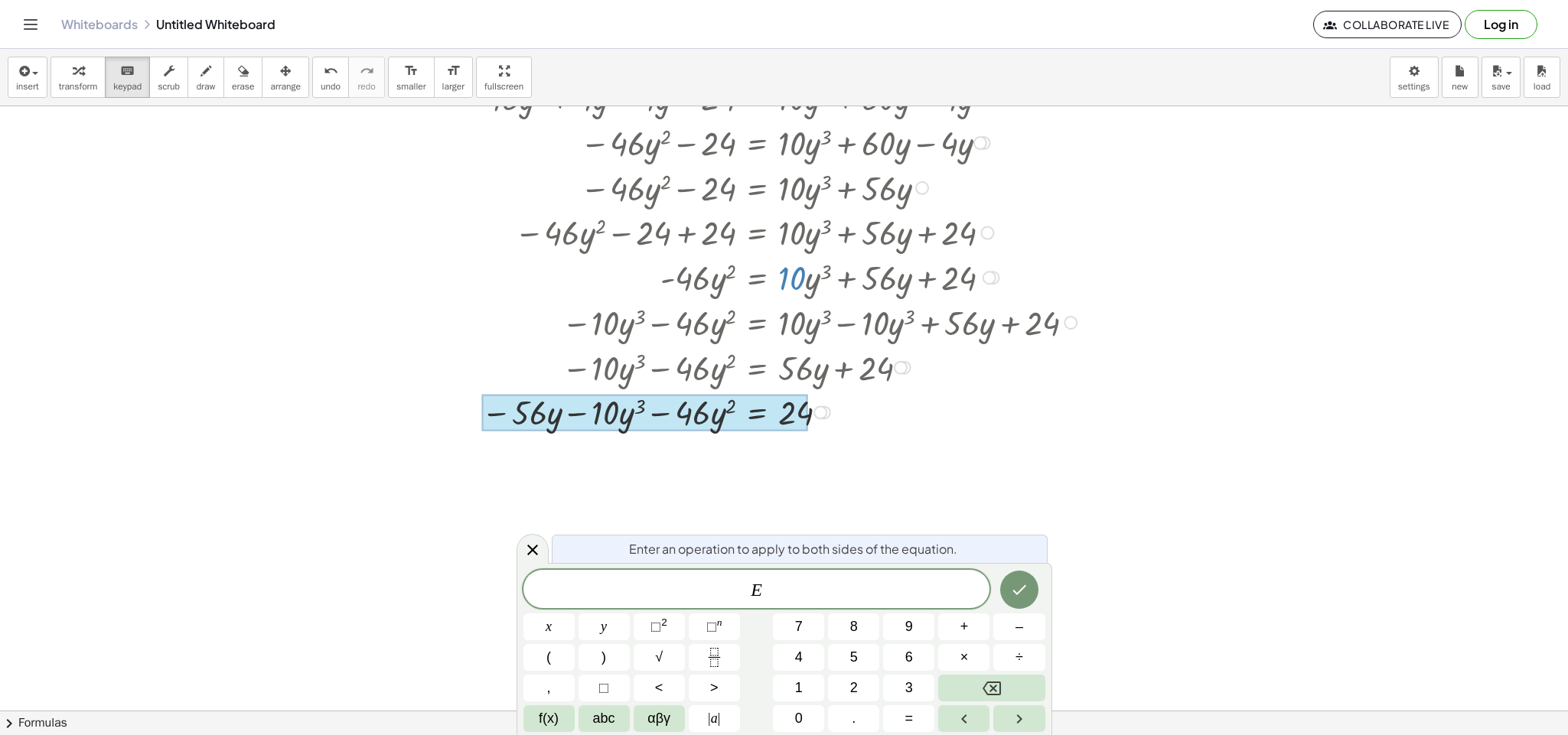 click at bounding box center (771, 411) 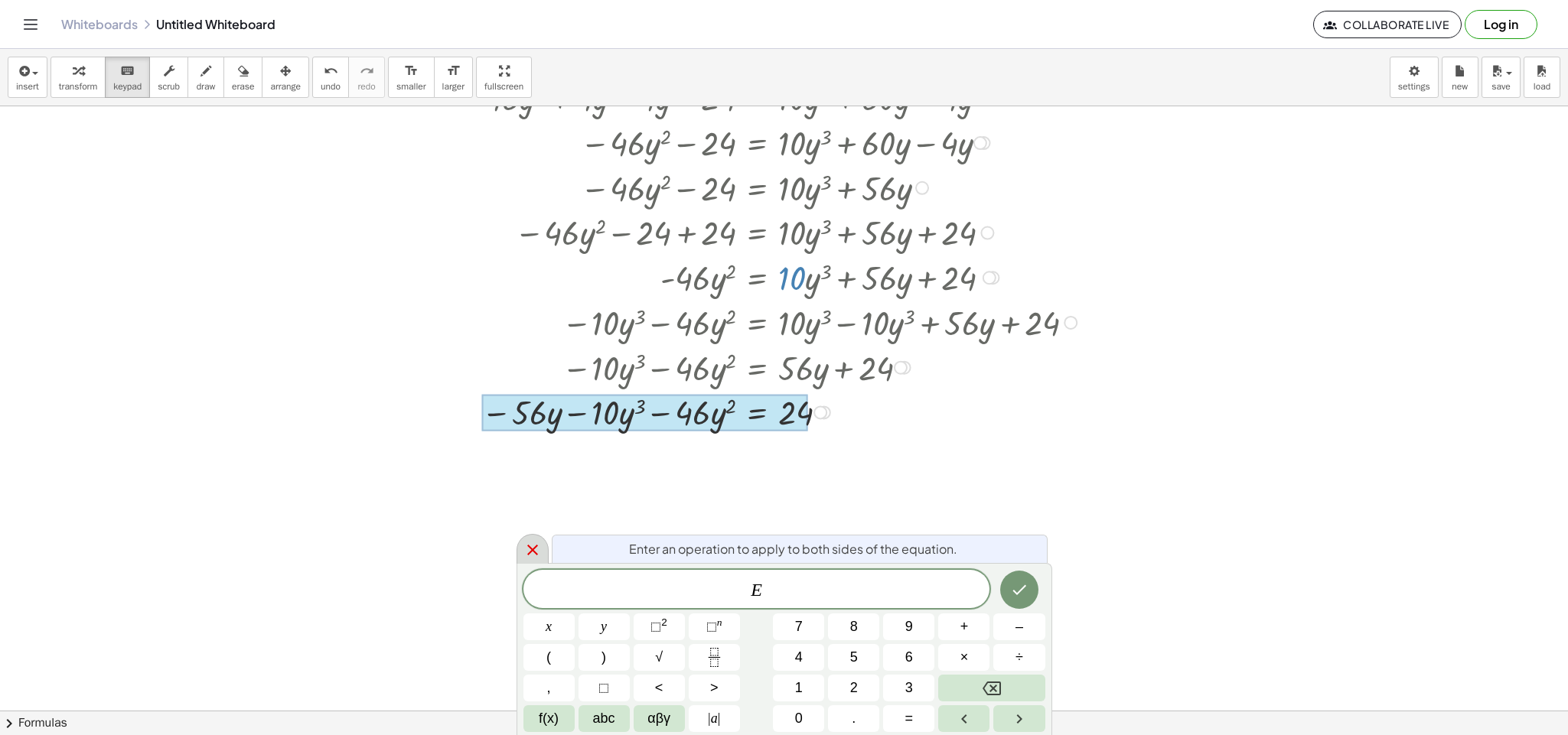 click on "Graspable Math Activities Get Started Activity Bank Assigned Work Classes Whiteboards Reference v1.26.2 | Privacy policy © 2025 | Graspable, Inc. Whiteboards Untitled Whiteboard Collaborate Live  Log in    insert select one: Math Expression Function Text Youtube Video Graphing Geometry Geometry 3D transform keyboard keypad scrub draw erase arrange undo undo redo redo format_size smaller format_size larger fullscreen load   save new settings + · x · 2 − x = + · x · 4 − 9 + · x · 2 − x + x = + · x · 4 − 9 + x + · x · 2 + 0 = + · x · 4 − 9 + x · x · 2 = + · x · 4 − 9 + x − · x · 4 + · x · 2 = + · x · 4 − · x · 4 − 9 + x − · x · 4 + · x · 2 = + 0 − 9 + x − · x · 4 + · x · 2 = − 9 + x − · x · 4 + · x · 4 · 2 · 4 = − 9 + x − · x · 2 · 4 · 2 + · x · 4 · 2 · 4 = − 9 + x − · x · 2 · 4 · 2 + · x · 4 · 8 = − 9 + x − · x · 2 · 8 + · x · 4 · 8 = − 9 + x − · x · 2 · 8 + · 4 · x · 8 = − 9 + x − ·" at bounding box center (784, 367) 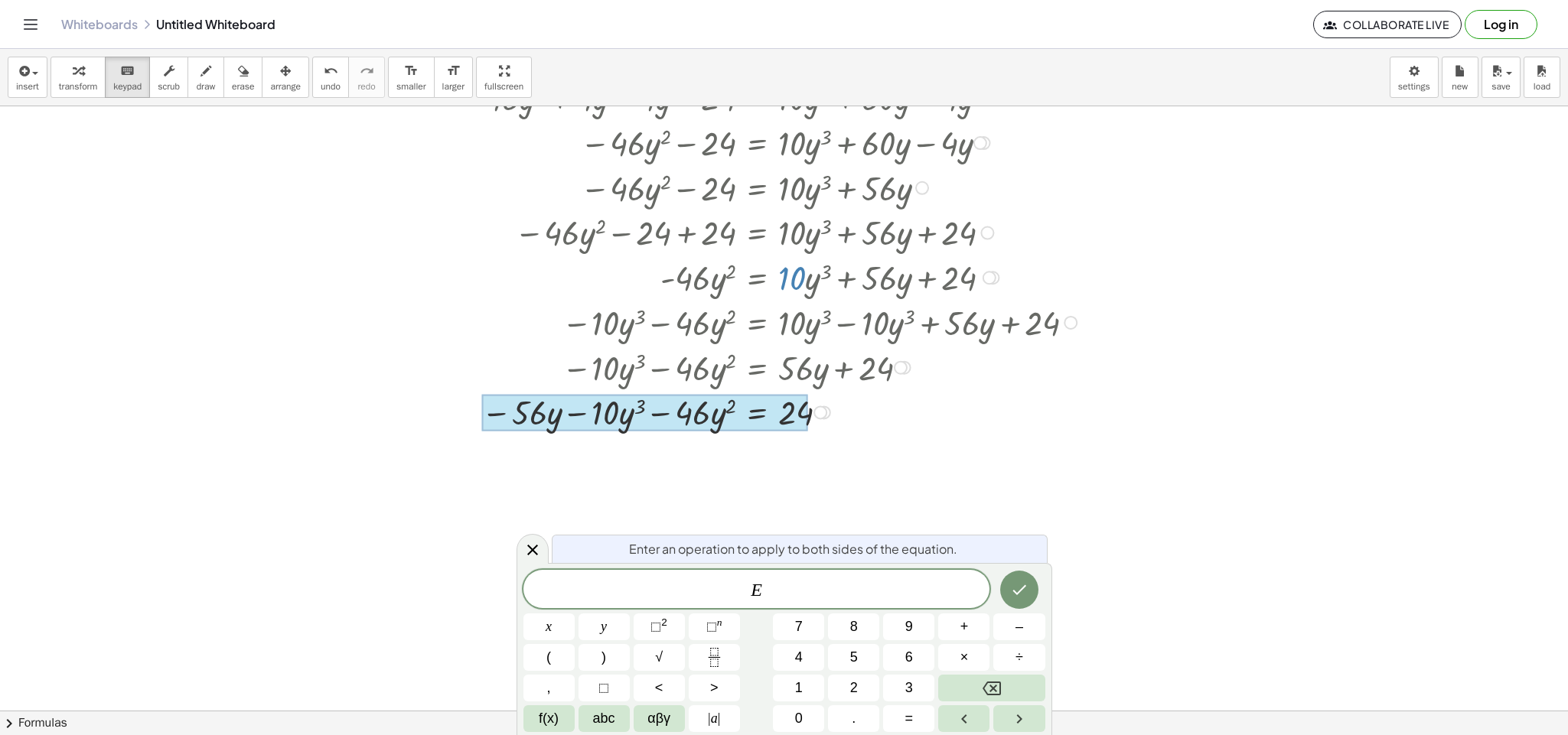 click at bounding box center [24, -442] 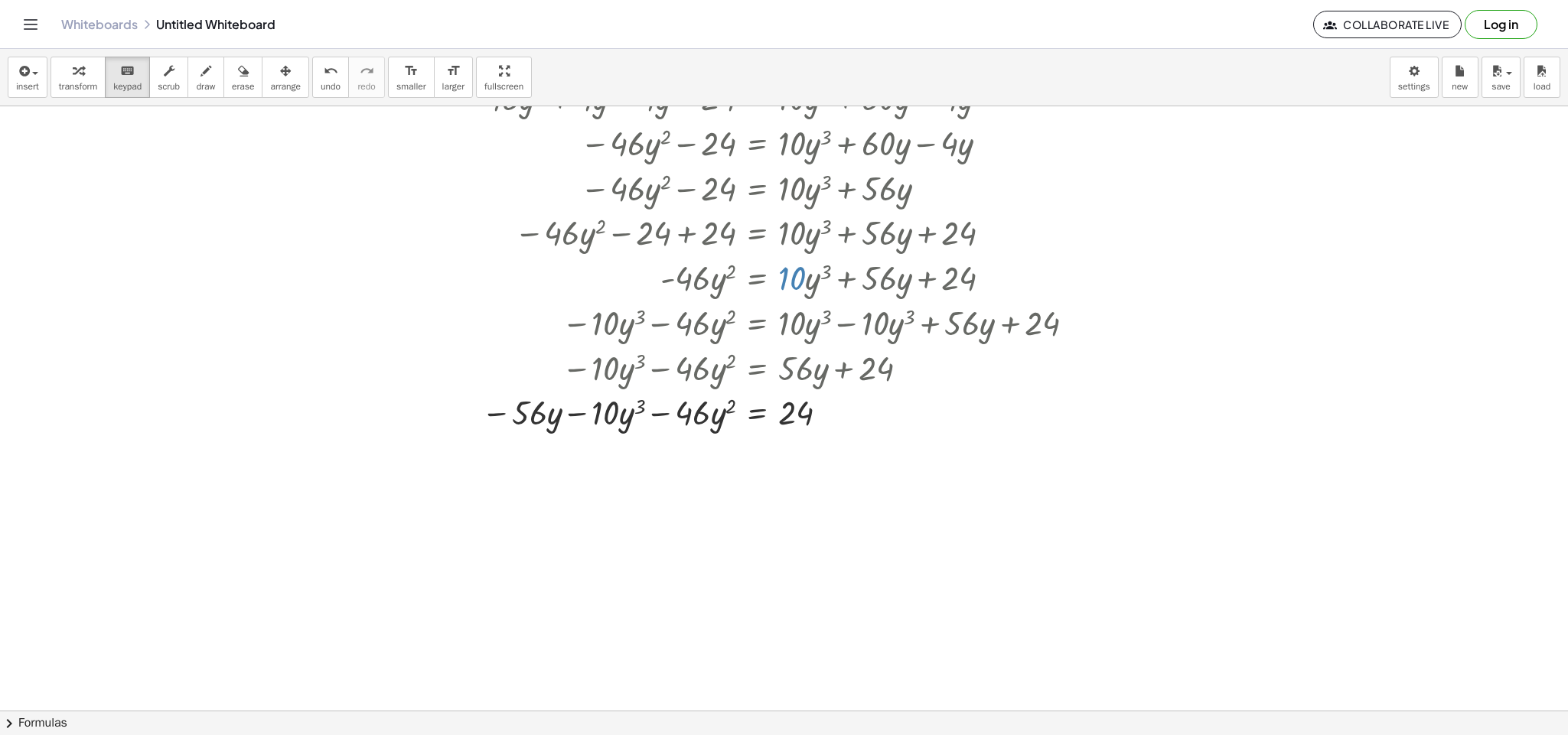 click at bounding box center (24, -442) 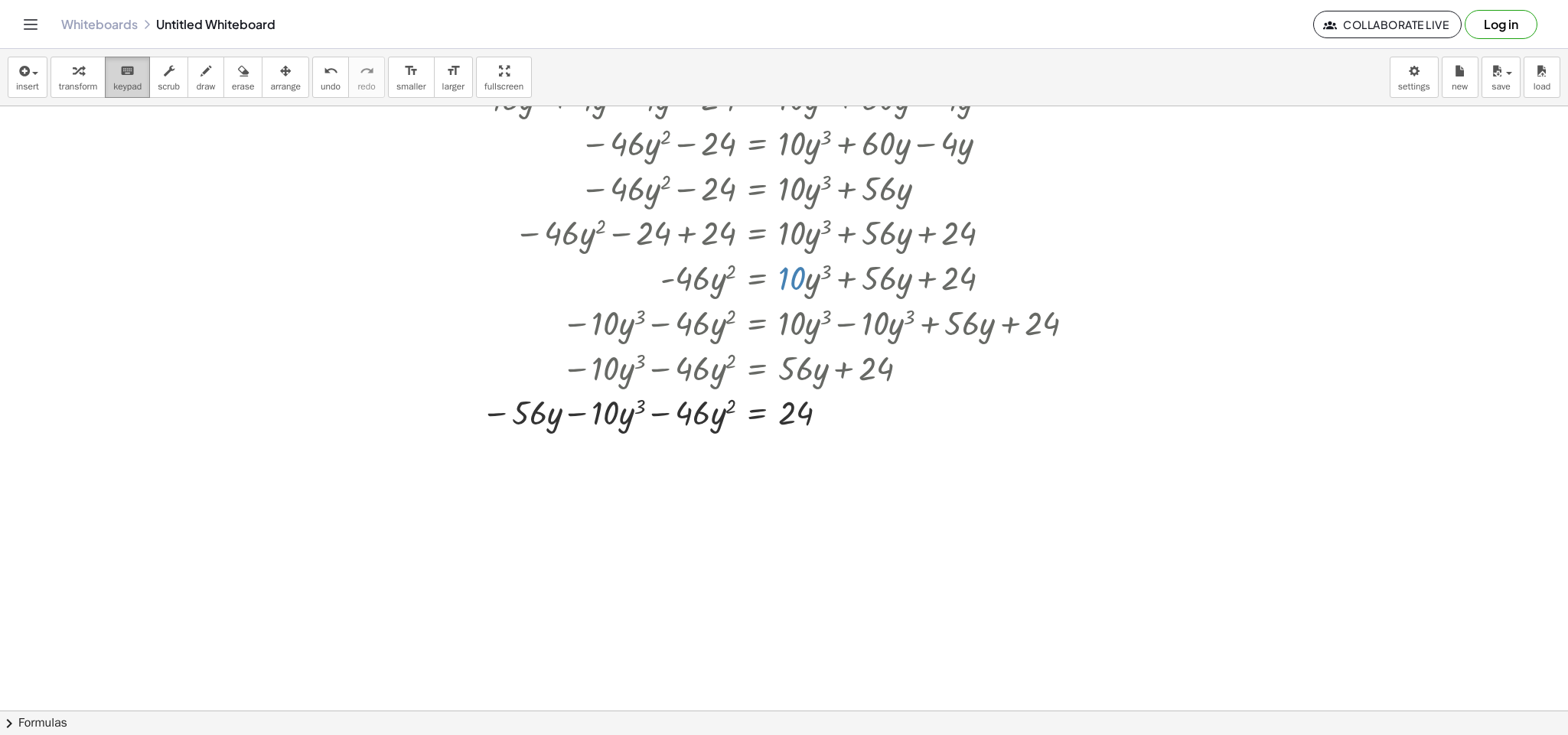 click on "scrub" at bounding box center (168, 86) 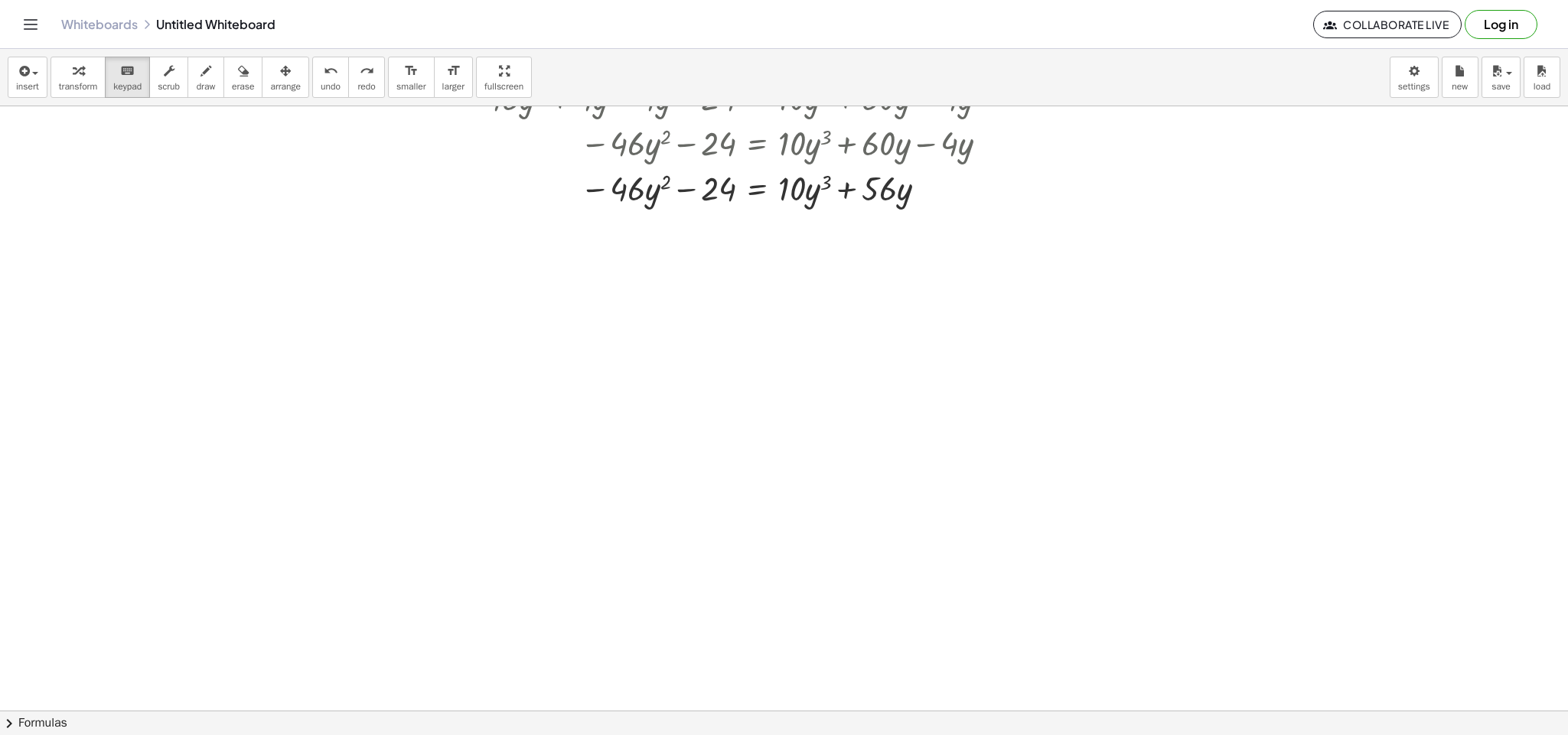 click at bounding box center [24, -442] 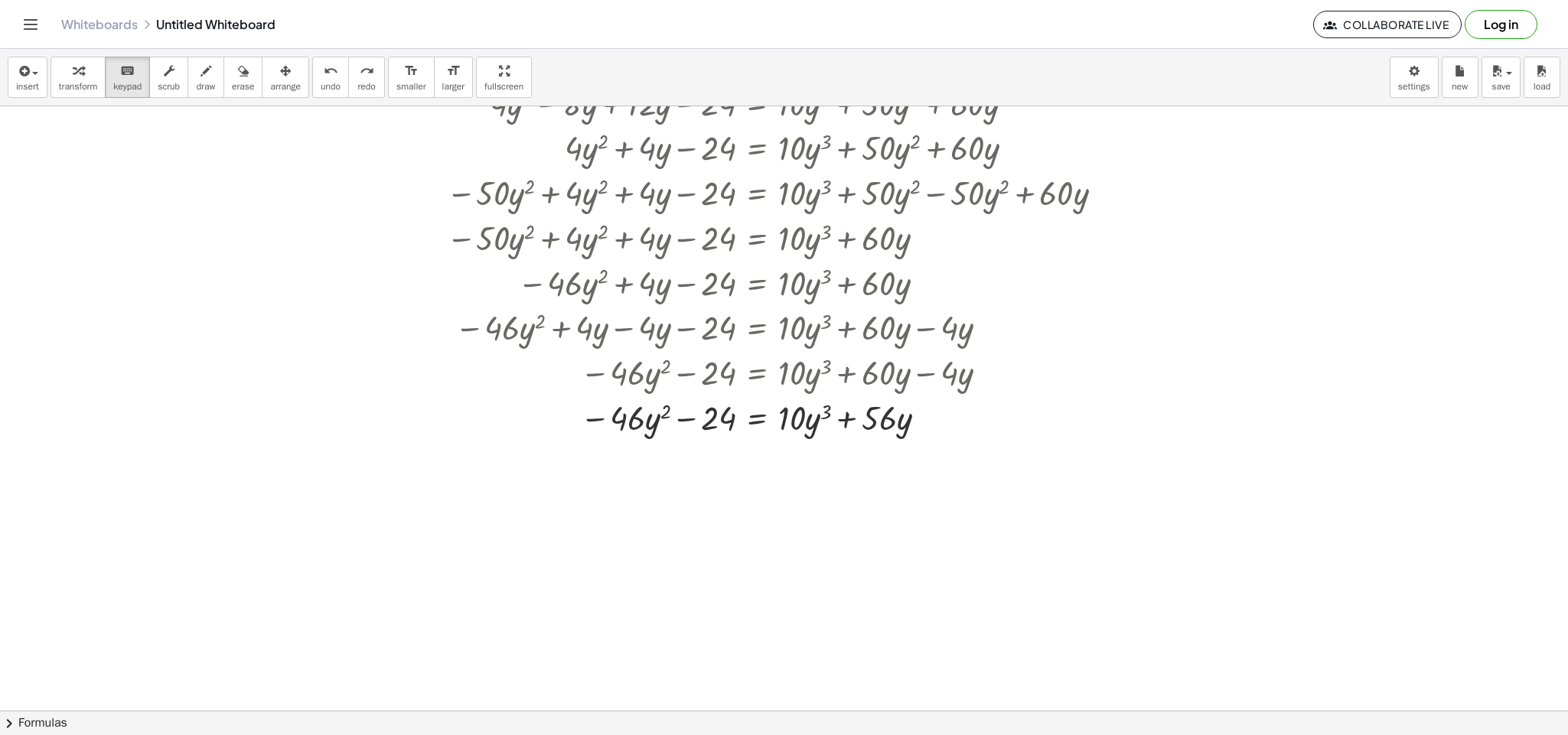 click at bounding box center [24, -213] 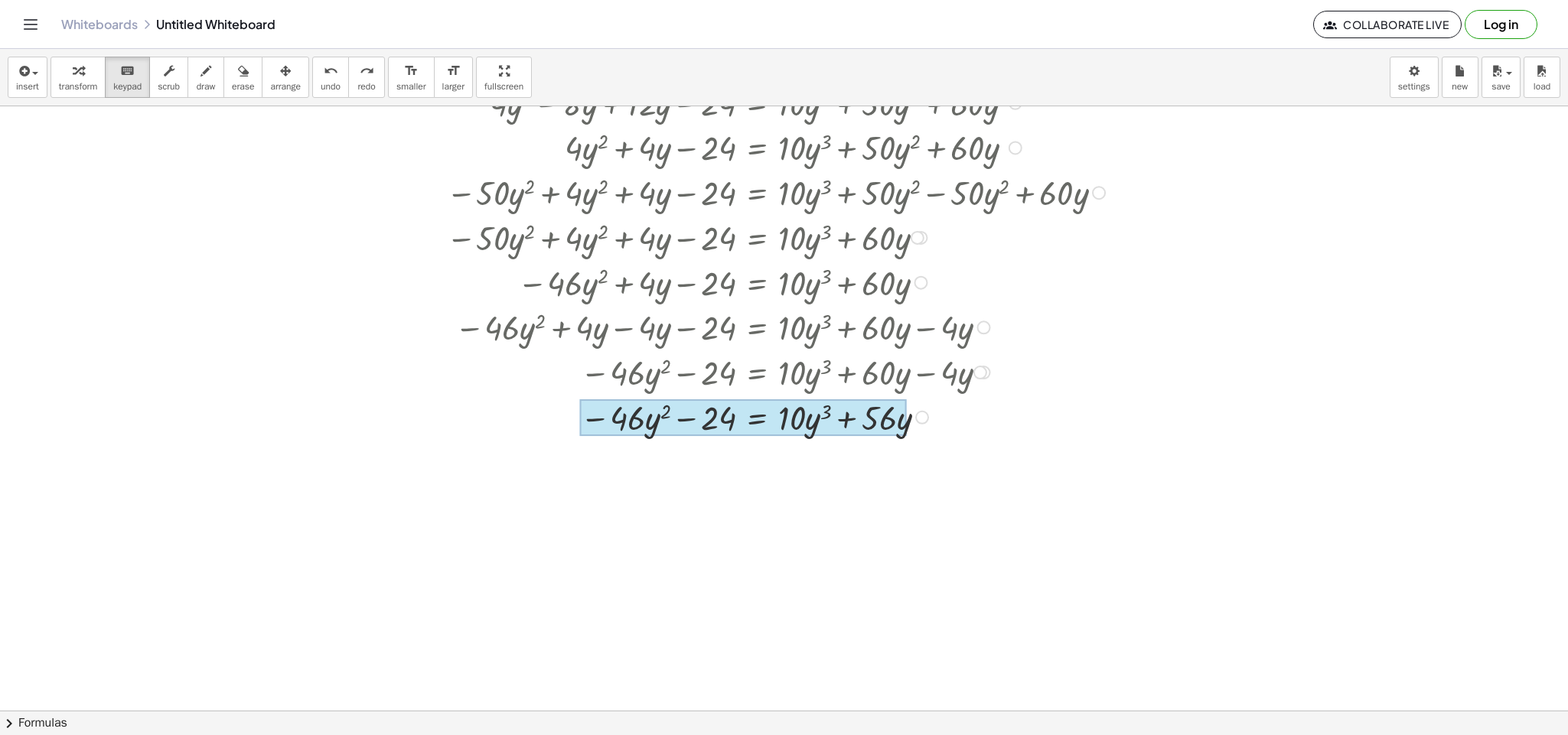 click at bounding box center (743, 418) 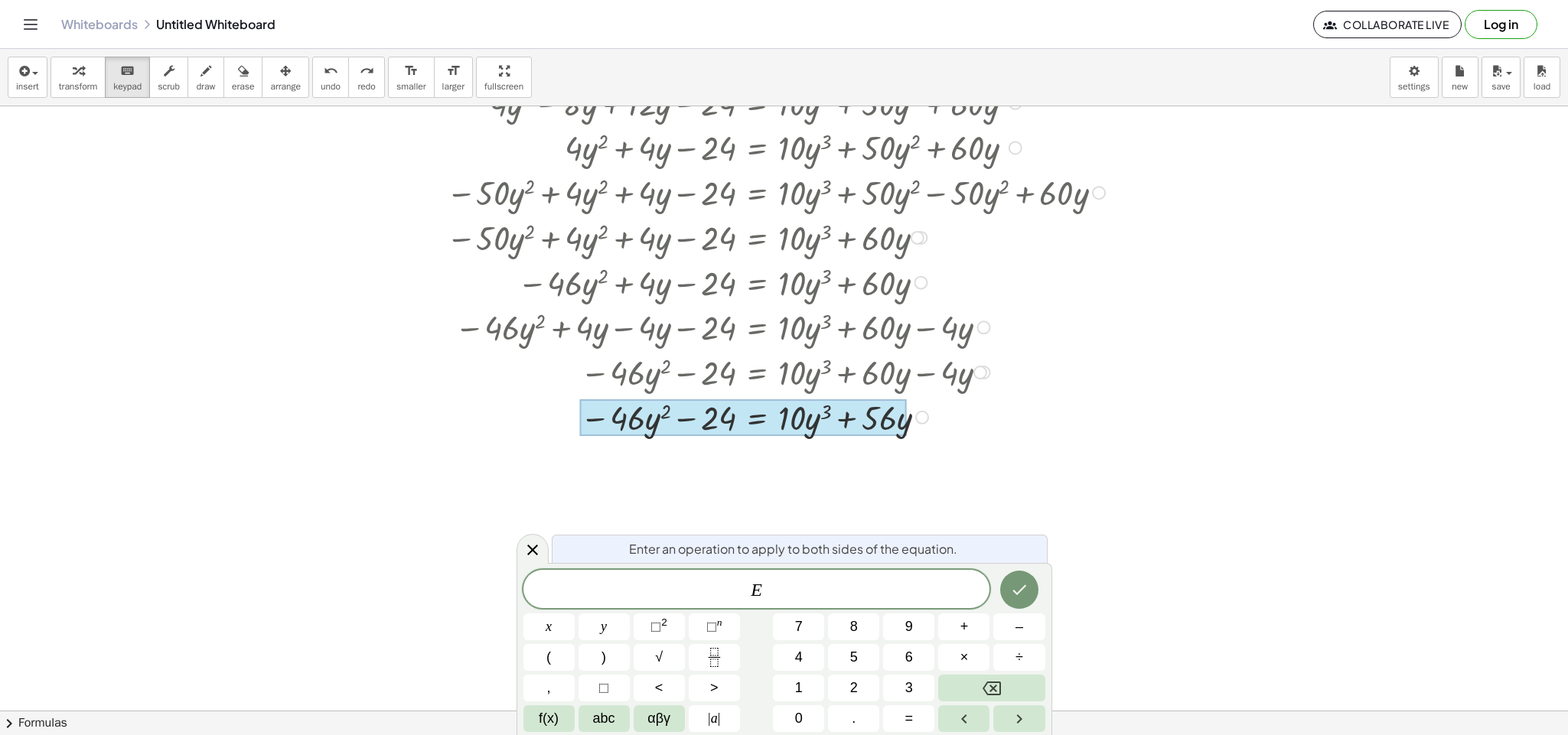 drag, startPoint x: 517, startPoint y: 542, endPoint x: 528, endPoint y: 554, distance: 16.278821 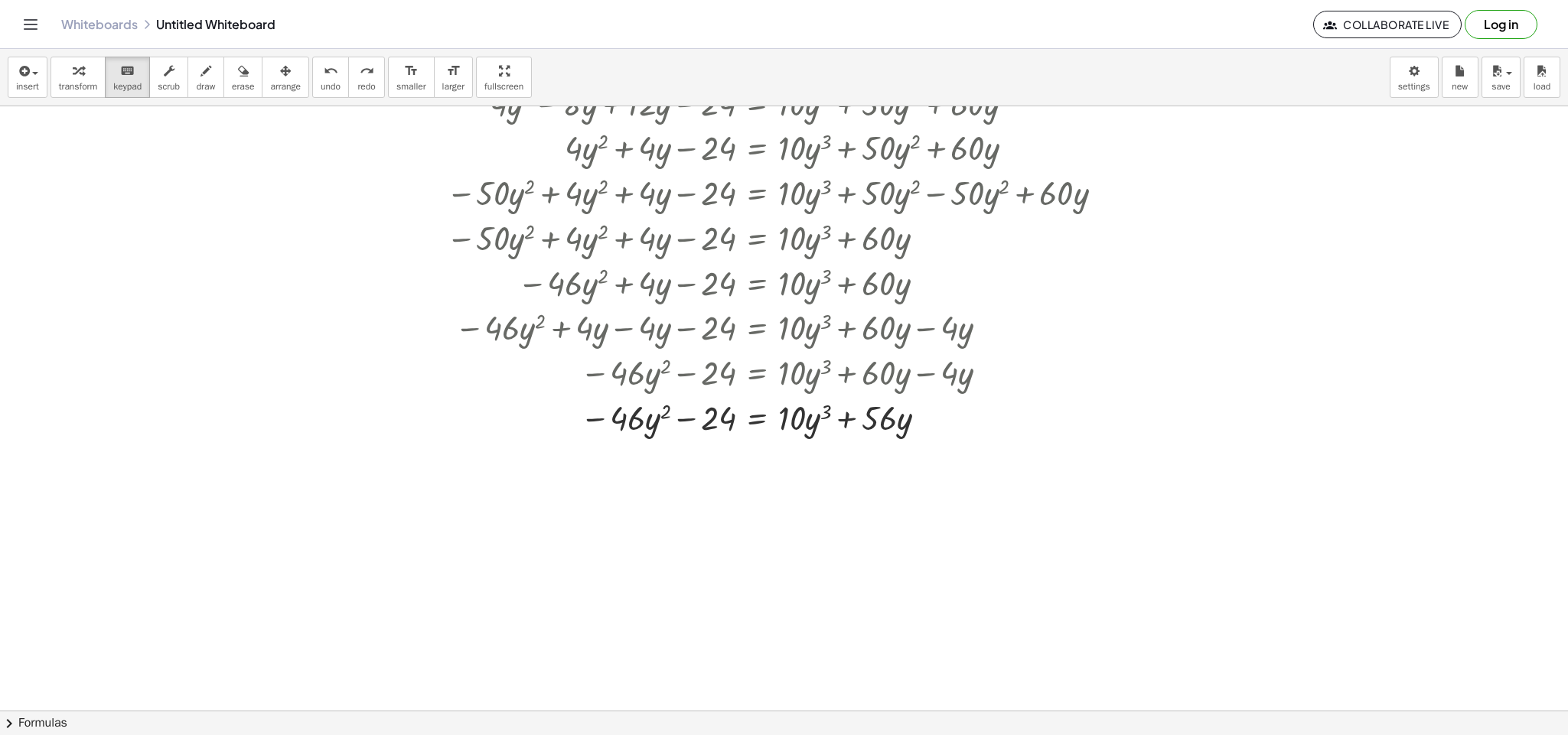 click at bounding box center (24, -213) 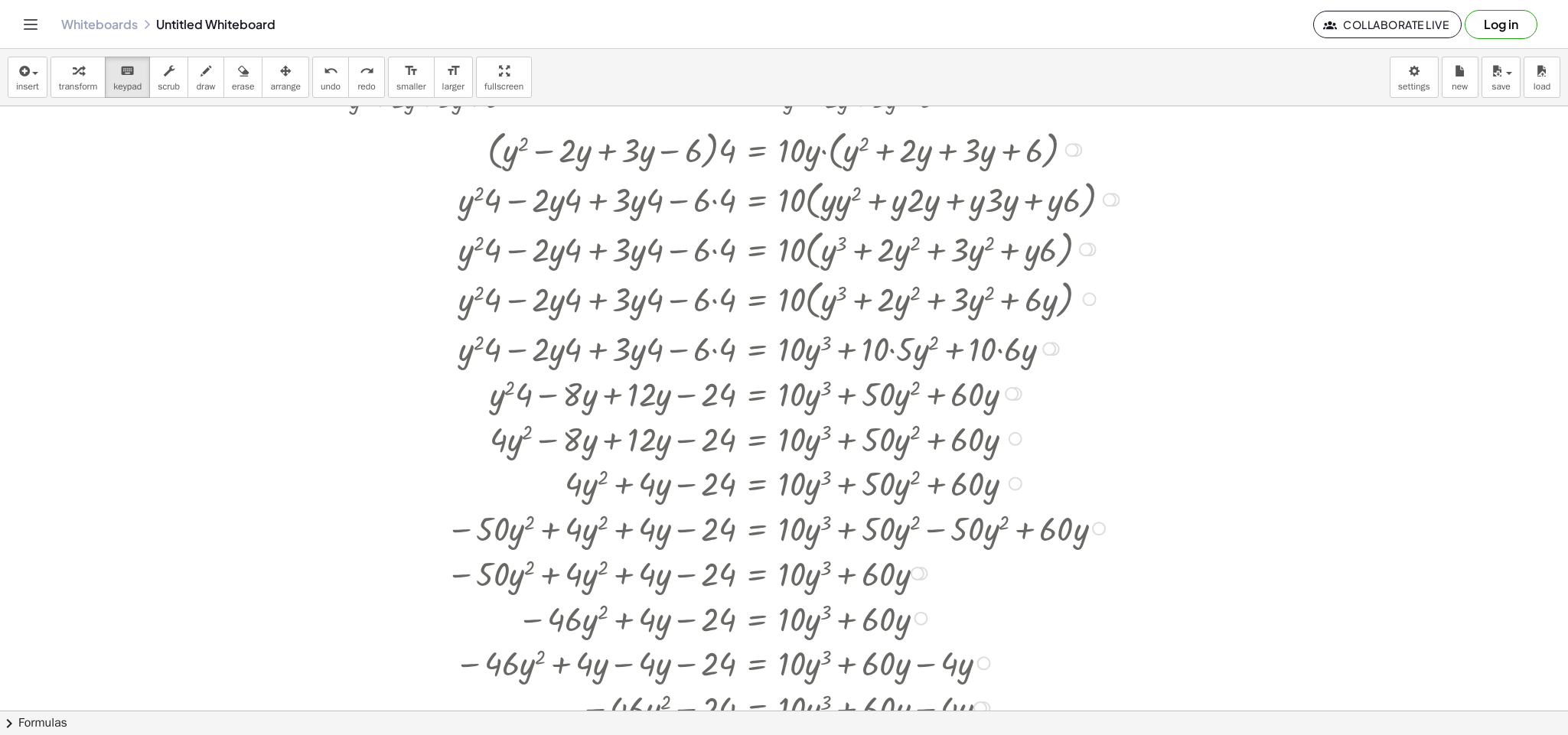 scroll, scrollTop: 1827, scrollLeft: 1468, axis: both 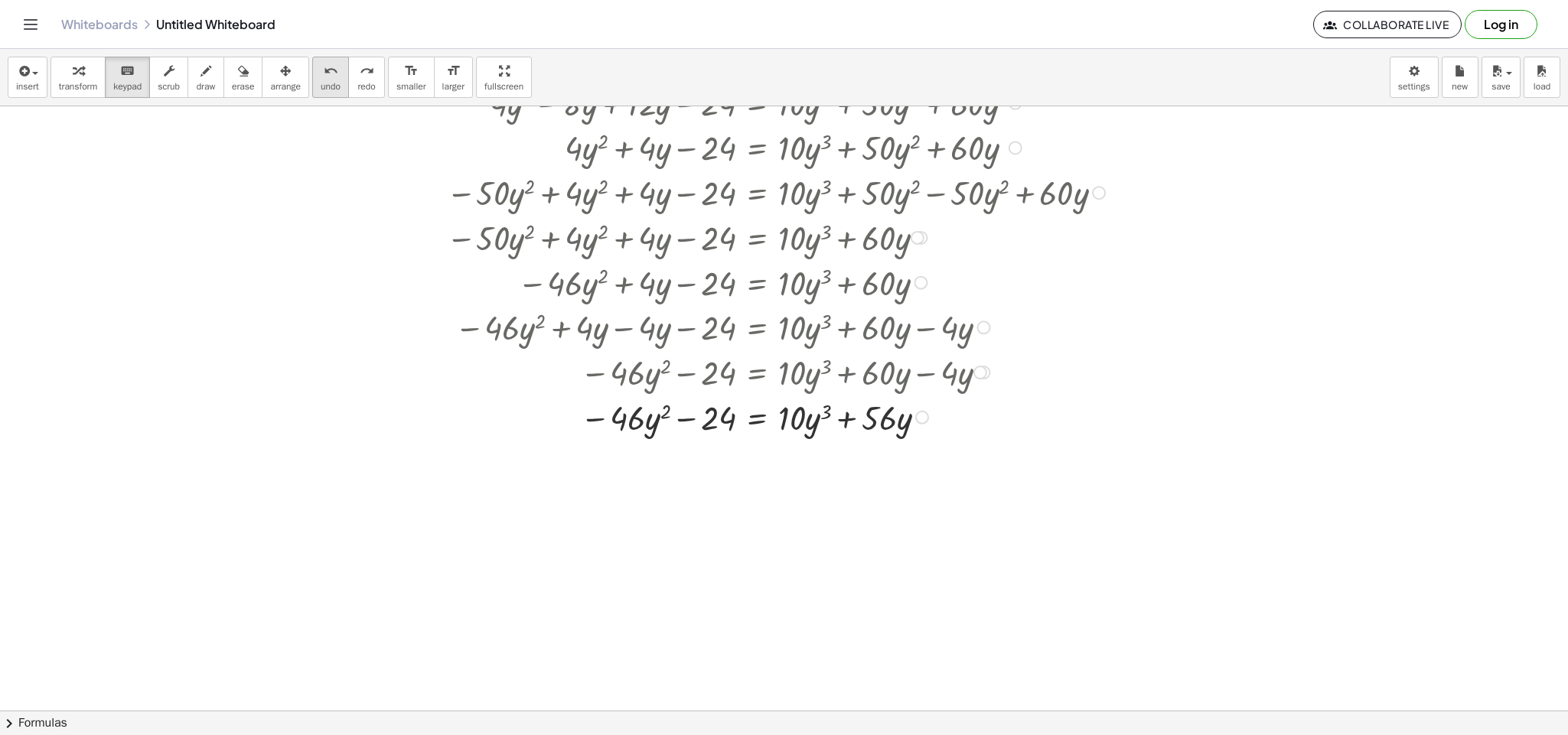 click on "undo undo" at bounding box center [331, 77] 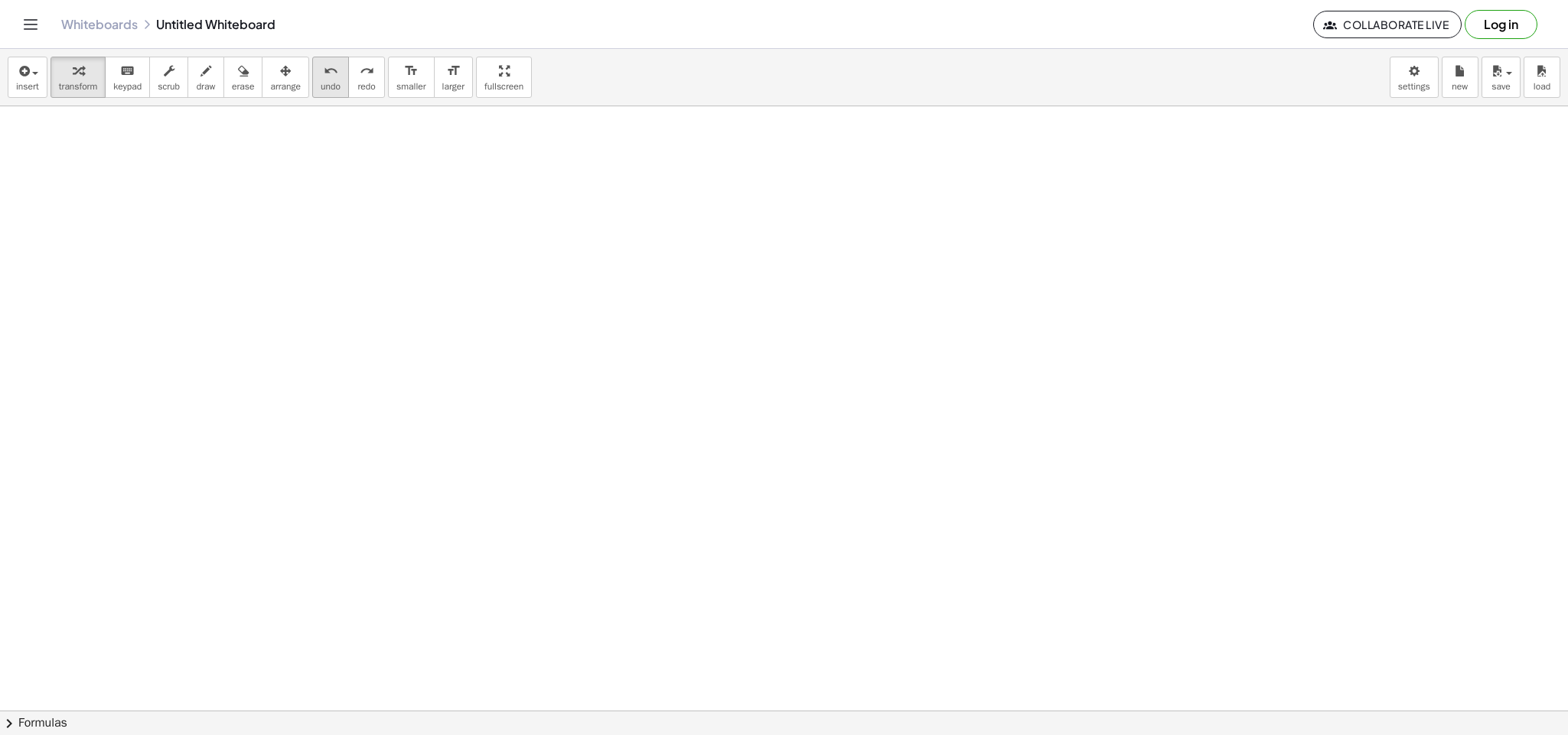 click on "undo" at bounding box center [331, 86] 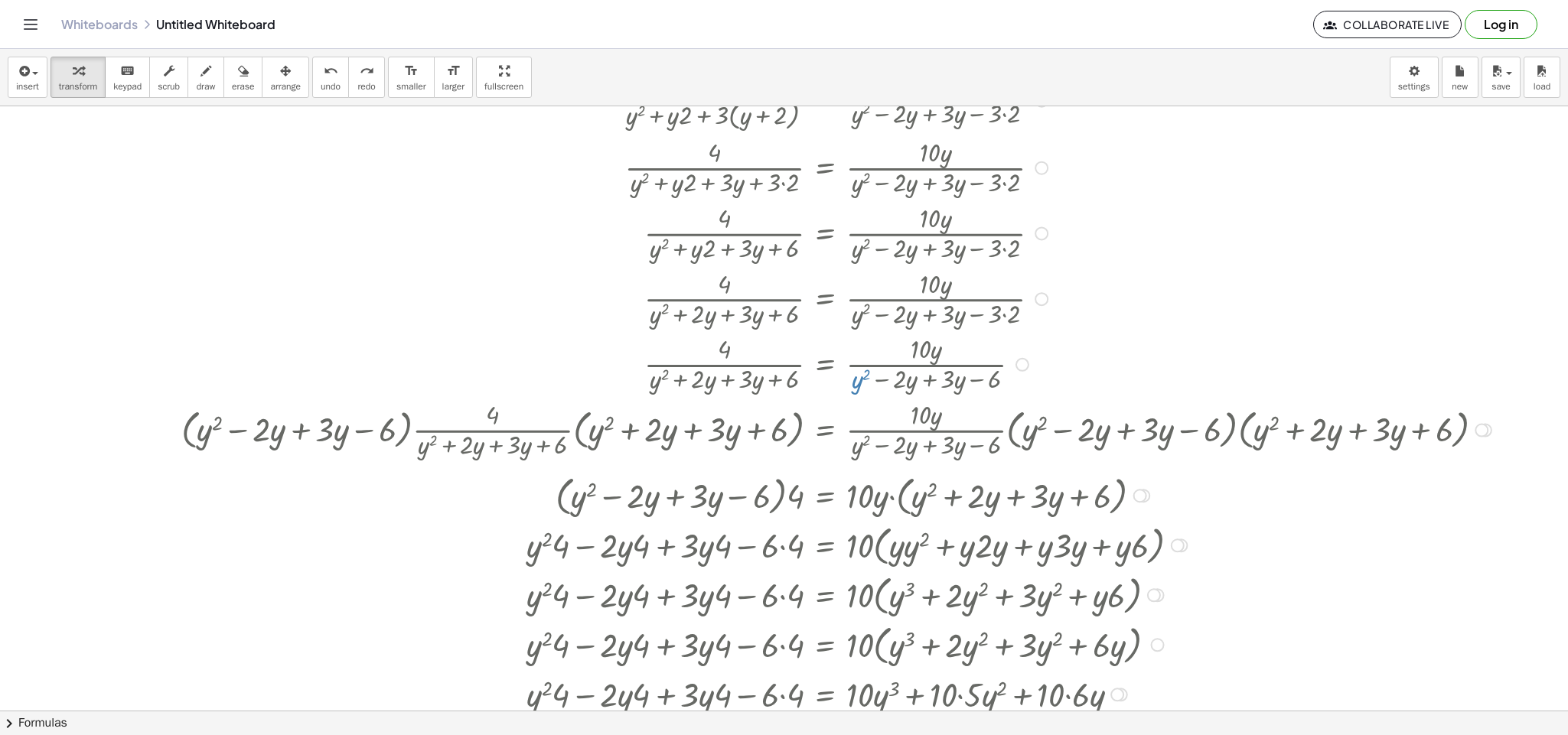scroll, scrollTop: 1239, scrollLeft: 1401, axis: both 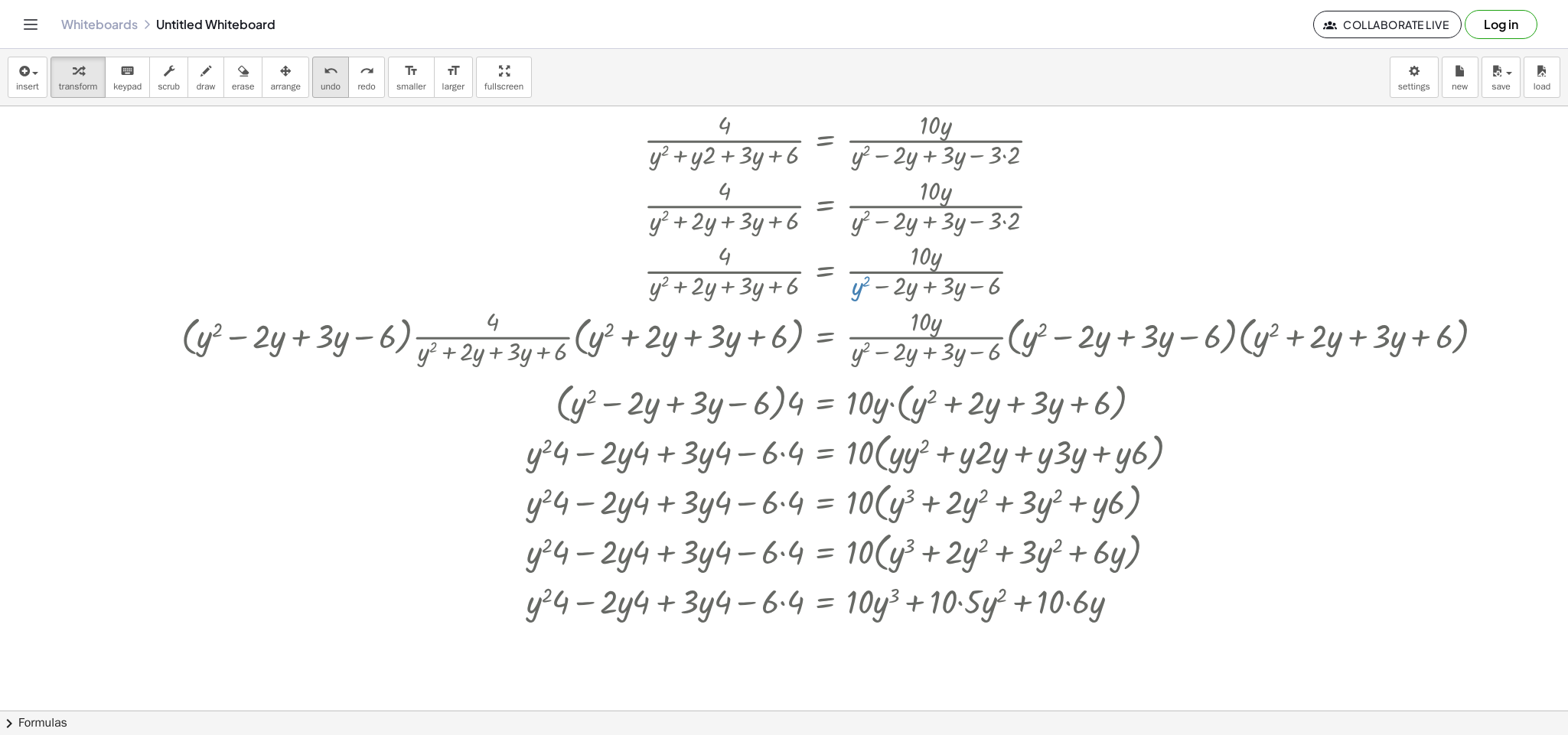 click on "undo" at bounding box center (331, 71) 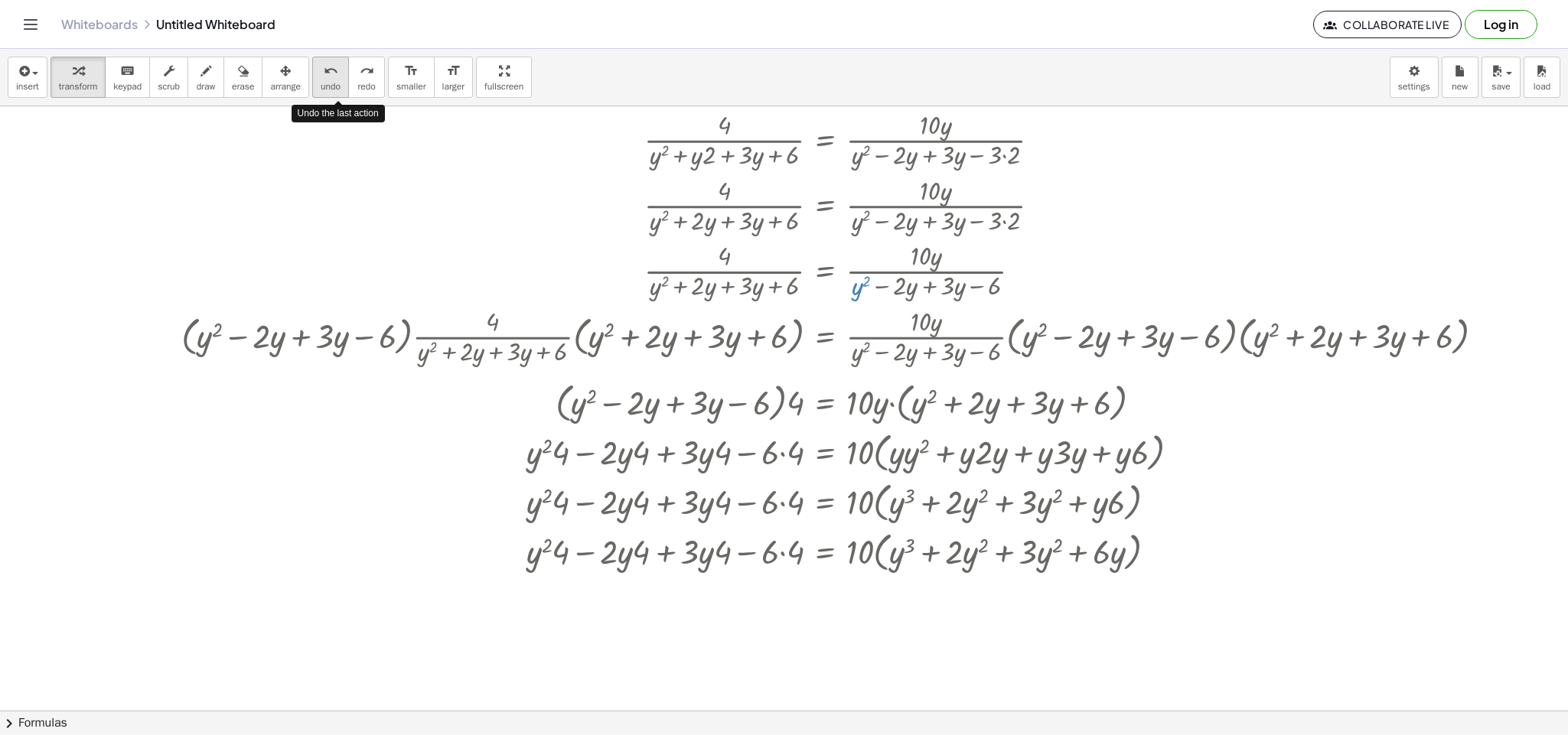 click on "undo" at bounding box center (331, 71) 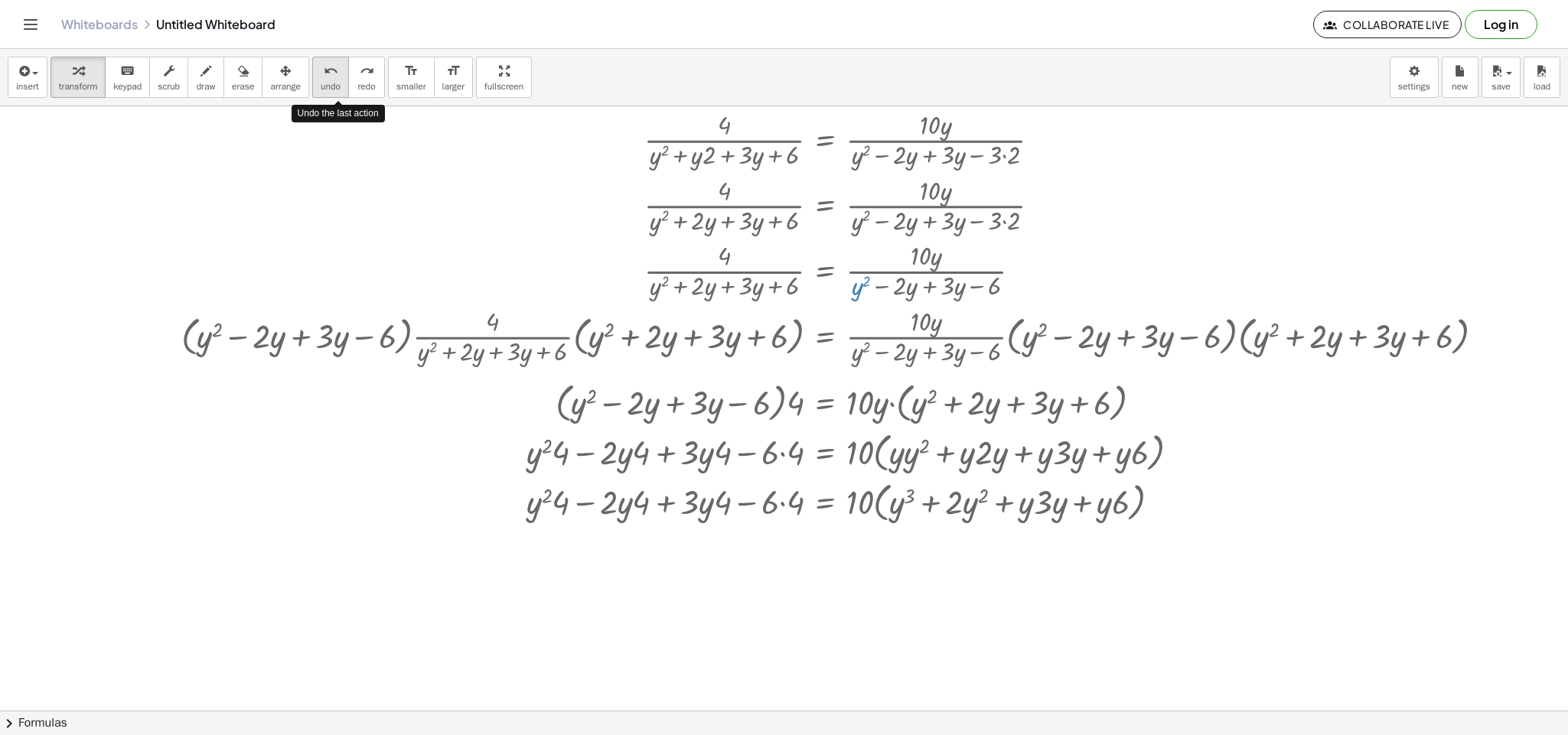 click on "undo" at bounding box center [331, 71] 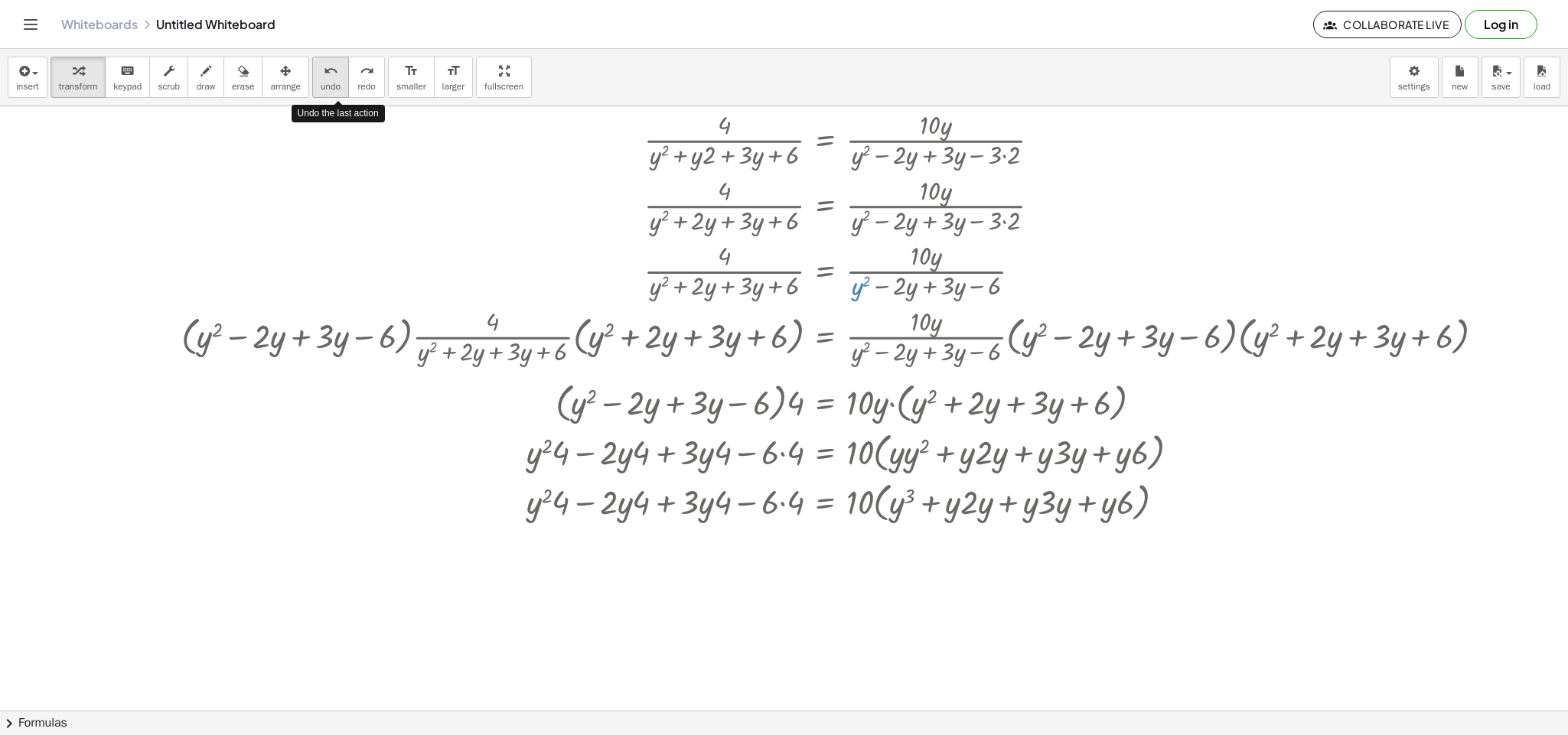 click on "undo" at bounding box center (331, 71) 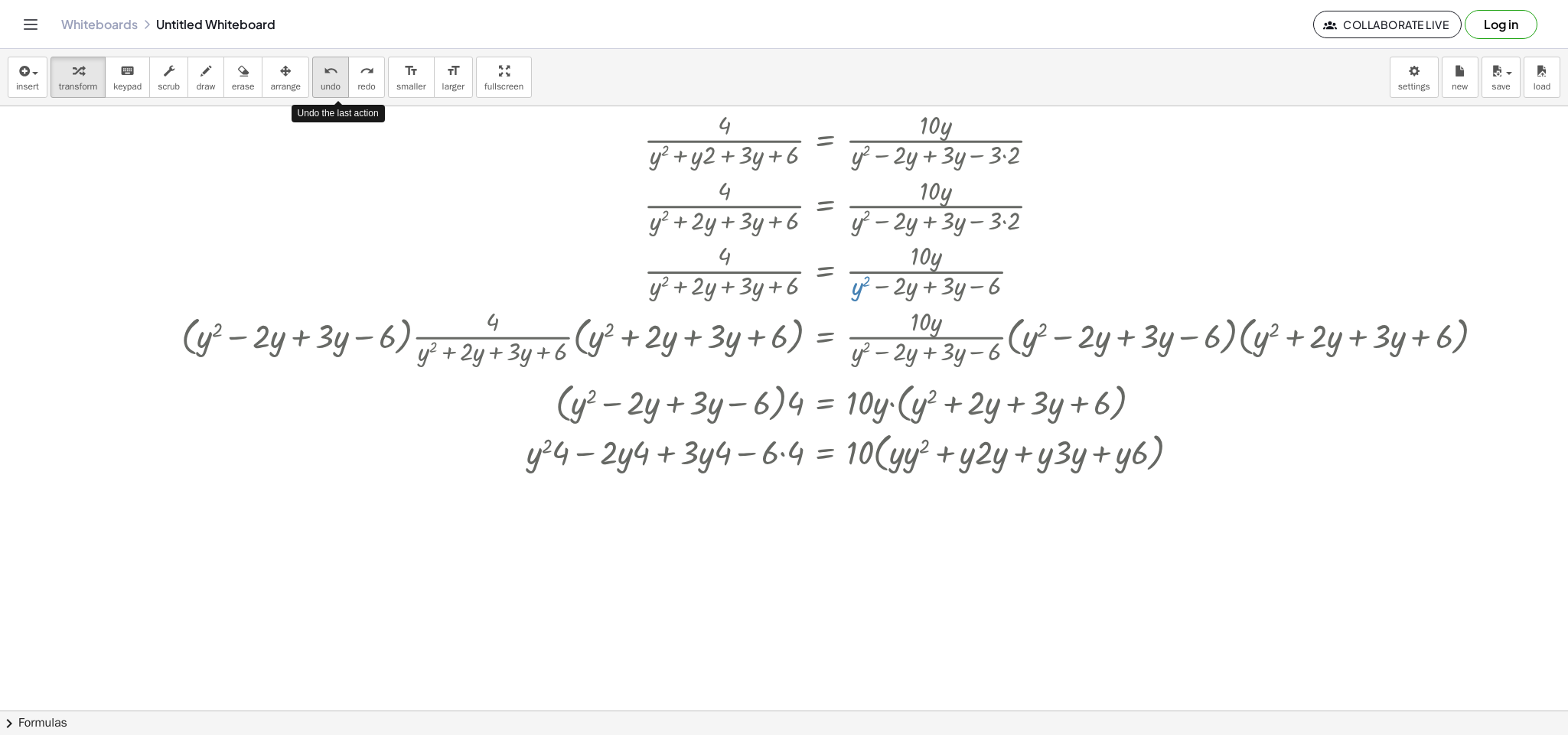 click on "undo" at bounding box center (331, 71) 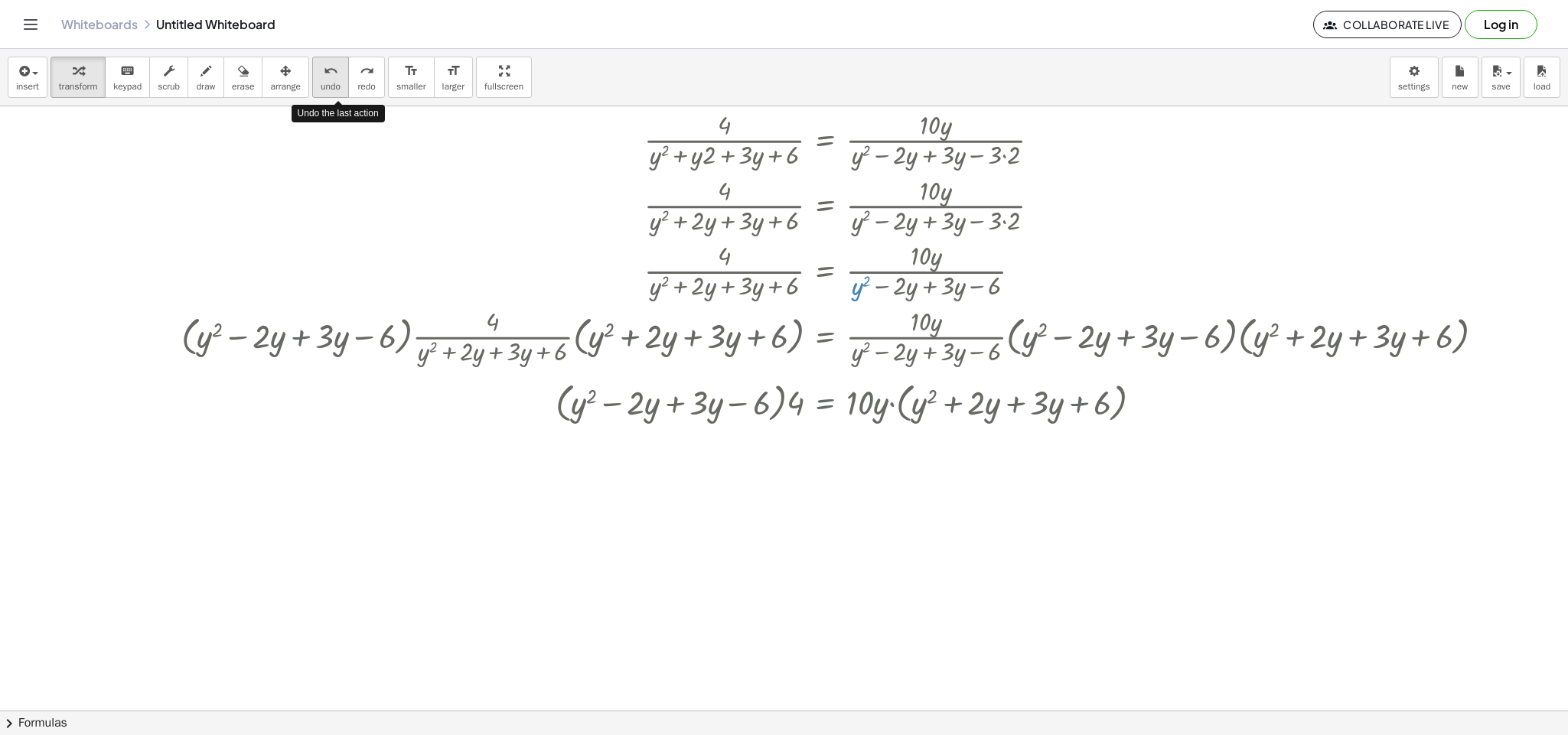 click on "undo" at bounding box center [331, 71] 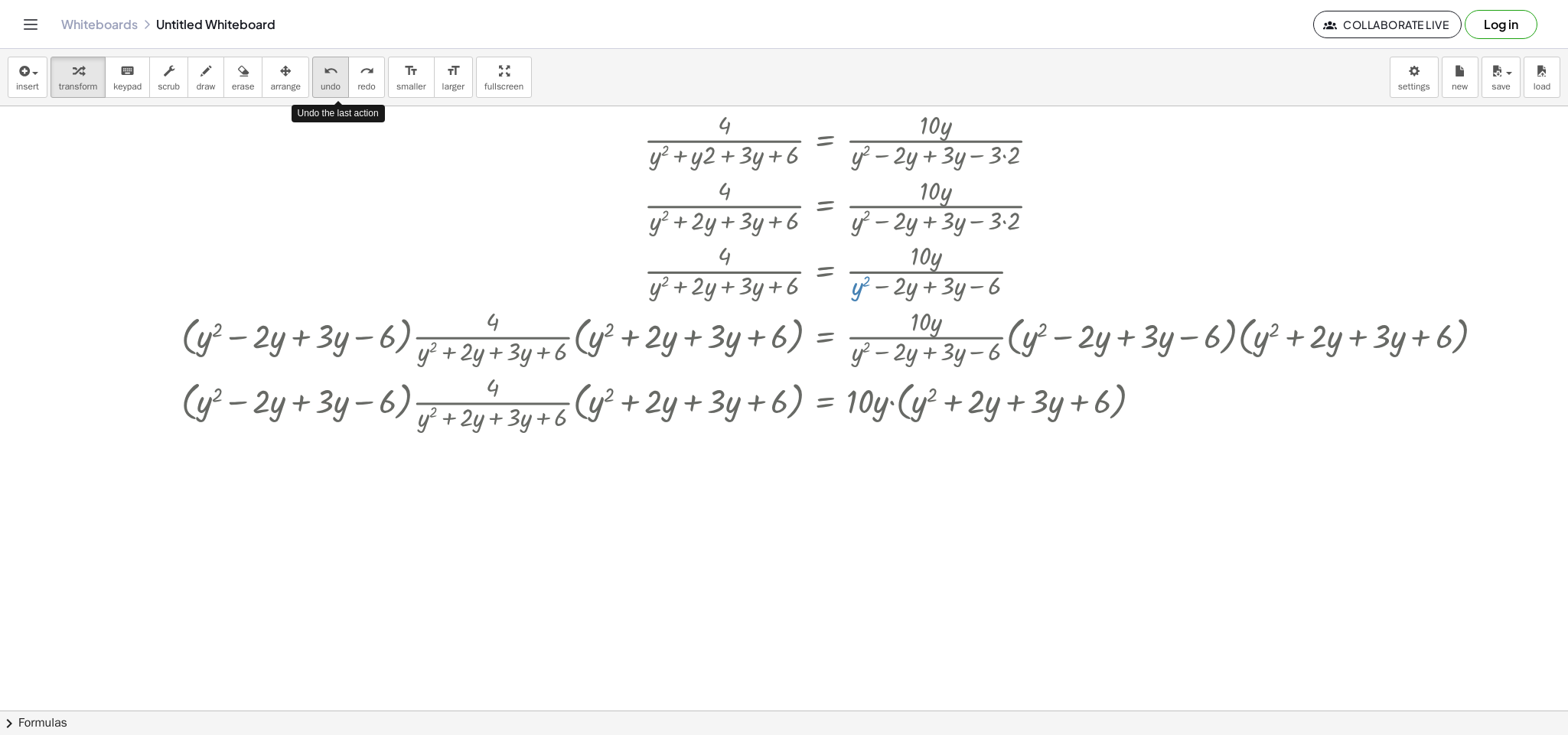 click on "undo" at bounding box center [331, 71] 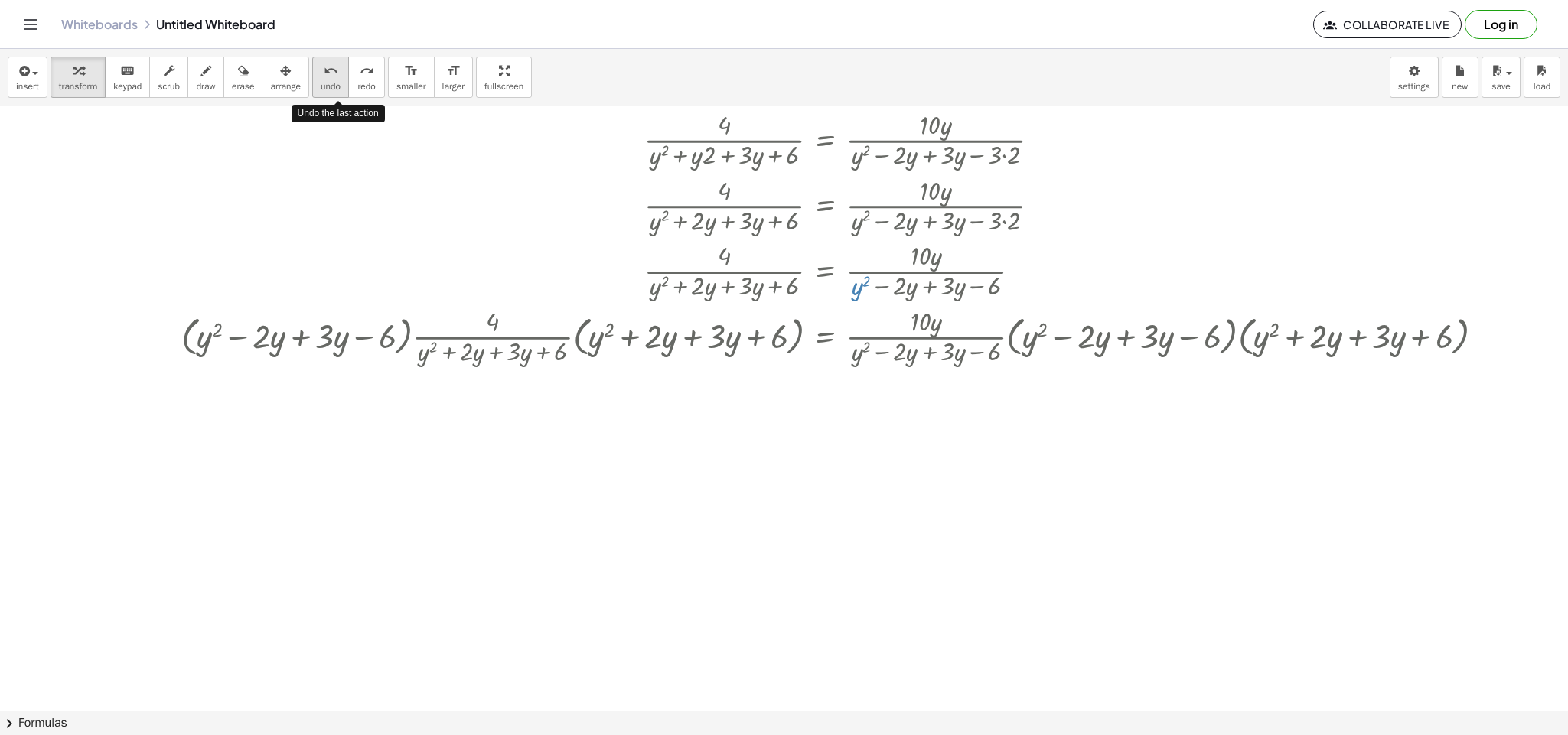 click on "undo" at bounding box center (331, 71) 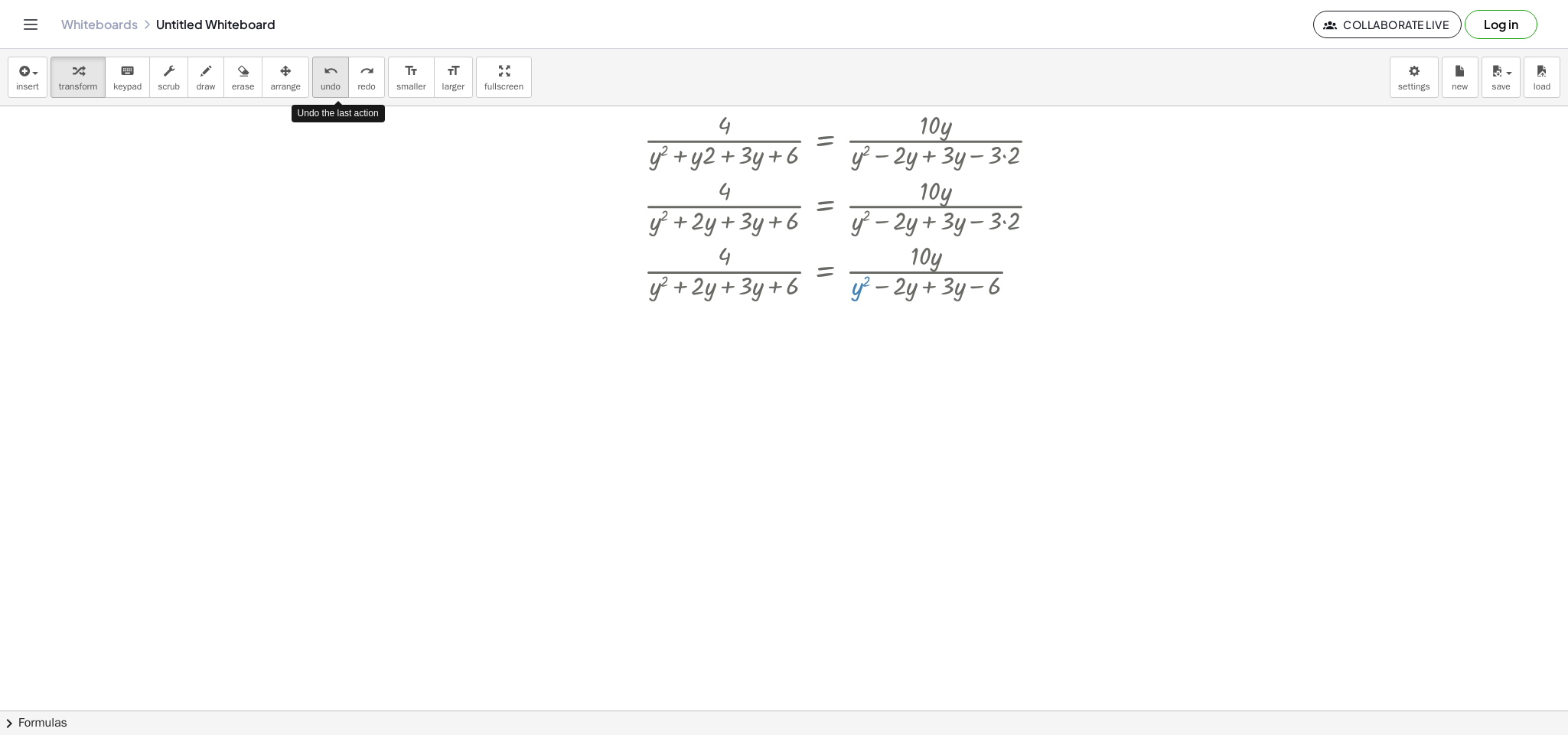 click on "undo" at bounding box center (331, 71) 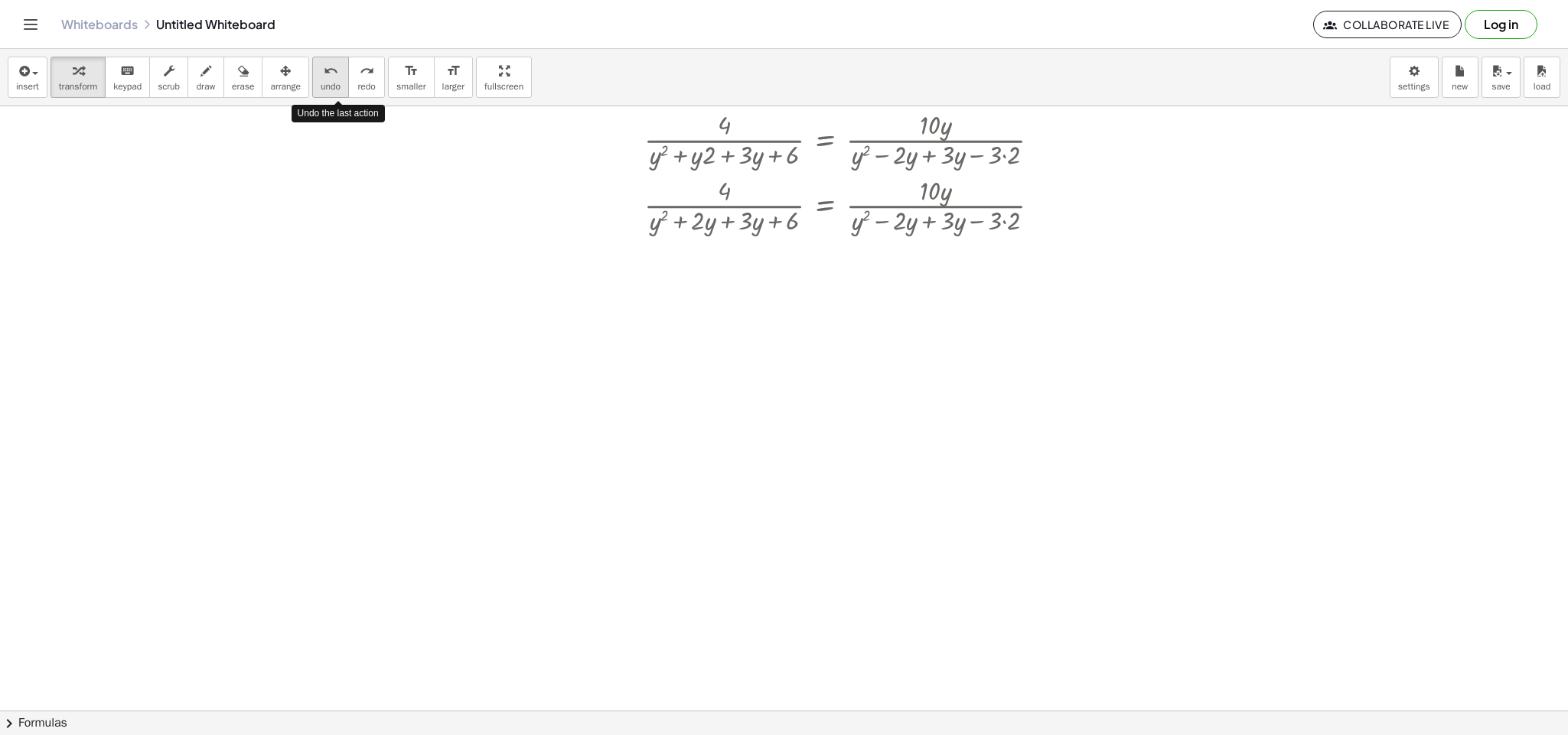 click on "undo" at bounding box center [331, 71] 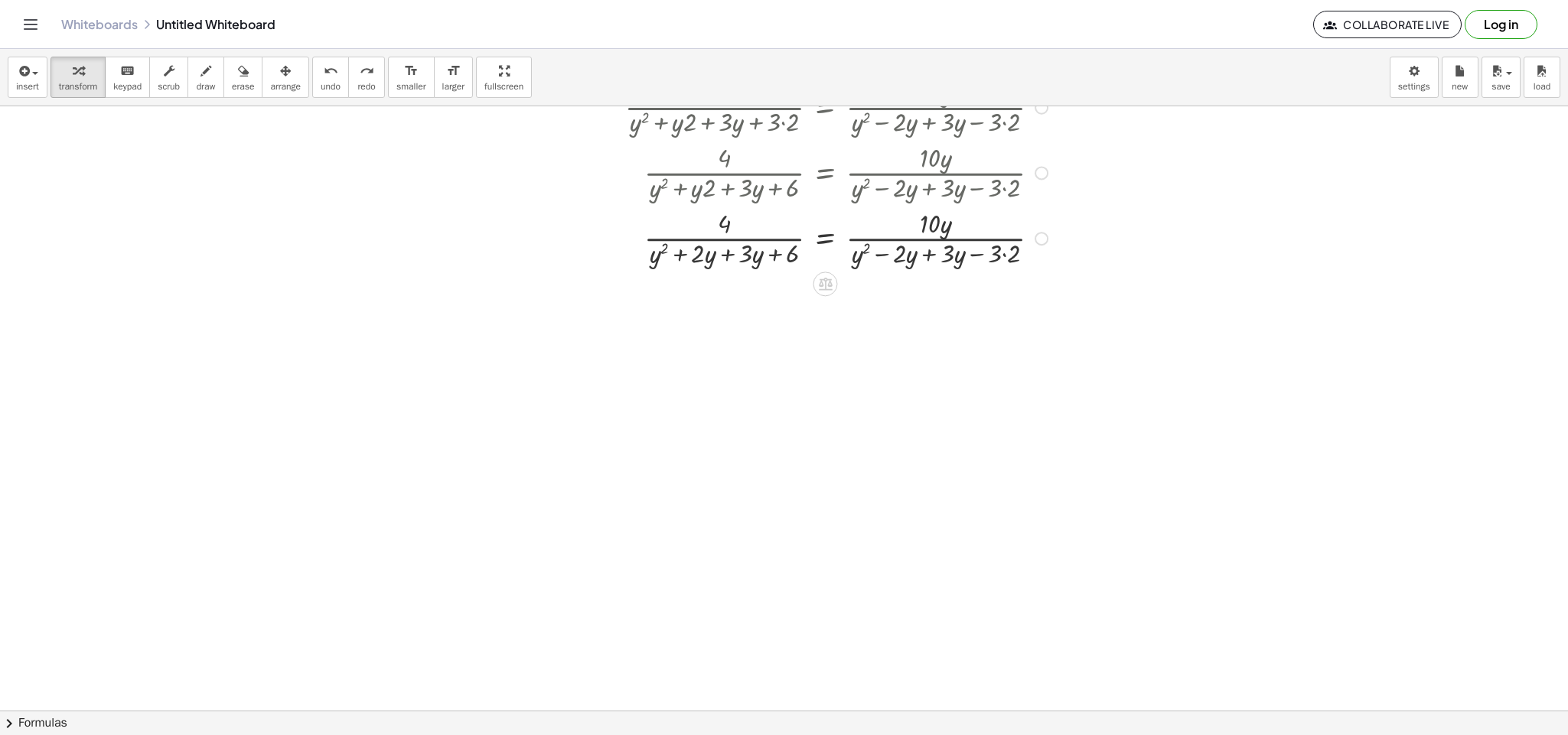 scroll, scrollTop: 895, scrollLeft: 1401, axis: both 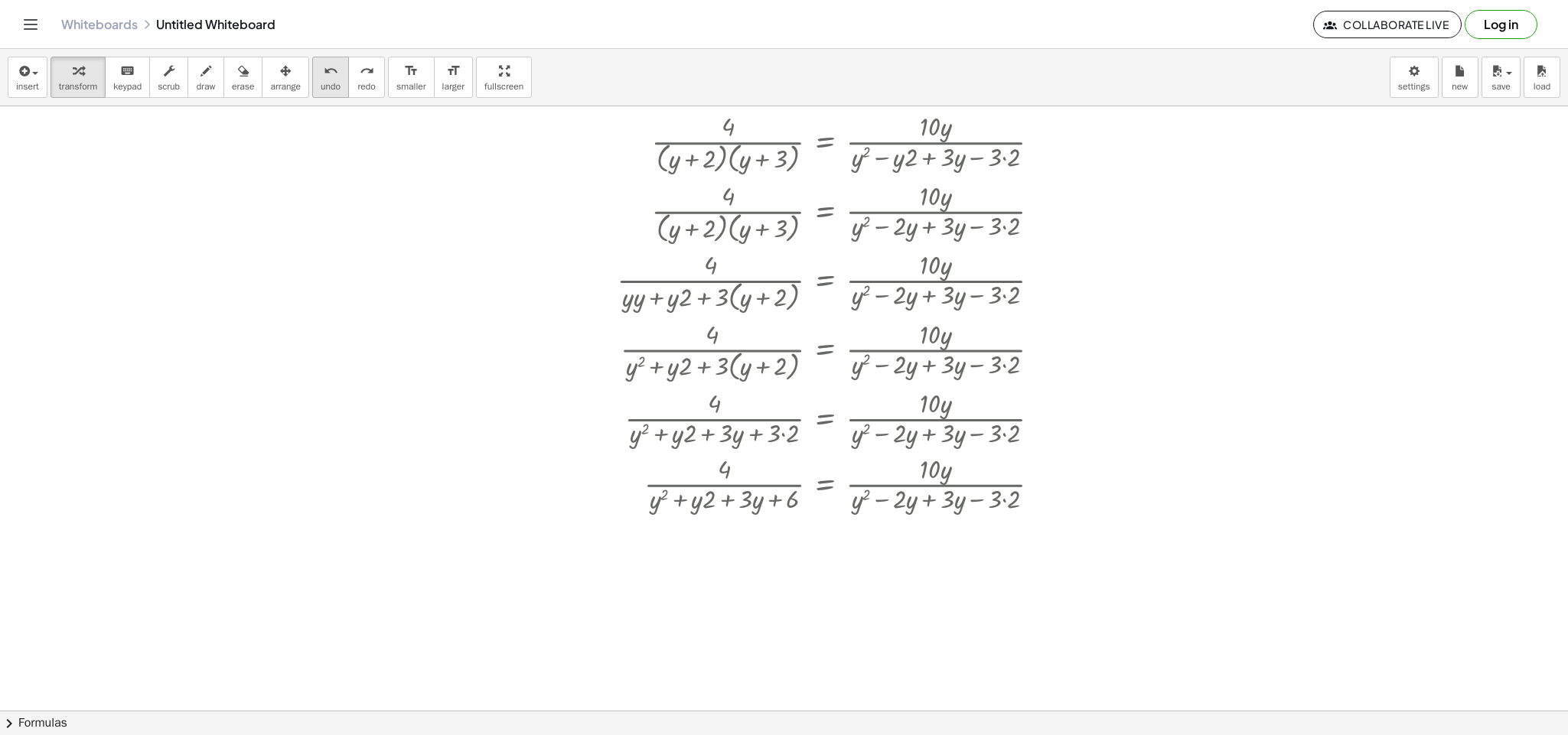 click on "undo" at bounding box center (331, 70) 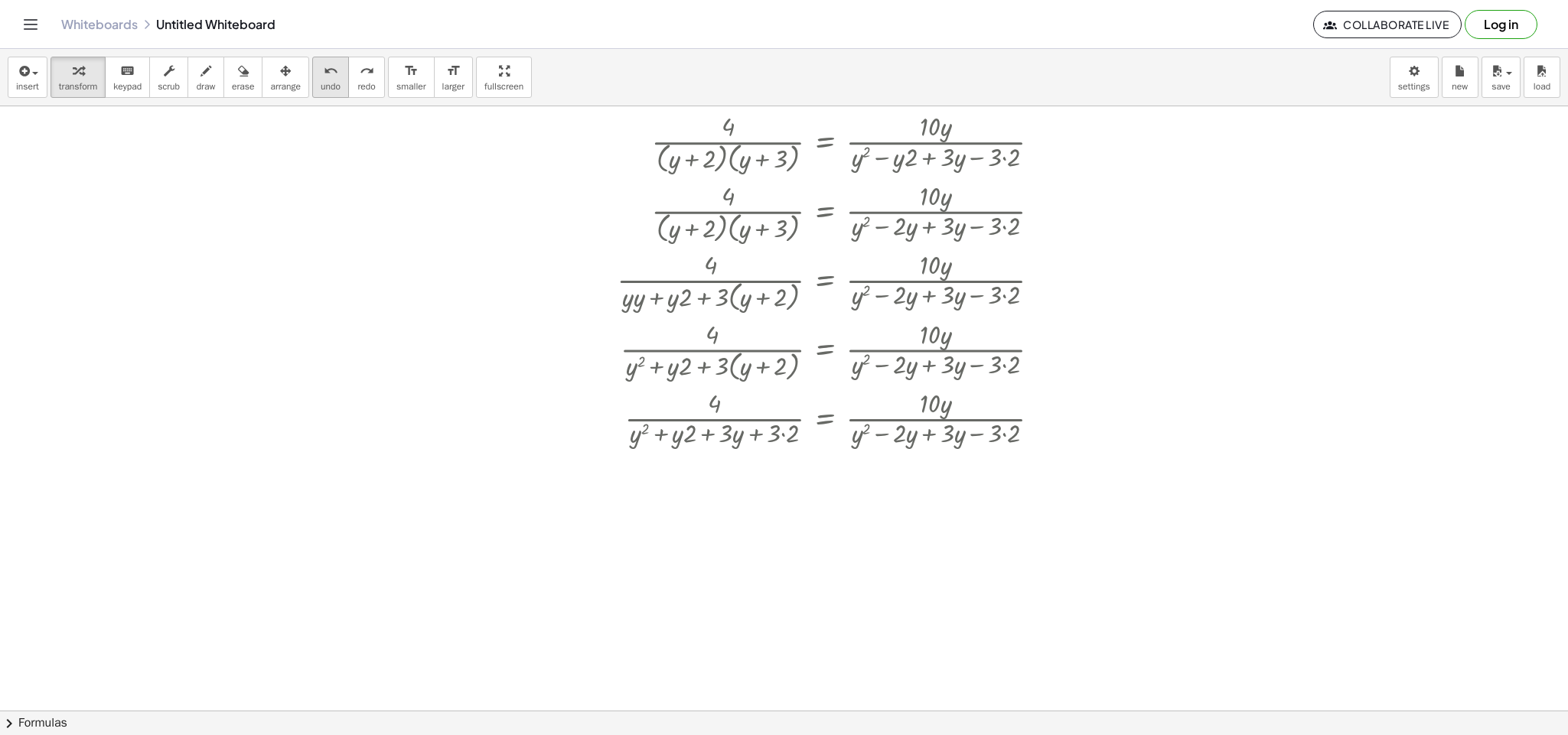 click on "undo" at bounding box center (331, 70) 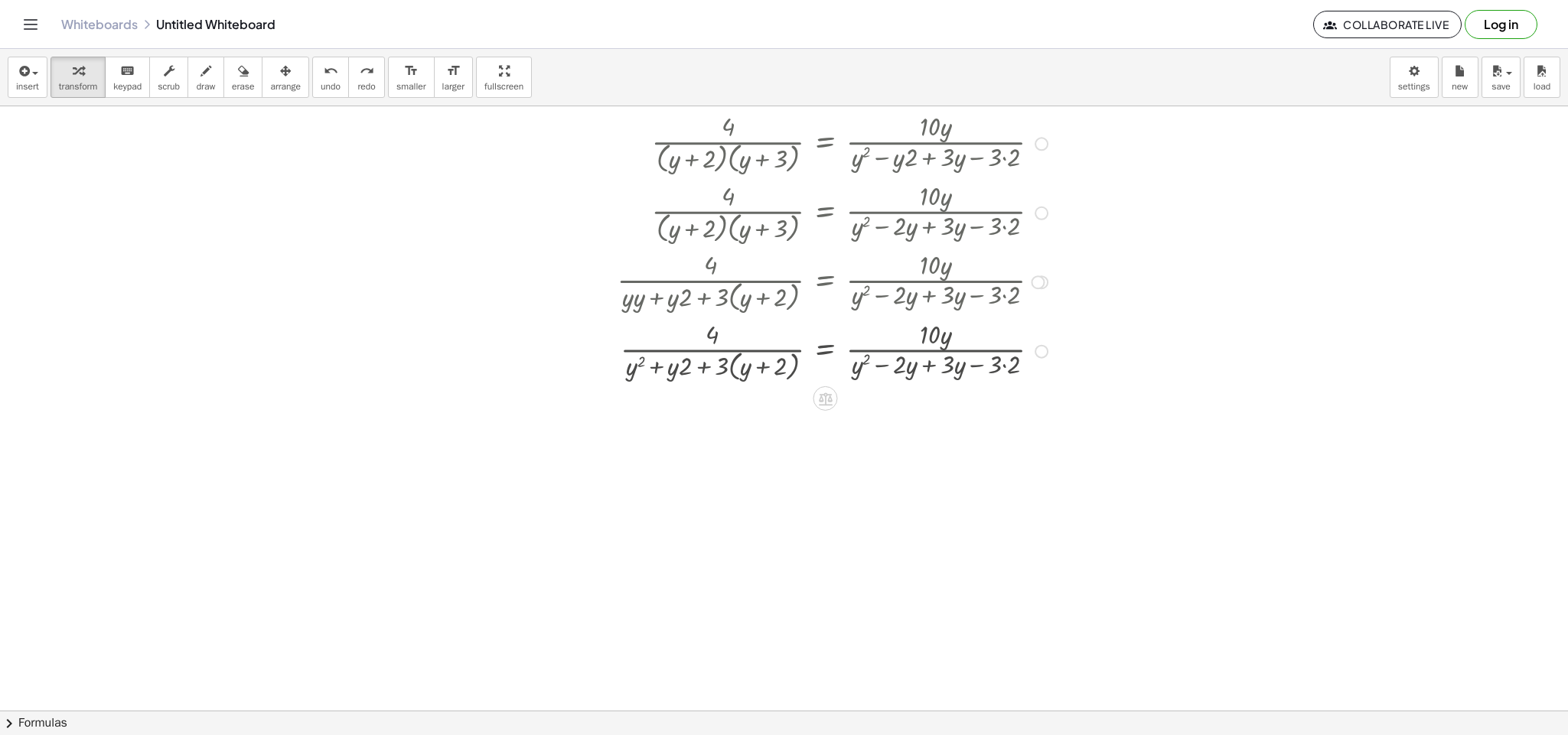 scroll, scrollTop: 436, scrollLeft: 1401, axis: both 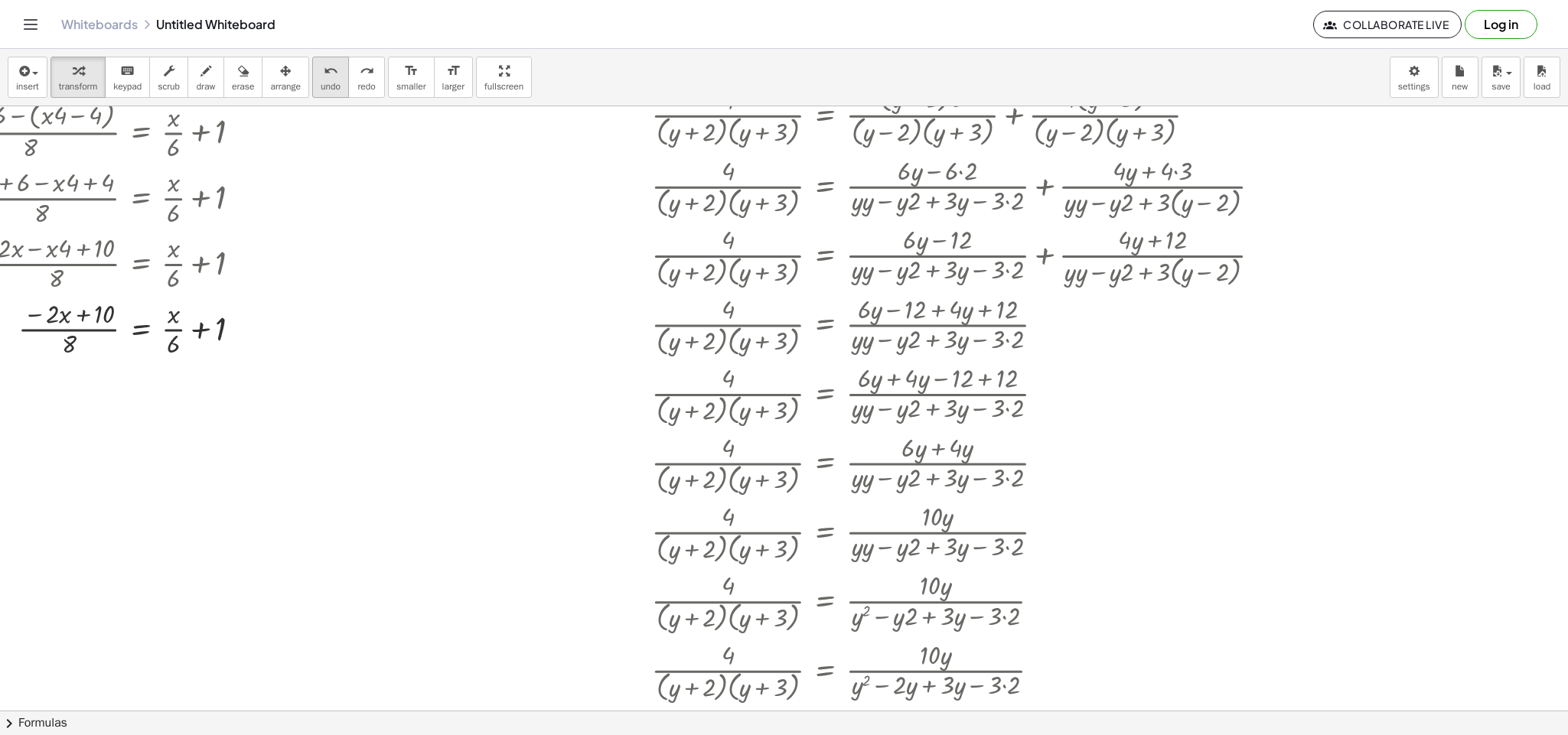 click on "undo" at bounding box center (331, 71) 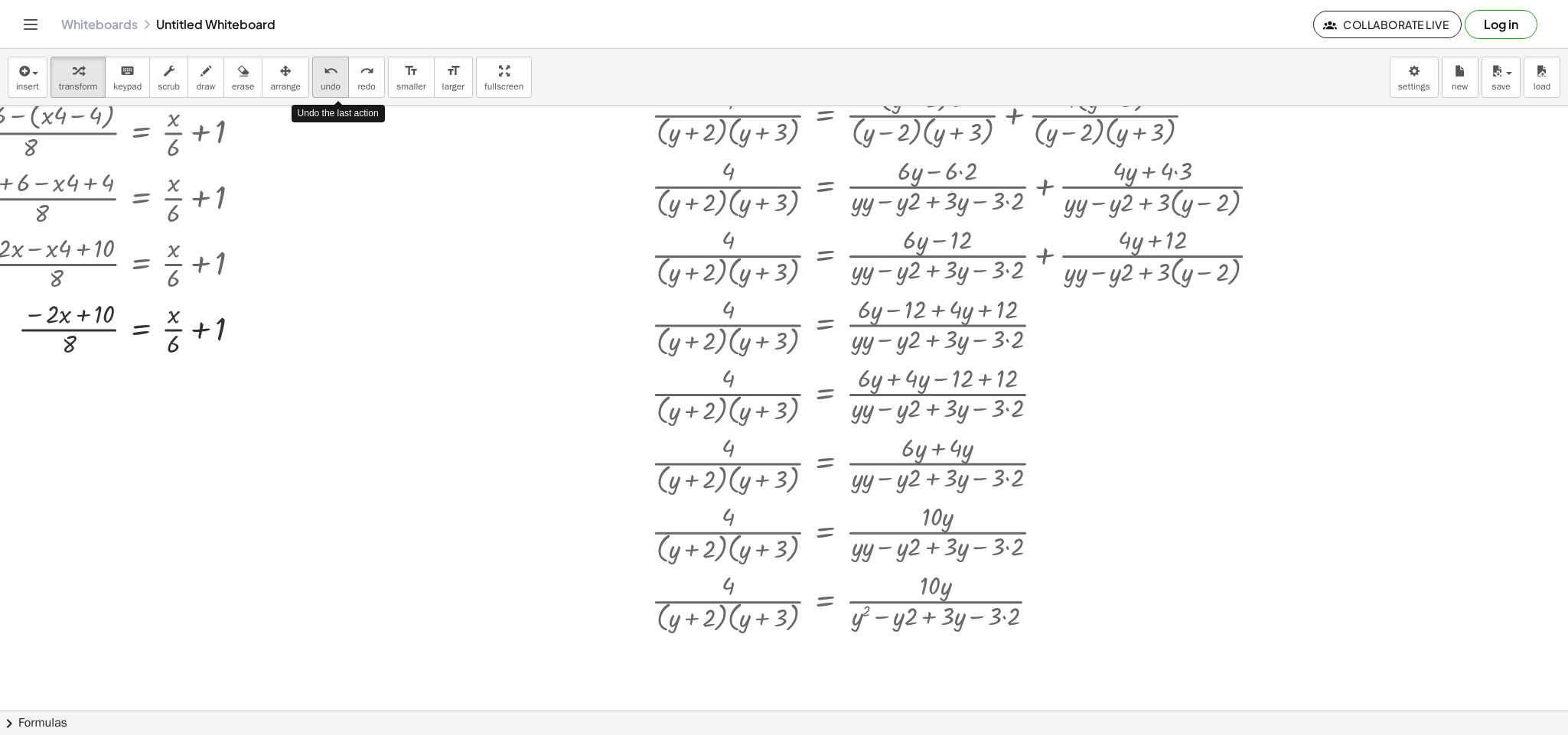 click on "undo" at bounding box center [331, 71] 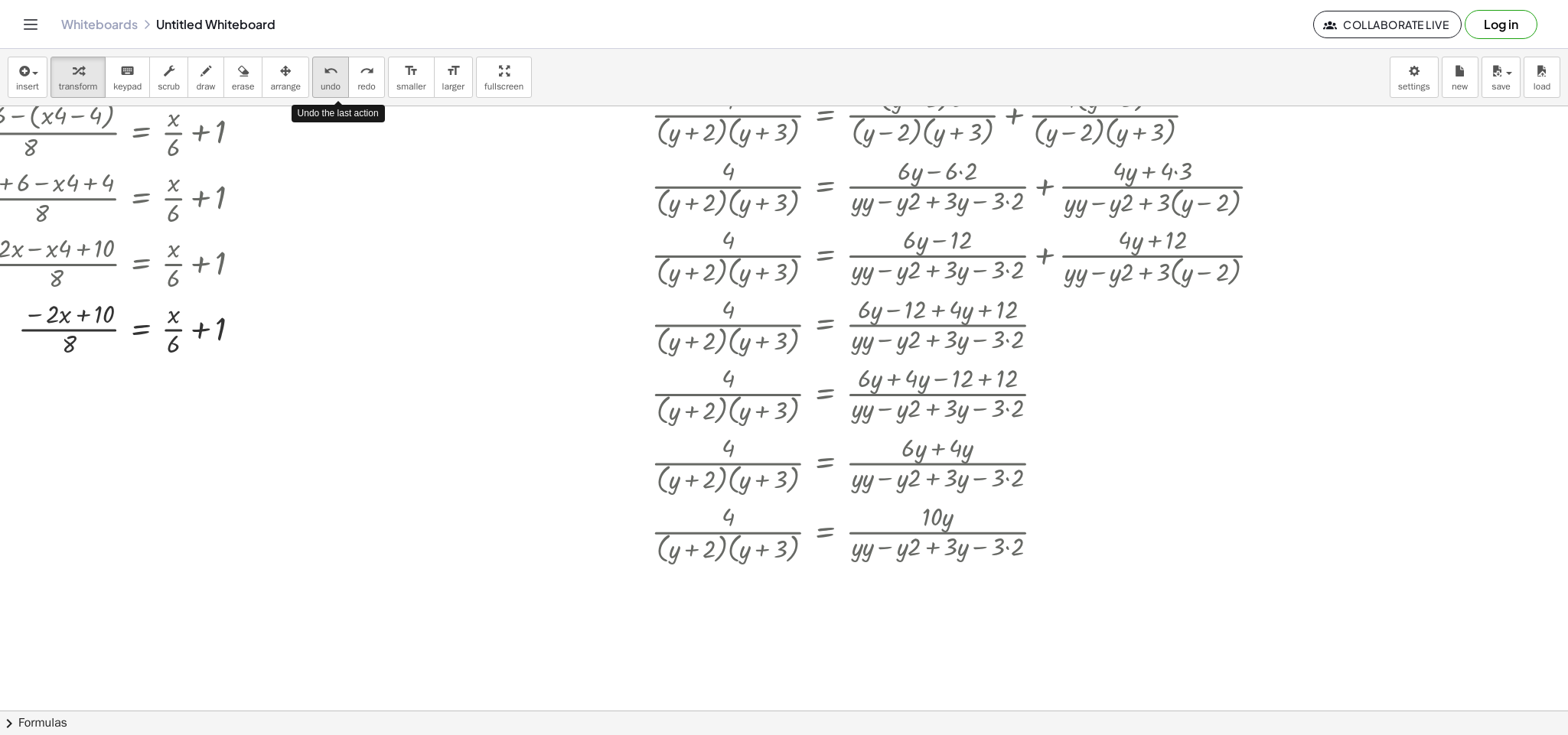 click on "undo" at bounding box center [331, 71] 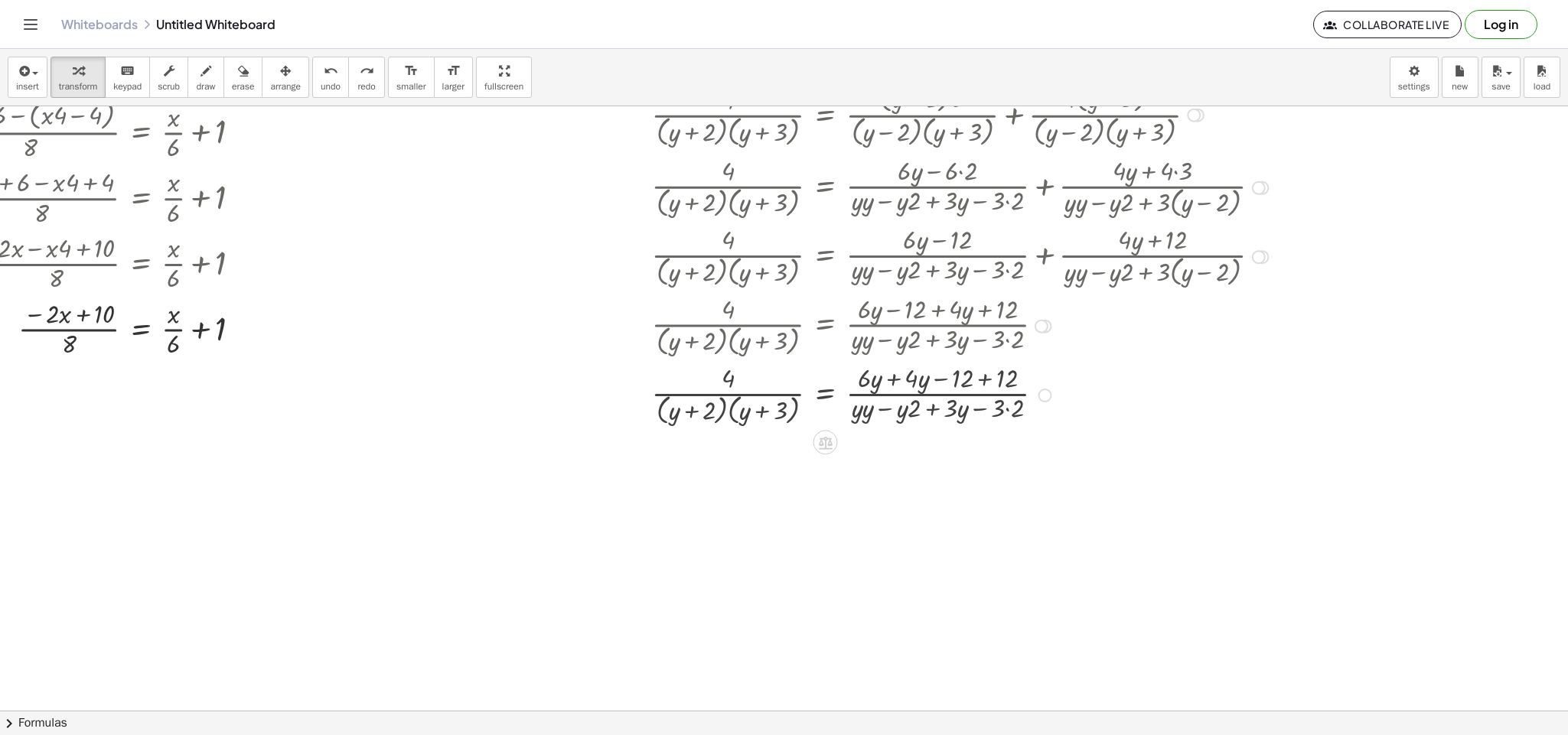 scroll, scrollTop: 92, scrollLeft: 1401, axis: both 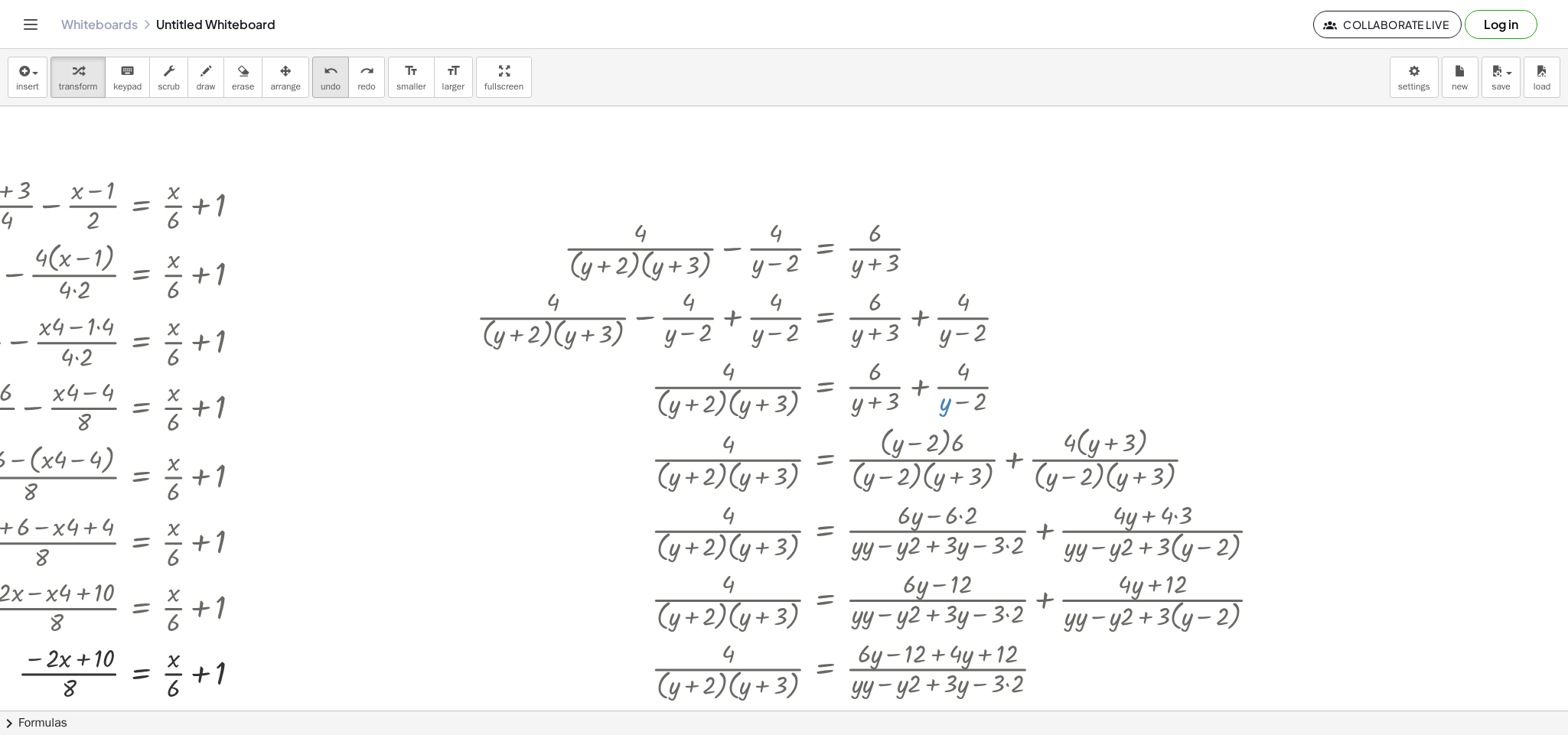 click on "undo undo" at bounding box center [331, 77] 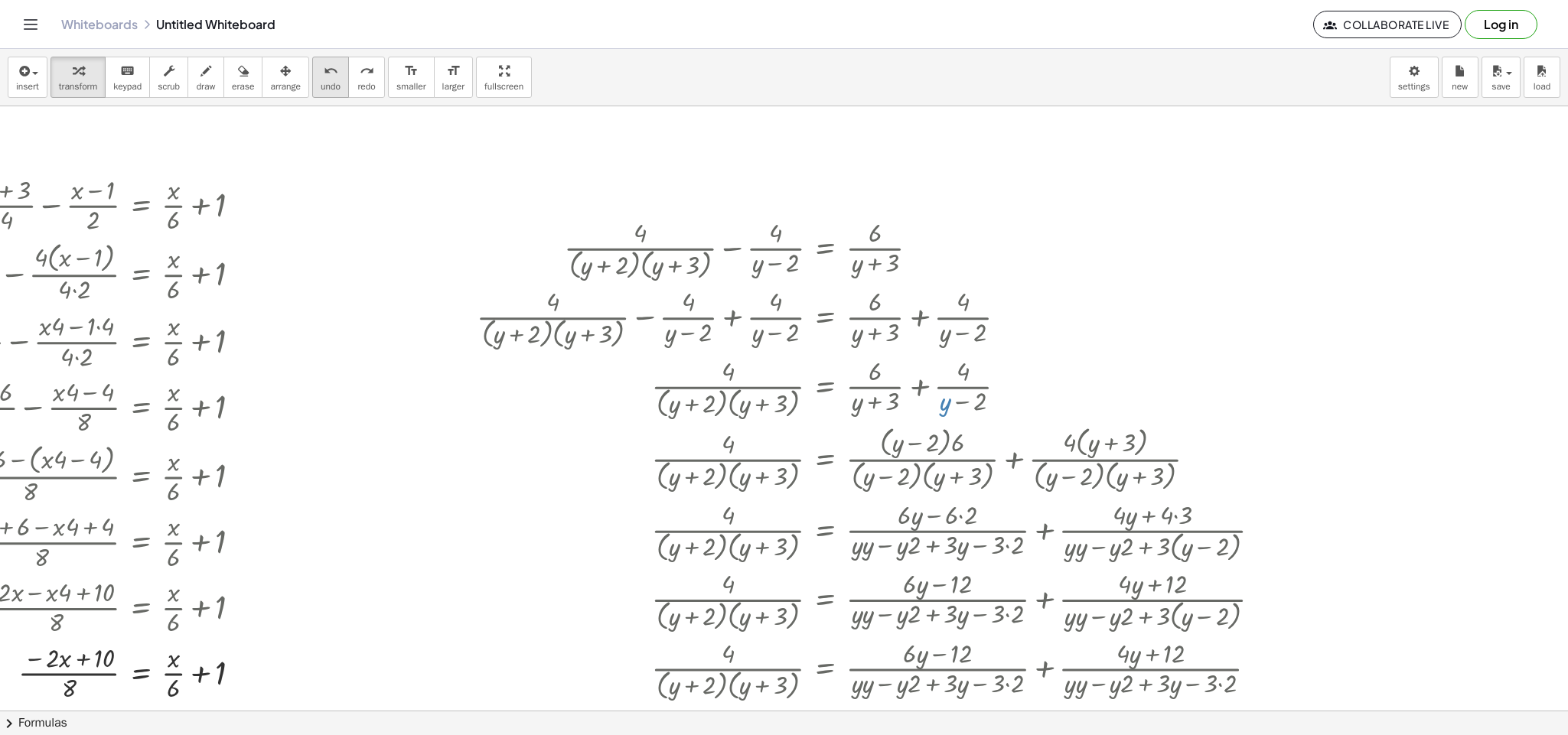 click on "undo undo" at bounding box center (331, 77) 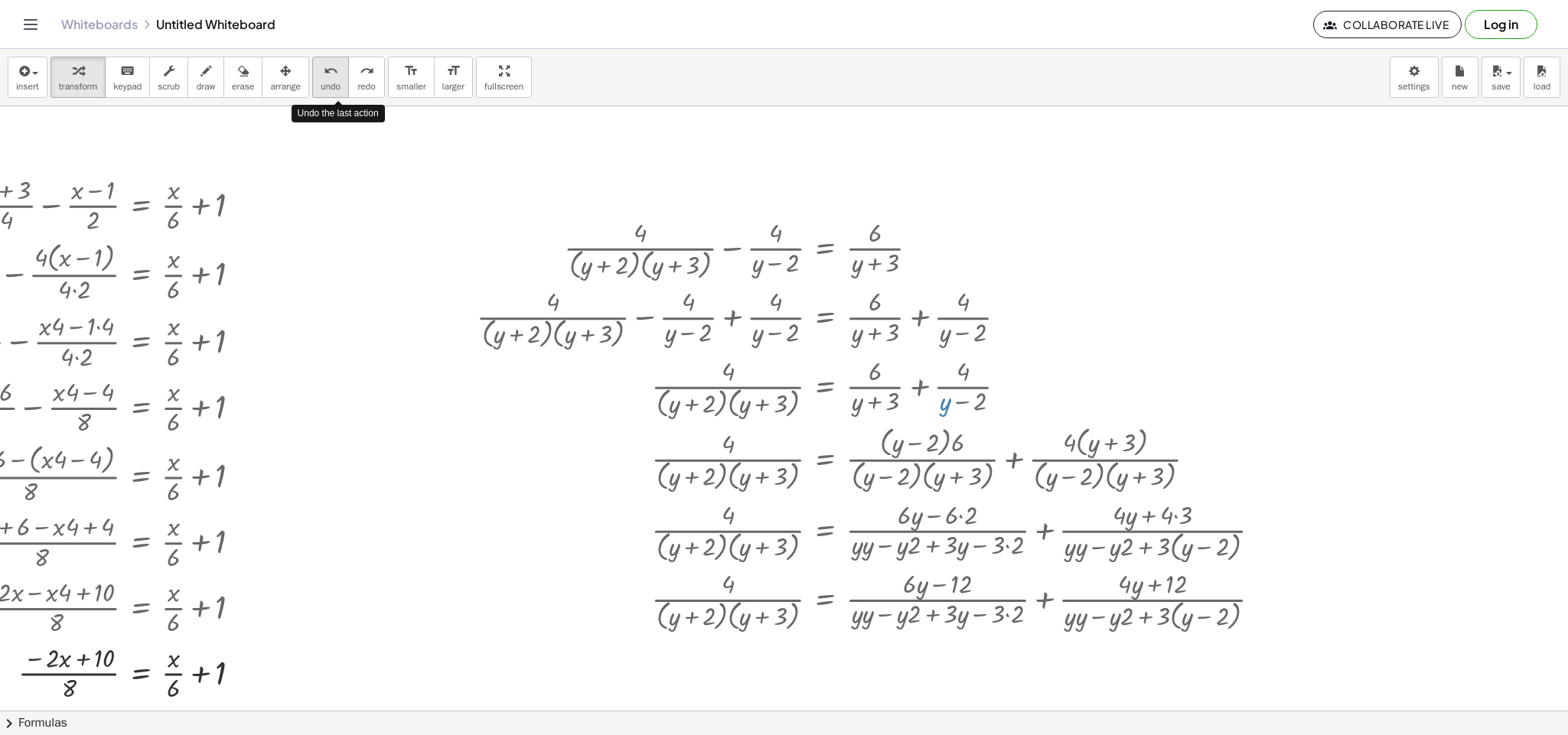 click on "undo undo" at bounding box center [331, 77] 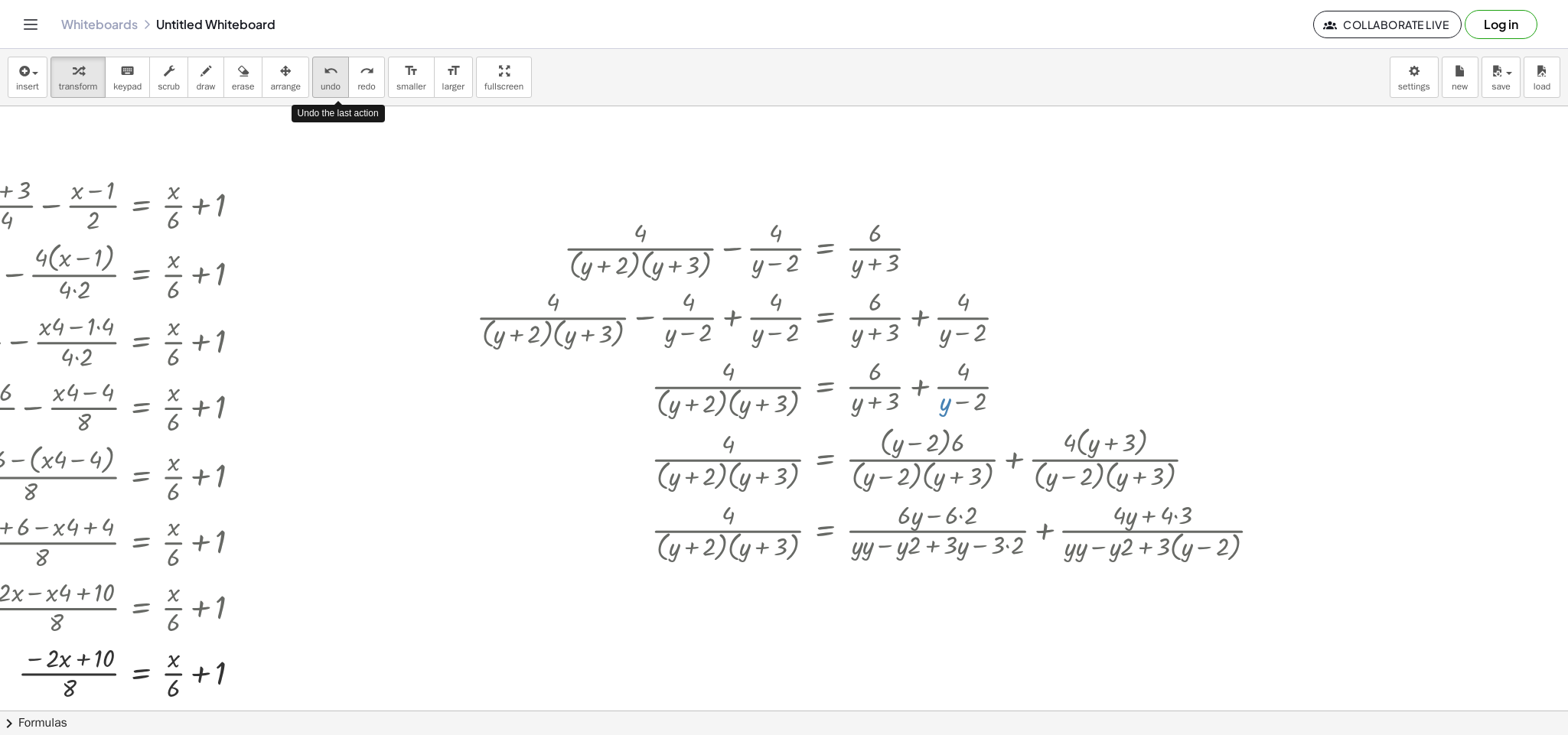 click on "undo undo" at bounding box center [331, 77] 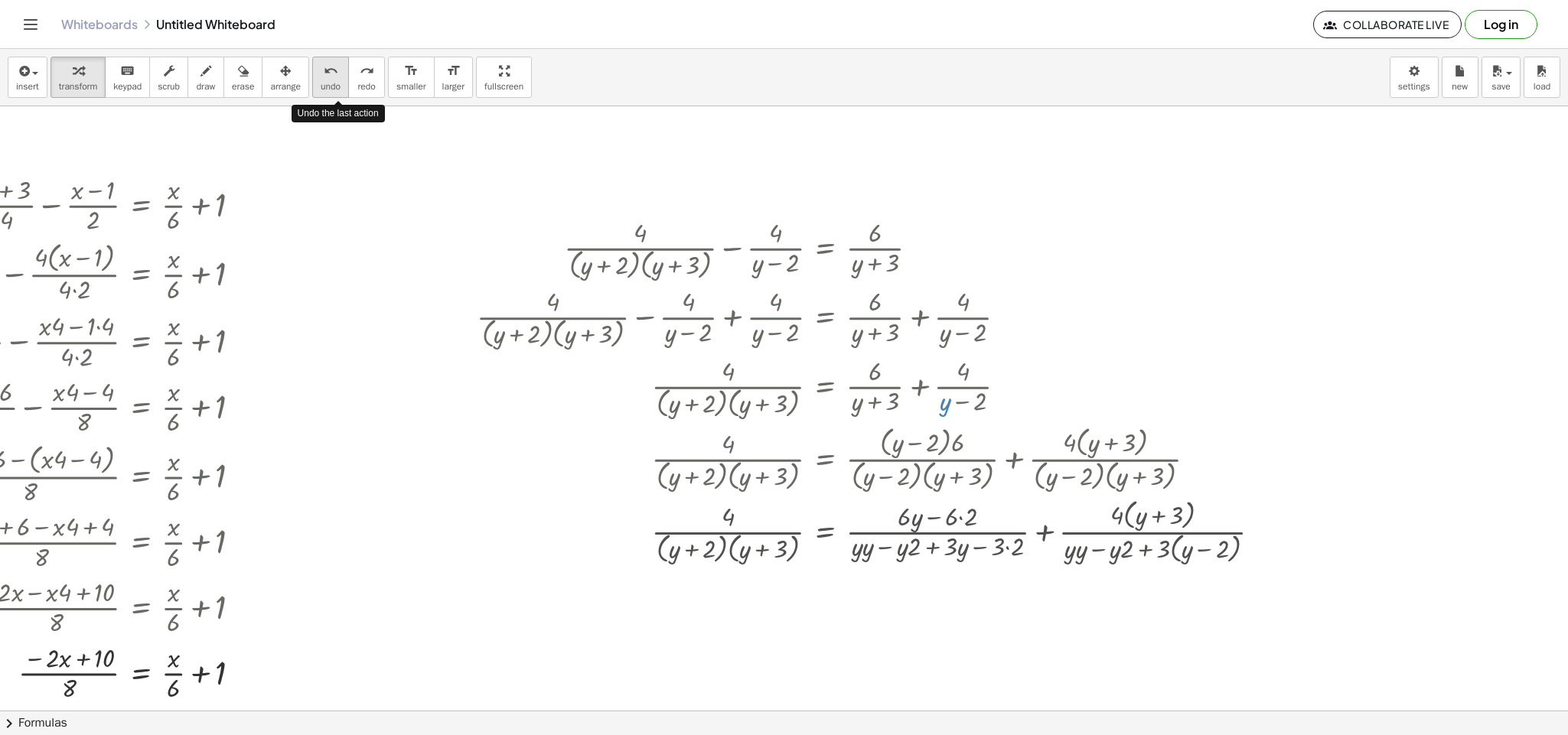 click on "undo undo" at bounding box center (331, 77) 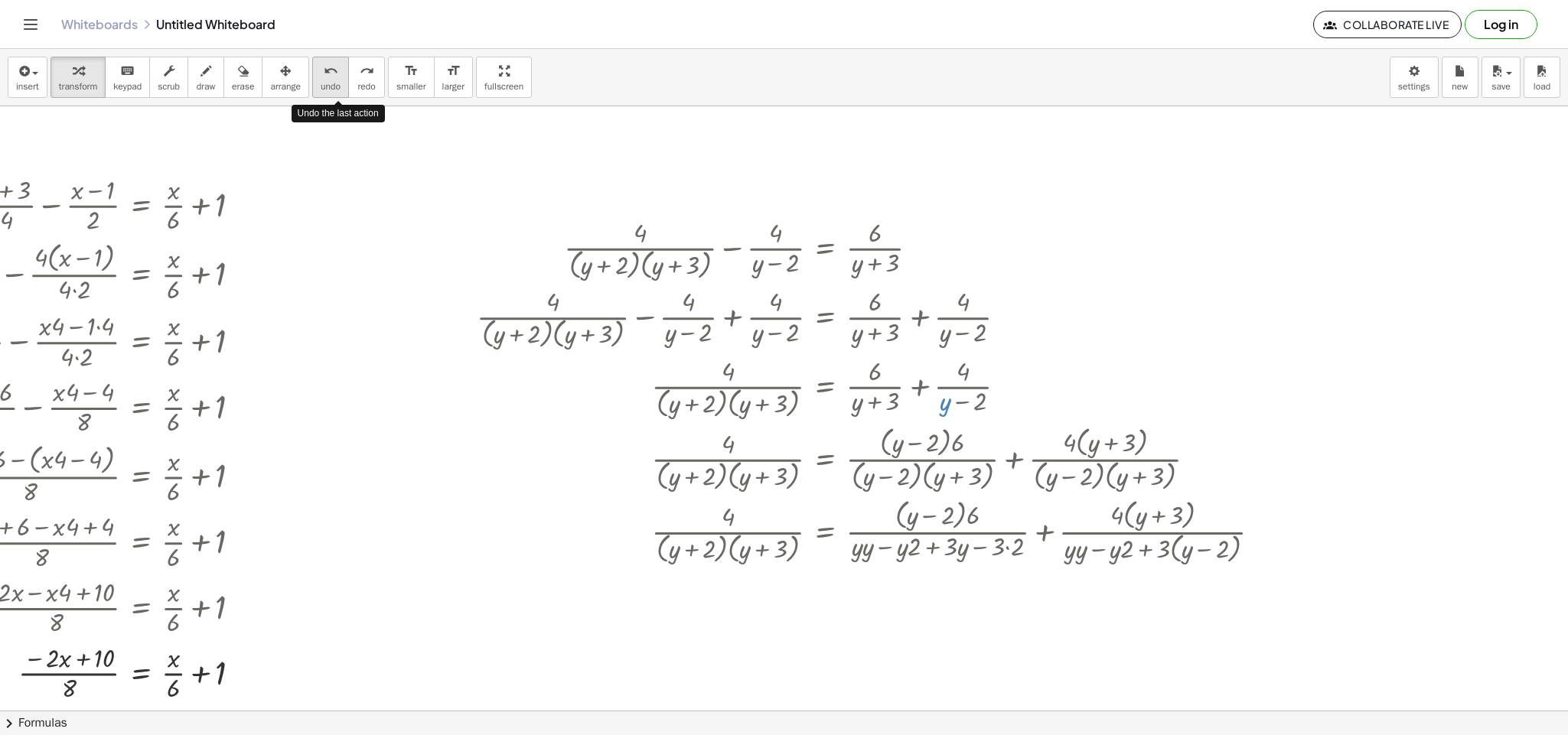 click on "undo undo" at bounding box center (331, 77) 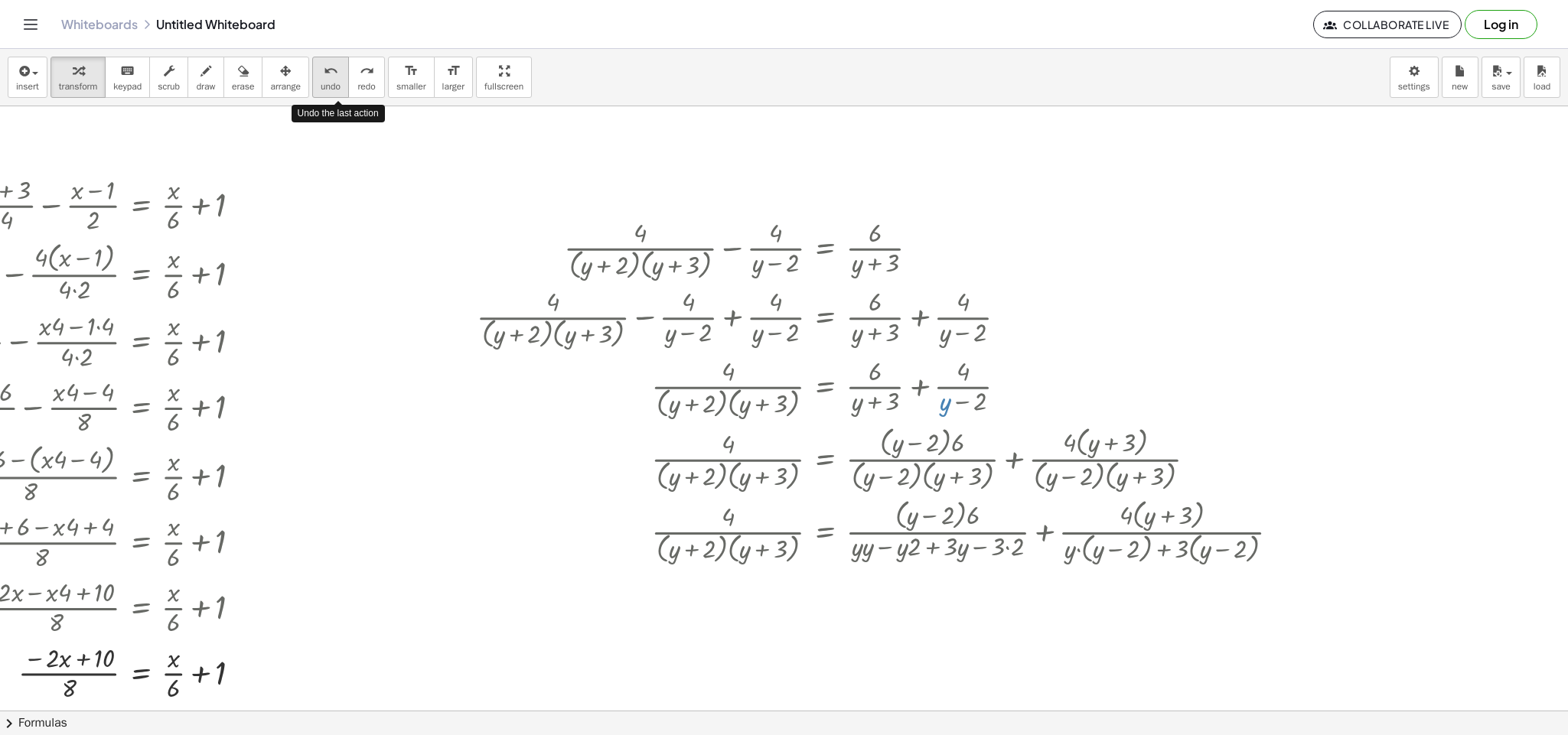 click on "undo undo" at bounding box center [331, 77] 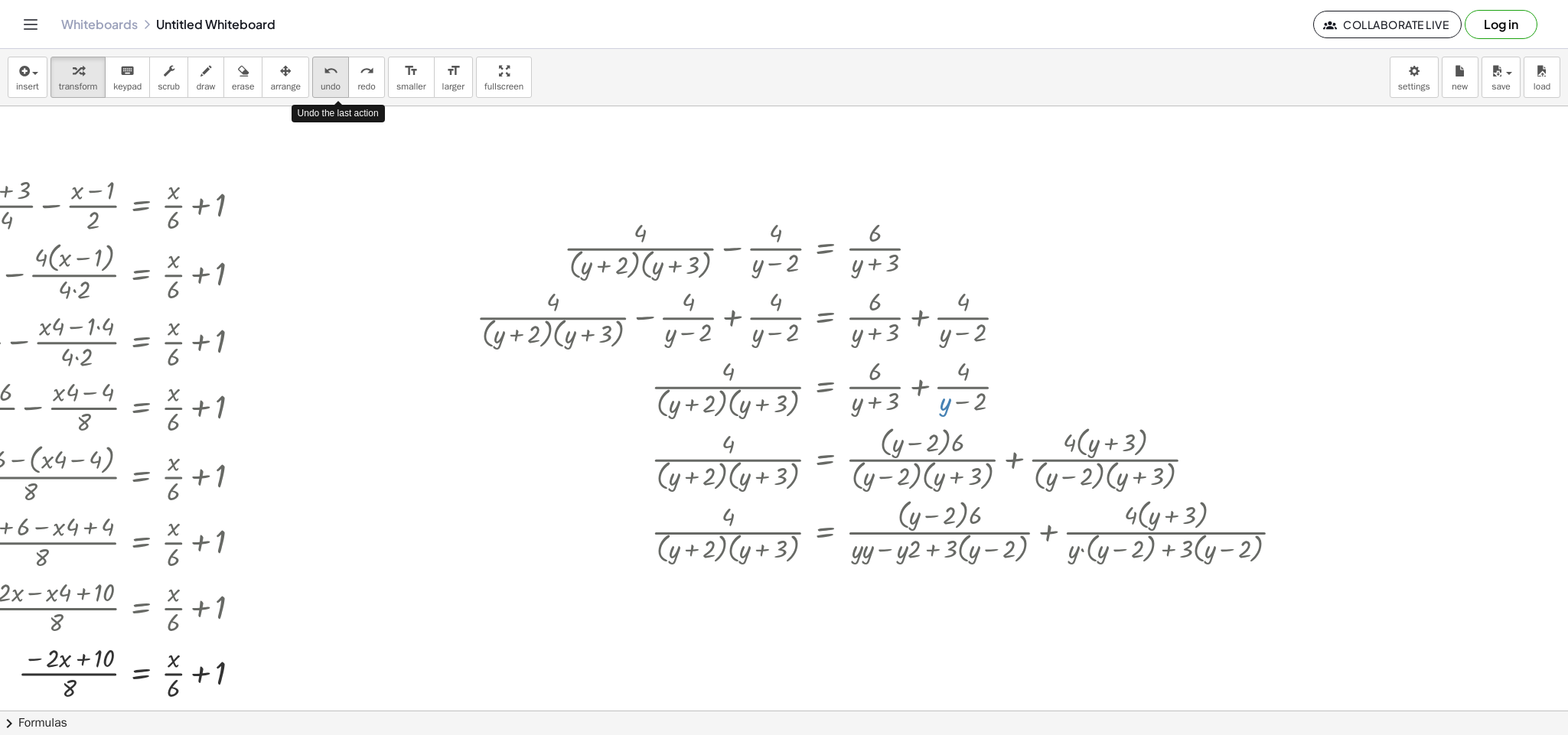 click on "undo undo" at bounding box center [331, 77] 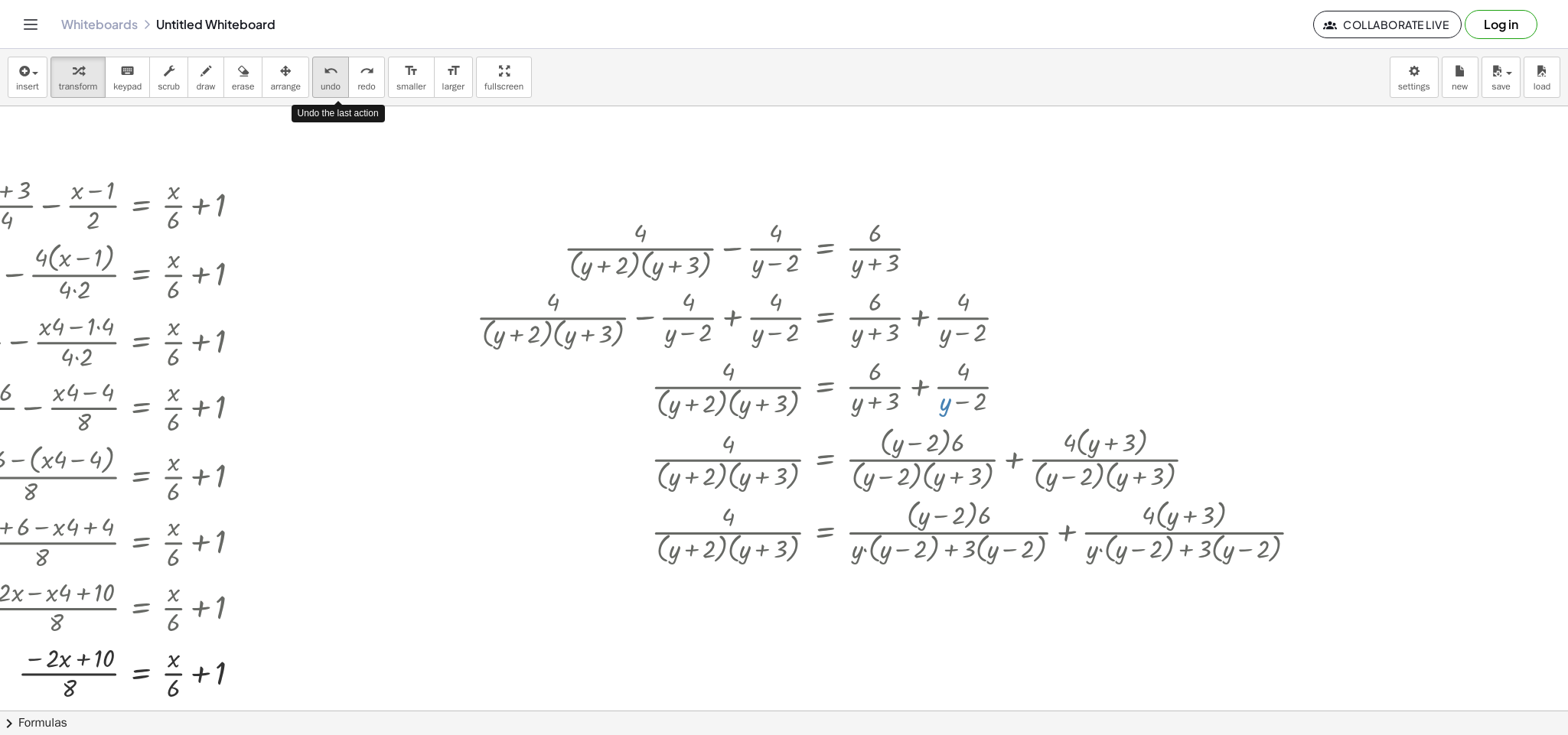 click on "undo undo" at bounding box center [331, 77] 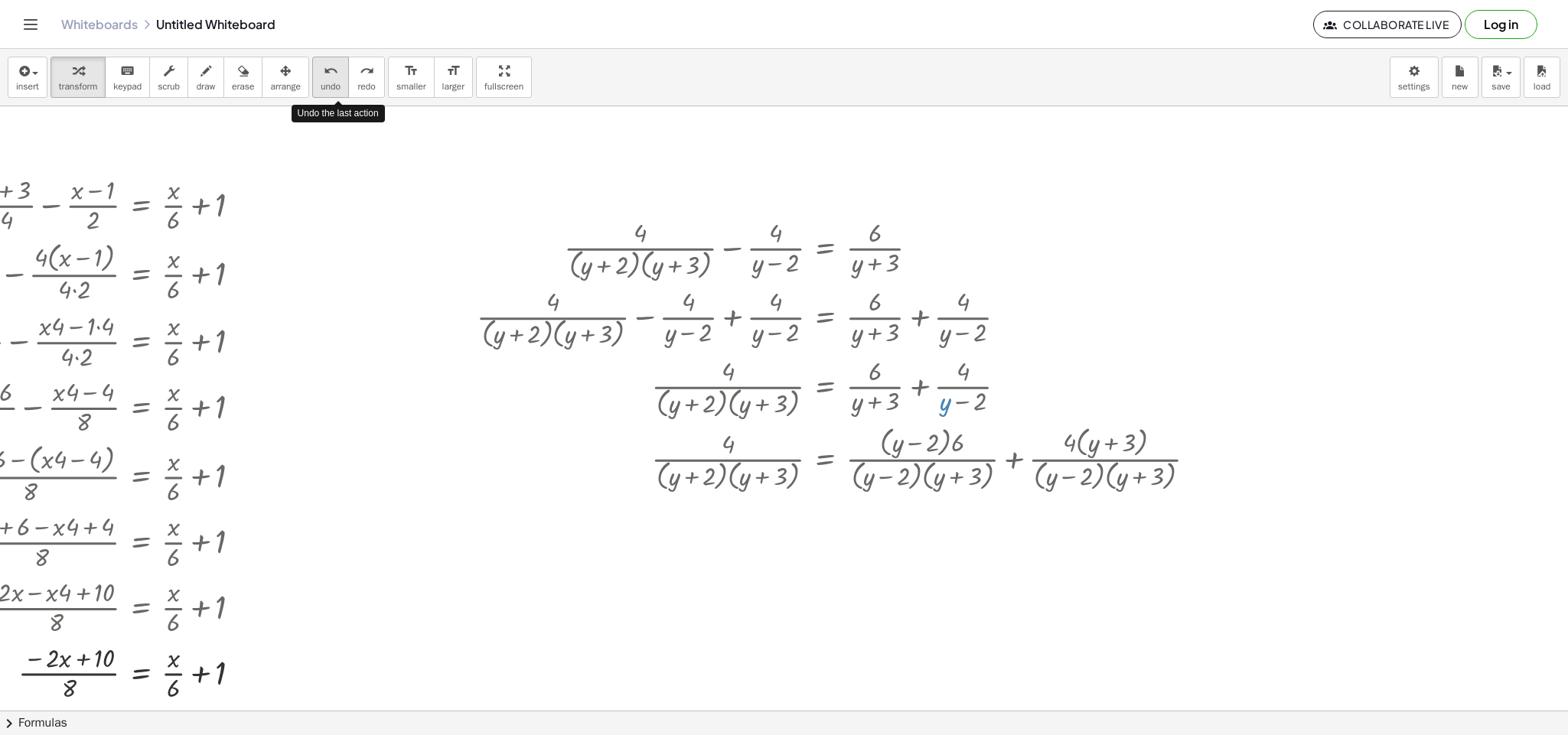 click on "undo undo" at bounding box center [331, 77] 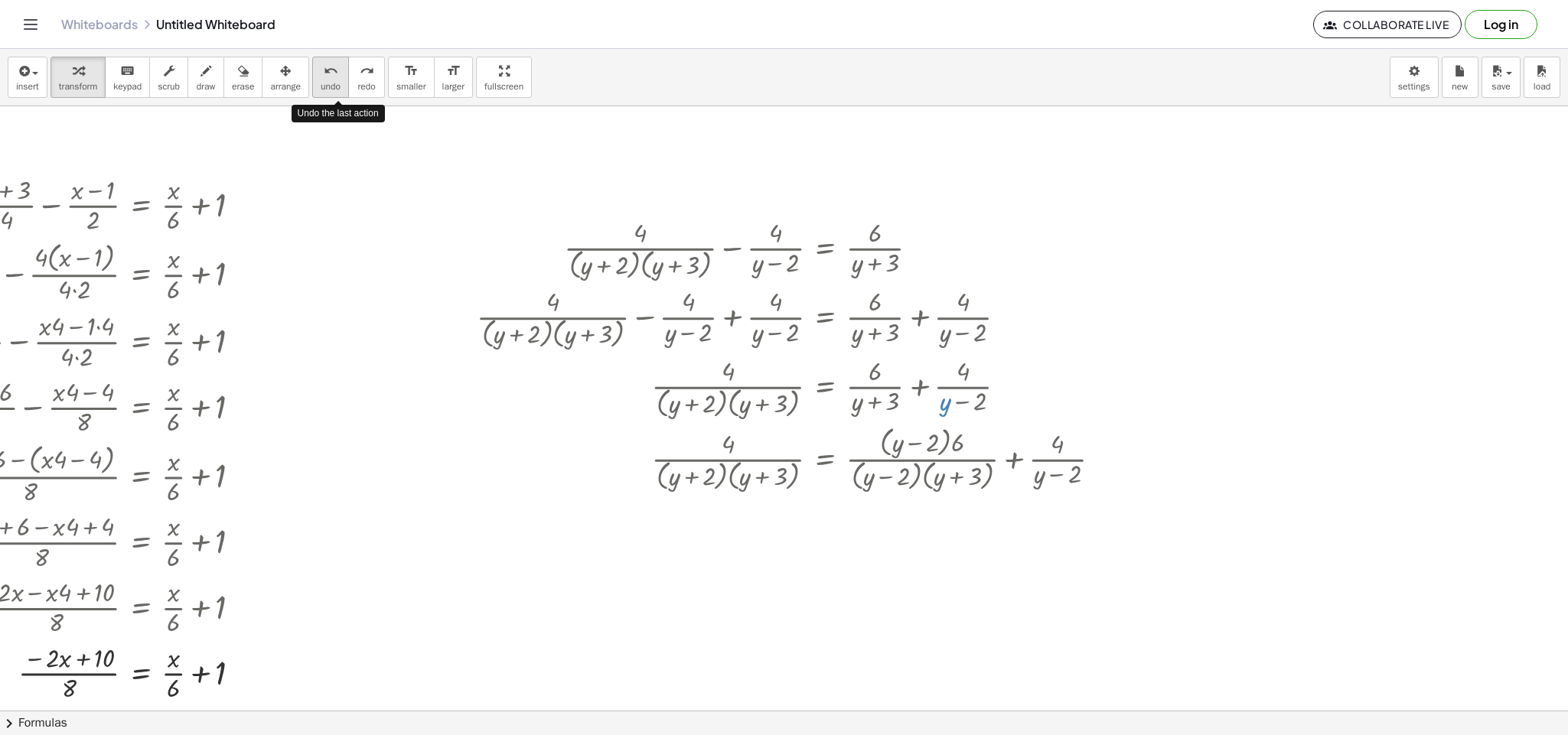 click on "undo undo" at bounding box center (331, 77) 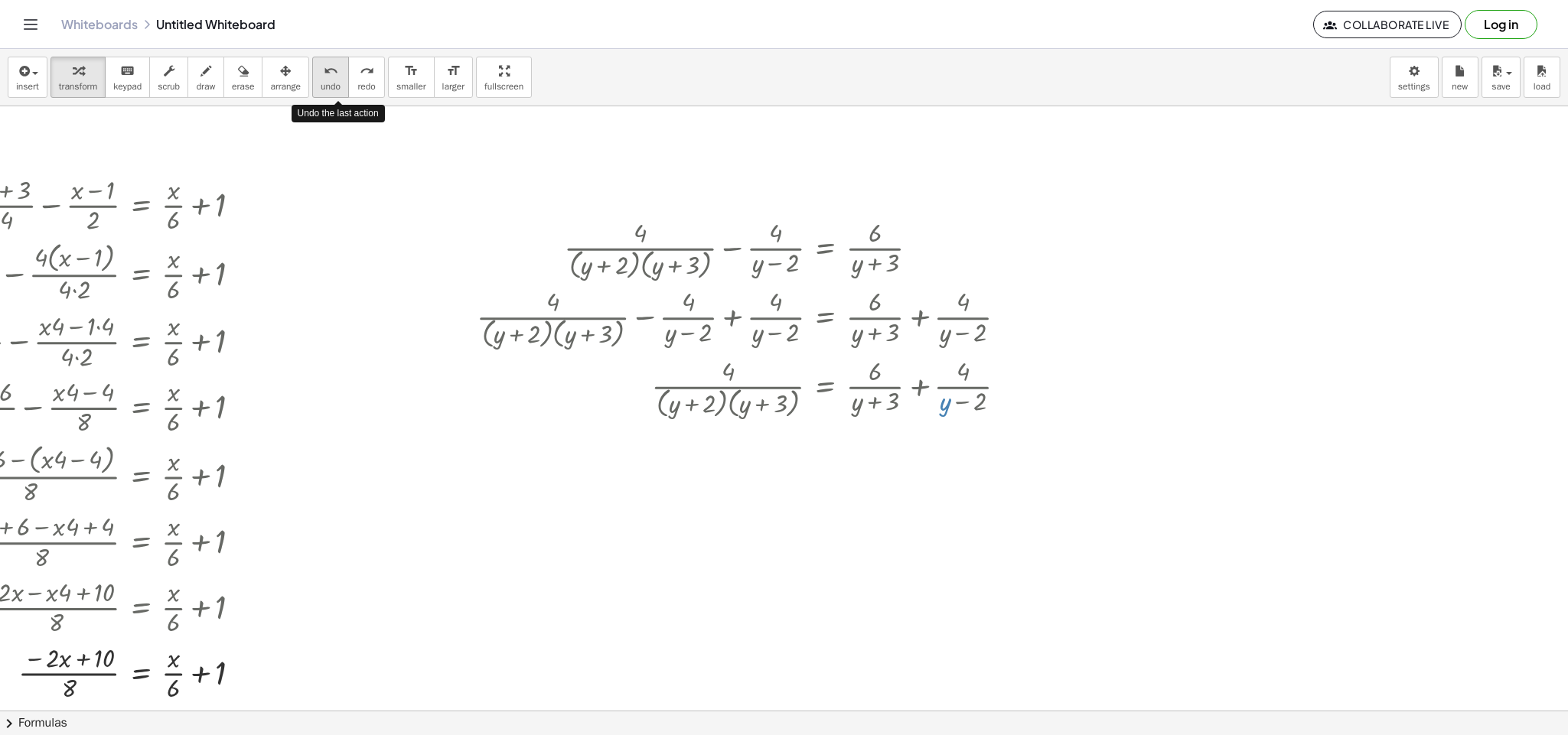 click on "undo undo" at bounding box center (331, 77) 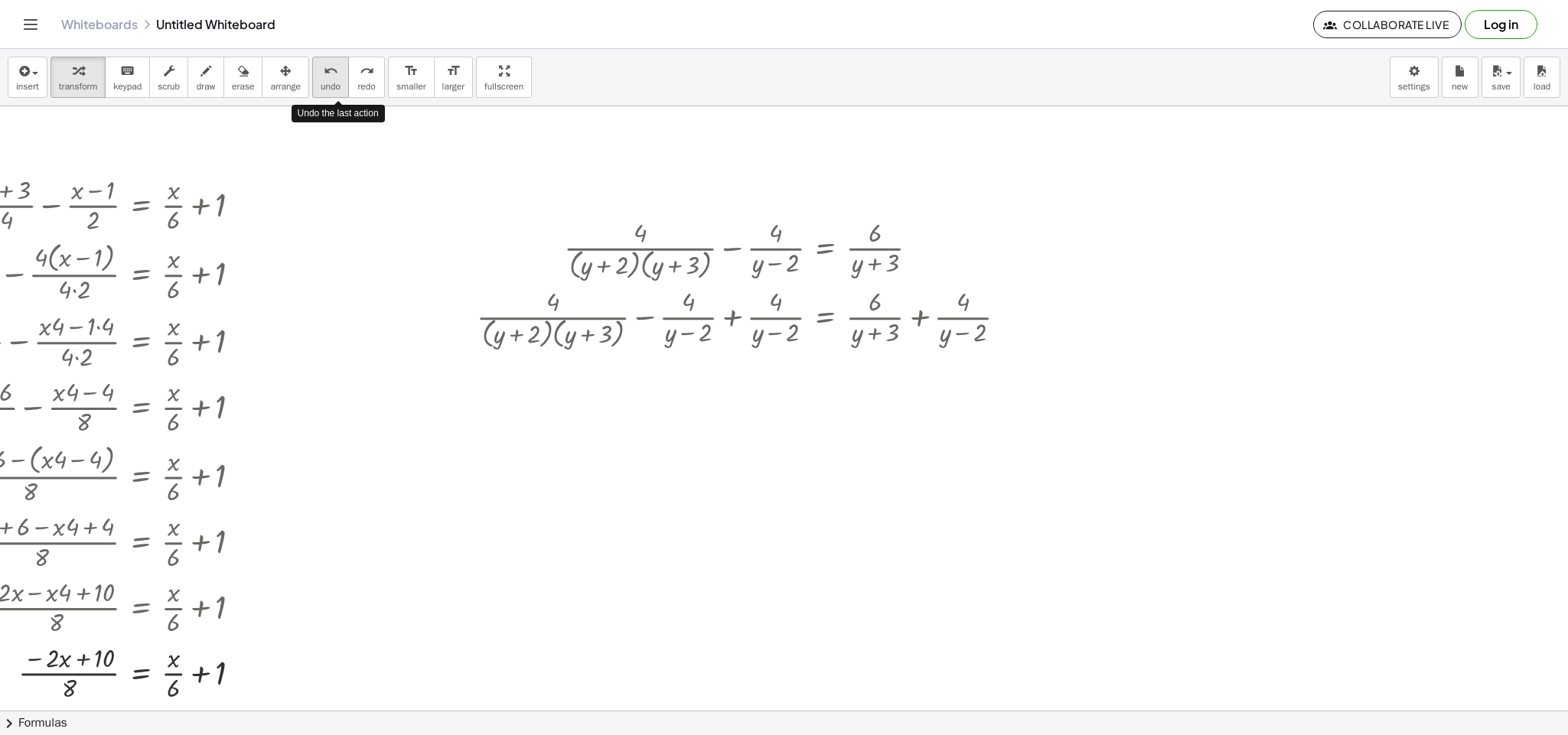 click on "undo undo" at bounding box center (331, 77) 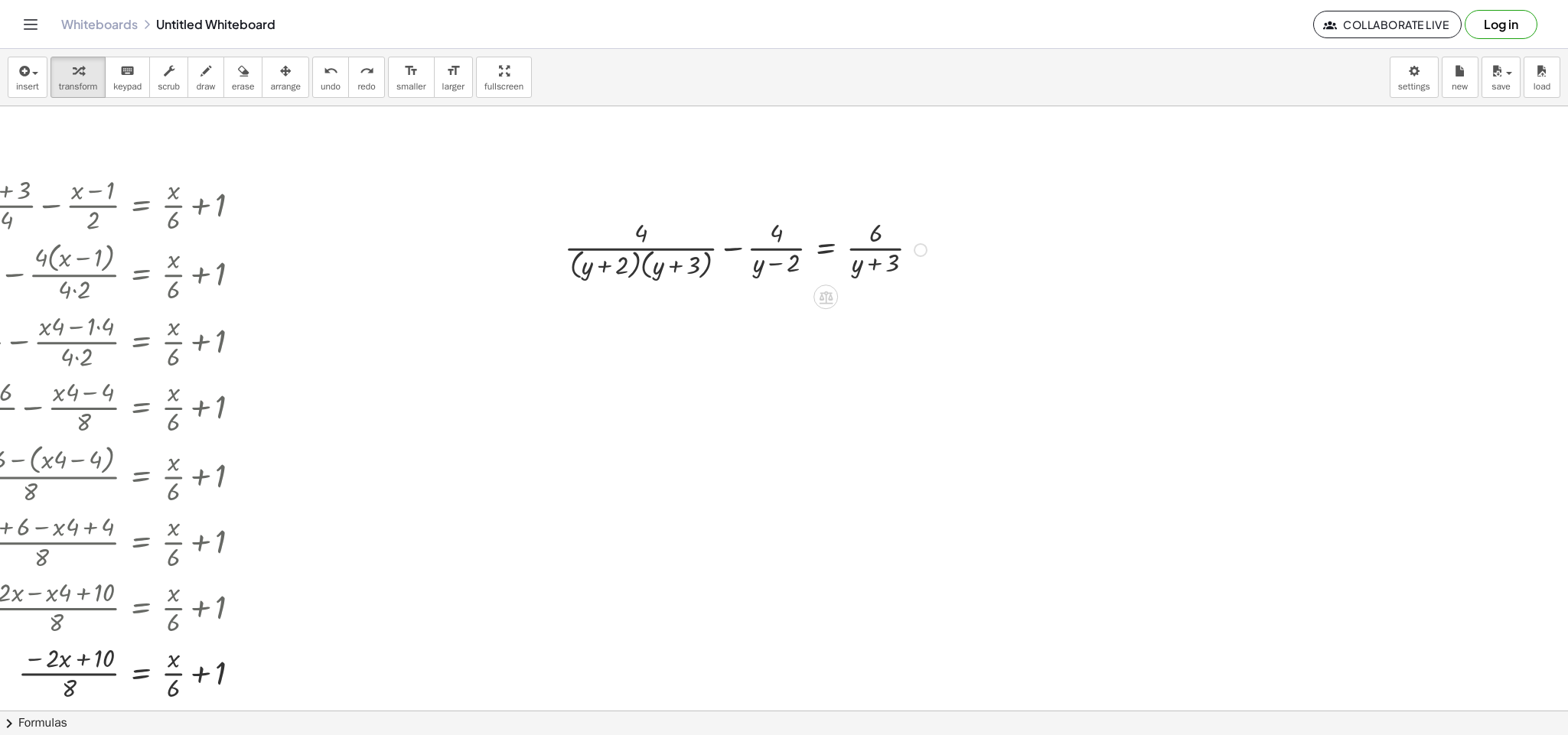 click at bounding box center (748, 249) 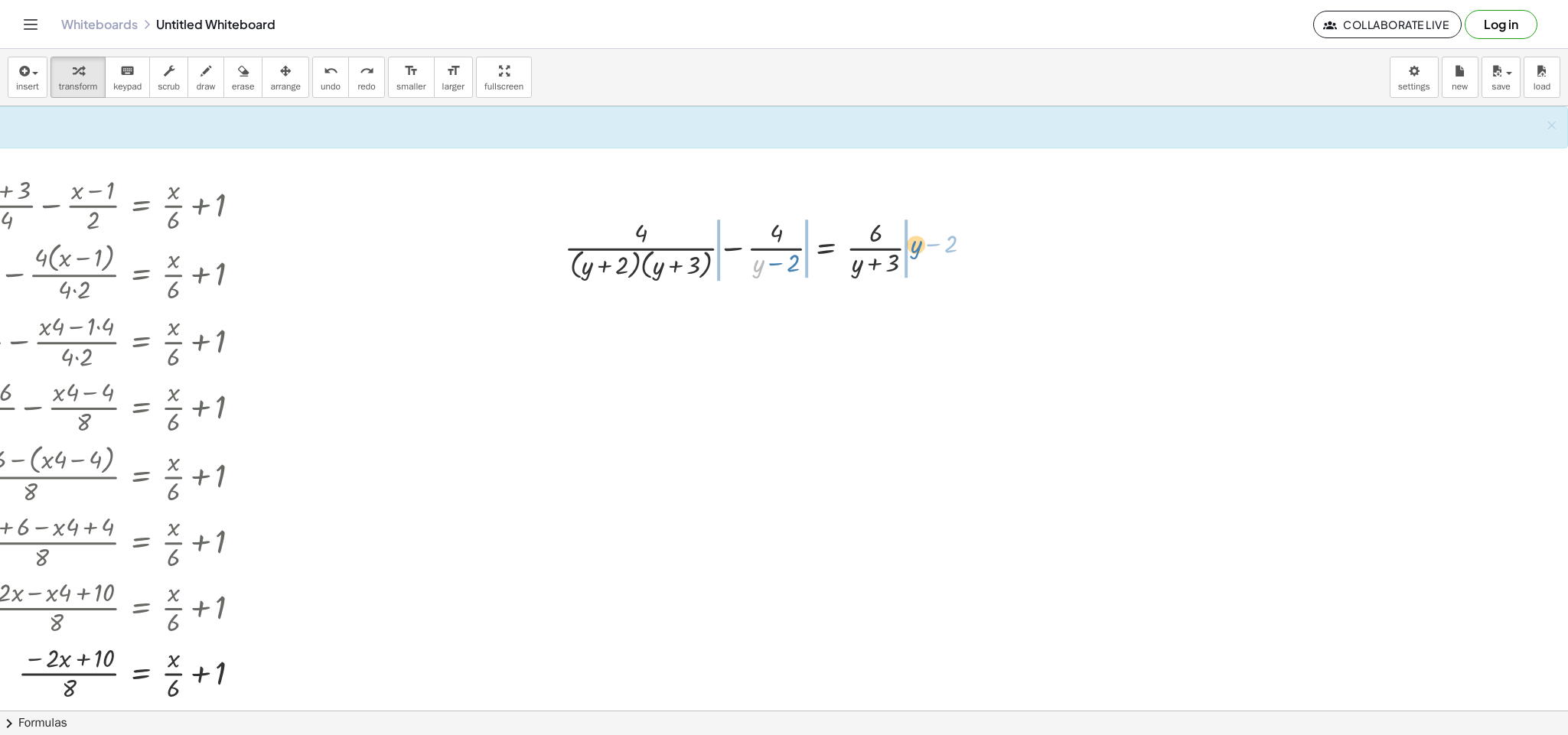 drag, startPoint x: 742, startPoint y: 272, endPoint x: 900, endPoint y: 252, distance: 159.26079 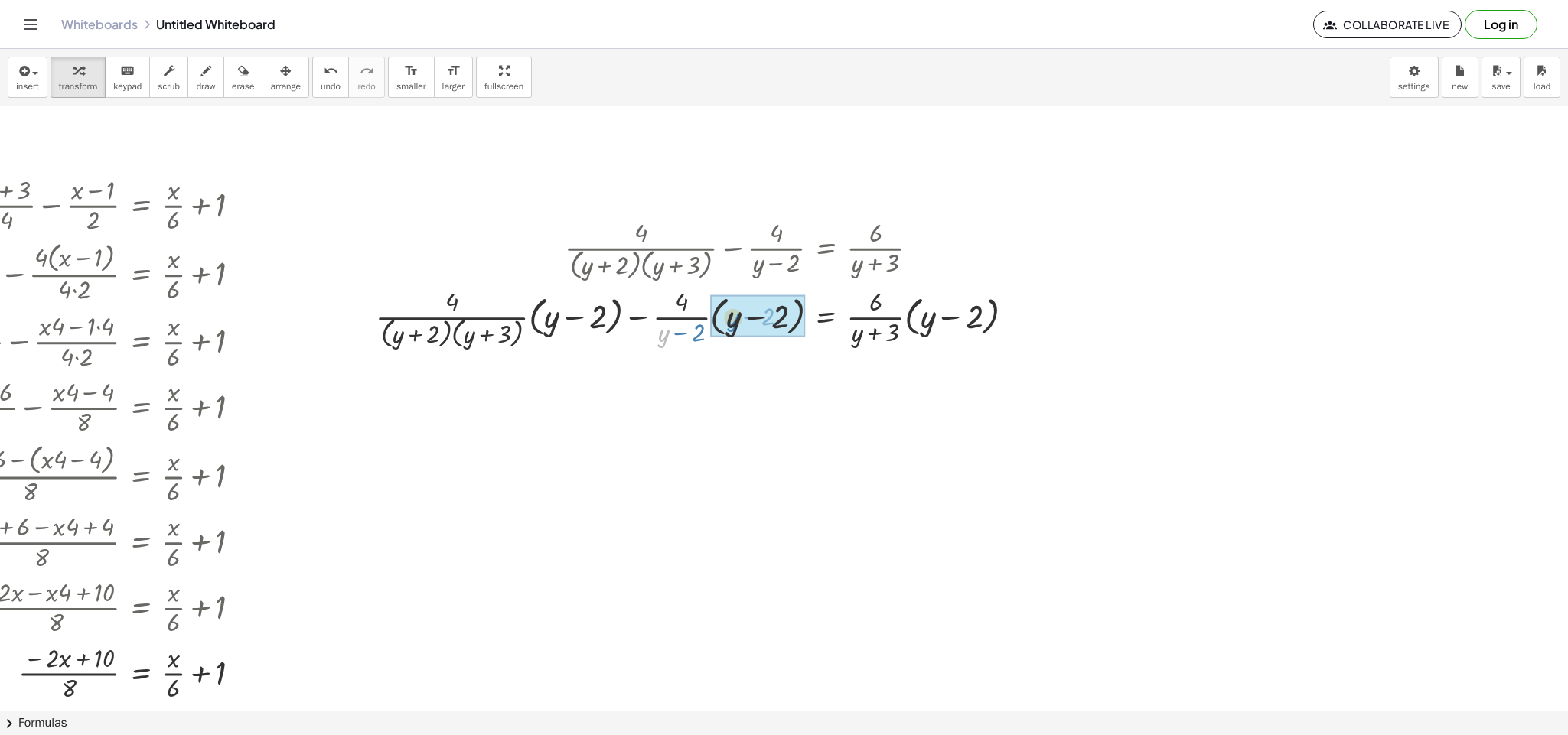 drag, startPoint x: 650, startPoint y: 331, endPoint x: 723, endPoint y: 314, distance: 74.9533 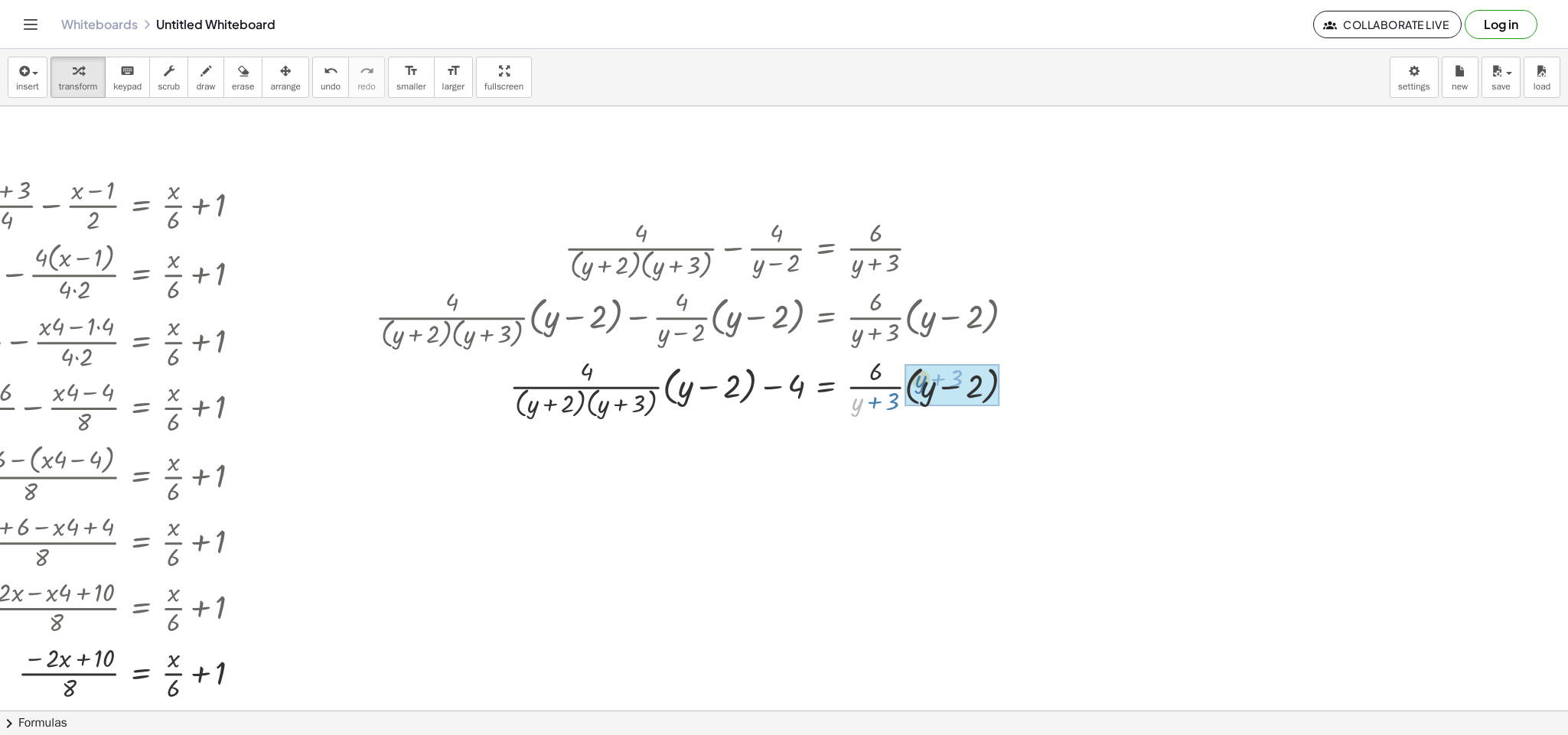 drag, startPoint x: 839, startPoint y: 404, endPoint x: 905, endPoint y: 379, distance: 70.5762 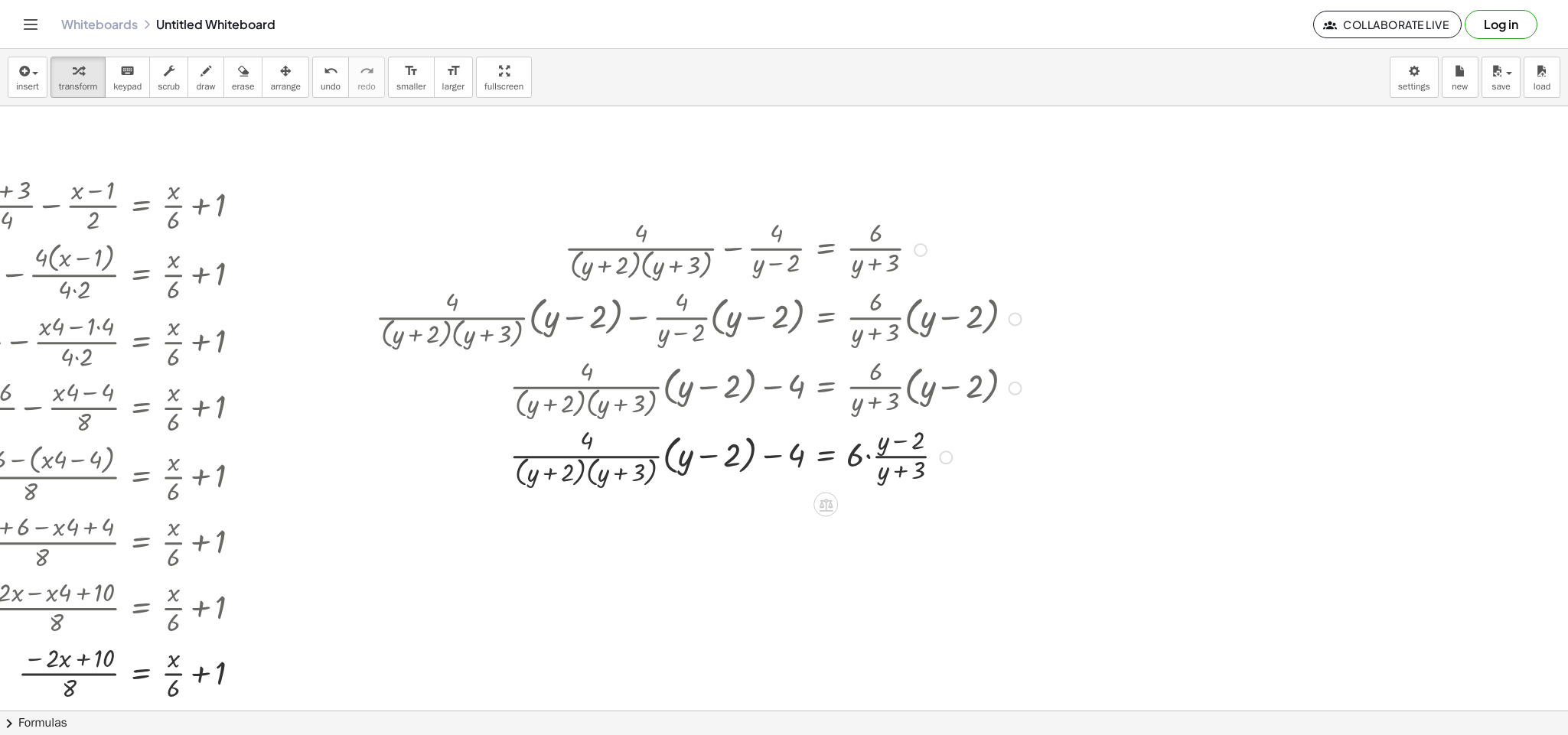click at bounding box center [701, 456] 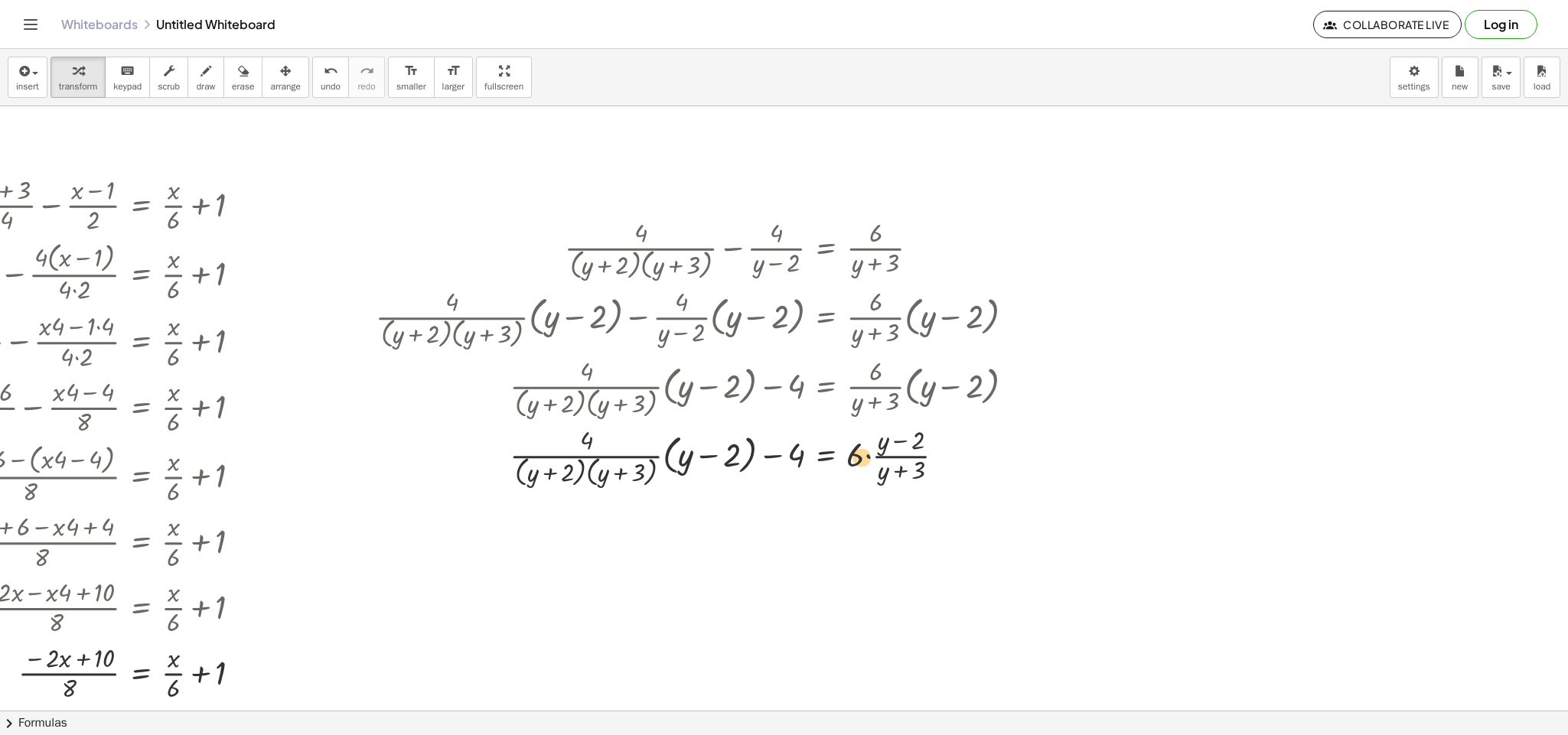 drag, startPoint x: 836, startPoint y: 464, endPoint x: 843, endPoint y: 471, distance: 9.8994949 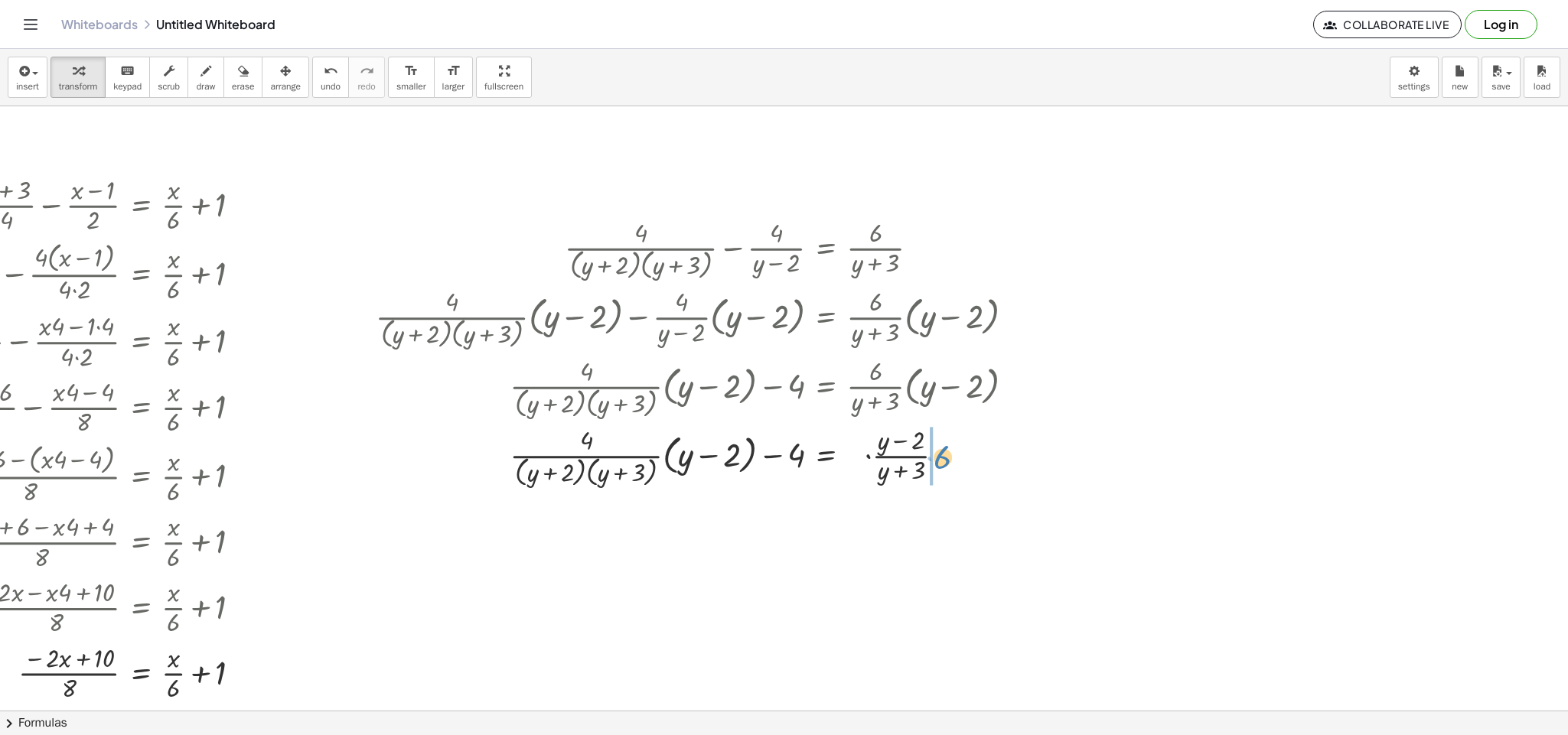 drag, startPoint x: 838, startPoint y: 459, endPoint x: 921, endPoint y: 461, distance: 83.024093 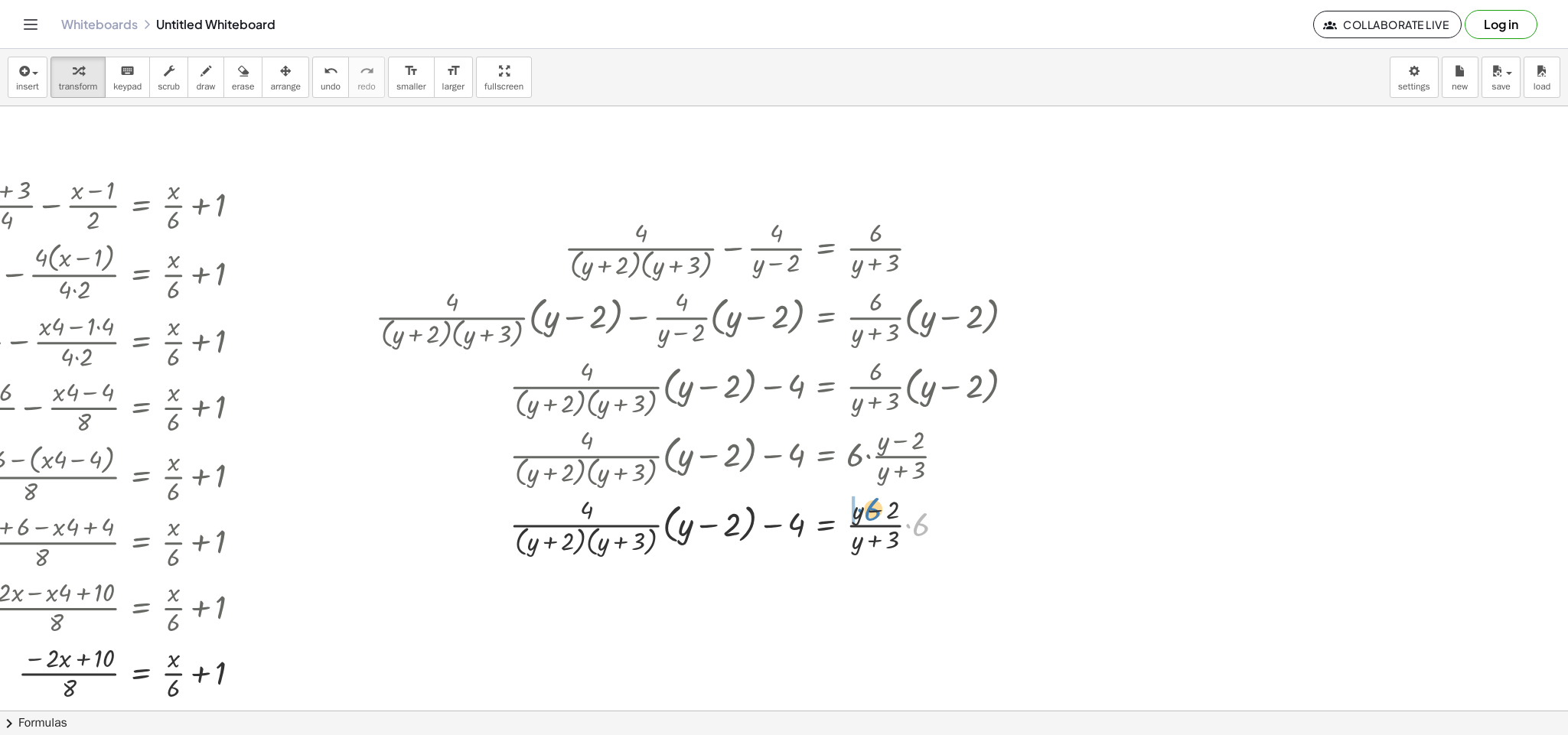 drag, startPoint x: 896, startPoint y: 530, endPoint x: 852, endPoint y: 515, distance: 46.48656 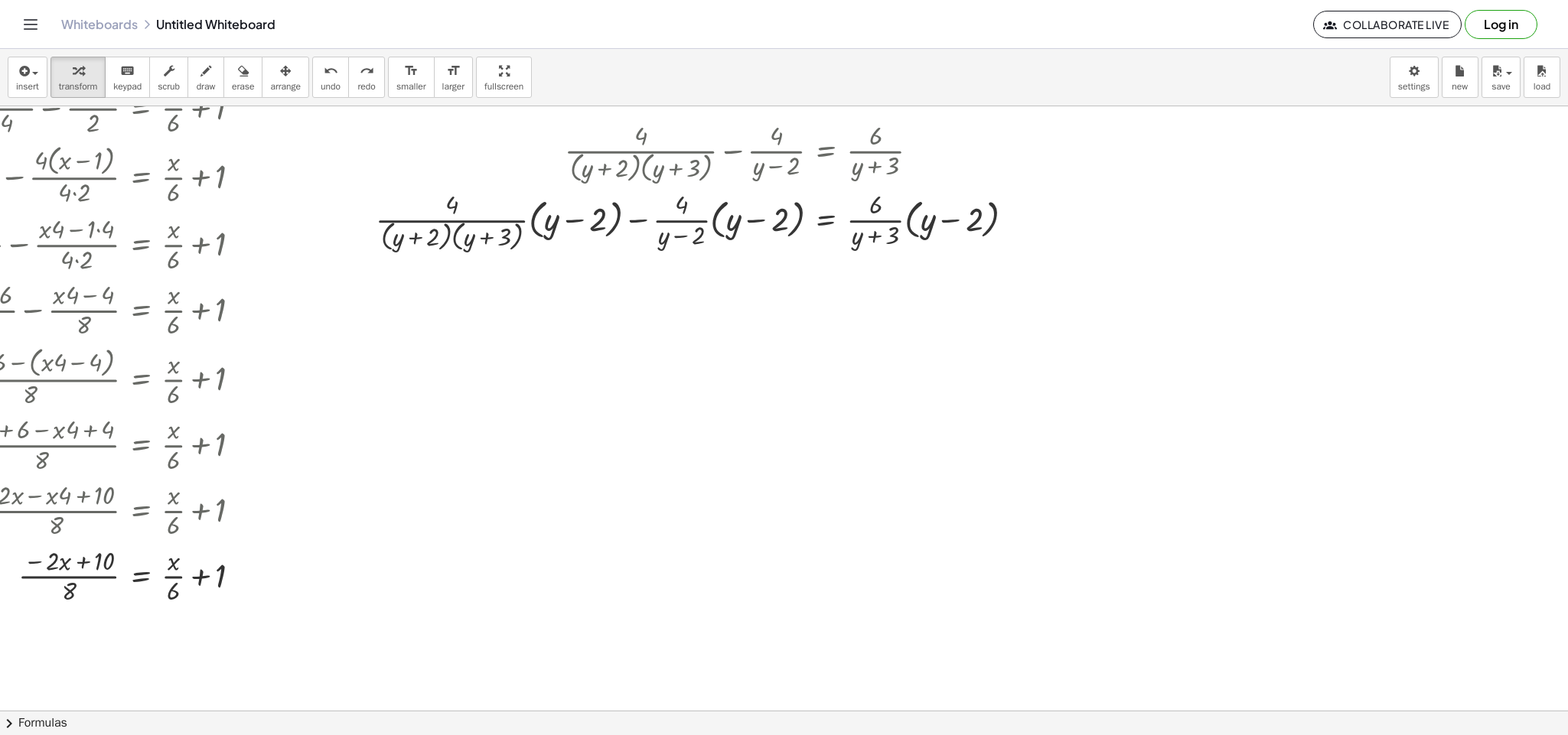 scroll, scrollTop: 92, scrollLeft: 1401, axis: both 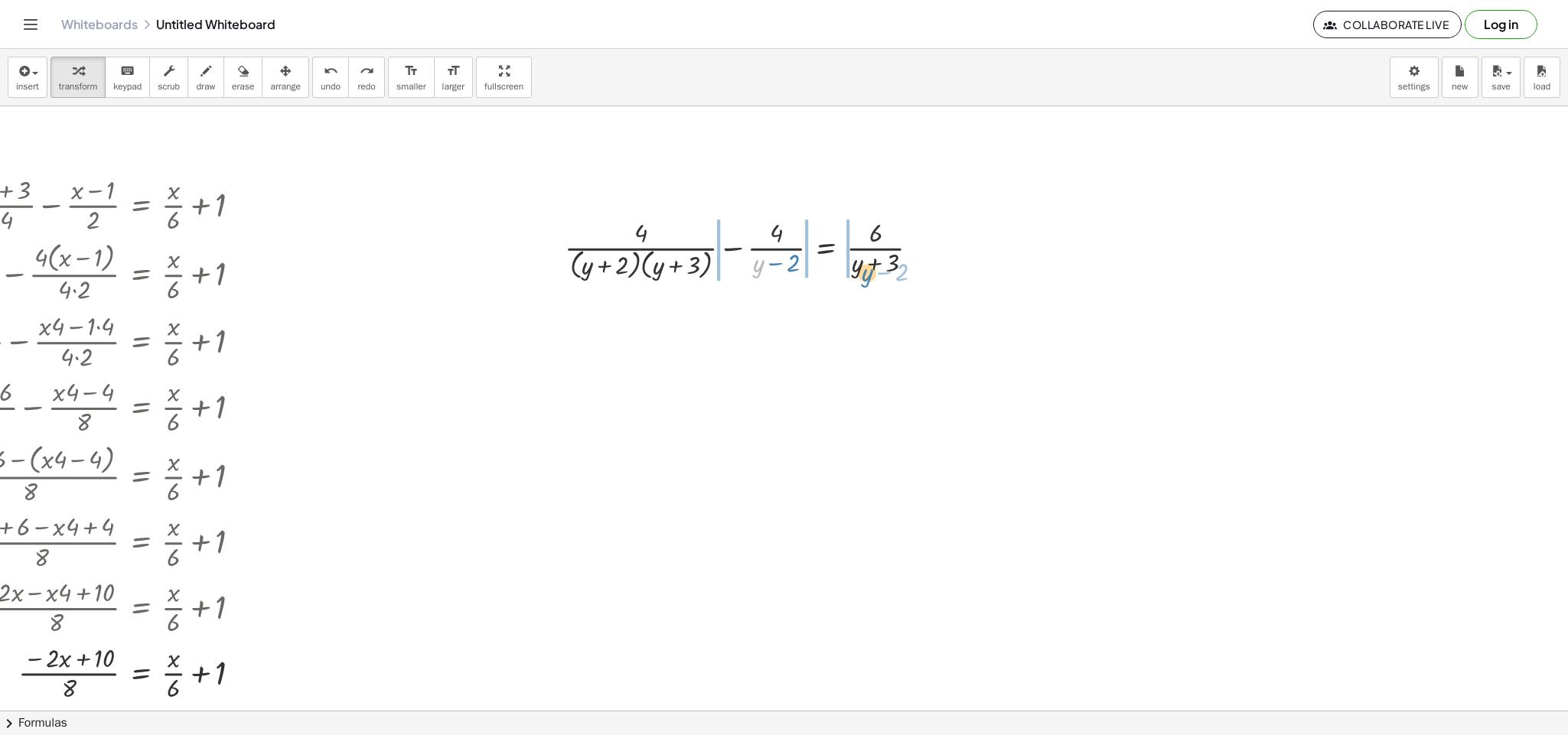 drag, startPoint x: 737, startPoint y: 275, endPoint x: 845, endPoint y: 285, distance: 108.46197 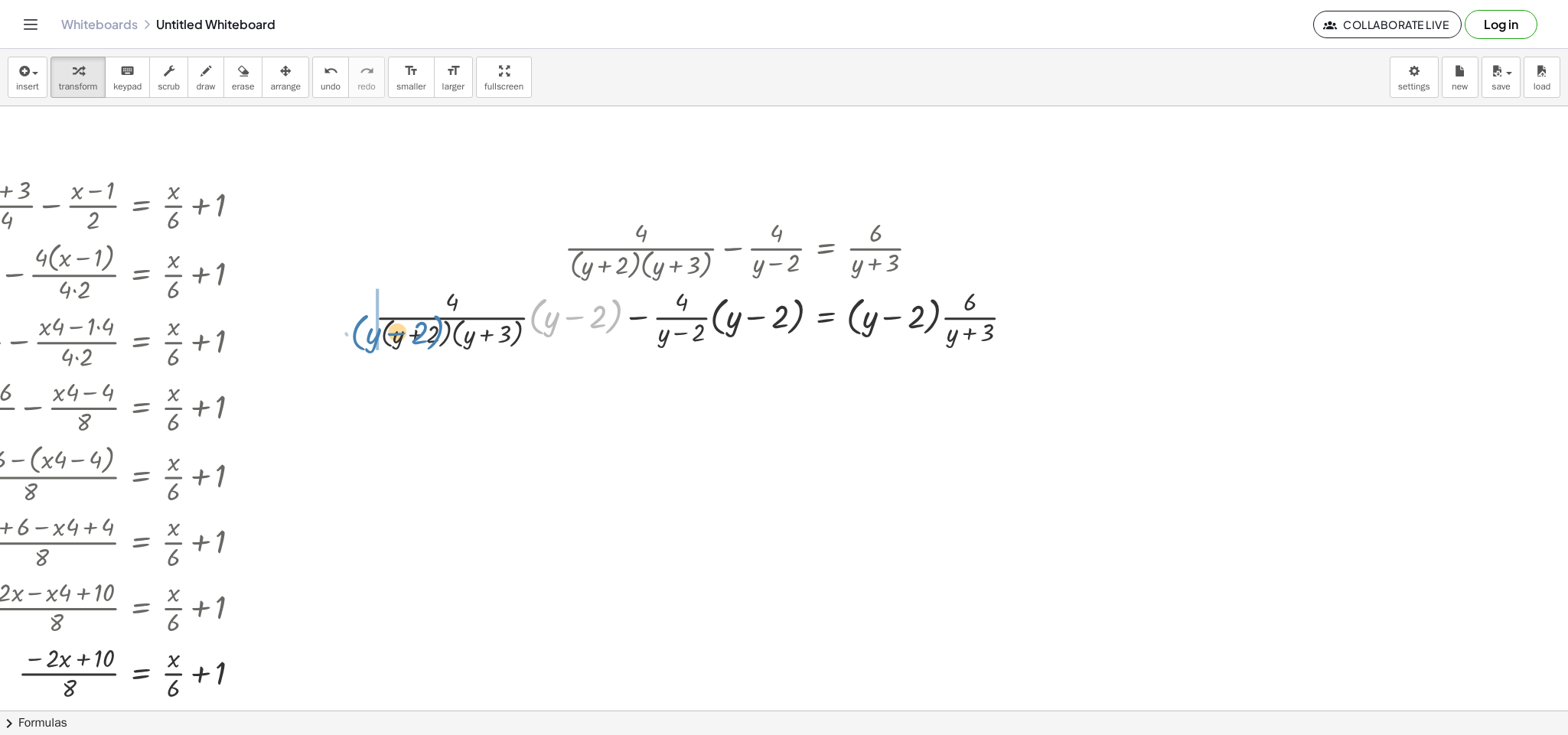 drag, startPoint x: 526, startPoint y: 317, endPoint x: 347, endPoint y: 333, distance: 179.71366 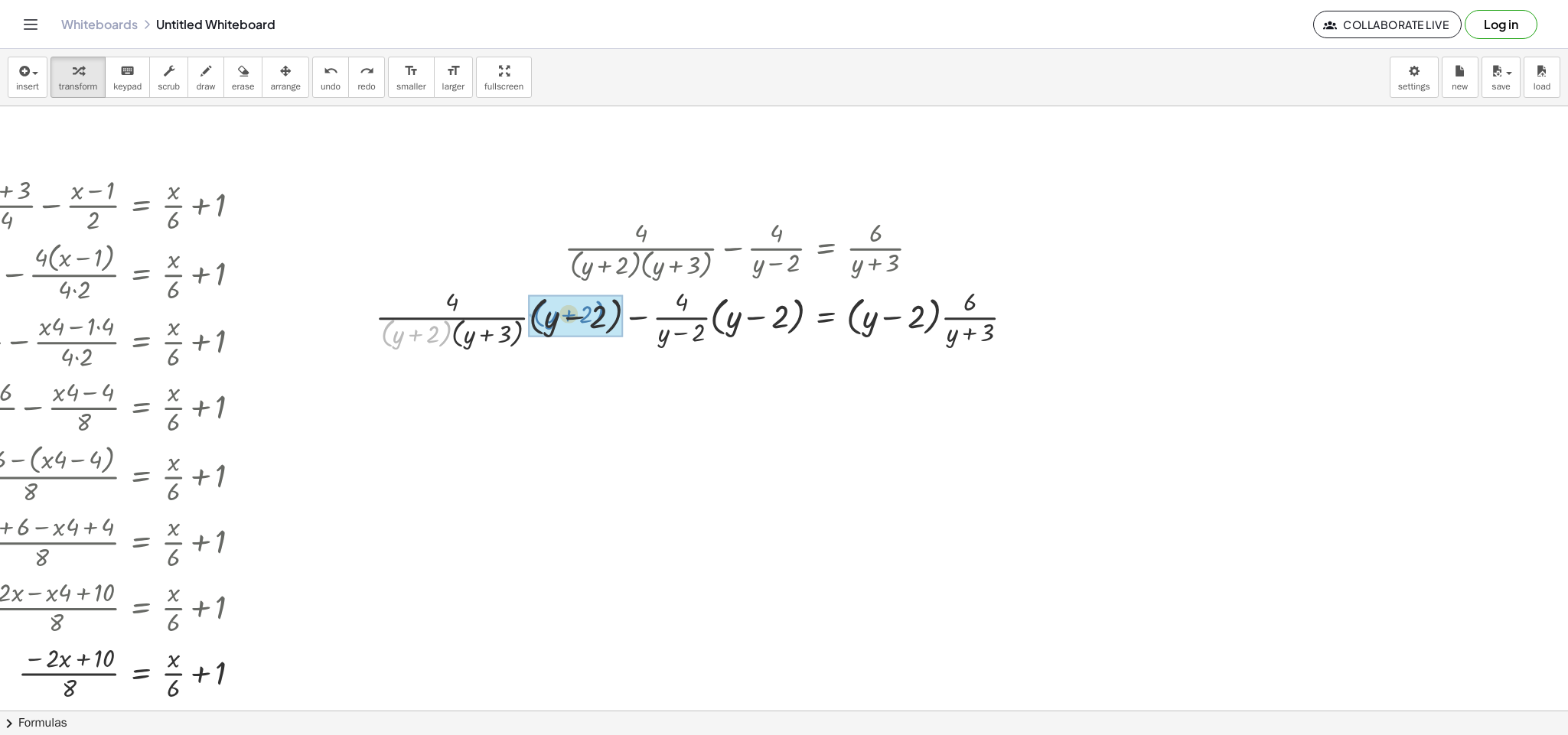 drag, startPoint x: 367, startPoint y: 336, endPoint x: 520, endPoint y: 315, distance: 154.4345 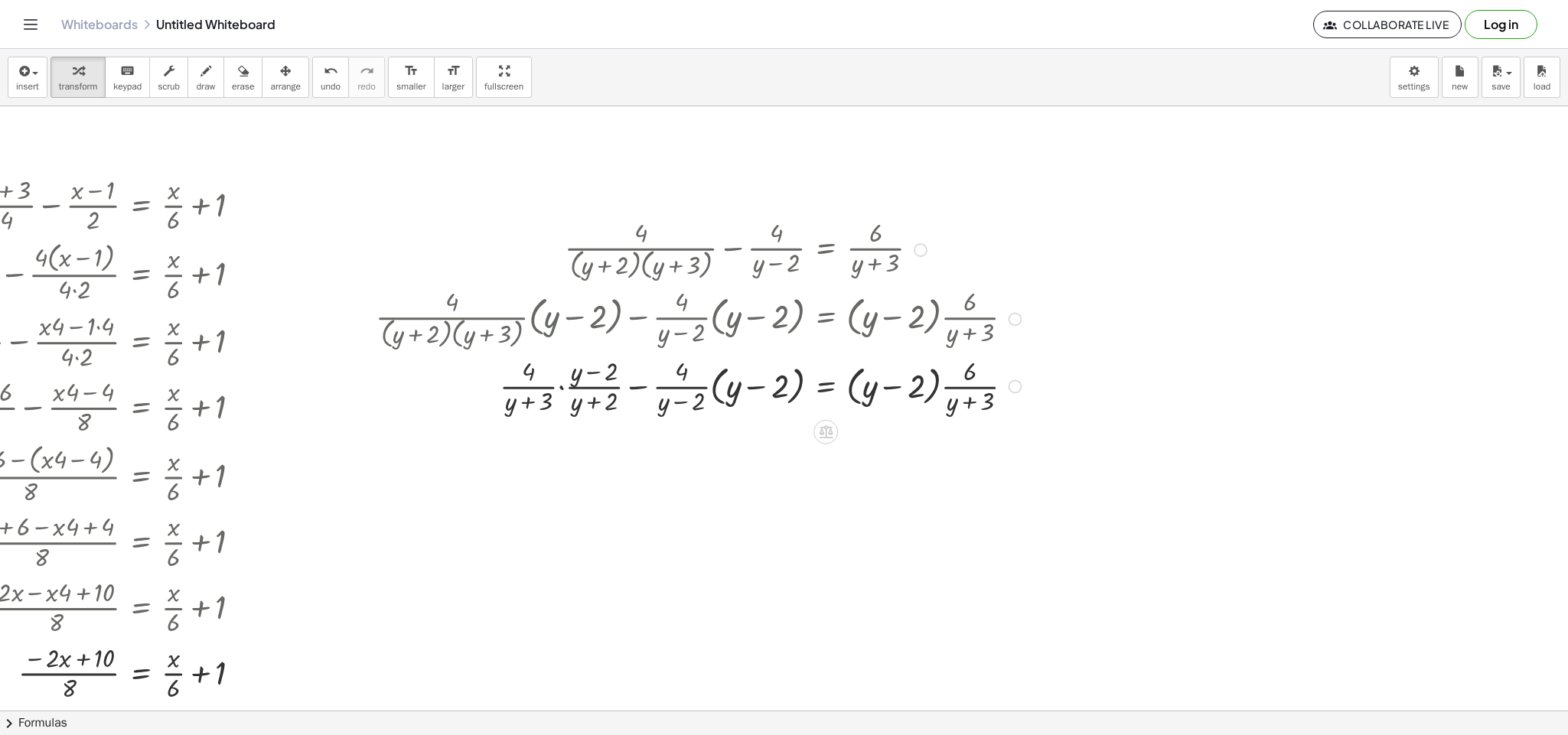 click at bounding box center (701, 385) 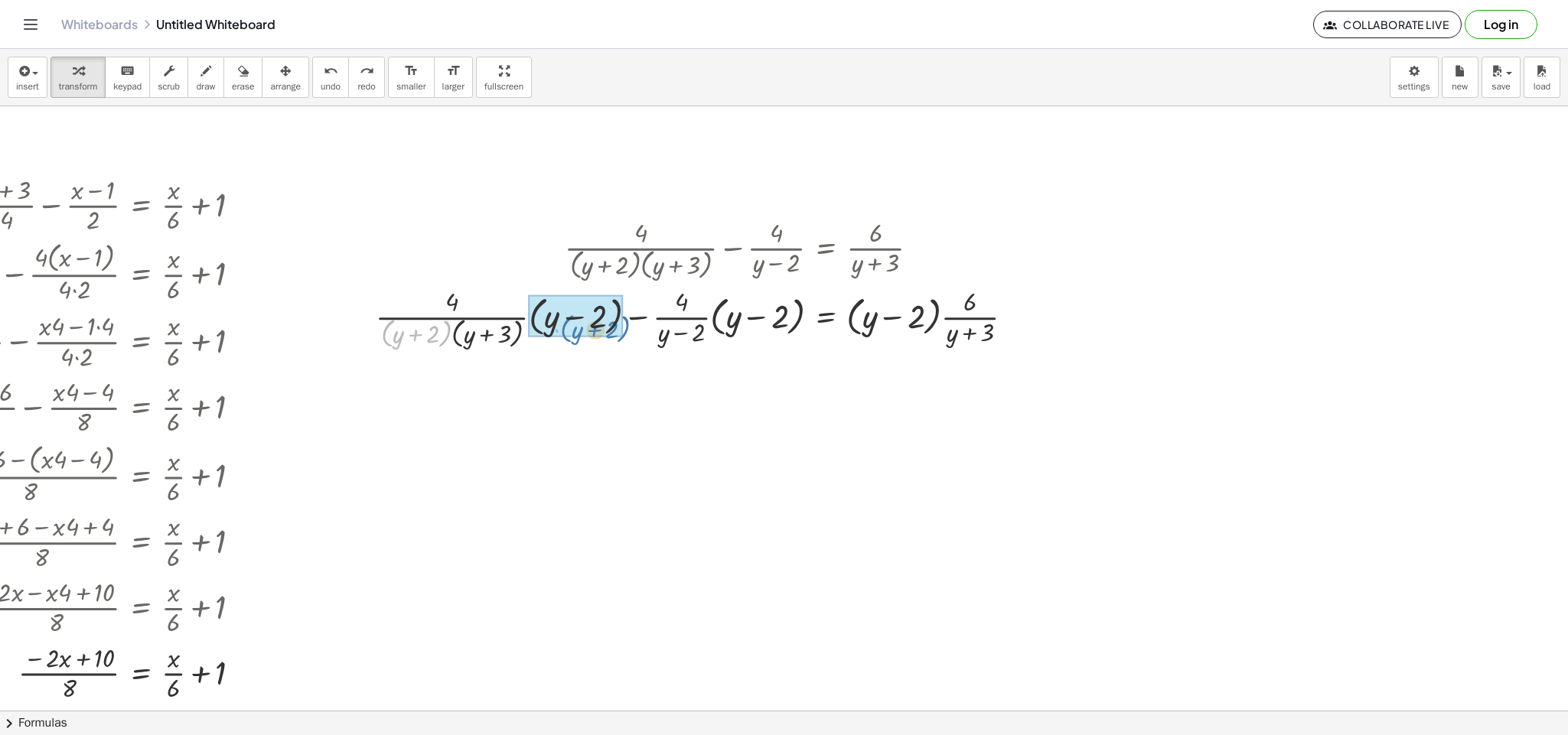 drag, startPoint x: 363, startPoint y: 338, endPoint x: 543, endPoint y: 333, distance: 180.0694 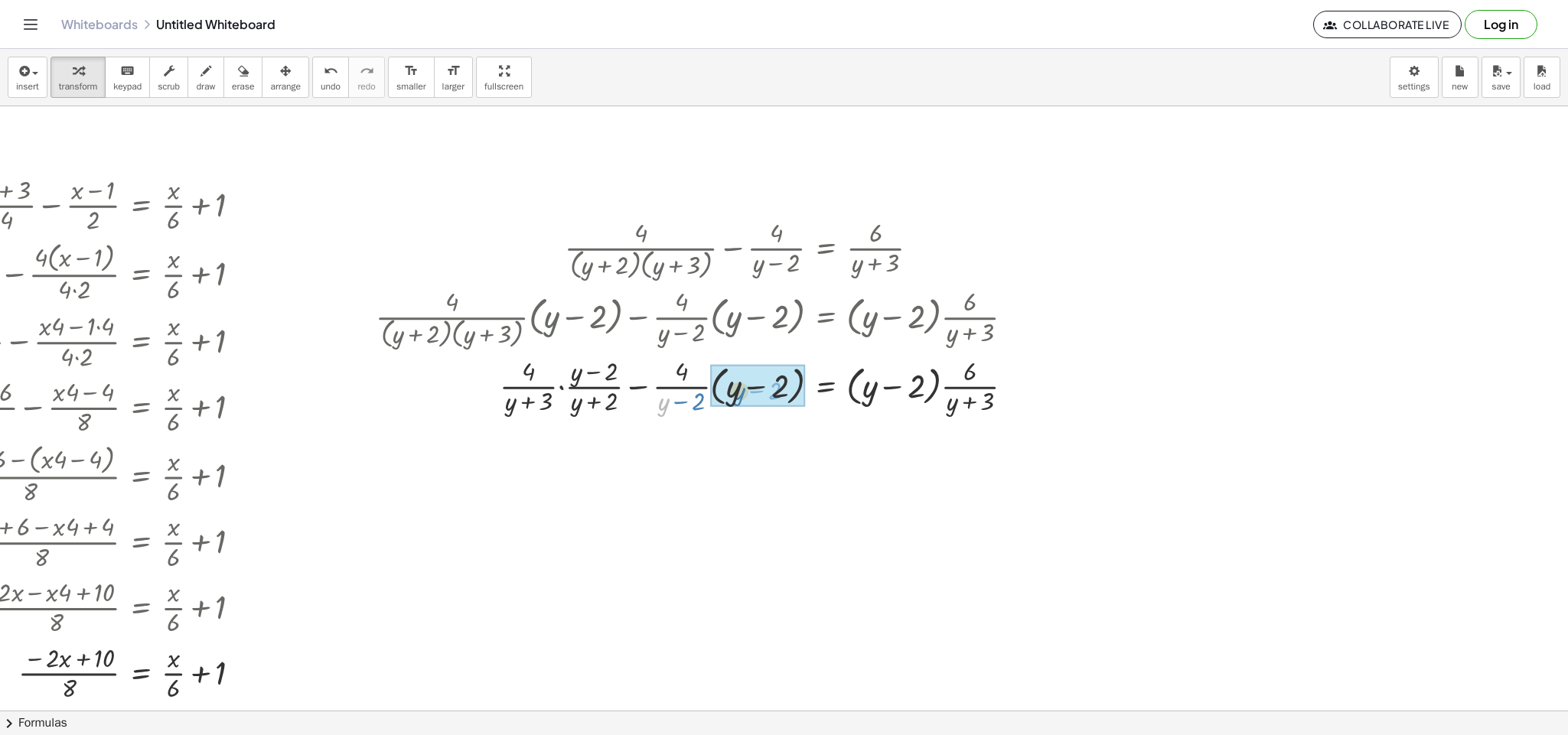 drag, startPoint x: 641, startPoint y: 411, endPoint x: 722, endPoint y: 395, distance: 82.565126 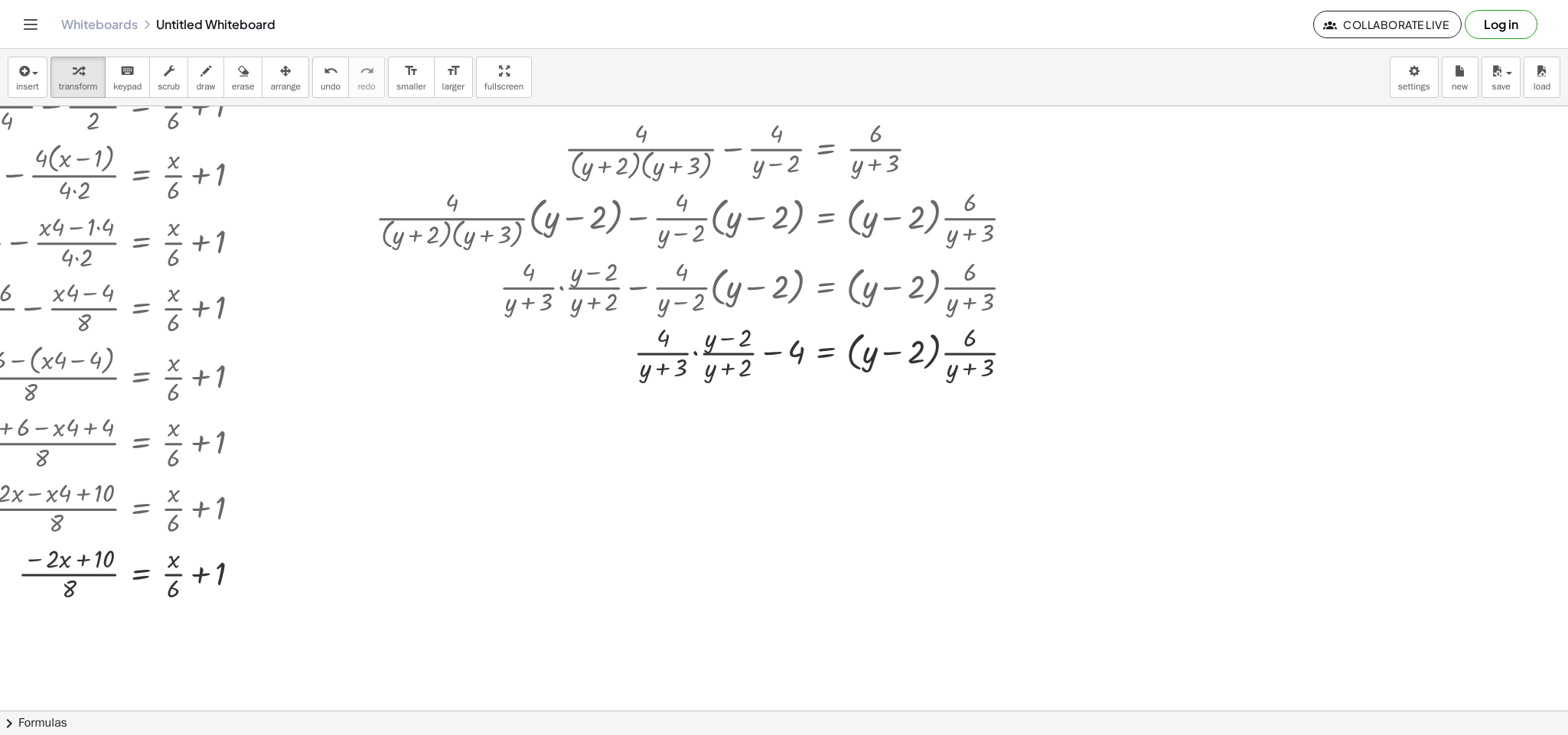 scroll, scrollTop: 321, scrollLeft: 1401, axis: both 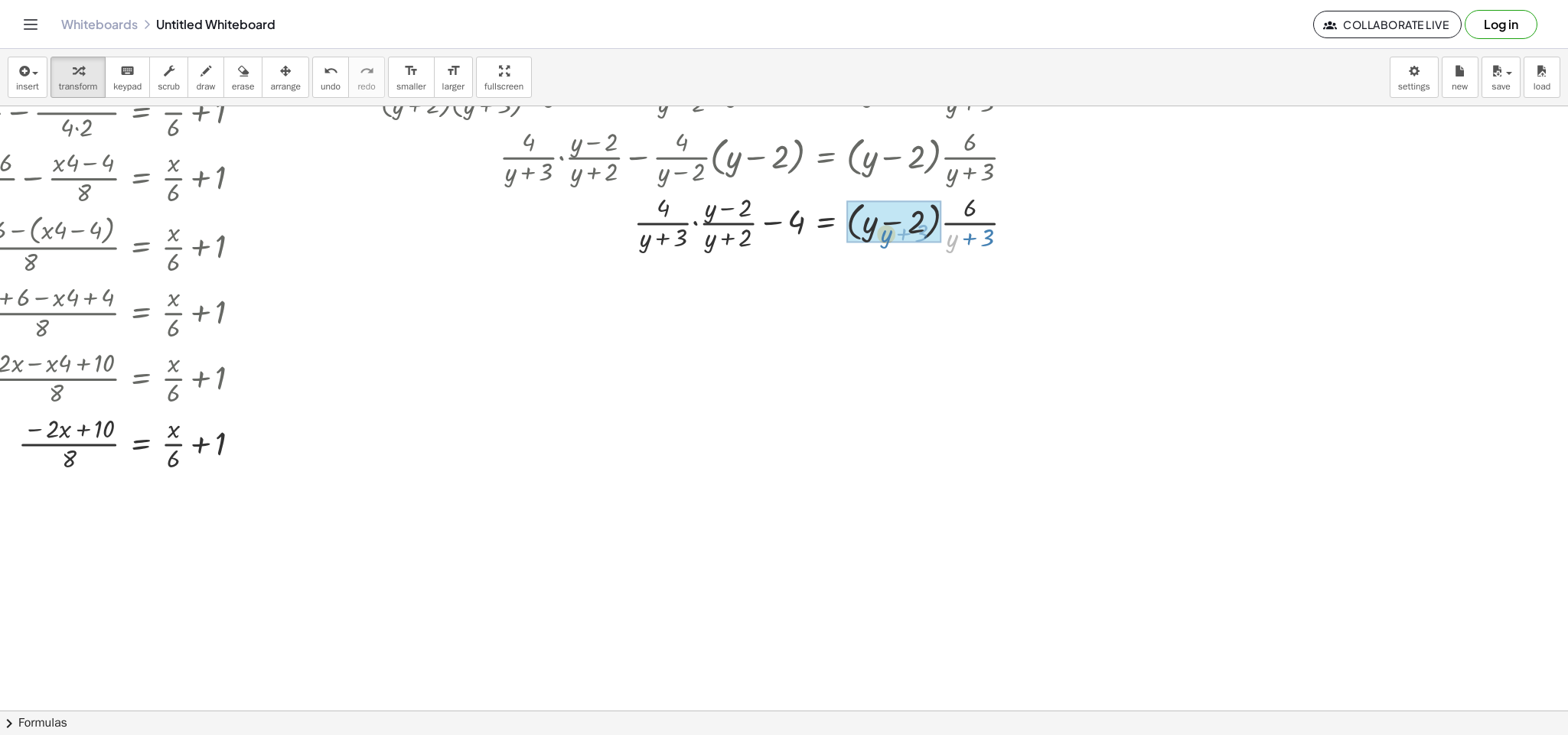 drag, startPoint x: 932, startPoint y: 237, endPoint x: 865, endPoint y: 233, distance: 67.1193 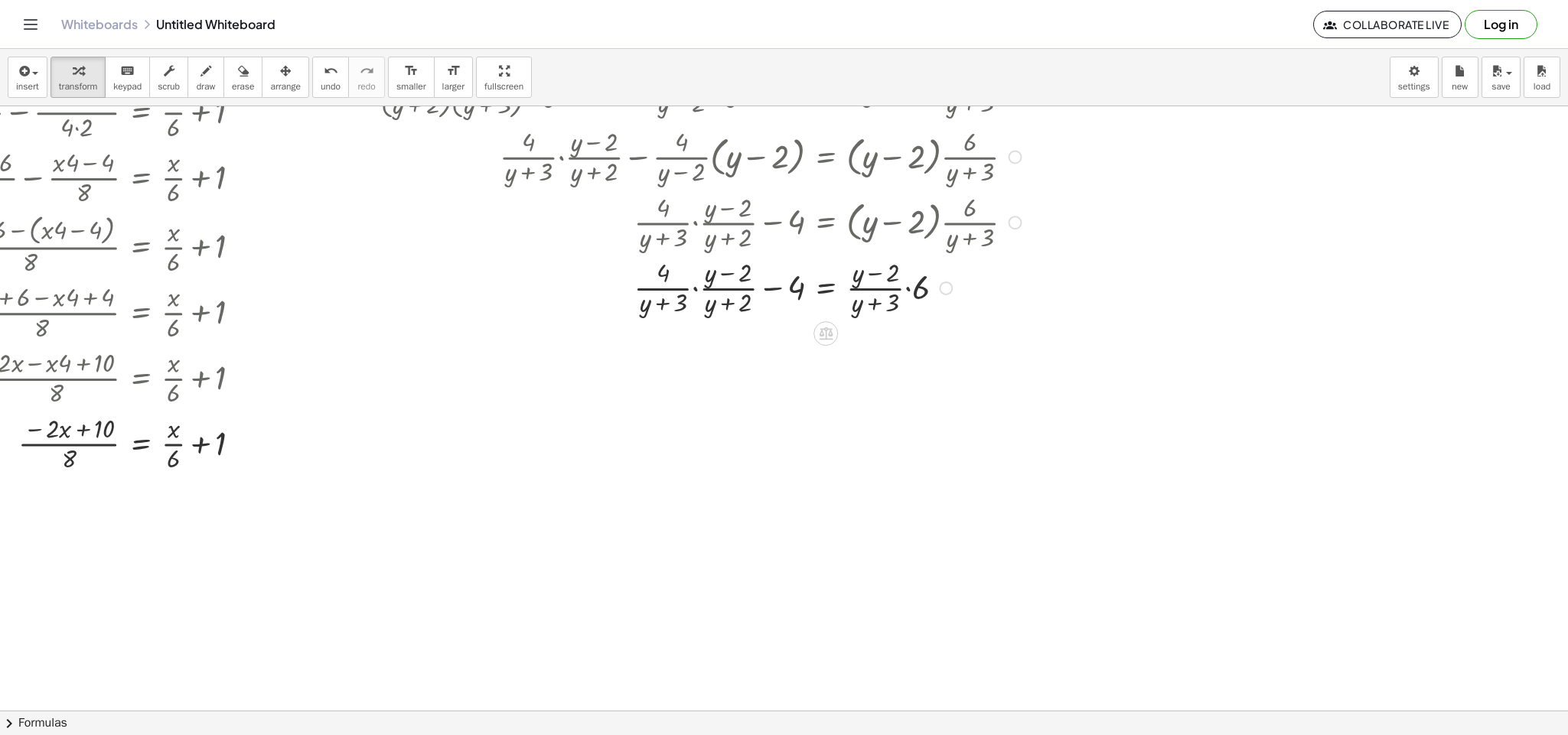 click at bounding box center [701, 287] 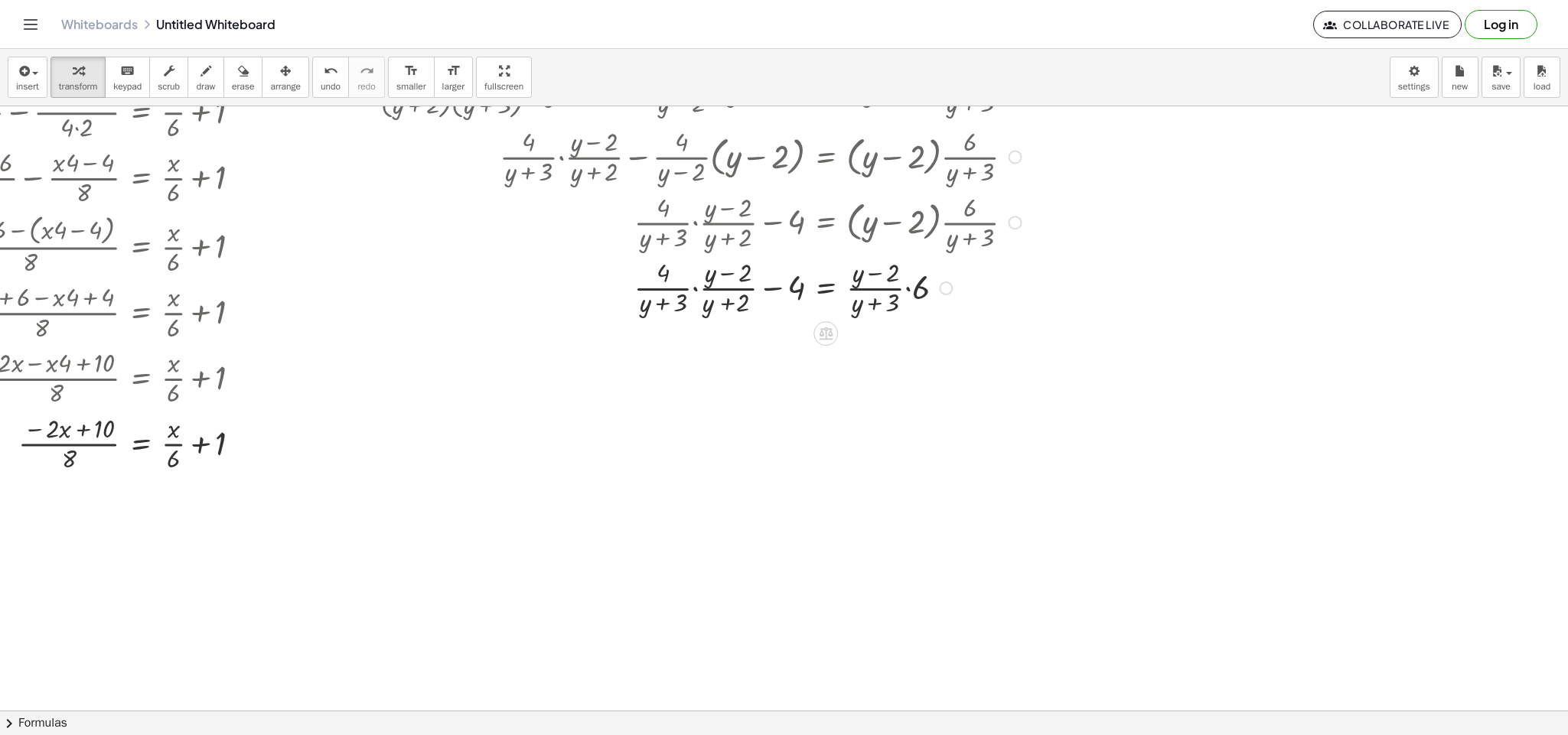 click at bounding box center [701, 287] 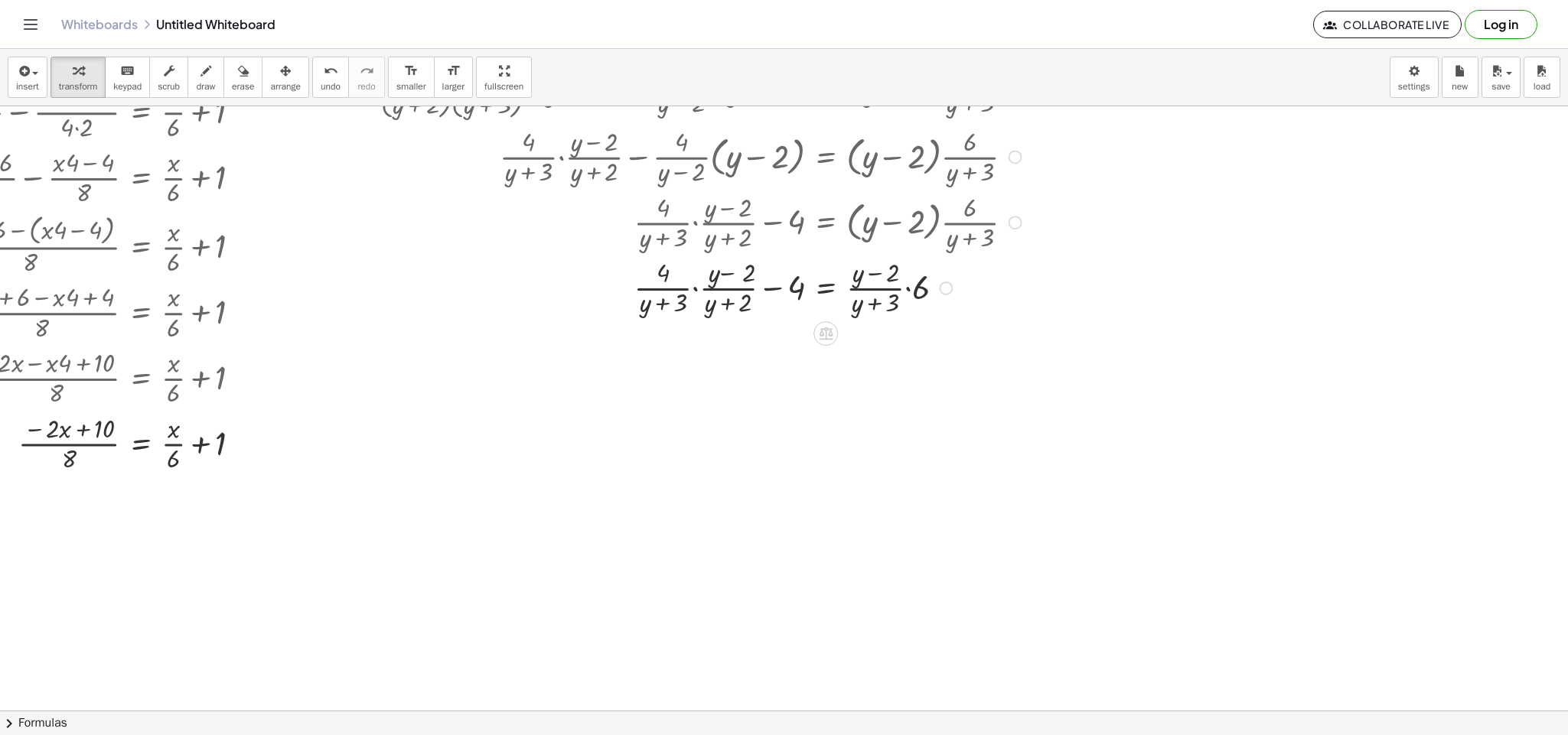 click at bounding box center (701, 287) 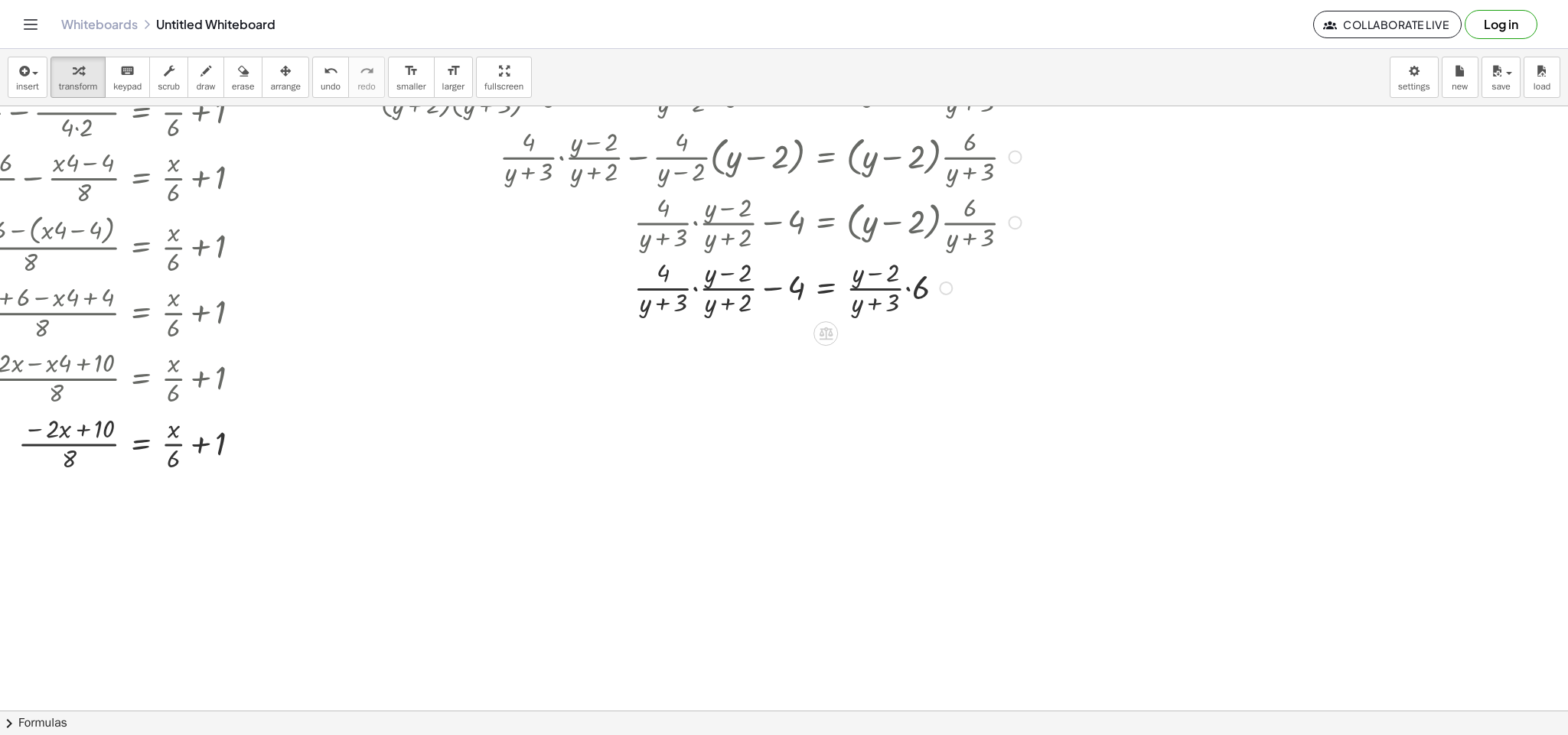 click at bounding box center (701, 287) 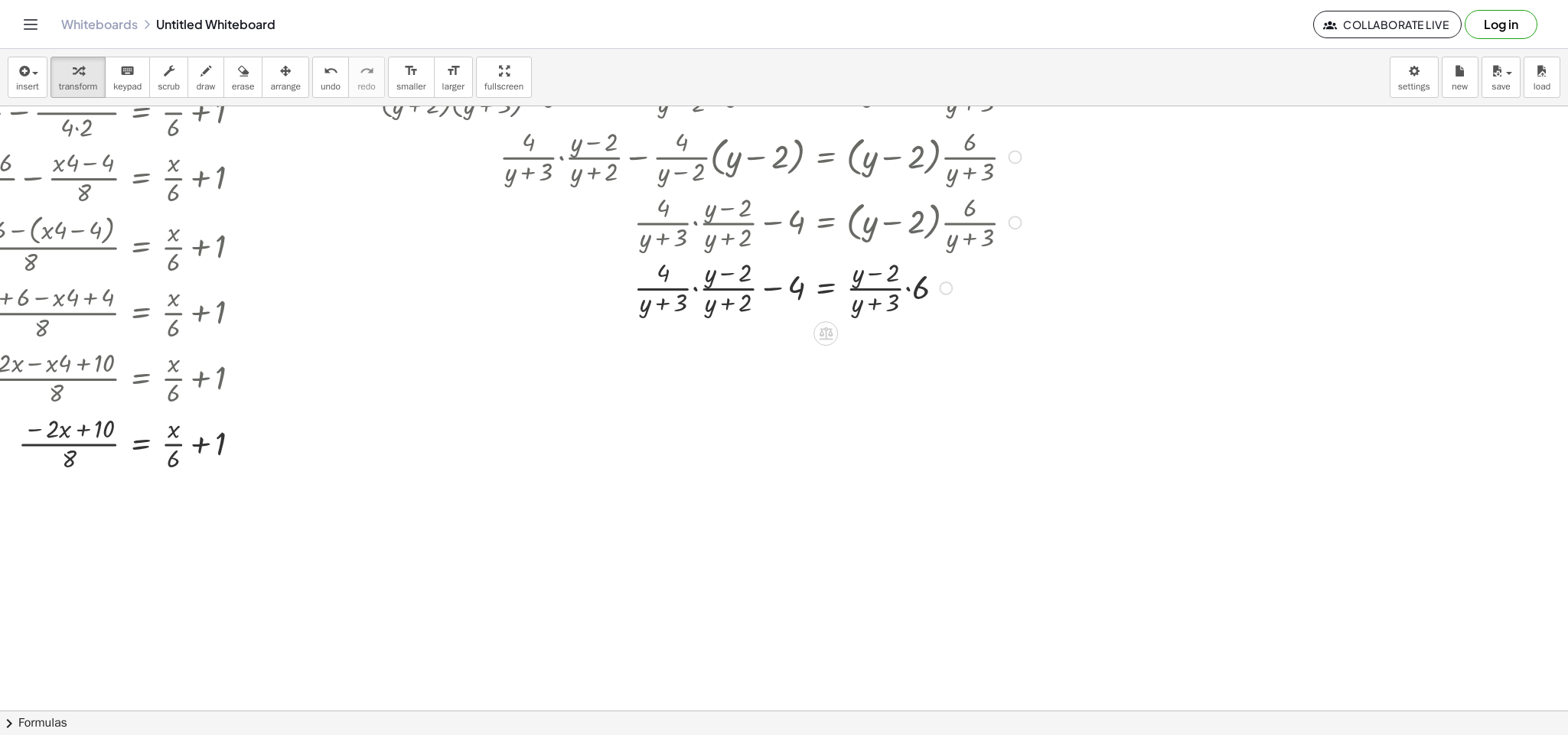 click at bounding box center (701, 287) 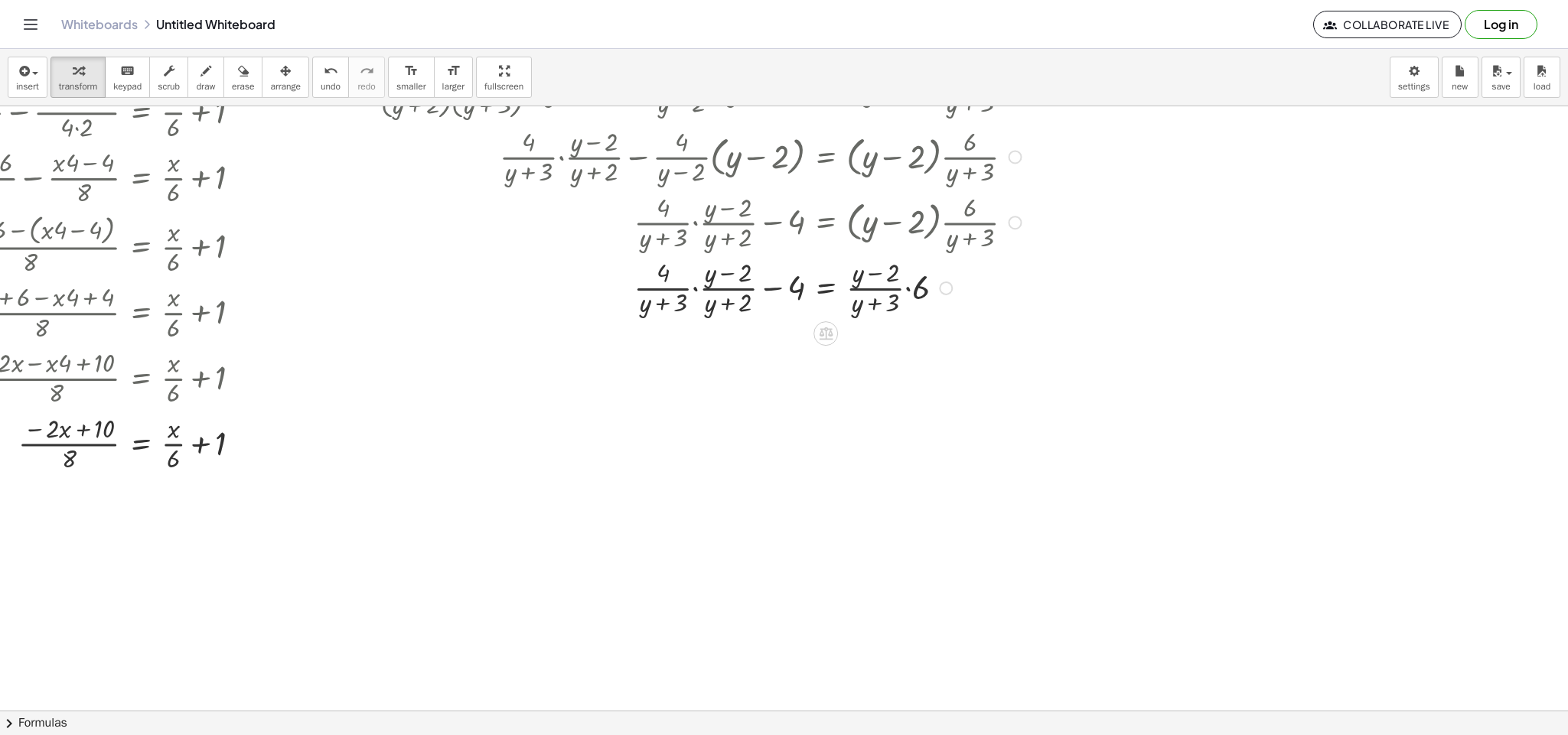 click at bounding box center (701, 287) 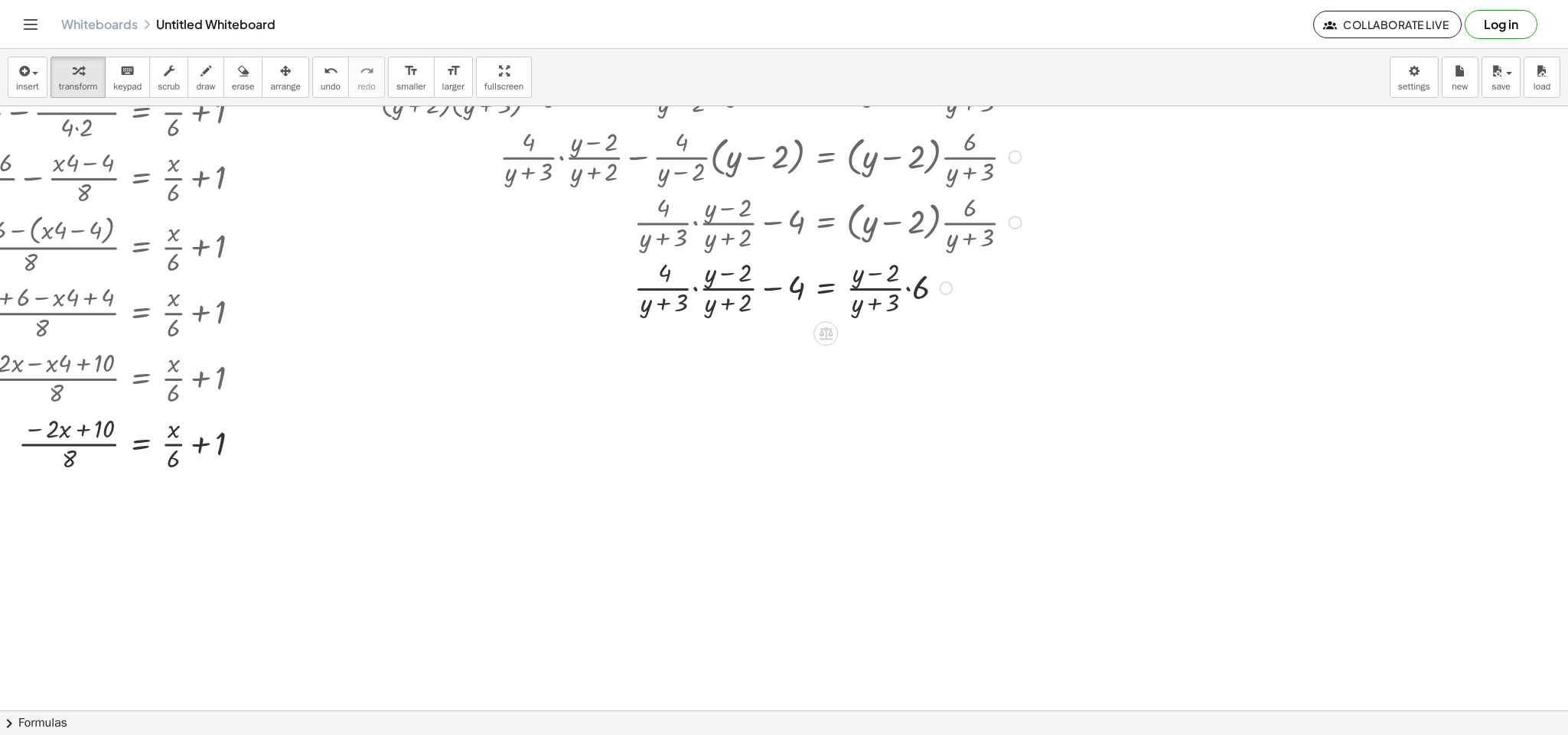 click at bounding box center (701, 287) 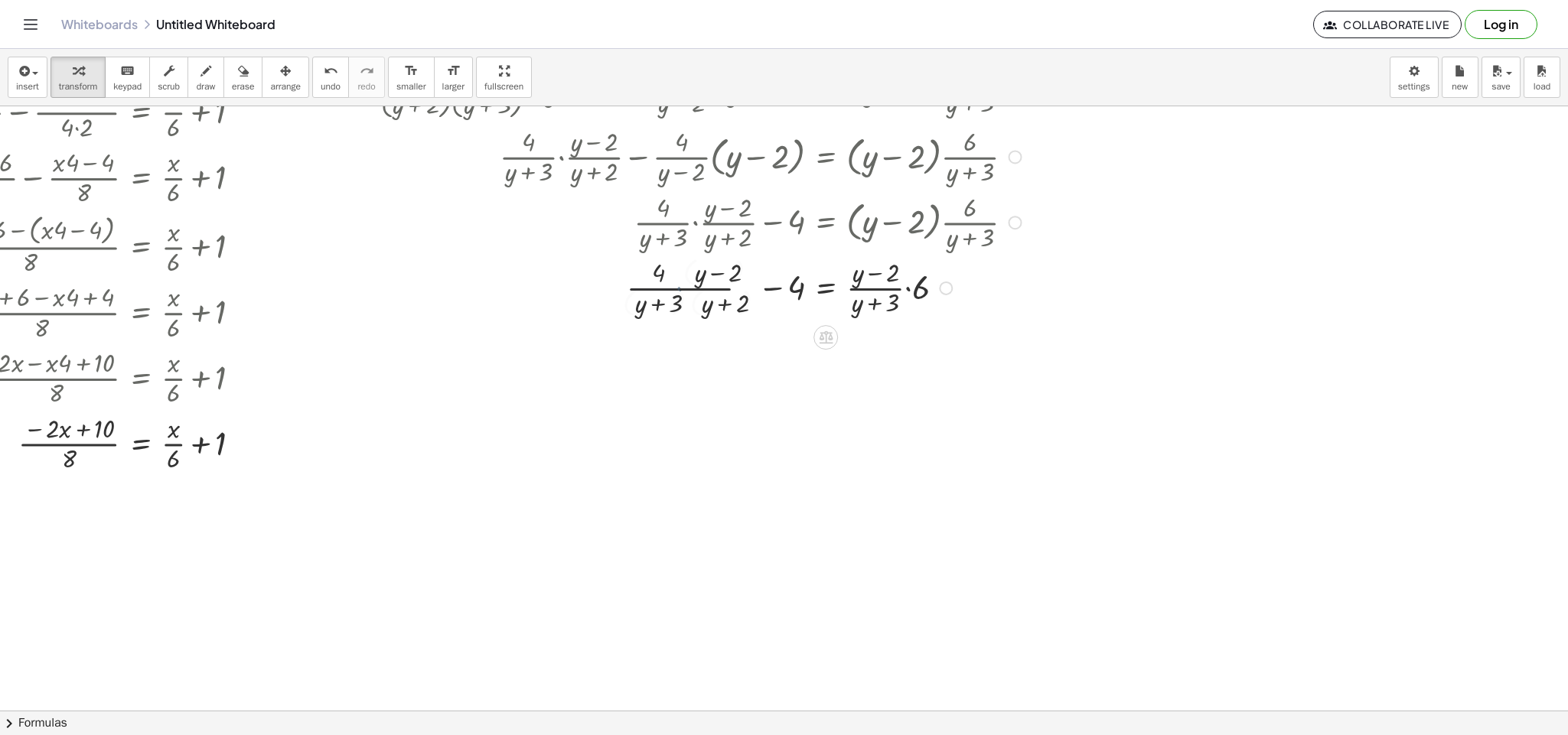 click at bounding box center (701, 287) 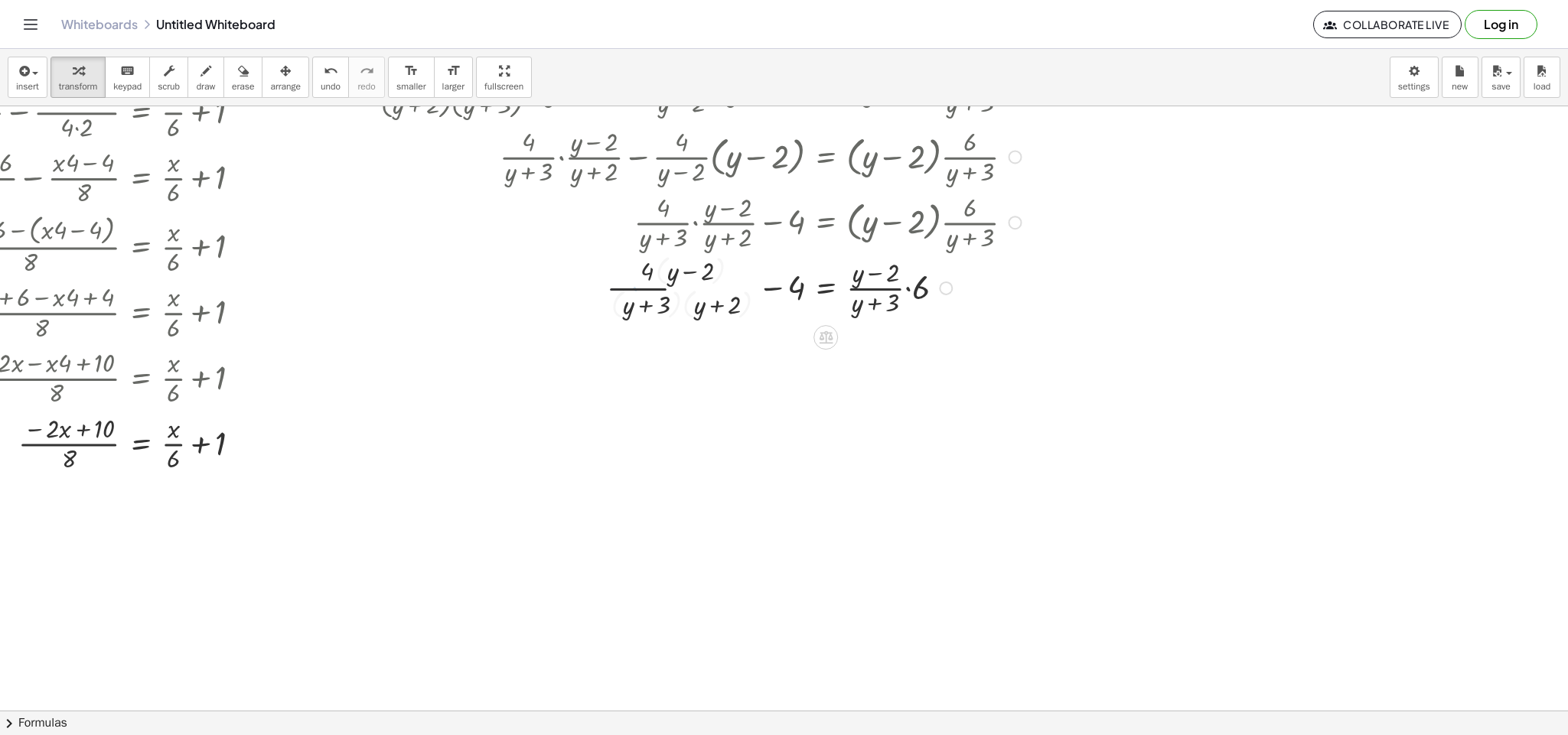 click at bounding box center [701, 287] 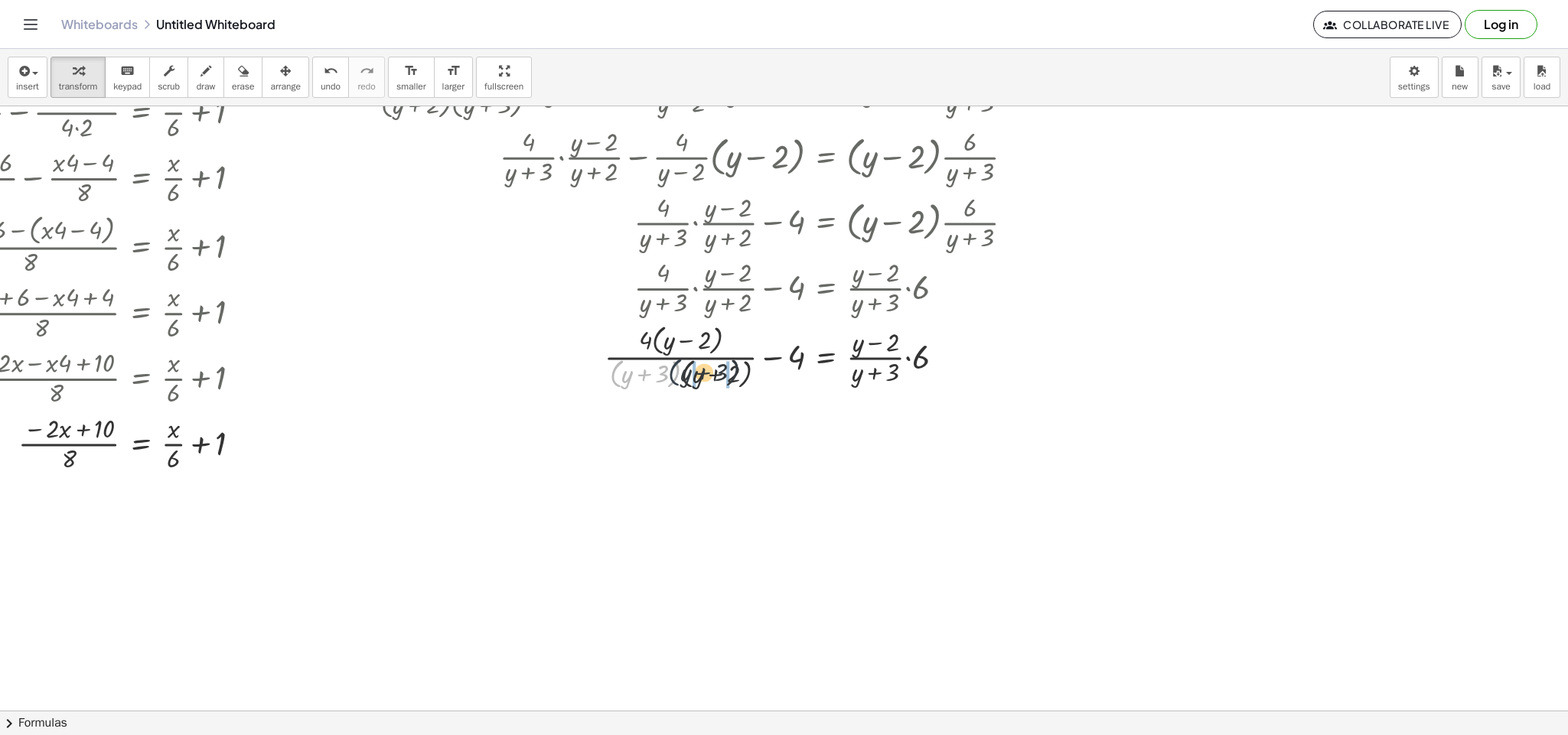 drag, startPoint x: 600, startPoint y: 374, endPoint x: 668, endPoint y: 372, distance: 68.02941 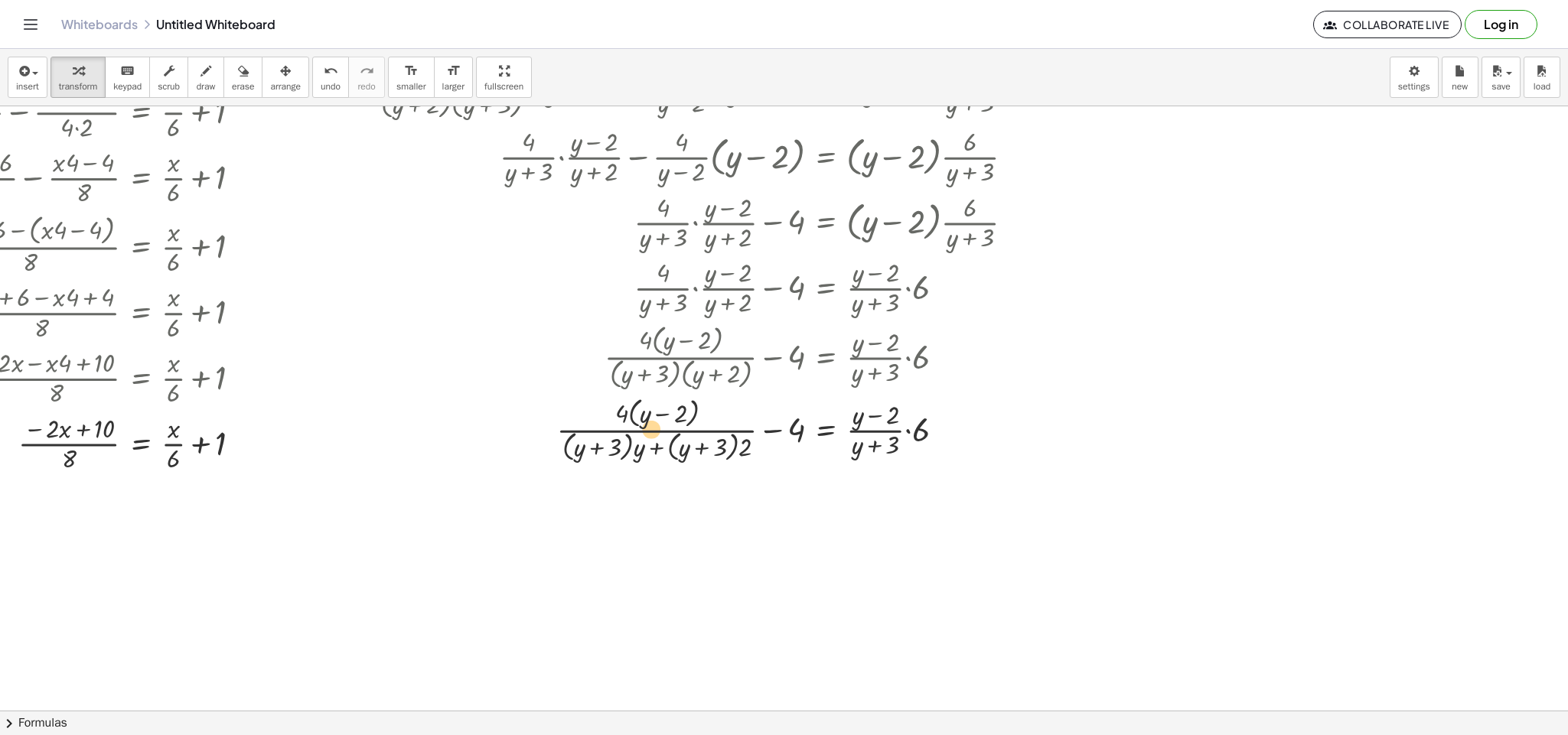 drag, startPoint x: 607, startPoint y: 346, endPoint x: 637, endPoint y: 372, distance: 39.698866 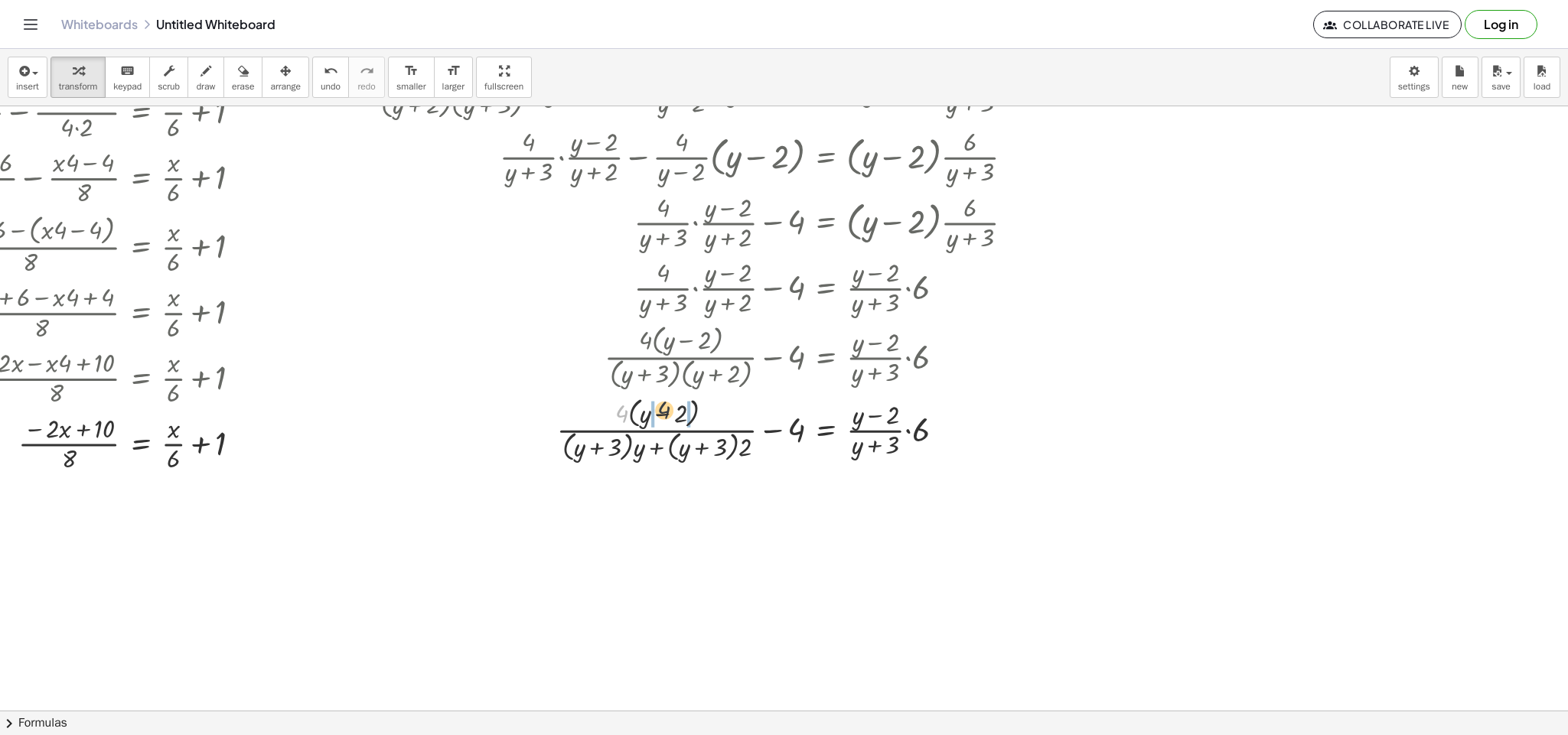 drag, startPoint x: 601, startPoint y: 420, endPoint x: 648, endPoint y: 416, distance: 47.169906 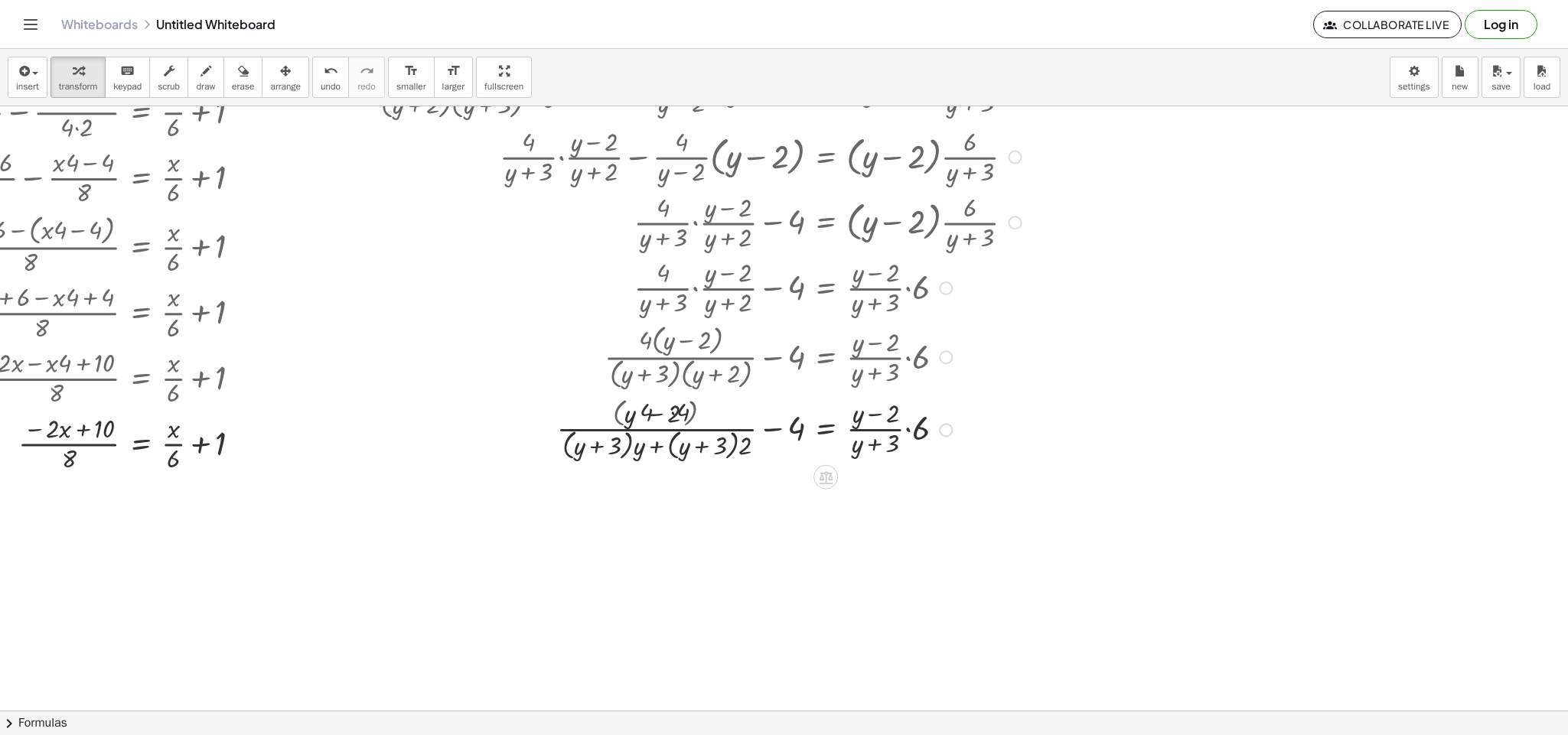 scroll, scrollTop: 436, scrollLeft: 1401, axis: both 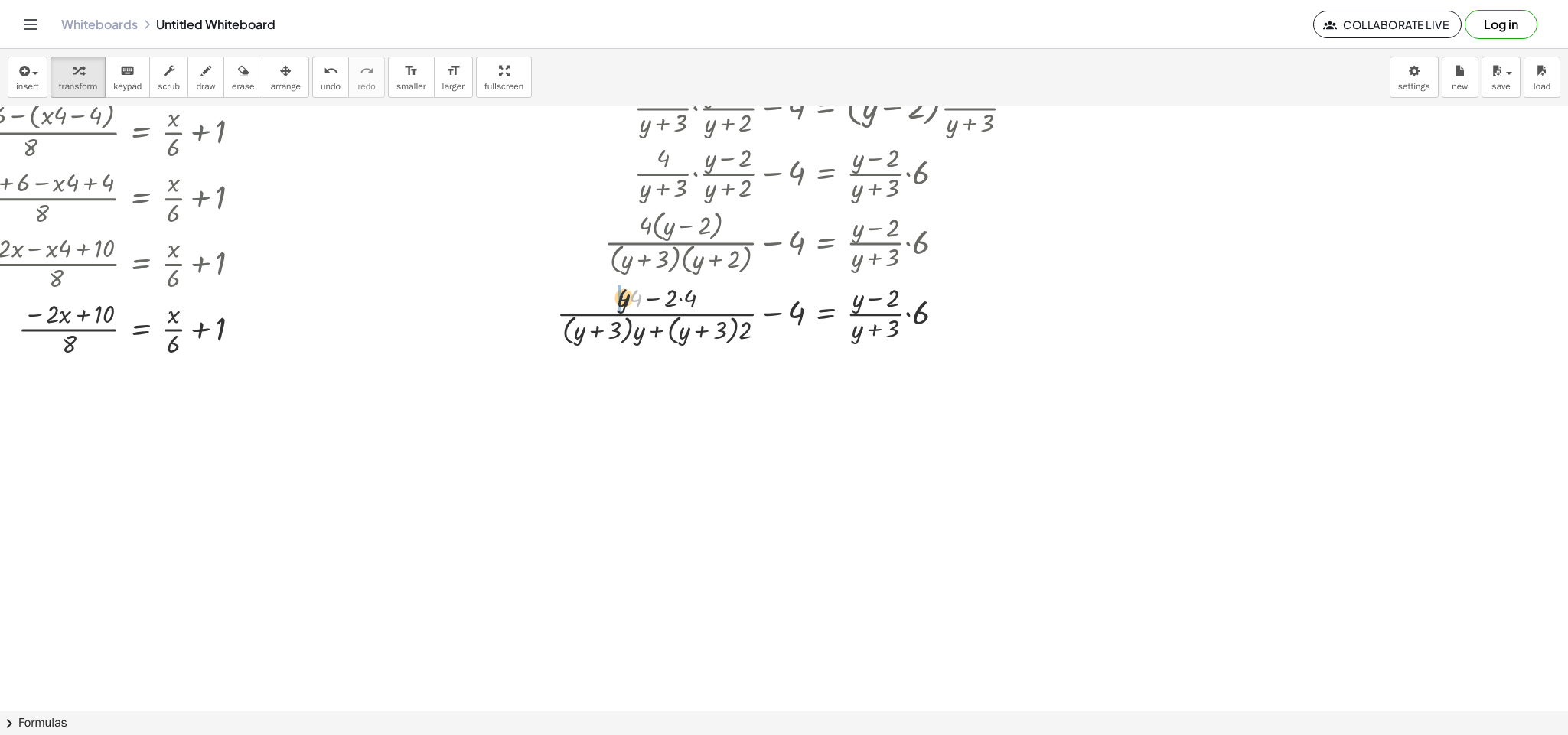 drag, startPoint x: 618, startPoint y: 307, endPoint x: 599, endPoint y: 306, distance: 19.026298 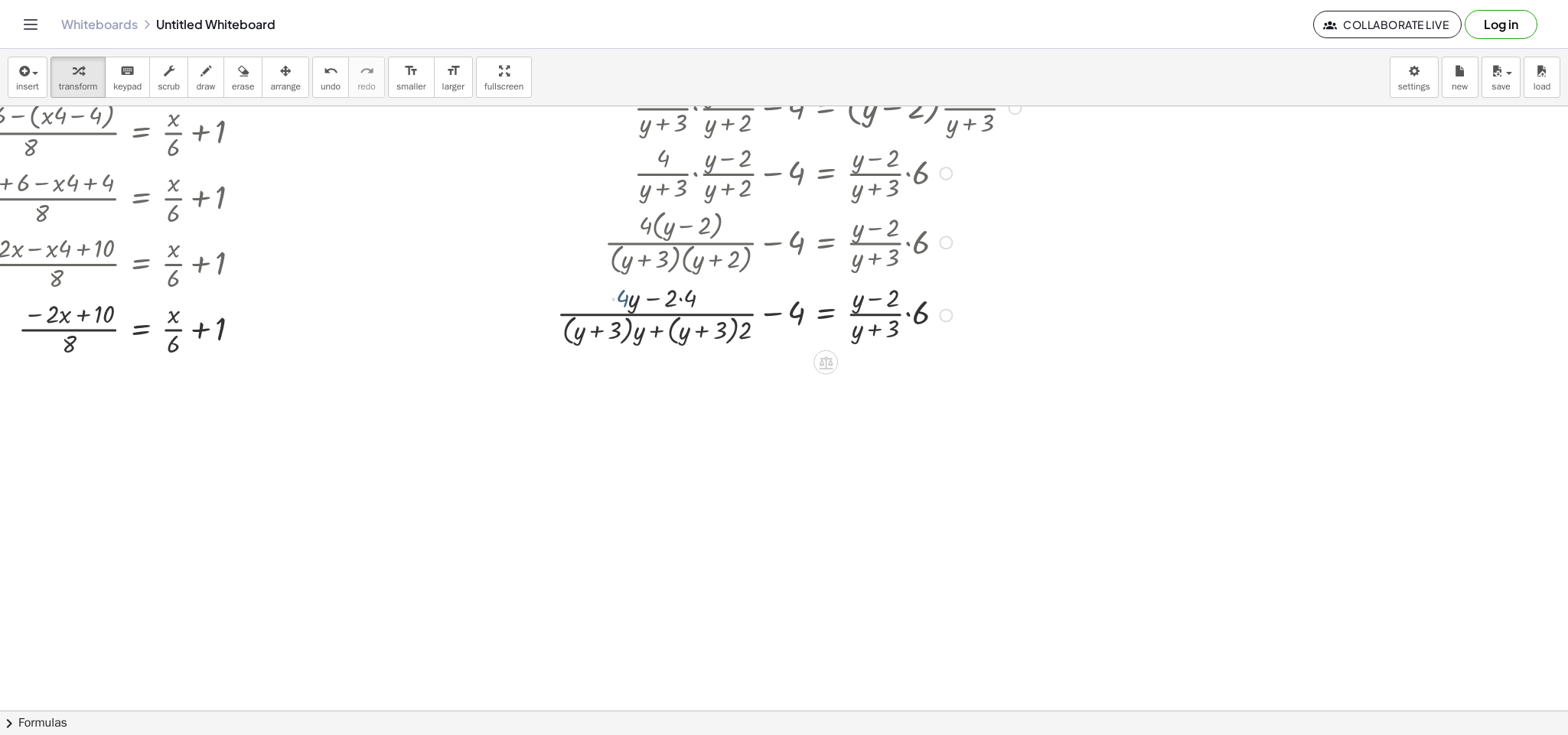 drag, startPoint x: 683, startPoint y: 306, endPoint x: 673, endPoint y: 307, distance: 10.049876 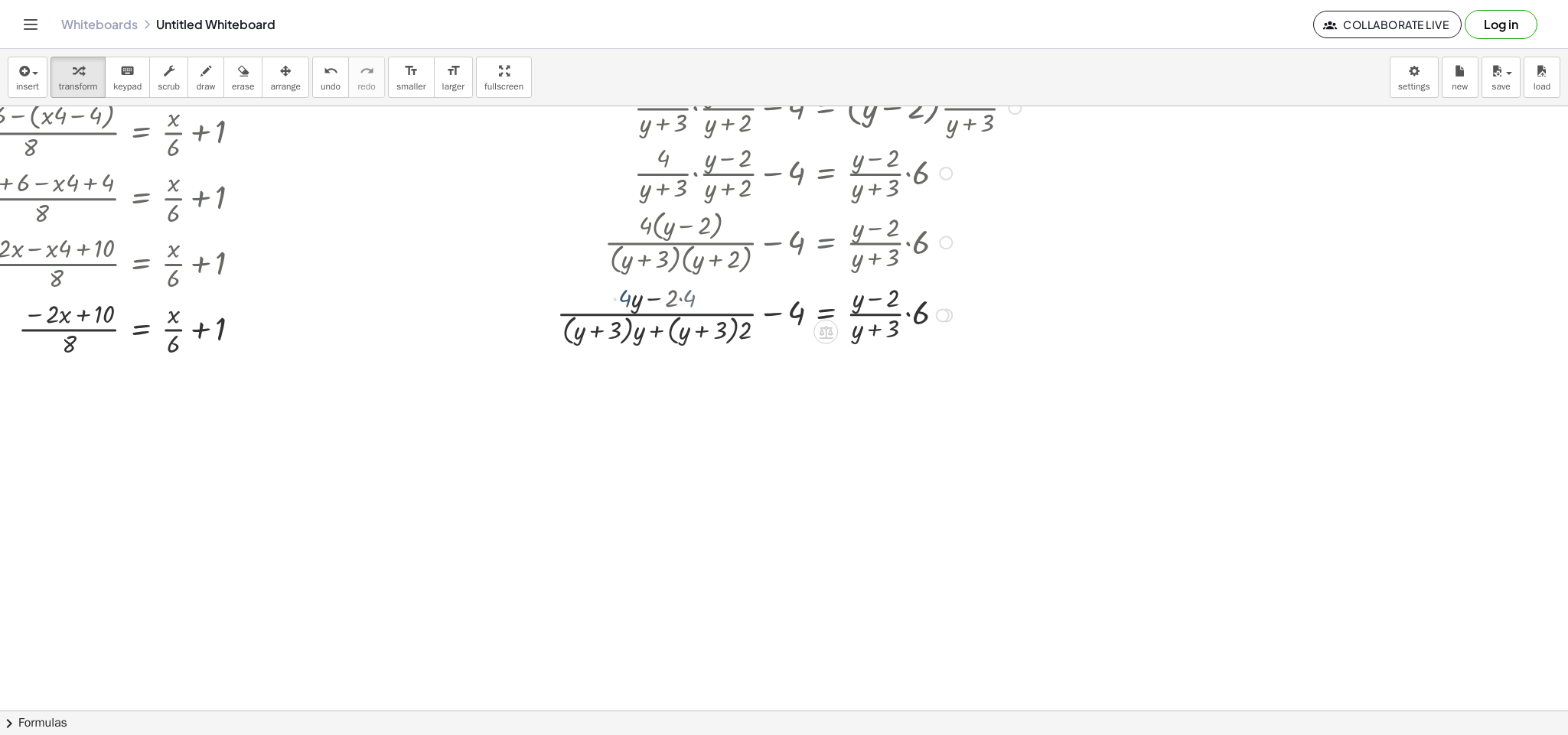 click at bounding box center [701, 314] 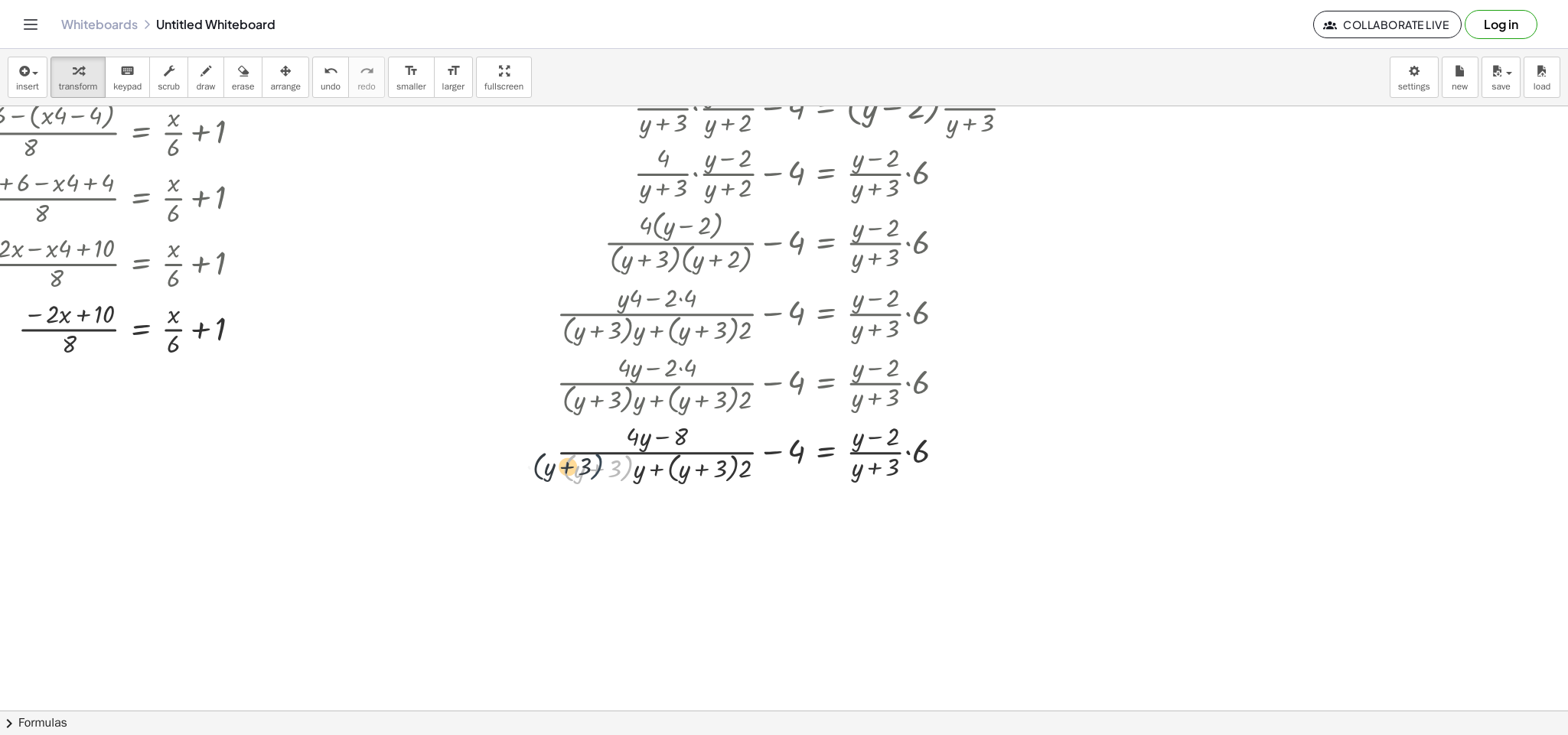 drag, startPoint x: 614, startPoint y: 467, endPoint x: 582, endPoint y: 464, distance: 32.140317 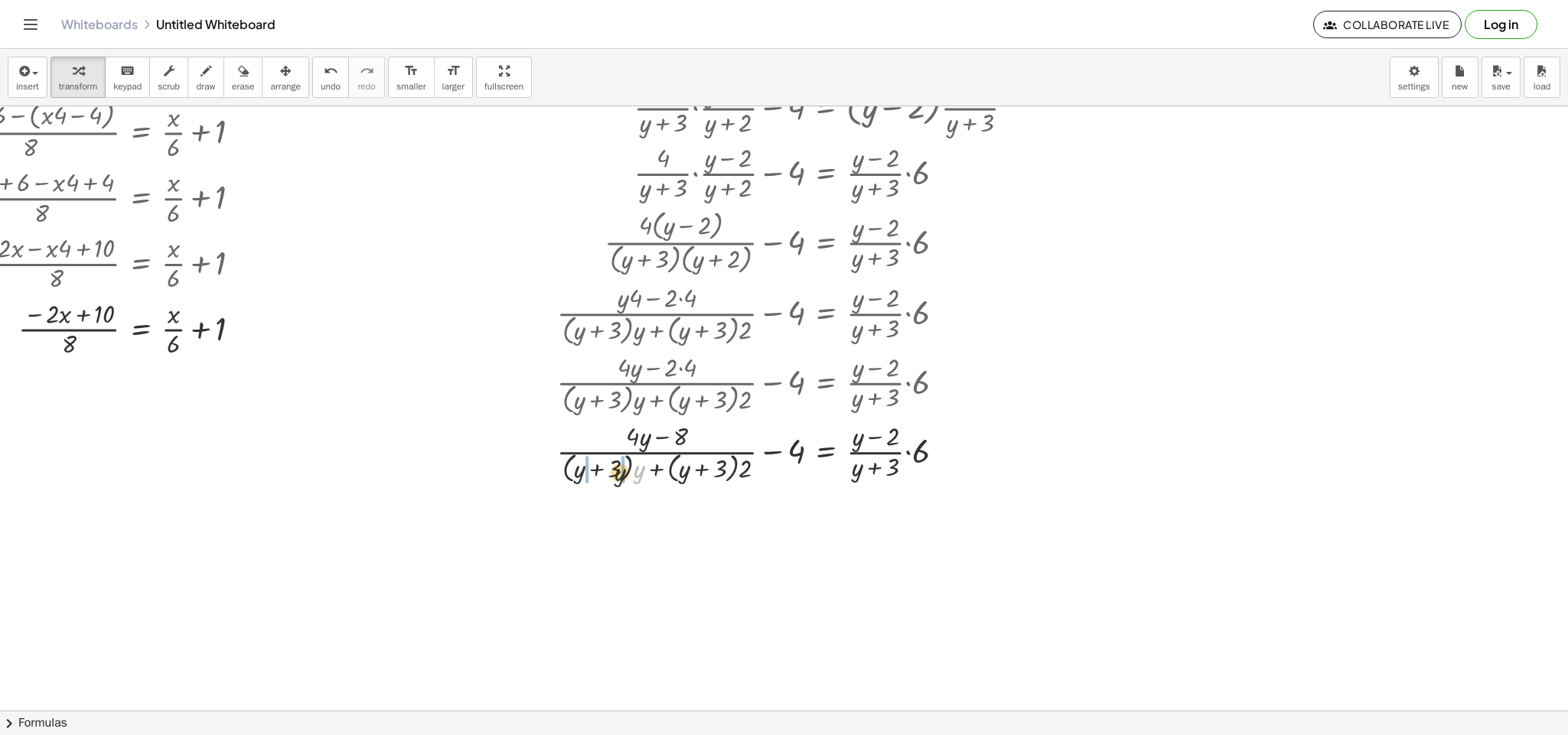 drag, startPoint x: 621, startPoint y: 476, endPoint x: 729, endPoint y: 486, distance: 108.46197 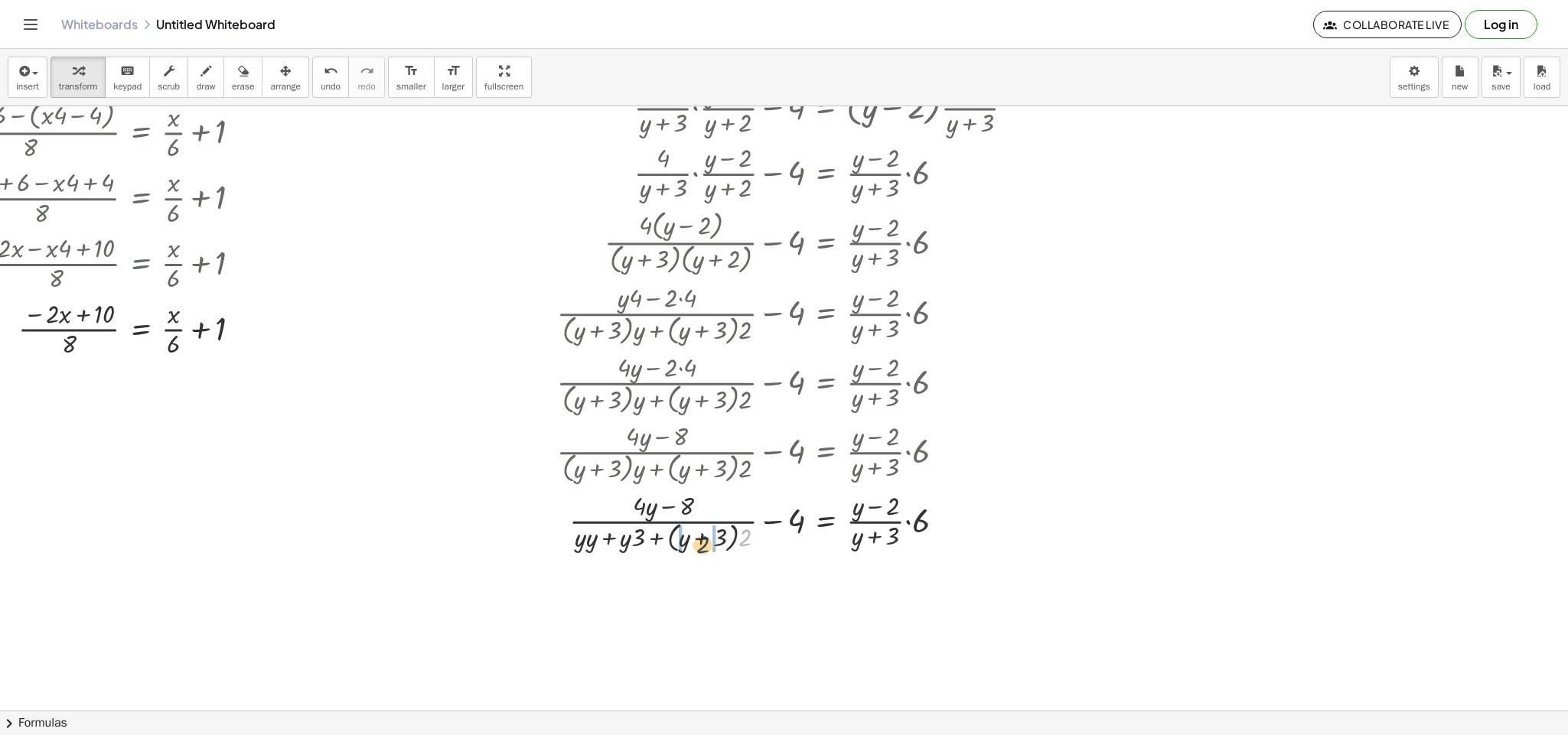 drag, startPoint x: 730, startPoint y: 478, endPoint x: 683, endPoint y: 489, distance: 48.270074 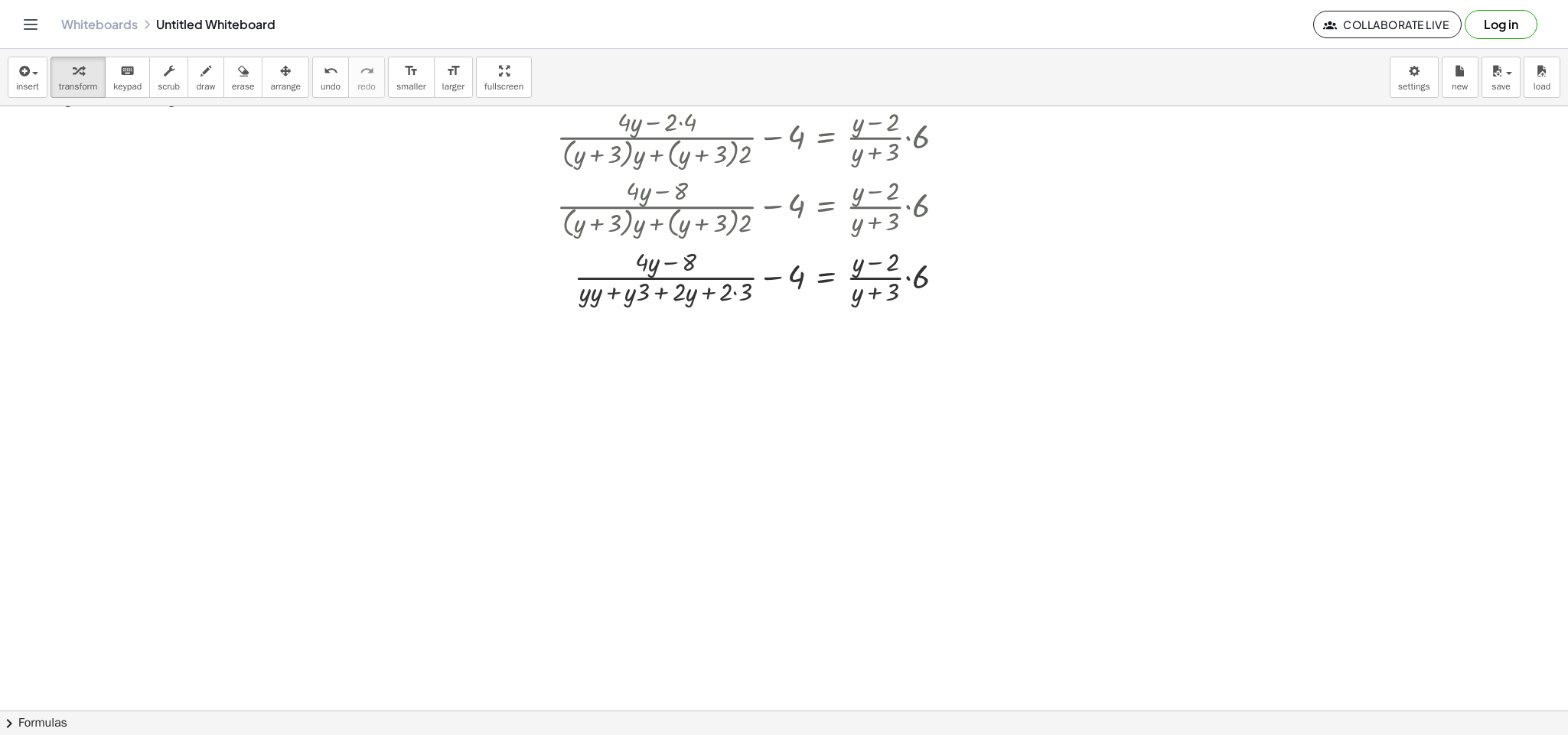 scroll, scrollTop: 691, scrollLeft: 1401, axis: both 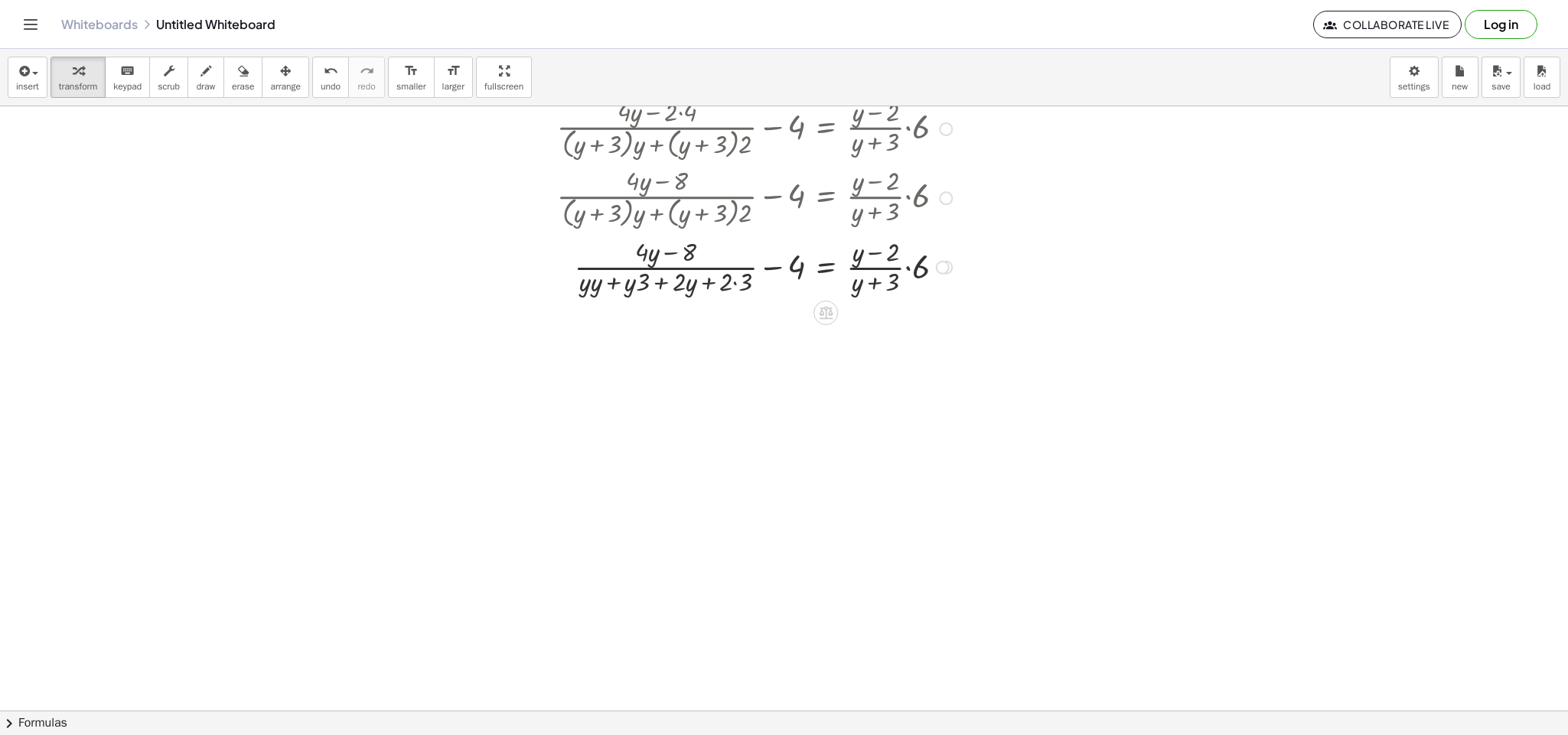 click at bounding box center [701, 266] 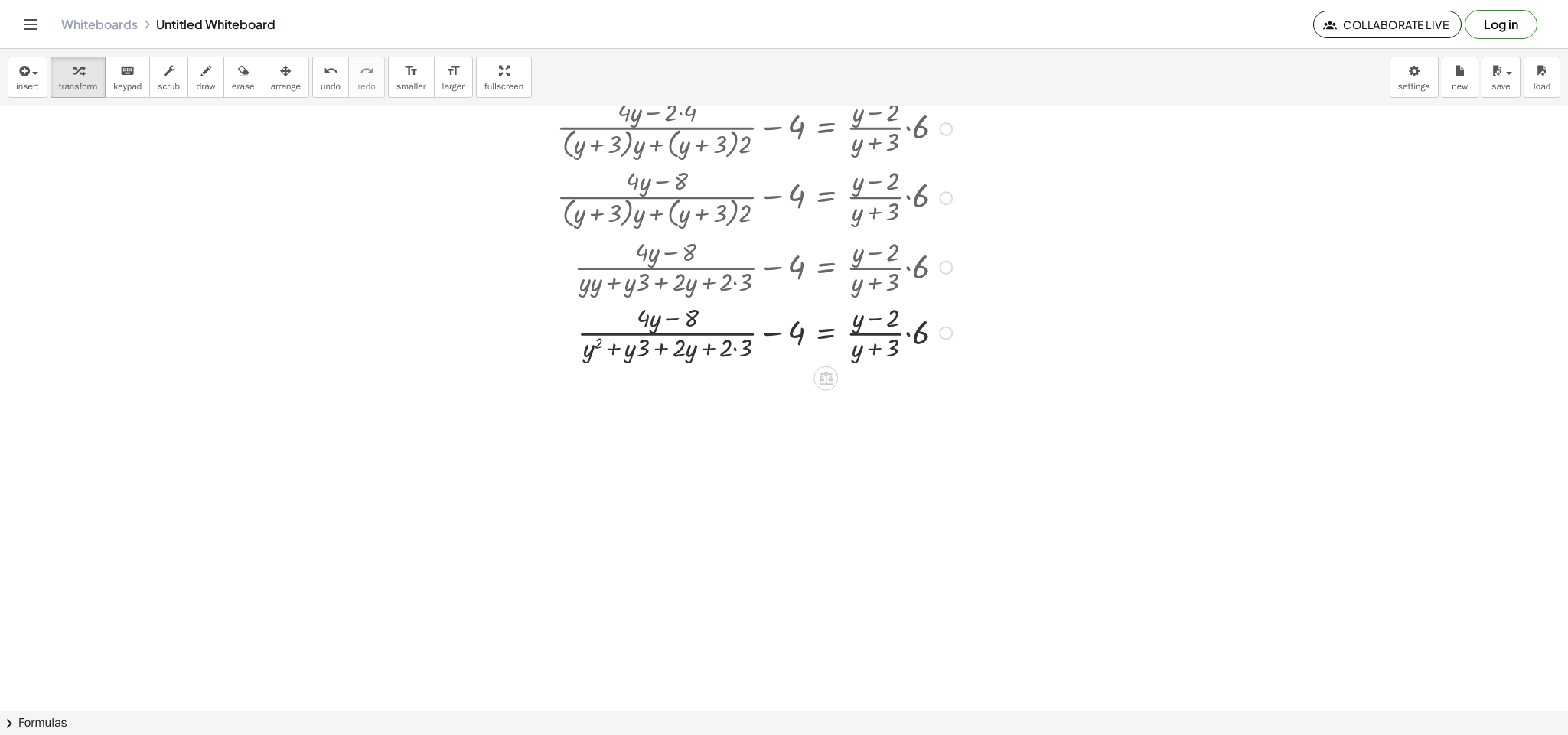 click at bounding box center [701, 332] 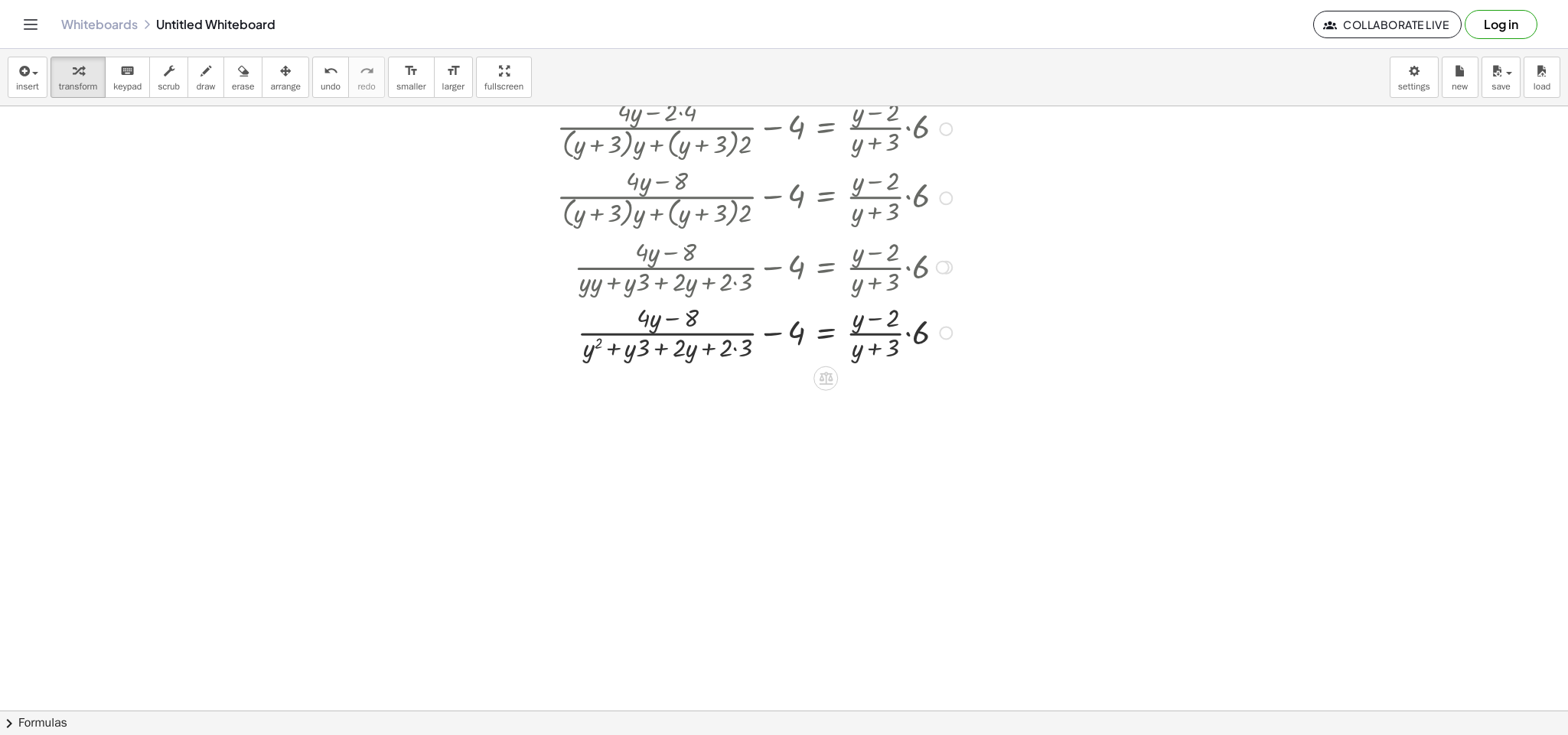 click at bounding box center [701, 332] 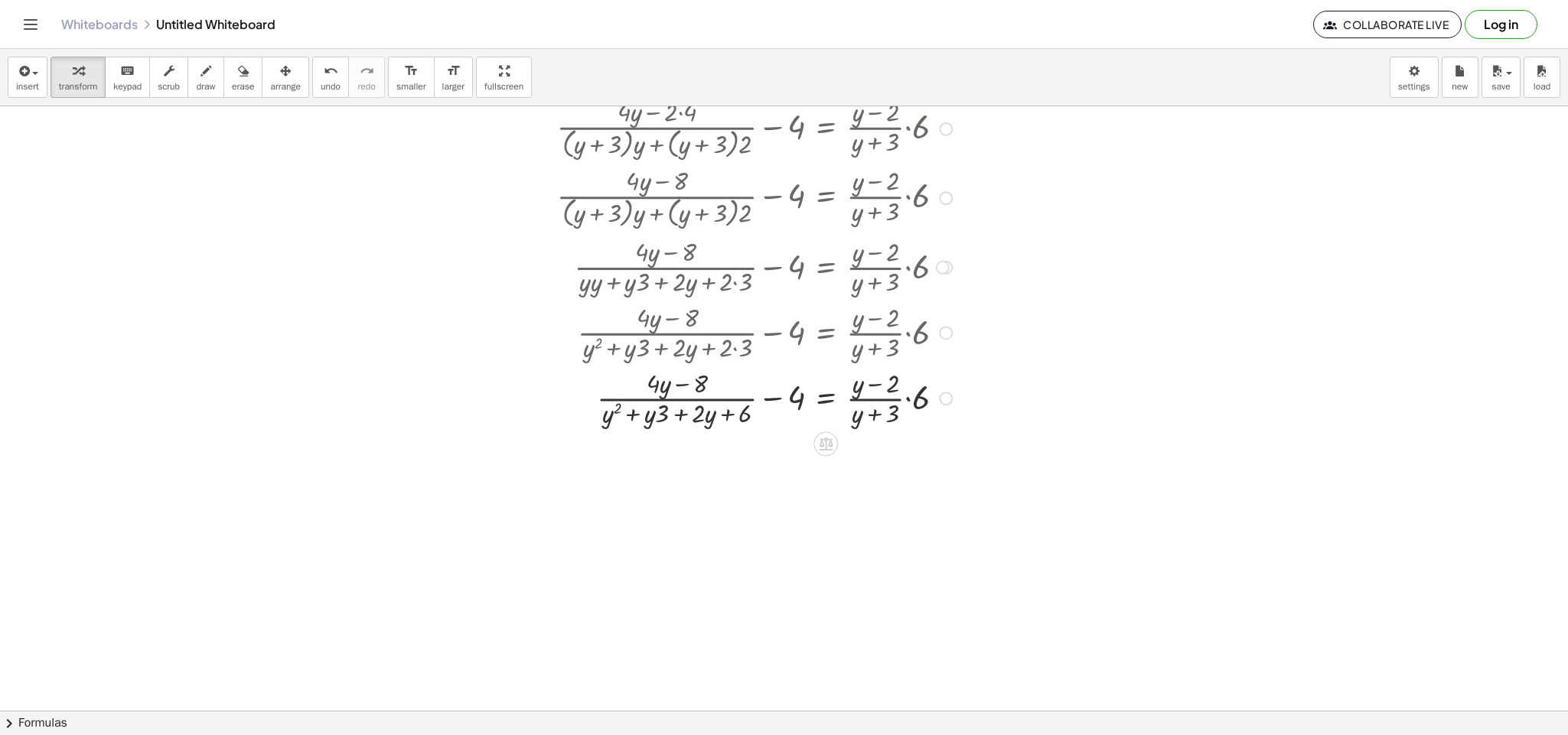 click at bounding box center (701, 398) 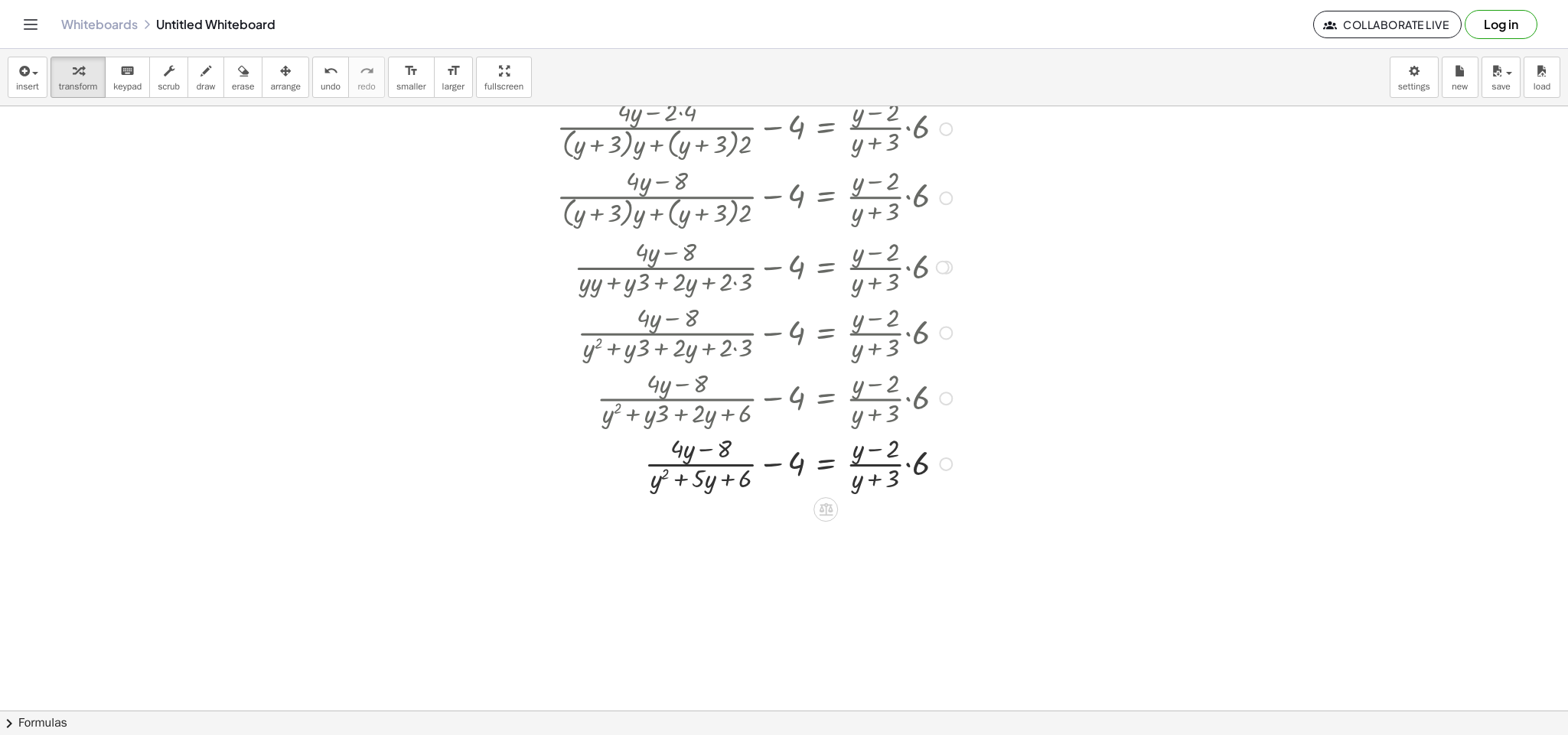 click at bounding box center [701, 463] 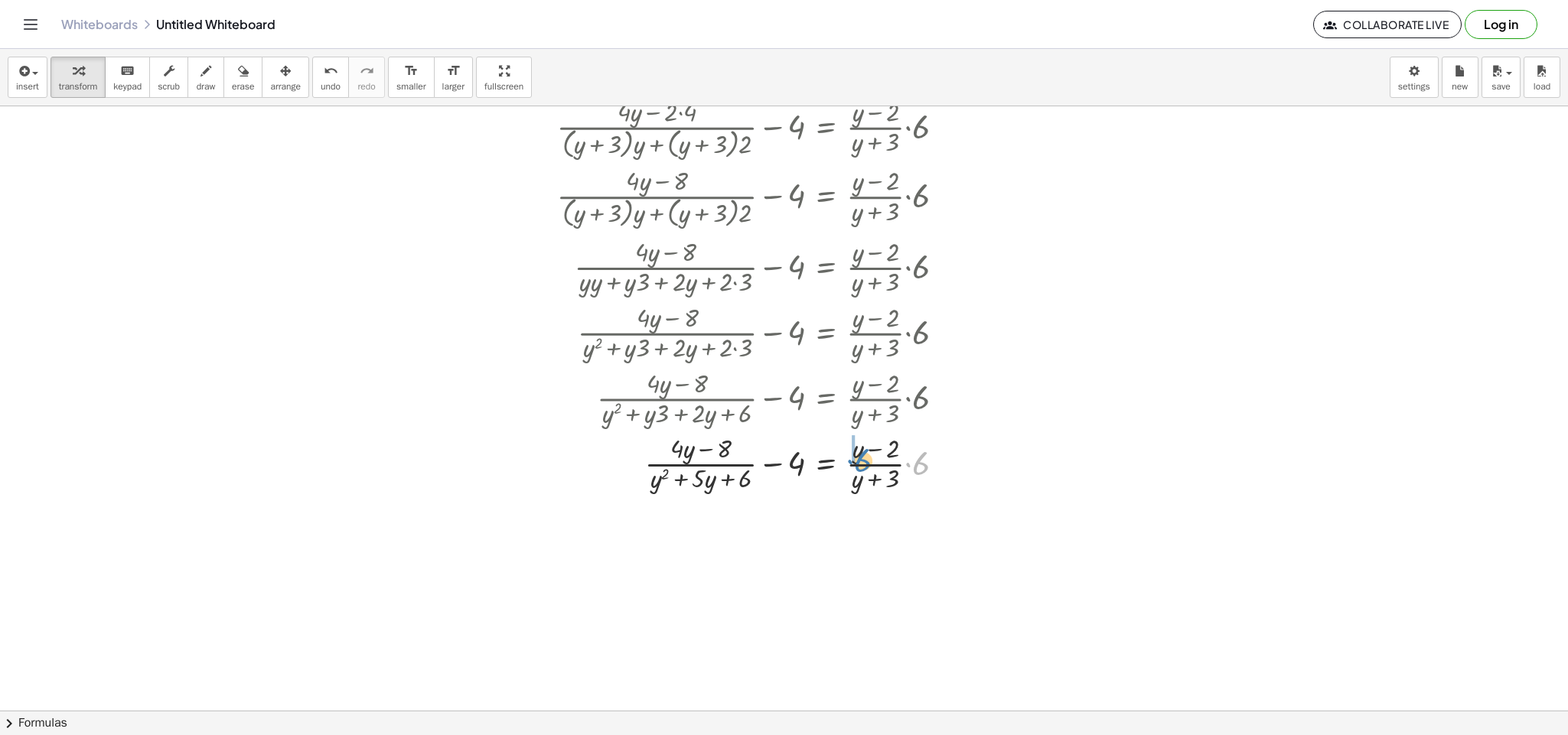 drag, startPoint x: 888, startPoint y: 469, endPoint x: 826, endPoint y: 464, distance: 62.20129 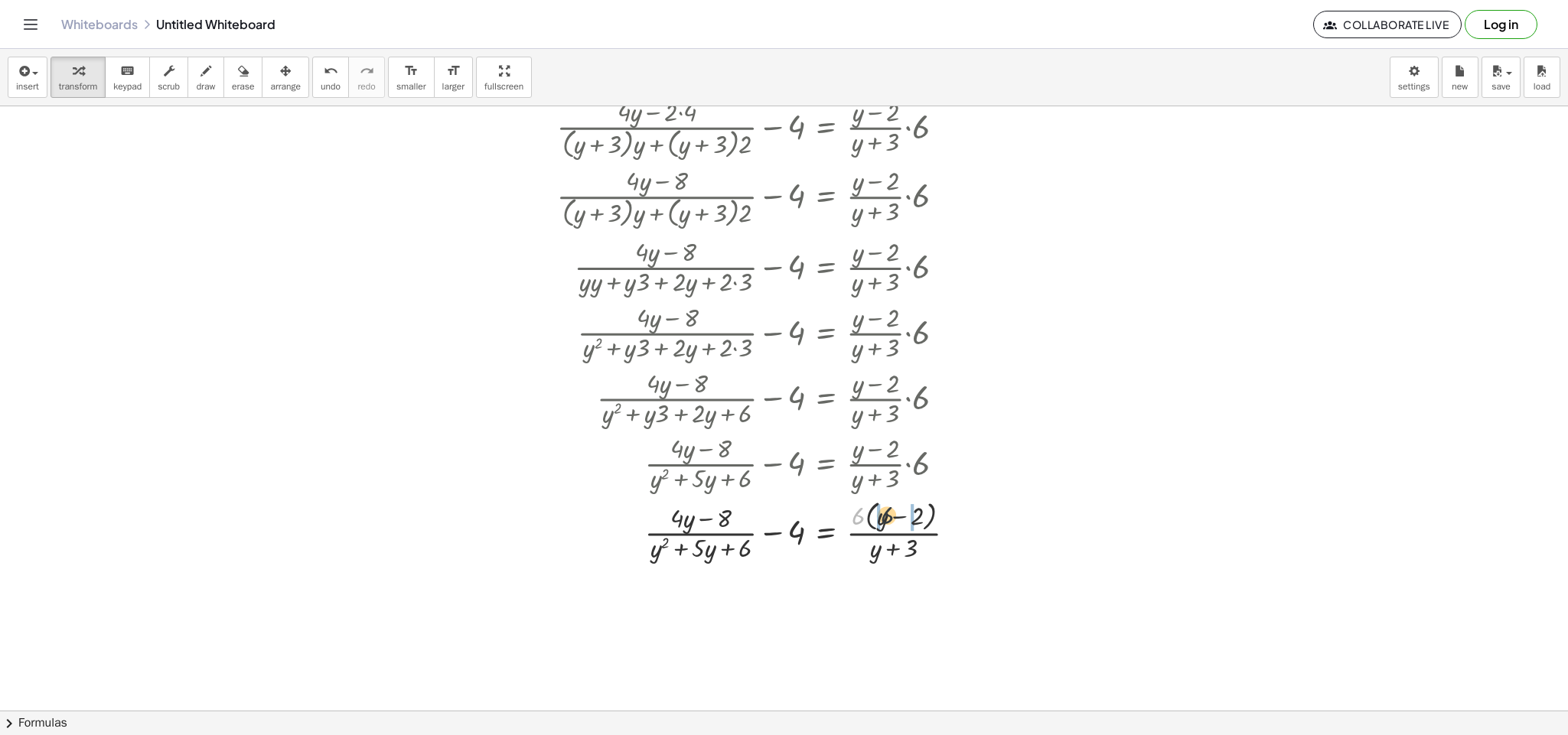 drag, startPoint x: 834, startPoint y: 519, endPoint x: 865, endPoint y: 519, distance: 31 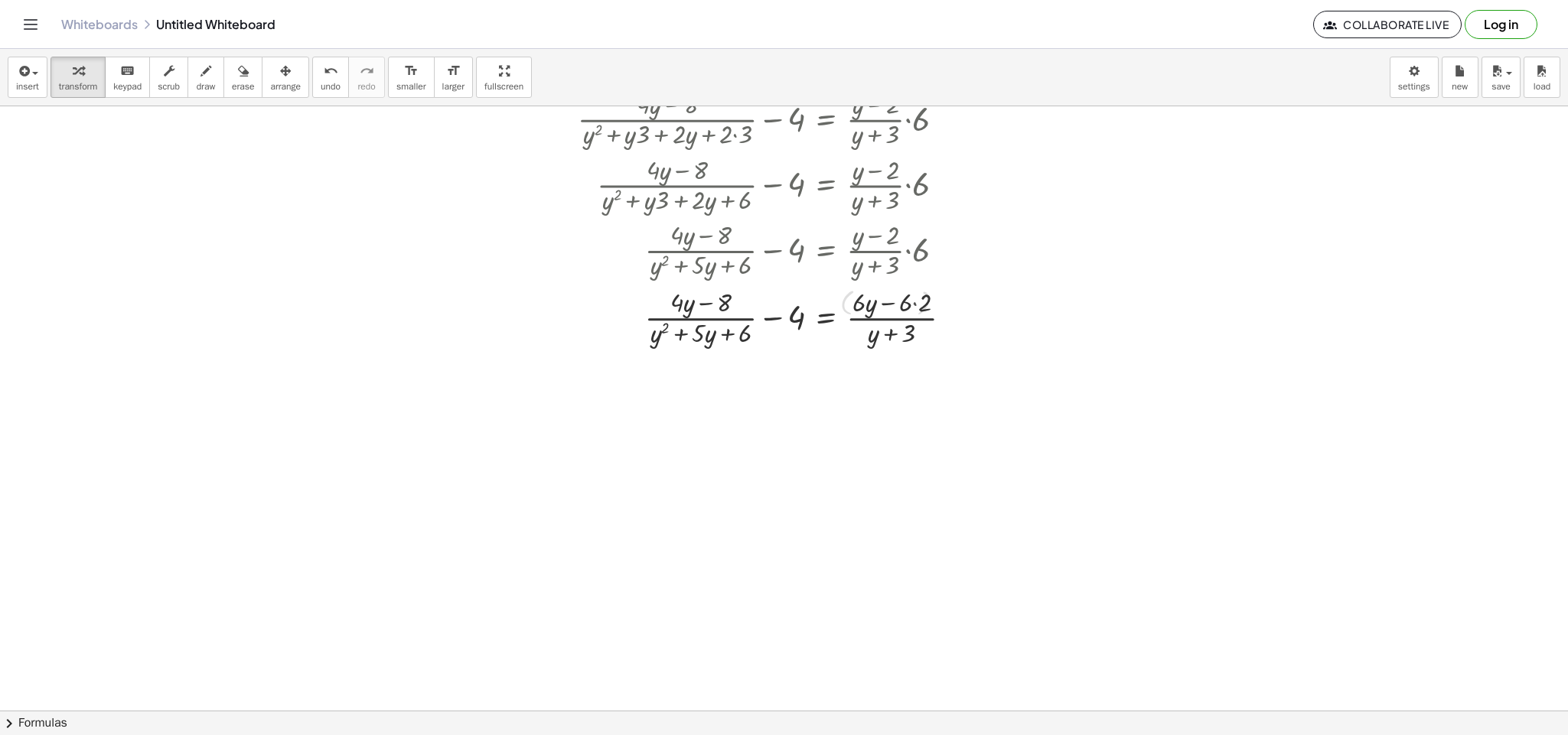 scroll, scrollTop: 921, scrollLeft: 1401, axis: both 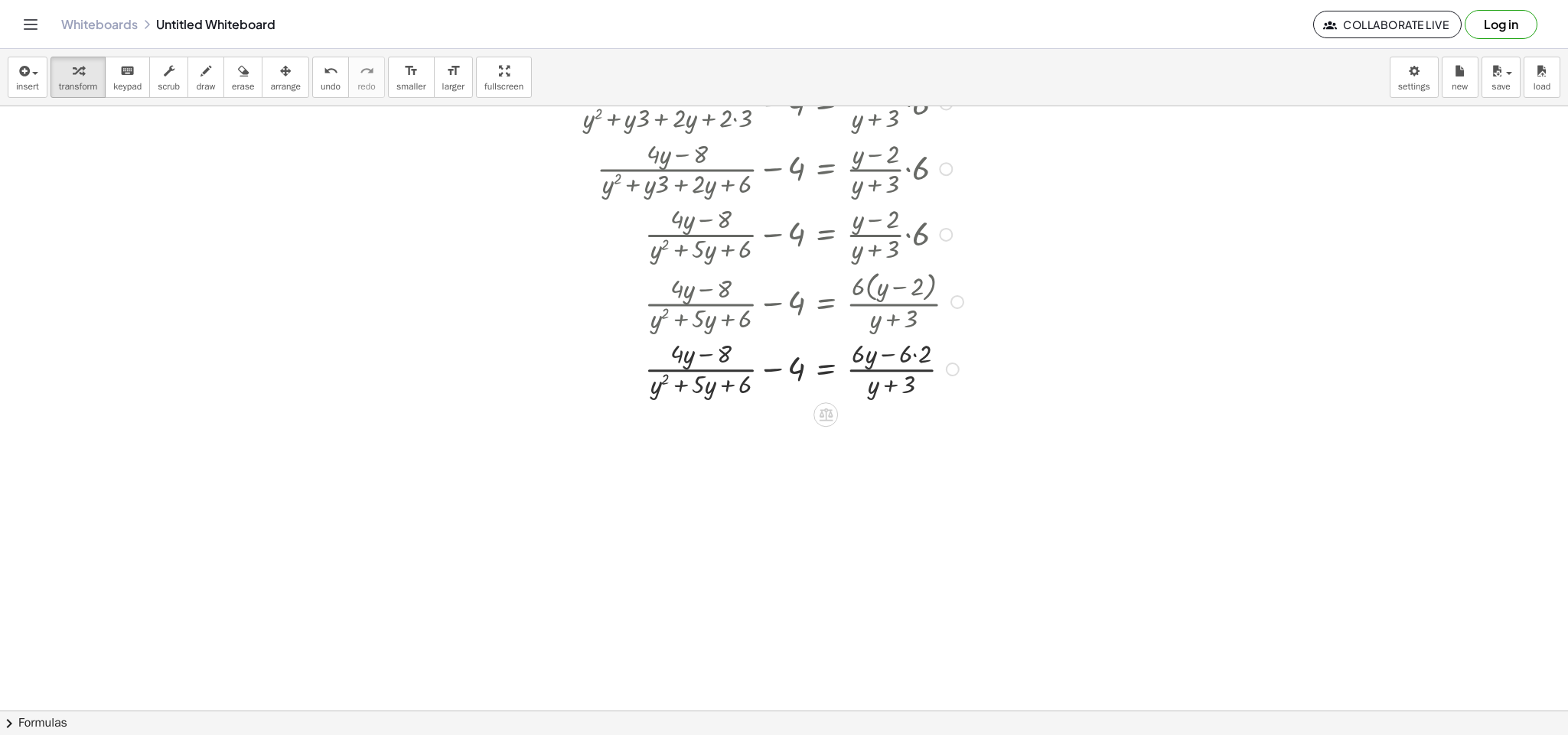 click at bounding box center [701, 368] 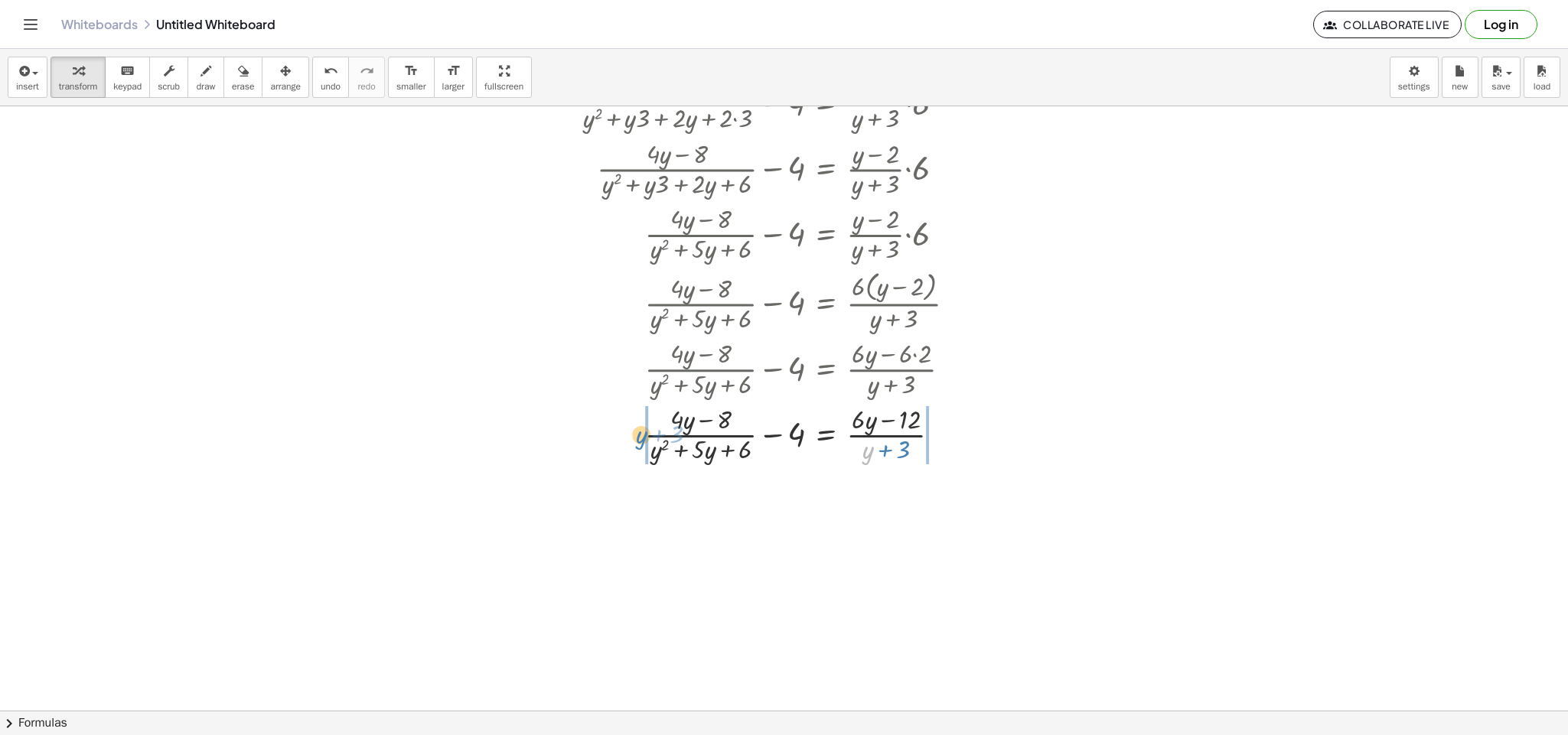 drag, startPoint x: 855, startPoint y: 459, endPoint x: 628, endPoint y: 444, distance: 227.49505 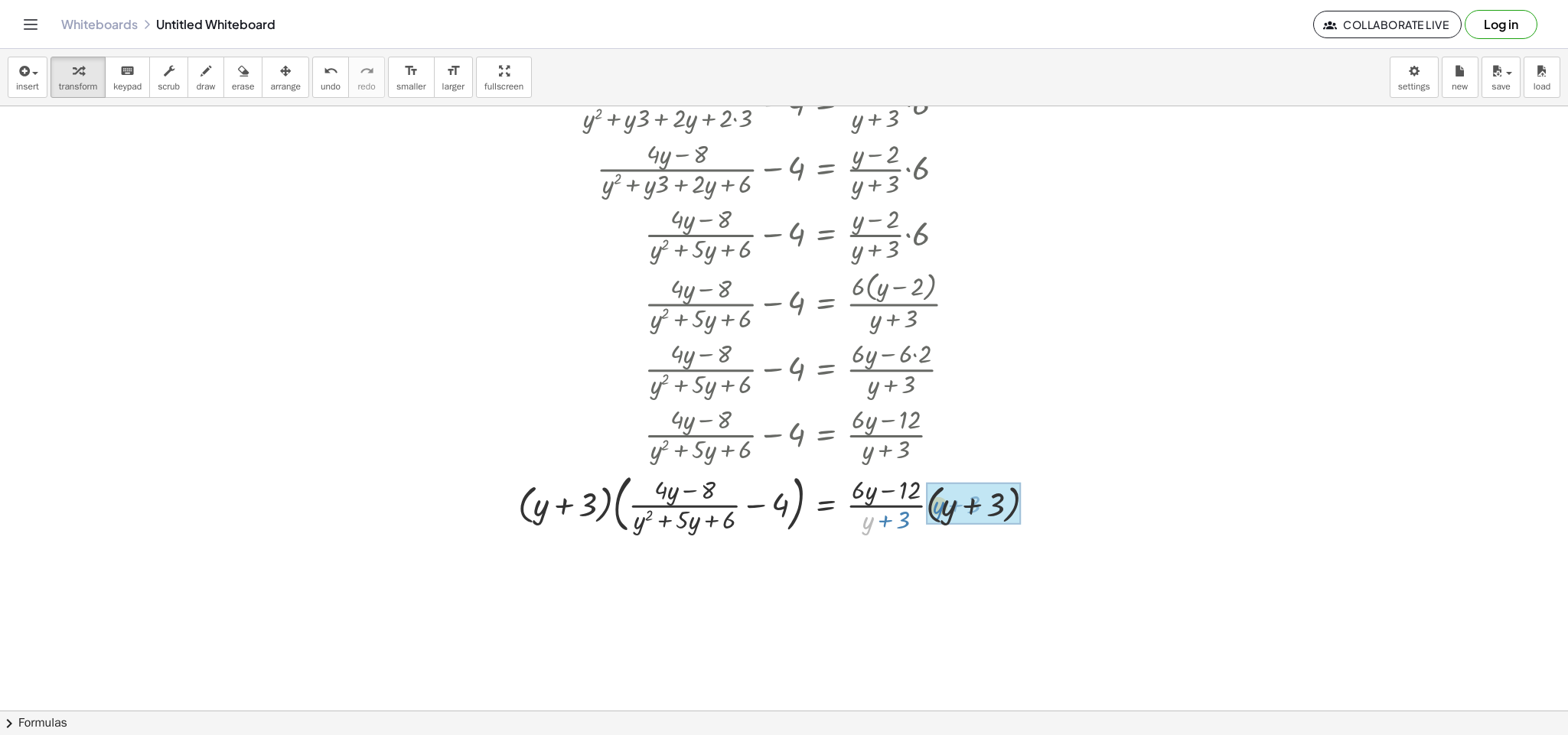 drag, startPoint x: 889, startPoint y: 519, endPoint x: 932, endPoint y: 508, distance: 44.384682 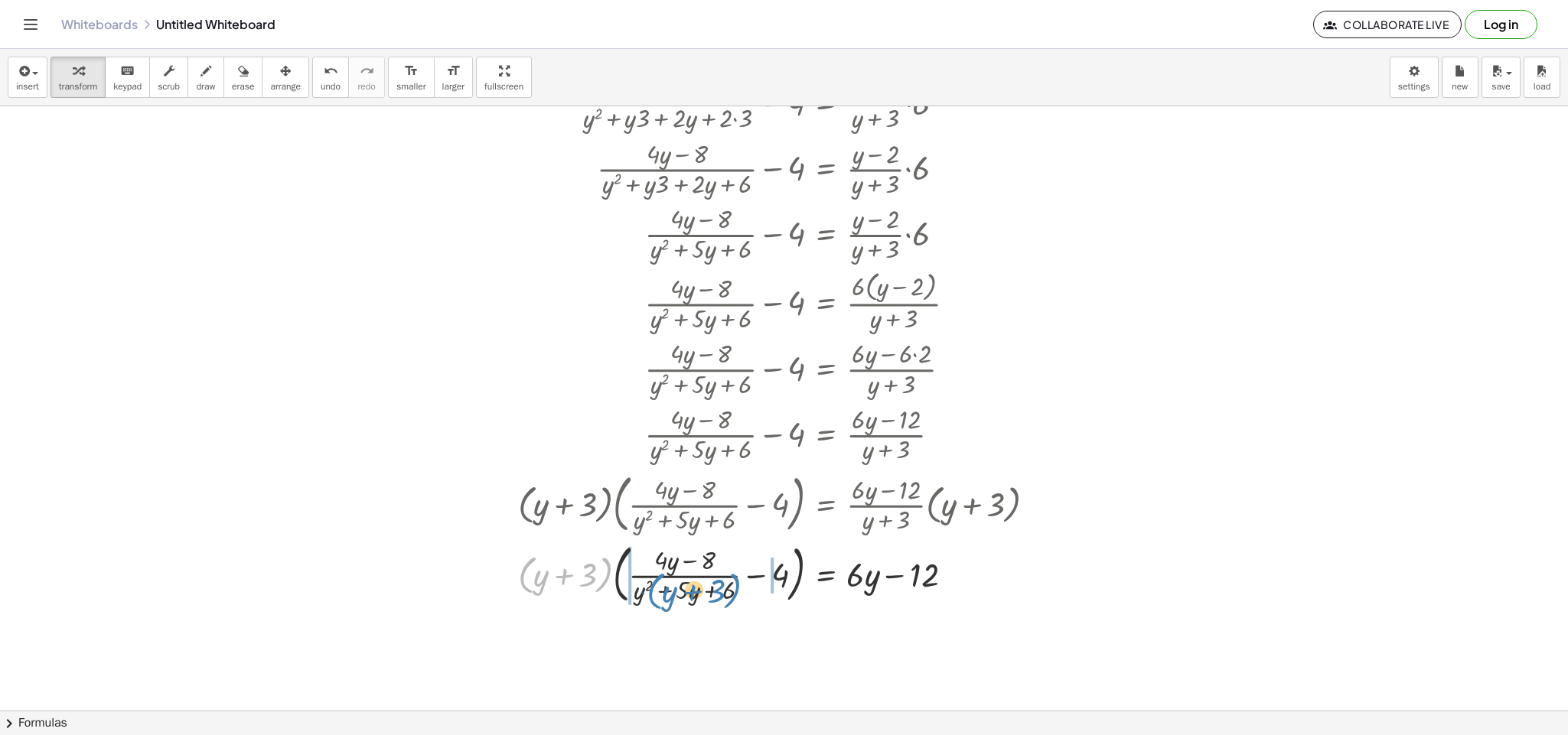 drag, startPoint x: 501, startPoint y: 572, endPoint x: 630, endPoint y: 588, distance: 129.98846 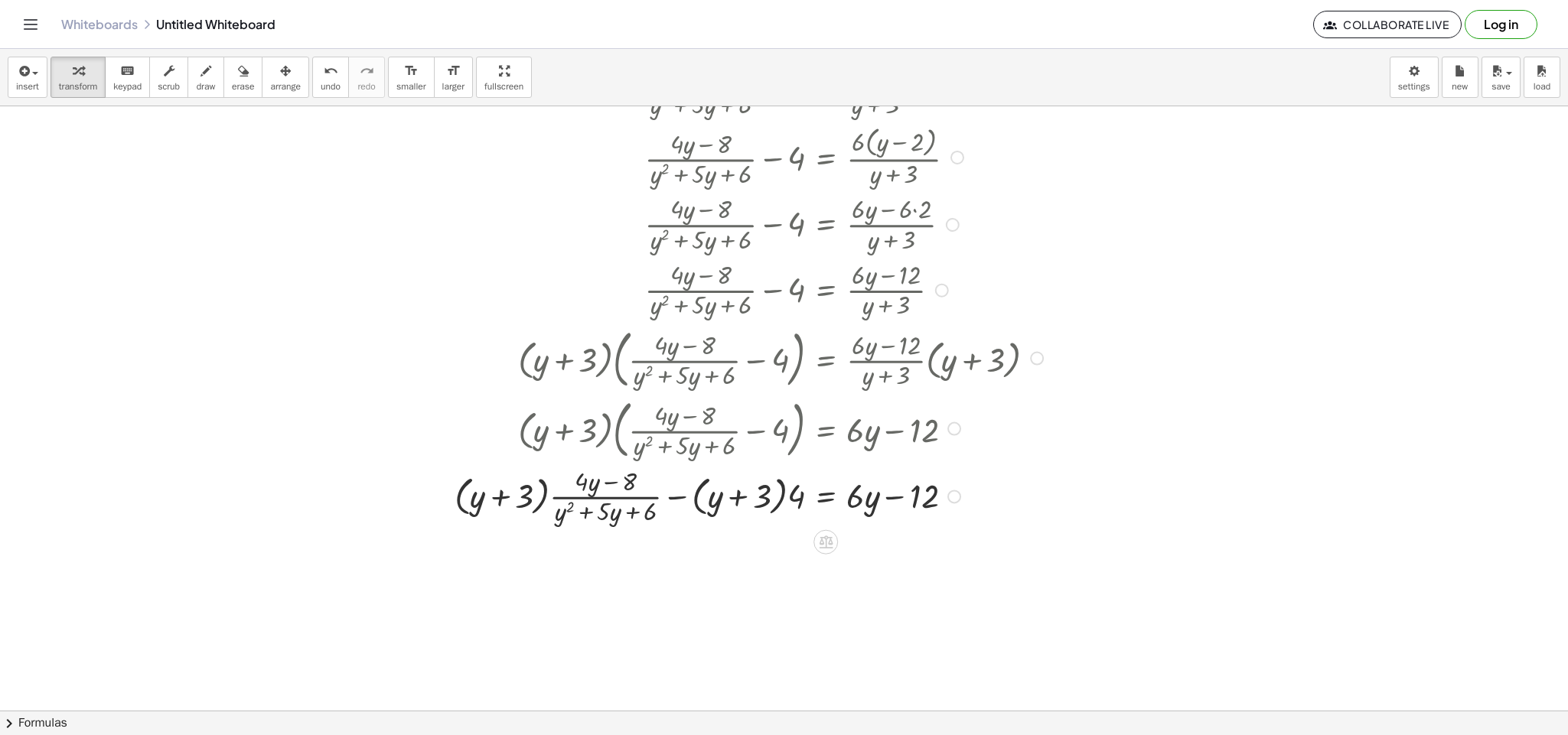 scroll, scrollTop: 1150, scrollLeft: 1401, axis: both 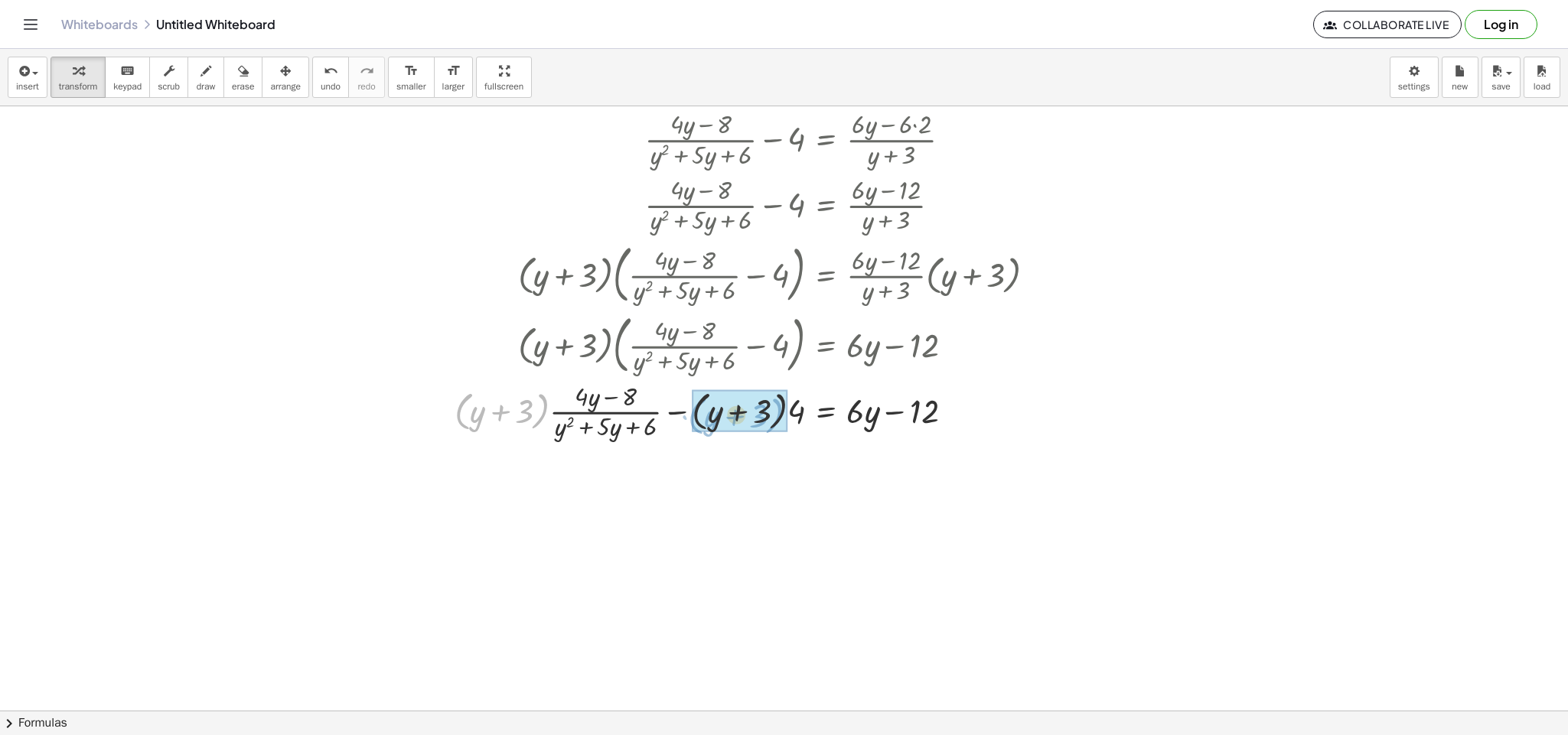 drag, startPoint x: 442, startPoint y: 405, endPoint x: 676, endPoint y: 409, distance: 234.0342 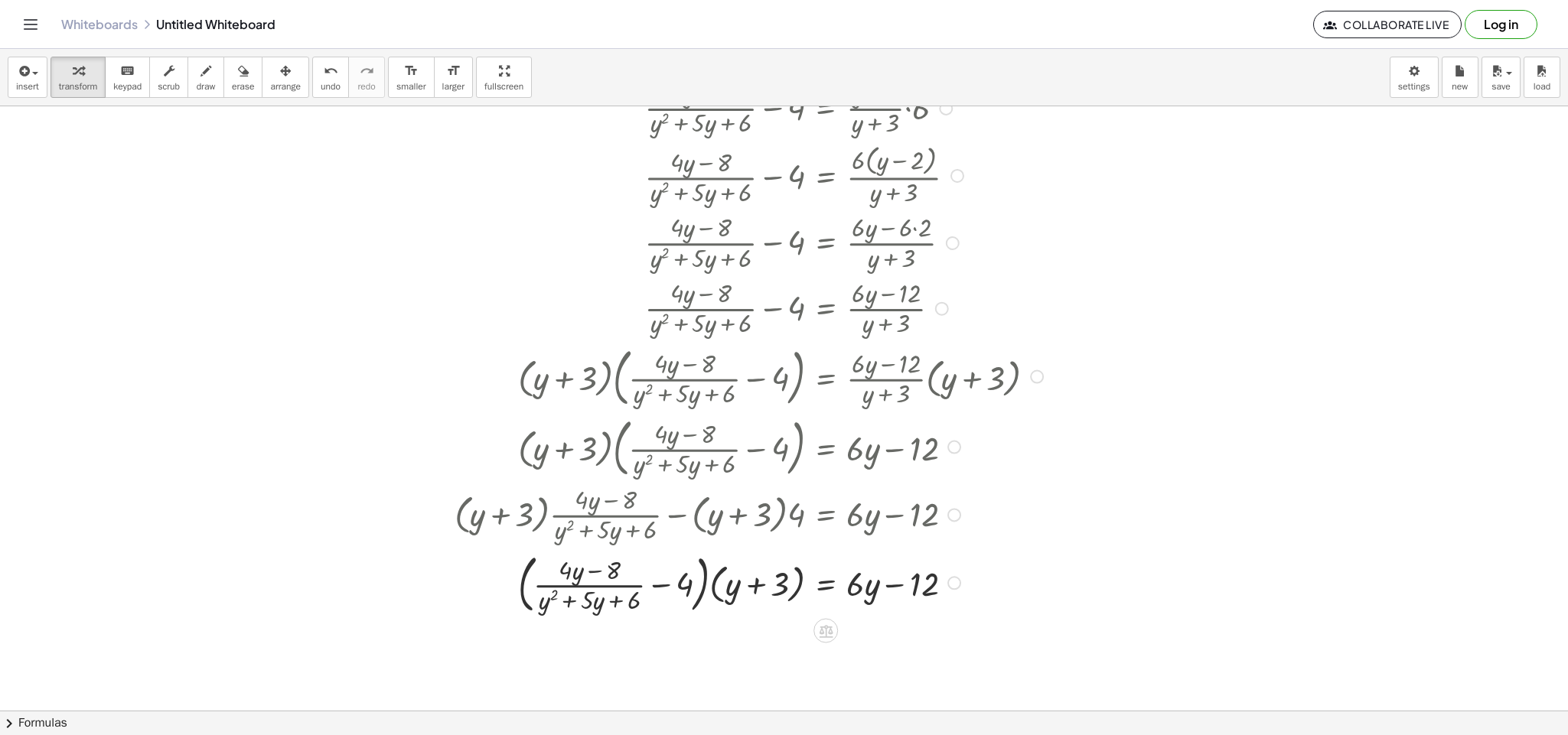 scroll, scrollTop: 880, scrollLeft: 1401, axis: both 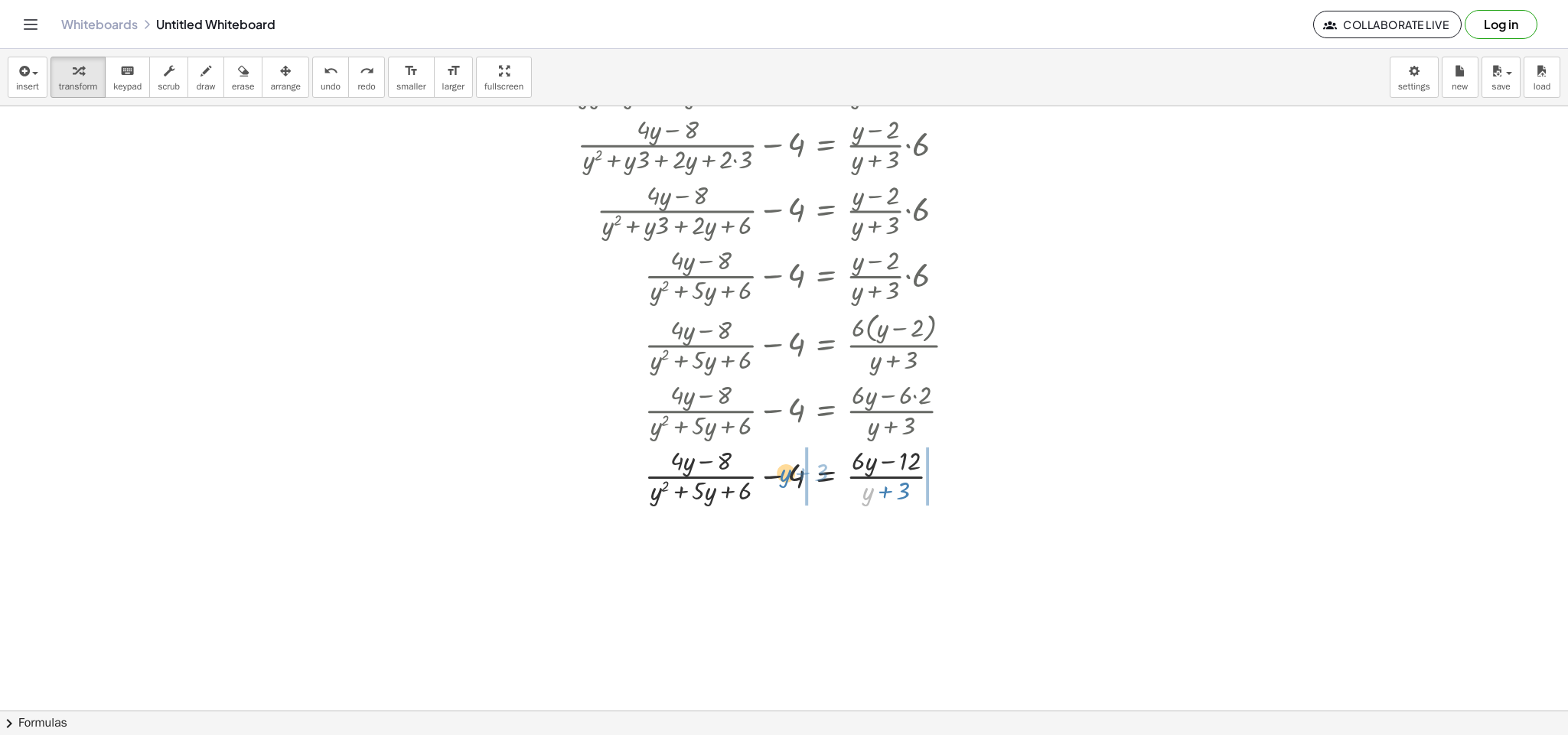 drag, startPoint x: 849, startPoint y: 496, endPoint x: 768, endPoint y: 478, distance: 82.9759 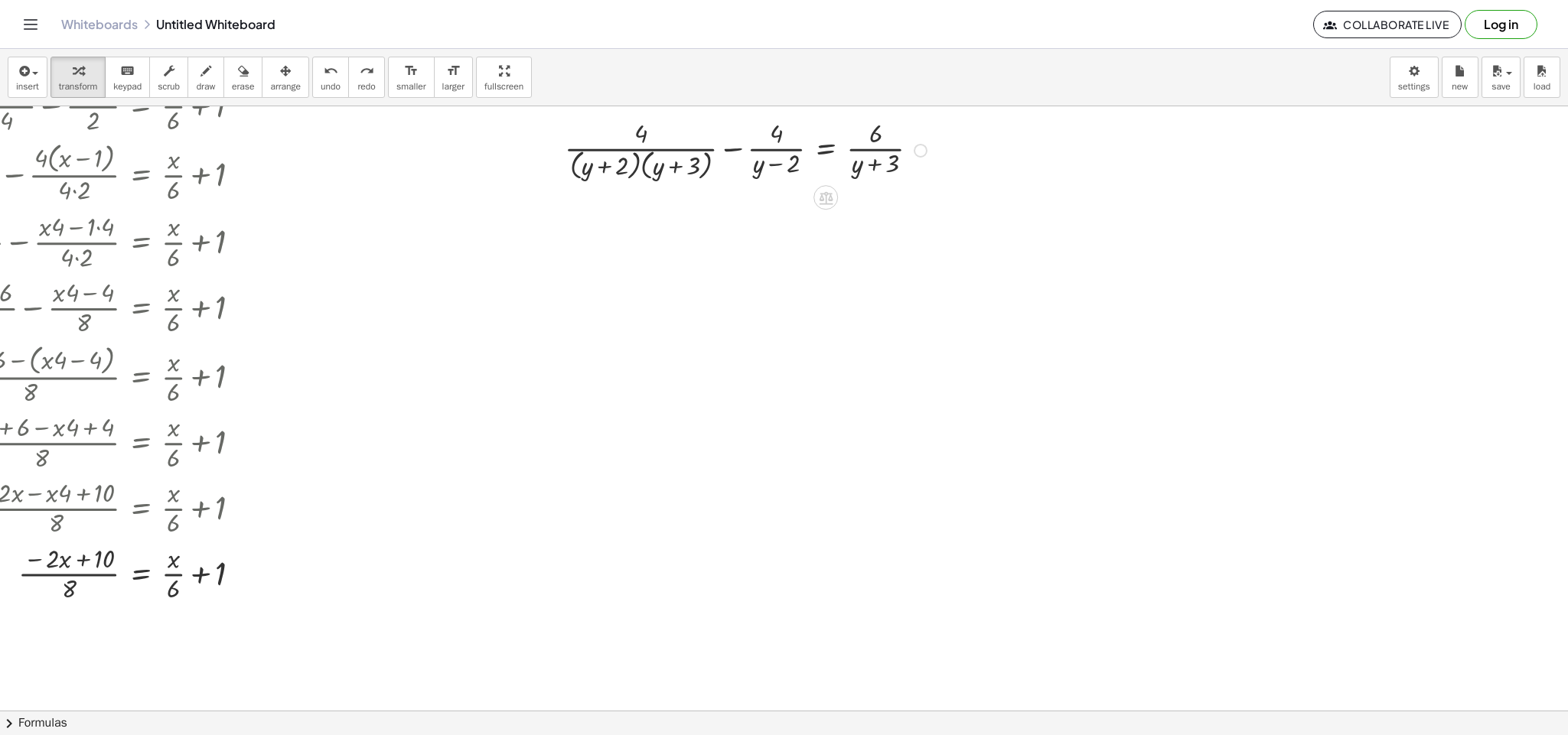 scroll, scrollTop: 0, scrollLeft: 1401, axis: horizontal 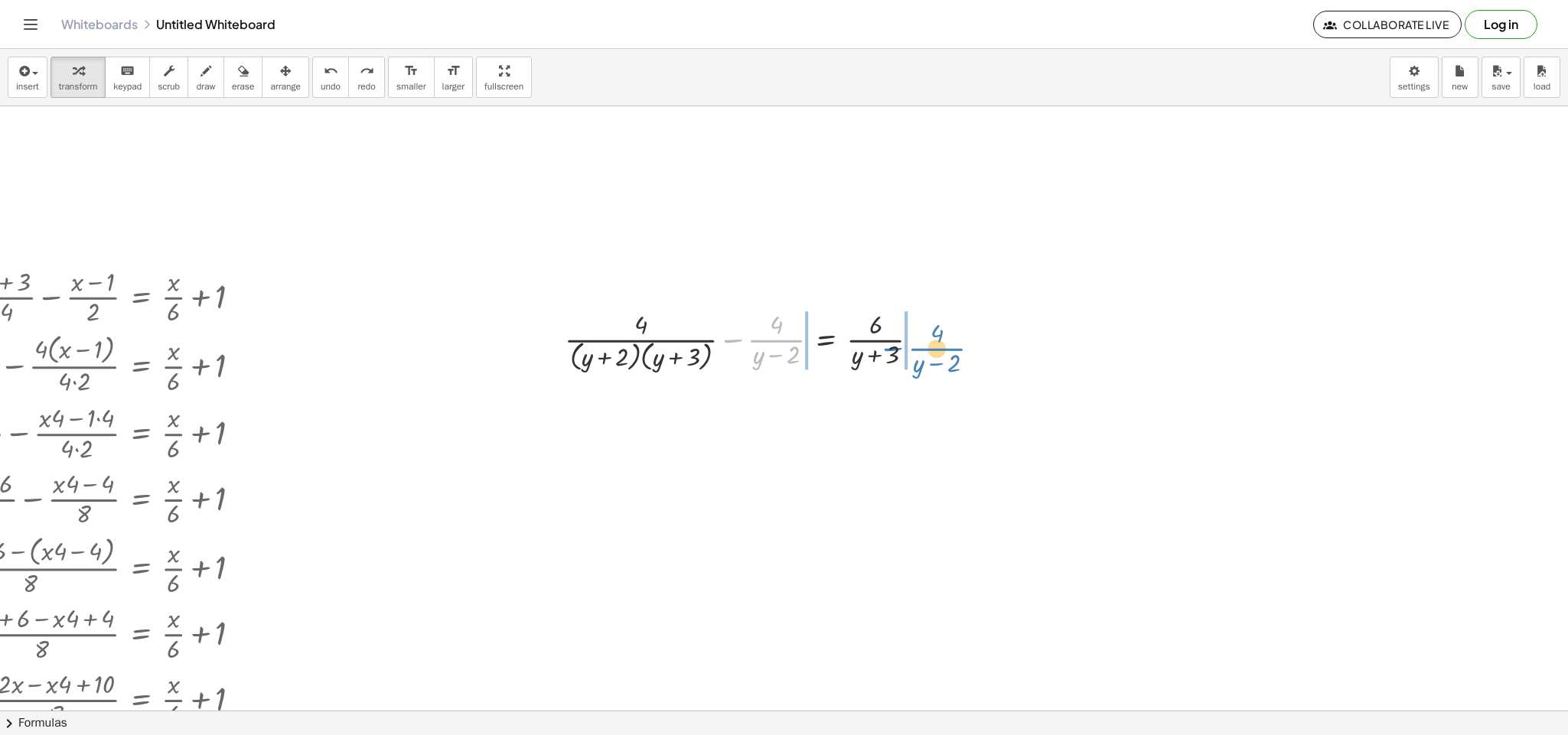 drag, startPoint x: 716, startPoint y: 340, endPoint x: 877, endPoint y: 349, distance: 161.2514 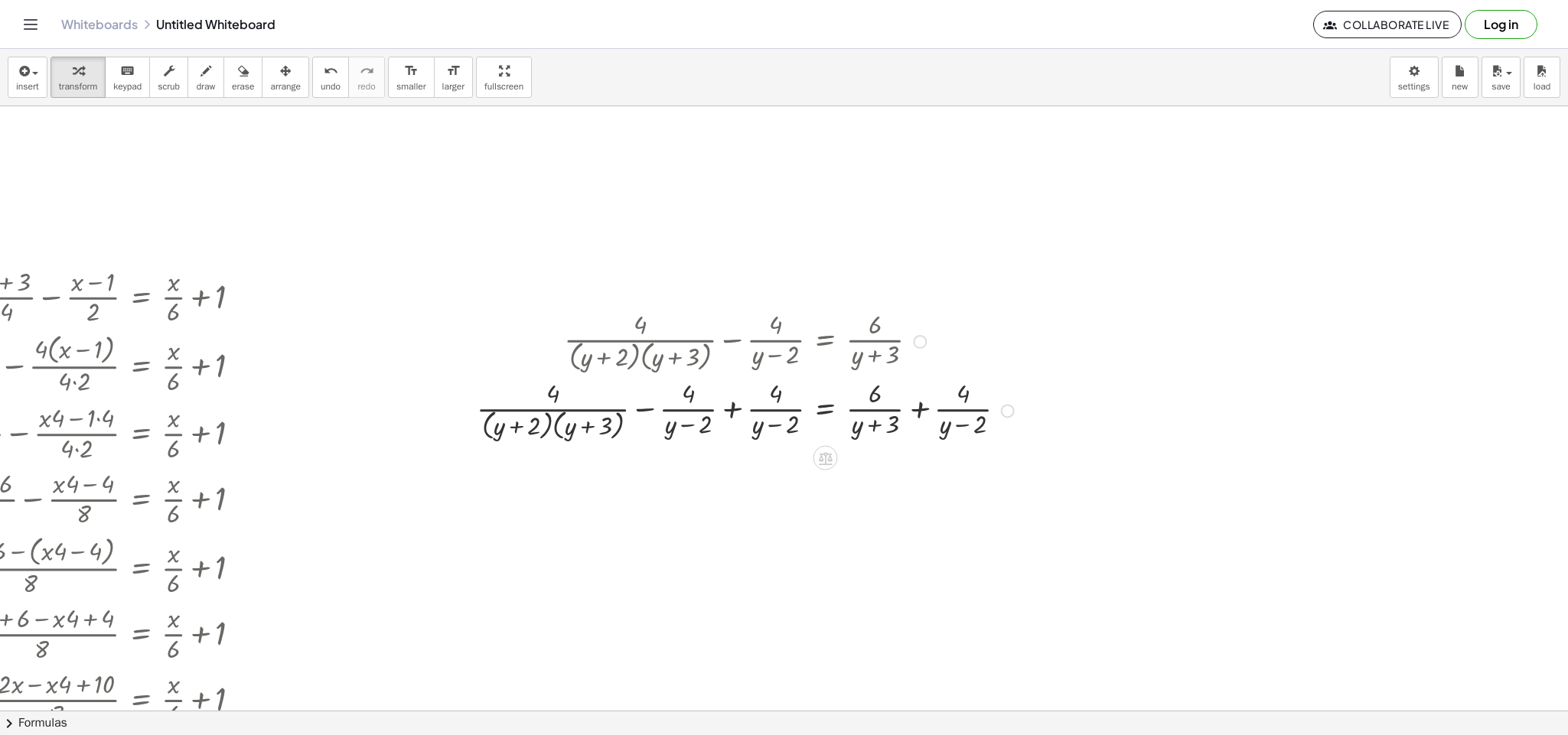 click at bounding box center [748, 409] 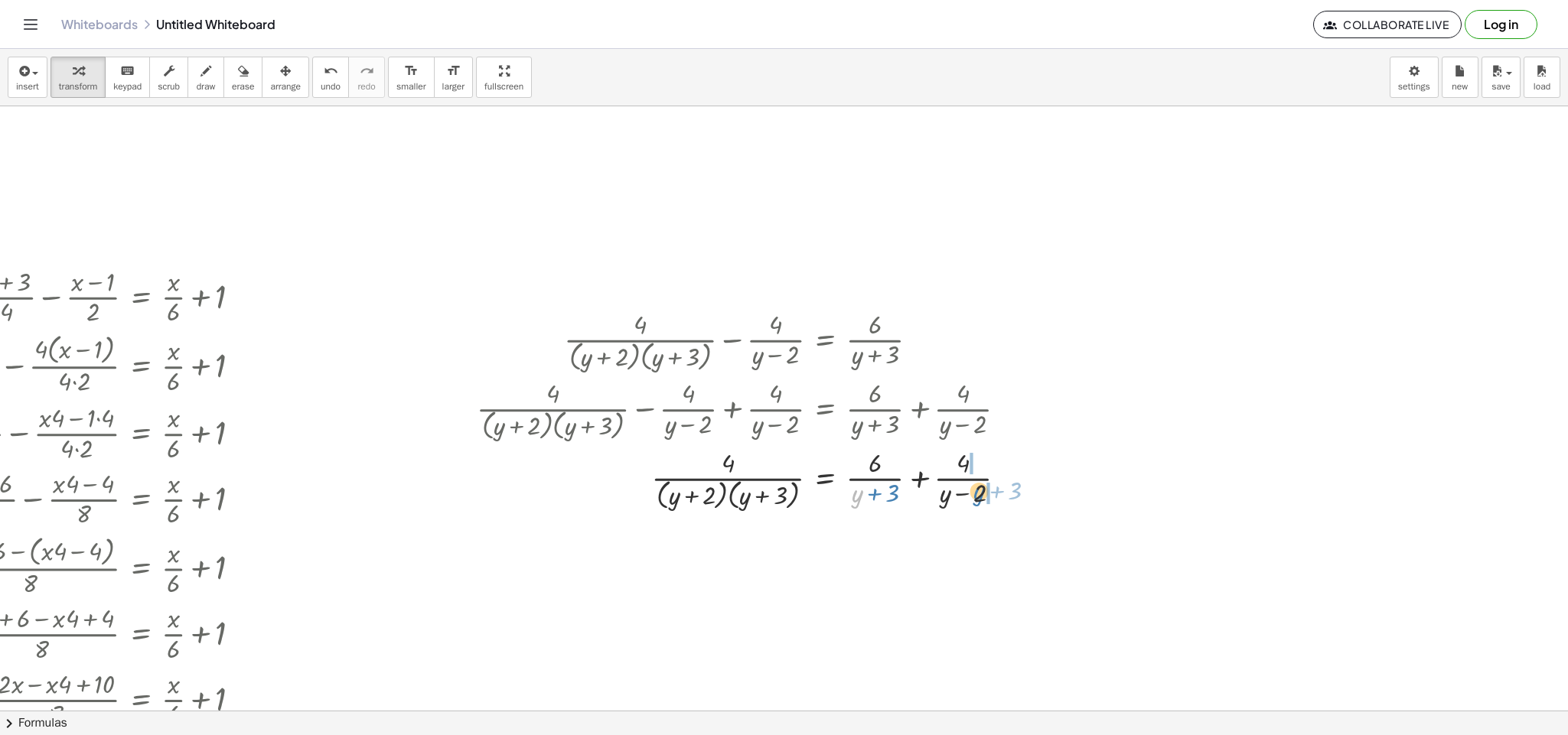 drag, startPoint x: 833, startPoint y: 493, endPoint x: 956, endPoint y: 491, distance: 123.01626 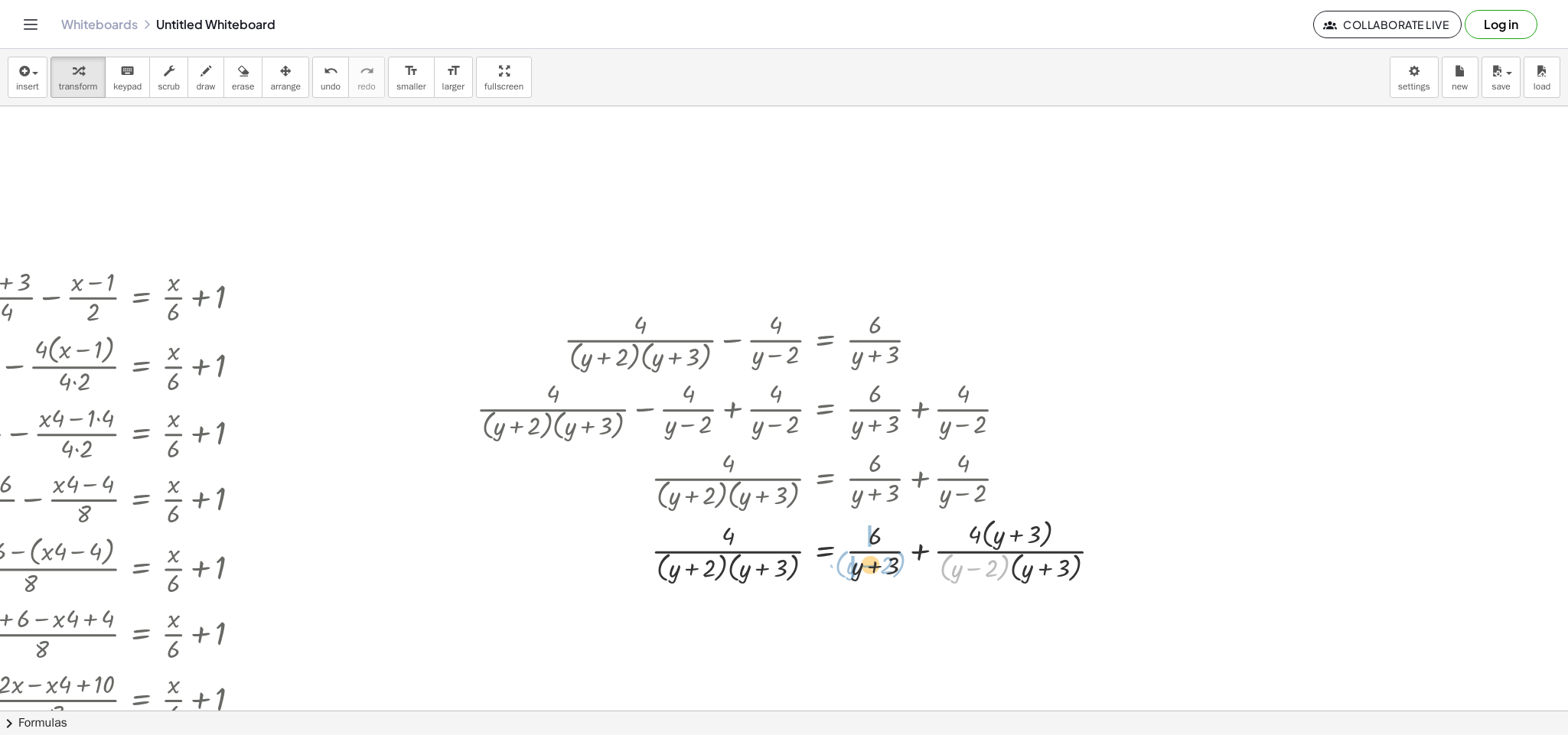 drag, startPoint x: 930, startPoint y: 565, endPoint x: 825, endPoint y: 562, distance: 105.04285 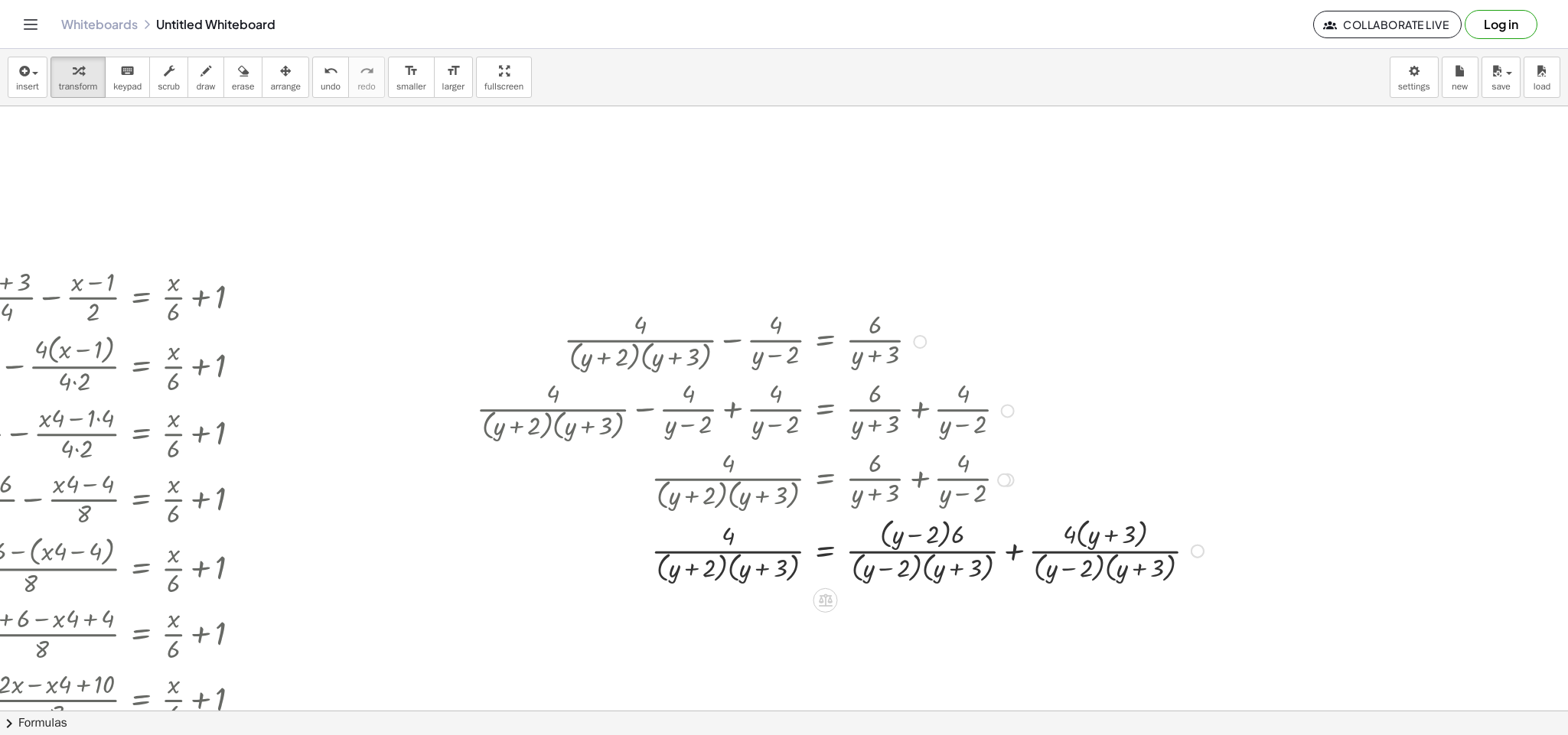 scroll, scrollTop: 115, scrollLeft: 1401, axis: both 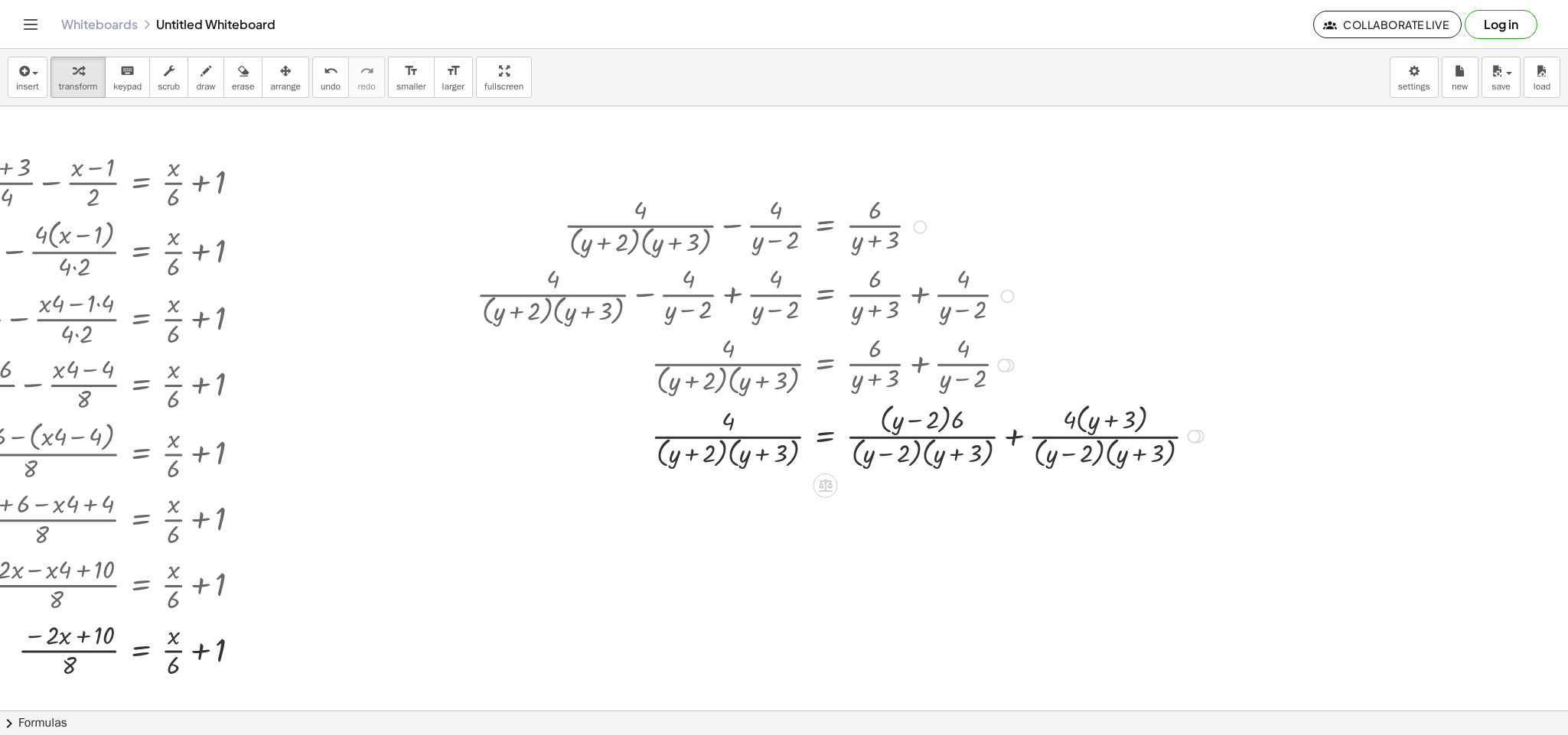 click at bounding box center (843, 434) 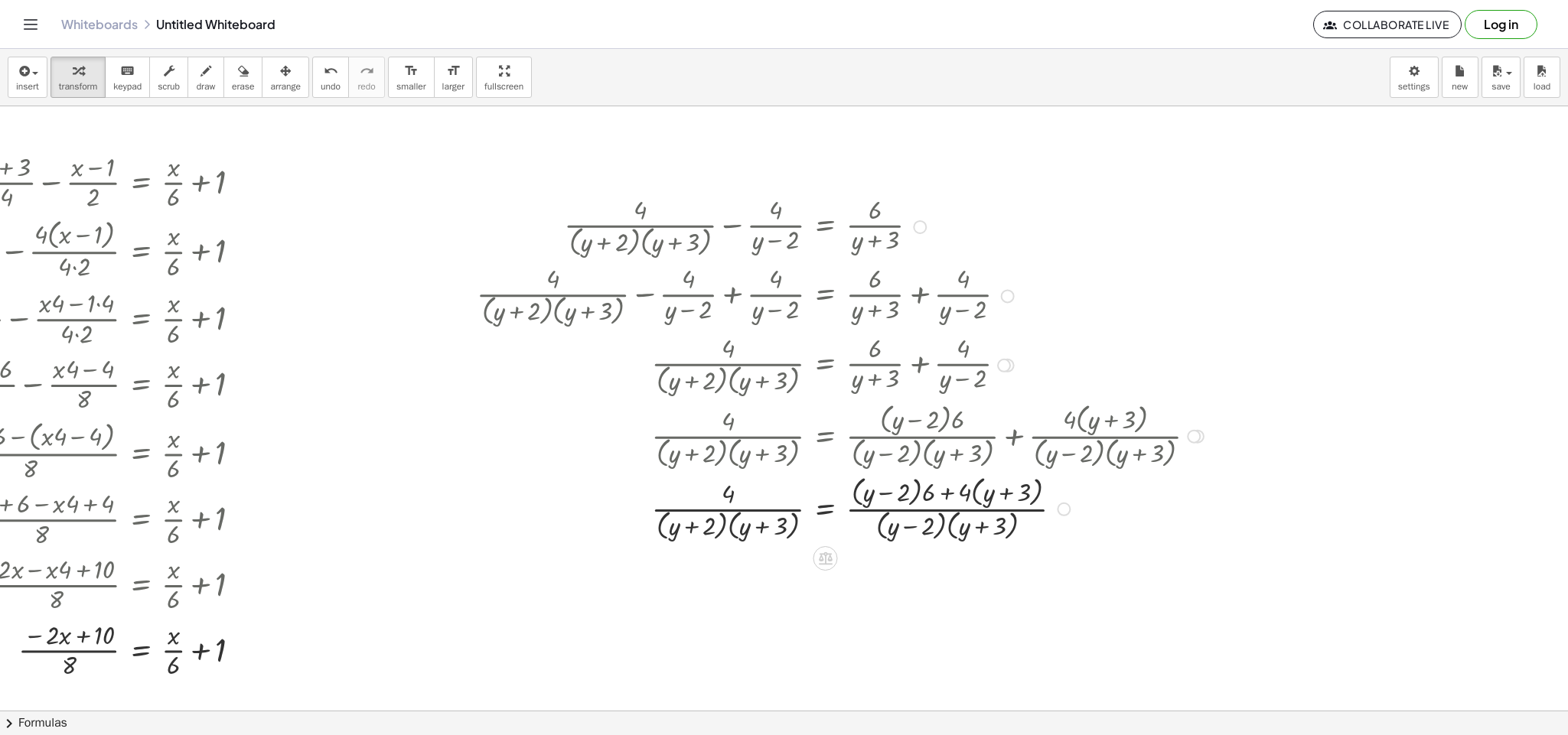 click at bounding box center (843, 507) 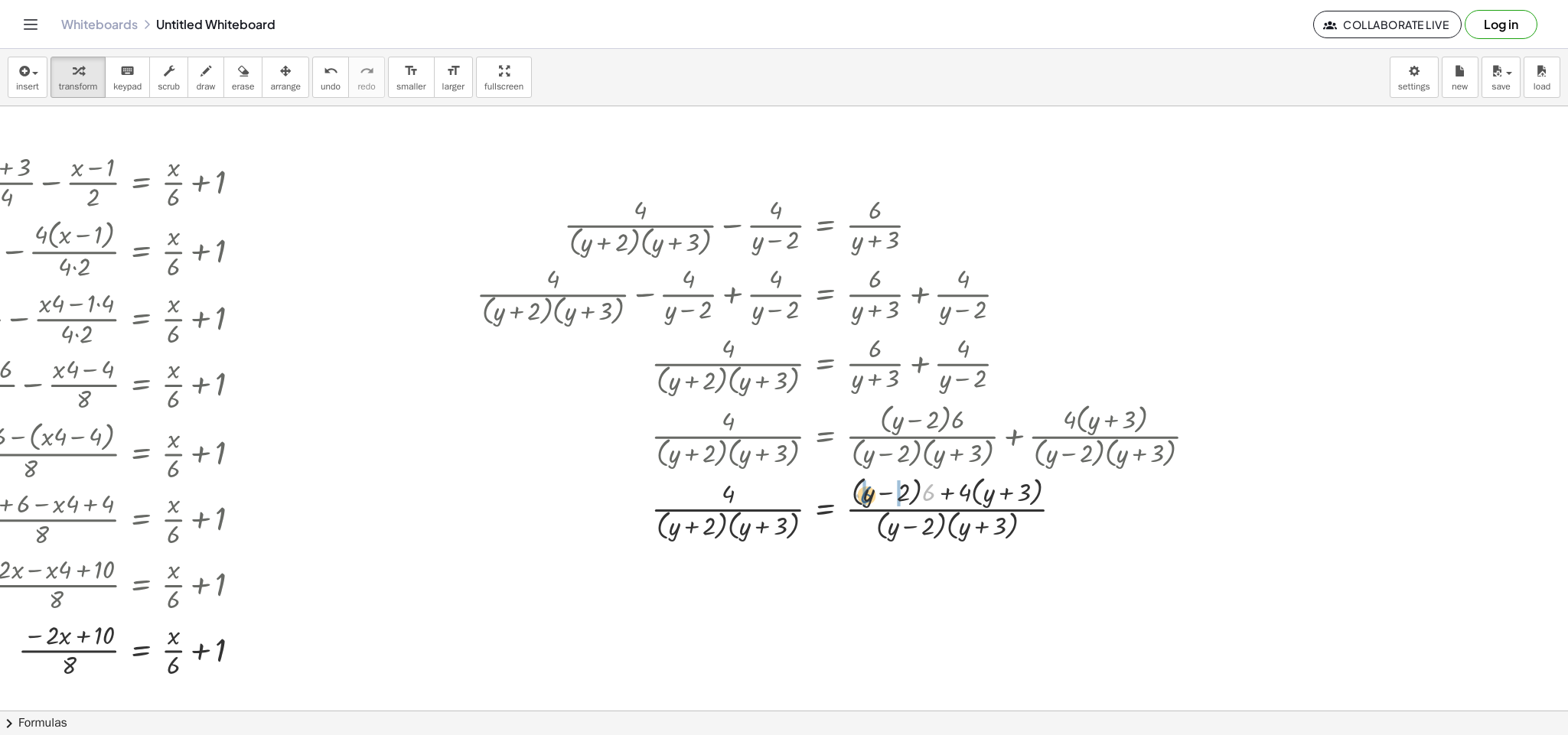drag, startPoint x: 907, startPoint y: 501, endPoint x: 850, endPoint y: 503, distance: 57.03508 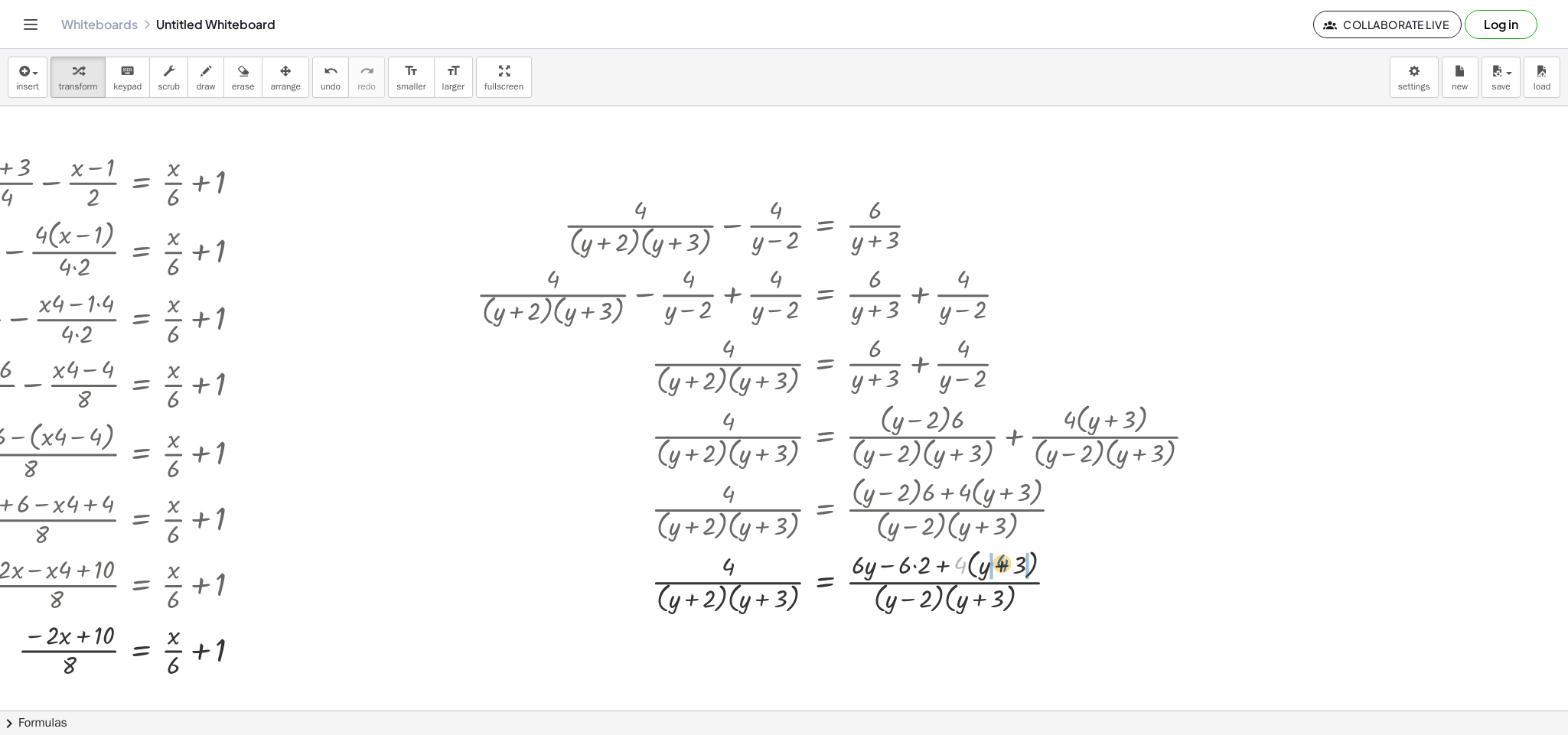 drag, startPoint x: 937, startPoint y: 560, endPoint x: 980, endPoint y: 556, distance: 43.18565 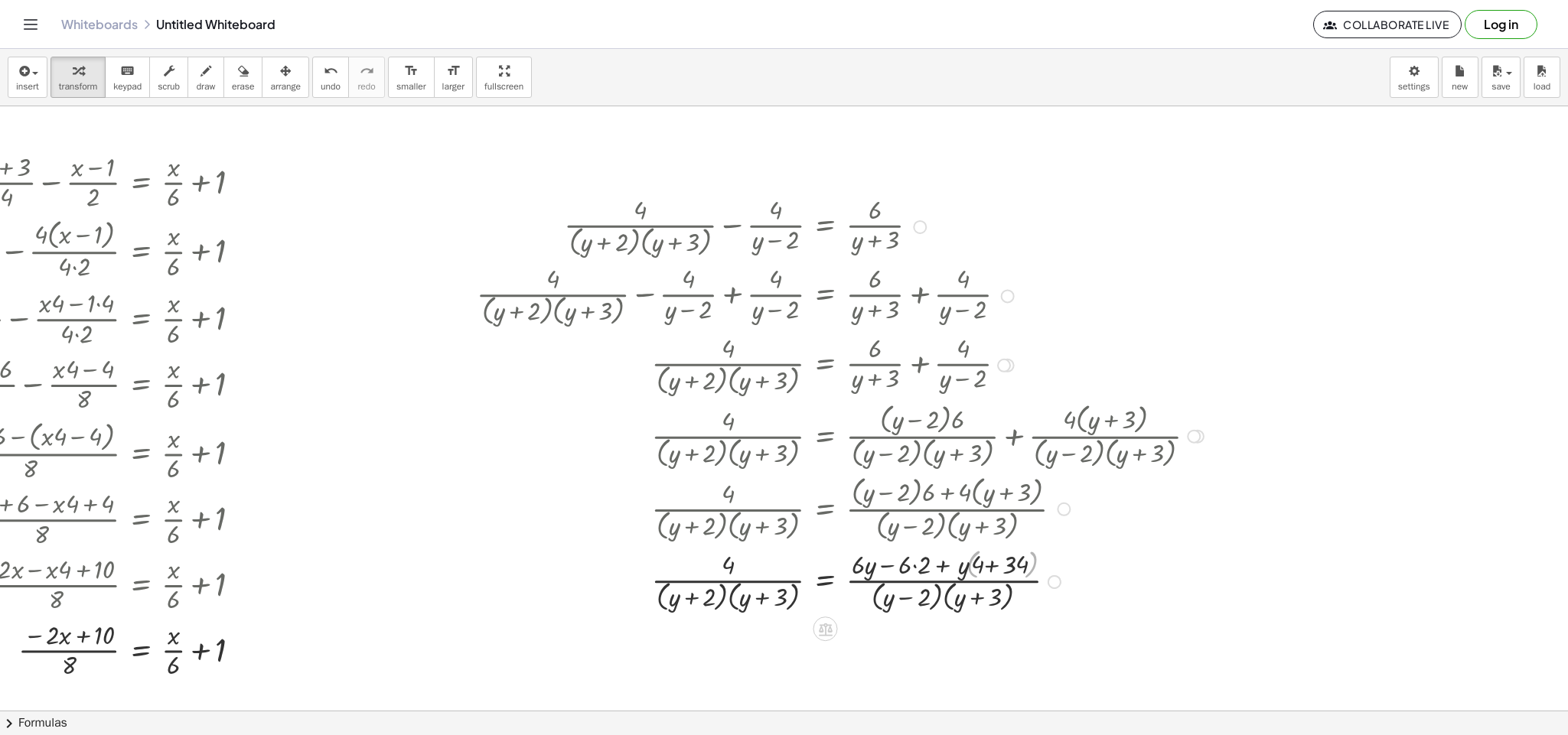 scroll, scrollTop: 229, scrollLeft: 1401, axis: both 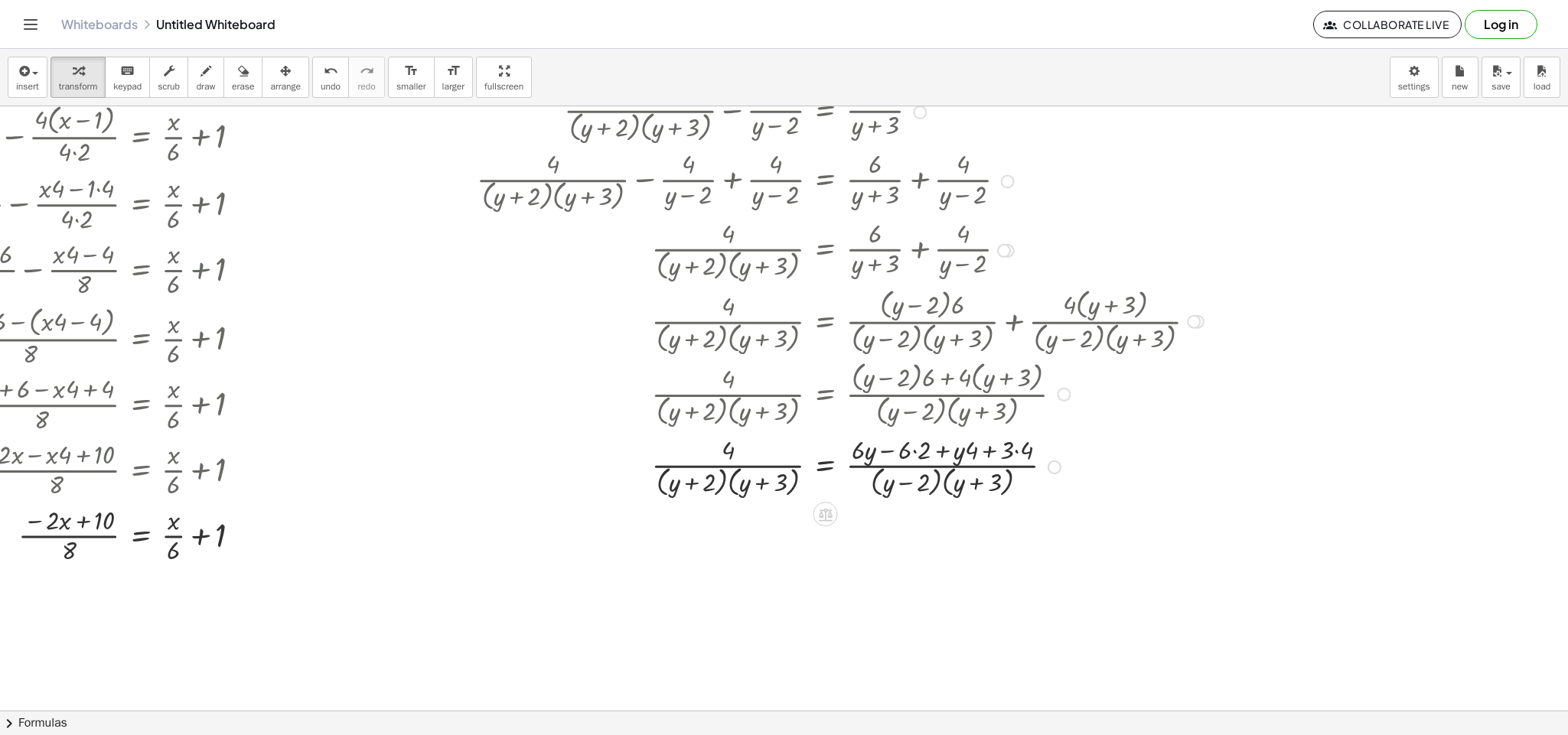 click at bounding box center [843, 466] 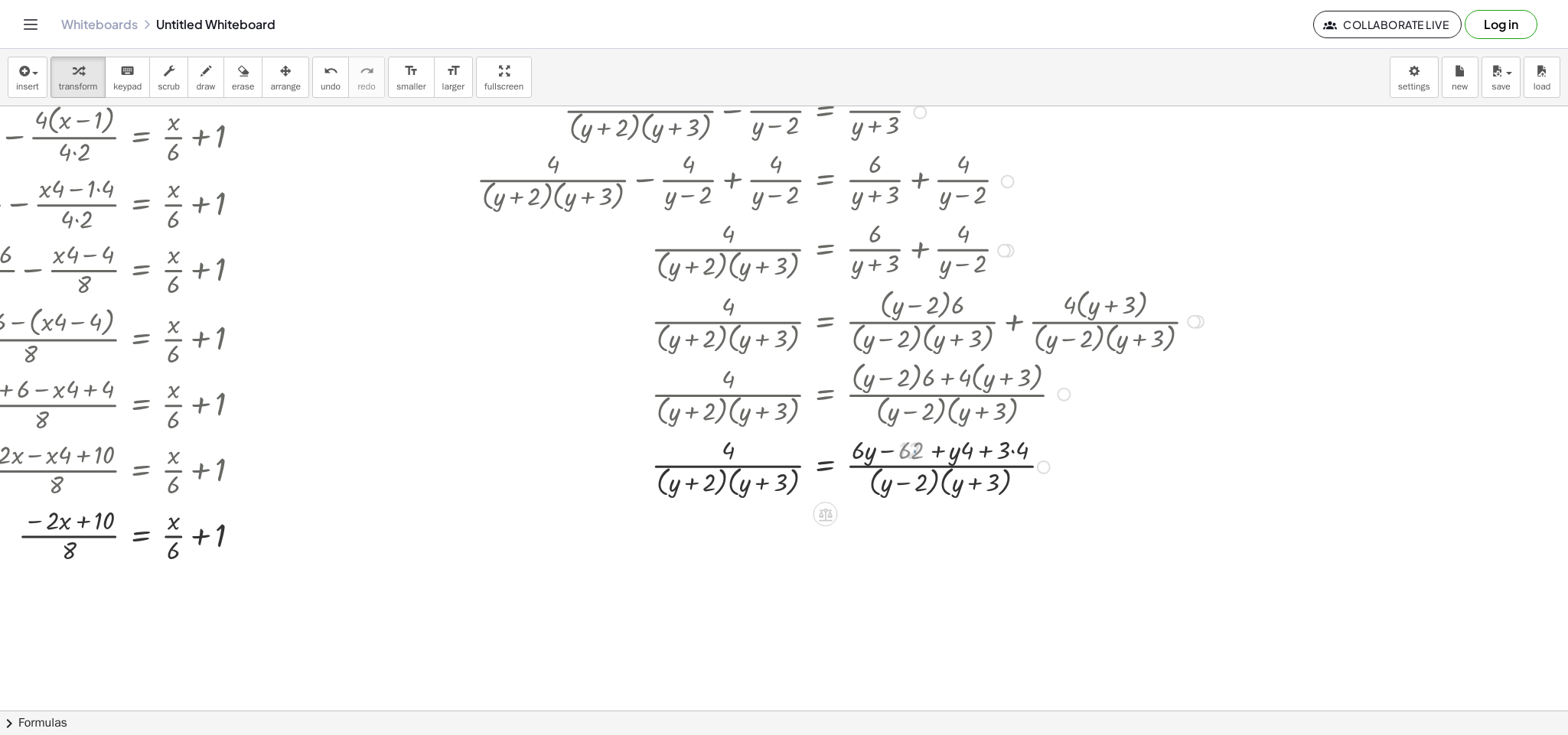 click at bounding box center (843, 466) 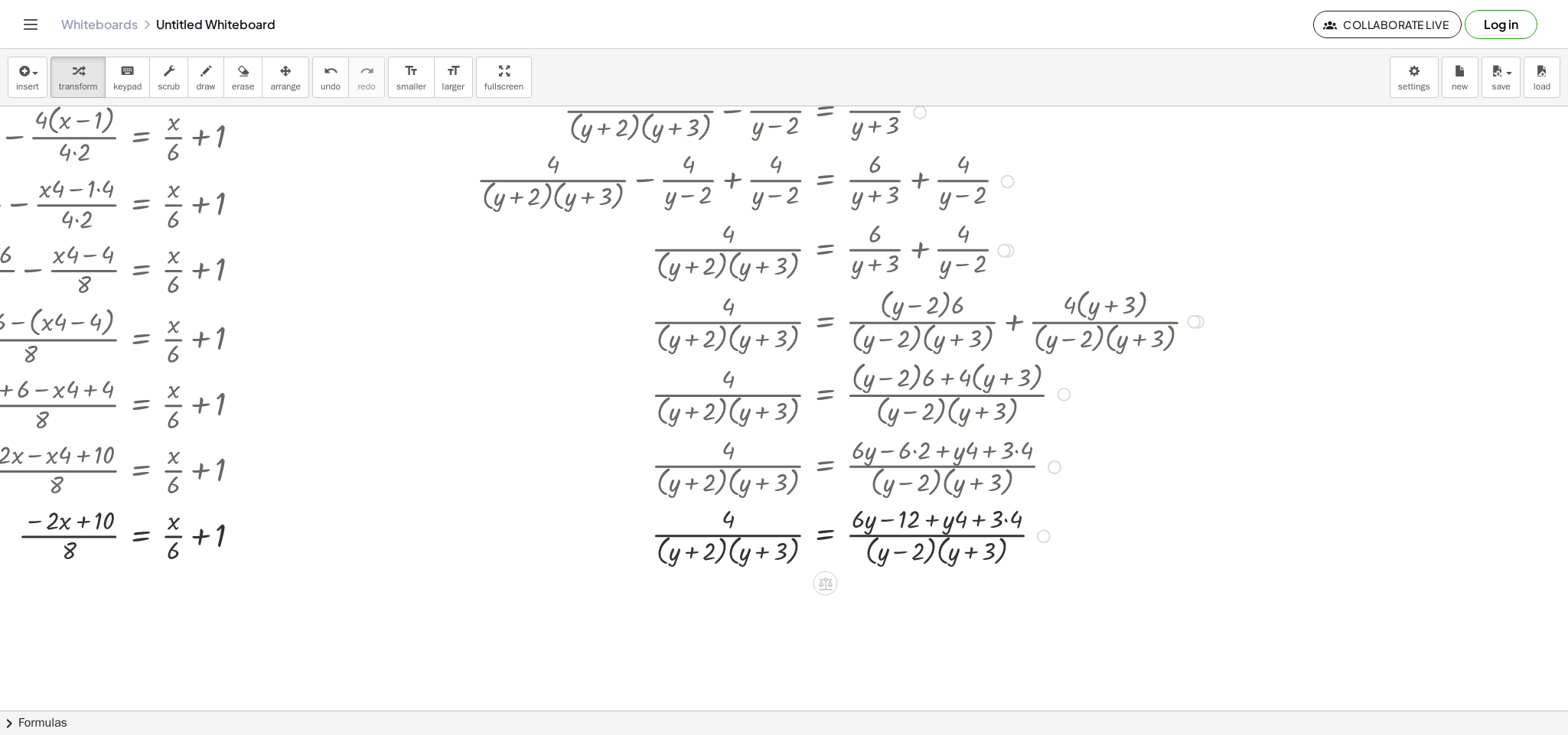 click at bounding box center [843, 535] 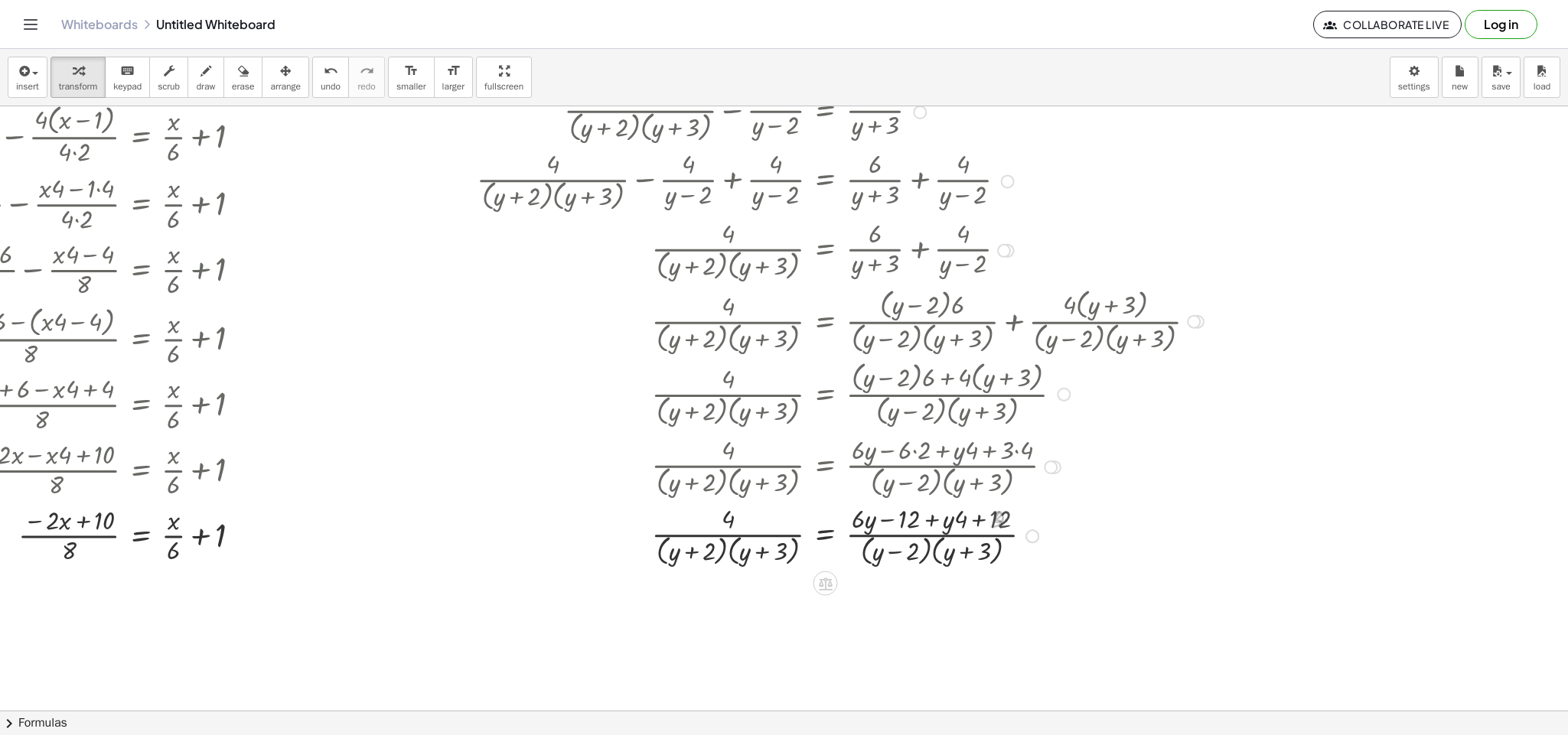 scroll, scrollTop: 344, scrollLeft: 1401, axis: both 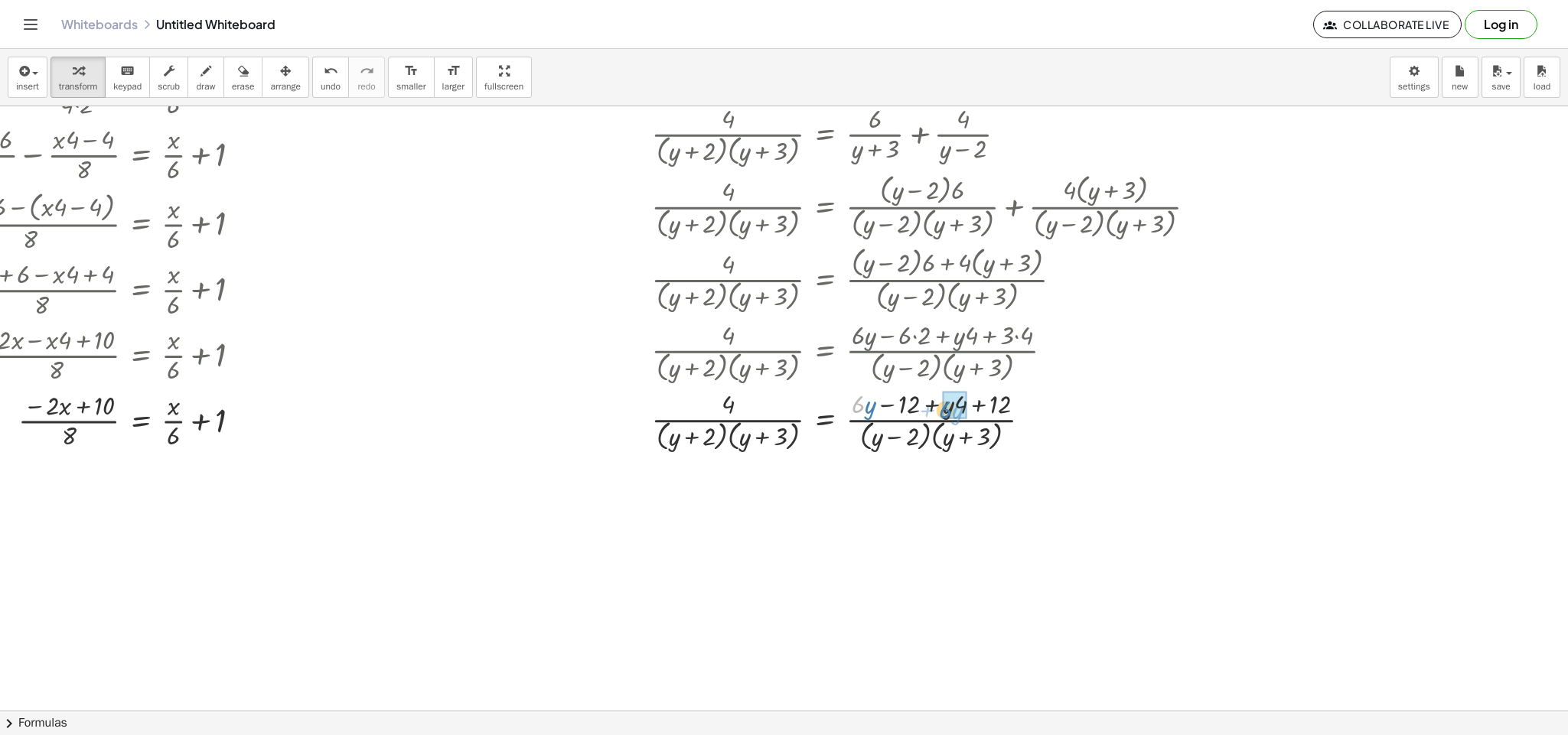 drag, startPoint x: 833, startPoint y: 407, endPoint x: 921, endPoint y: 411, distance: 88.09086 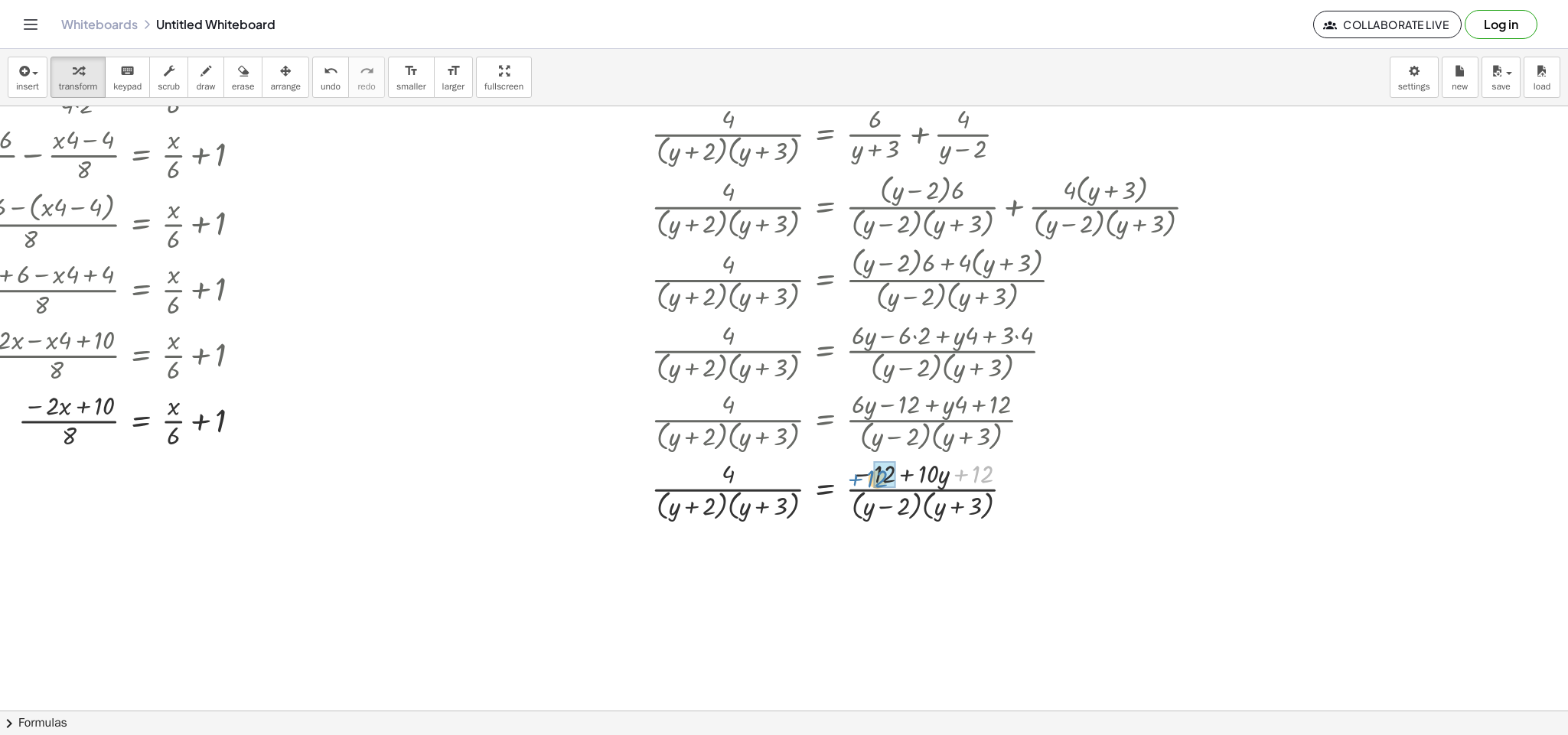 drag, startPoint x: 942, startPoint y: 476, endPoint x: 836, endPoint y: 480, distance: 106.07544 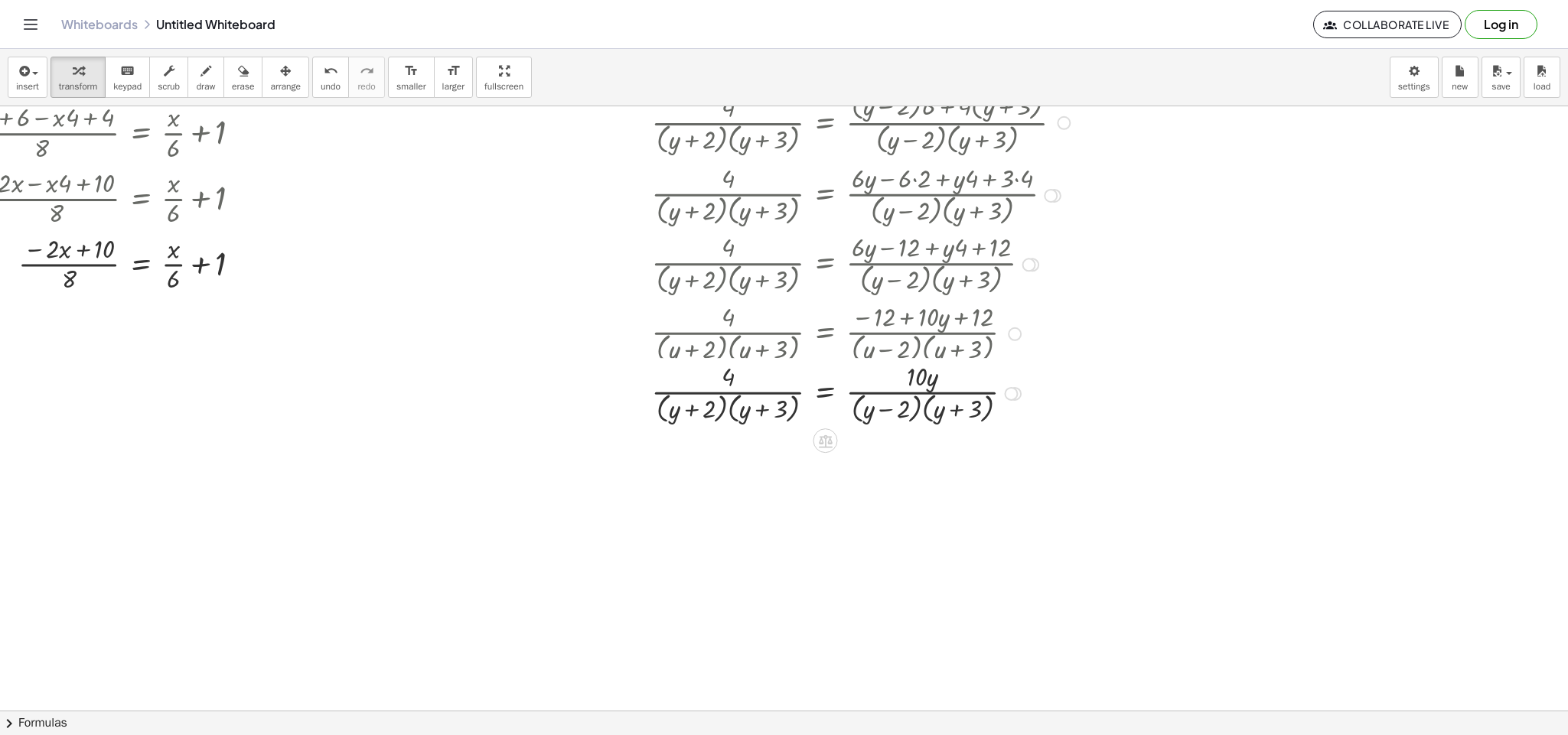 scroll, scrollTop: 574, scrollLeft: 1401, axis: both 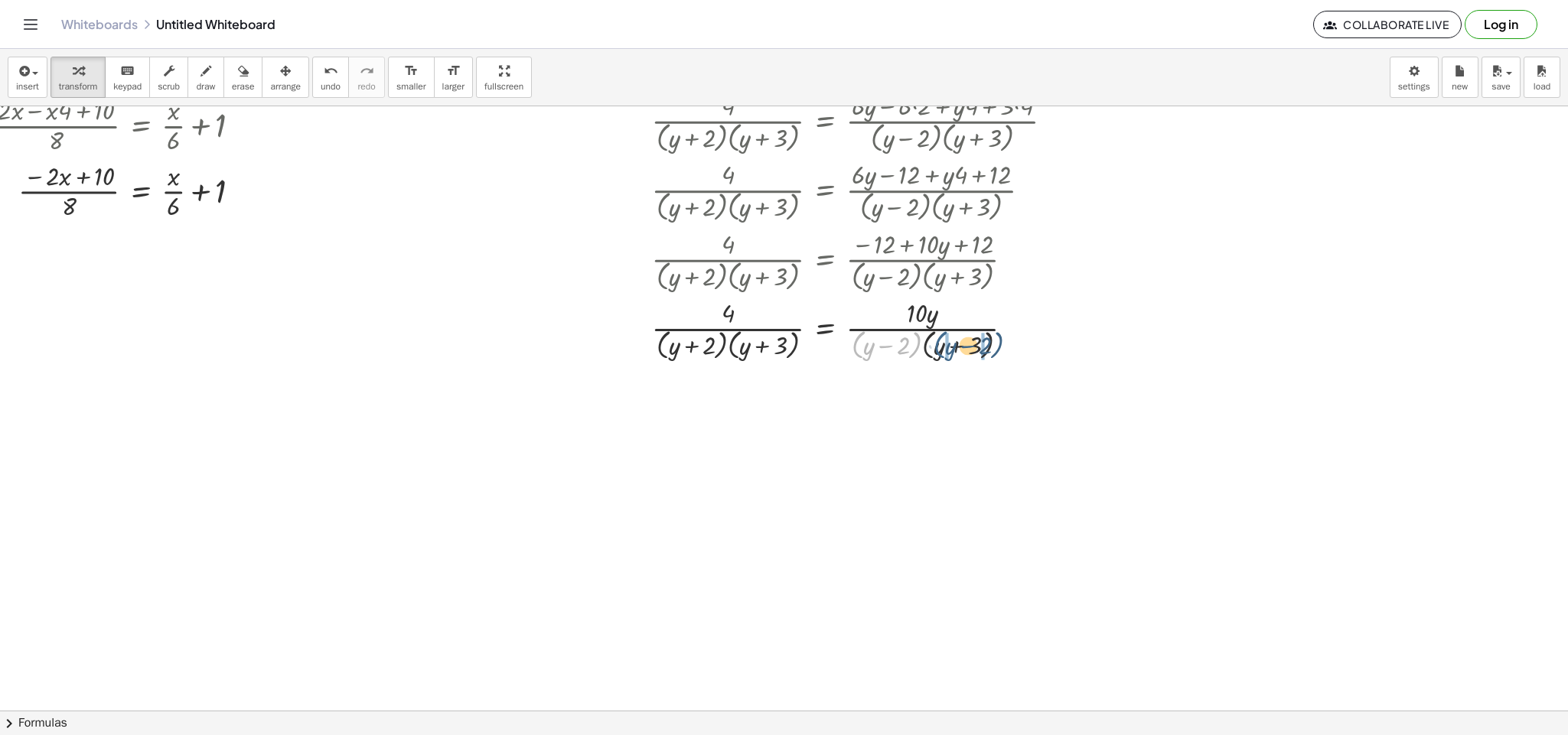 drag, startPoint x: 834, startPoint y: 345, endPoint x: 916, endPoint y: 345, distance: 82 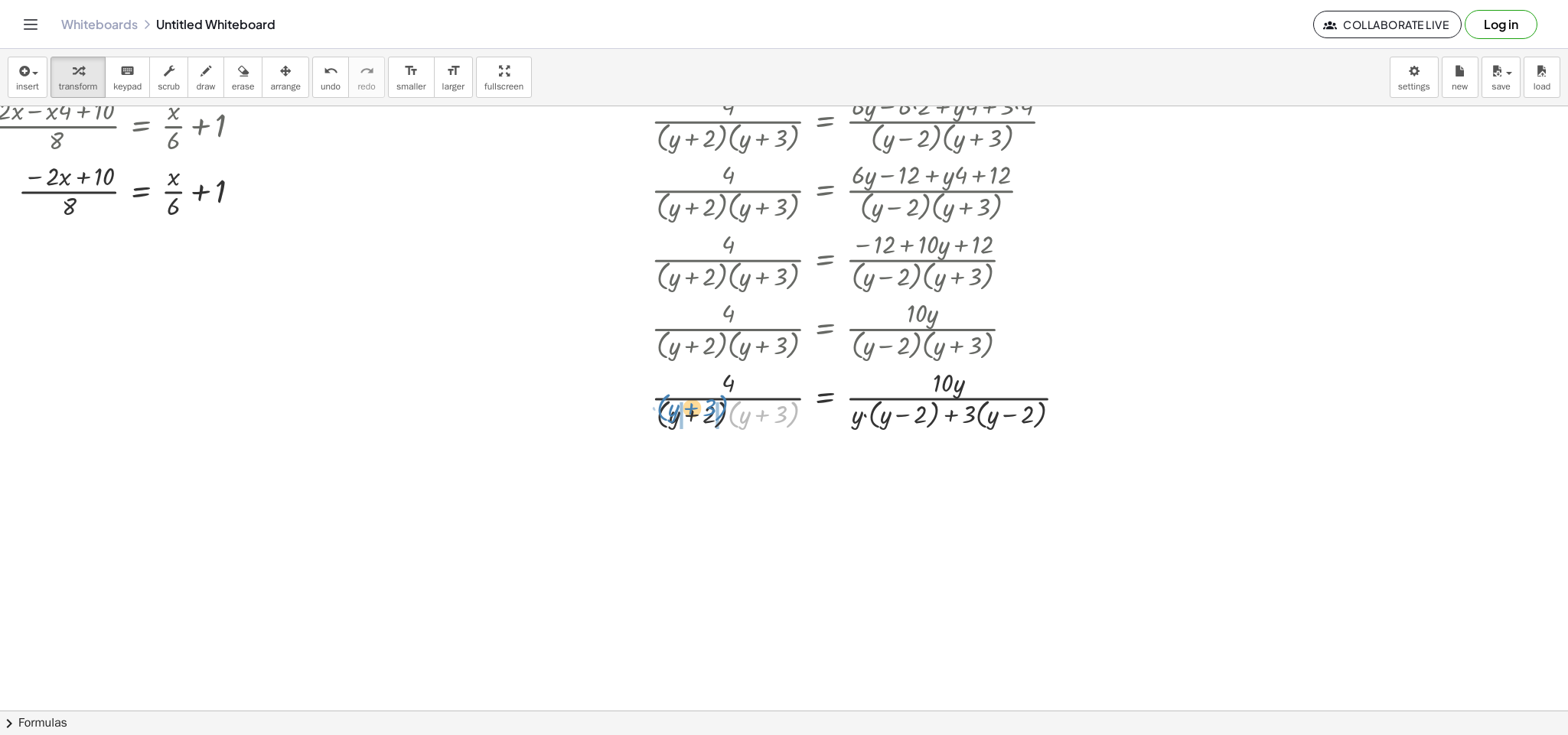 drag, startPoint x: 710, startPoint y: 418, endPoint x: 639, endPoint y: 411, distance: 71.34424 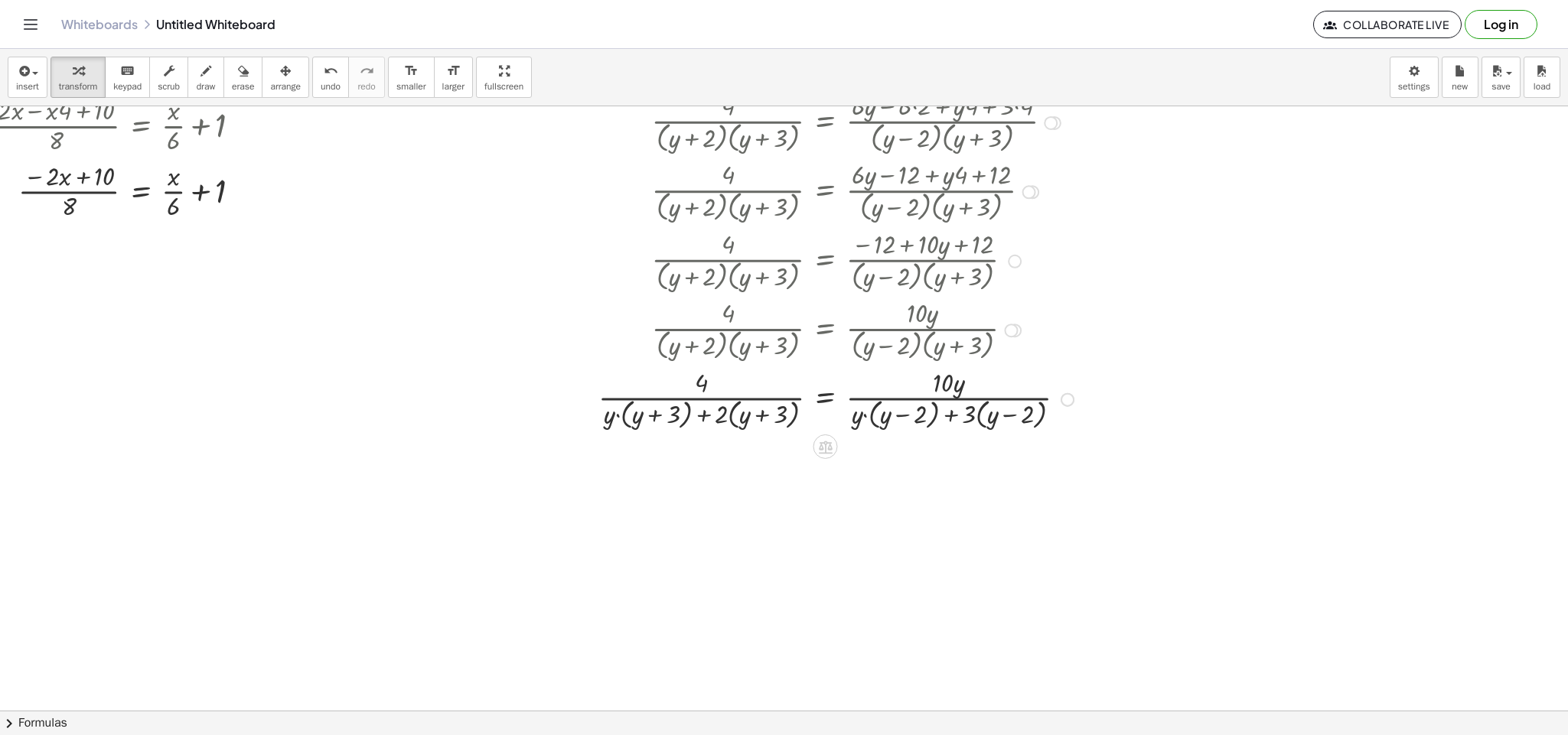 scroll, scrollTop: 688, scrollLeft: 1401, axis: both 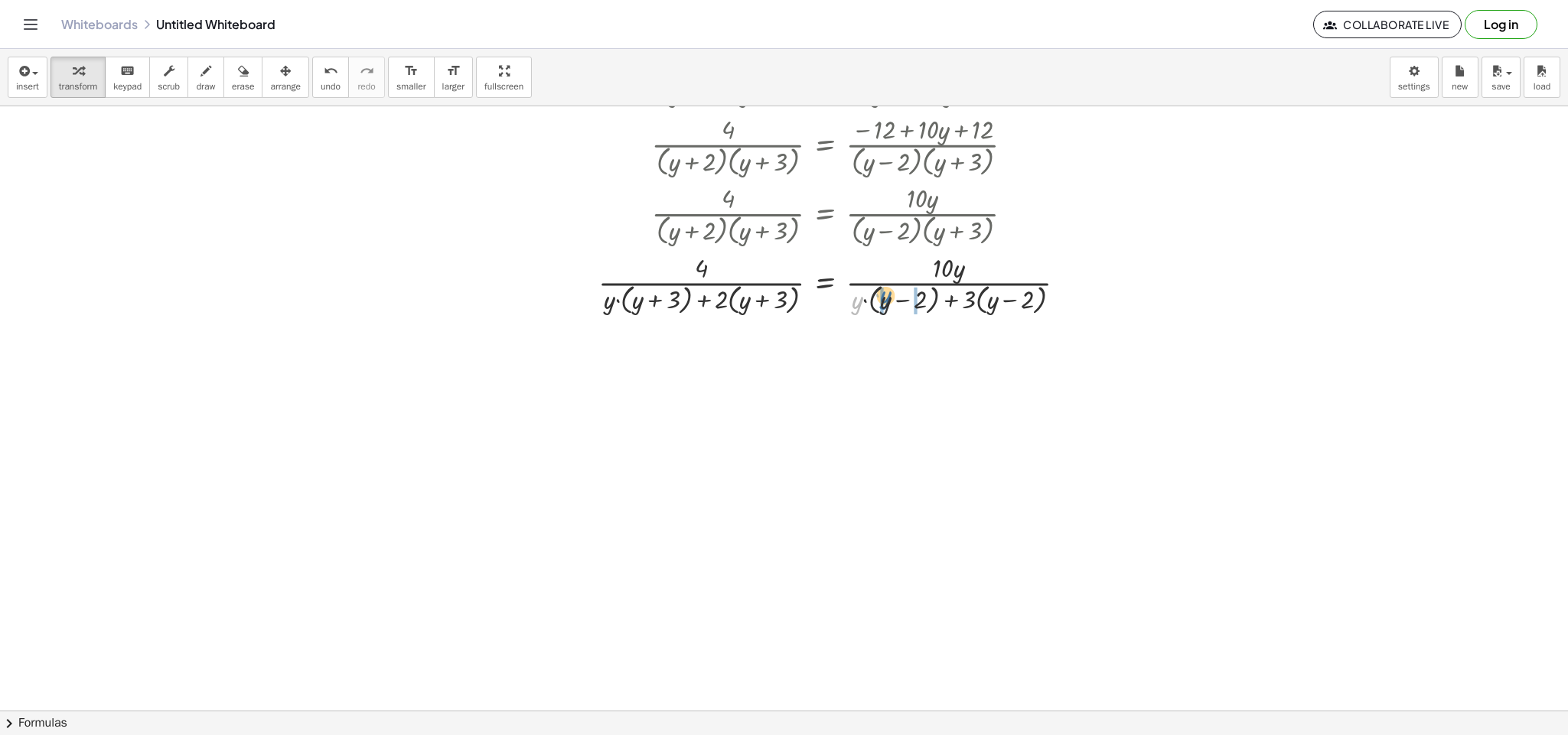 drag, startPoint x: 849, startPoint y: 305, endPoint x: 868, endPoint y: 303, distance: 19.104973 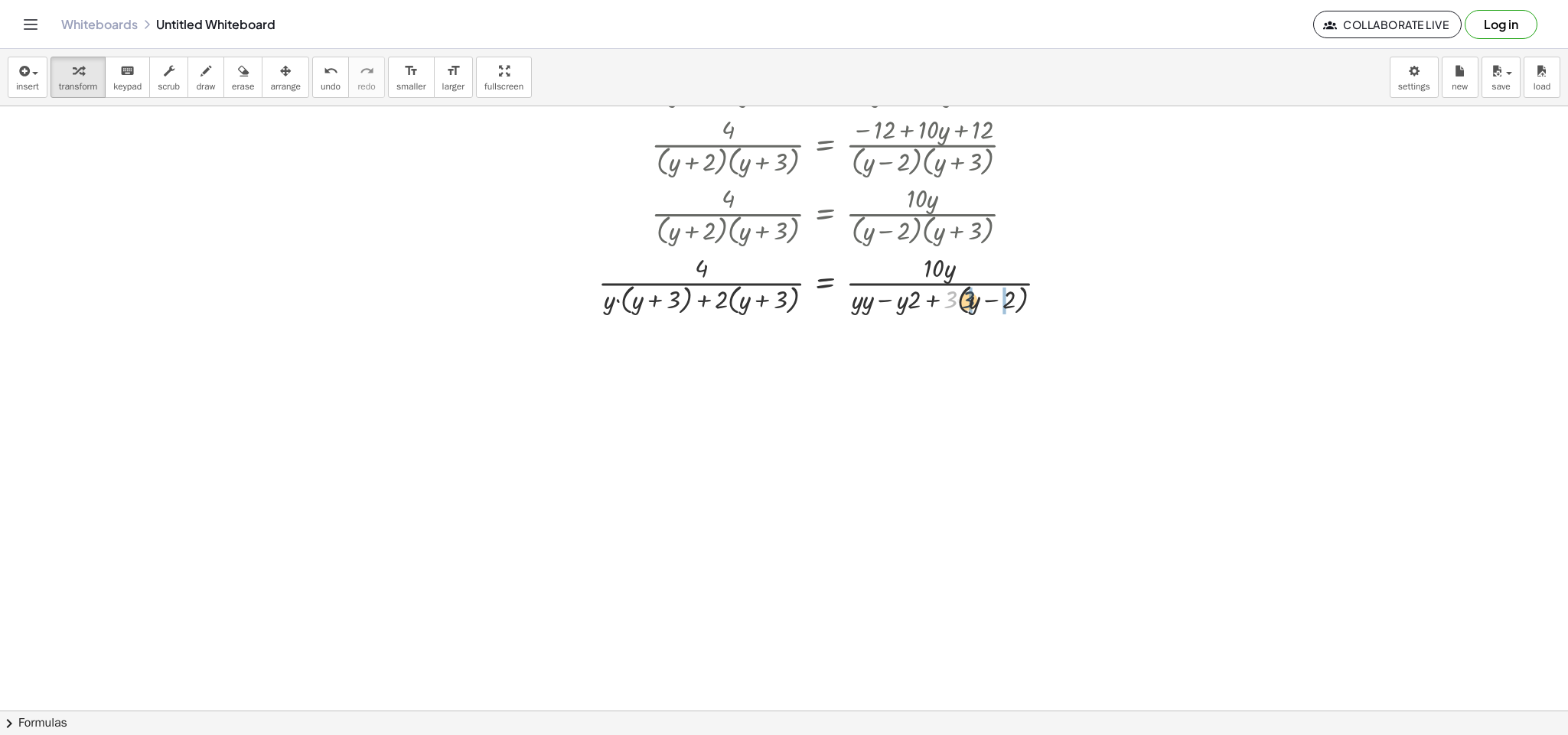 drag, startPoint x: 934, startPoint y: 307, endPoint x: 954, endPoint y: 307, distance: 20 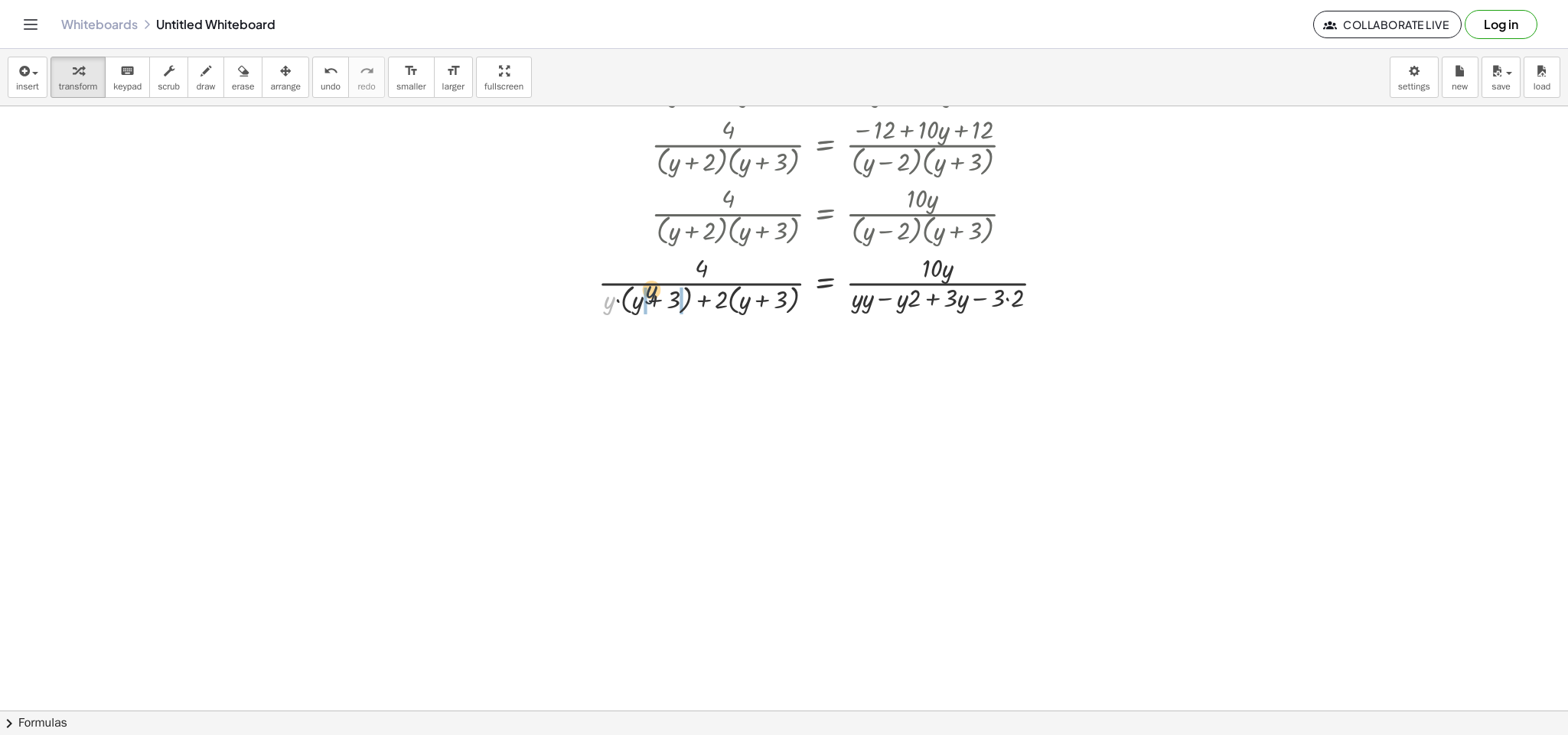 drag, startPoint x: 591, startPoint y: 314, endPoint x: 638, endPoint y: 301, distance: 48.764741 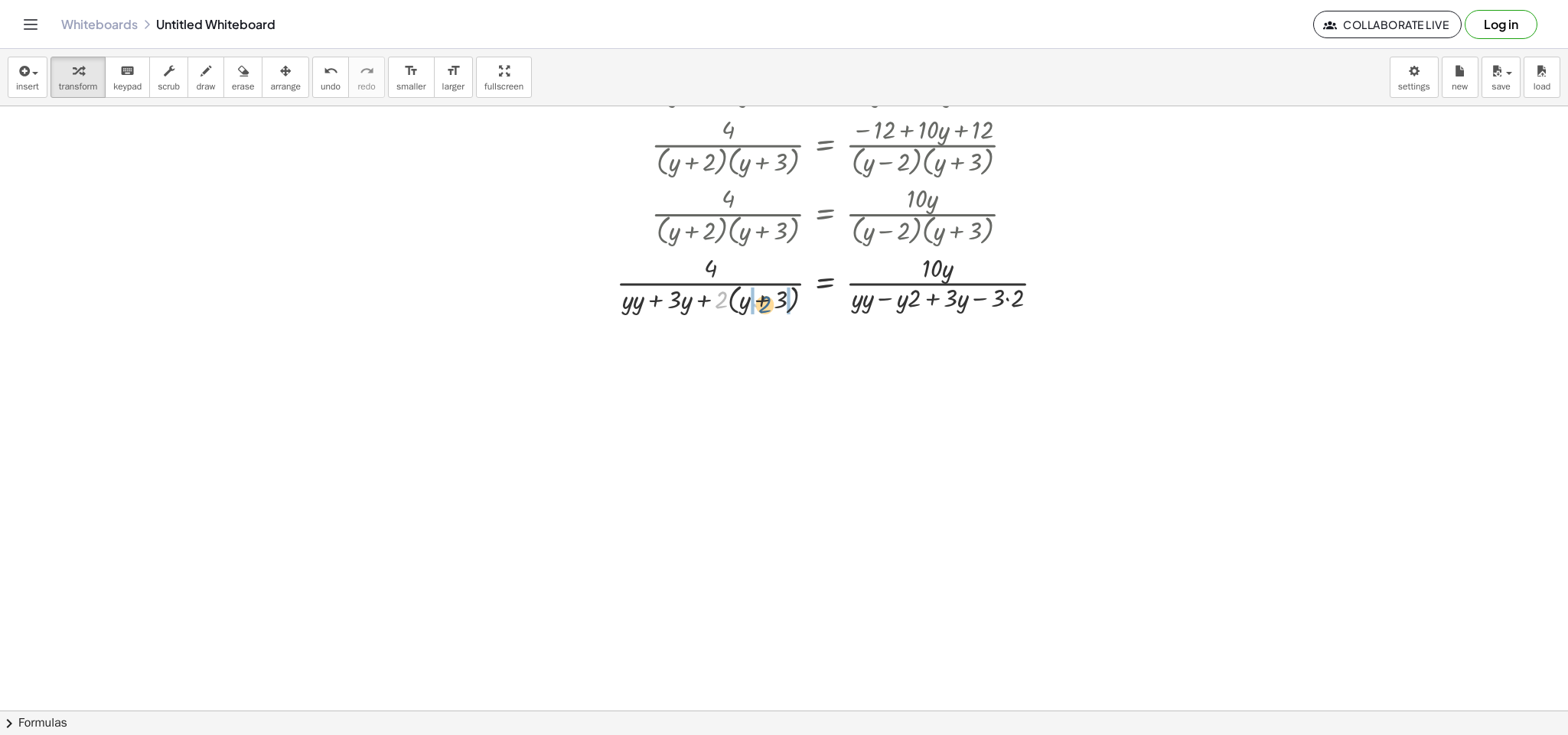 drag, startPoint x: 719, startPoint y: 303, endPoint x: 729, endPoint y: 308, distance: 11.18034 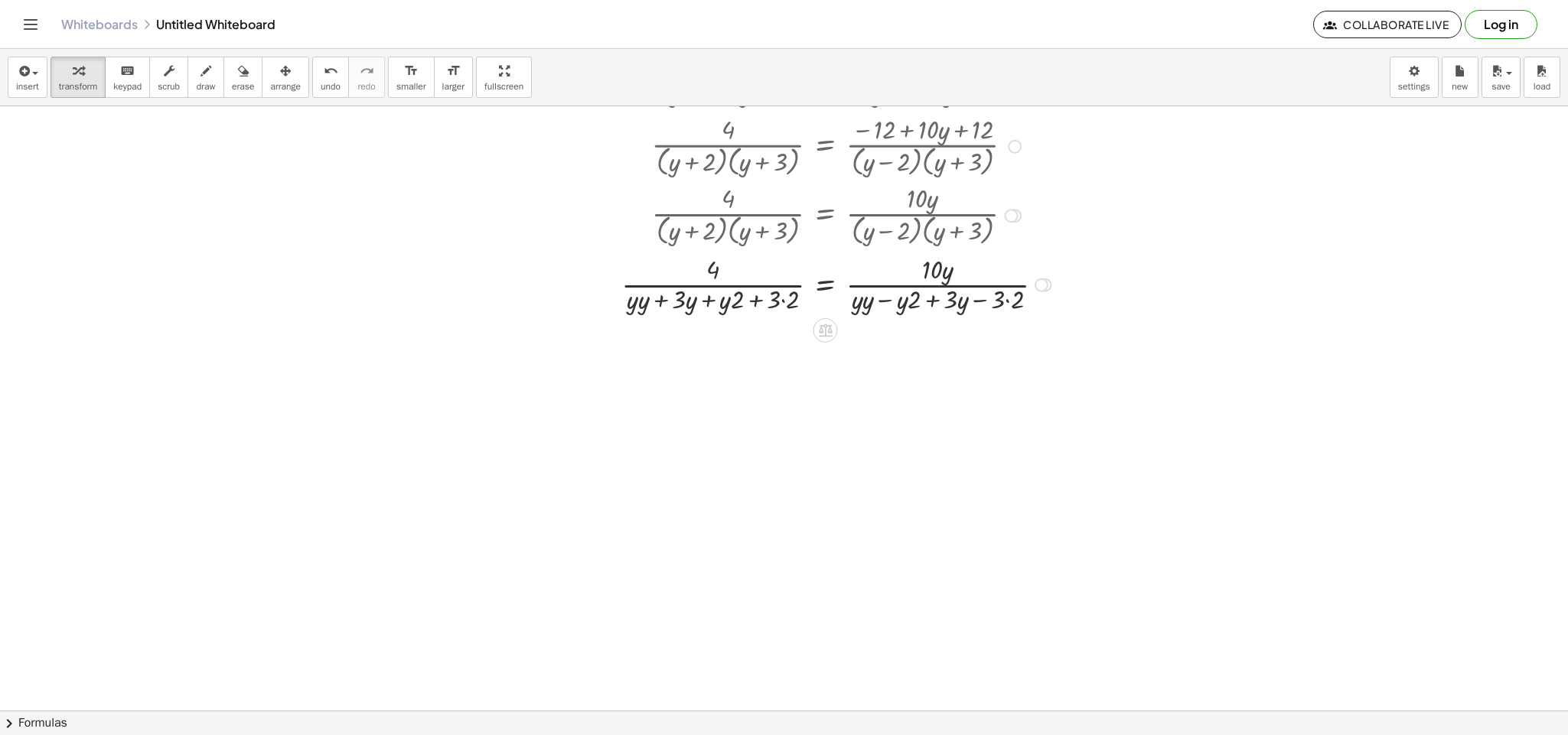 drag, startPoint x: 758, startPoint y: 297, endPoint x: 967, endPoint y: 356, distance: 217.1681 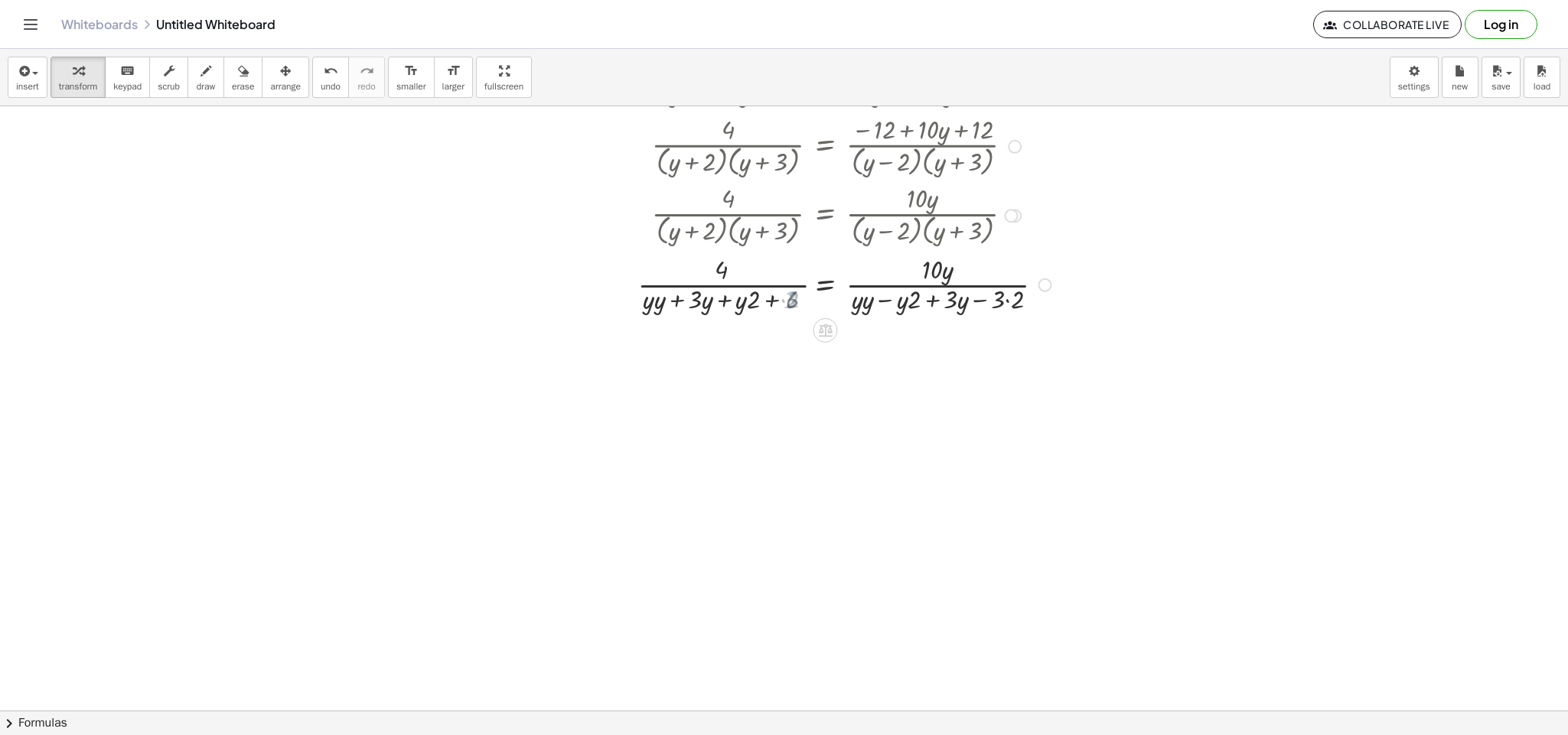 click at bounding box center (843, 284) 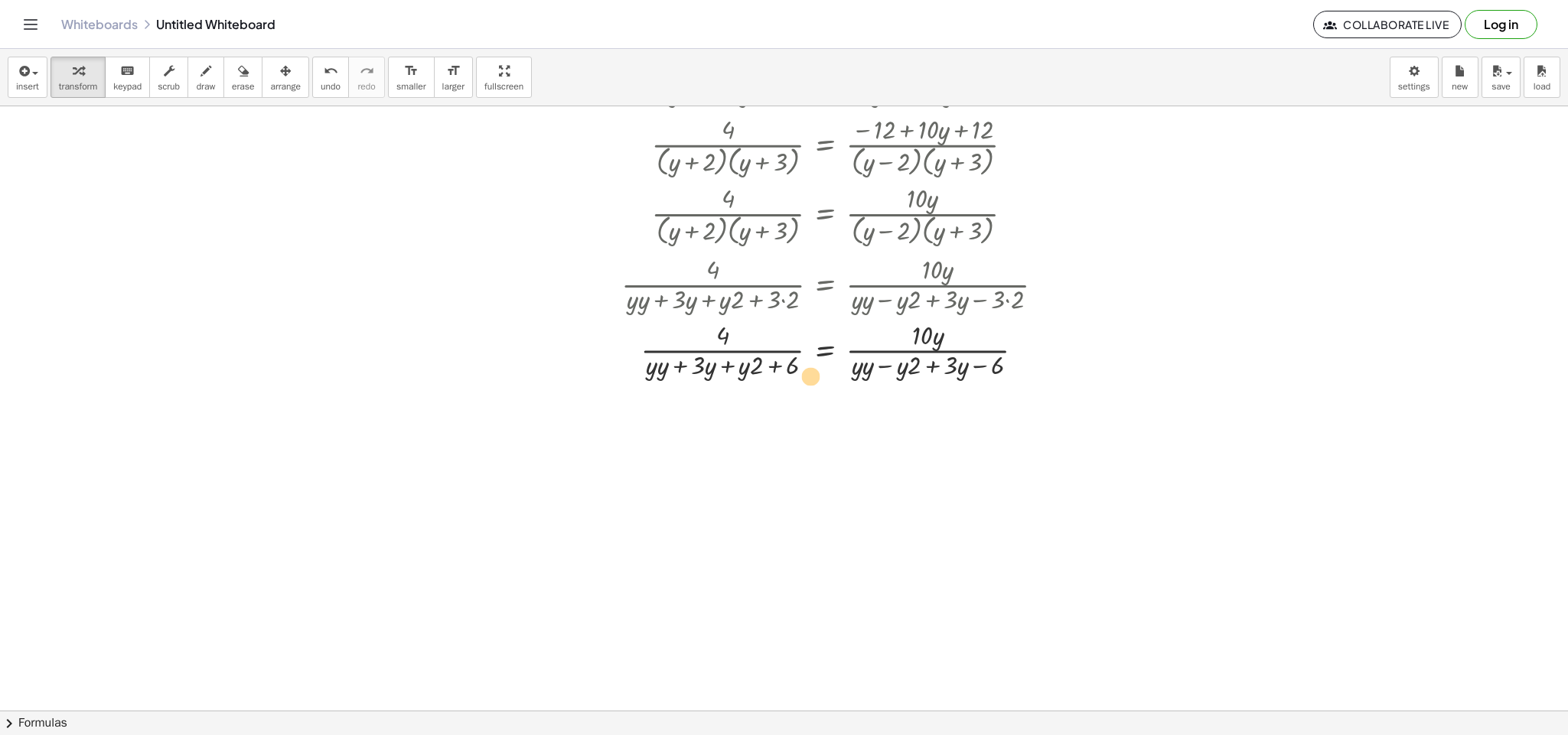 click at bounding box center [843, 350] 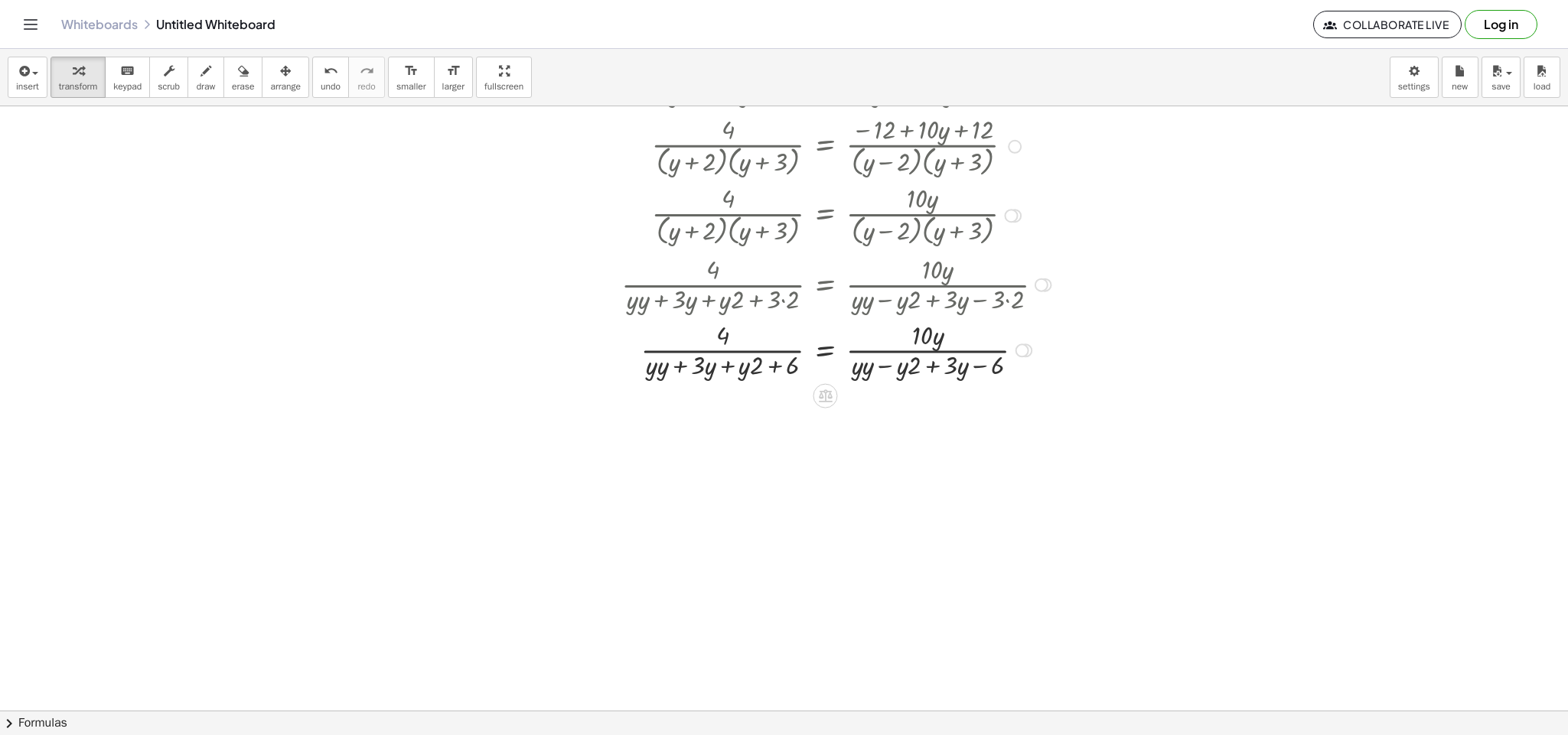 drag, startPoint x: 849, startPoint y: 367, endPoint x: 742, endPoint y: 384, distance: 108.34205 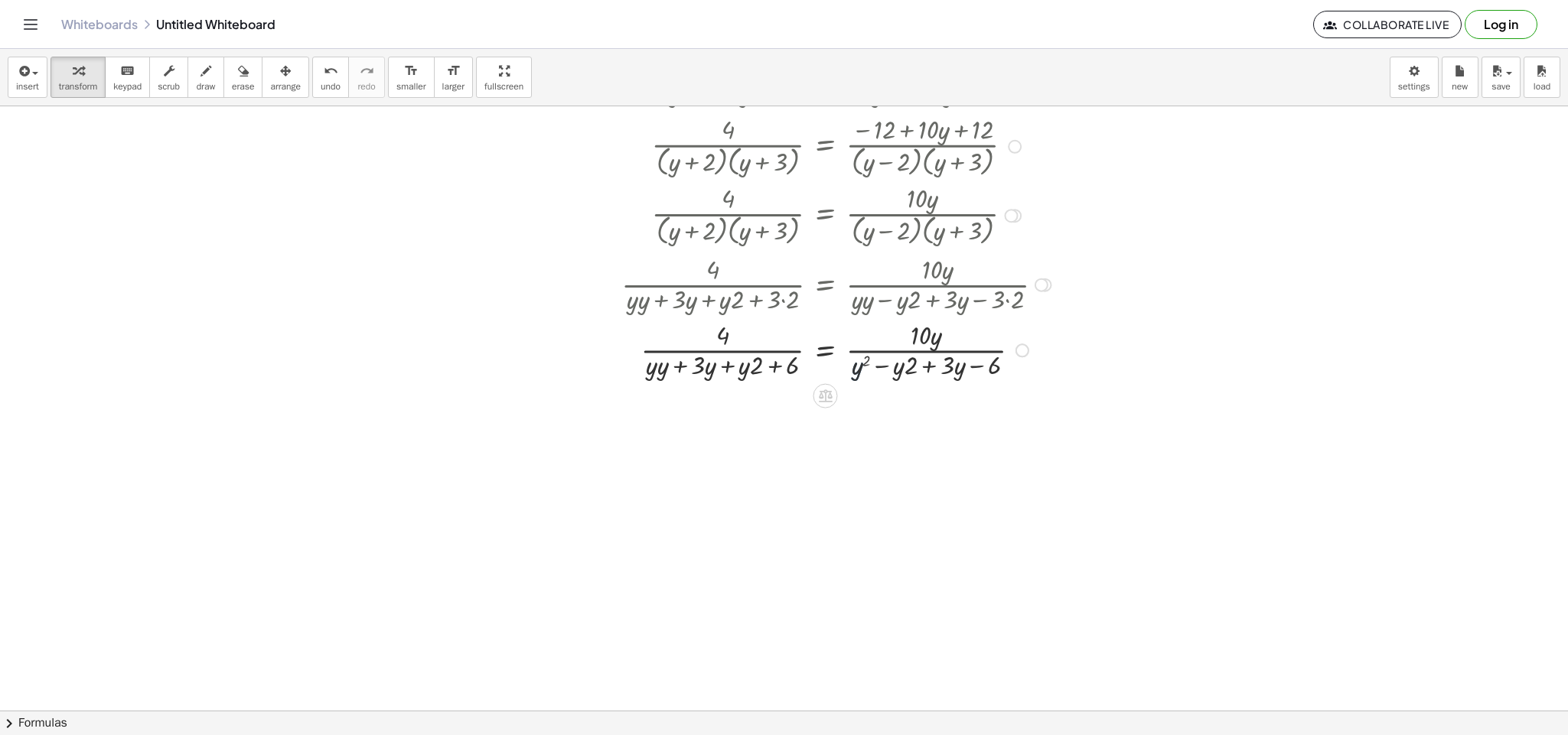 click at bounding box center (843, 350) 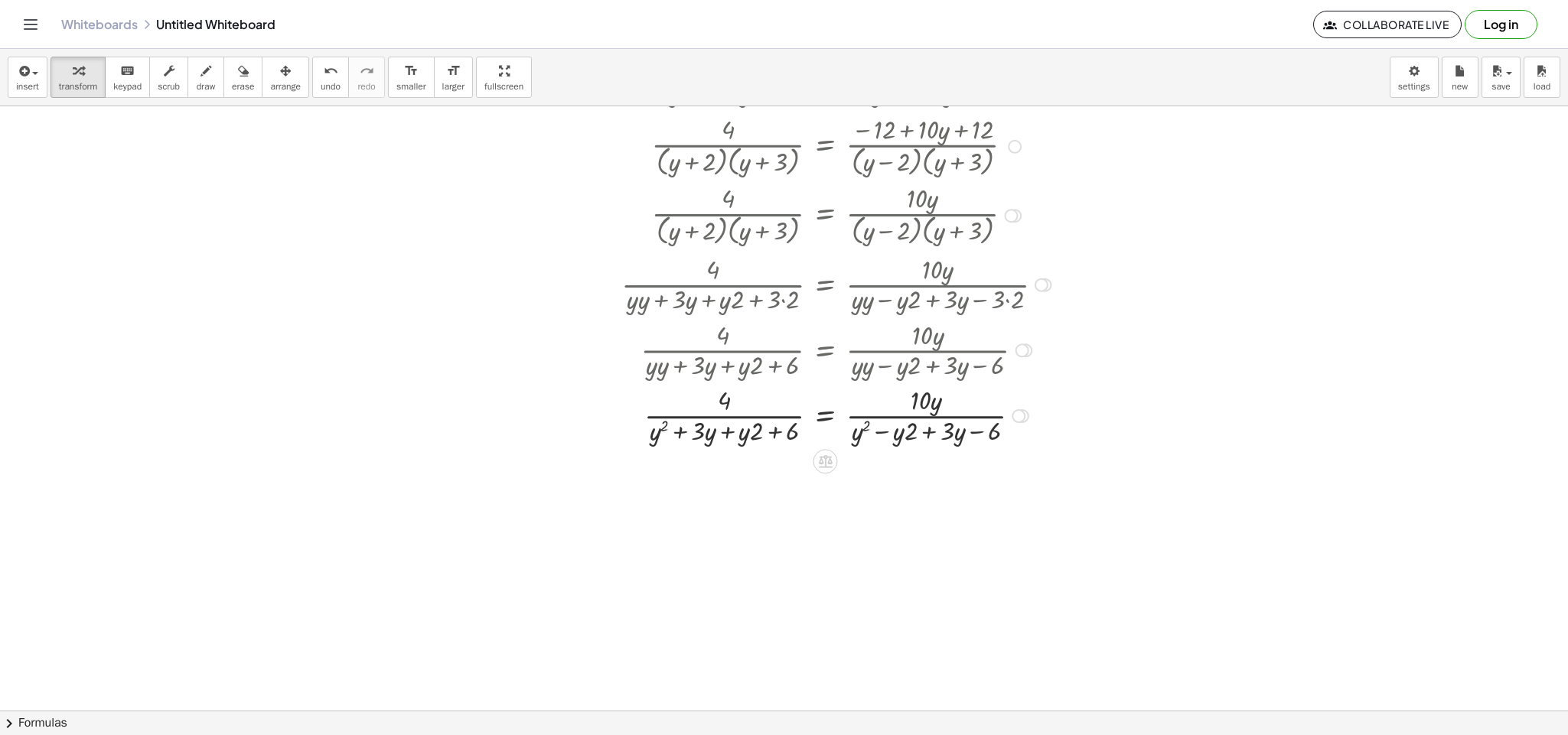 click at bounding box center (843, 415) 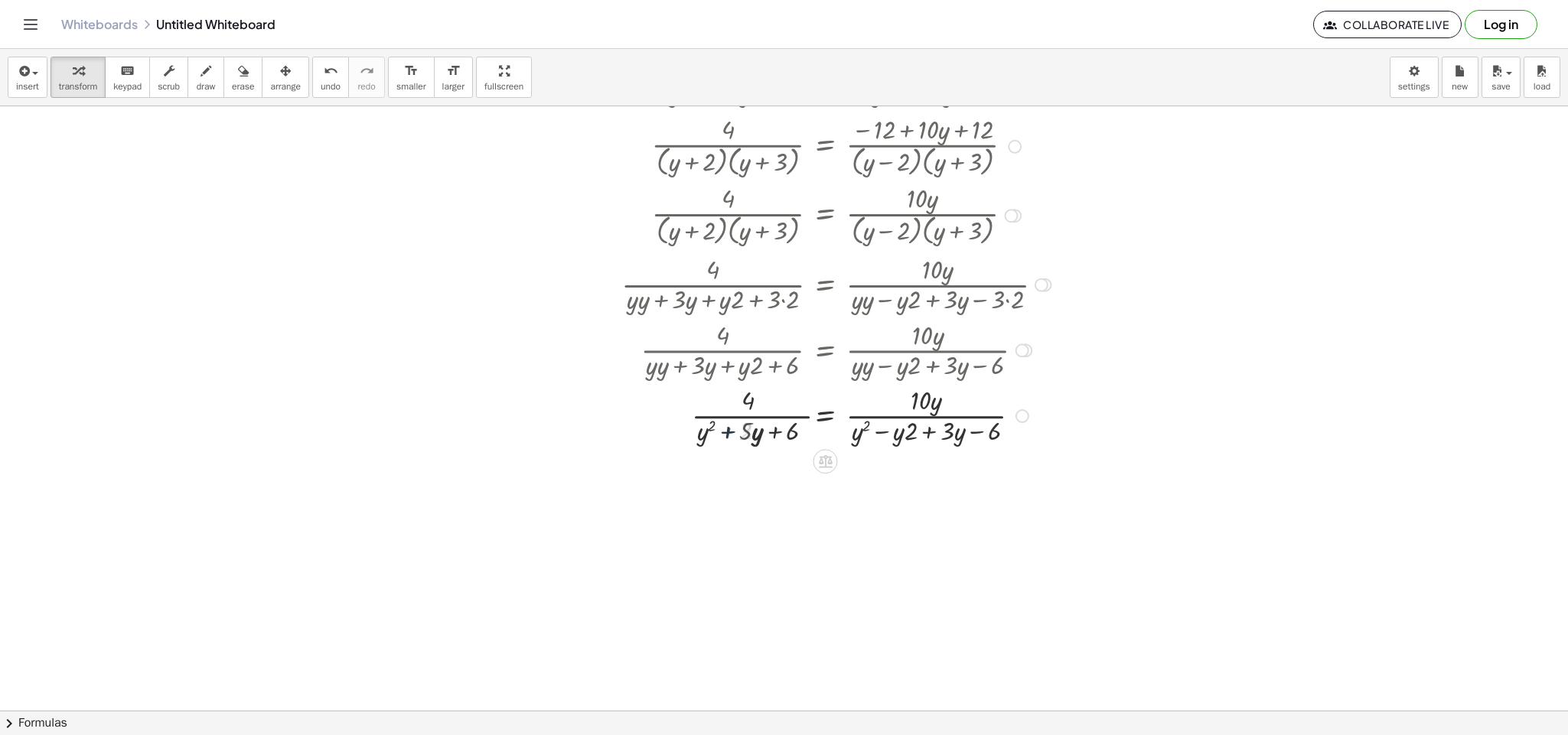 drag, startPoint x: 907, startPoint y: 434, endPoint x: 916, endPoint y: 434, distance: 9 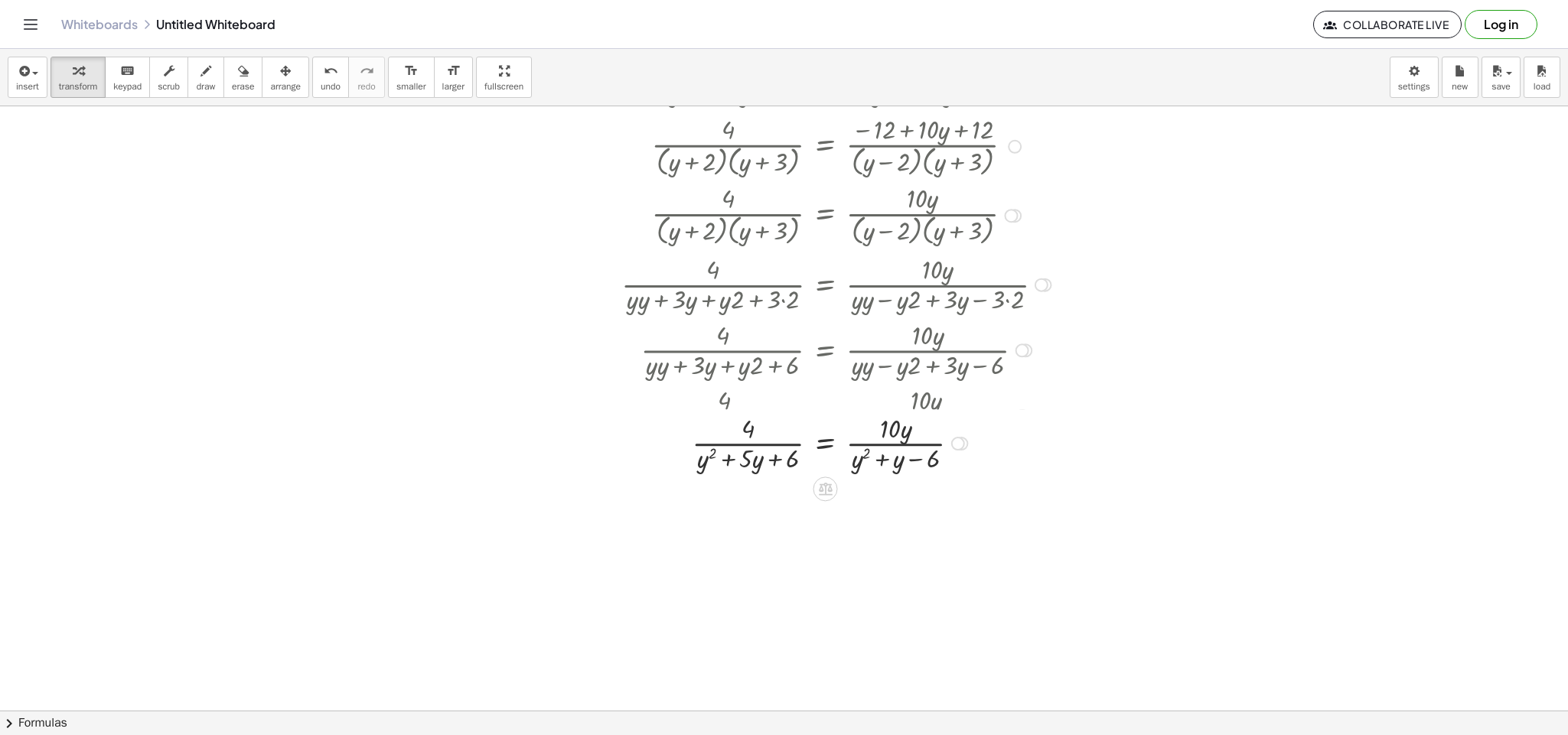 scroll, scrollTop: 803, scrollLeft: 1401, axis: both 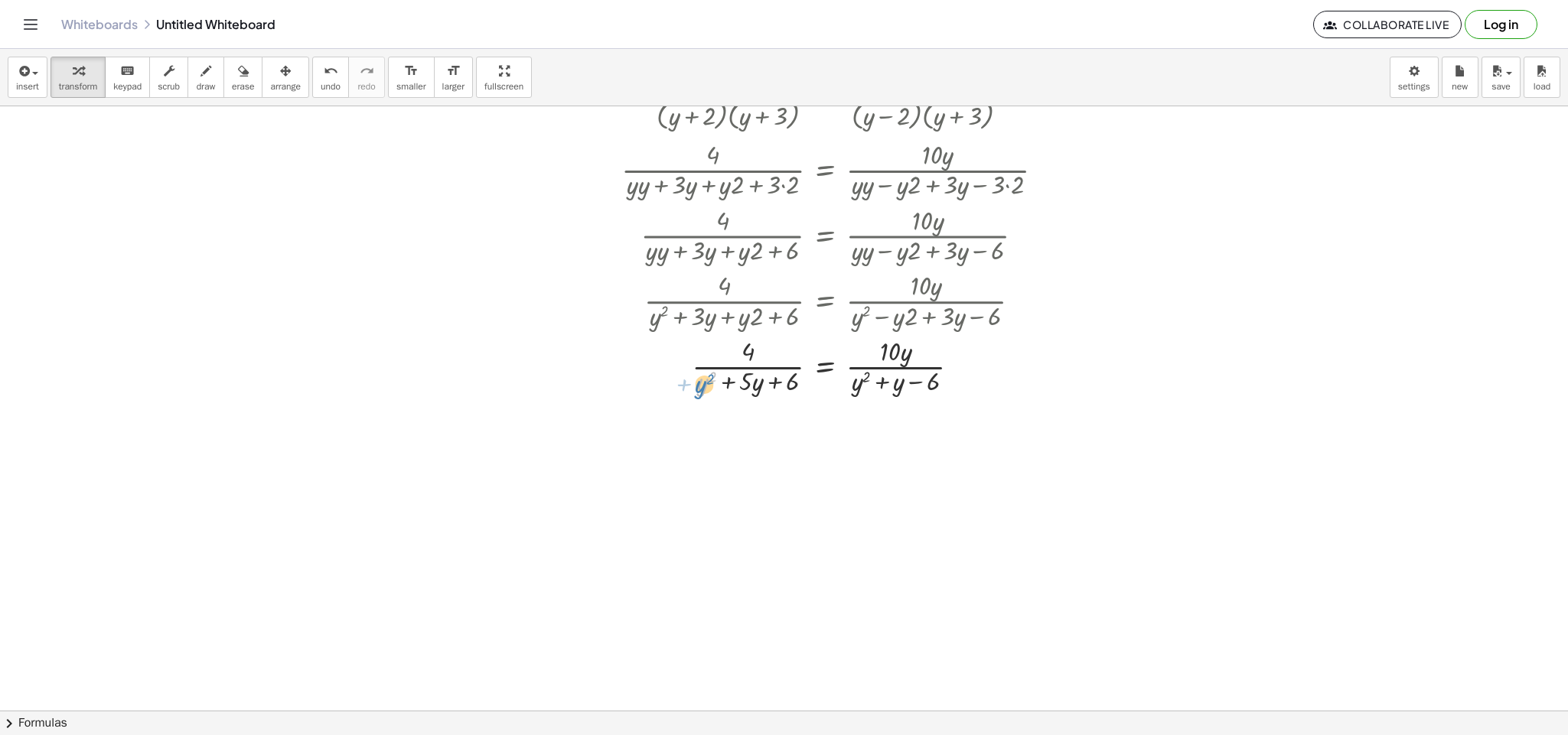 click at bounding box center (843, 366) 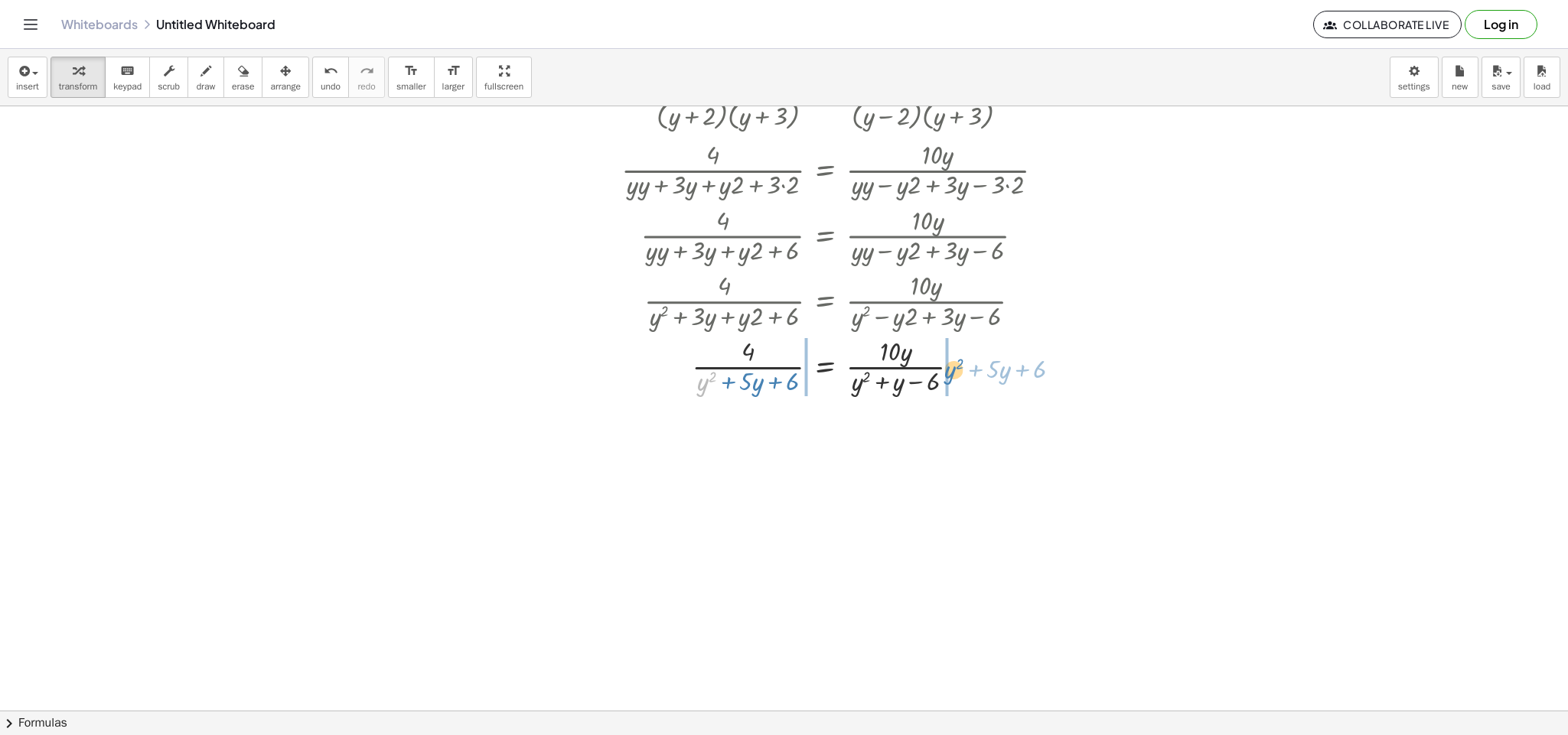 drag, startPoint x: 680, startPoint y: 391, endPoint x: 937, endPoint y: 377, distance: 257.38104 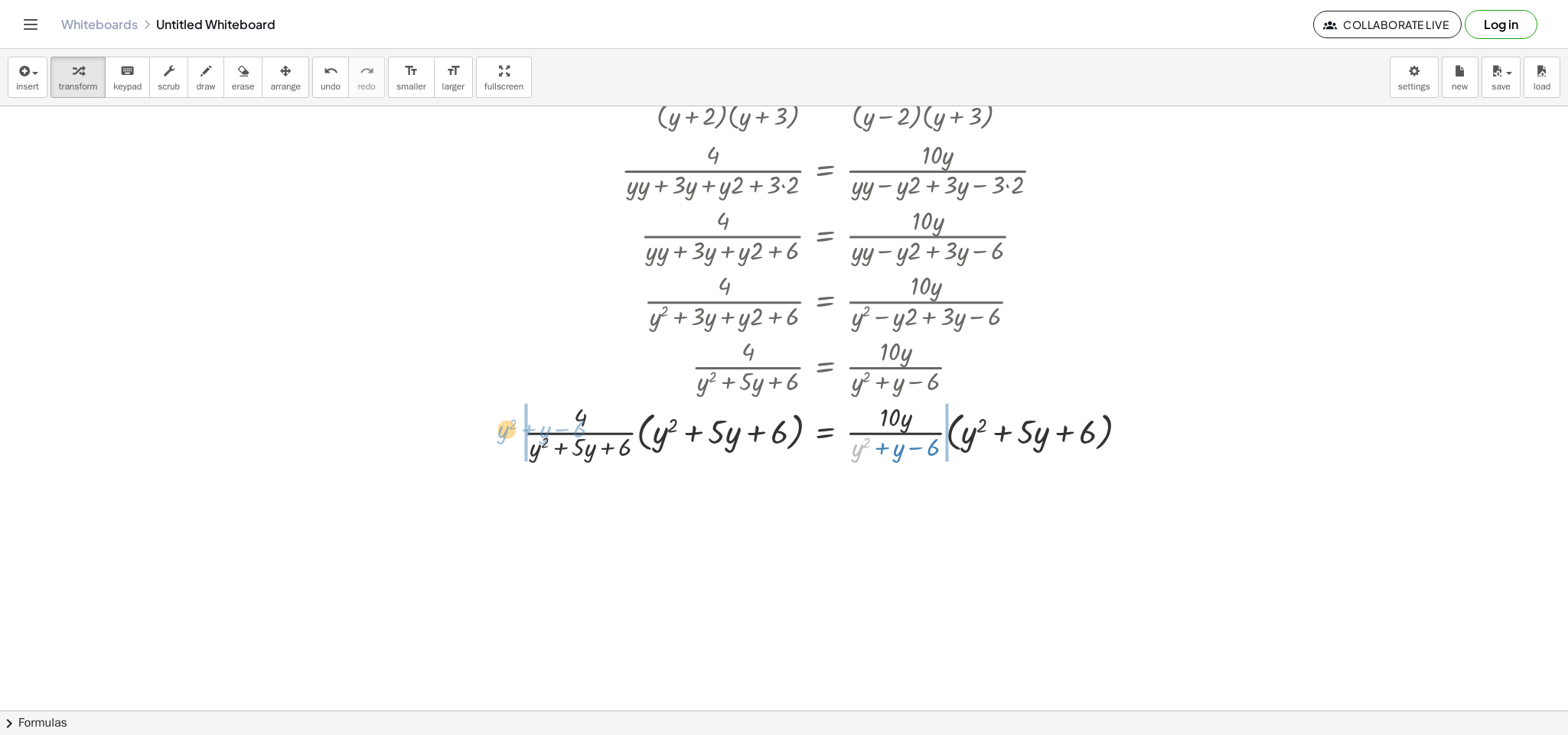 drag, startPoint x: 840, startPoint y: 463, endPoint x: 487, endPoint y: 445, distance: 353.4586 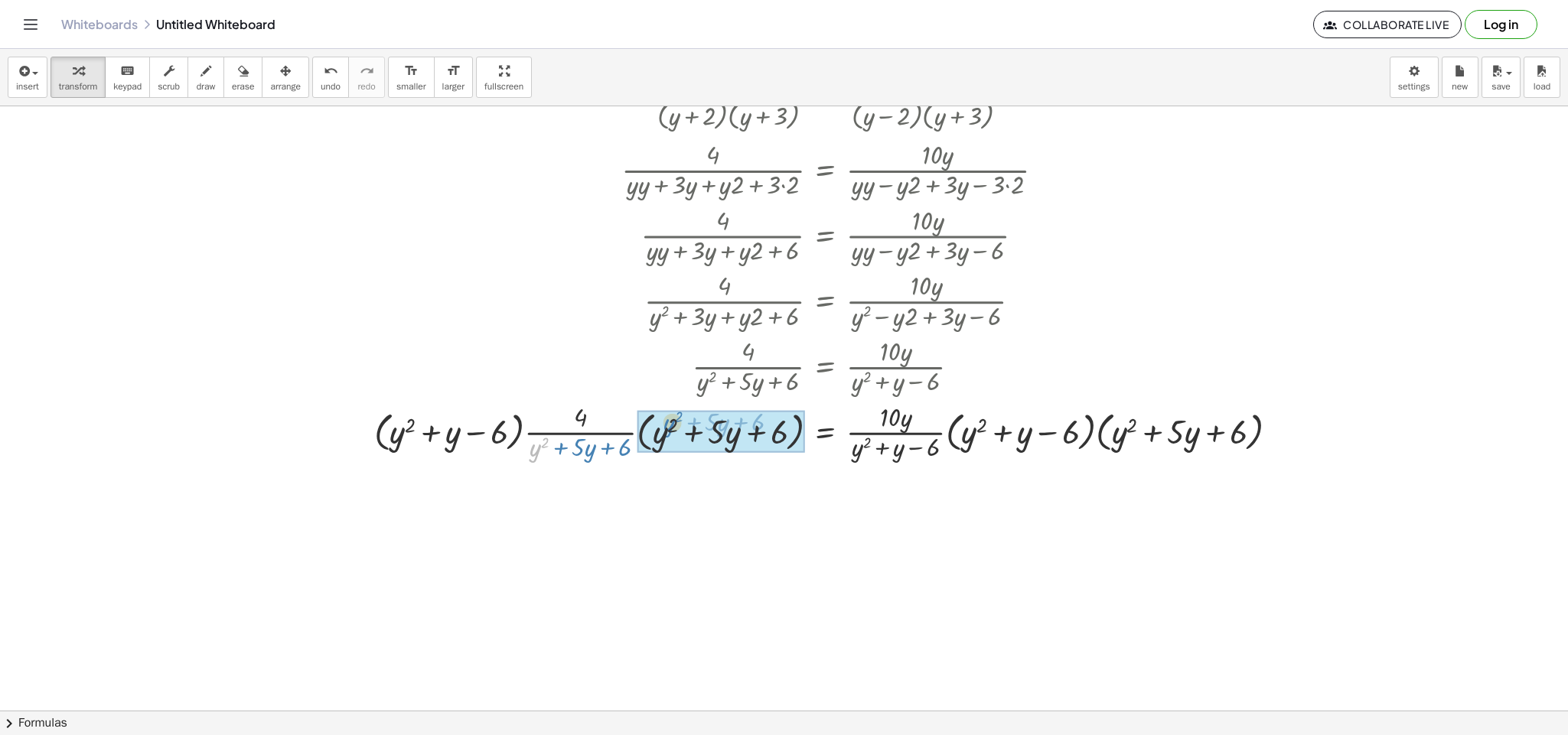 drag, startPoint x: 520, startPoint y: 457, endPoint x: 657, endPoint y: 431, distance: 139.44533 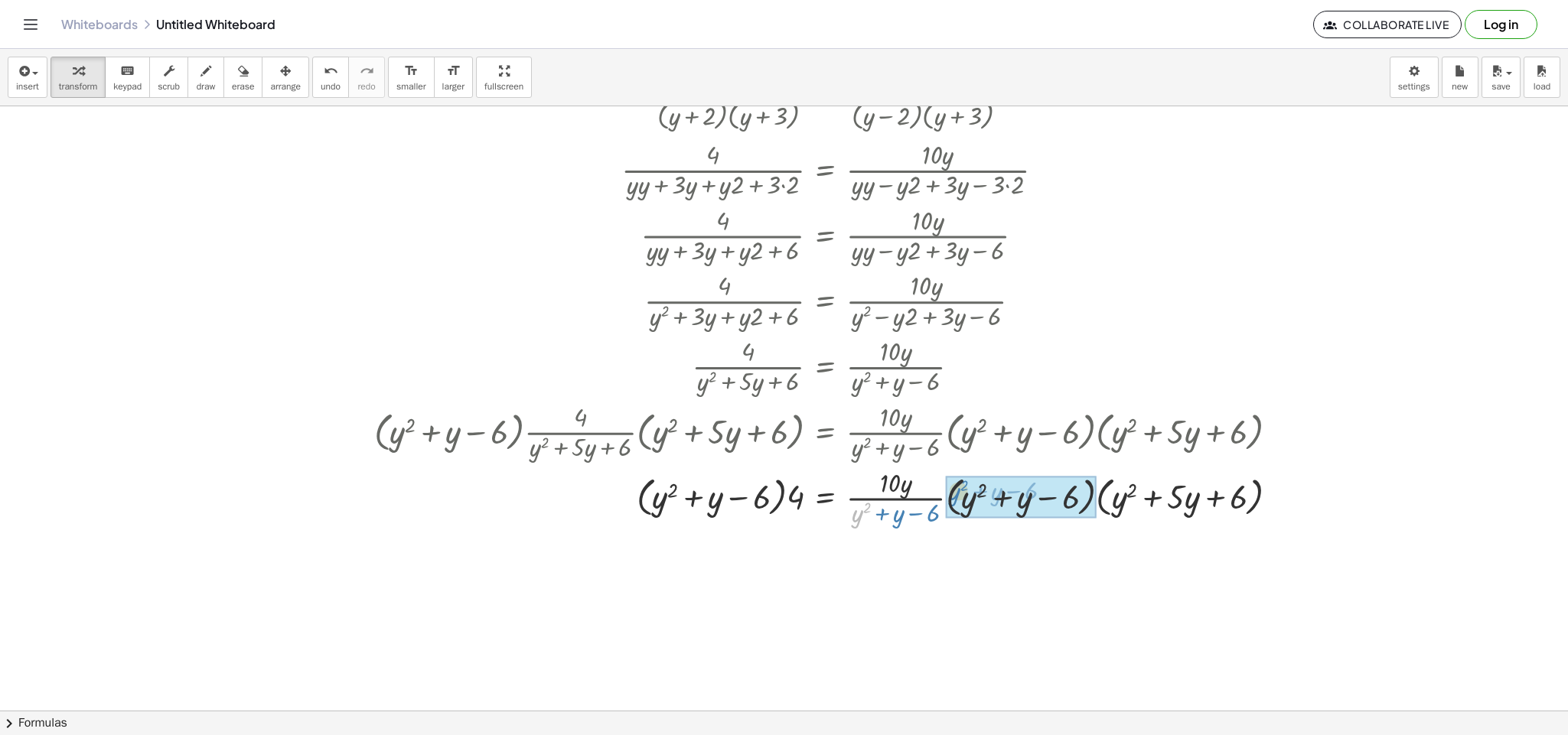 drag, startPoint x: 843, startPoint y: 512, endPoint x: 941, endPoint y: 489, distance: 100.6628 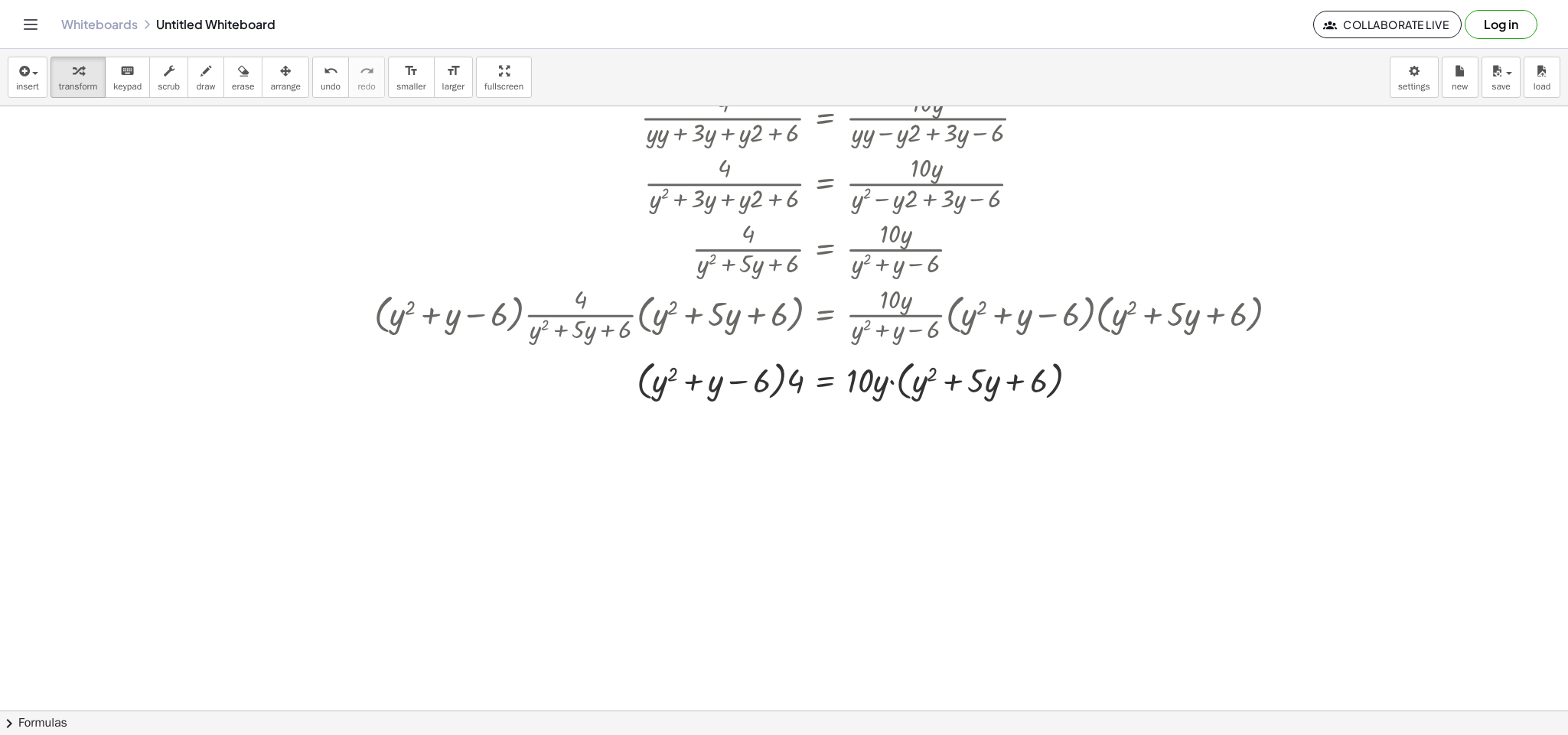 scroll, scrollTop: 1033, scrollLeft: 1401, axis: both 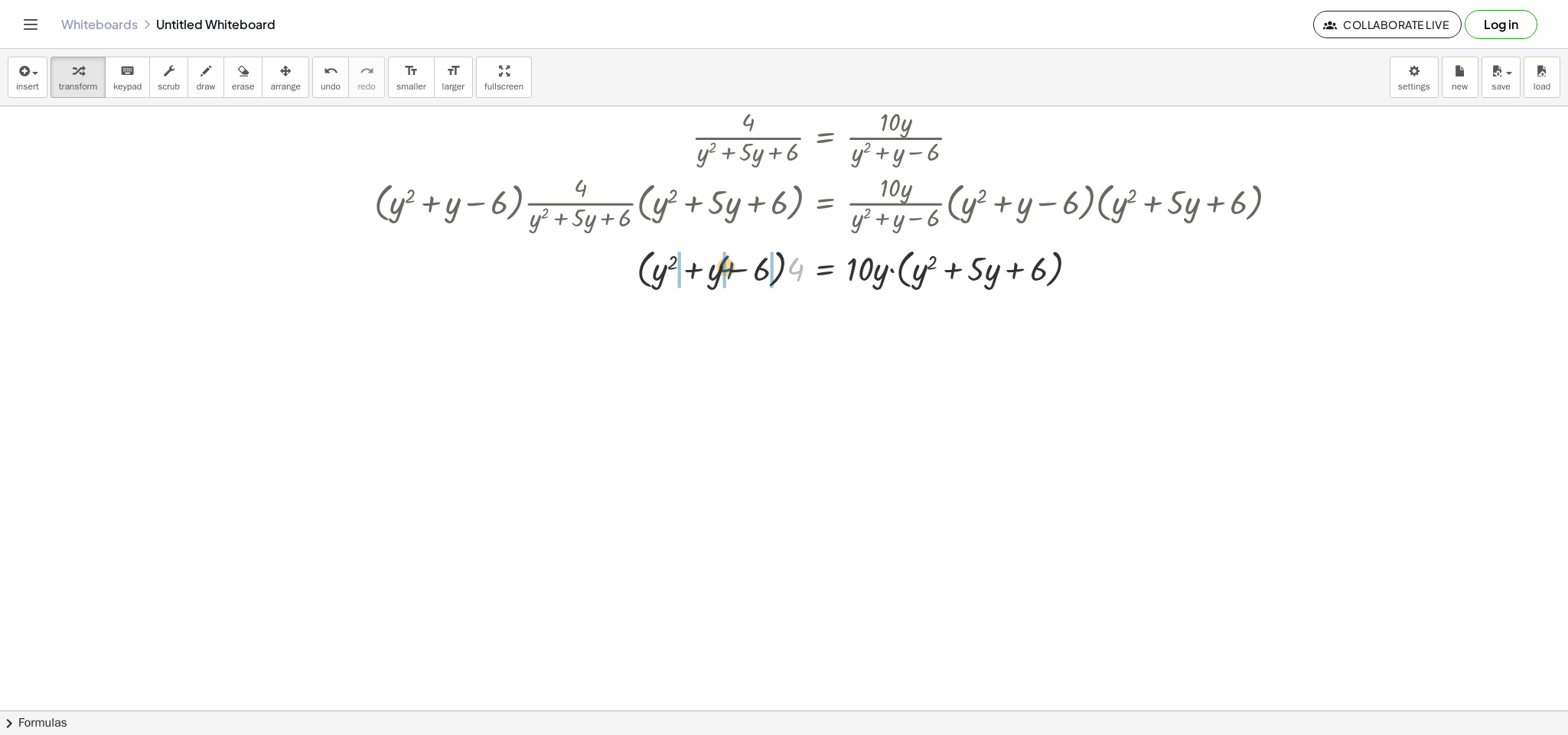 drag, startPoint x: 771, startPoint y: 271, endPoint x: 700, endPoint y: 268, distance: 71.06335 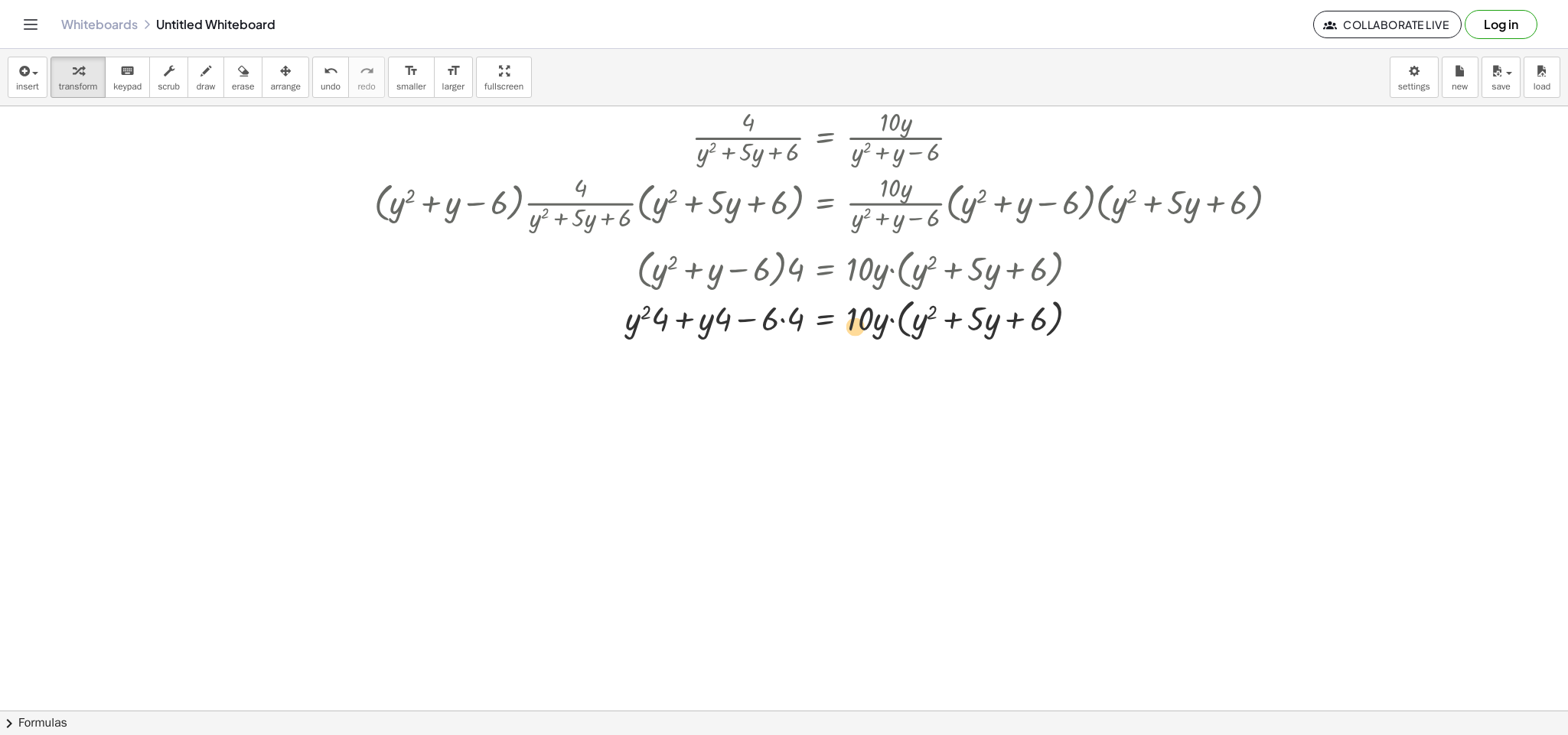 drag, startPoint x: 840, startPoint y: 287, endPoint x: 832, endPoint y: 294, distance: 10.630146 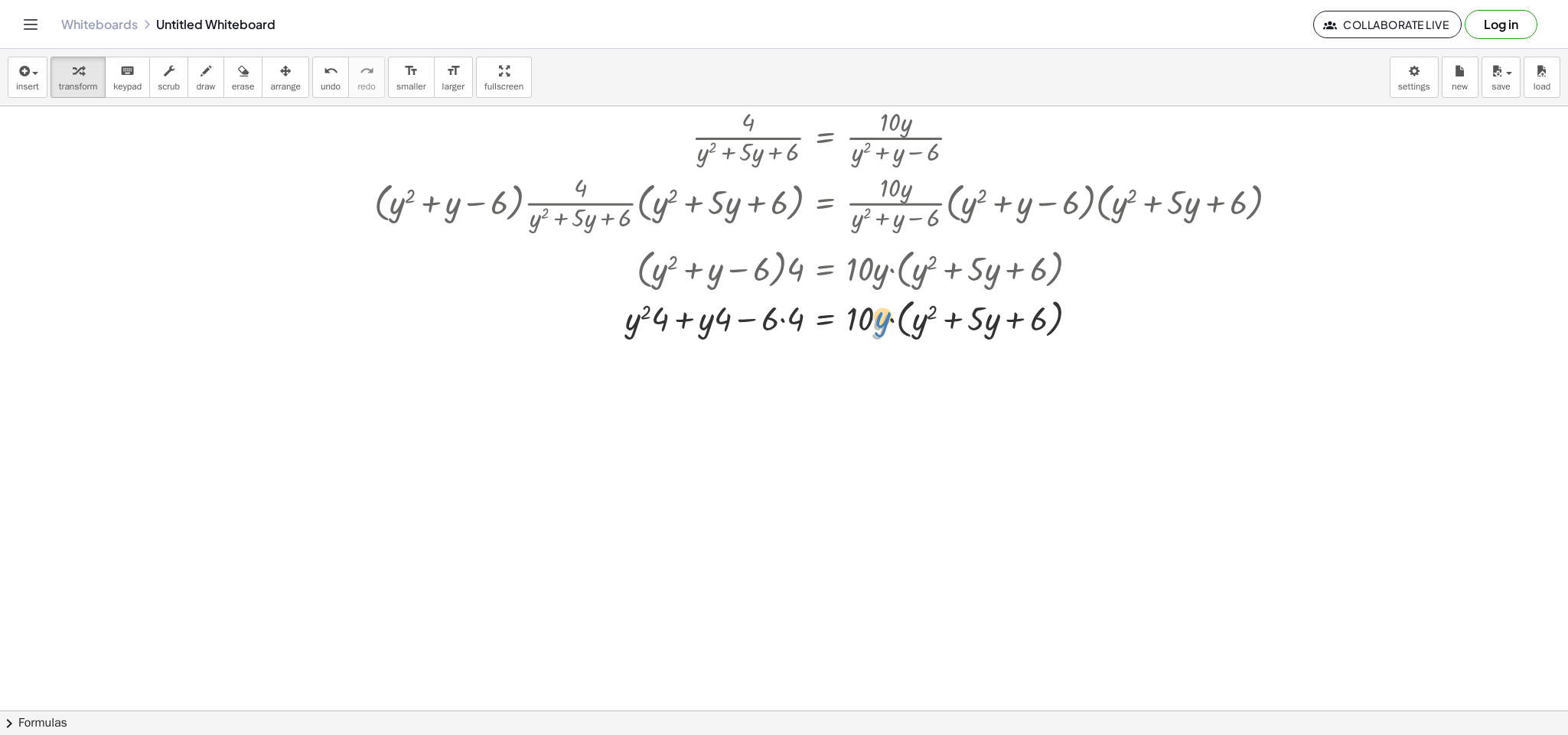 click at bounding box center (832, 317) 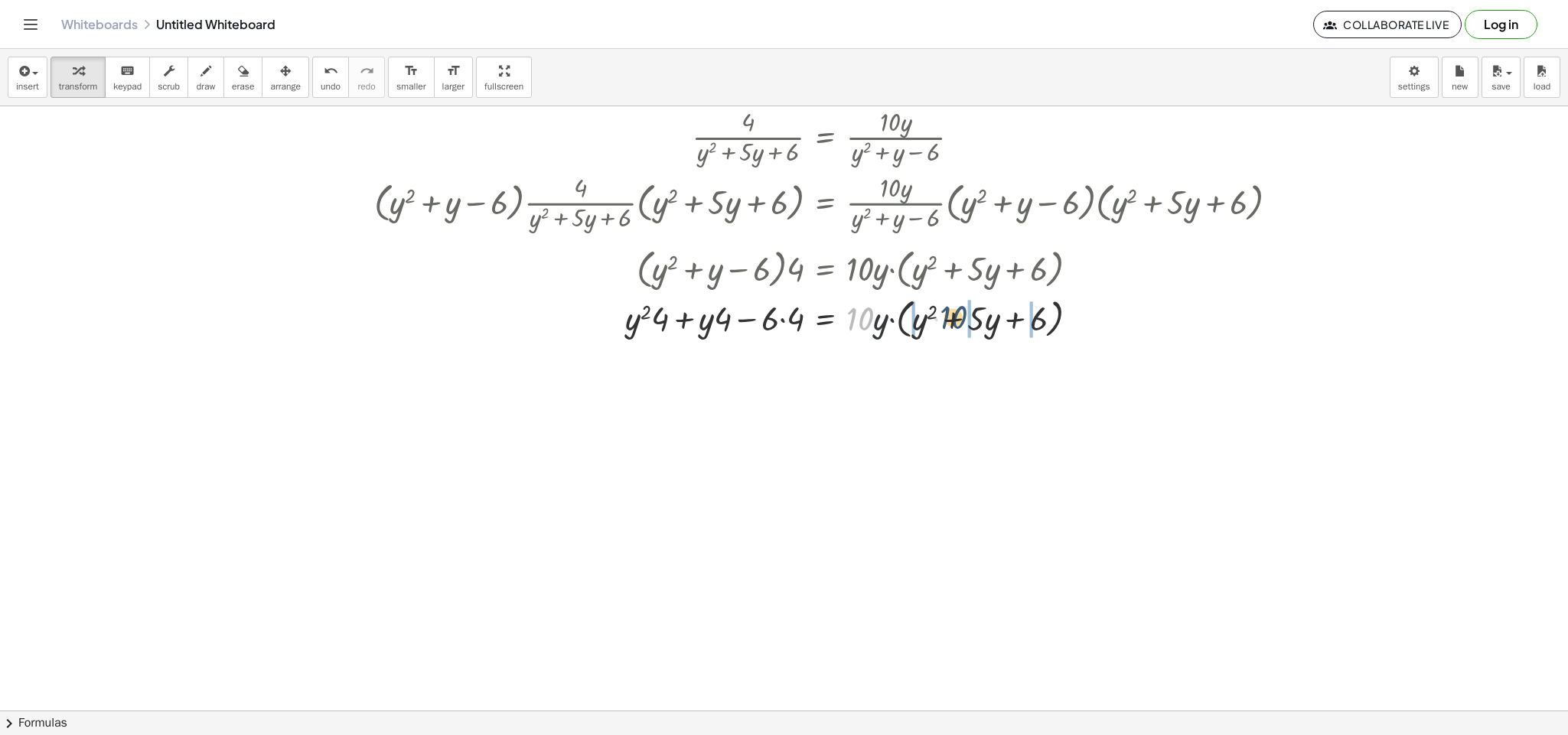 drag, startPoint x: 840, startPoint y: 324, endPoint x: 935, endPoint y: 322, distance: 95.02105 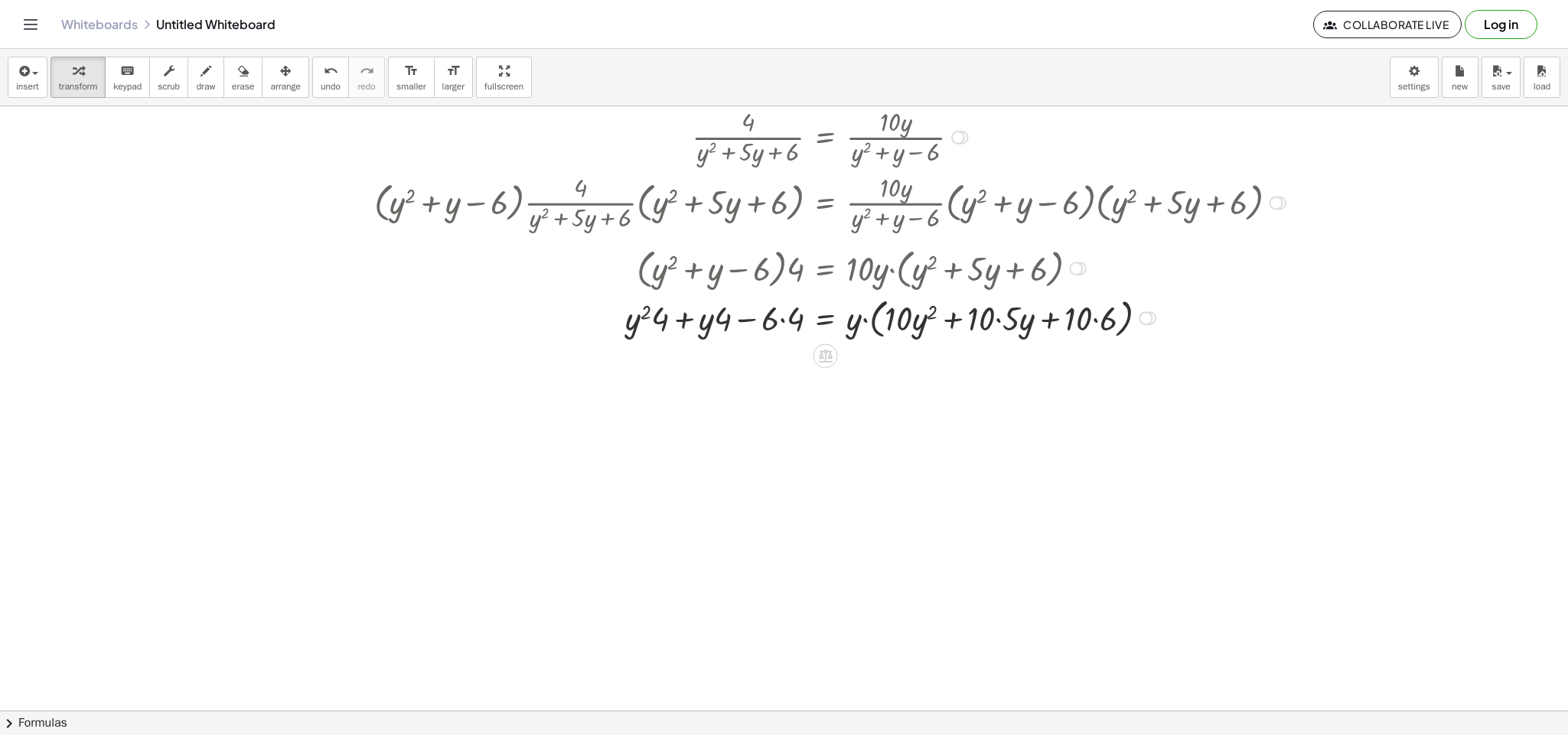click at bounding box center (832, 317) 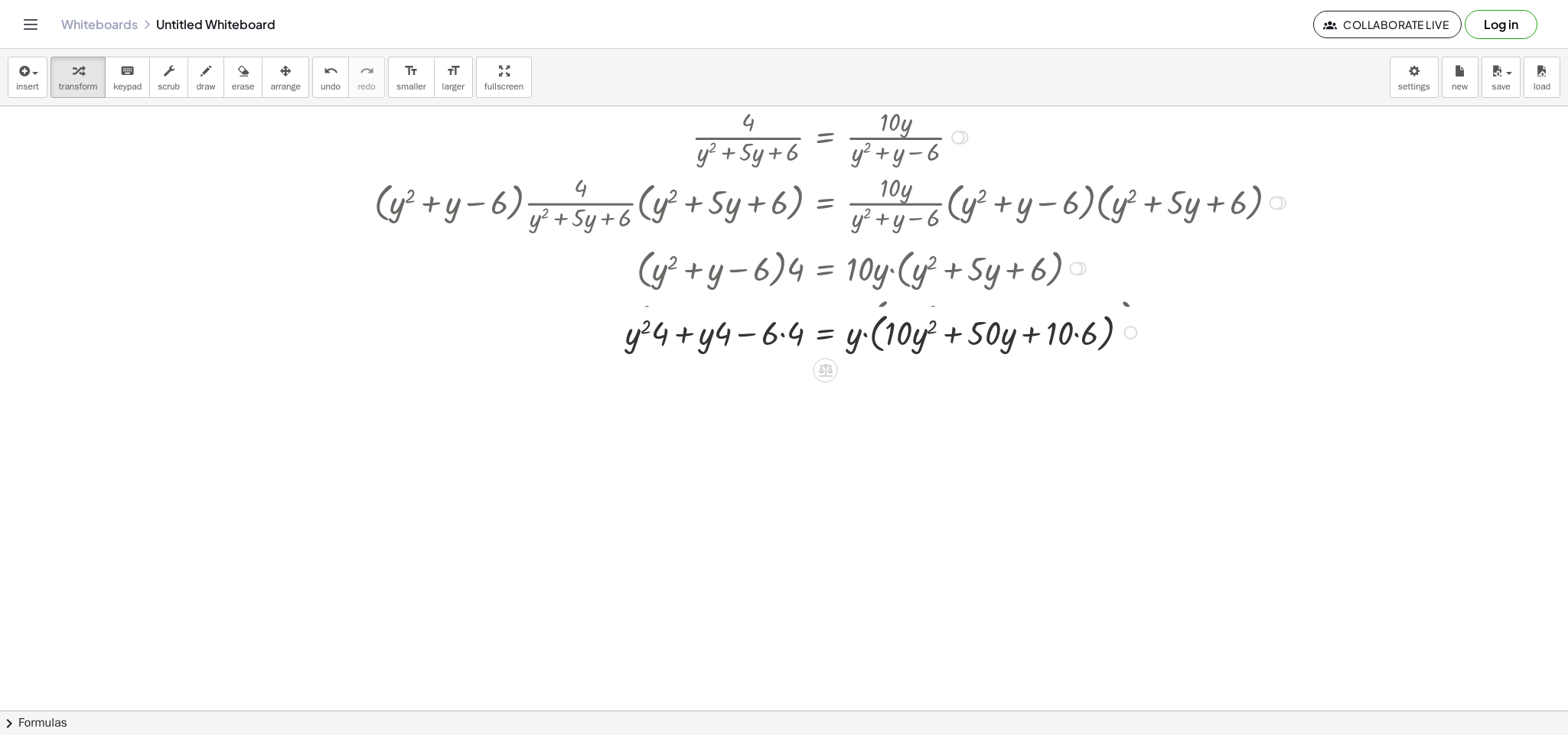 click at bounding box center [832, 331] 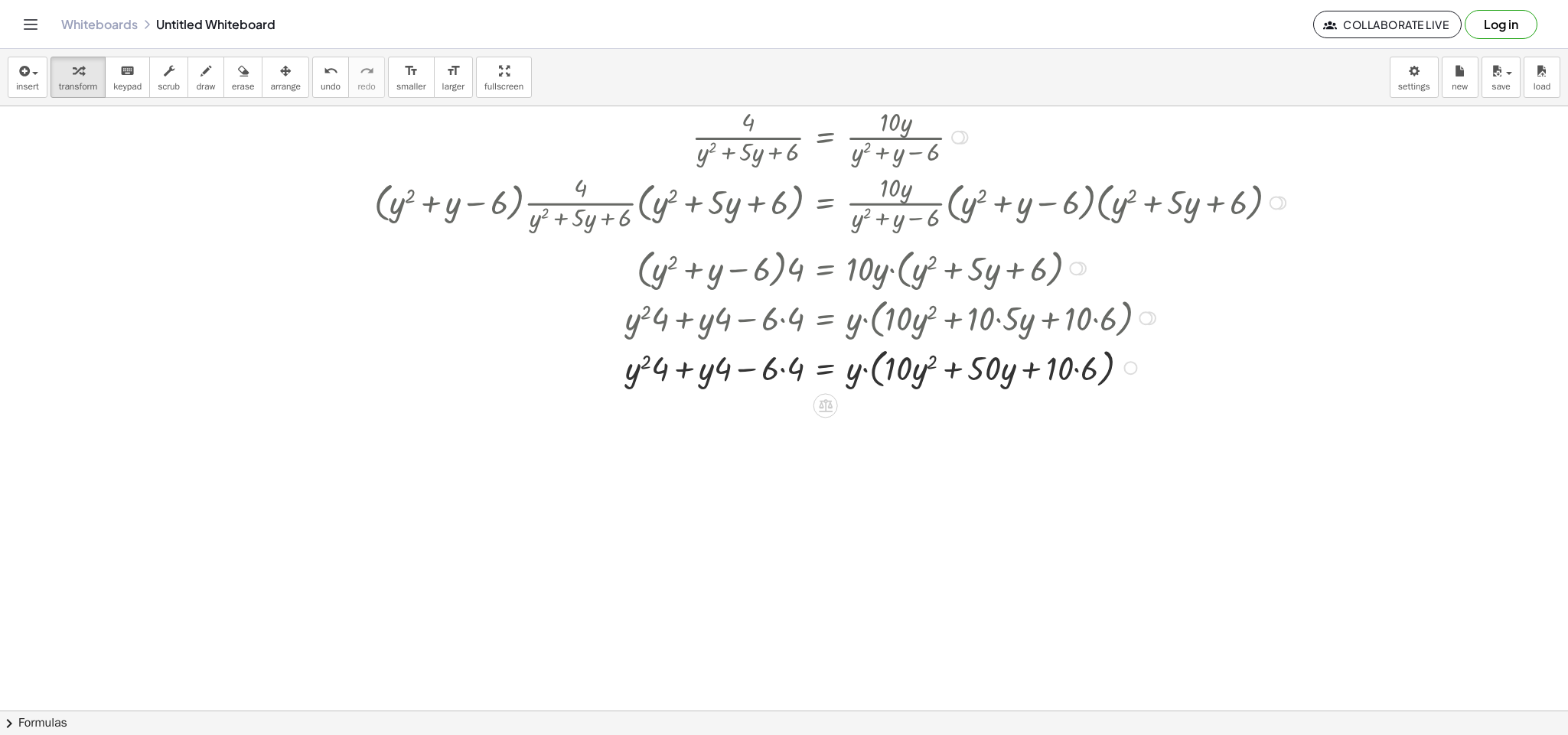 click at bounding box center (832, 366) 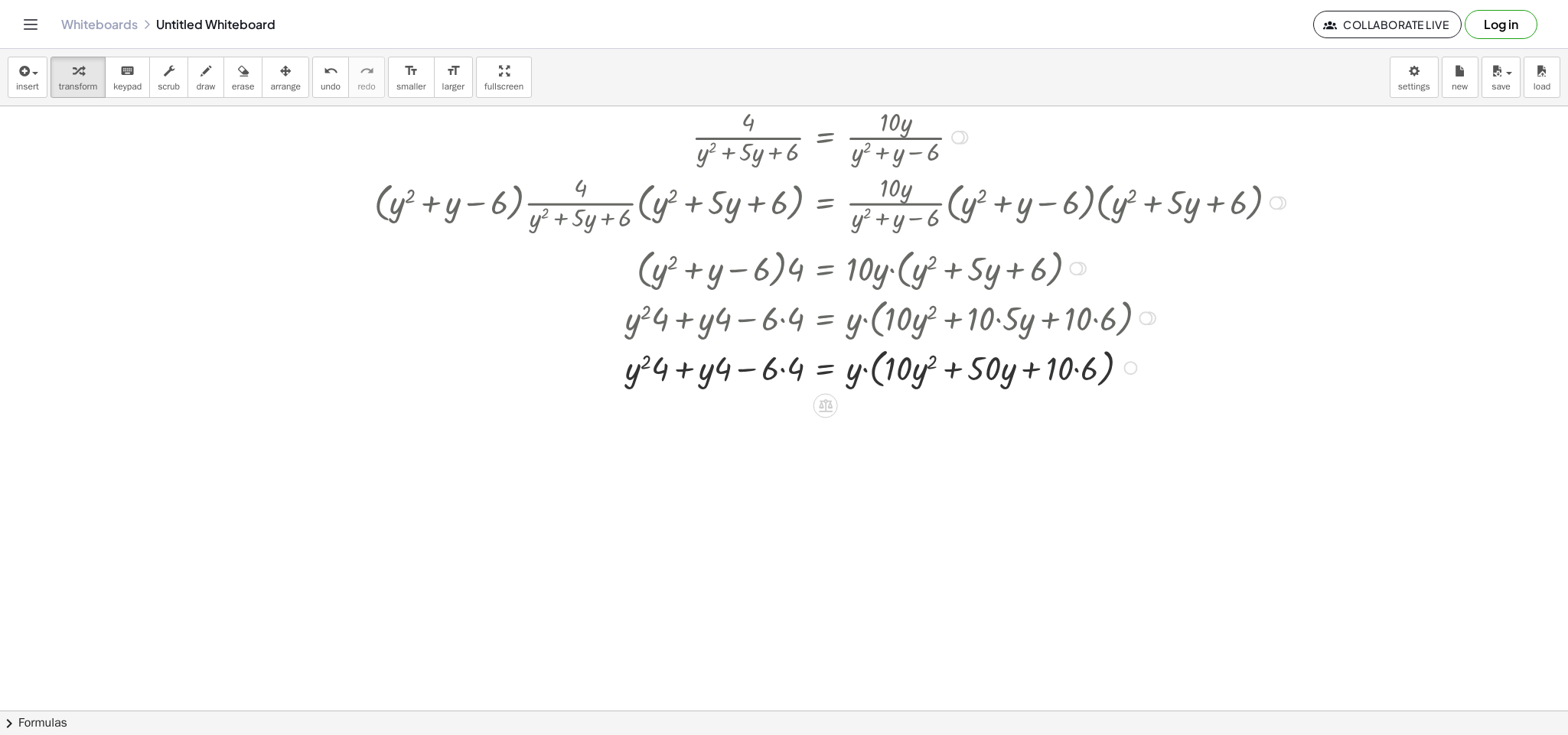 click at bounding box center (832, 366) 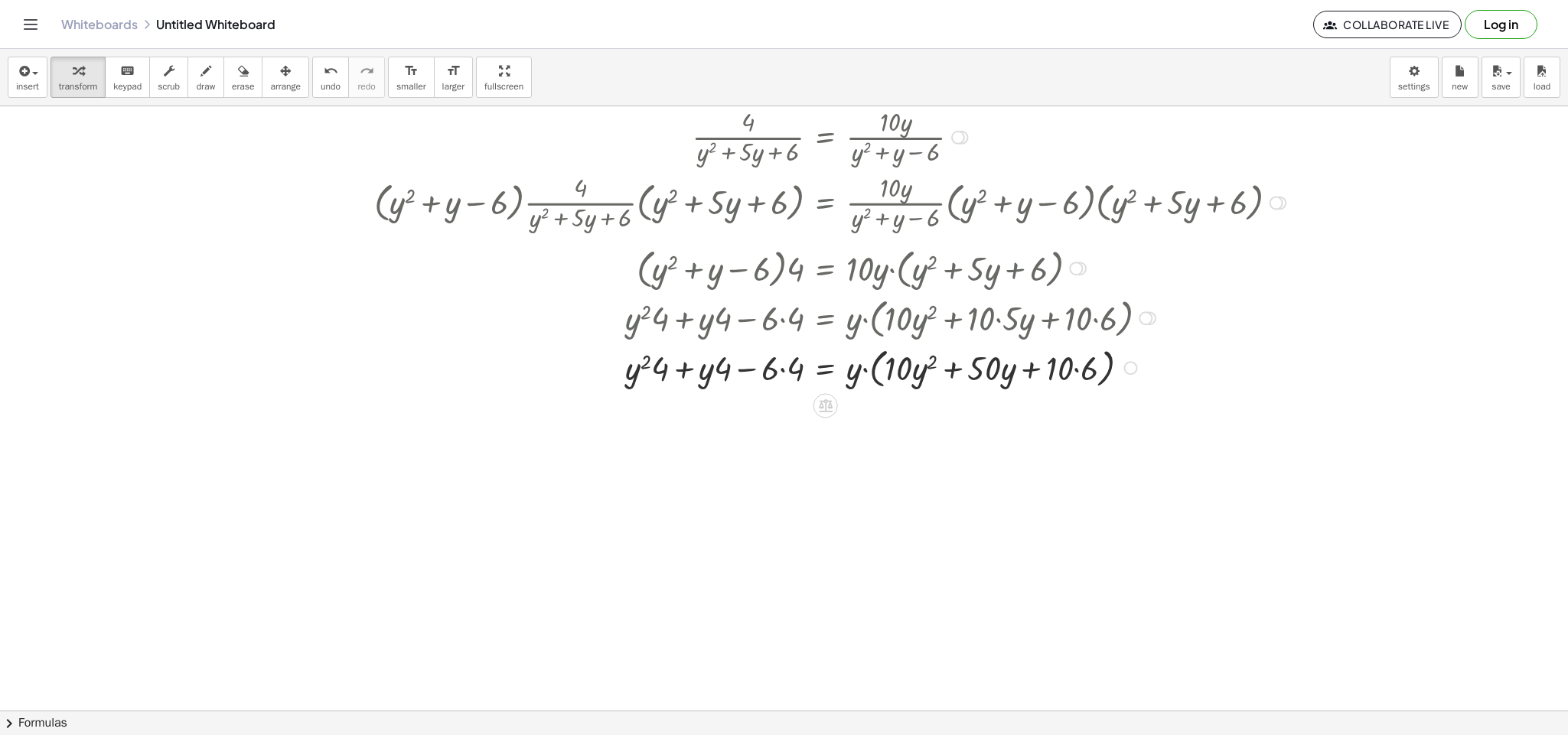 click at bounding box center (832, 366) 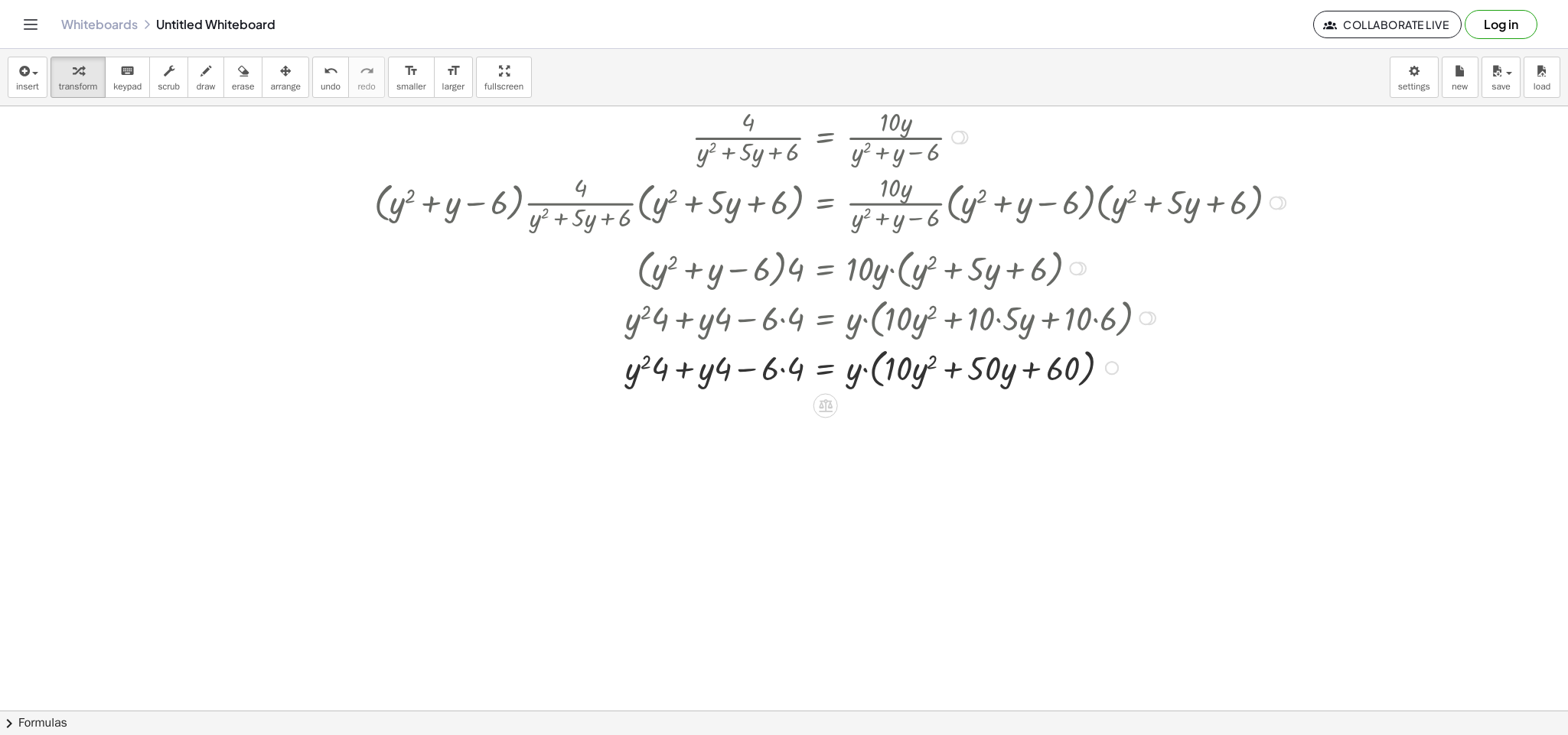 click at bounding box center (832, 366) 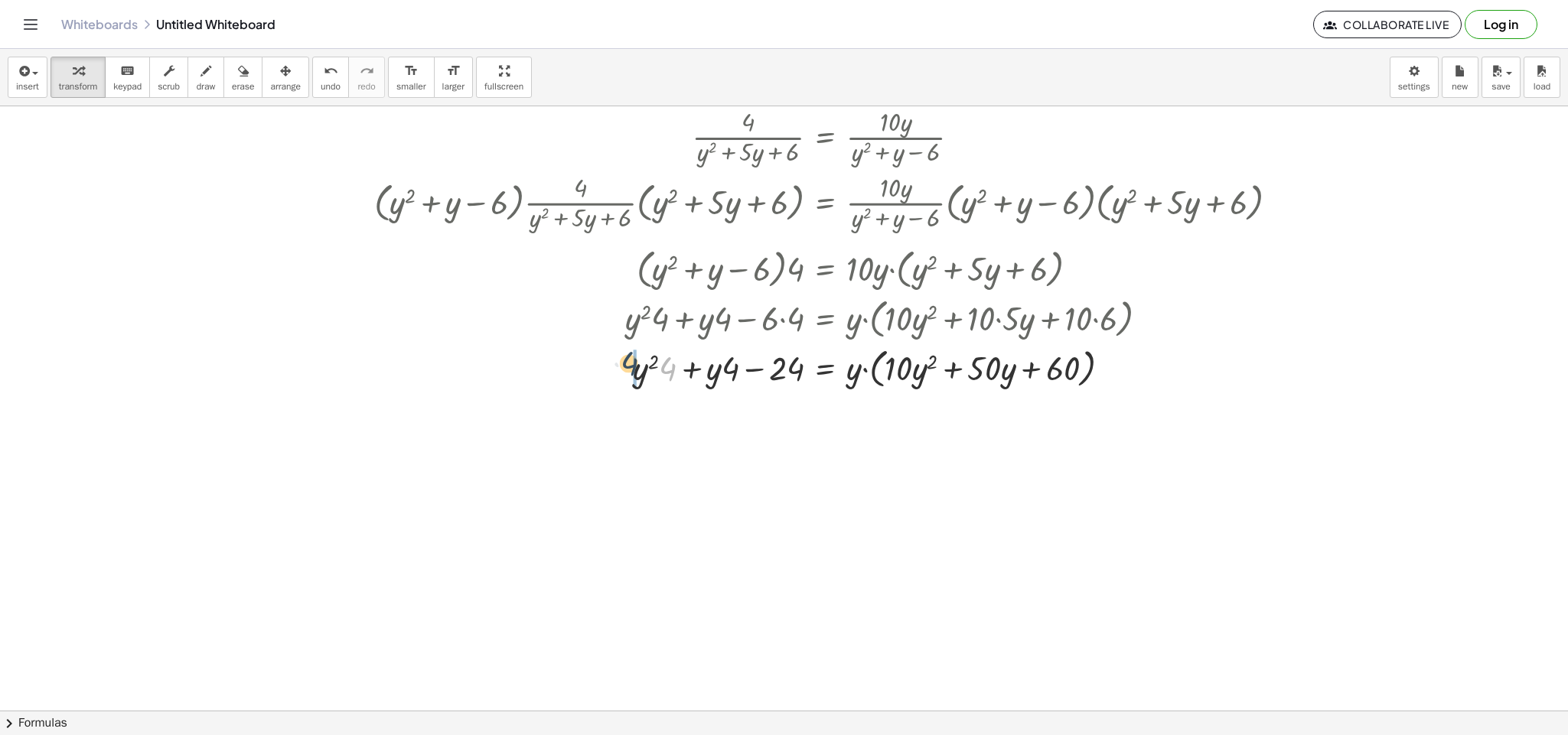 drag, startPoint x: 652, startPoint y: 370, endPoint x: 611, endPoint y: 365, distance: 41.303753 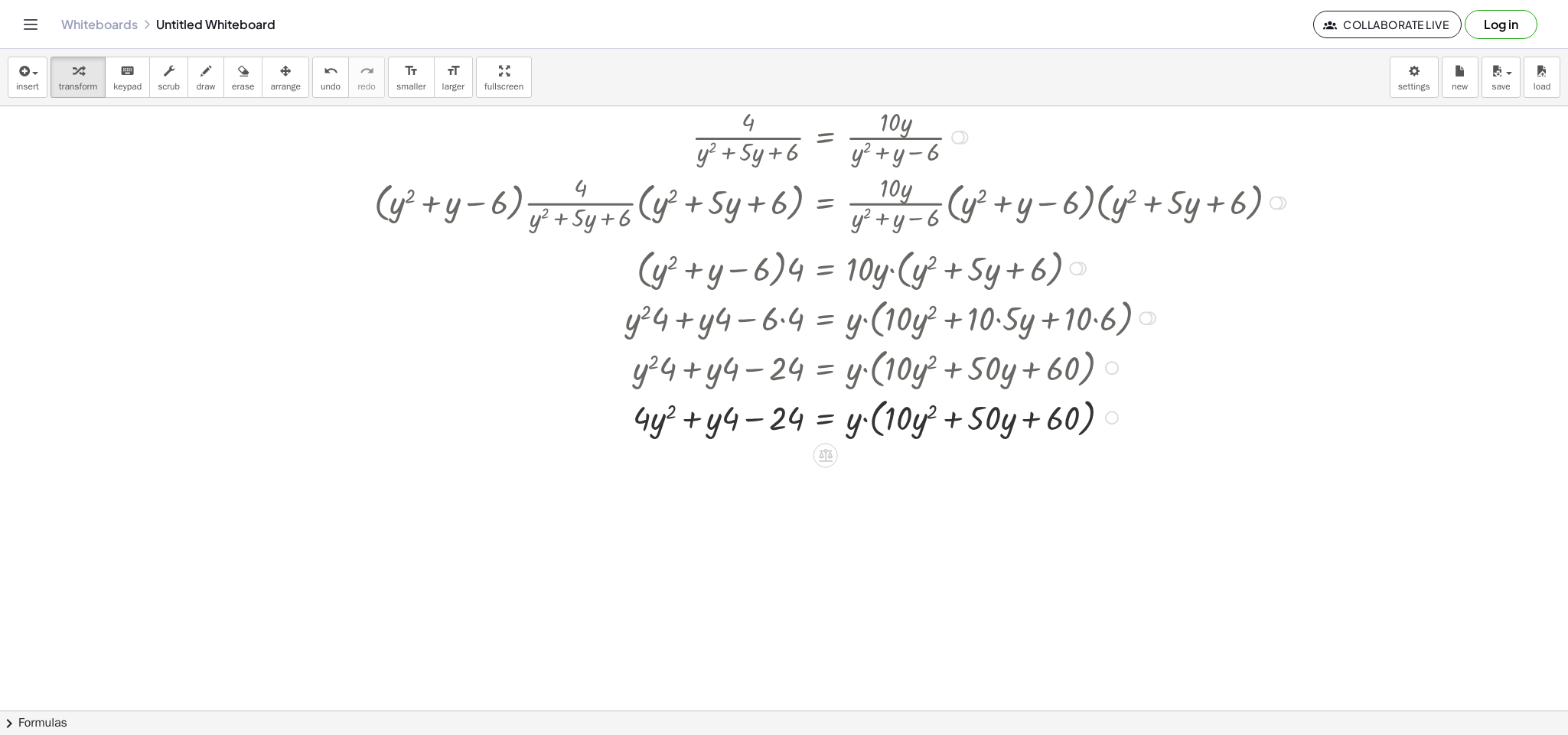 drag, startPoint x: 871, startPoint y: 372, endPoint x: 875, endPoint y: 418, distance: 46.173586 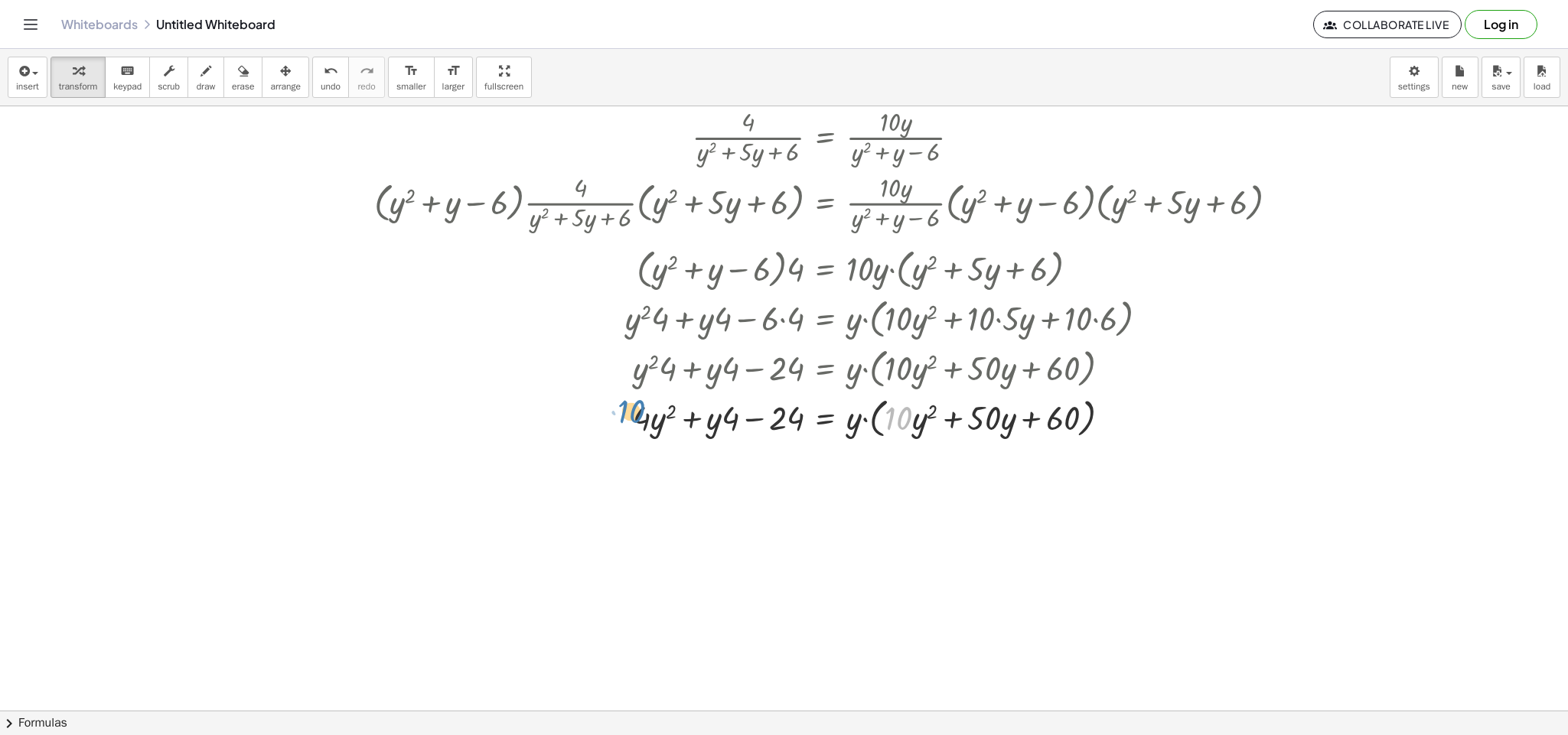 drag, startPoint x: 878, startPoint y: 418, endPoint x: 611, endPoint y: 411, distance: 267.09174 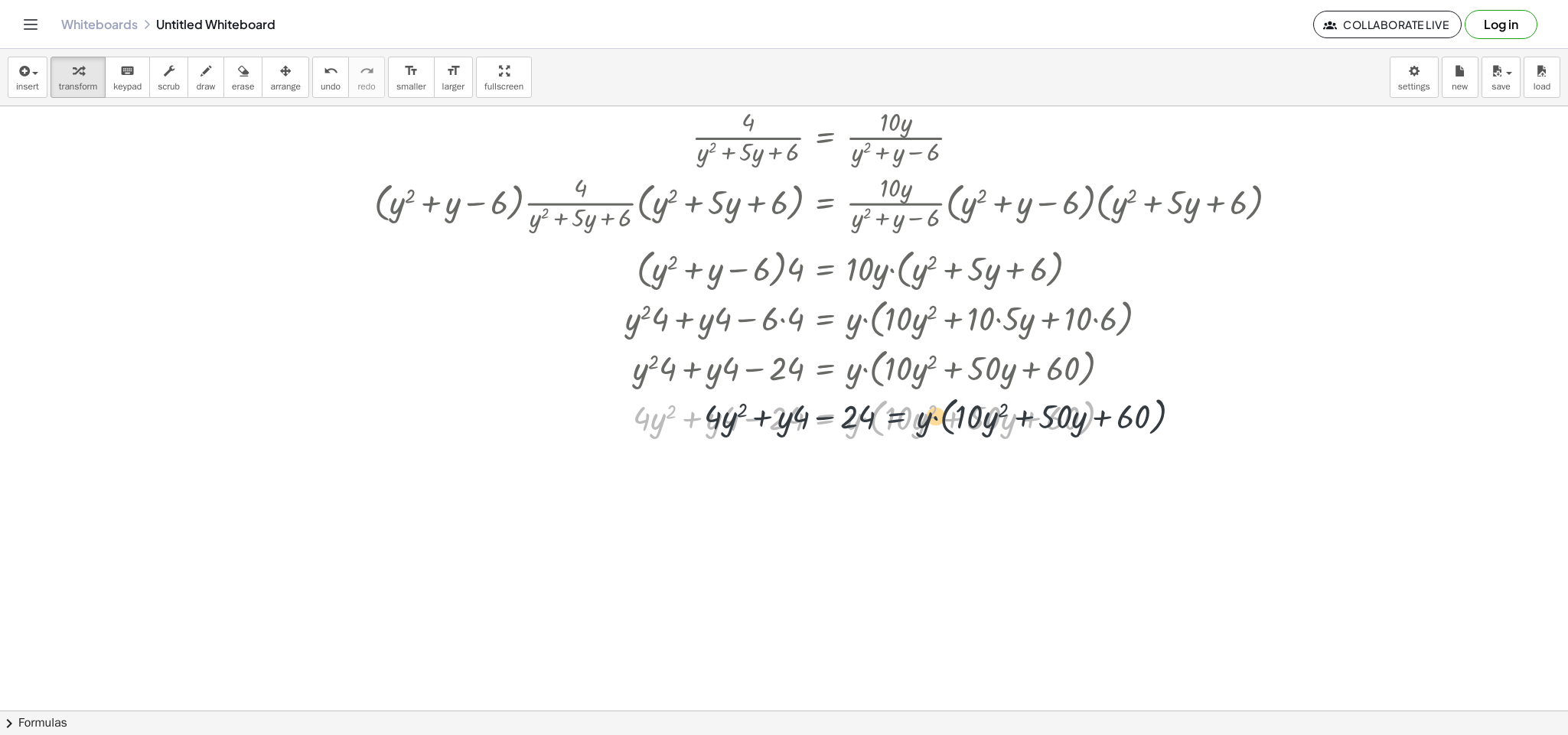 drag, startPoint x: 823, startPoint y: 420, endPoint x: 912, endPoint y: 418, distance: 89.02247 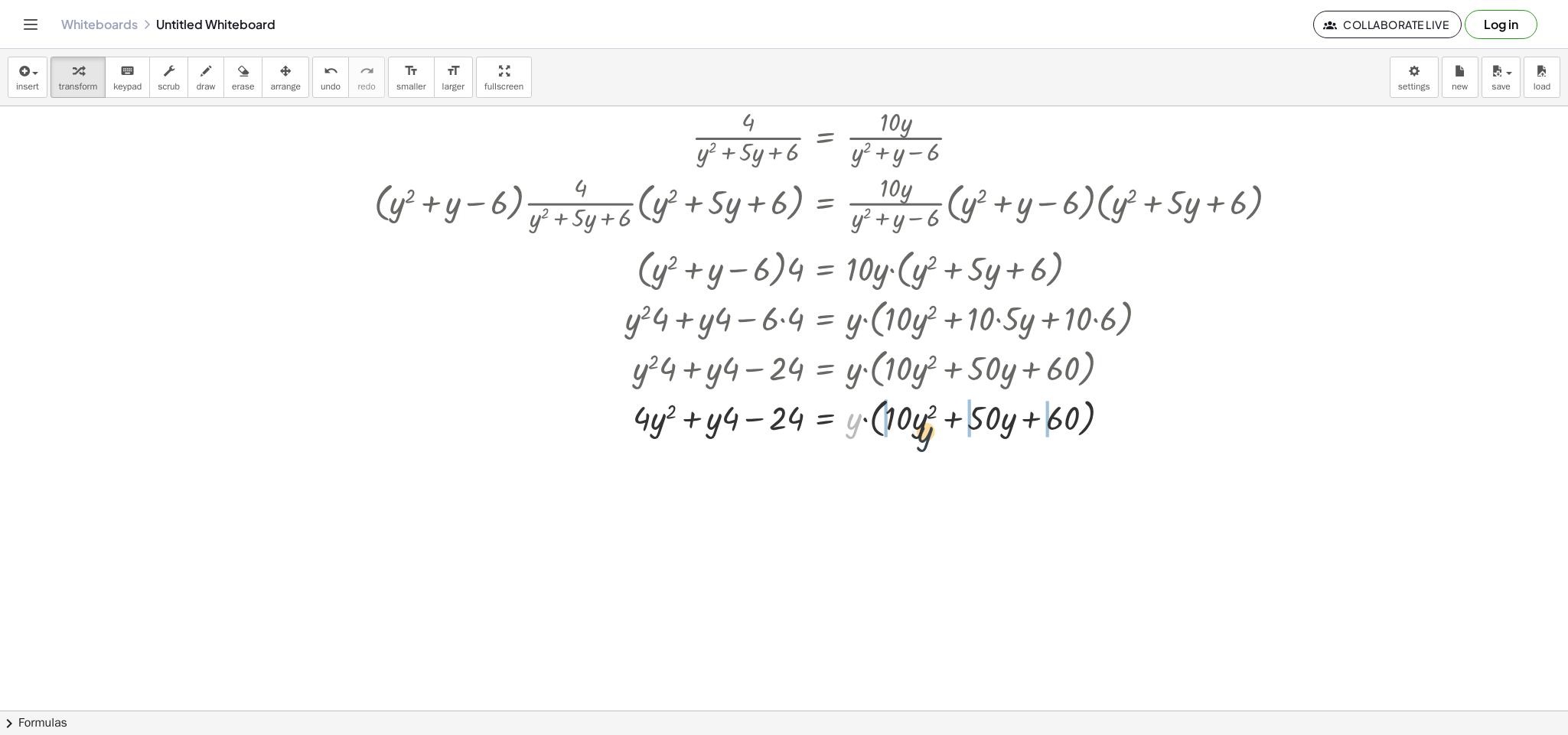 drag, startPoint x: 880, startPoint y: 441, endPoint x: 912, endPoint y: 432, distance: 33.24154 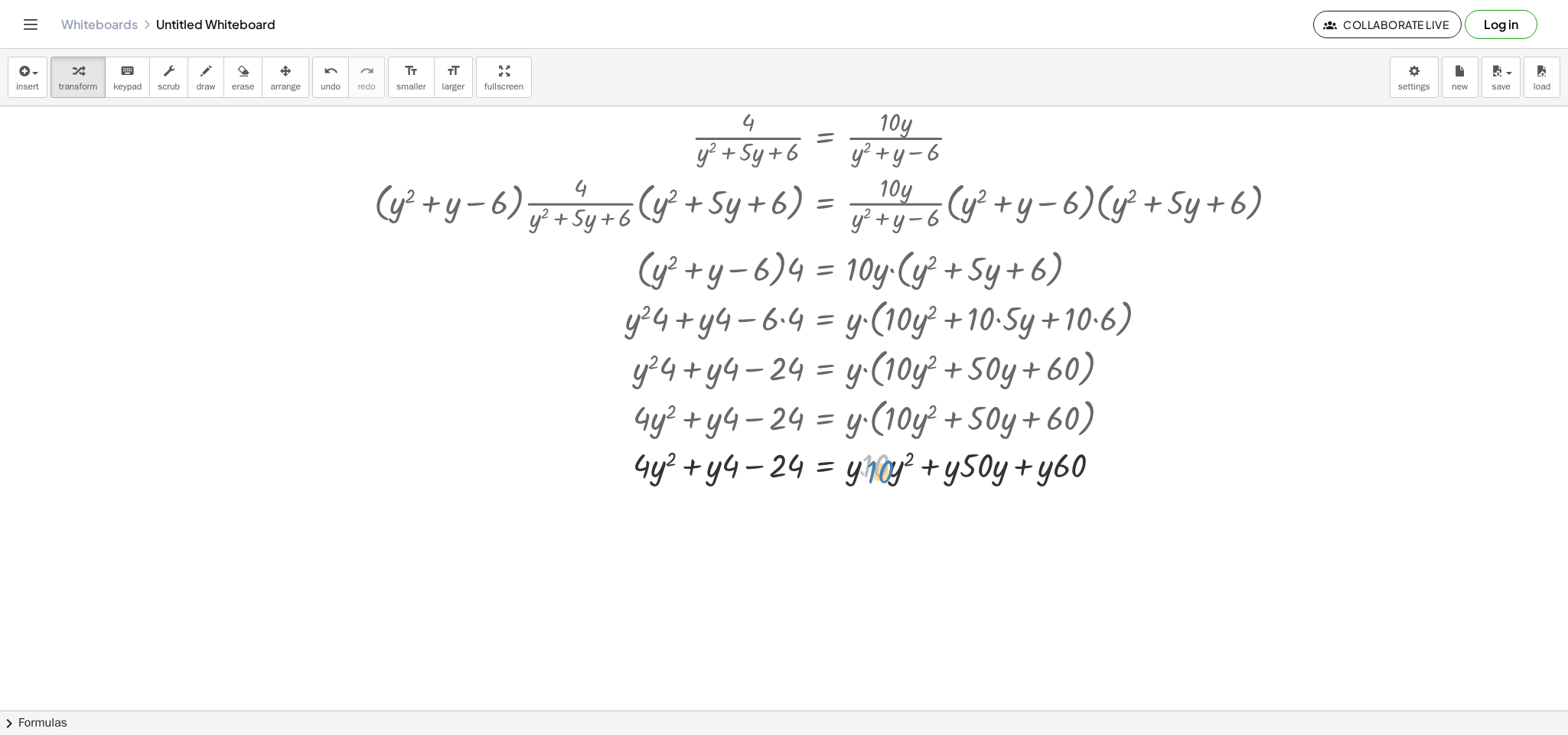 drag, startPoint x: 807, startPoint y: 505, endPoint x: 866, endPoint y: 473, distance: 67.119297 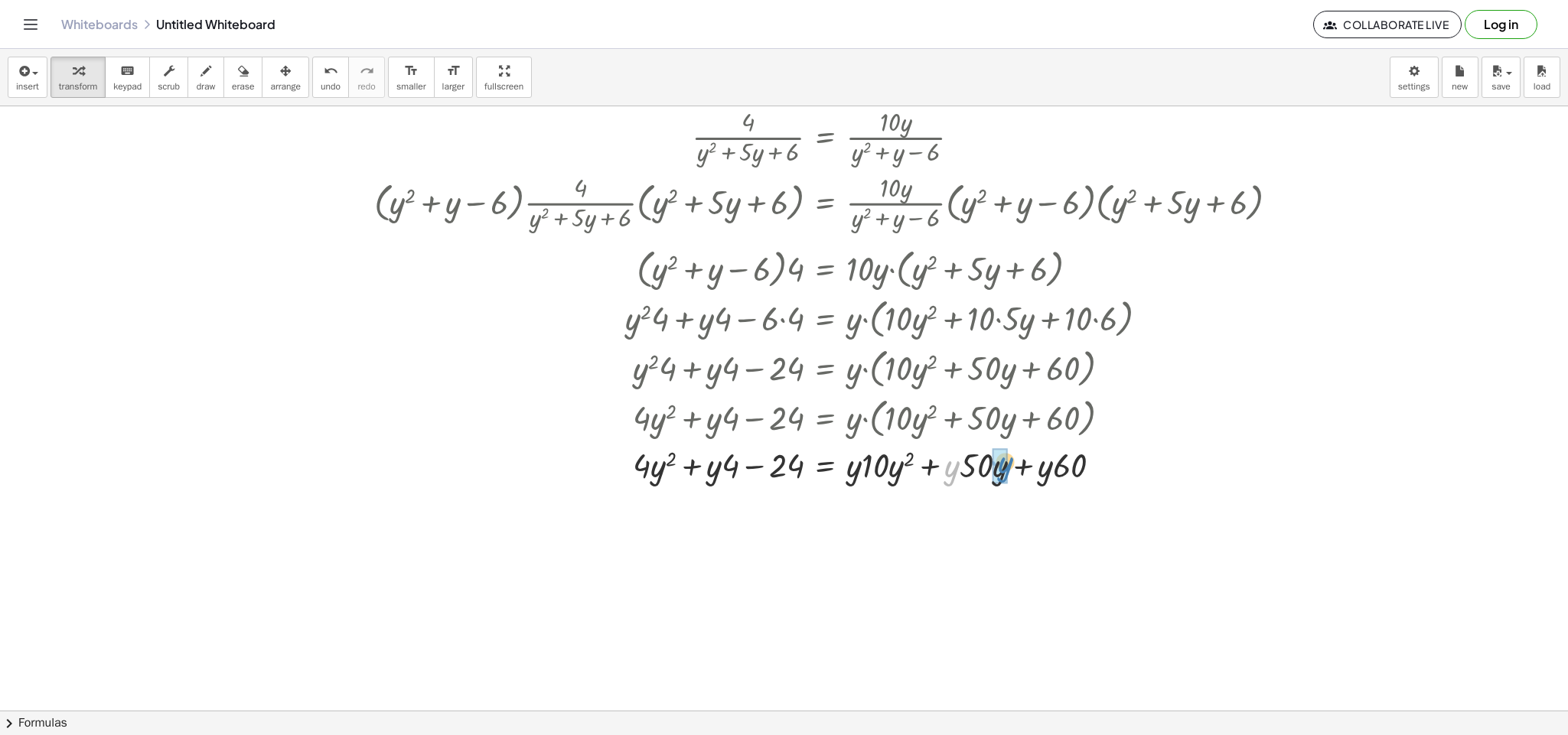 drag, startPoint x: 934, startPoint y: 477, endPoint x: 988, endPoint y: 473, distance: 54.147945 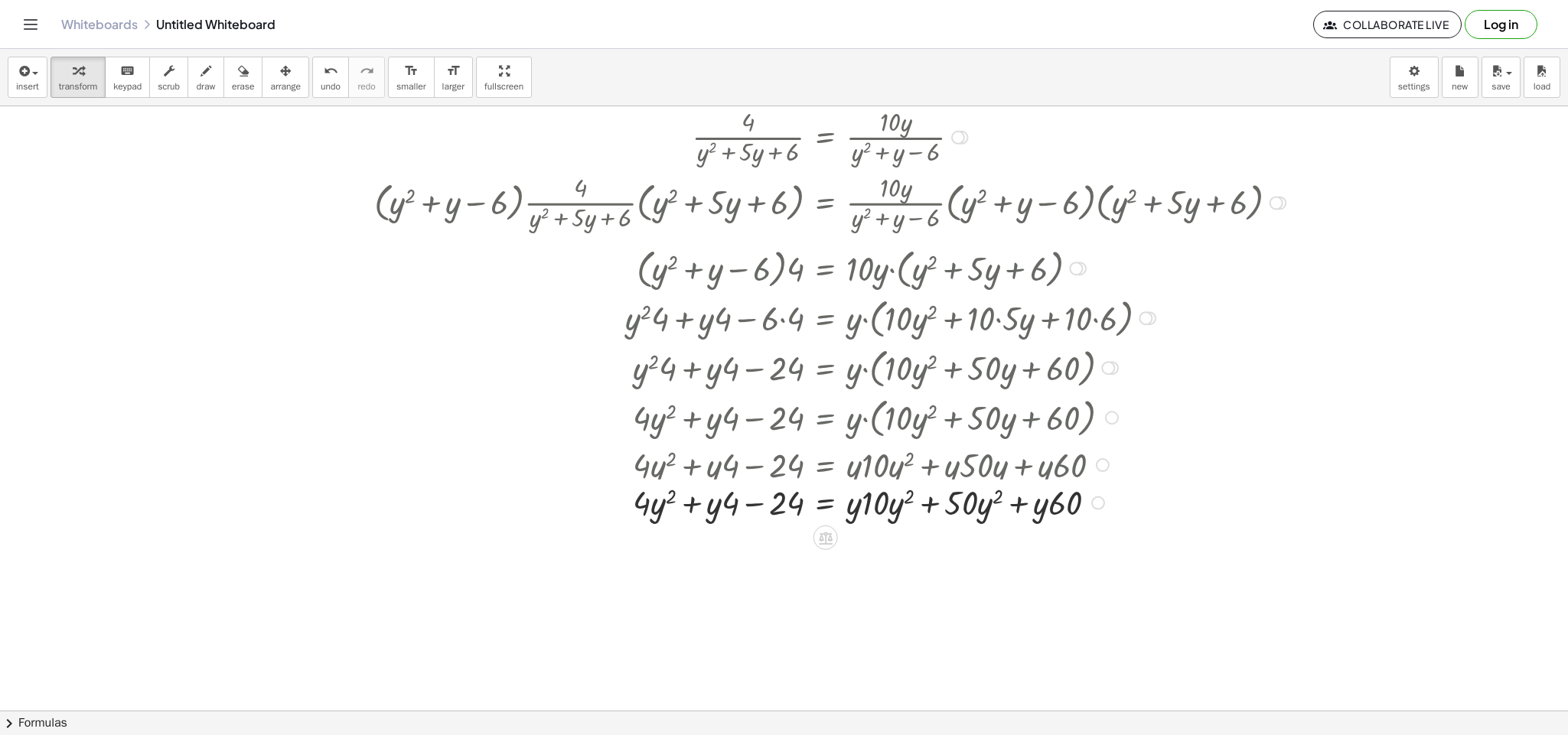 click at bounding box center [834, 463] 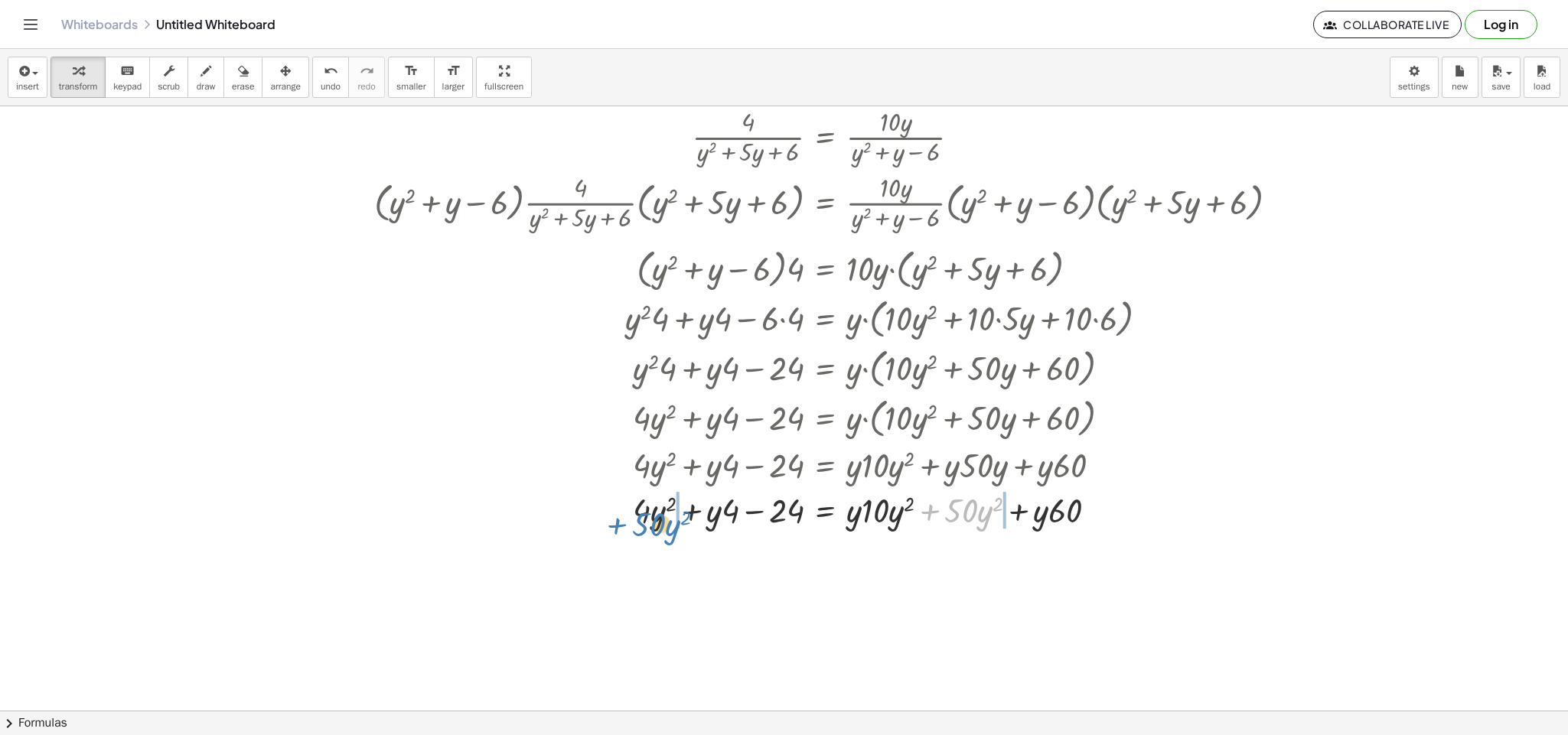 drag, startPoint x: 909, startPoint y: 519, endPoint x: 599, endPoint y: 530, distance: 310.1951 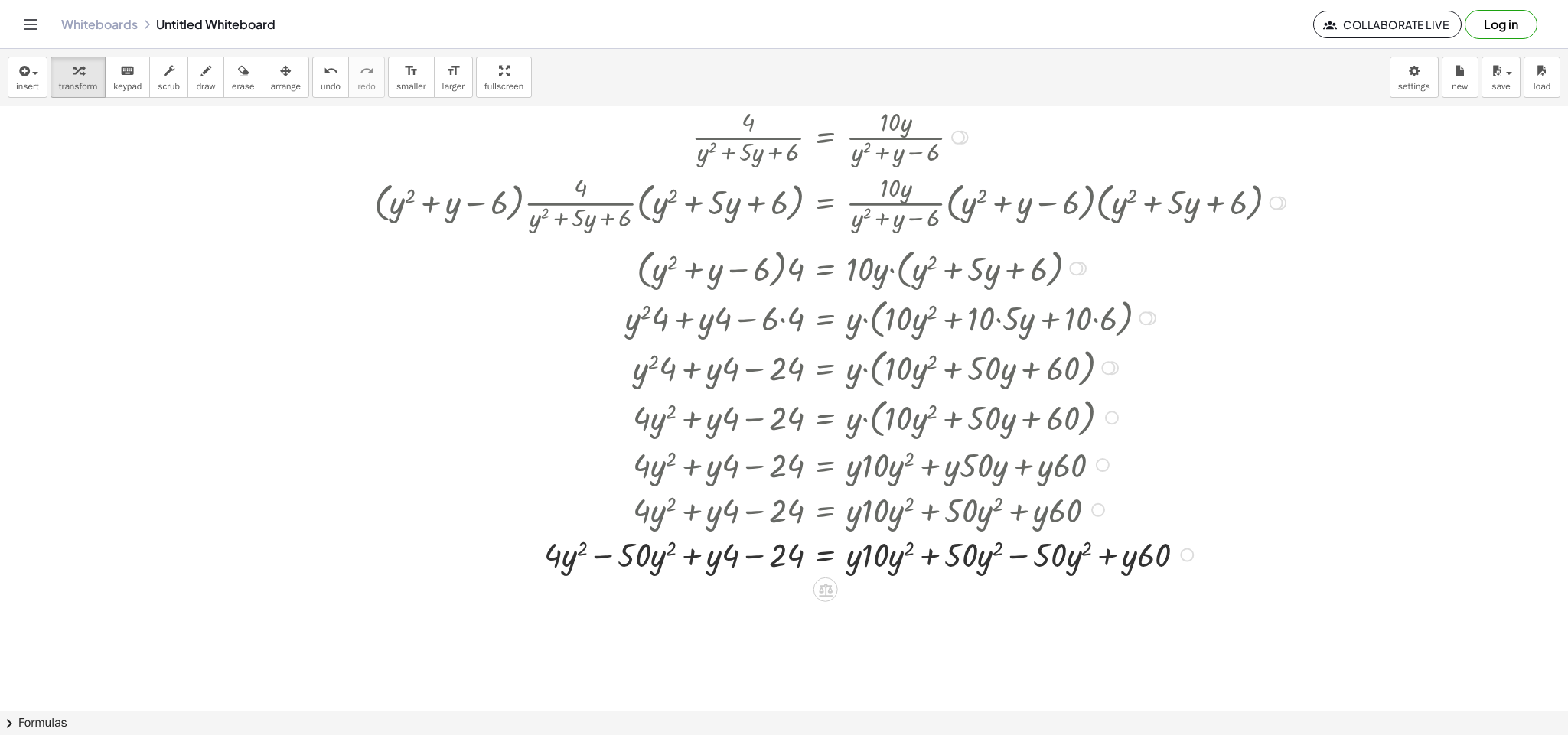 drag, startPoint x: 997, startPoint y: 558, endPoint x: 622, endPoint y: 539, distance: 375.481 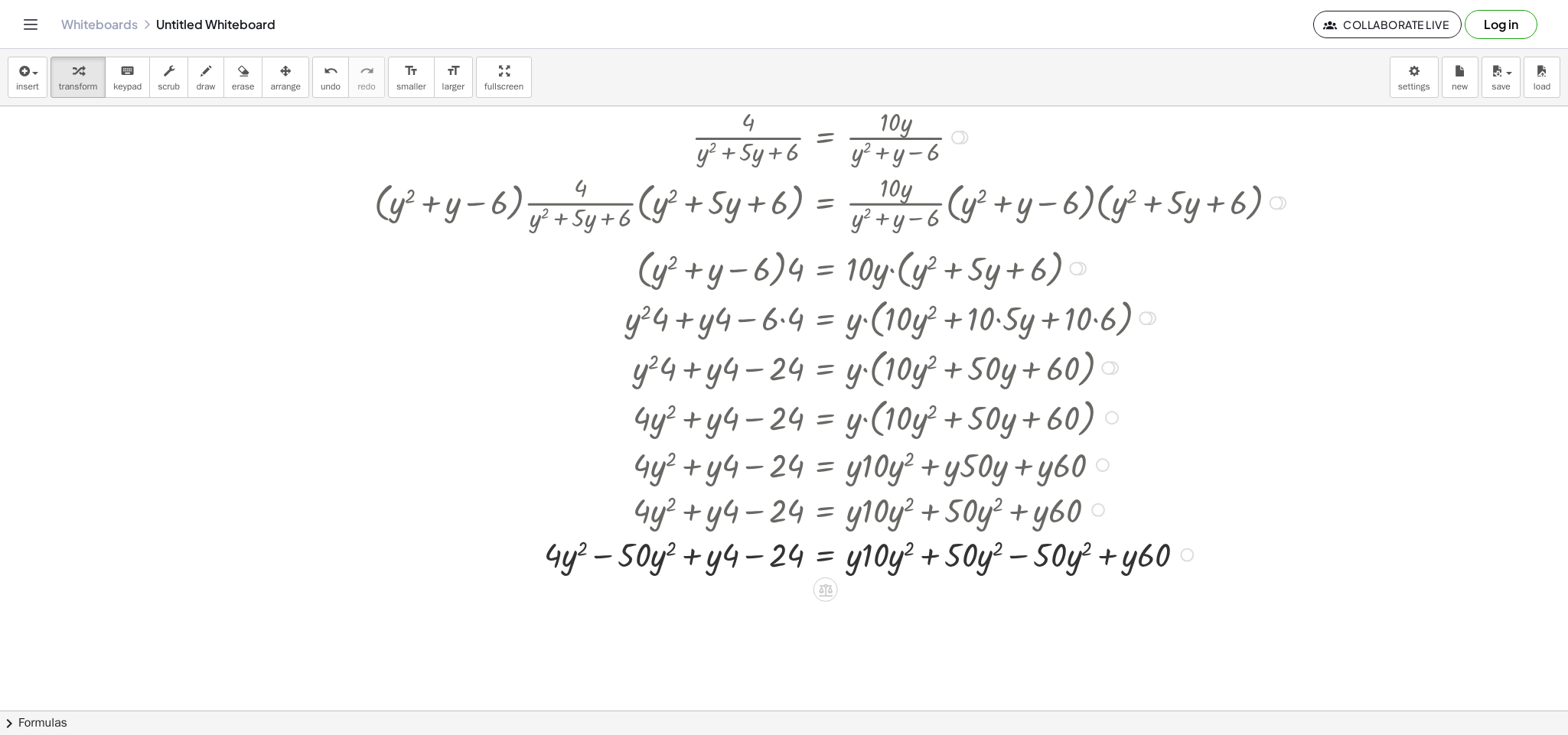 drag, startPoint x: 575, startPoint y: 565, endPoint x: 735, endPoint y: 561, distance: 160.05 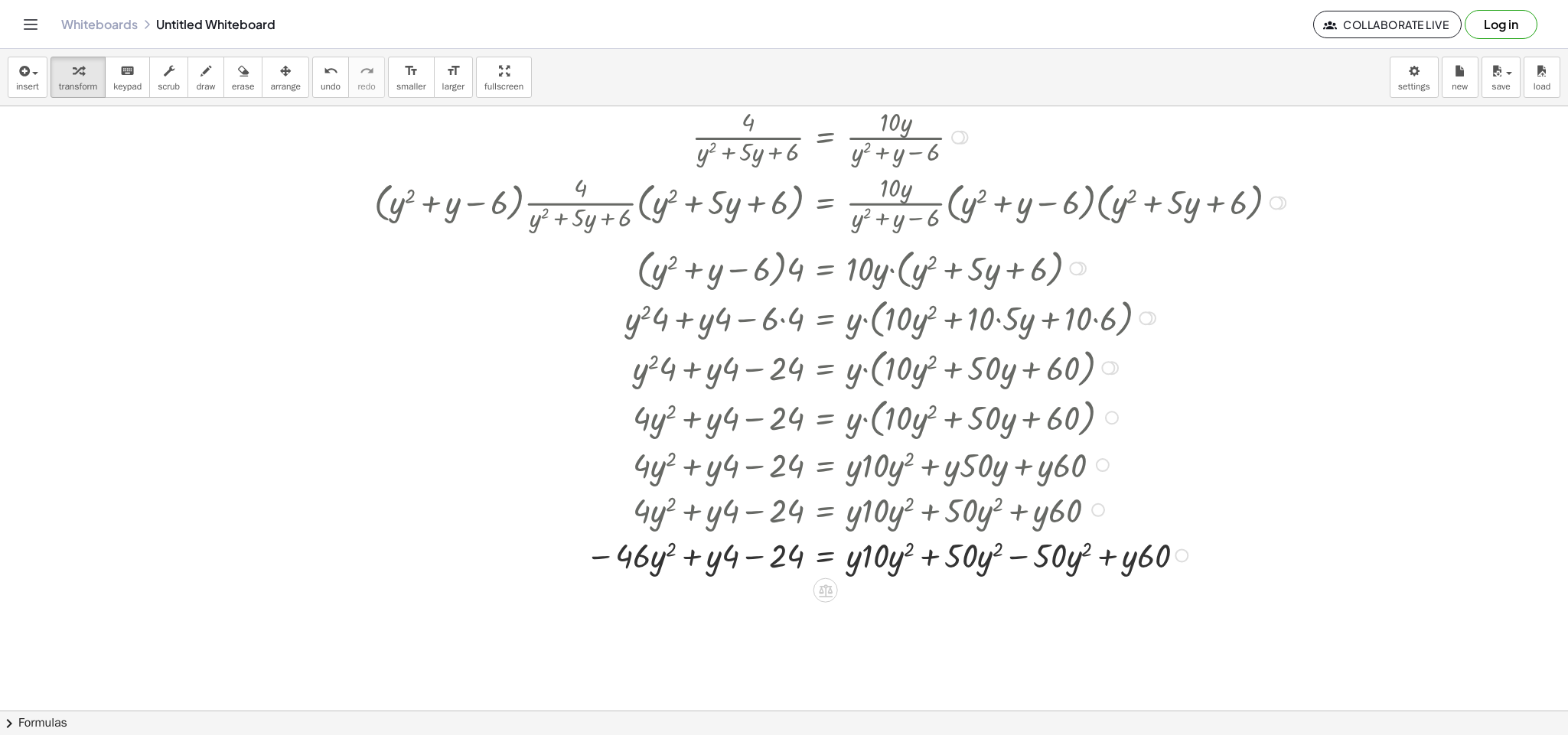 click at bounding box center (832, 554) 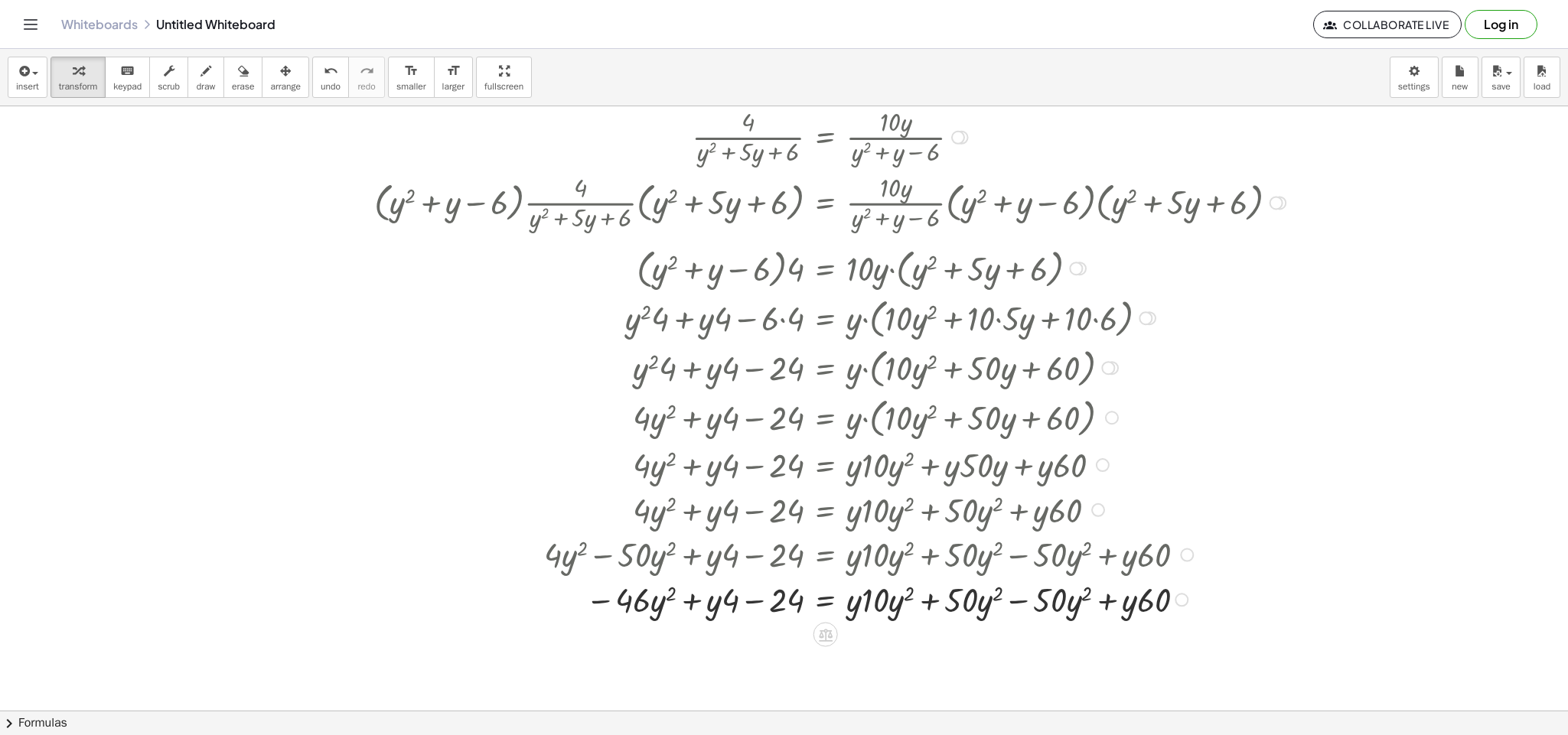 click at bounding box center [832, 598] 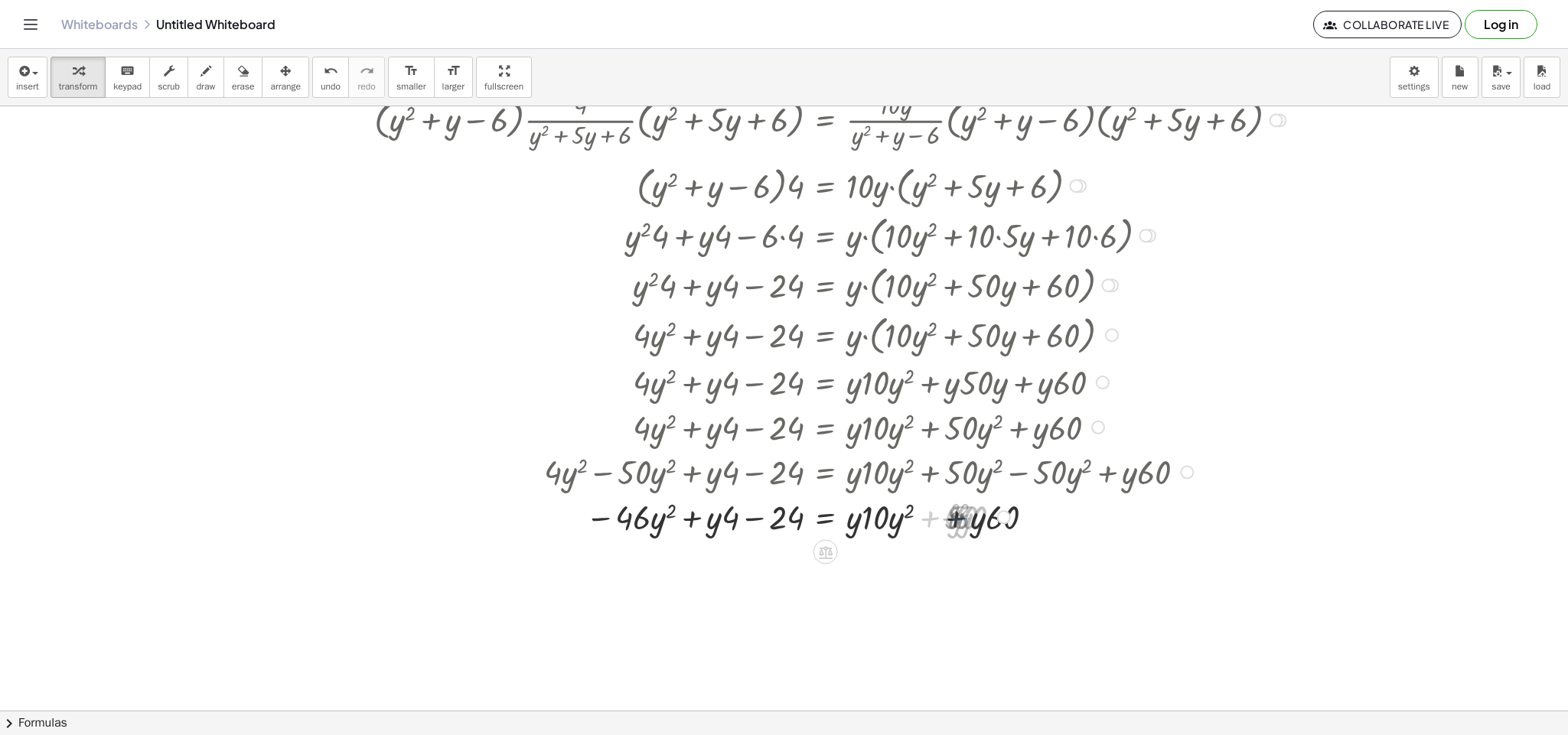 scroll, scrollTop: 1224, scrollLeft: 1401, axis: both 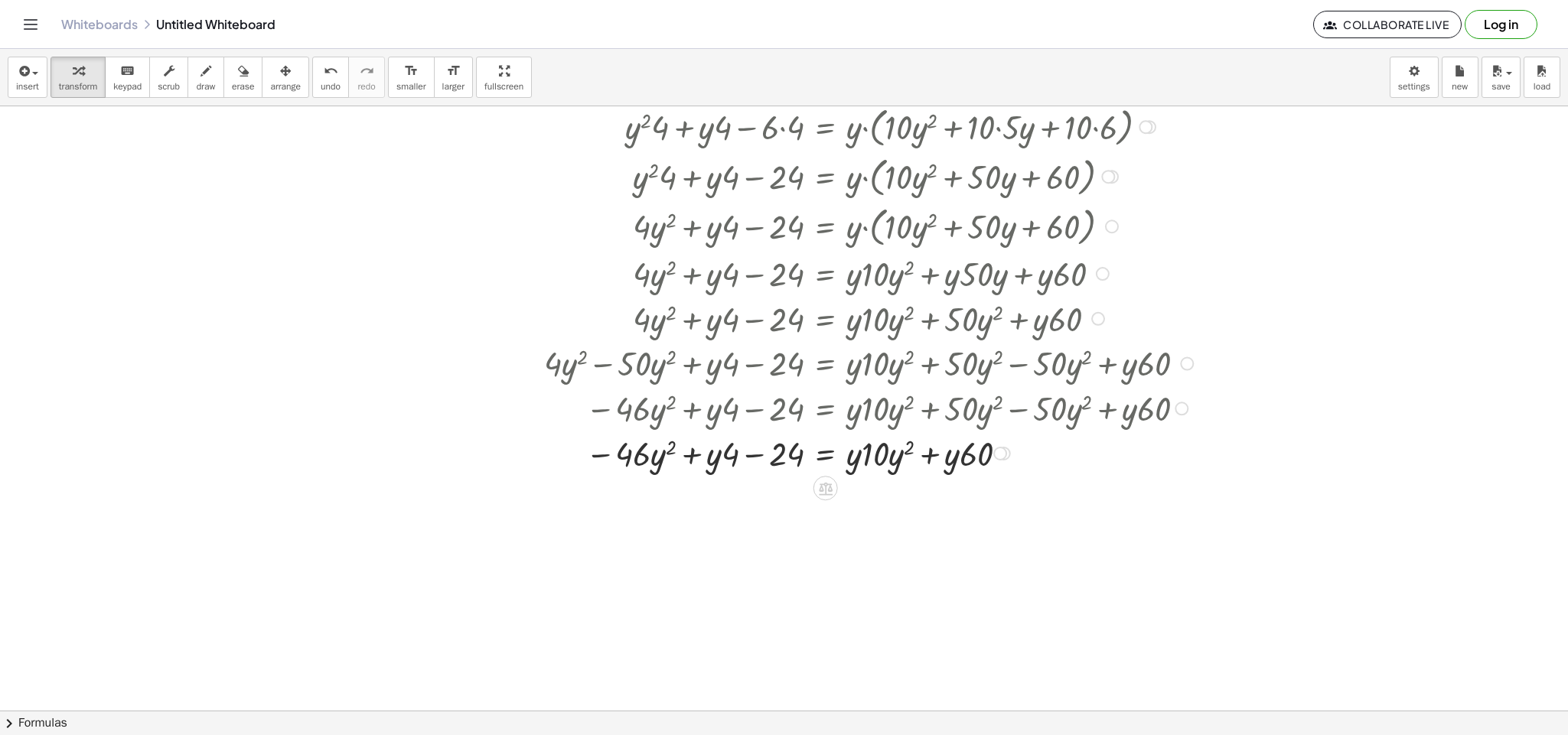 click at bounding box center (832, 452) 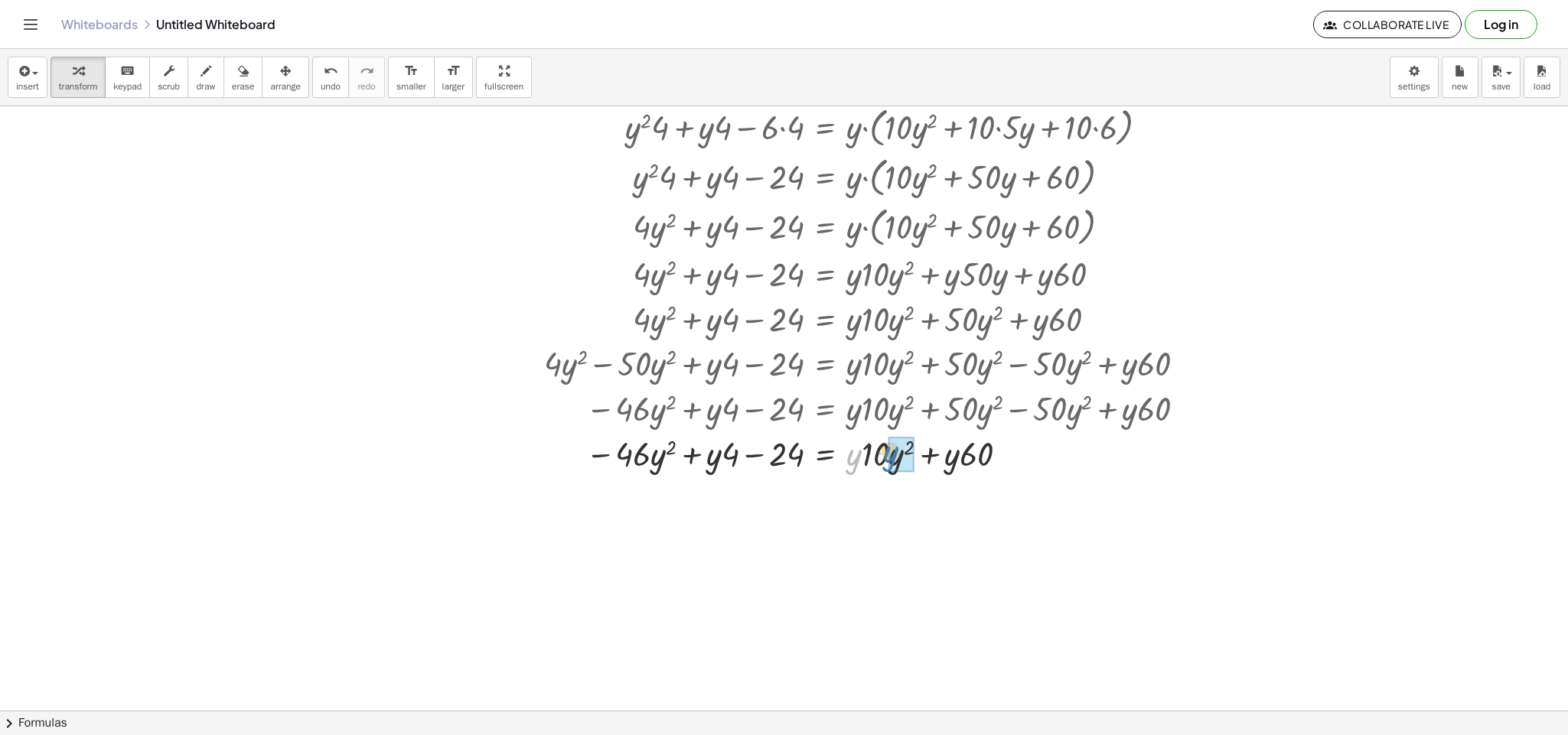drag, startPoint x: 840, startPoint y: 457, endPoint x: 879, endPoint y: 453, distance: 39.20459 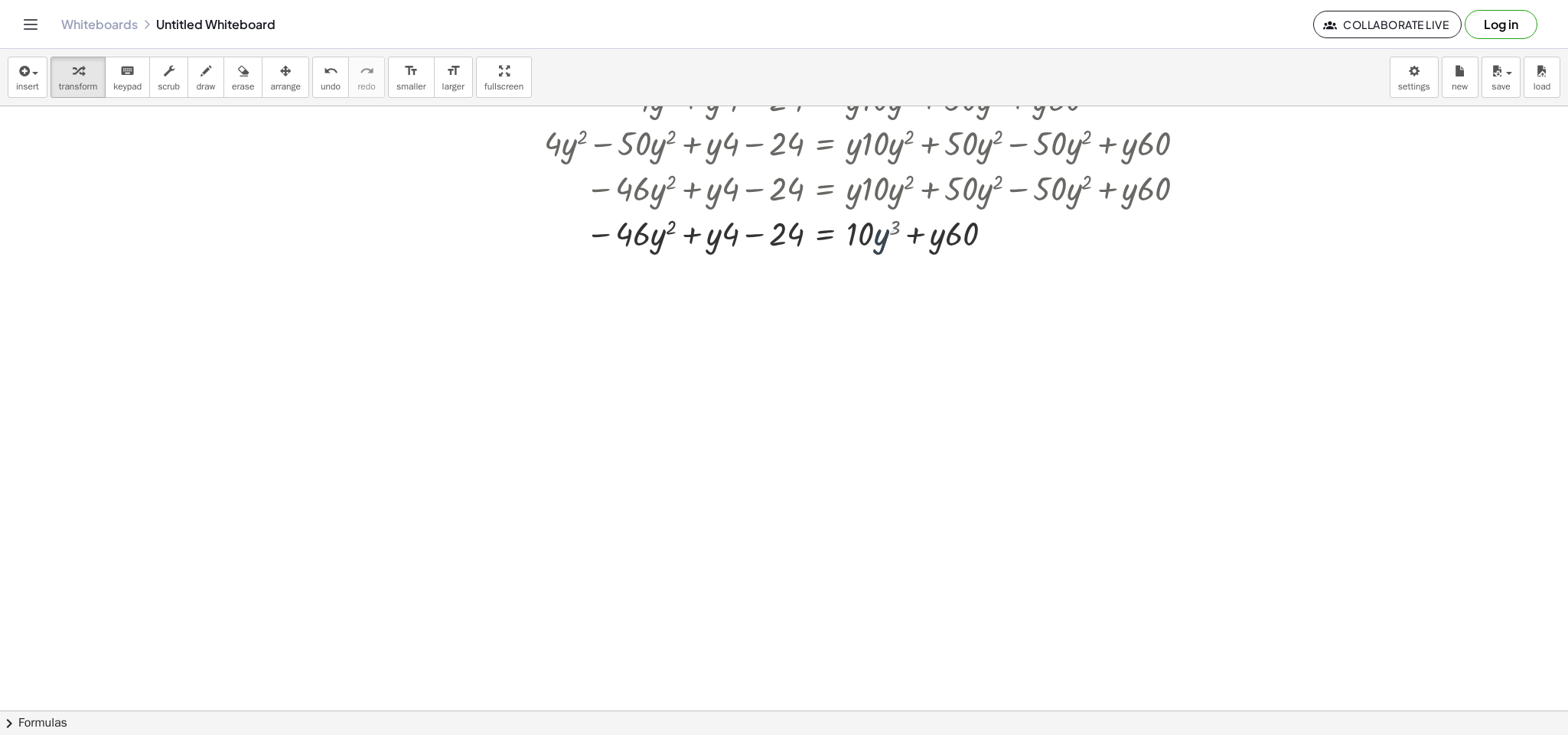 scroll, scrollTop: 1453, scrollLeft: 1401, axis: both 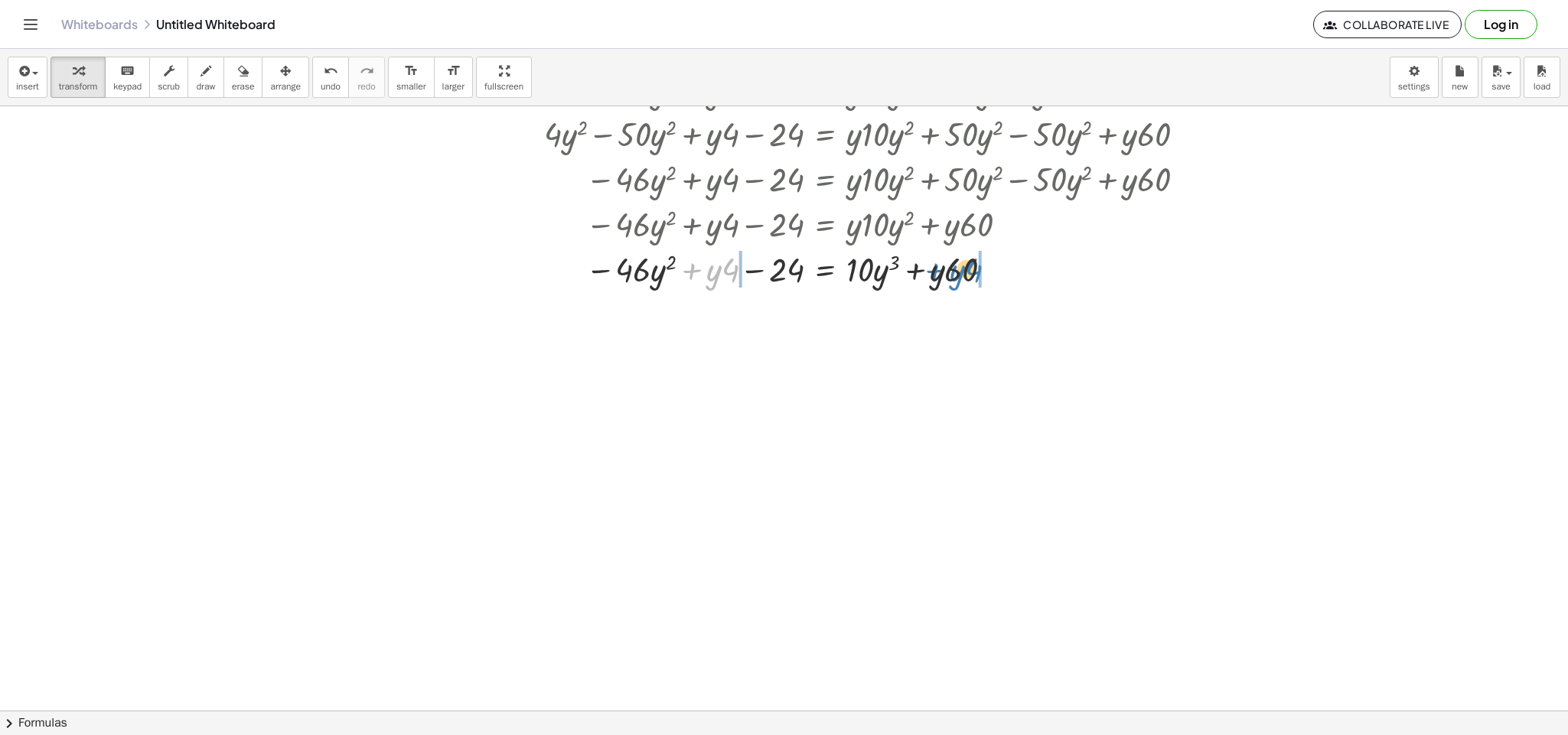 drag, startPoint x: 670, startPoint y: 271, endPoint x: 916, endPoint y: 271, distance: 246 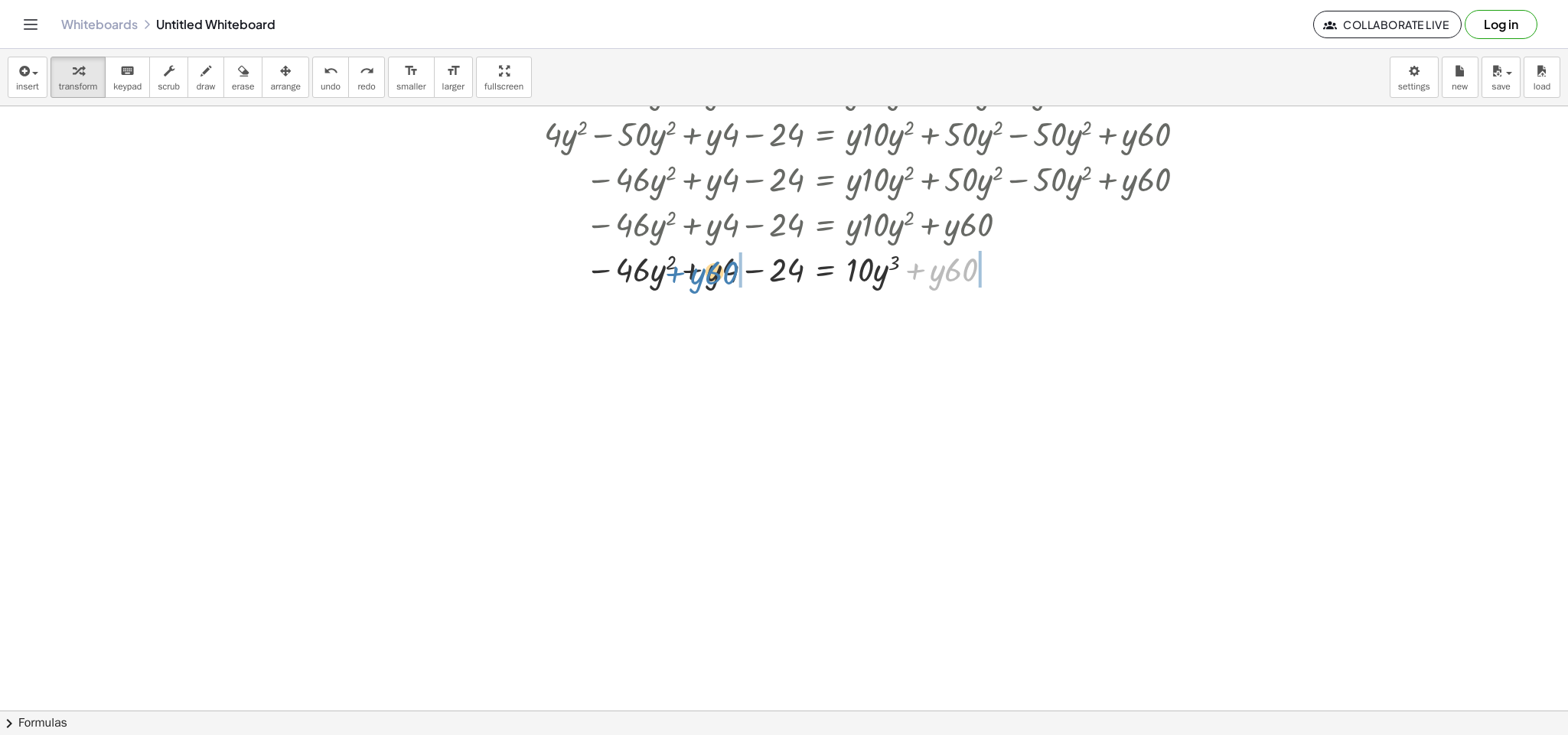 drag, startPoint x: 905, startPoint y: 278, endPoint x: 667, endPoint y: 281, distance: 238.01891 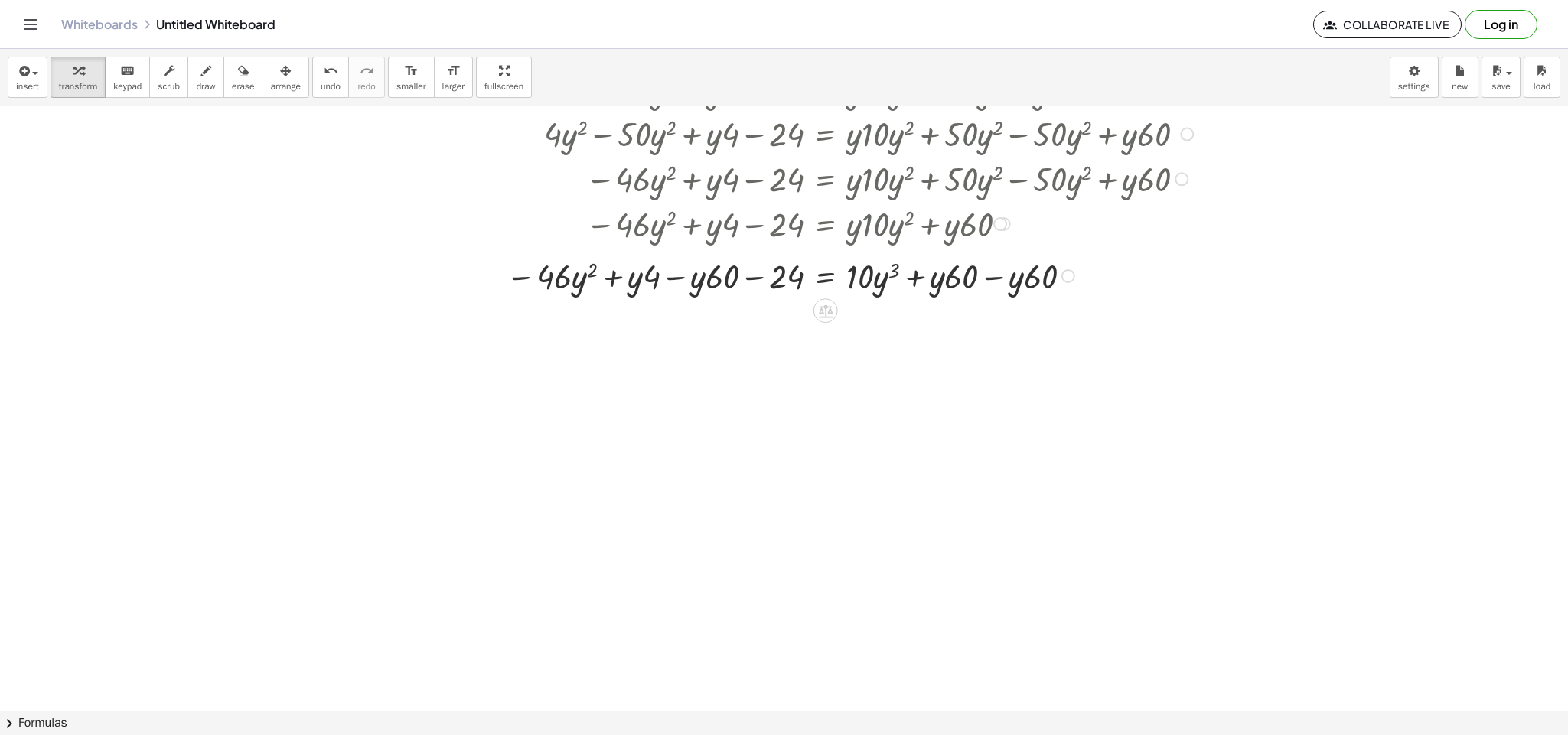 click at bounding box center (832, 268) 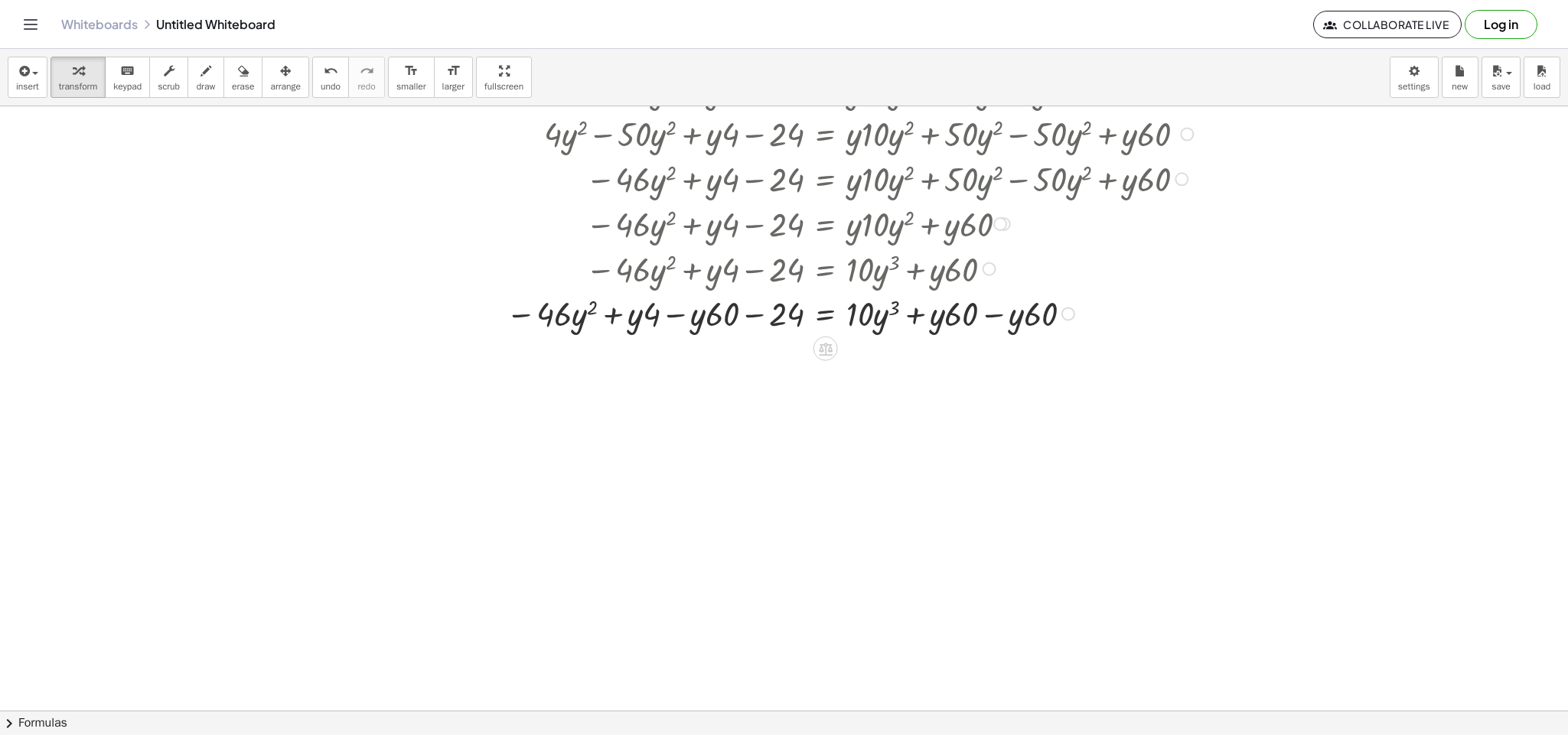 click at bounding box center [832, 312] 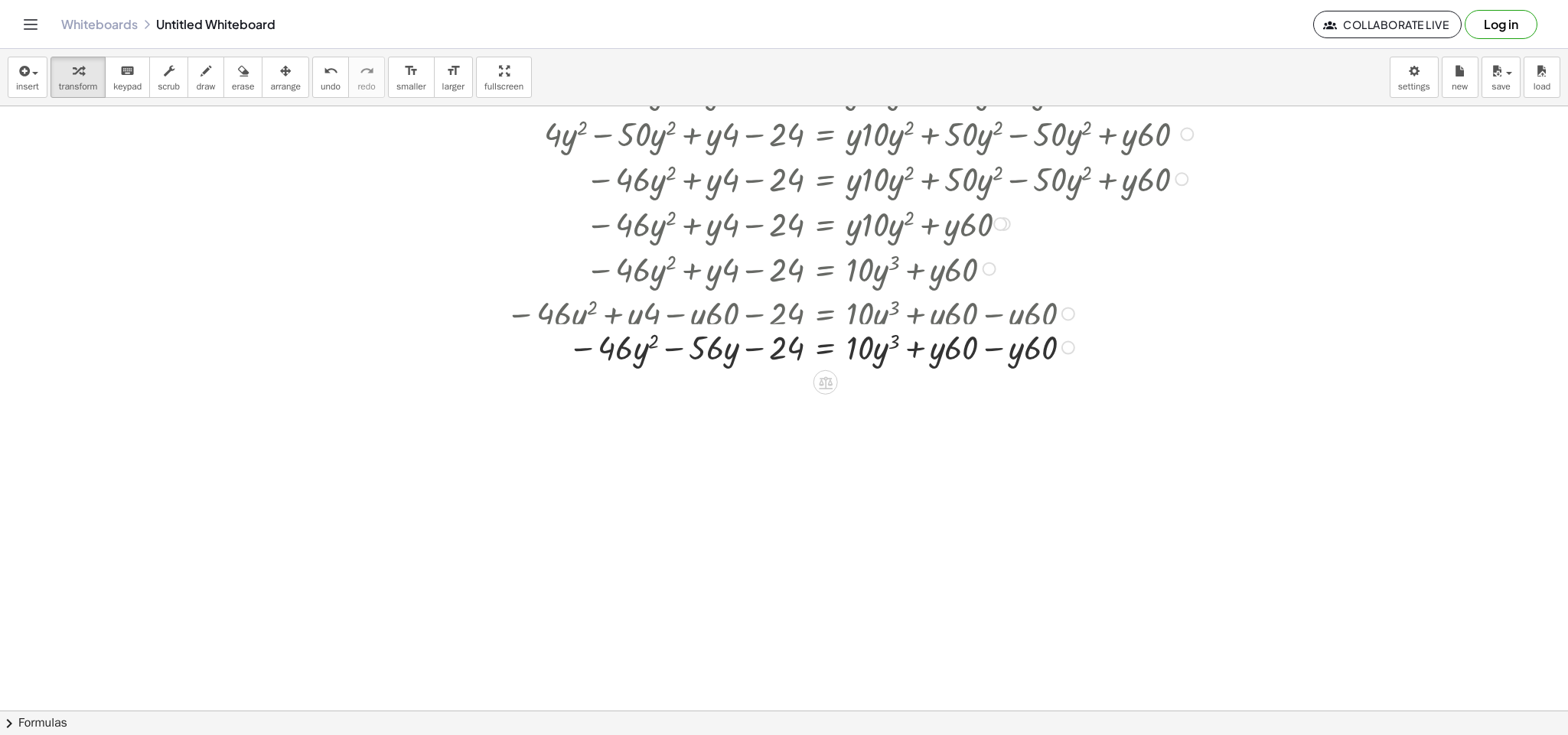 drag, startPoint x: 962, startPoint y: 322, endPoint x: 976, endPoint y: 367, distance: 47.12749 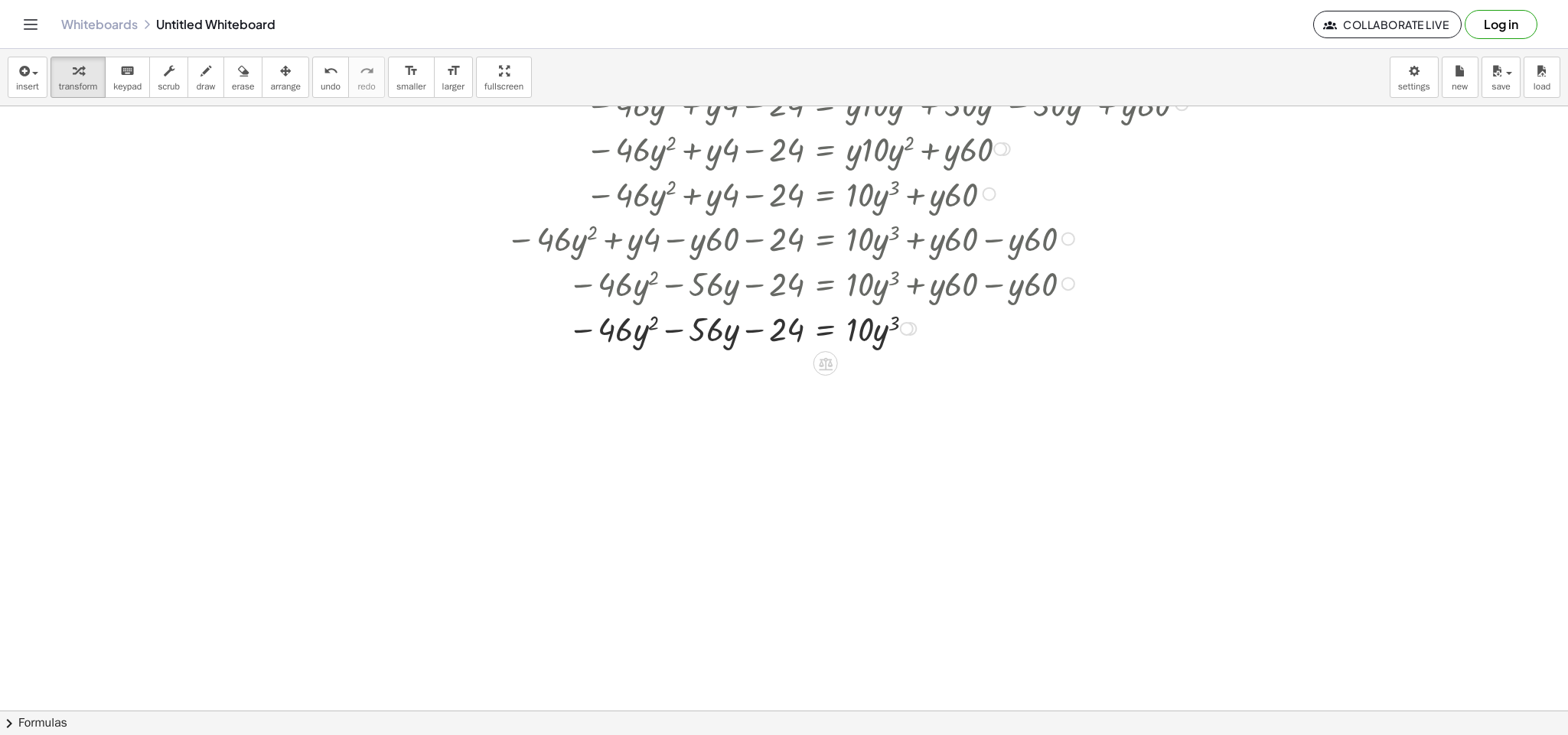 scroll, scrollTop: 1568, scrollLeft: 1401, axis: both 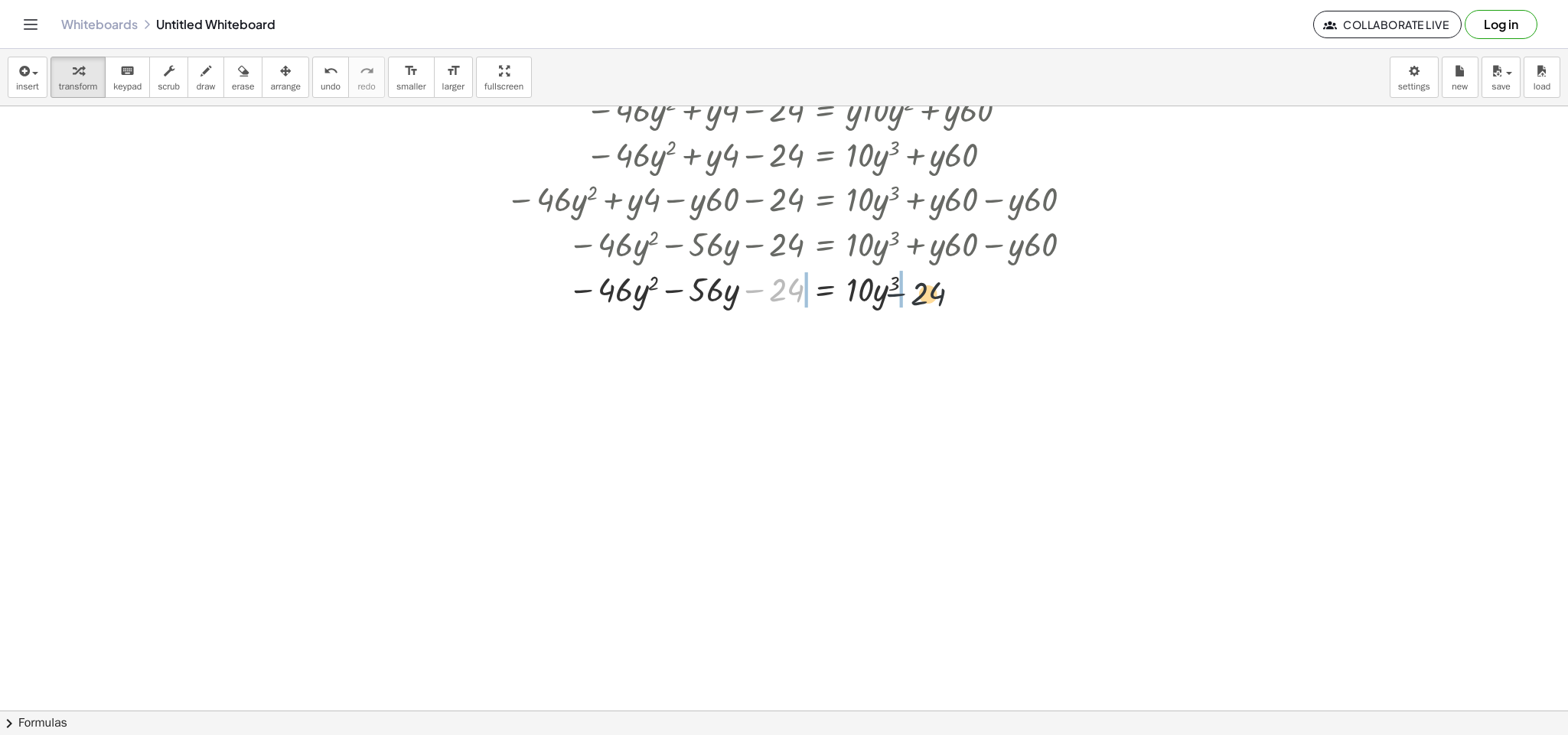 drag, startPoint x: 740, startPoint y: 288, endPoint x: 859, endPoint y: 296, distance: 119.2686 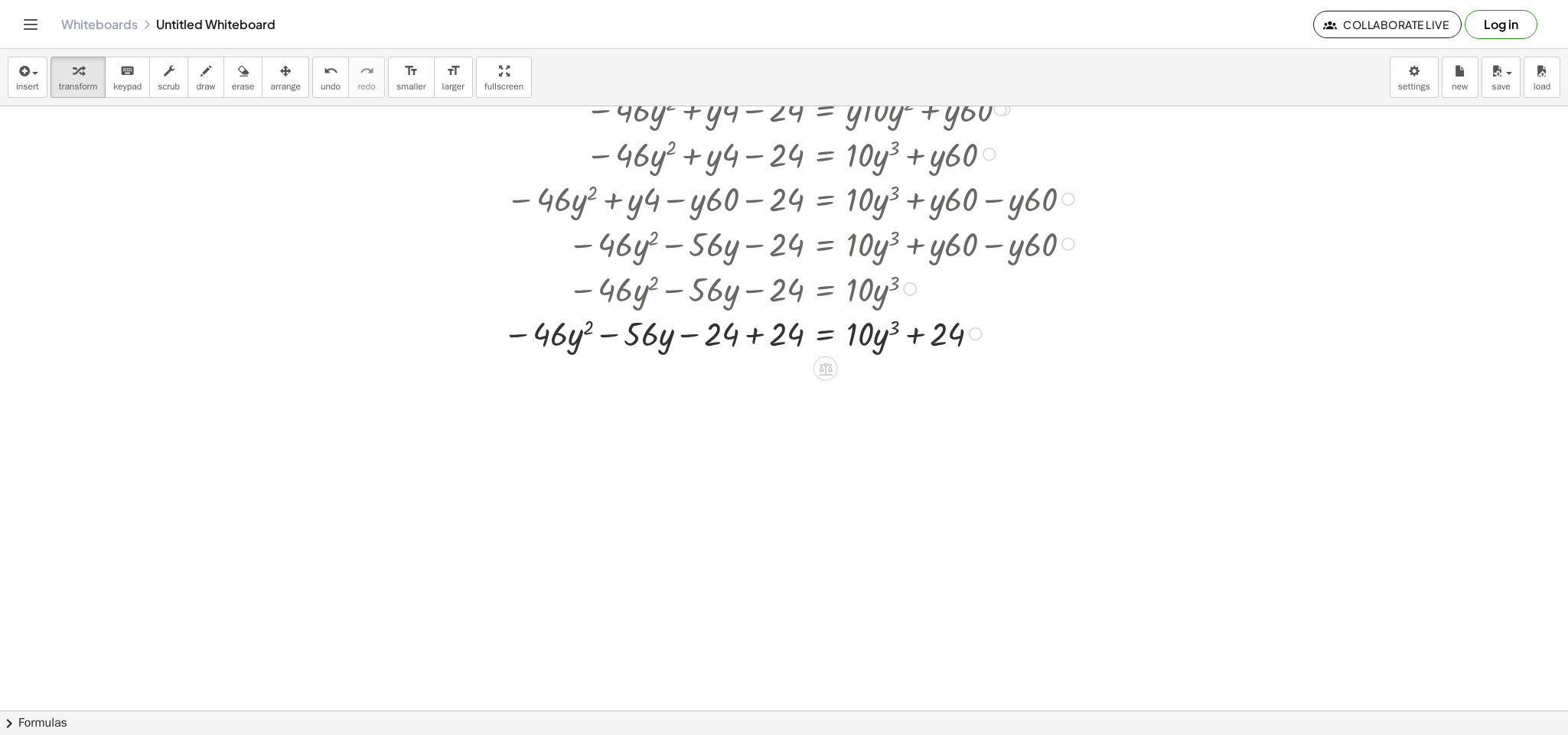 click at bounding box center (832, 332) 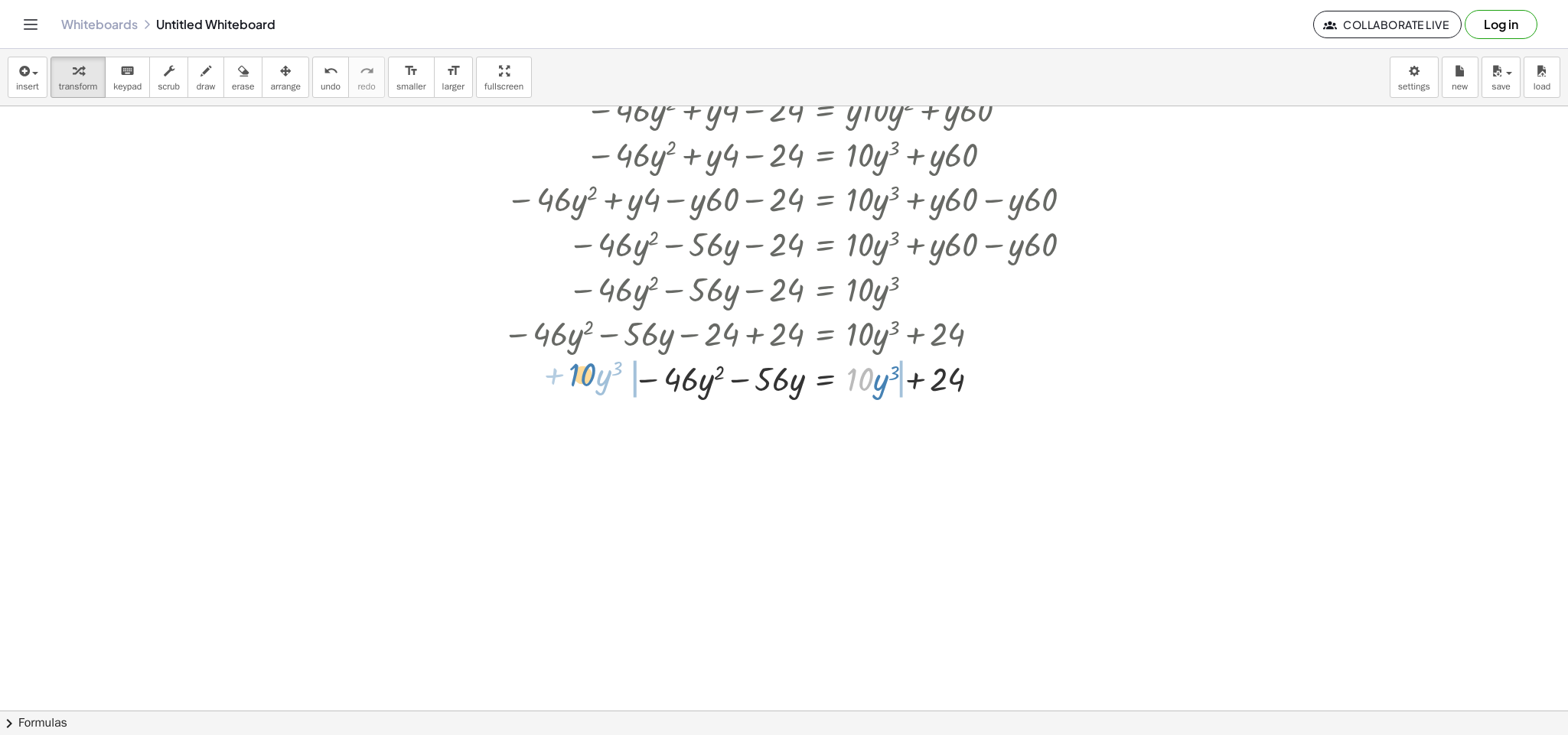 drag, startPoint x: 846, startPoint y: 335, endPoint x: 568, endPoint y: 330, distance: 278.045 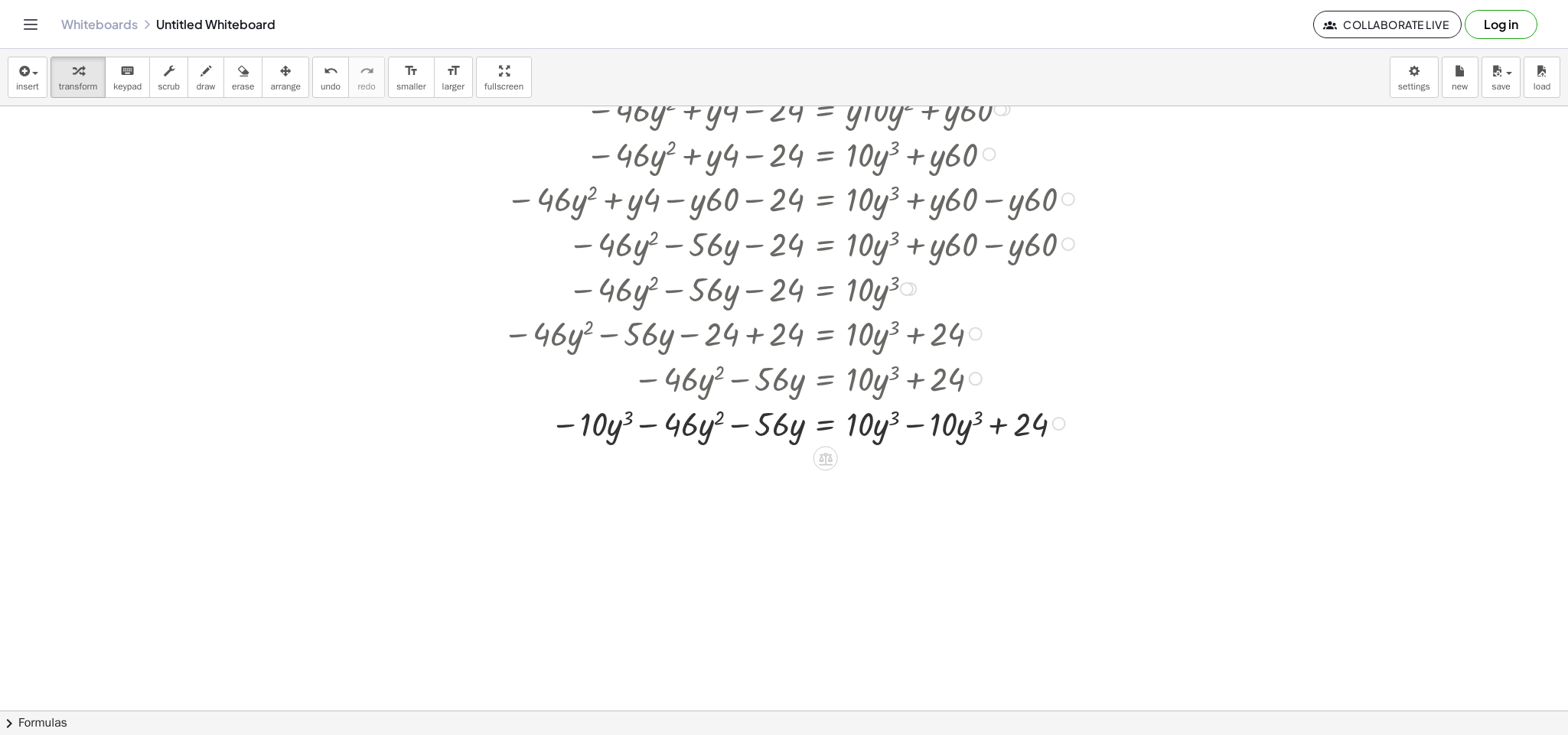 click at bounding box center (832, 422) 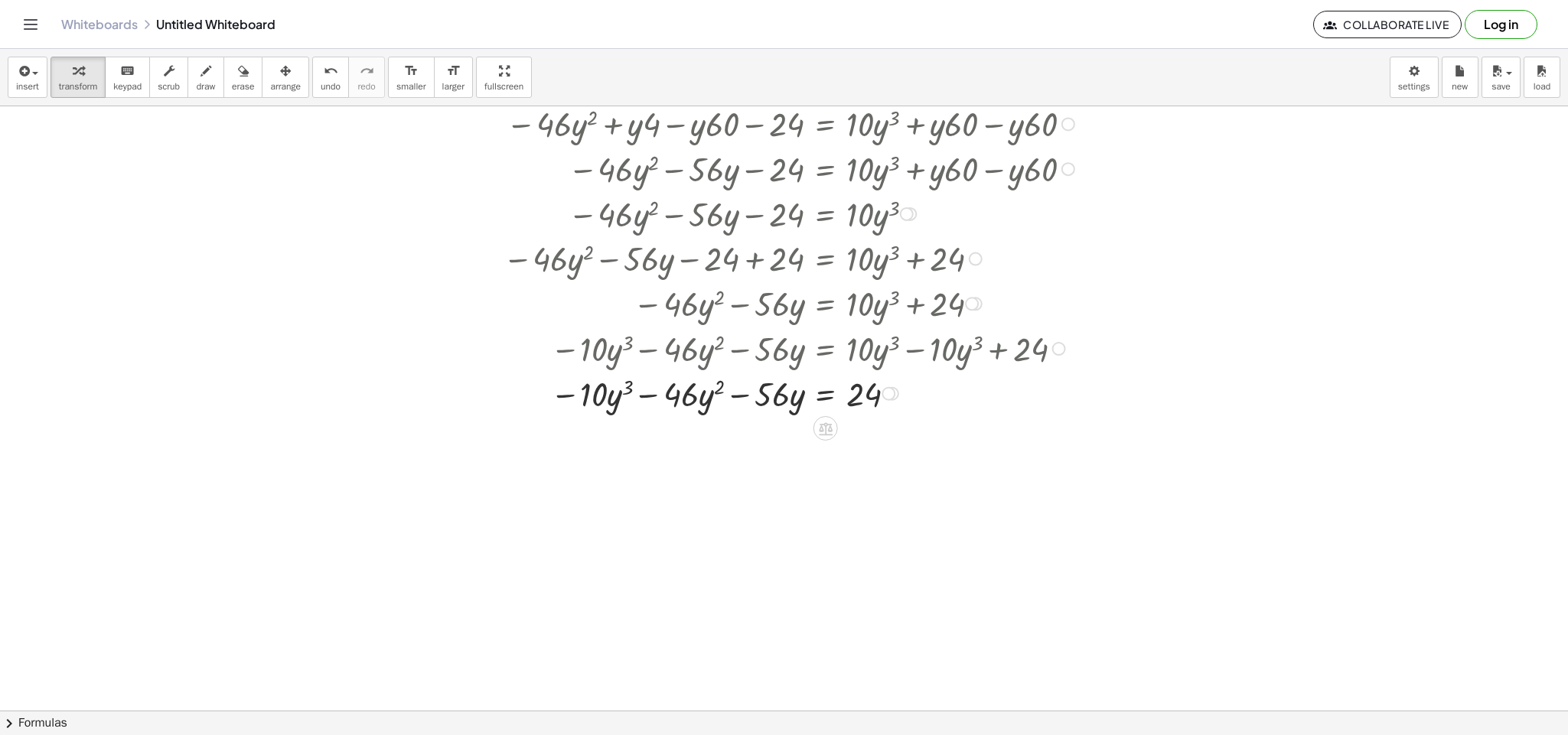 scroll, scrollTop: 1683, scrollLeft: 1401, axis: both 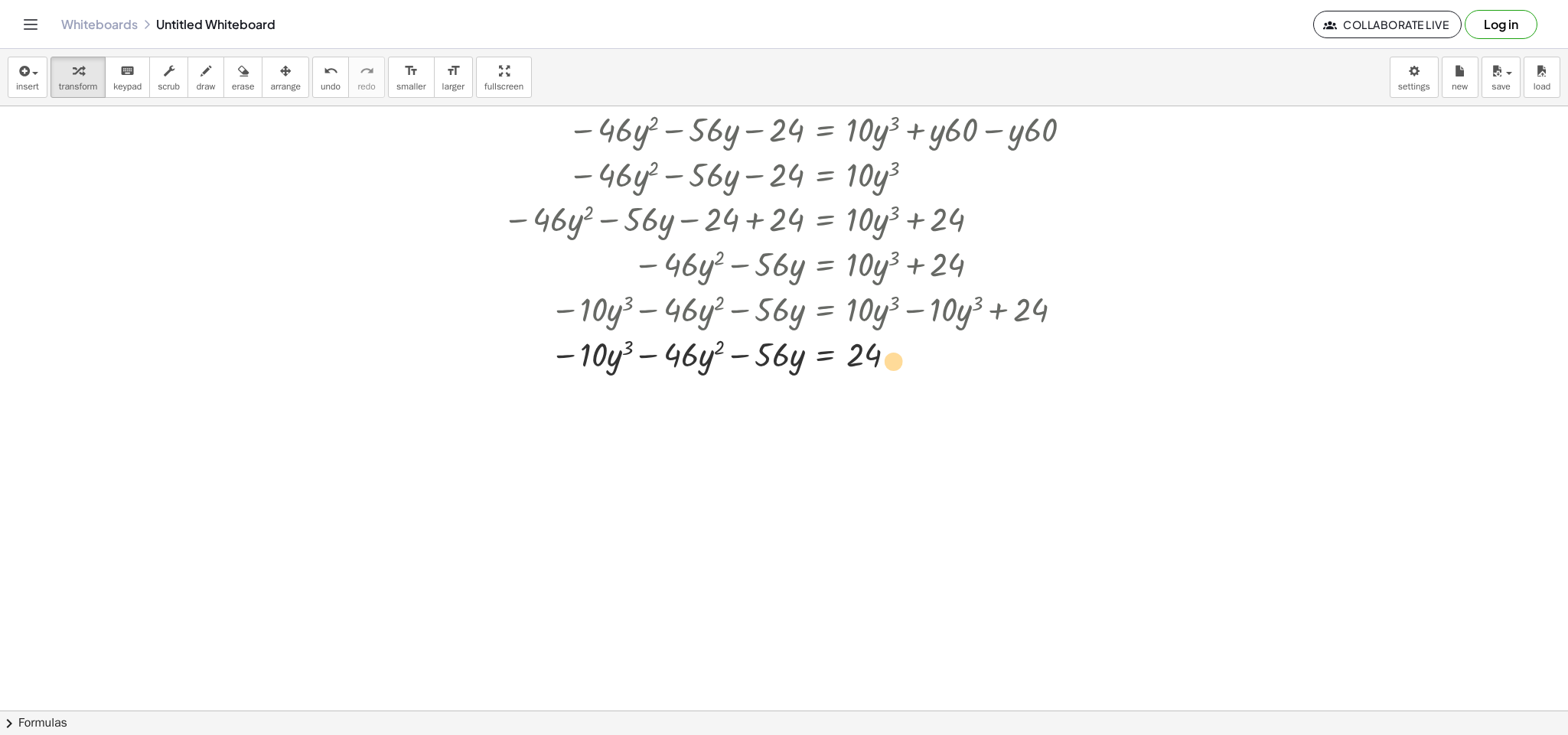 drag, startPoint x: 836, startPoint y: 360, endPoint x: 866, endPoint y: 367, distance: 30.805844 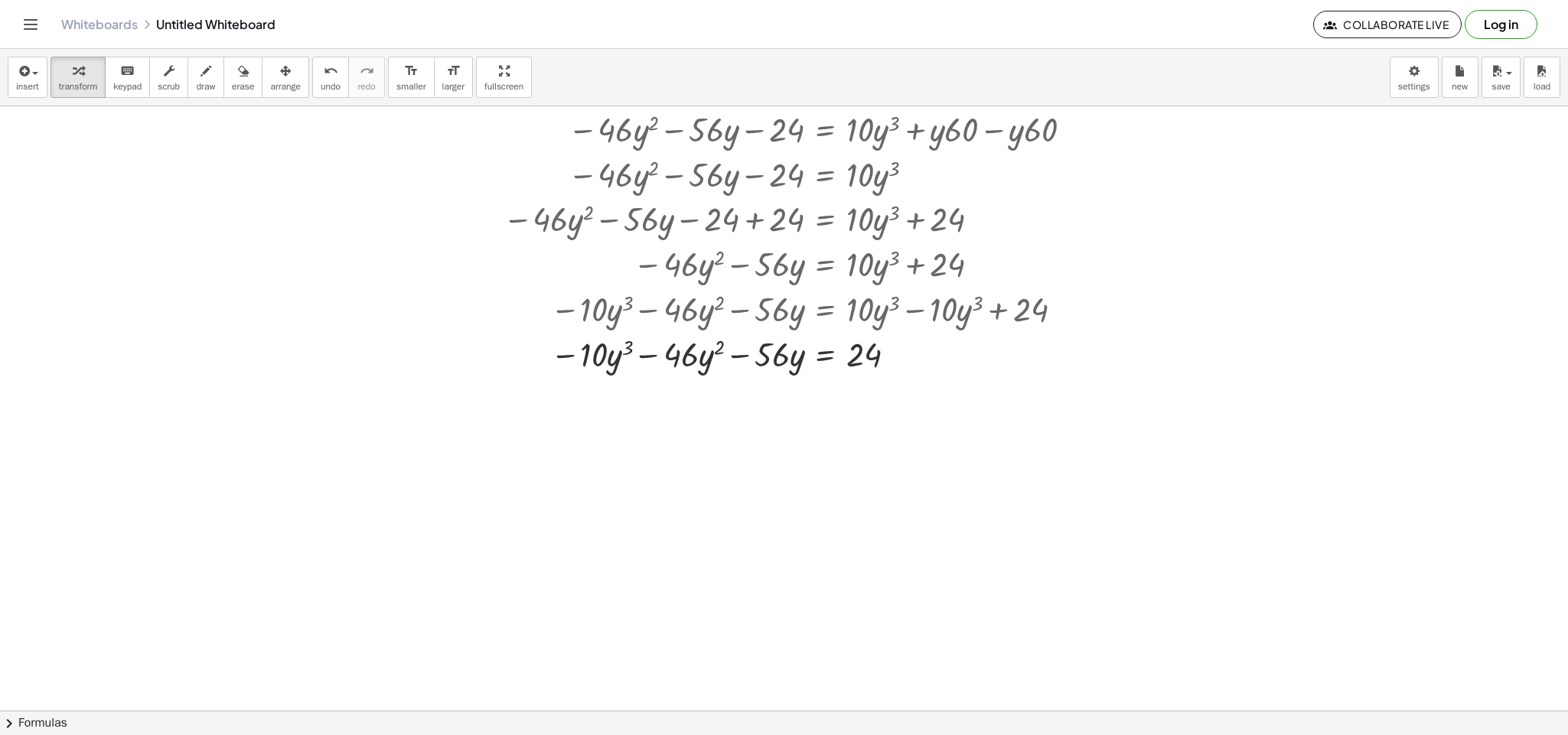 click on "chevron_right" at bounding box center (9, 724) 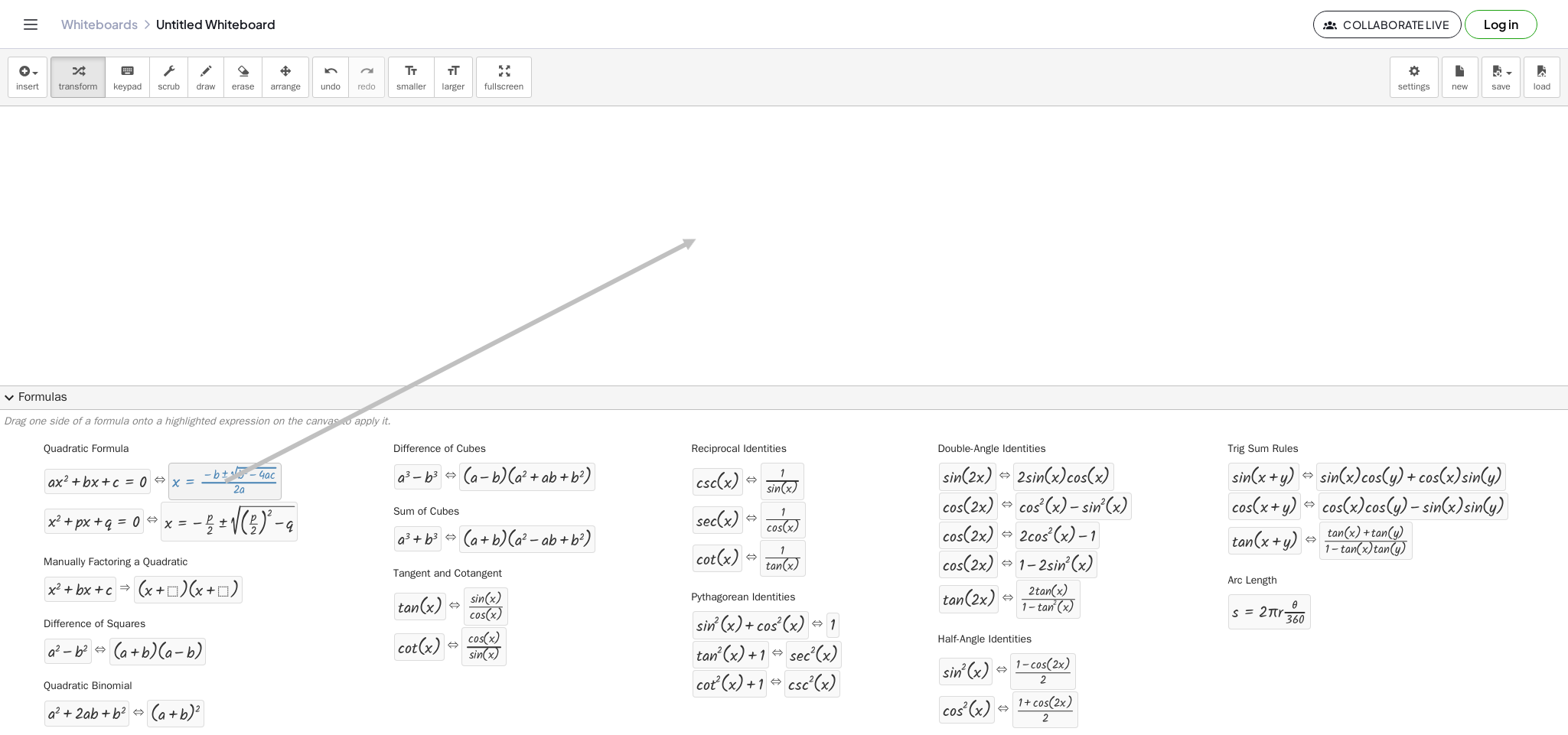 scroll, scrollTop: 1912, scrollLeft: 1401, axis: both 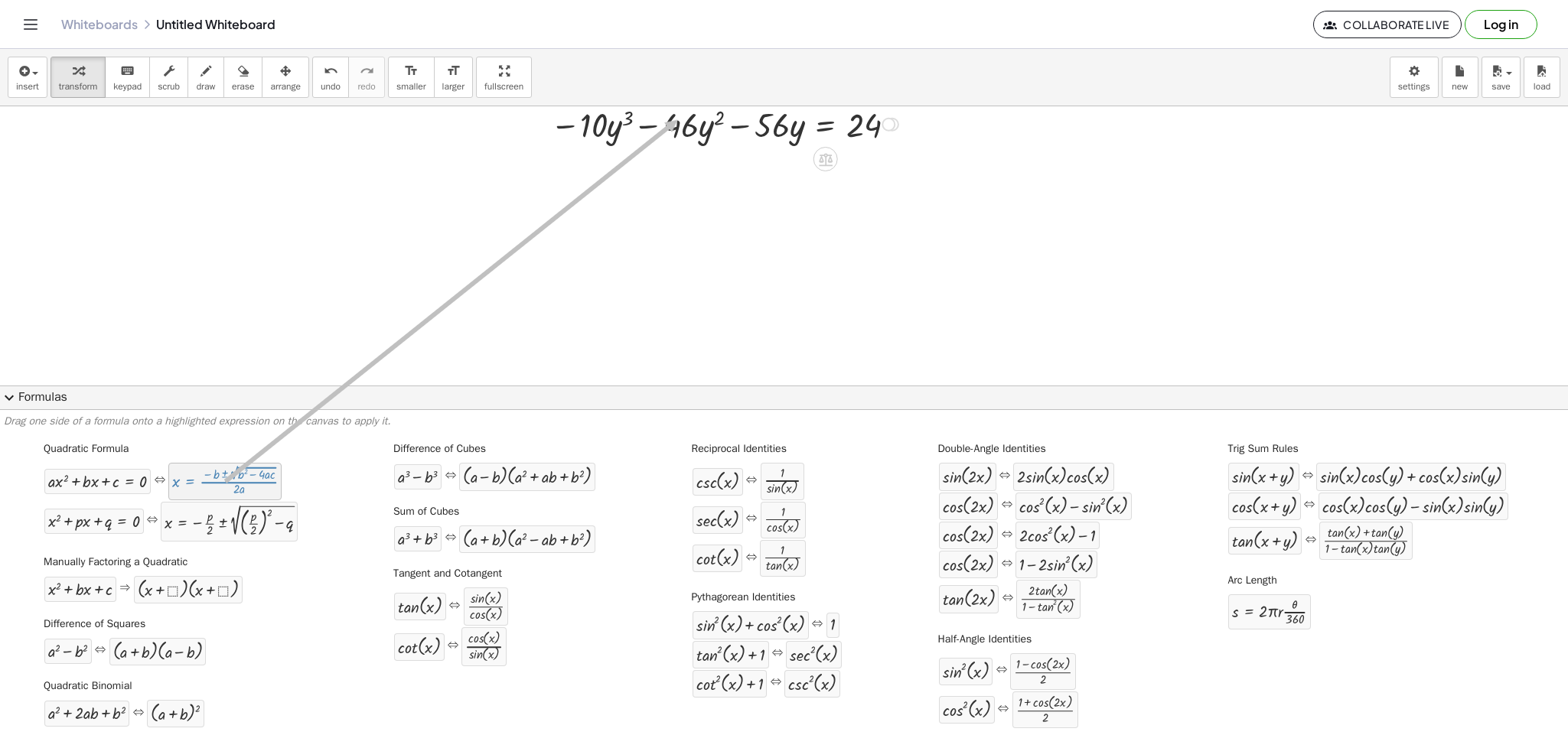 drag, startPoint x: 402, startPoint y: 384, endPoint x: 662, endPoint y: 120, distance: 370.53475 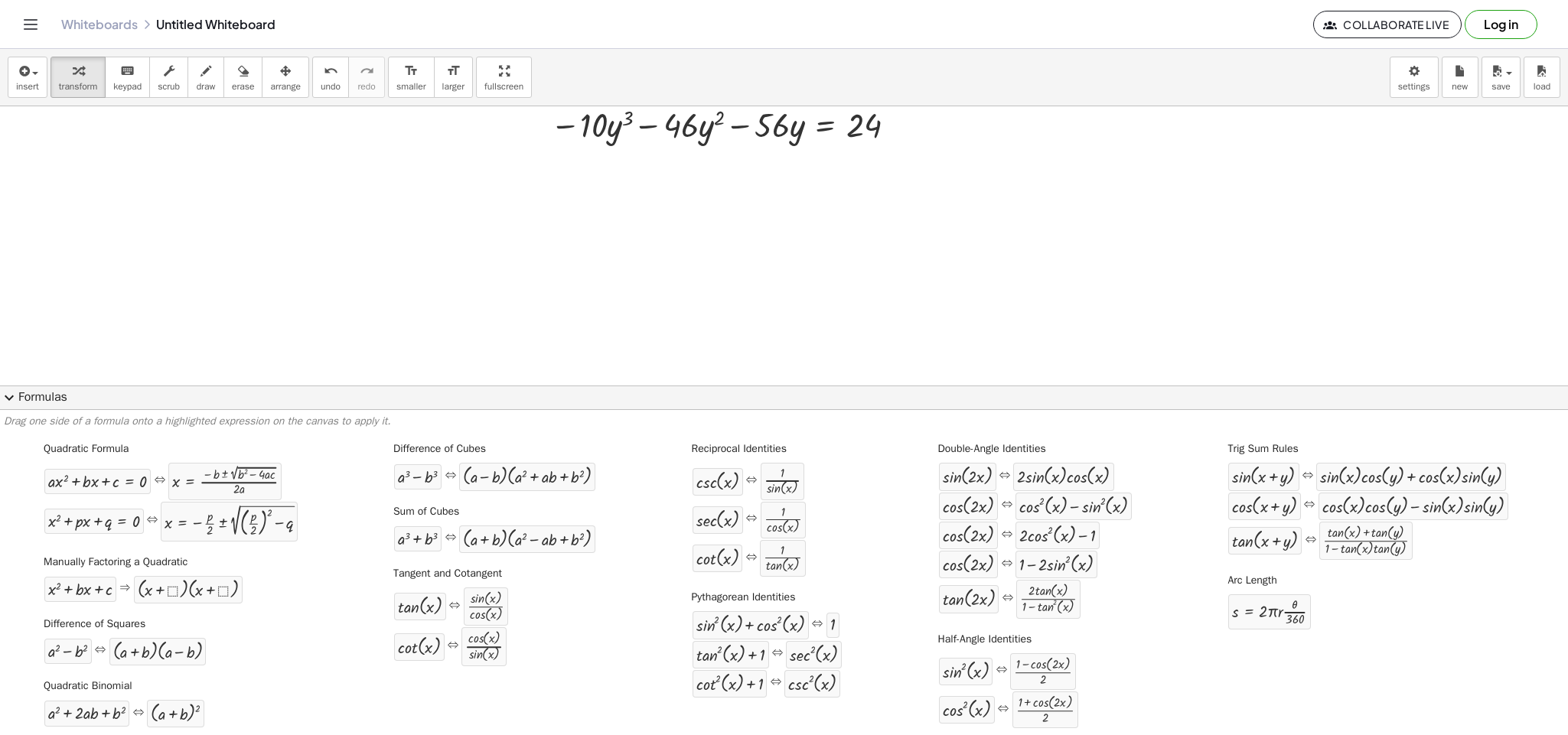 scroll, scrollTop: 1797, scrollLeft: 1401, axis: both 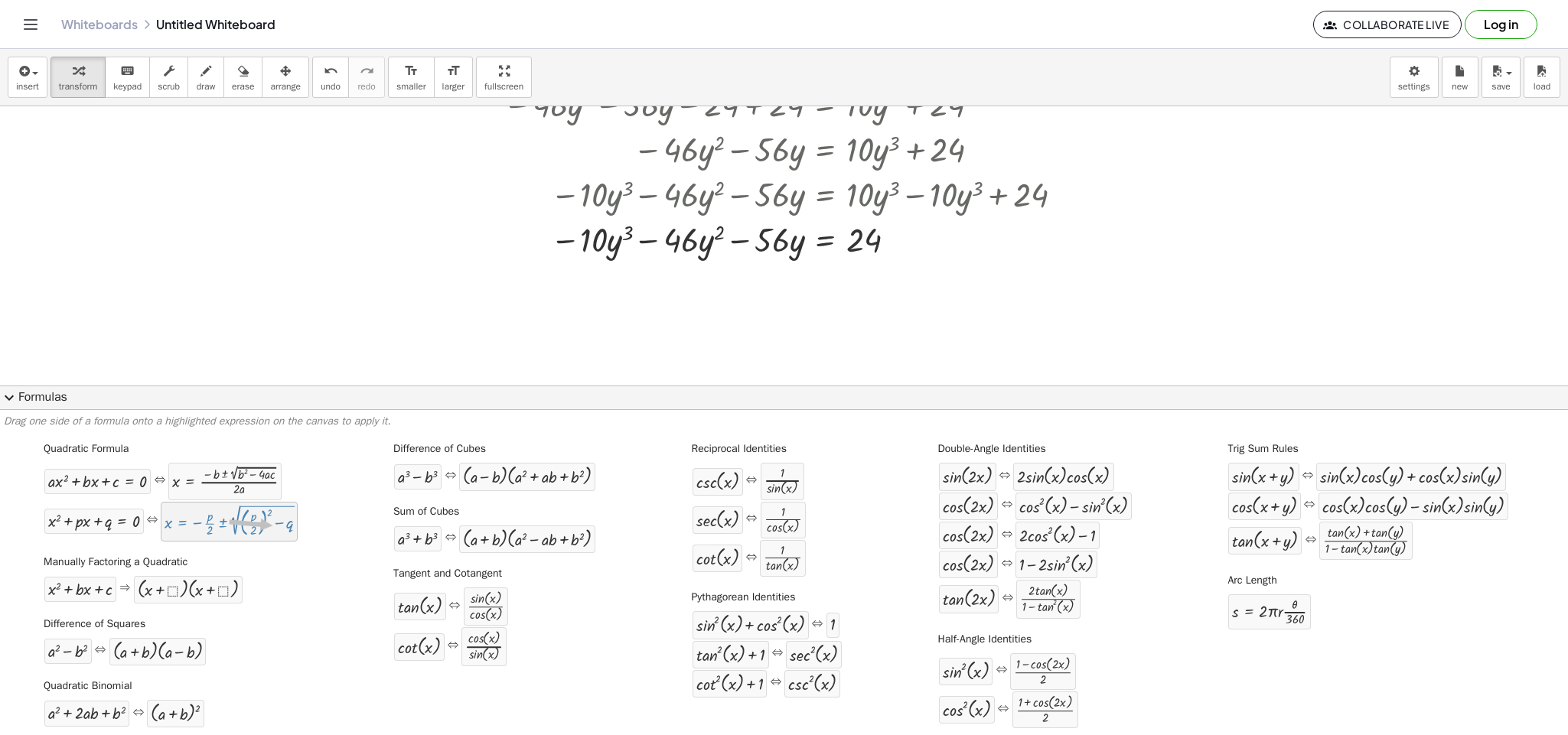 drag, startPoint x: 280, startPoint y: 492, endPoint x: 257, endPoint y: 526, distance: 41.04875 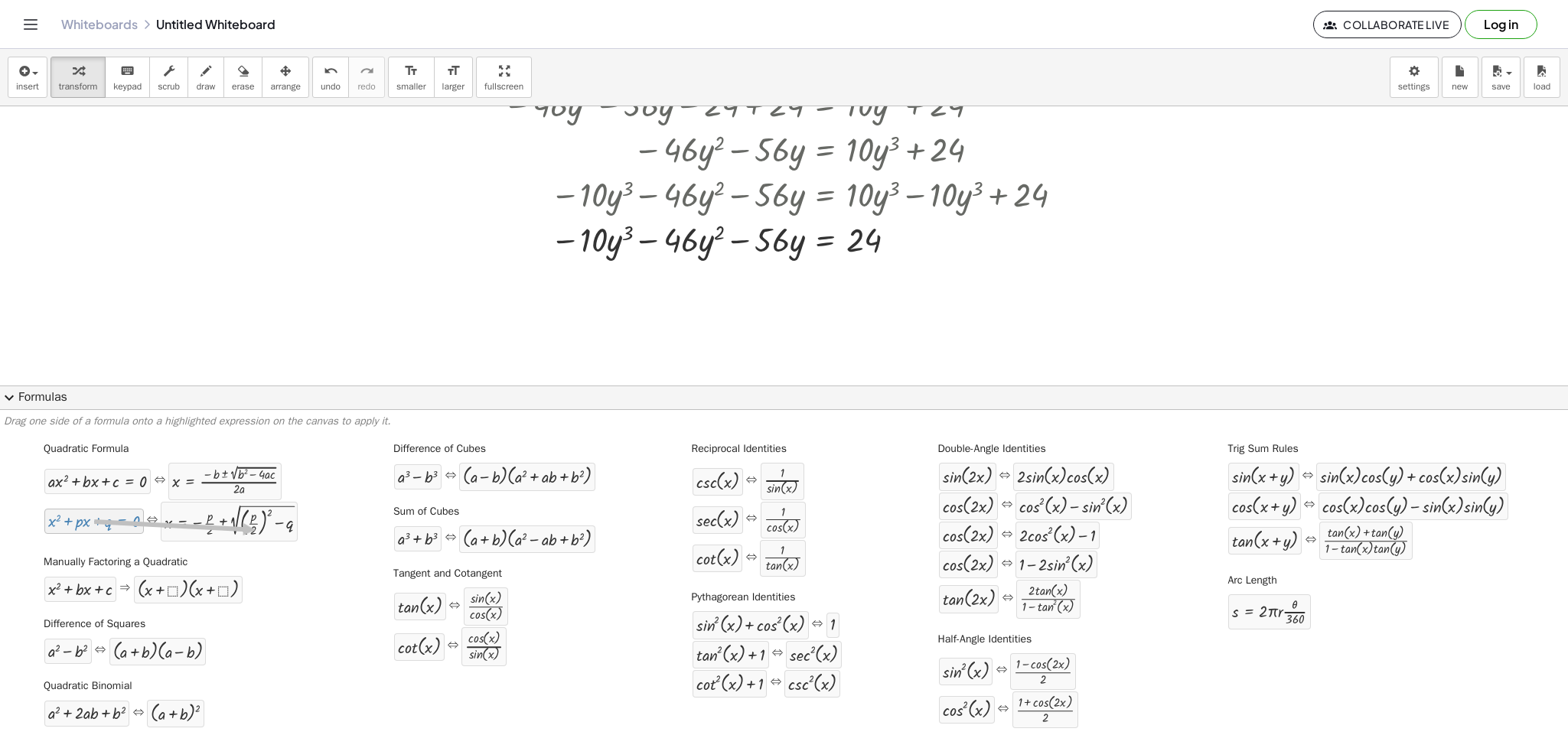drag, startPoint x: 99, startPoint y: 526, endPoint x: 72, endPoint y: 551, distance: 36.796739 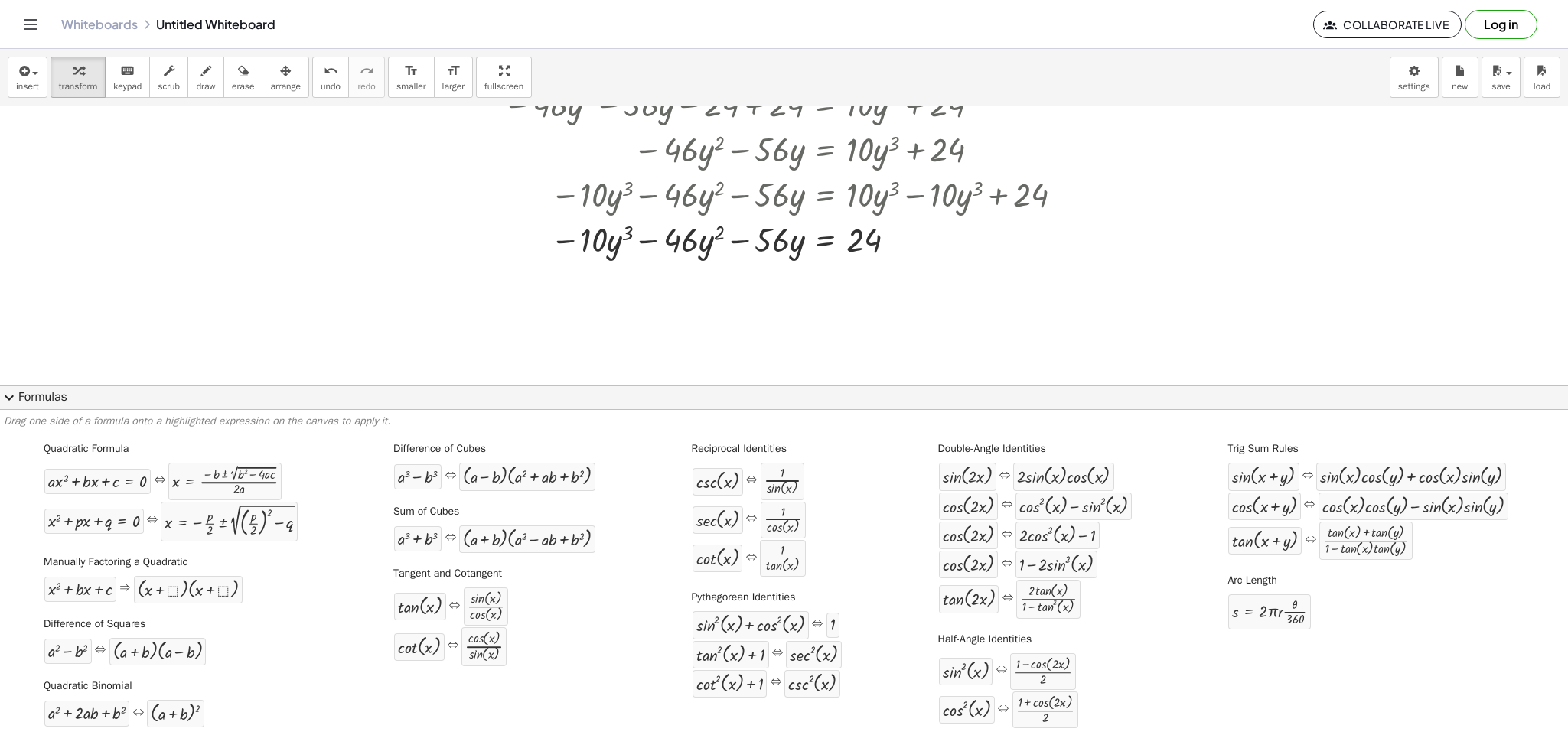 click on "Manually Factoring a Quadratic
+ x 2 + · b · x + c
⇒
· ( + x + ⬚ ) · ( + x + ⬚ )" at bounding box center [171, 578] 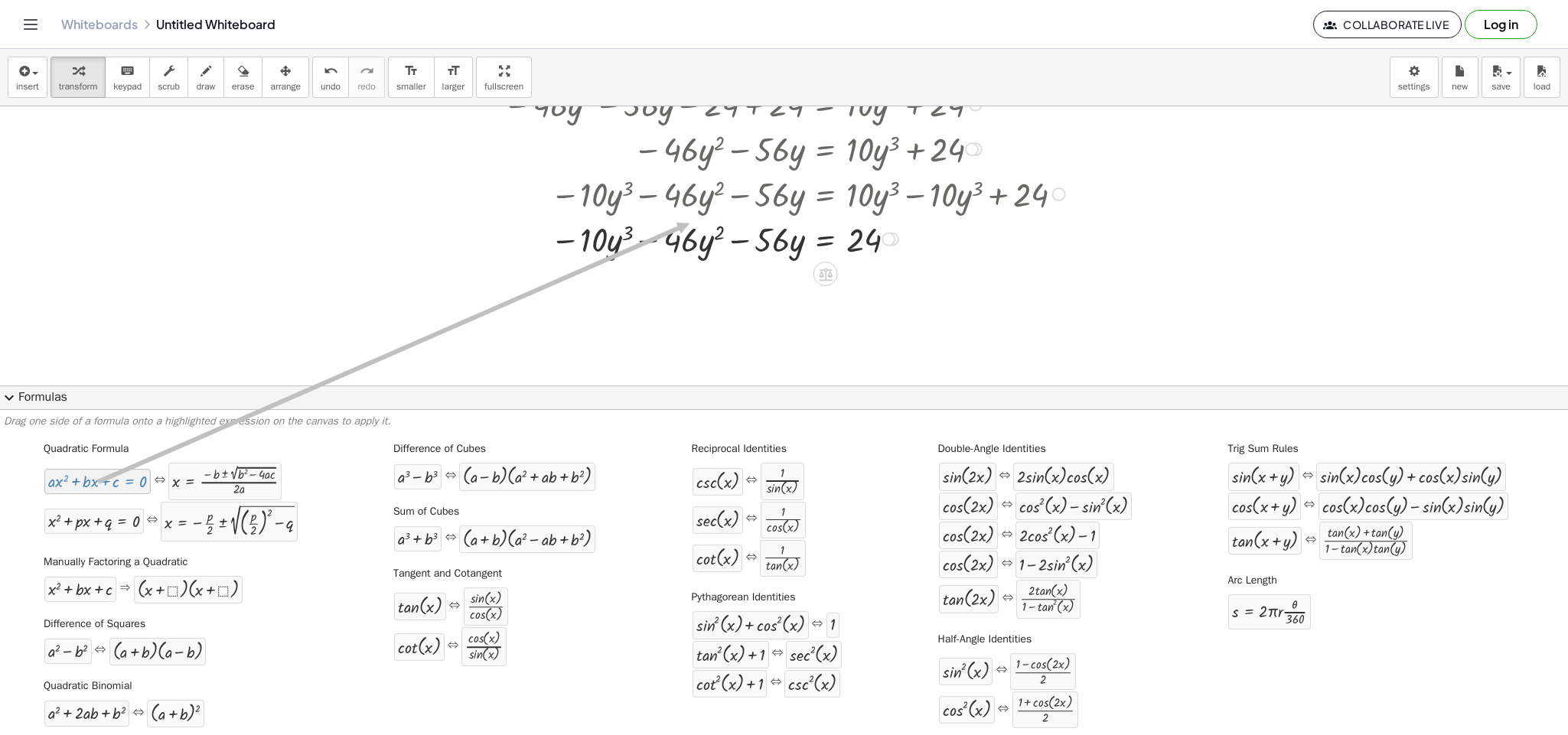 drag, startPoint x: 122, startPoint y: 493, endPoint x: 673, endPoint y: 223, distance: 613.5968 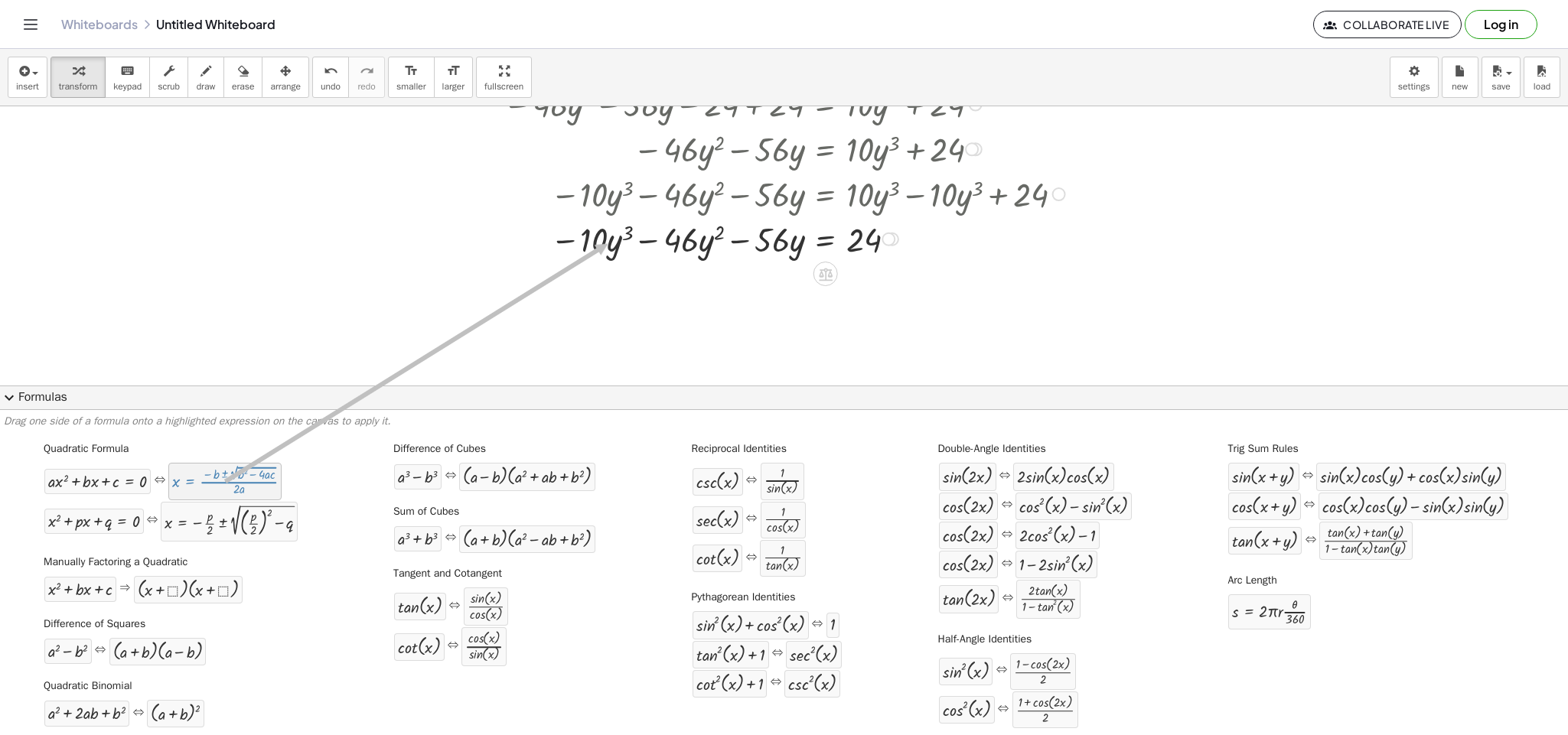 drag, startPoint x: 218, startPoint y: 493, endPoint x: 604, endPoint y: 237, distance: 463.17599 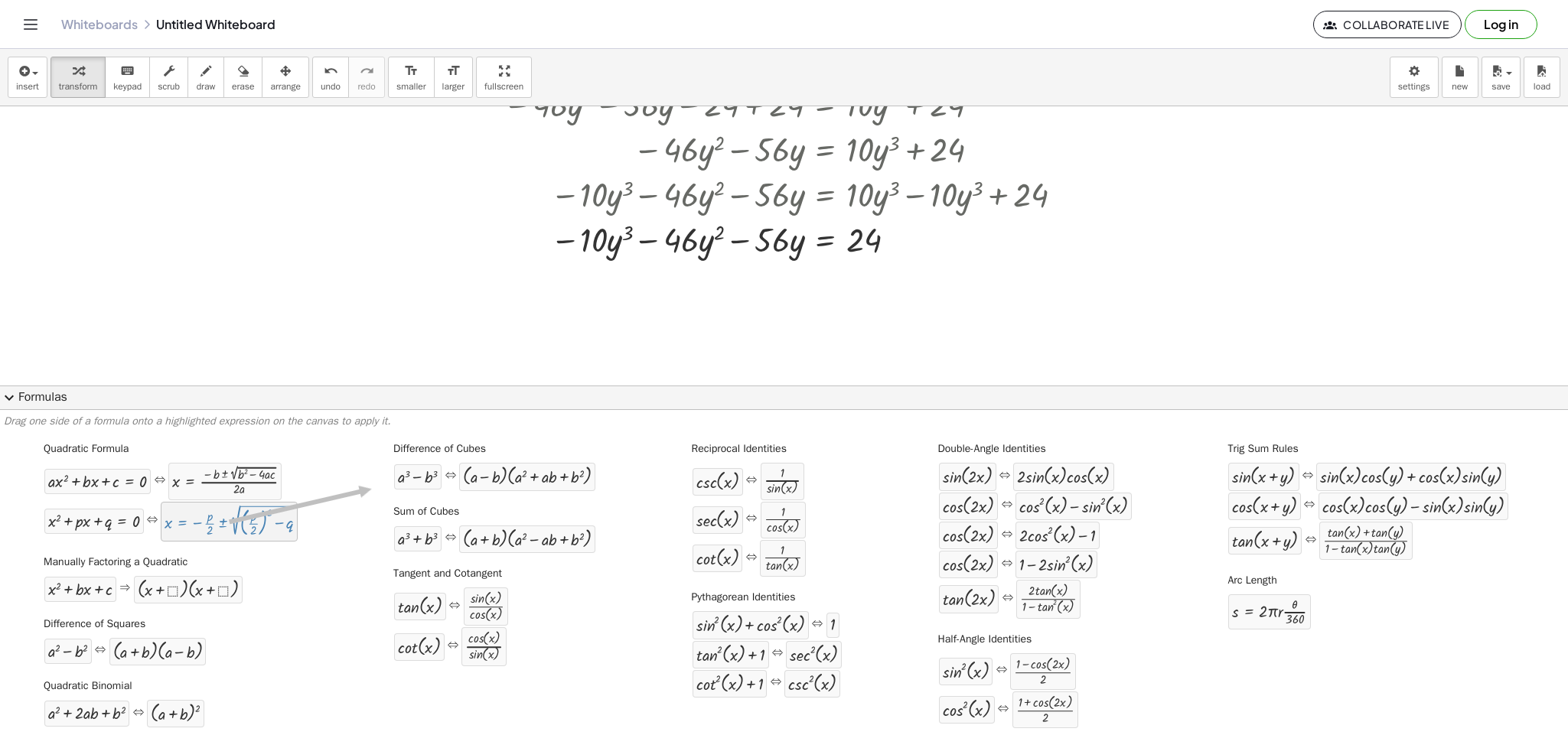 drag, startPoint x: 227, startPoint y: 515, endPoint x: 625, endPoint y: 278, distance: 463.22025 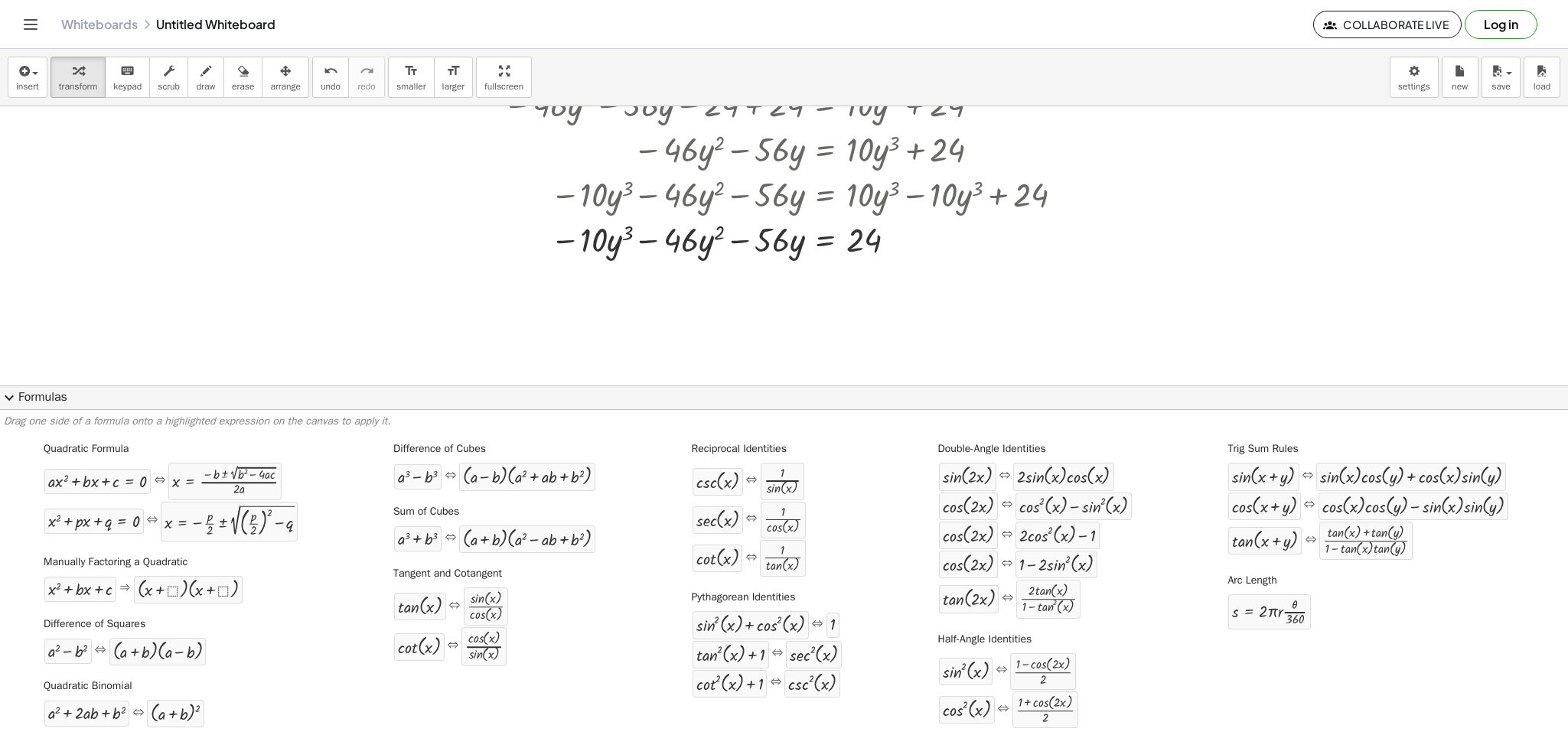 click at bounding box center [92, -580] 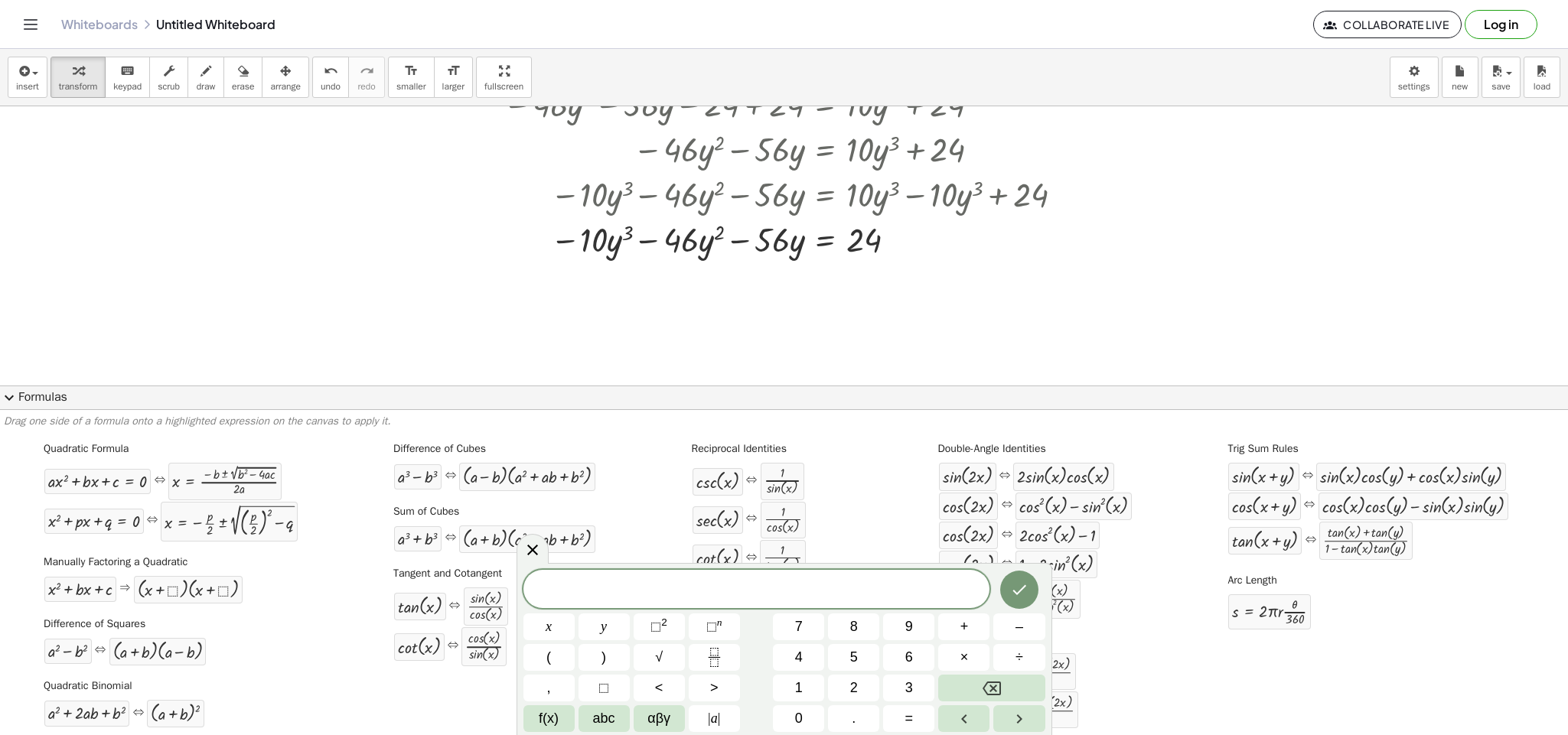 click at bounding box center (92, -580) 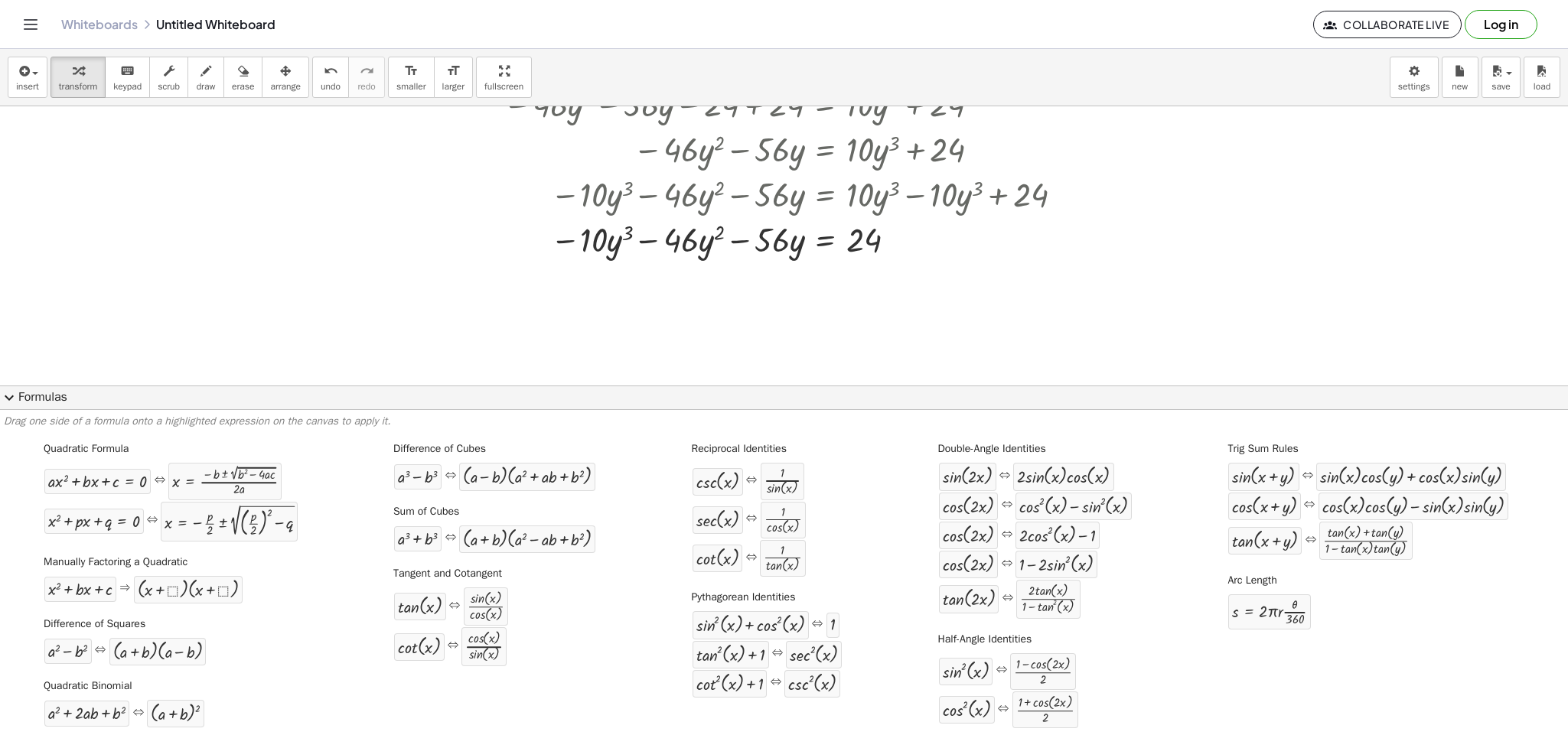 click on "expand_more" at bounding box center [9, 398] 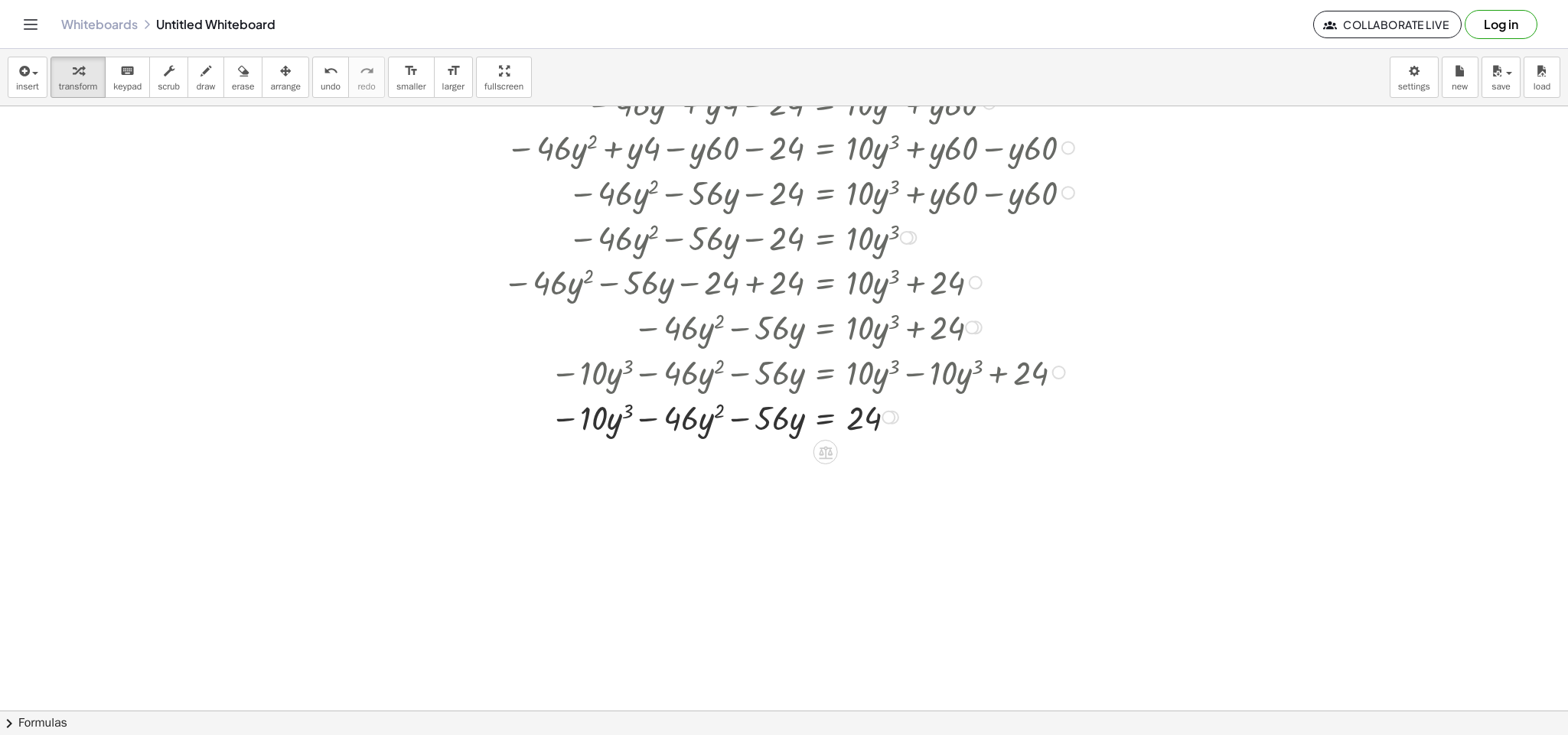 click at bounding box center [888, 418] 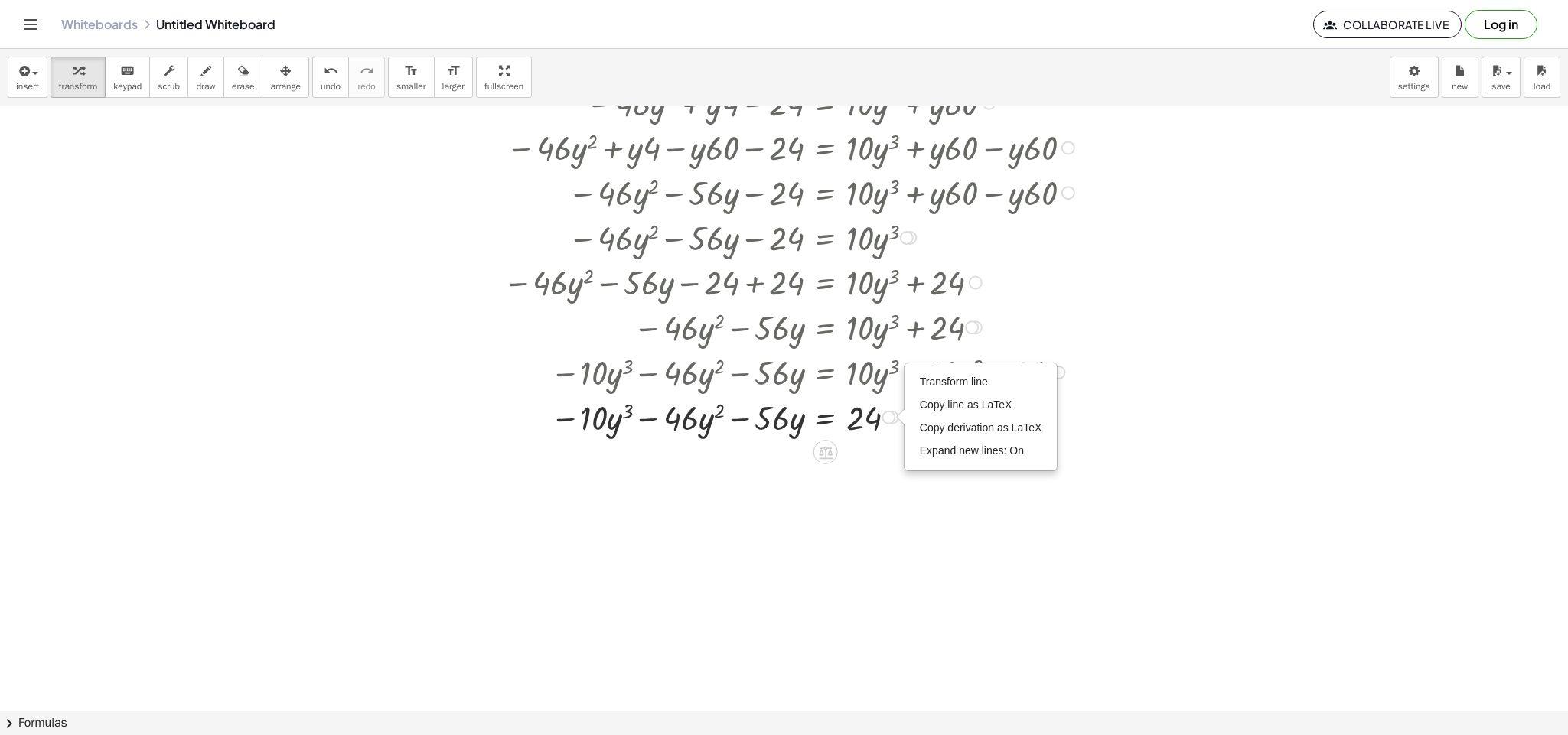 click at bounding box center (832, 416) 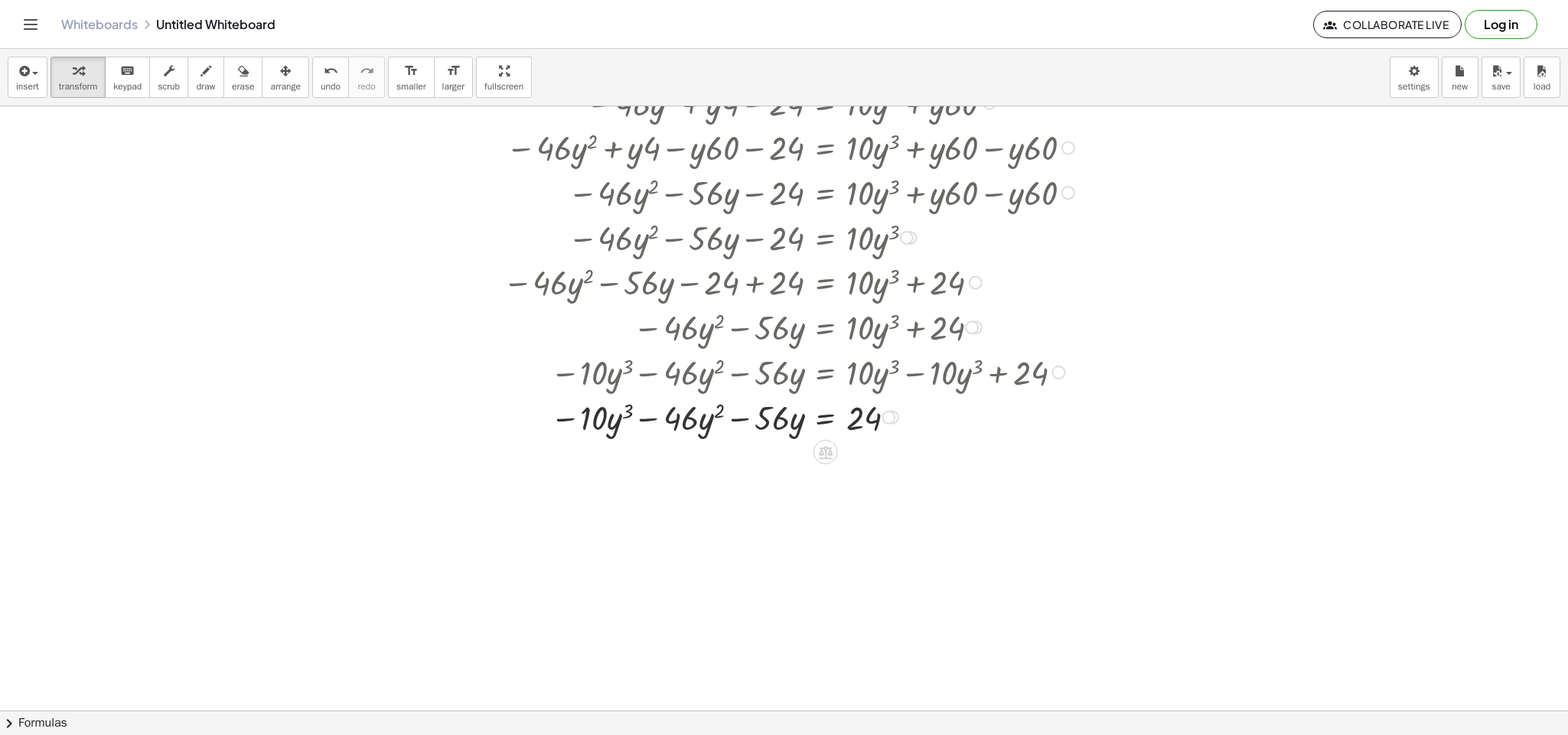 click at bounding box center (832, 416) 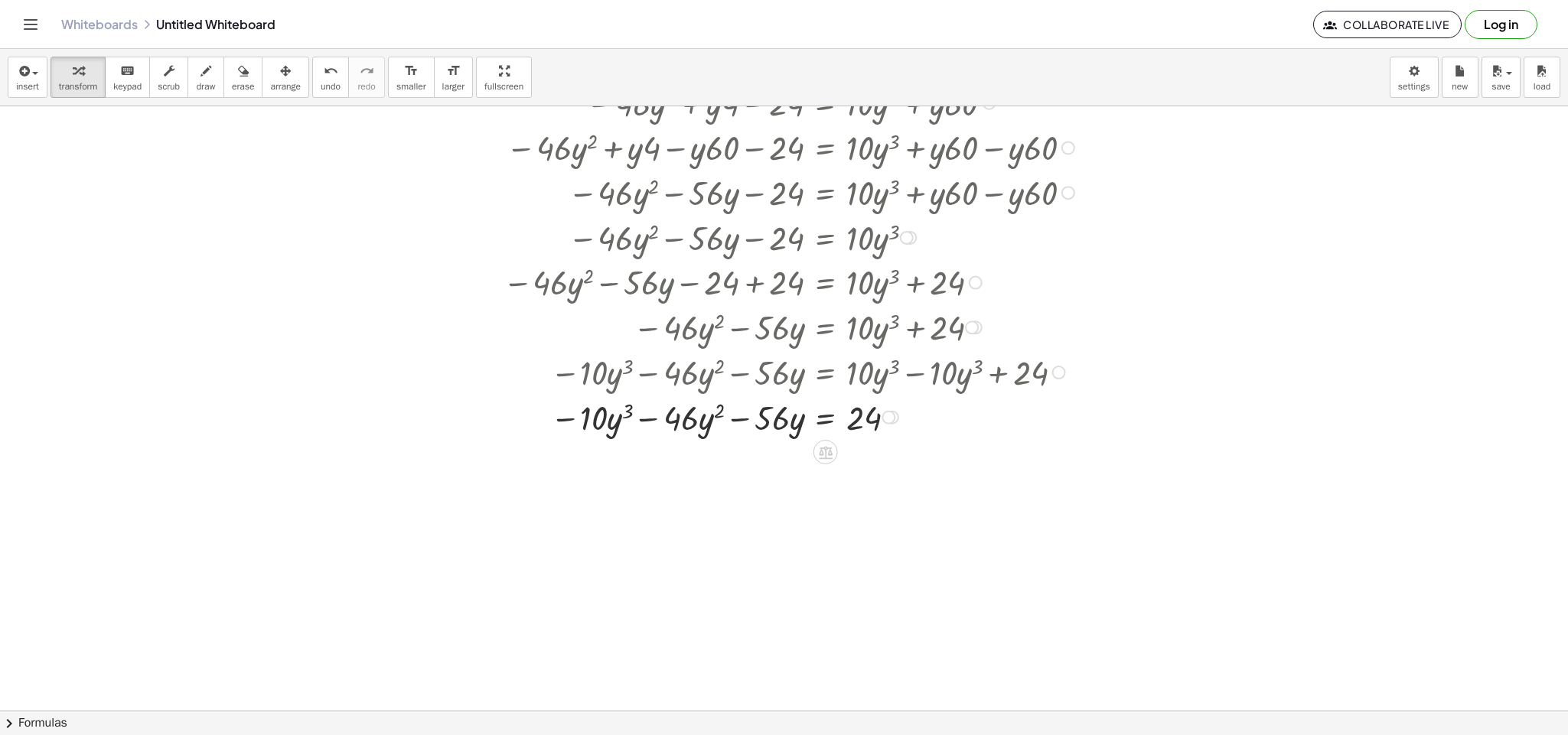 click at bounding box center [832, 416] 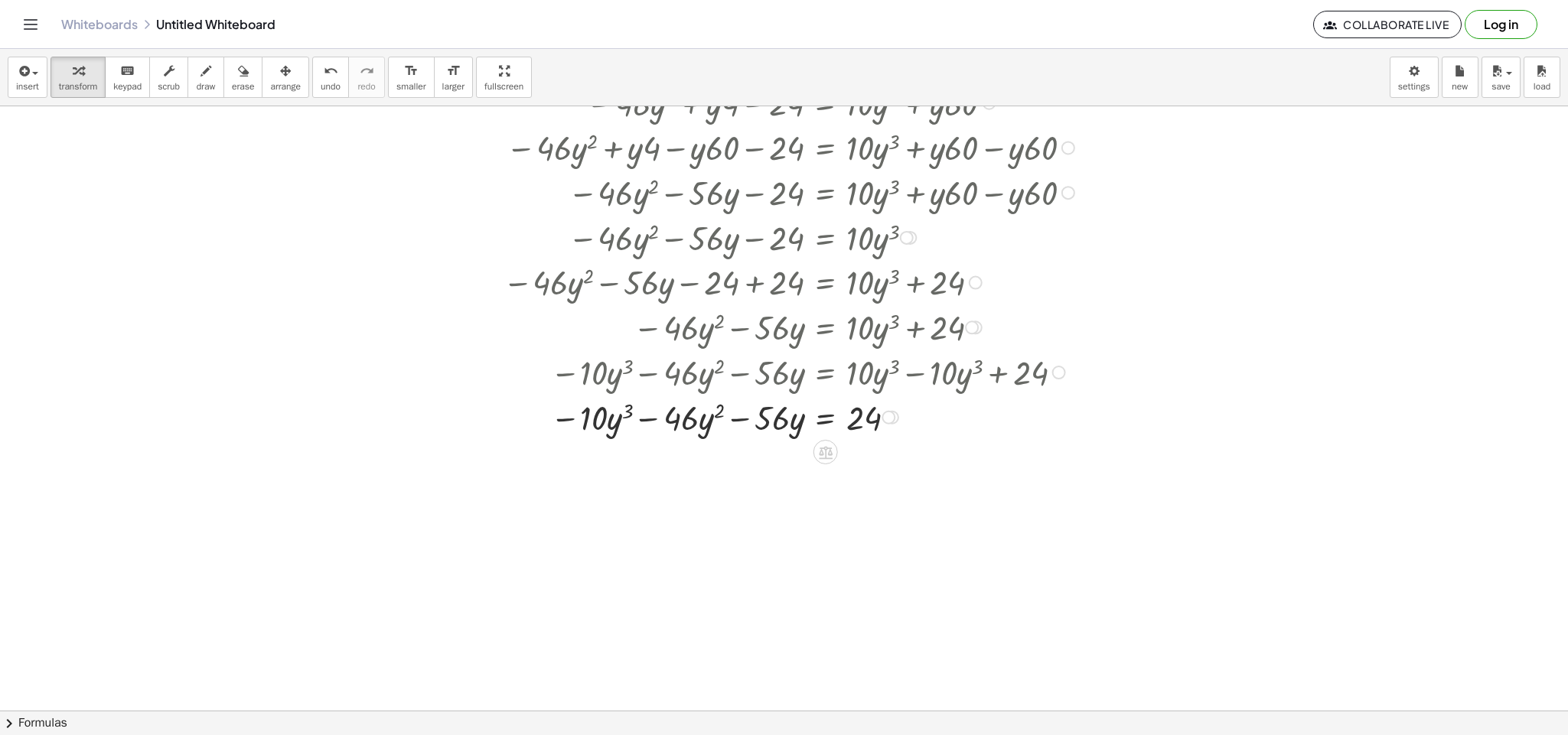 drag, startPoint x: 849, startPoint y: 399, endPoint x: 832, endPoint y: 489, distance: 91.59148 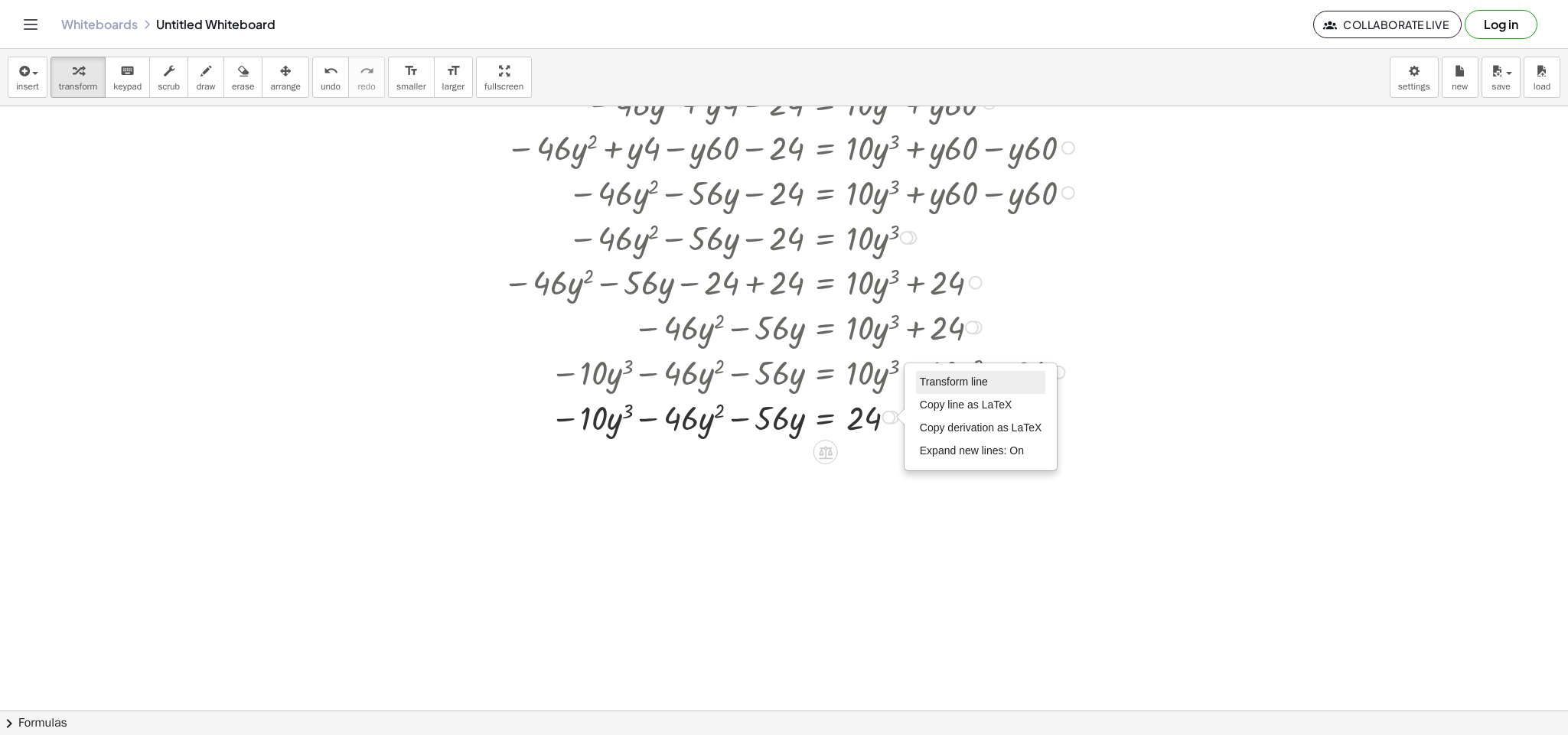 click on "Transform line" at bounding box center [981, 382] 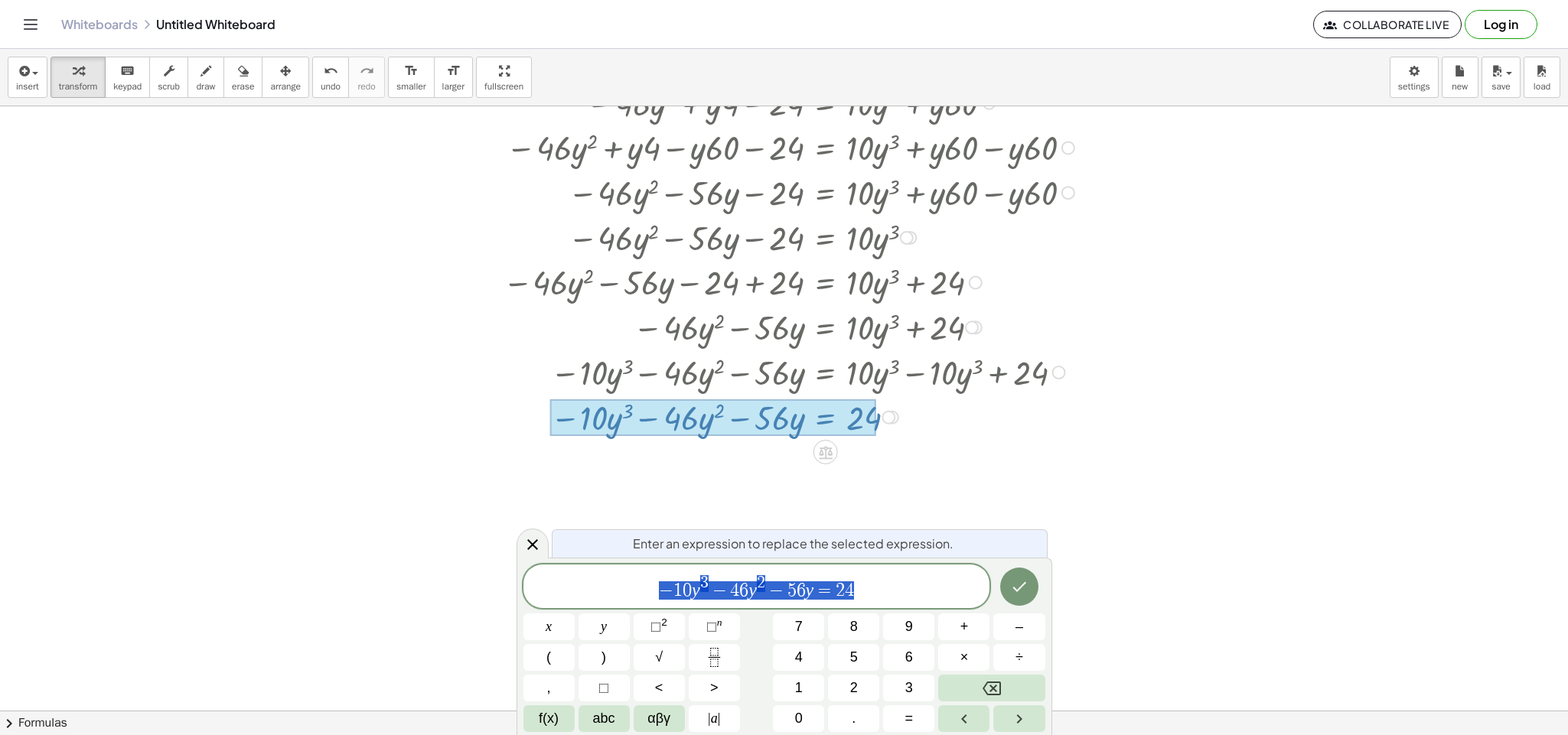 click on "− 1 0 y 3 − 4 6 y 2 − 5 6 y = 2 4" at bounding box center (757, 587) 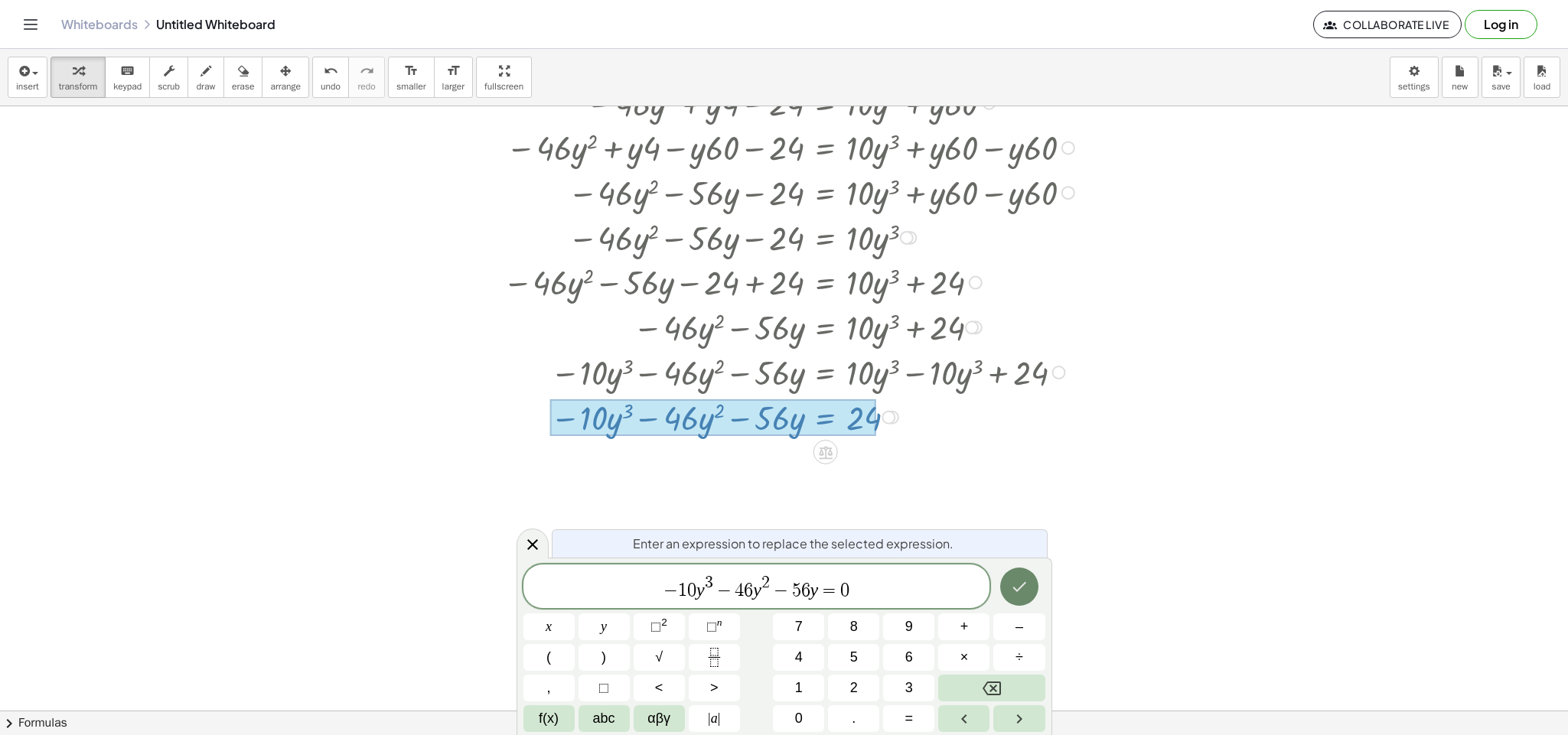 click 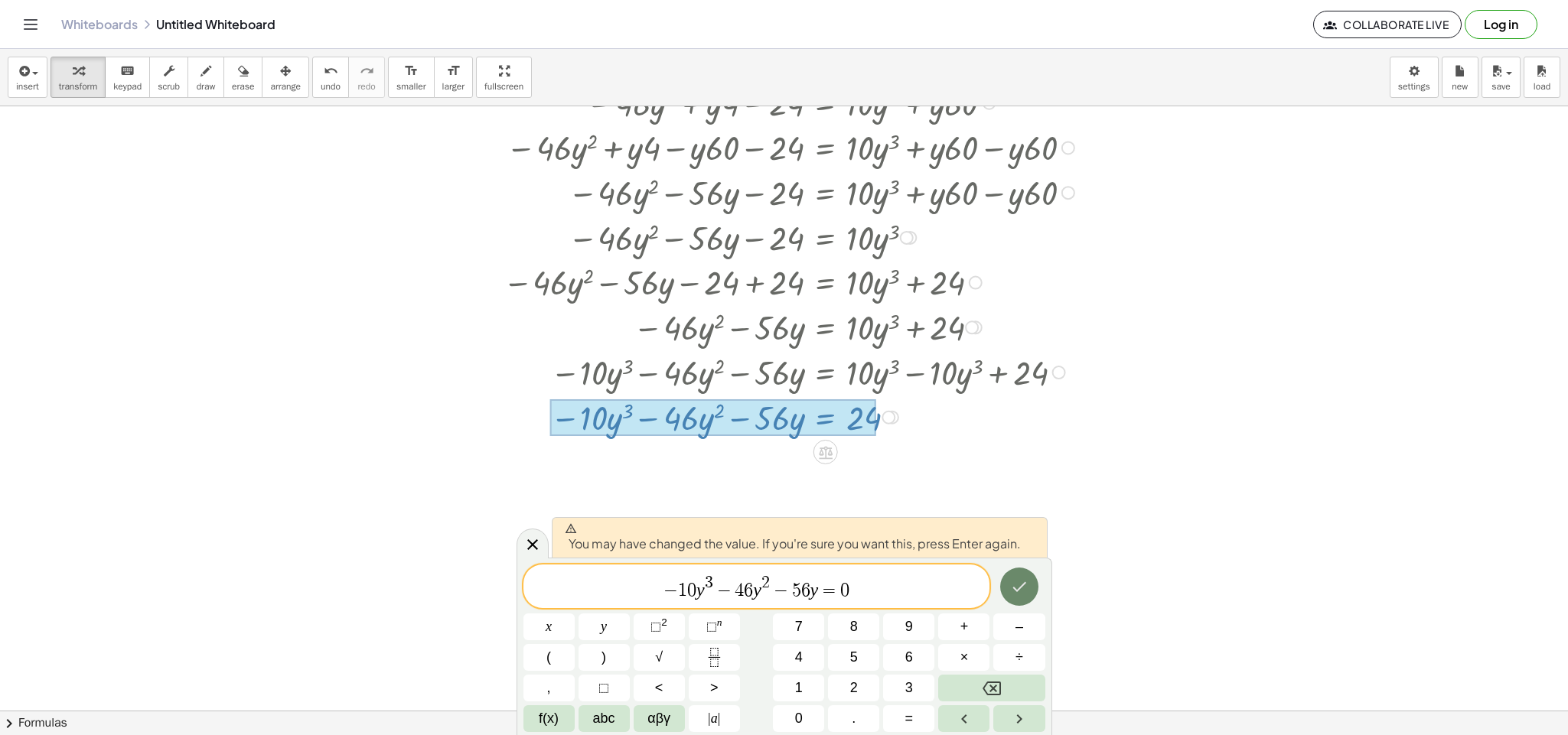 click at bounding box center (1019, 587) 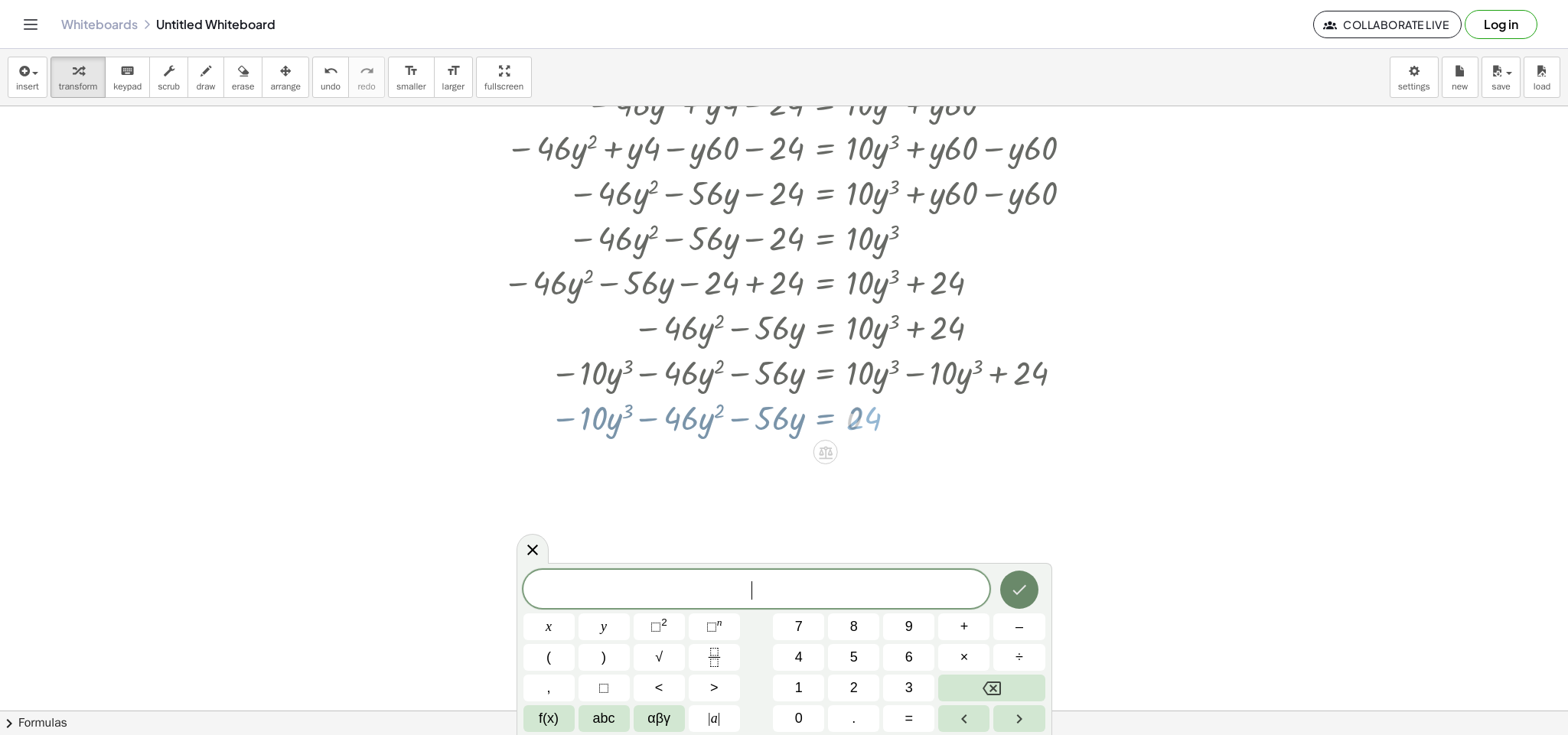 click at bounding box center (1019, 590) 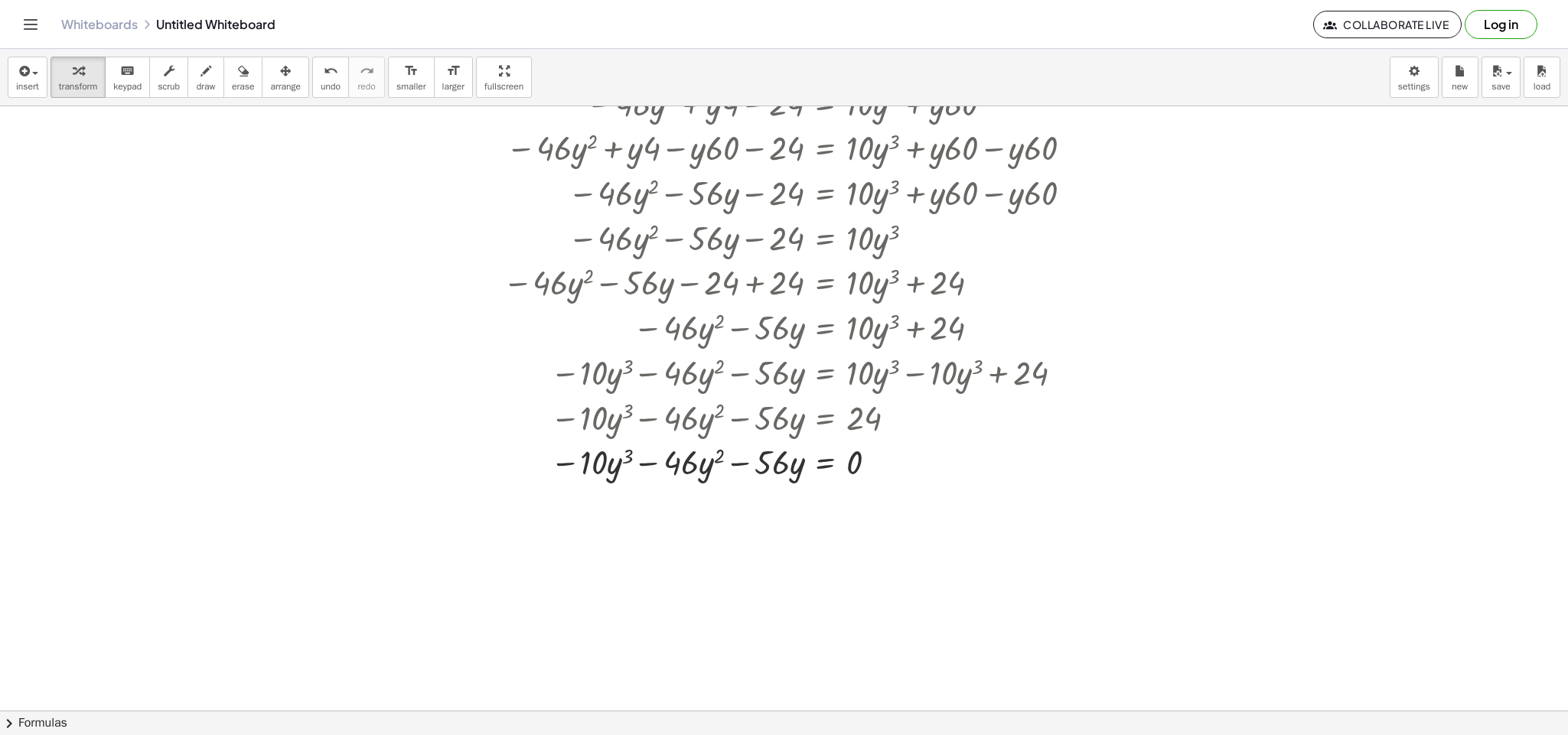 scroll, scrollTop: 1636, scrollLeft: 44, axis: both 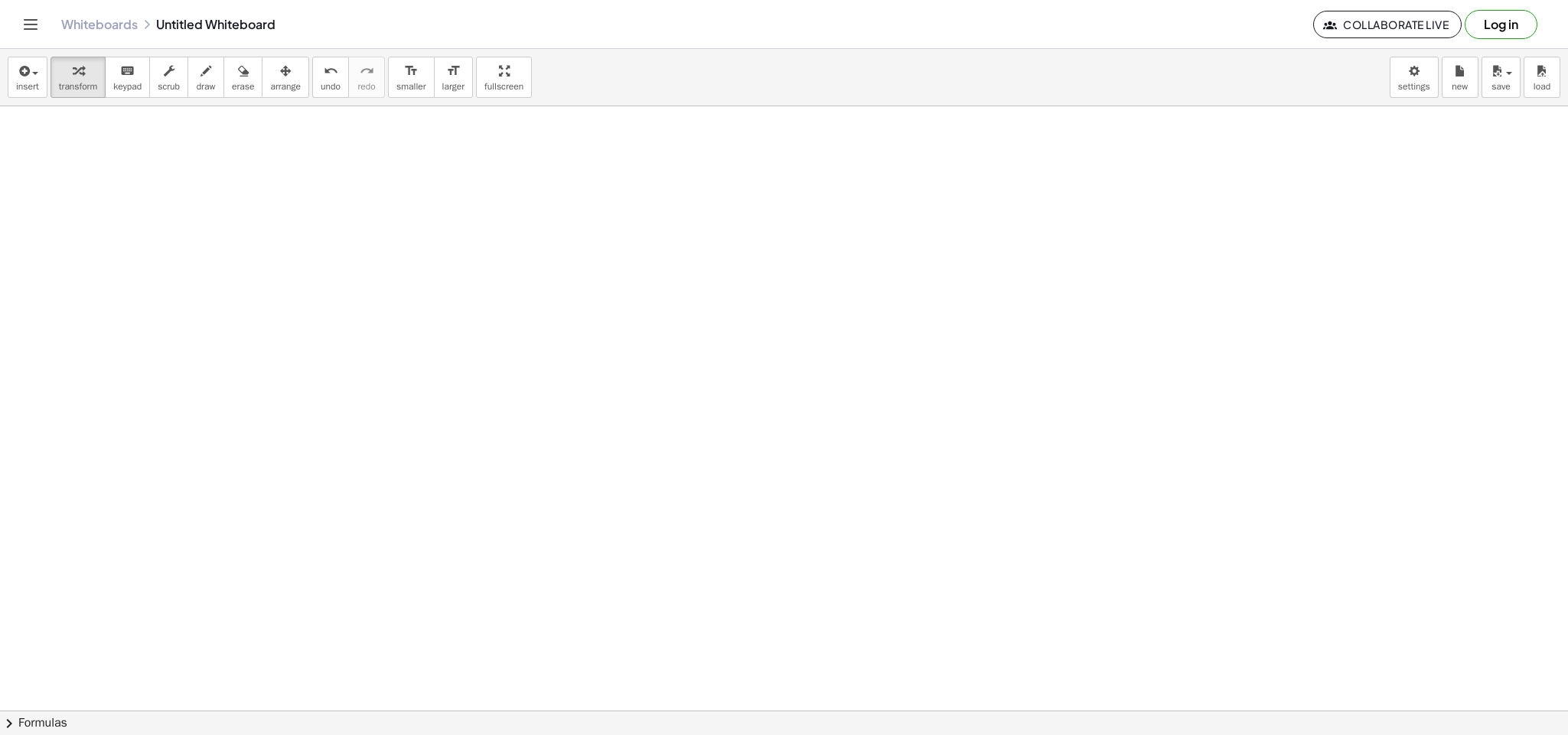 click on "chevron_right  Formulas" 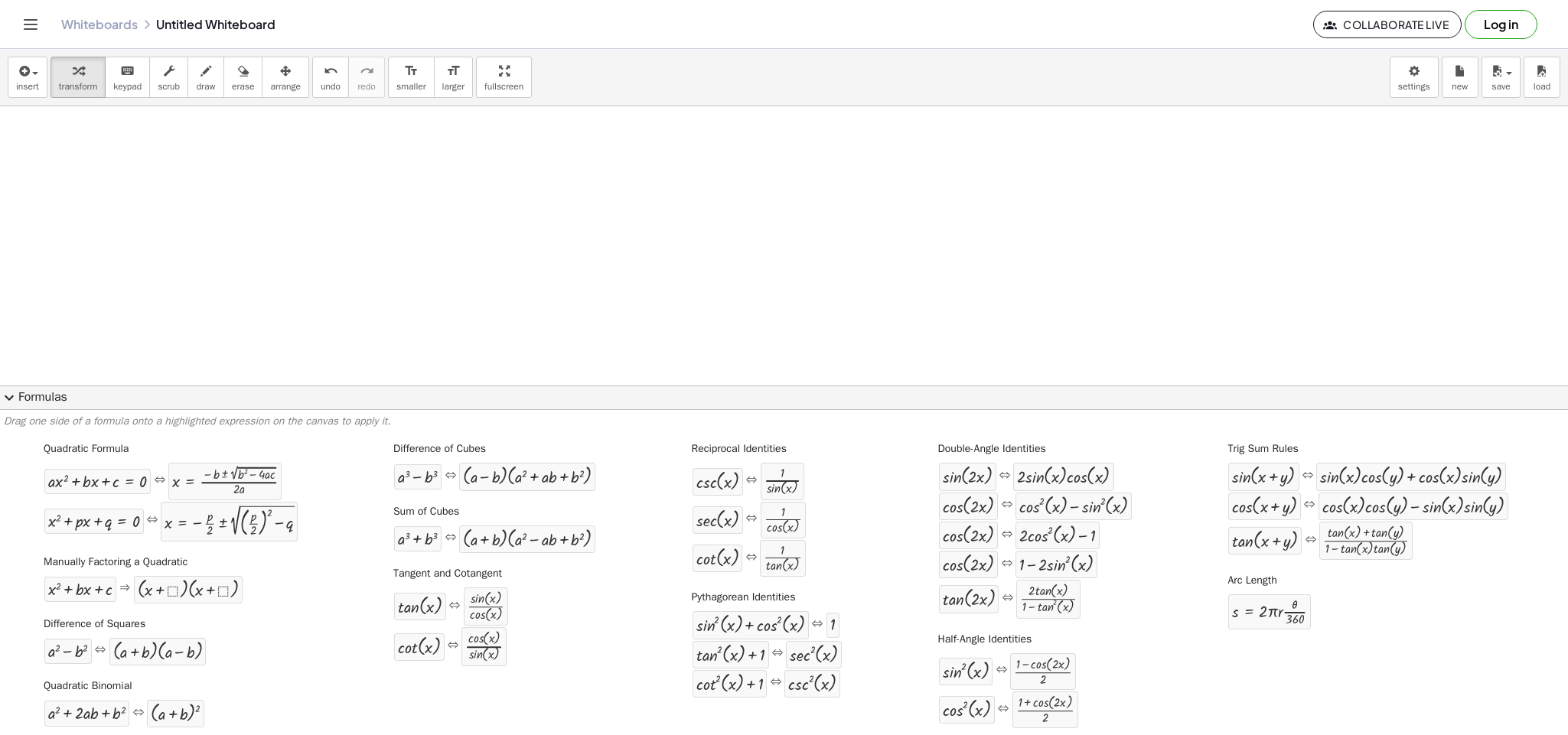click at bounding box center [1431, -418] 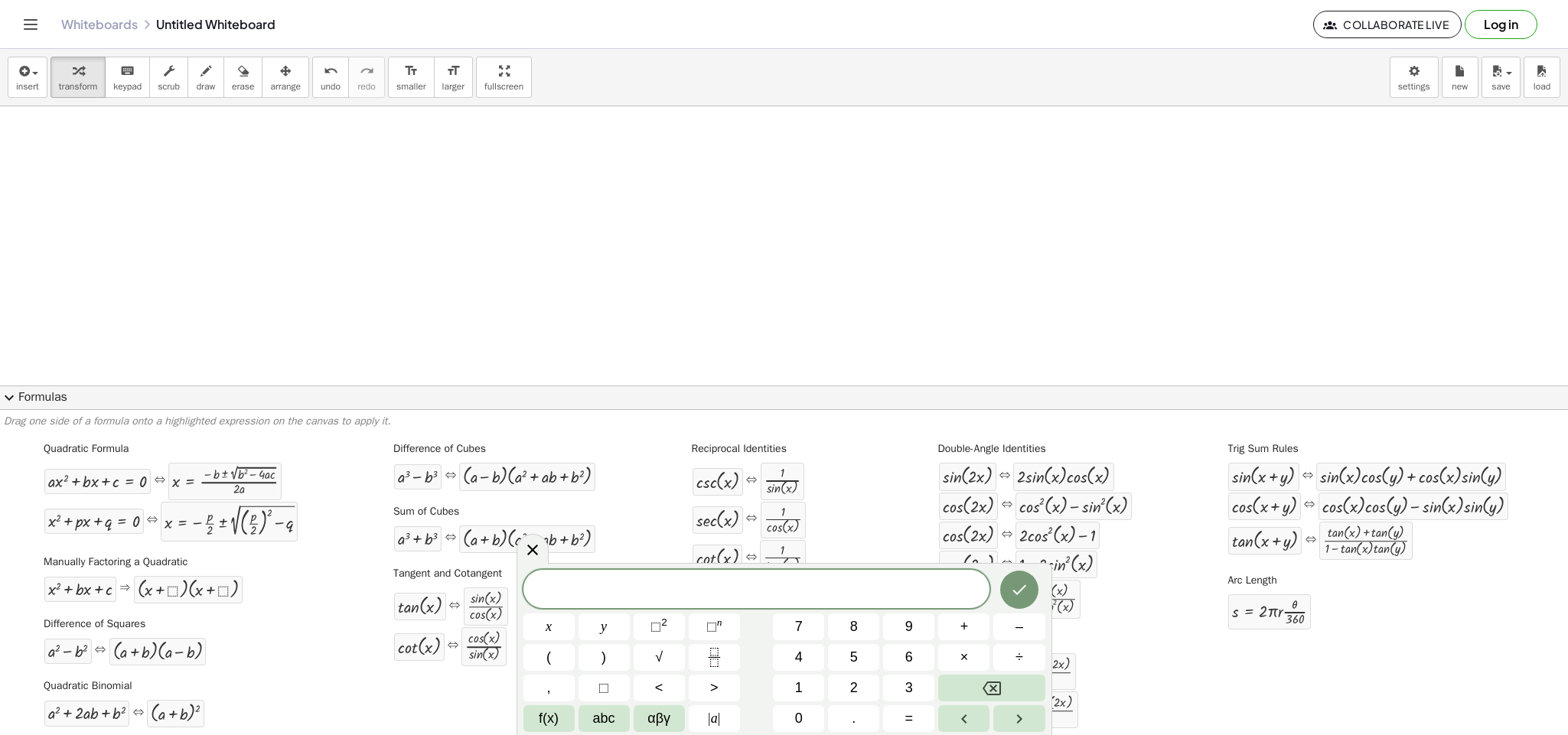 click at bounding box center [1431, -418] 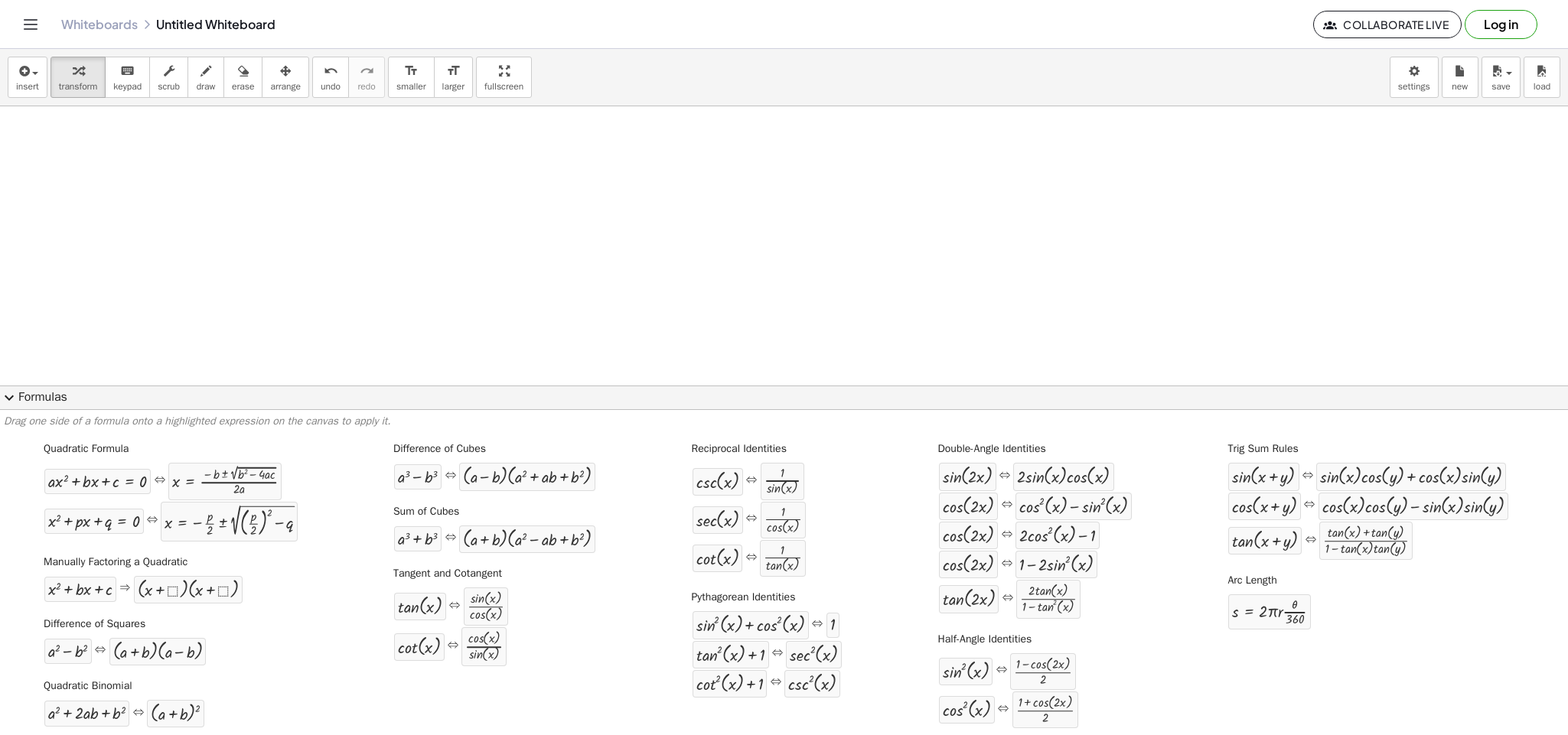 drag, startPoint x: 1213, startPoint y: 391, endPoint x: 1313, endPoint y: 391, distance: 100 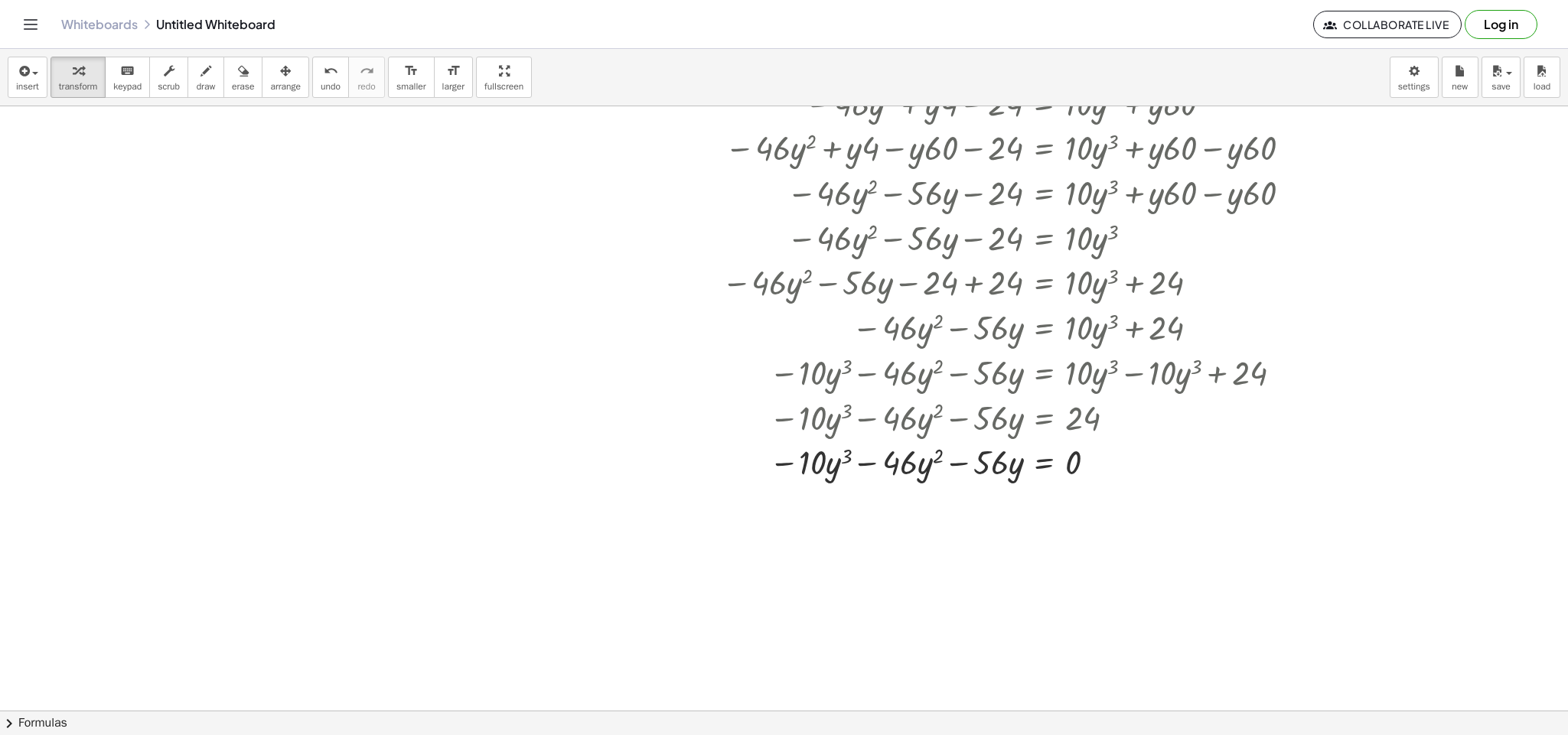 scroll, scrollTop: 1636, scrollLeft: 1176, axis: both 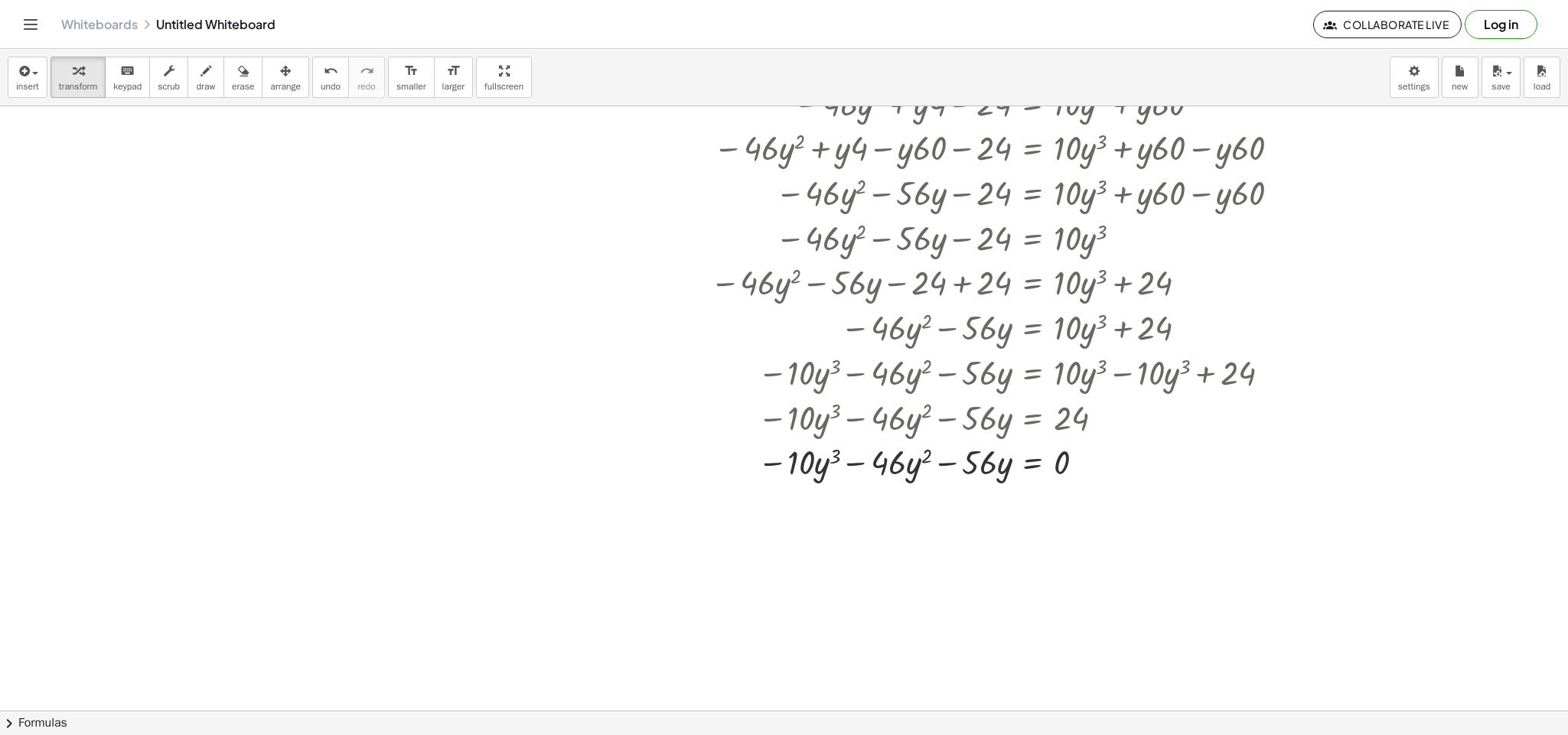 click on "chevron_right  Formulas" 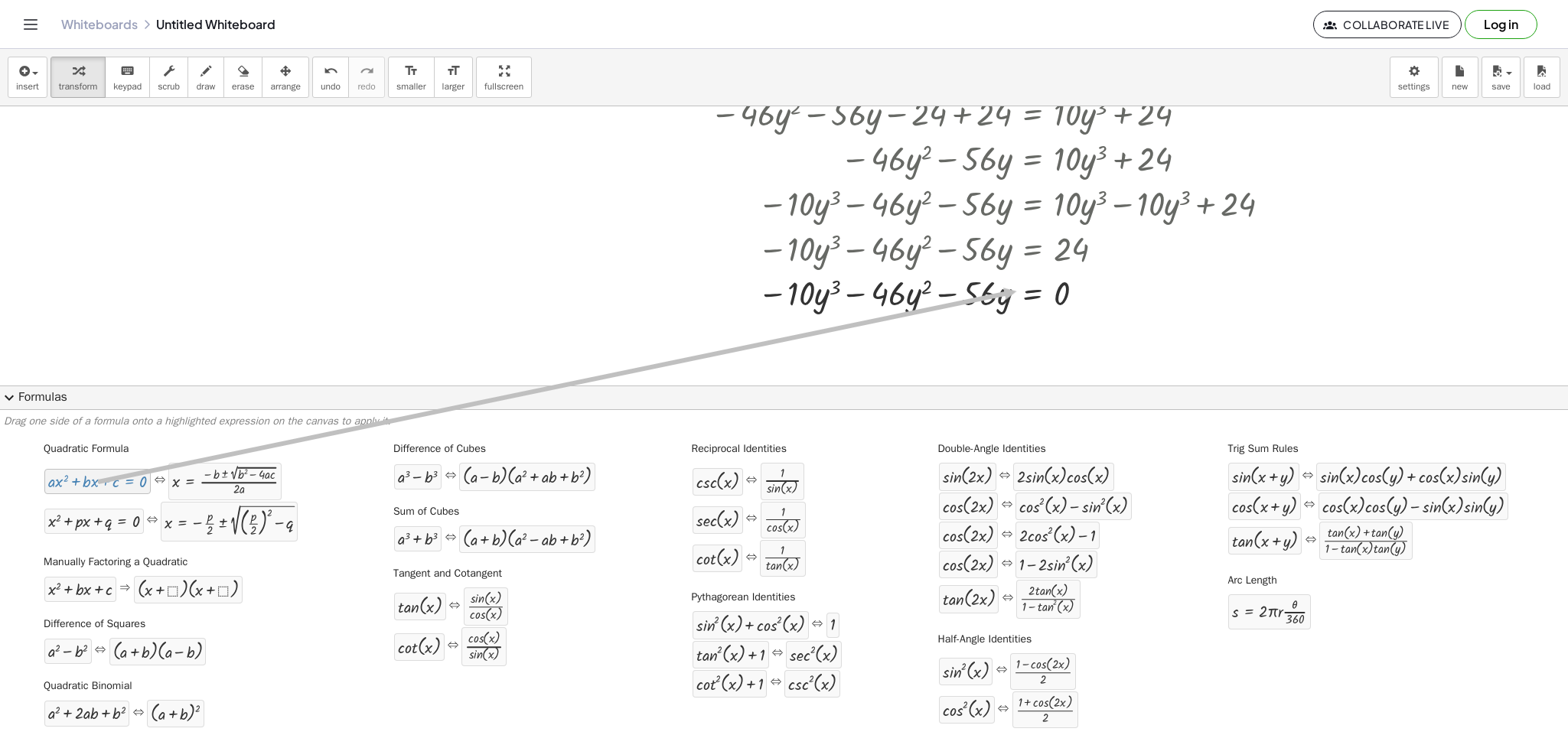 scroll, scrollTop: 1865, scrollLeft: 1176, axis: both 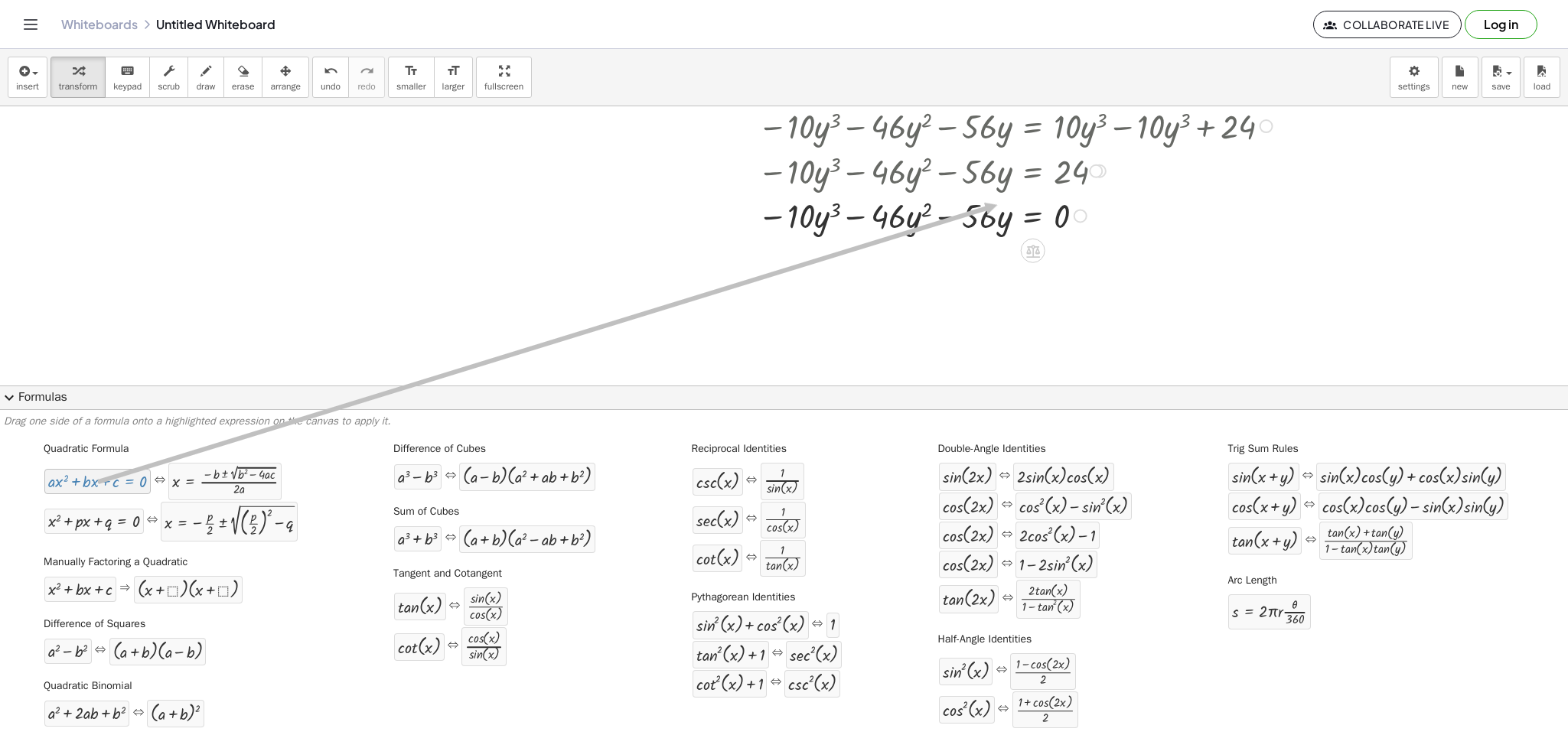drag, startPoint x: 92, startPoint y: 485, endPoint x: 980, endPoint y: 205, distance: 931.0983 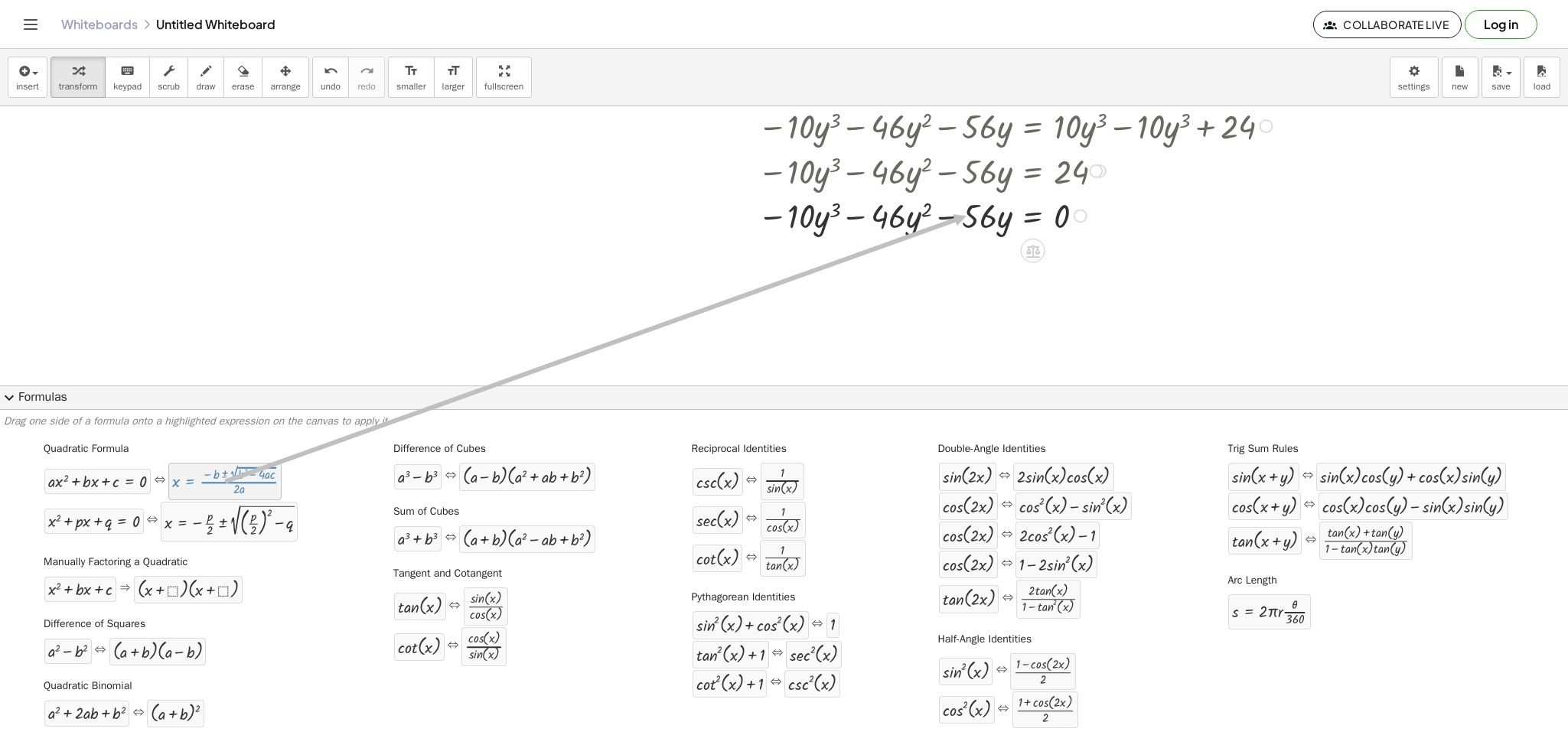 drag, startPoint x: 188, startPoint y: 483, endPoint x: 951, endPoint y: 216, distance: 808.3675 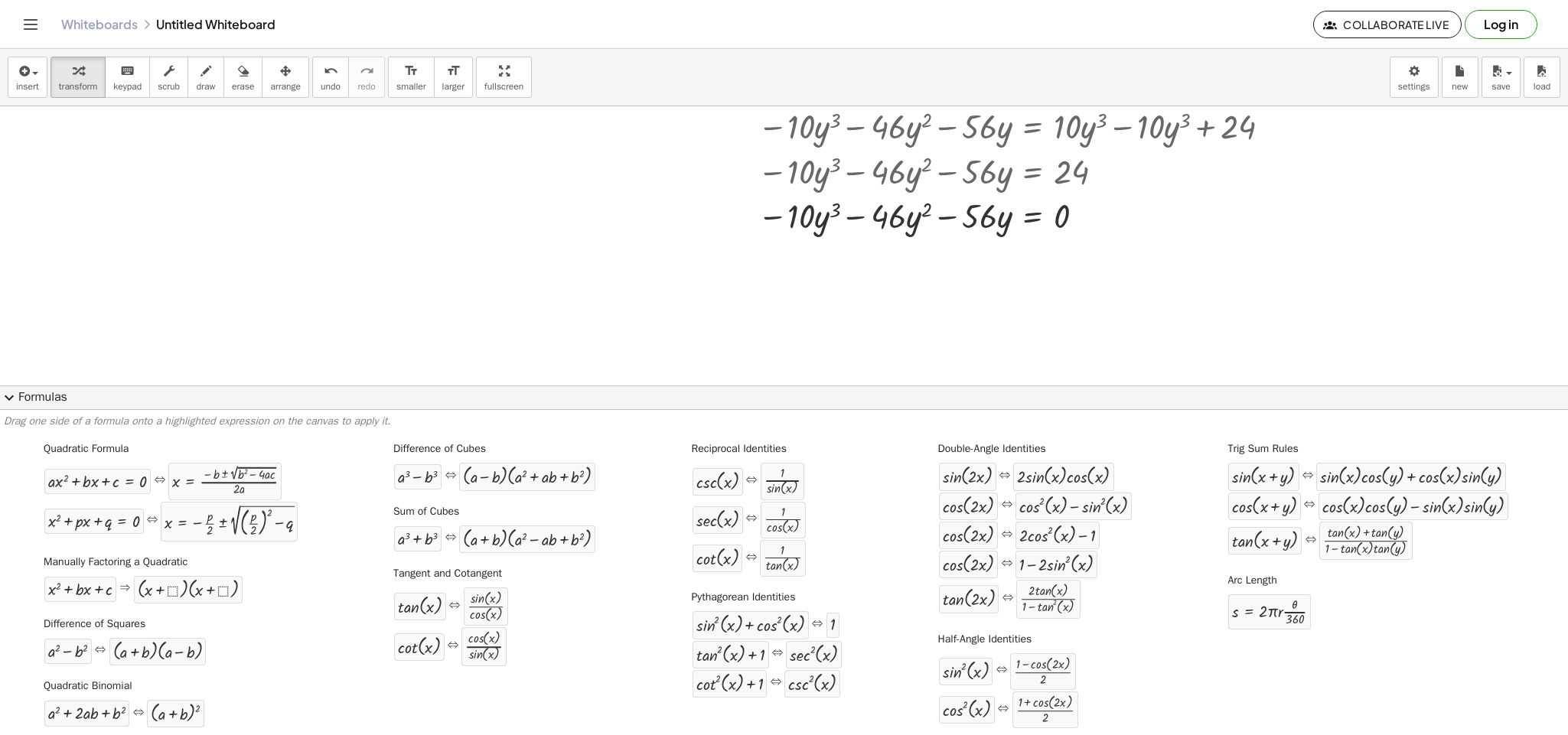 click on "expand_more  Formulas" 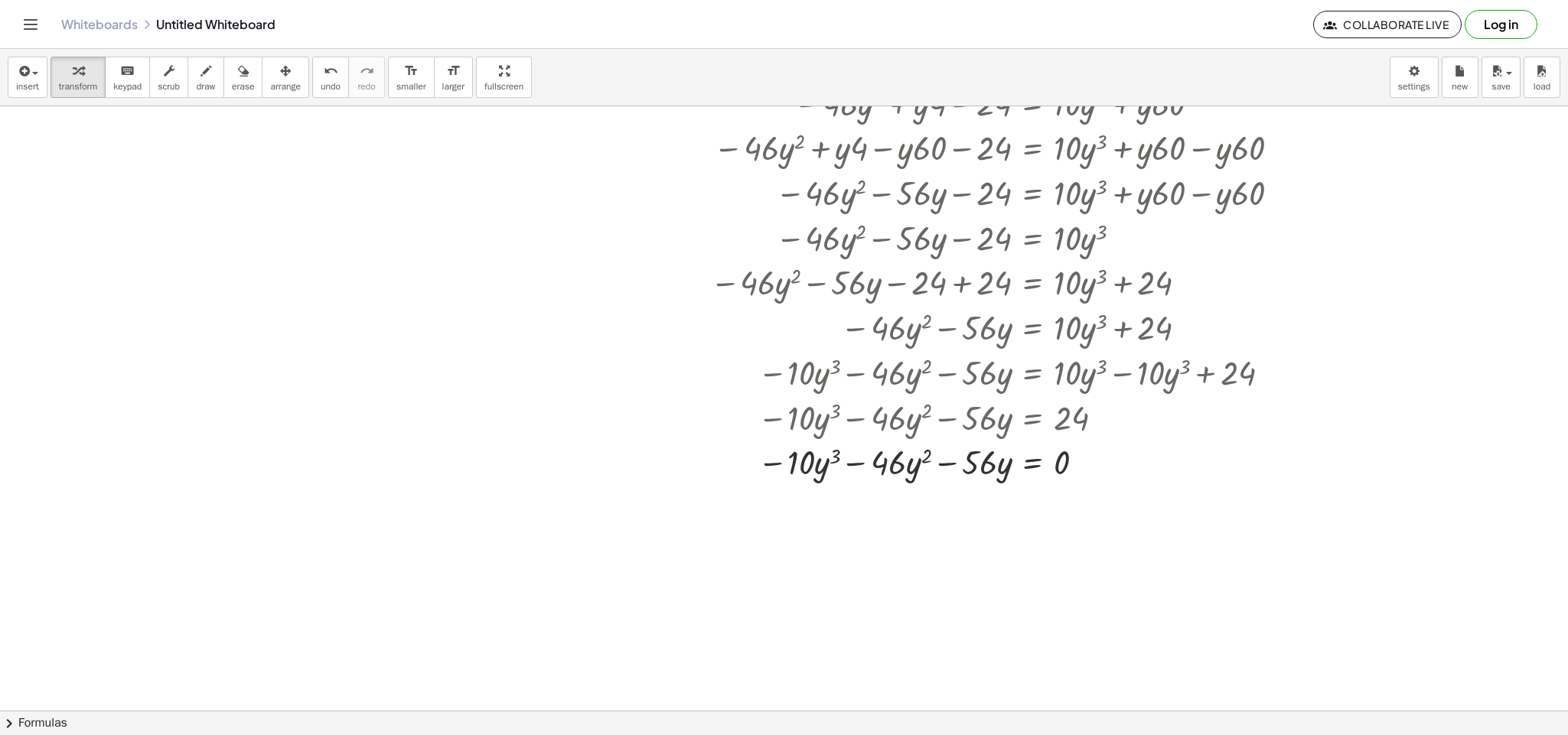 type 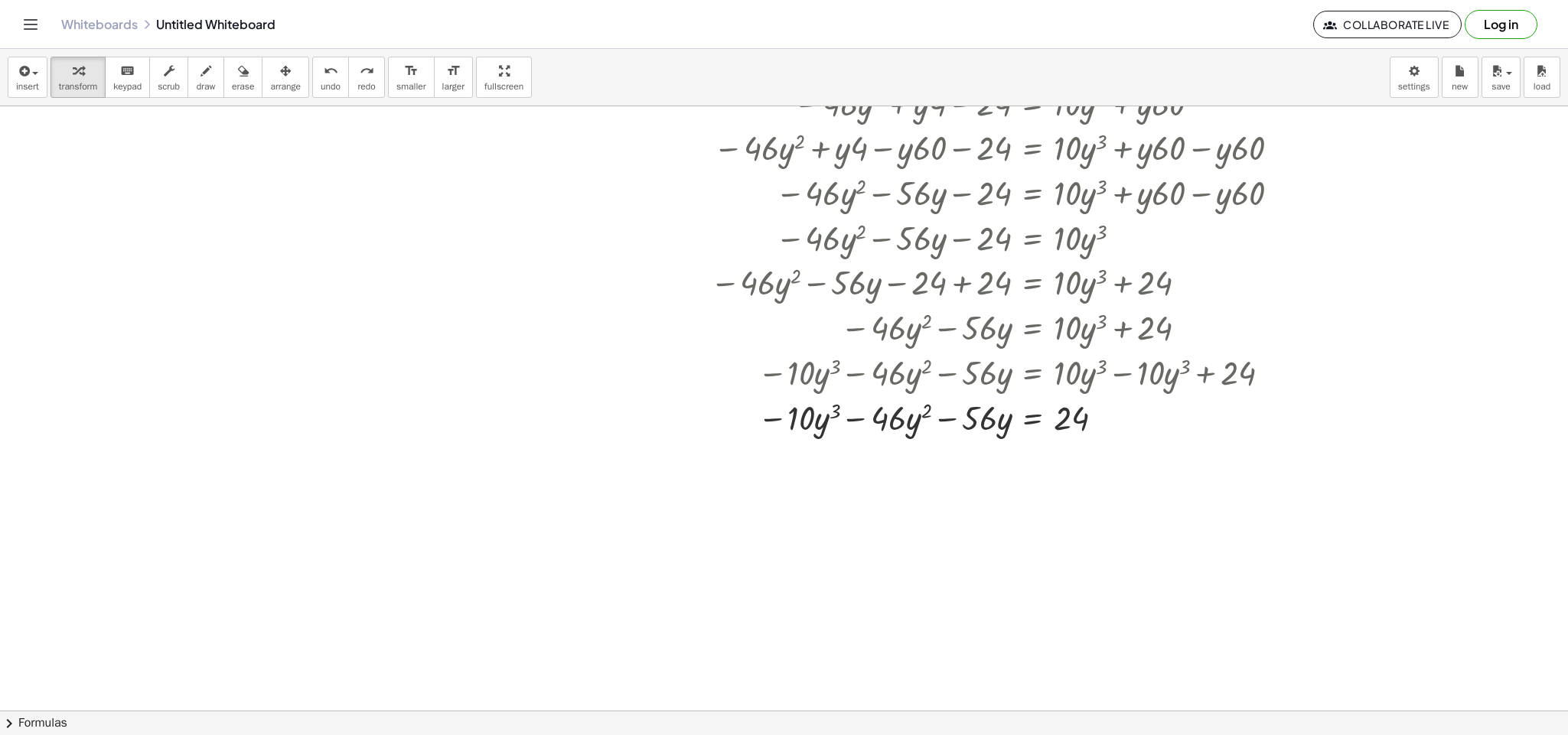 scroll, scrollTop: 1522, scrollLeft: 1176, axis: both 